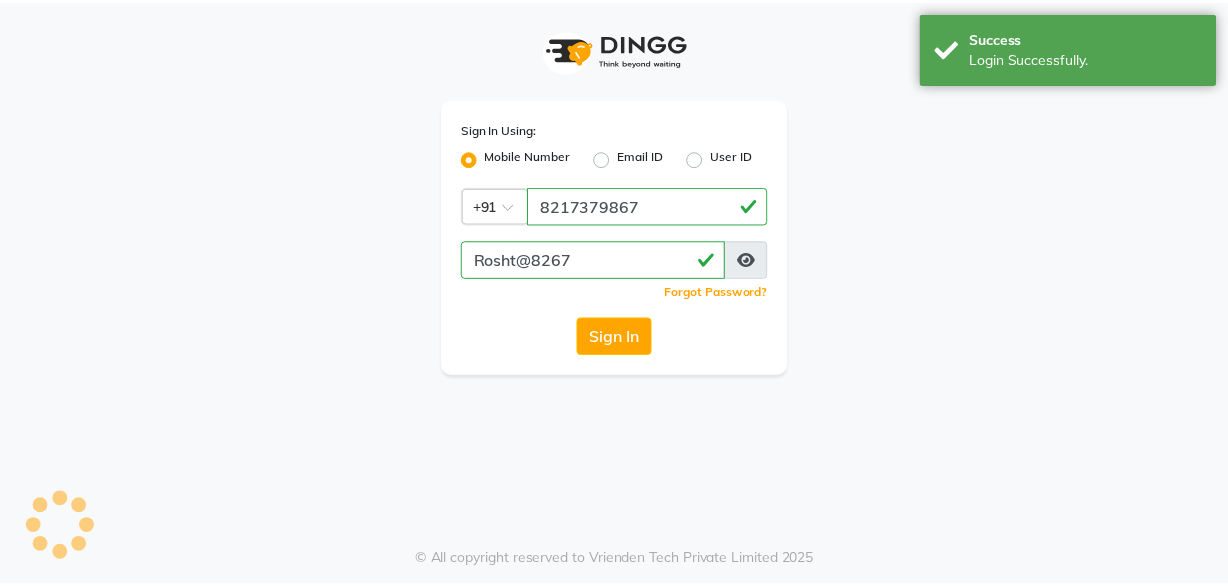 scroll, scrollTop: 0, scrollLeft: 0, axis: both 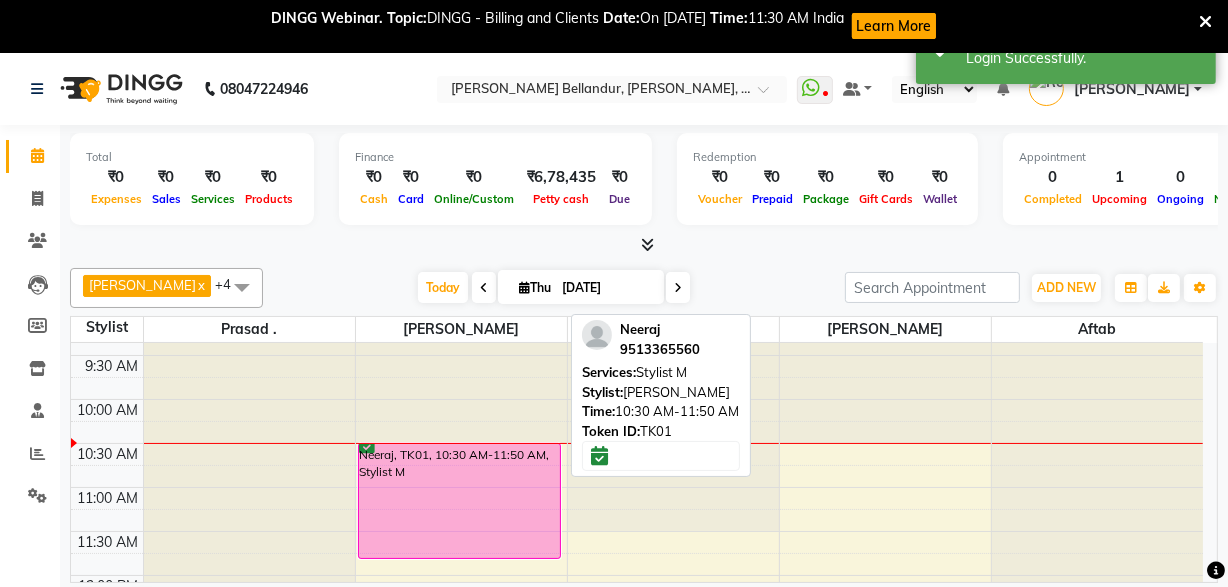 click on "Neeraj, TK01, 10:30 AM-11:50 AM, Stylist M" at bounding box center [460, 501] 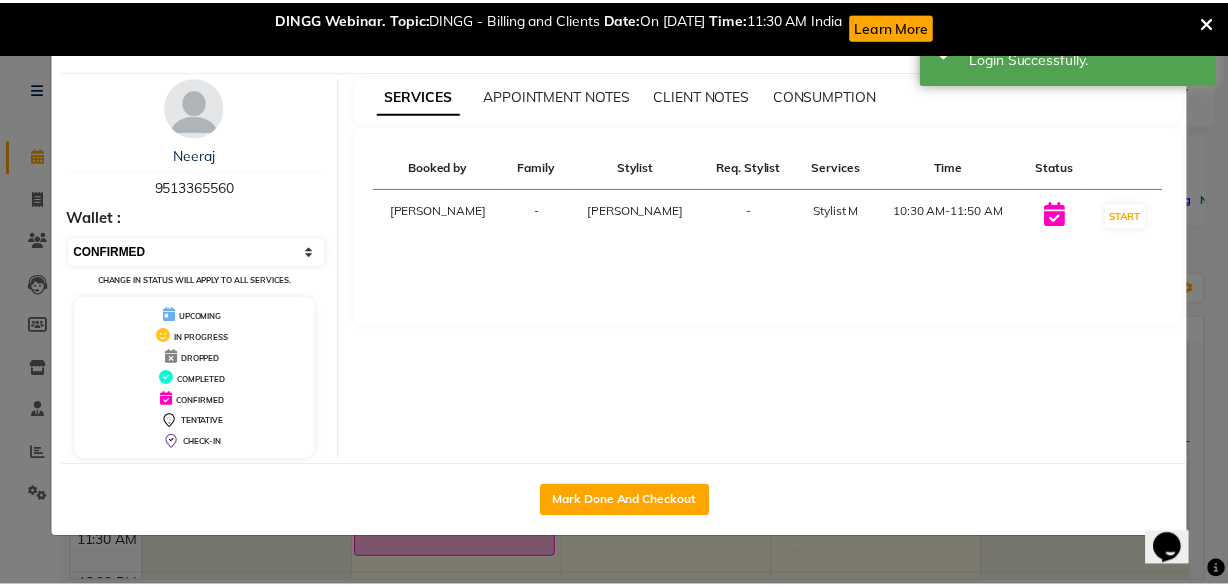 scroll, scrollTop: 0, scrollLeft: 0, axis: both 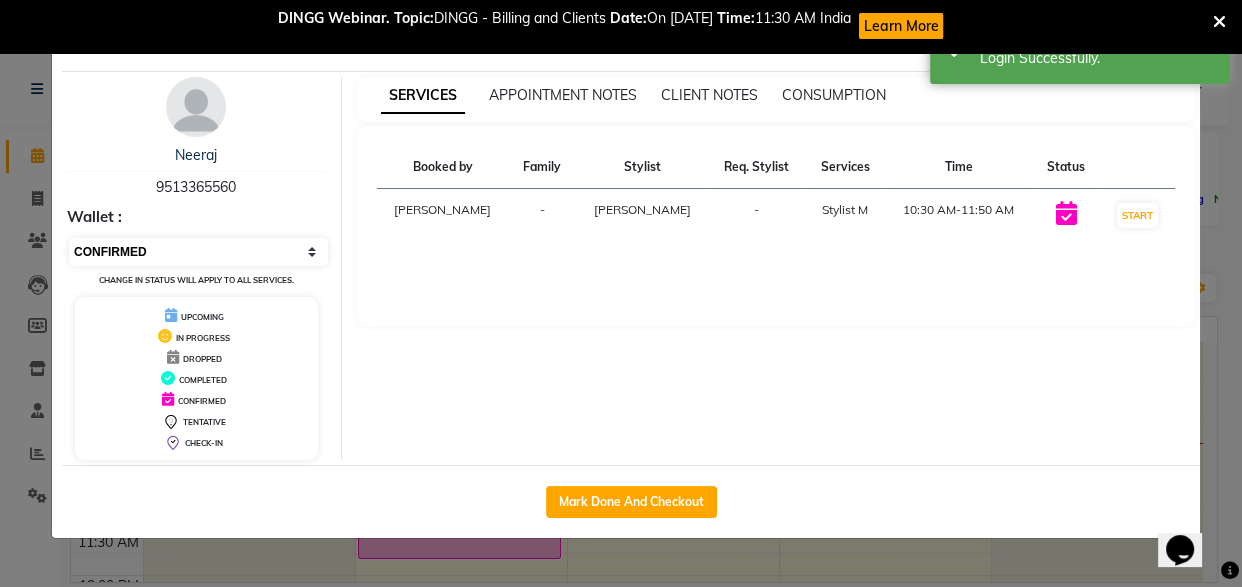 click on "Select IN SERVICE CONFIRMED TENTATIVE CHECK IN MARK DONE DROPPED UPCOMING" at bounding box center [198, 252] 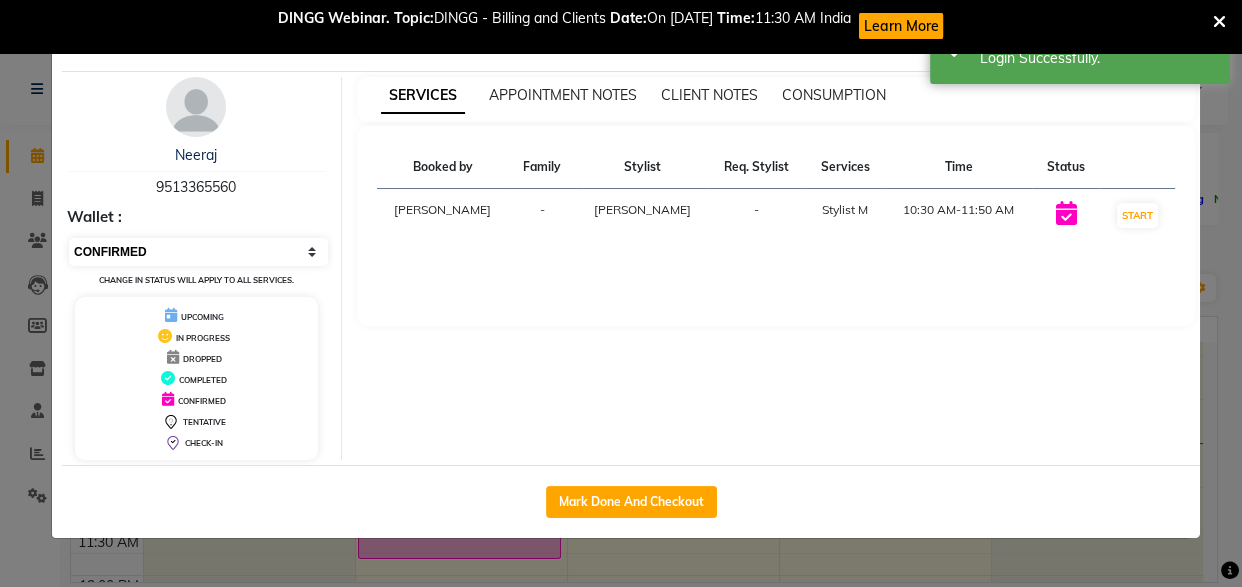 select on "8" 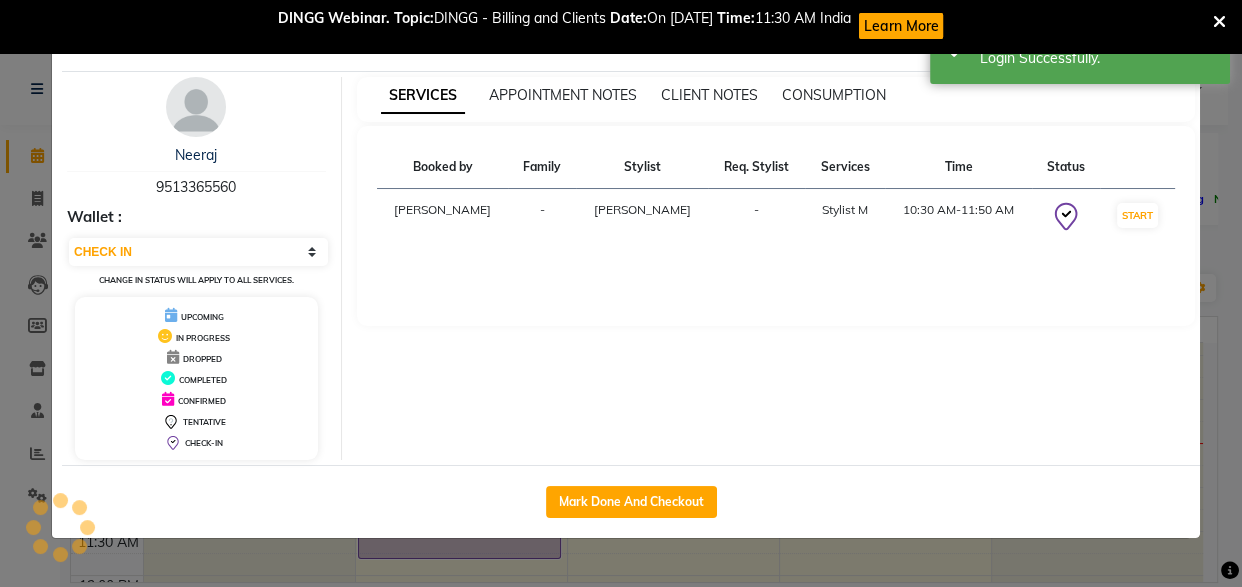 click on "Client Detail  Neeraj    9513365560 Wallet : Select IN SERVICE CONFIRMED TENTATIVE CHECK IN MARK DONE DROPPED UPCOMING Change in status will apply to all services. UPCOMING IN PROGRESS DROPPED COMPLETED CONFIRMED TENTATIVE CHECK-IN SERVICES APPOINTMENT NOTES CLIENT NOTES CONSUMPTION Booked by Family Stylist Req. Stylist Services Time Status  [PERSON_NAME] -  Stylist M   10:30 AM-11:50 AM   START   Mark Done And Checkout" 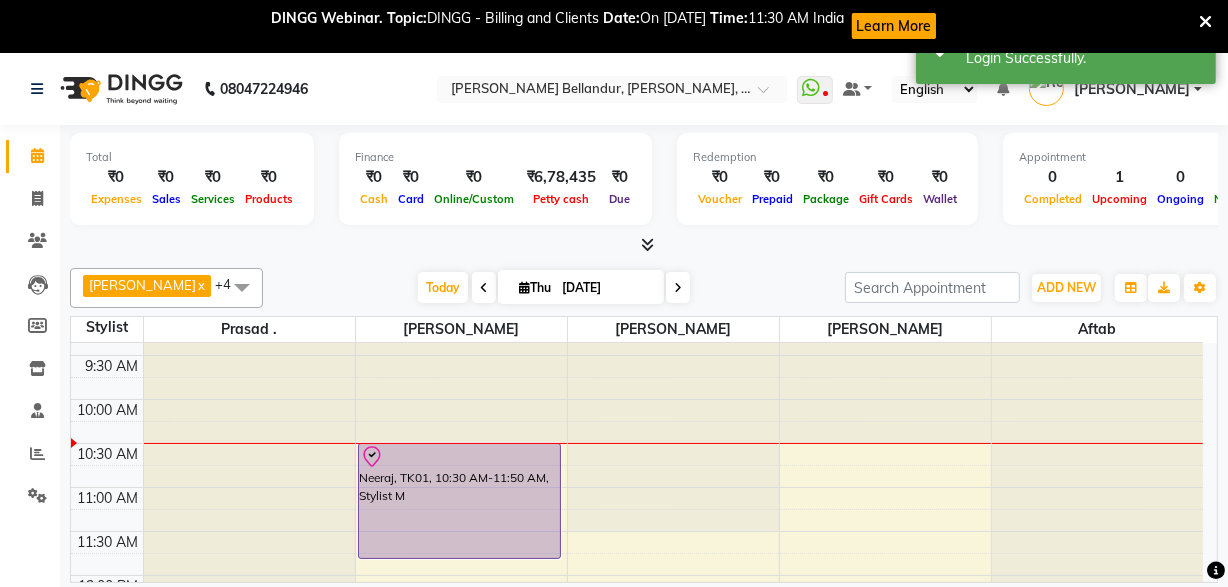 click at bounding box center [1205, 22] 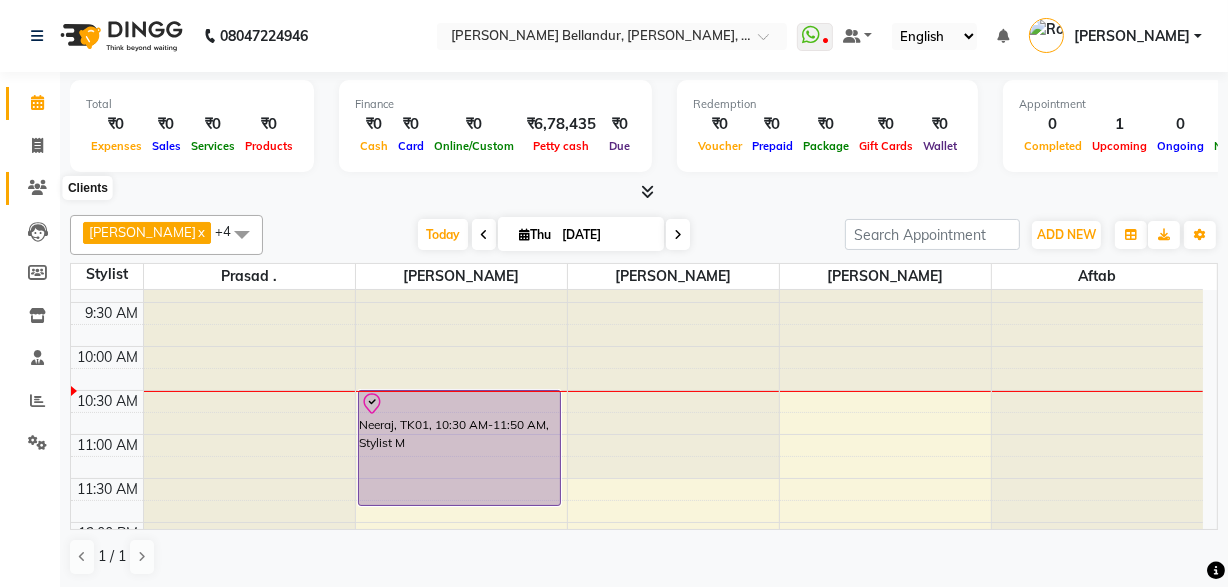 click 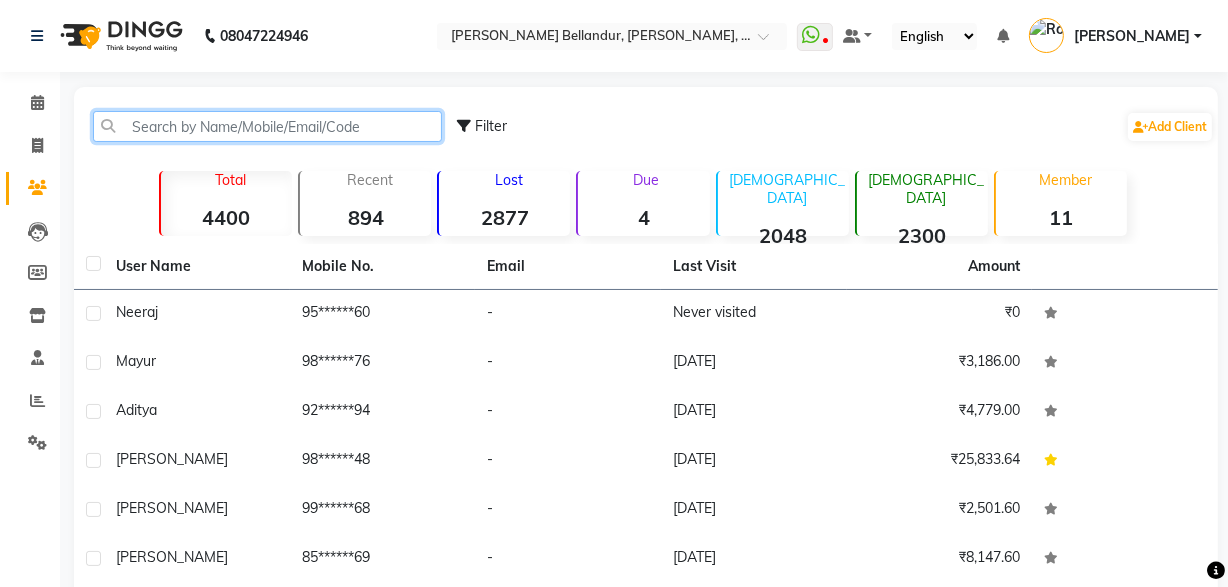 click 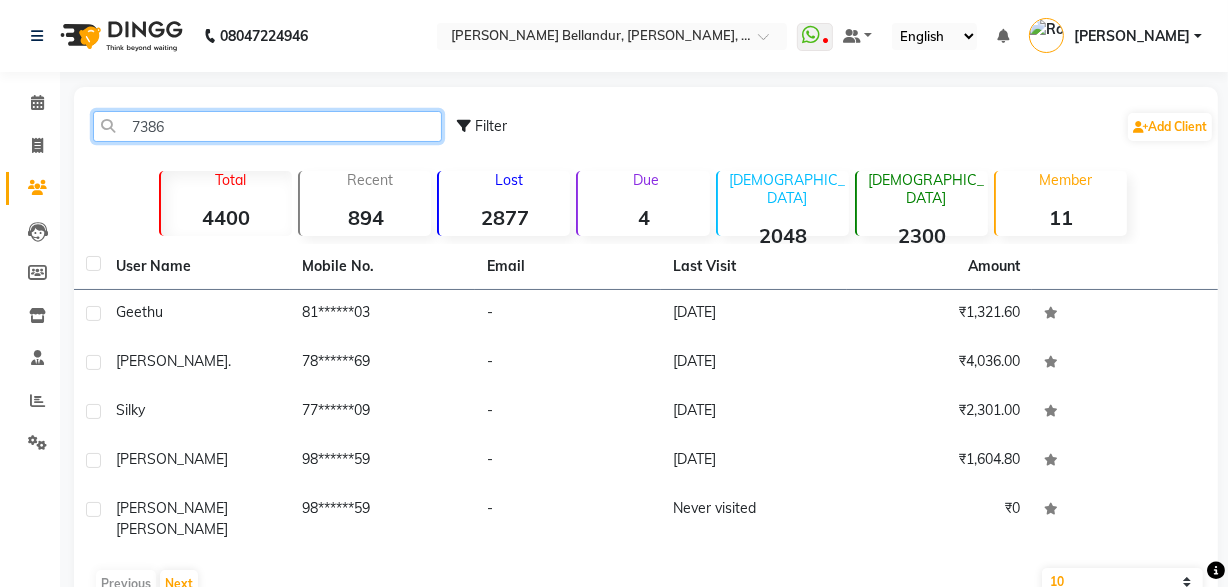 type on "73869" 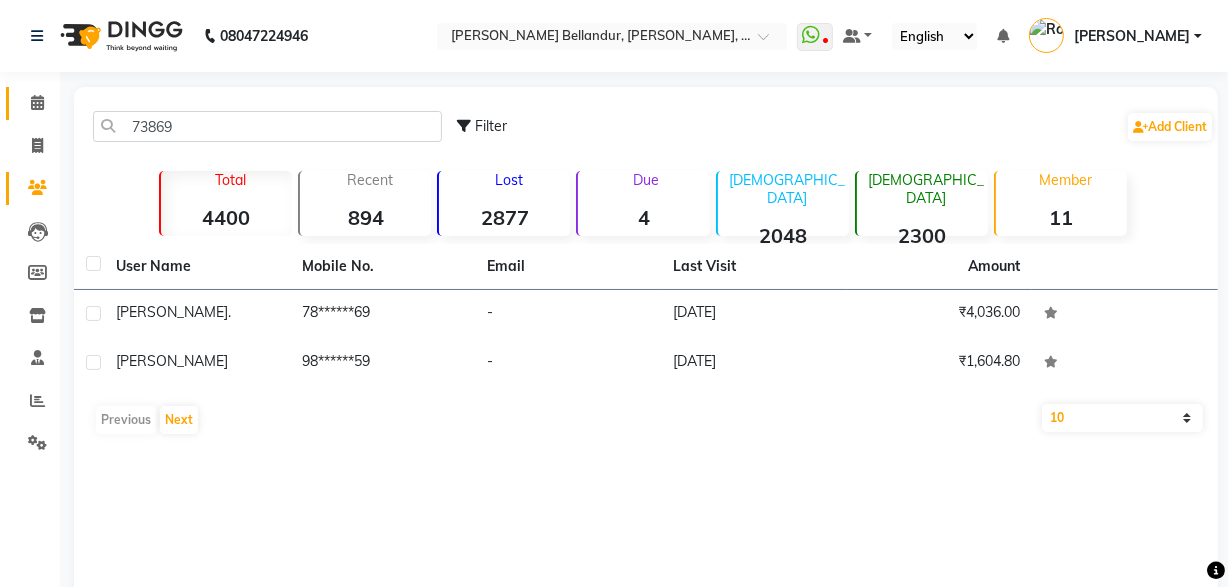 click on "Calendar" 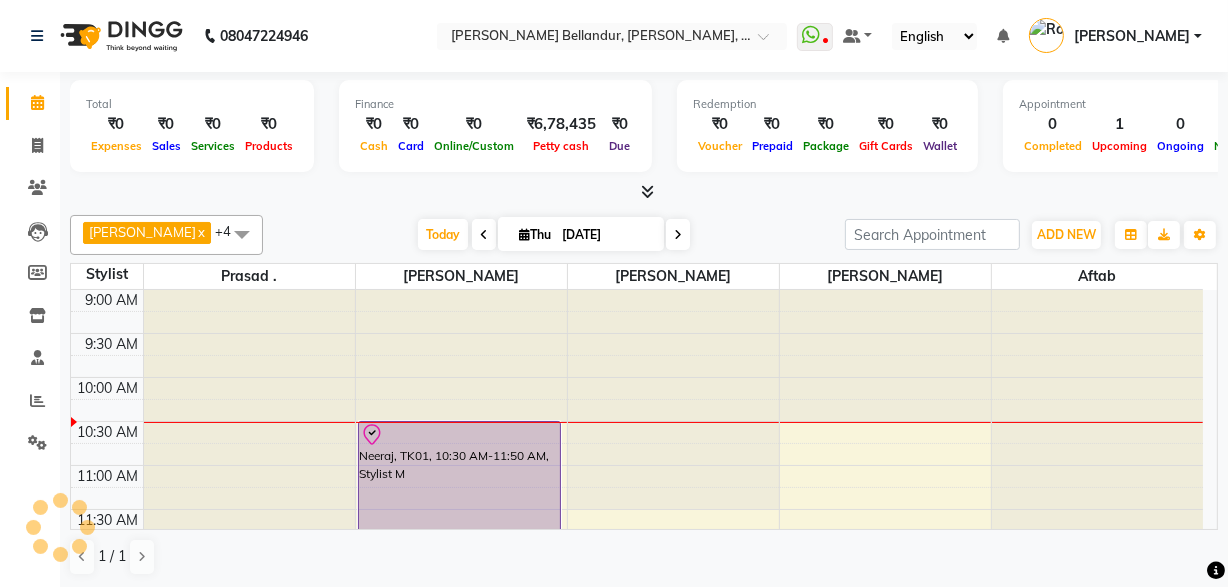 scroll, scrollTop: 900, scrollLeft: 0, axis: vertical 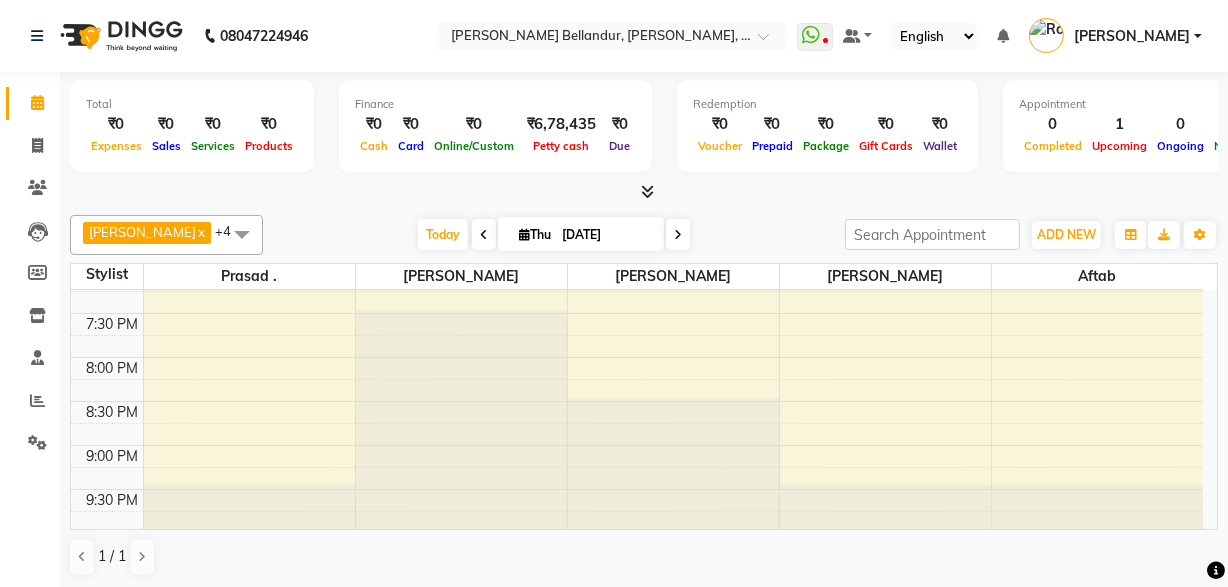 click at bounding box center [242, 234] 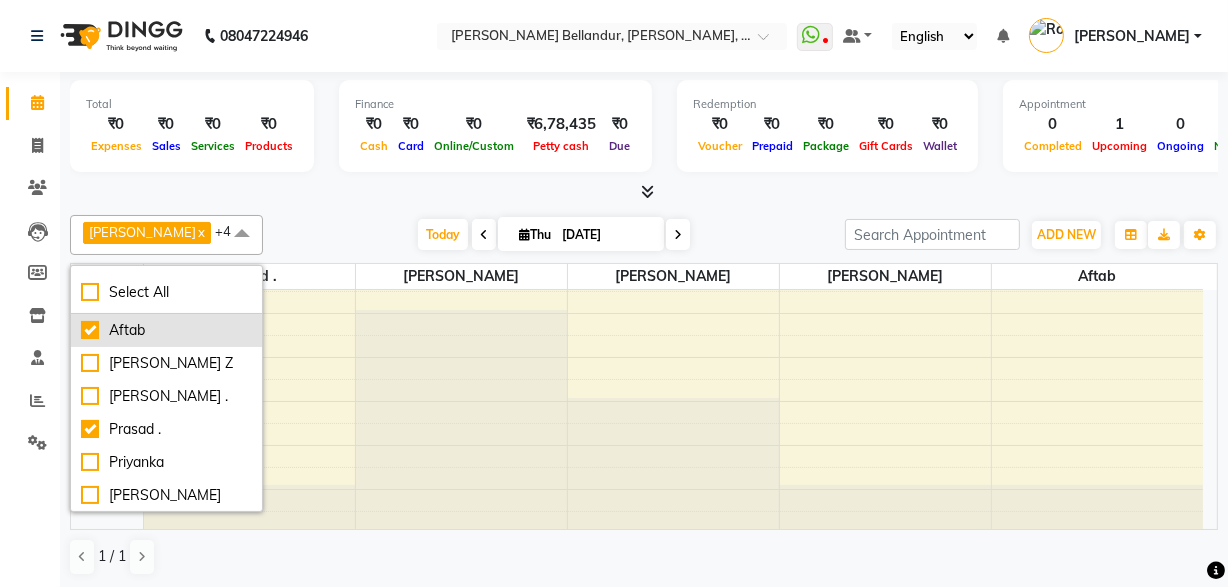 click on "Aftab" at bounding box center [166, 330] 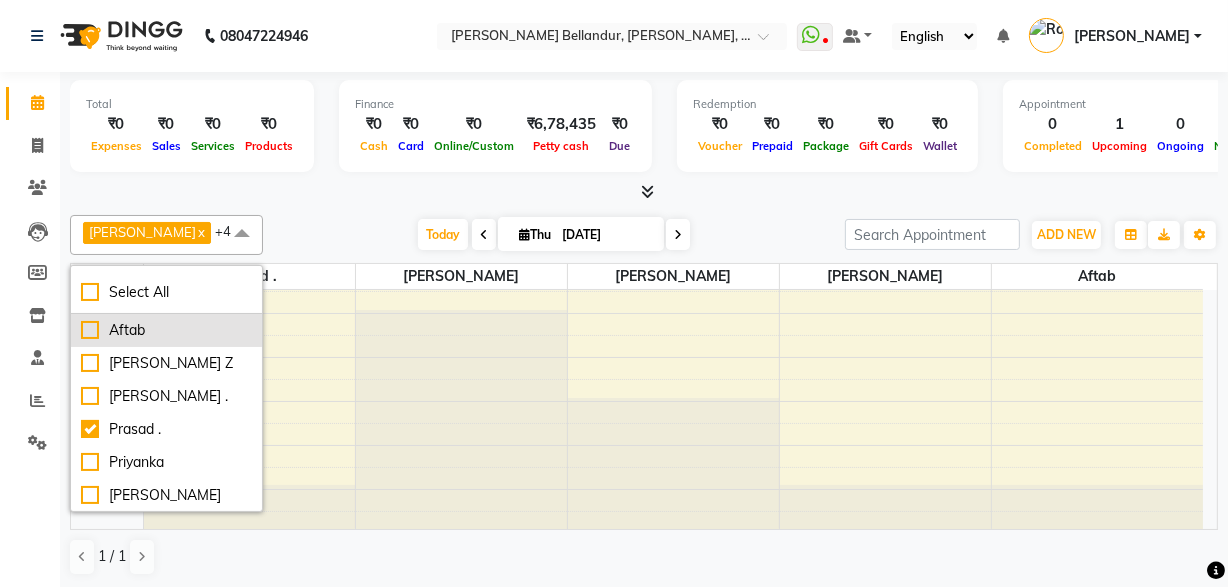 checkbox on "false" 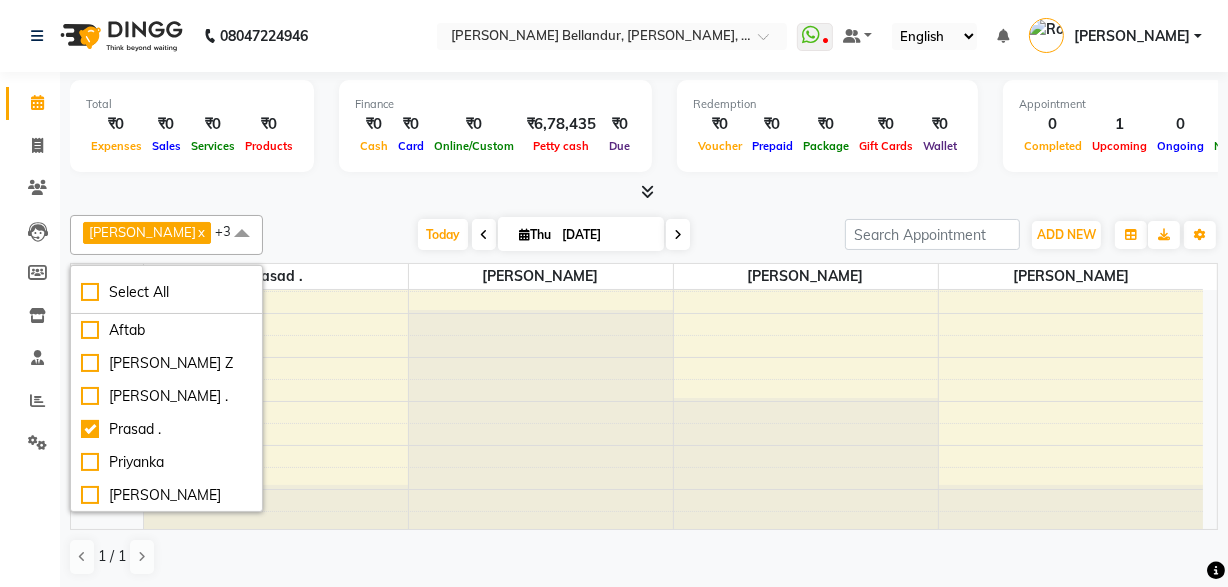 click on "[PERSON_NAME] .  x [PERSON_NAME]  x +3 Select All [PERSON_NAME] [PERSON_NAME] . [GEOGRAPHIC_DATA] . [PERSON_NAME] [PERSON_NAME] [PERSON_NAME] KL [DATE]  [DATE] Toggle Dropdown Add Appointment Add Invoice Add Attendance Add Client Add Transaction Toggle Dropdown Add Appointment Add Invoice Add Attendance Add Client ADD NEW Toggle Dropdown Add Appointment Add Invoice Add Attendance Add Client Add Transaction [PERSON_NAME] .  x [PERSON_NAME]  x +3 Select All [PERSON_NAME] [PERSON_NAME] . [GEOGRAPHIC_DATA] . [PERSON_NAME] [PERSON_NAME] [PERSON_NAME] KL Group By  Staff View   Room View  View as Vertical  Vertical - Week View  Horizontal  Horizontal - Week View  List  Toggle Dropdown Calendar Settings Manage Tags   Arrange Stylists   Reset Stylists  Full Screen Appointment Form Zoom 100% Staff/Room Display Count 11 Stylist Prasad . [PERSON_NAME] 9:00 AM 9:30 AM 10:00 AM 10:30 AM 11:00 AM 11:30 AM 12:00 PM 12:30 PM 1:00 PM 1:30 PM 2:00 PM 2:30 PM 3:00 PM 3:30 PM 4:00 PM 4:30 PM 5:00 PM 5:30 PM 6:00 PM" 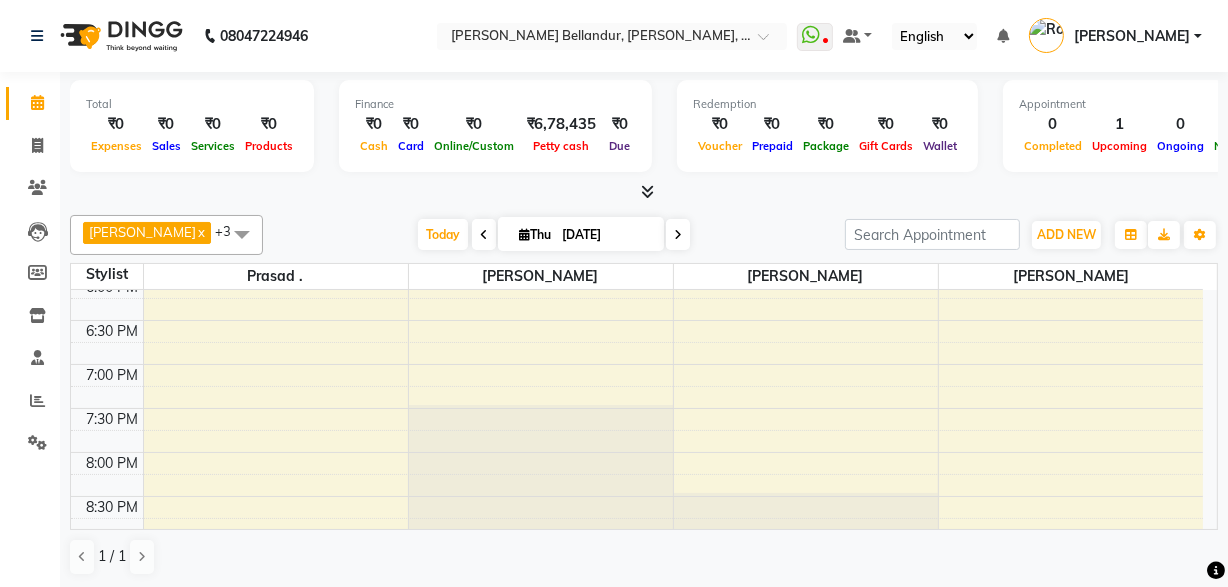 scroll, scrollTop: 699, scrollLeft: 0, axis: vertical 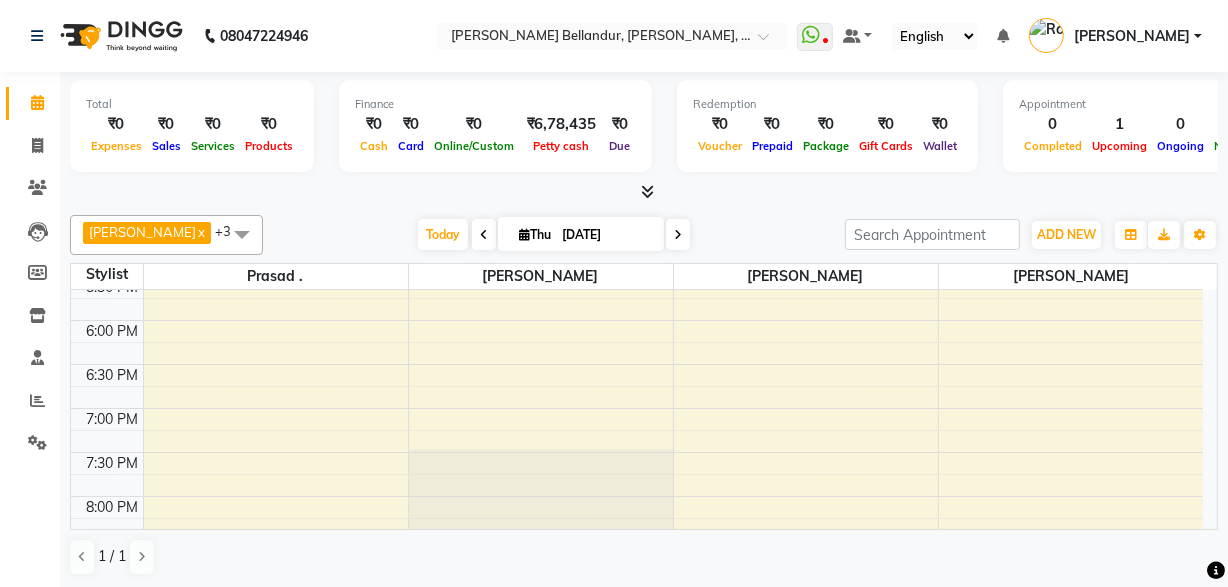 click on "9:00 AM 9:30 AM 10:00 AM 10:30 AM 11:00 AM 11:30 AM 12:00 PM 12:30 PM 1:00 PM 1:30 PM 2:00 PM 2:30 PM 3:00 PM 3:30 PM 4:00 PM 4:30 PM 5:00 PM 5:30 PM 6:00 PM 6:30 PM 7:00 PM 7:30 PM 8:00 PM 8:30 PM 9:00 PM 9:30 PM
Neeraj, TK01, 10:30 AM-11:50 AM, Stylist M" at bounding box center (637, 100) 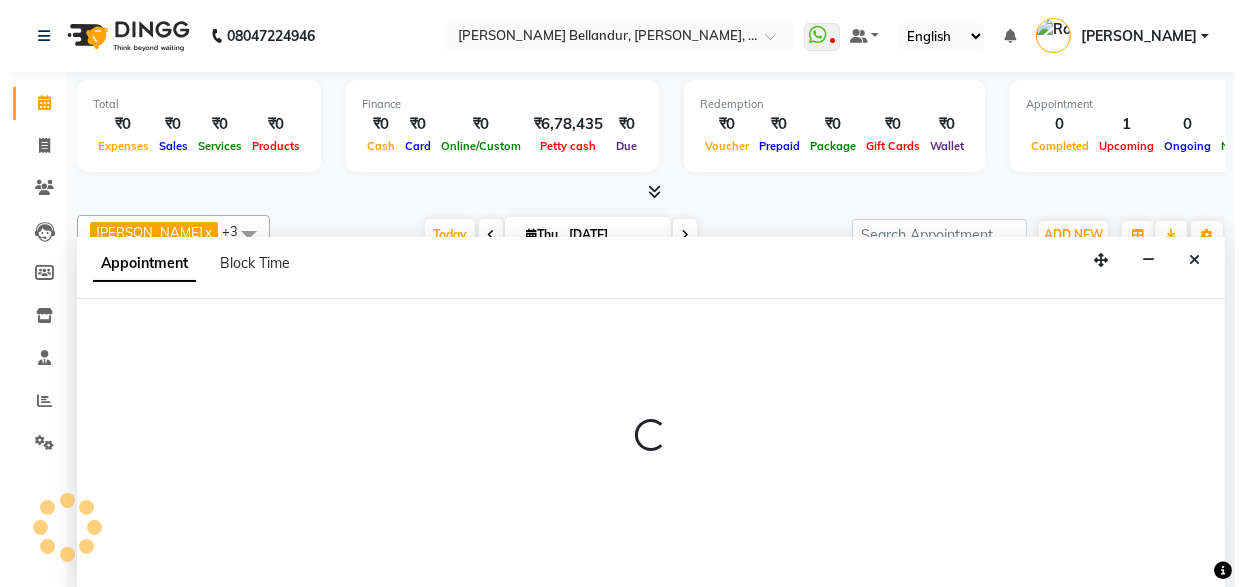 scroll, scrollTop: 0, scrollLeft: 0, axis: both 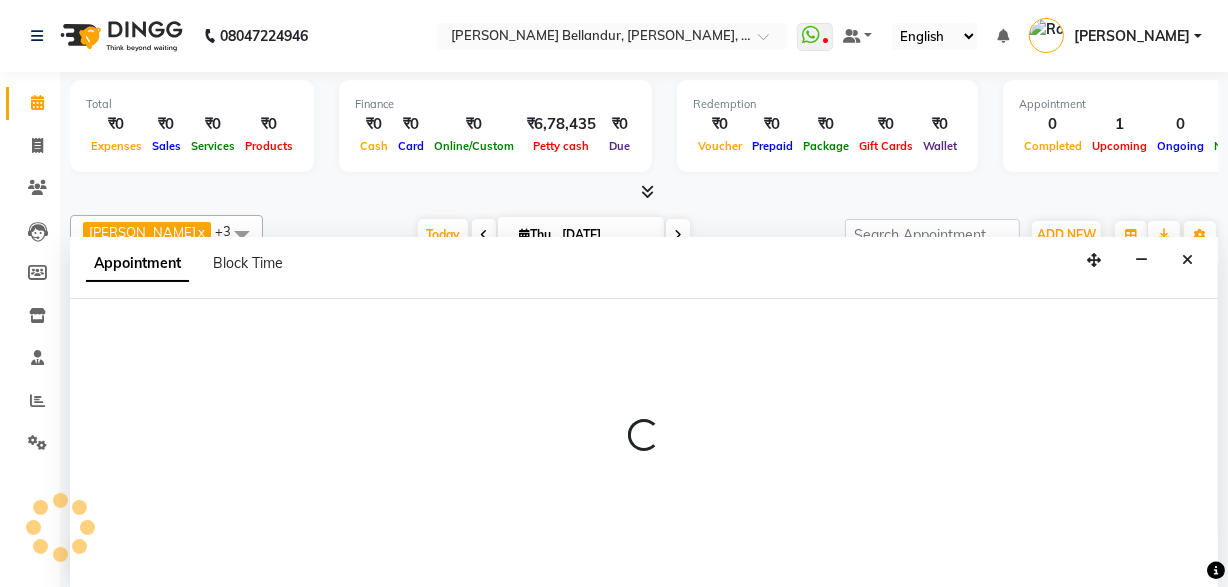 select on "44651" 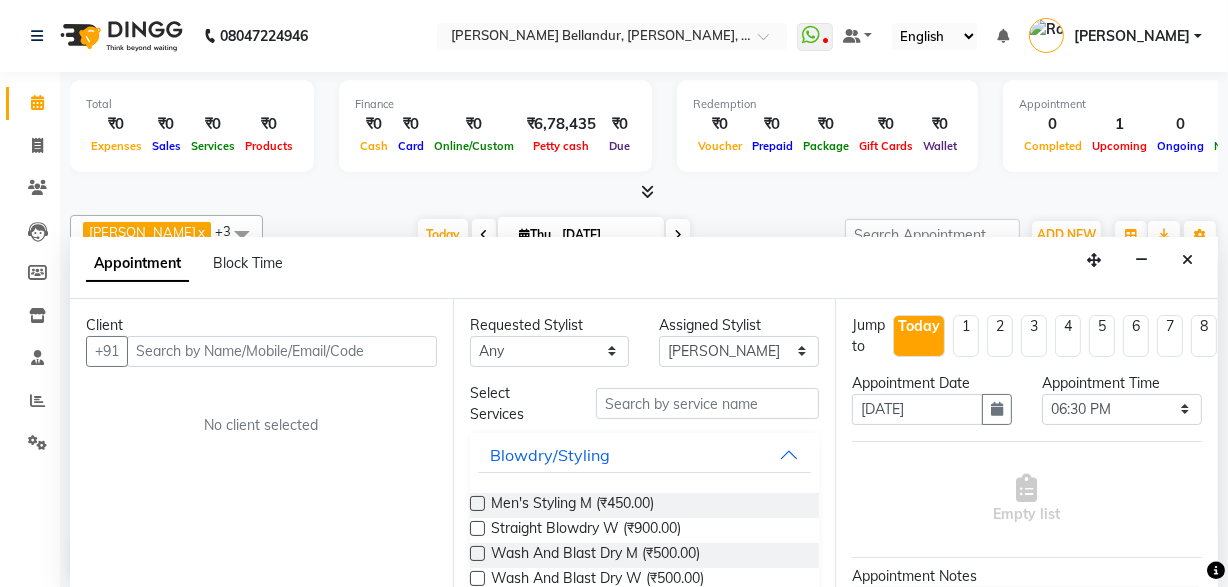 click at bounding box center (282, 351) 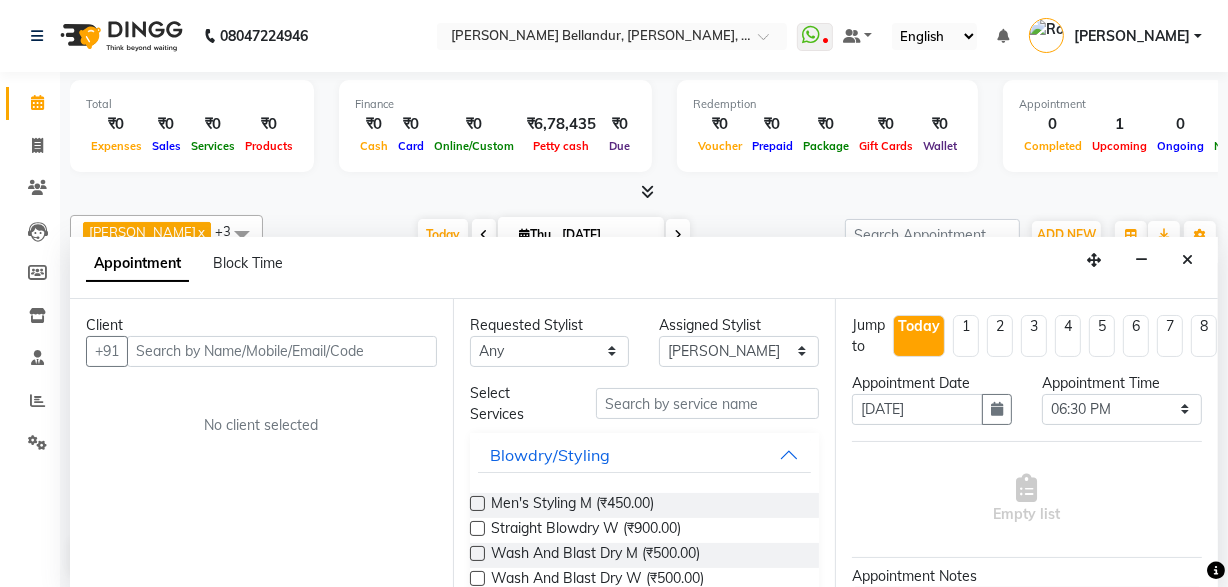 click at bounding box center (282, 351) 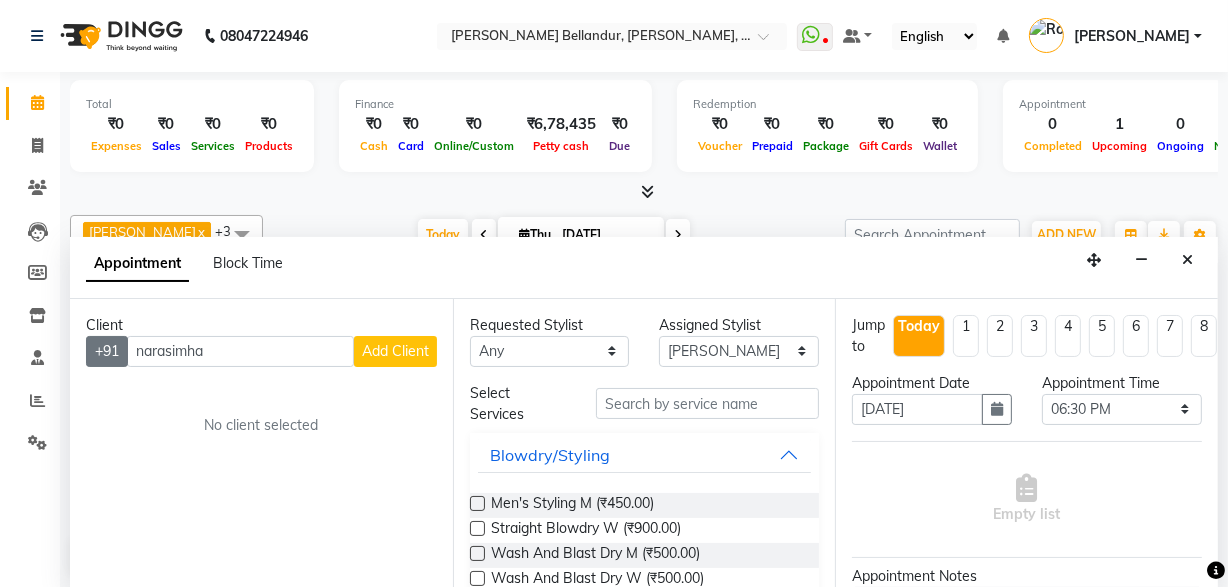 drag, startPoint x: 253, startPoint y: 353, endPoint x: 114, endPoint y: 358, distance: 139.0899 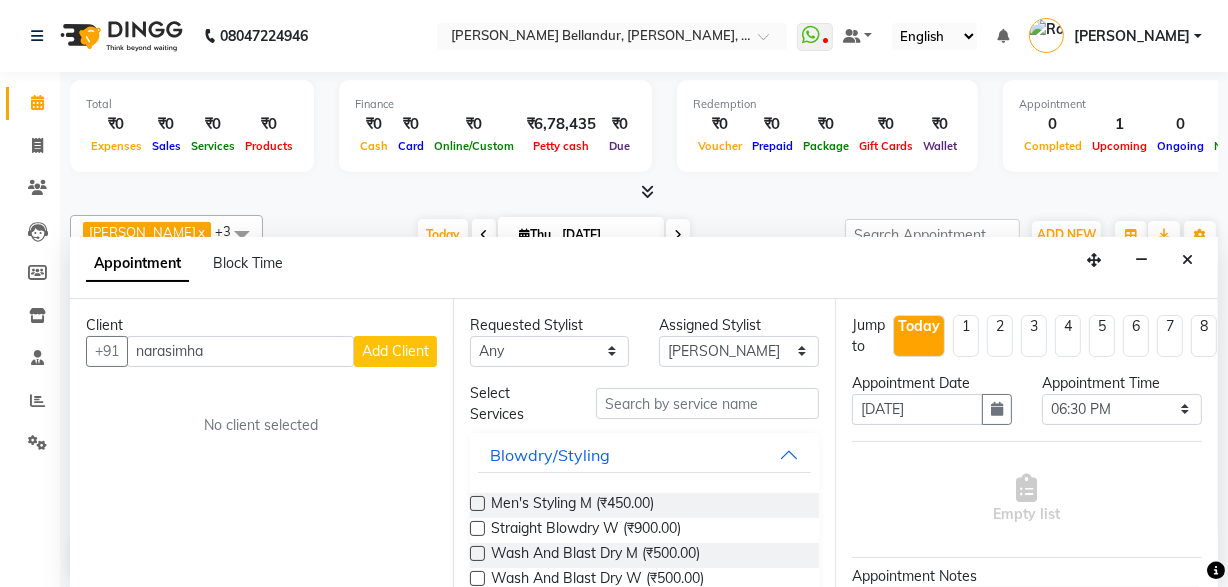 drag, startPoint x: 132, startPoint y: 348, endPoint x: 218, endPoint y: 349, distance: 86.00581 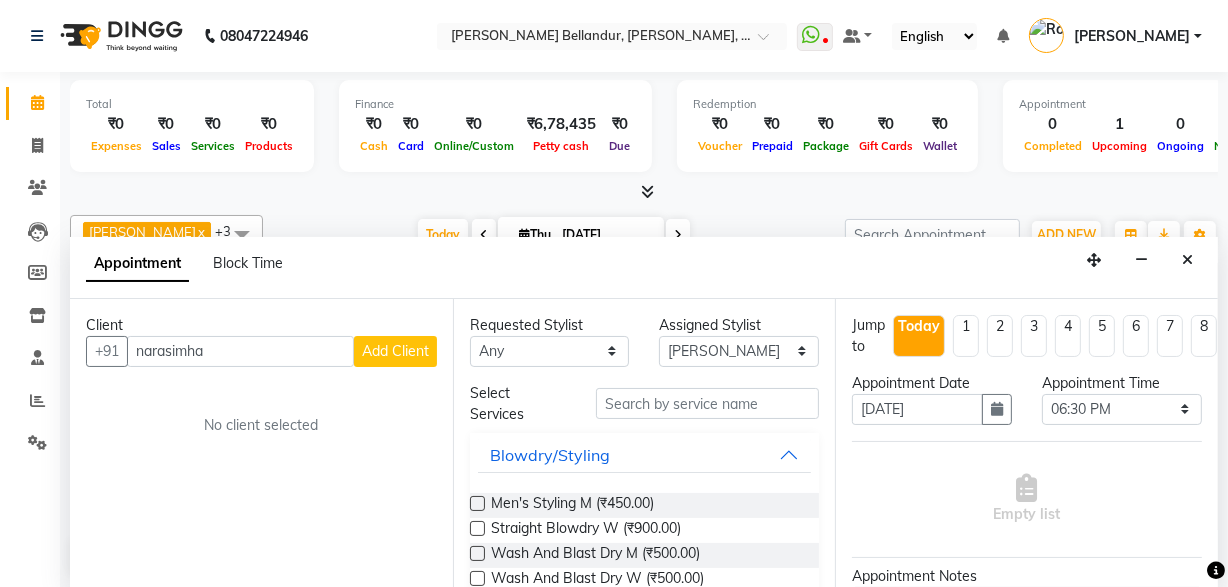 click on "narasimha" at bounding box center [240, 351] 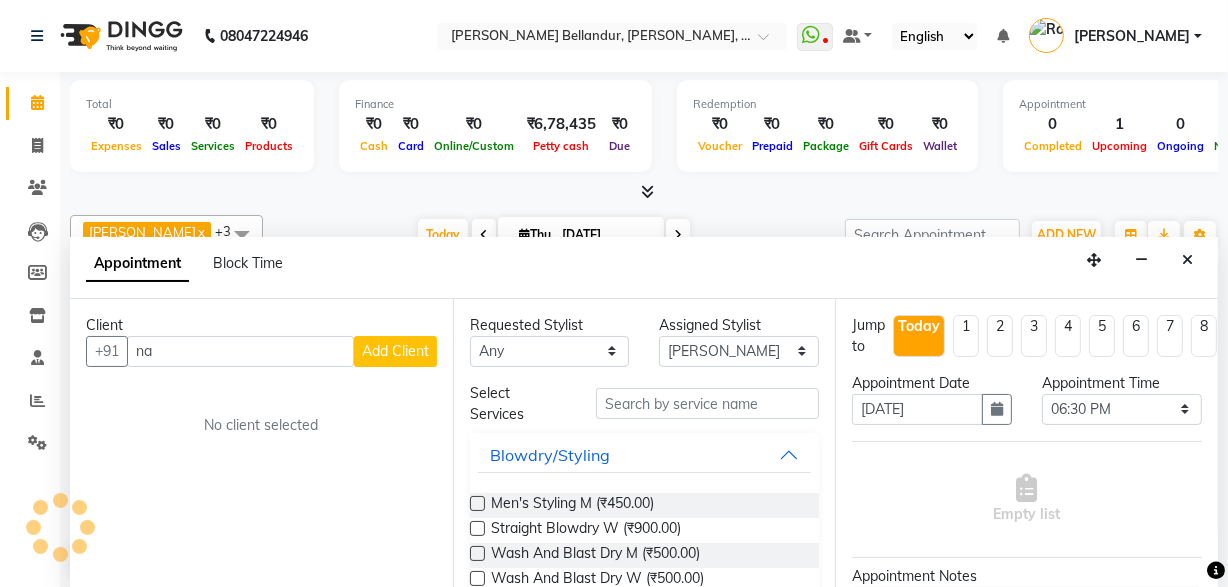 type on "n" 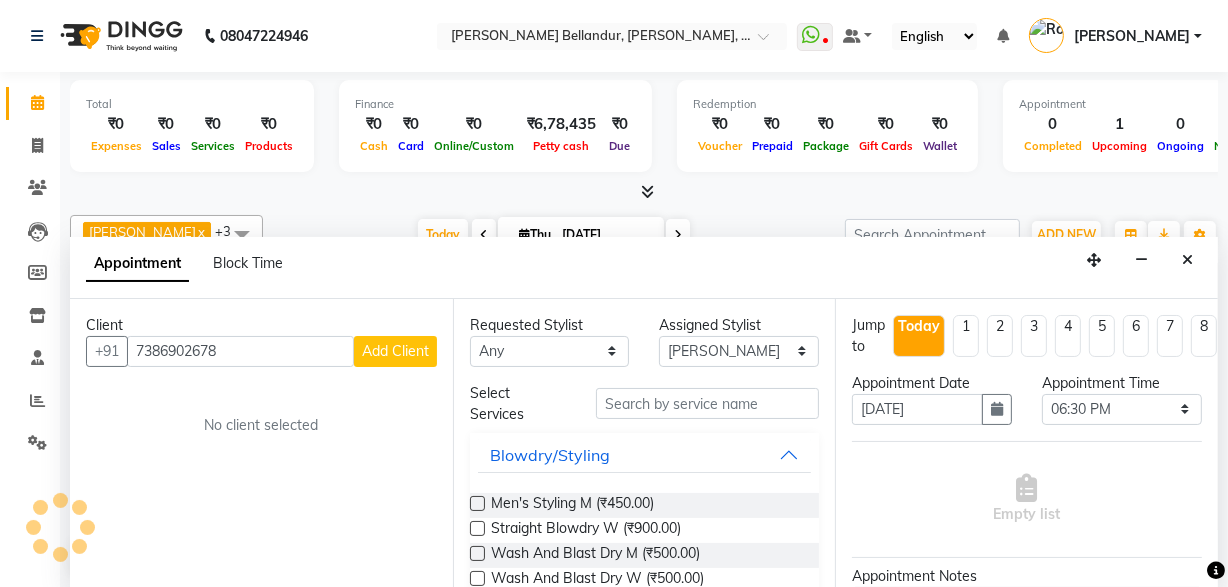 type on "7386902678" 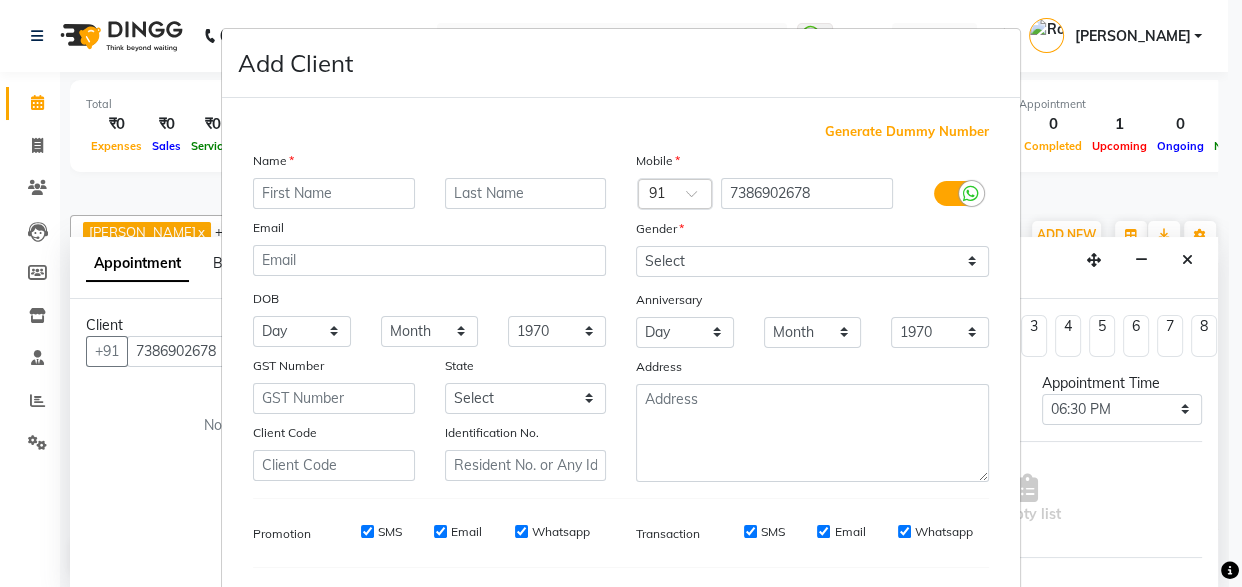 click at bounding box center (334, 193) 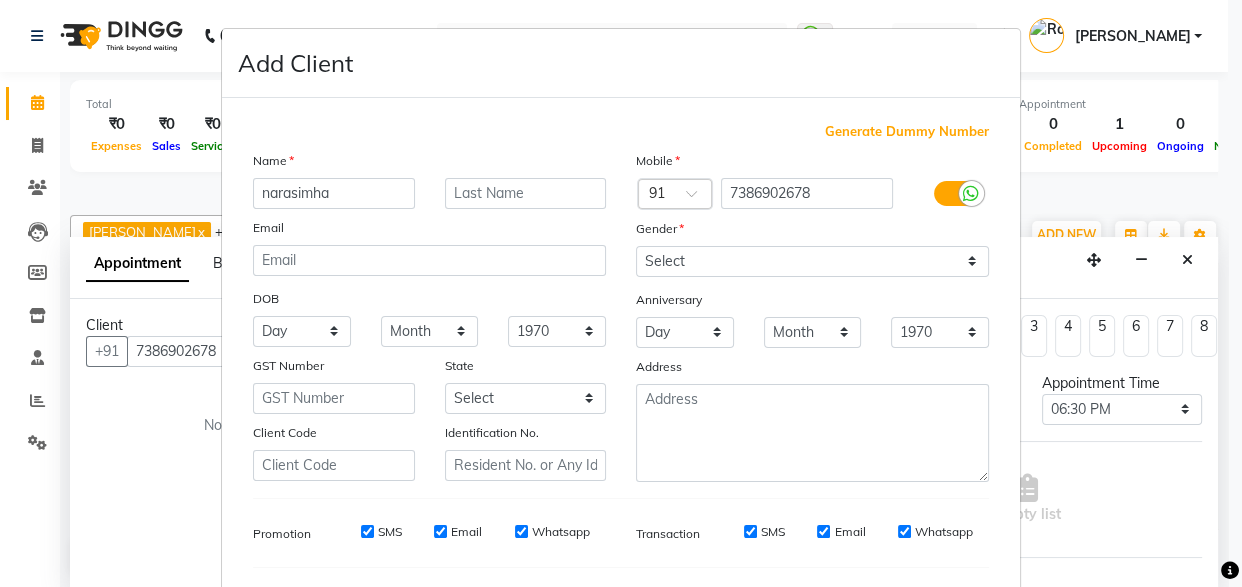 type on "narasimha" 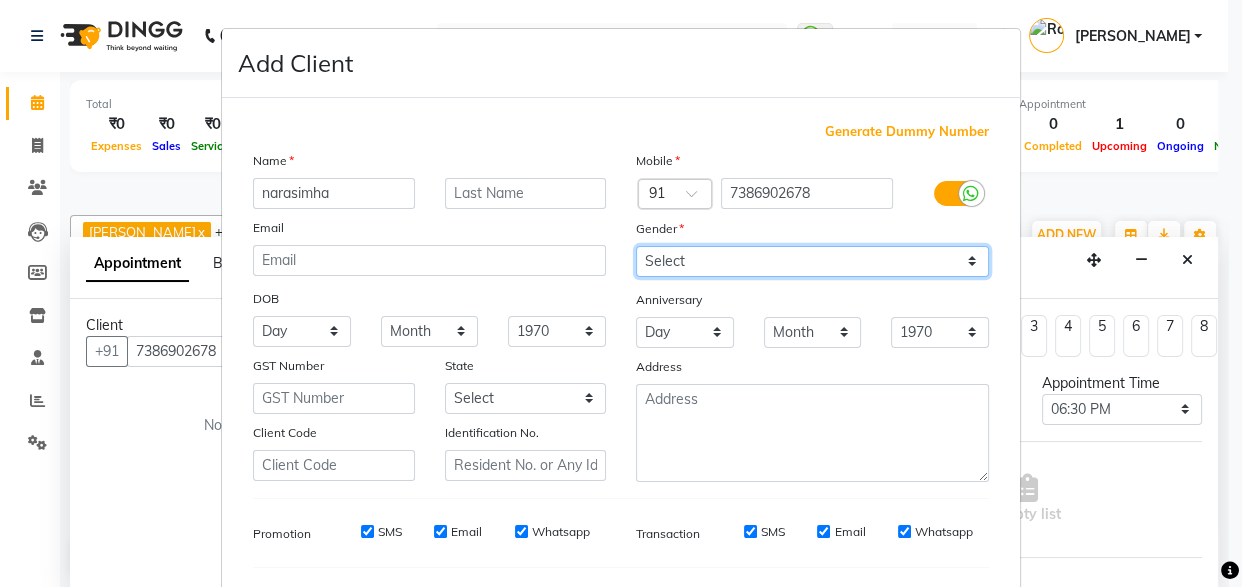 click on "Select [DEMOGRAPHIC_DATA] [DEMOGRAPHIC_DATA] Other Prefer Not To Say" at bounding box center [812, 261] 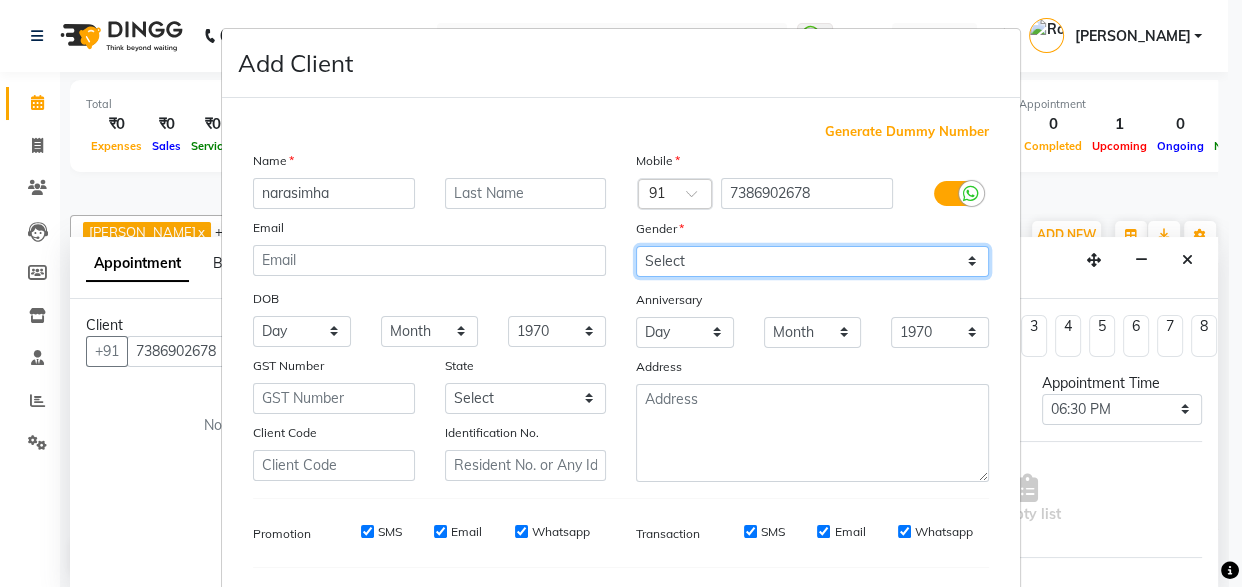 select on "[DEMOGRAPHIC_DATA]" 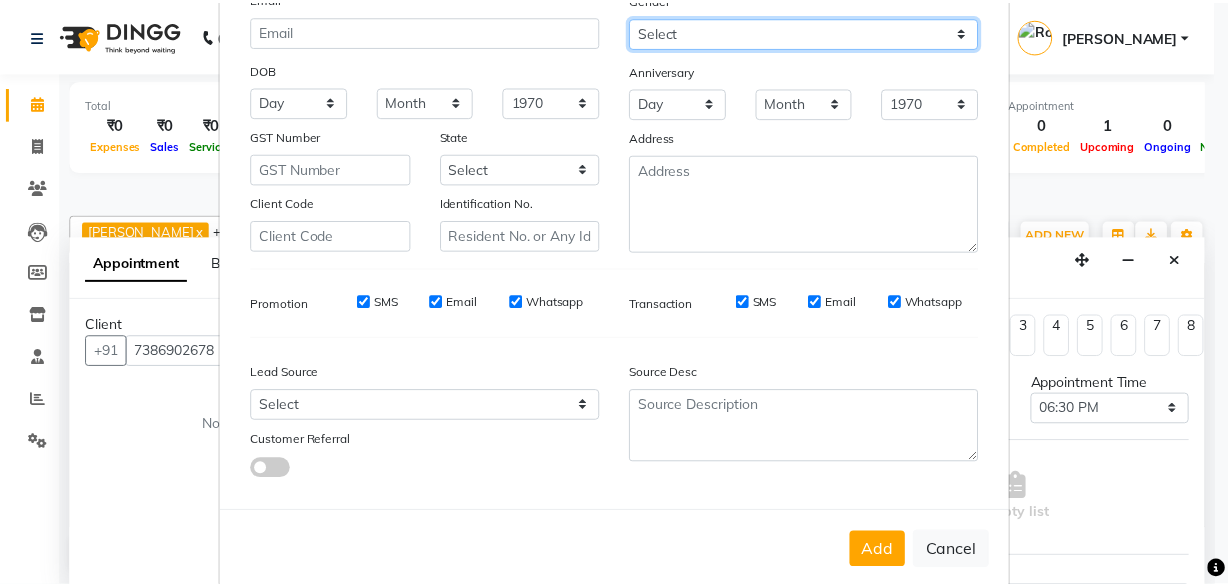 scroll, scrollTop: 266, scrollLeft: 0, axis: vertical 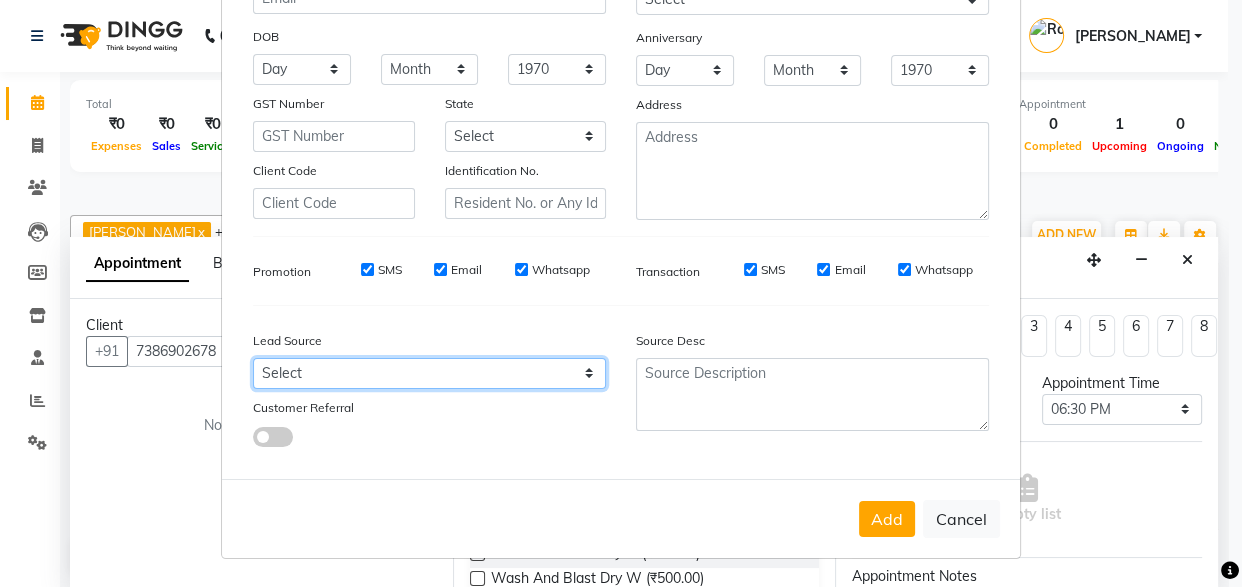 click on "Select Walk-in Internet Friend Word of Mouth Advertisement Facebook JustDial Google Other Instagram  YouTube  WhatsApp  Referral" at bounding box center (429, 373) 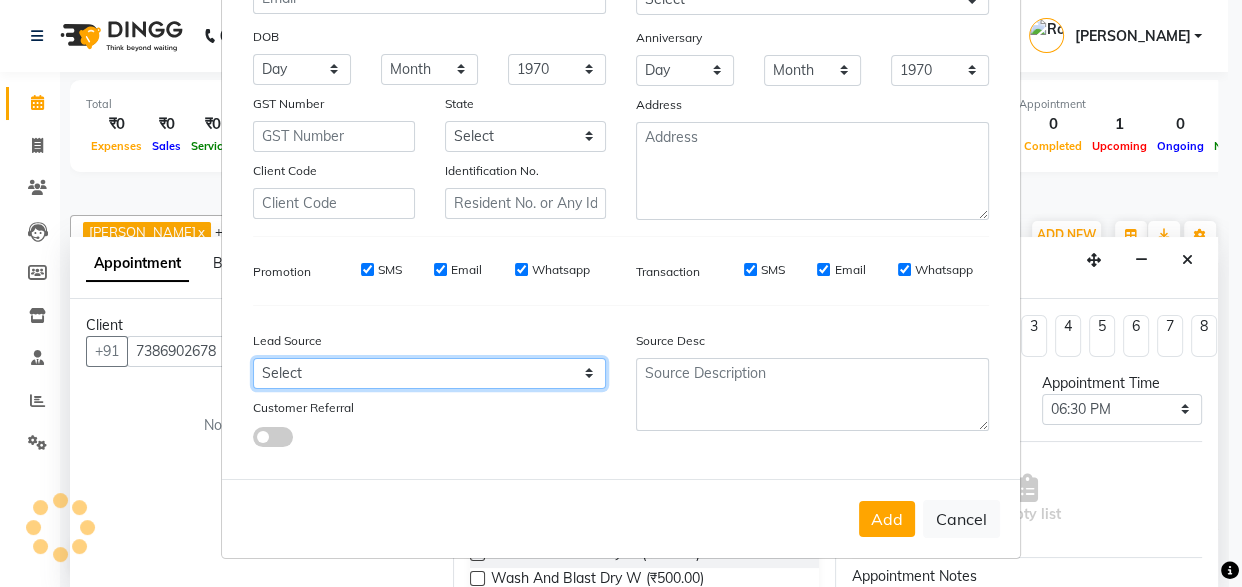 select on "36770" 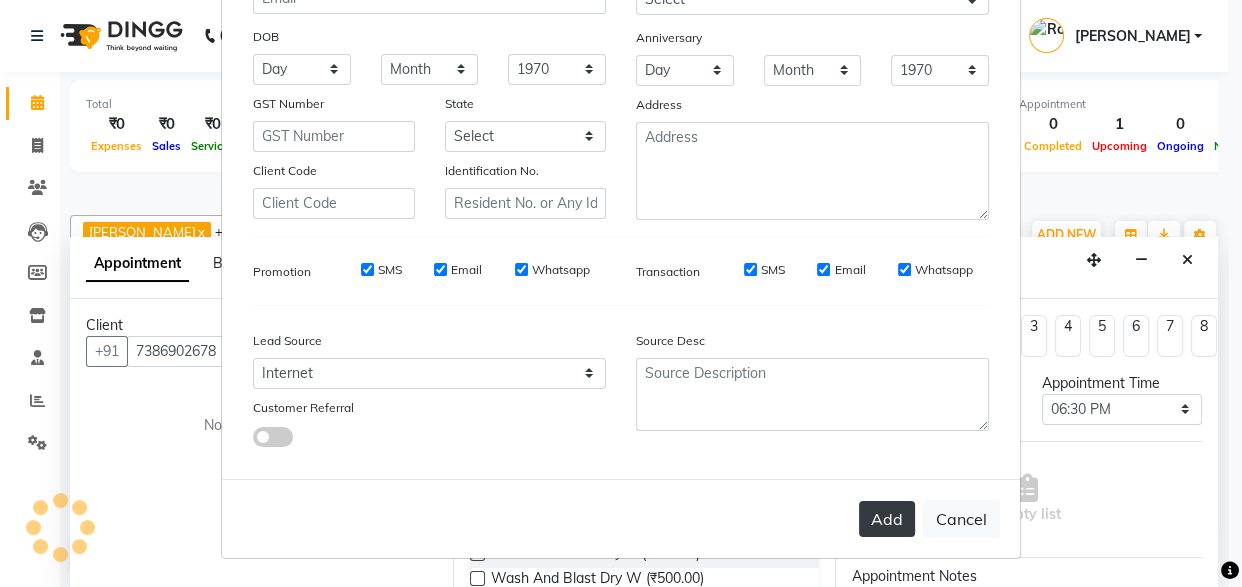 click on "Add" at bounding box center (887, 519) 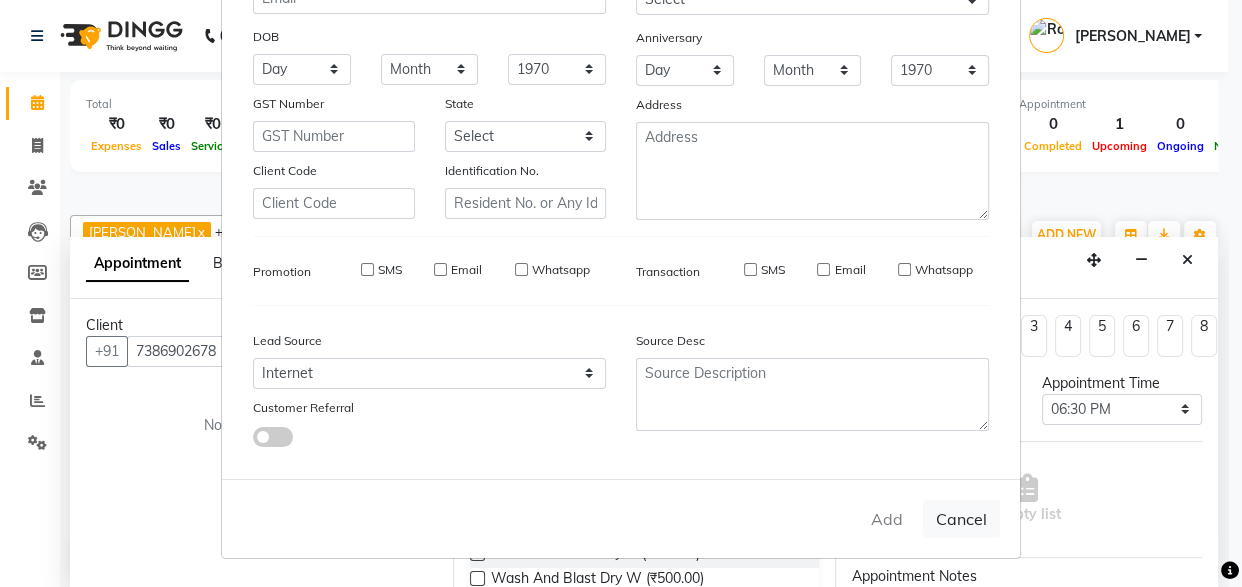 type on "73******78" 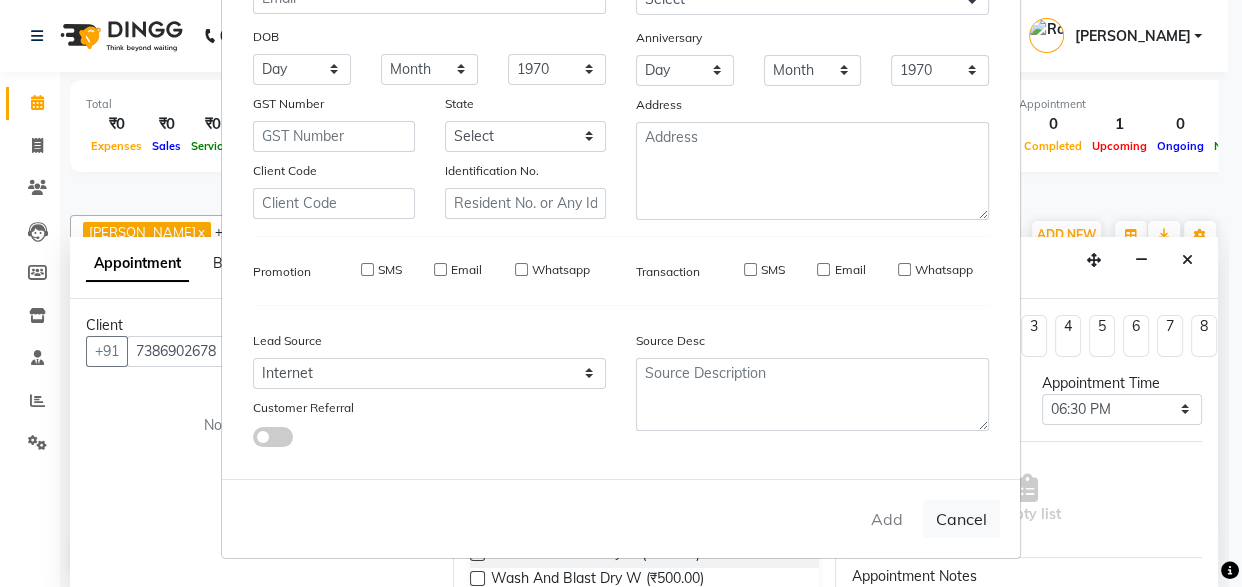 type 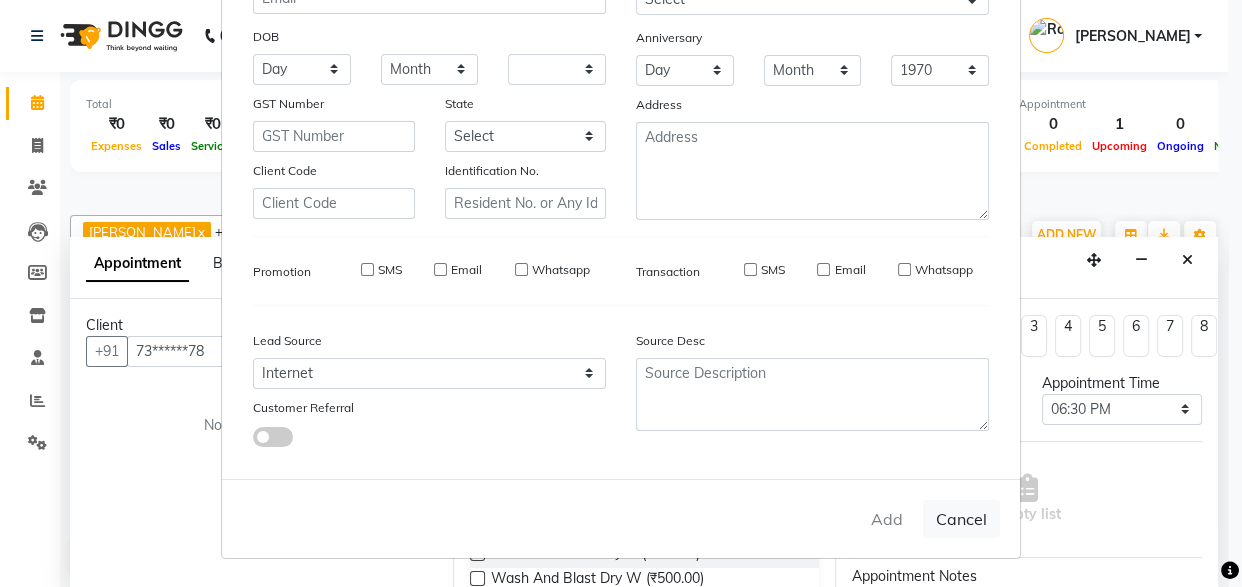 select 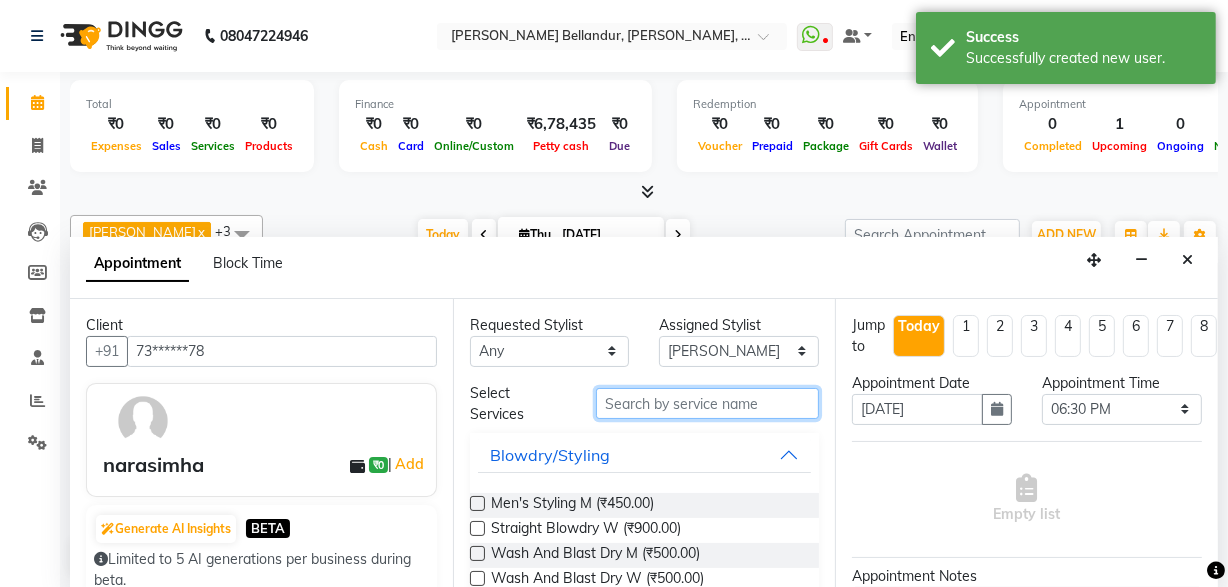 click at bounding box center (707, 403) 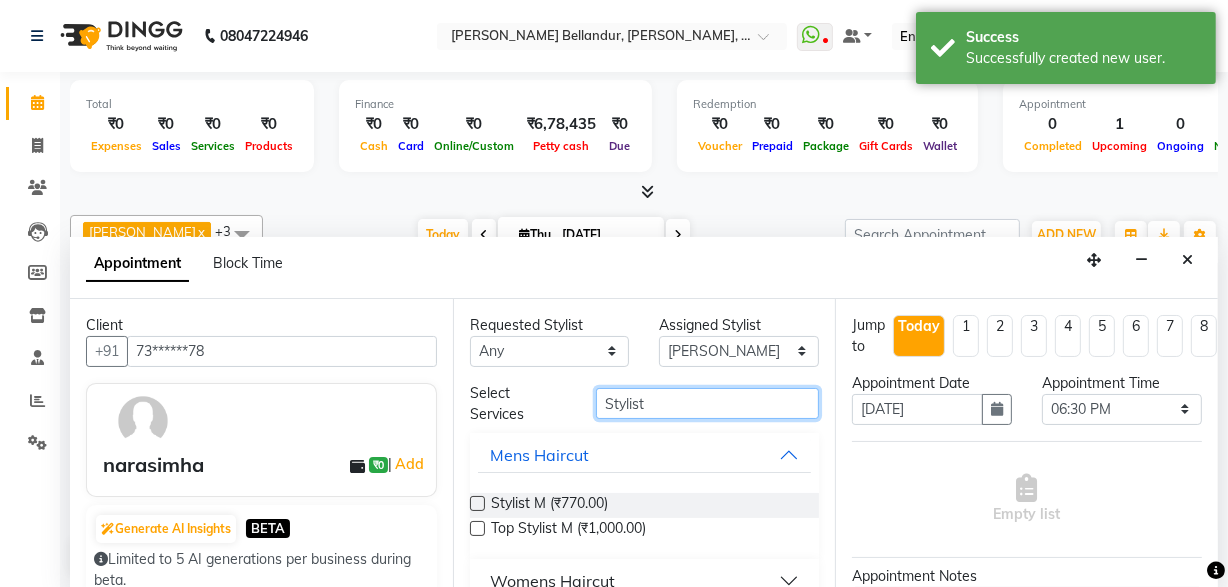 type on "Stylist" 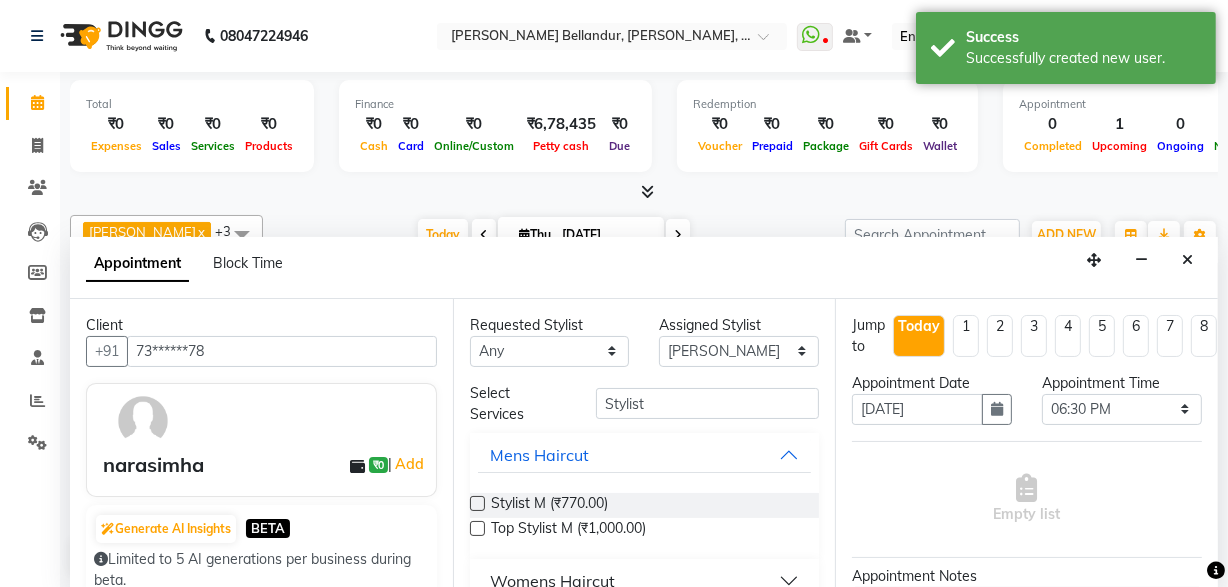 click on "Stylist M (₹770.00) Top Stylist M (₹1,000.00)" at bounding box center [645, 518] 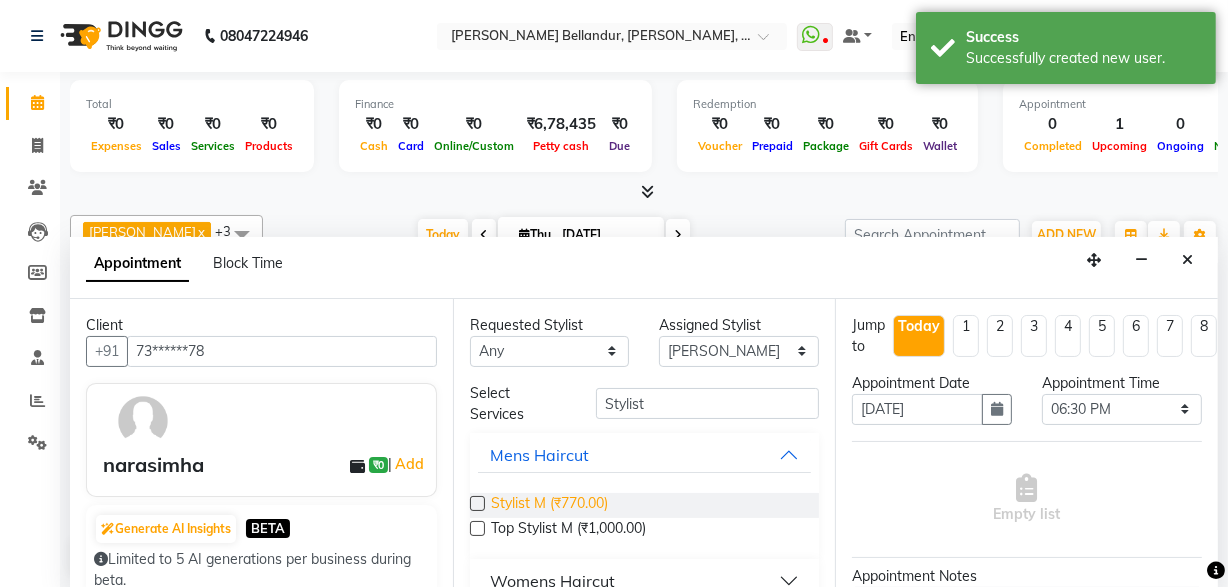 click on "Stylist M (₹770.00)" at bounding box center [549, 505] 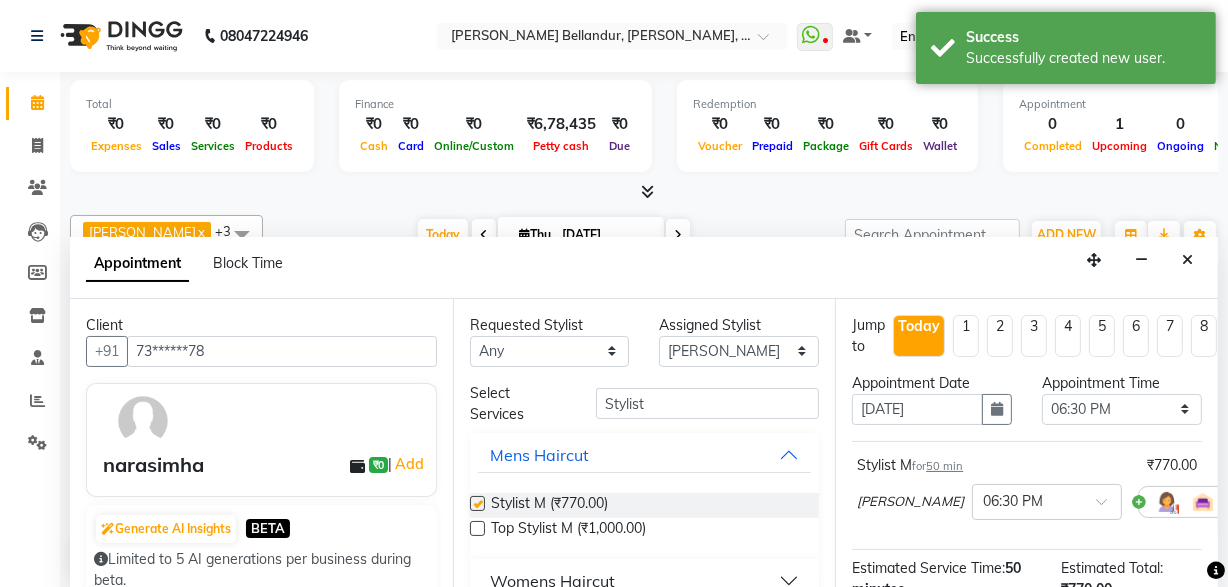 checkbox on "false" 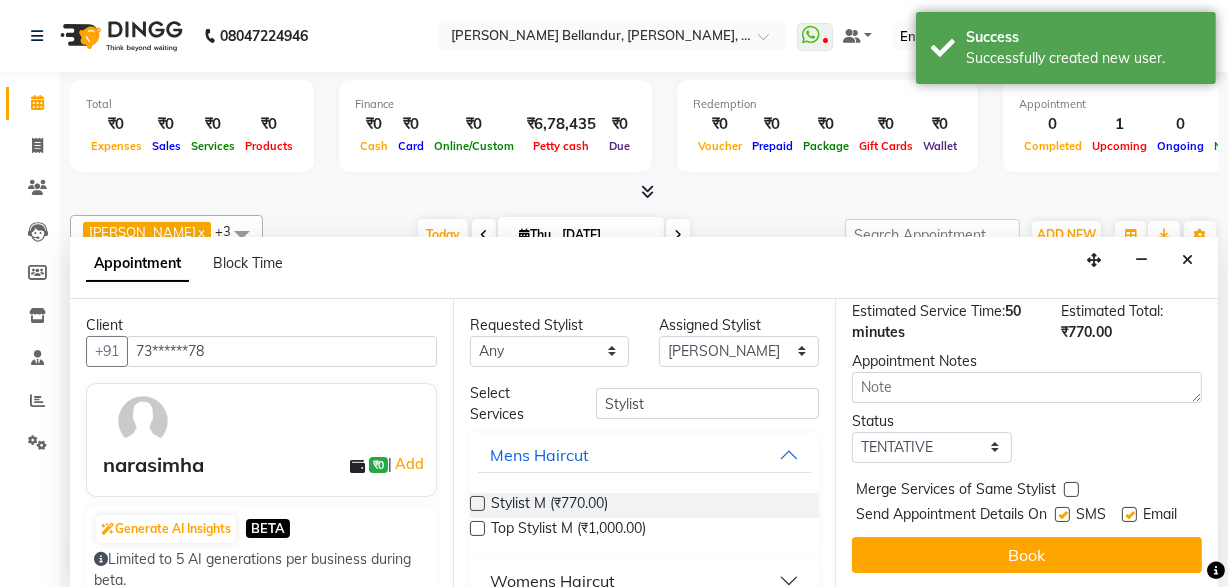scroll, scrollTop: 286, scrollLeft: 0, axis: vertical 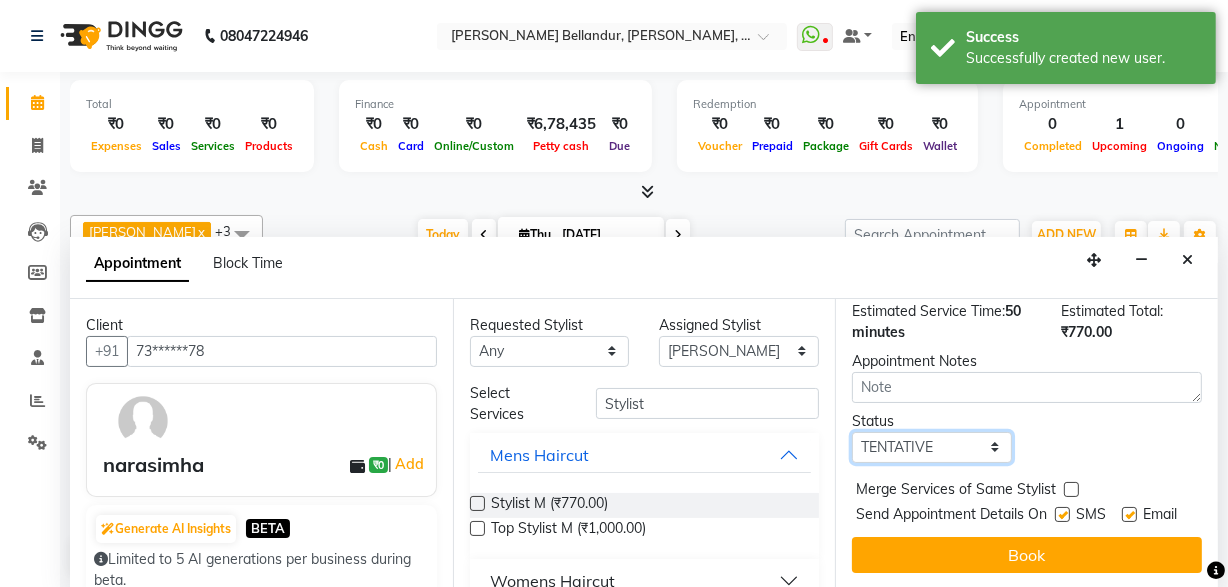 click on "Select TENTATIVE CONFIRM CHECK-IN UPCOMING" at bounding box center (932, 447) 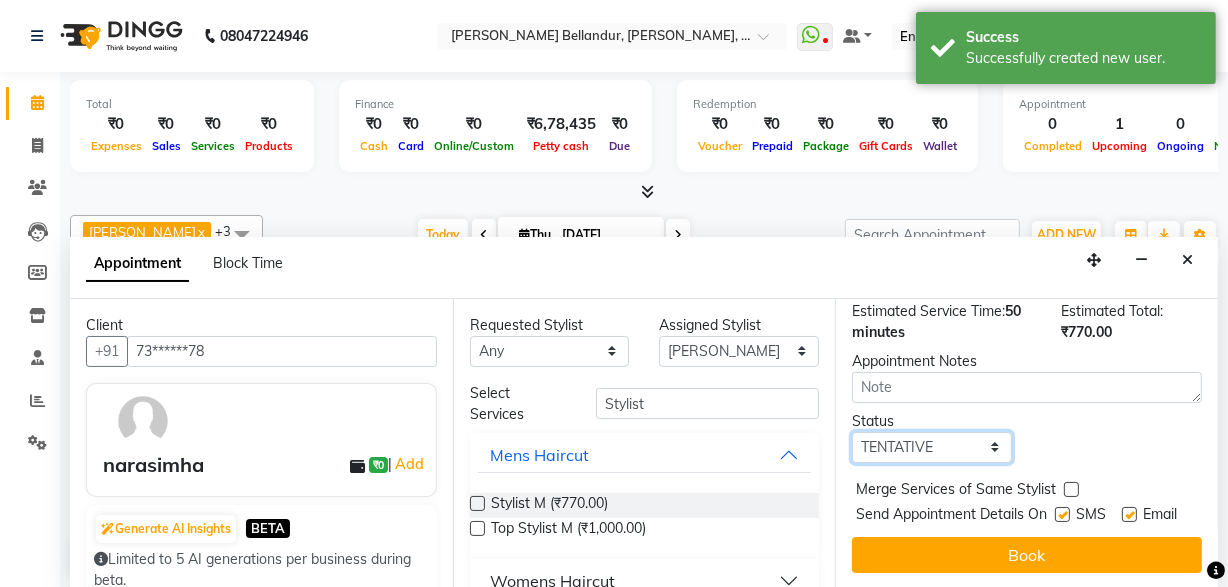 select on "confirm booking" 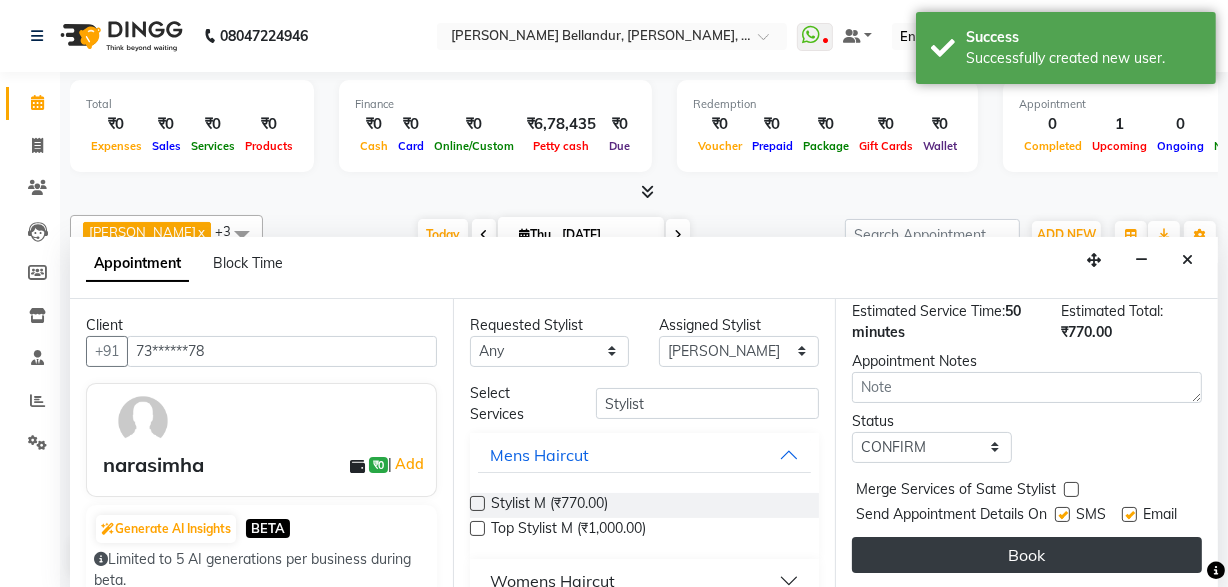 click on "Book" at bounding box center (1027, 555) 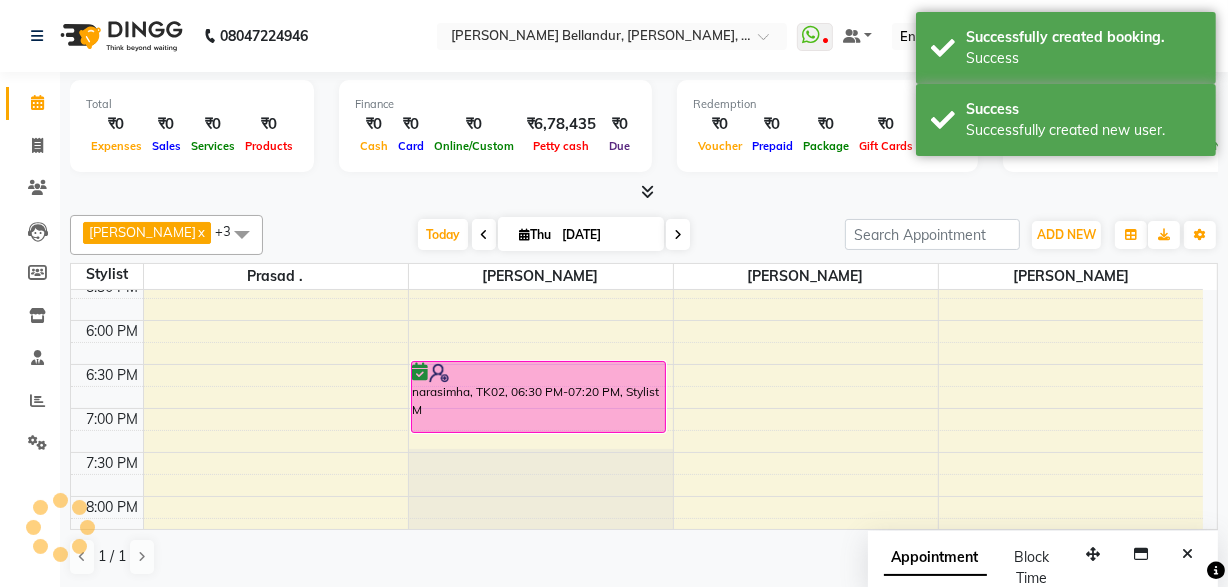 scroll, scrollTop: 0, scrollLeft: 0, axis: both 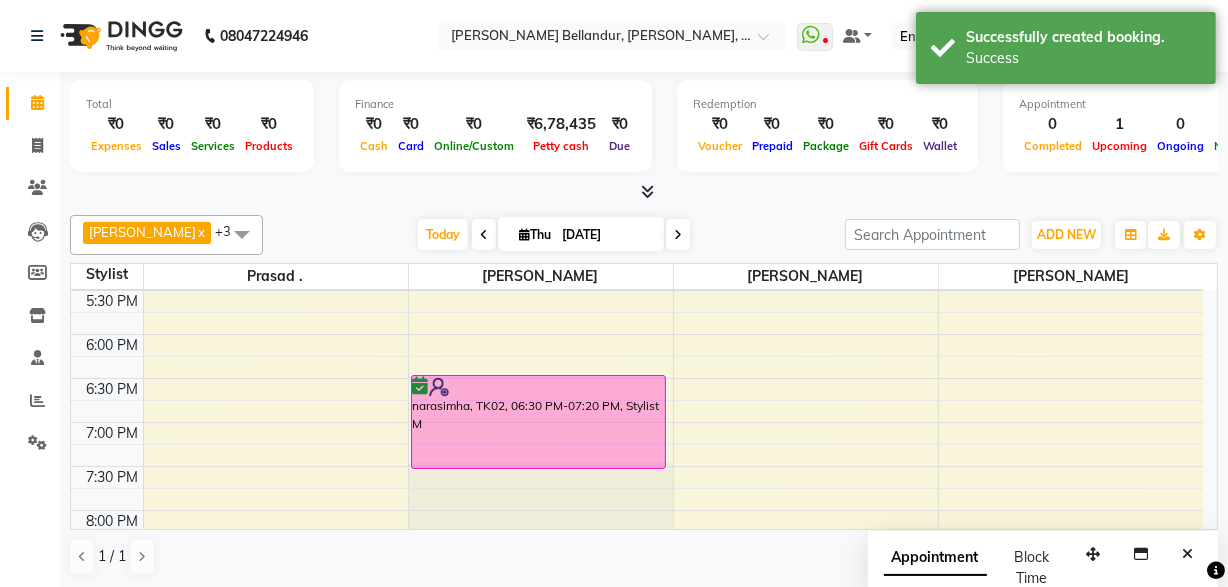 drag, startPoint x: 519, startPoint y: 443, endPoint x: 522, endPoint y: 484, distance: 41.109608 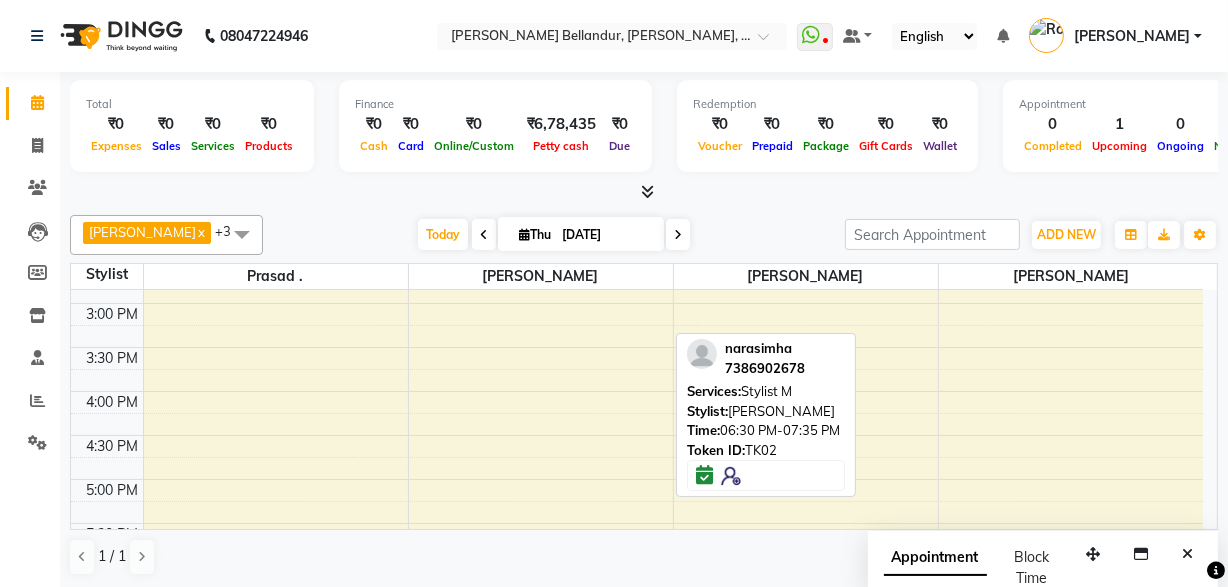 scroll, scrollTop: 0, scrollLeft: 0, axis: both 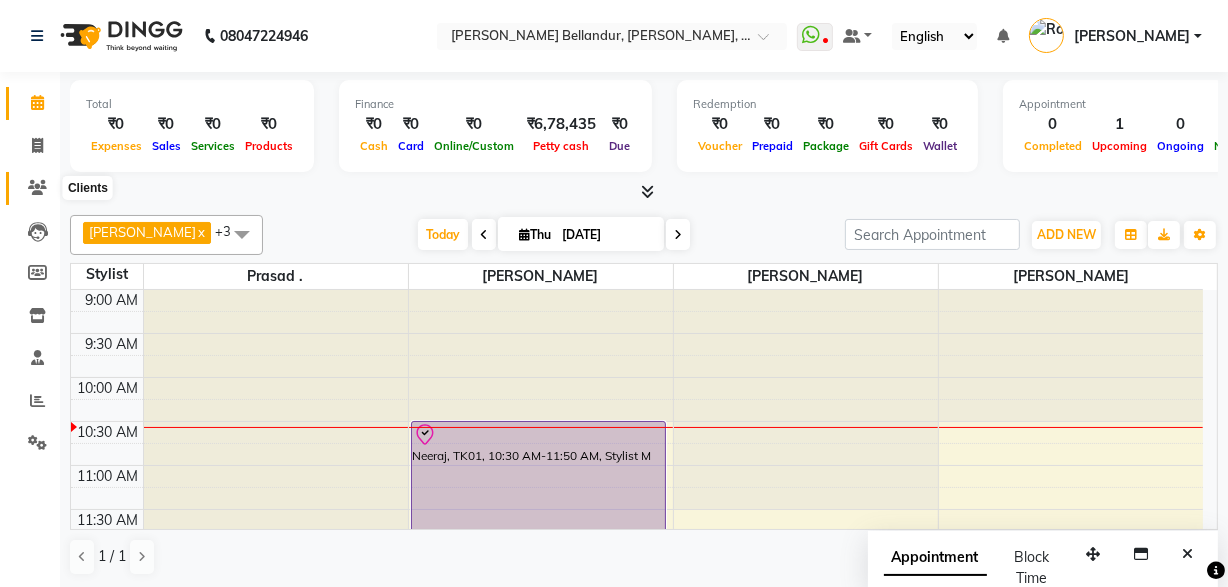 click 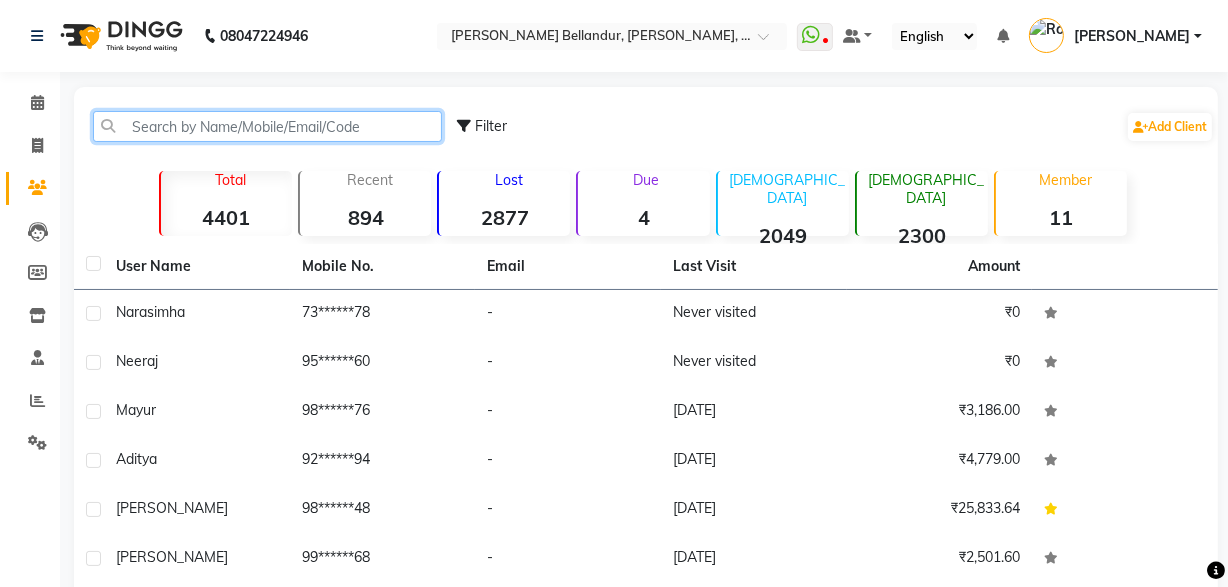 click 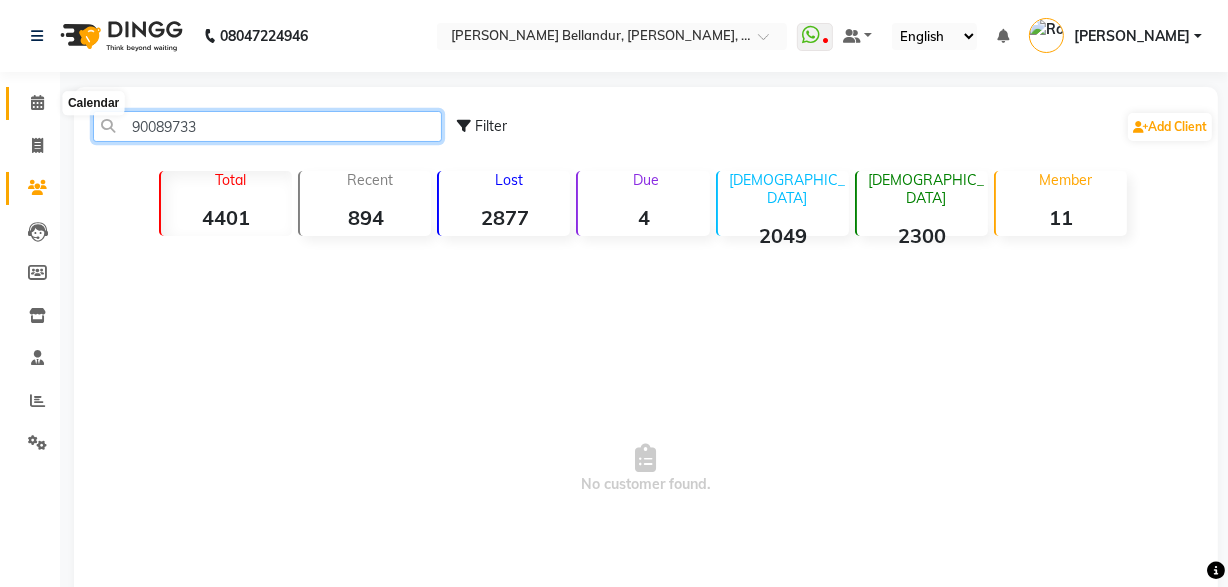 type on "90089733" 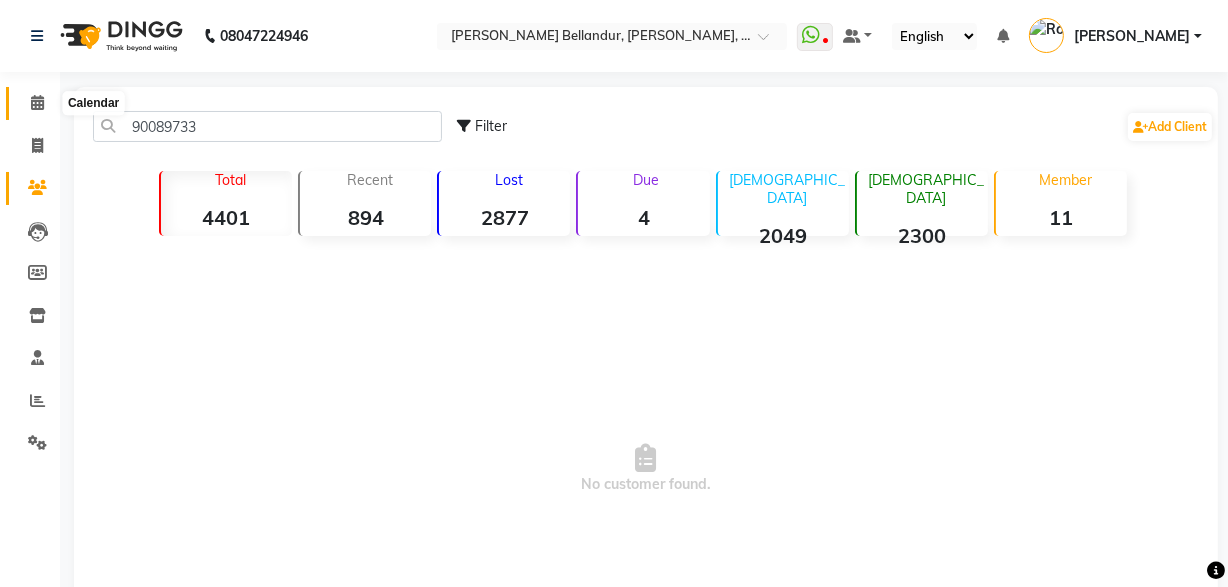 click 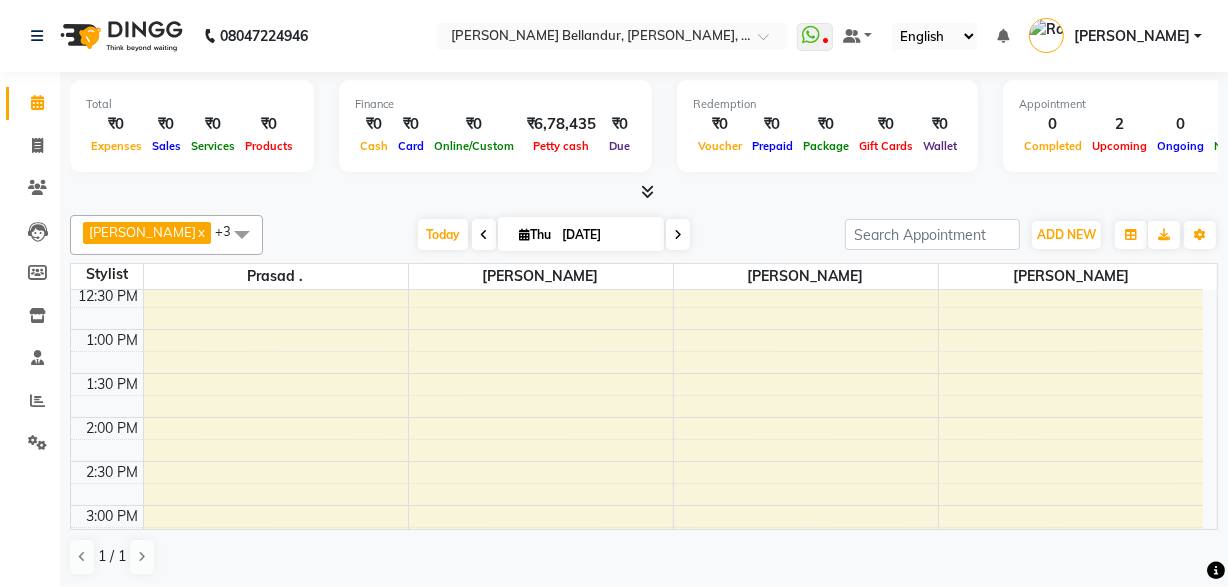 scroll, scrollTop: 365, scrollLeft: 0, axis: vertical 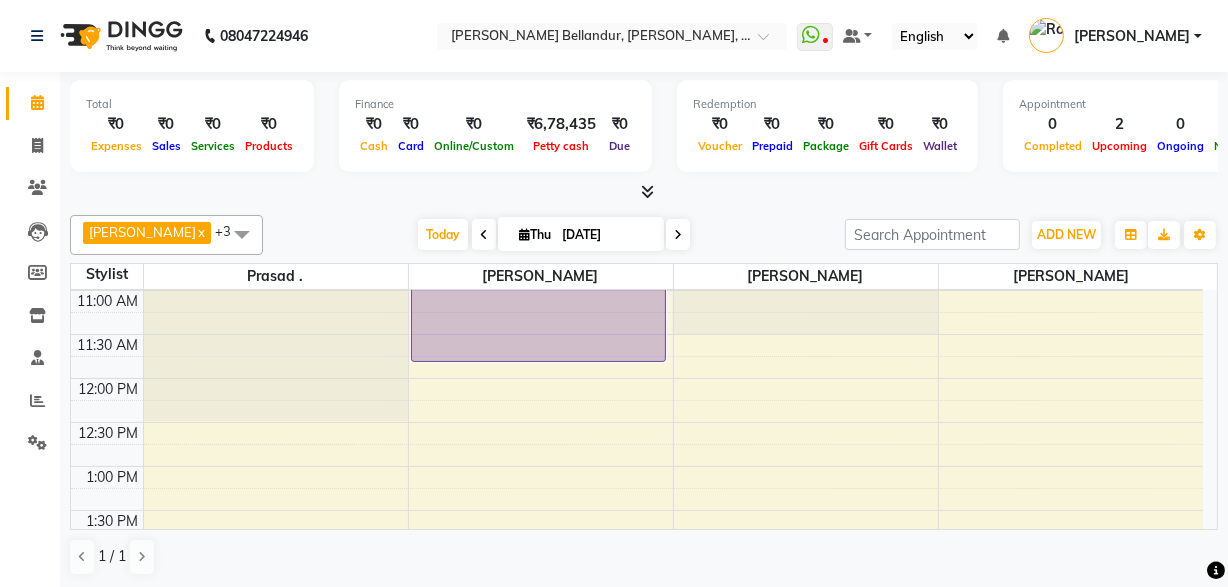 click on "9:00 AM 9:30 AM 10:00 AM 10:30 AM 11:00 AM 11:30 AM 12:00 PM 12:30 PM 1:00 PM 1:30 PM 2:00 PM 2:30 PM 3:00 PM 3:30 PM 4:00 PM 4:30 PM 5:00 PM 5:30 PM 6:00 PM 6:30 PM 7:00 PM 7:30 PM 8:00 PM 8:30 PM 9:00 PM 9:30 PM
Neeraj, TK01, 10:30 AM-11:50 AM, Stylist M     narasimha, TK02, 06:30 PM-07:35 PM, Stylist M" at bounding box center [637, 686] 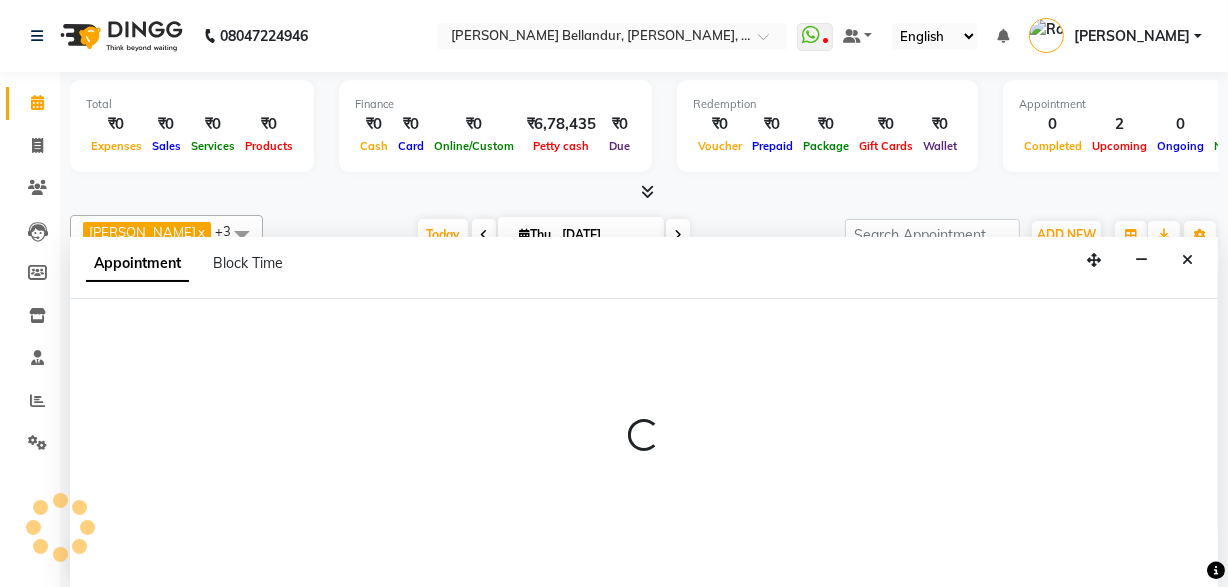 select on "44651" 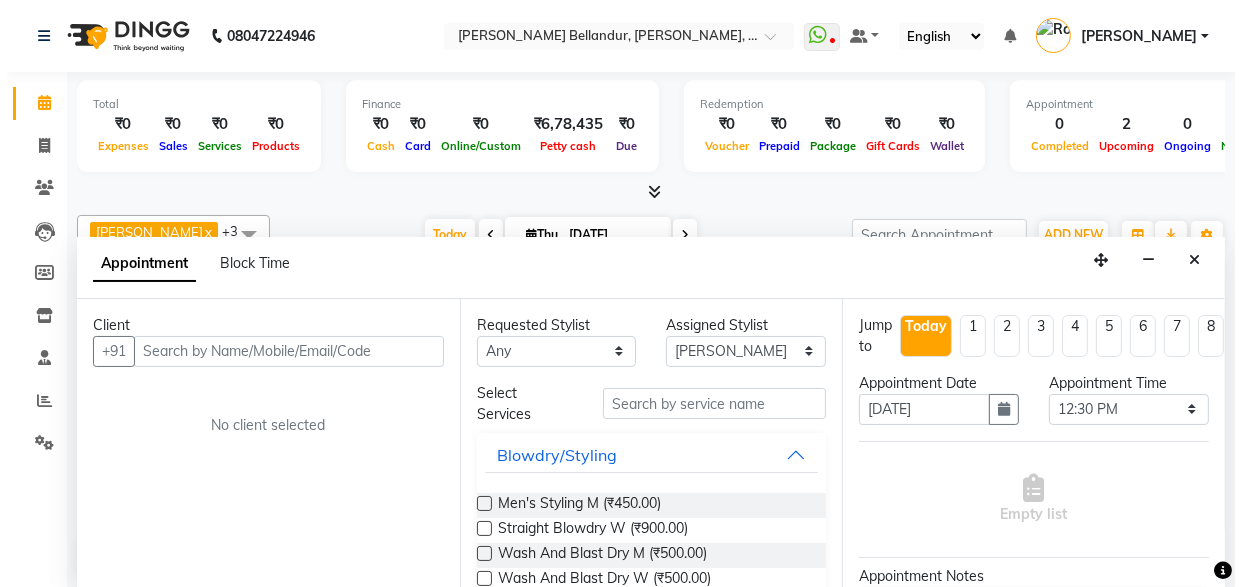 scroll, scrollTop: 0, scrollLeft: 0, axis: both 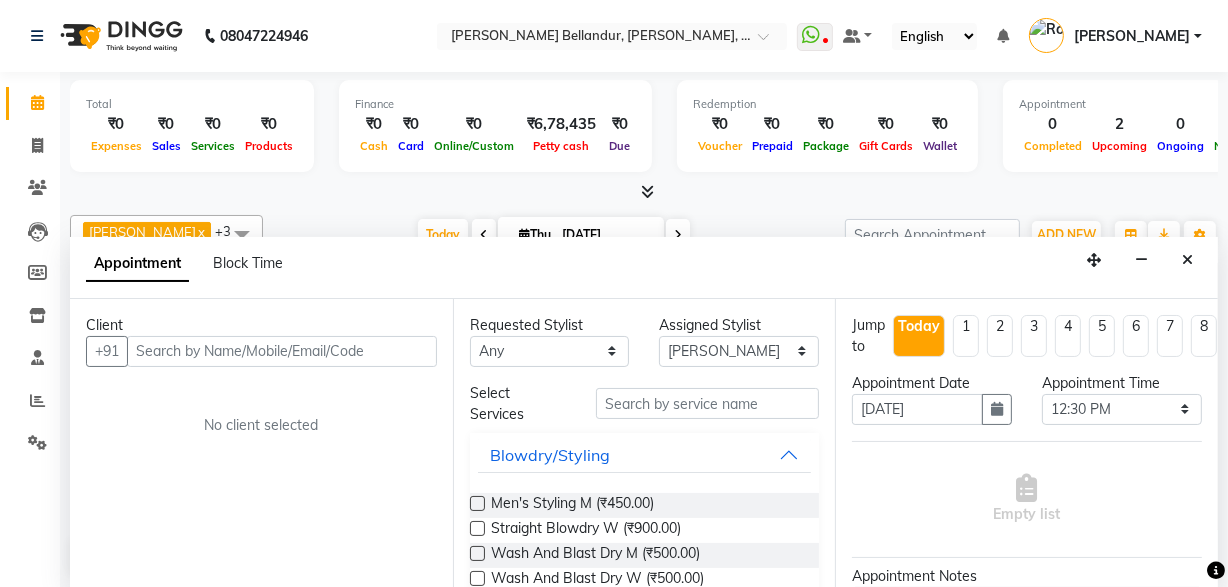 click at bounding box center [282, 351] 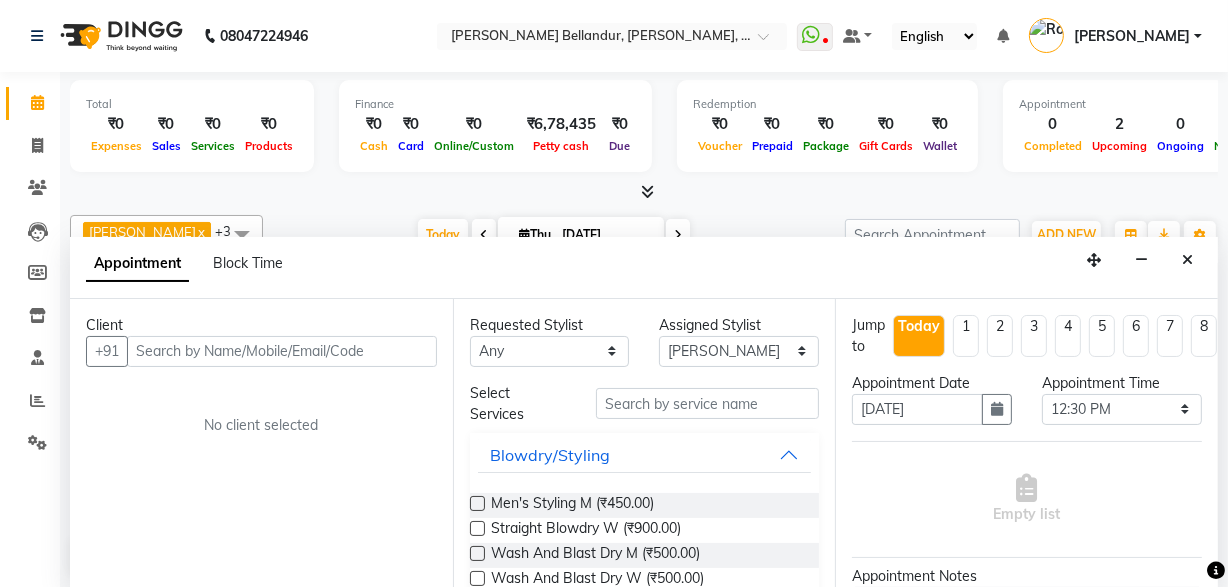 click at bounding box center [282, 351] 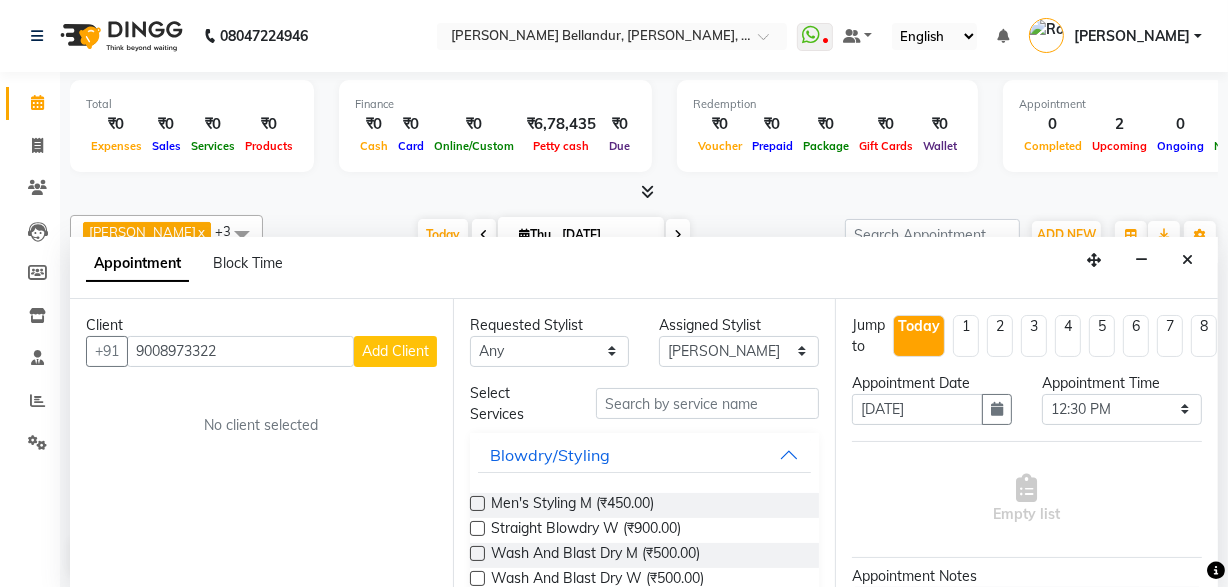 type on "9008973322" 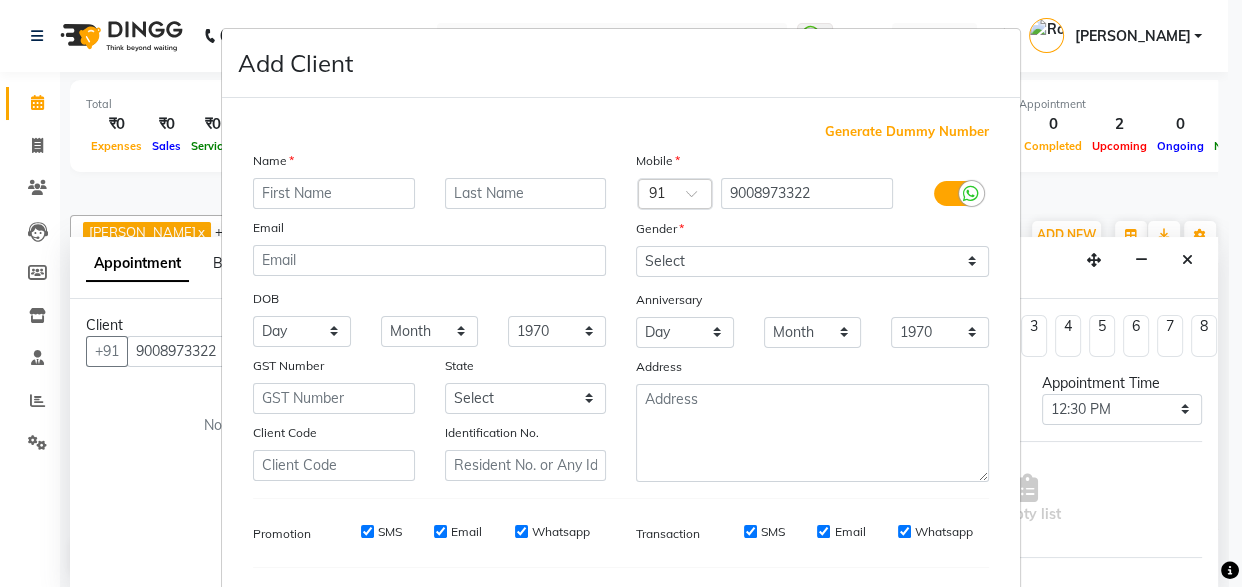 click at bounding box center (334, 193) 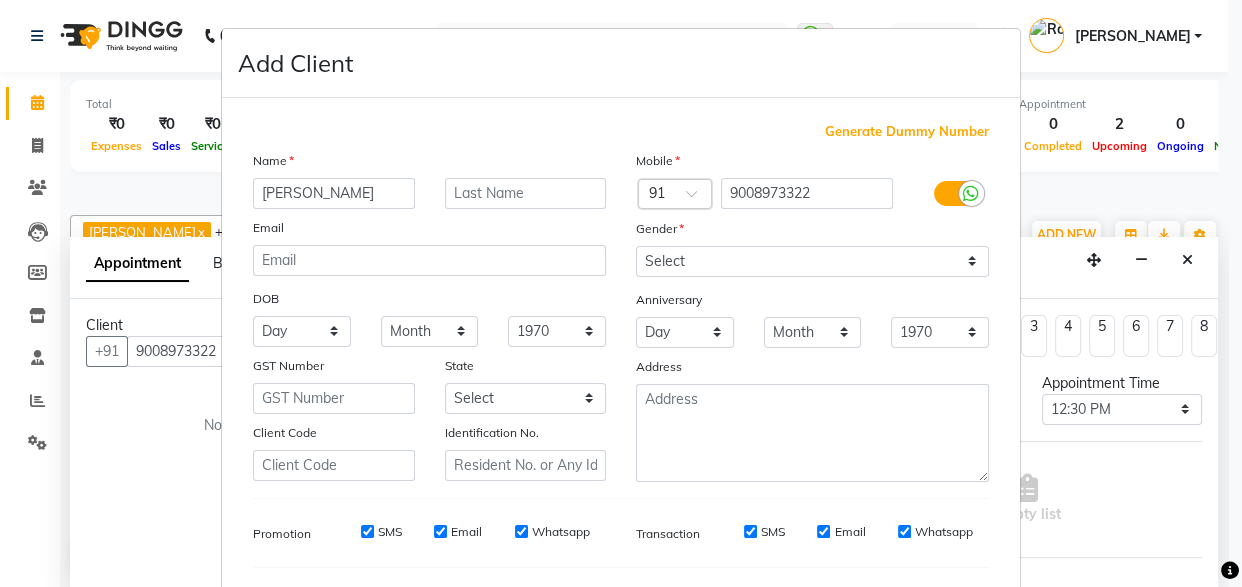 type on "Vasu" 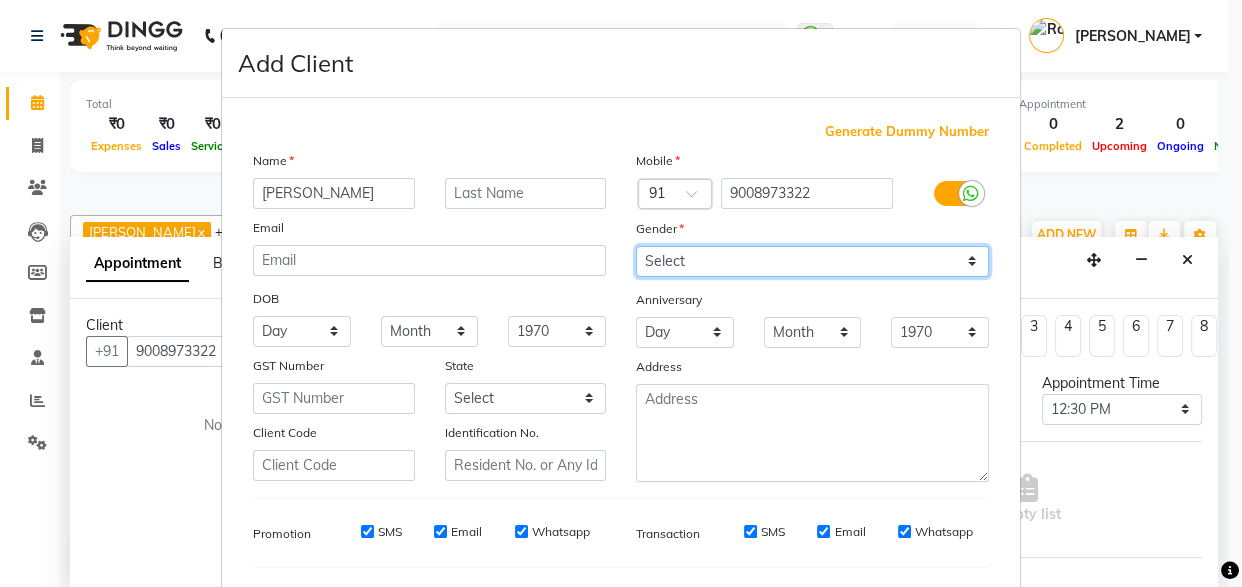 click on "Select [DEMOGRAPHIC_DATA] [DEMOGRAPHIC_DATA] Other Prefer Not To Say" at bounding box center (812, 261) 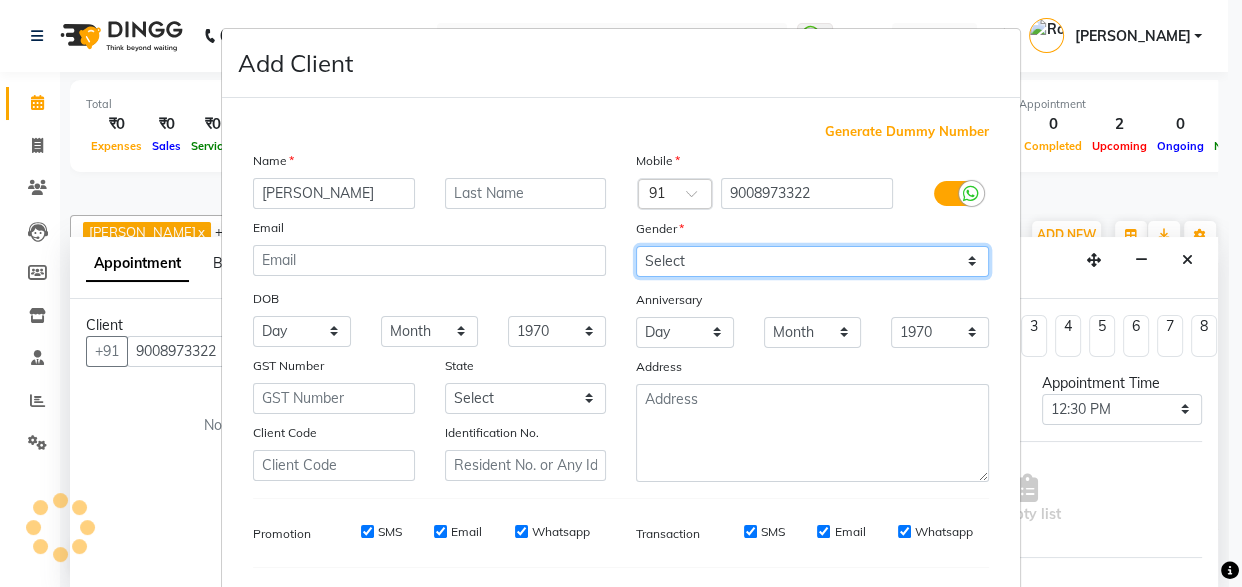 click on "Select [DEMOGRAPHIC_DATA] [DEMOGRAPHIC_DATA] Other Prefer Not To Say" at bounding box center (812, 261) 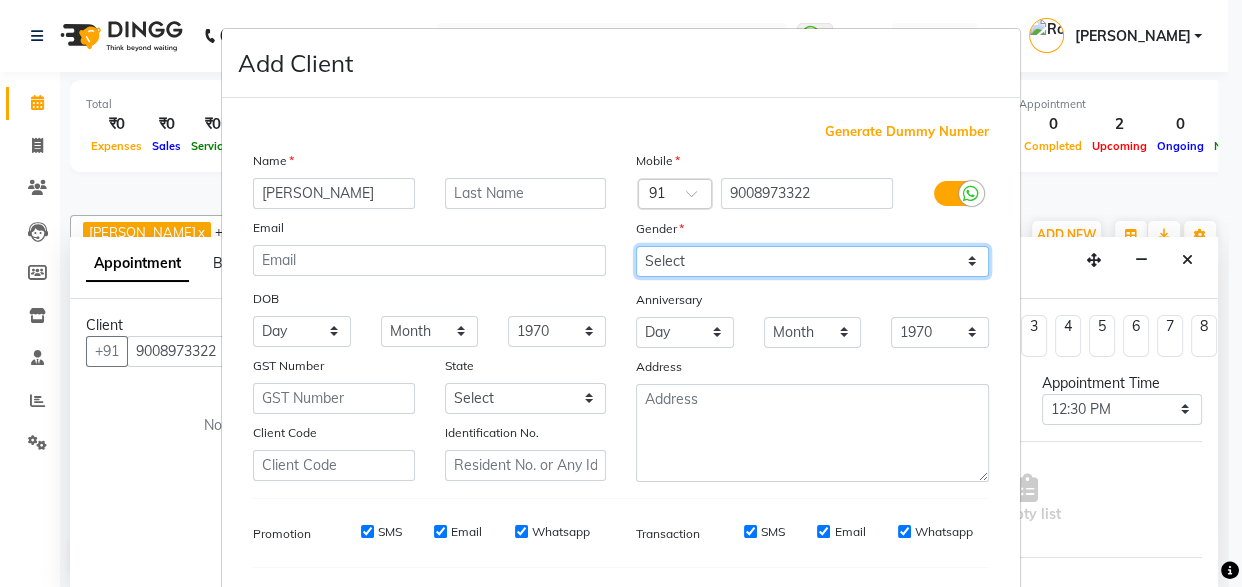 select on "[DEMOGRAPHIC_DATA]" 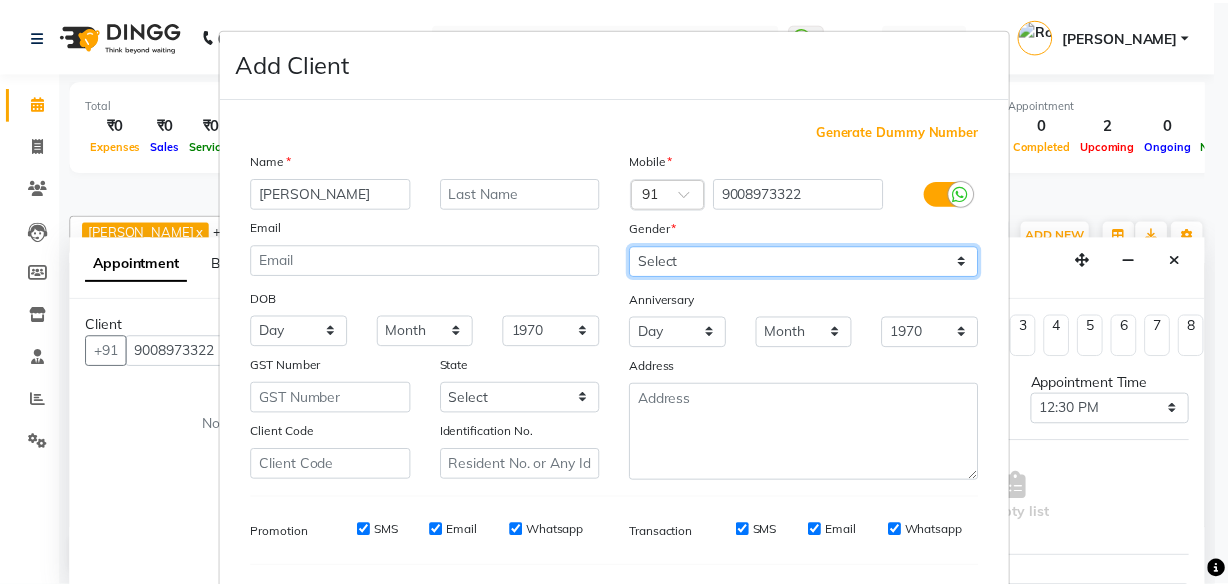 scroll, scrollTop: 266, scrollLeft: 0, axis: vertical 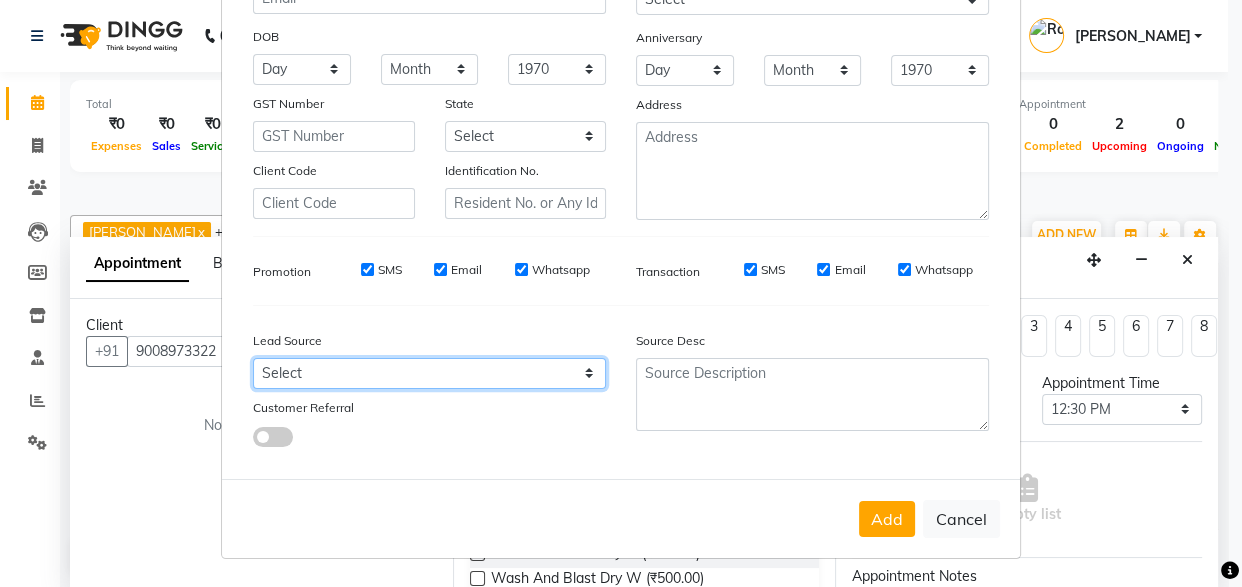 click on "Select Walk-in Internet Friend Word of Mouth Advertisement Facebook JustDial Google Other Instagram  YouTube  WhatsApp  Referral" at bounding box center (429, 373) 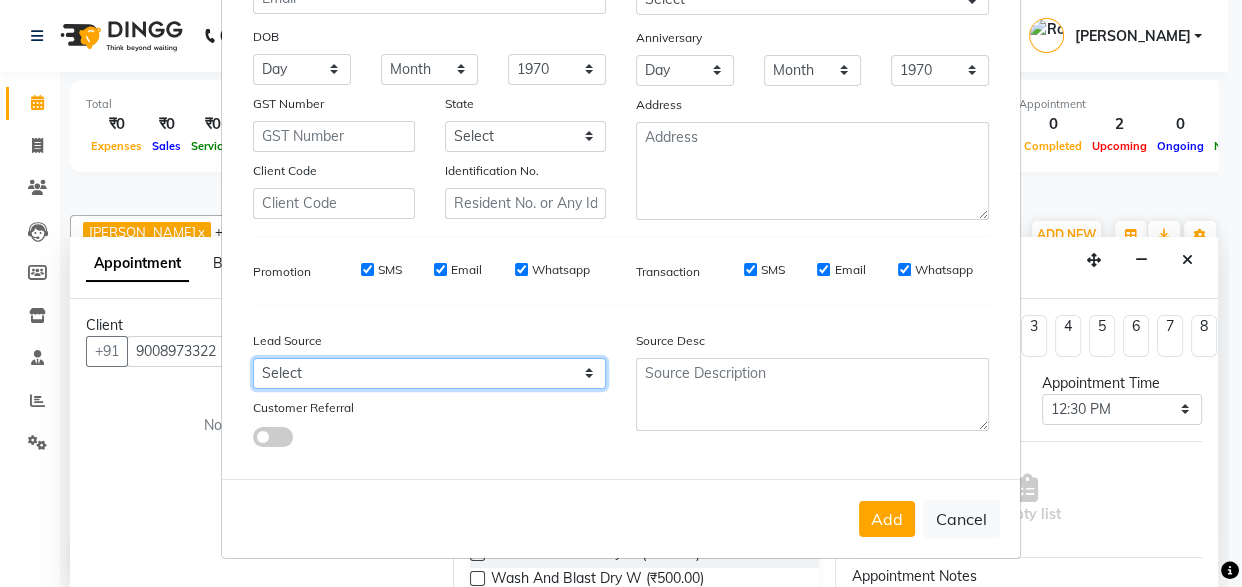 select on "36770" 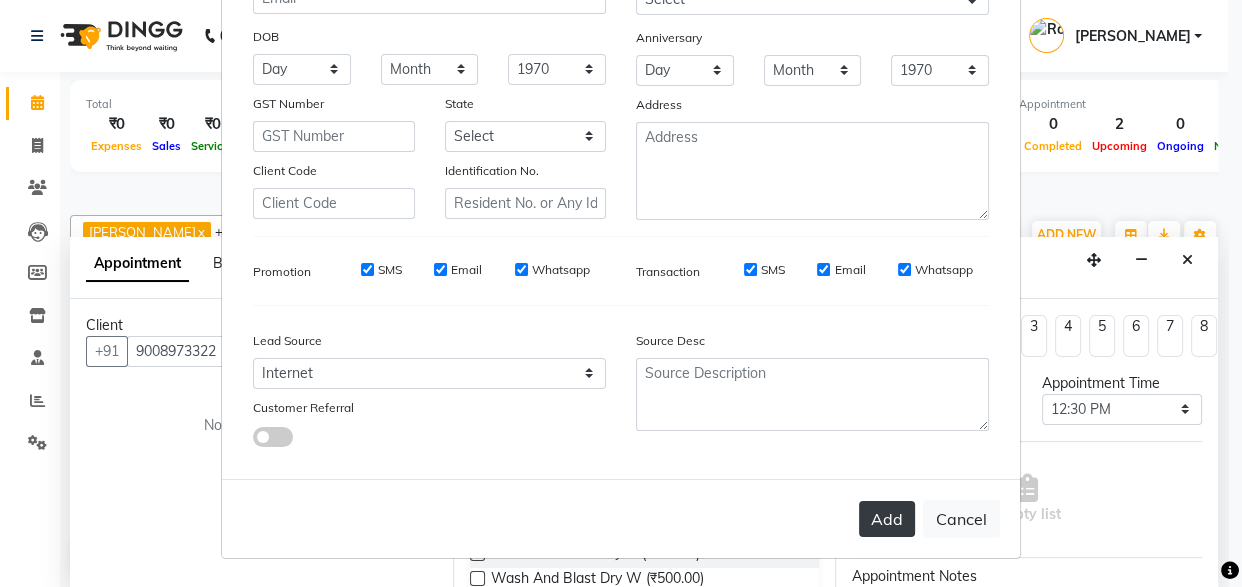 click on "Add" at bounding box center [887, 519] 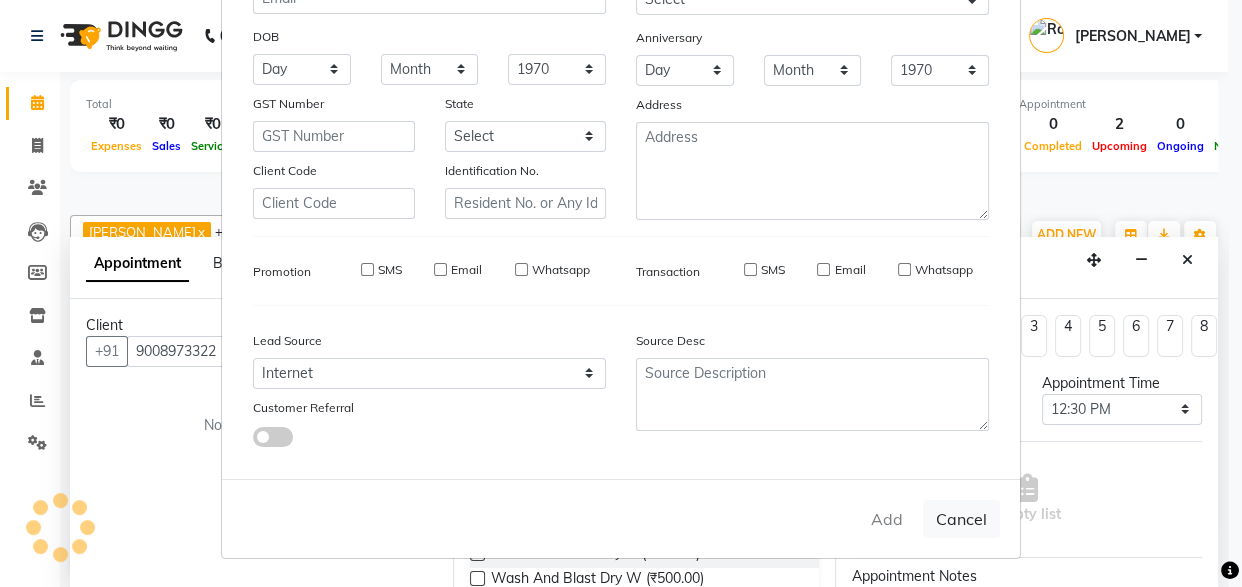 type on "90******22" 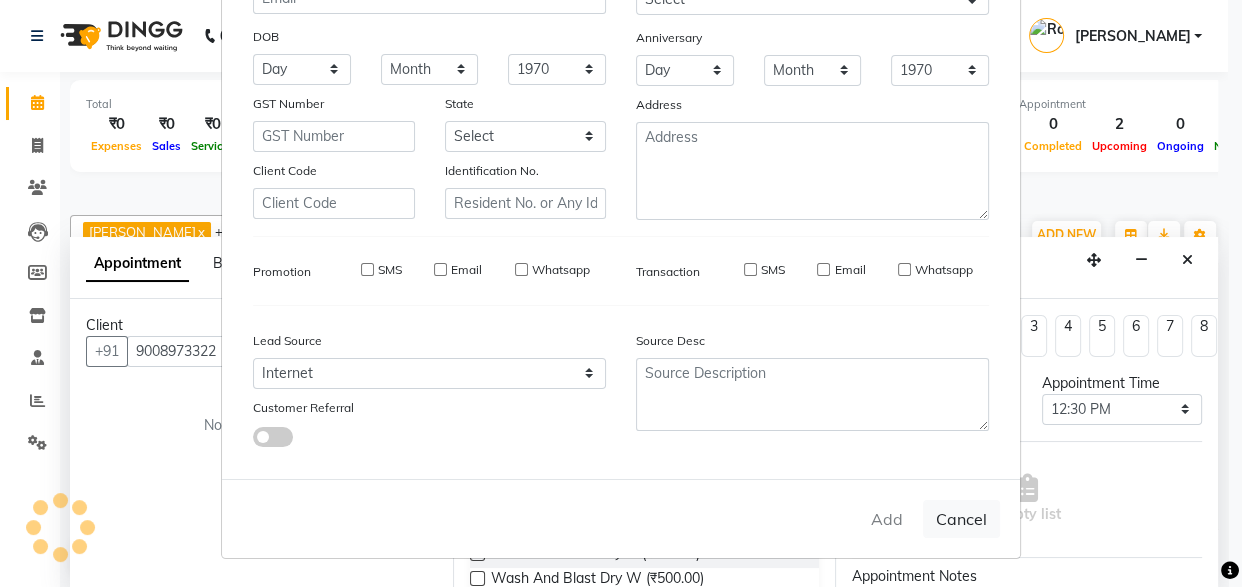type 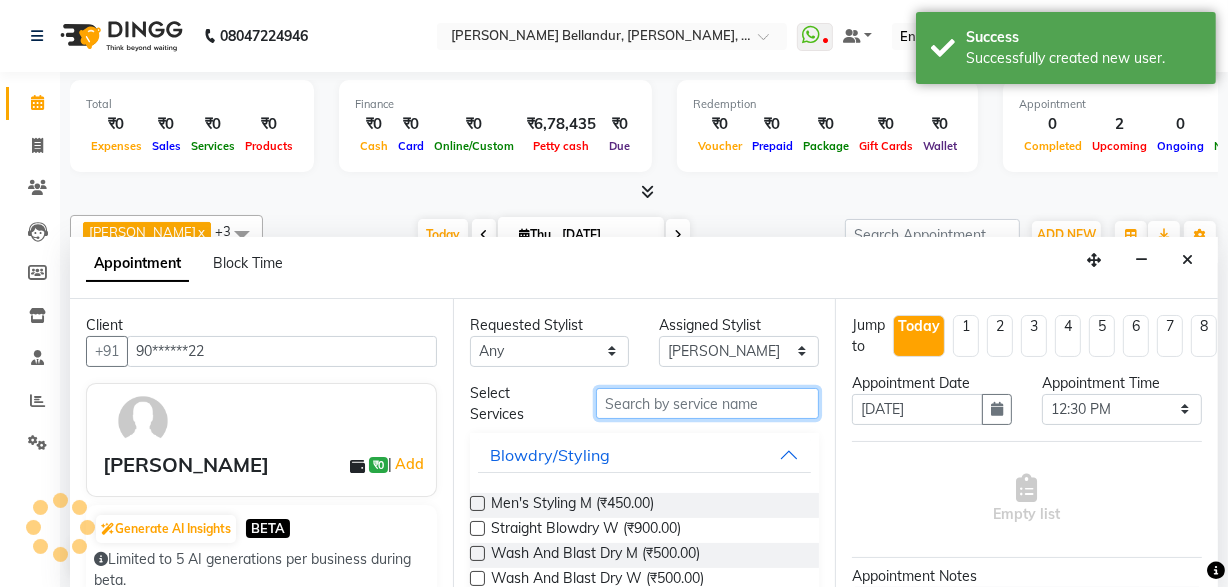 click at bounding box center (707, 403) 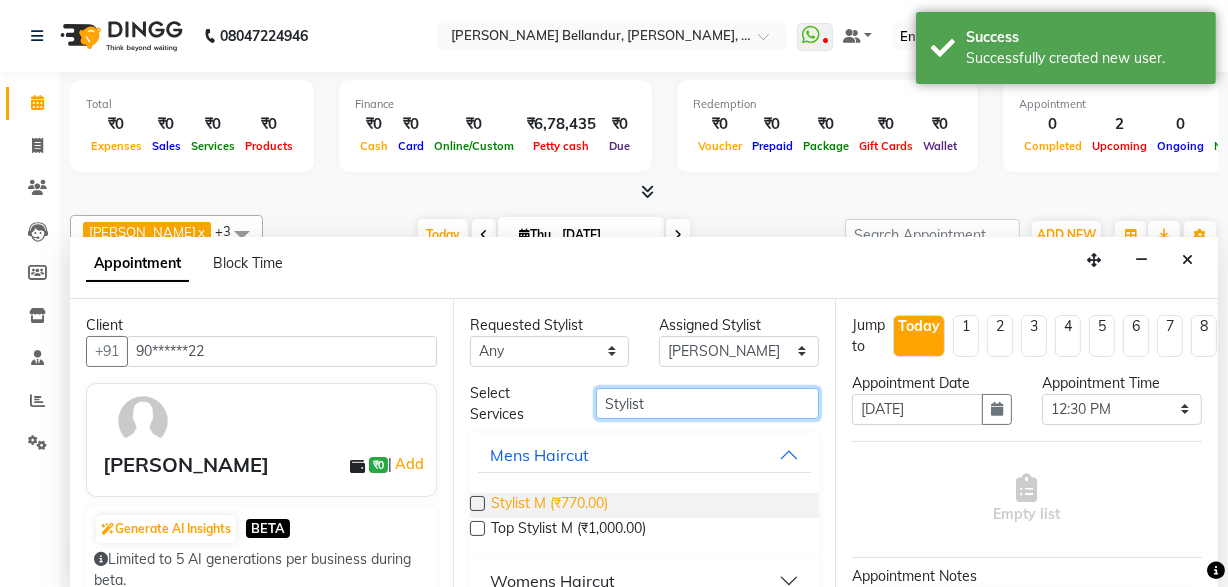 type on "Stylist" 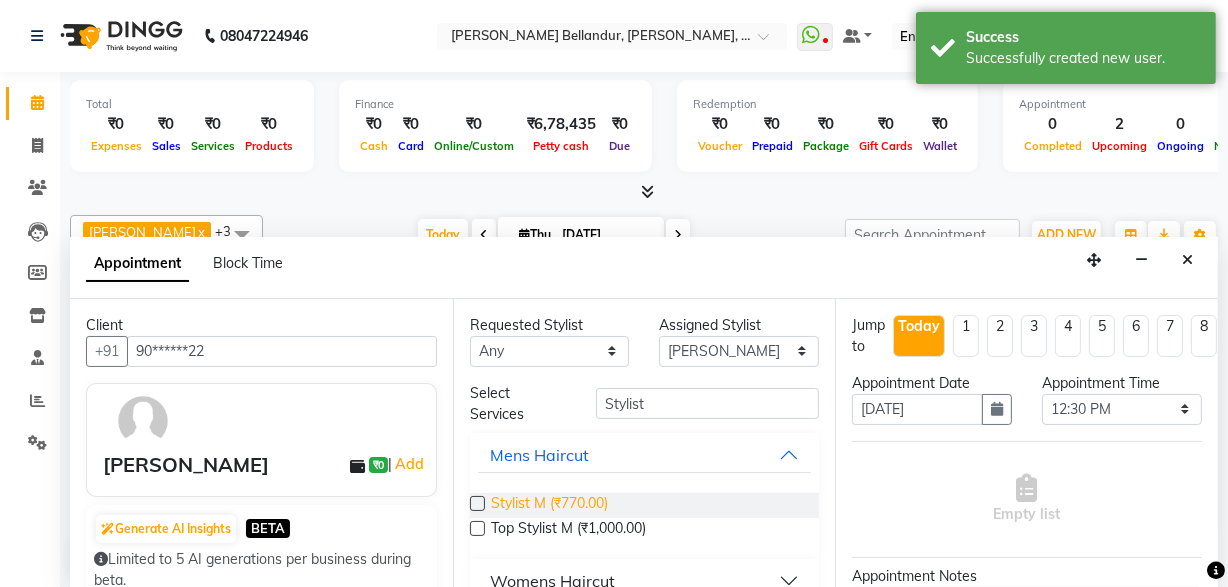 click on "Stylist M (₹770.00)" at bounding box center [549, 505] 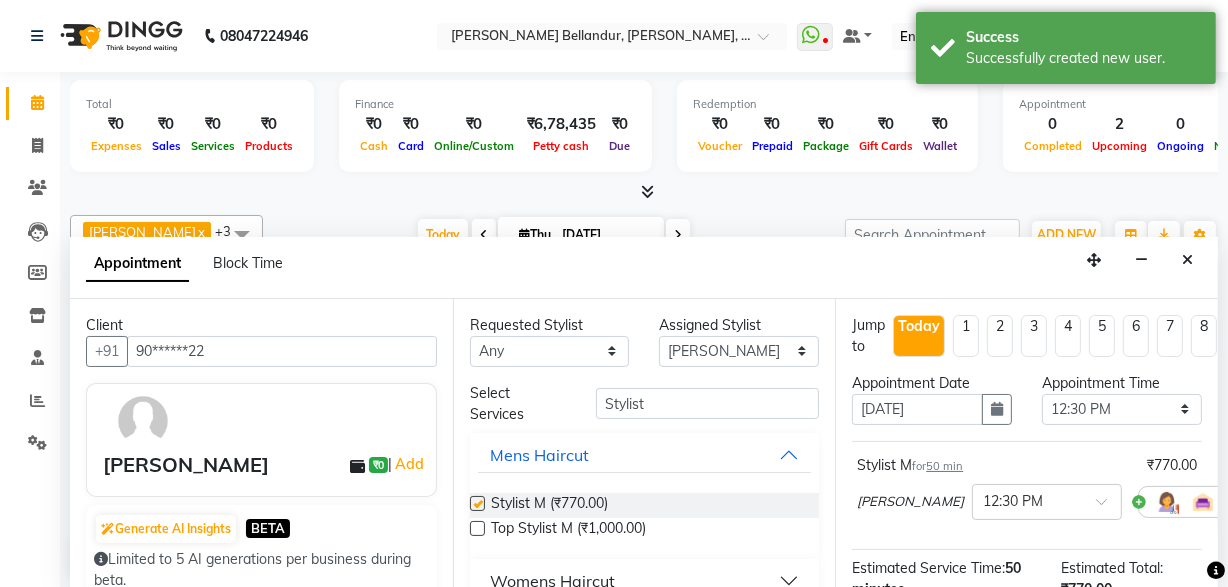 checkbox on "false" 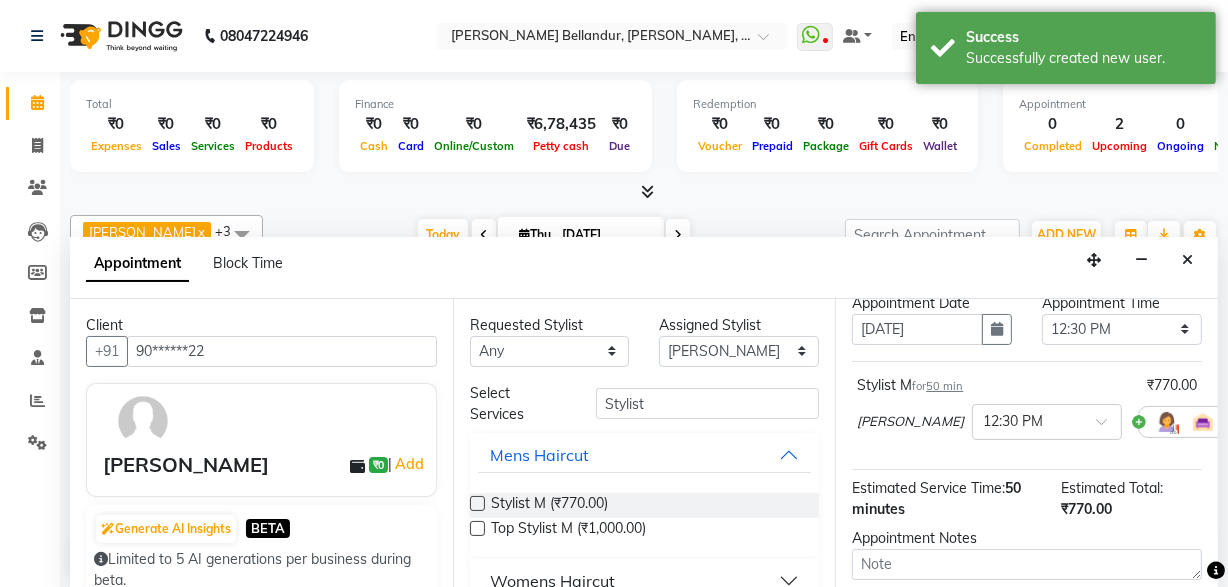 scroll, scrollTop: 160, scrollLeft: 0, axis: vertical 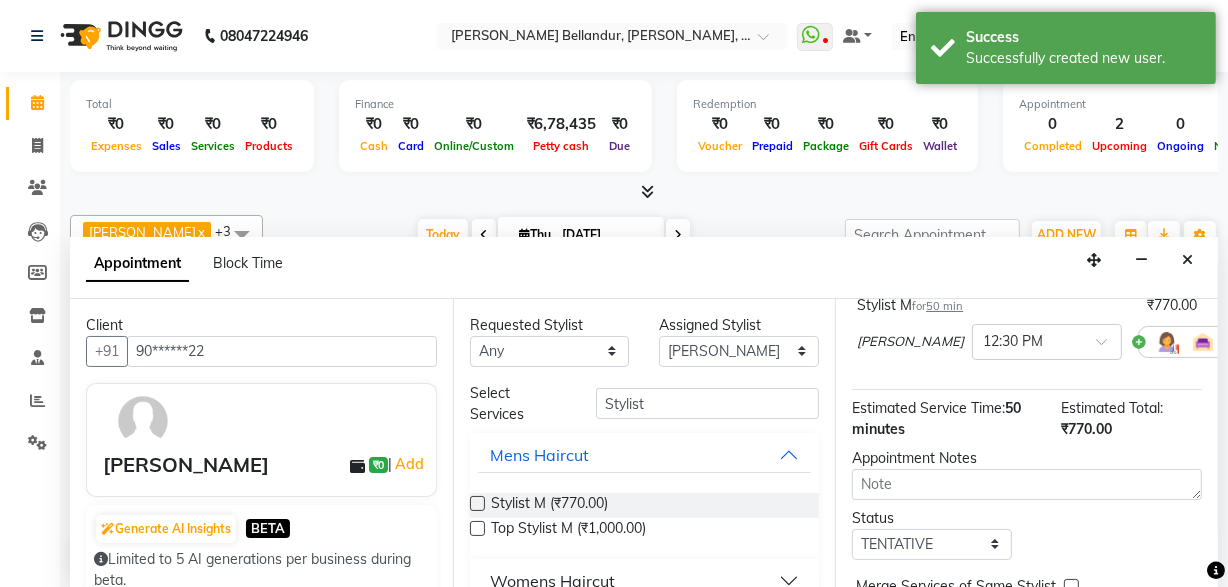 click on "50 minutes" at bounding box center [936, 418] 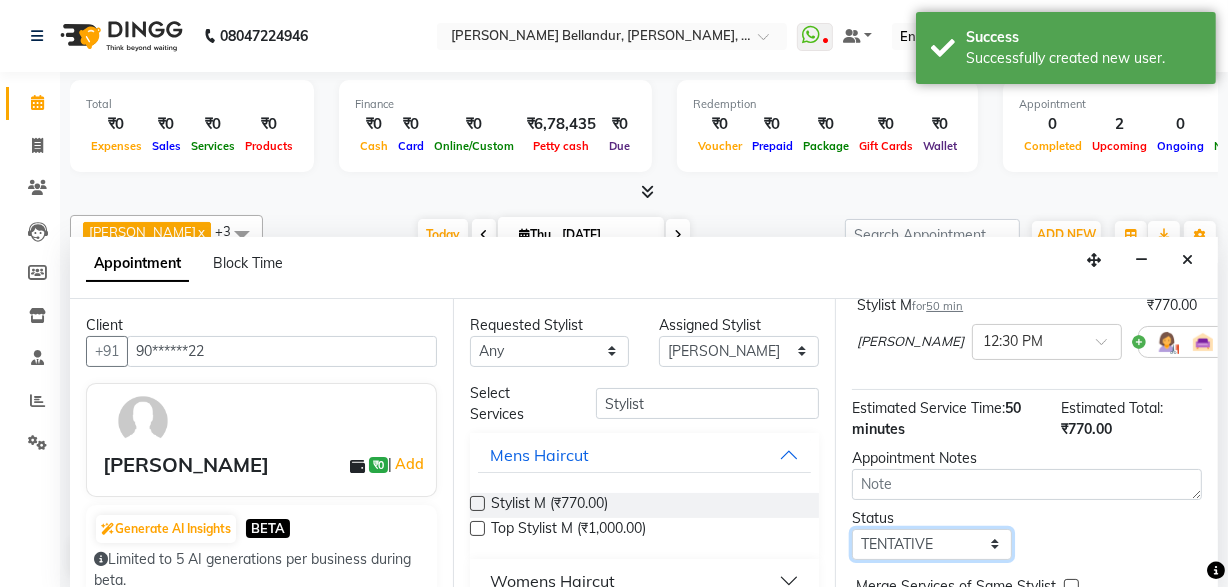 click on "Select TENTATIVE CONFIRM CHECK-IN UPCOMING" at bounding box center (932, 544) 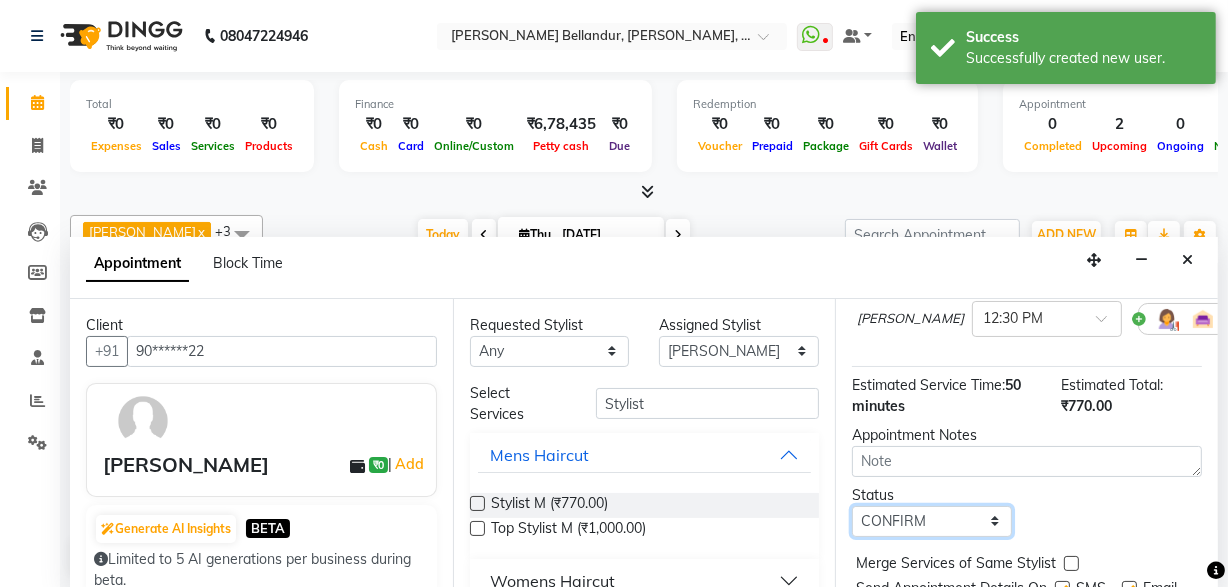 scroll, scrollTop: 286, scrollLeft: 0, axis: vertical 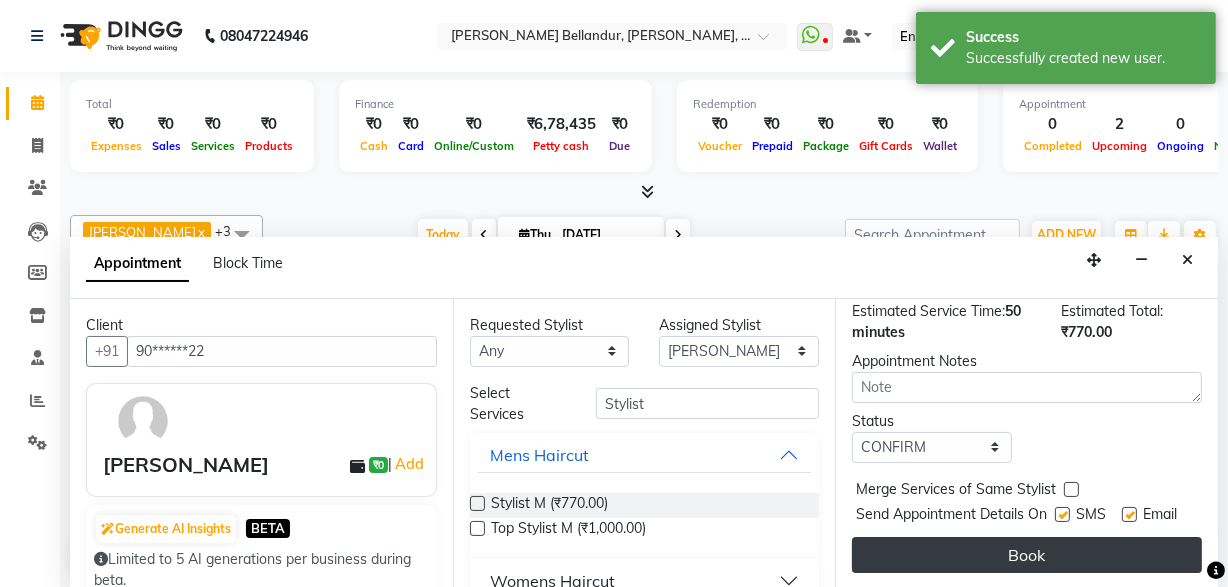 click on "Book" at bounding box center (1027, 555) 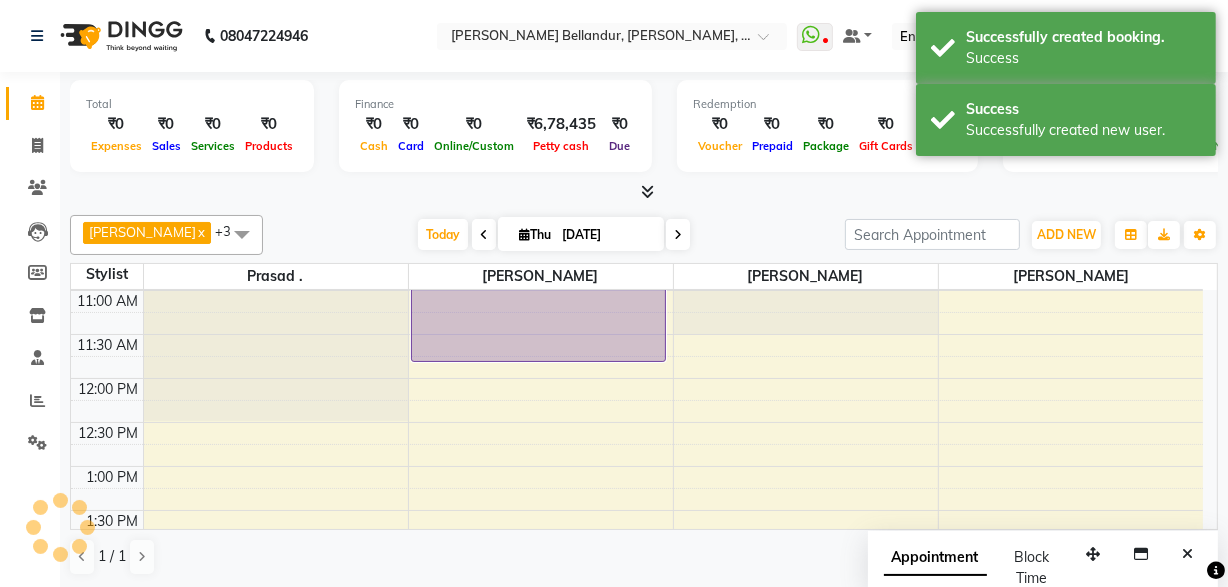 scroll, scrollTop: 0, scrollLeft: 0, axis: both 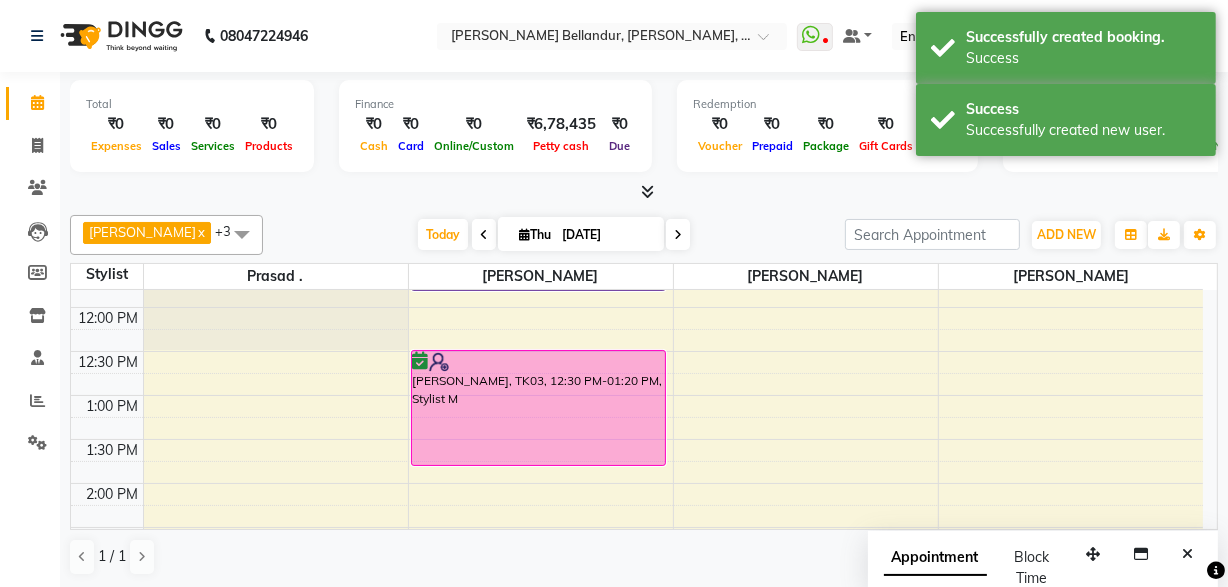 drag, startPoint x: 509, startPoint y: 492, endPoint x: 505, endPoint y: 470, distance: 22.36068 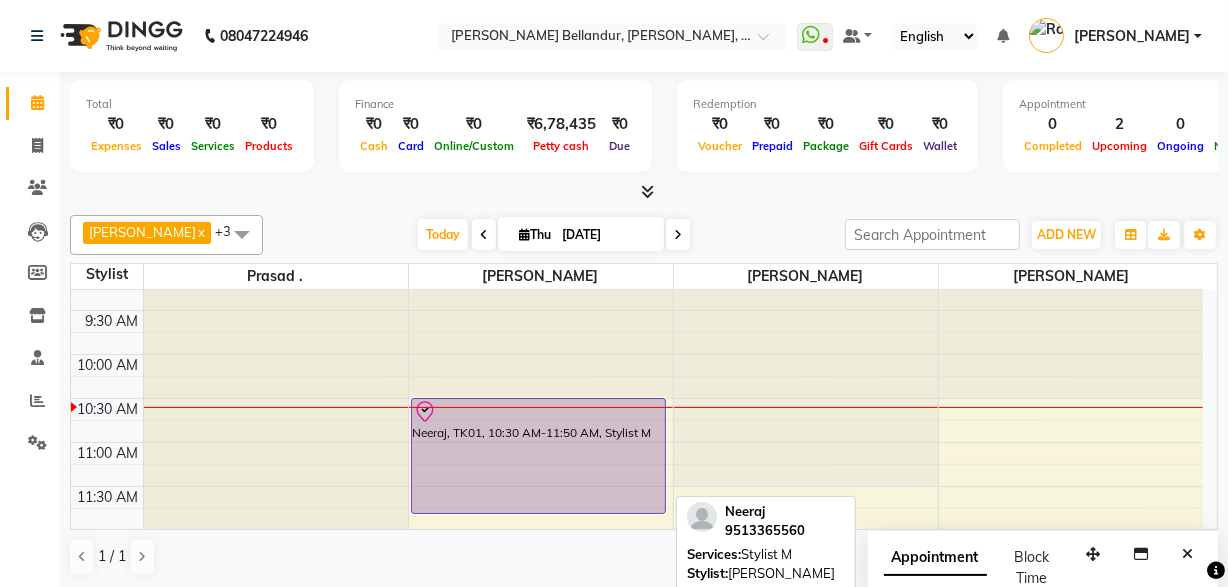 scroll, scrollTop: 36, scrollLeft: 0, axis: vertical 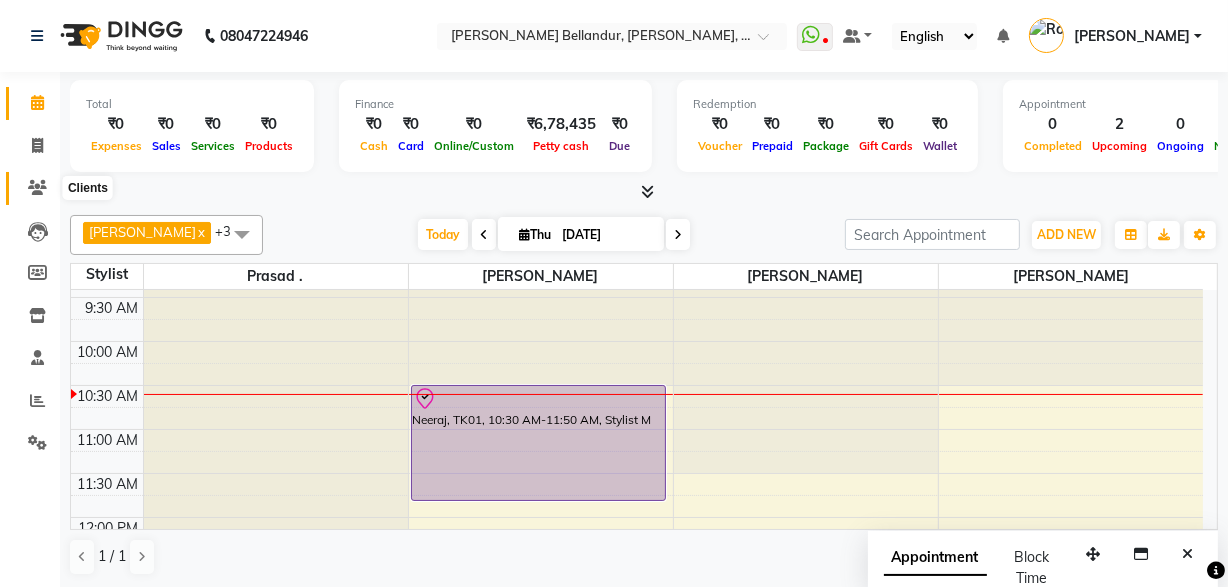 click 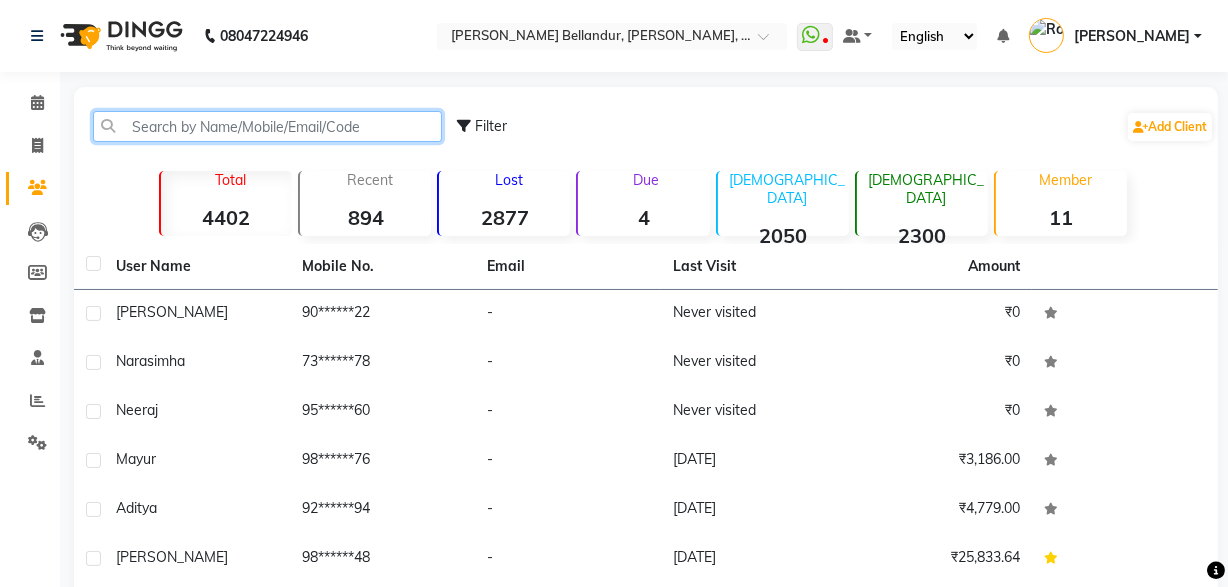 click 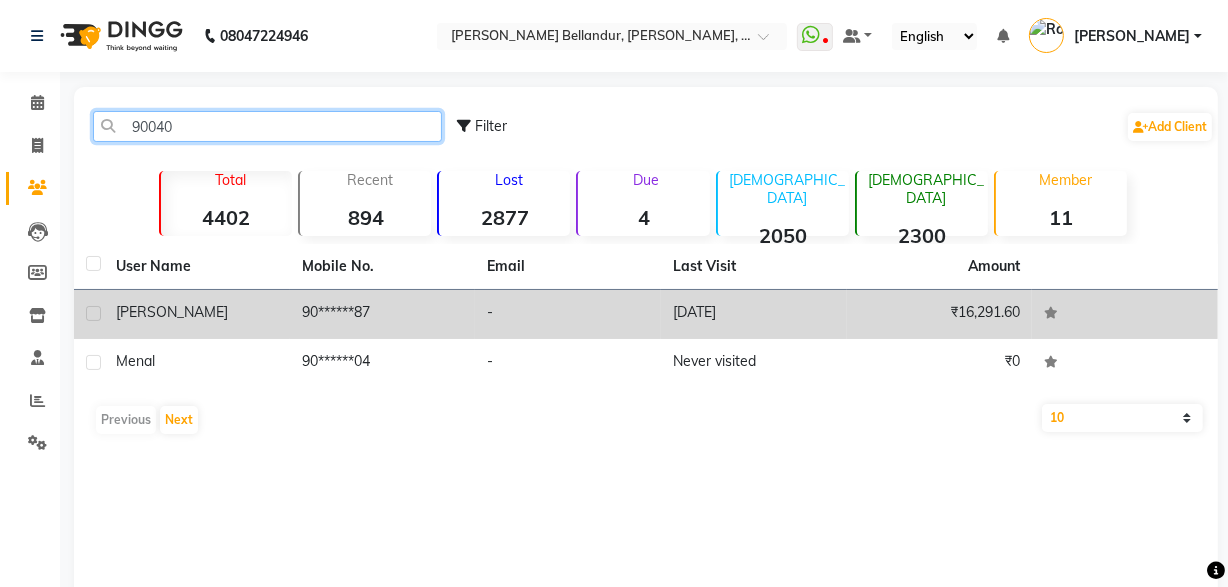 type on "90040" 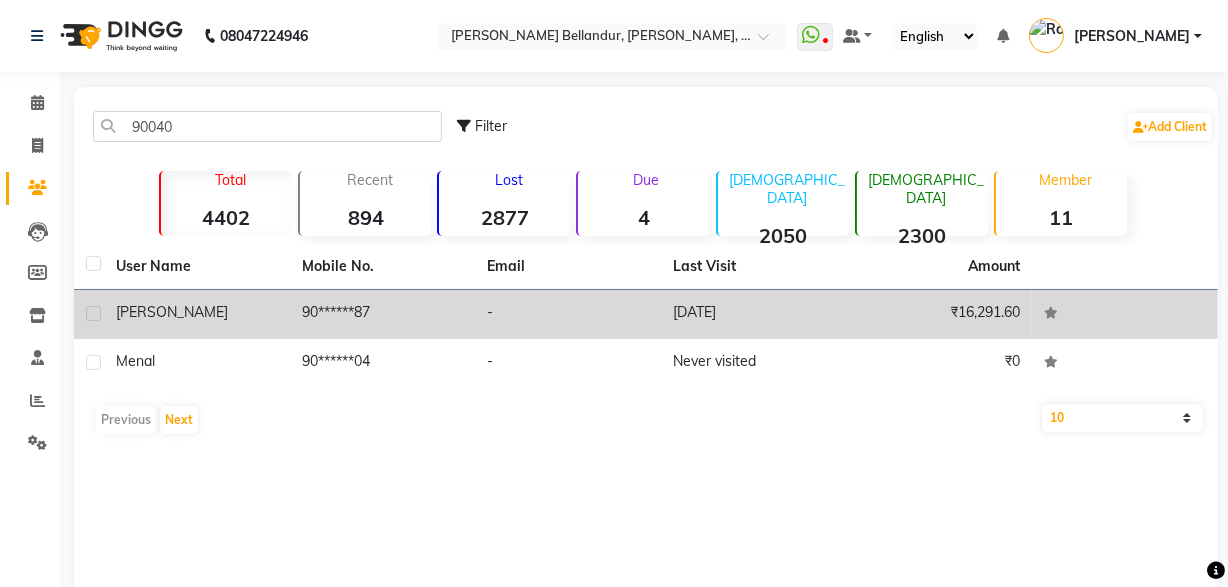 click on "90******87" 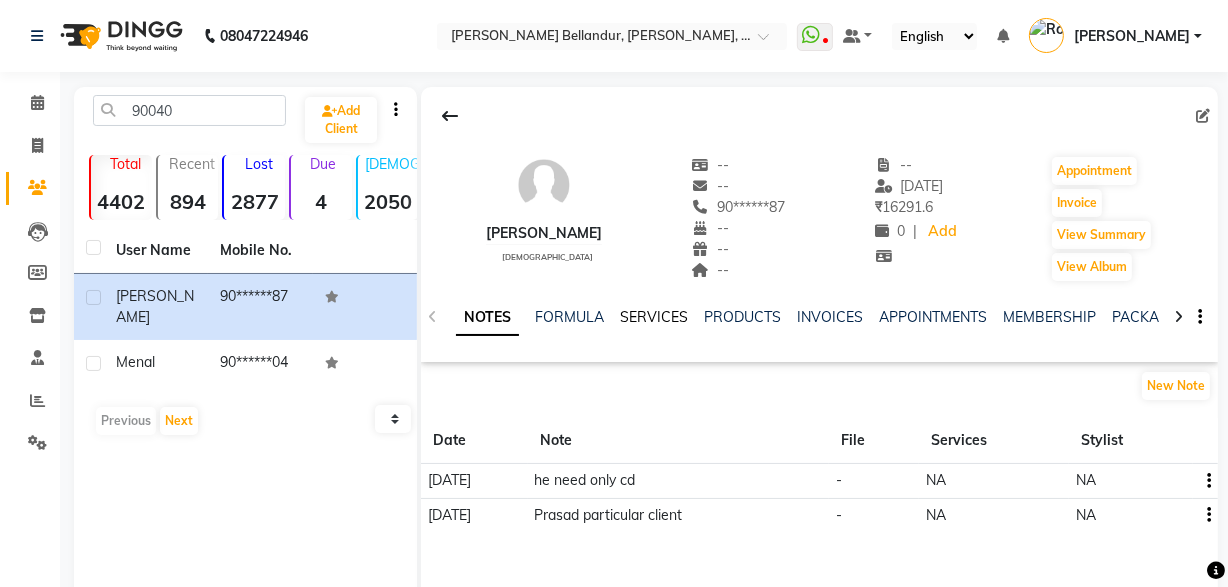 click on "SERVICES" 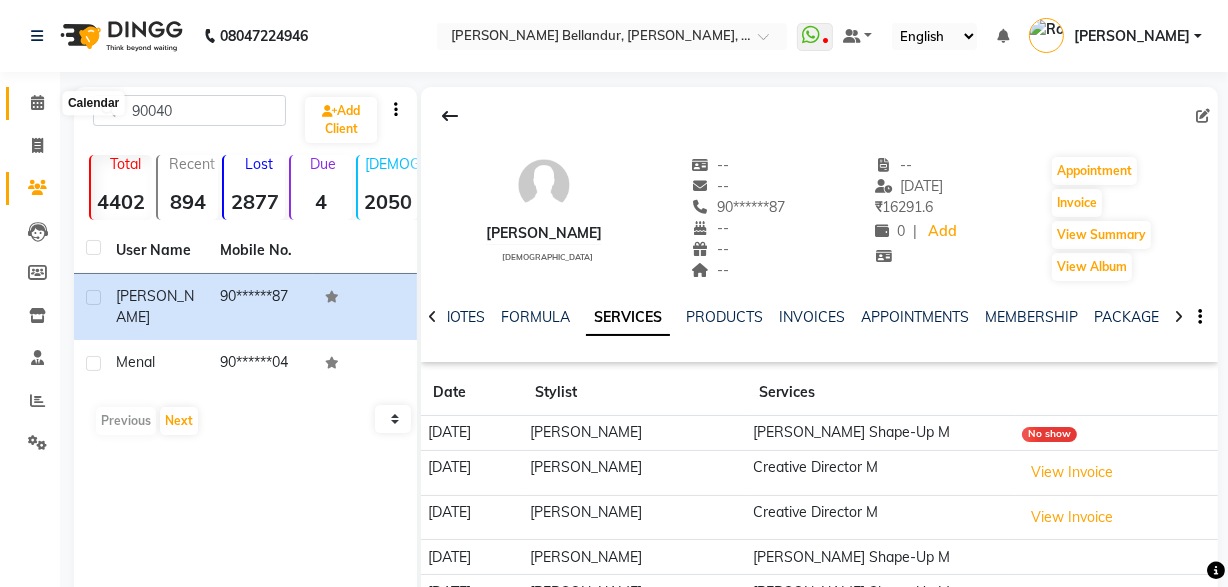 click 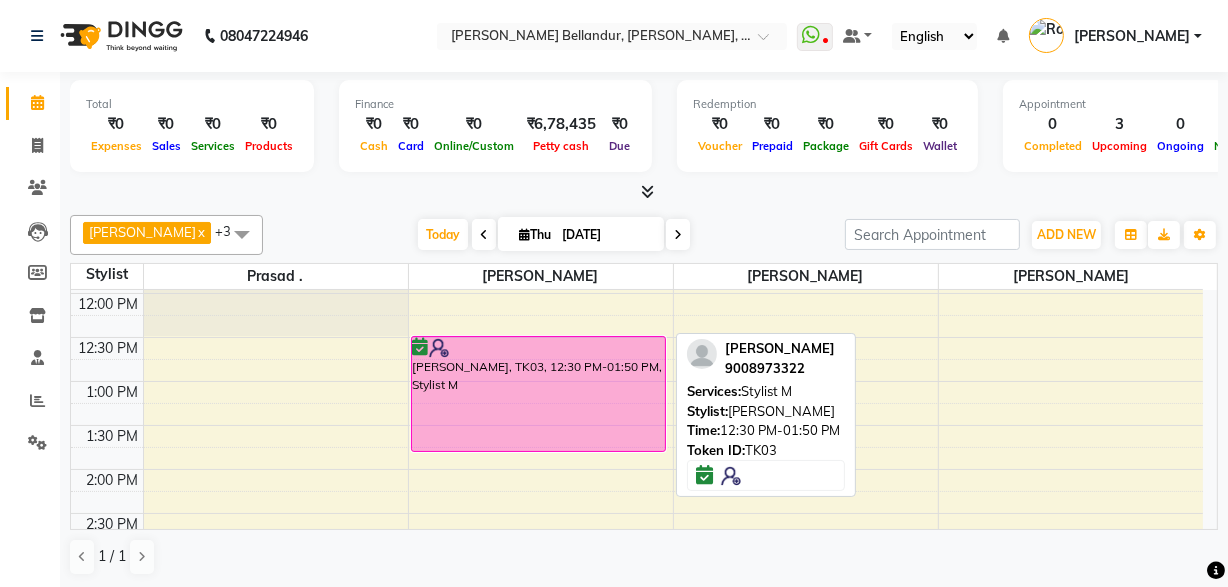 scroll, scrollTop: 250, scrollLeft: 0, axis: vertical 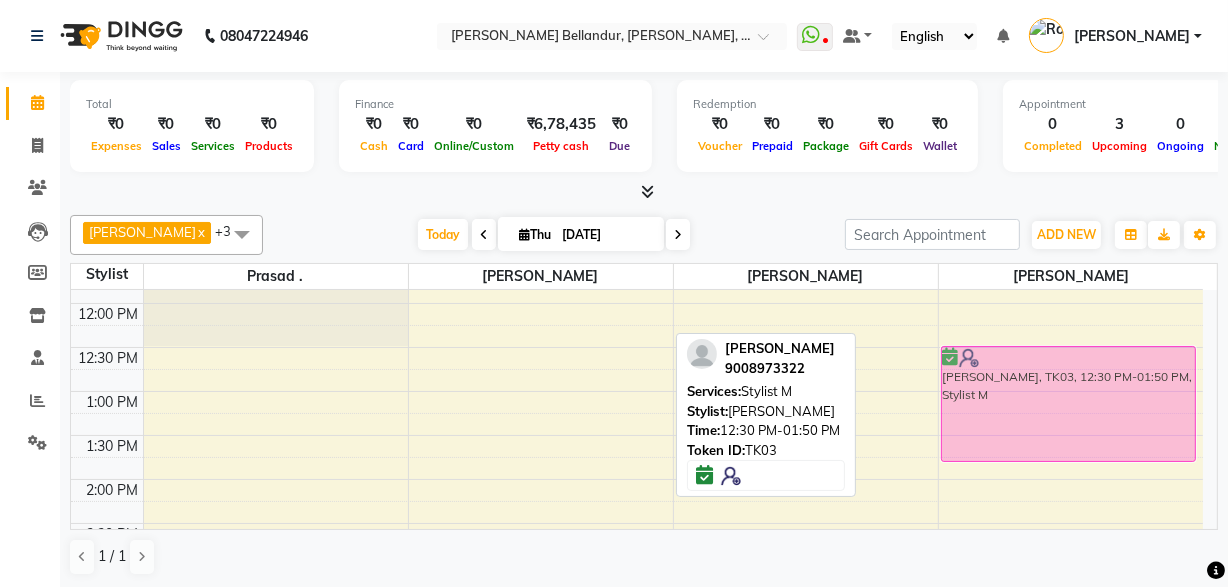 drag, startPoint x: 544, startPoint y: 394, endPoint x: 982, endPoint y: 394, distance: 438 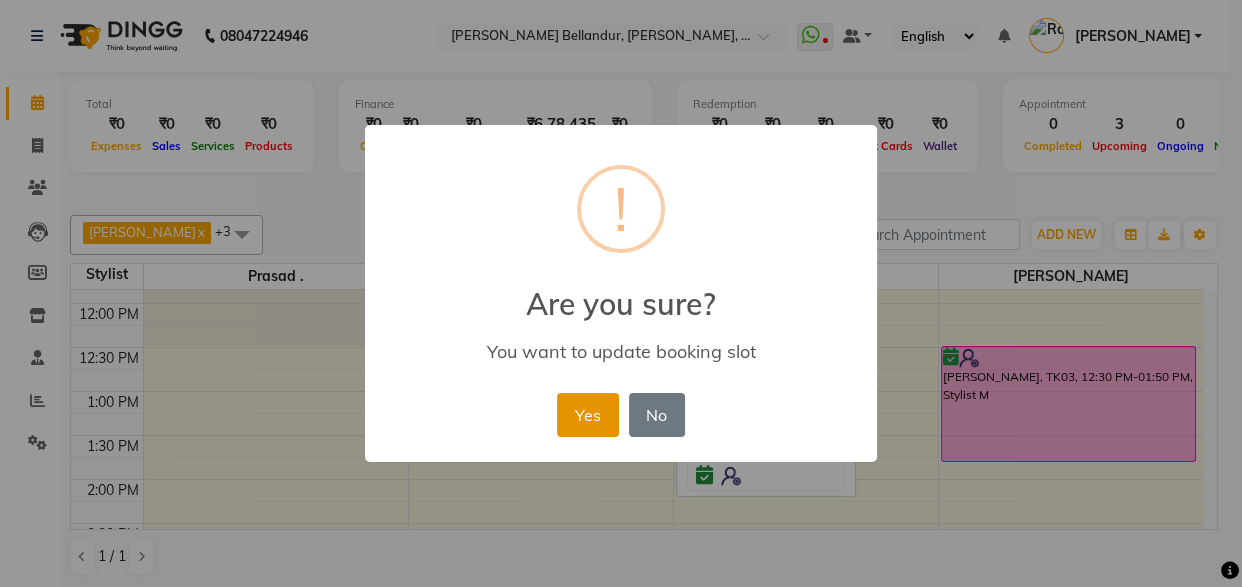 click on "Yes" at bounding box center (587, 415) 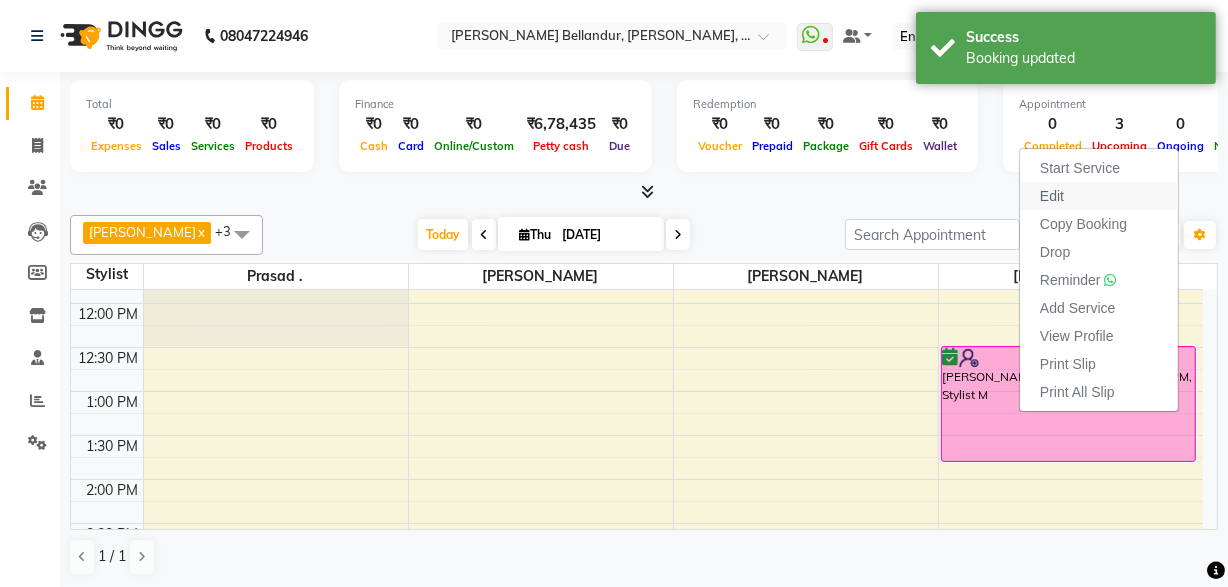 click on "Edit" at bounding box center [1052, 196] 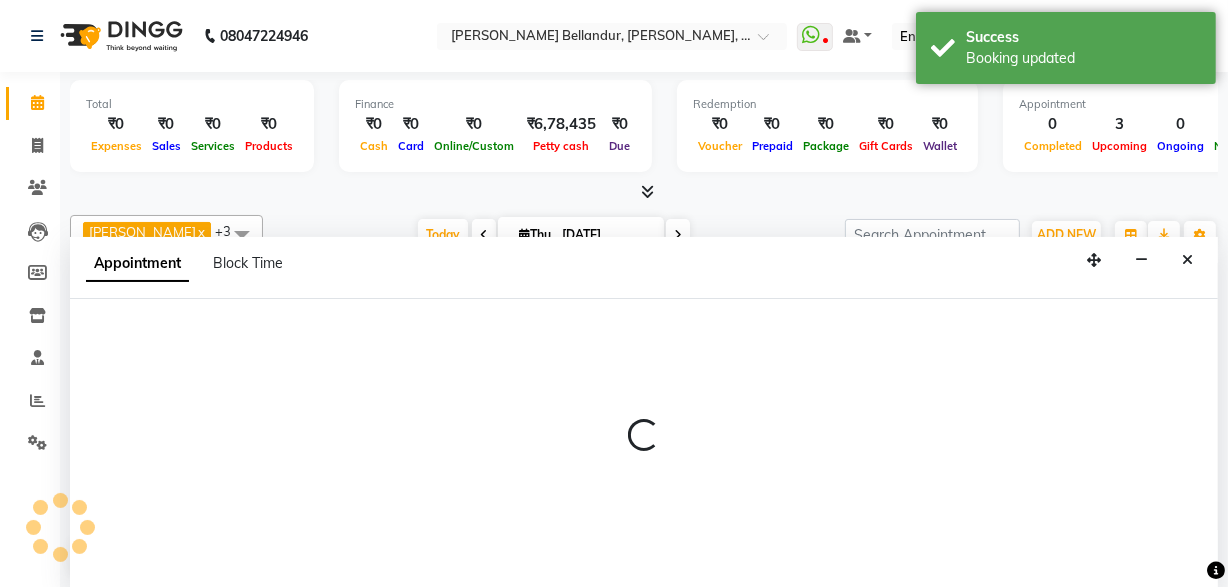 select on "confirm booking" 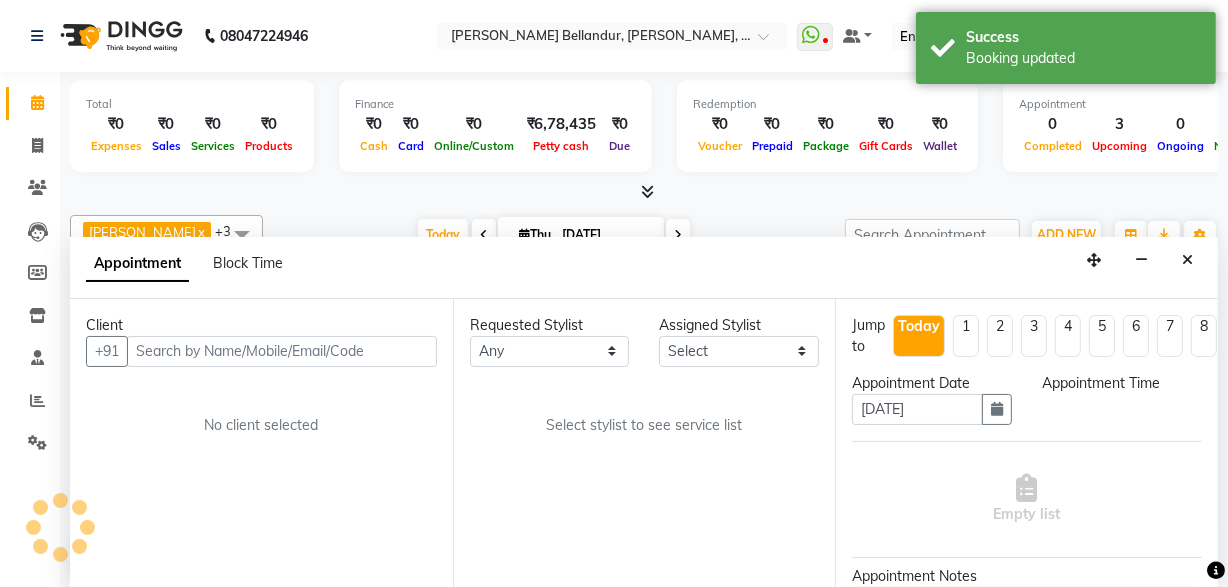 select on "750" 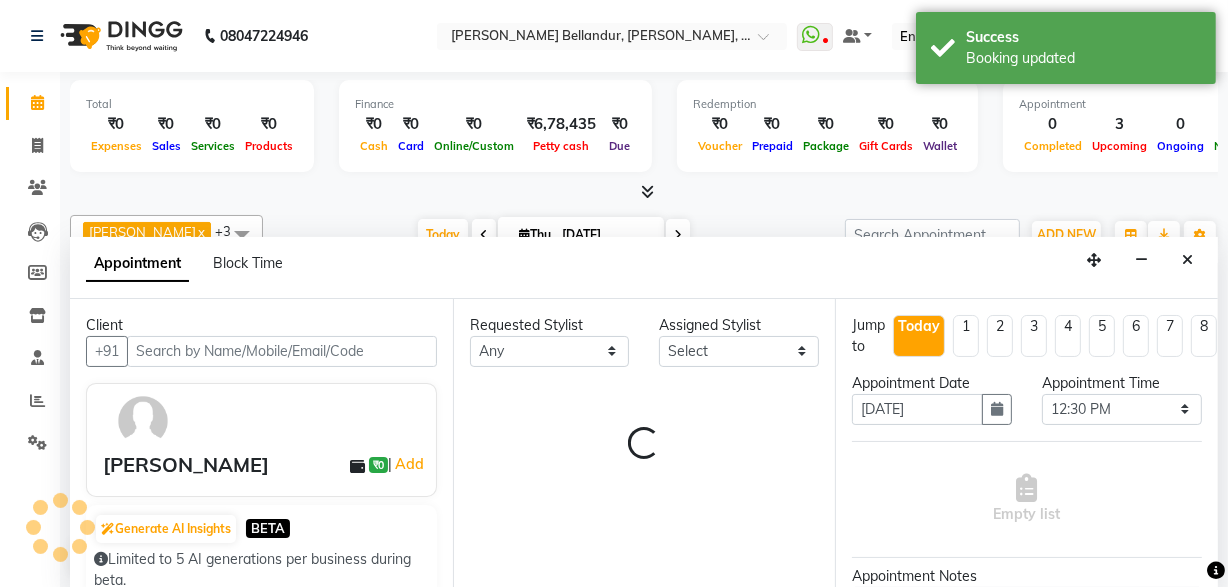 select on "76419" 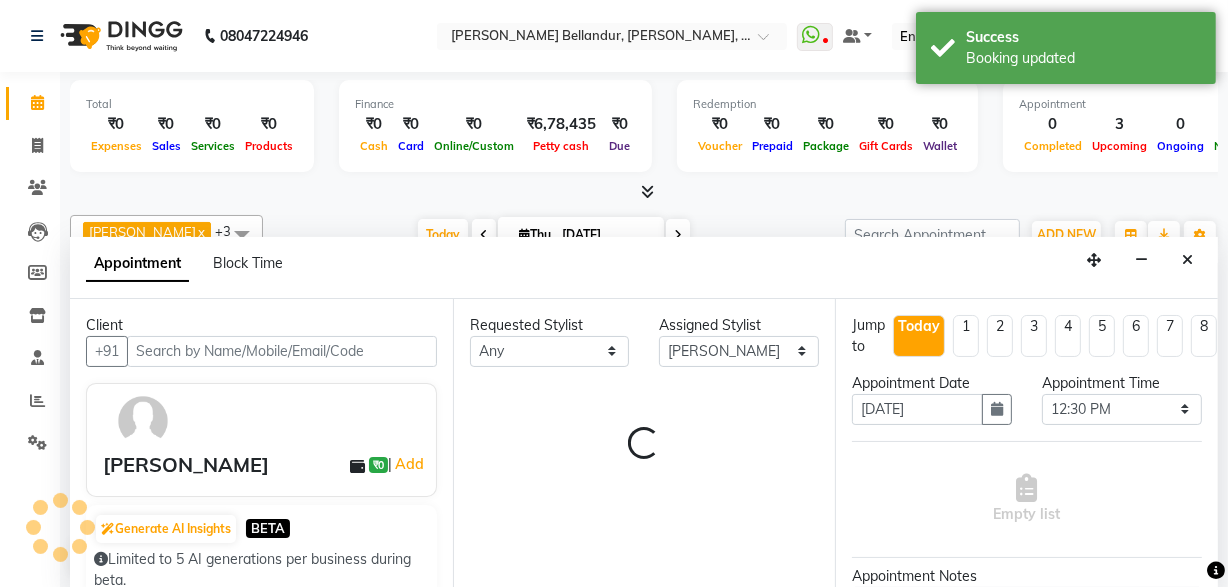 scroll, scrollTop: 0, scrollLeft: 0, axis: both 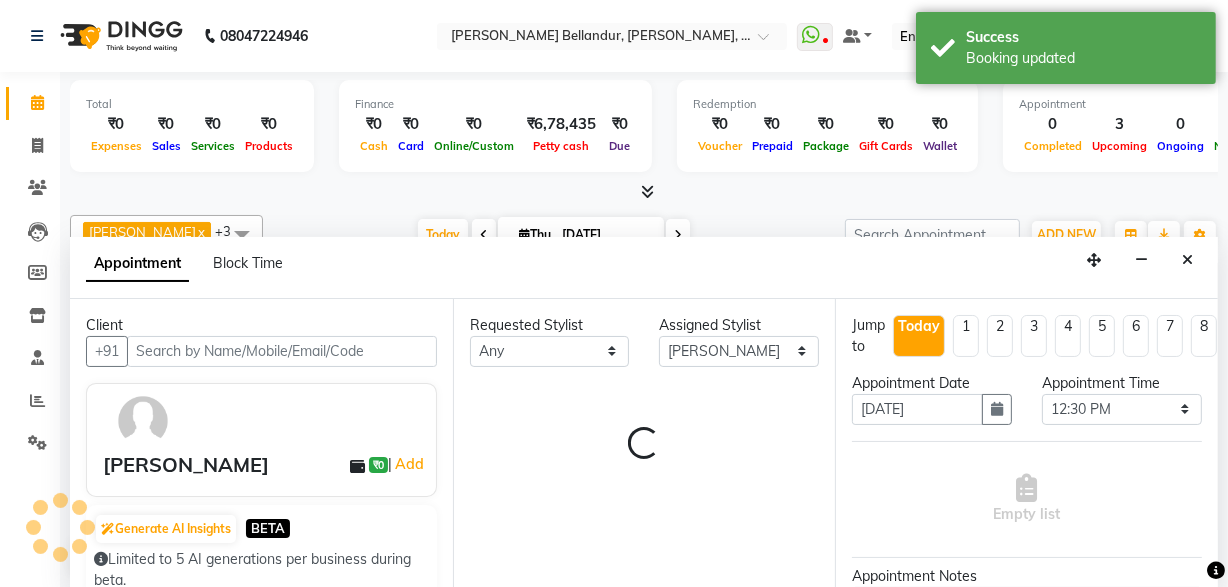 select on "2739" 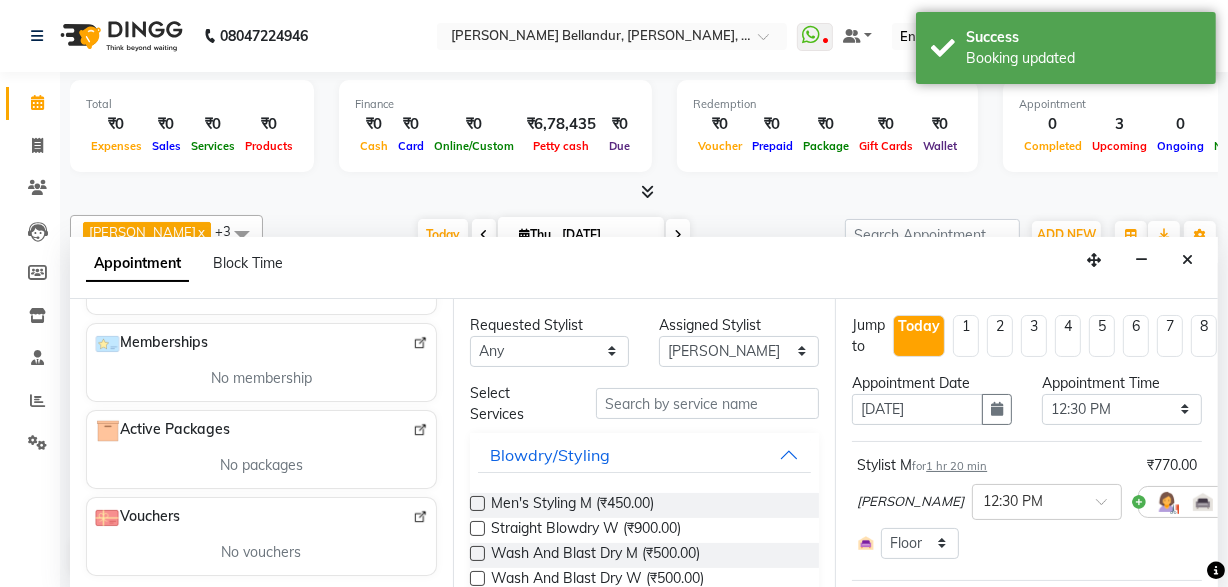 scroll, scrollTop: 0, scrollLeft: 0, axis: both 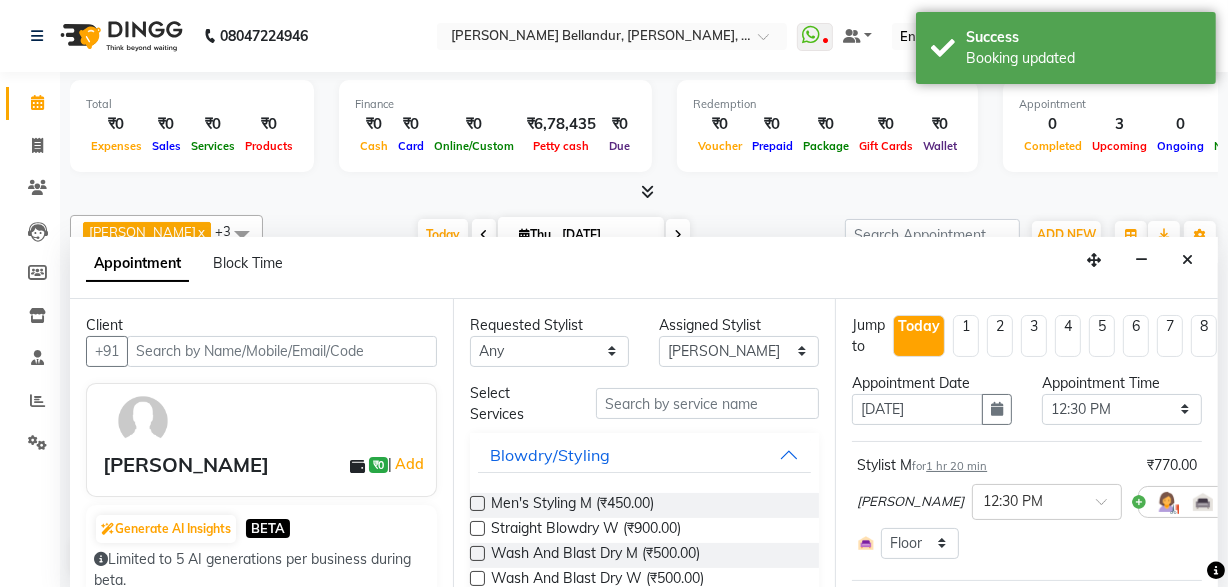 click at bounding box center [282, 351] 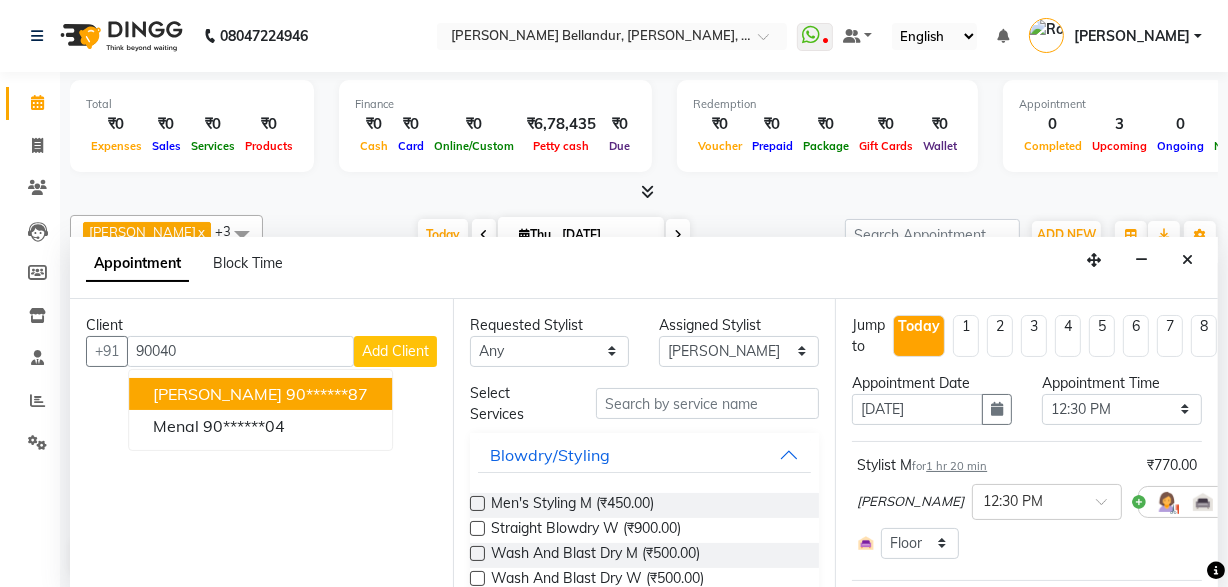click on "90******87" at bounding box center [327, 394] 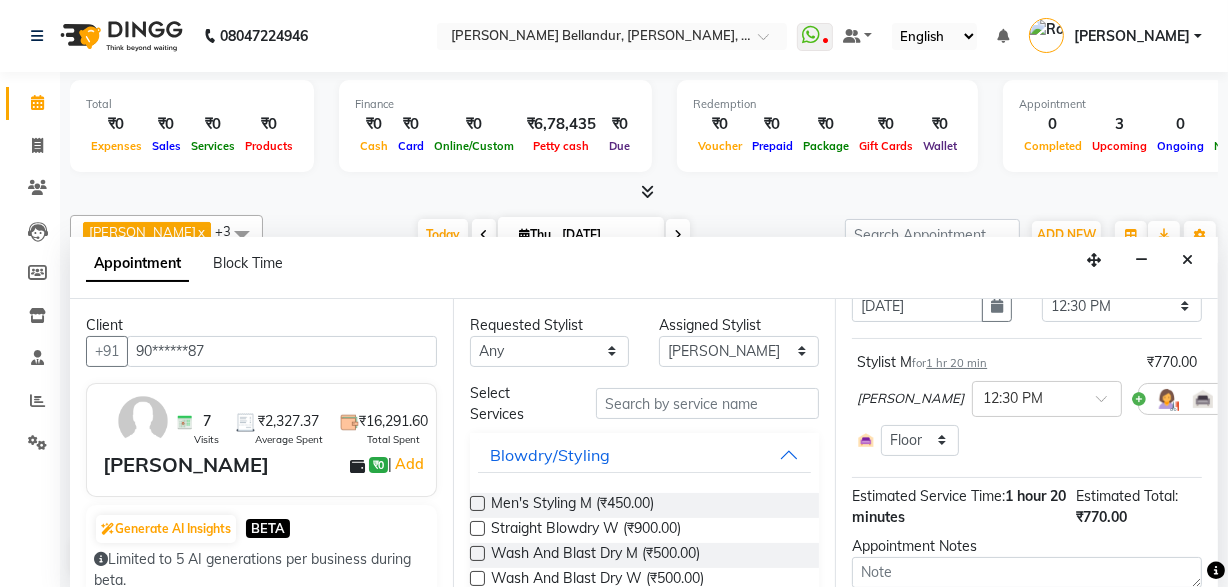scroll, scrollTop: 119, scrollLeft: 0, axis: vertical 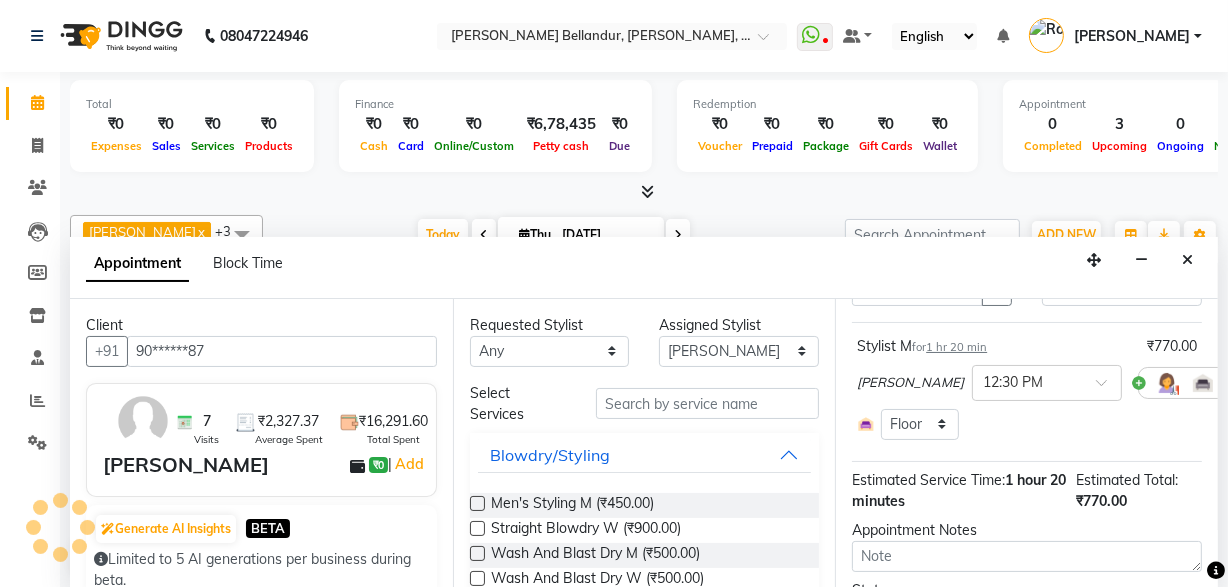type on "90******87" 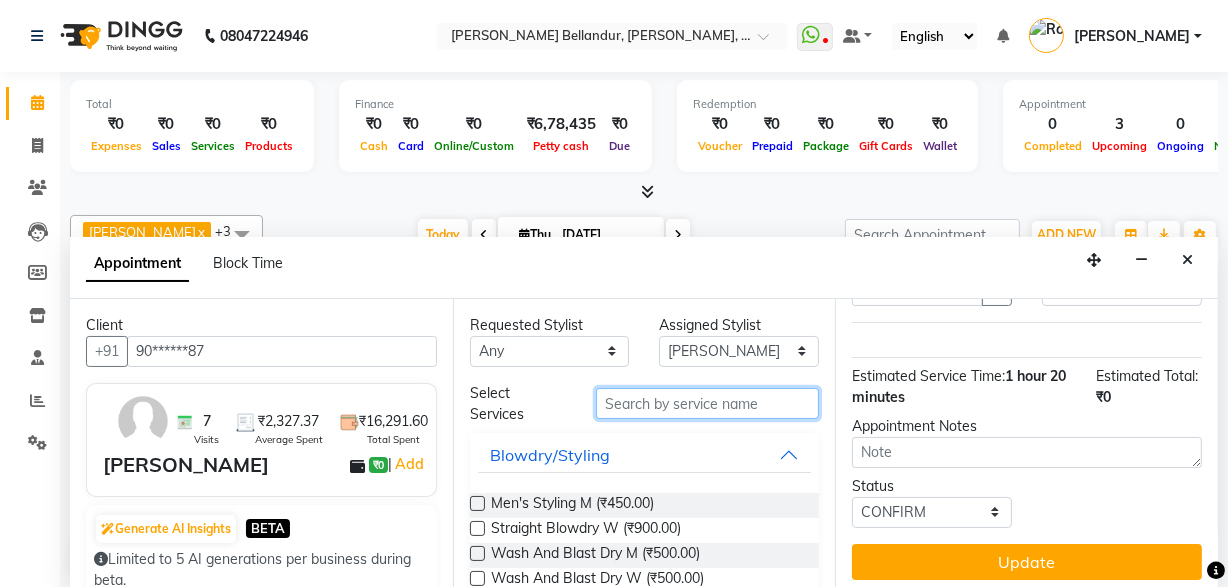 click at bounding box center [707, 403] 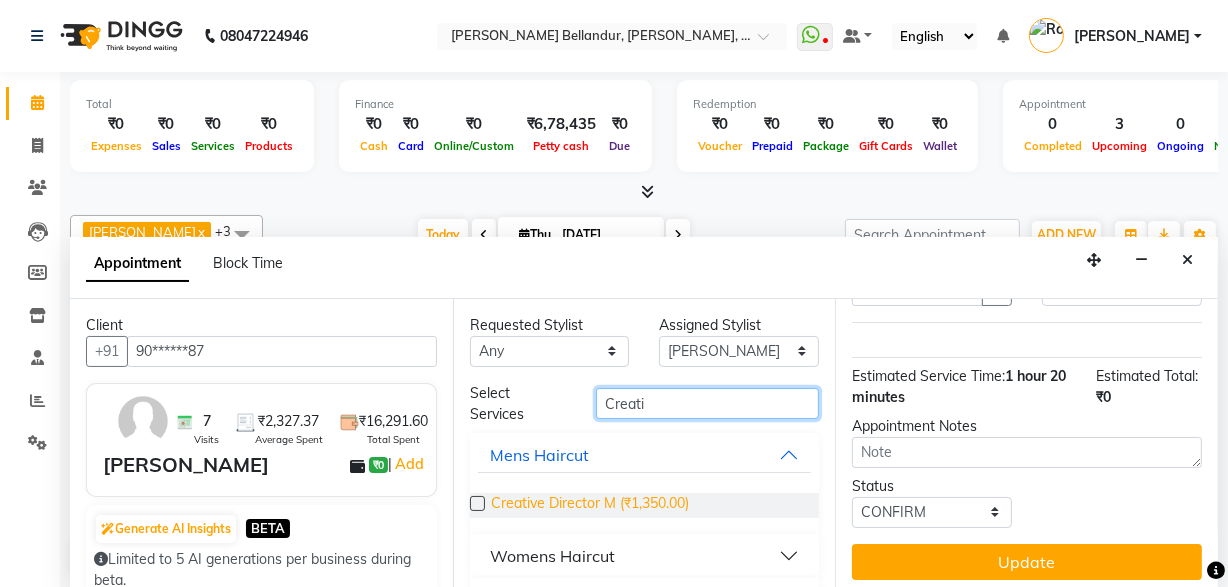 type on "Creati" 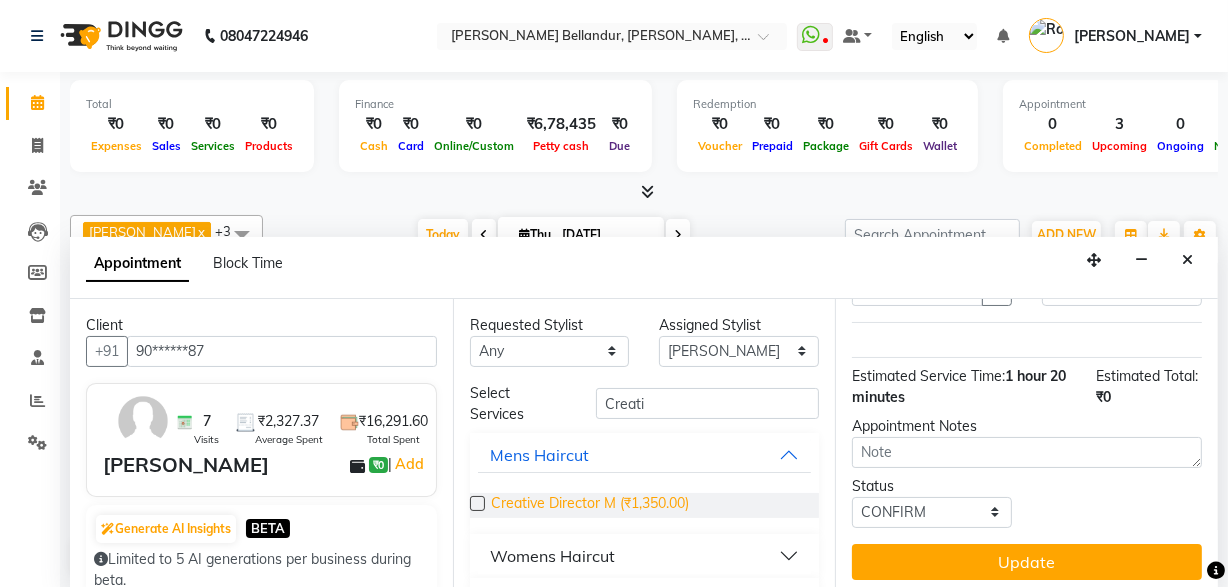 click on "Creative Director M (₹1,350.00)" at bounding box center [590, 505] 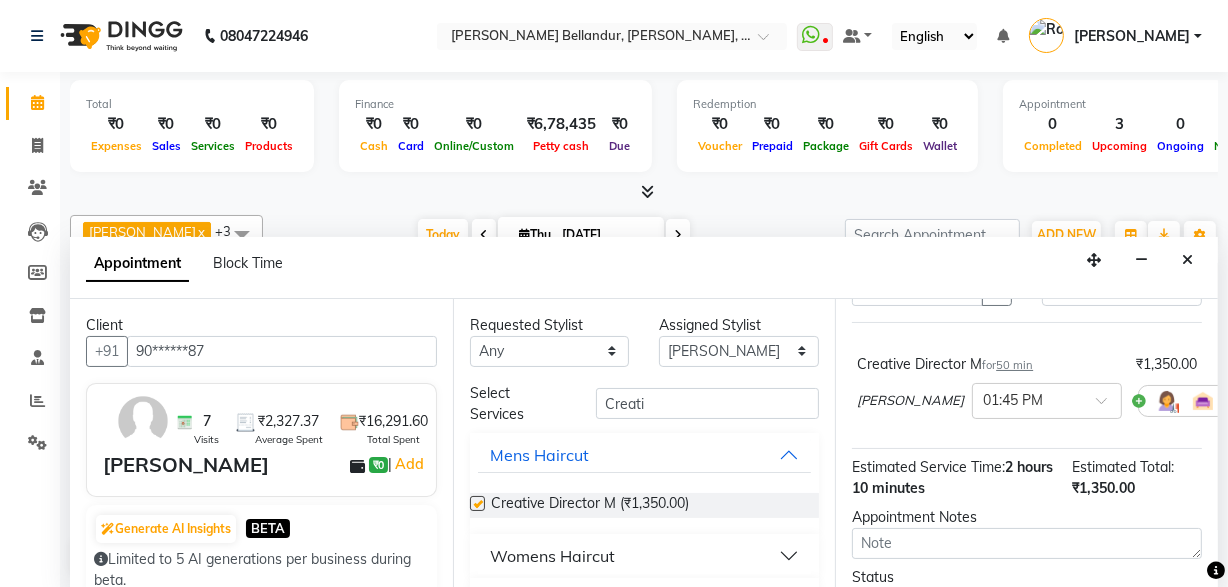 checkbox on "false" 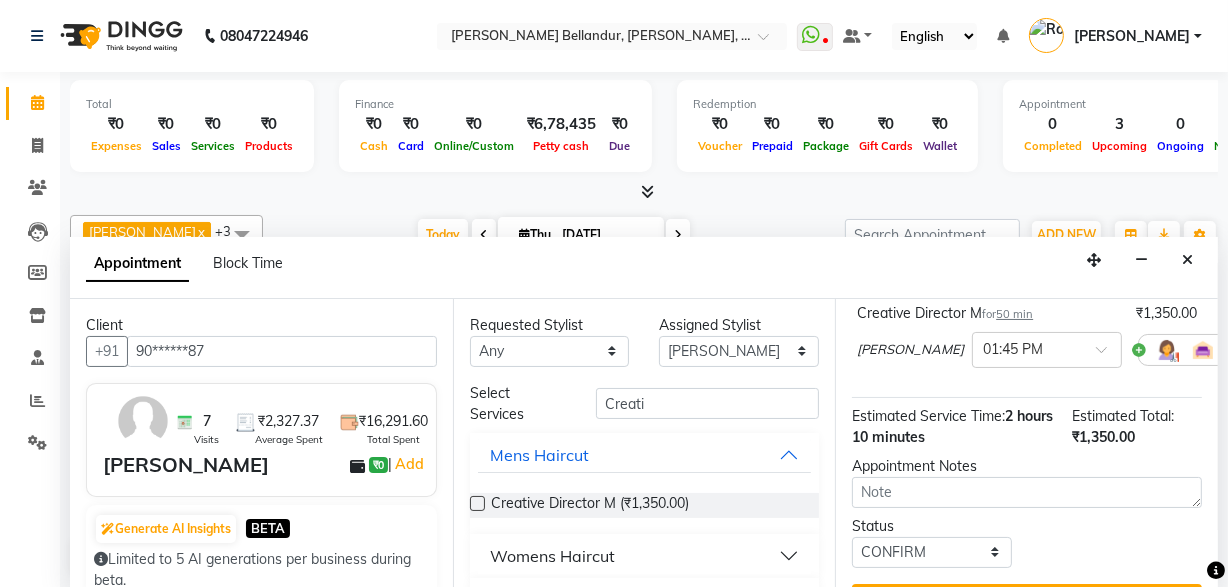 scroll, scrollTop: 229, scrollLeft: 0, axis: vertical 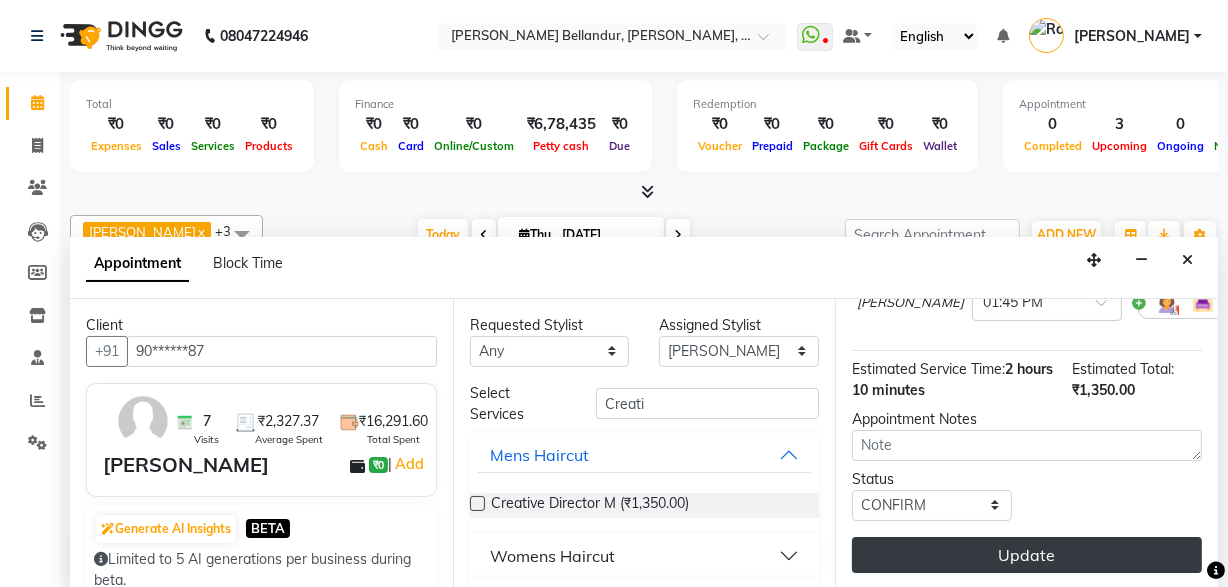 click on "Update" at bounding box center [1027, 555] 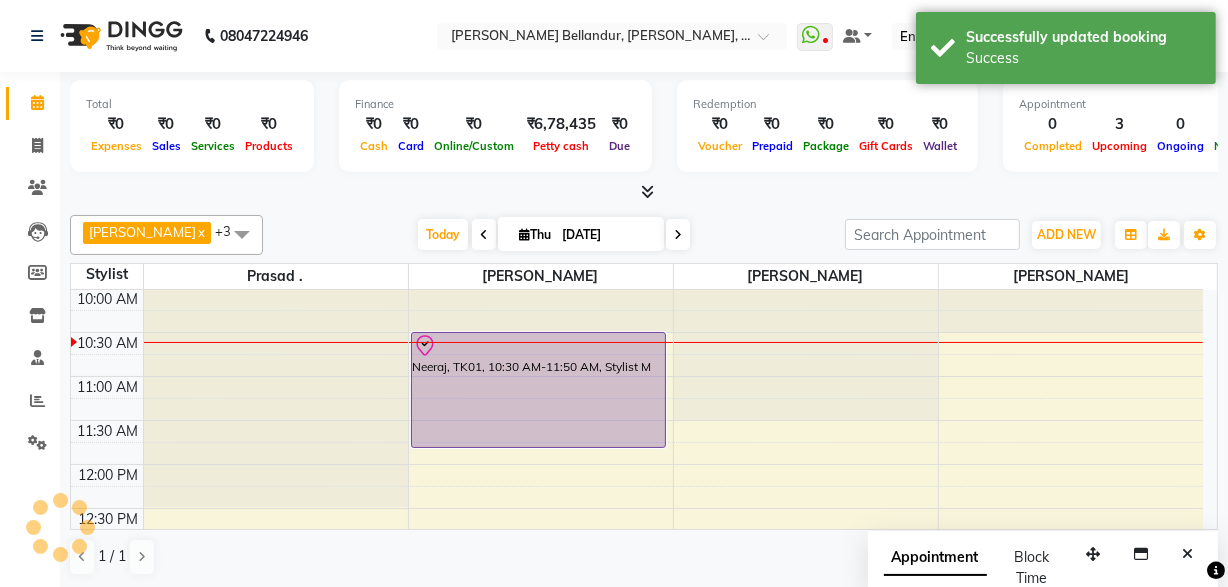 scroll, scrollTop: 0, scrollLeft: 0, axis: both 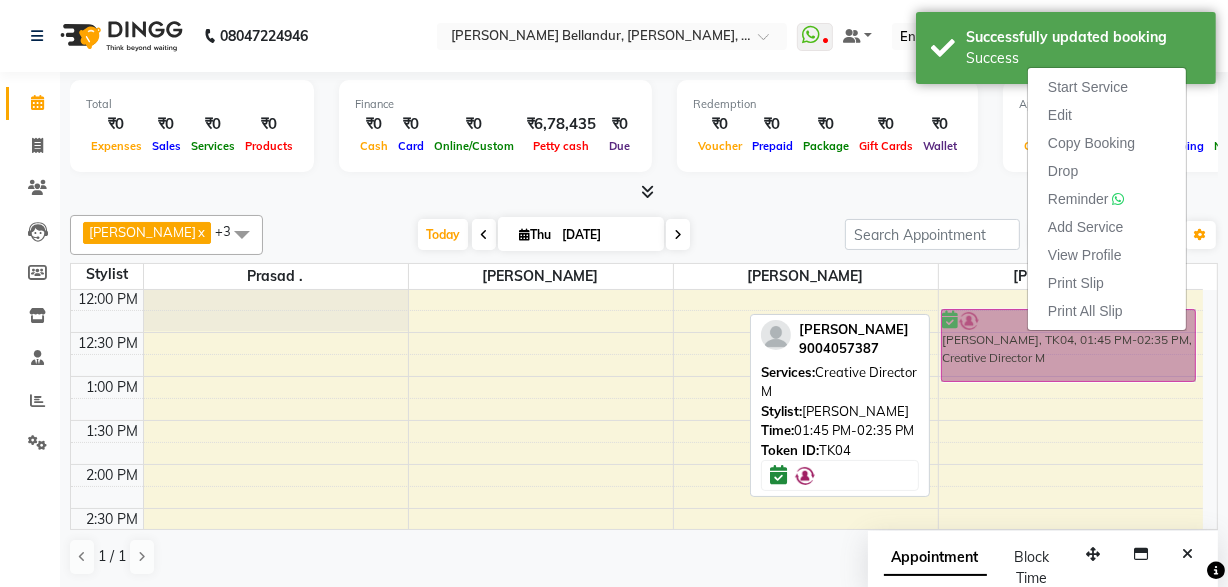click on "08047224946 Select Location × Toni&guy Bellandur, Green Glen, Opp Titan Eye+  WhatsApp Status  ✕ Status:  Disconnected Recent Service Activity: 01-01-1970     05:30 AM  08047224946 Whatsapp Settings Default Panel My Panel English ENGLISH Español العربية मराठी हिंदी ગુજરાતી தமிழ் 中文 Notifications nothing to show Roshini Manage Profile Change Password Sign out  Version:3.15.4  ☀ Toni&Guy Bellandur, Green Glen, Opp Titan Eye+  Calendar  Invoice  Clients  Leads   Members  Inventory  Staff  Reports  Settings Completed InProgress Upcoming Dropped Tentative Check-In Confirm Bookings Generate Report Segments Page Builder Total  ₹0  Expenses ₹0  Sales ₹0  Services ₹0  Products Finance  ₹0  Cash ₹0  Card ₹0  Online/Custom ₹6,78,435 Petty cash ₹0 Due  Redemption  ₹0 Voucher ₹0 Prepaid ₹0 Package ₹0  Gift Cards ₹0  Wallet  Appointment  0 Completed 3 Upcoming 0 Ongoing 0 No show  Other sales  ₹0  Packages ₹0  ₹0  x x" at bounding box center (614, 293) 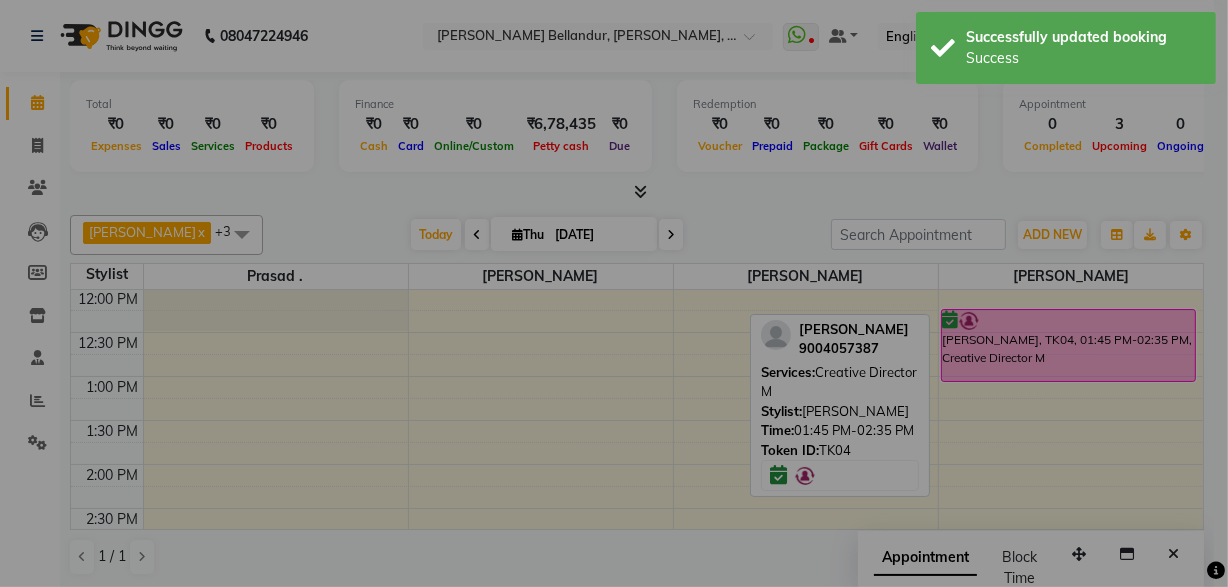 scroll, scrollTop: 264, scrollLeft: 0, axis: vertical 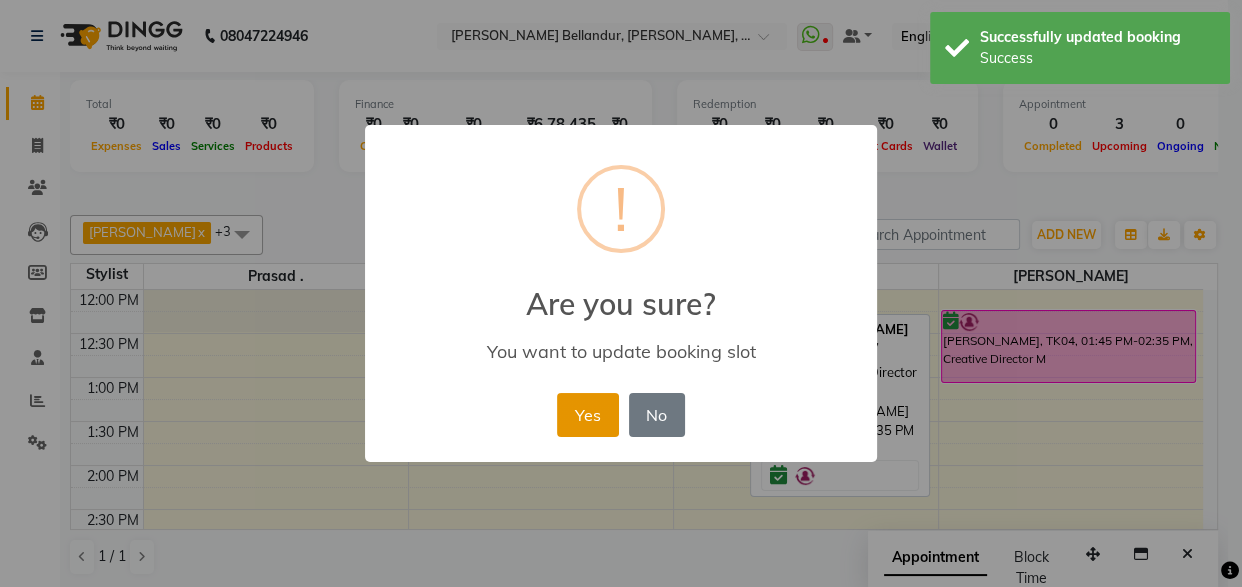 click on "Yes" at bounding box center (587, 415) 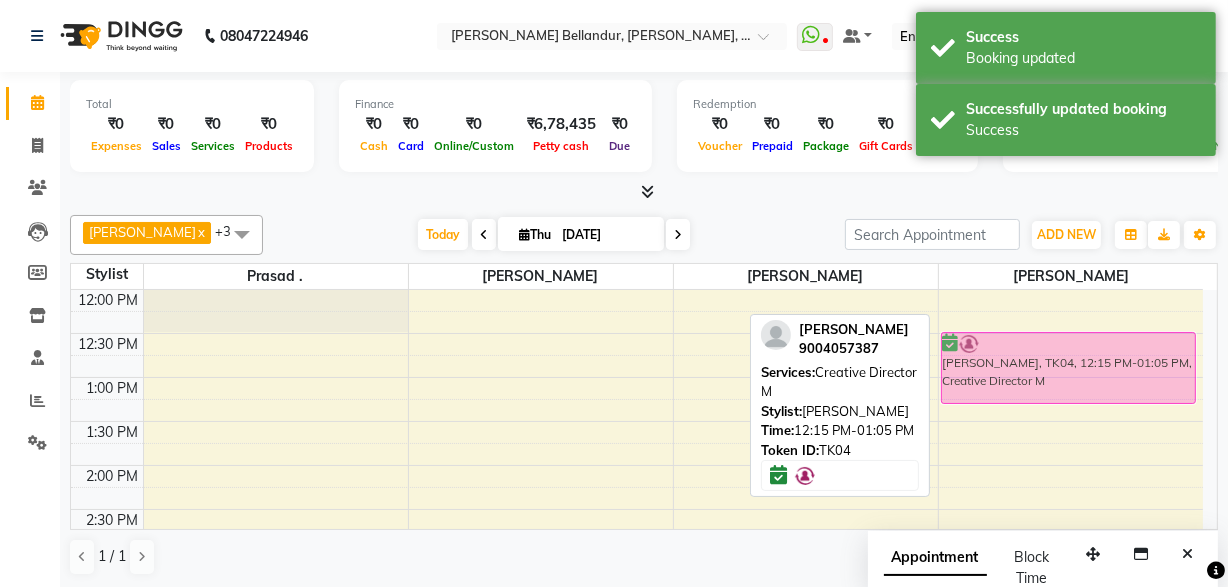 drag, startPoint x: 1046, startPoint y: 341, endPoint x: 1050, endPoint y: 352, distance: 11.7046995 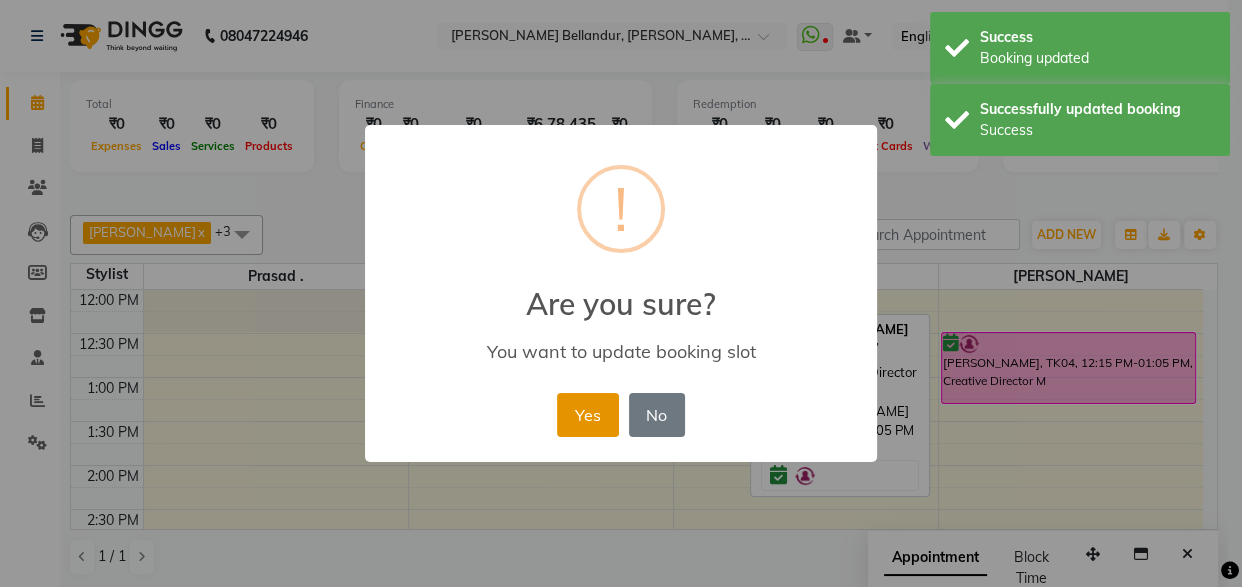 click on "Yes" at bounding box center (587, 415) 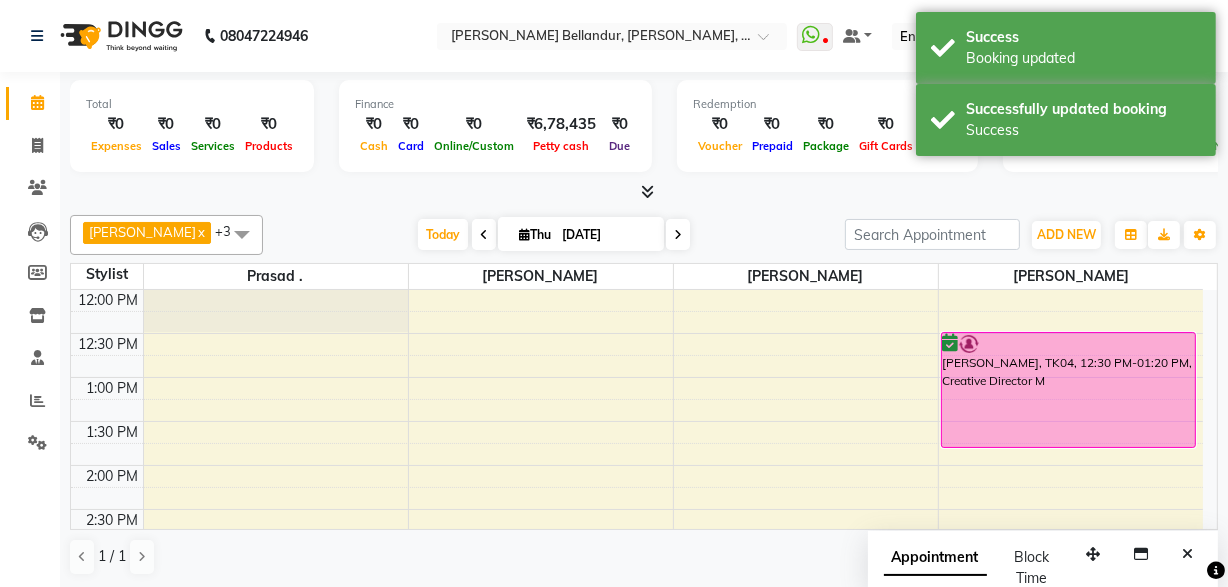 drag, startPoint x: 1035, startPoint y: 396, endPoint x: 1035, endPoint y: 445, distance: 49 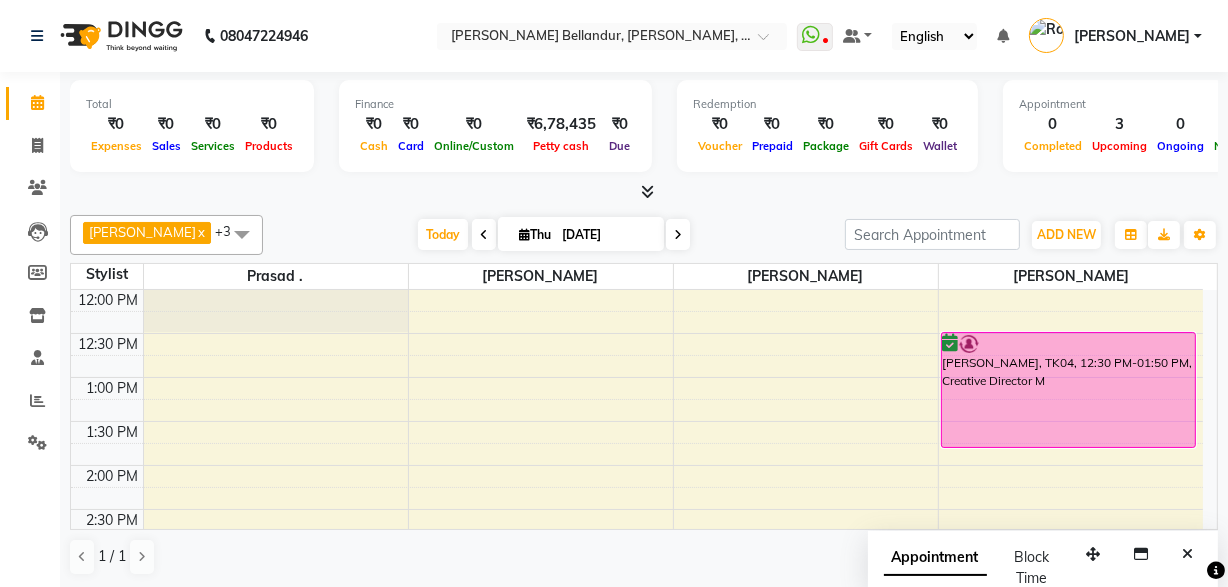click at bounding box center [484, 234] 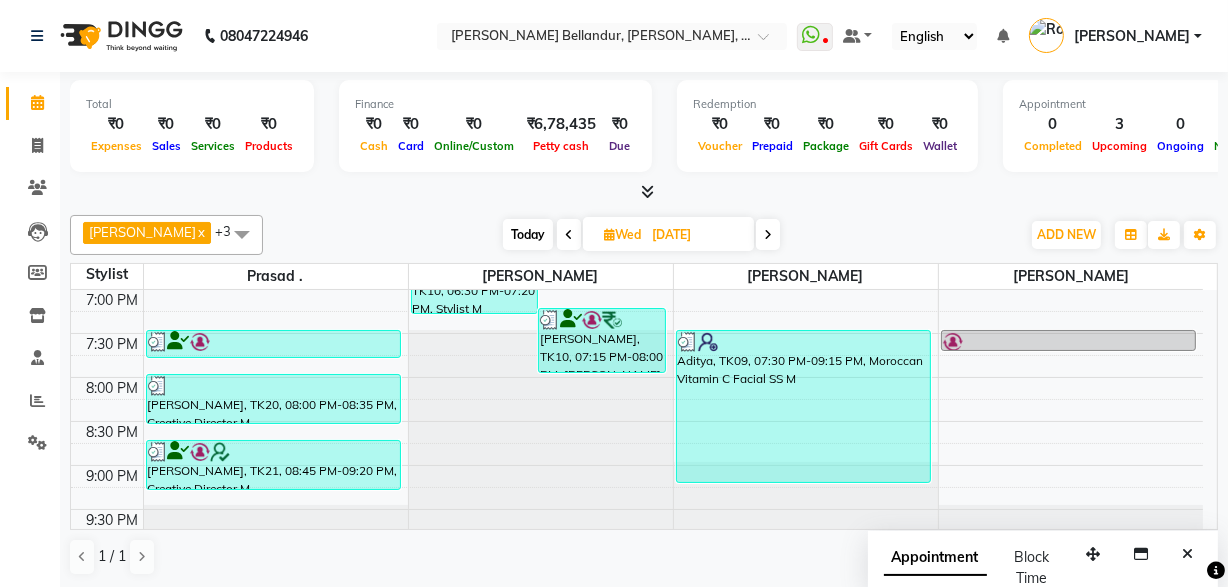 scroll, scrollTop: 900, scrollLeft: 0, axis: vertical 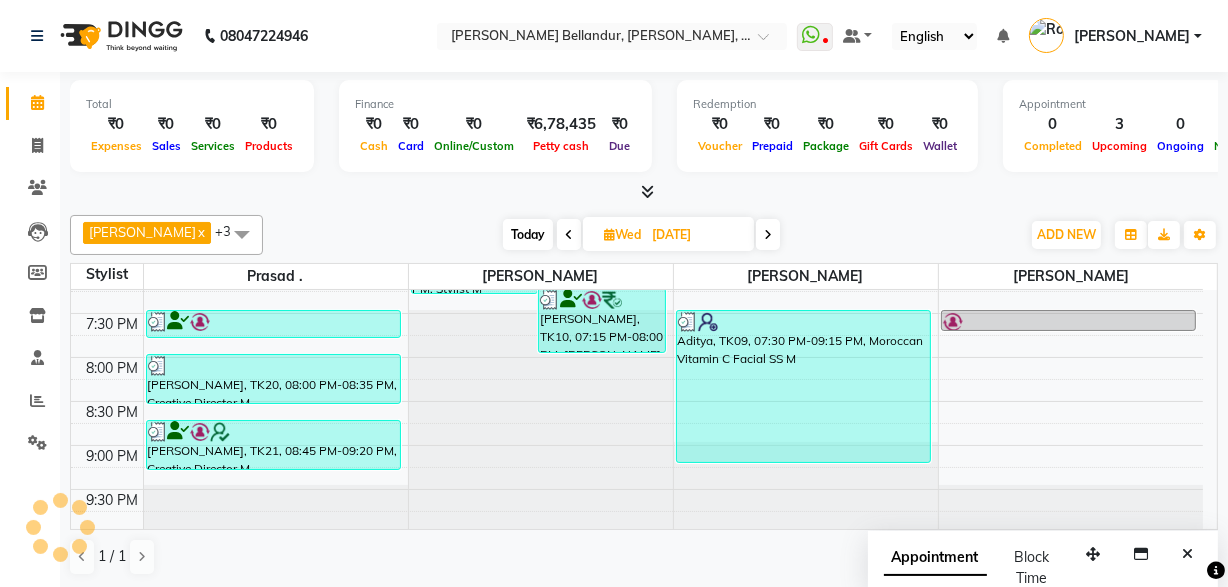 click at bounding box center [768, 235] 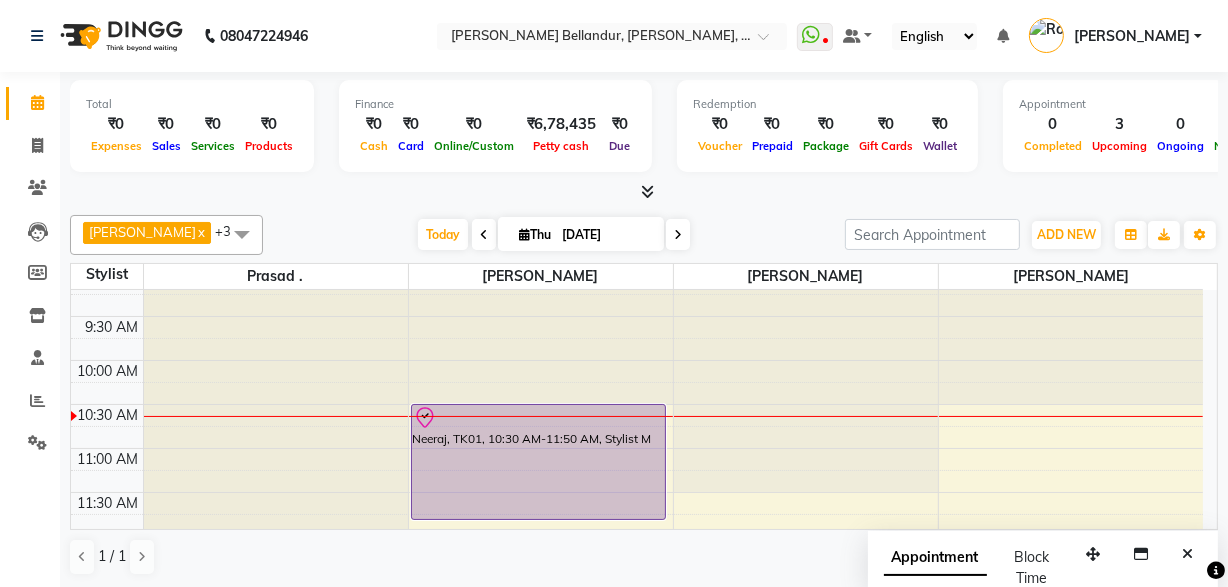 scroll, scrollTop: 0, scrollLeft: 0, axis: both 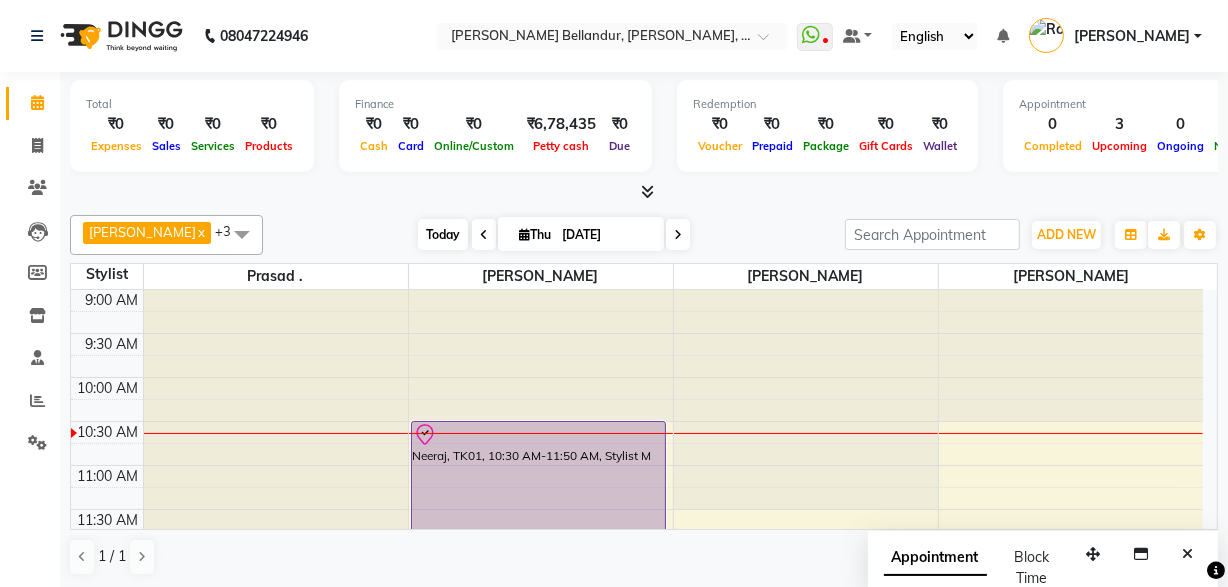 click on "Today" at bounding box center [443, 234] 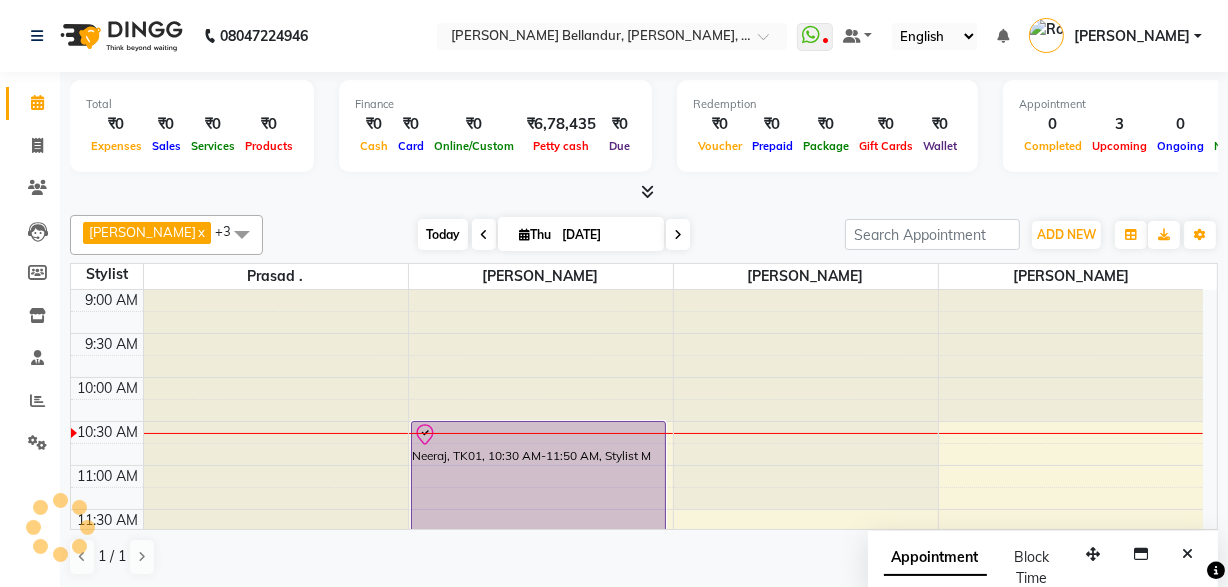 scroll, scrollTop: 89, scrollLeft: 0, axis: vertical 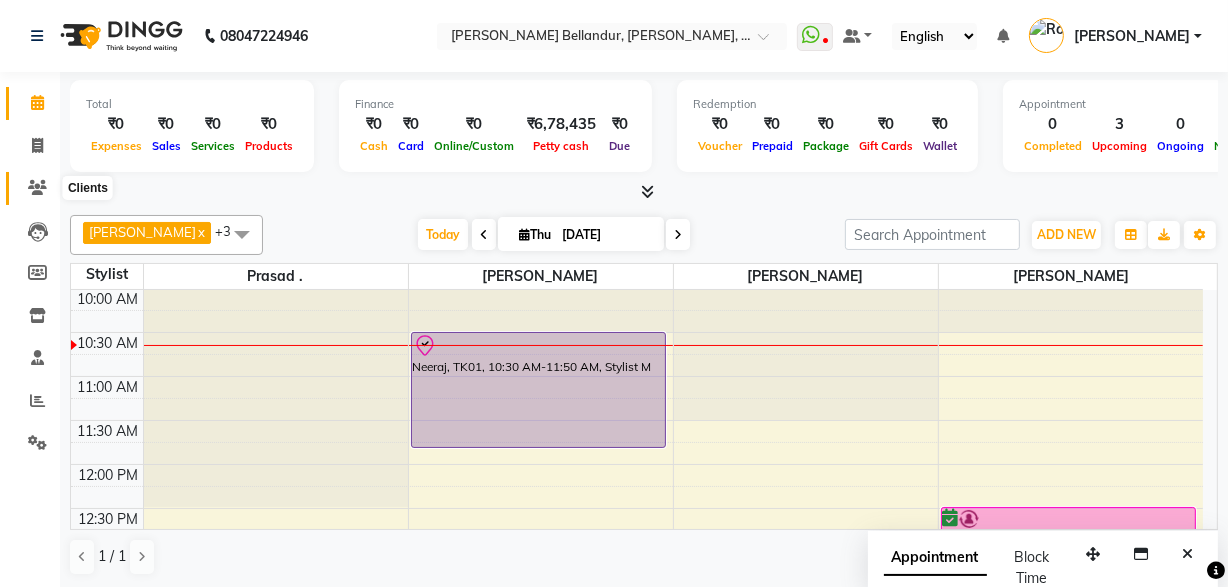 click 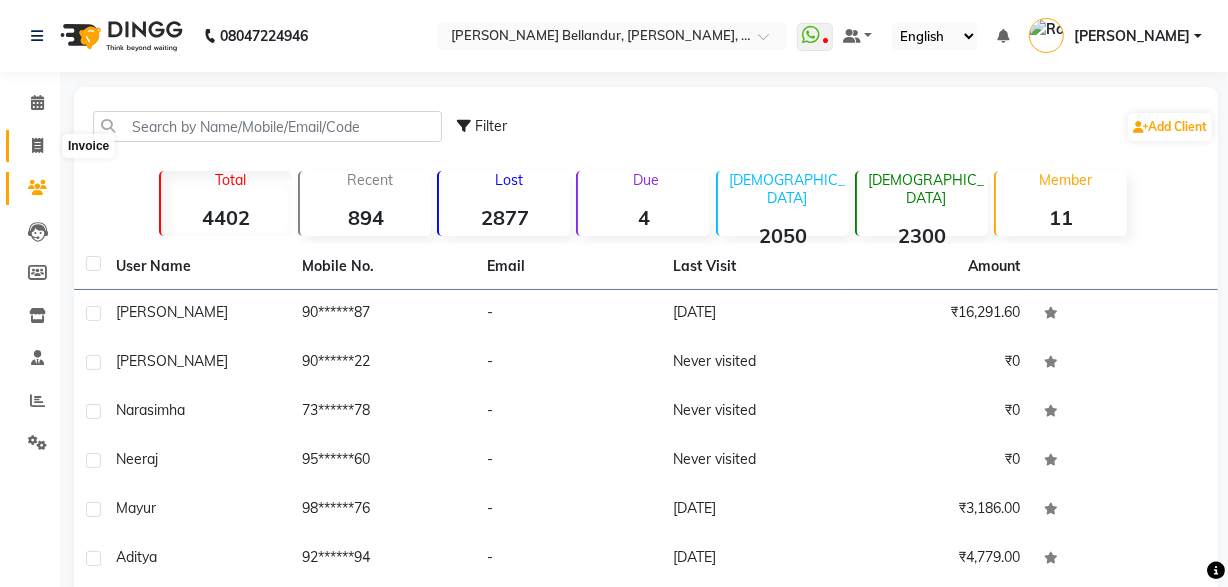 click on "Invoice" 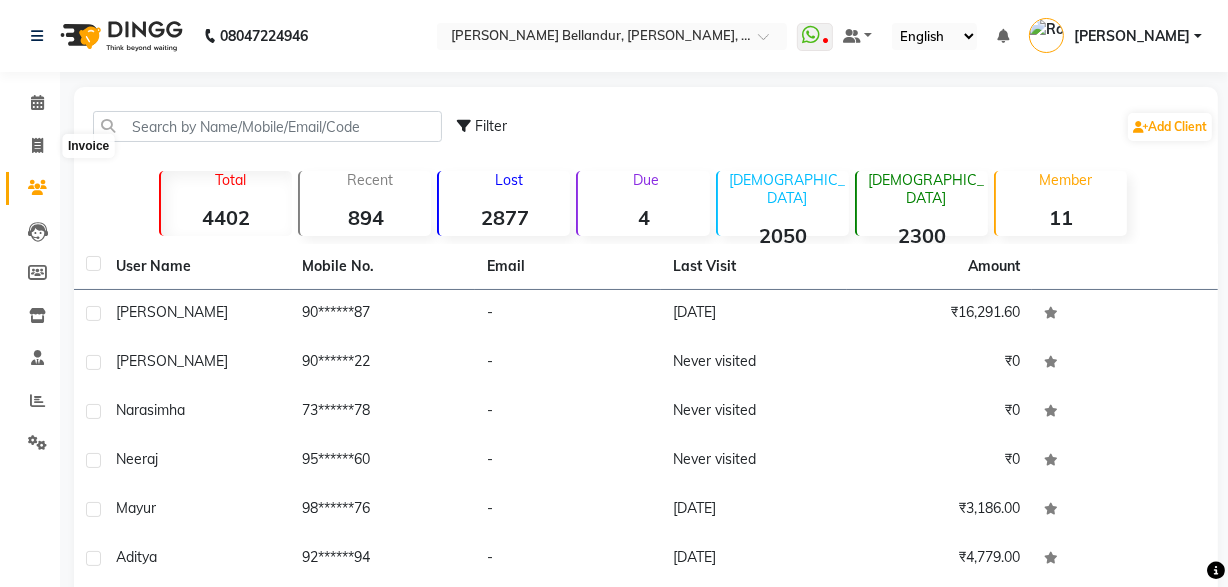 select on "service" 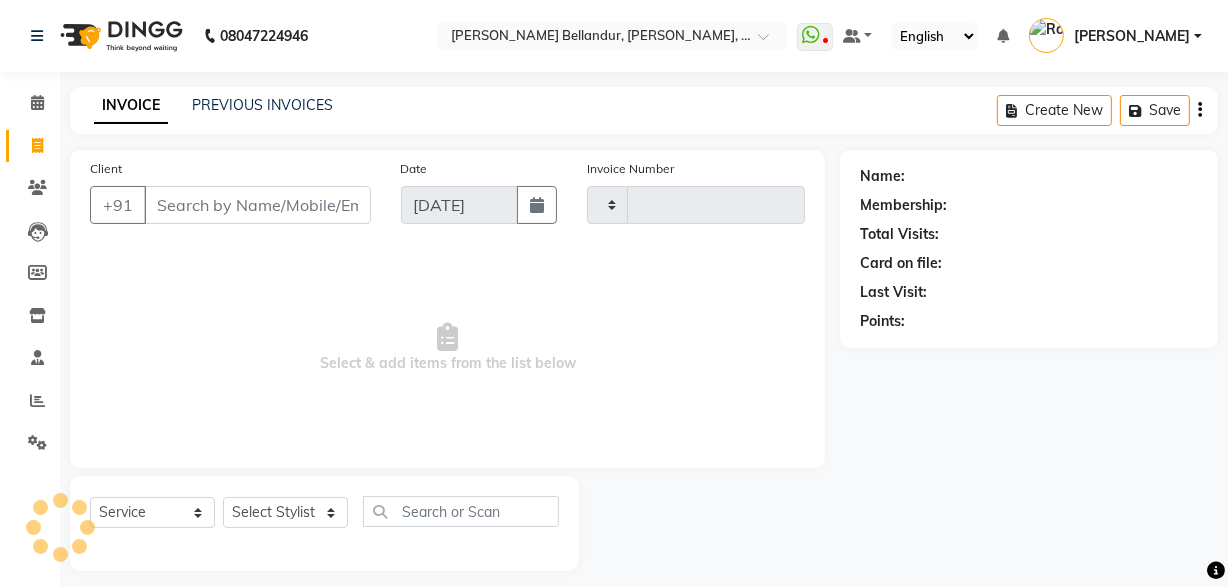 scroll, scrollTop: 14, scrollLeft: 0, axis: vertical 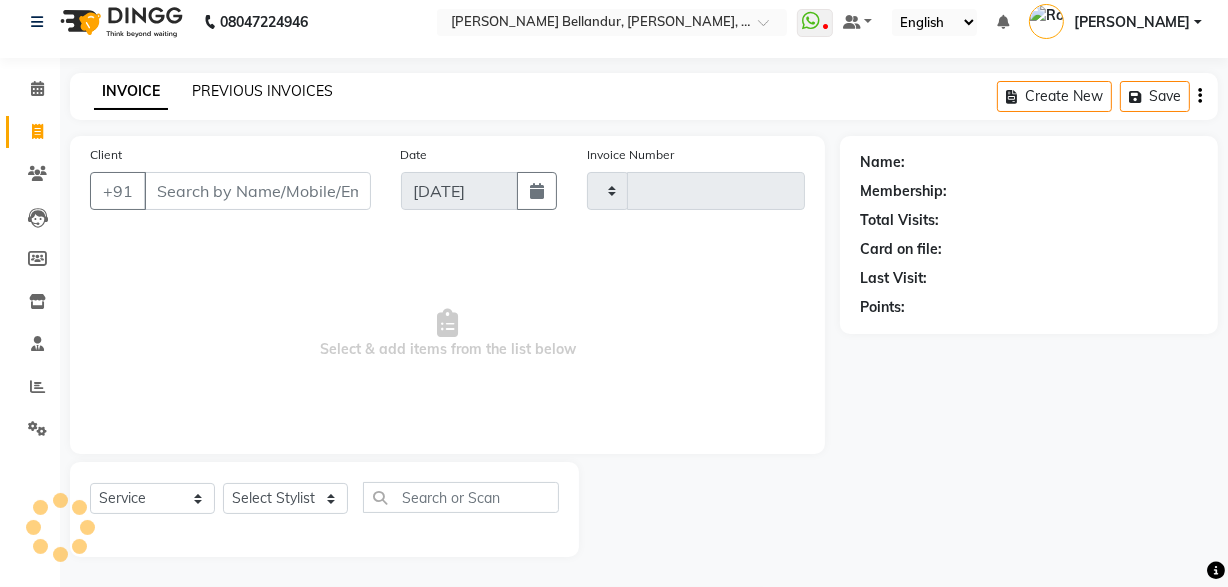 type on "1557" 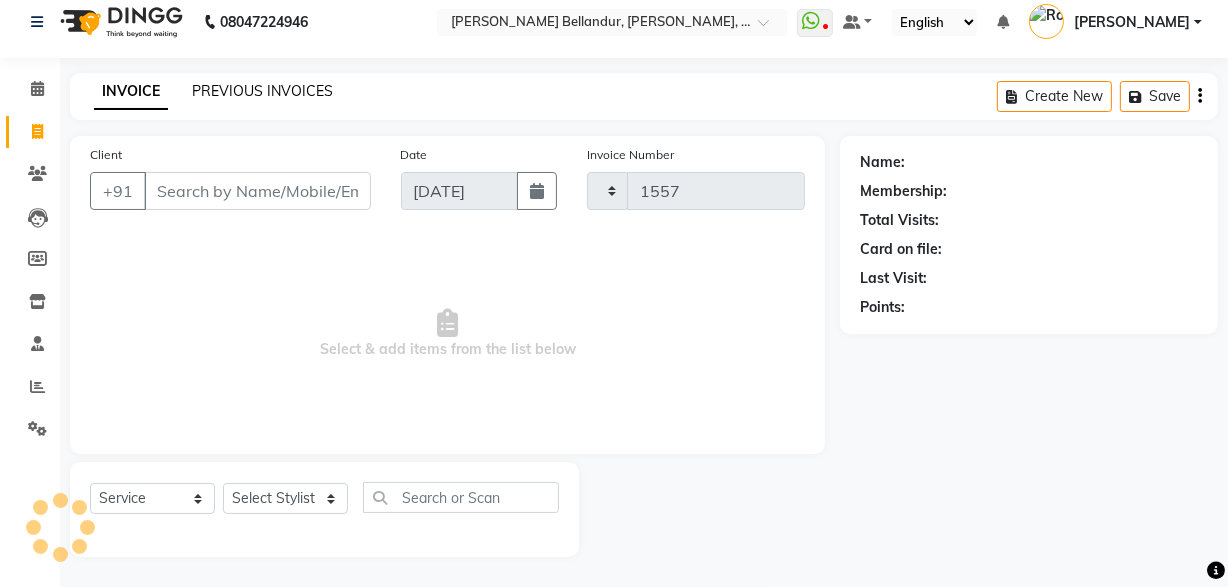 select on "5743" 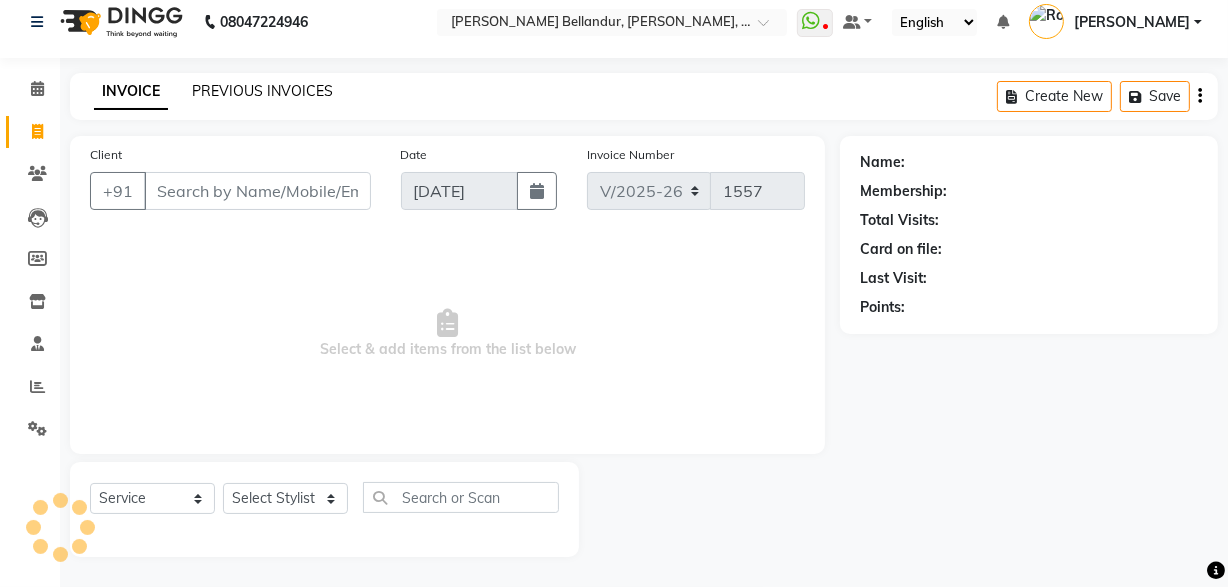 click on "PREVIOUS INVOICES" 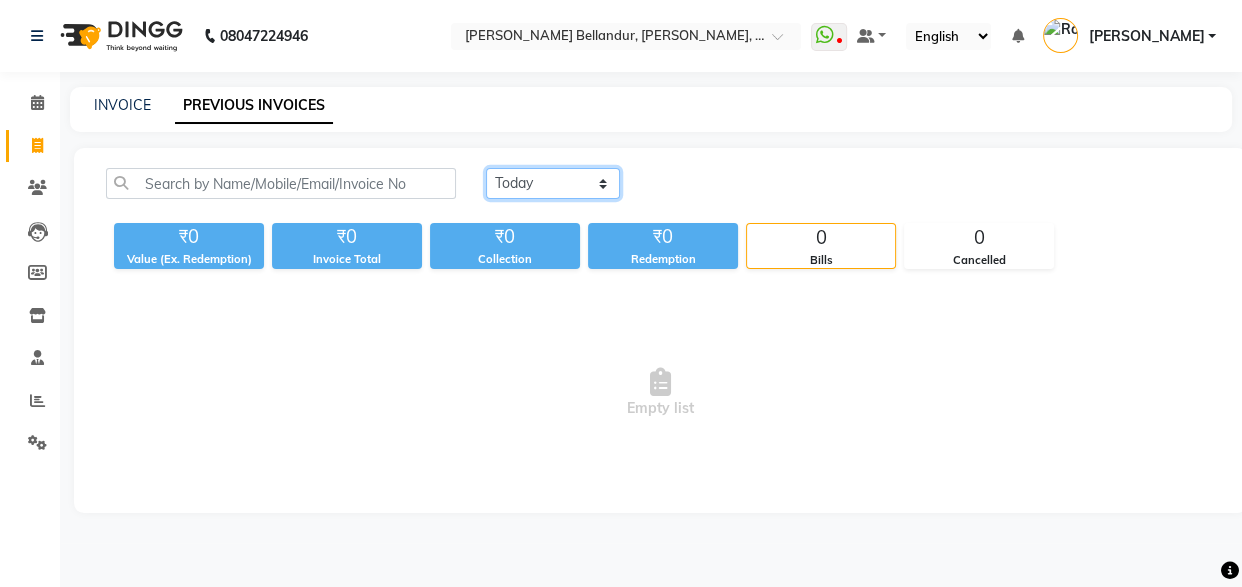 click on "Today Yesterday Custom Range" 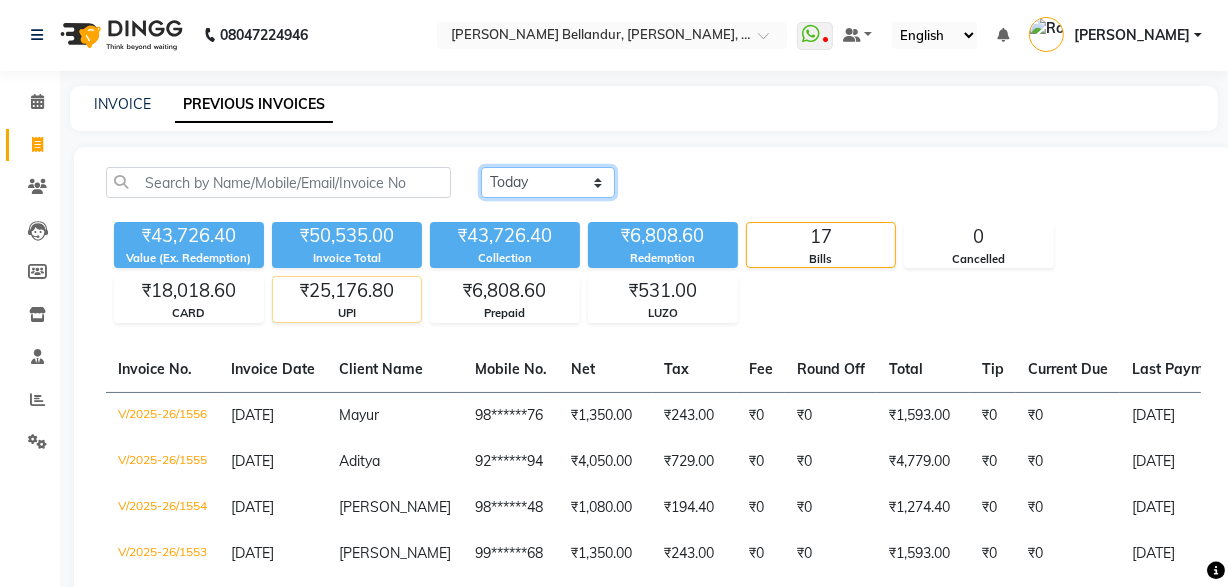 scroll, scrollTop: 3, scrollLeft: 0, axis: vertical 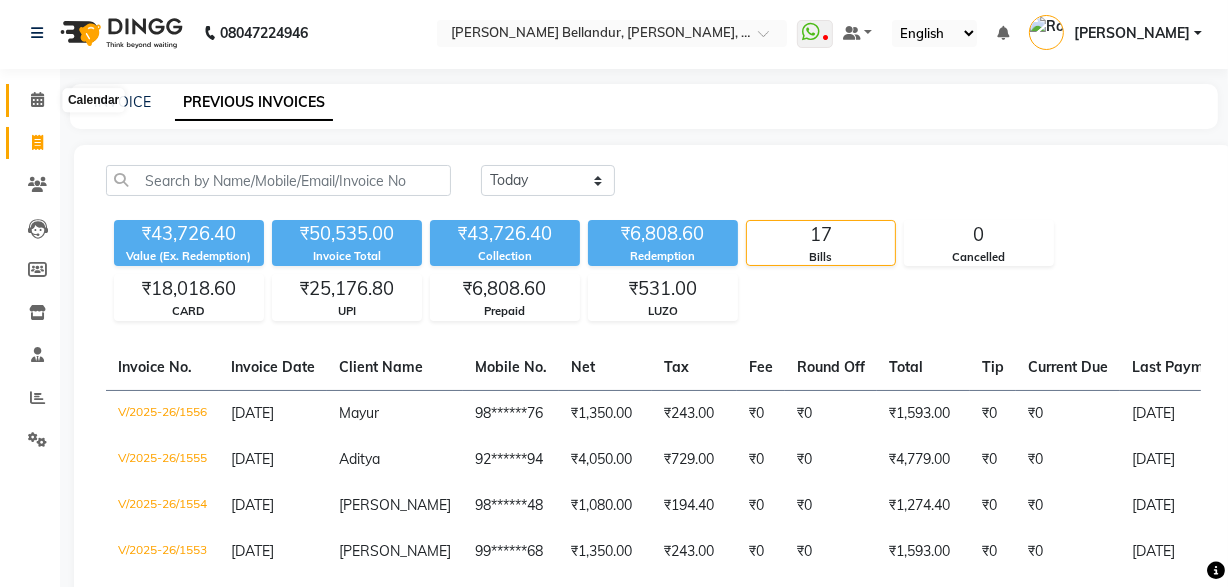 click 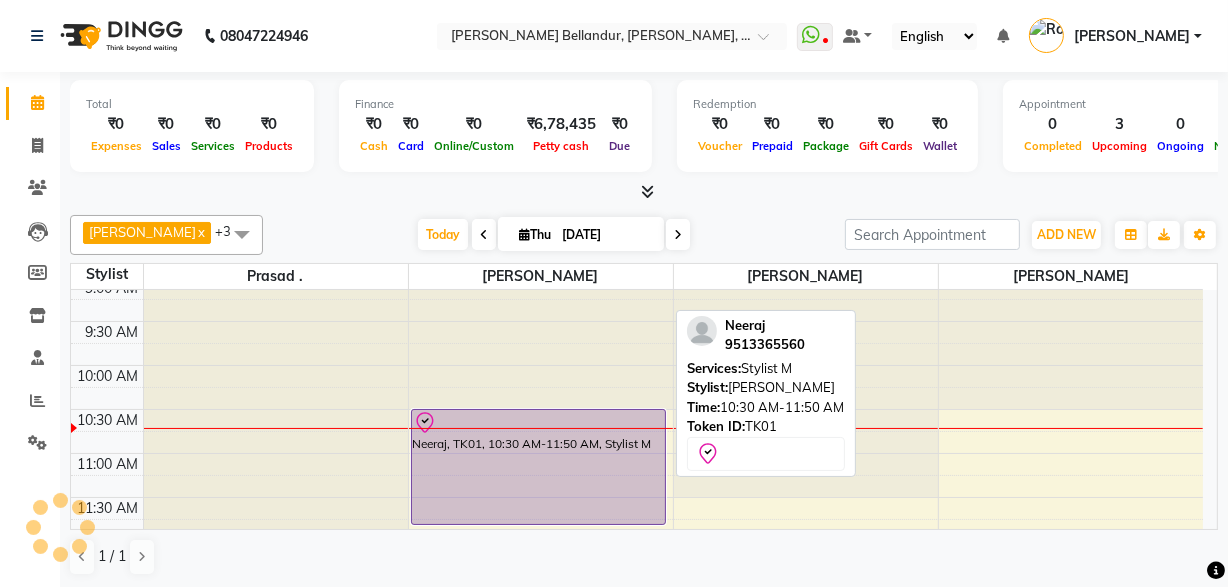 scroll, scrollTop: 32, scrollLeft: 0, axis: vertical 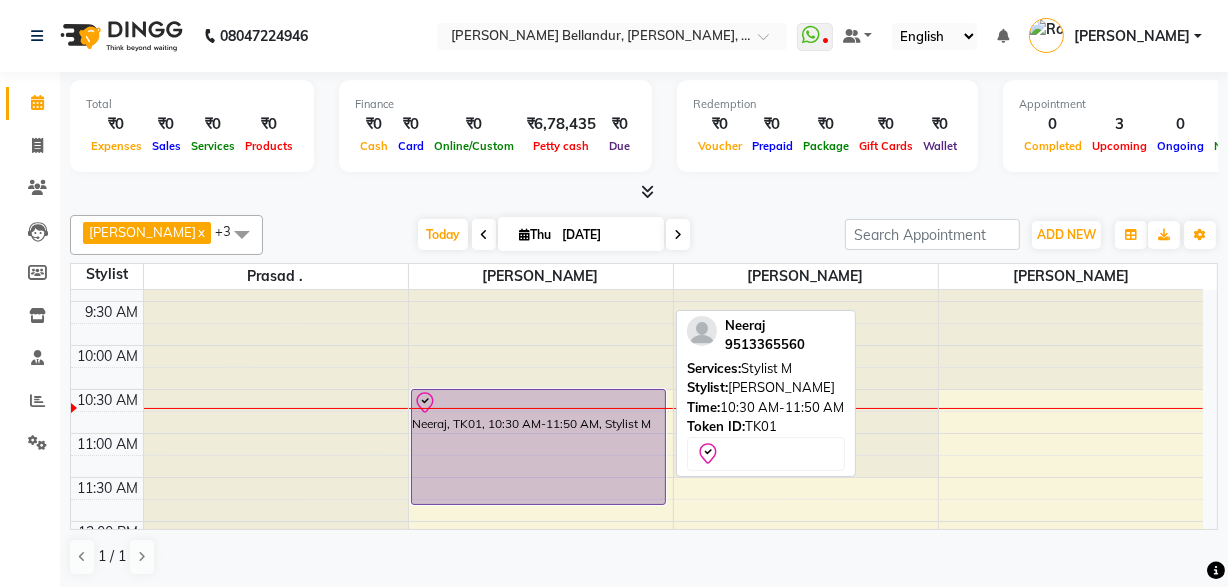 click on "Neeraj, TK01, 10:30 AM-11:50 AM, Stylist M" at bounding box center [538, 447] 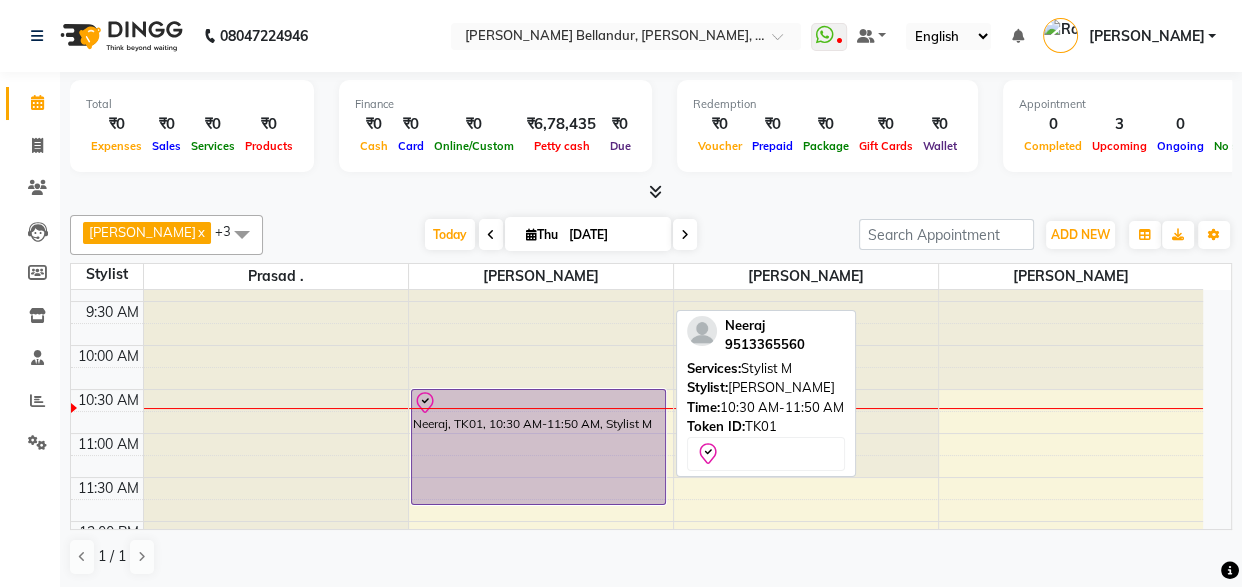 select on "8" 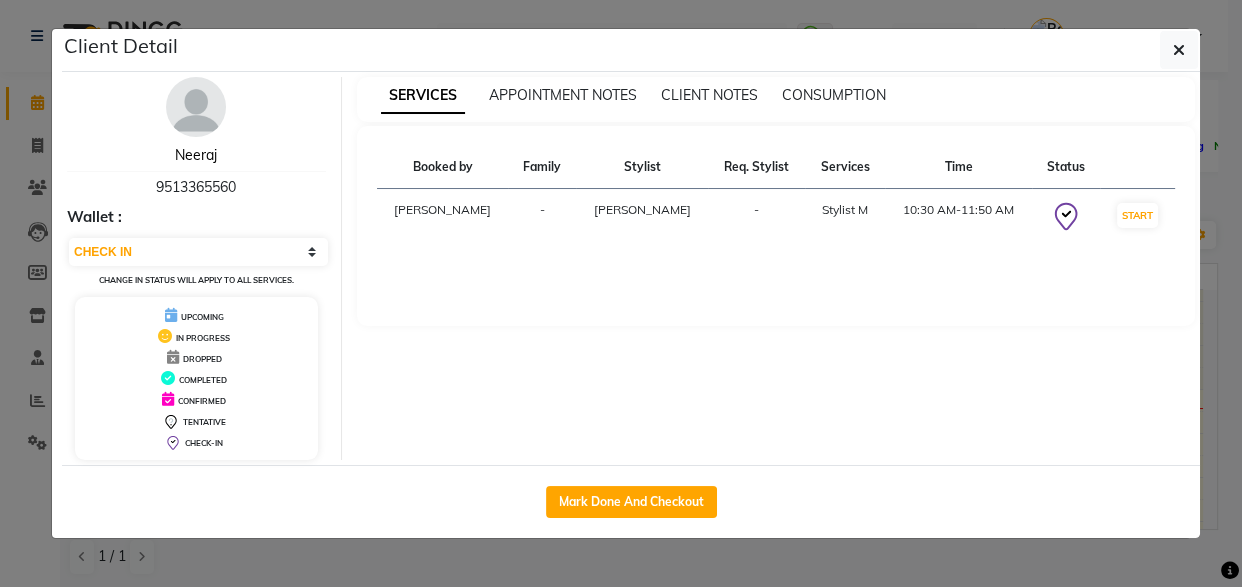 click on "Neeraj" at bounding box center (196, 155) 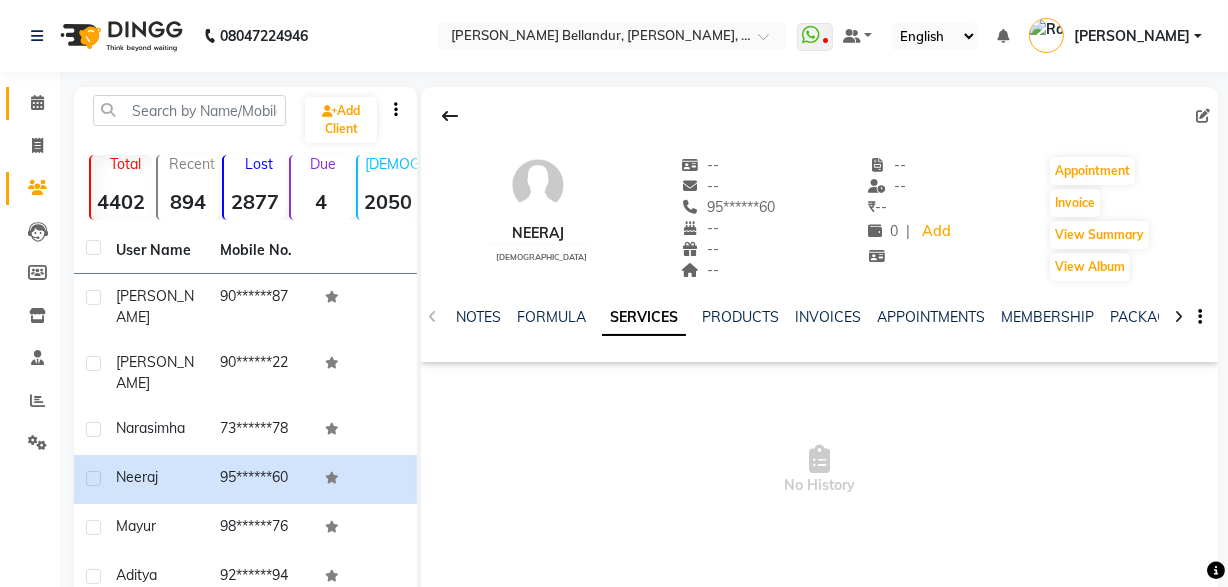 scroll, scrollTop: 3, scrollLeft: 0, axis: vertical 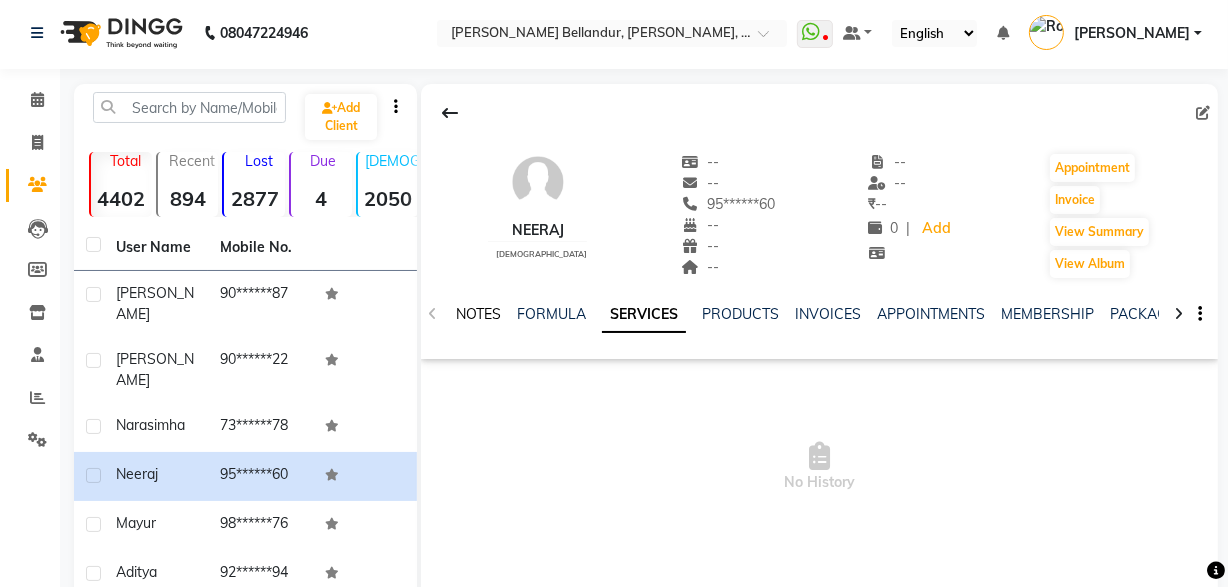 click on "NOTES" 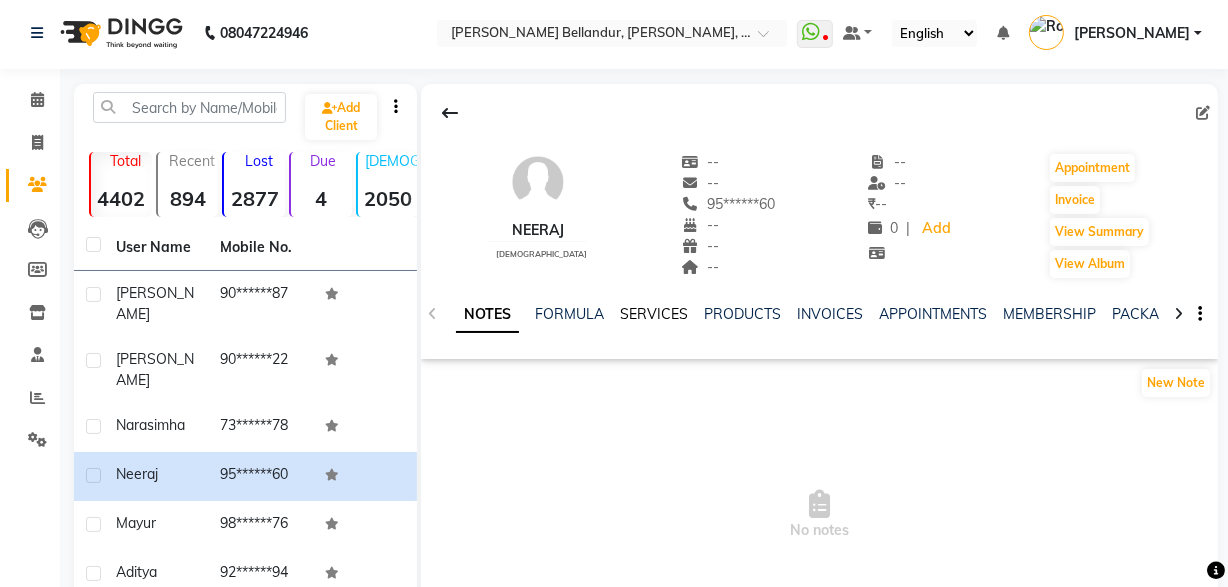 click on "SERVICES" 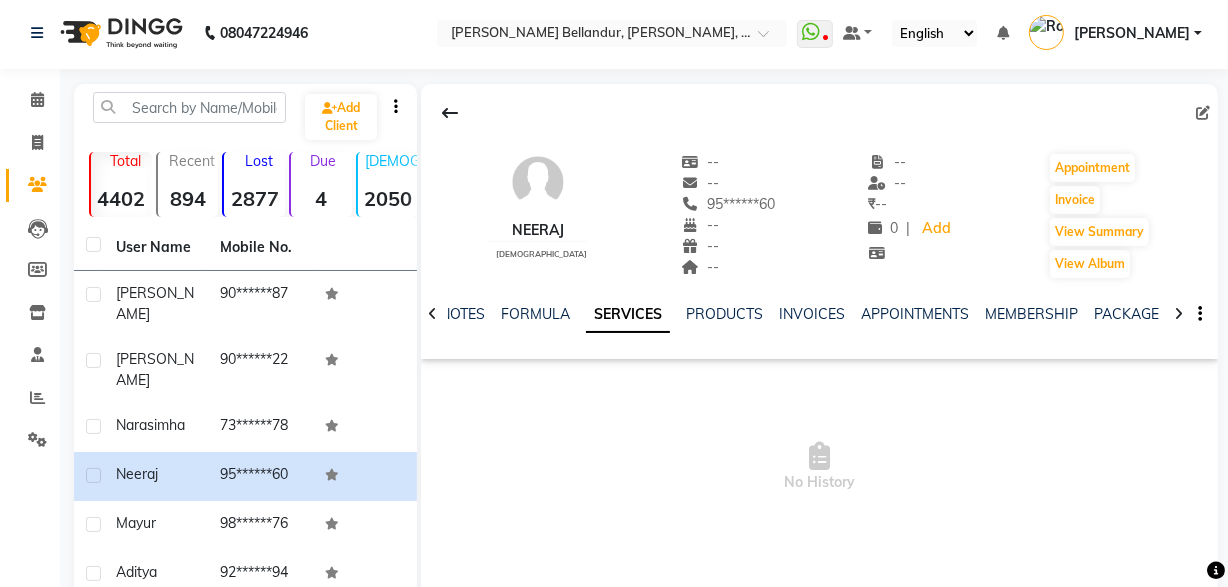 scroll, scrollTop: 0, scrollLeft: 0, axis: both 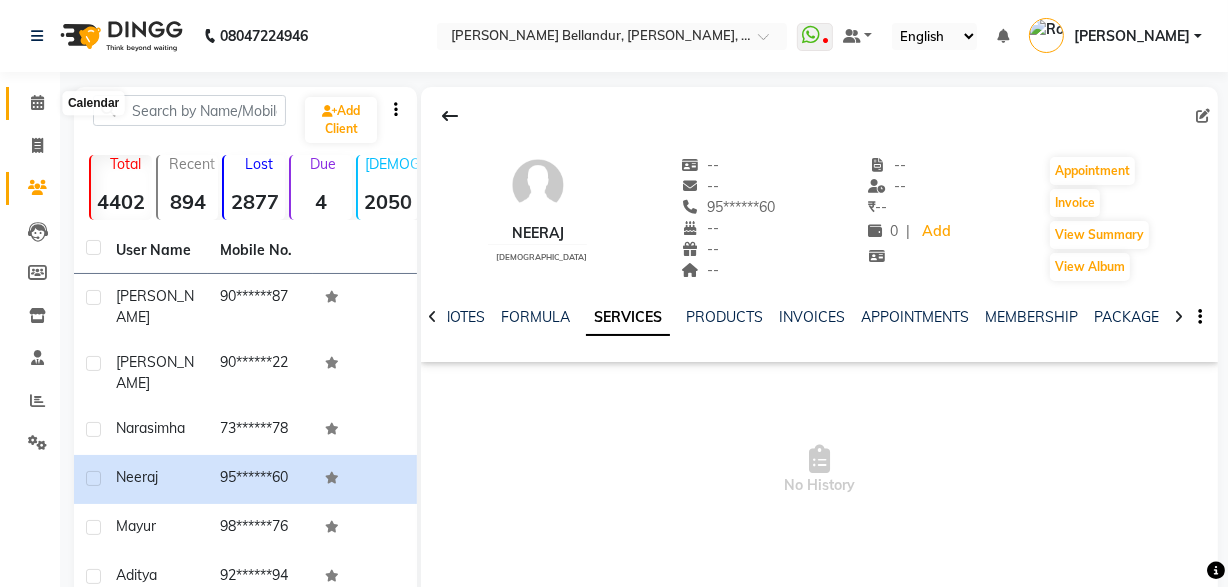 click 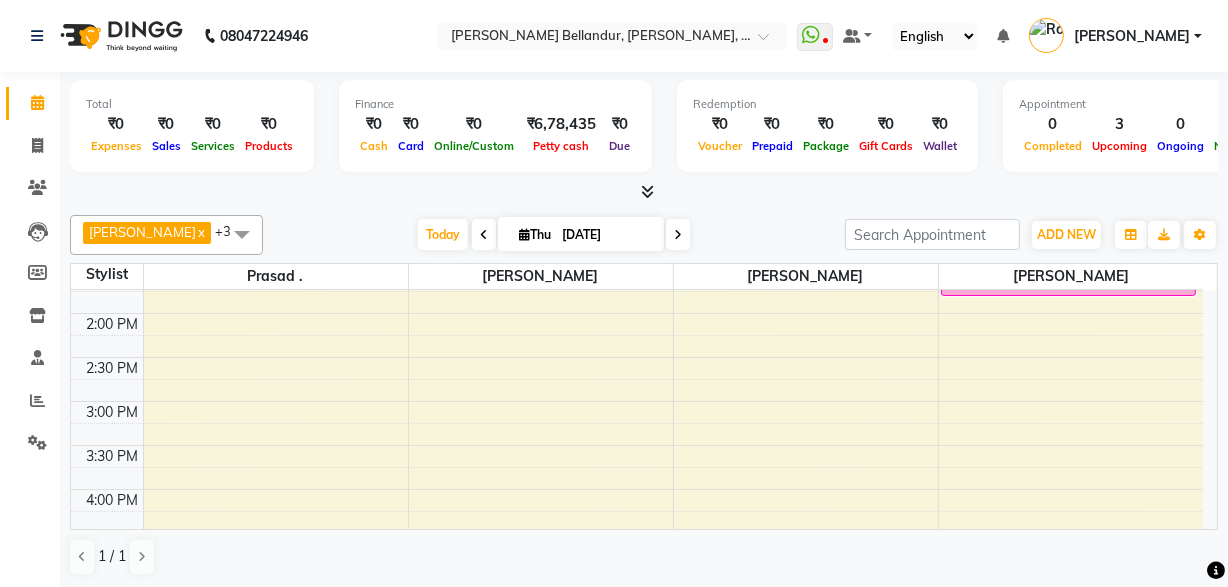scroll, scrollTop: 239, scrollLeft: 0, axis: vertical 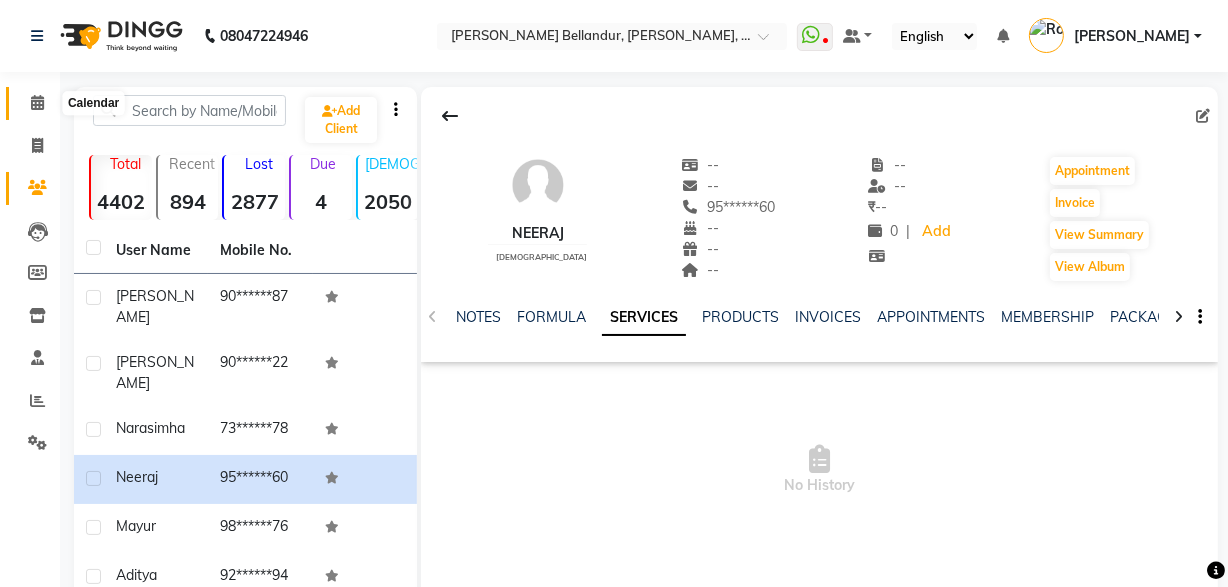 click 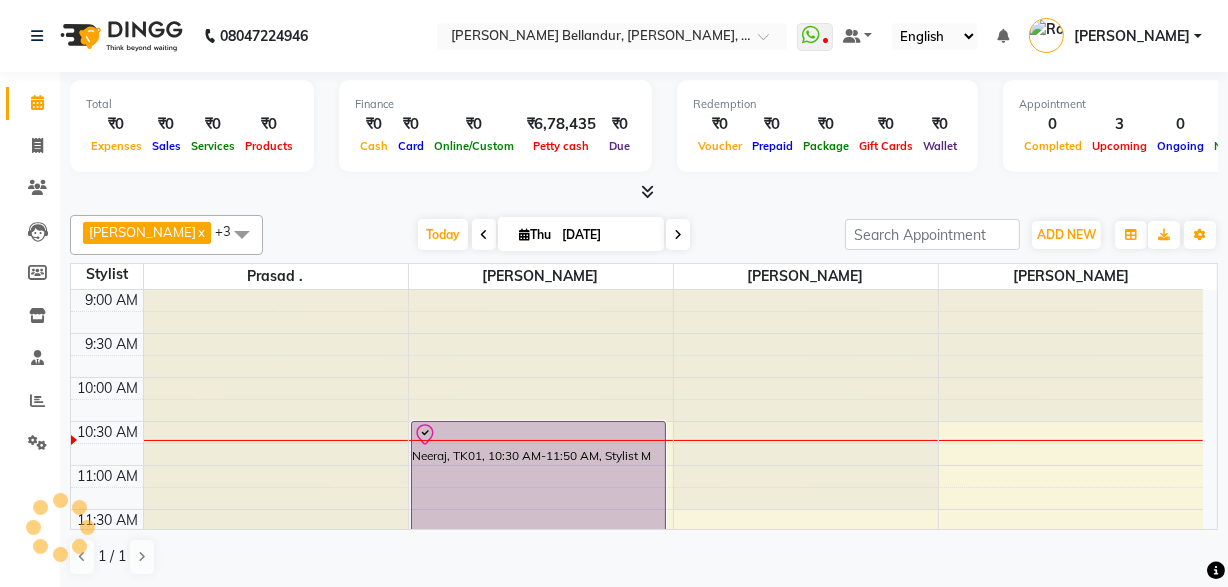 scroll, scrollTop: 0, scrollLeft: 0, axis: both 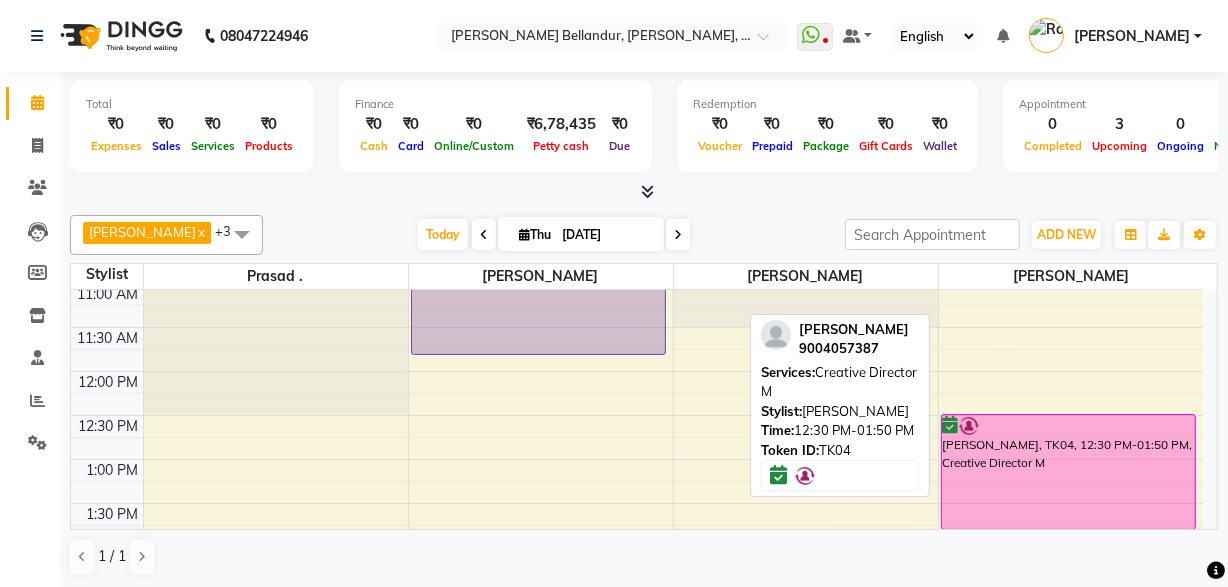 click on "Hari, TK04, 12:30 PM-01:50 PM, Creative Director M" at bounding box center (1069, 472) 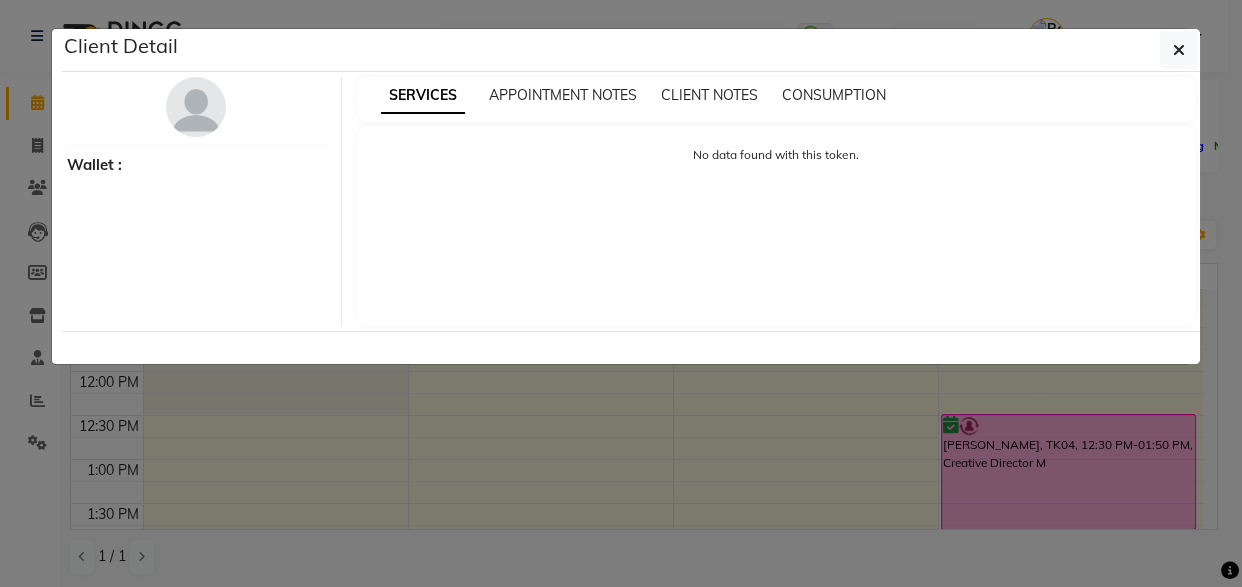 select on "6" 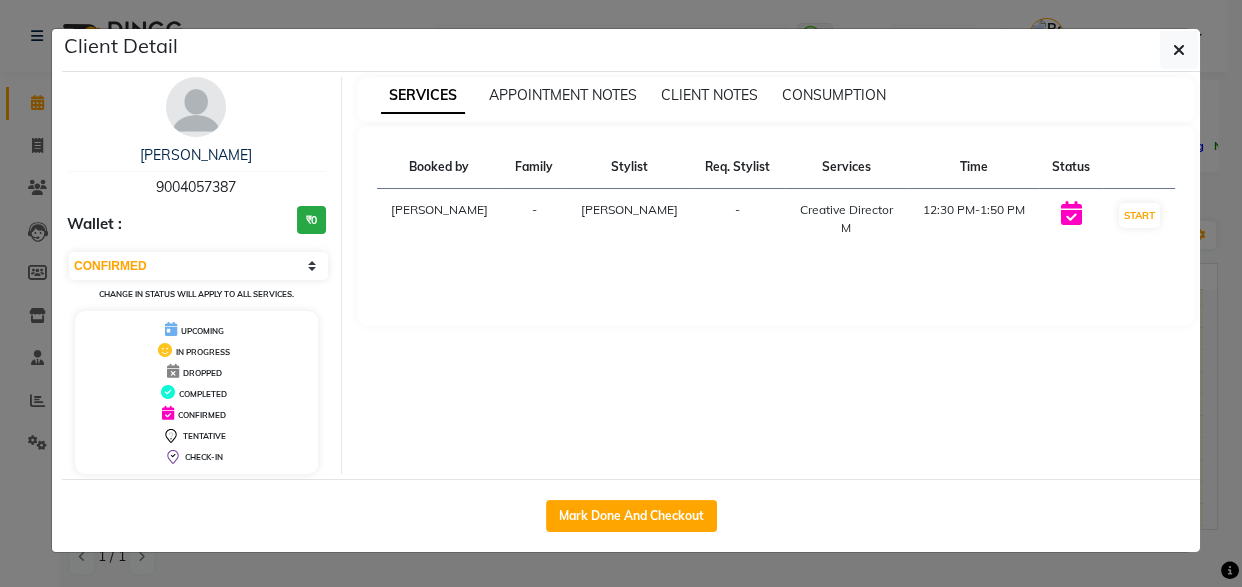 click on "Client Detail  Hari    9004057387 Wallet : ₹0 Select IN SERVICE CONFIRMED TENTATIVE CHECK IN MARK DONE DROPPED UPCOMING Change in status will apply to all services. UPCOMING IN PROGRESS DROPPED COMPLETED CONFIRMED TENTATIVE CHECK-IN SERVICES APPOINTMENT NOTES CLIENT NOTES CONSUMPTION Booked by Family Stylist Req. Stylist Services Time Status  Roshini  - Sakib -  Creative Director M   12:30 PM-1:50 PM   START   Mark Done And Checkout" 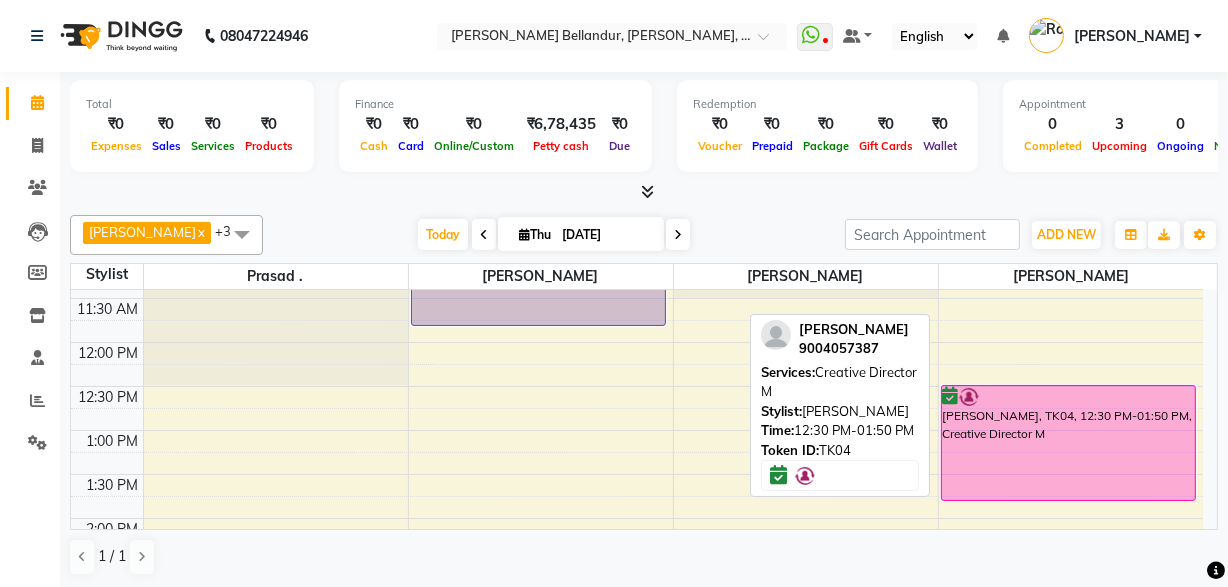 scroll, scrollTop: 226, scrollLeft: 0, axis: vertical 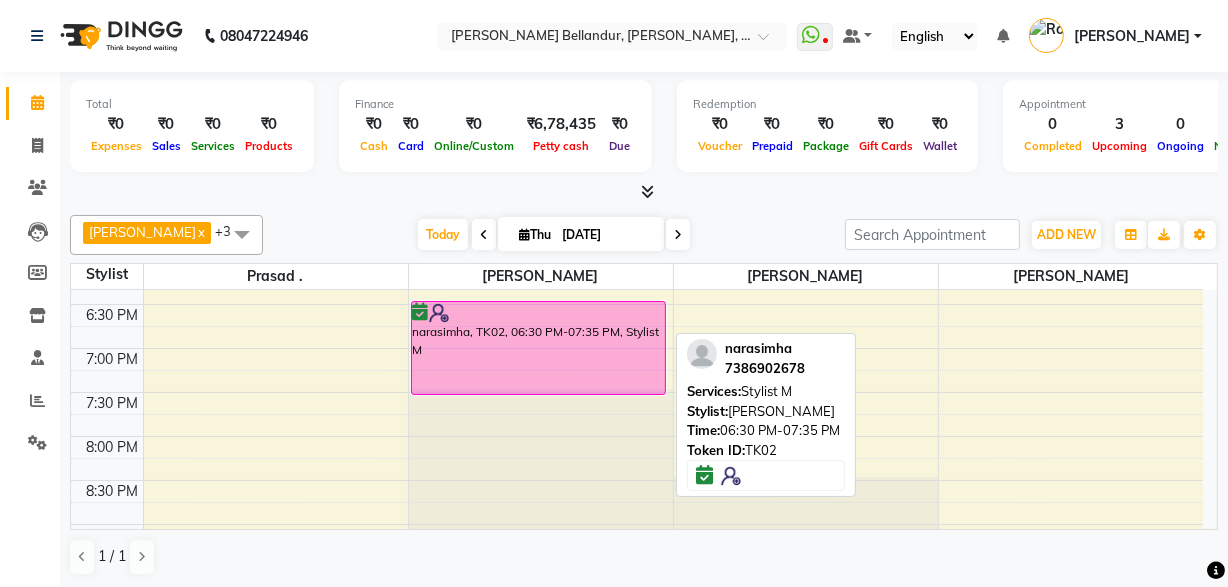 click on "narasimha, TK02, 06:30 PM-07:35 PM, Stylist M" at bounding box center [538, 348] 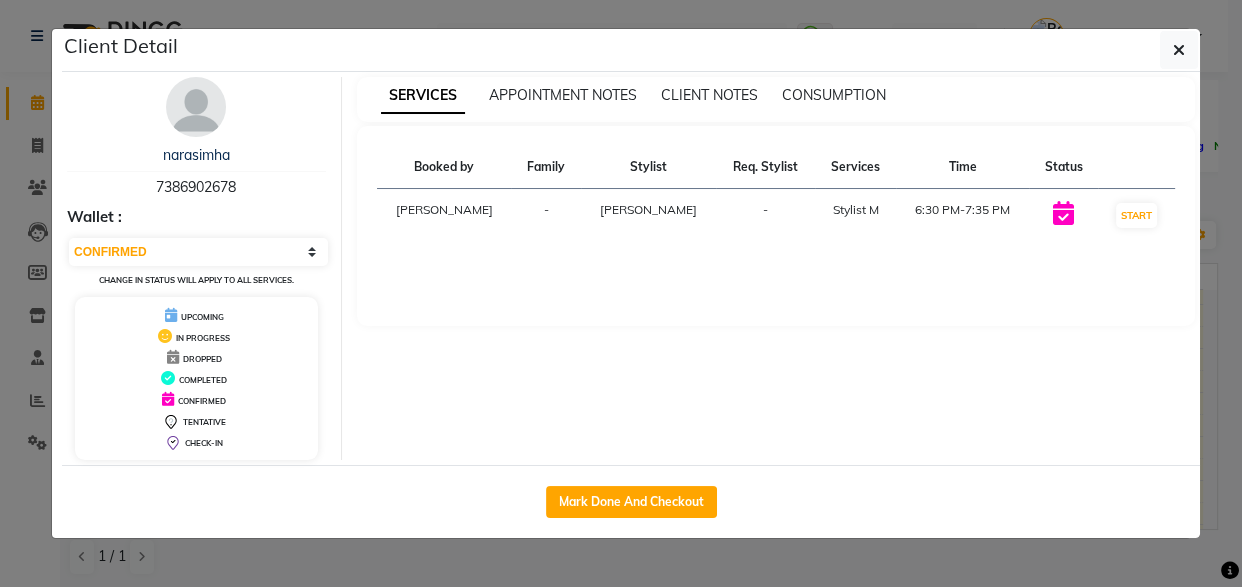 drag, startPoint x: 124, startPoint y: 182, endPoint x: 269, endPoint y: 187, distance: 145.08618 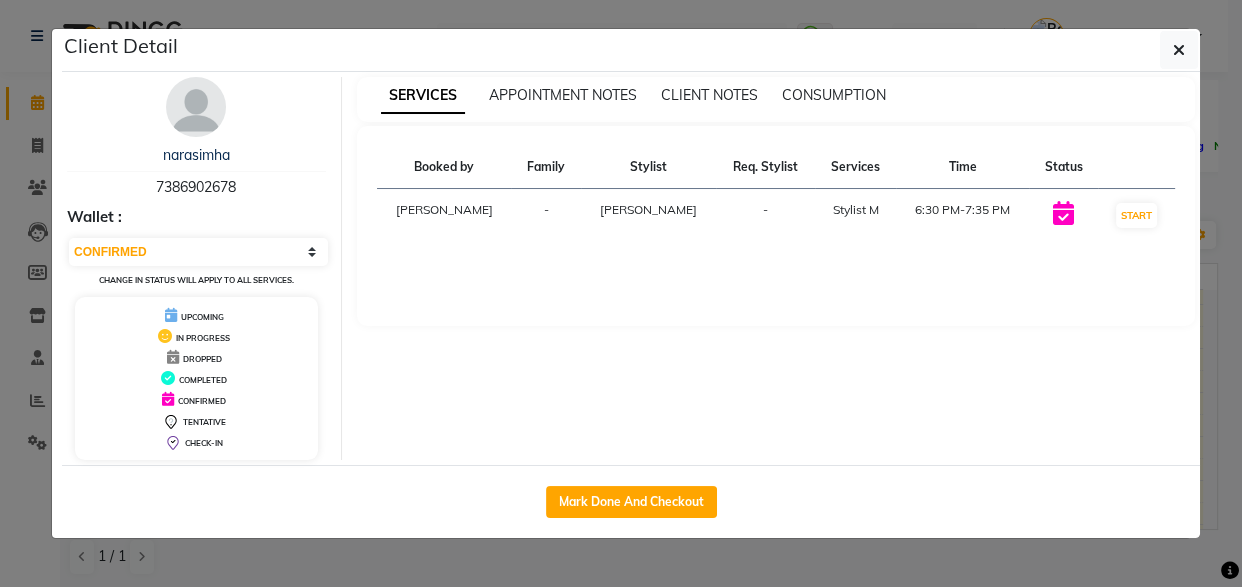 click on "Client Detail  narasimha    7386902678 Wallet : Select IN SERVICE CONFIRMED TENTATIVE CHECK IN MARK DONE DROPPED UPCOMING Change in status will apply to all services. UPCOMING IN PROGRESS DROPPED COMPLETED CONFIRMED TENTATIVE CHECK-IN SERVICES APPOINTMENT NOTES CLIENT NOTES CONSUMPTION Booked by Family Stylist Req. Stylist Services Time Status  Roshini  - Umar -  Stylist M   6:30 PM-7:35 PM   START   Mark Done And Checkout" 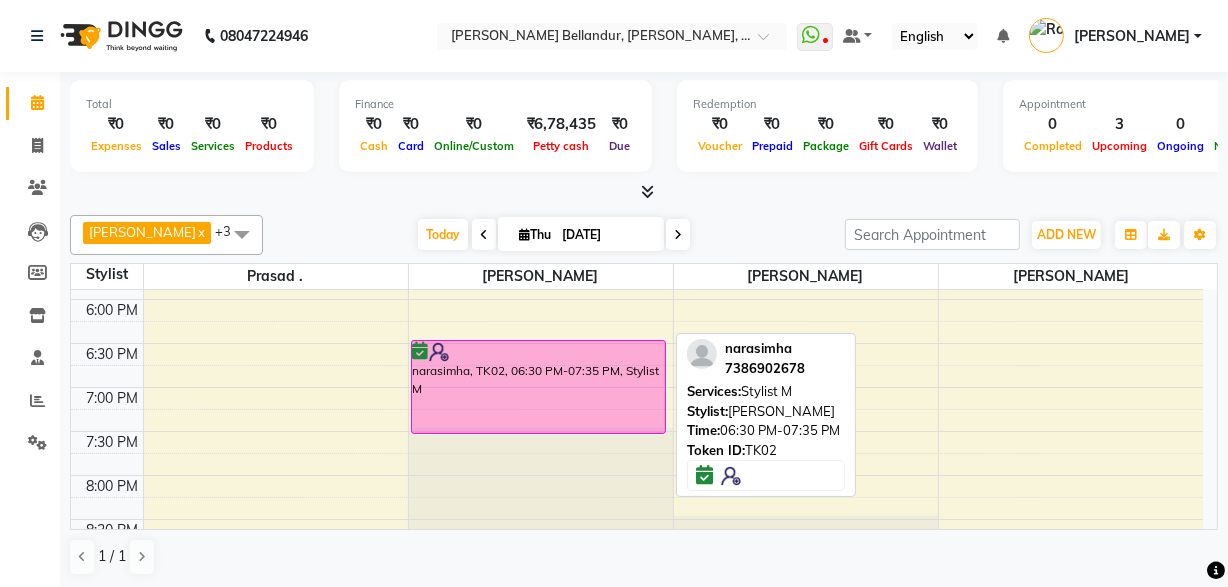 scroll, scrollTop: 801, scrollLeft: 0, axis: vertical 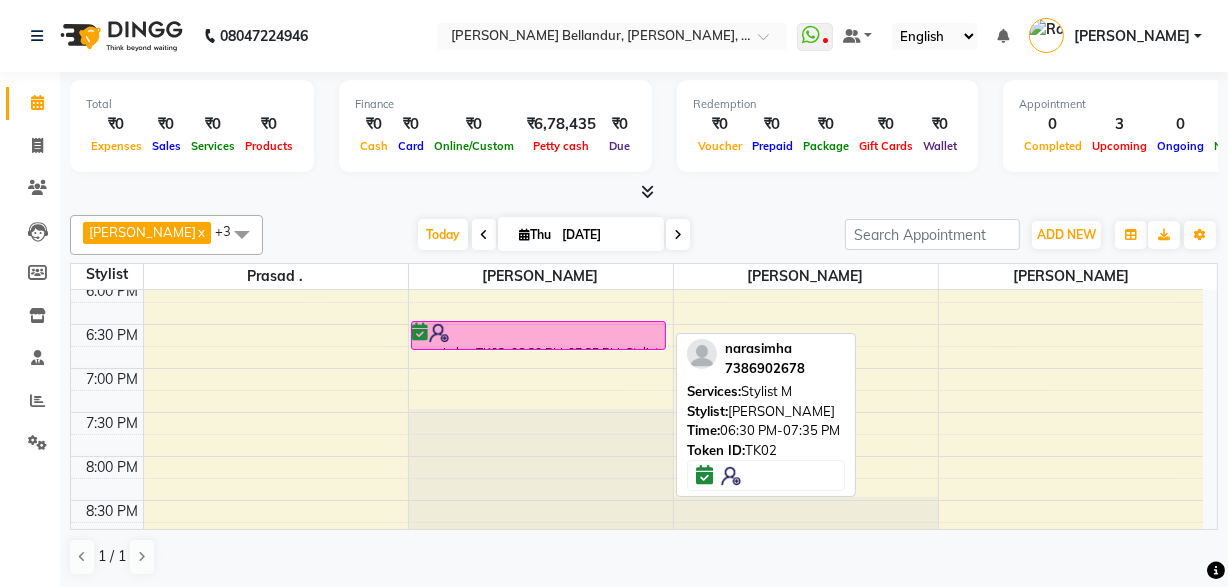 drag, startPoint x: 534, startPoint y: 411, endPoint x: 534, endPoint y: 350, distance: 61 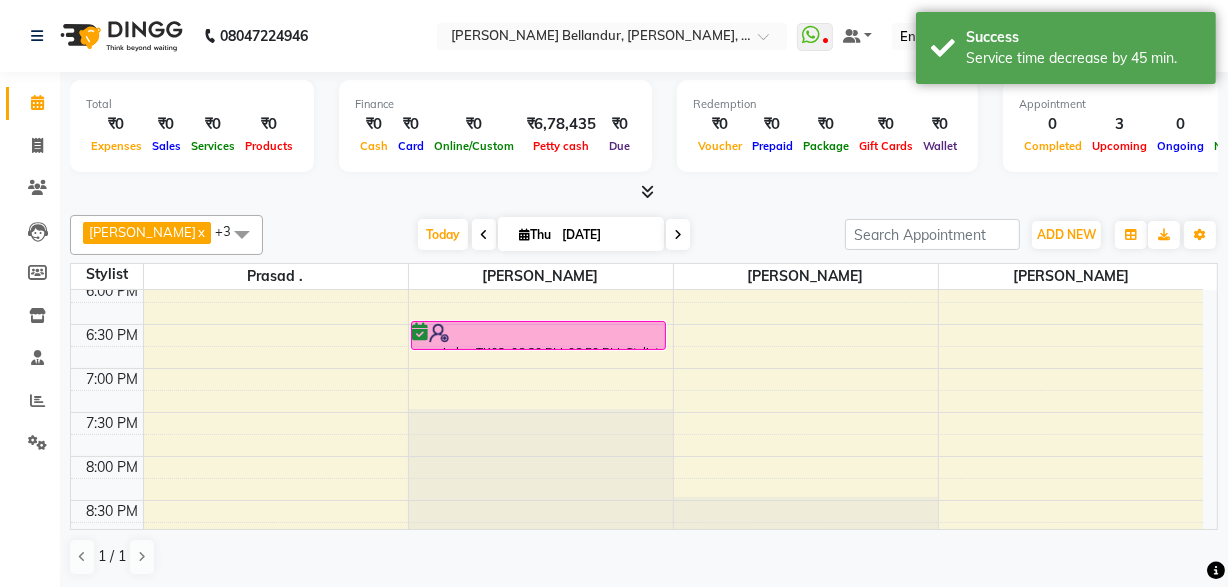click at bounding box center [678, 235] 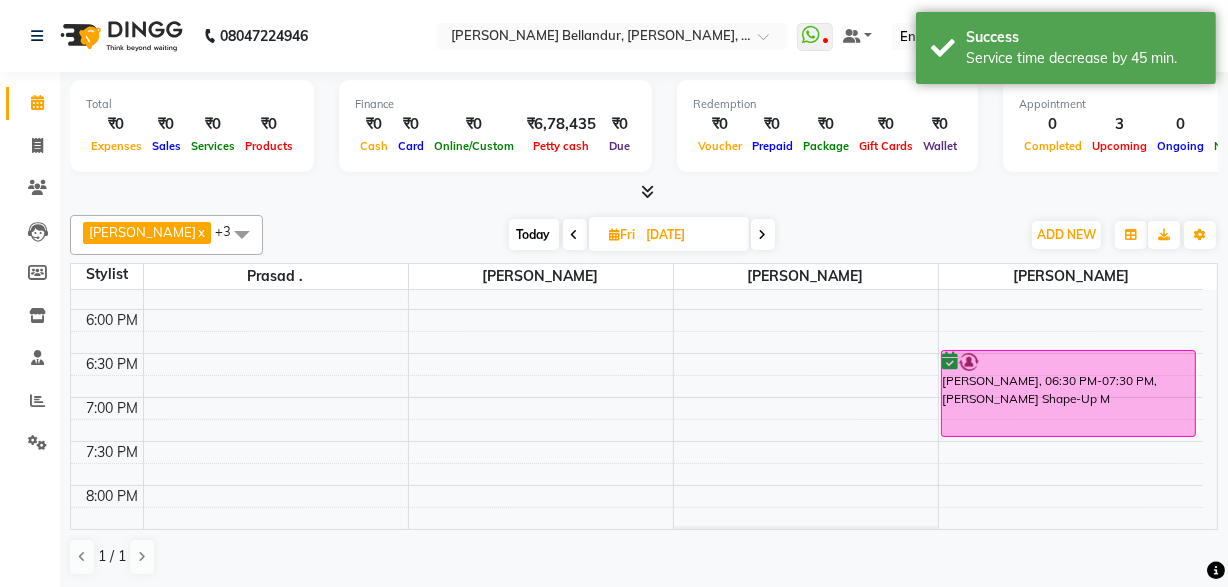 scroll, scrollTop: 900, scrollLeft: 0, axis: vertical 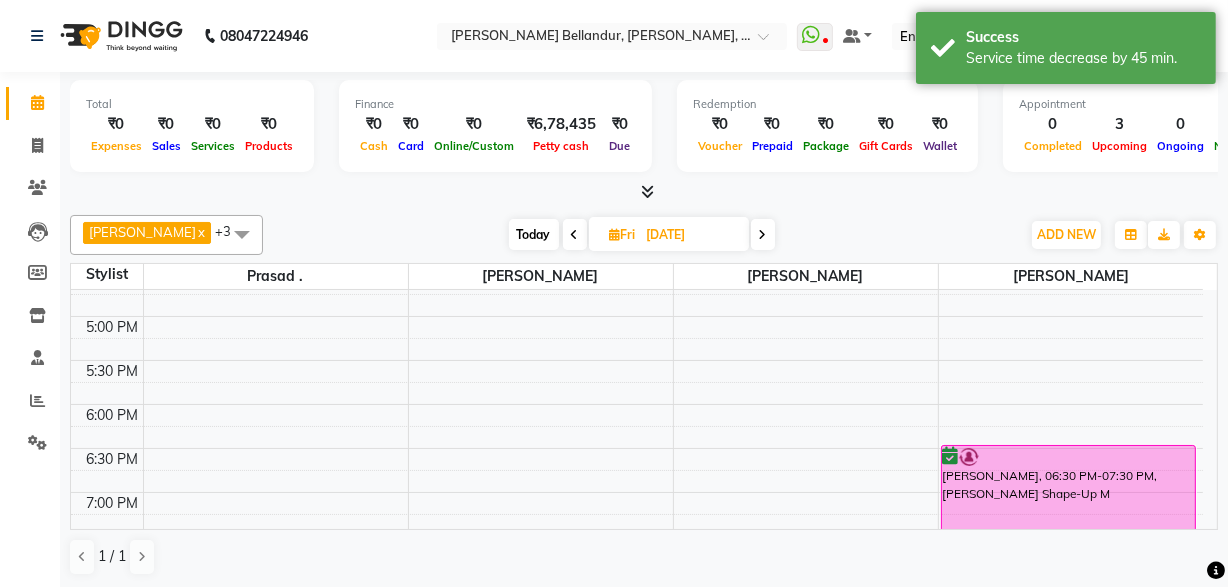 click on "Today" at bounding box center (534, 234) 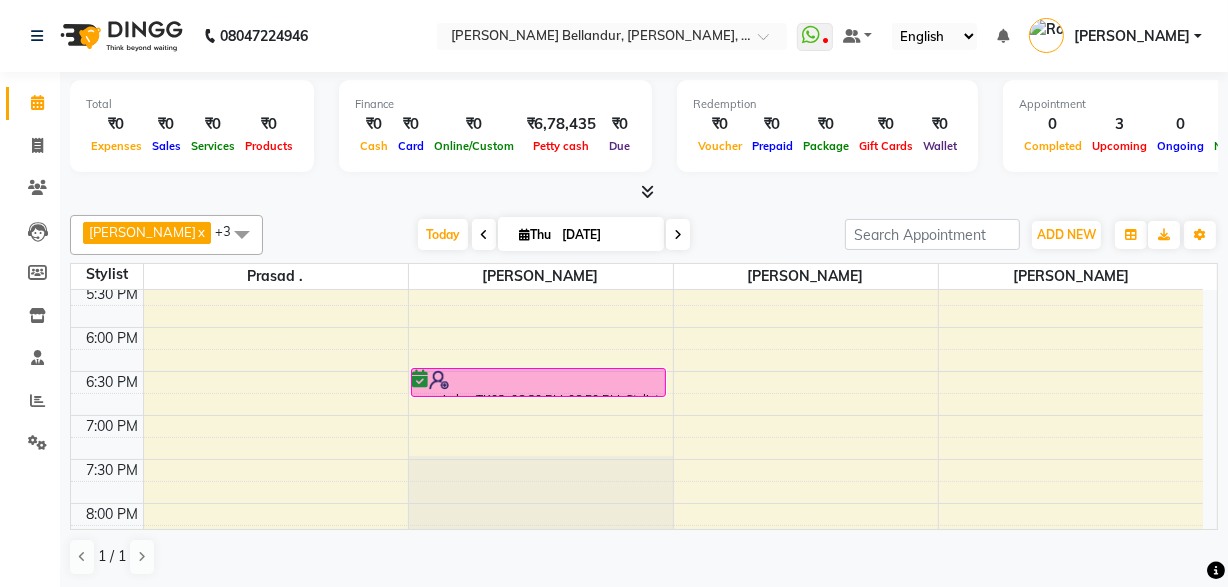 scroll, scrollTop: 755, scrollLeft: 0, axis: vertical 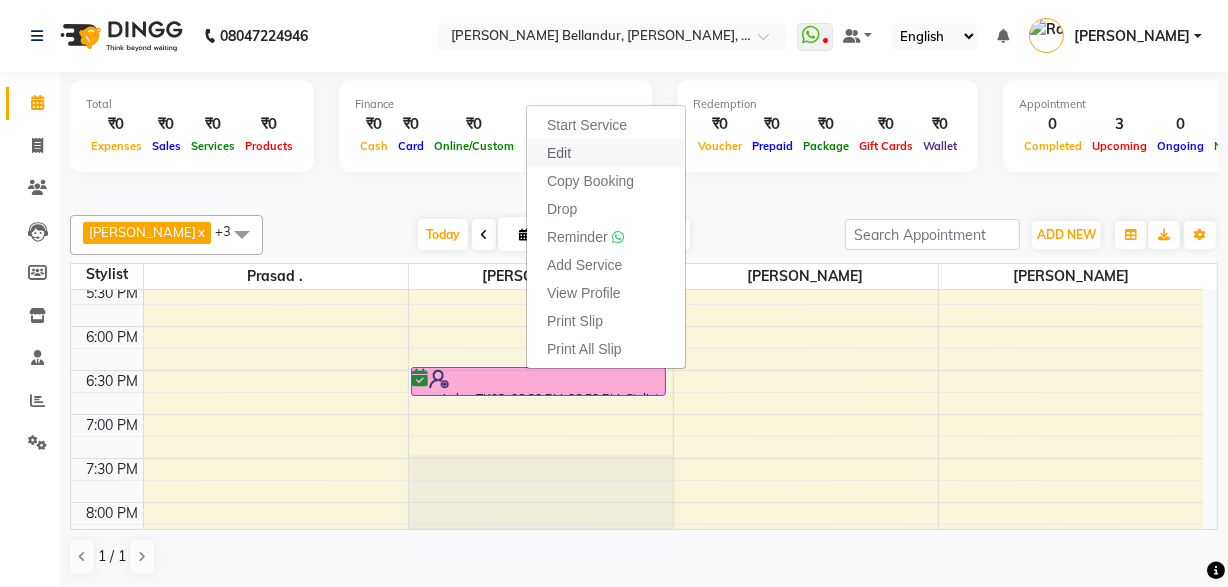 click on "Edit" at bounding box center (606, 153) 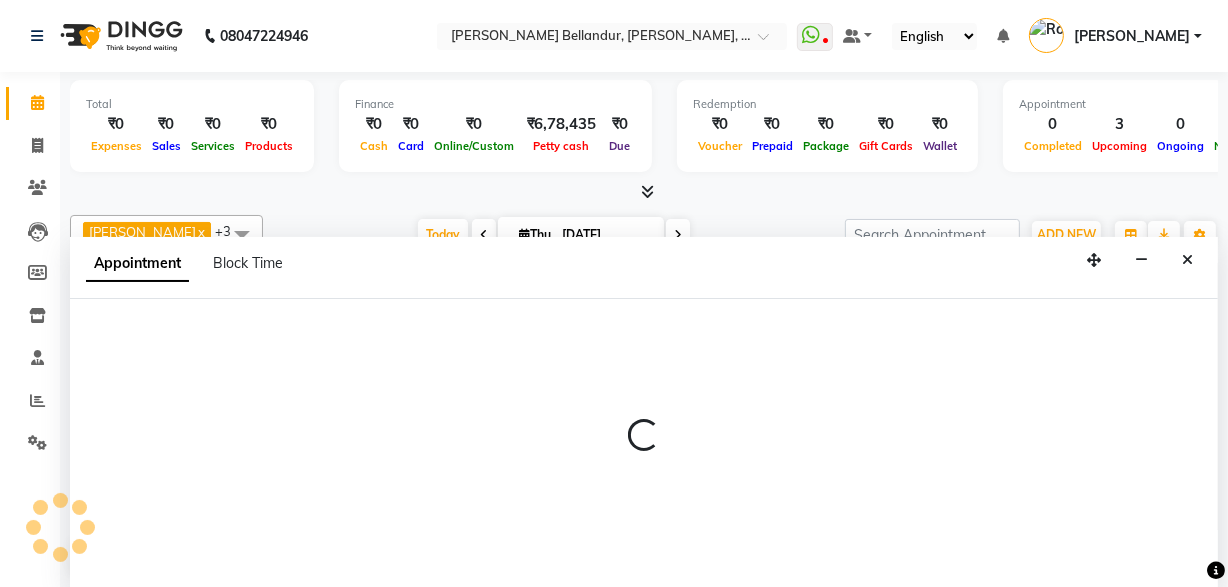 select on "tentative" 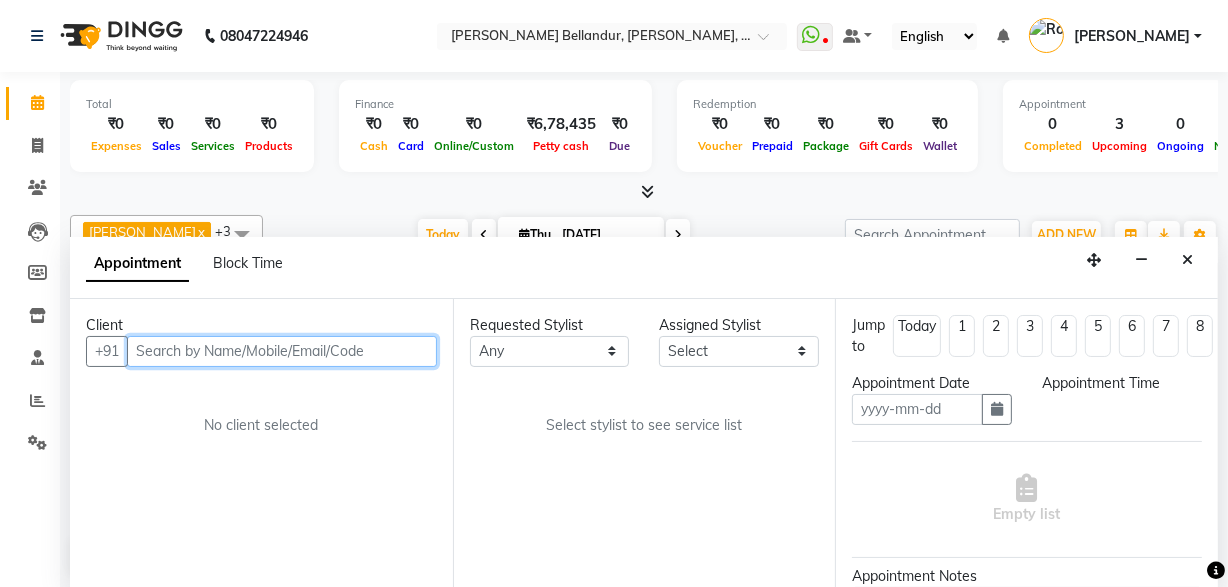 type on "[DATE]" 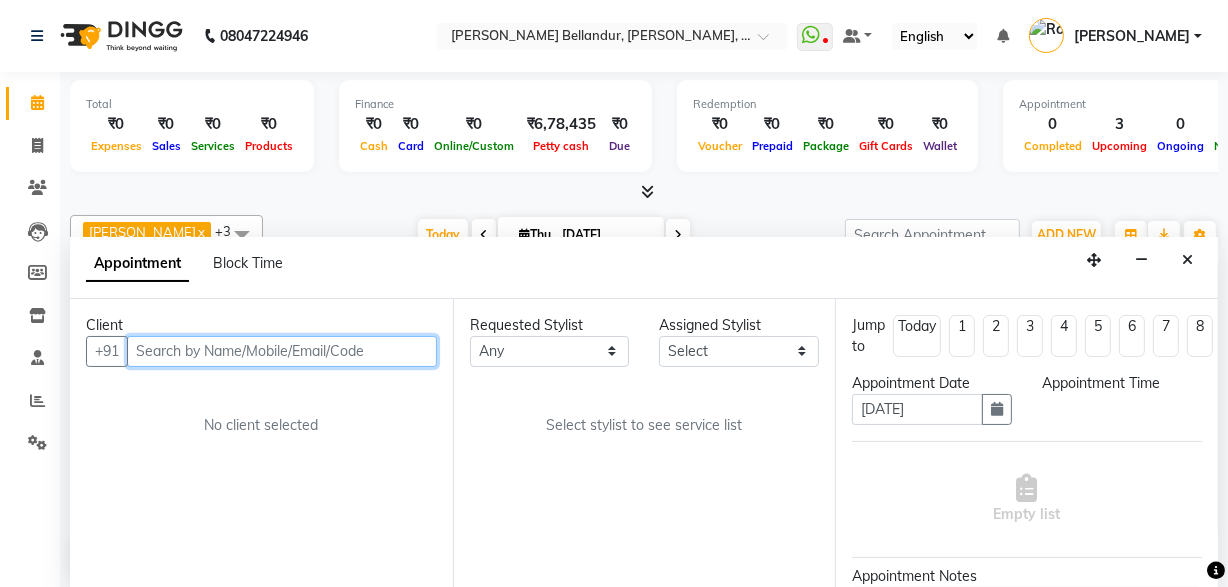 select on "confirm booking" 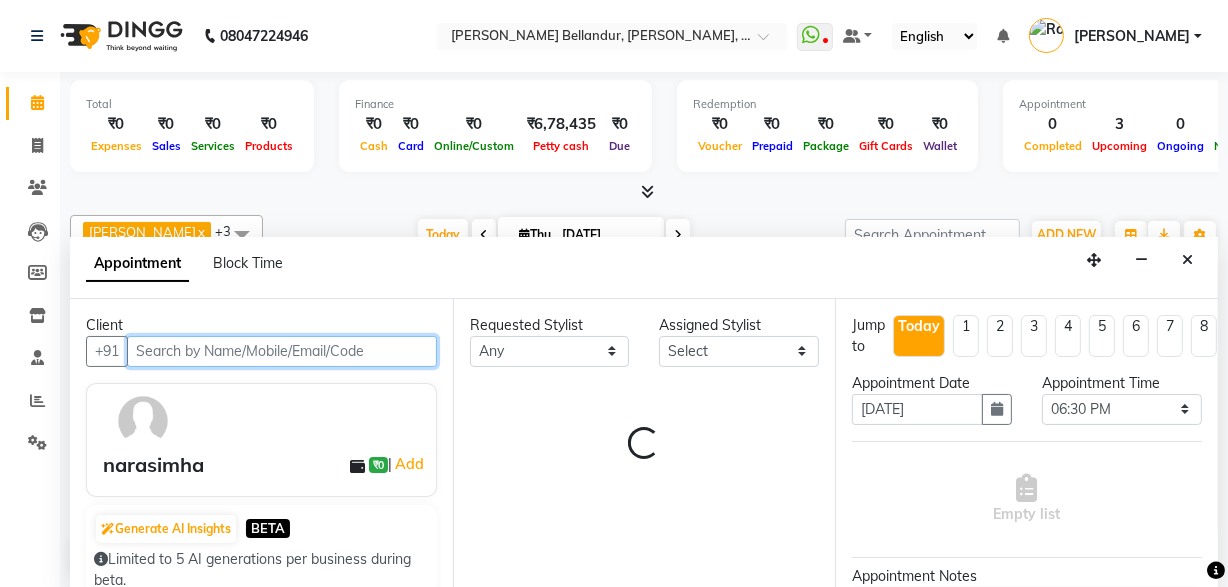select on "44651" 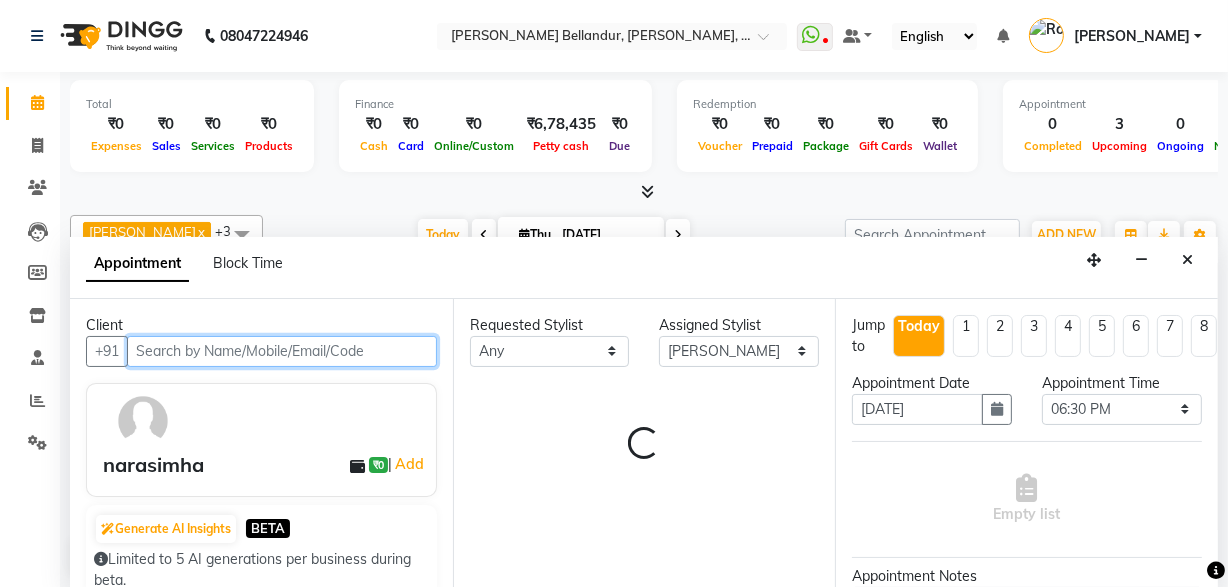 scroll, scrollTop: 176, scrollLeft: 0, axis: vertical 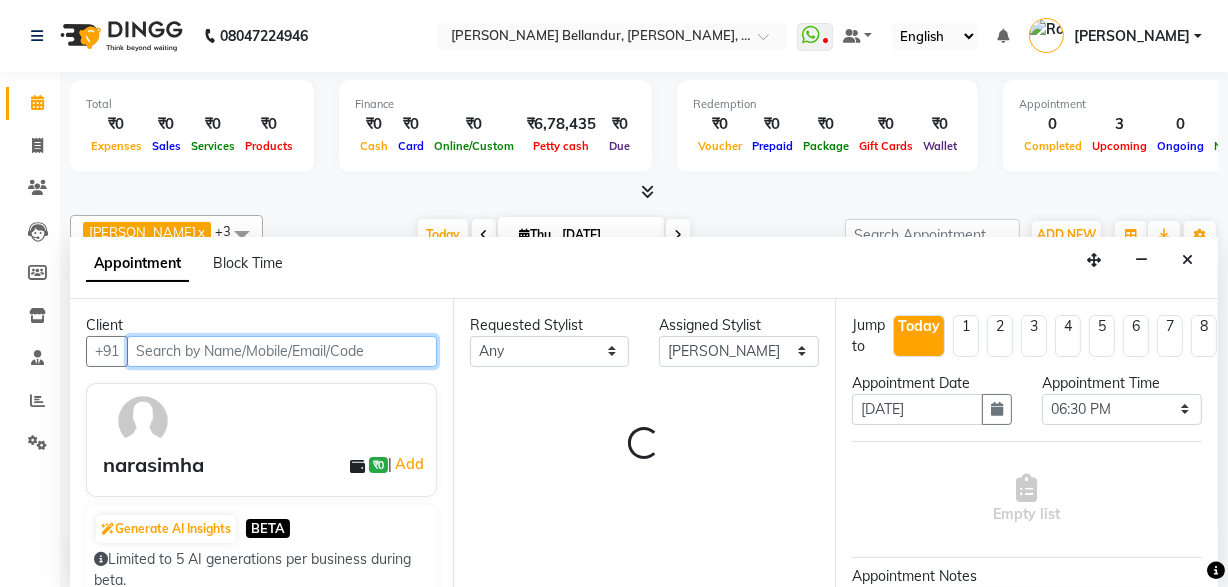 select on "2739" 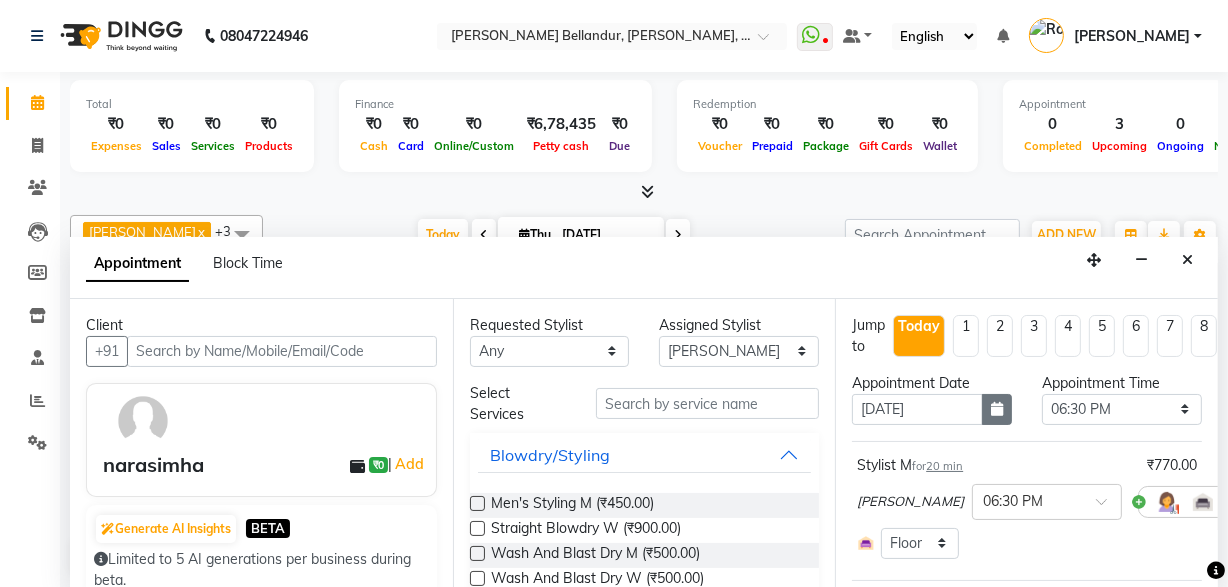 click at bounding box center (997, 409) 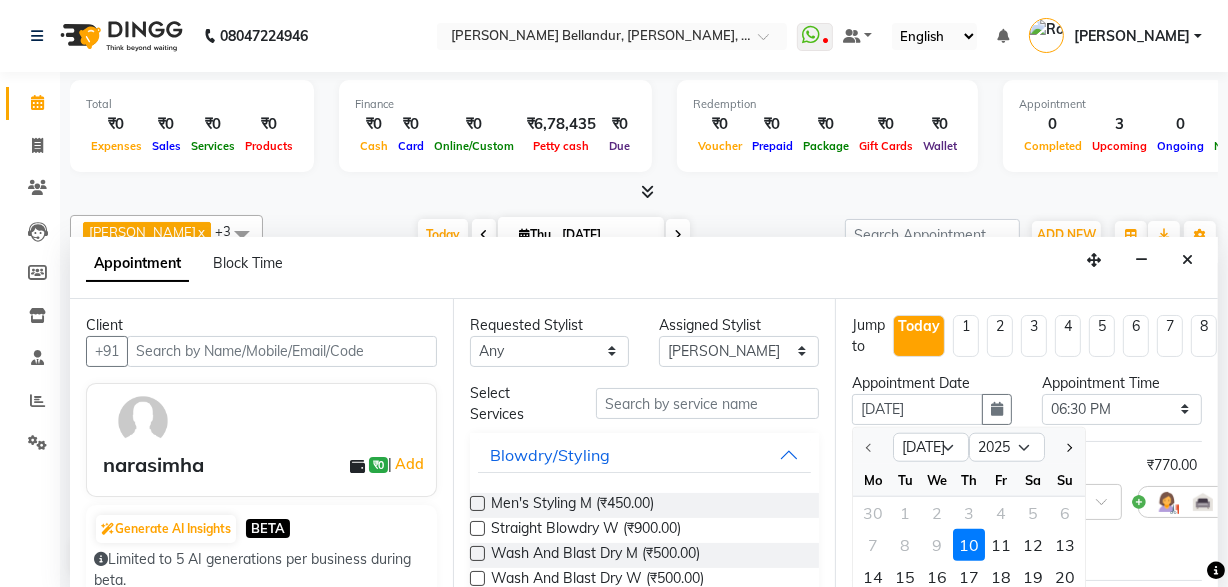 click on "11" at bounding box center [1001, 544] 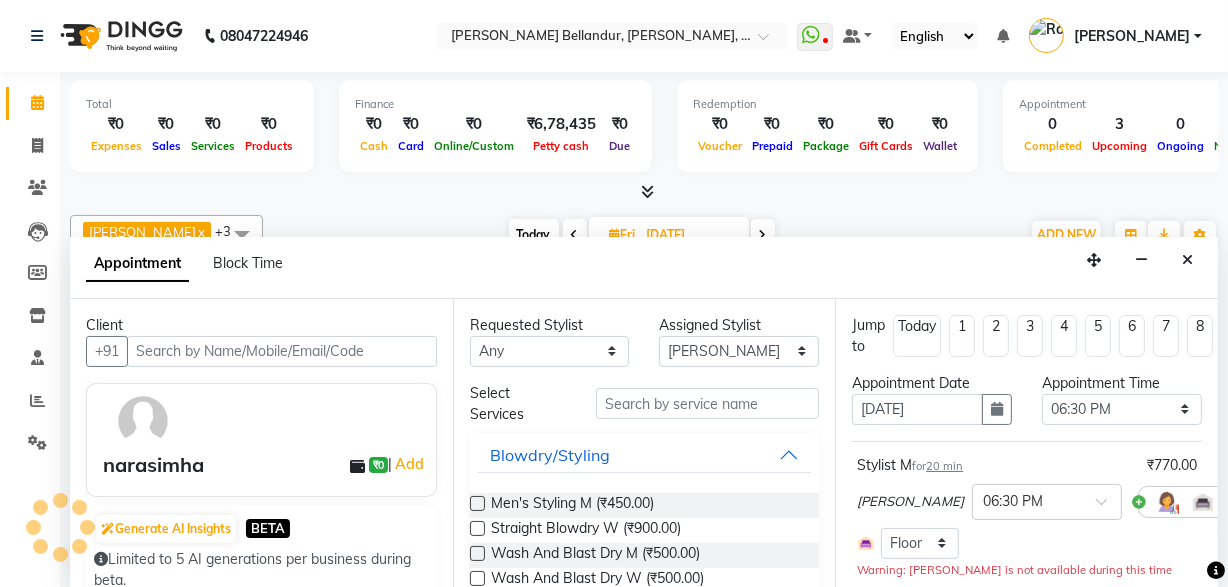 scroll, scrollTop: 176, scrollLeft: 0, axis: vertical 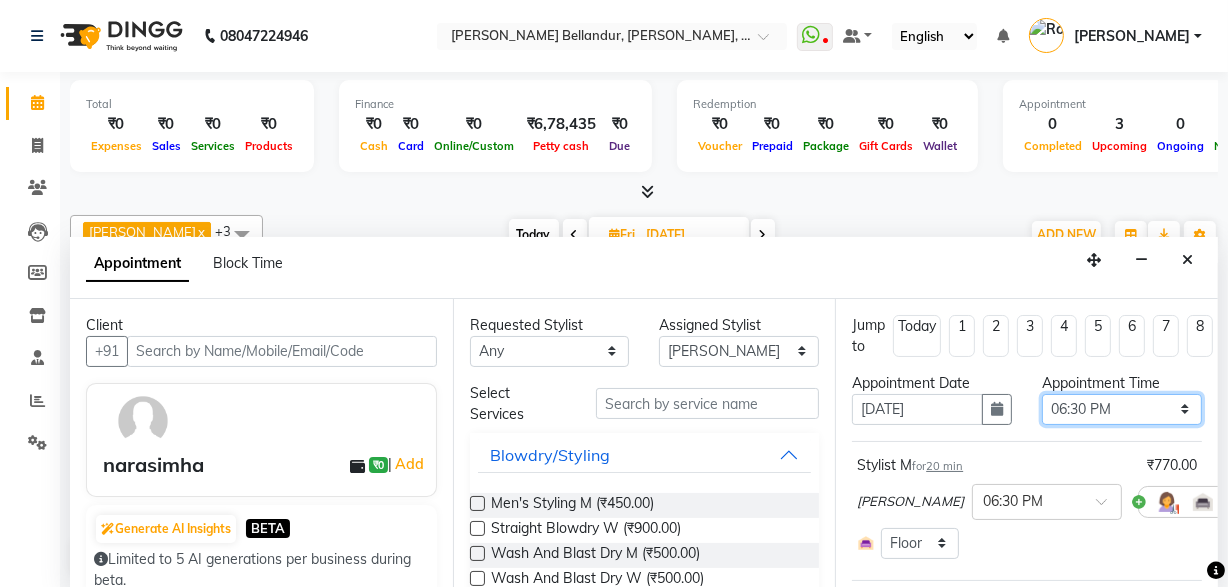 click on "Select 10:00 AM 10:15 AM 10:30 AM 10:45 AM 11:00 AM 11:15 AM 11:30 AM 11:45 AM 12:00 PM 12:15 PM 12:30 PM 12:45 PM 01:00 PM 01:15 PM 01:30 PM 01:45 PM 02:00 PM 02:15 PM 02:30 PM 02:45 PM 03:00 PM 03:15 PM 03:30 PM 03:45 PM 04:00 PM 04:15 PM 04:30 PM 04:45 PM 05:00 PM 05:15 PM 05:30 PM 05:45 PM 06:00 PM 06:15 PM 06:30 PM 06:45 PM 07:00 PM 07:15 PM 07:30 PM 07:45 PM 08:00 PM 08:15 PM 08:30 PM 08:45 PM 09:00 PM 09:15 PM 09:30 PM" at bounding box center [1122, 409] 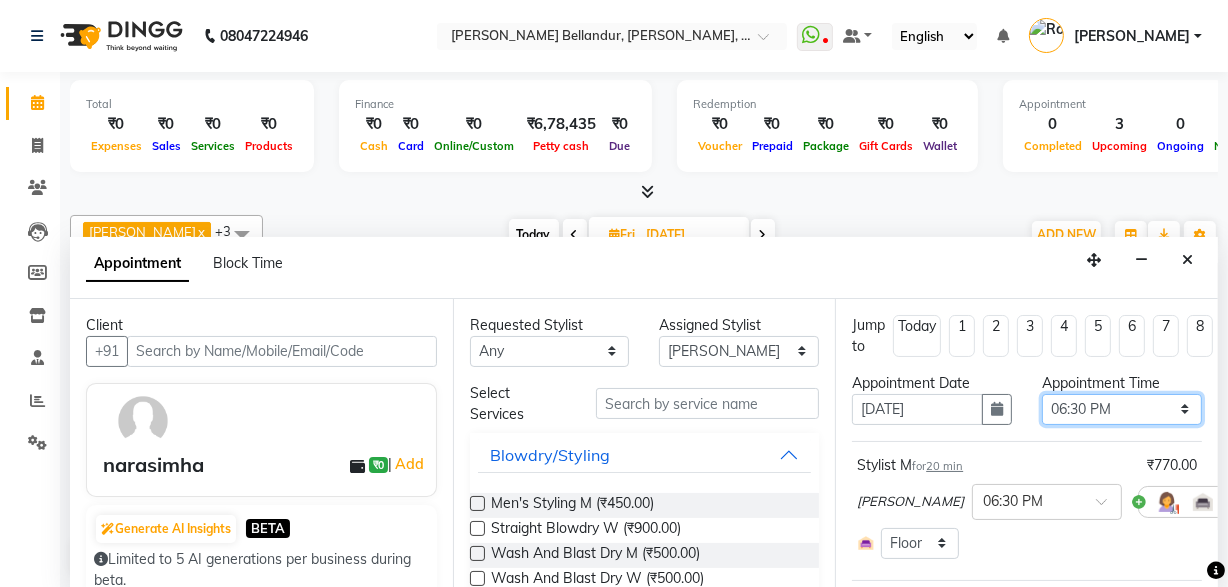 select on "1080" 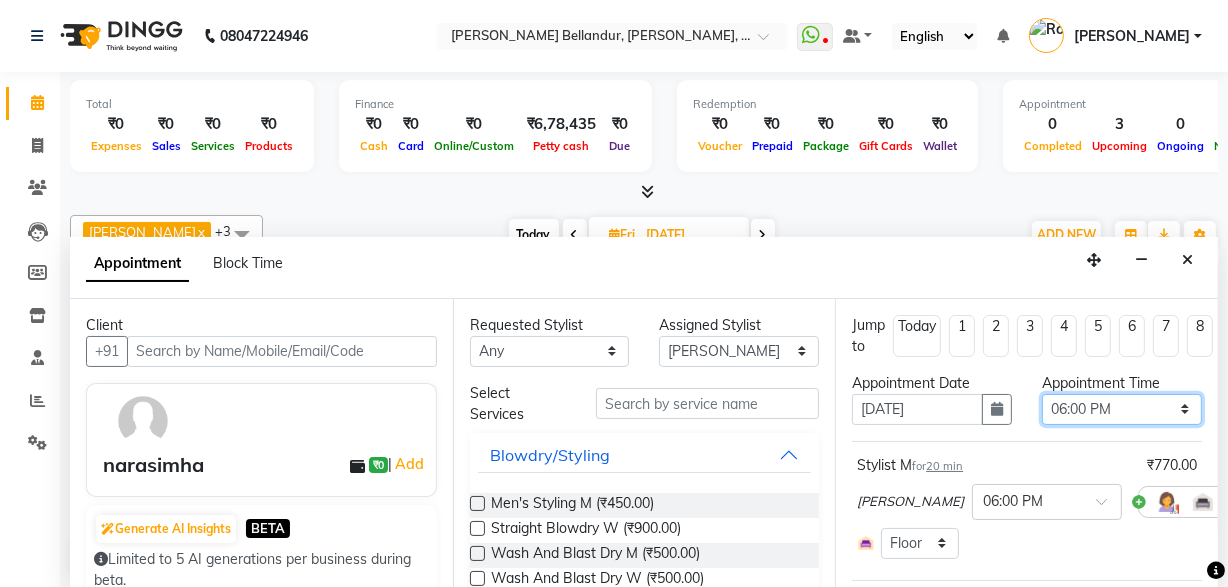 scroll, scrollTop: 242, scrollLeft: 0, axis: vertical 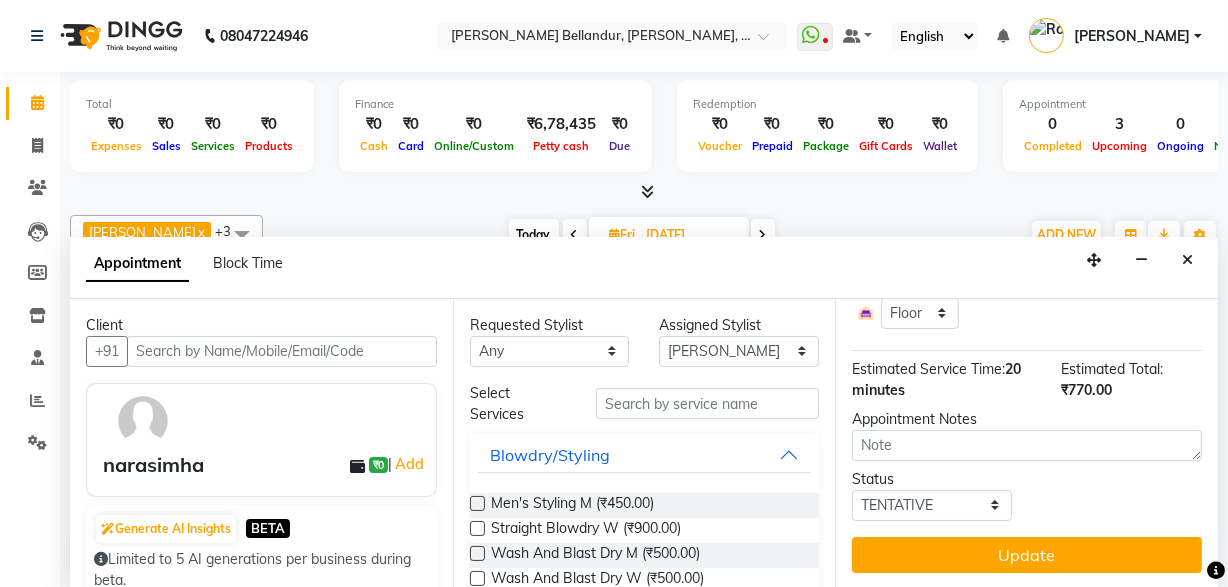 click on "Select TENTATIVE CONFIRM UPCOMING" at bounding box center (932, 505) 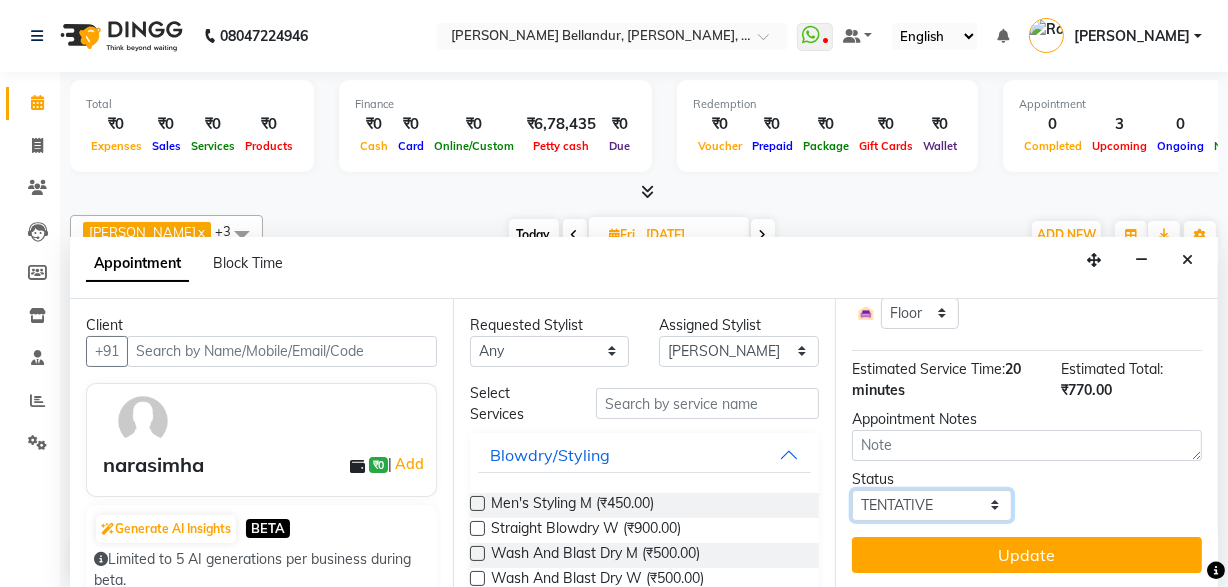 click on "Select TENTATIVE CONFIRM UPCOMING" at bounding box center [932, 505] 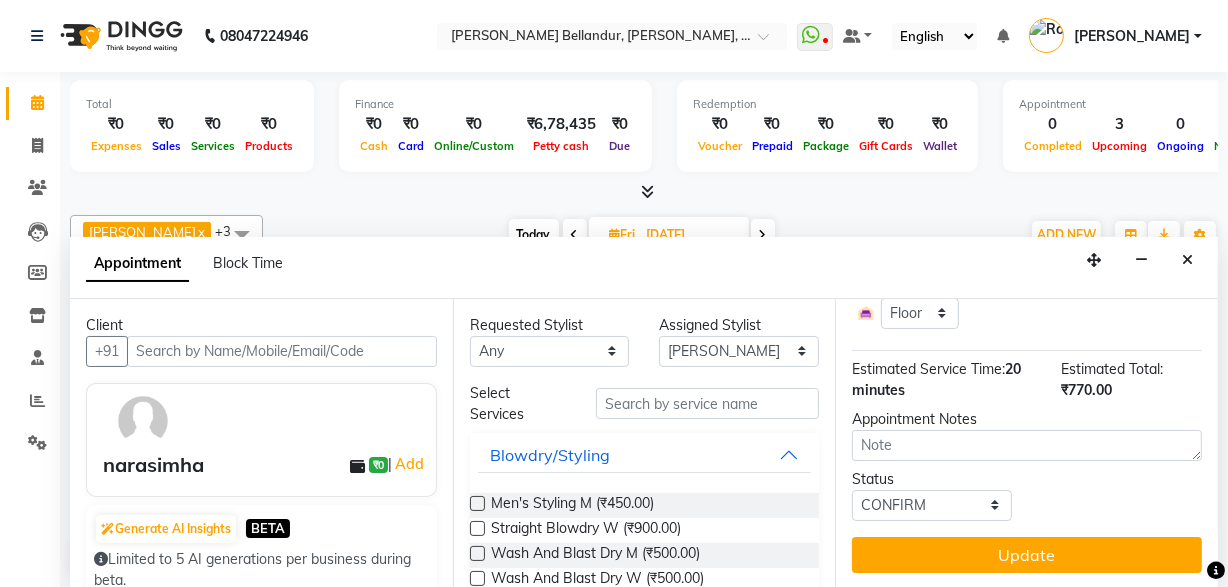 click on "Update" at bounding box center (1027, 555) 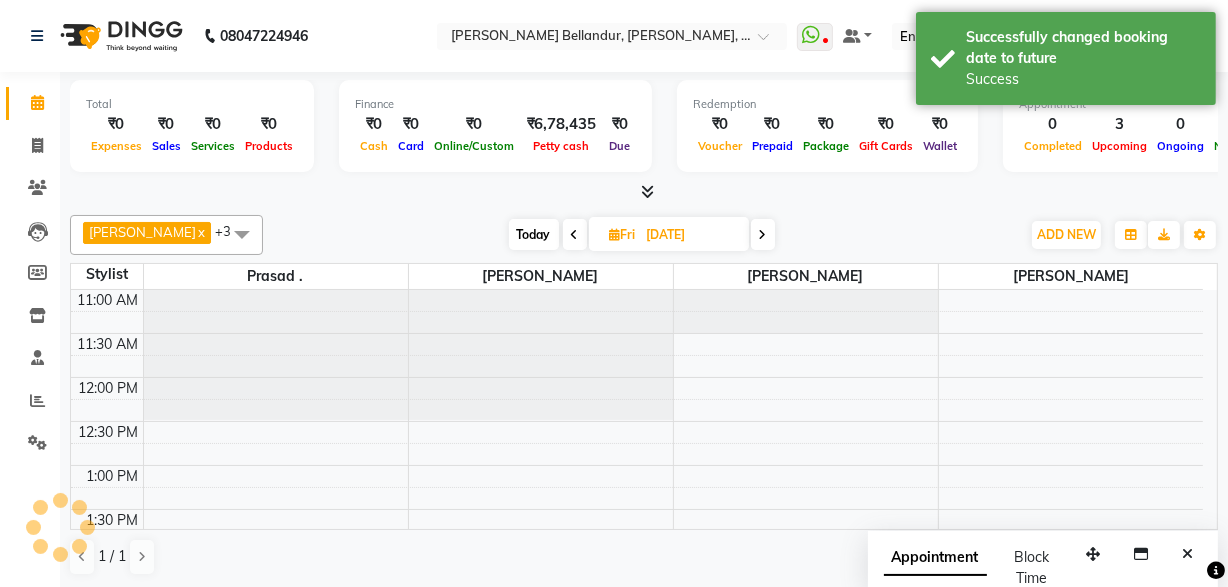scroll, scrollTop: 0, scrollLeft: 0, axis: both 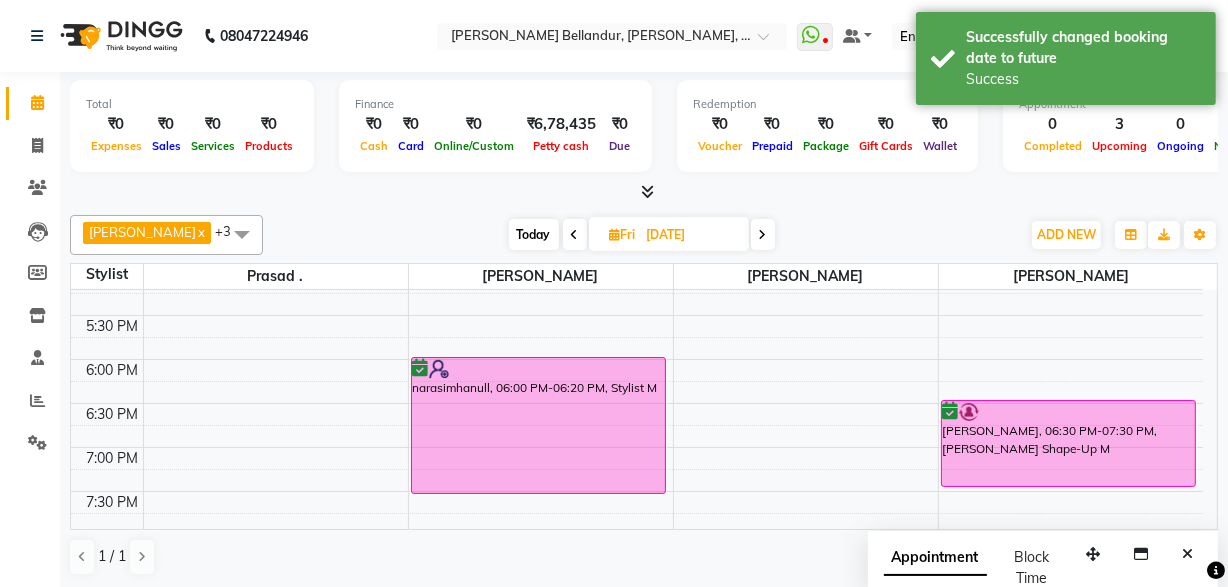drag, startPoint x: 477, startPoint y: 426, endPoint x: 467, endPoint y: 500, distance: 74.672615 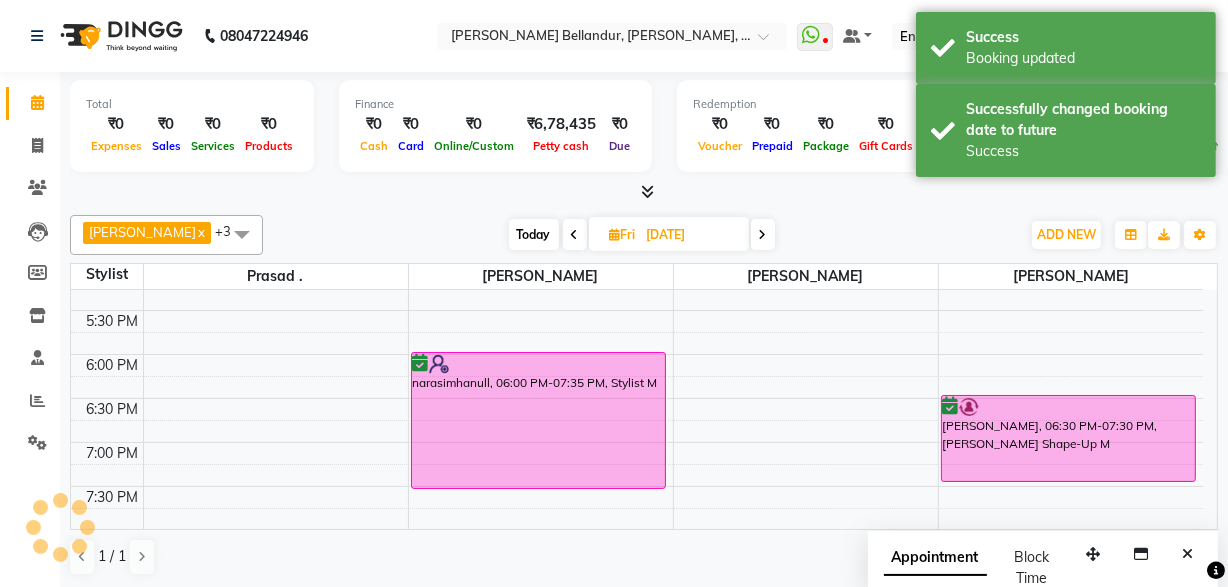 click on "Today" at bounding box center [534, 234] 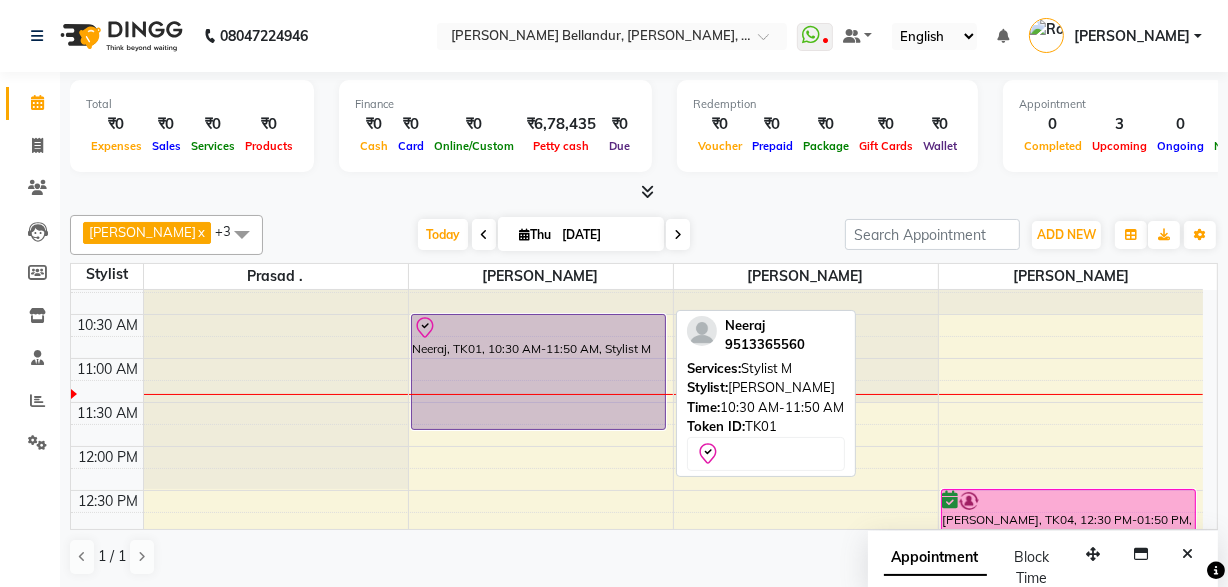 scroll, scrollTop: 108, scrollLeft: 0, axis: vertical 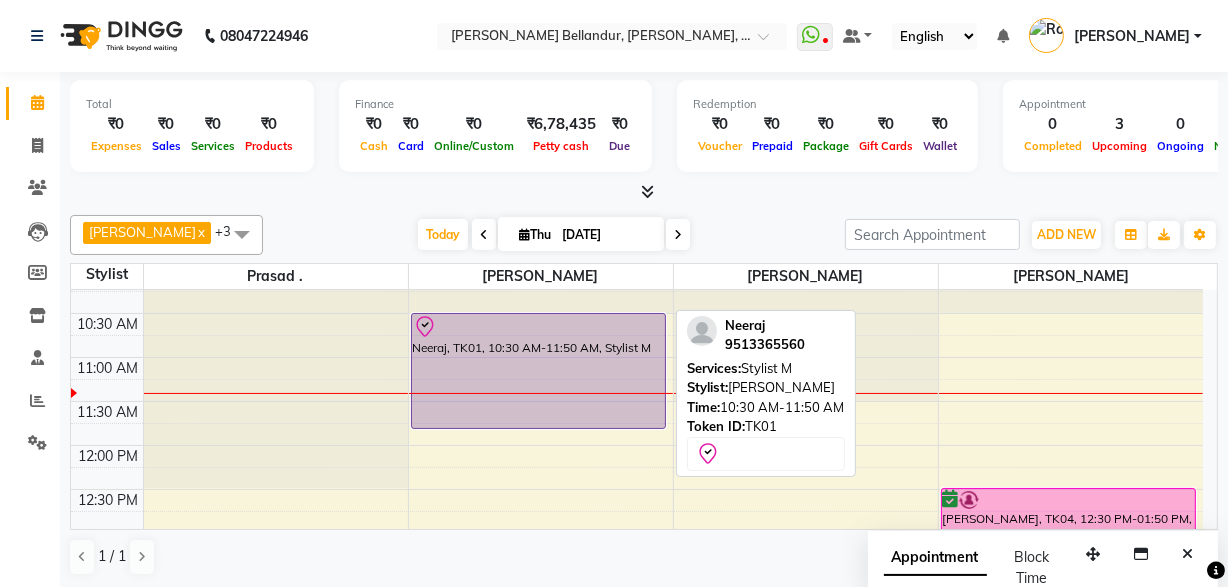 click on "Neeraj, TK01, 10:30 AM-11:50 AM, Stylist M" at bounding box center (538, 371) 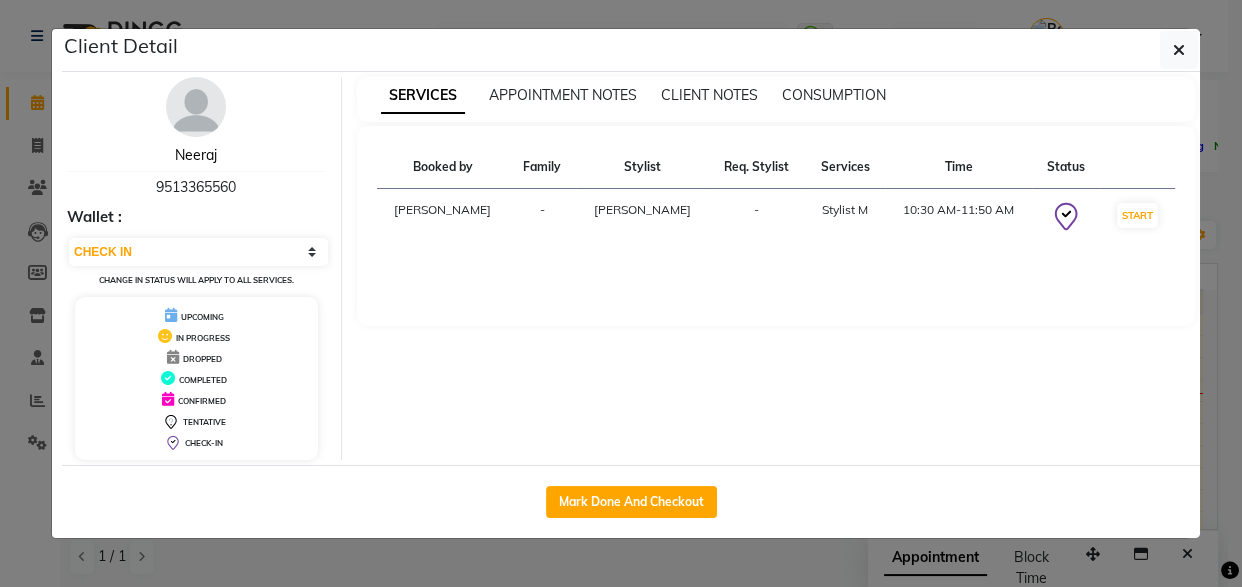 click on "Neeraj" at bounding box center (196, 155) 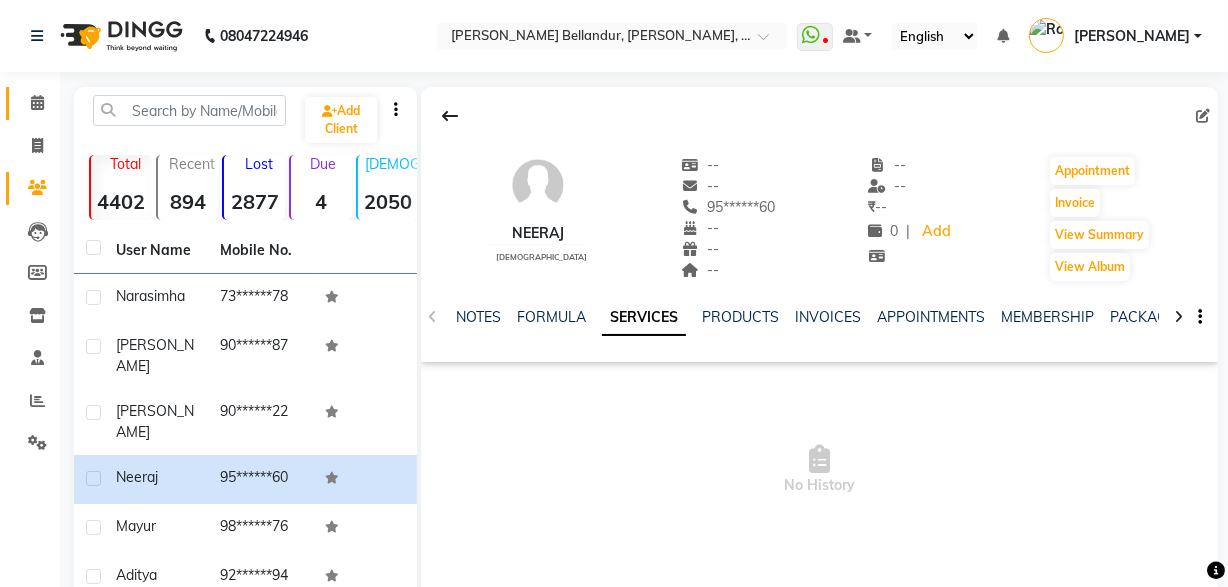 click on "Calendar" 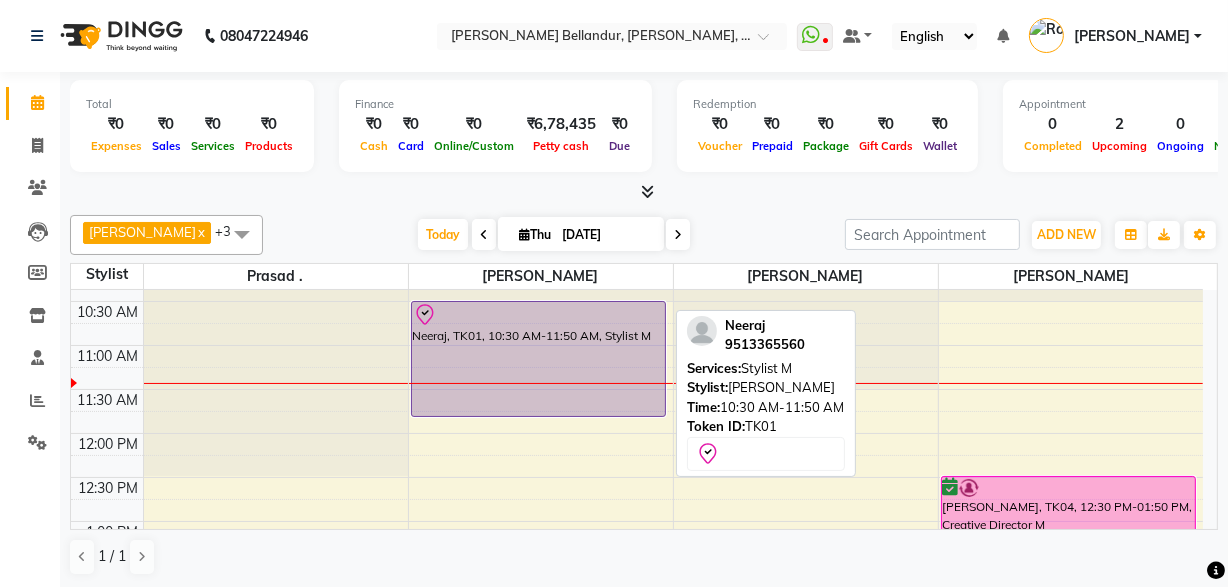 scroll, scrollTop: 130, scrollLeft: 0, axis: vertical 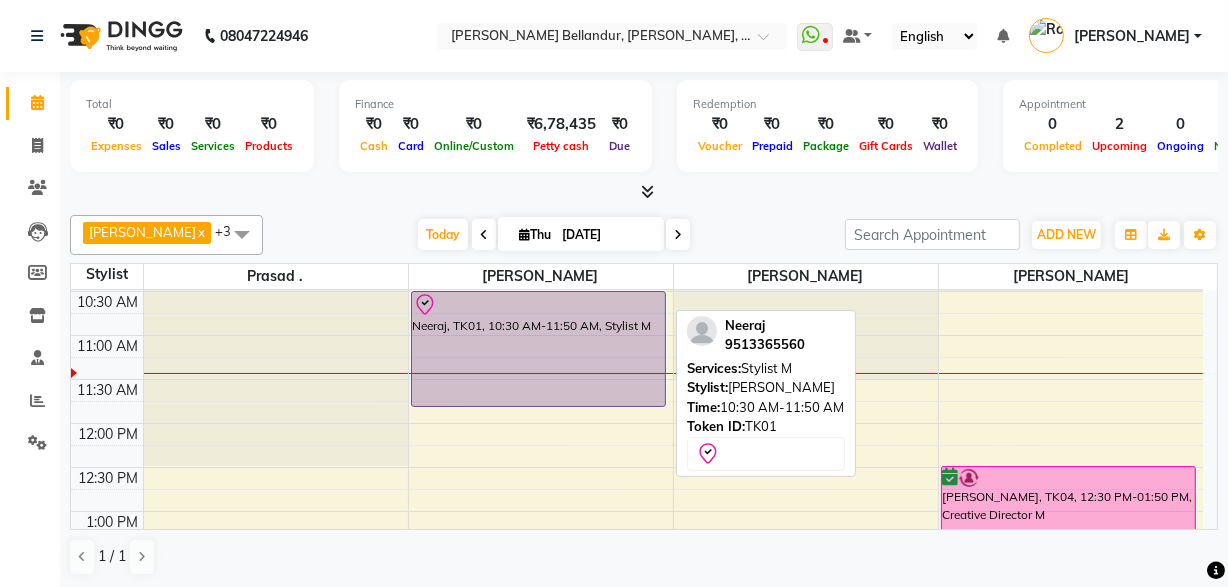 click on "Neeraj, TK01, 10:30 AM-11:50 AM, Stylist M" at bounding box center (538, 349) 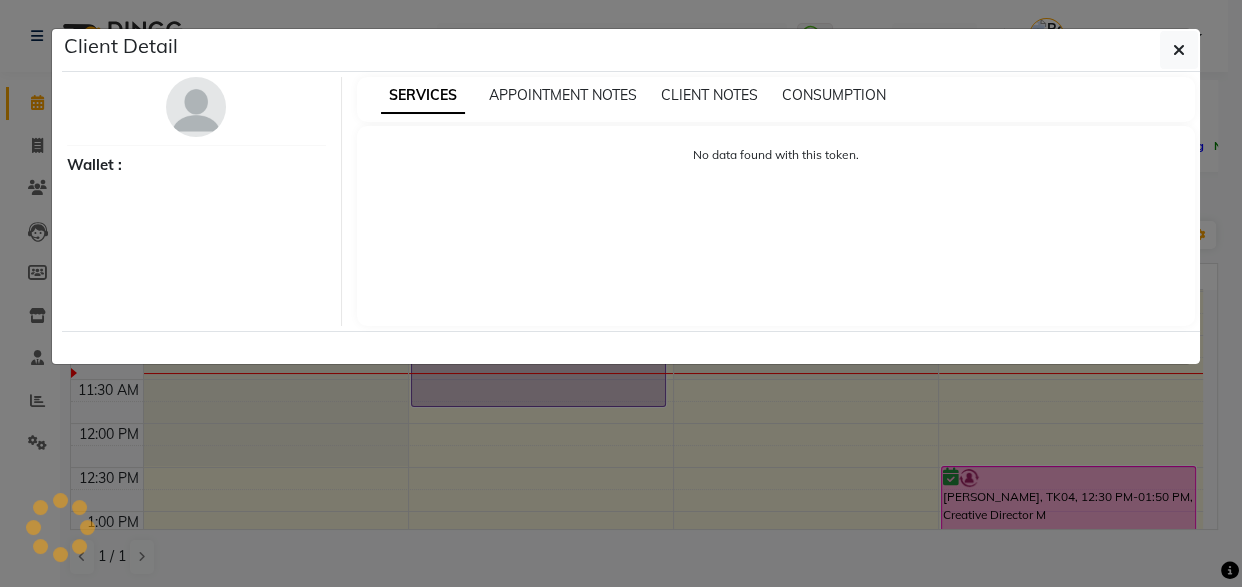 select on "8" 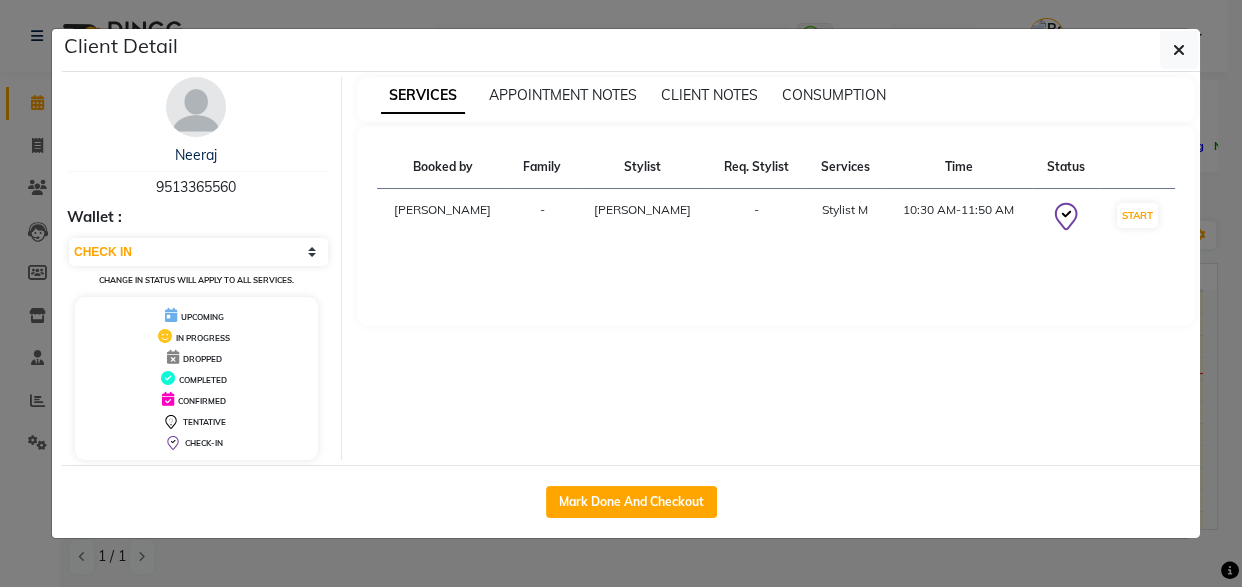 click on "Client Detail  Neeraj    9513365560 Wallet : Select IN SERVICE CONFIRMED TENTATIVE CHECK IN MARK DONE DROPPED UPCOMING Change in status will apply to all services. UPCOMING IN PROGRESS DROPPED COMPLETED CONFIRMED TENTATIVE CHECK-IN SERVICES APPOINTMENT NOTES CLIENT NOTES CONSUMPTION Booked by Family Stylist Req. Stylist Services Time Status  Roshini  - Umar -  Stylist M   10:30 AM-11:50 AM   START   Mark Done And Checkout" 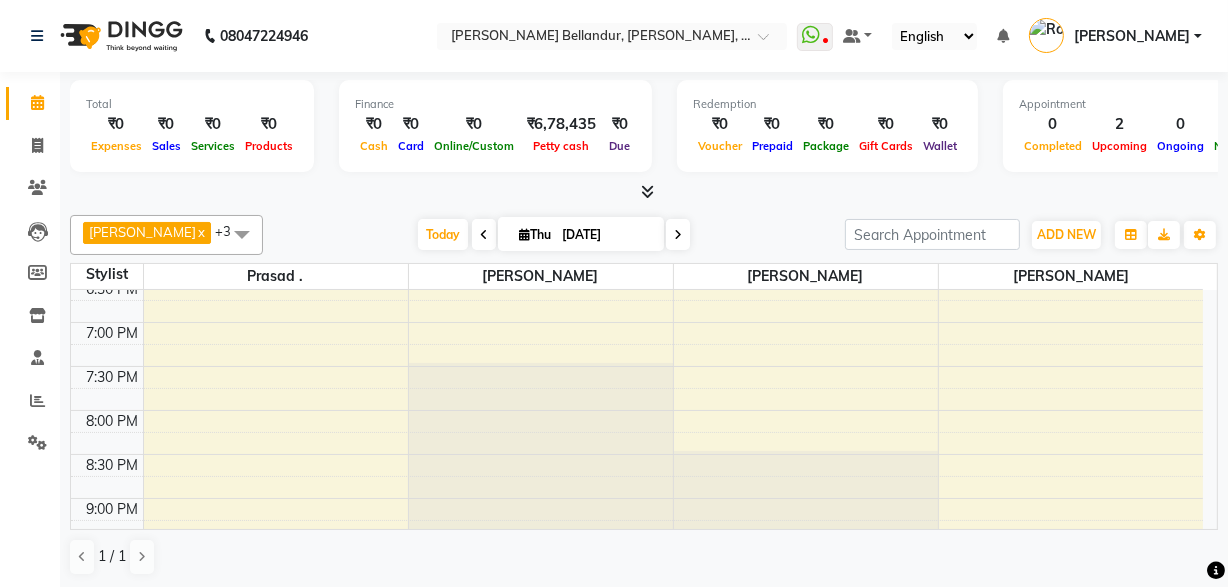 scroll, scrollTop: 900, scrollLeft: 0, axis: vertical 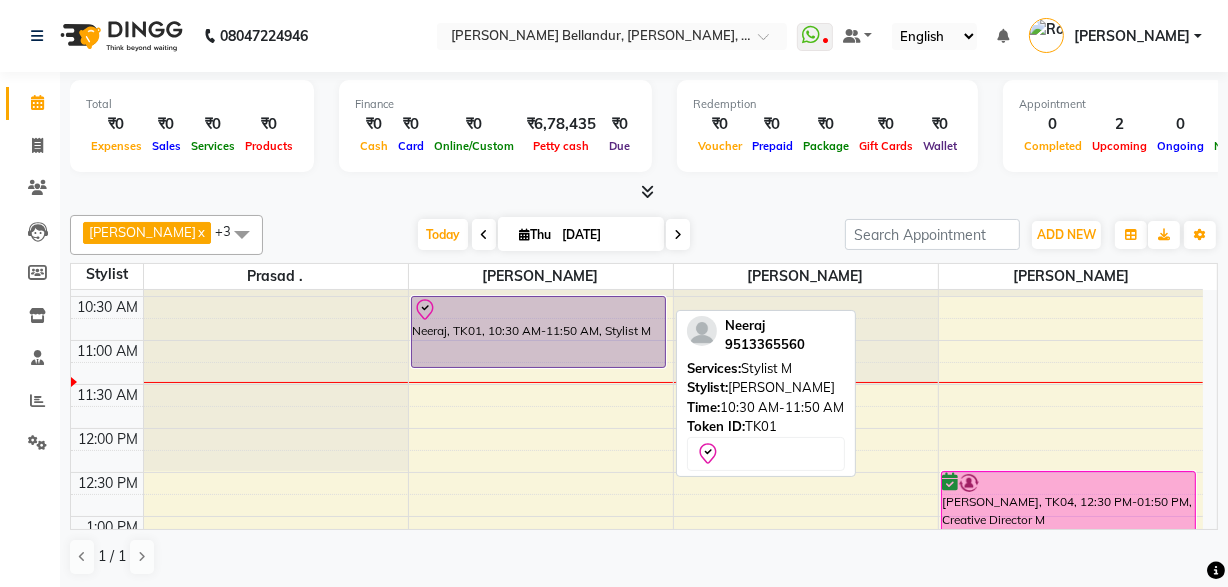 drag, startPoint x: 522, startPoint y: 406, endPoint x: 522, endPoint y: 382, distance: 24 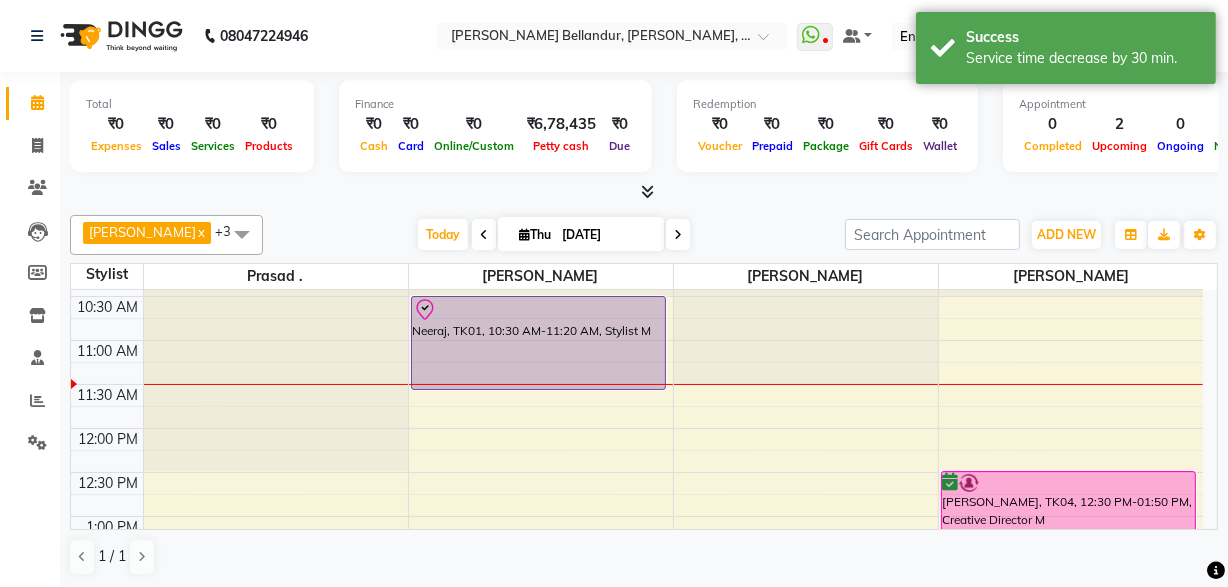 drag, startPoint x: 533, startPoint y: 364, endPoint x: 541, endPoint y: 350, distance: 16.124516 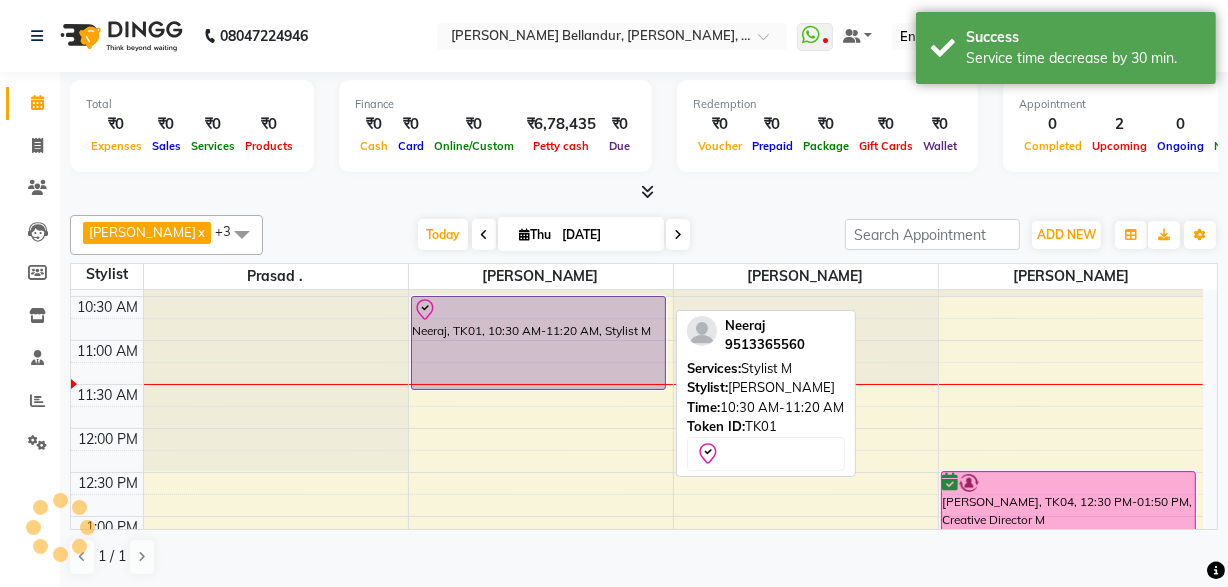 click on "Neeraj, TK01, 10:30 AM-11:20 AM, Stylist M" at bounding box center (538, 343) 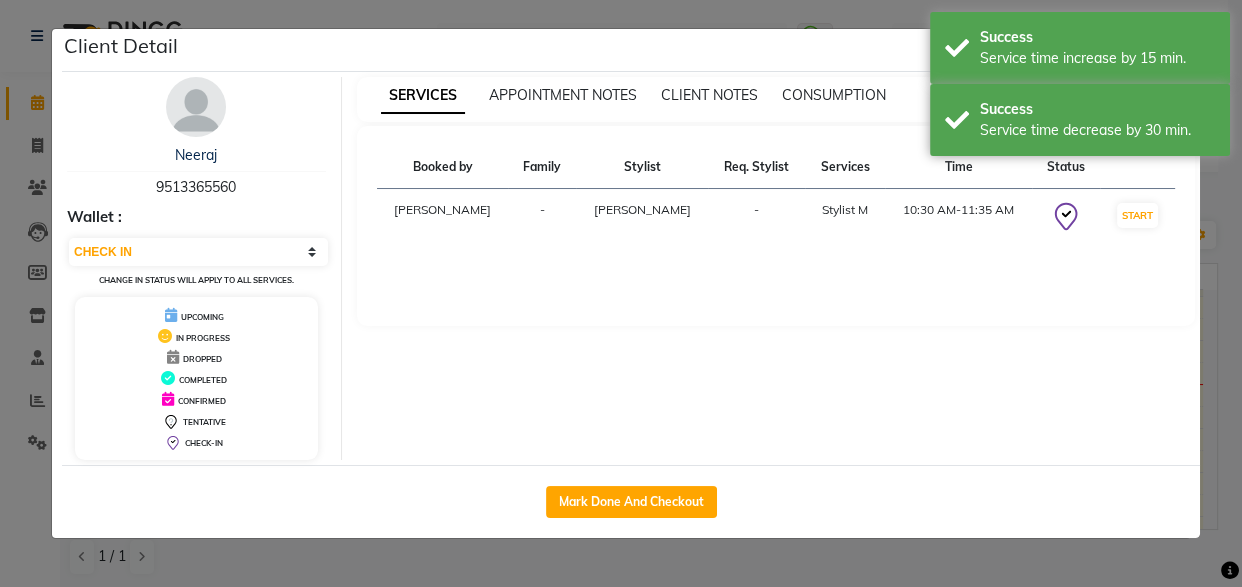 click on "Mark Done And Checkout" 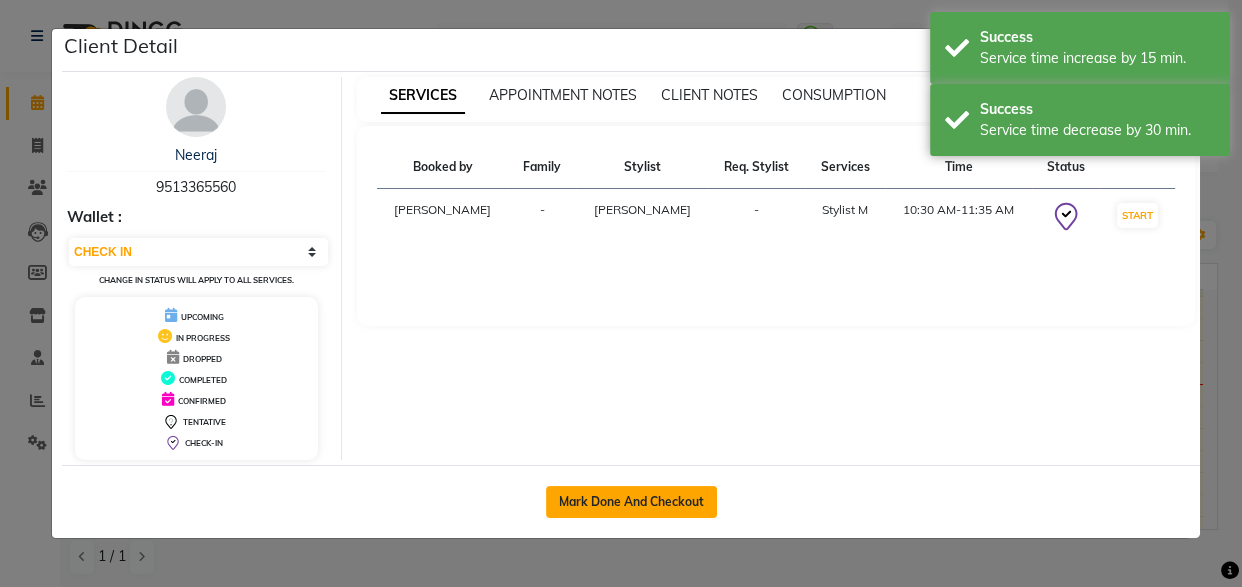 click on "Mark Done And Checkout" 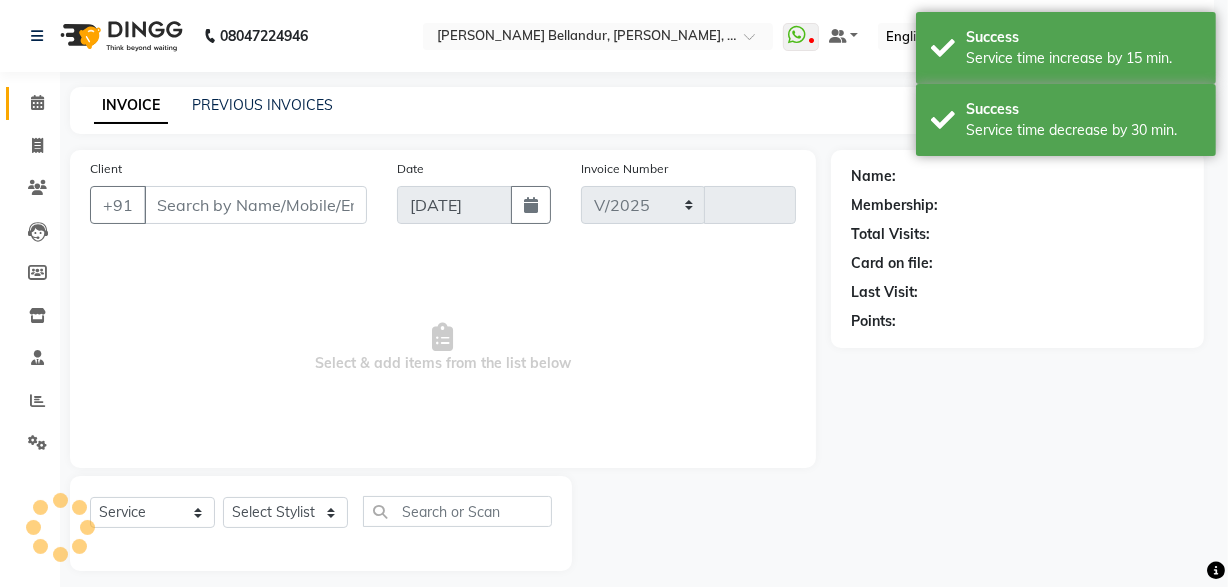 select on "5743" 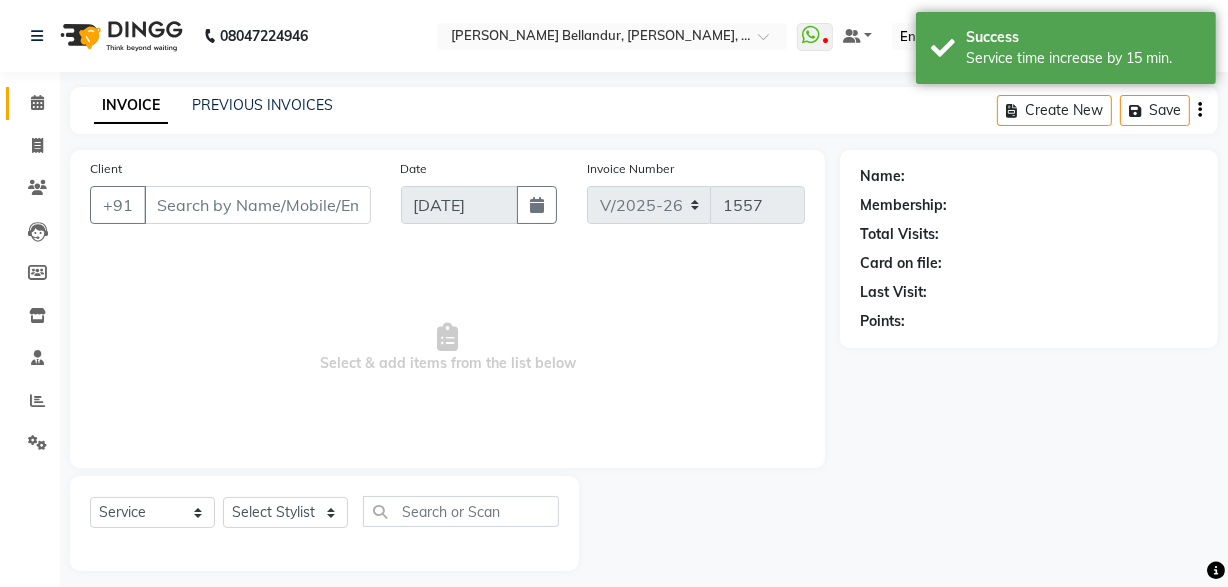 type on "95******60" 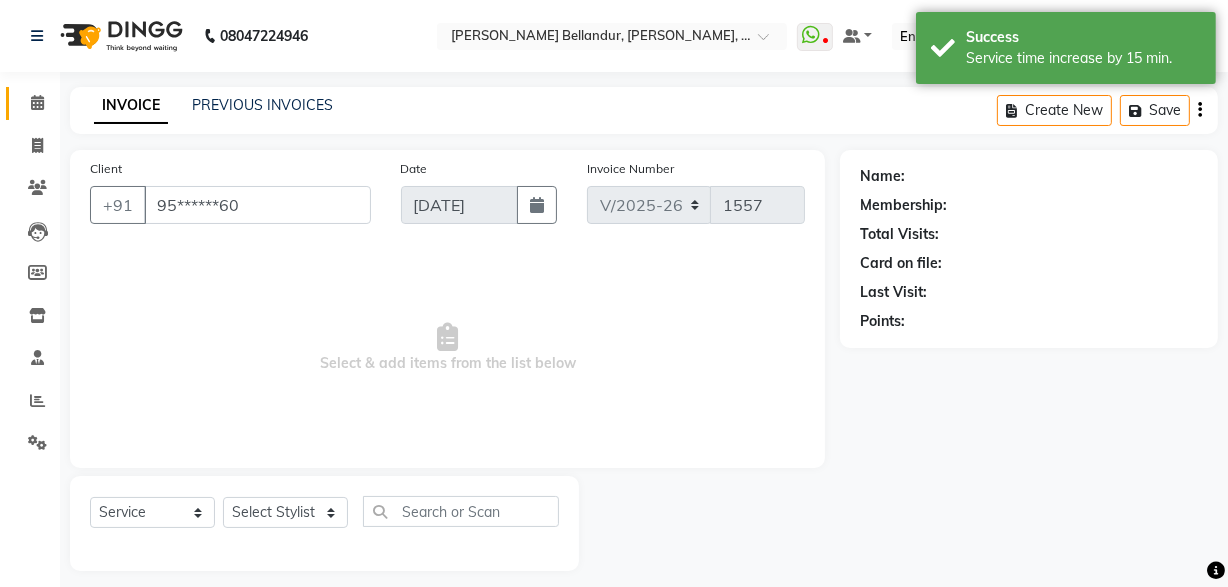 select on "44651" 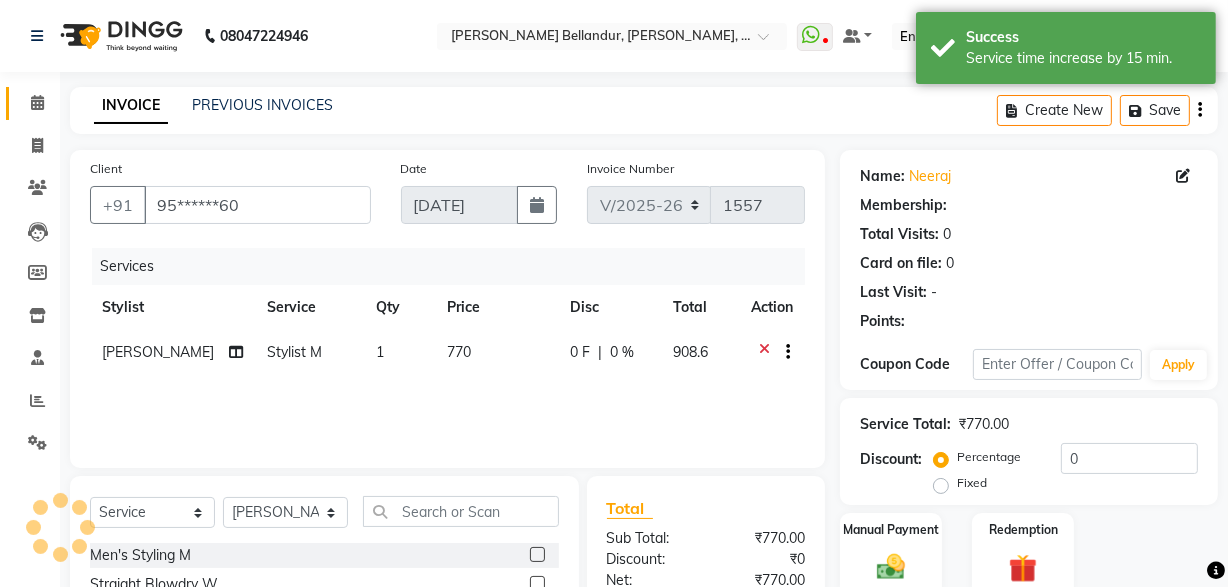 select on "1: Object" 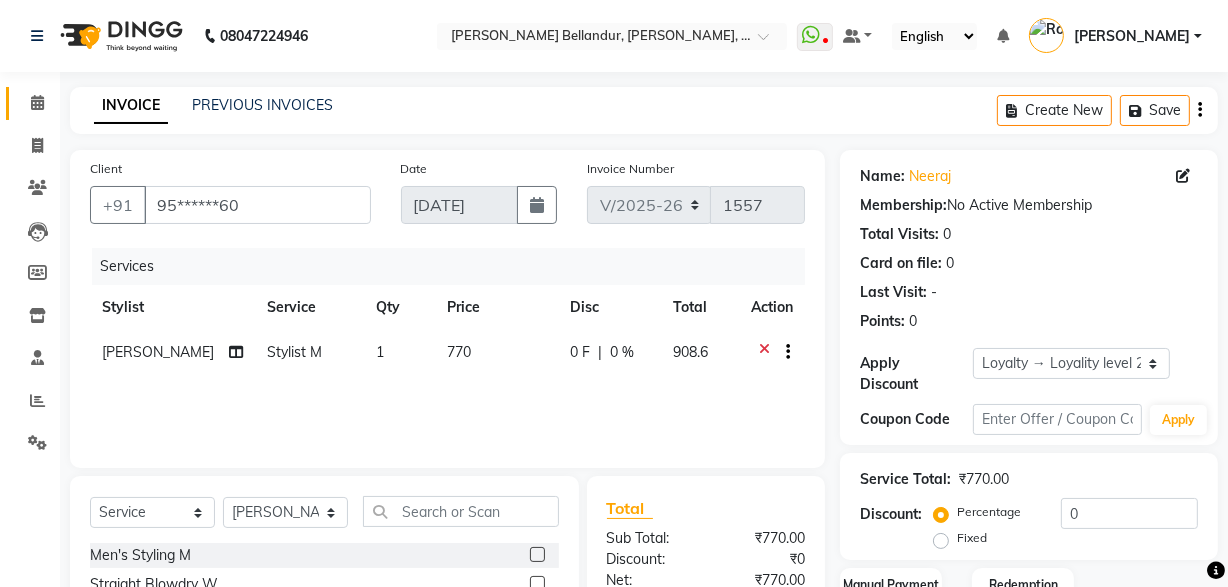 scroll, scrollTop: 214, scrollLeft: 0, axis: vertical 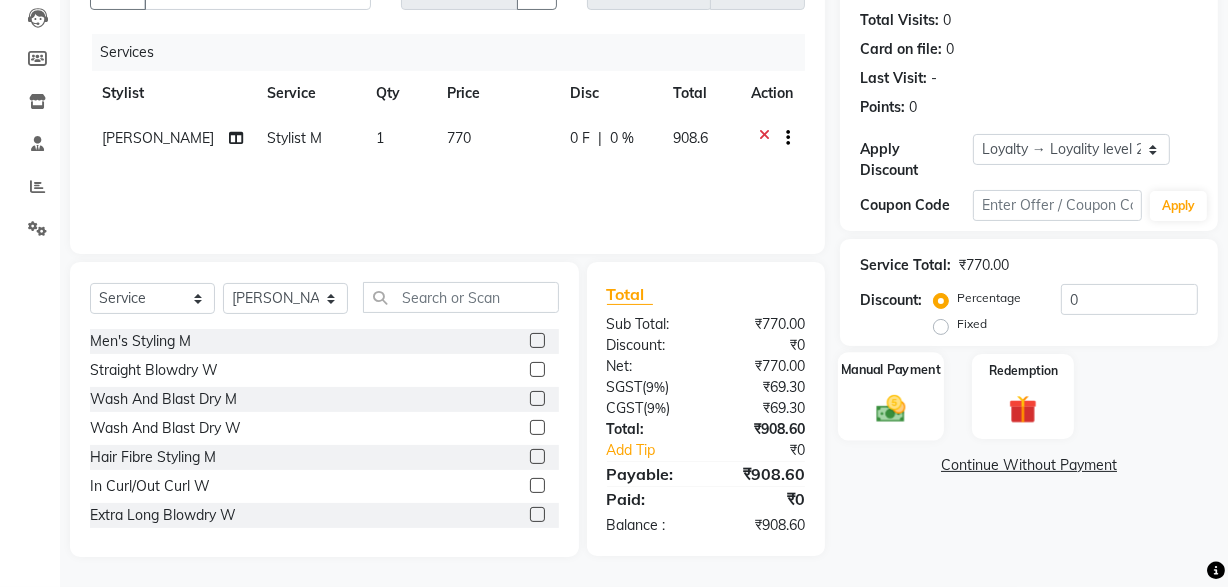click on "Manual Payment" 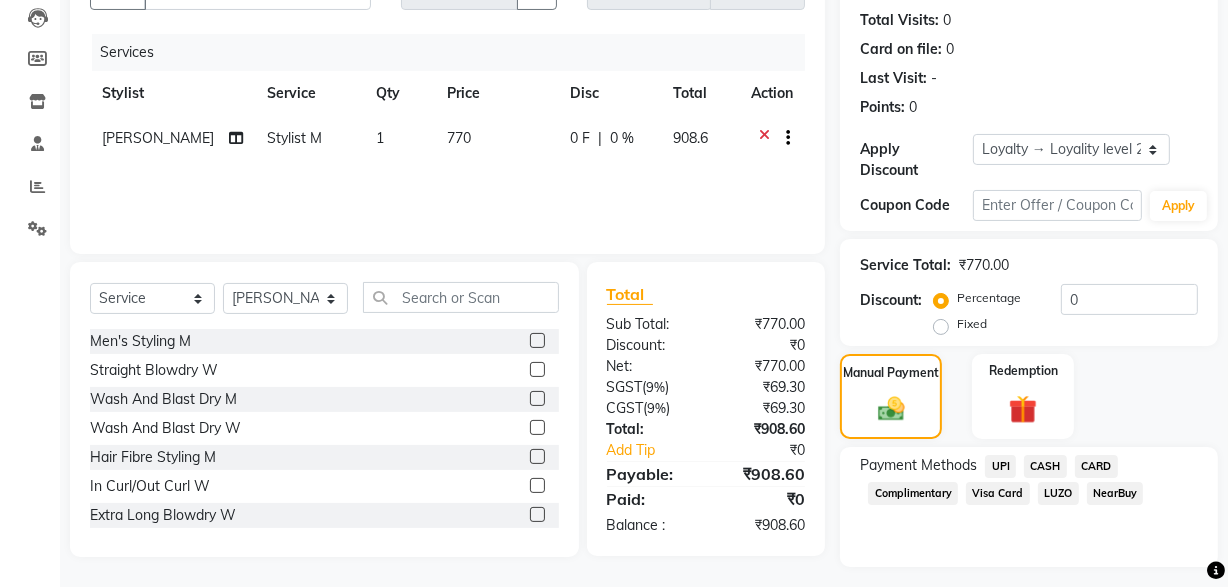 click on "Payment Methods  UPI   CASH   CARD   Complimentary   Visa Card   LUZO   NearBuy" 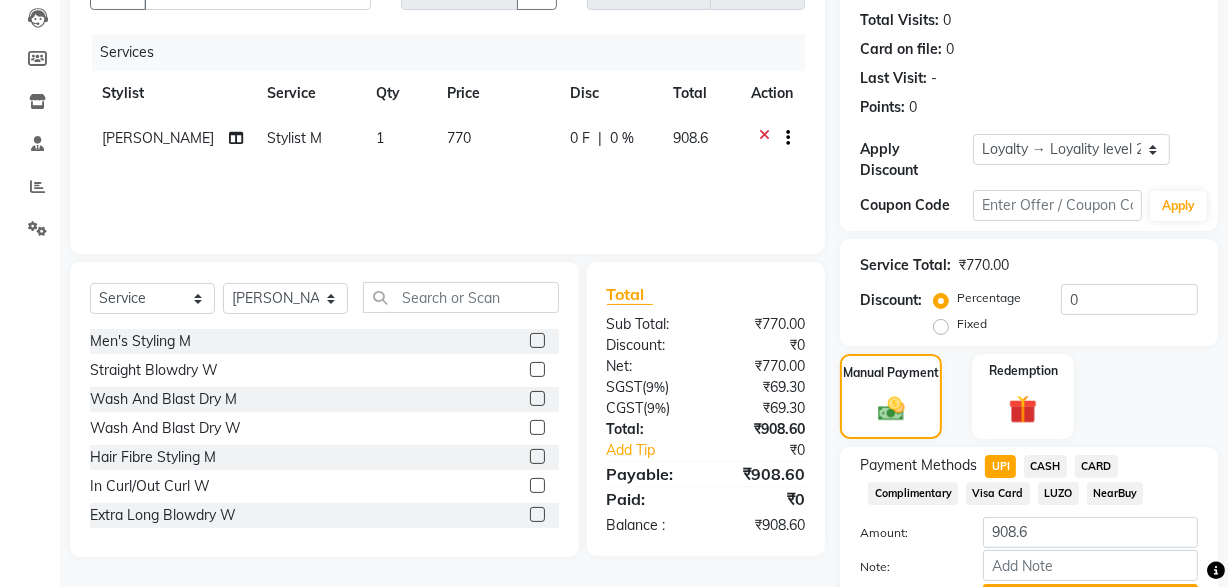 click on "Add Payment" 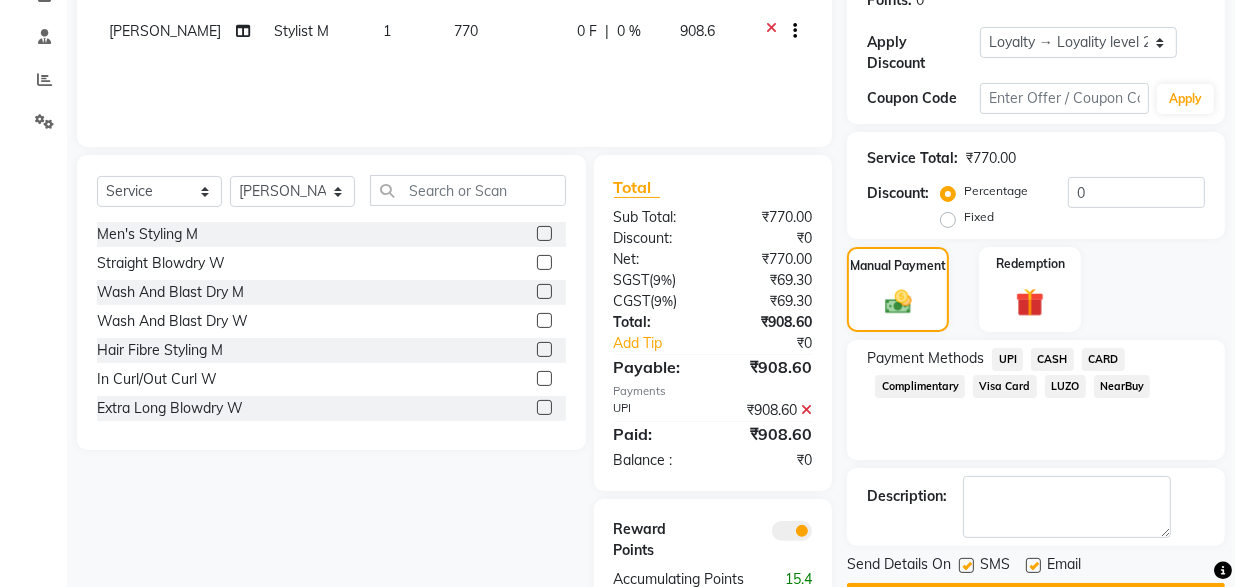 scroll, scrollTop: 416, scrollLeft: 0, axis: vertical 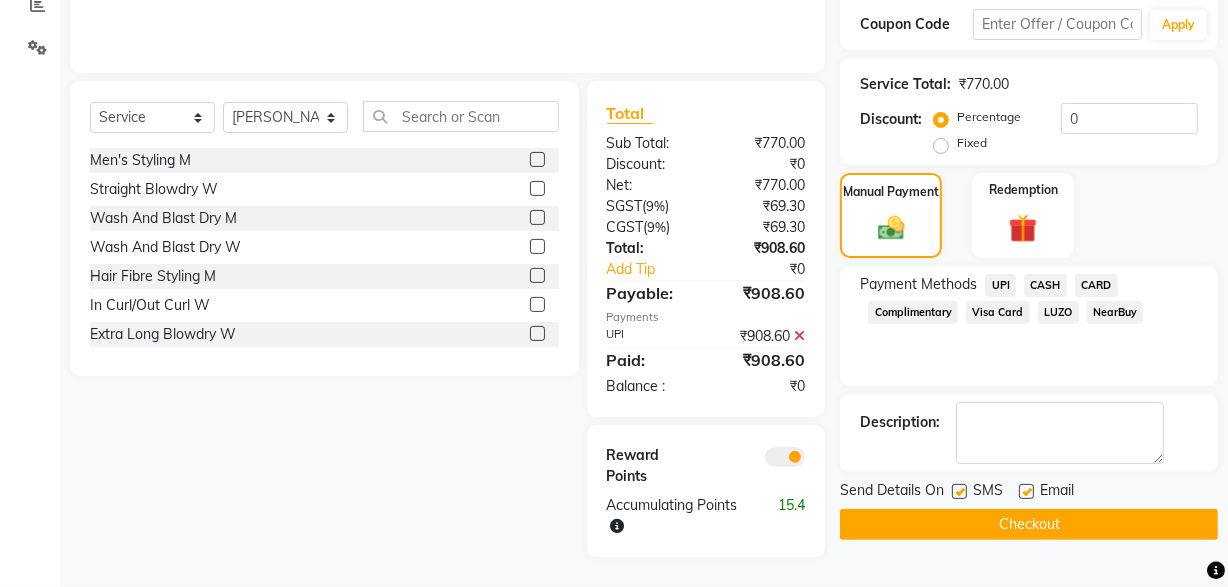 click 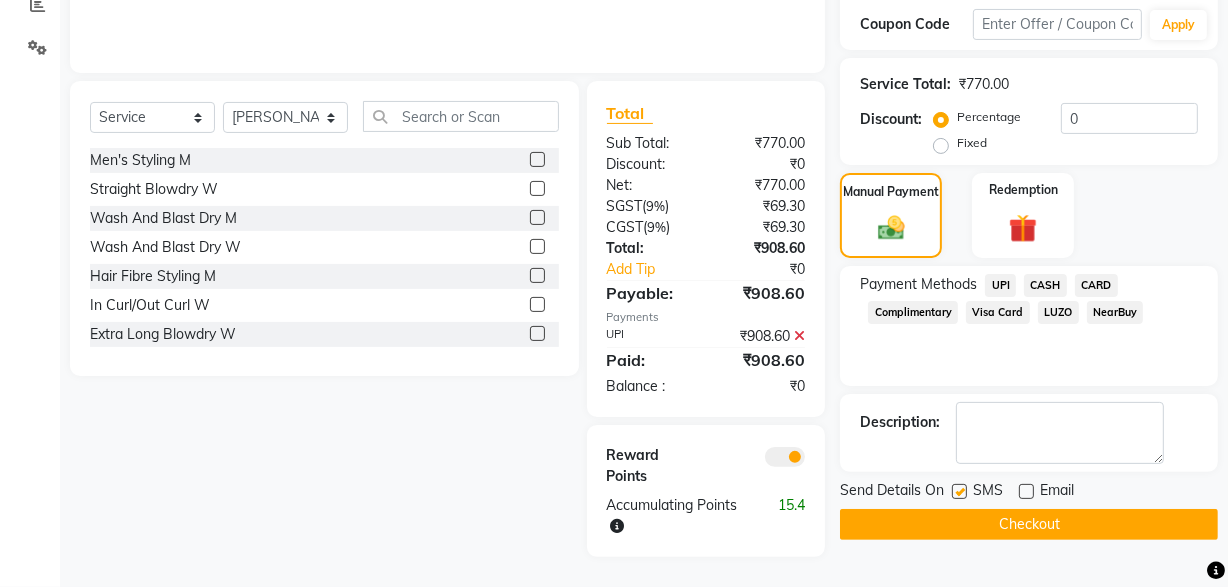 click 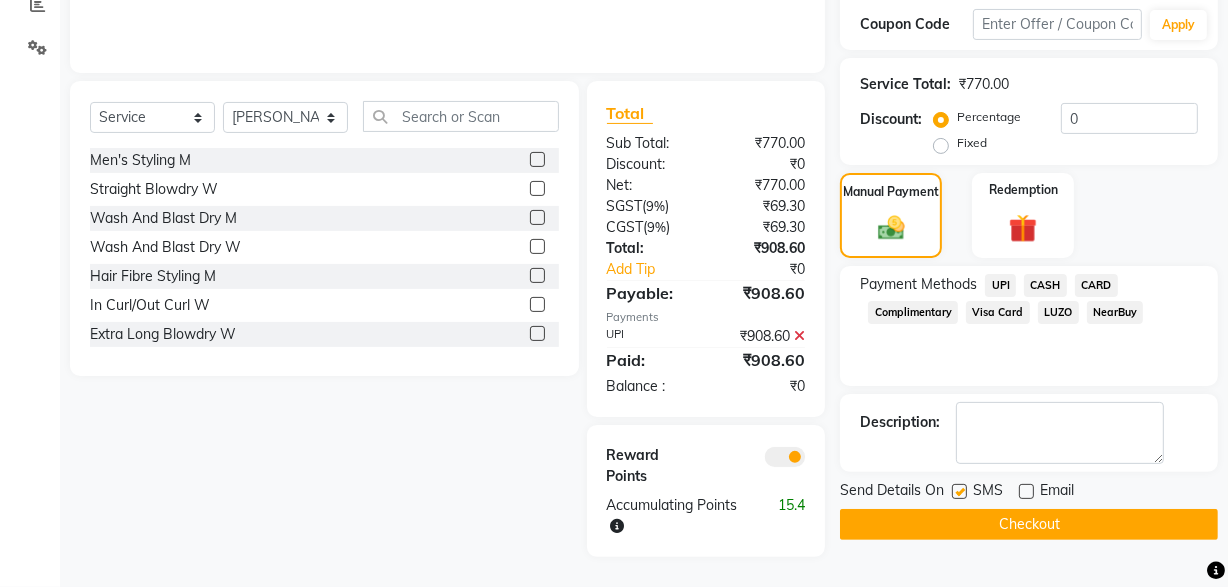 click 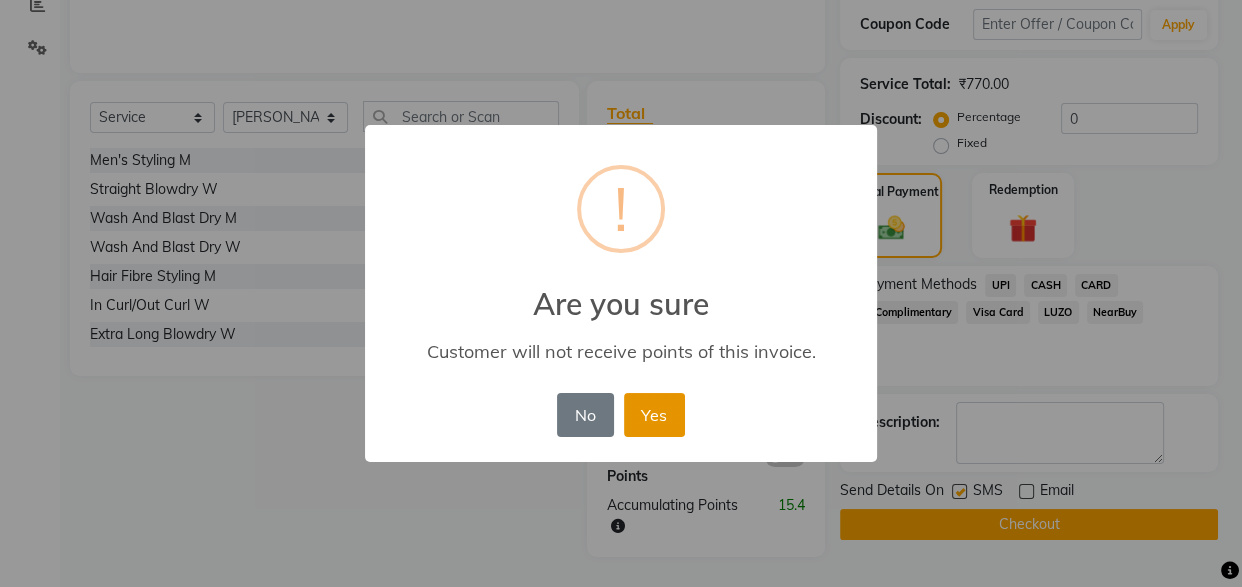 click on "Yes" at bounding box center (654, 415) 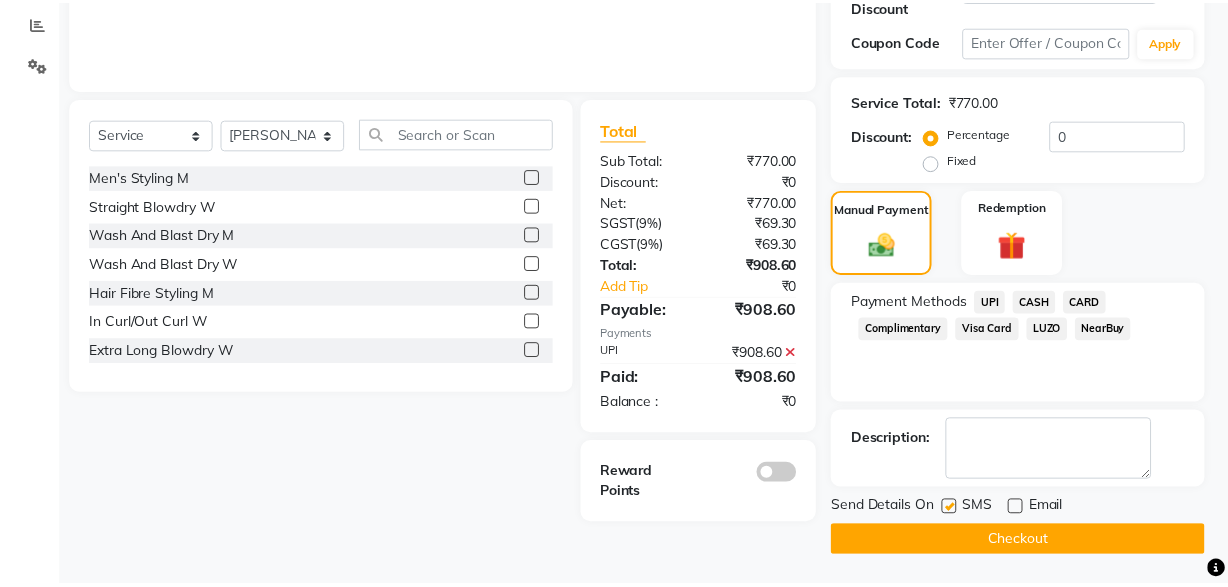scroll, scrollTop: 377, scrollLeft: 0, axis: vertical 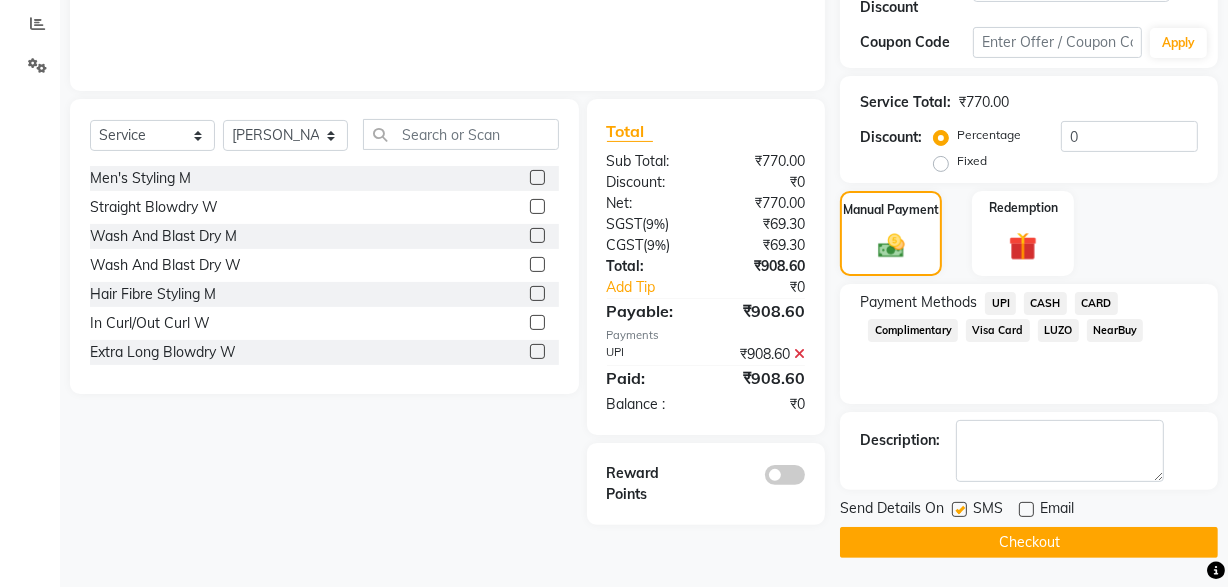 click on "Checkout" 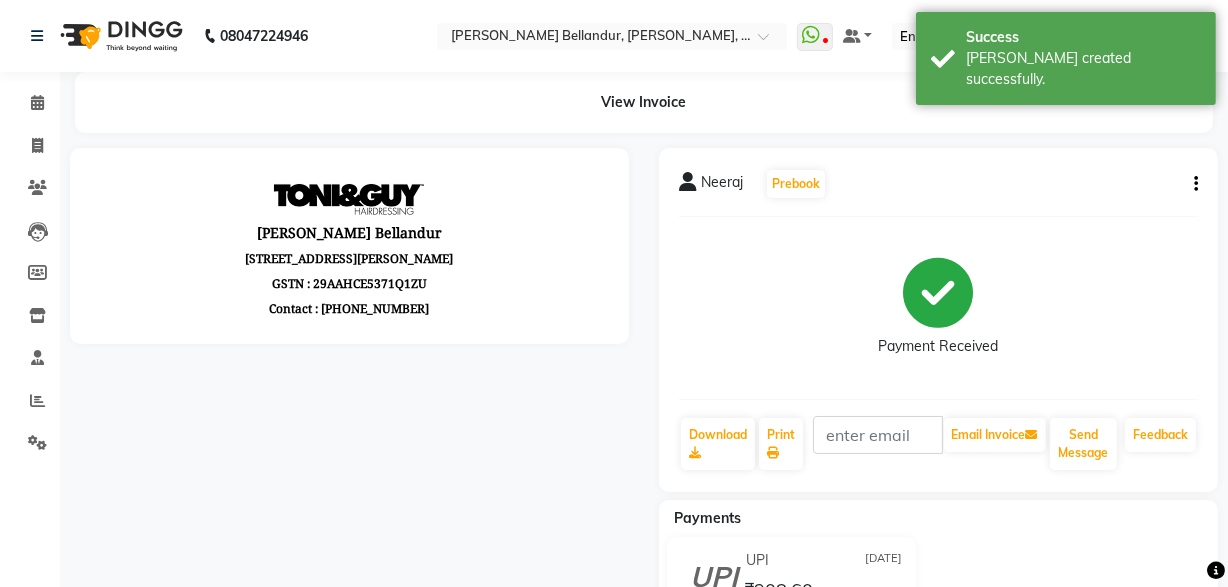 scroll, scrollTop: 0, scrollLeft: 0, axis: both 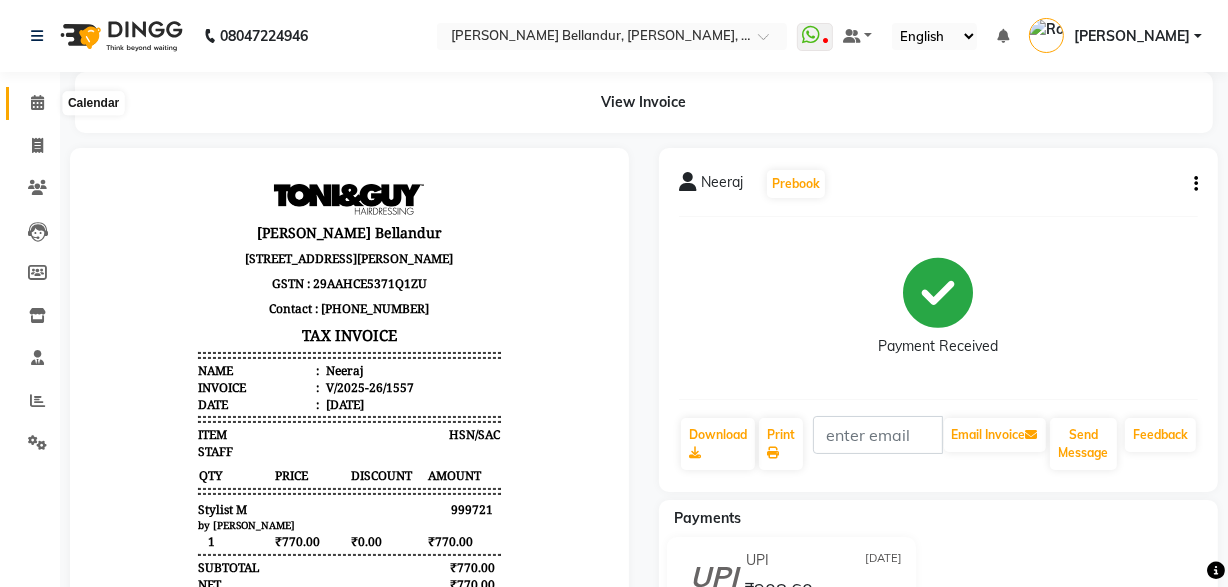 click 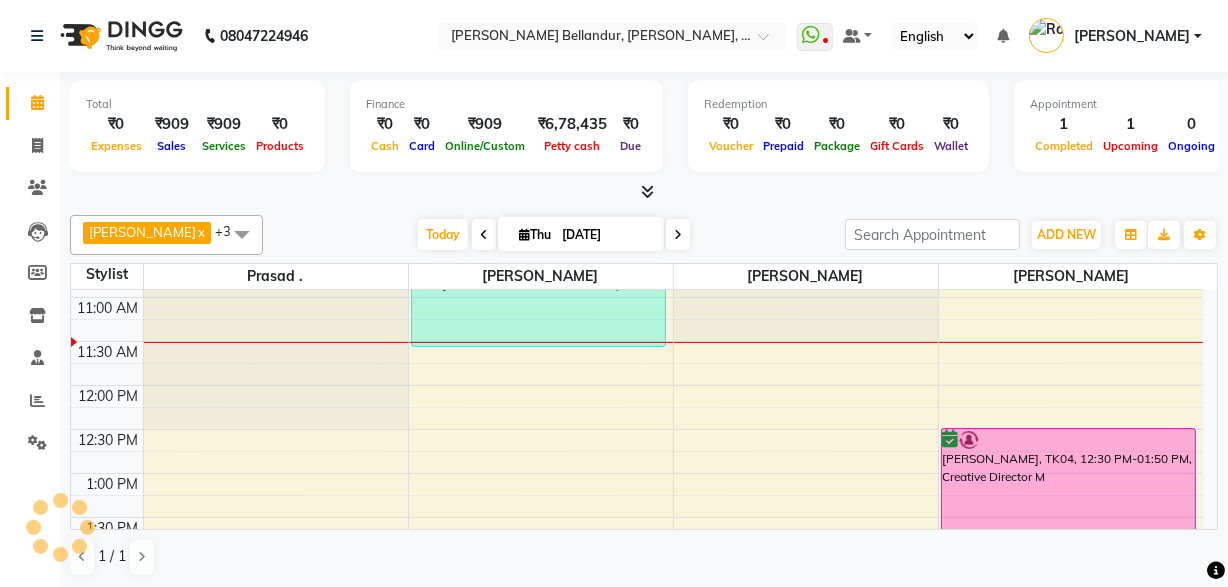 scroll, scrollTop: 208, scrollLeft: 0, axis: vertical 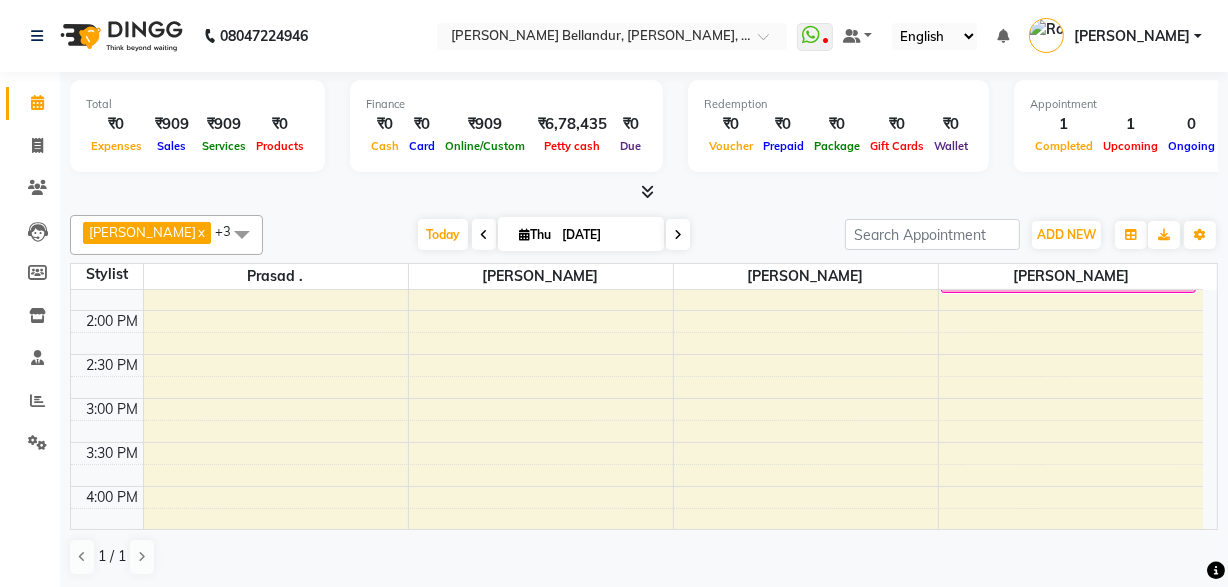 click on "08047224946 Select Location × Toni&guy Bellandur, Green Glen, Opp Titan Eye+  WhatsApp Status  ✕ Status:  Disconnected Recent Service Activity: 01-01-1970     05:30 AM  08047224946 Whatsapp Settings Default Panel My Panel English ENGLISH Español العربية मराठी हिंदी ગુજરાતી தமிழ் 中文 Notifications nothing to show Roshini Manage Profile Change Password Sign out  Version:3.15.4  ☀ Toni&Guy Bellandur, Green Glen, Opp Titan Eye+  Calendar  Invoice  Clients  Leads   Members  Inventory  Staff  Reports  Settings Completed InProgress Upcoming Dropped Tentative Check-In Confirm Bookings Generate Report Segments Page Builder Total  ₹0  Expenses ₹909  Sales ₹909  Services ₹0  Products Finance  ₹0  Cash ₹0  Card ₹909  Online/Custom ₹6,78,435 Petty cash ₹0 Due  Redemption  ₹0 Voucher ₹0 Prepaid ₹0 Package ₹0  Gift Cards ₹0  Wallet  Appointment  1 Completed 1 Upcoming 0 Ongoing 0 No show  Other sales  ₹0  Packages ₹0  x" at bounding box center [614, 293] 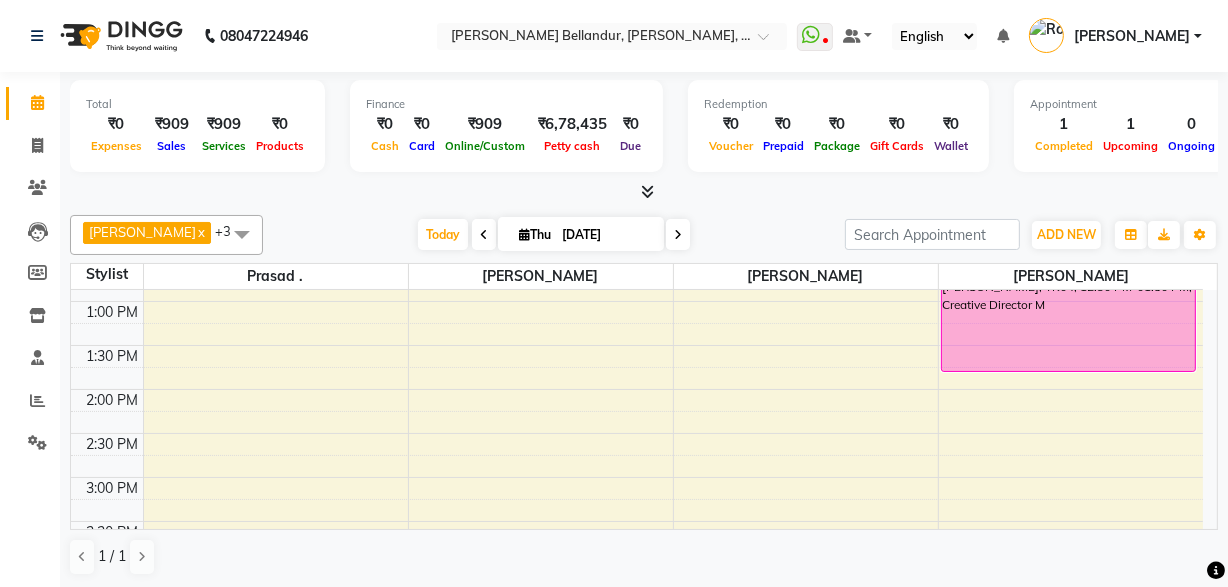 scroll, scrollTop: 318, scrollLeft: 0, axis: vertical 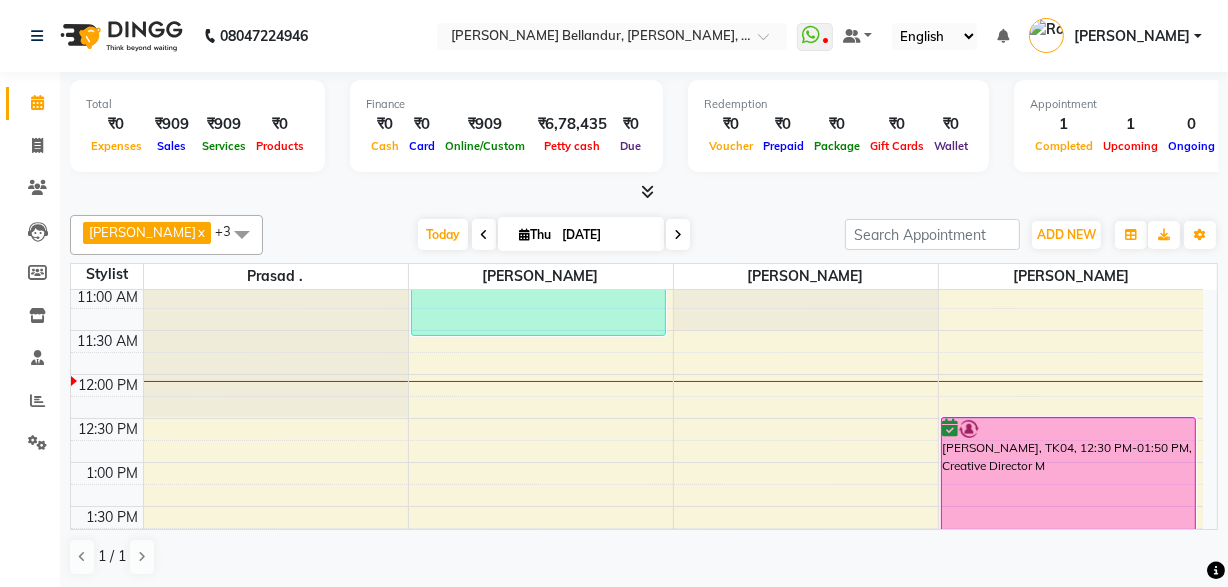 click at bounding box center [644, 192] 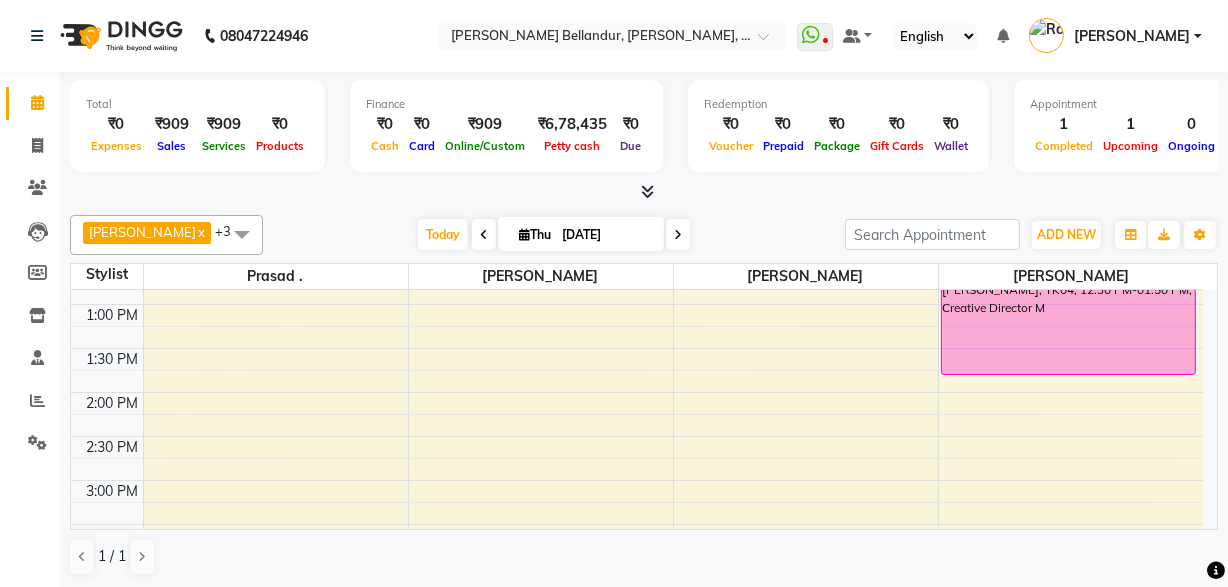 scroll, scrollTop: 149, scrollLeft: 0, axis: vertical 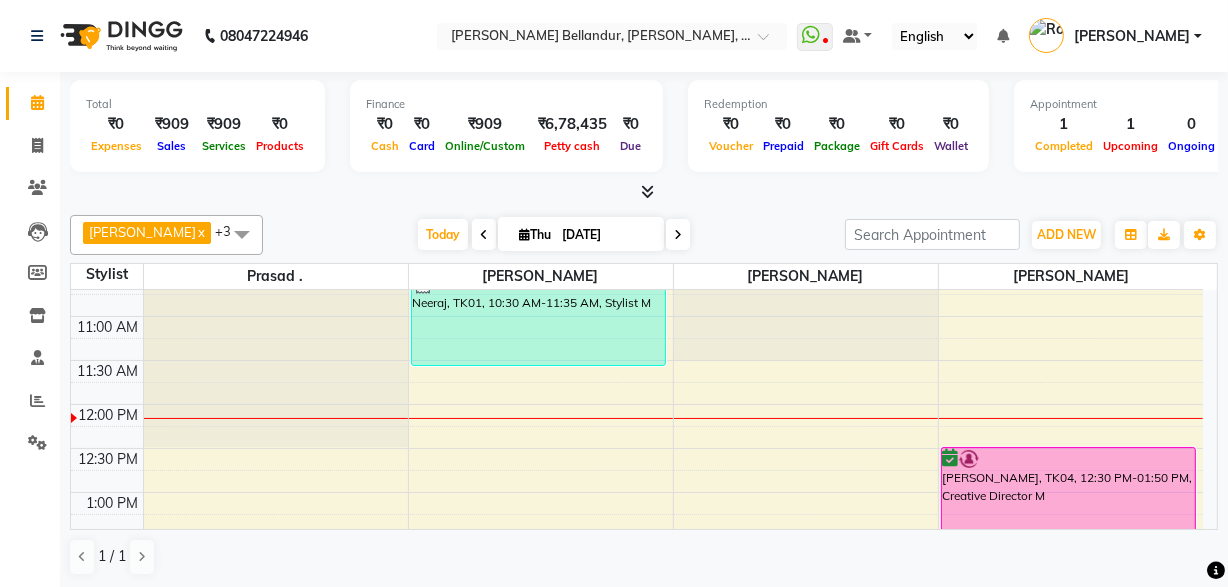 click at bounding box center (242, 234) 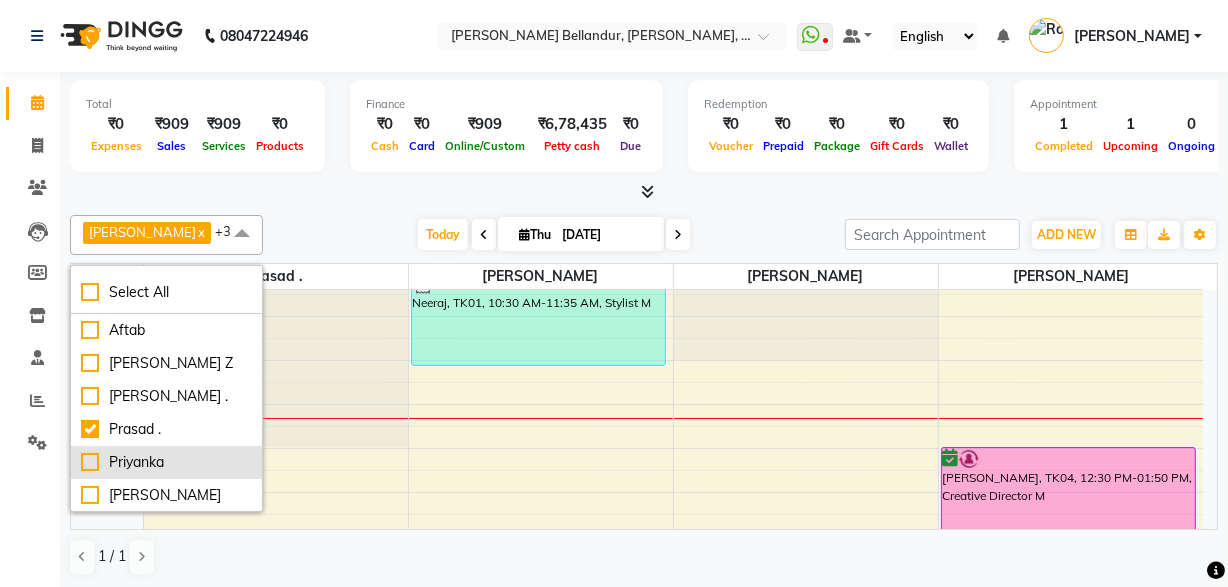 click on "Priyanka" at bounding box center [166, 462] 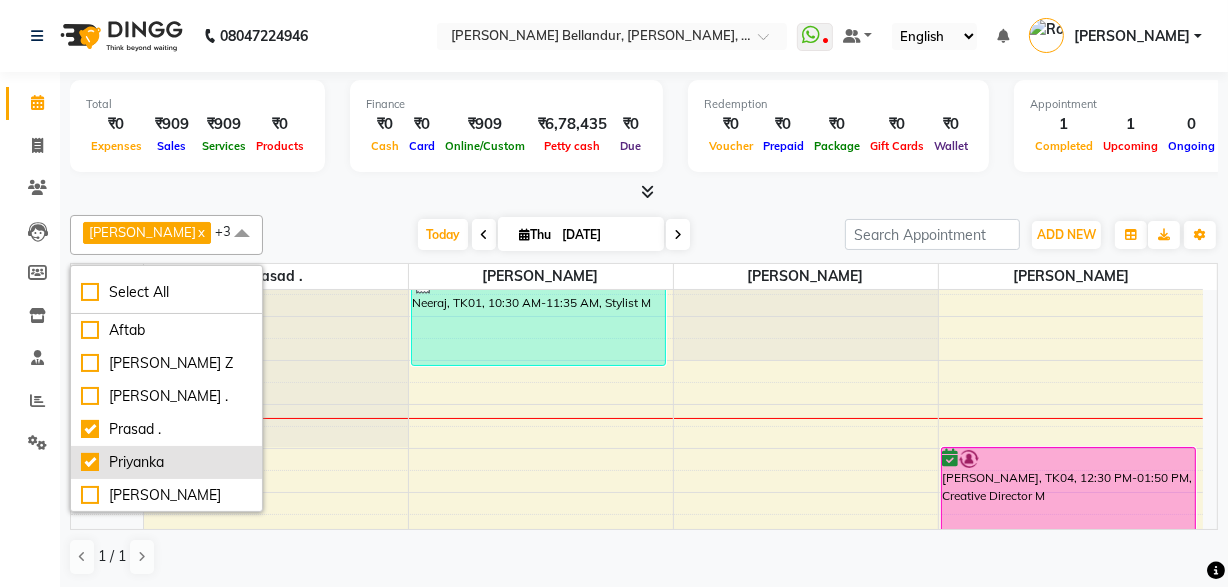 checkbox on "true" 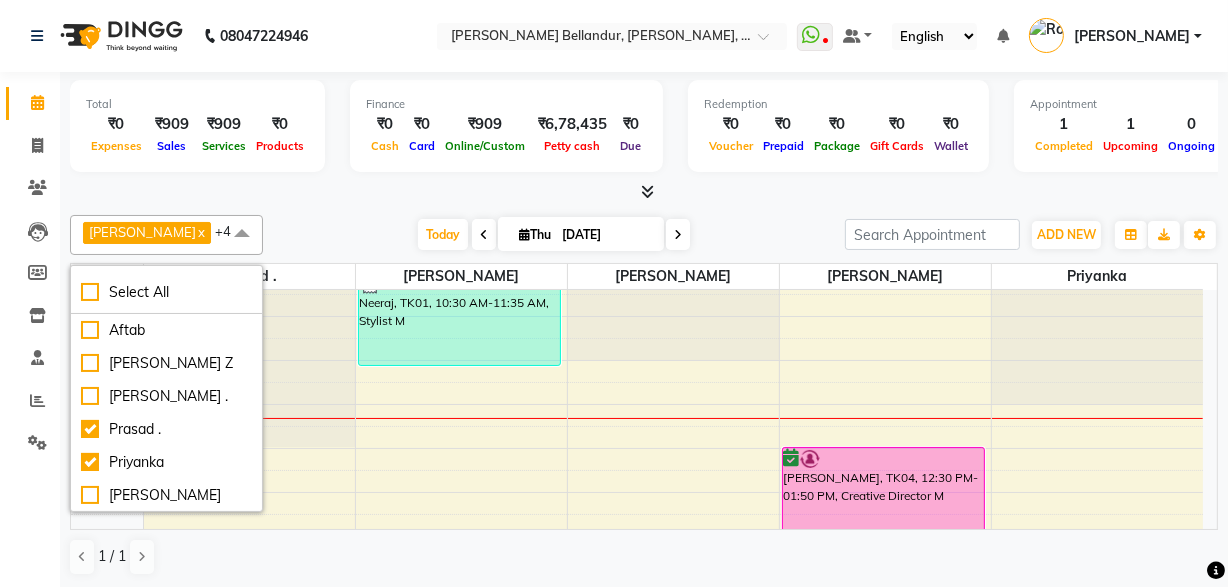 click on "Sakib  x Prasad .  x Sabina  x Umar  x Priyanka  x +4 Select All Aftab Gagan Z Logeshwari . Prasad . Priyanka Roshini Sabina Sakib Tester Umar Vinay KL Today  Thu 10-07-2025 Toggle Dropdown Add Appointment Add Invoice Add Attendance Add Client Add Transaction Toggle Dropdown Add Appointment Add Invoice Add Attendance Add Client ADD NEW Toggle Dropdown Add Appointment Add Invoice Add Attendance Add Client Add Transaction Sakib  x Prasad .  x Sabina  x Umar  x Priyanka  x +4 Select All Aftab Gagan Z Logeshwari . Prasad . Priyanka Roshini Sabina Sakib Tester Umar Vinay KL Group By  Staff View   Room View  View as Vertical  Vertical - Week View  Horizontal  Horizontal - Week View  List  Toggle Dropdown Calendar Settings Manage Tags   Arrange Stylists   Reset Stylists  Full Screen Appointment Form Zoom 100% Staff/Room Display Count 11 Stylist Prasad . Umar Sabina Sakib Priyanka 9:00 AM 9:30 AM 10:00 AM 10:30 AM 11:00 AM 11:30 AM 12:00 PM 12:30 PM 1:00 PM 1:30 PM 2:00 PM 2:30 PM 3:00 PM 3:30 PM 4:00 PM" 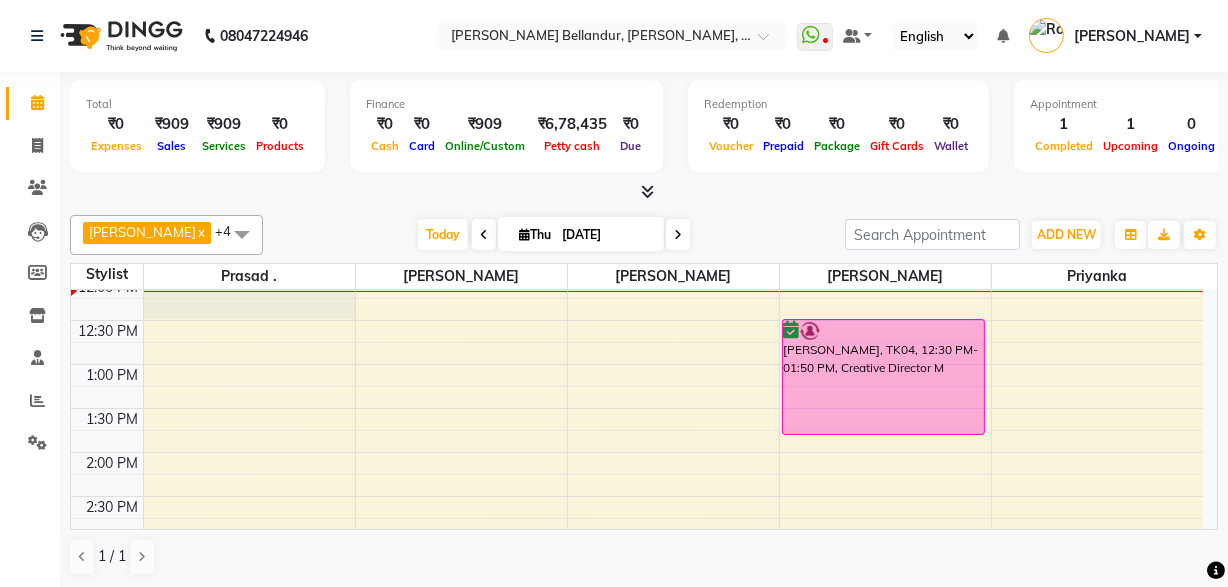 scroll, scrollTop: 293, scrollLeft: 0, axis: vertical 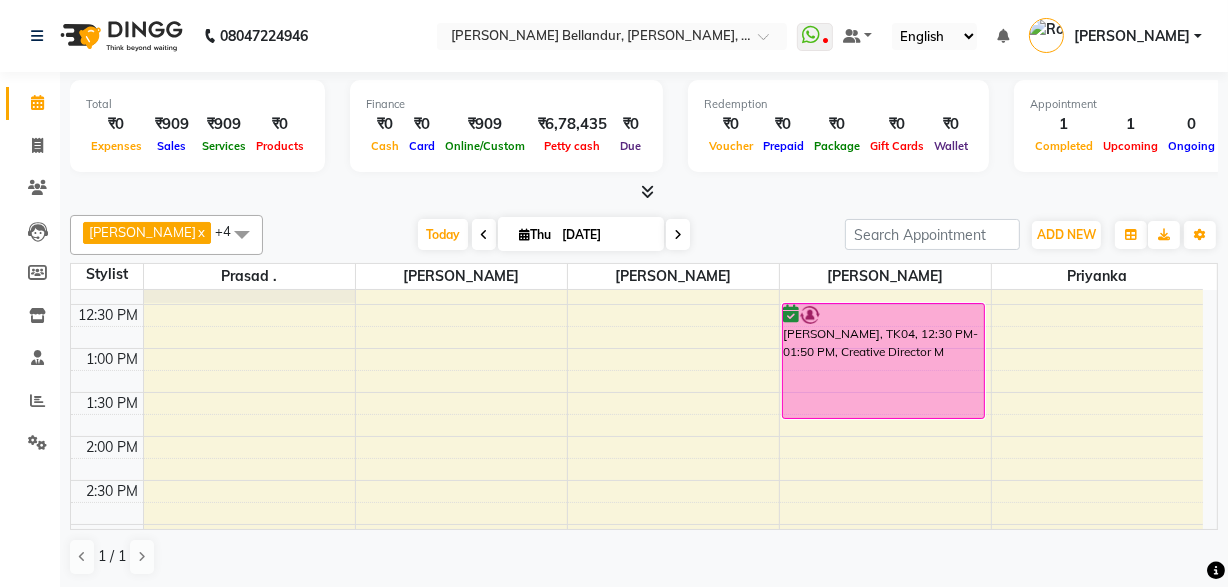 click on "9:00 AM 9:30 AM 10:00 AM 10:30 AM 11:00 AM 11:30 AM 12:00 PM 12:30 PM 1:00 PM 1:30 PM 2:00 PM 2:30 PM 3:00 PM 3:30 PM 4:00 PM 4:30 PM 5:00 PM 5:30 PM 6:00 PM 6:30 PM 7:00 PM 7:30 PM 8:00 PM 8:30 PM 9:00 PM 9:30 PM     Neeraj, TK01, 10:30 AM-11:35 AM, Stylist M     Hari, TK04, 12:30 PM-01:50 PM, Creative Director M" at bounding box center (637, 568) 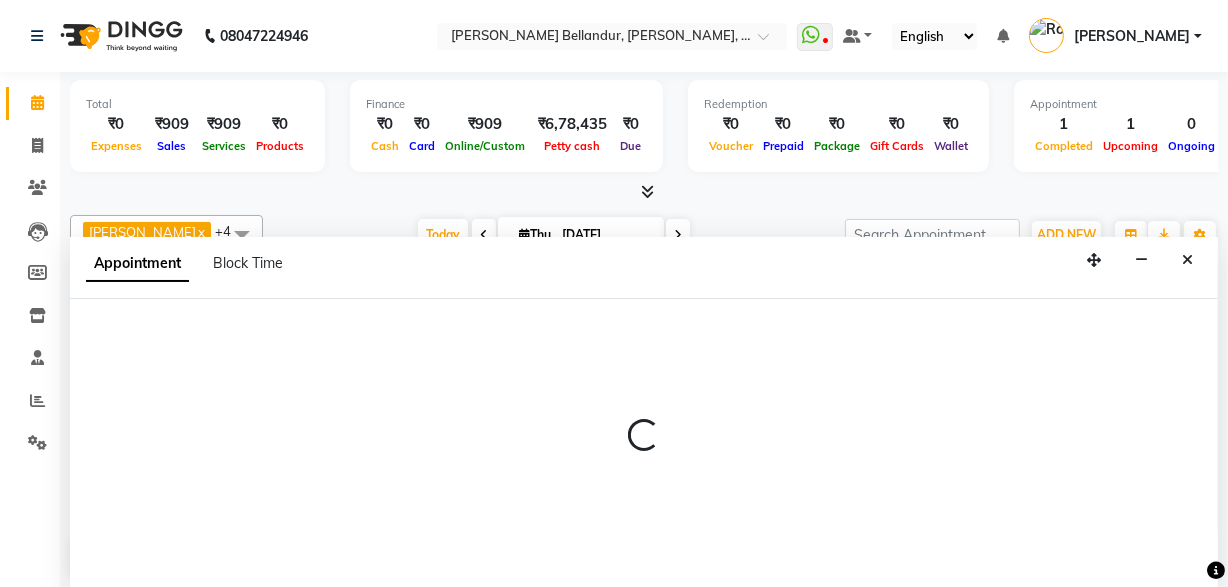 scroll, scrollTop: 0, scrollLeft: 0, axis: both 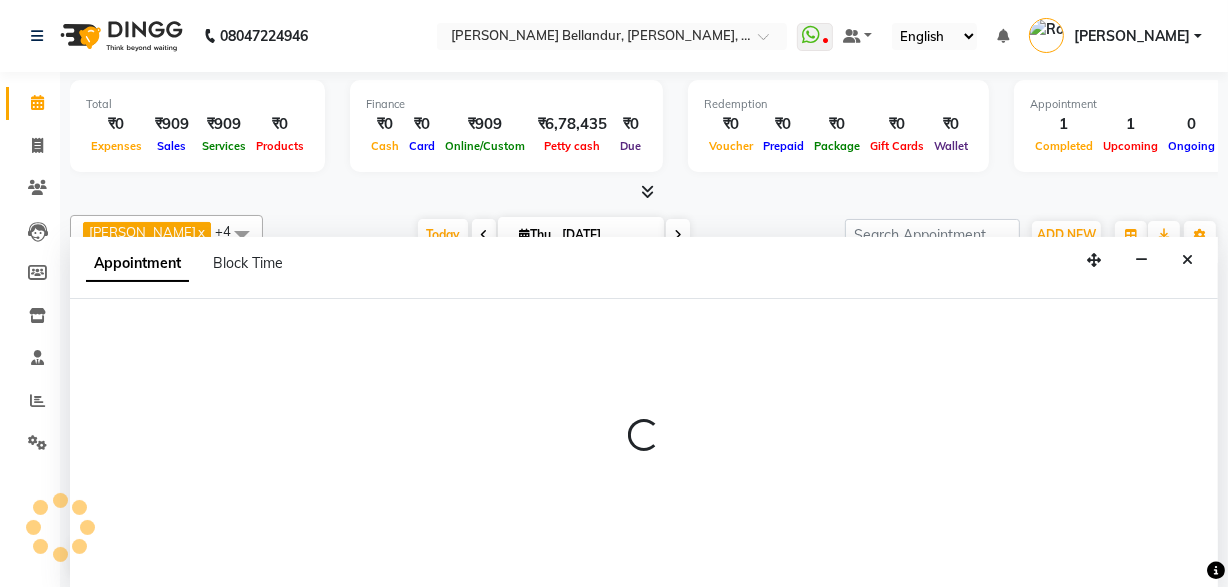 select on "60437" 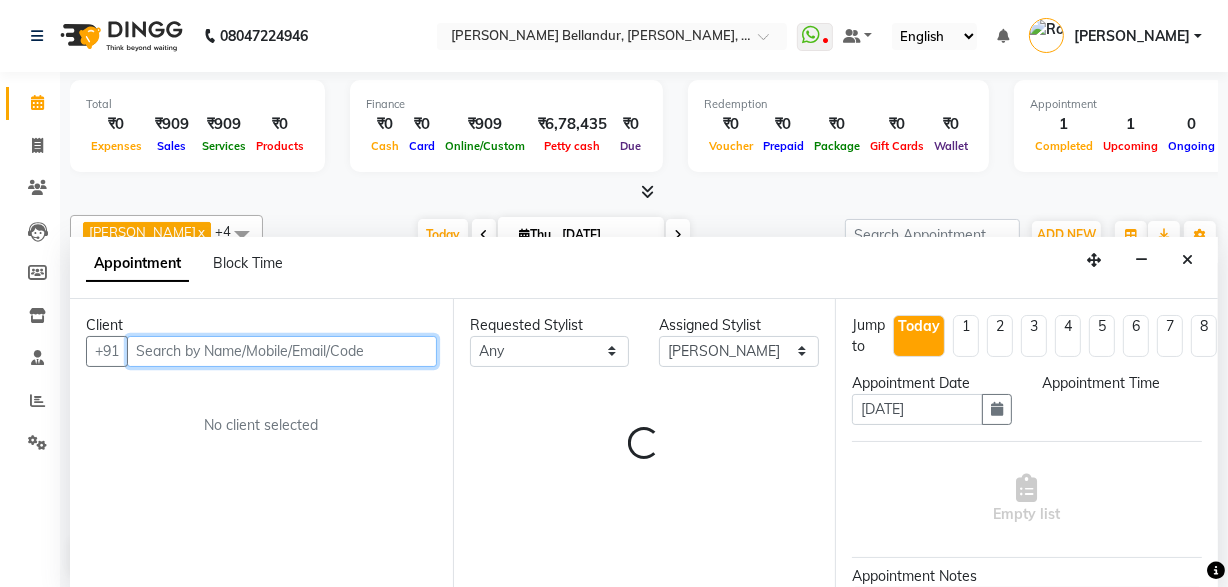 select on "780" 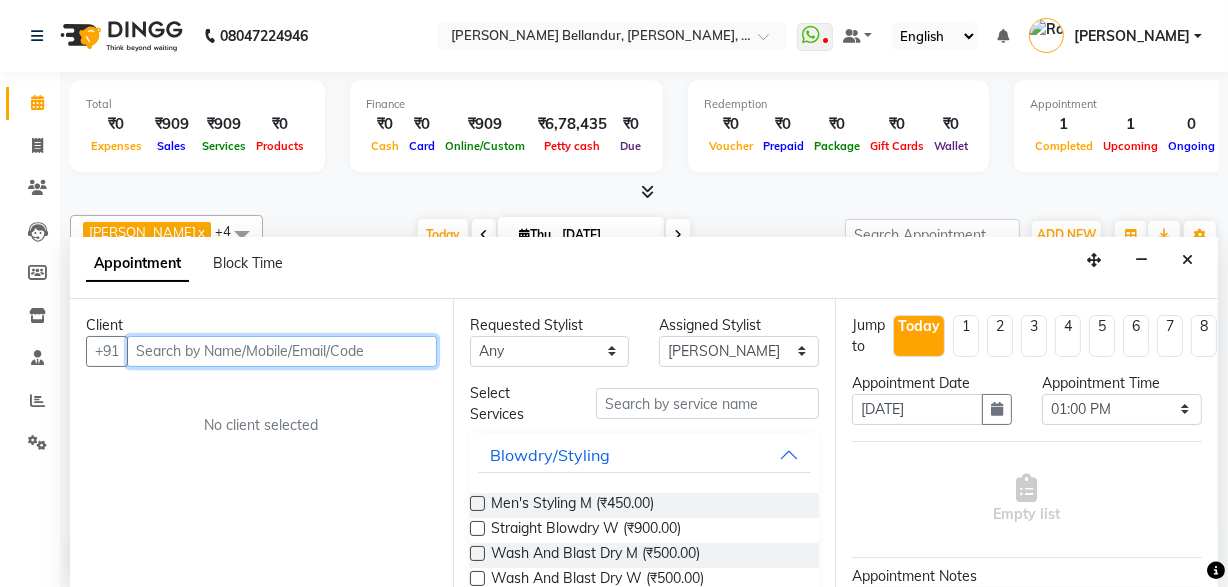 click at bounding box center [282, 351] 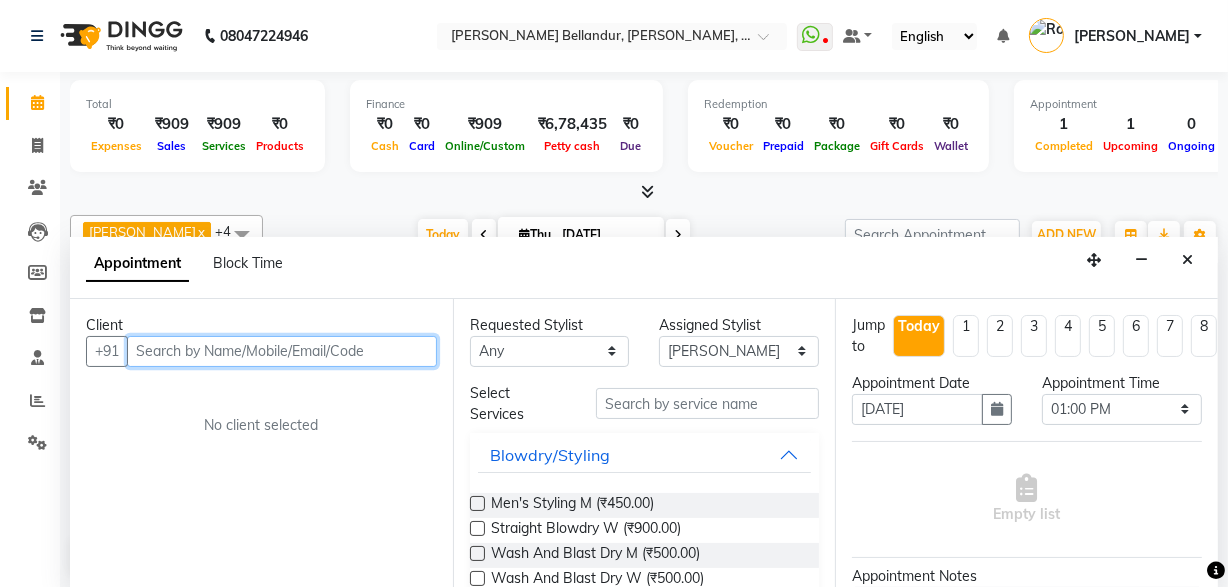 click at bounding box center [282, 351] 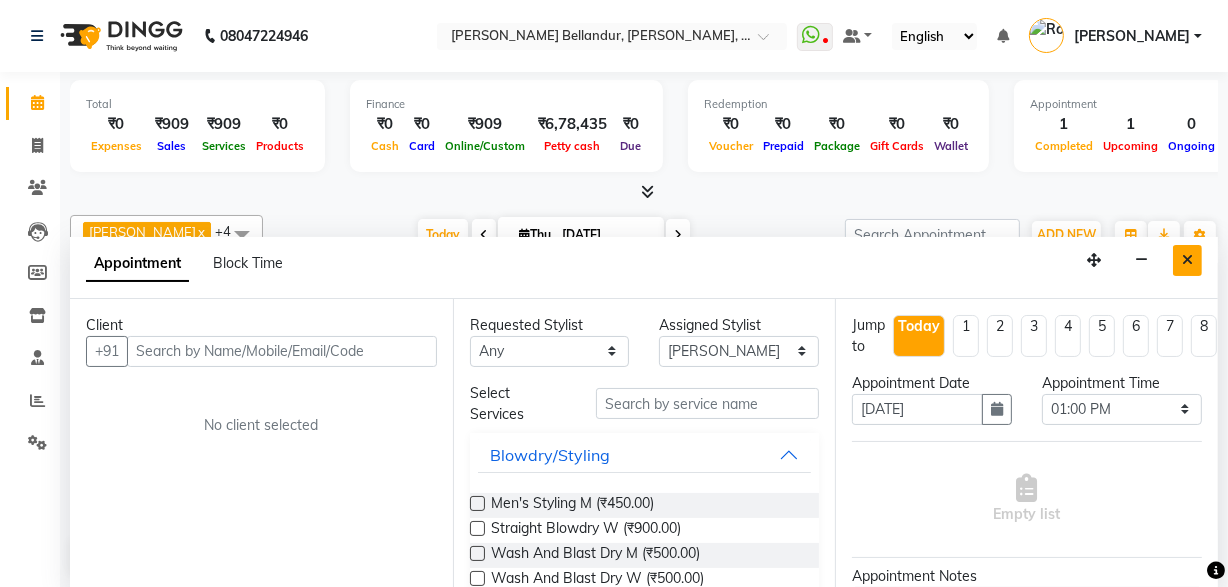 click at bounding box center [1187, 260] 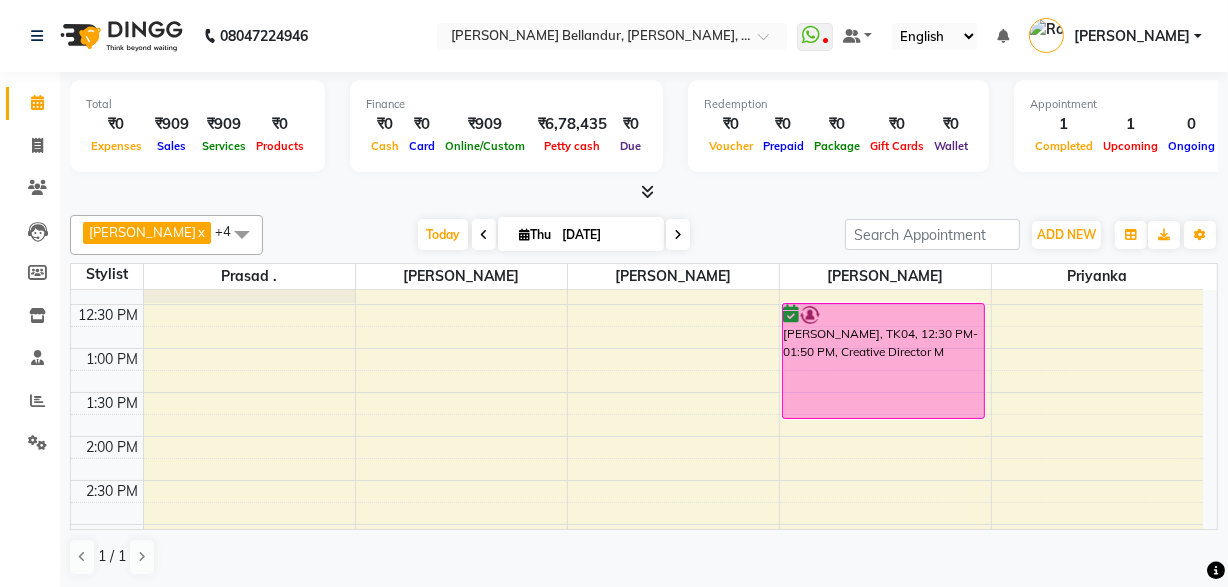 click on "9:00 AM 9:30 AM 10:00 AM 10:30 AM 11:00 AM 11:30 AM 12:00 PM 12:30 PM 1:00 PM 1:30 PM 2:00 PM 2:30 PM 3:00 PM 3:30 PM 4:00 PM 4:30 PM 5:00 PM 5:30 PM 6:00 PM 6:30 PM 7:00 PM 7:30 PM 8:00 PM 8:30 PM 9:00 PM 9:30 PM     Neeraj, TK01, 10:30 AM-11:35 AM, Stylist M     Hari, TK04, 12:30 PM-01:50 PM, Creative Director M" at bounding box center (637, 568) 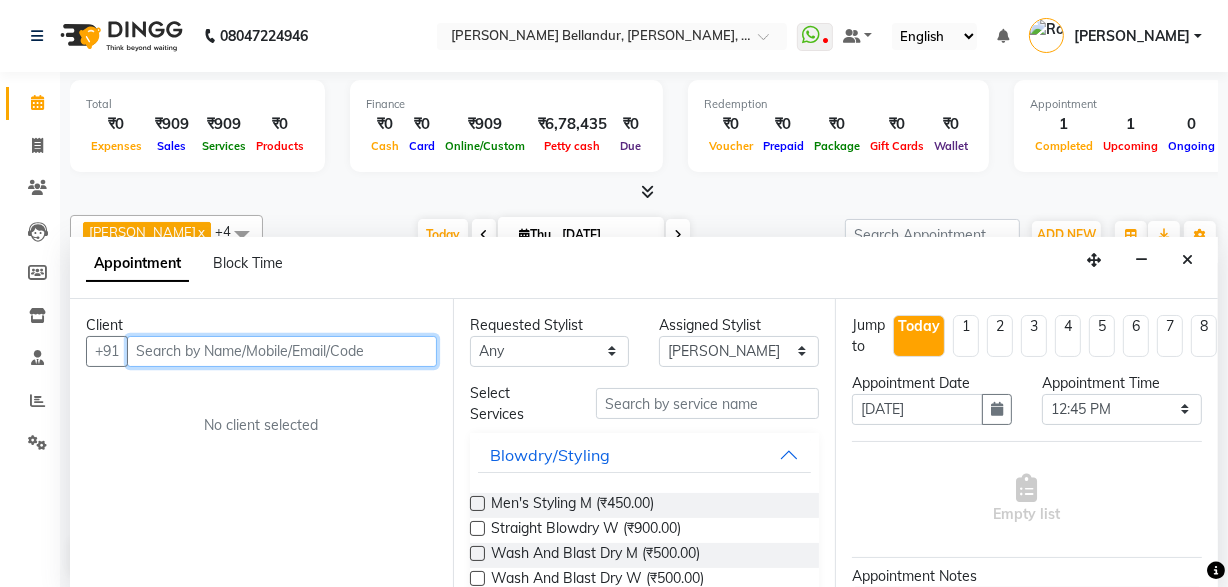 click at bounding box center [282, 351] 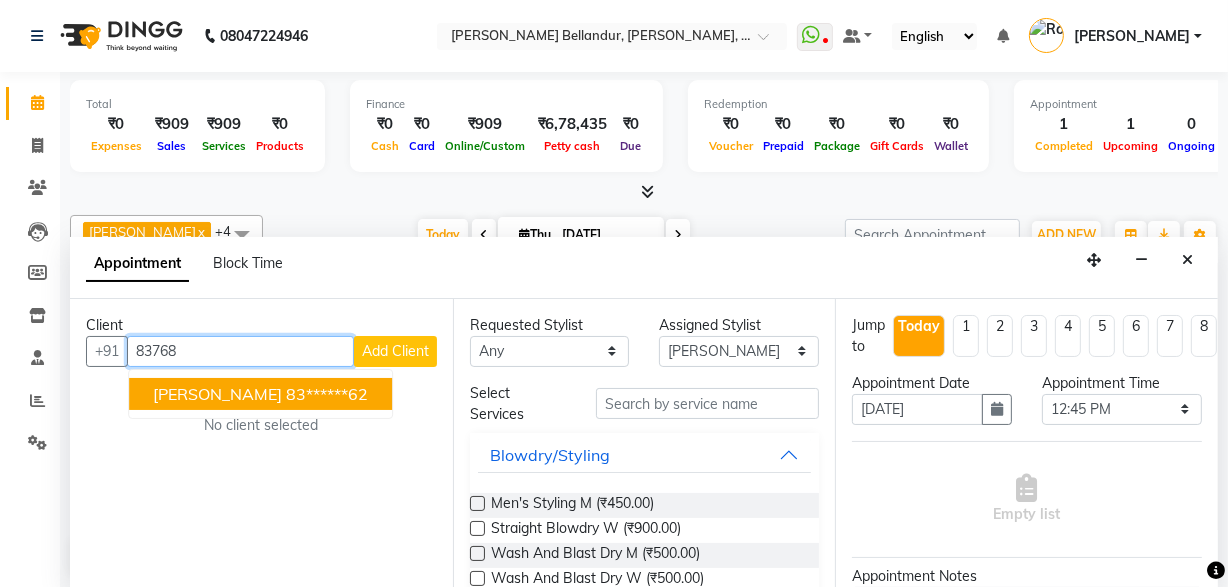 click on "Ikshita  83******62" at bounding box center (260, 394) 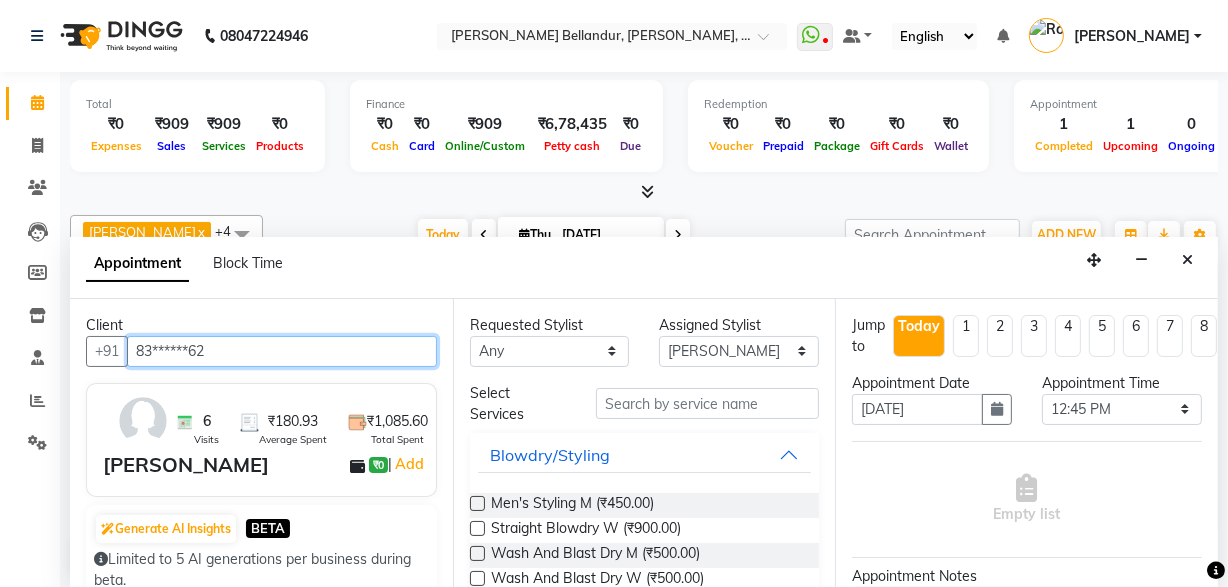 type on "83******62" 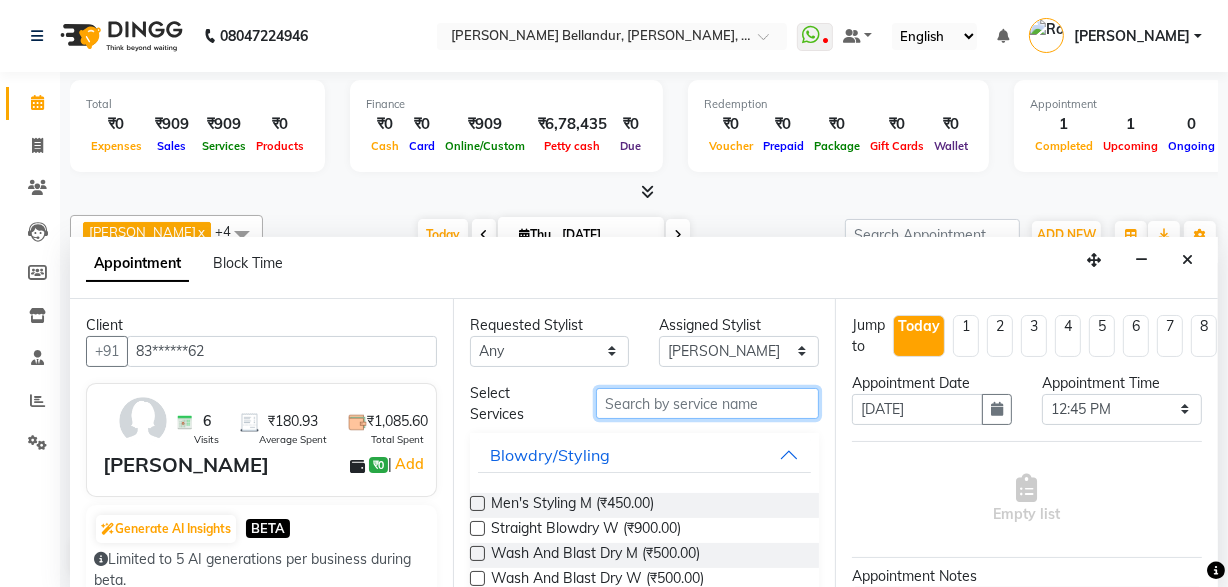 click at bounding box center (707, 403) 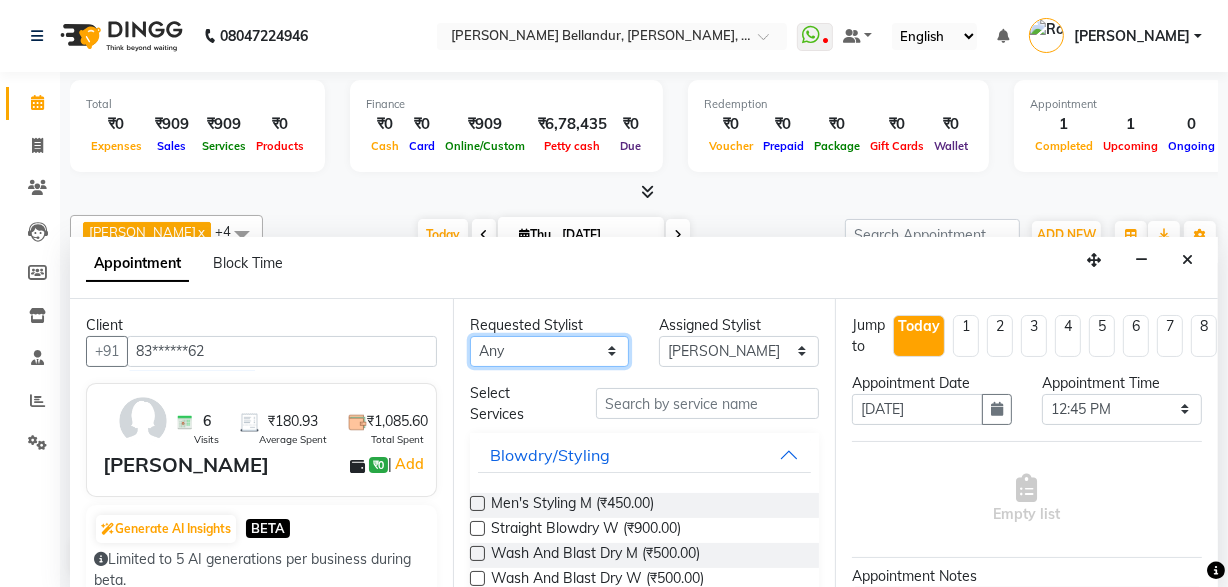 click on "Any Aftab Gagan Z Logeshwari . Prasad . Priyanka Roshini Sabina Sakib Tester Umar Vinay KL" at bounding box center (550, 351) 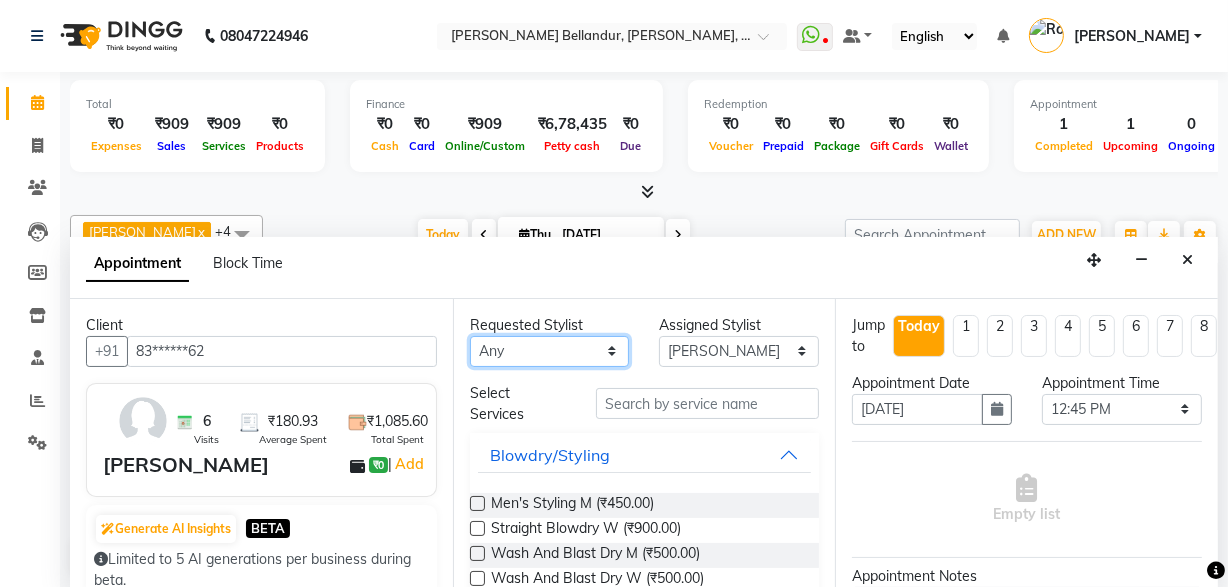 select on "60437" 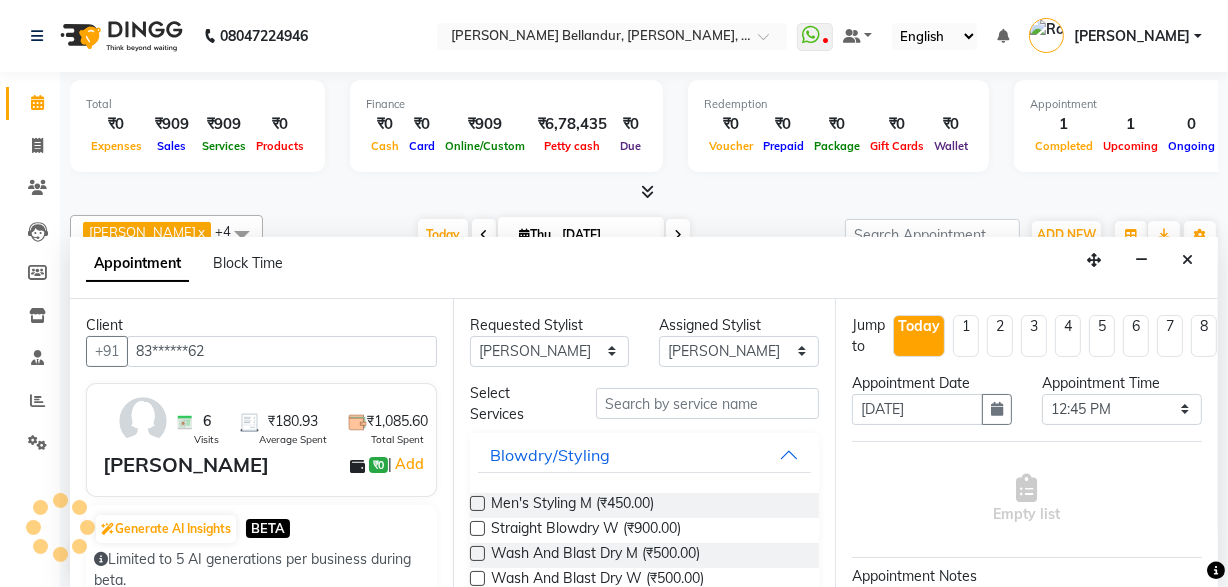 click at bounding box center (707, 403) 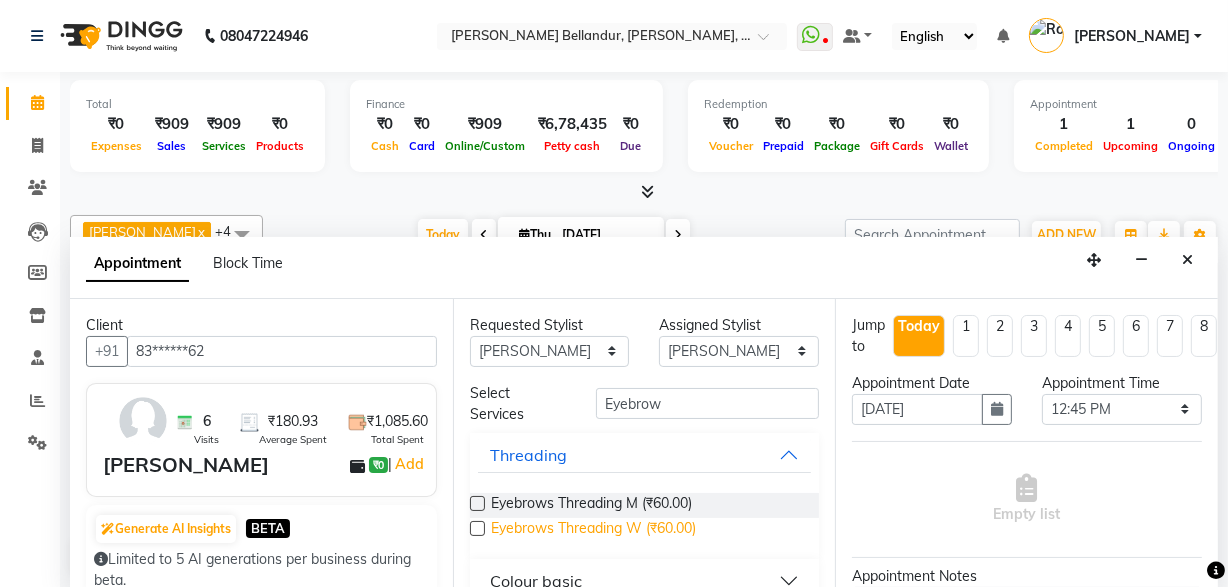 type on "Eyebrow" 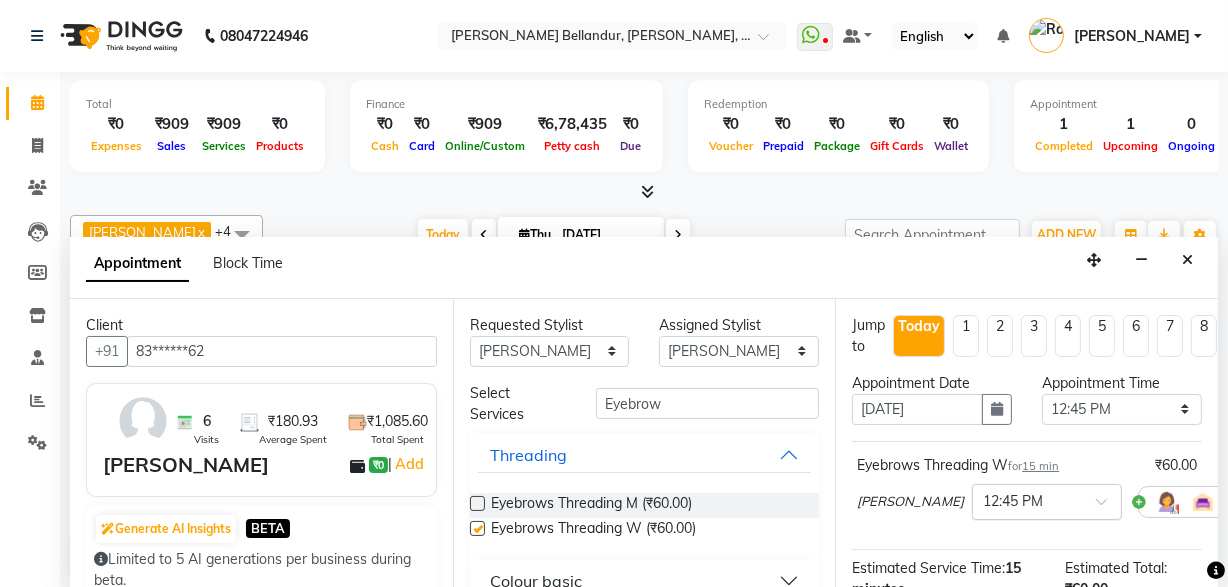 checkbox on "false" 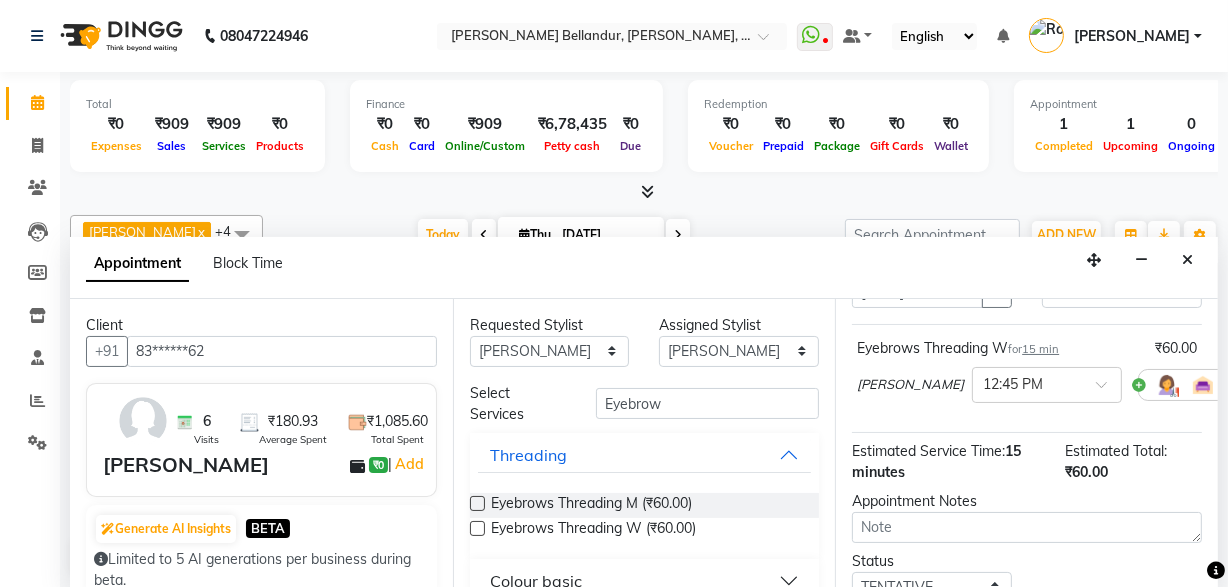 scroll, scrollTop: 286, scrollLeft: 0, axis: vertical 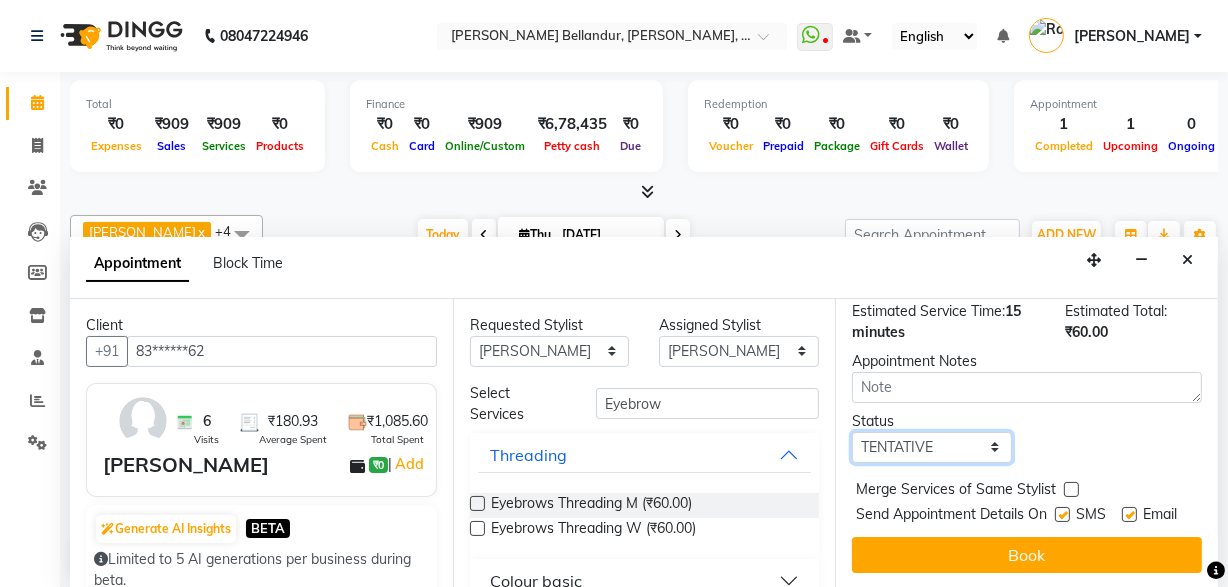 click on "Select TENTATIVE CONFIRM CHECK-IN UPCOMING" at bounding box center (932, 447) 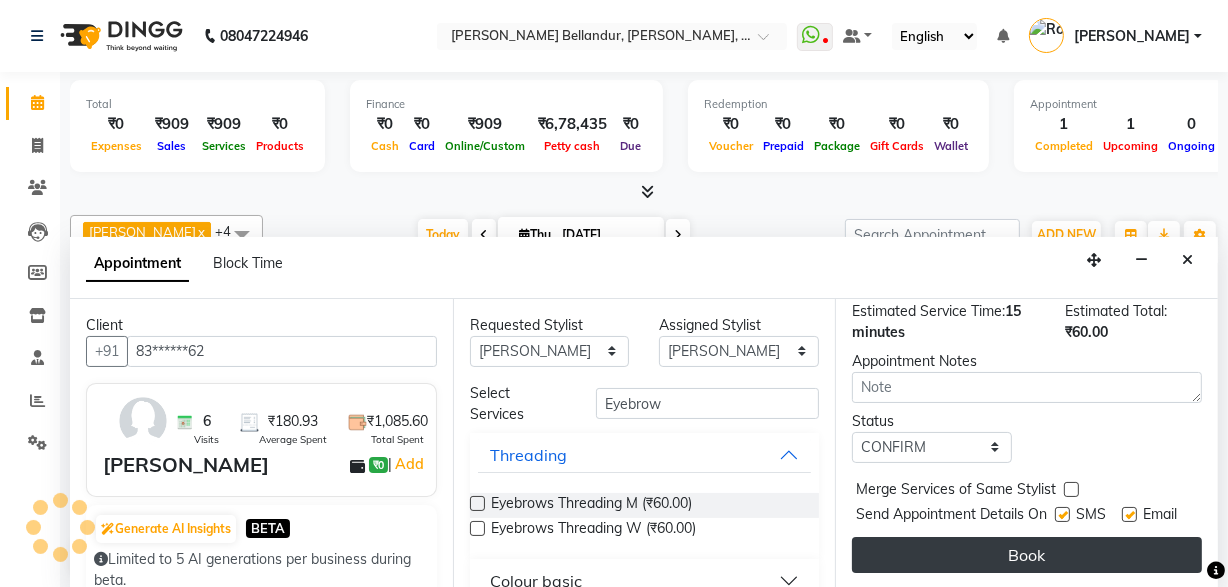 drag, startPoint x: 900, startPoint y: 419, endPoint x: 946, endPoint y: 527, distance: 117.388245 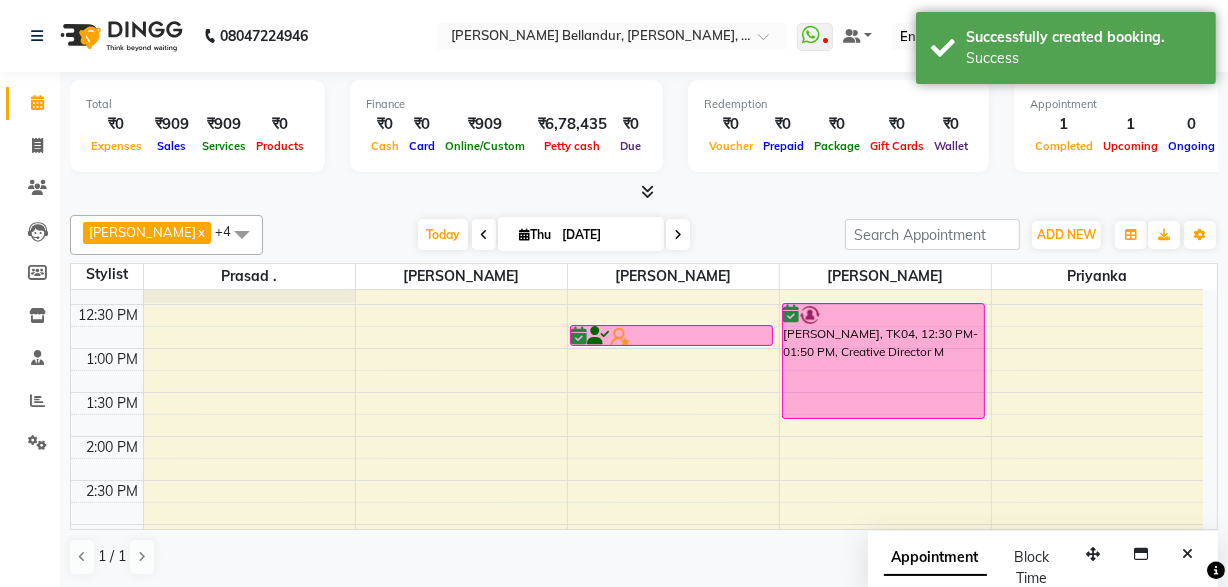 scroll, scrollTop: 0, scrollLeft: 0, axis: both 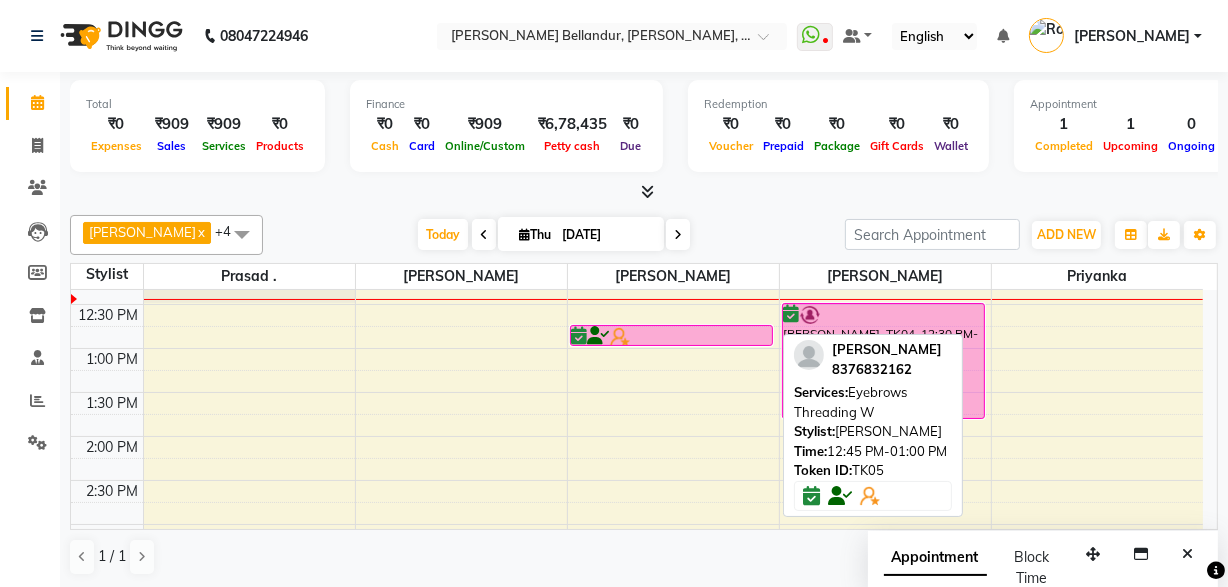 click at bounding box center (672, 345) 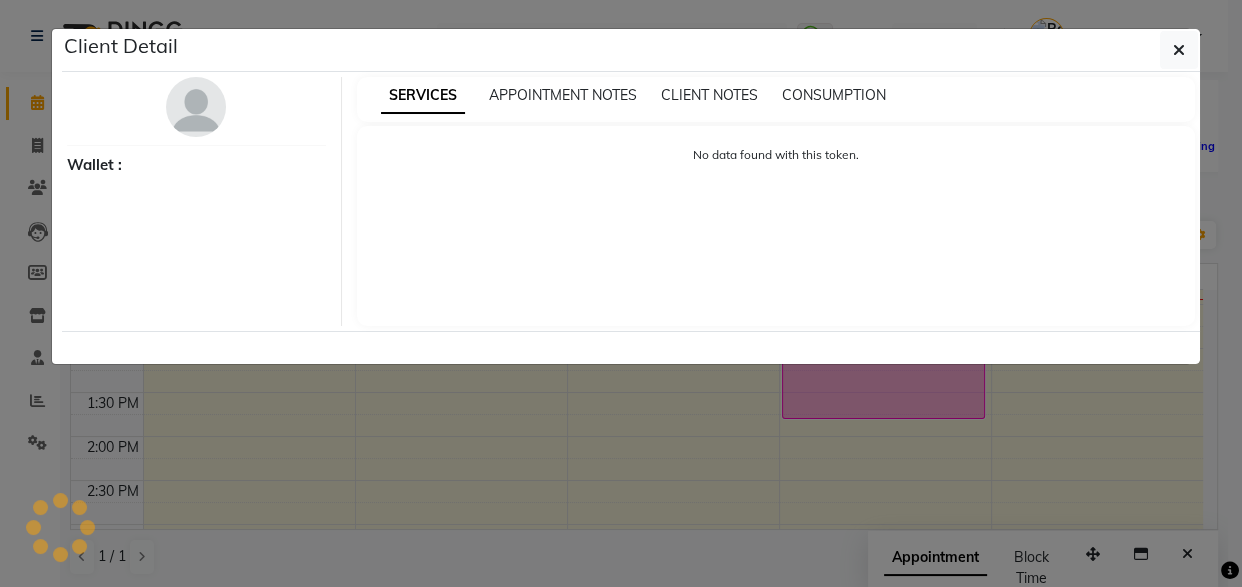 select on "6" 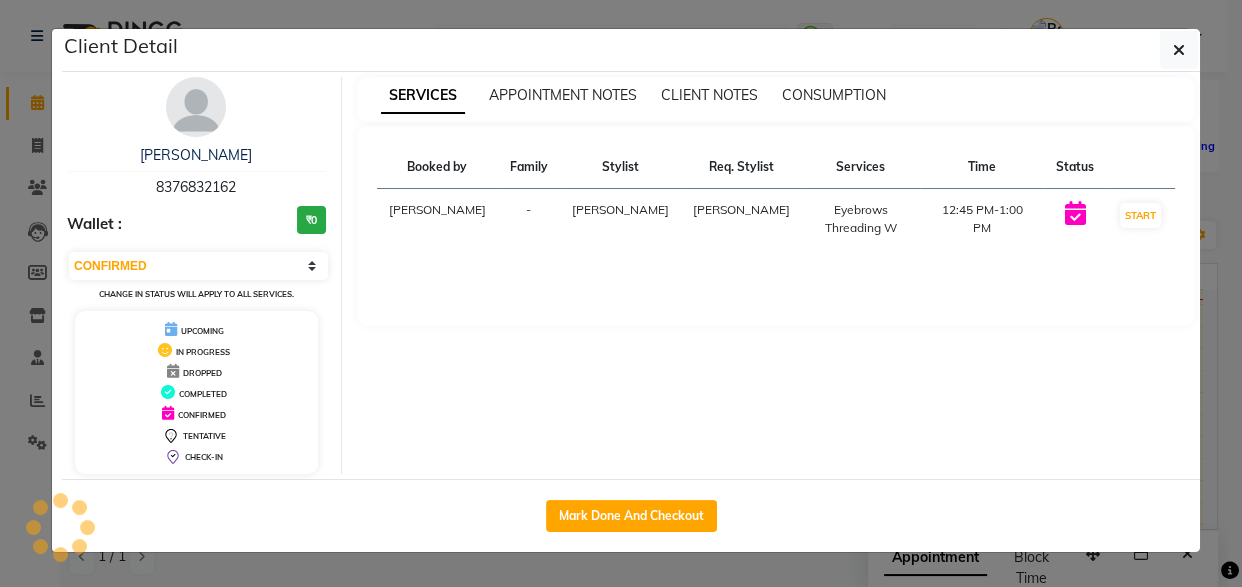 click on "Client Detail  Ikshita    8376832162 Wallet : ₹0 Select IN SERVICE CONFIRMED TENTATIVE CHECK IN MARK DONE DROPPED UPCOMING Change in status will apply to all services. UPCOMING IN PROGRESS DROPPED COMPLETED CONFIRMED TENTATIVE CHECK-IN SERVICES APPOINTMENT NOTES CLIENT NOTES CONSUMPTION Booked by Family Stylist Req. Stylist Services Time Status  Roshini  - Sabina Sabina  Eyebrows Threading W   12:45 PM-1:00 PM   START   Mark Done And Checkout" 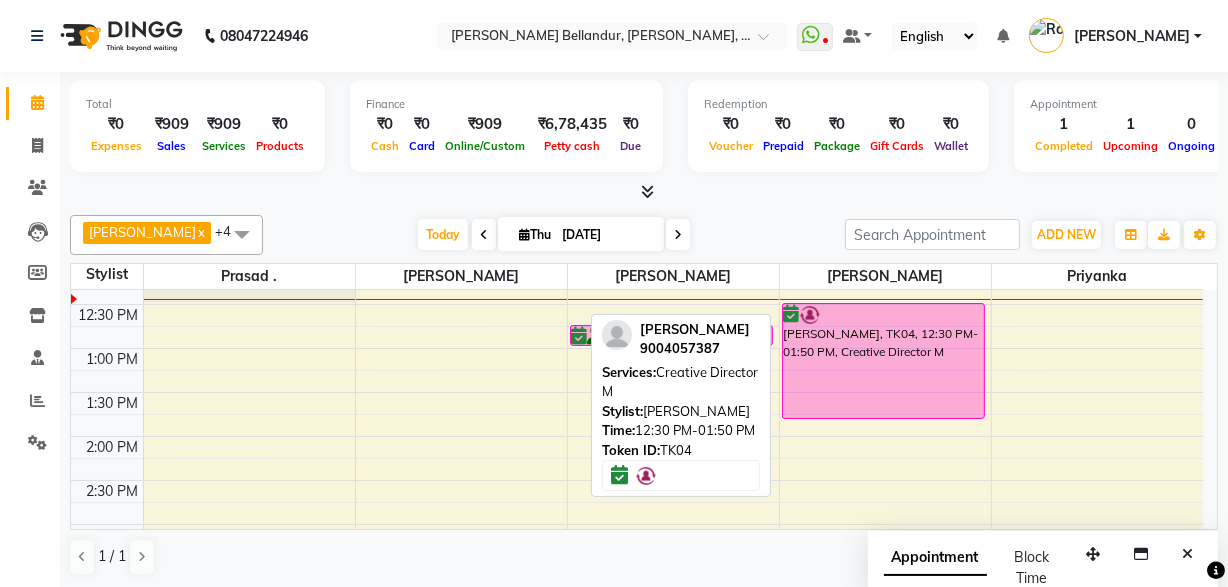 click on "Hari, TK04, 12:30 PM-01:50 PM, Creative Director M" at bounding box center [884, 361] 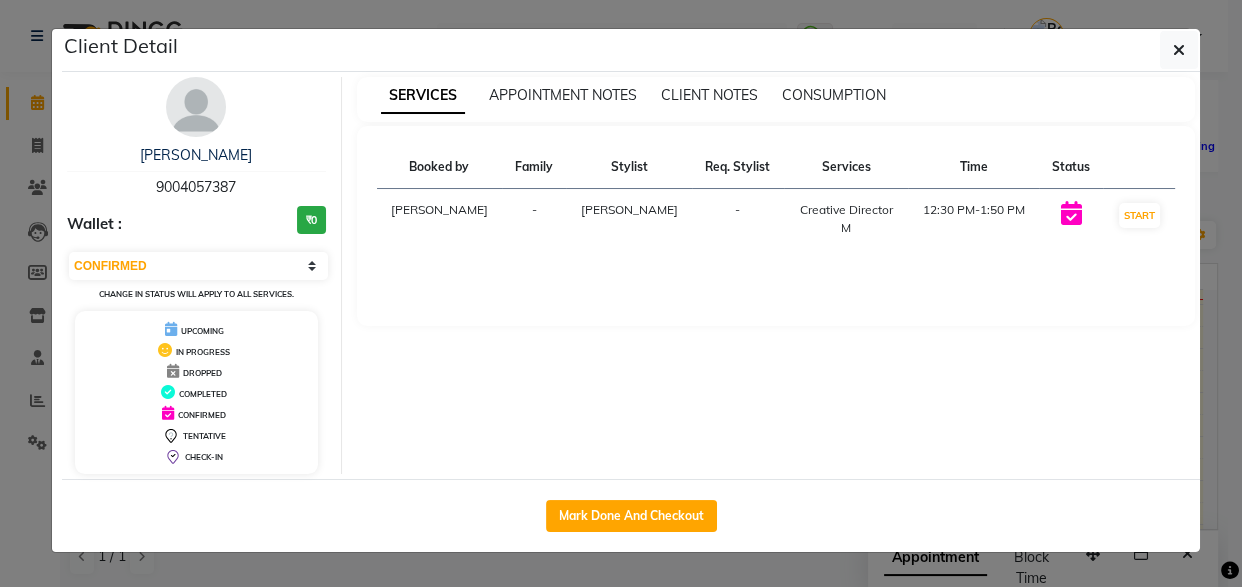 click on "Client Detail  Hari    9004057387 Wallet : ₹0 Select IN SERVICE CONFIRMED TENTATIVE CHECK IN MARK DONE DROPPED UPCOMING Change in status will apply to all services. UPCOMING IN PROGRESS DROPPED COMPLETED CONFIRMED TENTATIVE CHECK-IN SERVICES APPOINTMENT NOTES CLIENT NOTES CONSUMPTION Booked by Family Stylist Req. Stylist Services Time Status  Roshini  - Sakib -  Creative Director M   12:30 PM-1:50 PM   START   Mark Done And Checkout" 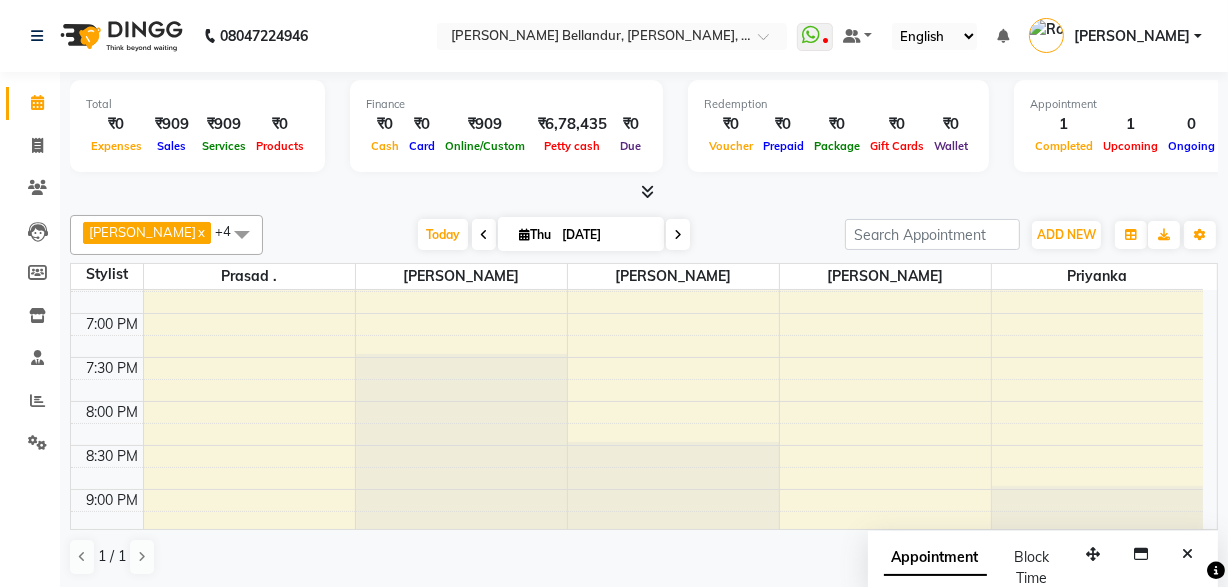 scroll, scrollTop: 900, scrollLeft: 0, axis: vertical 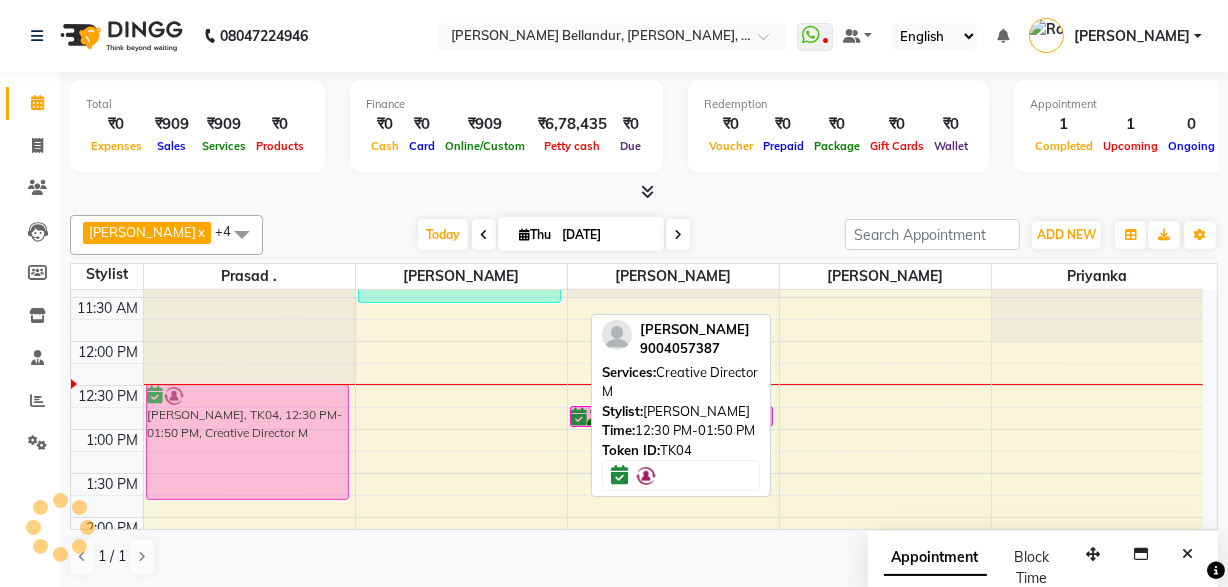 drag, startPoint x: 855, startPoint y: 343, endPoint x: 184, endPoint y: 417, distance: 675.0681 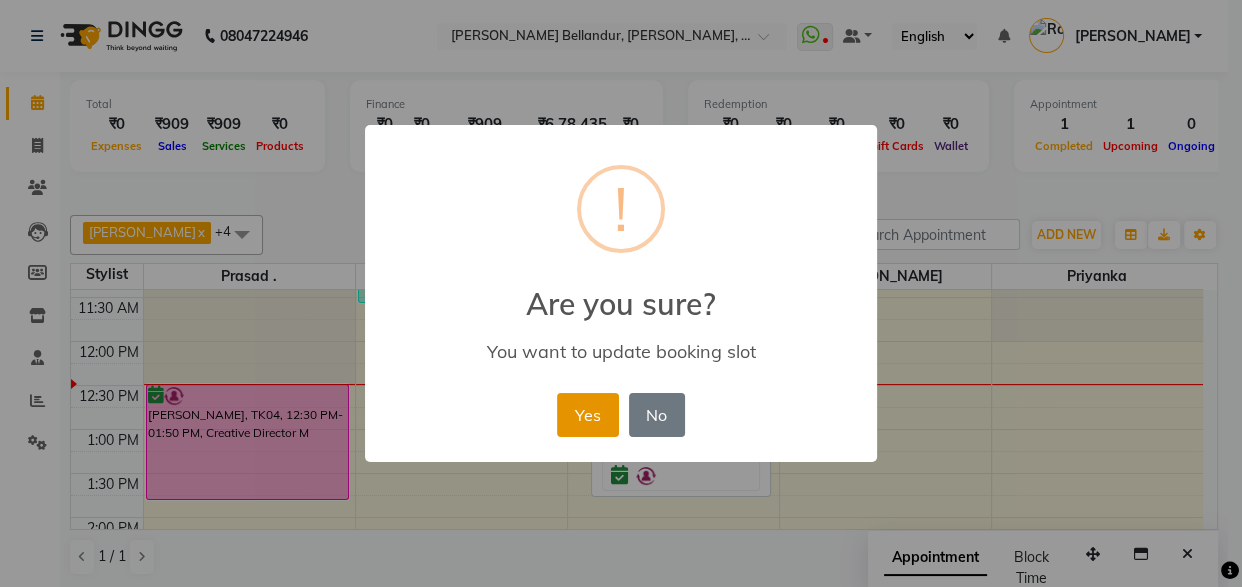 click on "Yes" at bounding box center (587, 415) 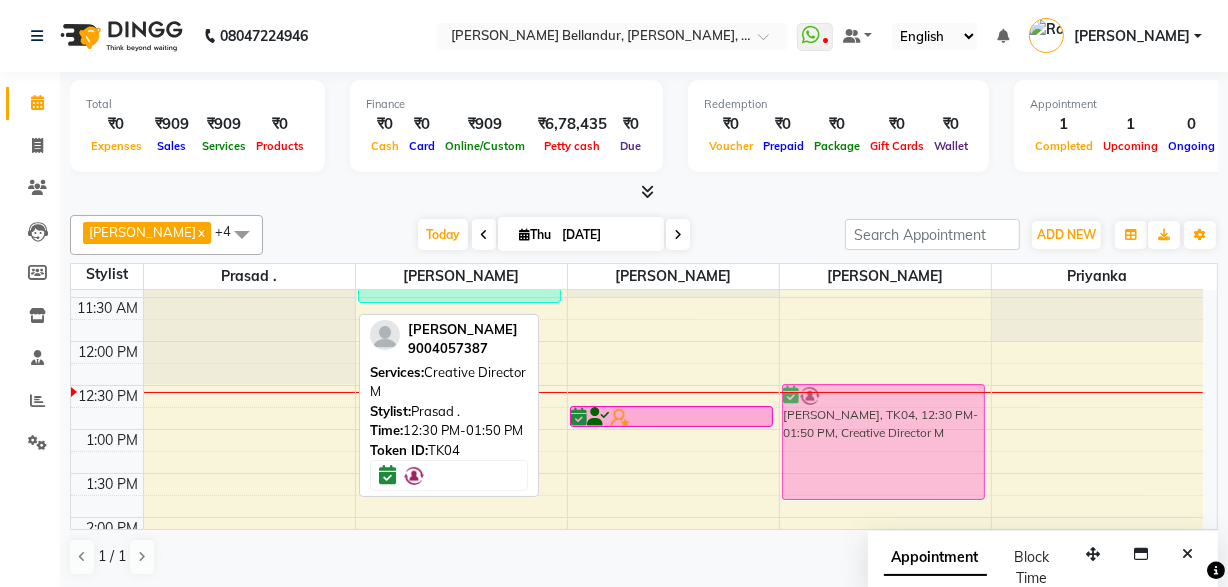 drag, startPoint x: 223, startPoint y: 429, endPoint x: 852, endPoint y: 438, distance: 629.0644 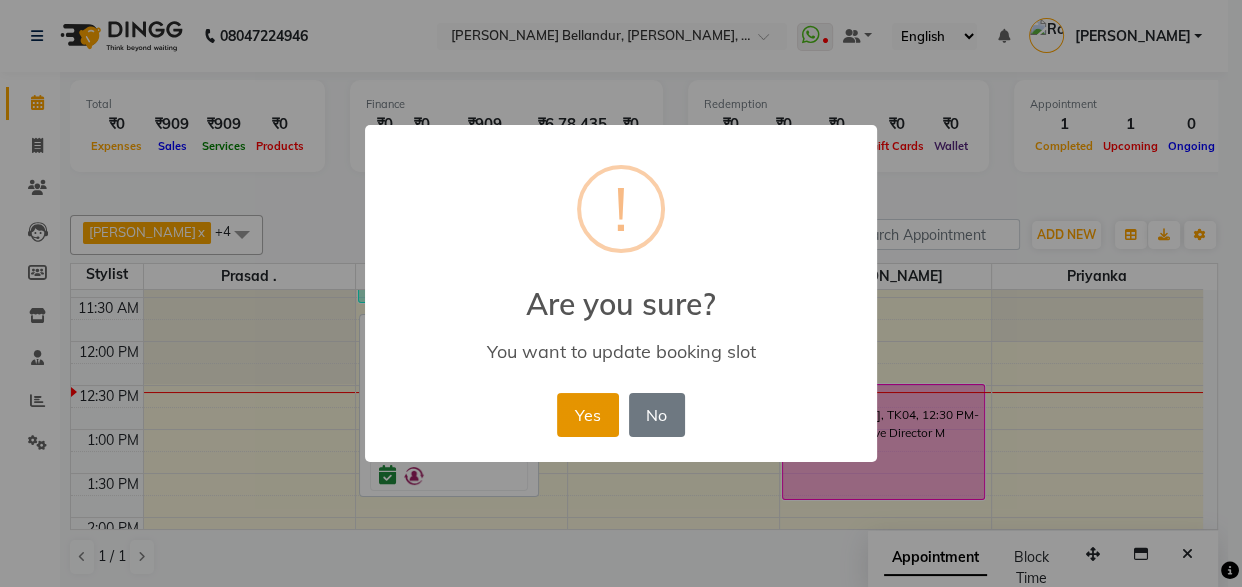 click on "Yes" at bounding box center (587, 415) 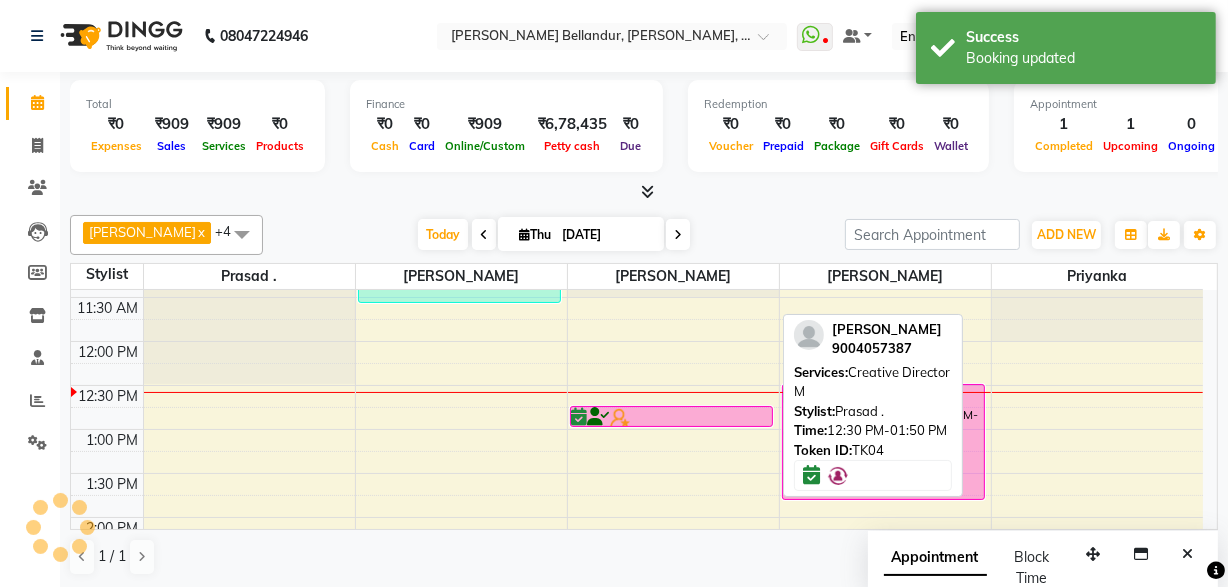 click at bounding box center (792, 395) 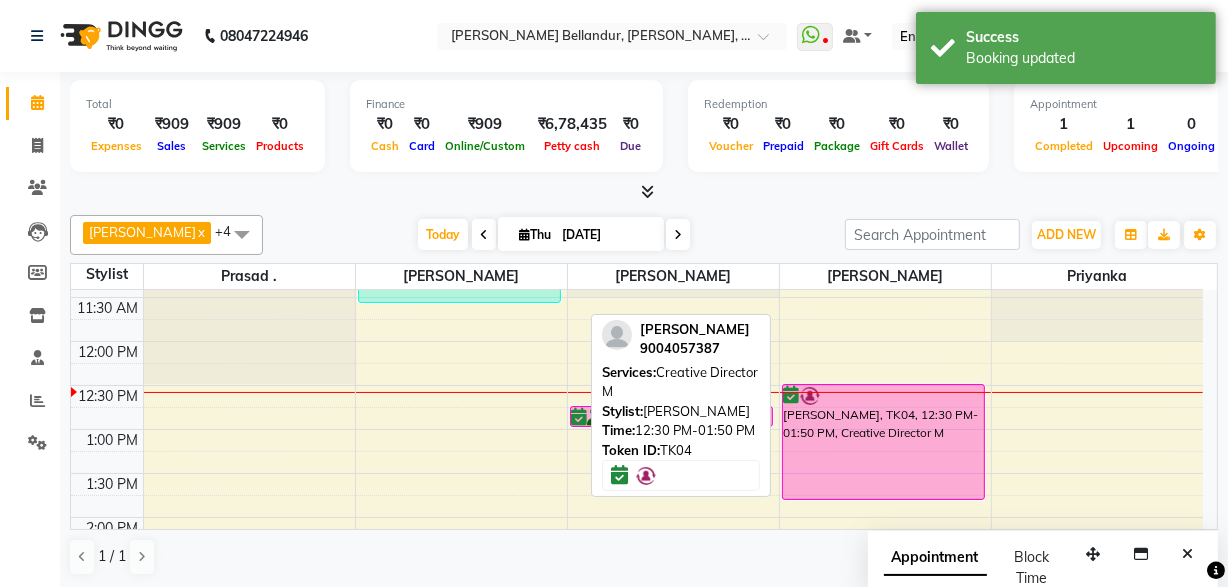 click on "Hari, TK04, 12:30 PM-01:50 PM, Creative Director M" at bounding box center [884, 442] 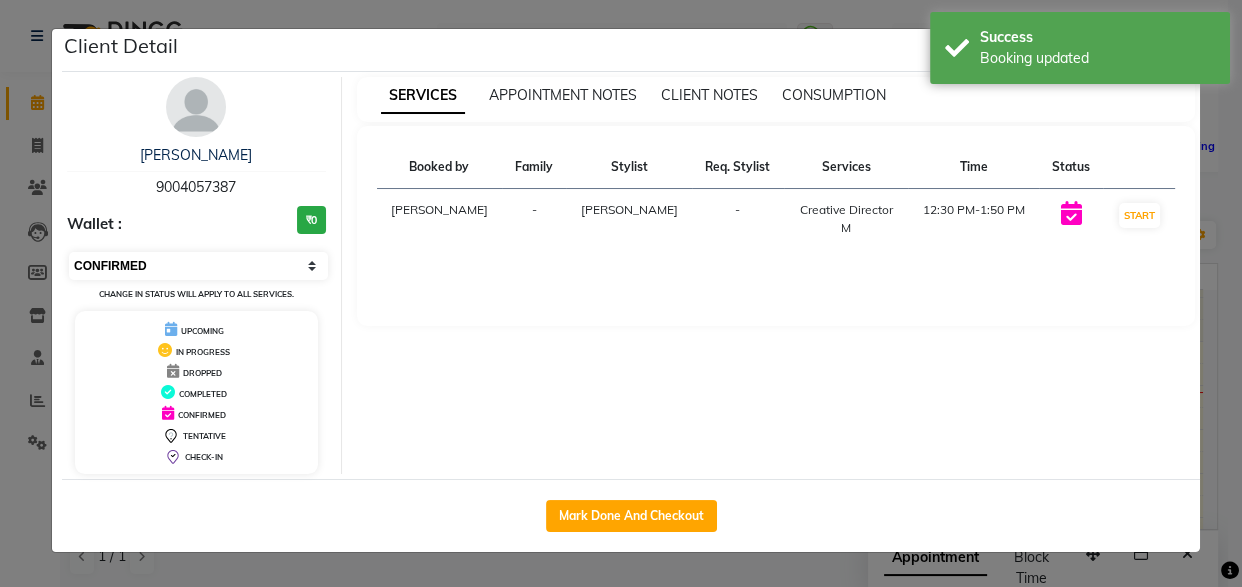 click on "Select IN SERVICE CONFIRMED TENTATIVE CHECK IN MARK DONE DROPPED UPCOMING" at bounding box center (198, 266) 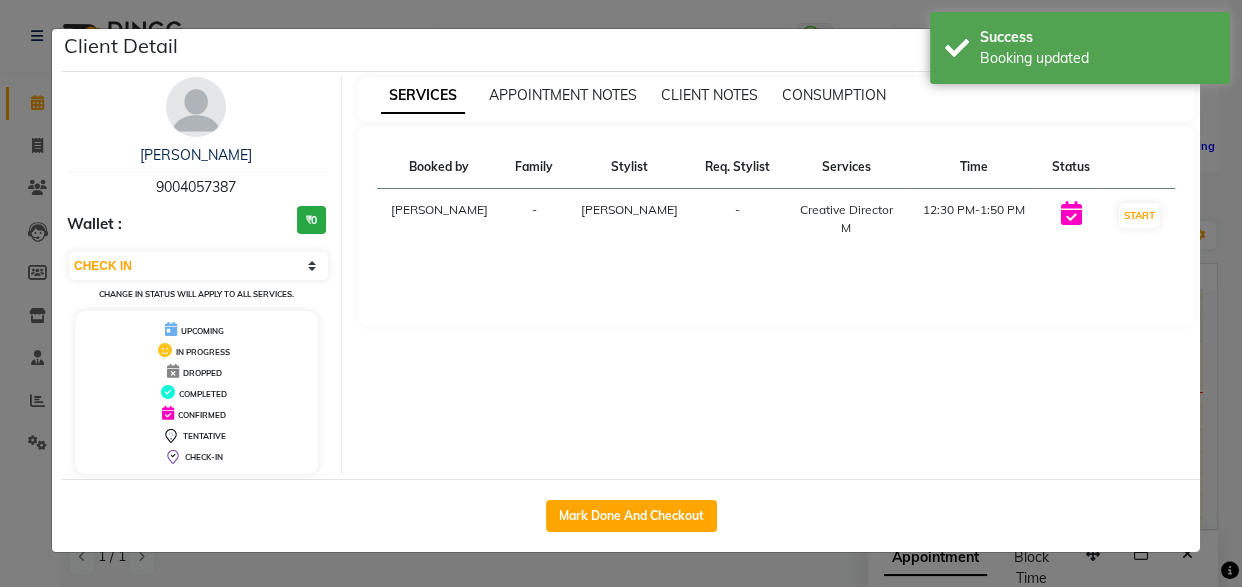 drag, startPoint x: 291, startPoint y: 259, endPoint x: 6, endPoint y: 376, distance: 308.08115 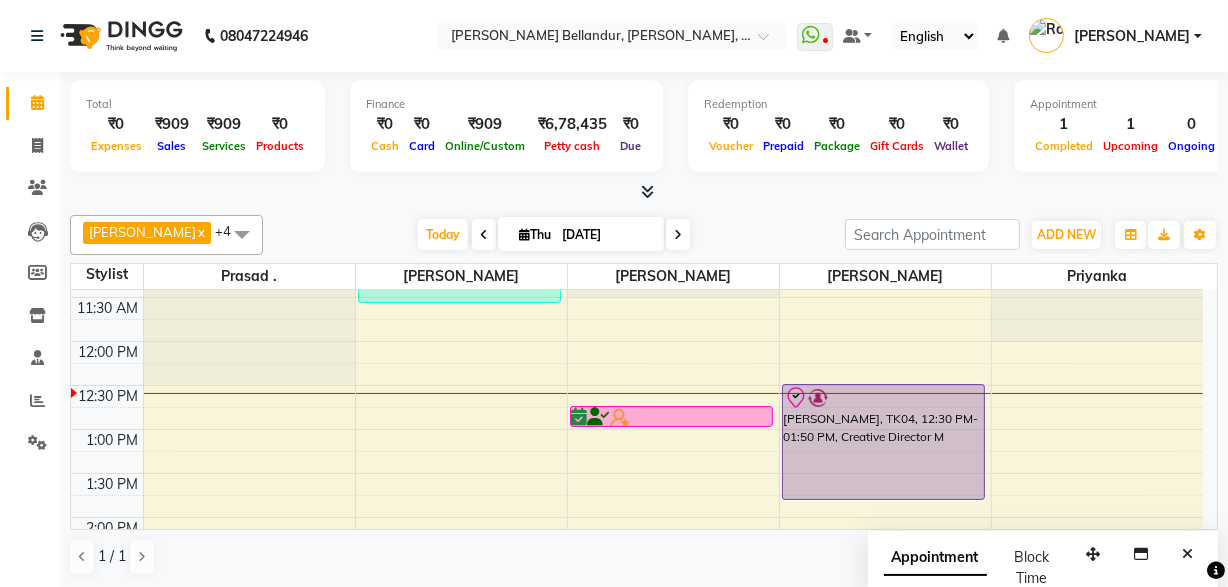 click at bounding box center (644, 192) 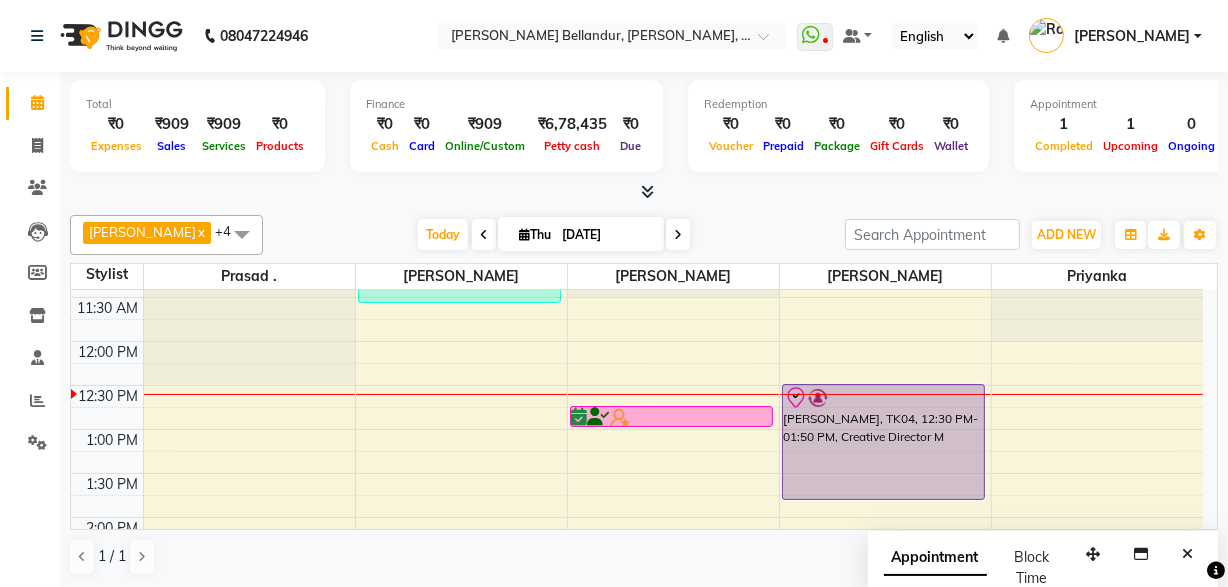 click at bounding box center [644, 192] 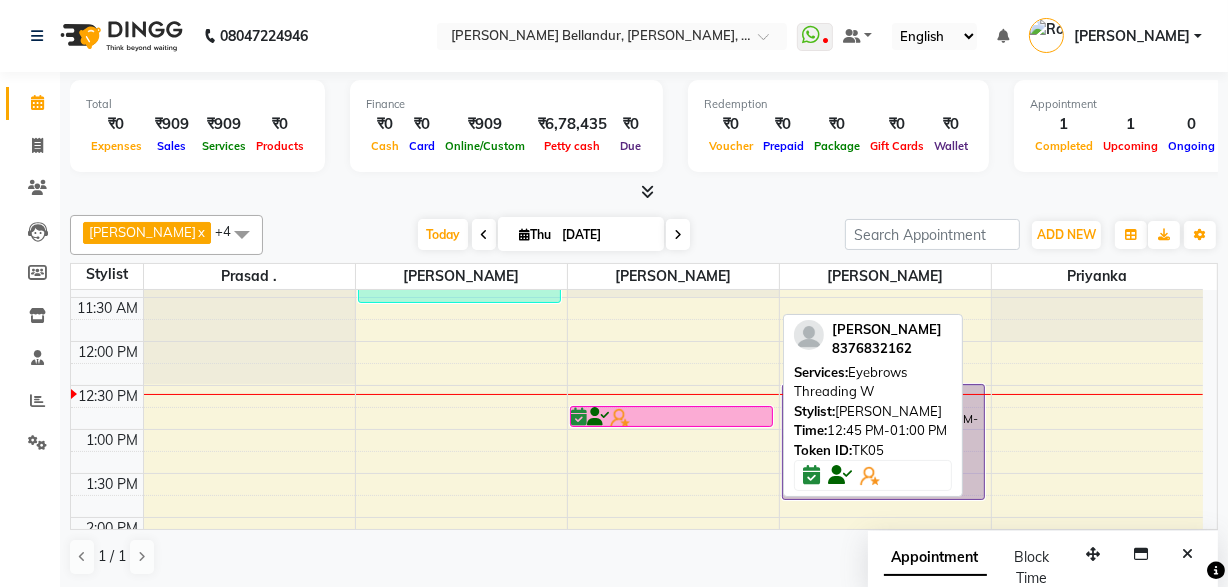 click at bounding box center (672, 426) 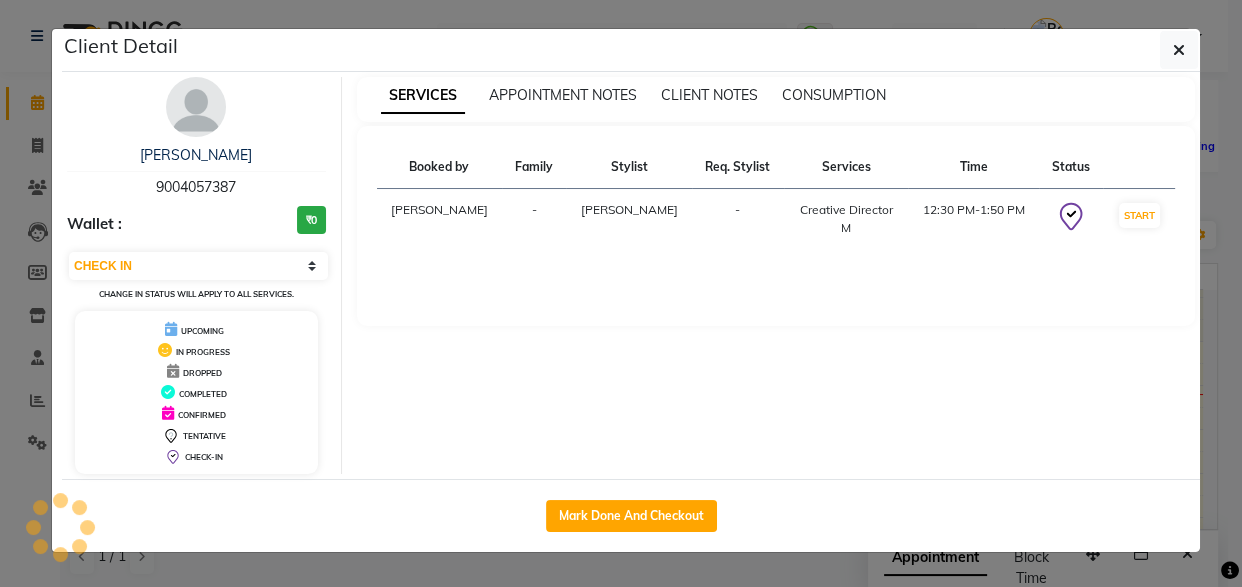 select on "6" 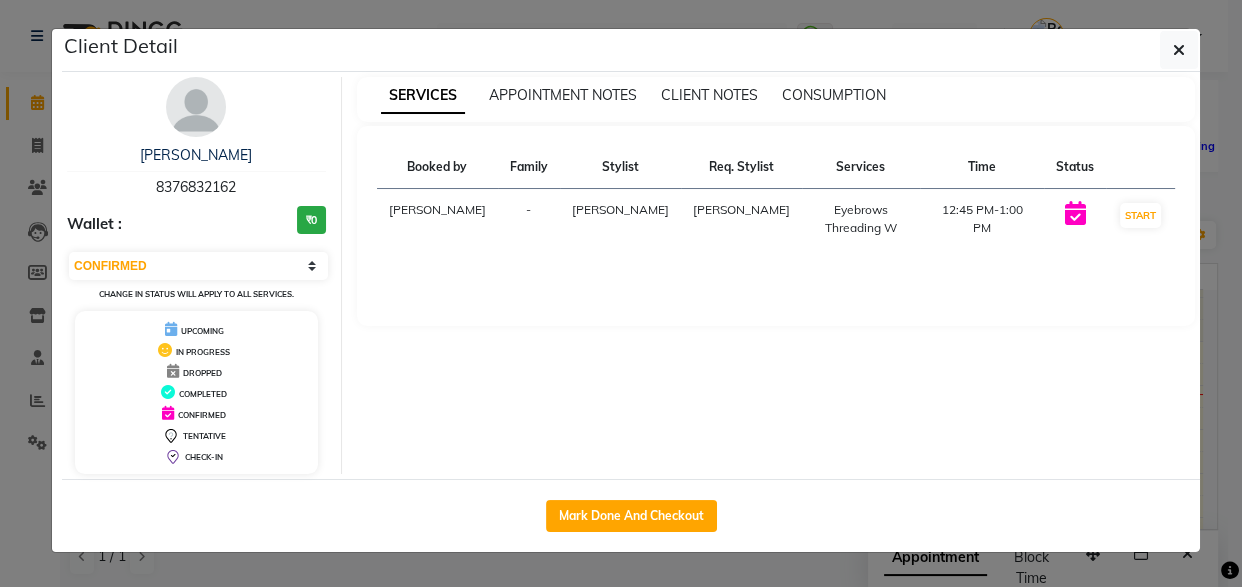 click on "Client Detail  Ikshita    8376832162 Wallet : ₹0 Select IN SERVICE CONFIRMED TENTATIVE CHECK IN MARK DONE DROPPED UPCOMING Change in status will apply to all services. UPCOMING IN PROGRESS DROPPED COMPLETED CONFIRMED TENTATIVE CHECK-IN SERVICES APPOINTMENT NOTES CLIENT NOTES CONSUMPTION Booked by Family Stylist Req. Stylist Services Time Status  Roshini  - Sabina Sabina  Eyebrows Threading W   12:45 PM-1:00 PM   START   Mark Done And Checkout" 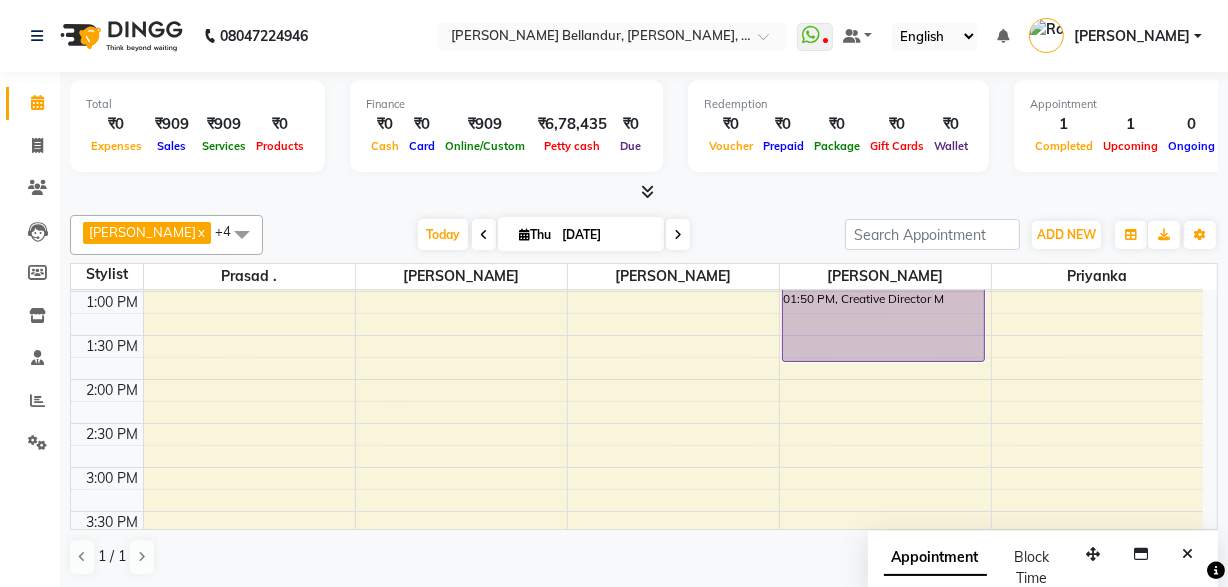scroll, scrollTop: 360, scrollLeft: 0, axis: vertical 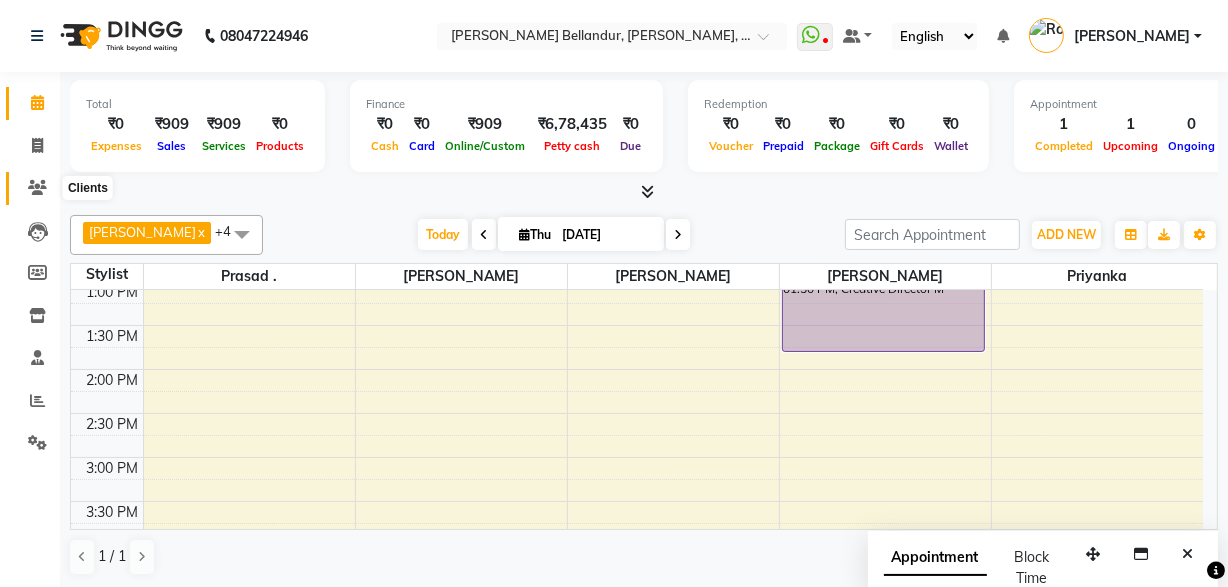 click 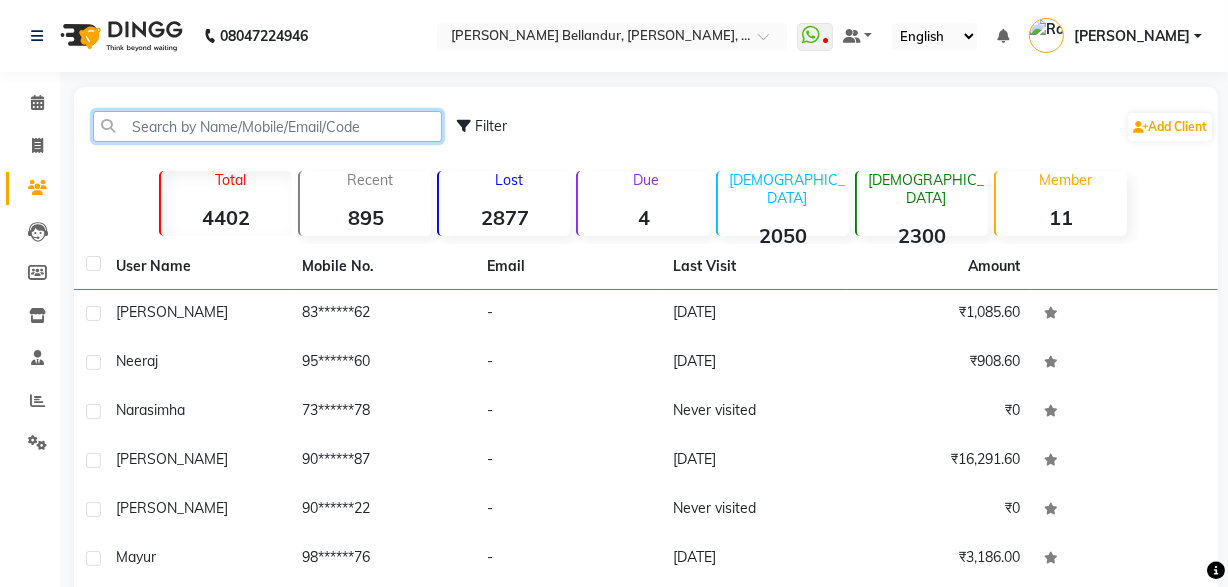 click 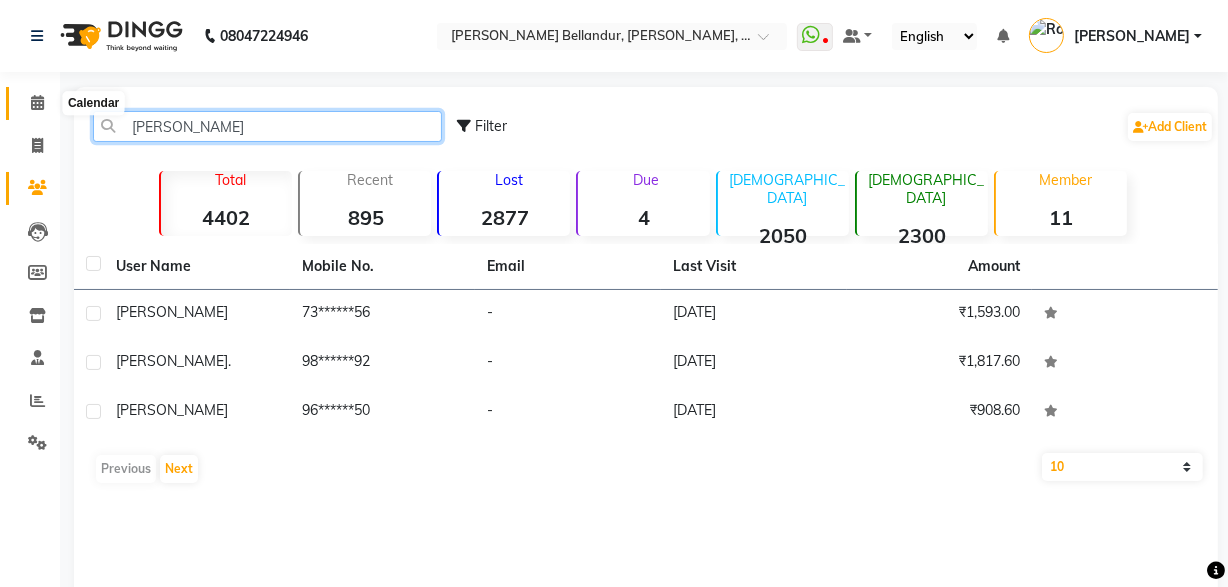 type on "anandh" 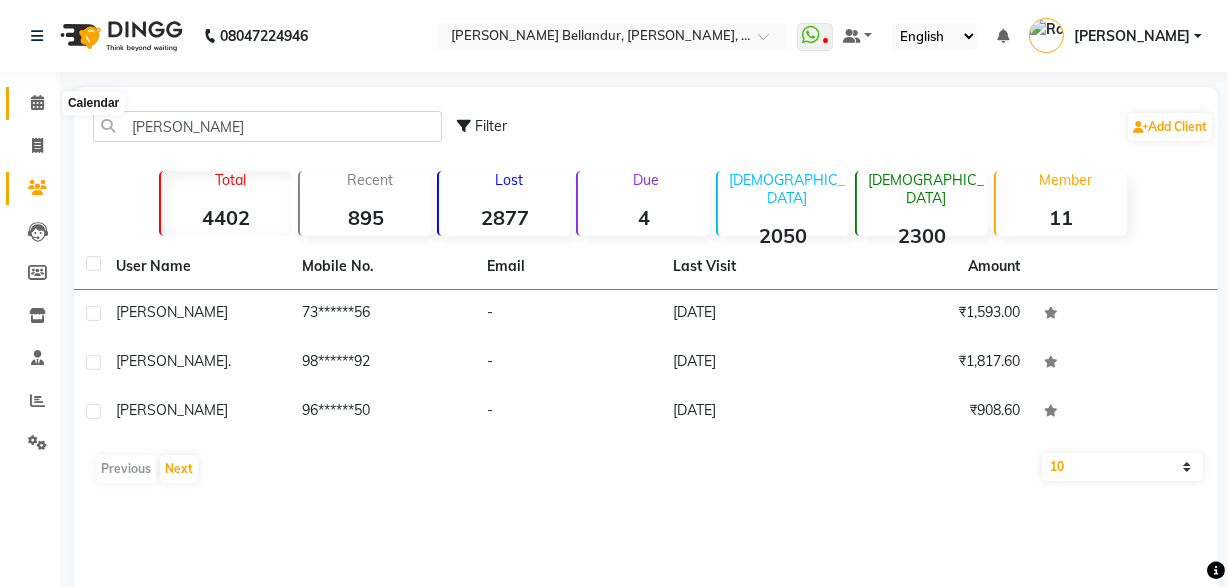 click 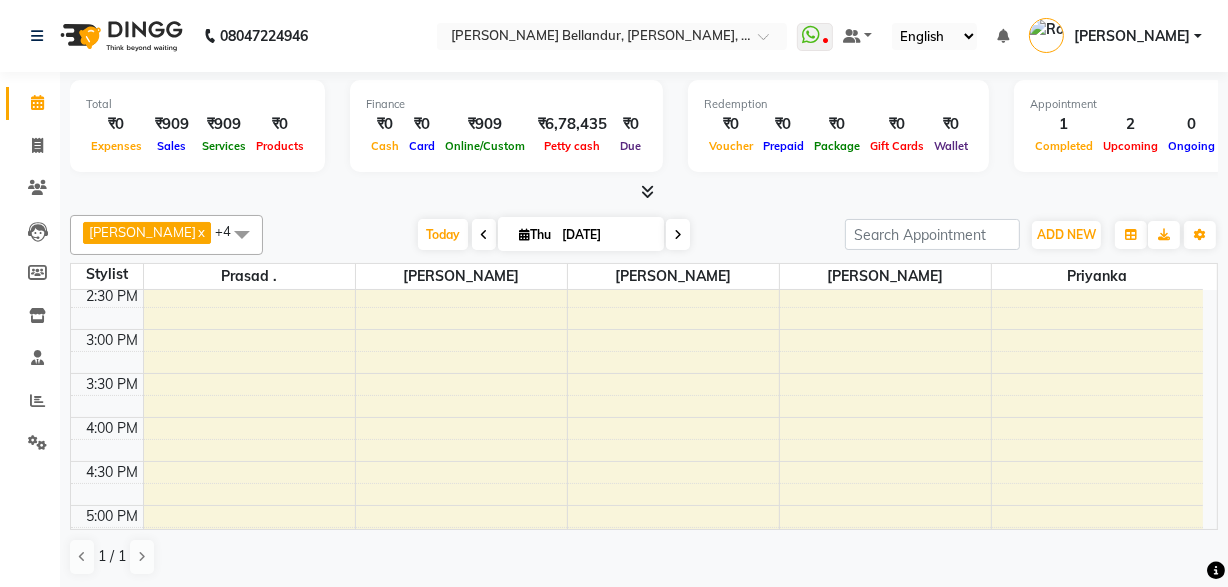 scroll, scrollTop: 498, scrollLeft: 0, axis: vertical 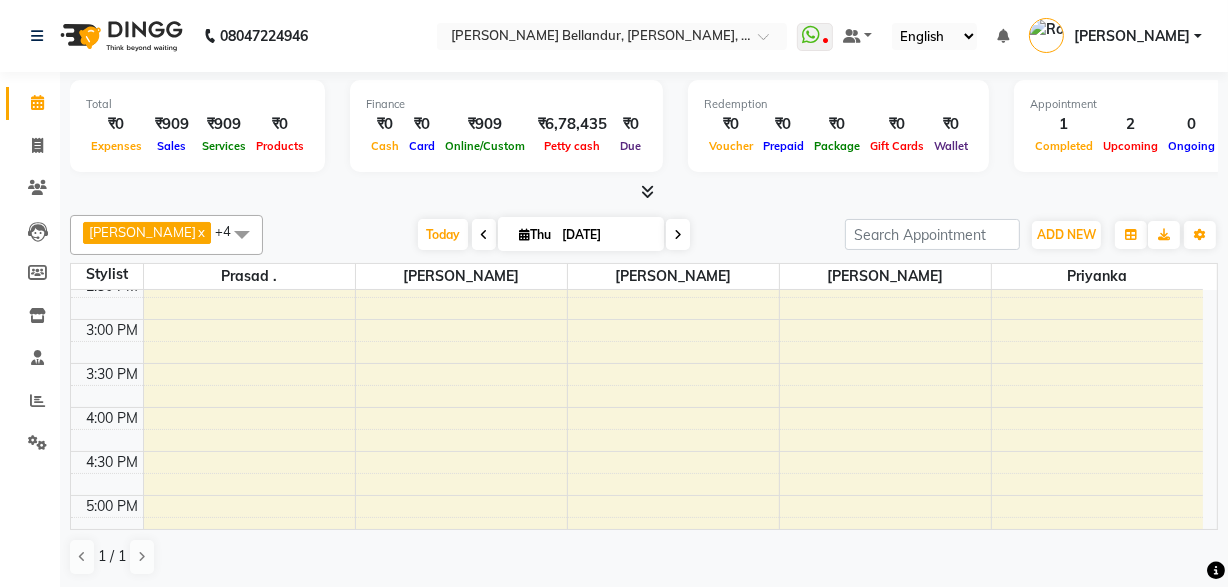 click on "9:00 AM 9:30 AM 10:00 AM 10:30 AM 11:00 AM 11:30 AM 12:00 PM 12:30 PM 1:00 PM 1:30 PM 2:00 PM 2:30 PM 3:00 PM 3:30 PM 4:00 PM 4:30 PM 5:00 PM 5:30 PM 6:00 PM 6:30 PM 7:00 PM 7:30 PM 8:00 PM 8:30 PM 9:00 PM 9:30 PM     Neeraj, TK01, 10:30 AM-11:35 AM, Stylist M     Ikshita, TK05, 12:45 PM-01:00 PM, Eyebrows Threading W
Hari, TK04, 12:30 PM-01:50 PM, Creative Director M" at bounding box center [637, 363] 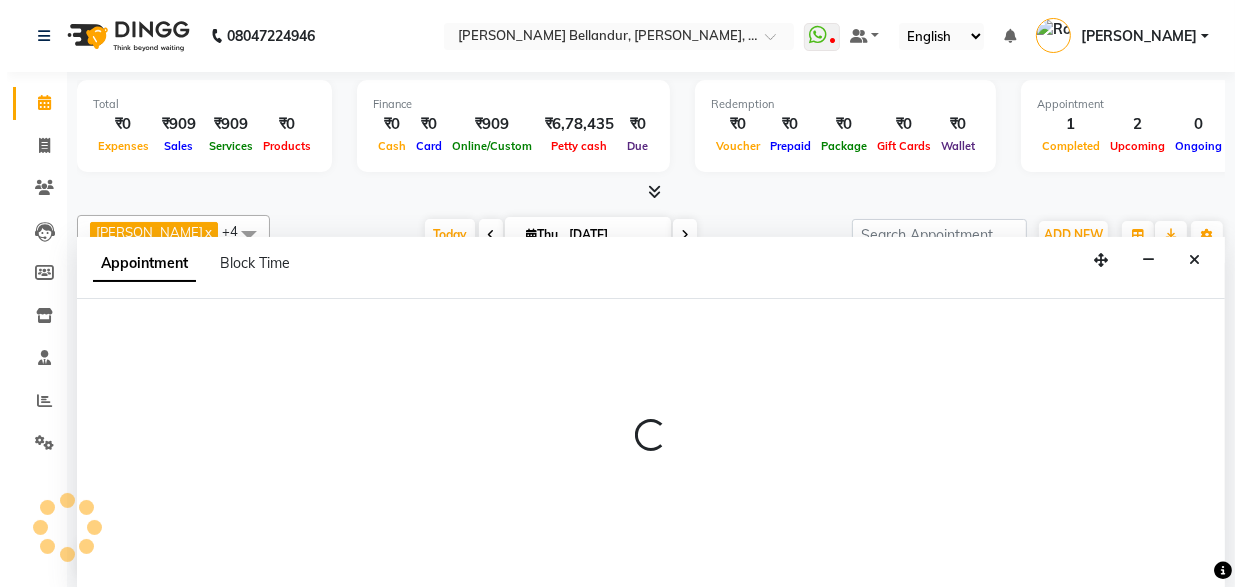 scroll, scrollTop: 0, scrollLeft: 0, axis: both 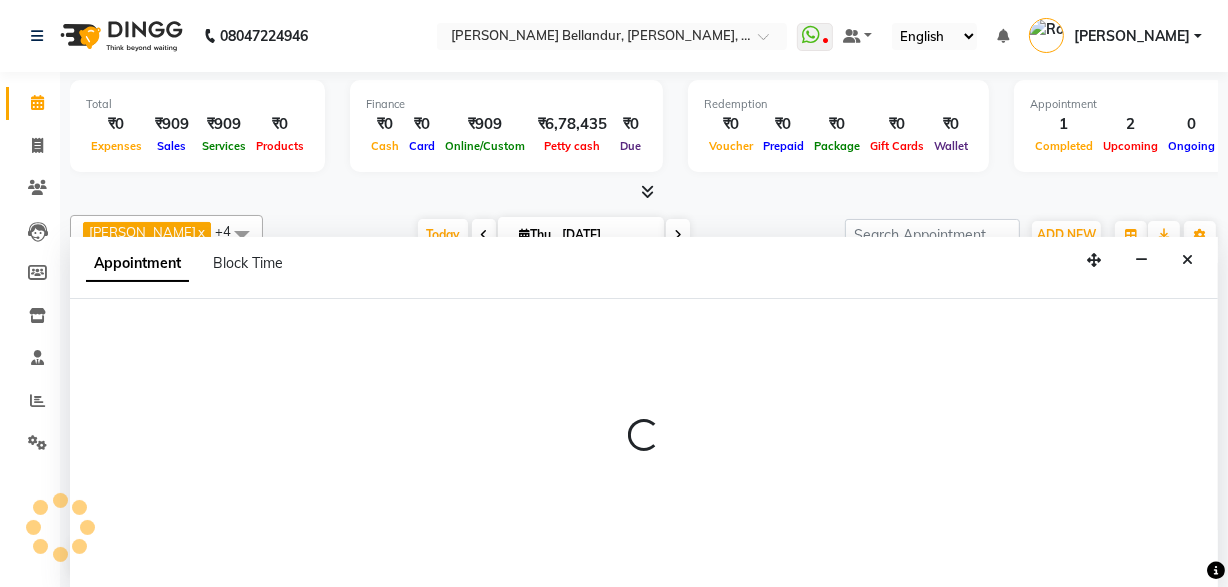 select on "44651" 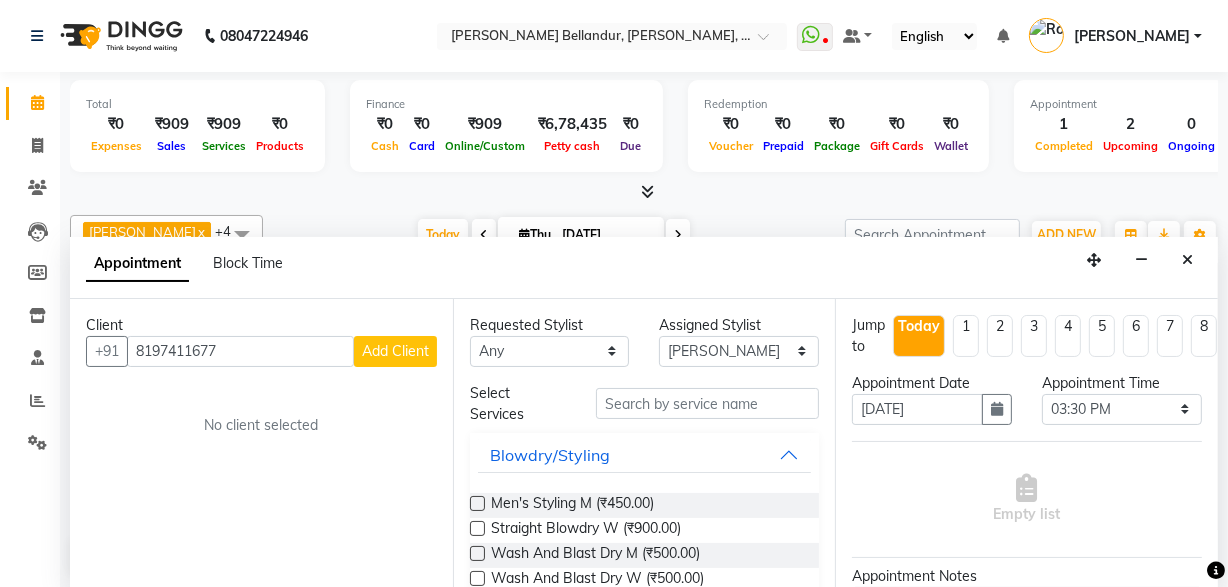 type on "8197411677" 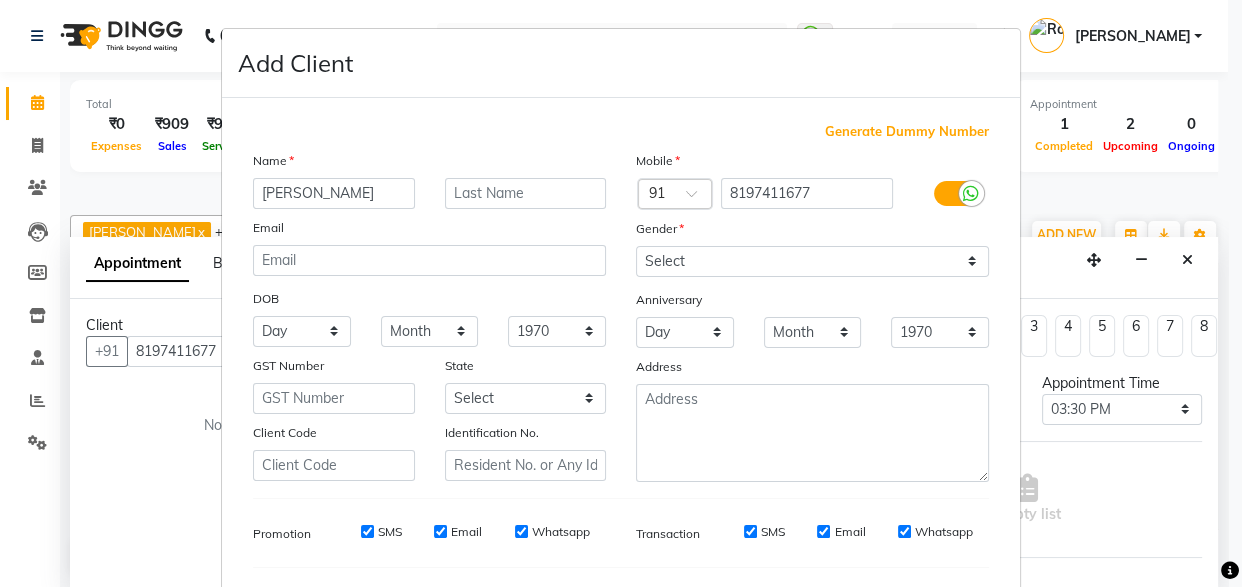 type on "Anandh" 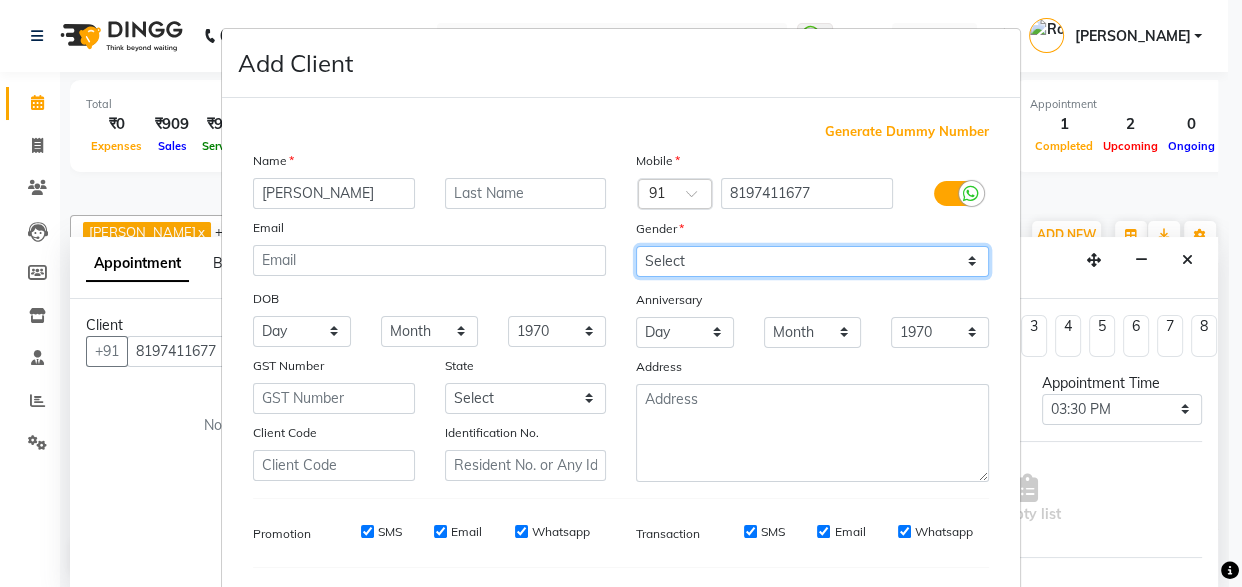 click on "Select Male Female Other Prefer Not To Say" at bounding box center [812, 261] 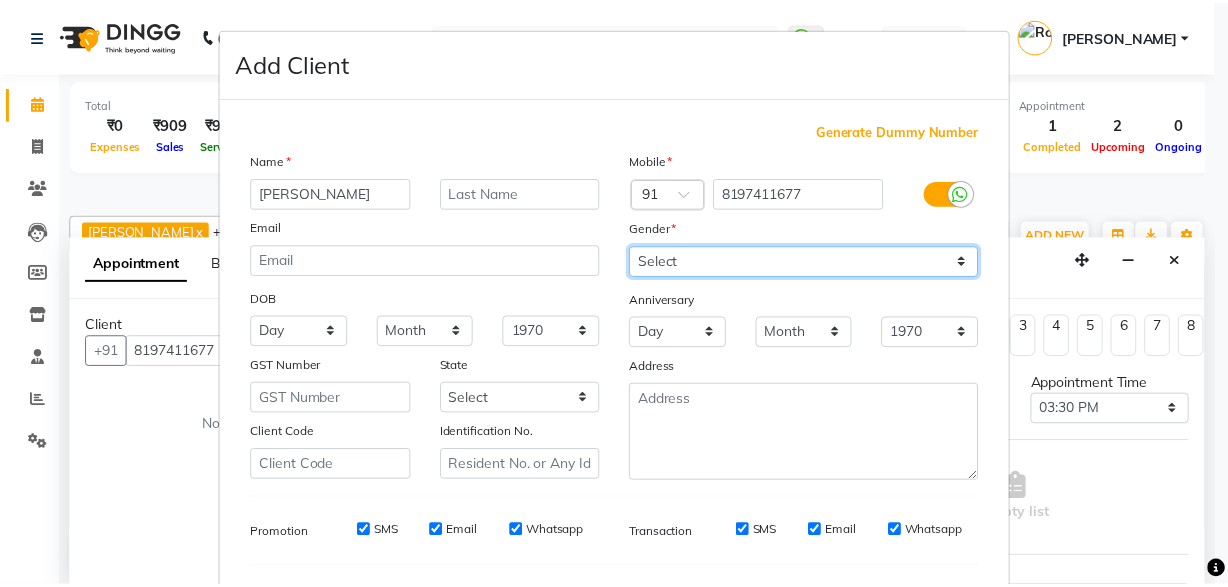 scroll, scrollTop: 266, scrollLeft: 0, axis: vertical 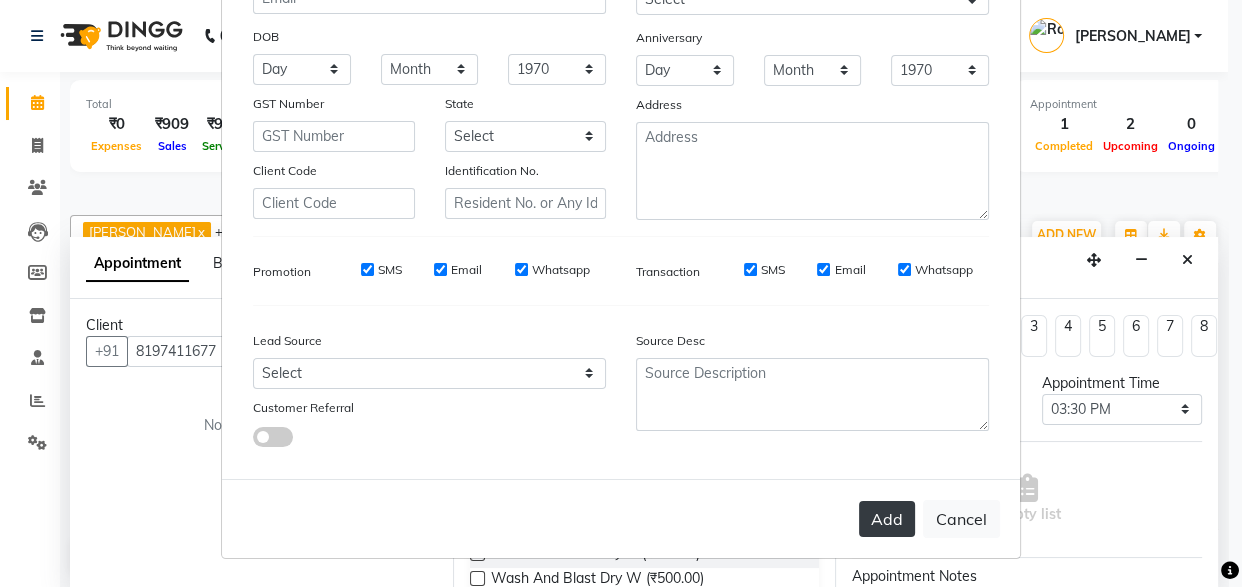 click on "Add" at bounding box center (887, 519) 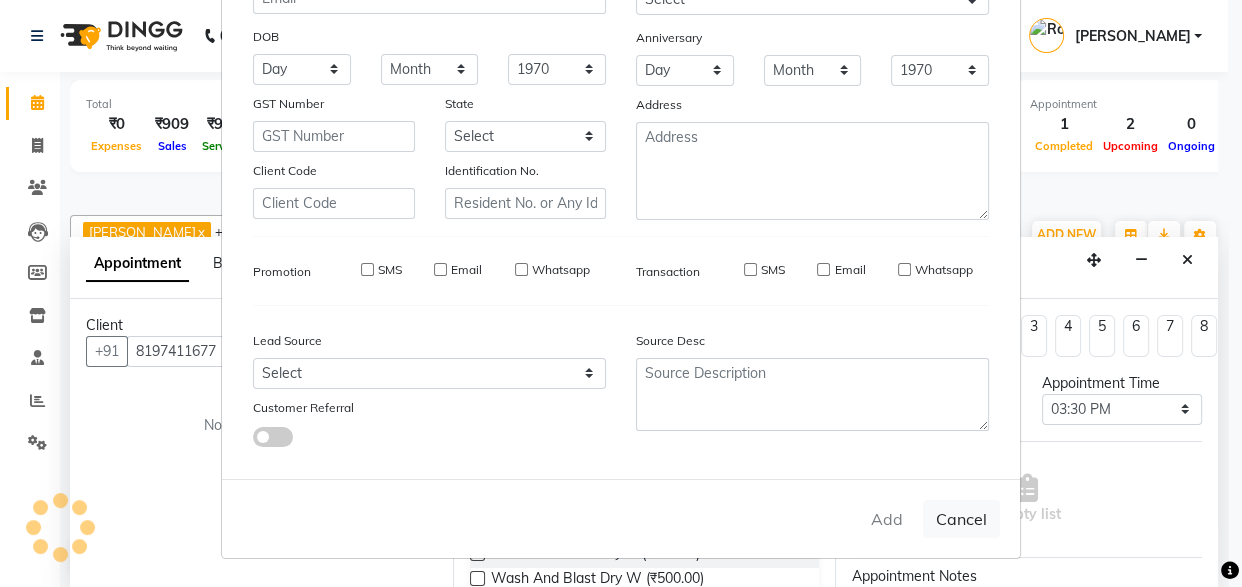 type on "81******77" 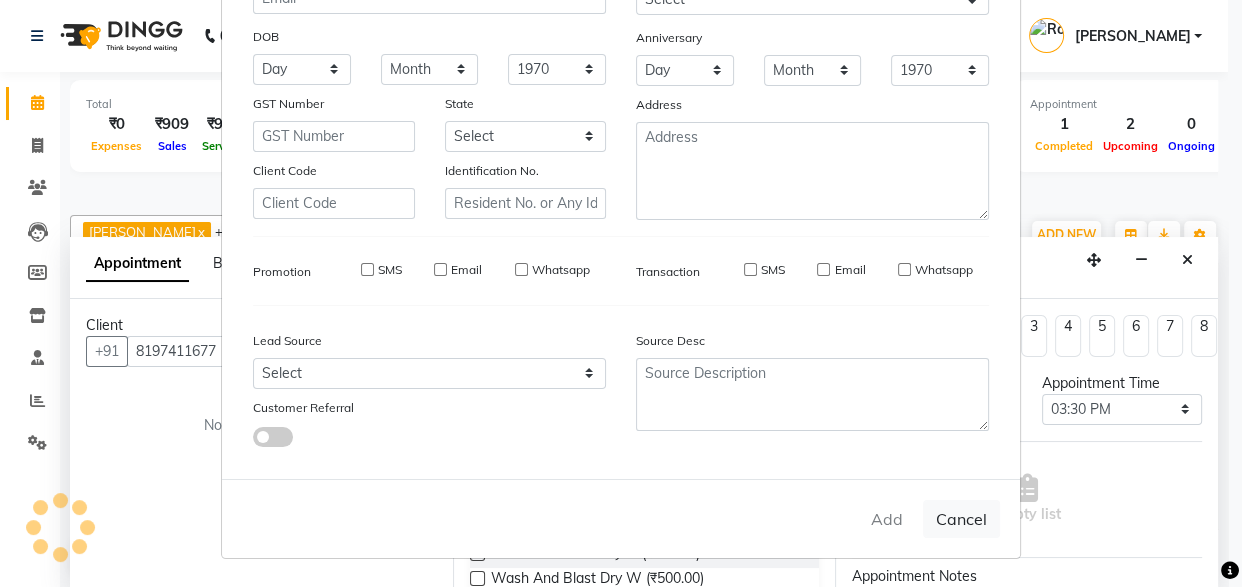 type 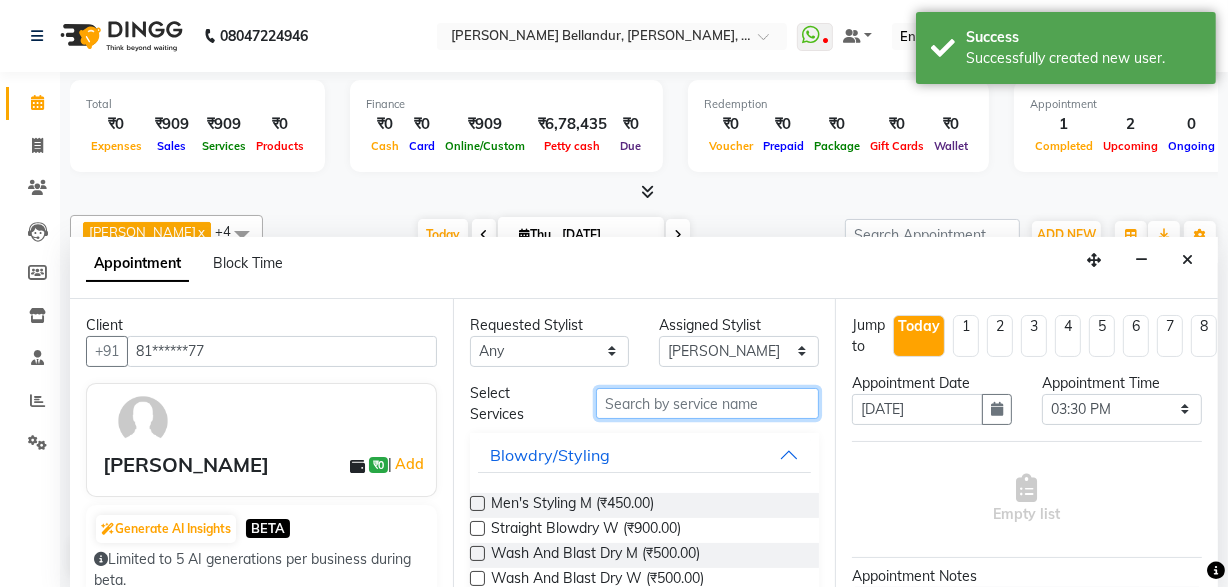 click at bounding box center (707, 403) 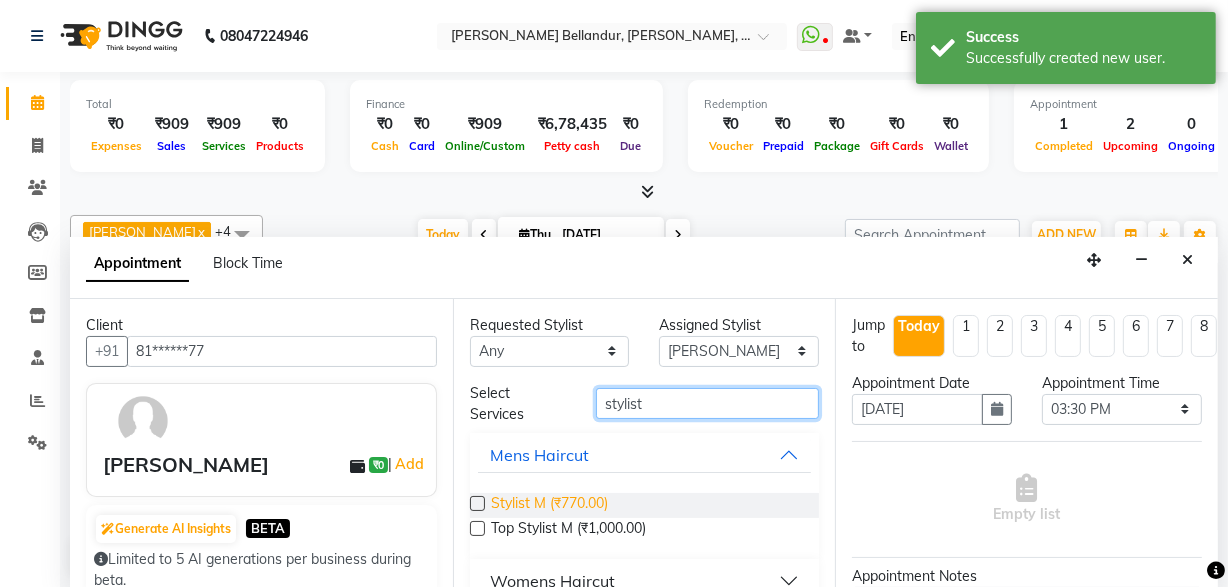 type on "stylist" 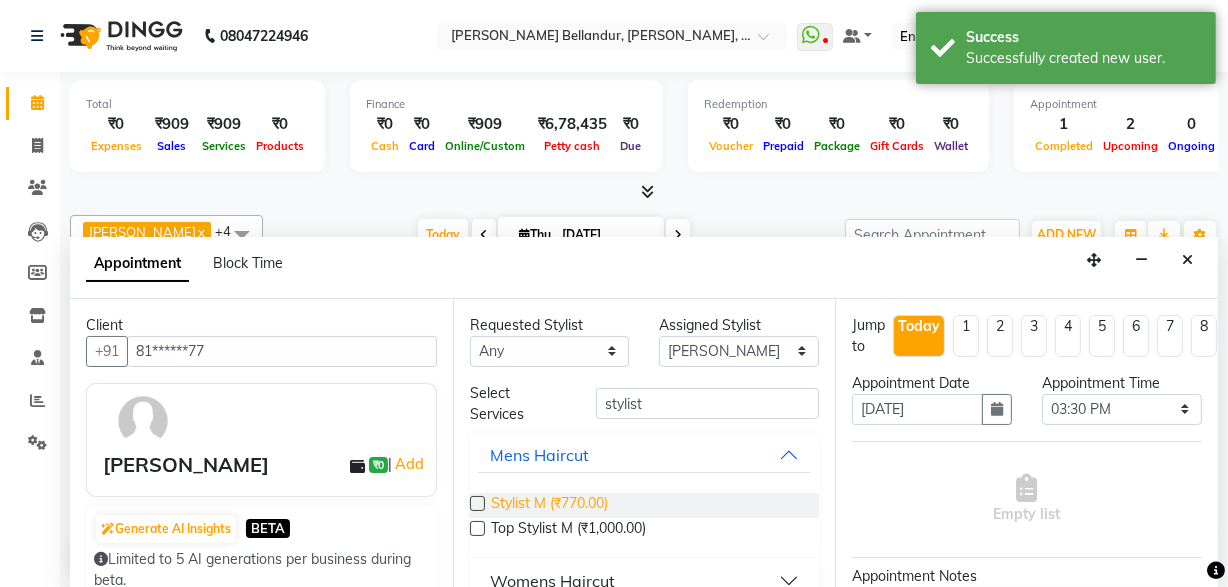 click on "Stylist M (₹770.00)" at bounding box center [549, 505] 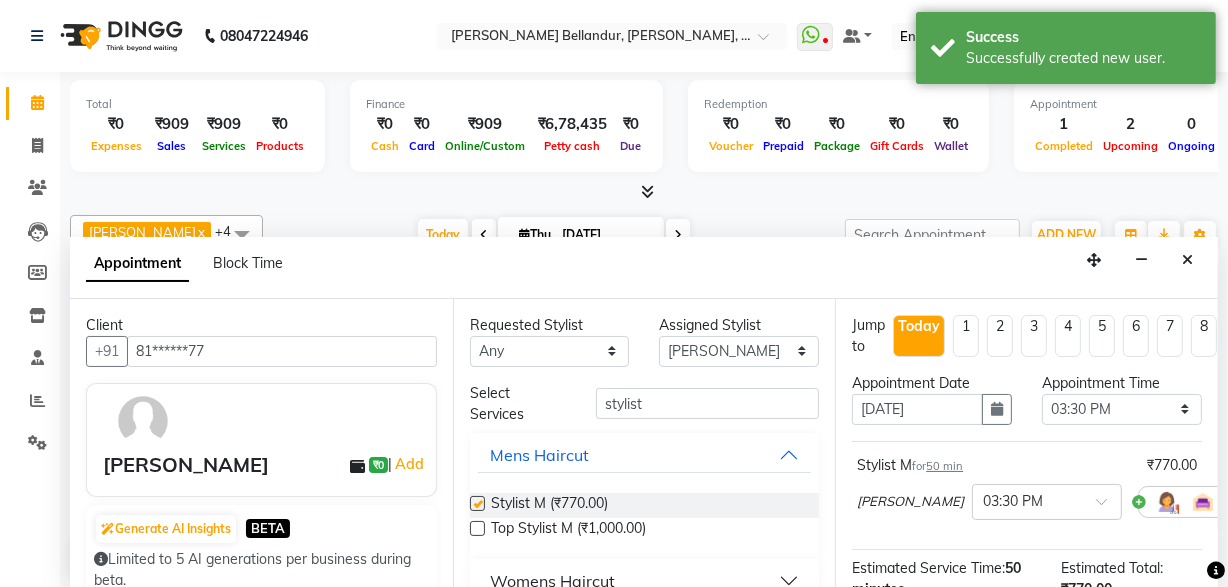 checkbox on "false" 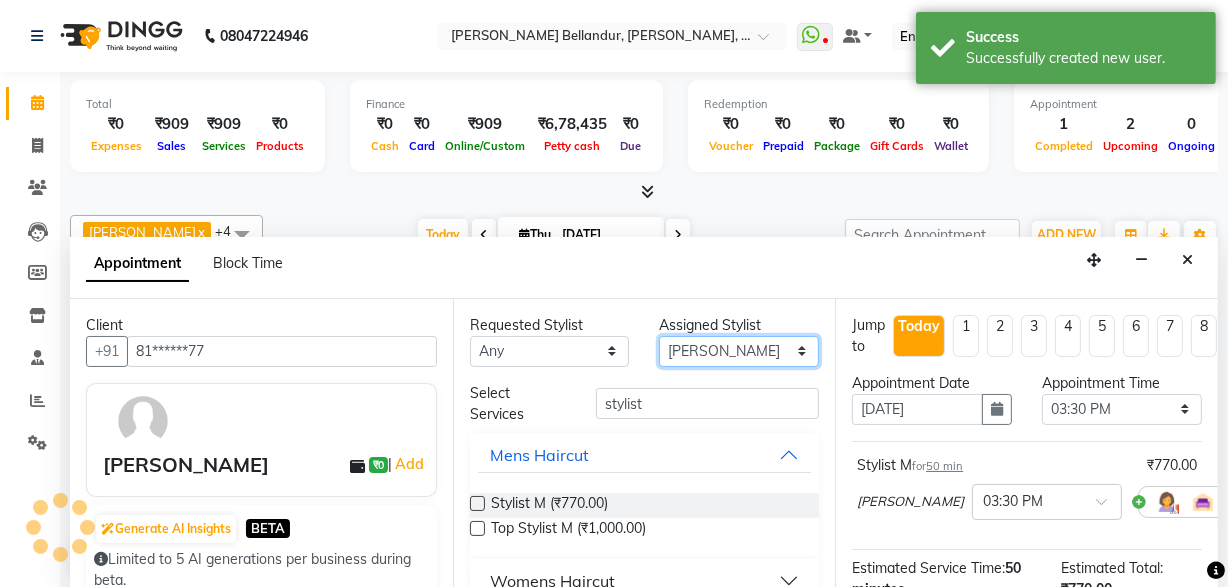 click on "Select Aftab Gagan Z Logeshwari . Prasad . Priyanka Roshini Sabina Sakib Tester Umar Vinay KL" at bounding box center (739, 351) 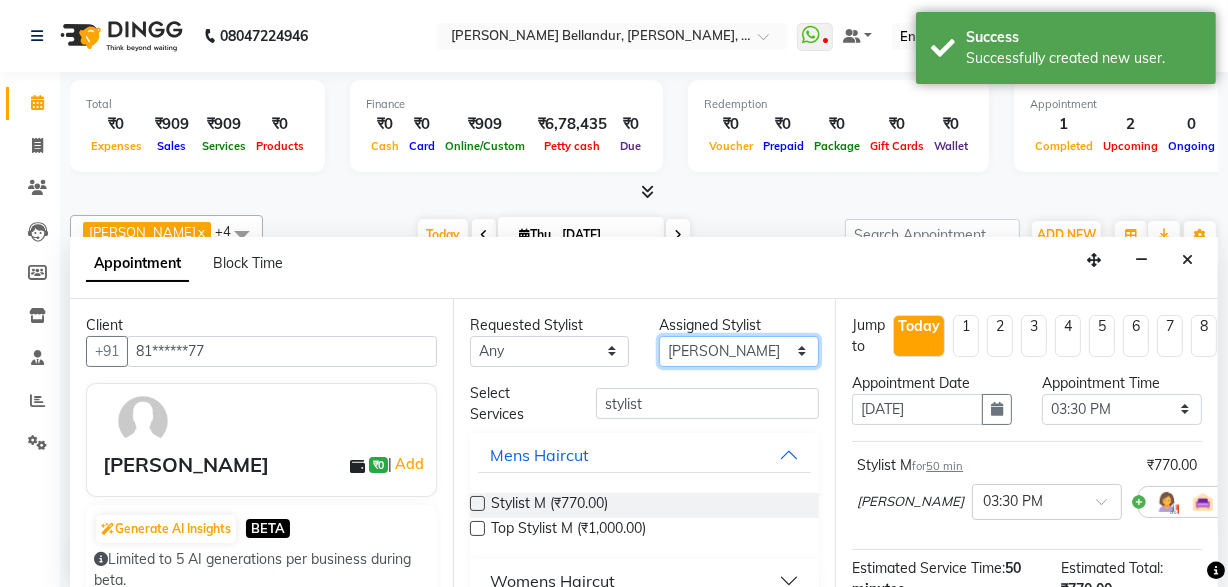 select on "60437" 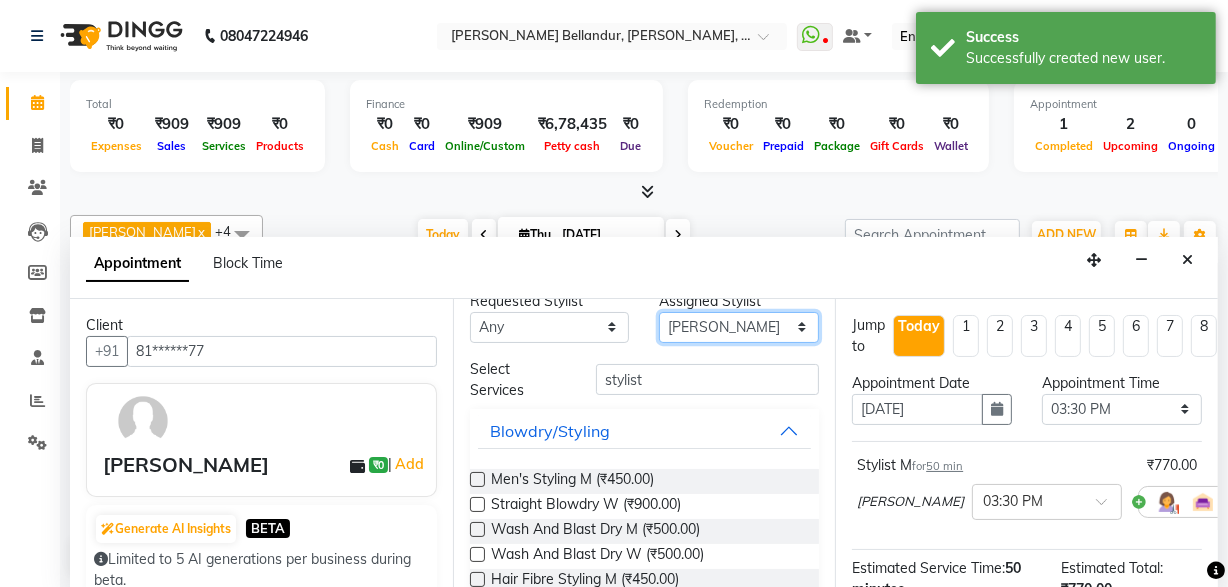 scroll, scrollTop: 28, scrollLeft: 0, axis: vertical 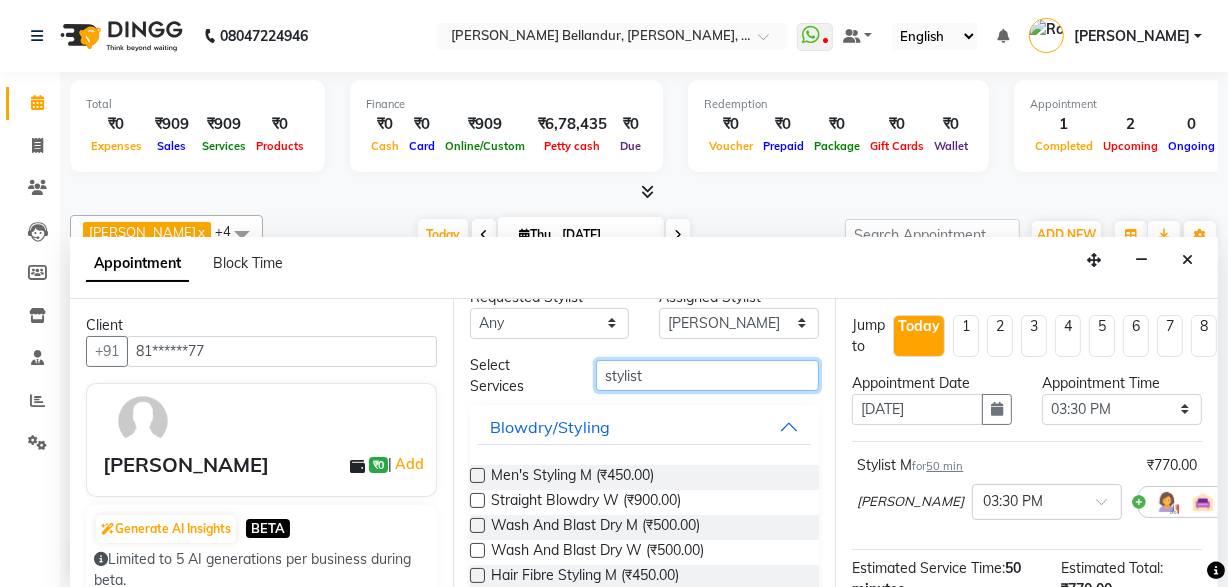 click on "stylist" at bounding box center (707, 375) 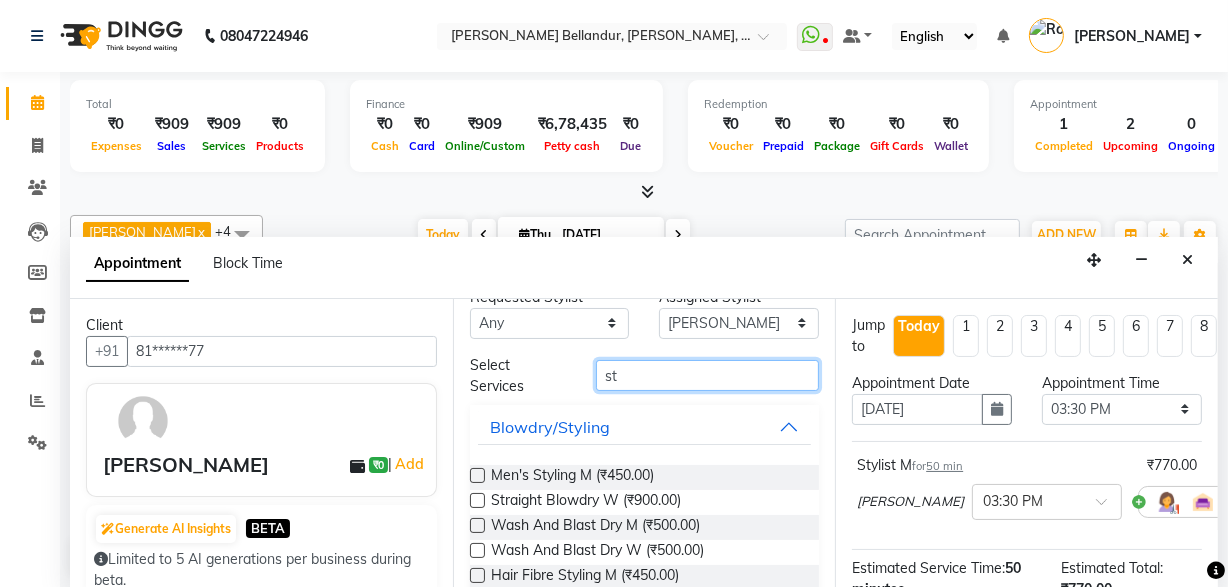 type on "s" 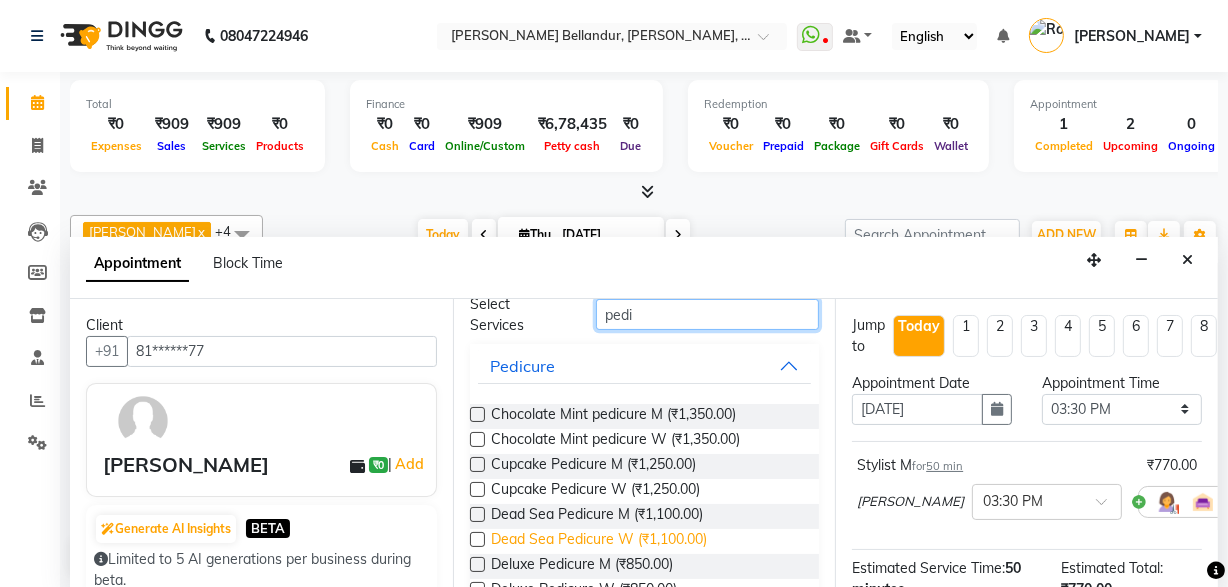 scroll, scrollTop: 90, scrollLeft: 0, axis: vertical 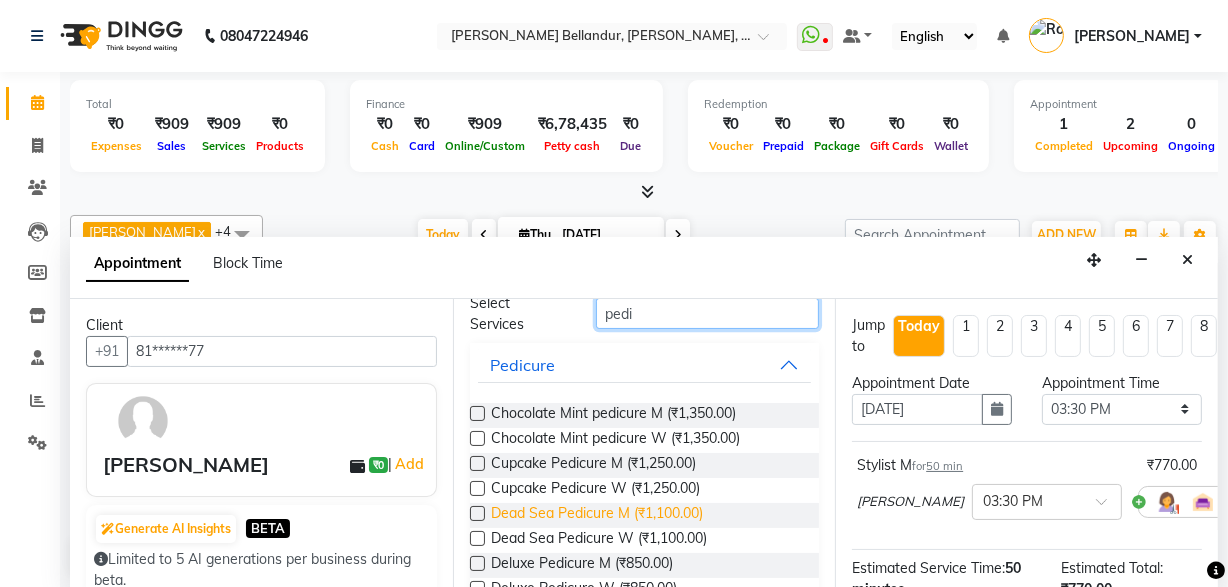 type on "pedi" 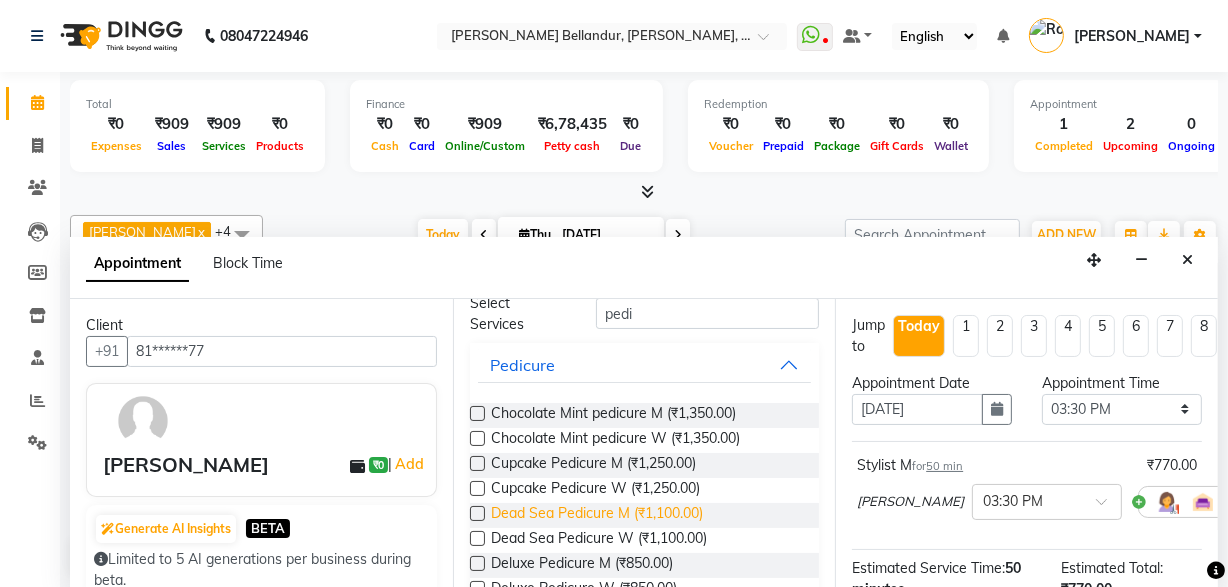 click on "Dead Sea Pedicure M (₹1,100.00)" at bounding box center [597, 515] 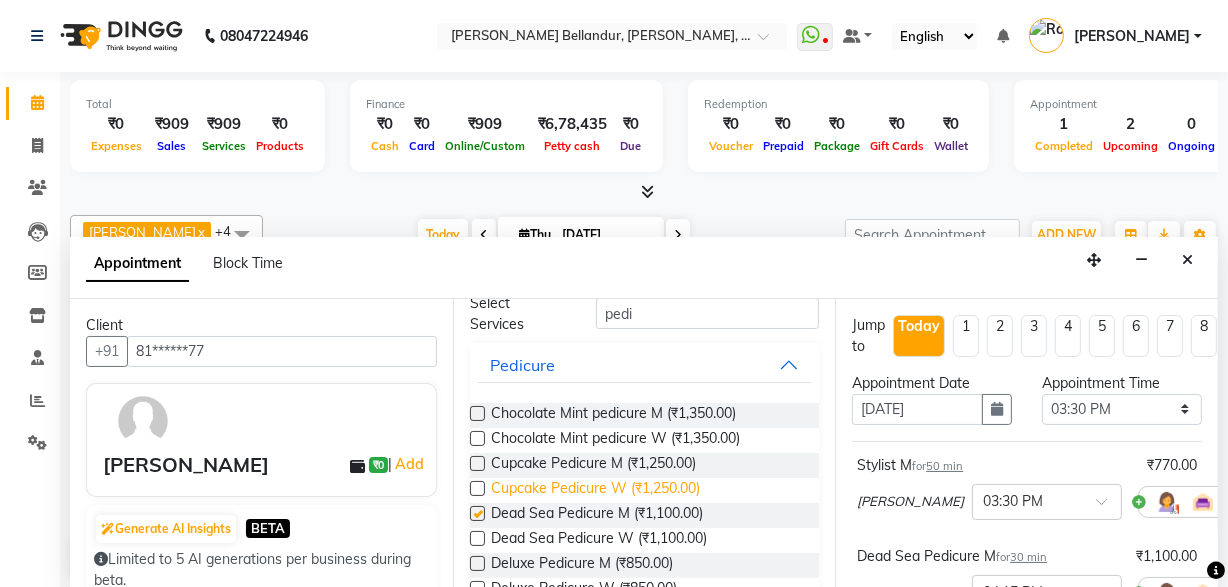 checkbox on "false" 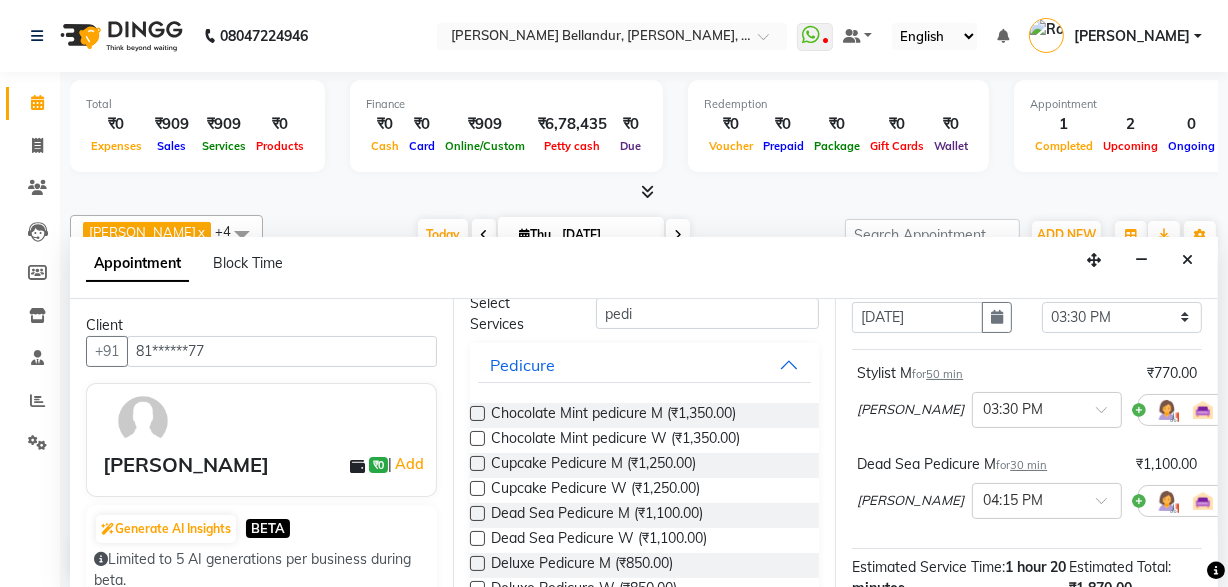 scroll, scrollTop: 377, scrollLeft: 0, axis: vertical 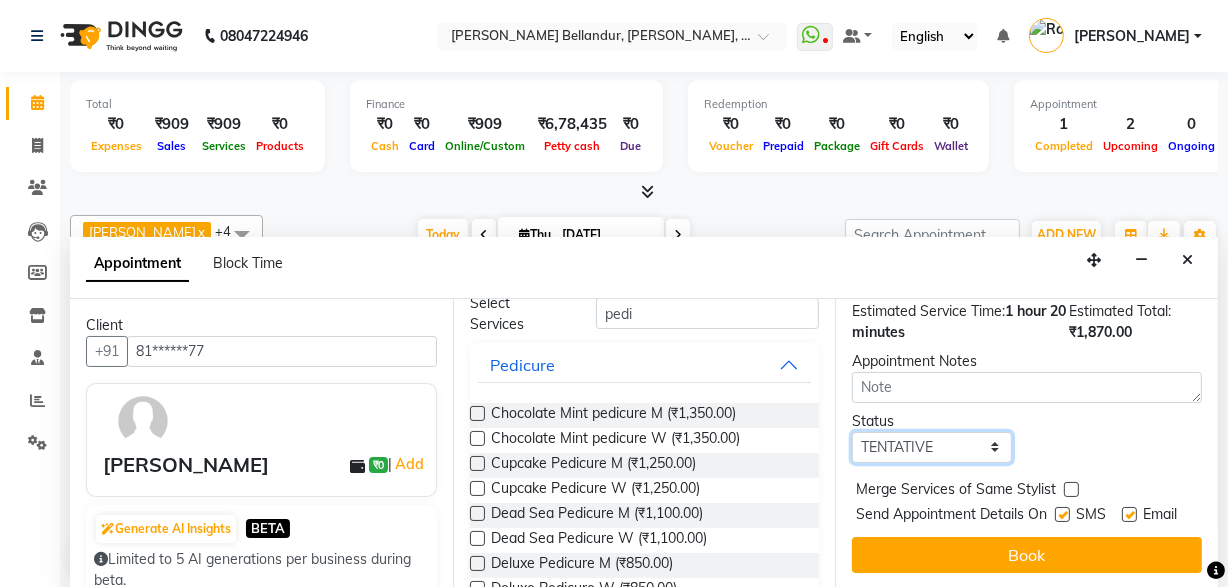 click on "Select TENTATIVE CONFIRM CHECK-IN UPCOMING" at bounding box center [932, 447] 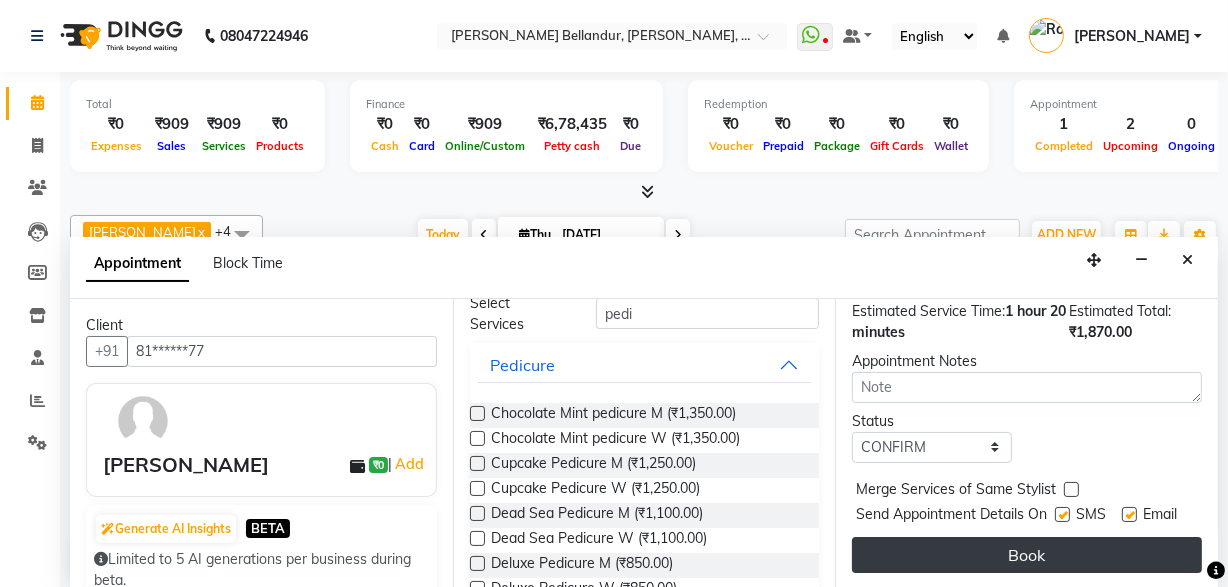 click on "Book" at bounding box center [1027, 555] 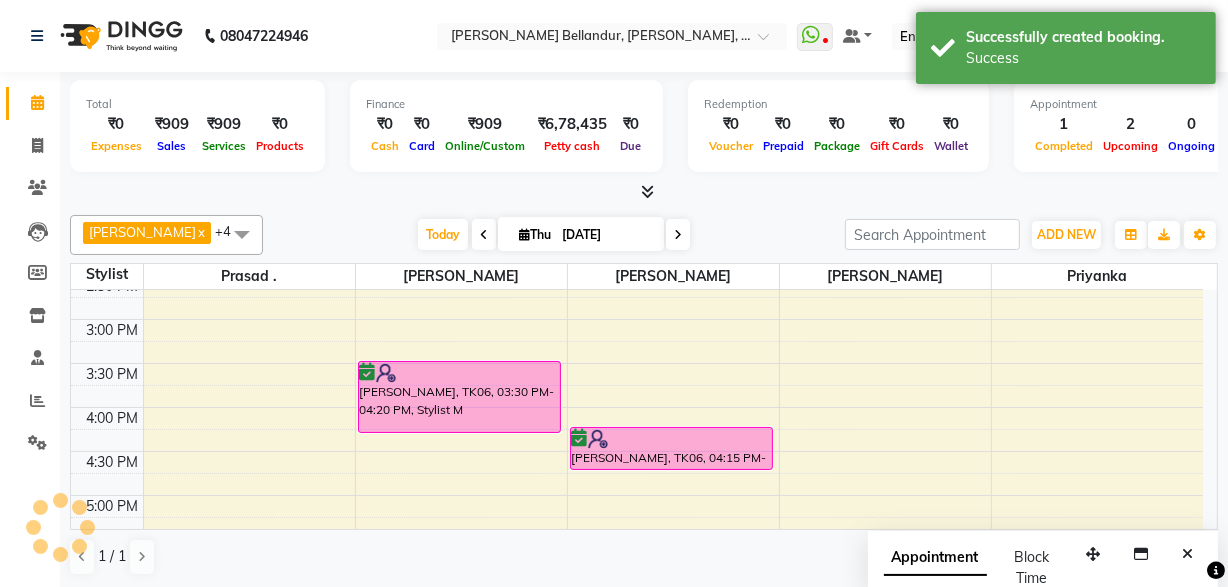 scroll, scrollTop: 0, scrollLeft: 0, axis: both 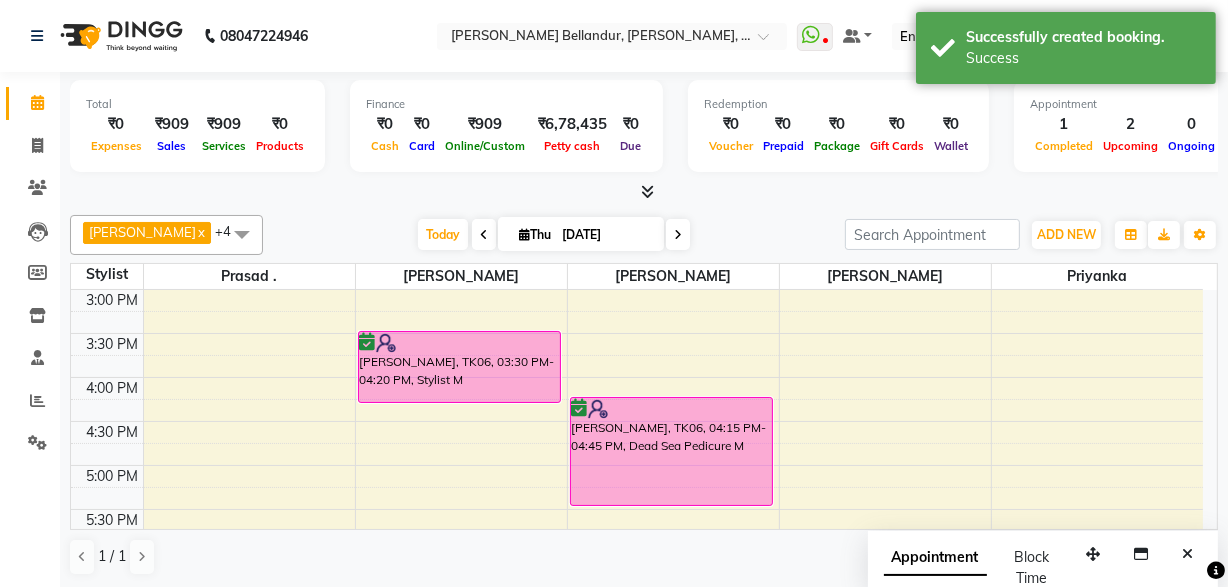 drag, startPoint x: 586, startPoint y: 447, endPoint x: 585, endPoint y: 490, distance: 43.011627 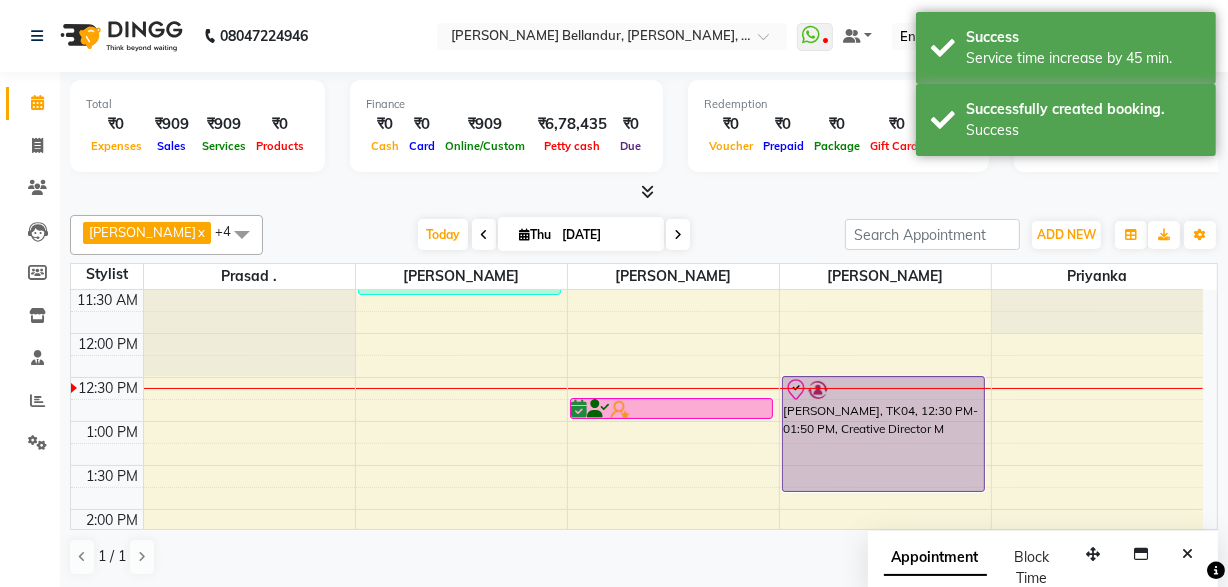 scroll, scrollTop: 215, scrollLeft: 0, axis: vertical 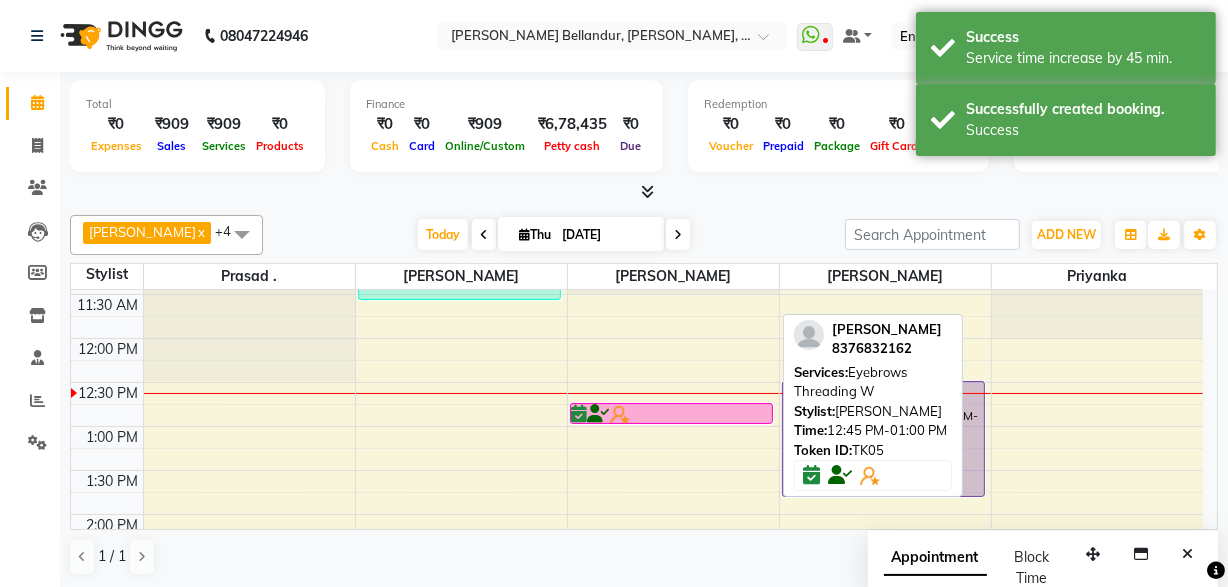 click at bounding box center [599, 414] 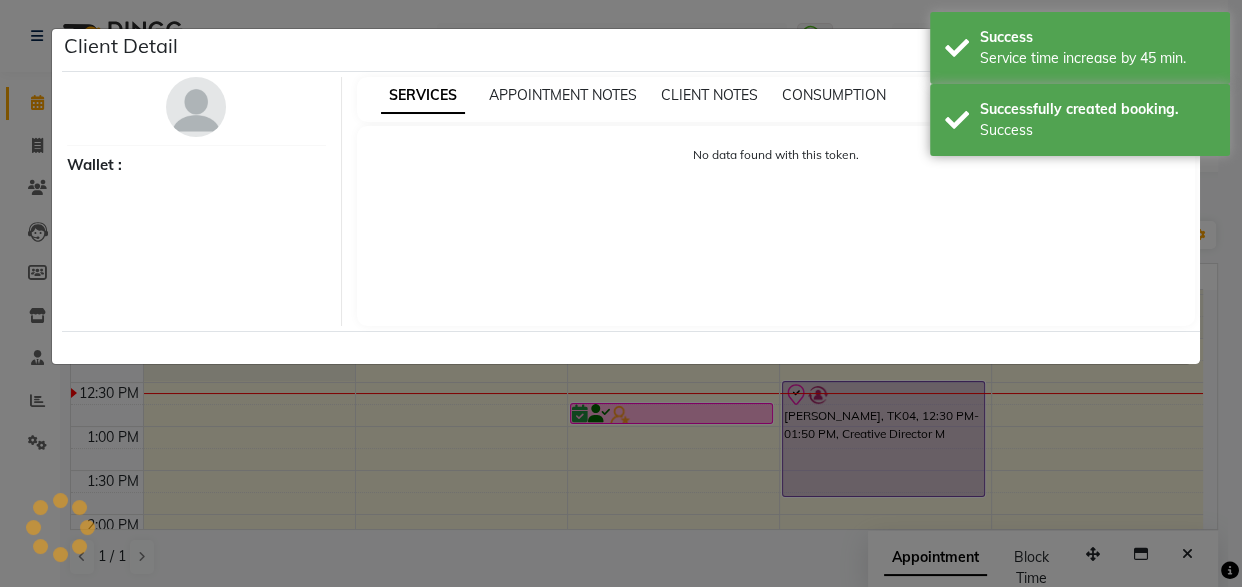 select on "6" 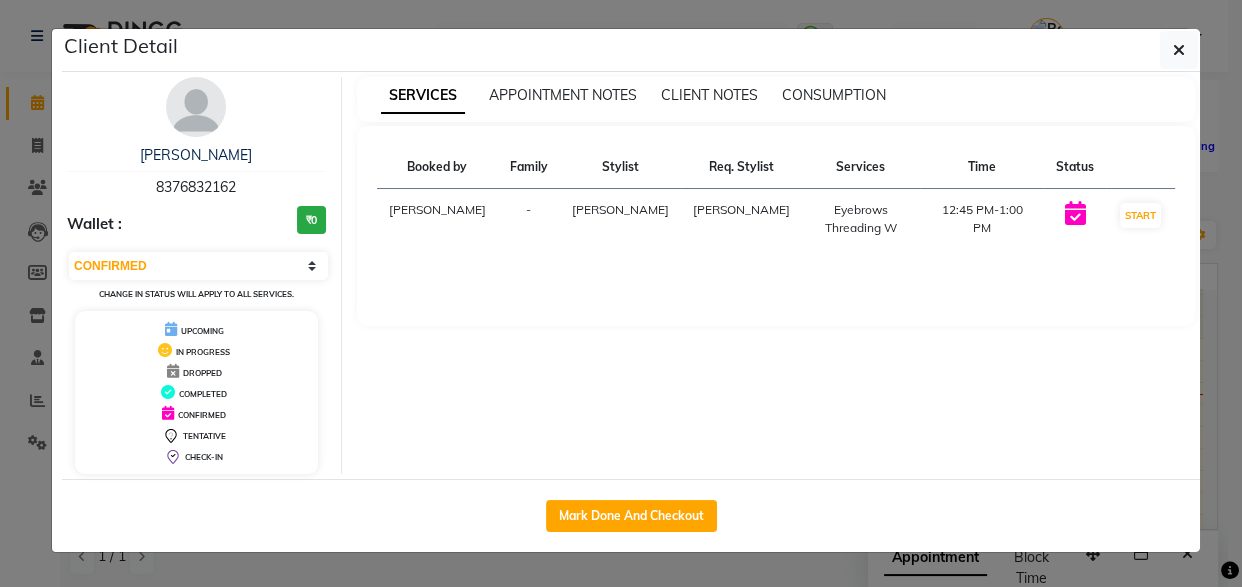 click on "Client Detail  Ikshita    8376832162 Wallet : ₹0 Select IN SERVICE CONFIRMED TENTATIVE CHECK IN MARK DONE DROPPED UPCOMING Change in status will apply to all services. UPCOMING IN PROGRESS DROPPED COMPLETED CONFIRMED TENTATIVE CHECK-IN SERVICES APPOINTMENT NOTES CLIENT NOTES CONSUMPTION Booked by Family Stylist Req. Stylist Services Time Status  Roshini  - Sabina Sabina  Eyebrows Threading W   12:45 PM-1:00 PM   START   Mark Done And Checkout" 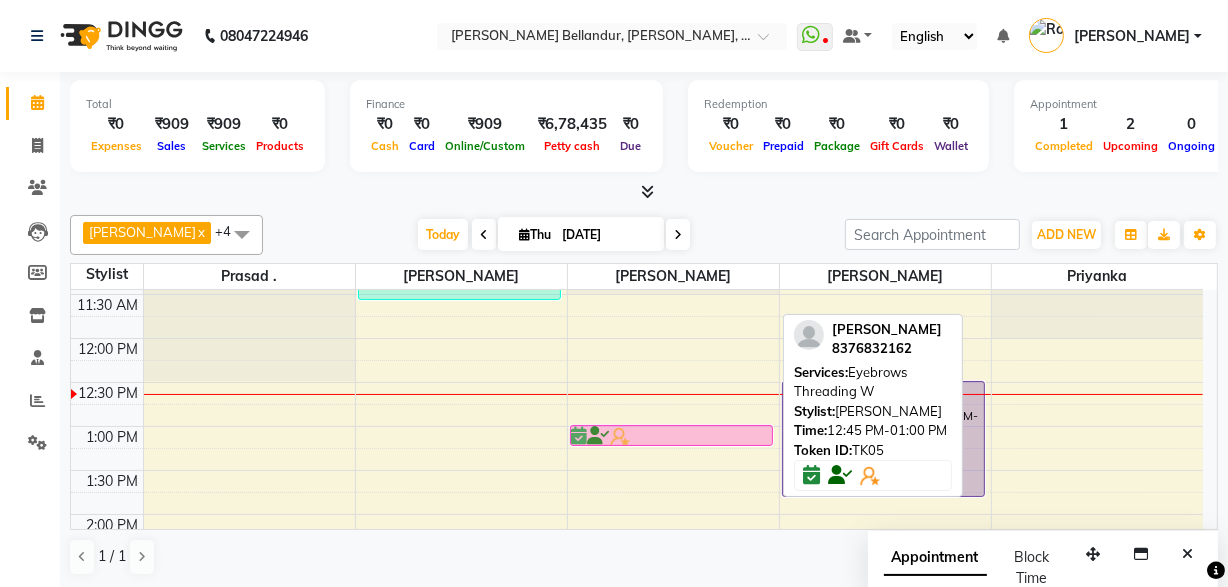 drag, startPoint x: 640, startPoint y: 408, endPoint x: 641, endPoint y: 431, distance: 23.021729 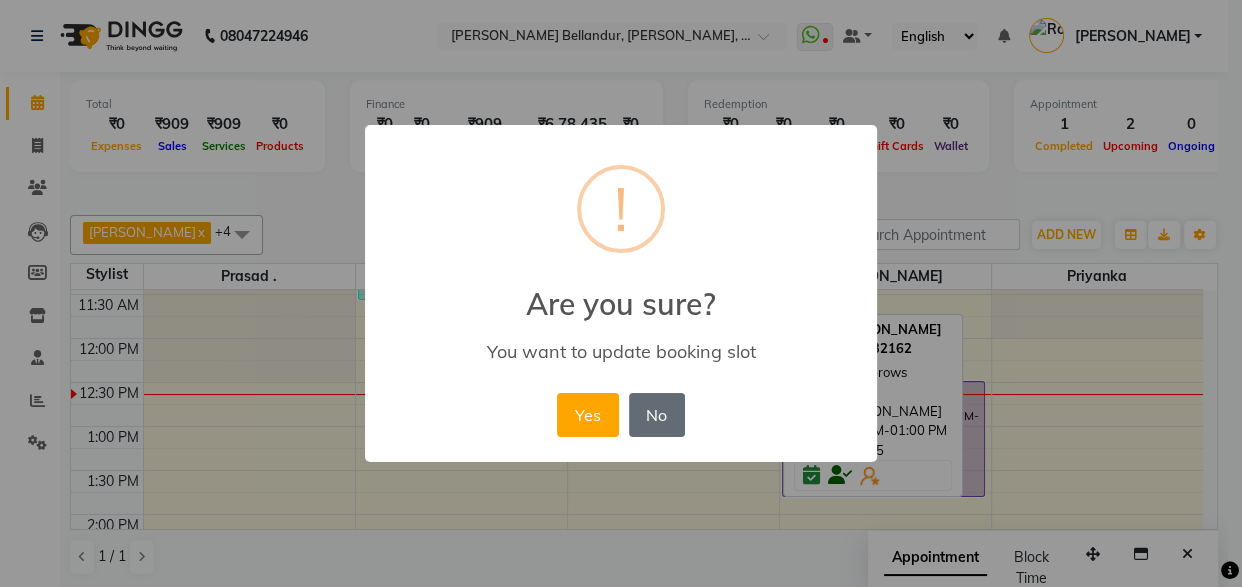 click on "No" at bounding box center [657, 415] 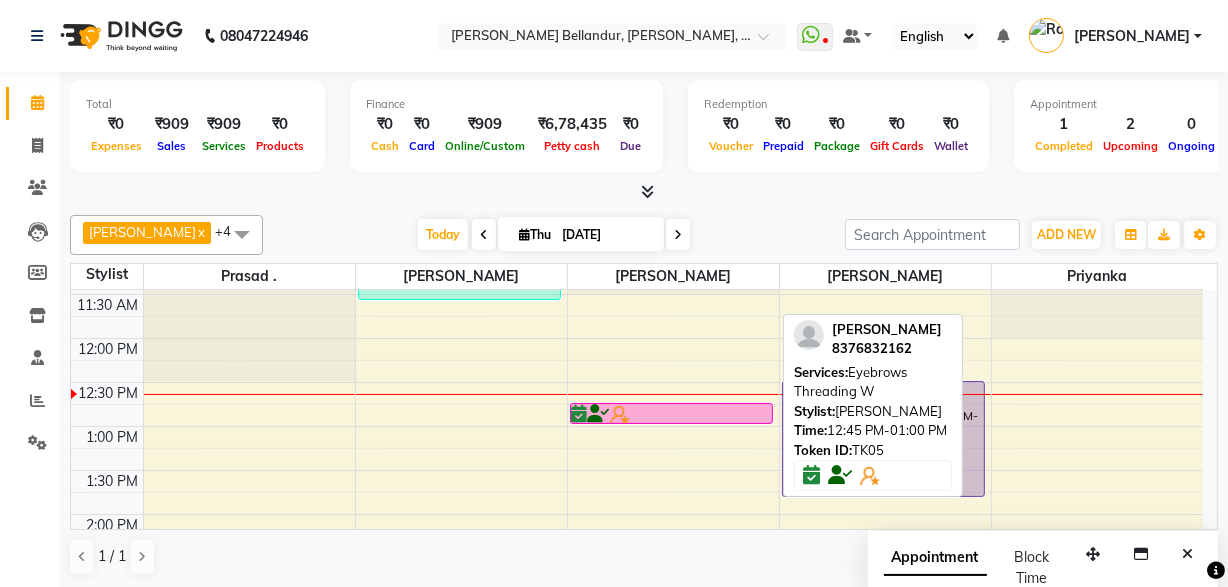 click at bounding box center [620, 415] 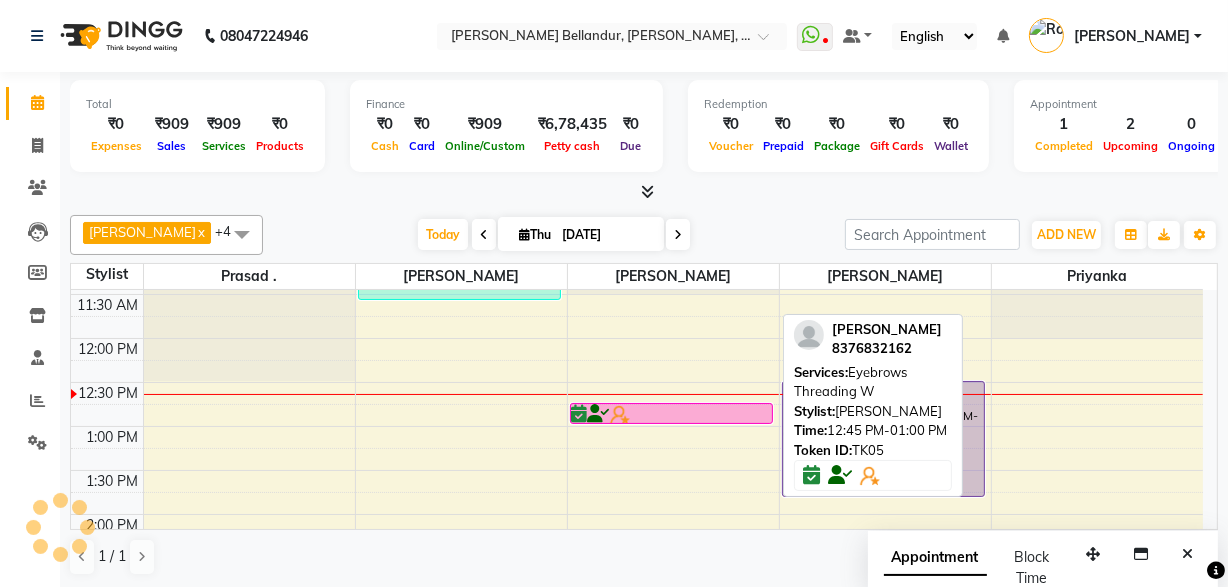 click at bounding box center [672, 415] 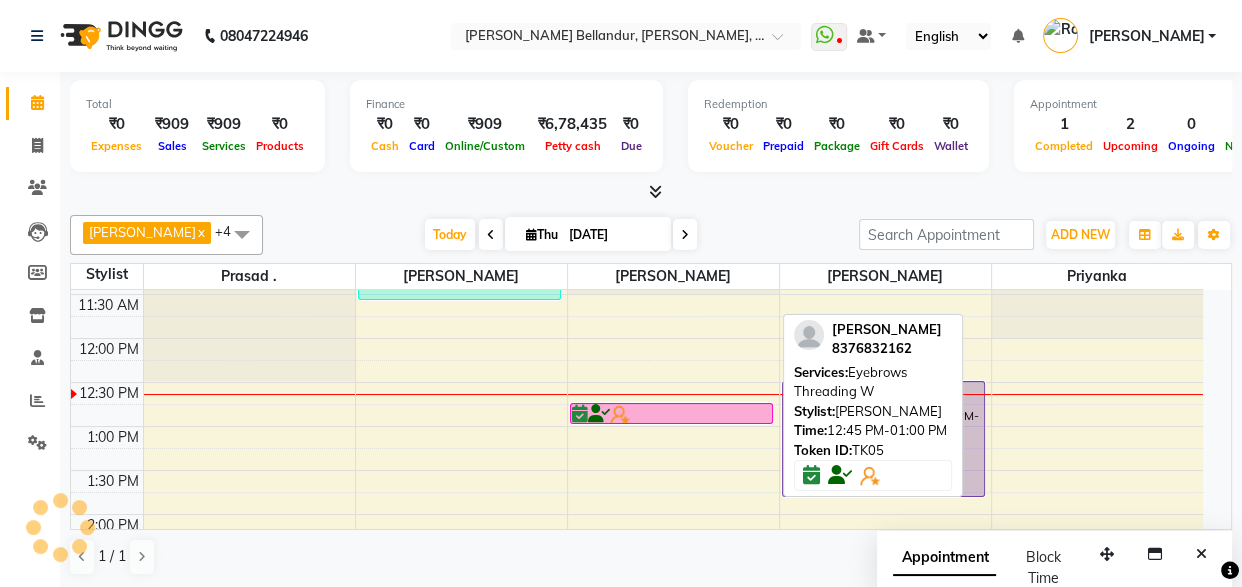 select on "6" 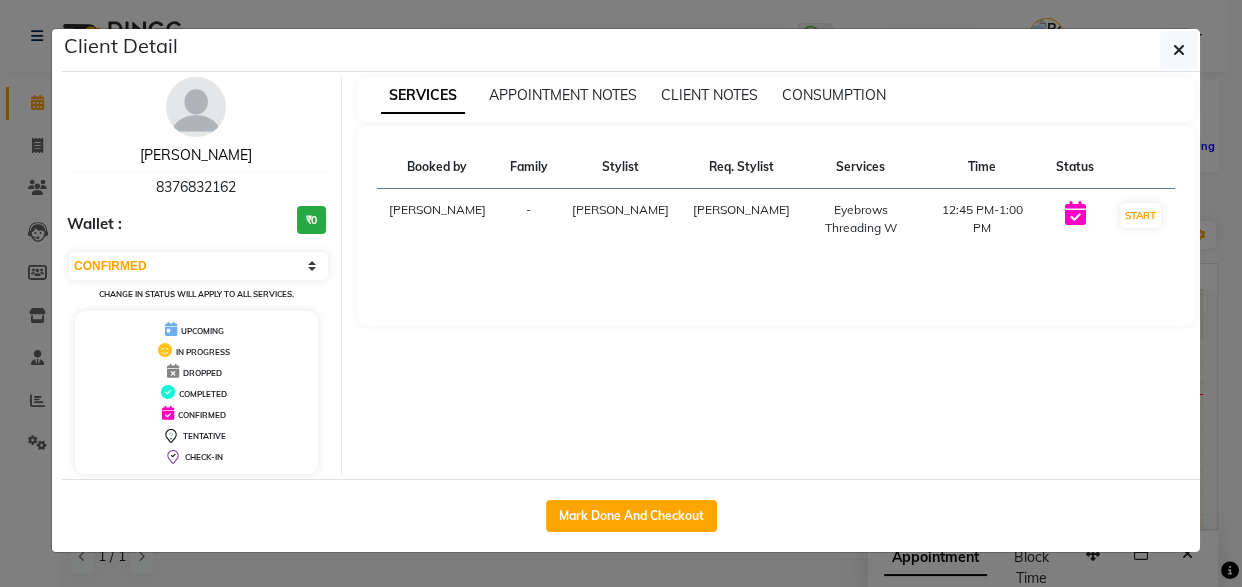 click on "Ikshita" at bounding box center [196, 155] 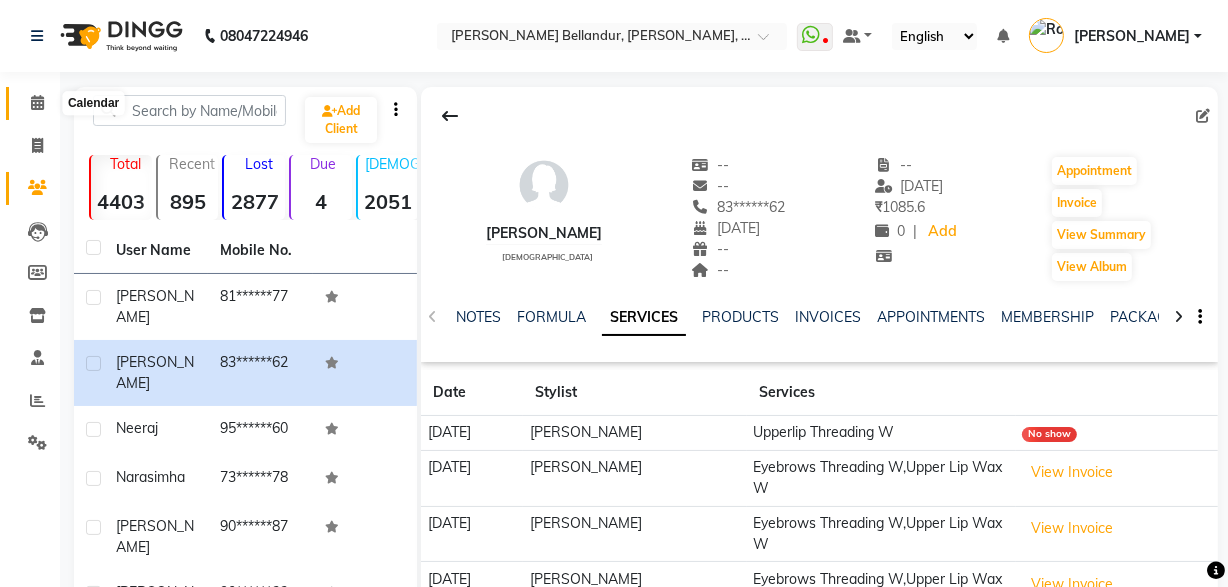 click 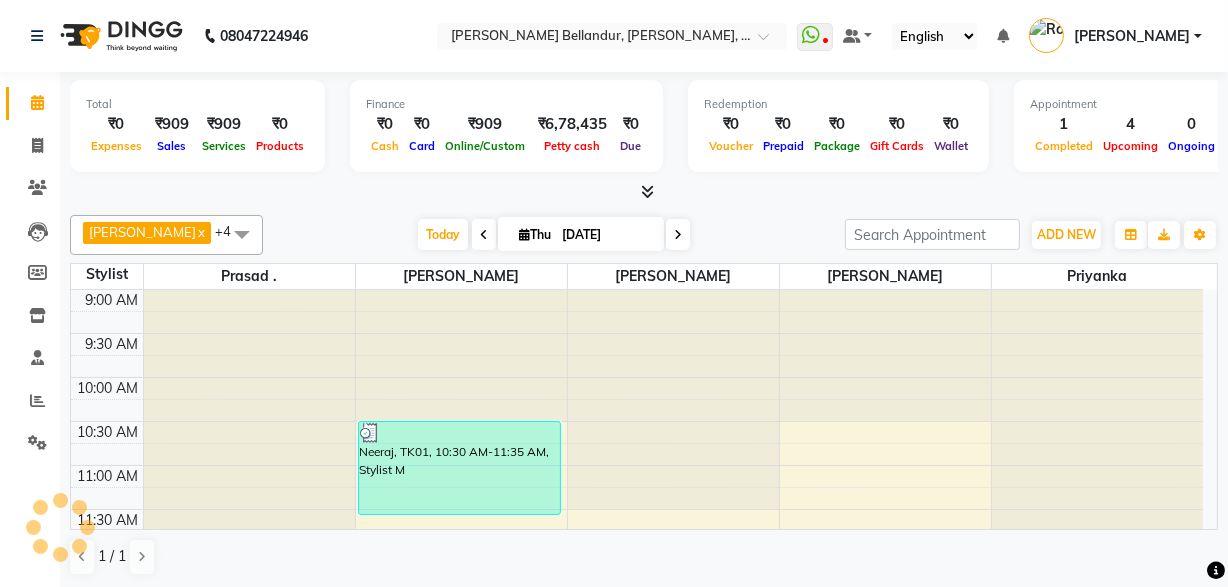 scroll, scrollTop: 359, scrollLeft: 0, axis: vertical 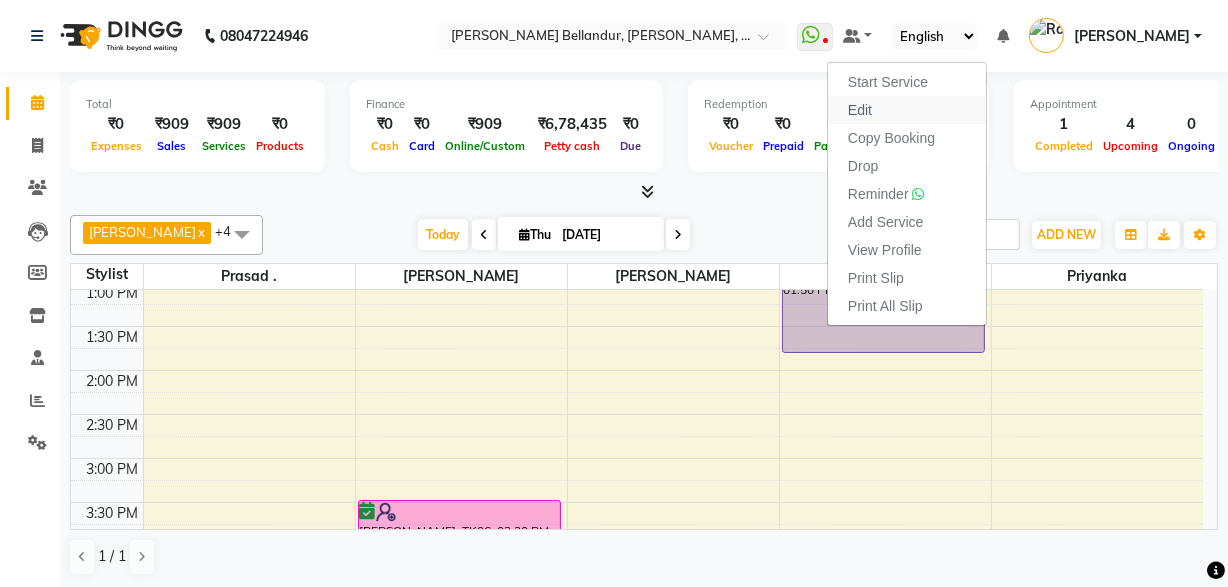 click on "Edit" at bounding box center [907, 110] 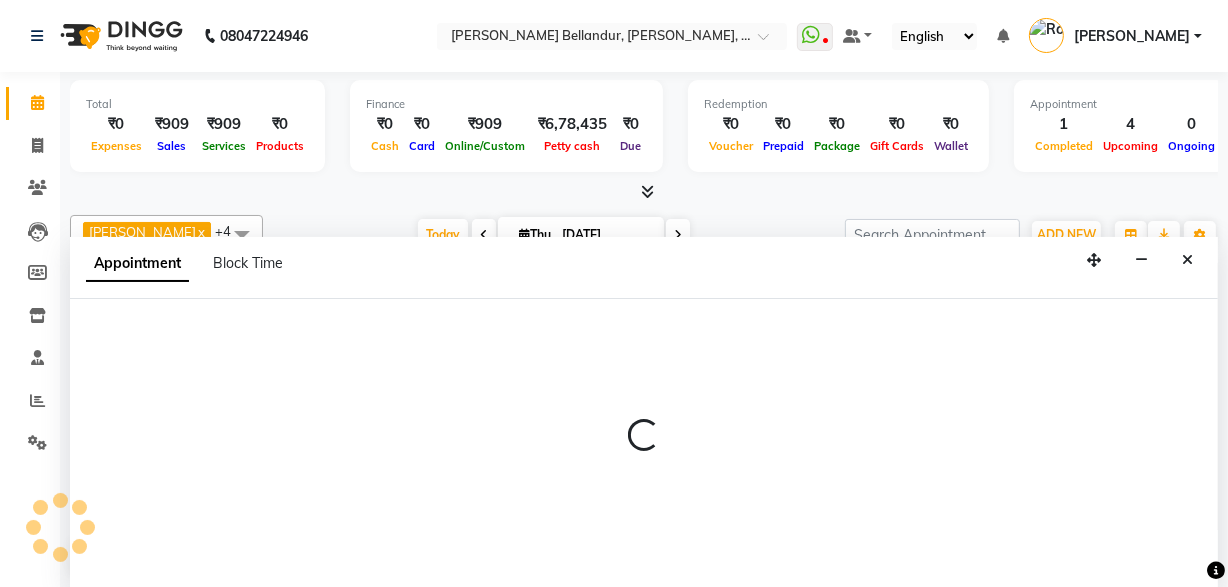 scroll, scrollTop: 0, scrollLeft: 0, axis: both 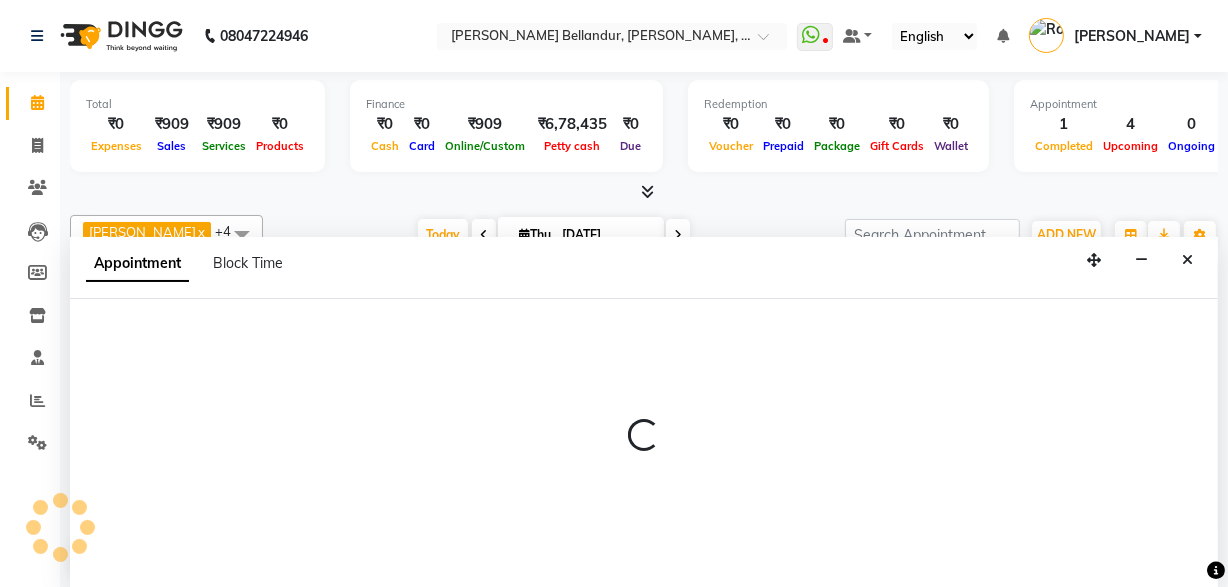 select on "tentative" 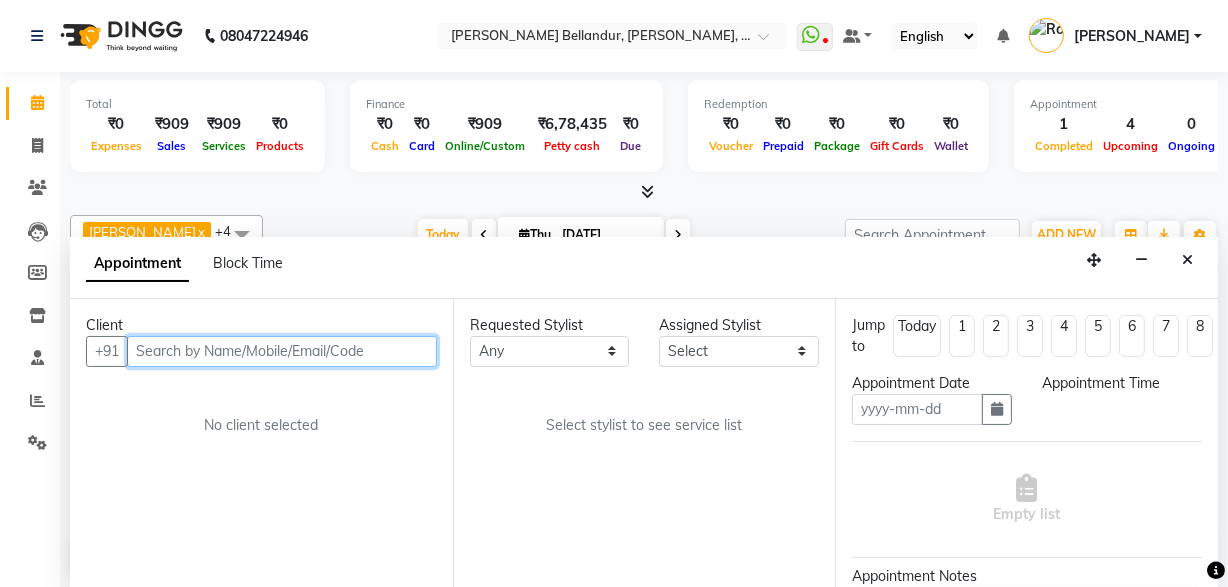 type on "[DATE]" 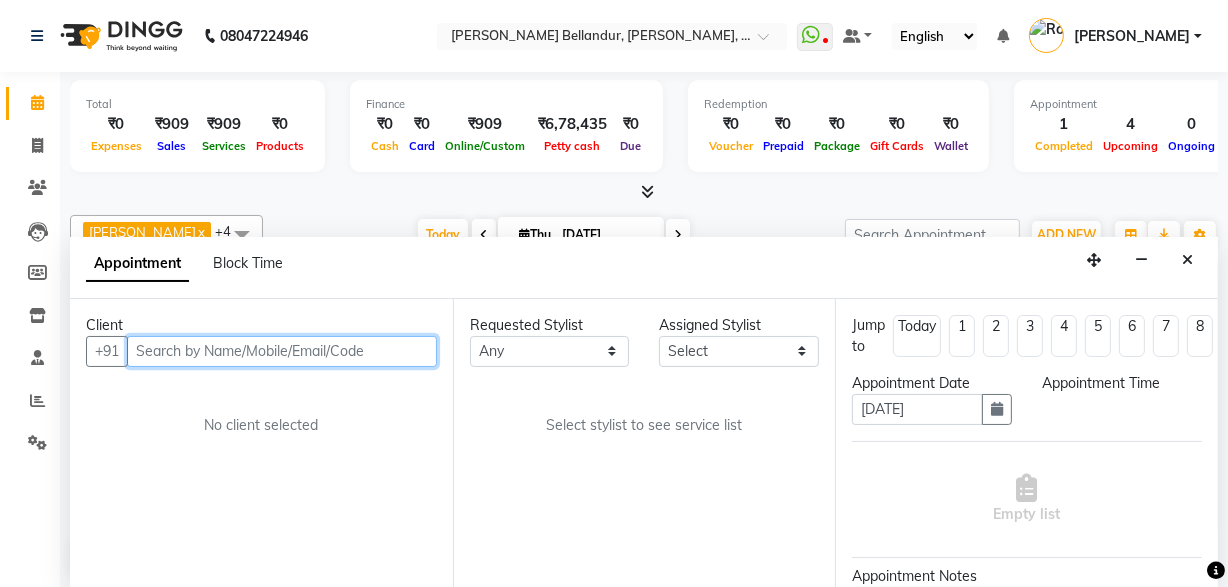 select on "check-in" 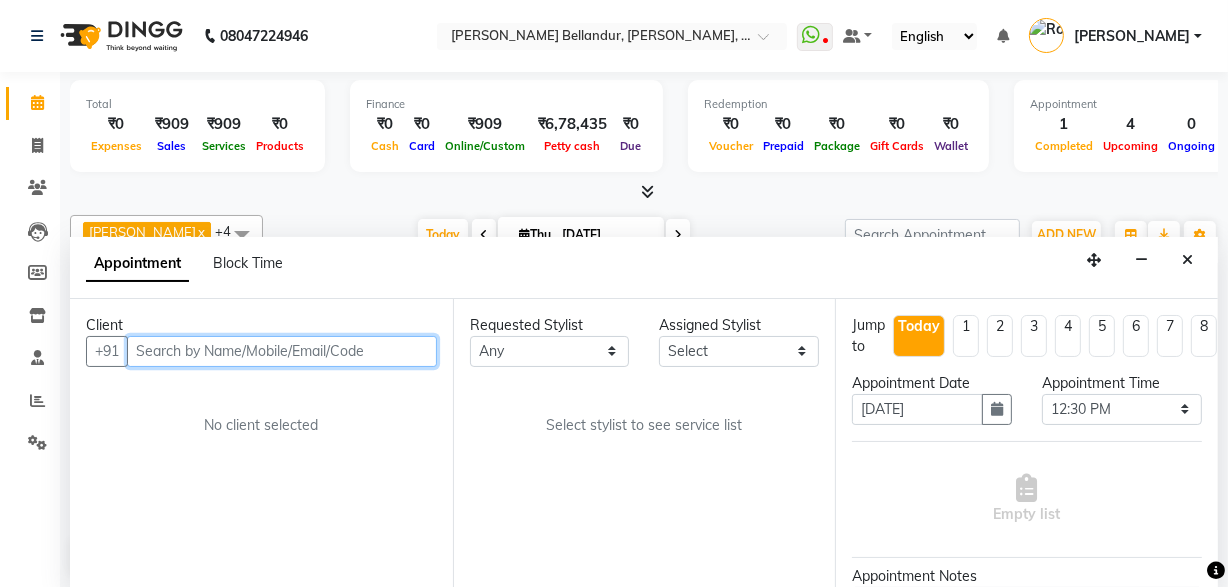 select on "76419" 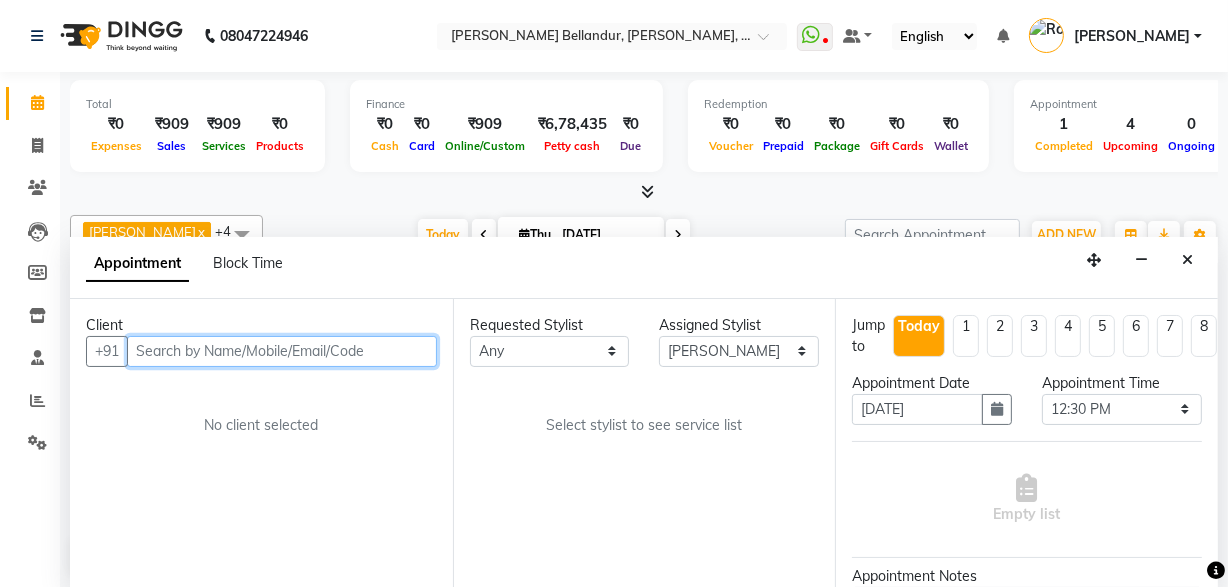 scroll, scrollTop: 263, scrollLeft: 0, axis: vertical 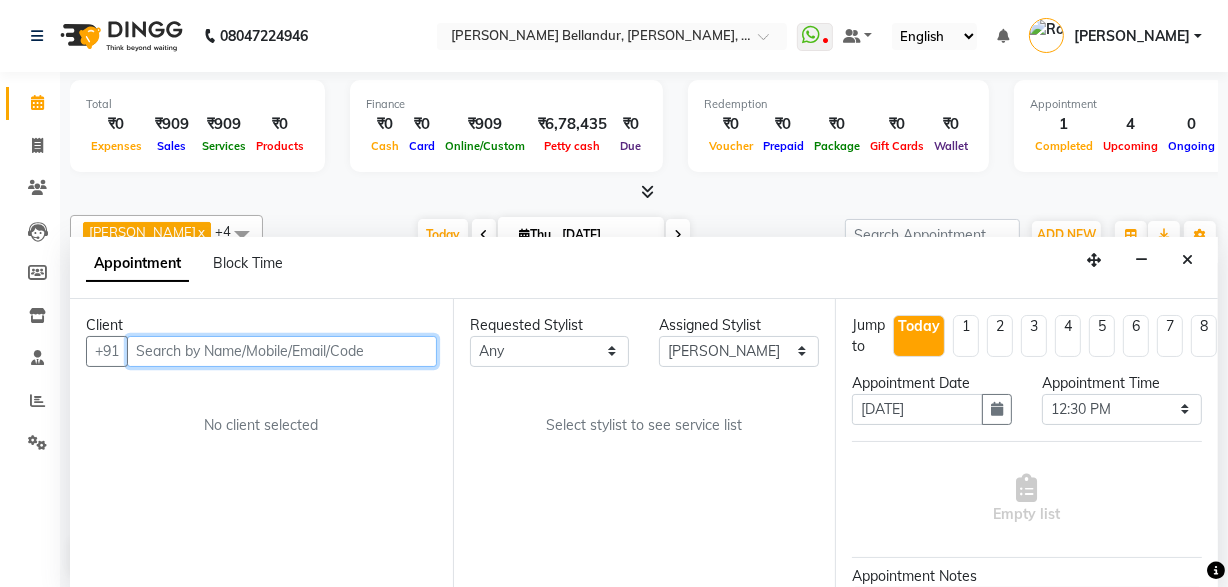 select on "2739" 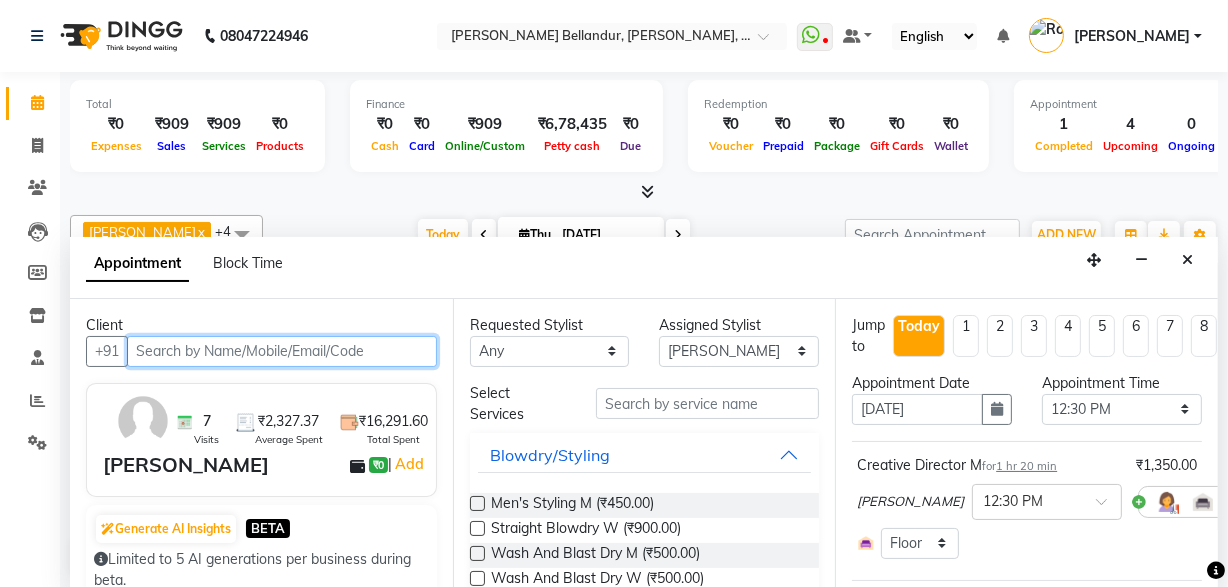 scroll, scrollTop: 101, scrollLeft: 0, axis: vertical 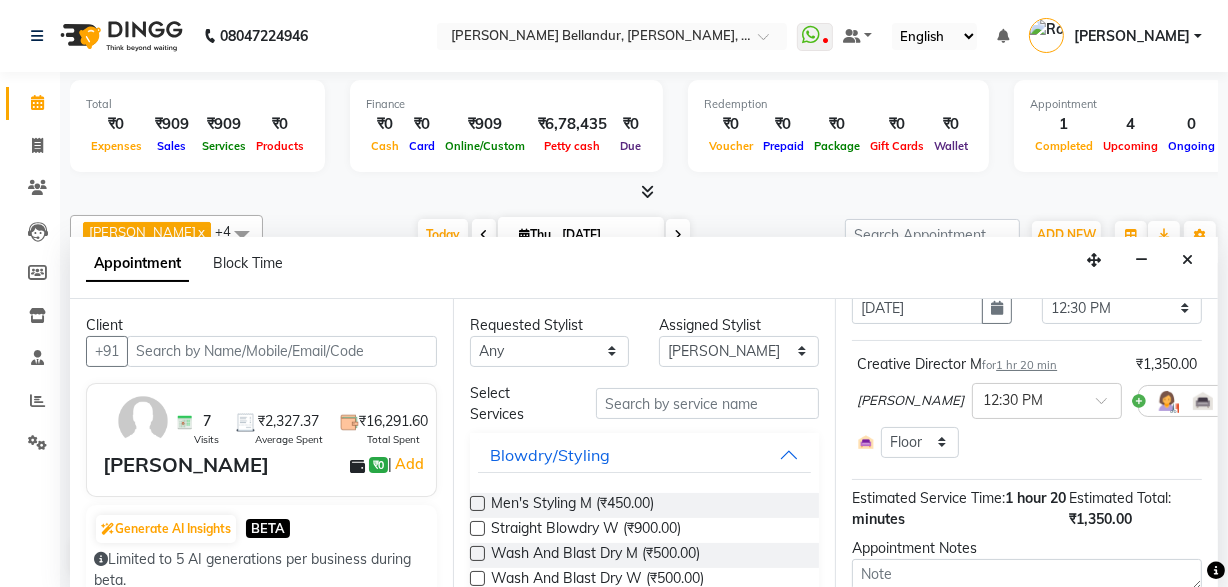 click at bounding box center [1246, 400] 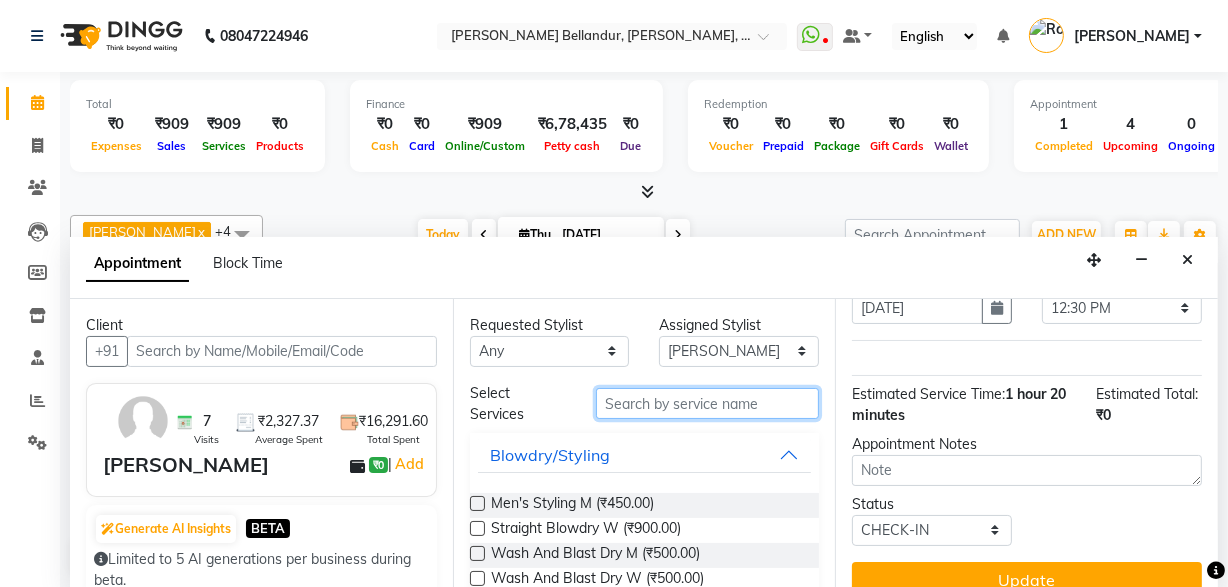 click at bounding box center [707, 403] 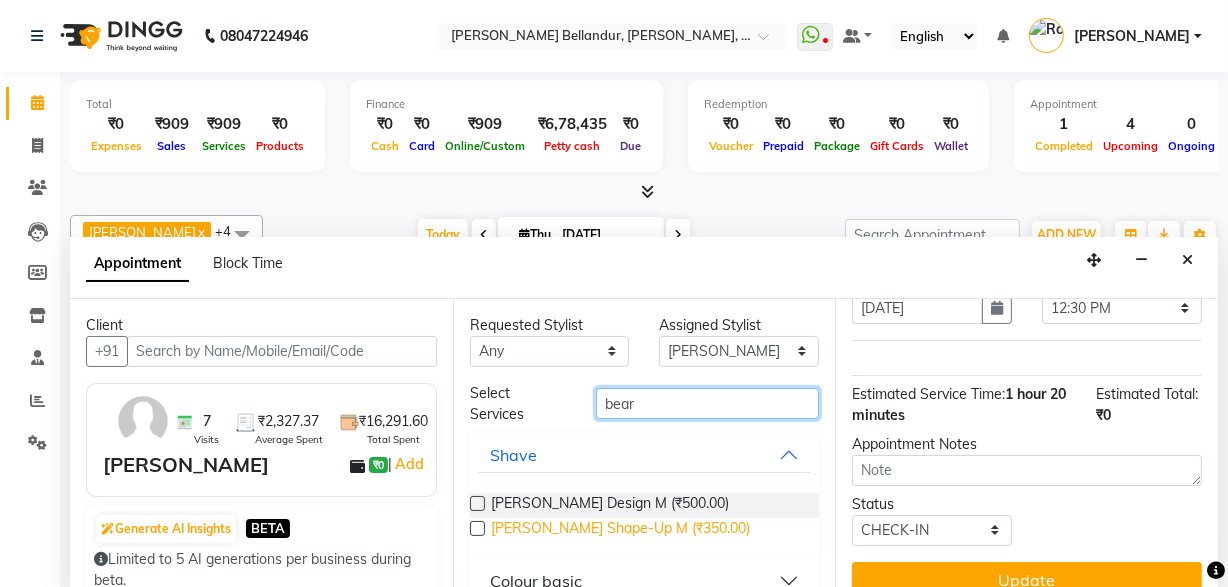 type on "bear" 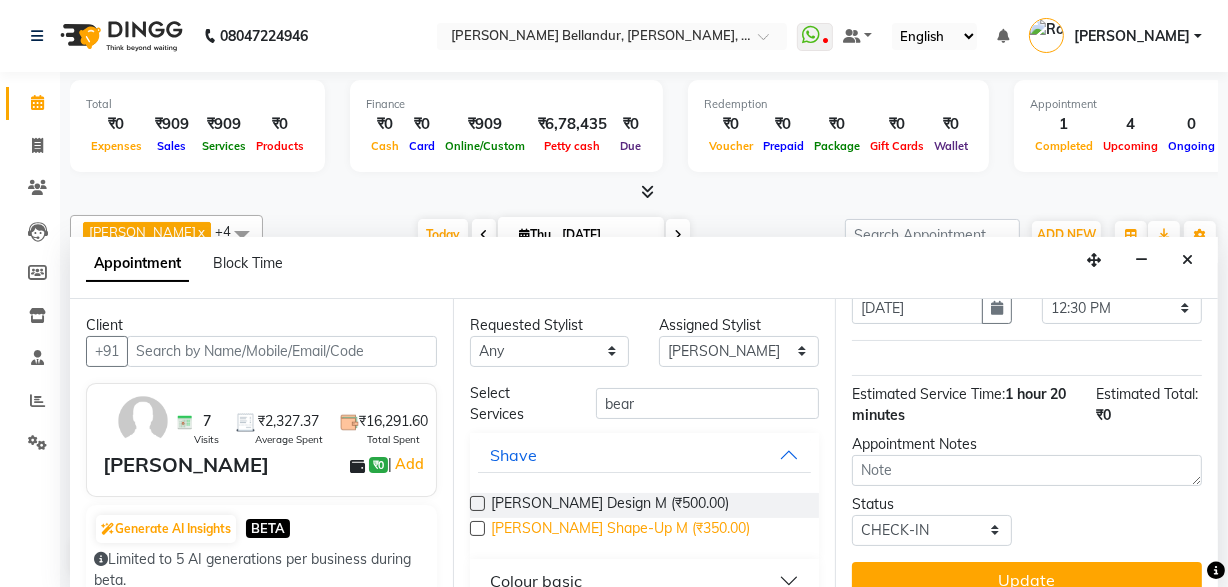 click on "Beard Shape-Up M (₹350.00)" at bounding box center [620, 530] 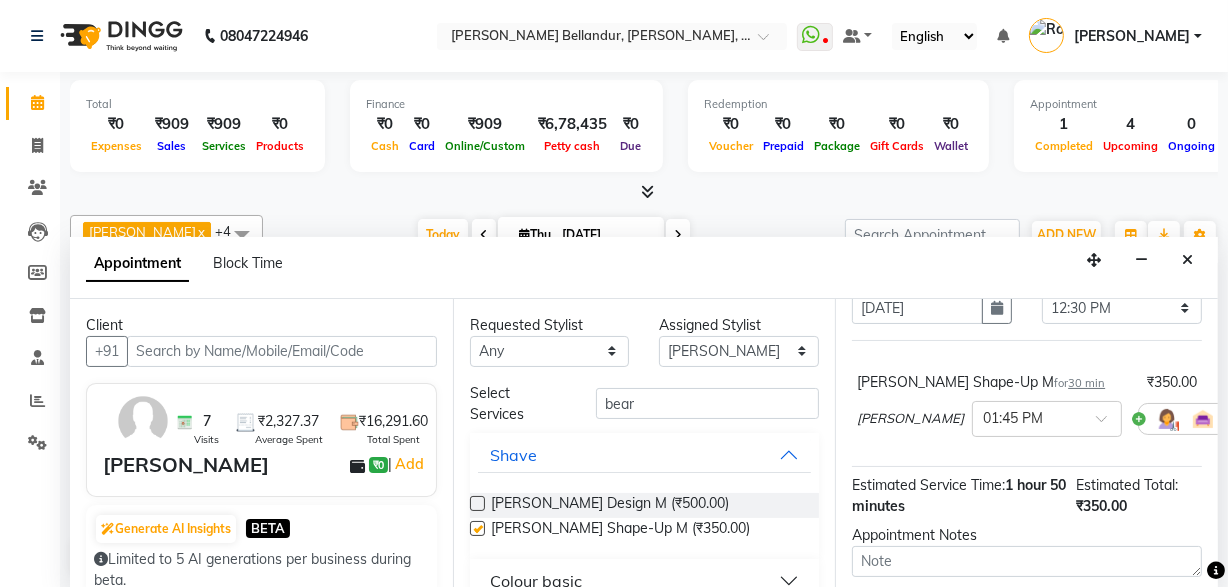 checkbox on "false" 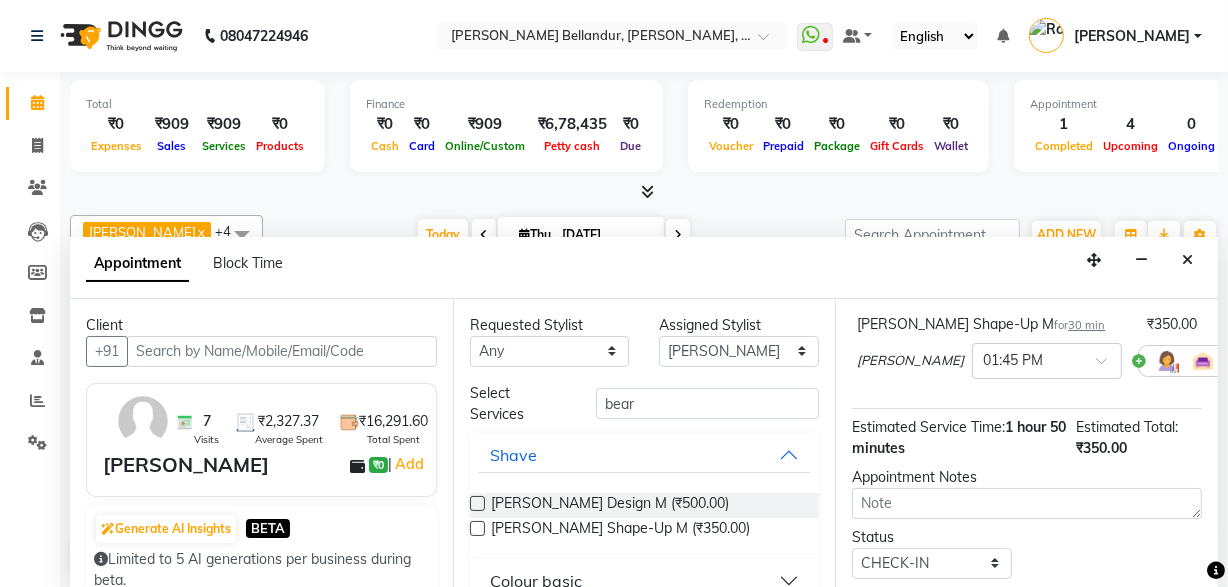 scroll, scrollTop: 229, scrollLeft: 0, axis: vertical 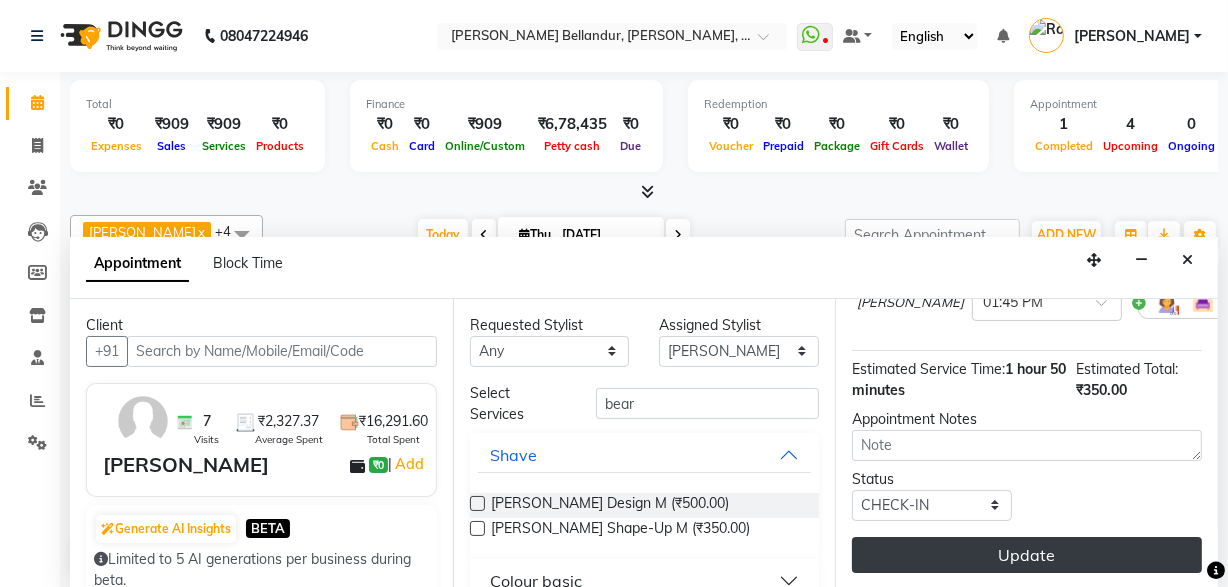 click on "Update" at bounding box center (1027, 555) 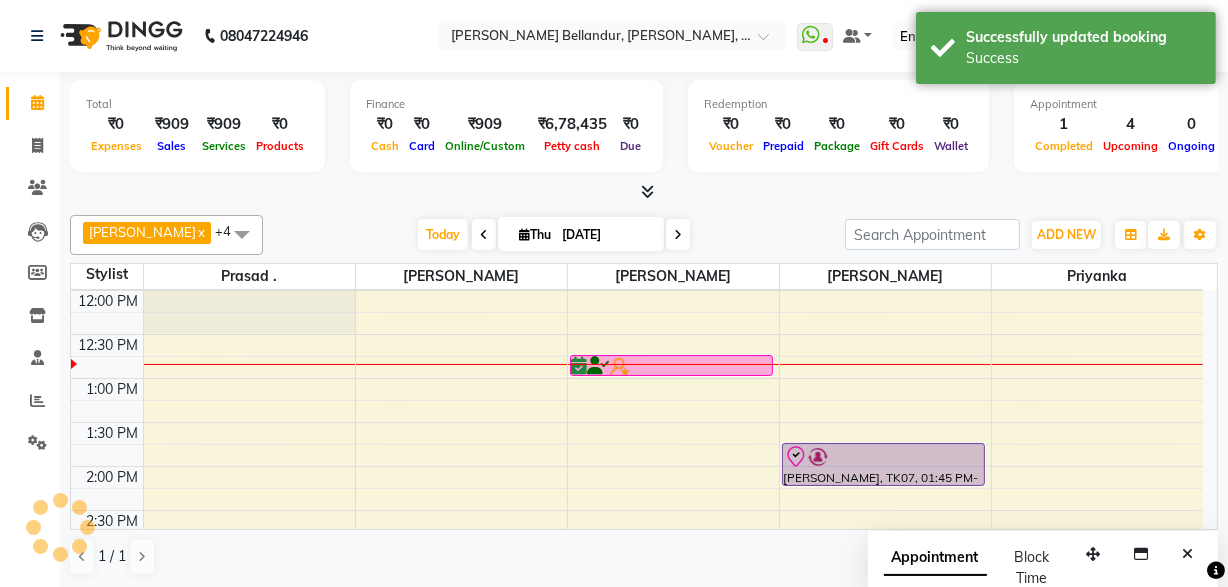 scroll, scrollTop: 0, scrollLeft: 0, axis: both 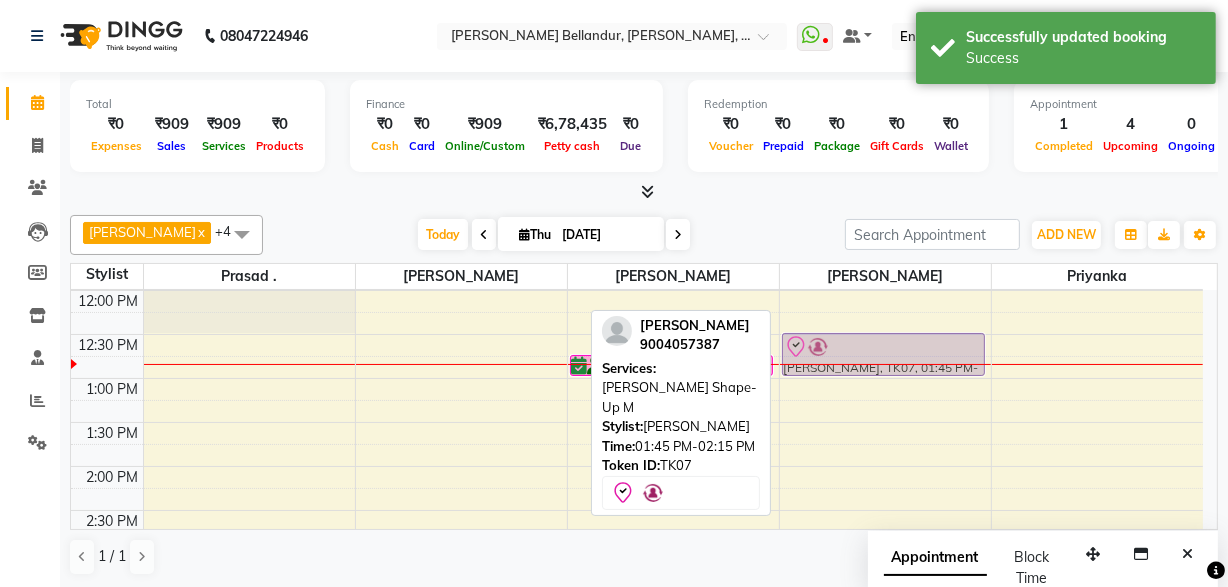 drag, startPoint x: 834, startPoint y: 471, endPoint x: 822, endPoint y: 369, distance: 102.70345 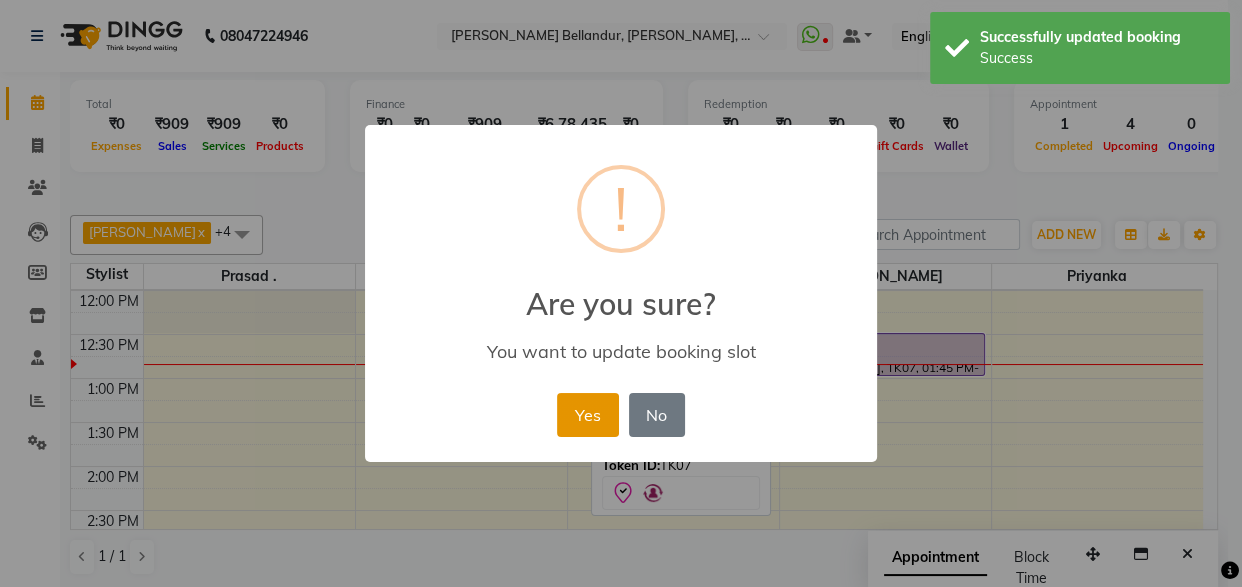 click on "Yes" at bounding box center (587, 415) 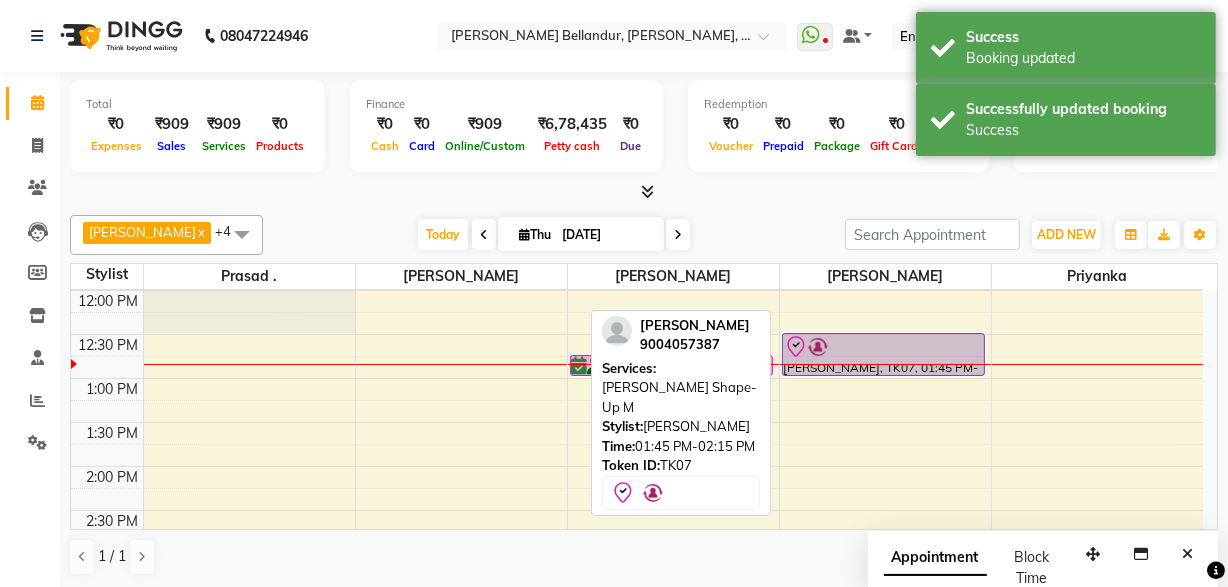 drag, startPoint x: 797, startPoint y: 371, endPoint x: 797, endPoint y: 357, distance: 14 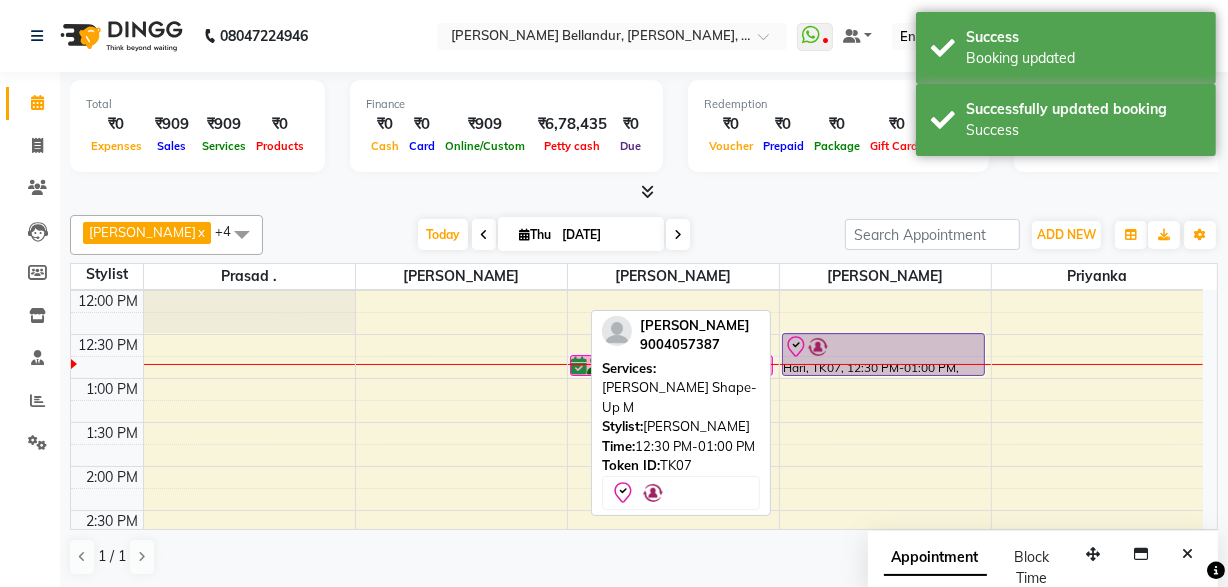 click at bounding box center [884, 347] 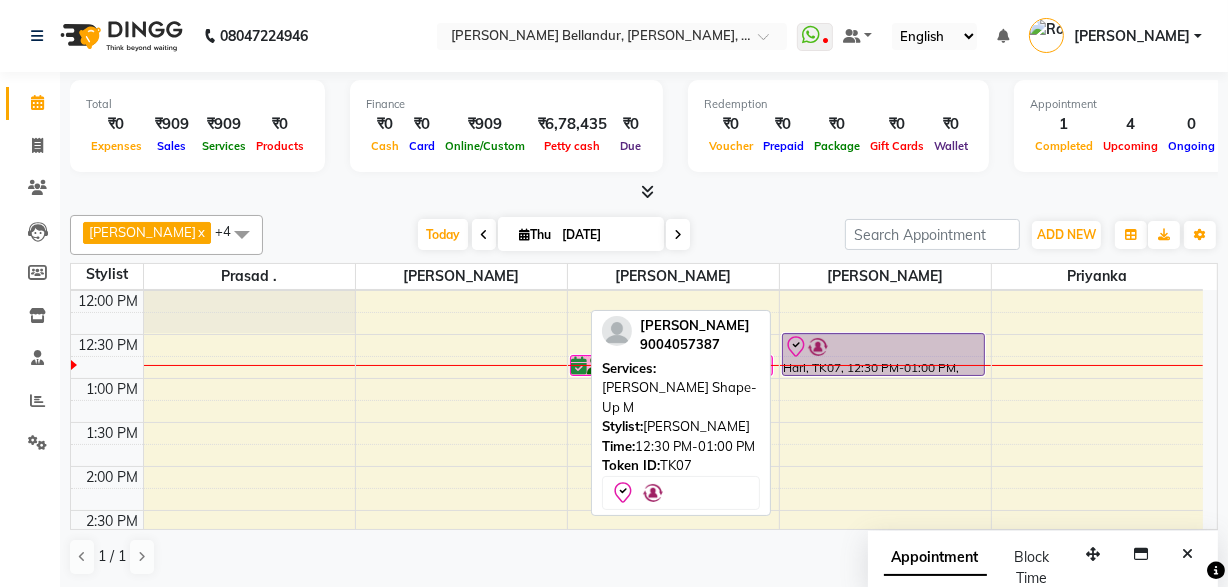 click at bounding box center (884, 347) 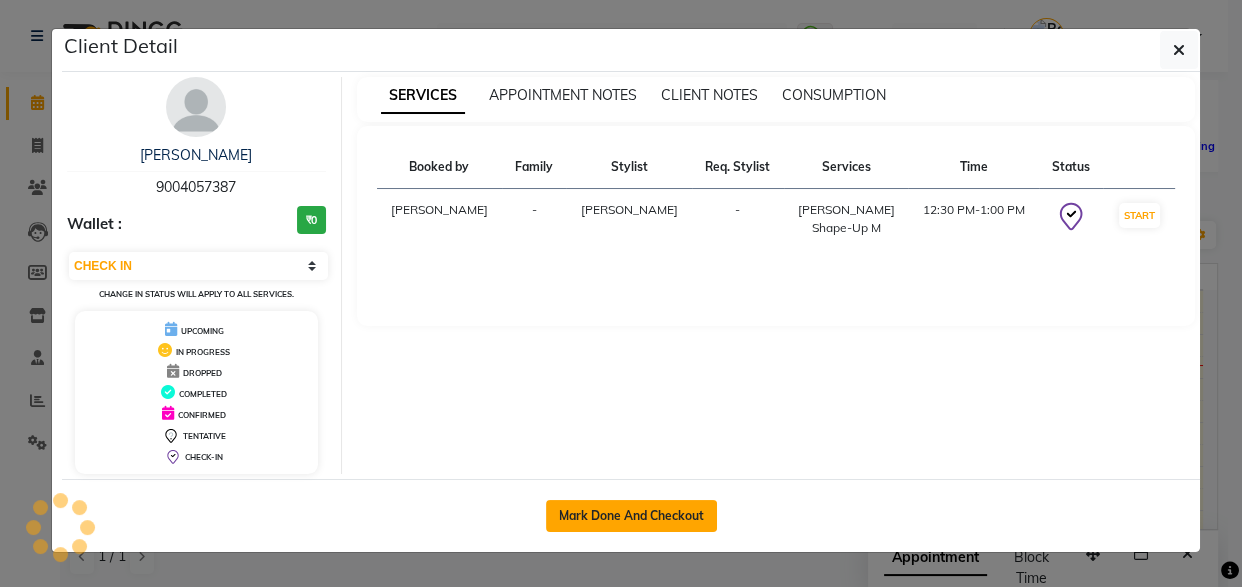click on "Mark Done And Checkout" 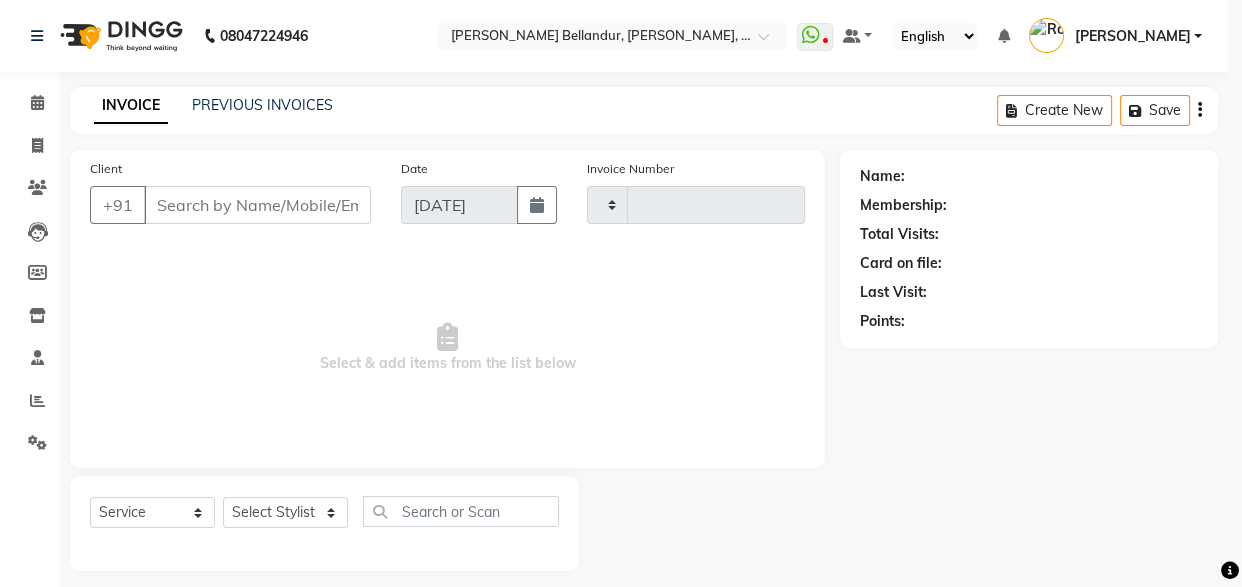 type on "1558" 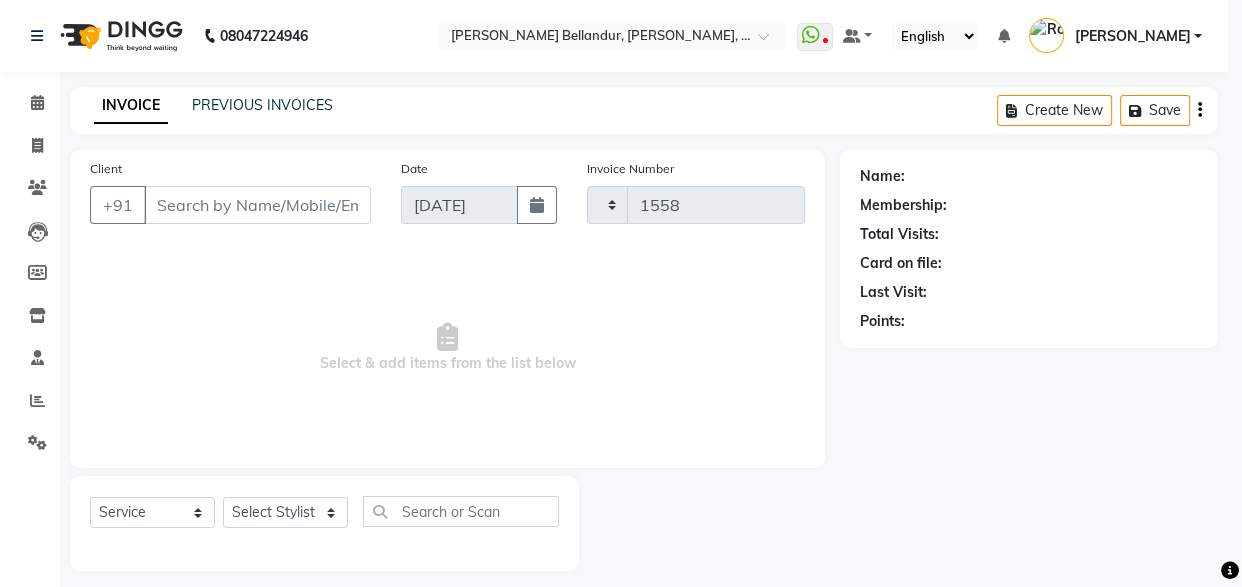 select on "5743" 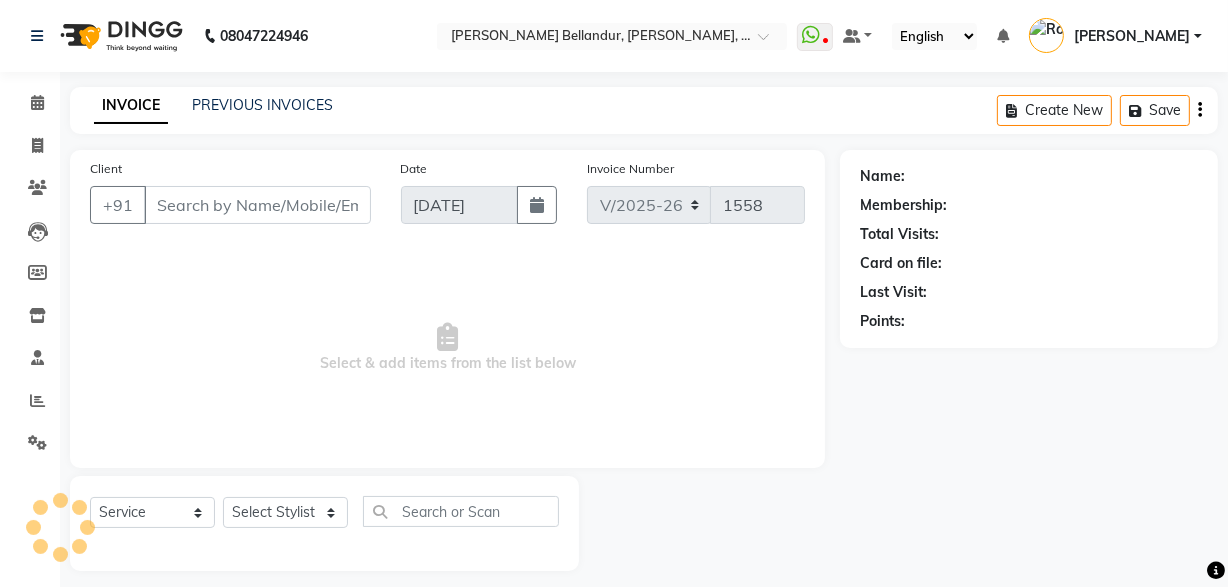 type on "90******87" 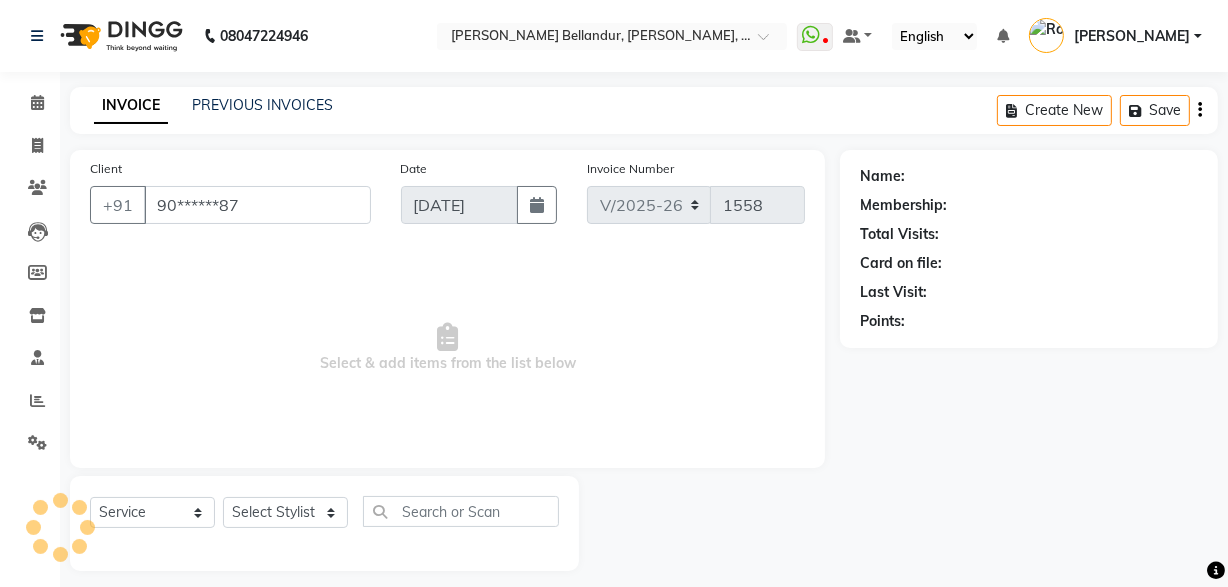 select on "76419" 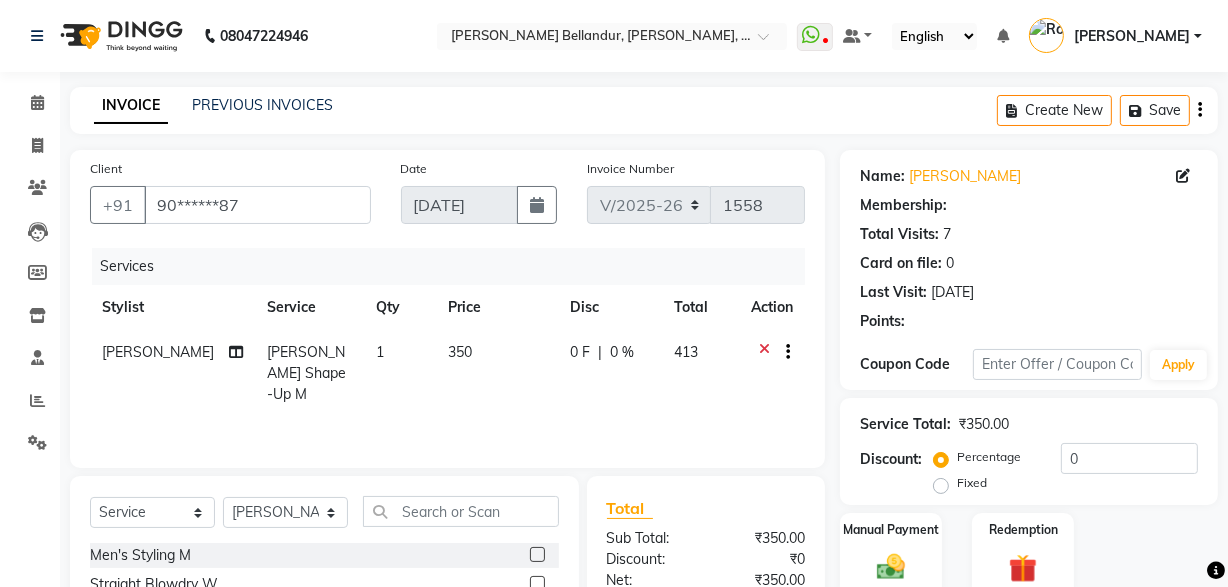 select on "1: Object" 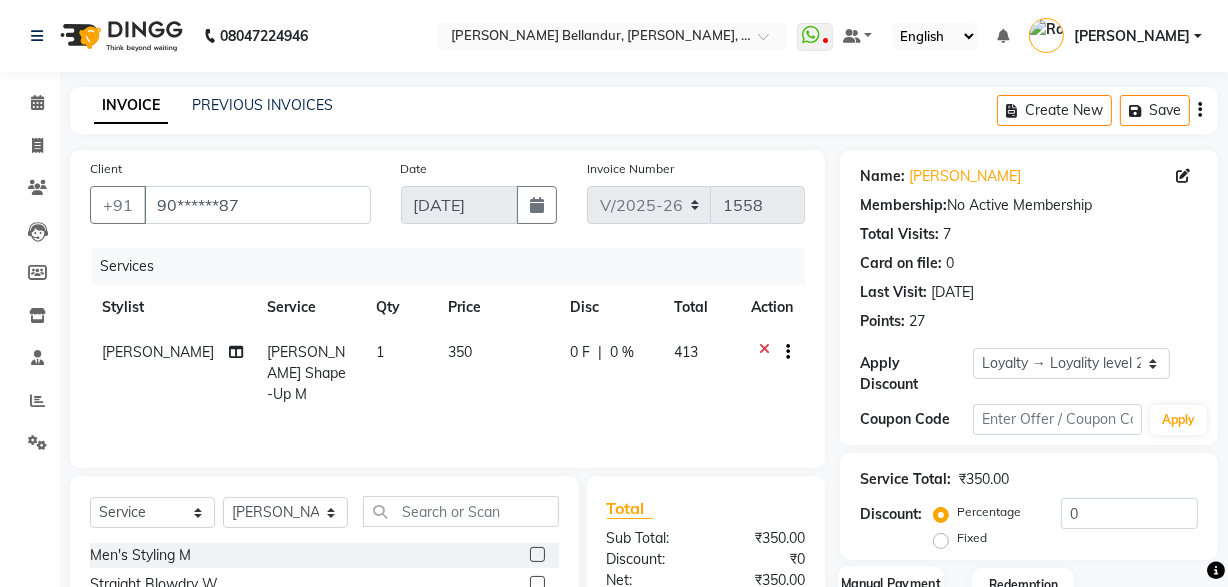 scroll, scrollTop: 214, scrollLeft: 0, axis: vertical 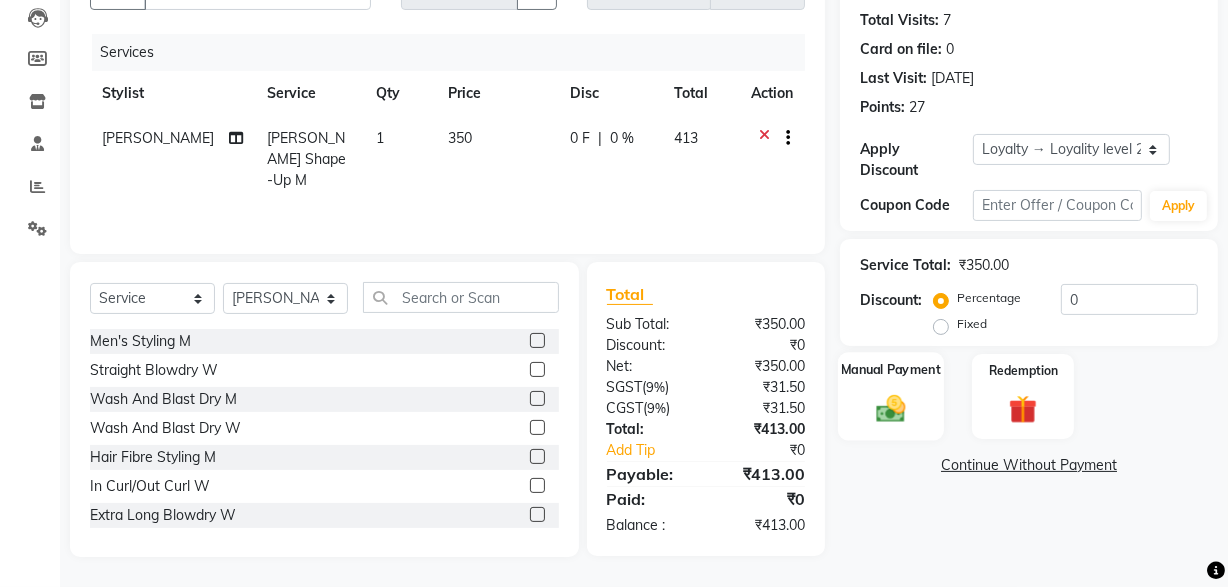 click 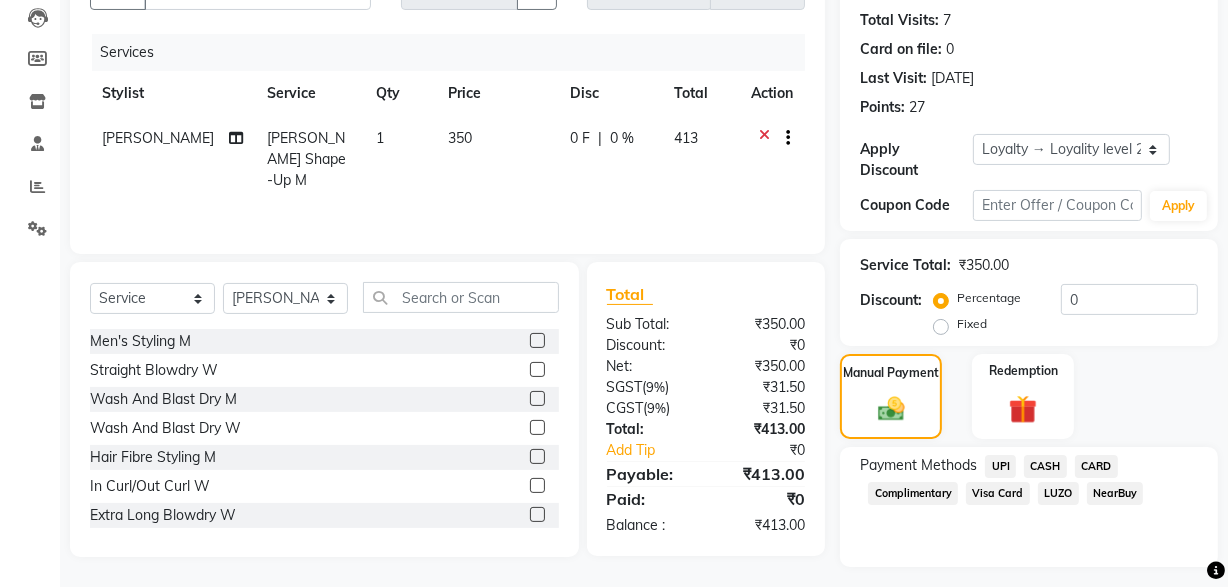 click on "UPI" 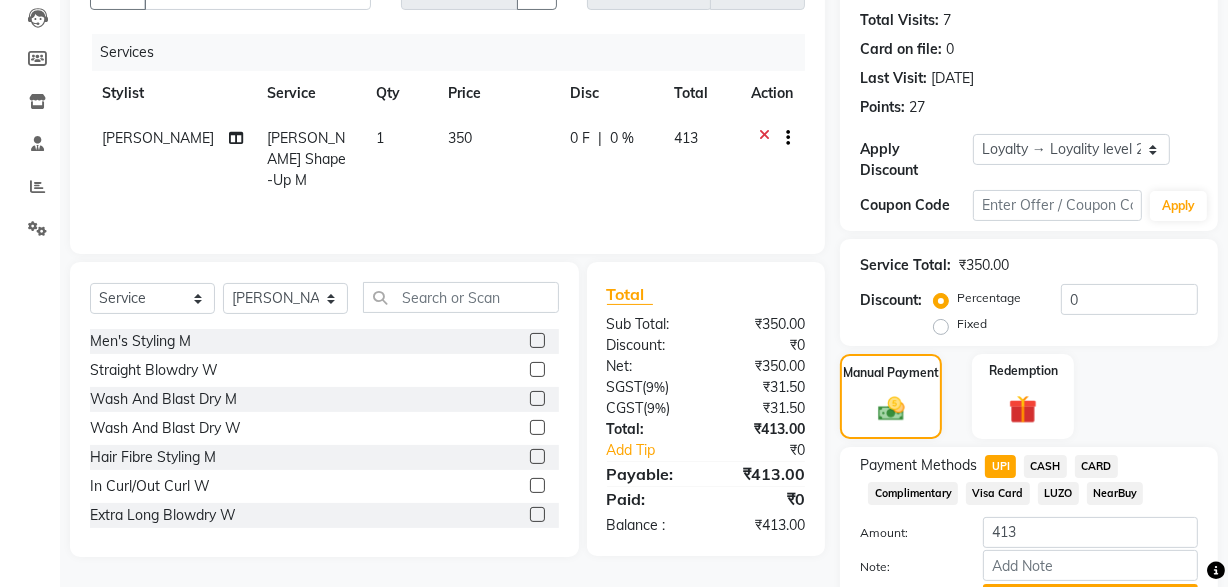 scroll, scrollTop: 320, scrollLeft: 0, axis: vertical 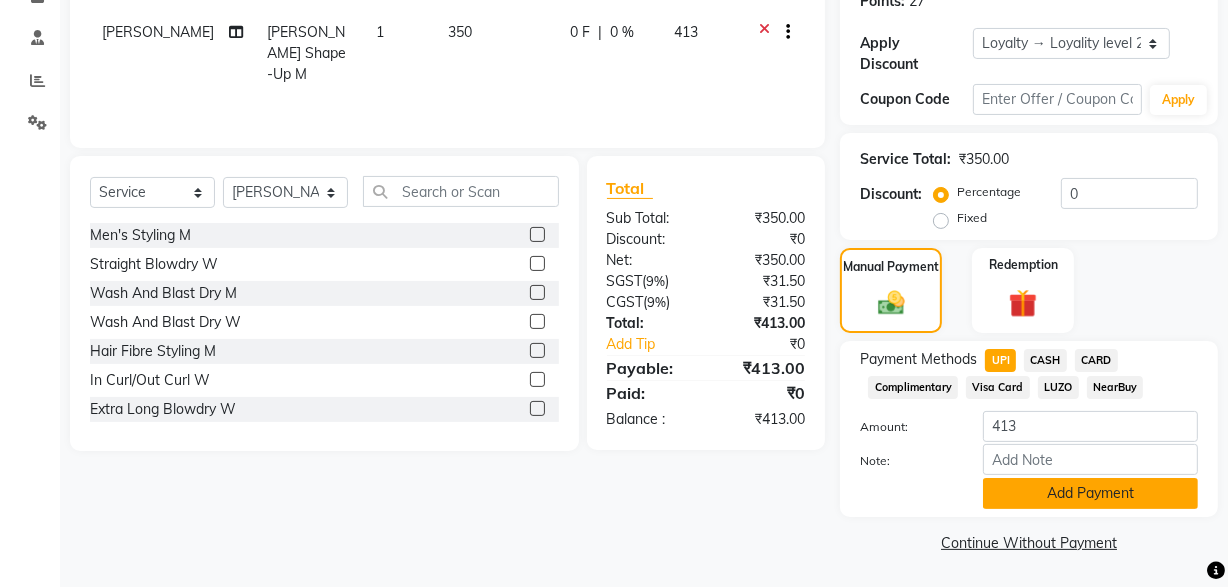 click on "Add Payment" 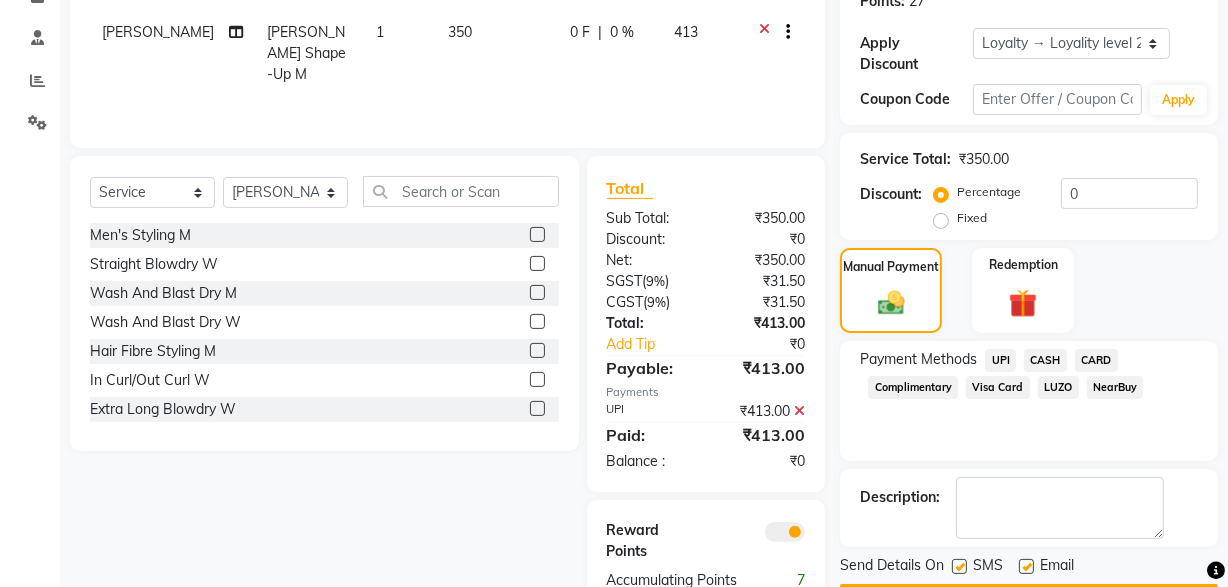 scroll, scrollTop: 395, scrollLeft: 0, axis: vertical 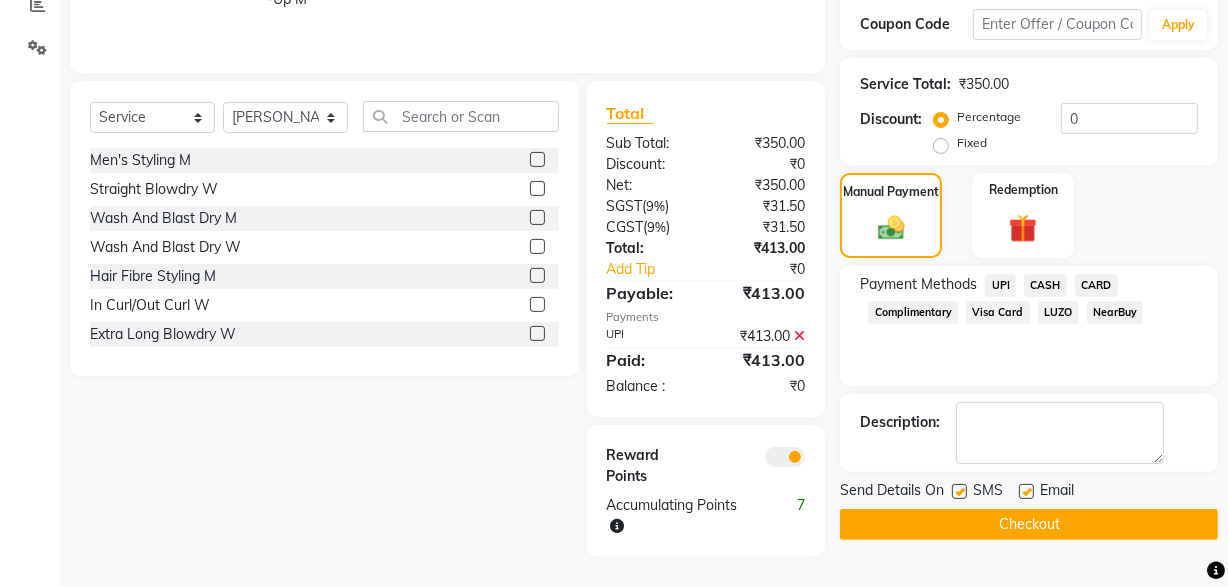 click on "Checkout" 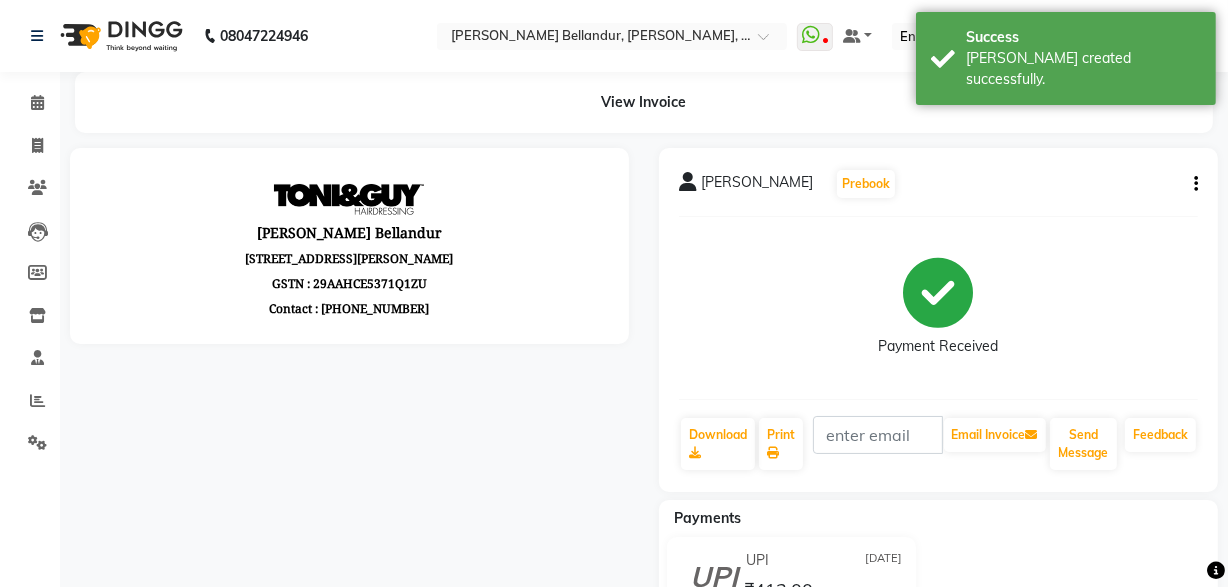 scroll, scrollTop: 0, scrollLeft: 0, axis: both 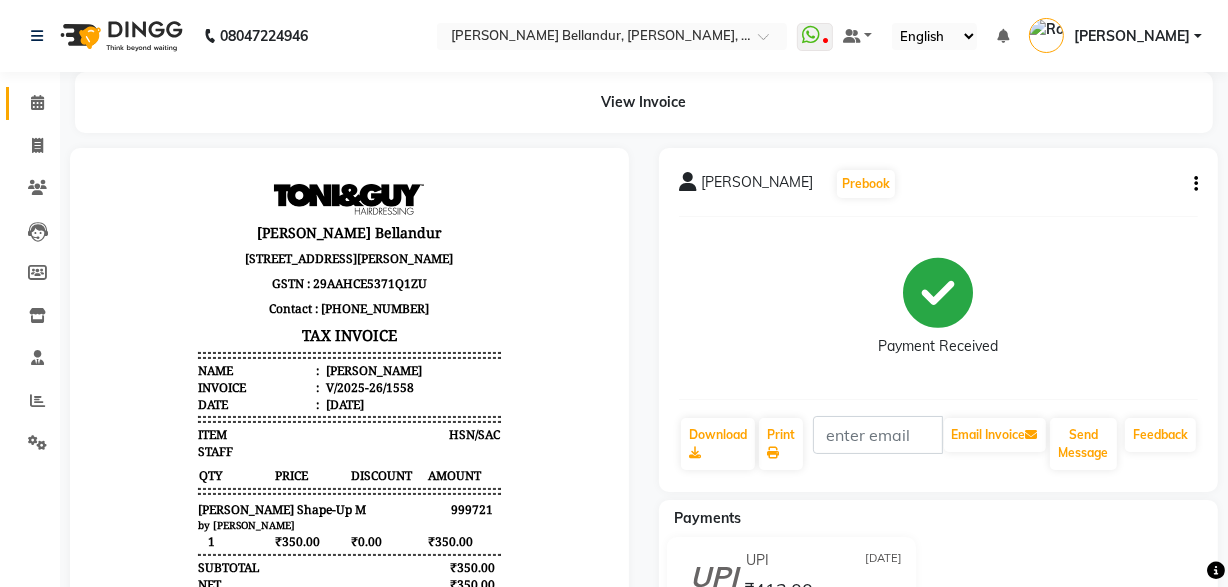 click 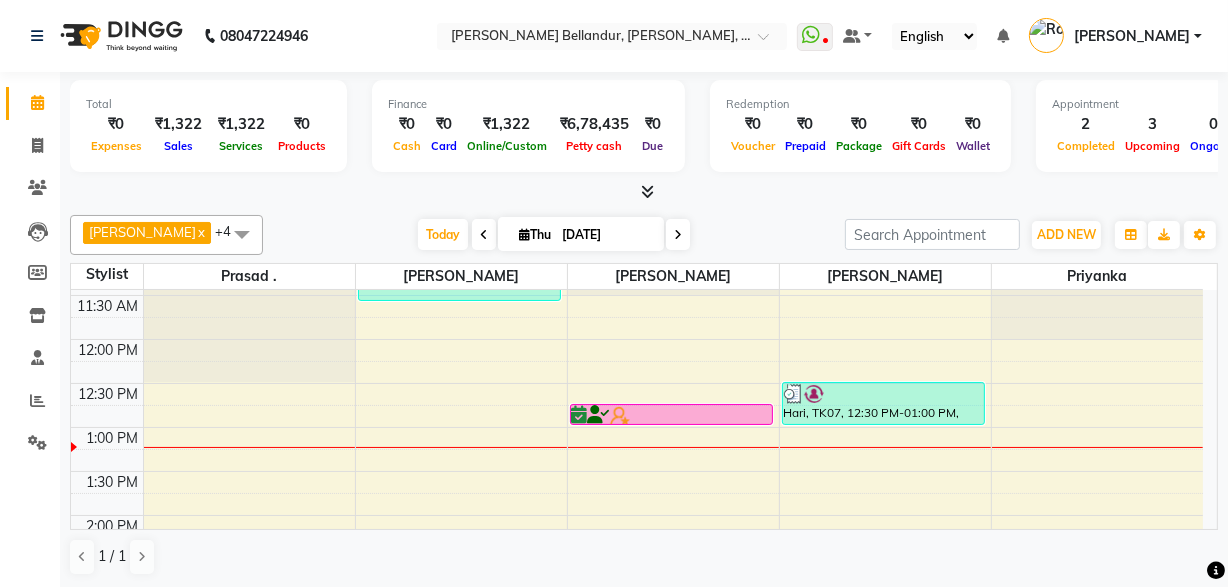 scroll, scrollTop: 224, scrollLeft: 0, axis: vertical 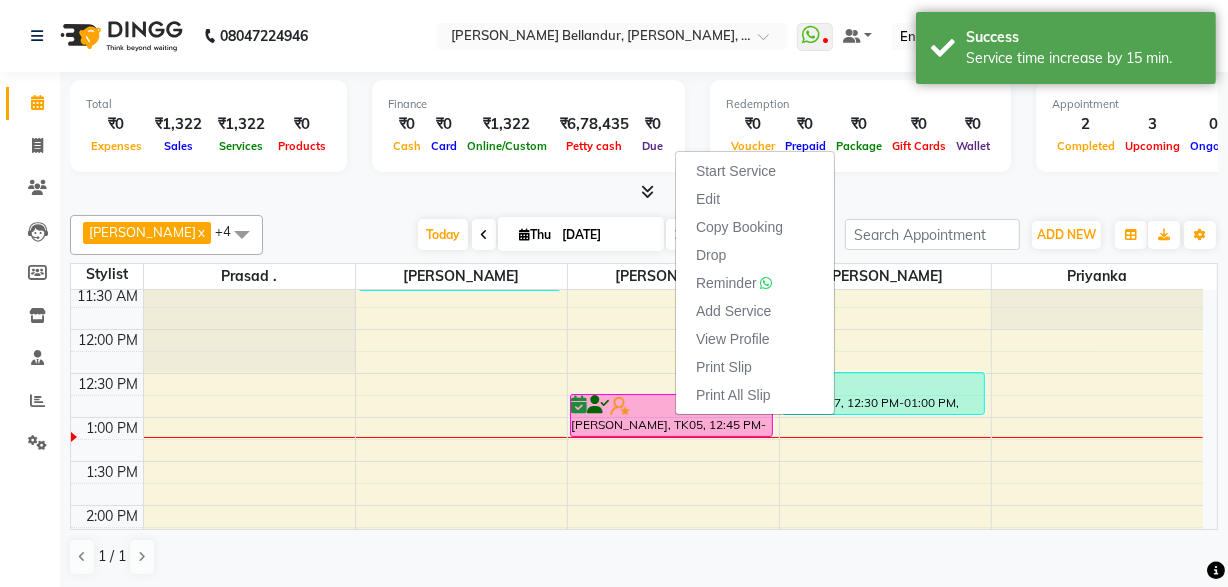 click on "9:00 AM 9:30 AM 10:00 AM 10:30 AM 11:00 AM 11:30 AM 12:00 PM 12:30 PM 1:00 PM 1:30 PM 2:00 PM 2:30 PM 3:00 PM 3:30 PM 4:00 PM 4:30 PM 5:00 PM 5:30 PM 6:00 PM 6:30 PM 7:00 PM 7:30 PM 8:00 PM 8:30 PM 9:00 PM 9:30 PM     Neeraj, TK01, 10:30 AM-11:35 AM, Stylist M     Anandh, TK06, 03:30 PM-04:20 PM, Stylist M     Ikshita, TK05, 12:45 PM-01:15 PM, Eyebrows Threading W     Anandh, TK06, 04:15 PM-05:30 PM, Dead Sea Pedicure M     Hari, TK07, 12:30 PM-01:00 PM, Beard Shape-Up M" at bounding box center [637, 637] 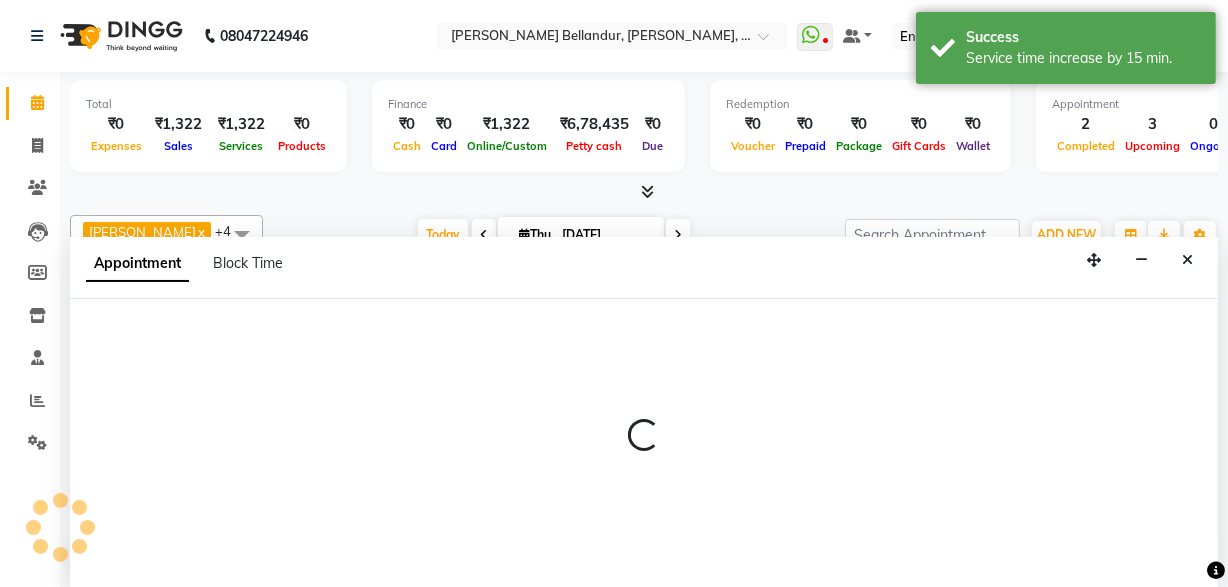 scroll, scrollTop: 0, scrollLeft: 0, axis: both 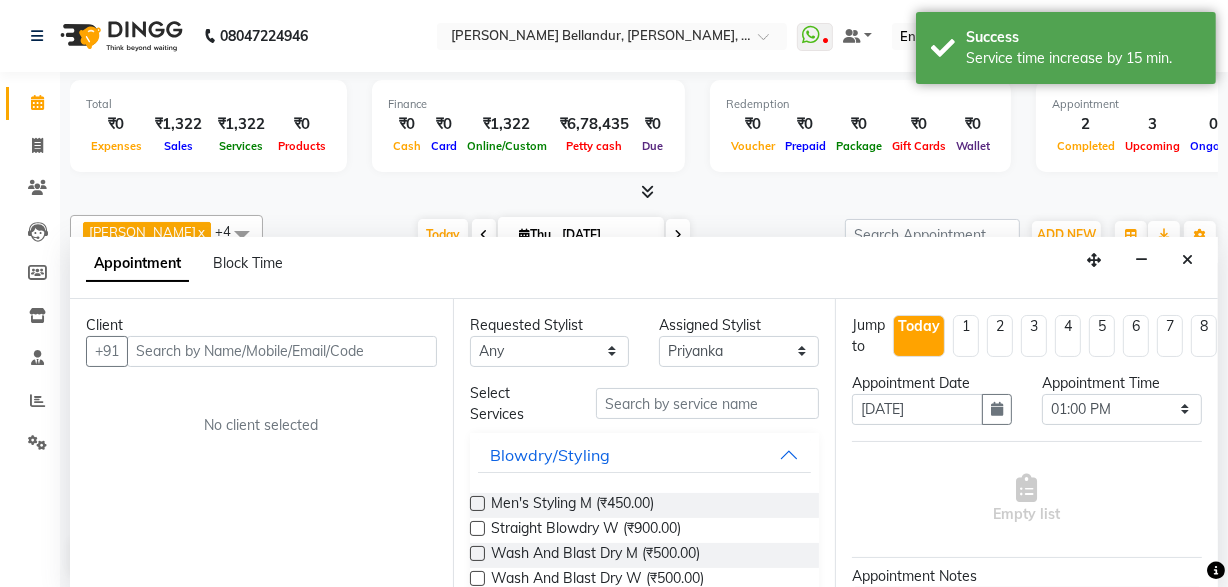 click at bounding box center [282, 351] 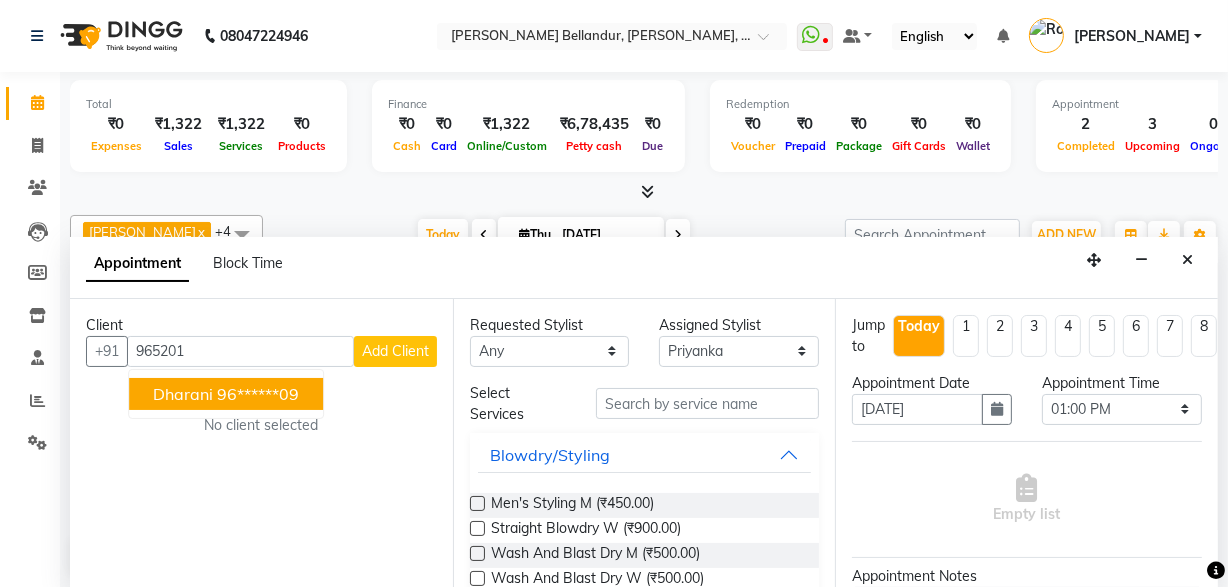 click on "96******09" at bounding box center (258, 394) 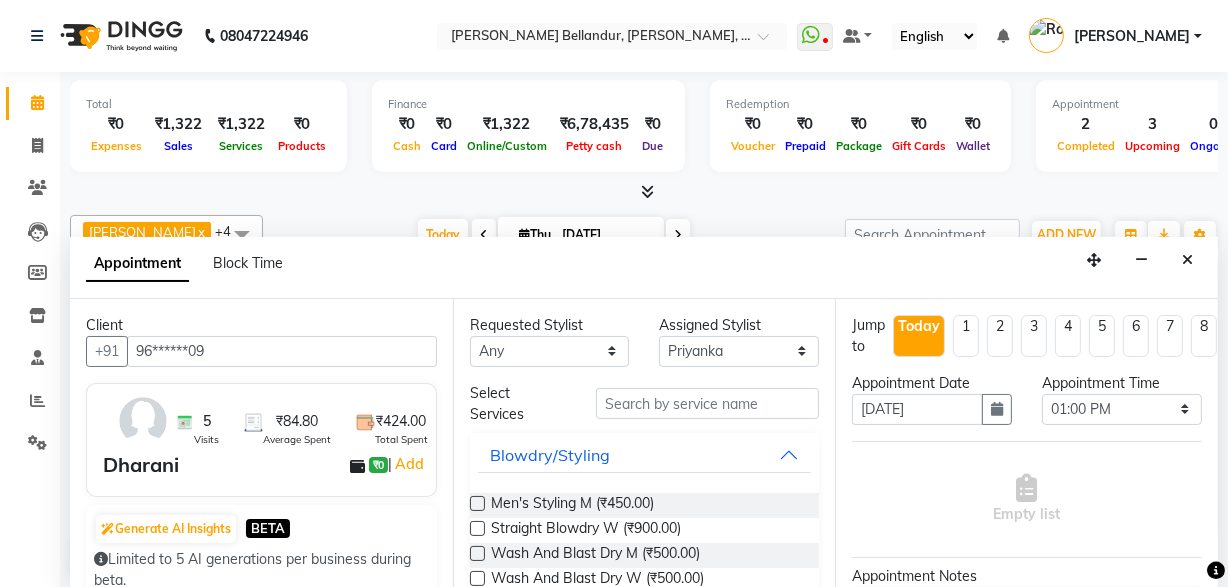 type on "96******09" 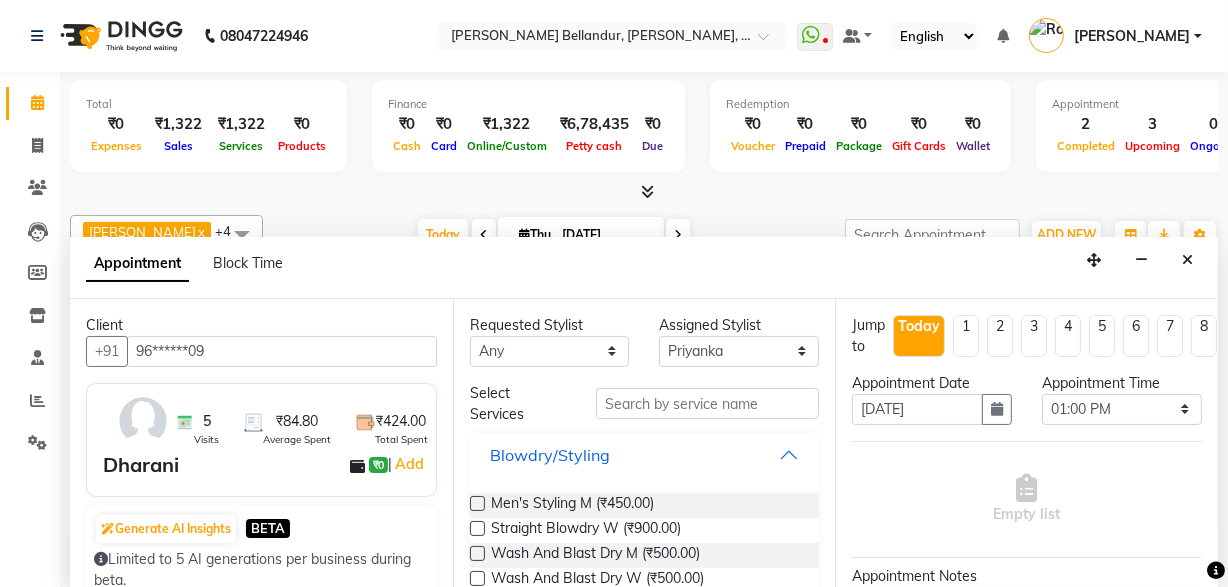 click on "Blowdry/Styling" at bounding box center [645, 455] 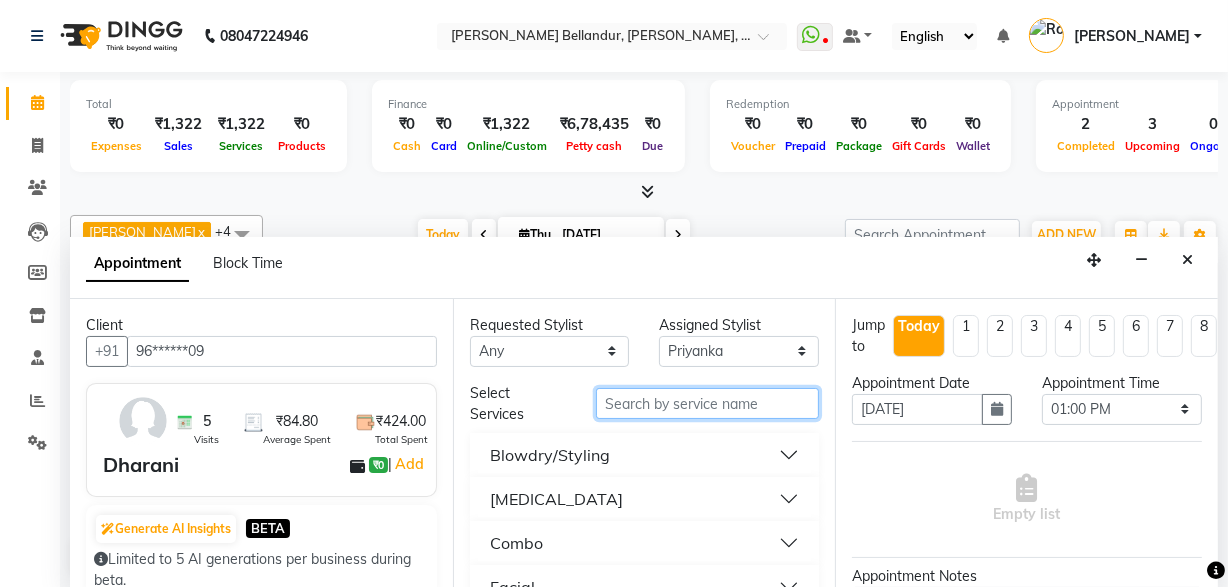 click at bounding box center [707, 403] 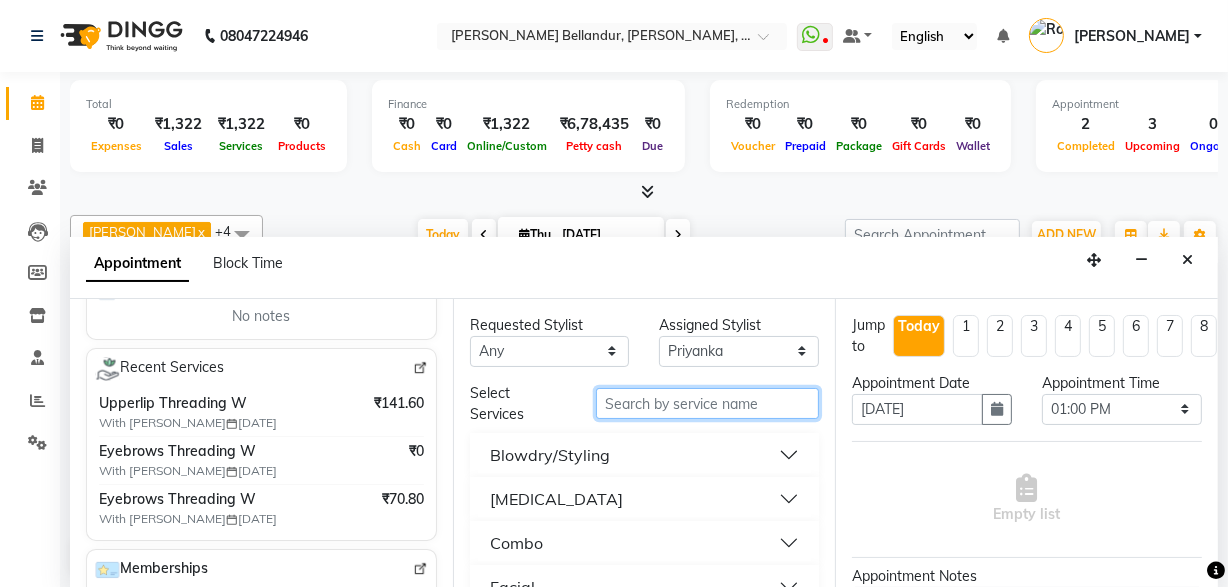 scroll, scrollTop: 356, scrollLeft: 0, axis: vertical 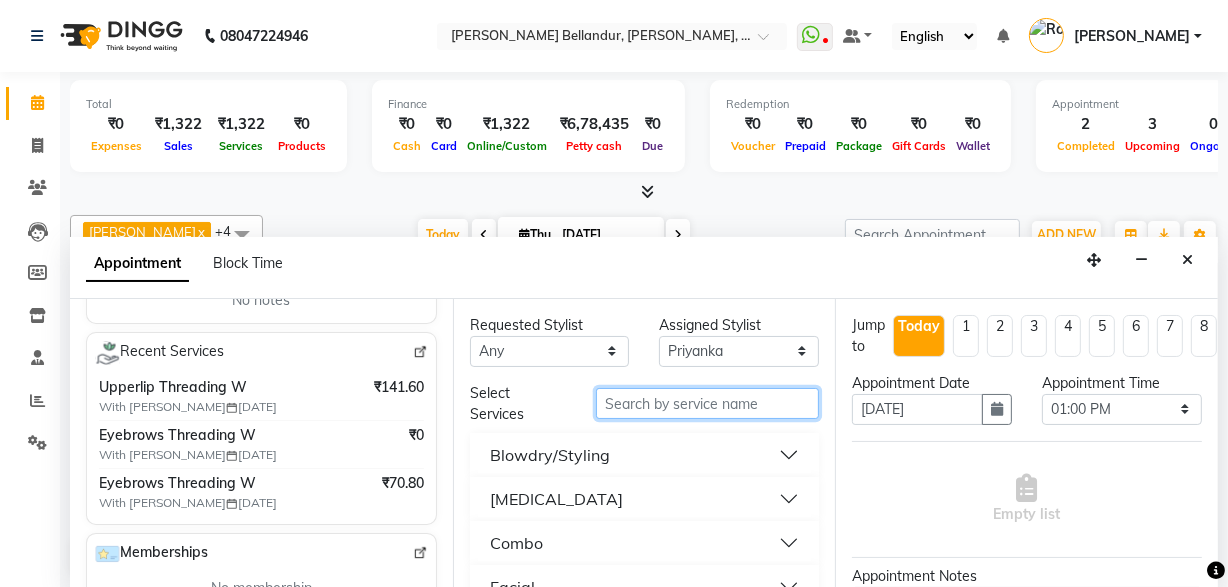 click at bounding box center [707, 403] 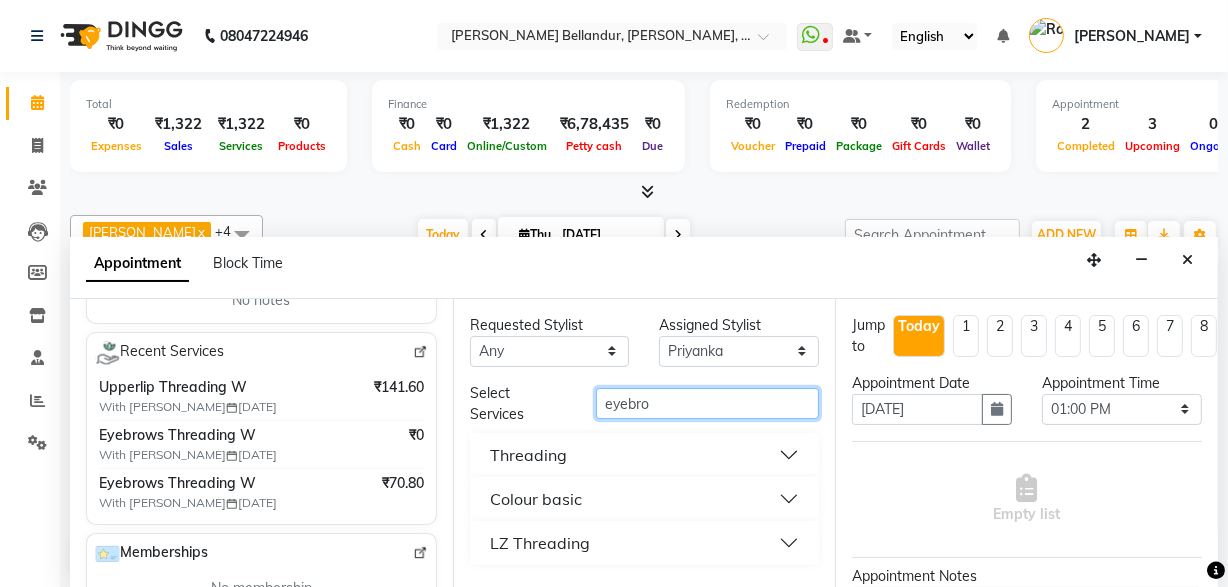 type on "eyebro" 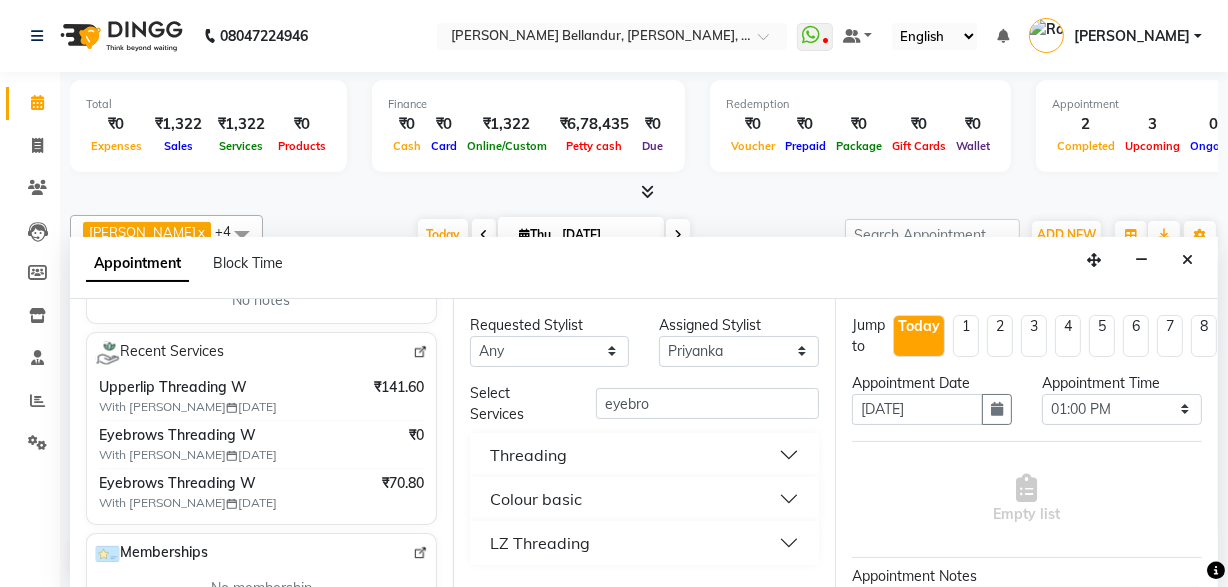 click on "Threading" at bounding box center (645, 455) 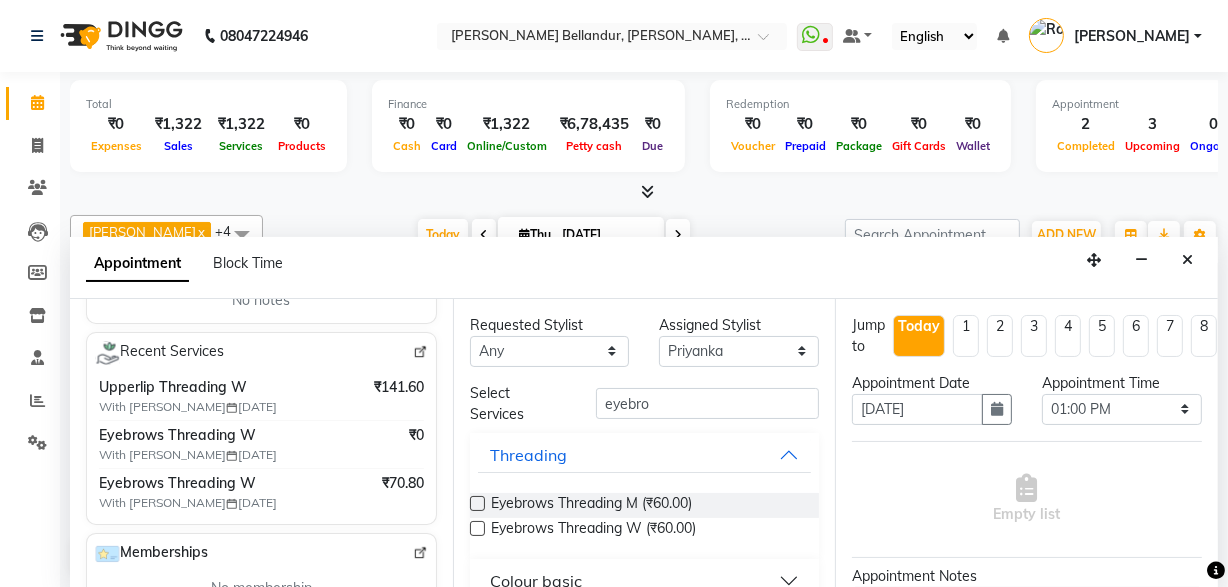 drag, startPoint x: 602, startPoint y: 530, endPoint x: 779, endPoint y: 511, distance: 178.01685 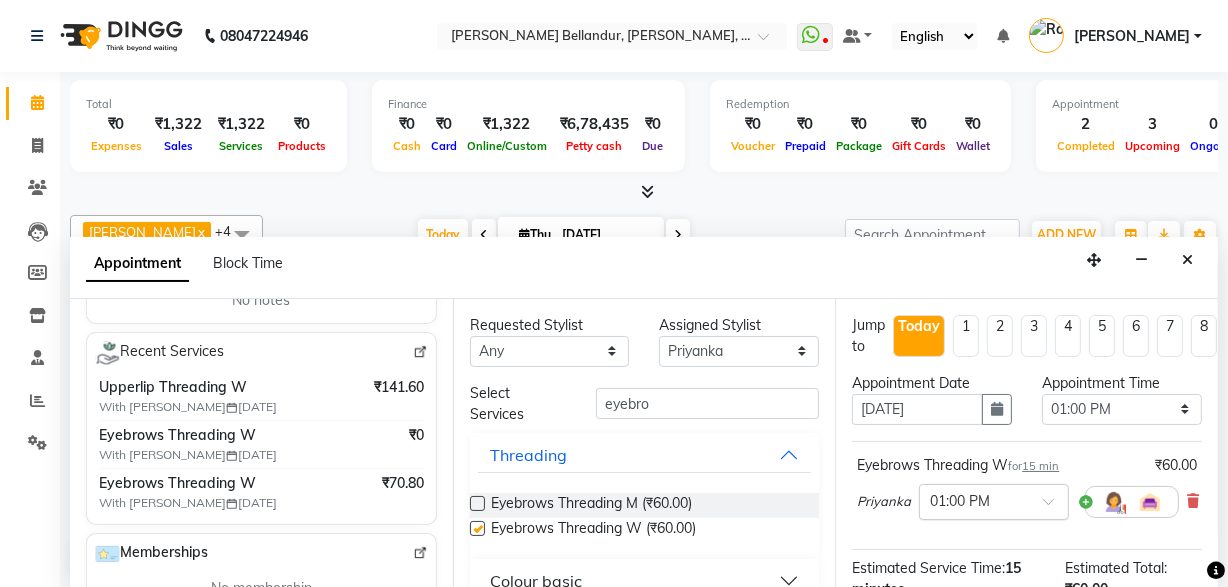 checkbox on "false" 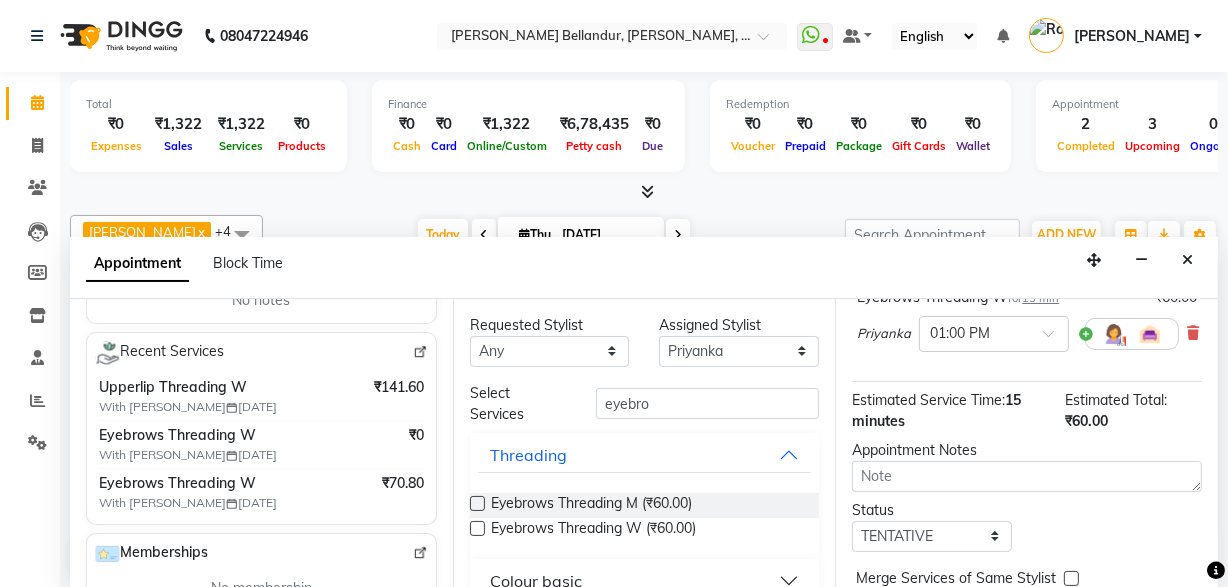 scroll, scrollTop: 286, scrollLeft: 0, axis: vertical 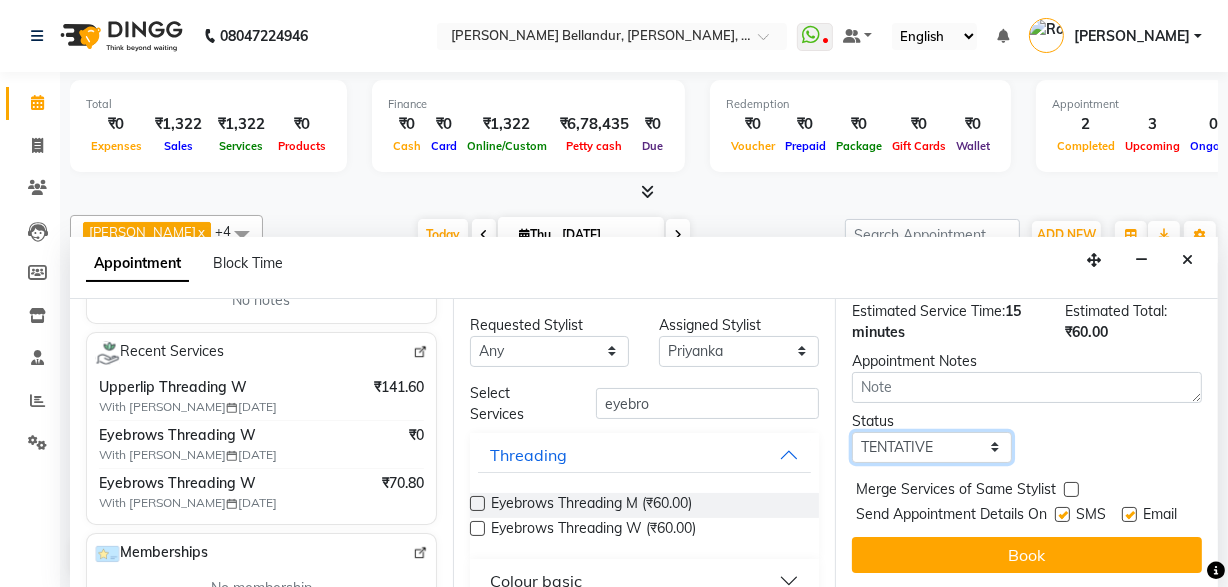 click on "Select TENTATIVE CONFIRM CHECK-IN UPCOMING" at bounding box center (932, 447) 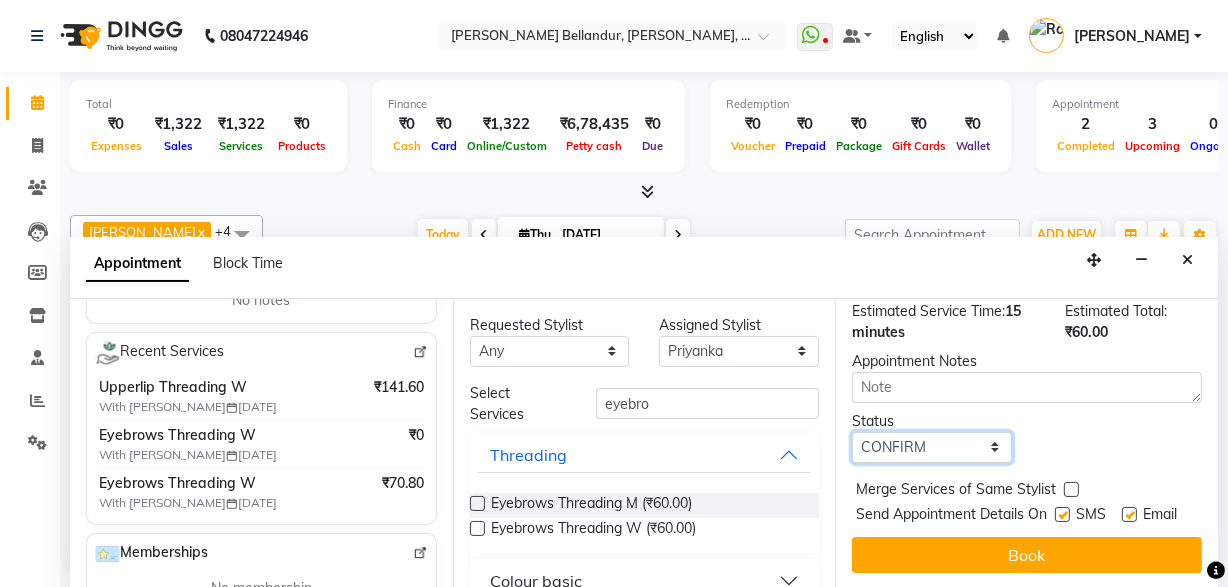 click on "Select TENTATIVE CONFIRM CHECK-IN UPCOMING" at bounding box center (932, 447) 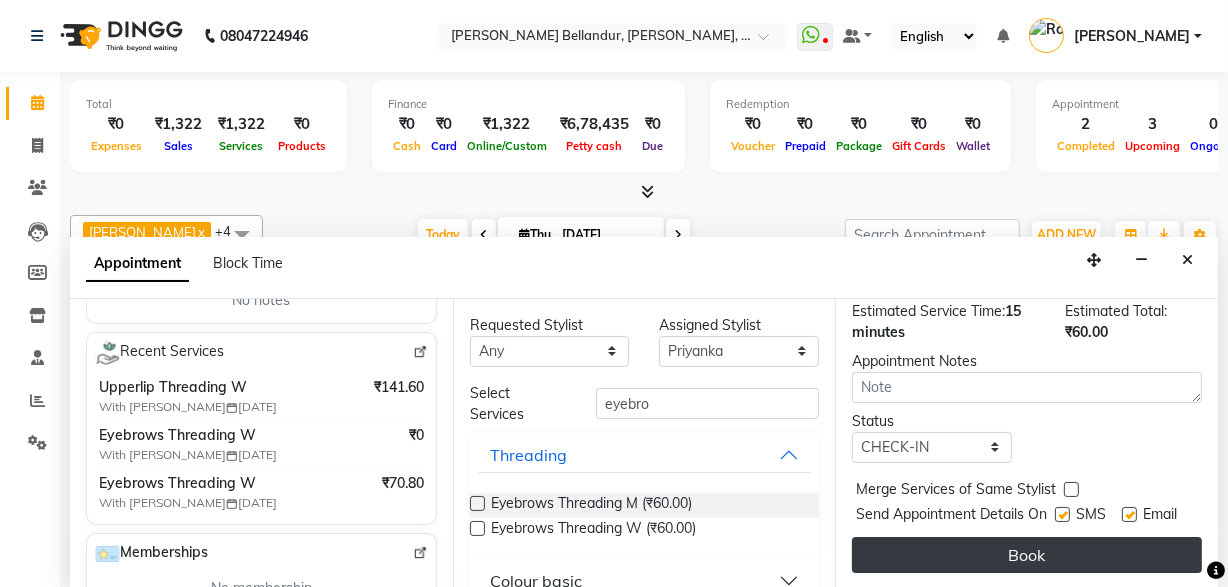 click on "Book" at bounding box center (1027, 555) 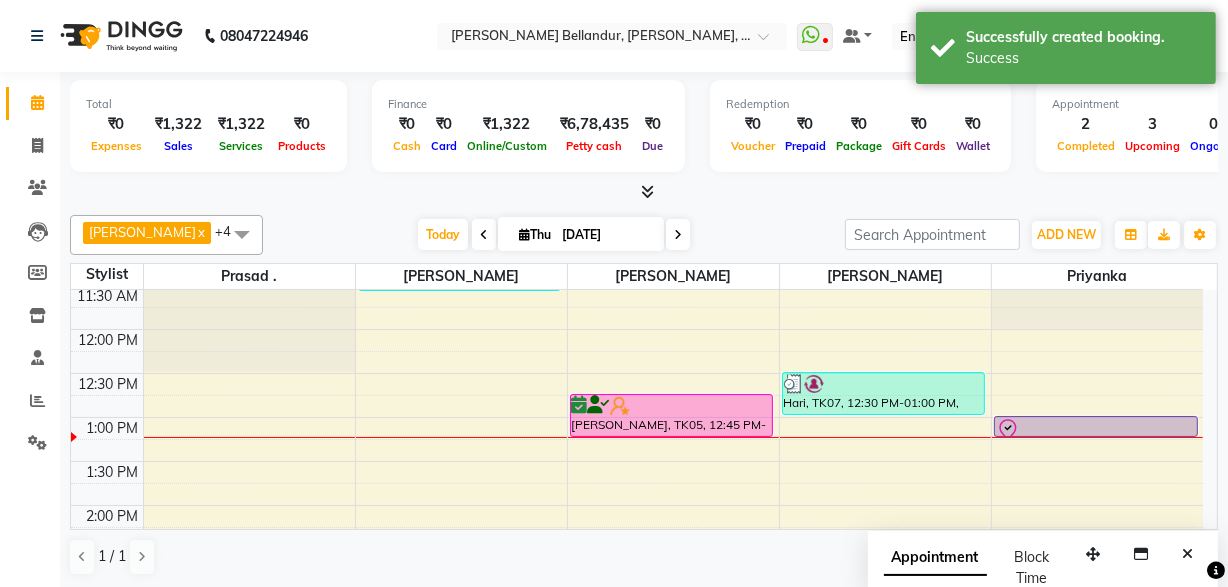 scroll, scrollTop: 0, scrollLeft: 0, axis: both 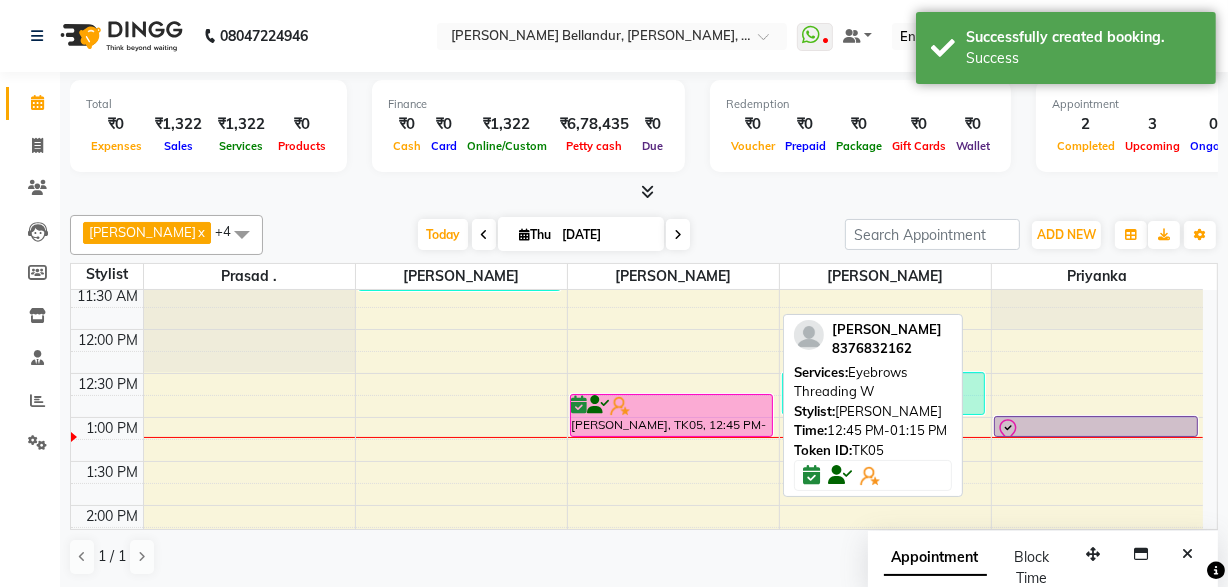 click at bounding box center [672, 436] 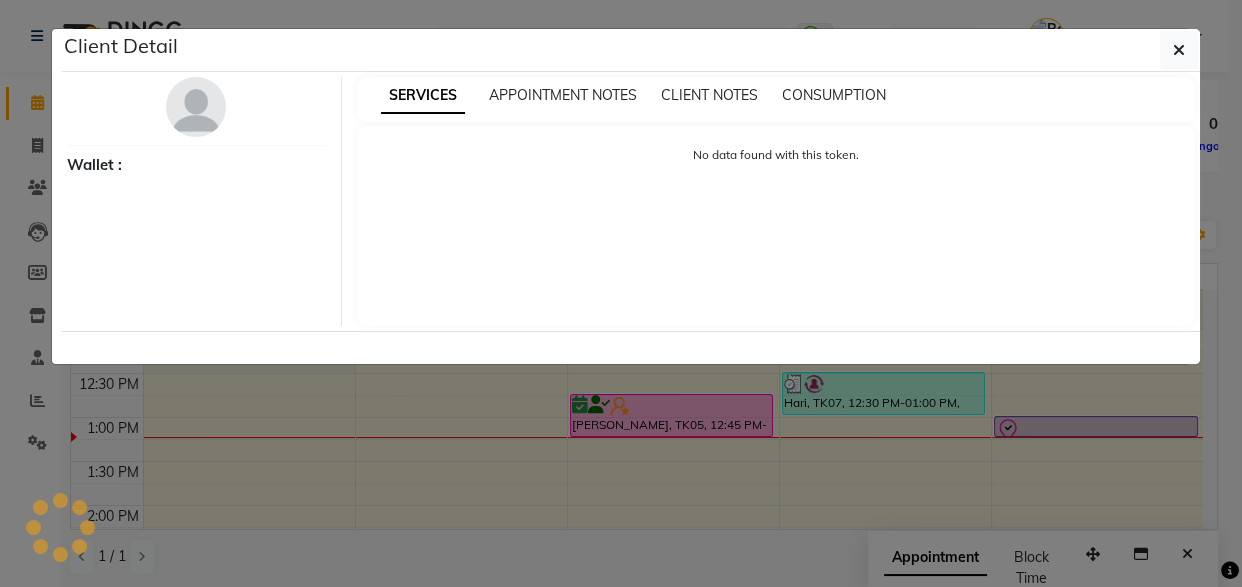 select on "6" 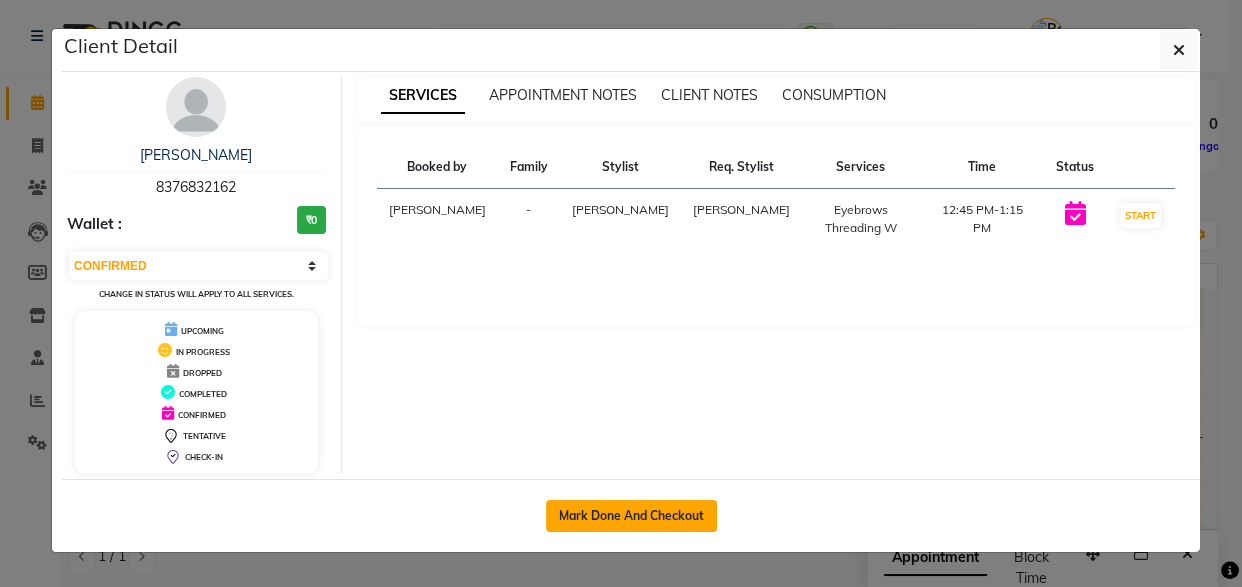 click on "Mark Done And Checkout" 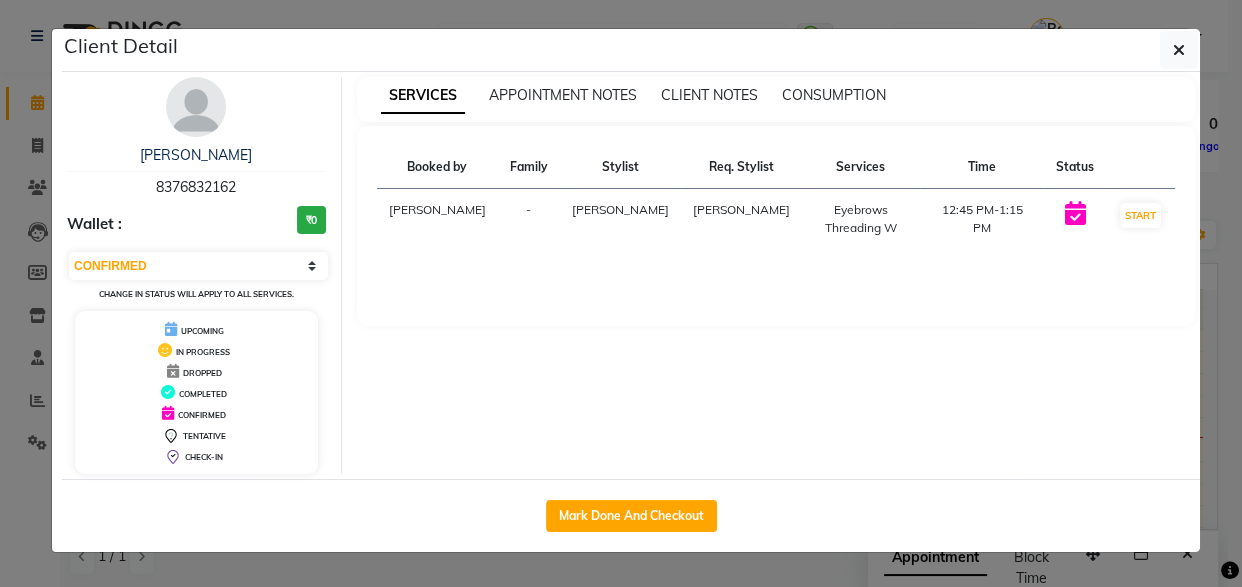 select on "service" 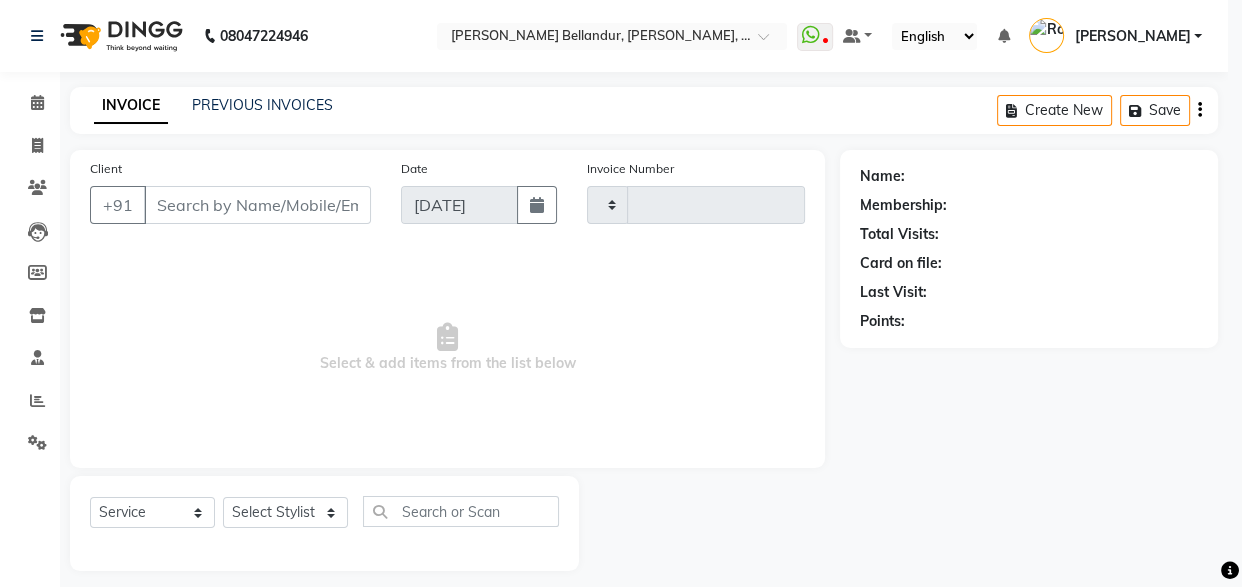type on "1559" 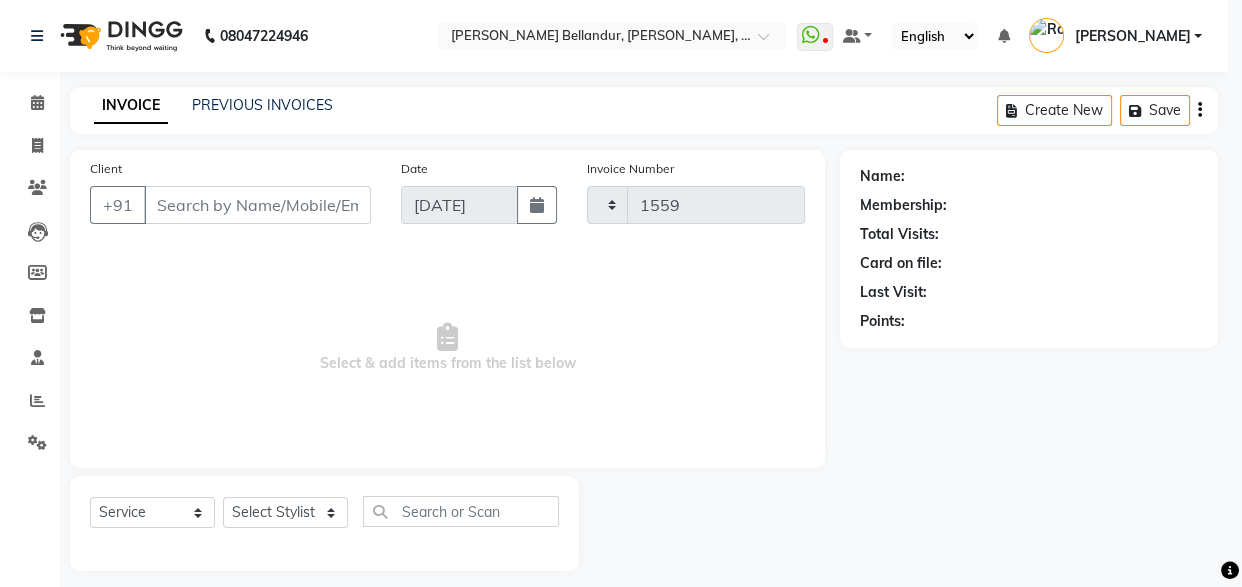 select on "5743" 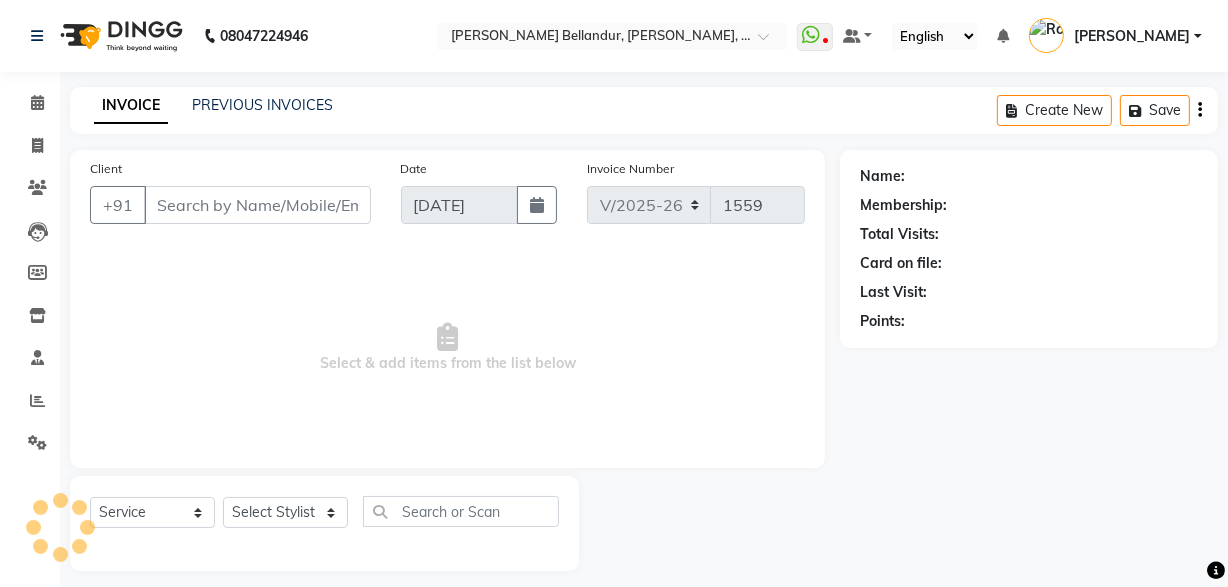 scroll, scrollTop: 14, scrollLeft: 0, axis: vertical 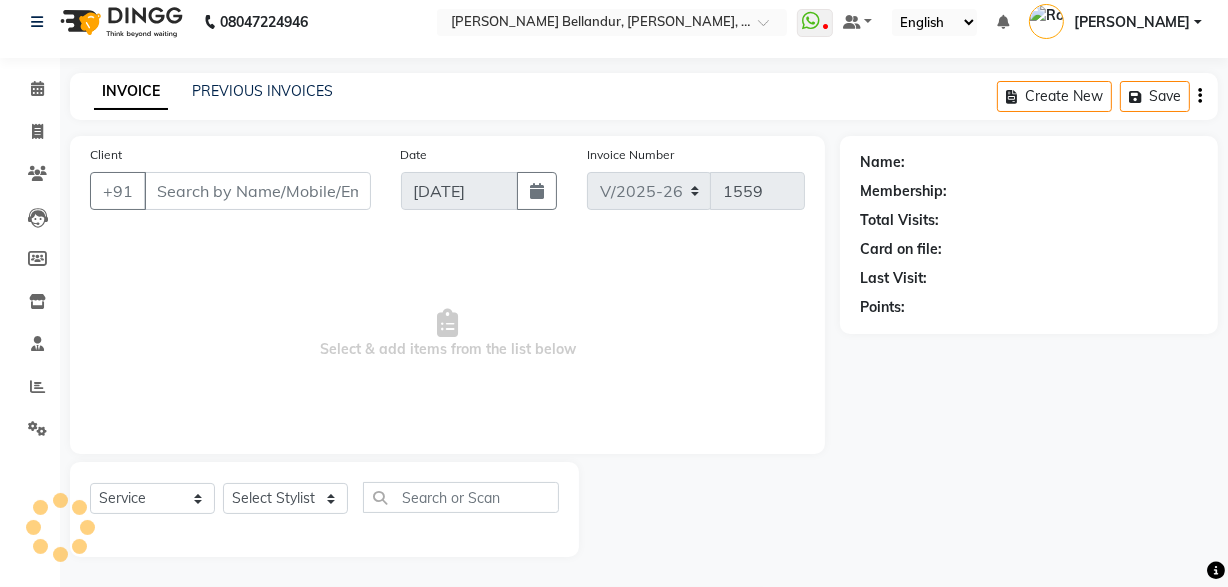 type on "83******62" 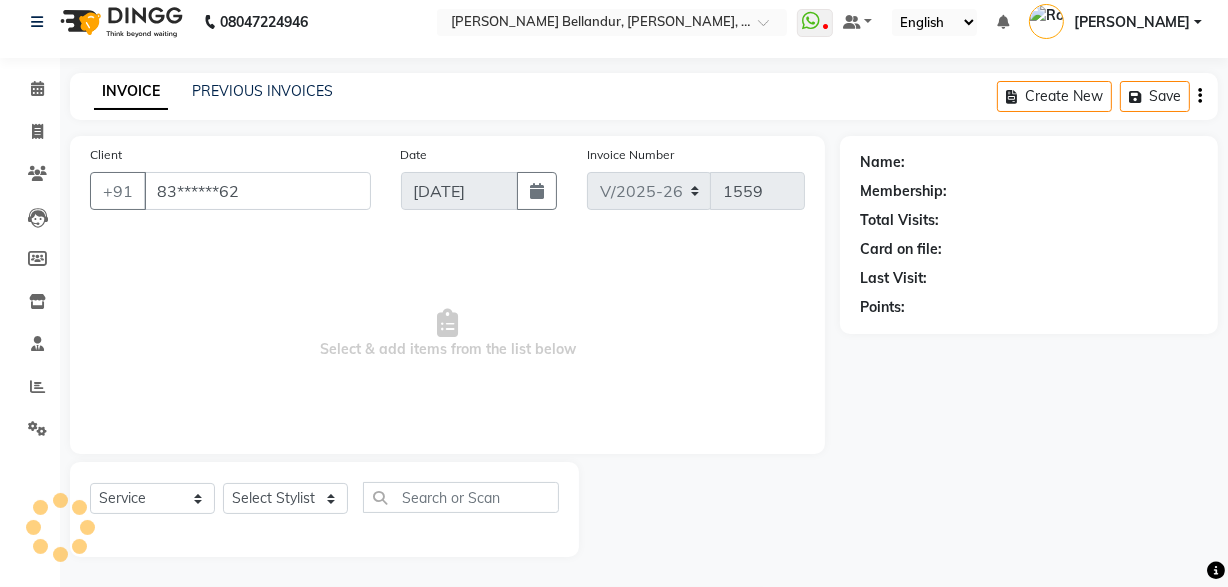 select on "60437" 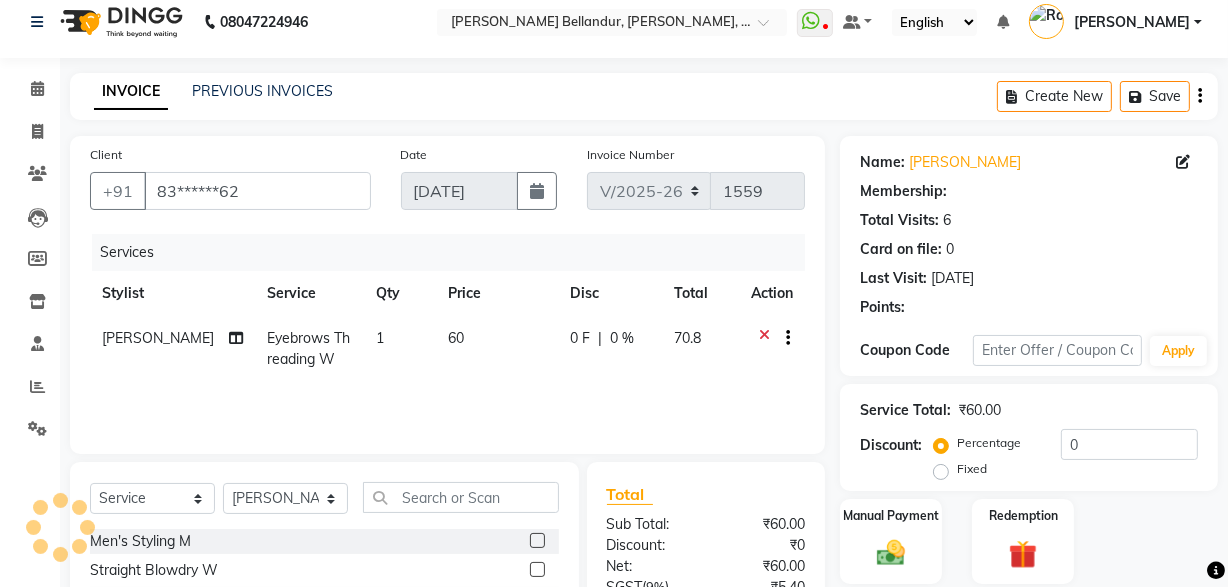 select on "1: Object" 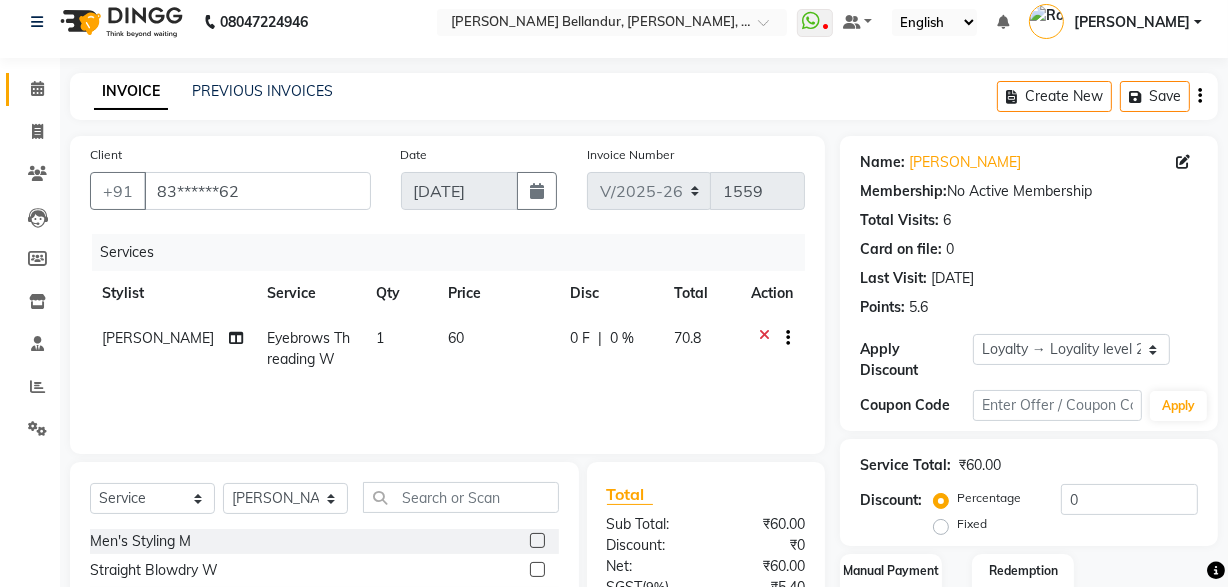 click 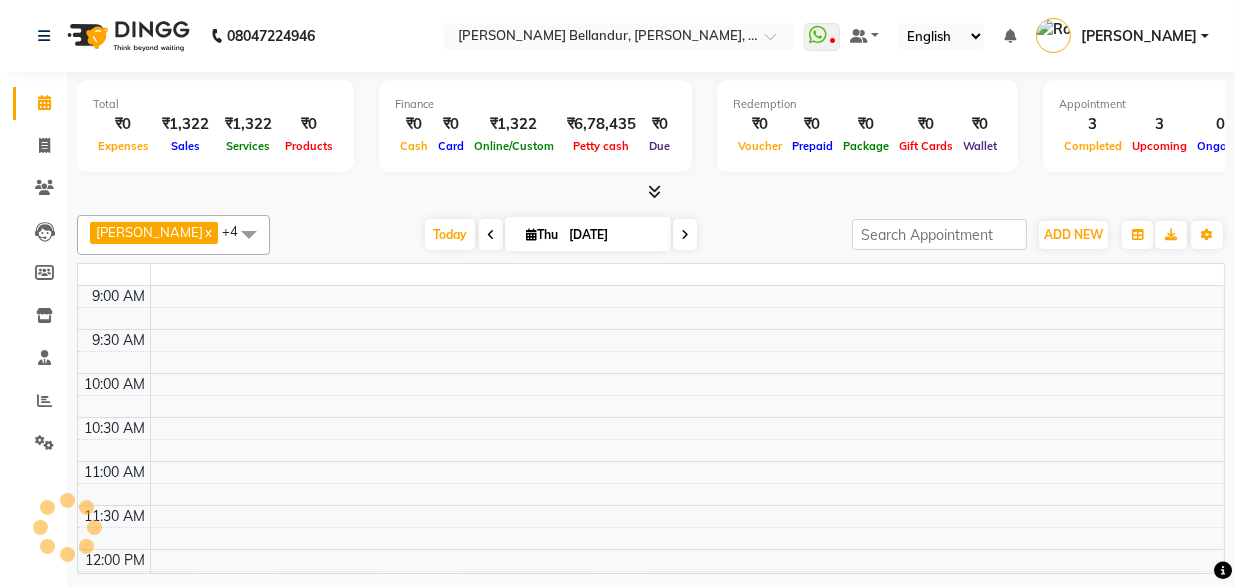 scroll, scrollTop: 0, scrollLeft: 0, axis: both 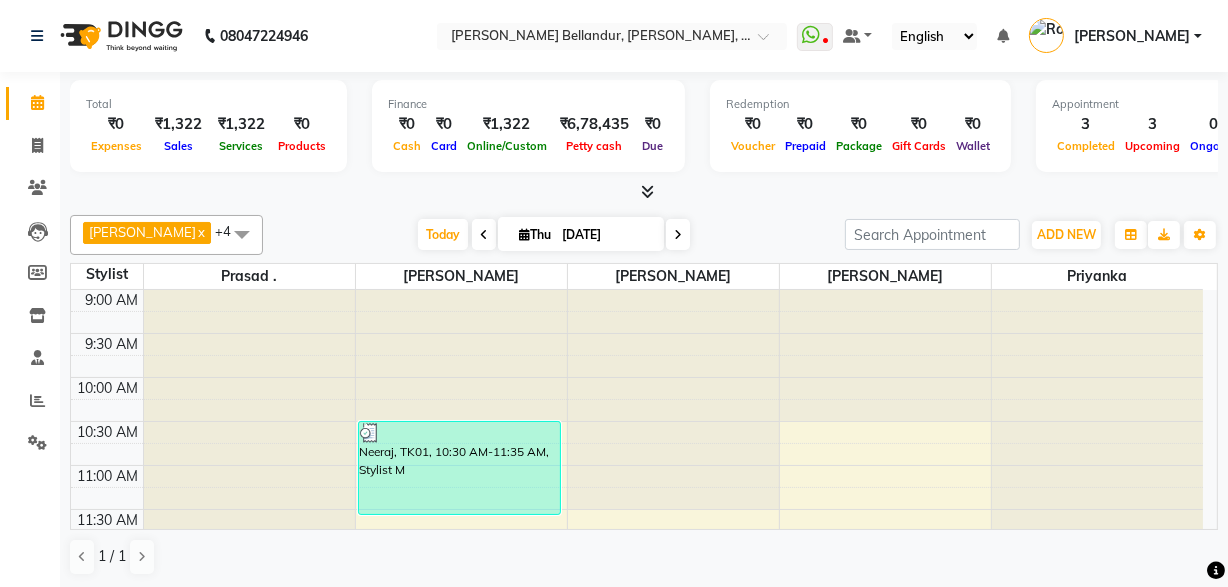 click on "Sakib  x Prasad .  x Sabina  x Umar  x Priyanka  x +4 Select All Aftab Gagan Z Logeshwari . Prasad . Priyanka Roshini Sabina Sakib Tester Umar Vinay KL Today  Thu 10-07-2025 Toggle Dropdown Add Appointment Add Invoice Add Attendance Add Client Add Transaction Toggle Dropdown Add Appointment Add Invoice Add Attendance Add Client ADD NEW Toggle Dropdown Add Appointment Add Invoice Add Attendance Add Client Add Transaction Sakib  x Prasad .  x Sabina  x Umar  x Priyanka  x +4 Select All Aftab Gagan Z Logeshwari . Prasad . Priyanka Roshini Sabina Sakib Tester Umar Vinay KL Group By  Staff View   Room View  View as Vertical  Vertical - Week View  Horizontal  Horizontal - Week View  List  Toggle Dropdown Calendar Settings Manage Tags   Arrange Stylists   Reset Stylists  Full Screen Appointment Form Zoom 100% Staff/Room Display Count 11 Stylist Prasad . Umar Sabina Sakib Priyanka 9:00 AM 9:30 AM 10:00 AM 10:30 AM 11:00 AM 11:30 AM 12:00 PM 12:30 PM 1:00 PM 1:30 PM 2:00 PM 2:30 PM 3:00 PM 3:30 PM 4:00 PM" 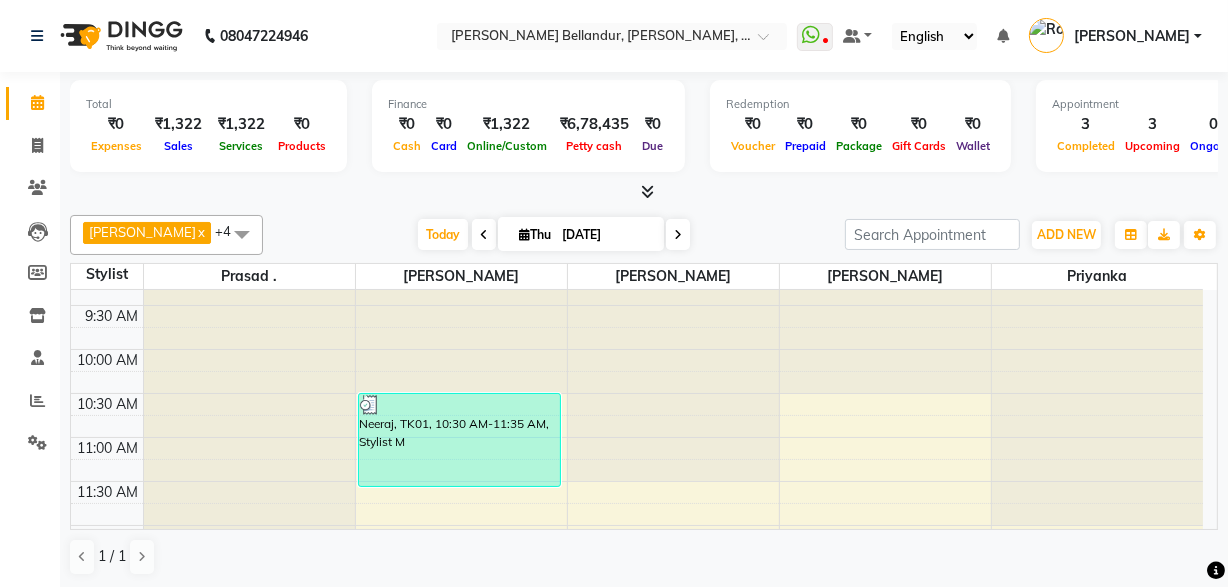 scroll, scrollTop: 170, scrollLeft: 0, axis: vertical 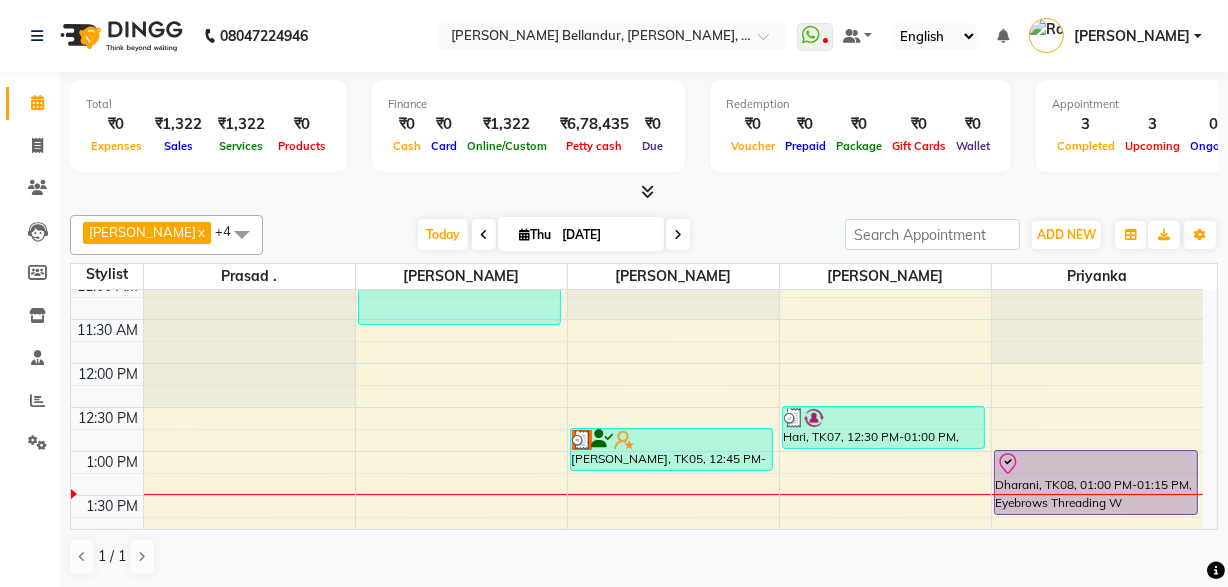 drag, startPoint x: 1054, startPoint y: 490, endPoint x: 1055, endPoint y: 504, distance: 14.035668 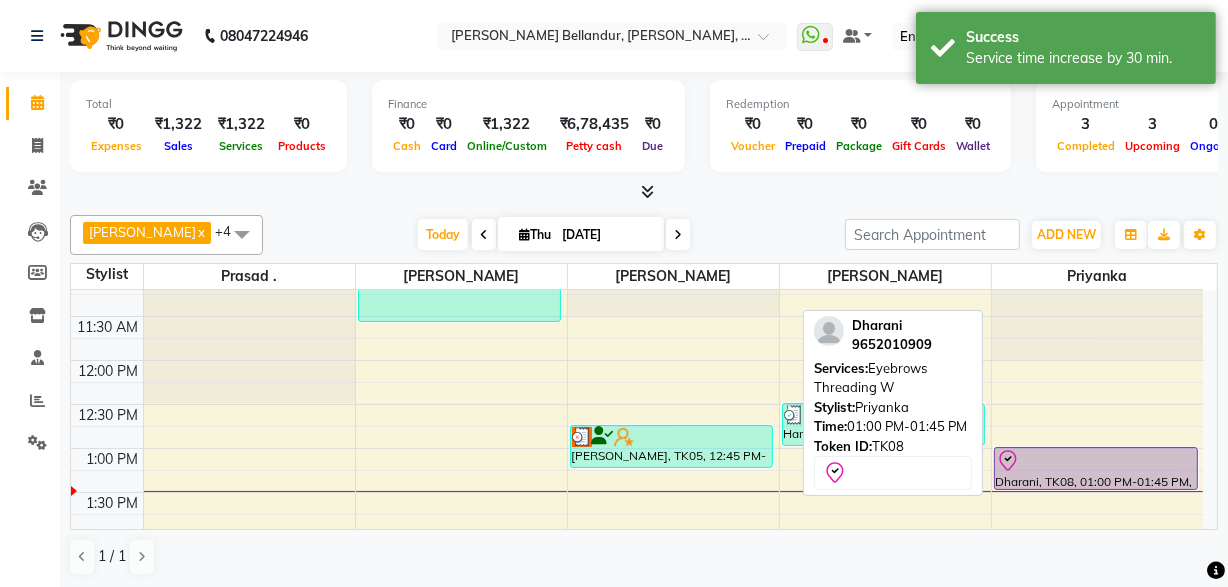 drag, startPoint x: 1096, startPoint y: 507, endPoint x: 1094, endPoint y: 488, distance: 19.104973 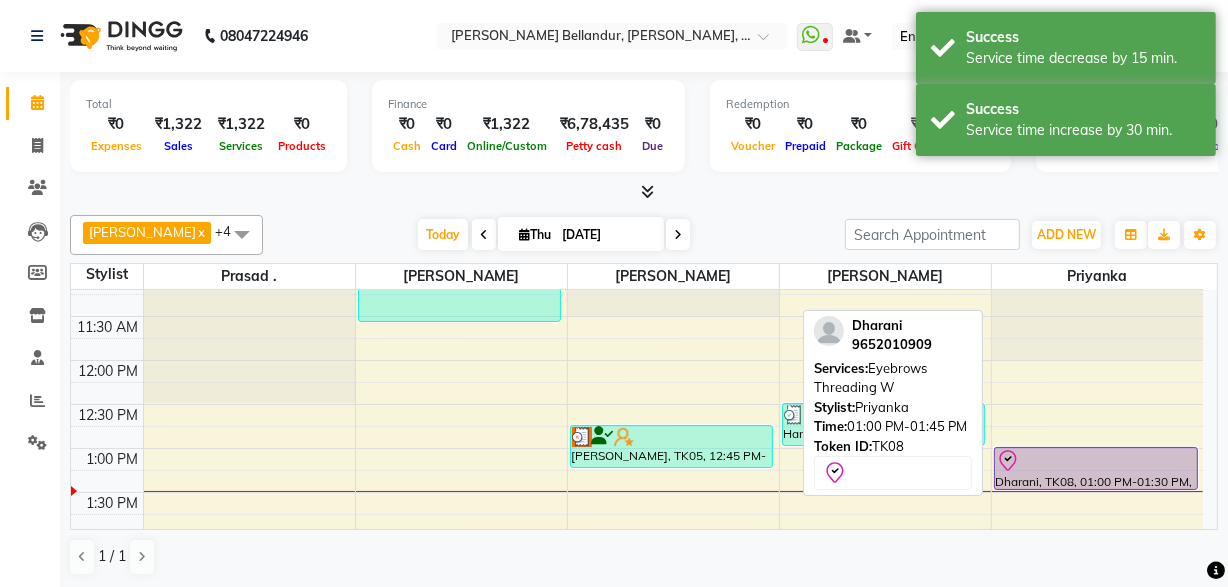 click on "Dharani, TK08, 01:00 PM-01:30 PM, Eyebrows Threading W" at bounding box center [1096, 468] 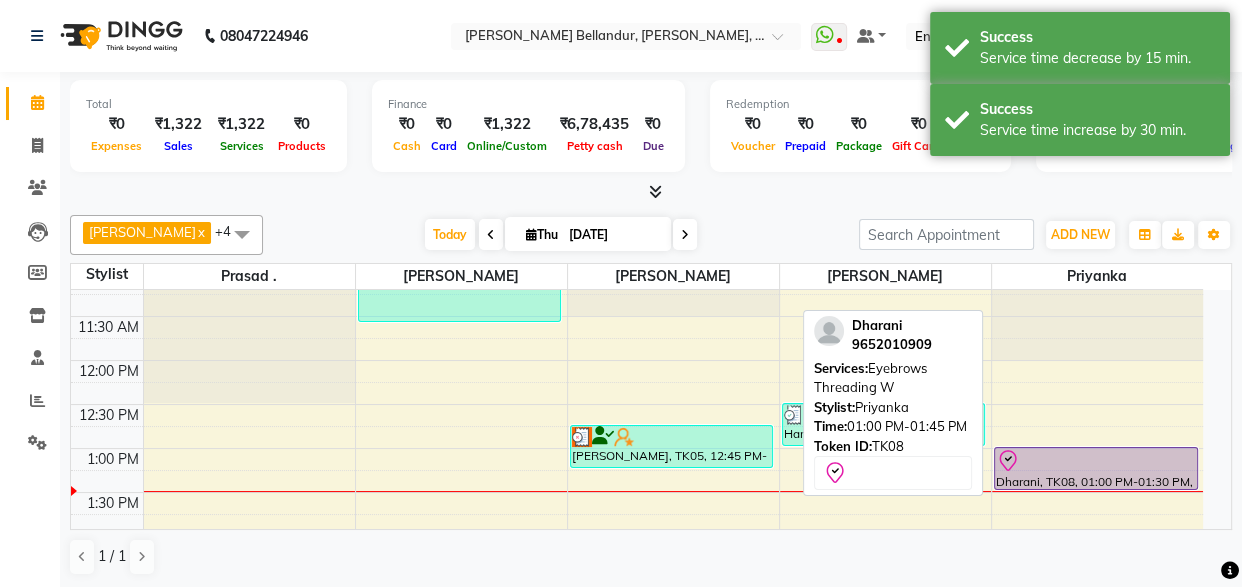 select on "8" 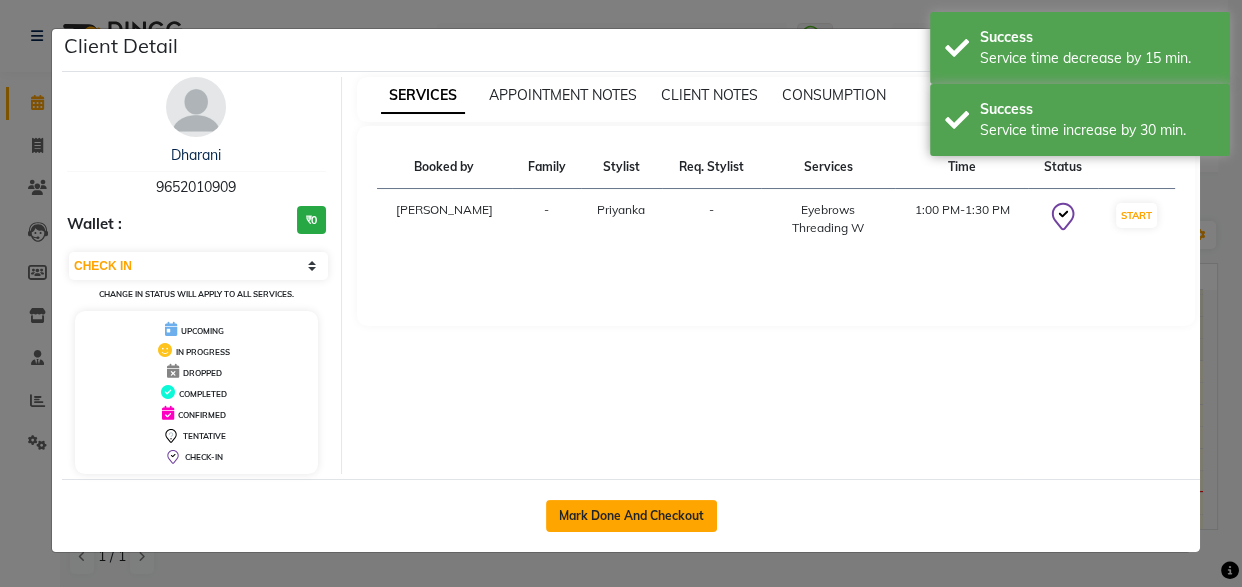 click on "Mark Done And Checkout" 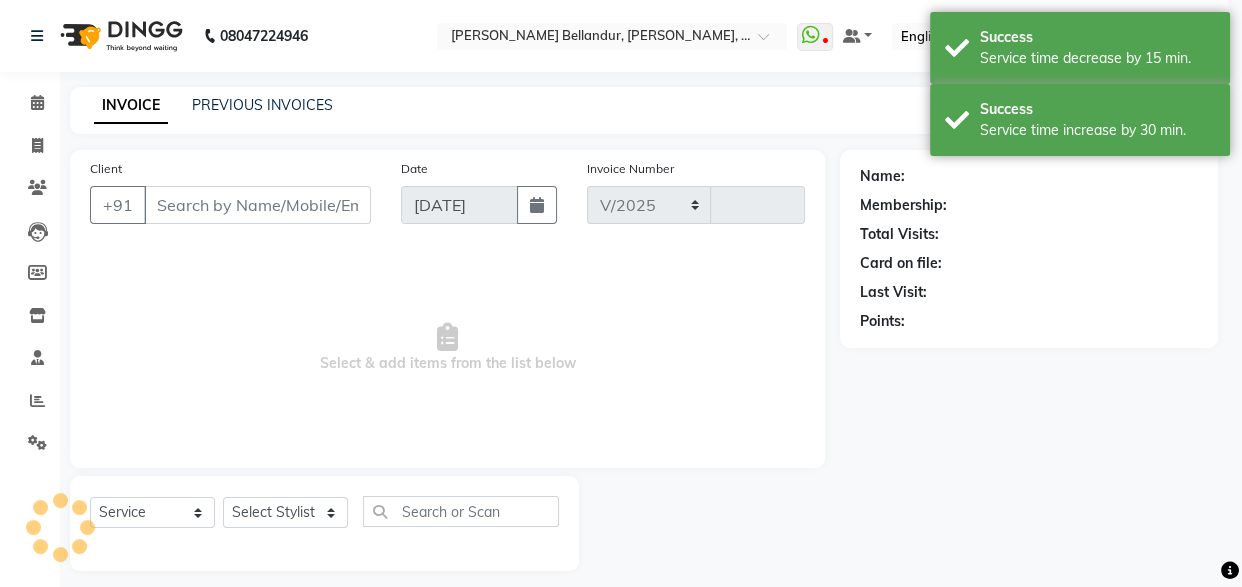 select on "5743" 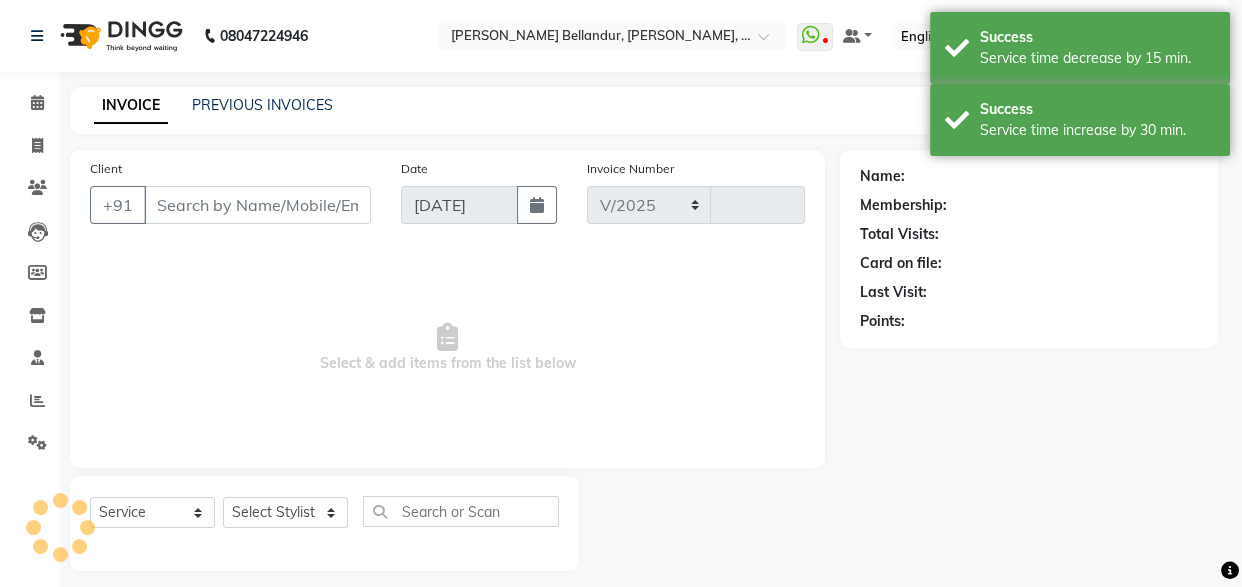 type on "1559" 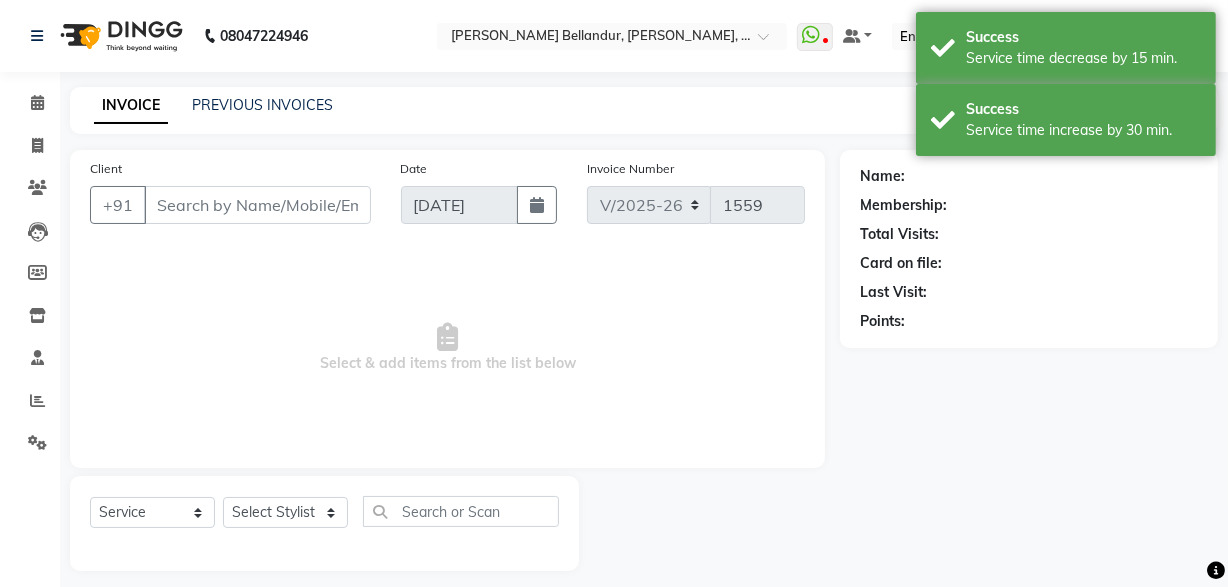 type on "96******09" 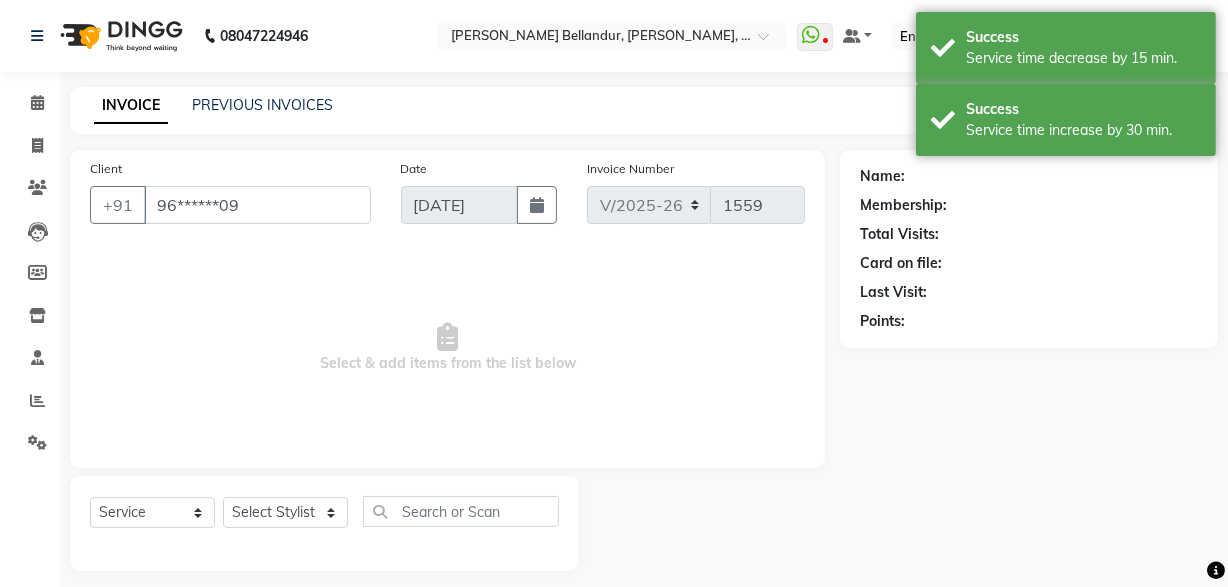 select on "77398" 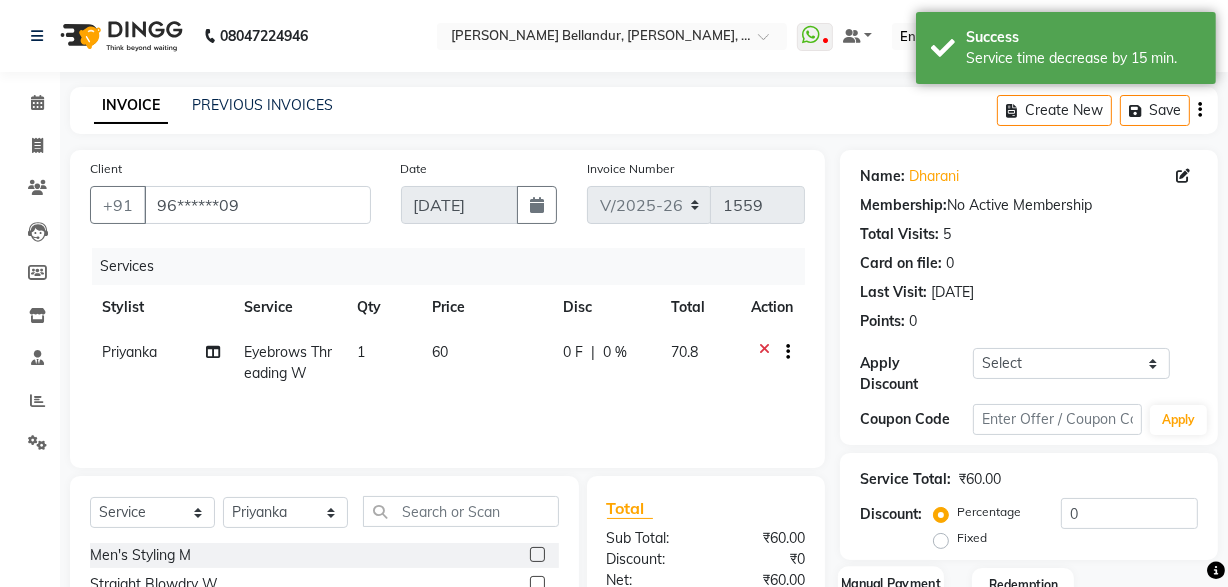 scroll, scrollTop: 214, scrollLeft: 0, axis: vertical 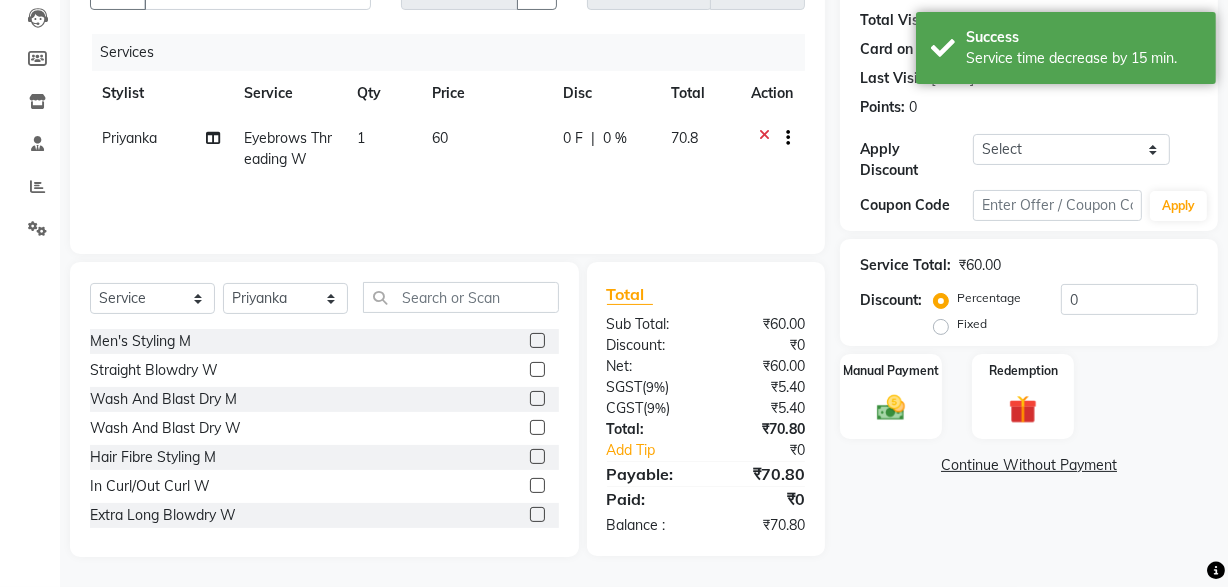 drag, startPoint x: 877, startPoint y: 419, endPoint x: 889, endPoint y: 440, distance: 24.186773 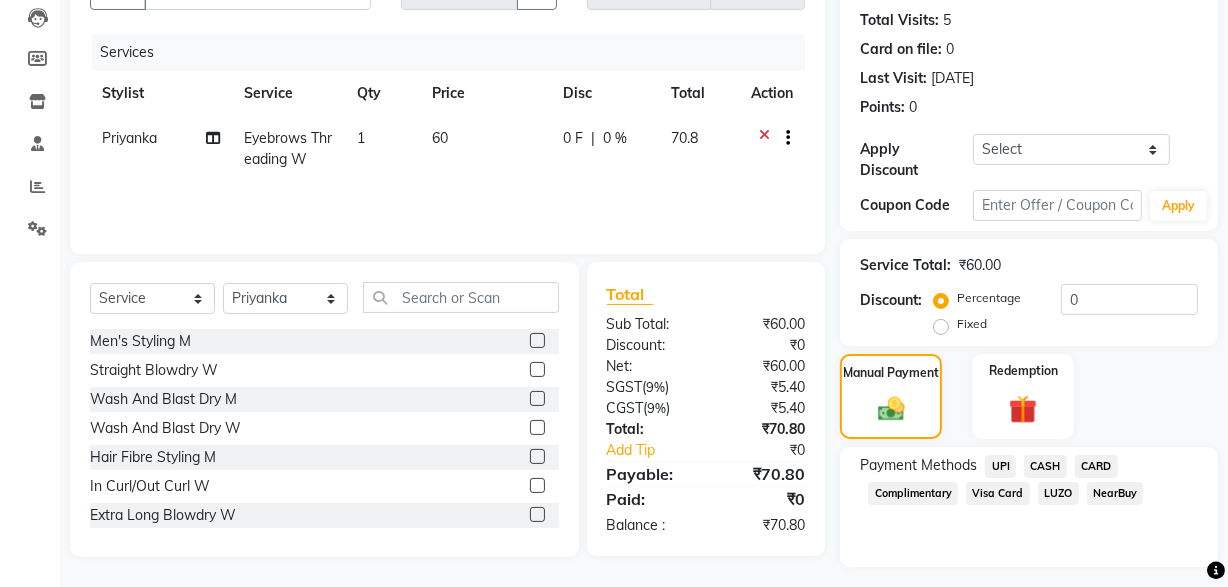 click on "UPI" 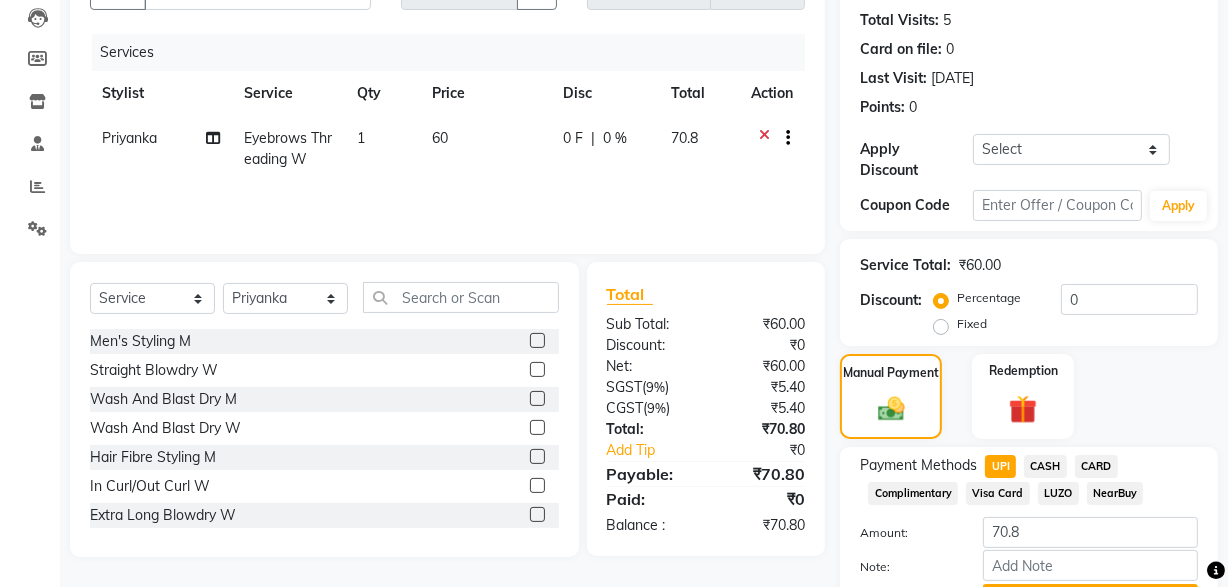 click on "Add Payment" 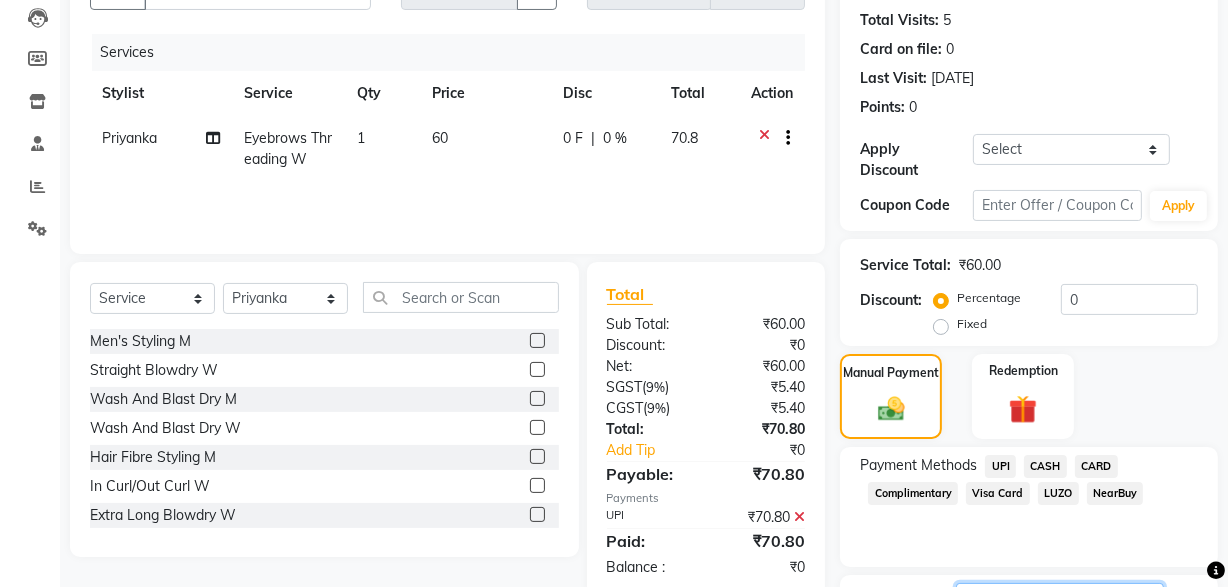 click 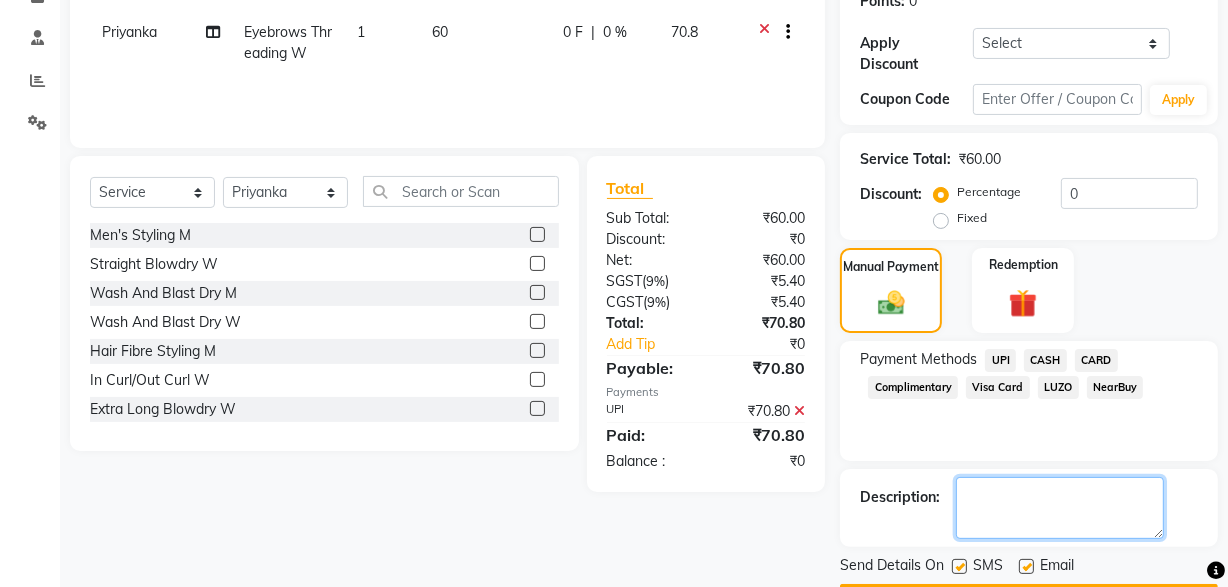 scroll, scrollTop: 377, scrollLeft: 0, axis: vertical 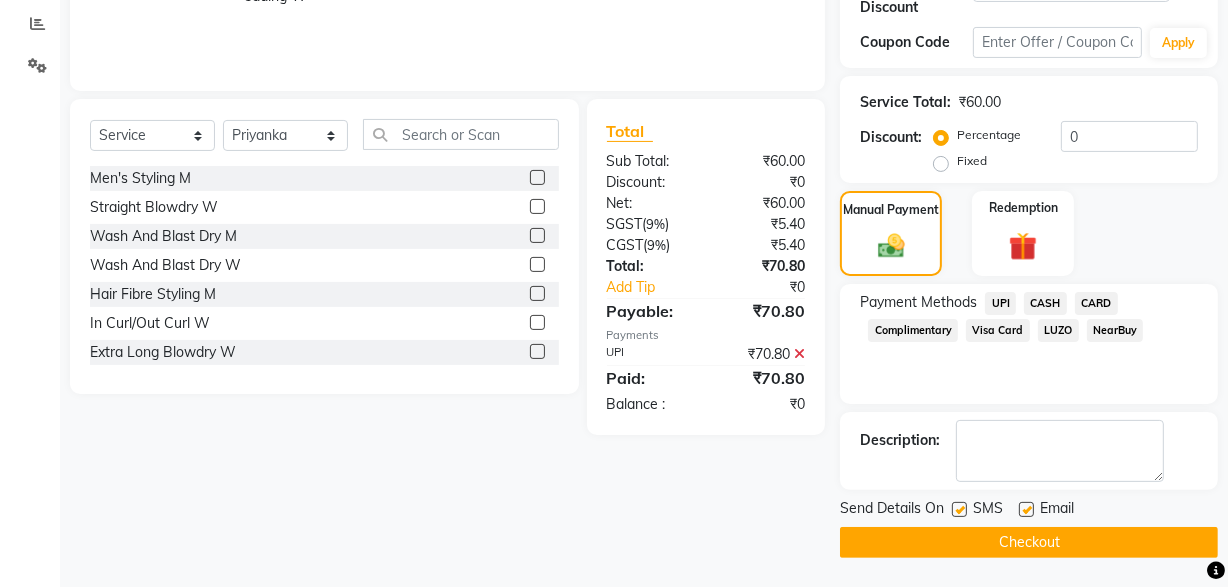click on "SMS" 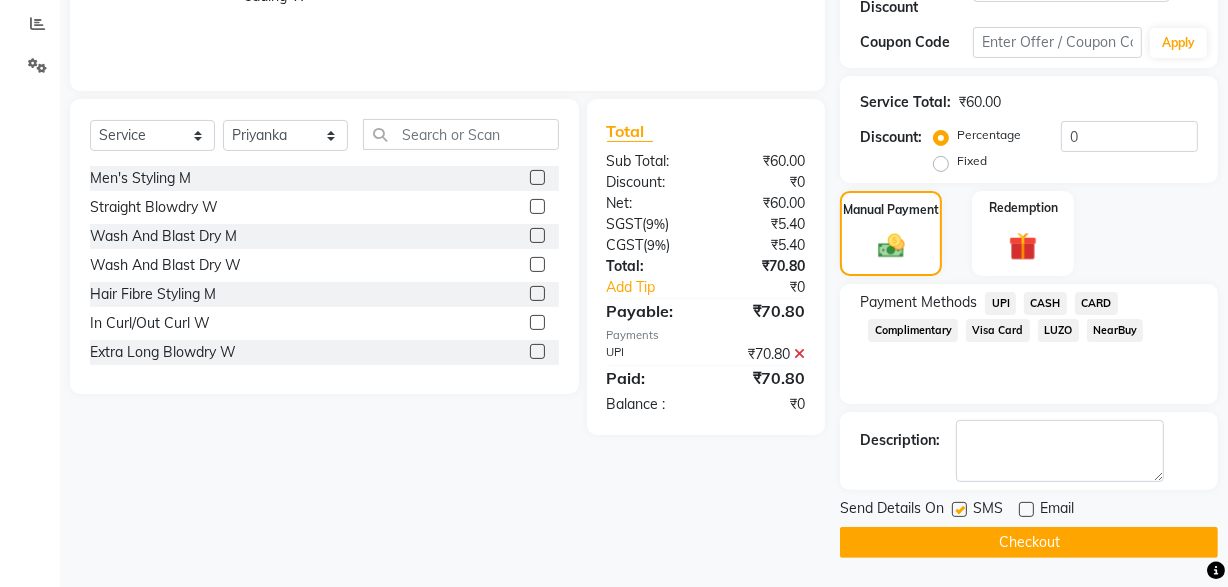 click on "Email" 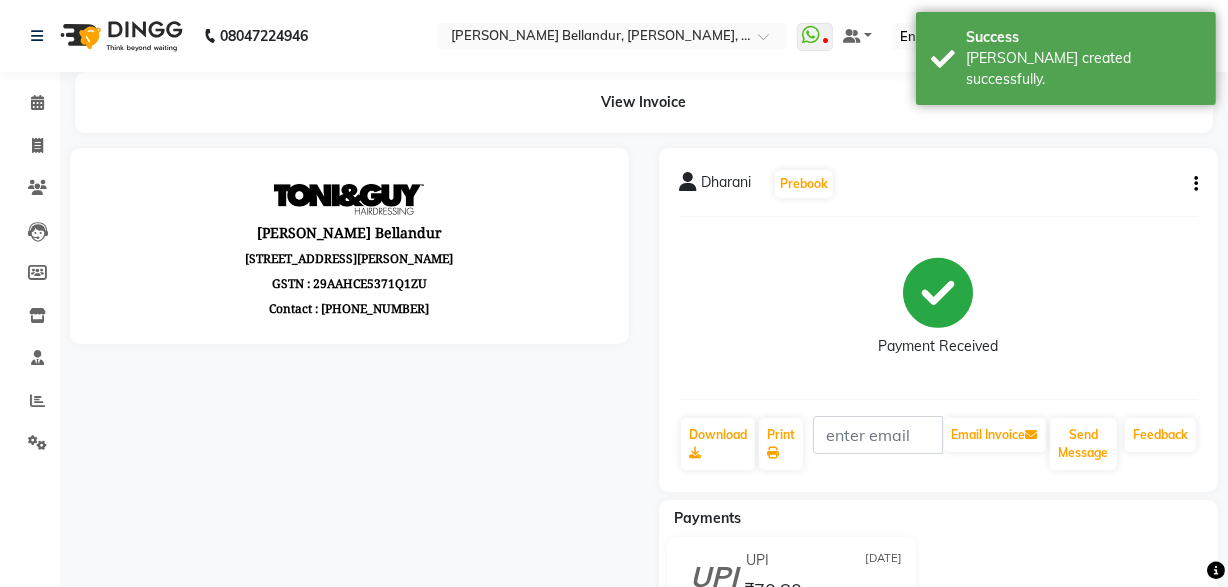 scroll, scrollTop: 0, scrollLeft: 0, axis: both 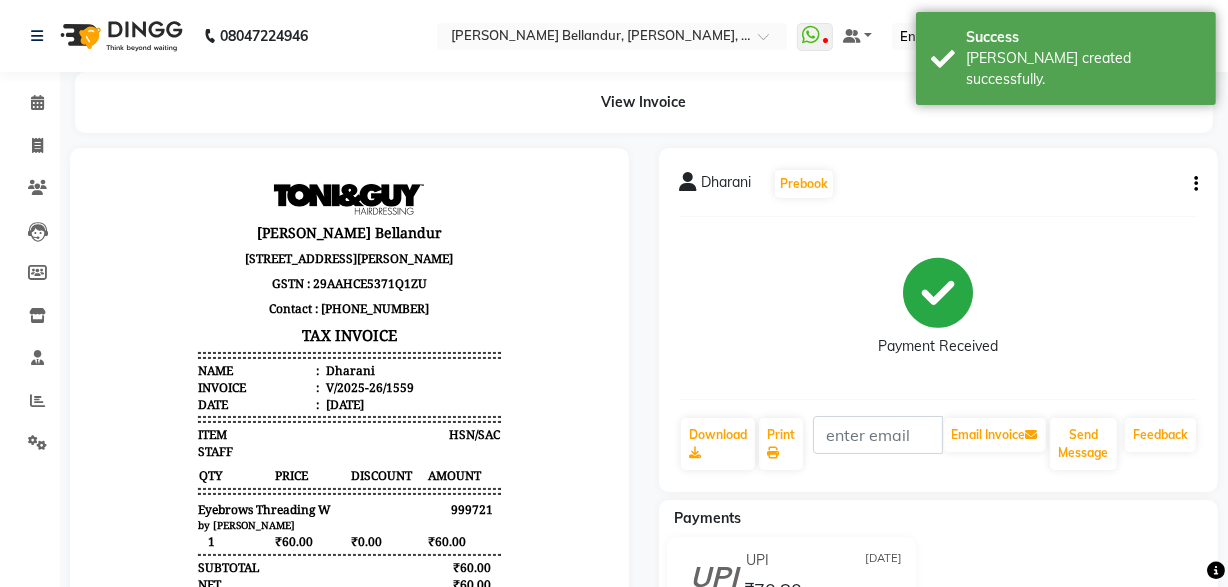 click on "Calendar" 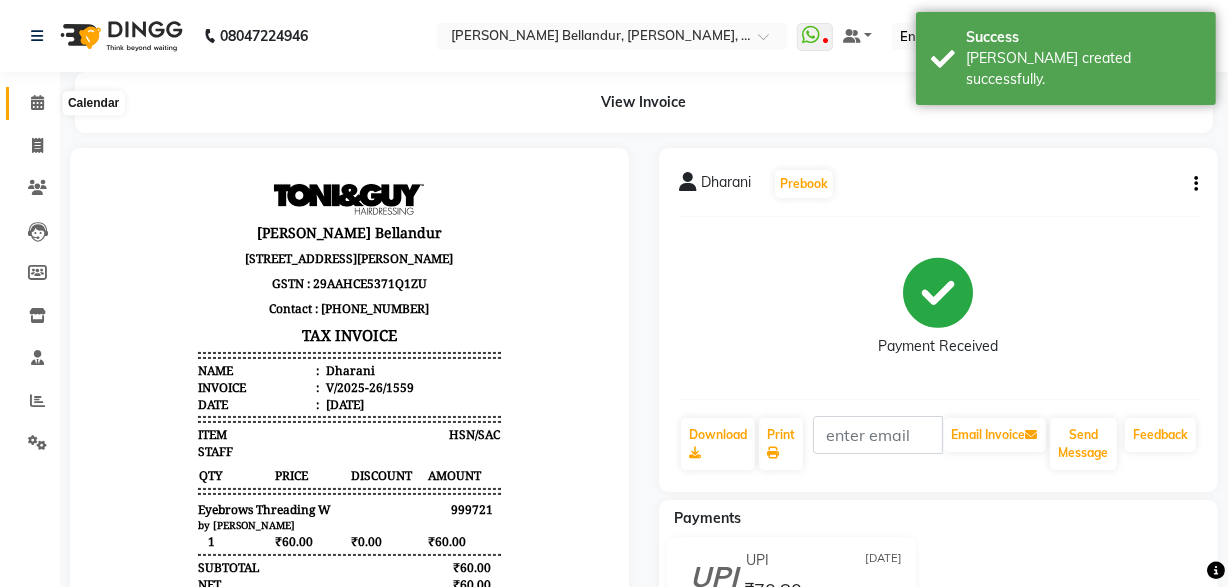 click 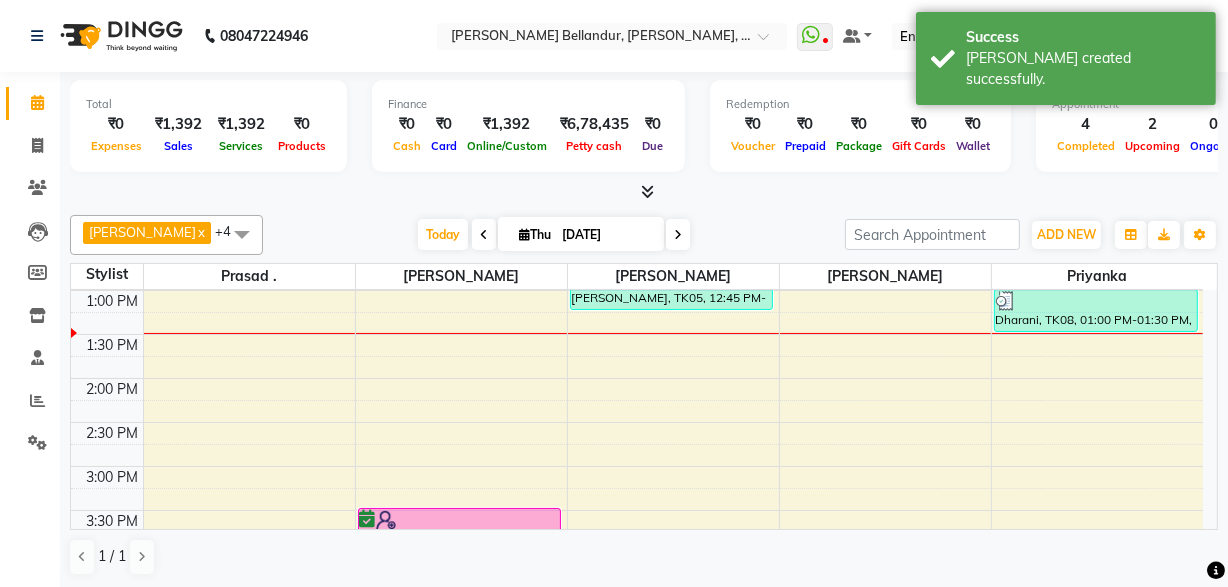 scroll, scrollTop: 355, scrollLeft: 0, axis: vertical 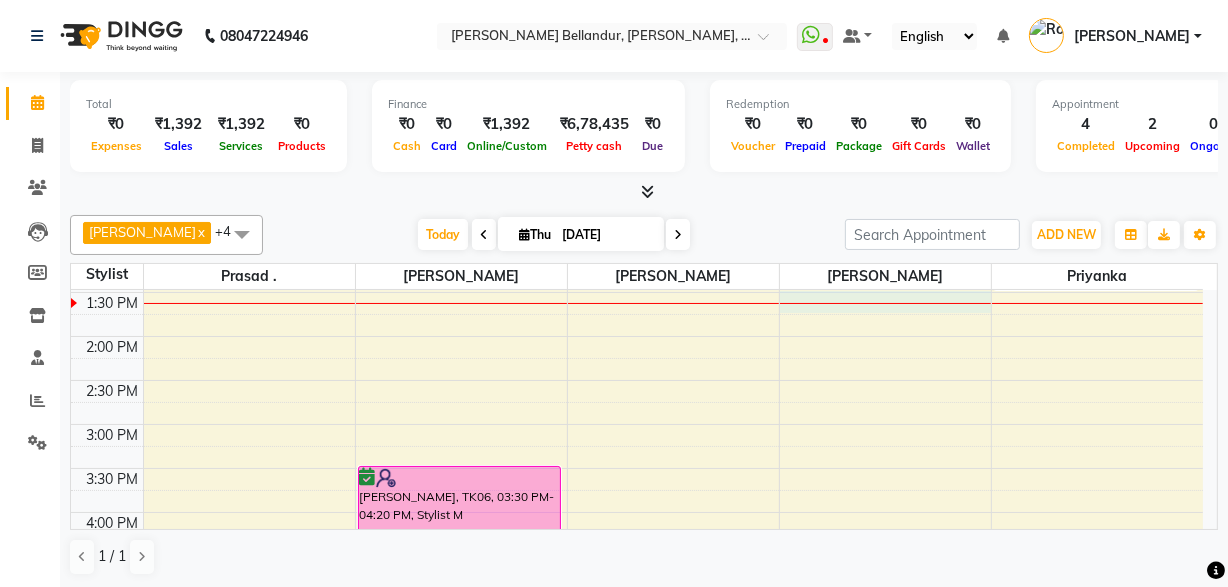 click on "9:00 AM 9:30 AM 10:00 AM 10:30 AM 11:00 AM 11:30 AM 12:00 PM 12:30 PM 1:00 PM 1:30 PM 2:00 PM 2:30 PM 3:00 PM 3:30 PM 4:00 PM 4:30 PM 5:00 PM 5:30 PM 6:00 PM 6:30 PM 7:00 PM 7:30 PM 8:00 PM 8:30 PM 9:00 PM 9:30 PM     Neeraj, TK01, 10:30 AM-11:35 AM, Stylist M     Anandh, TK06, 03:30 PM-04:20 PM, Stylist M     Ikshita, TK05, 12:45 PM-01:15 PM, Eyebrows Threading W     Anandh, TK06, 04:15 PM-05:30 PM, Dead Sea Pedicure M     Hari, TK07, 12:30 PM-01:00 PM, Beard Shape-Up M     Dharani, TK08, 01:00 PM-01:30 PM, Eyebrows Threading W" at bounding box center [637, 468] 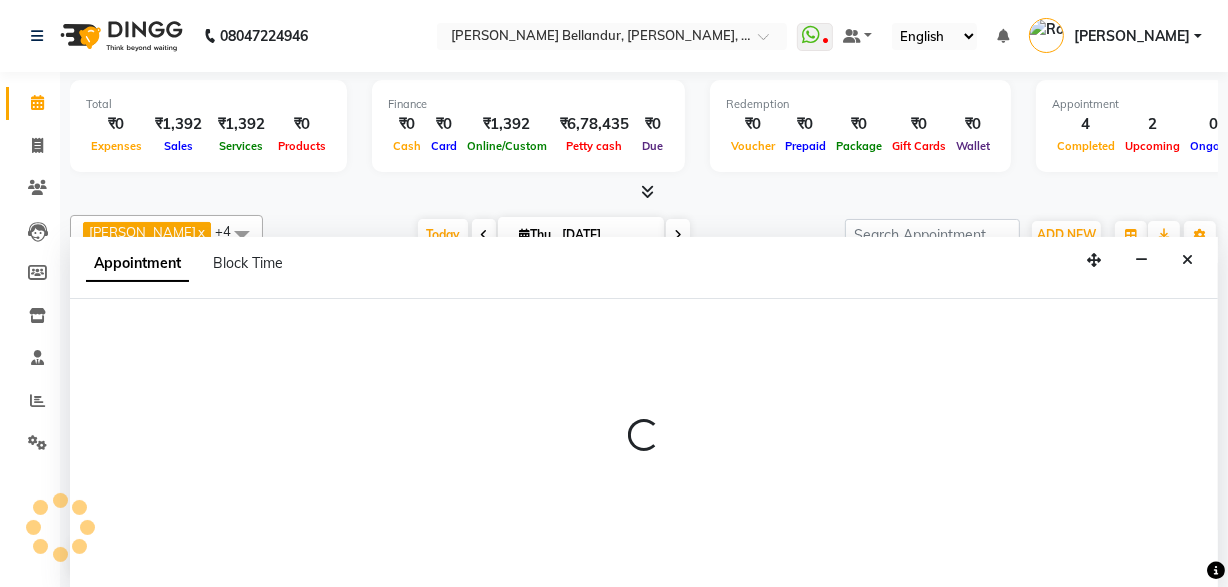 scroll, scrollTop: 0, scrollLeft: 0, axis: both 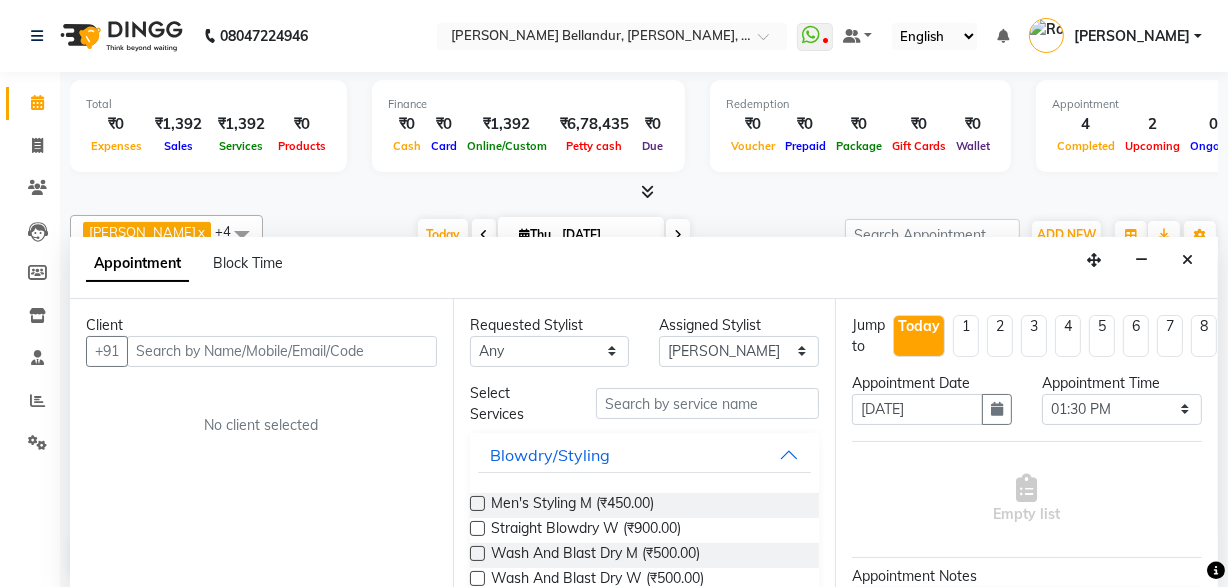 click at bounding box center (282, 351) 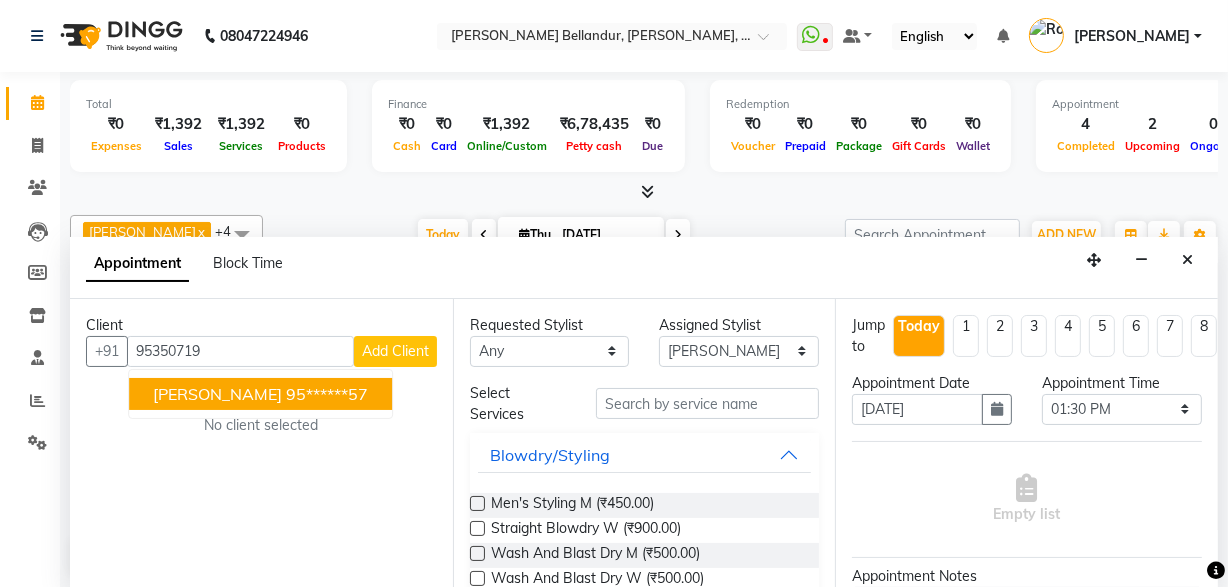 click on "95******57" at bounding box center [327, 394] 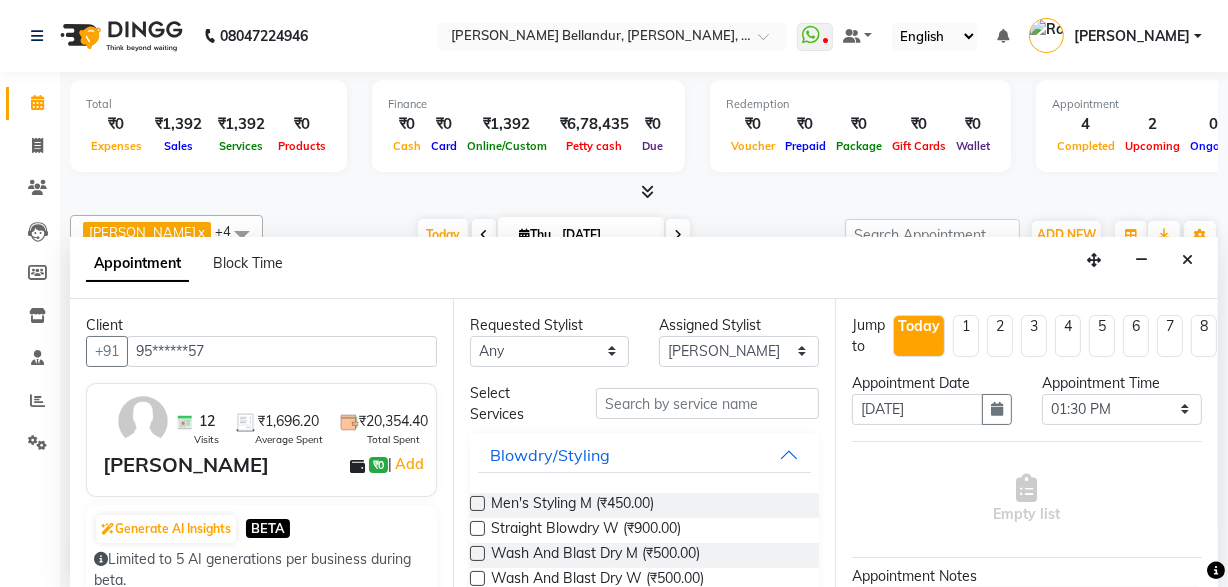 scroll, scrollTop: 359, scrollLeft: 0, axis: vertical 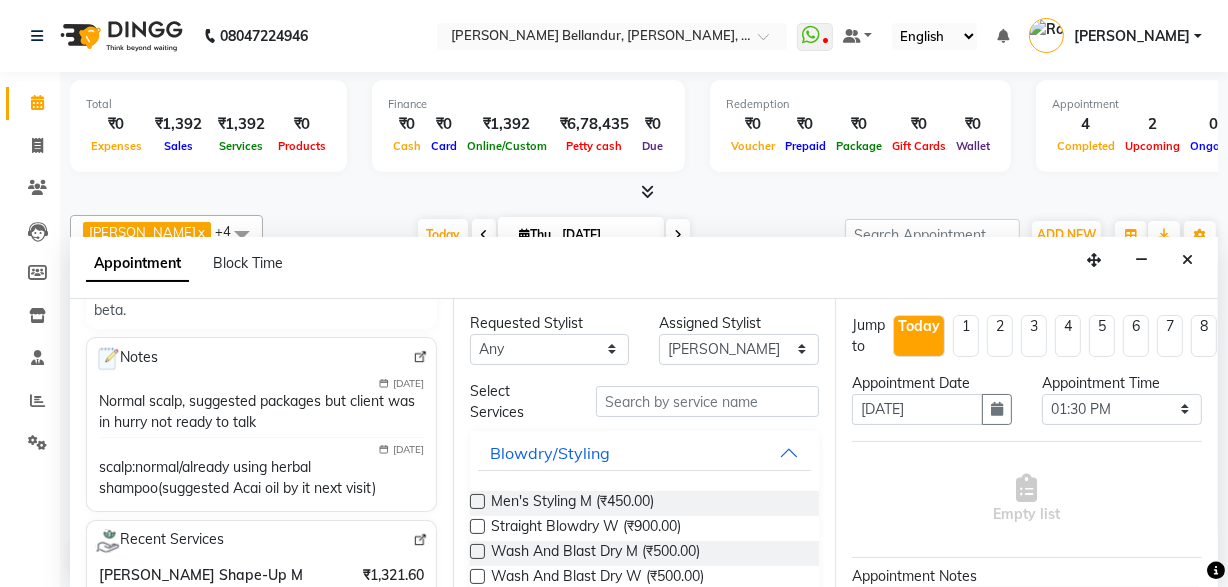 type on "95******57" 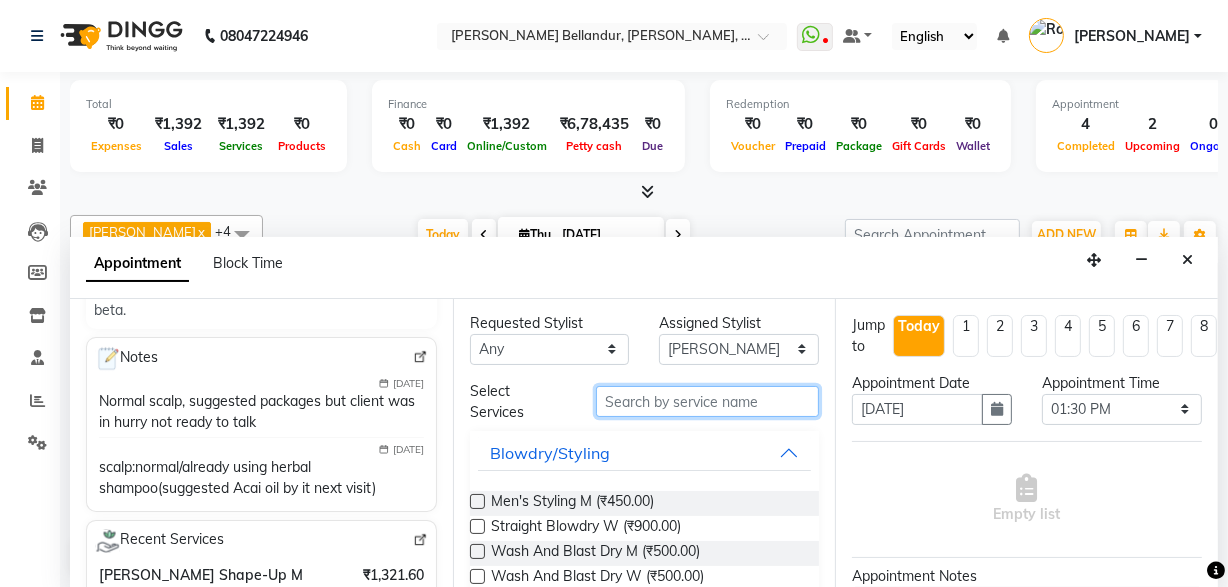 click at bounding box center [707, 401] 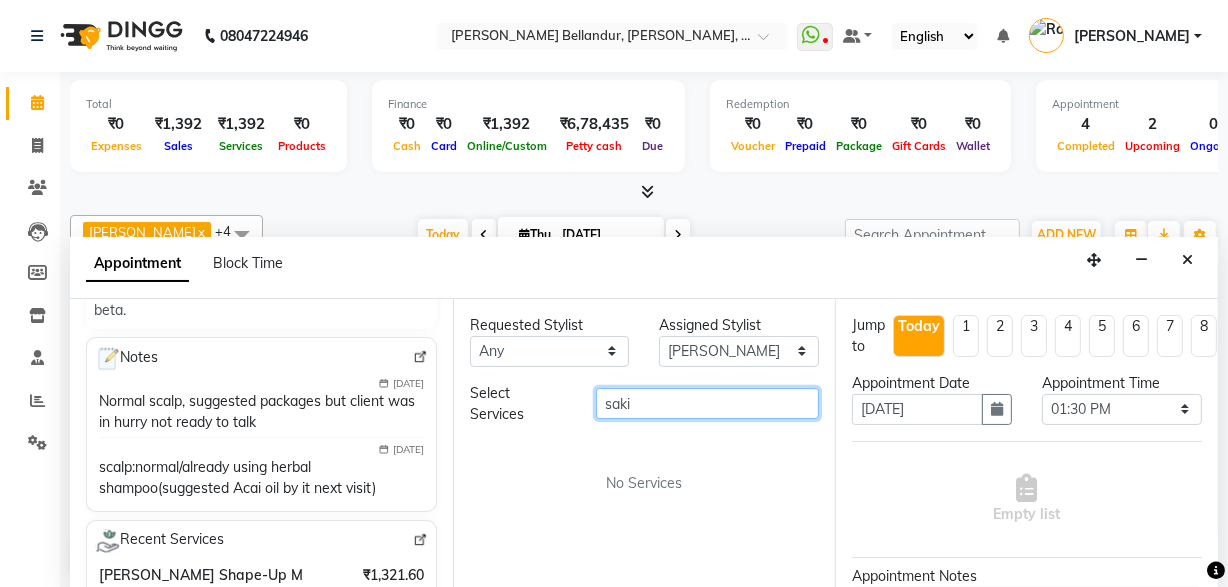scroll, scrollTop: 0, scrollLeft: 0, axis: both 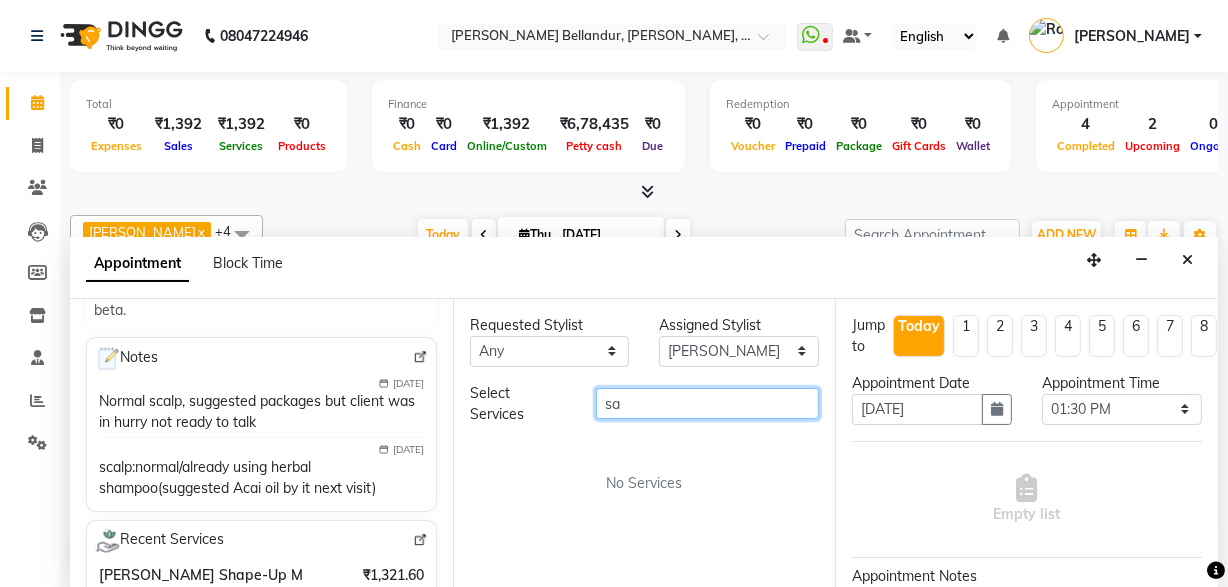 type on "s" 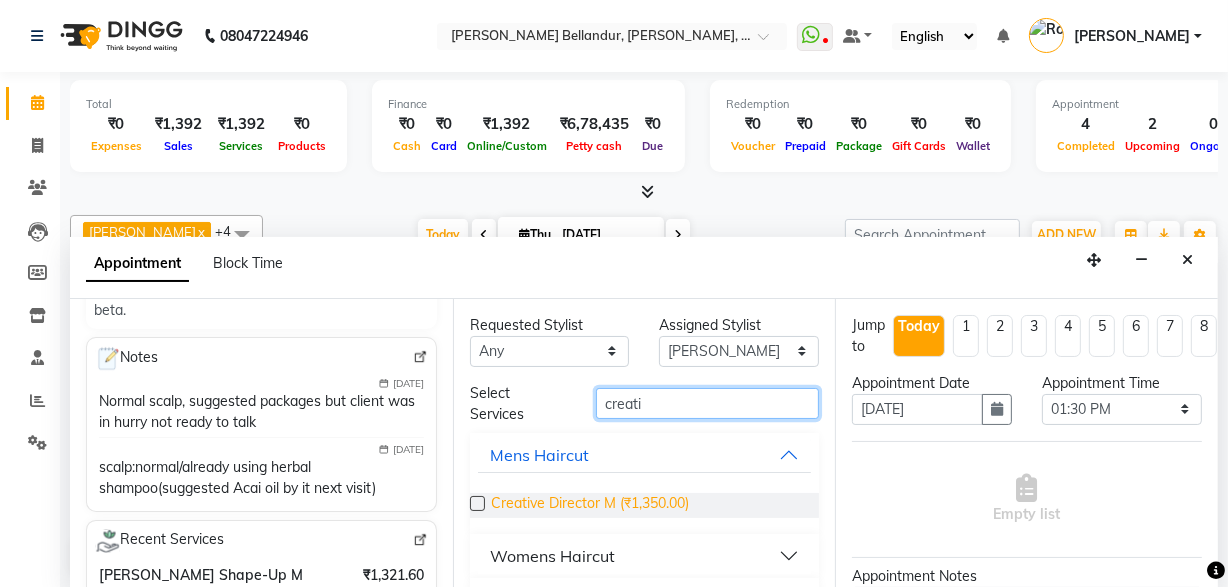 type on "creati" 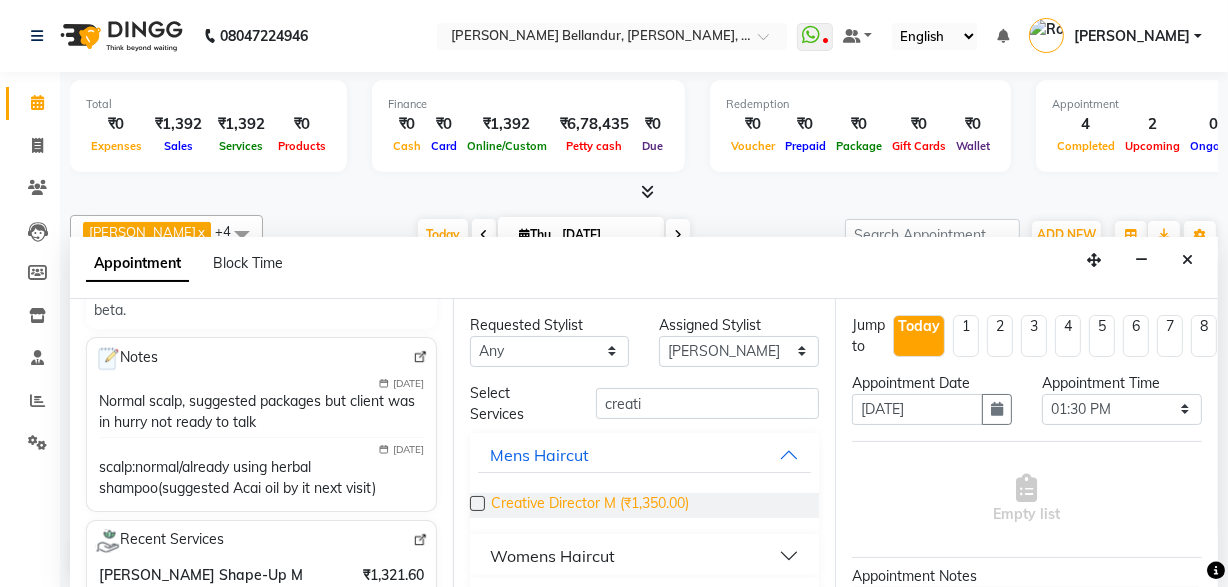 click on "Creative Director M (₹1,350.00)" at bounding box center (590, 505) 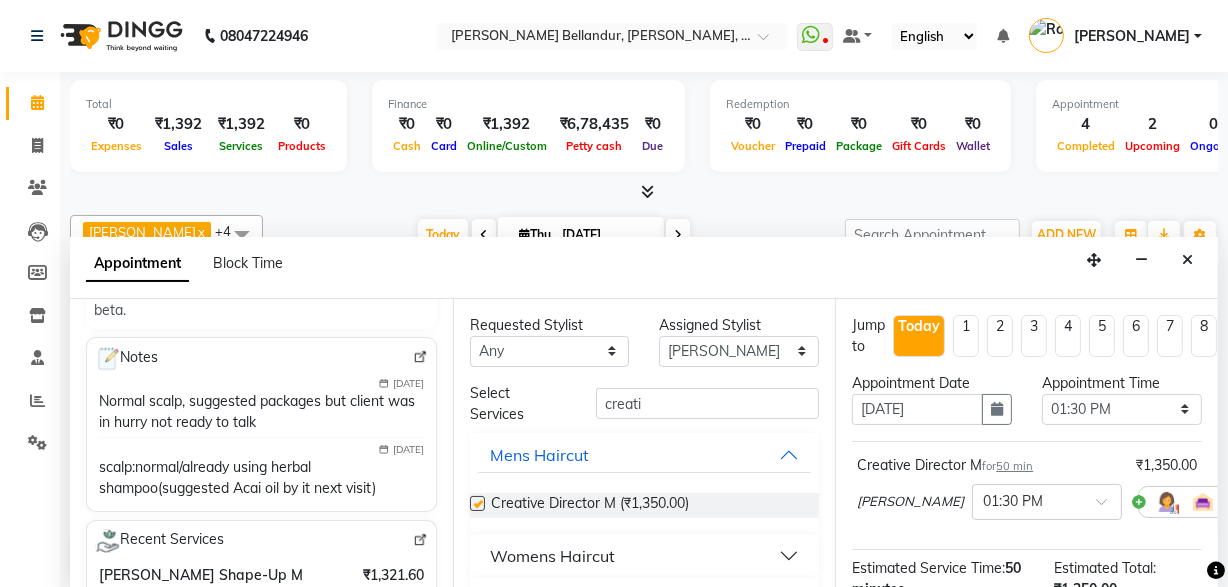 checkbox on "false" 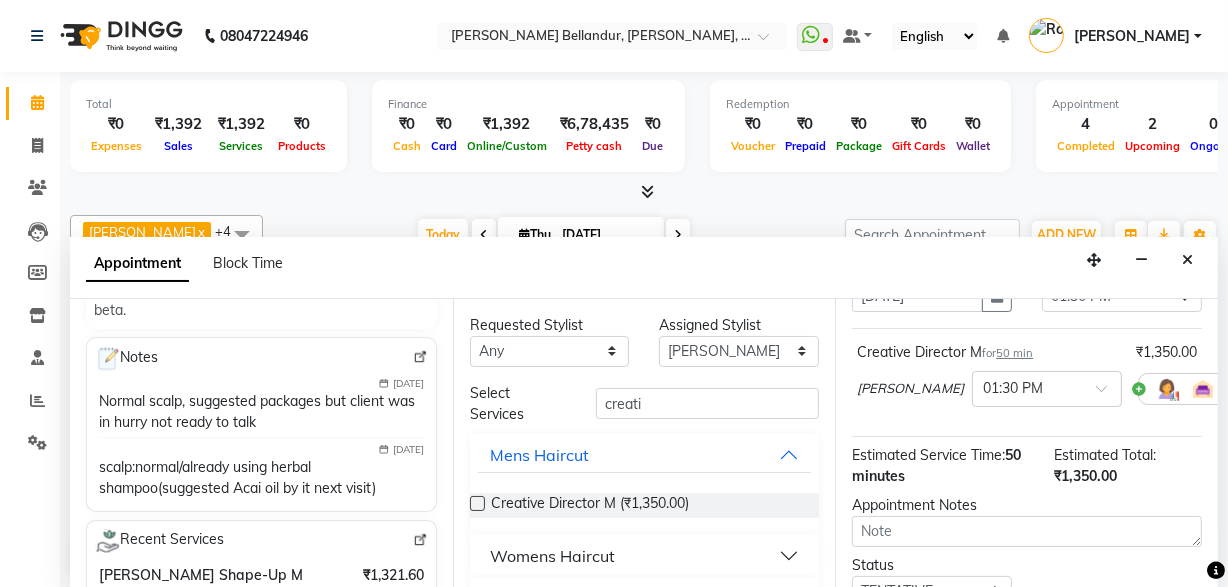 scroll, scrollTop: 286, scrollLeft: 0, axis: vertical 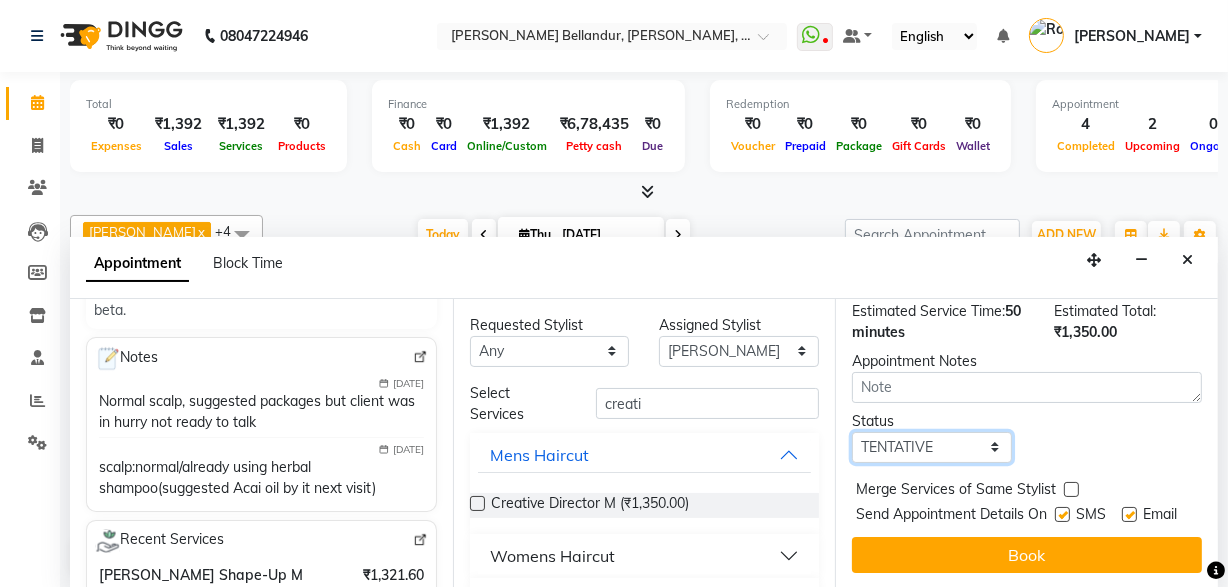 click on "Select TENTATIVE CONFIRM CHECK-IN UPCOMING" at bounding box center (932, 447) 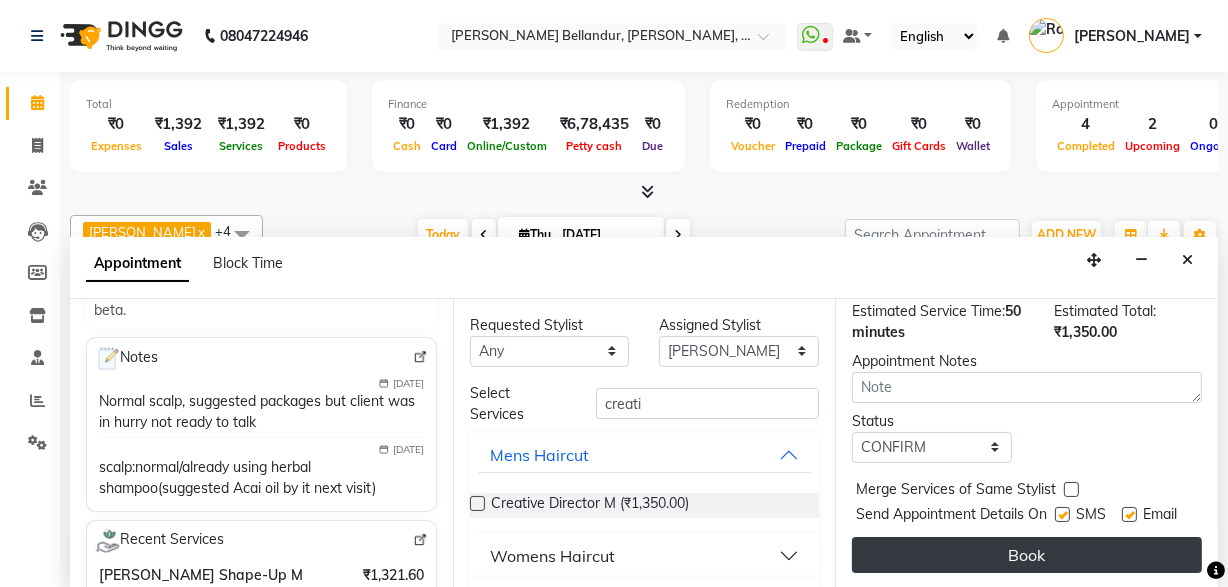 click on "Book" at bounding box center (1027, 555) 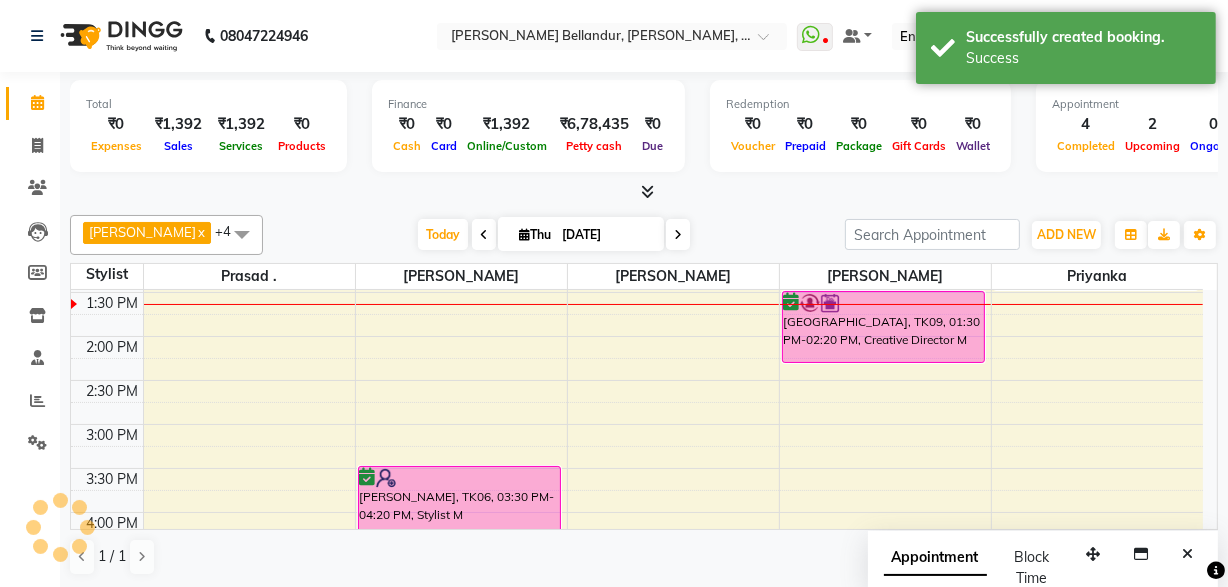 scroll, scrollTop: 0, scrollLeft: 0, axis: both 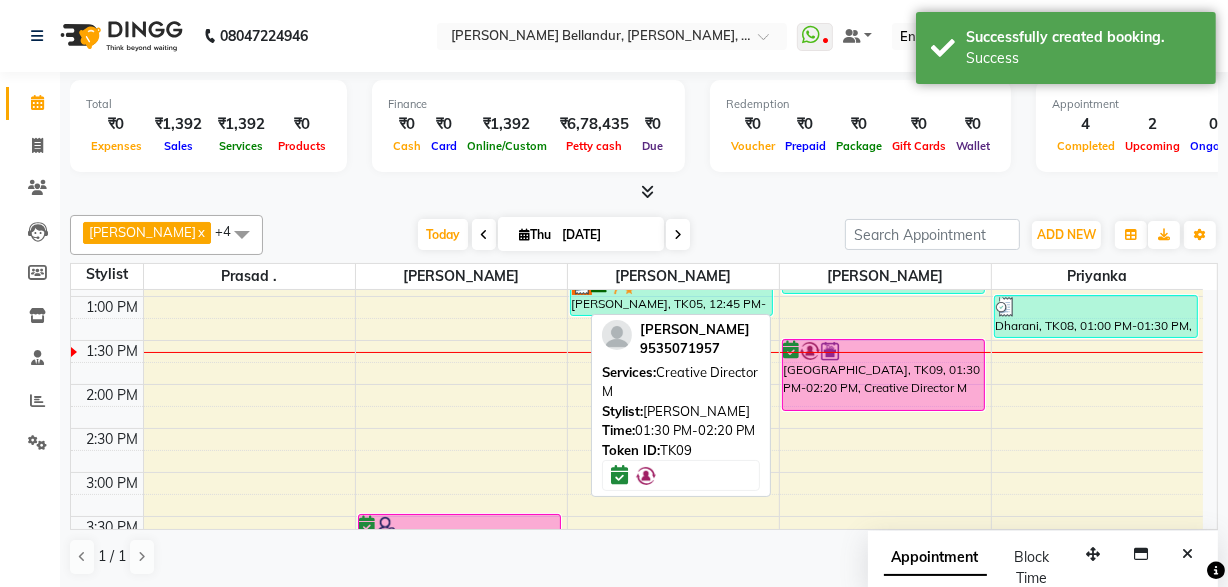 click on "lynford, TK09, 01:30 PM-02:20 PM, Creative Director M" at bounding box center [884, 375] 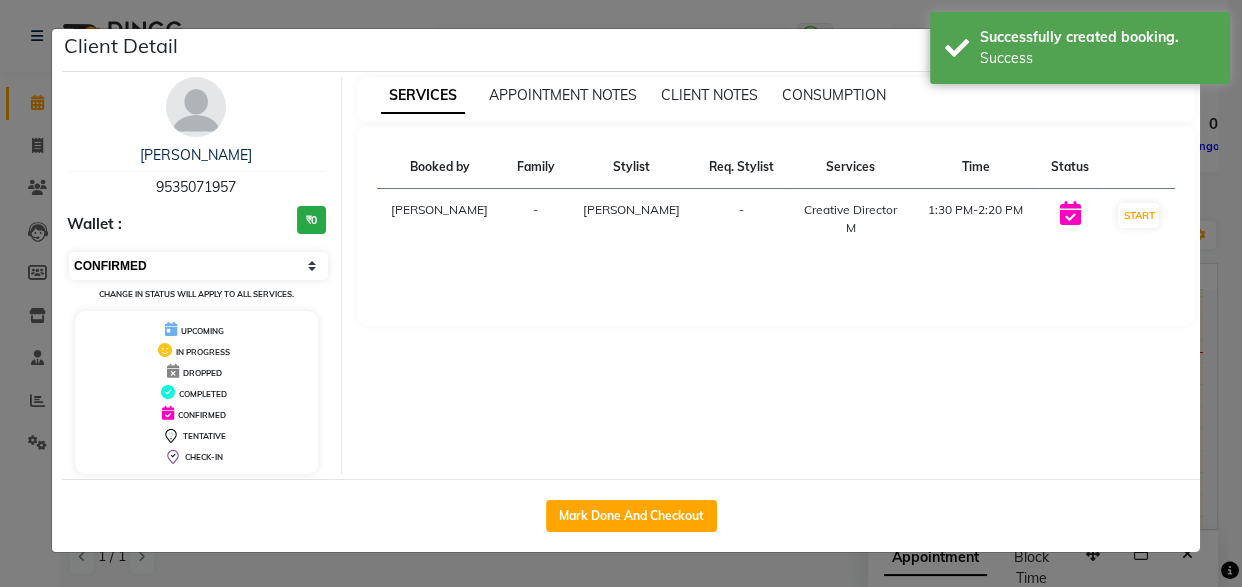 click on "Select IN SERVICE CONFIRMED TENTATIVE CHECK IN MARK DONE DROPPED UPCOMING" at bounding box center [198, 266] 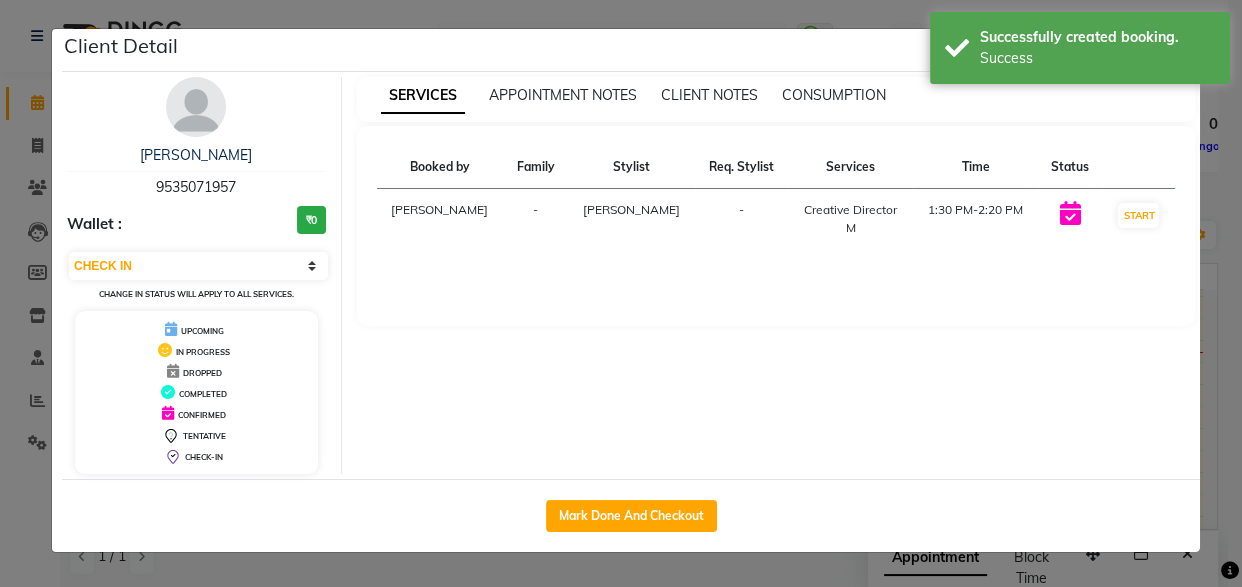 click on "Client Detail  lynford    9535071957 Wallet : ₹0 Select IN SERVICE CONFIRMED TENTATIVE CHECK IN MARK DONE DROPPED UPCOMING Change in status will apply to all services. UPCOMING IN PROGRESS DROPPED COMPLETED CONFIRMED TENTATIVE CHECK-IN SERVICES APPOINTMENT NOTES CLIENT NOTES CONSUMPTION Booked by Family Stylist Req. Stylist Services Time Status  Roshini  - Sakib -  Creative Director M   1:30 PM-2:20 PM   START   Mark Done And Checkout" 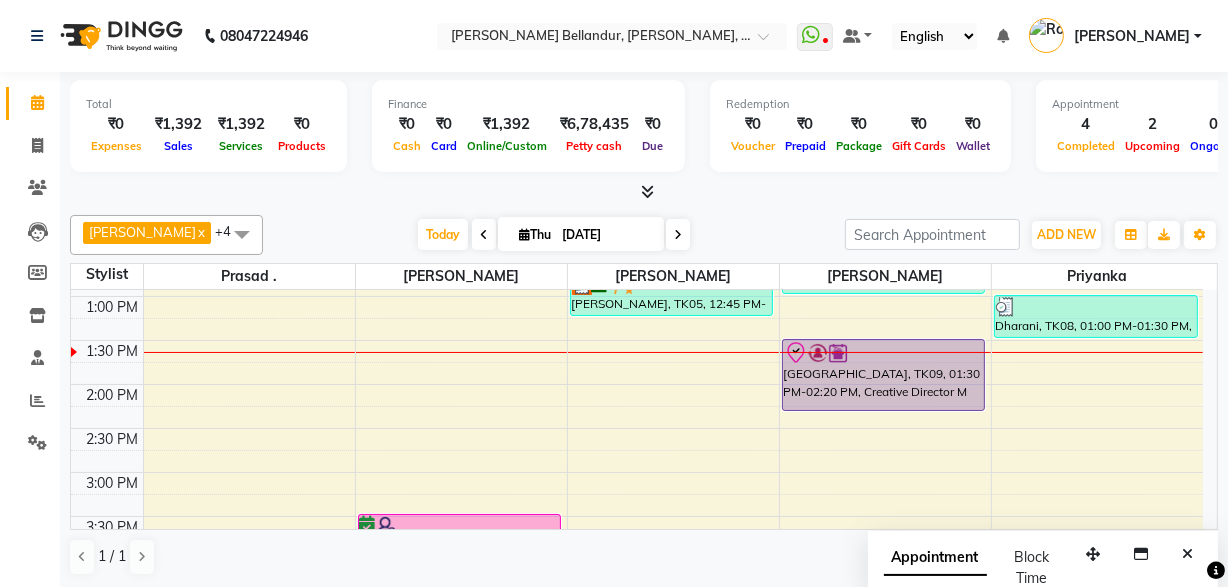 scroll, scrollTop: 316, scrollLeft: 0, axis: vertical 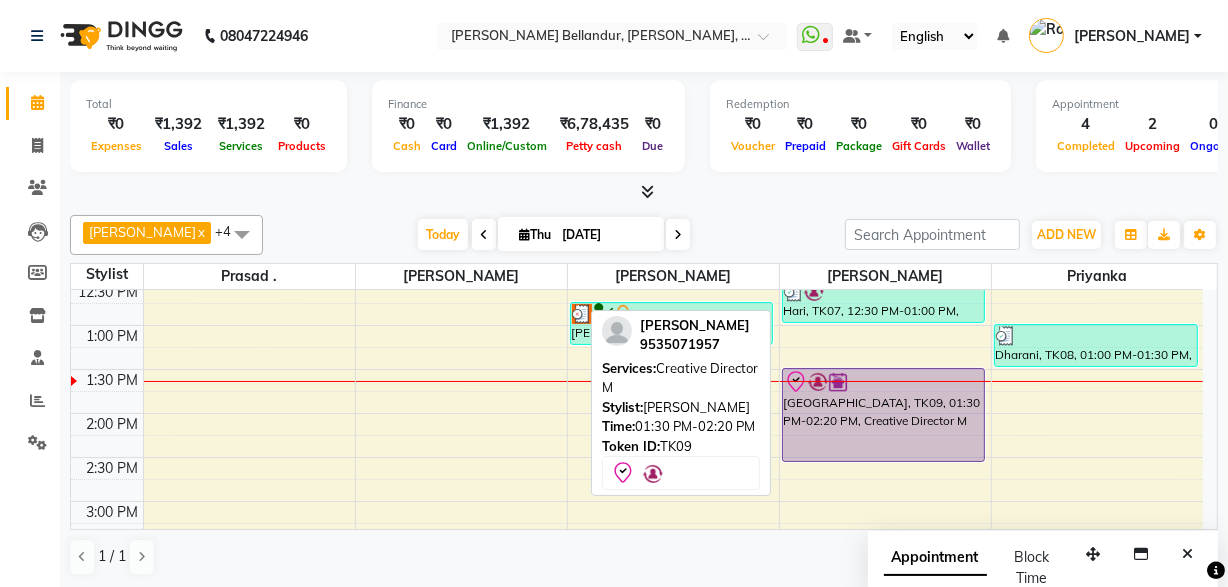 drag, startPoint x: 881, startPoint y: 433, endPoint x: 876, endPoint y: 456, distance: 23.537205 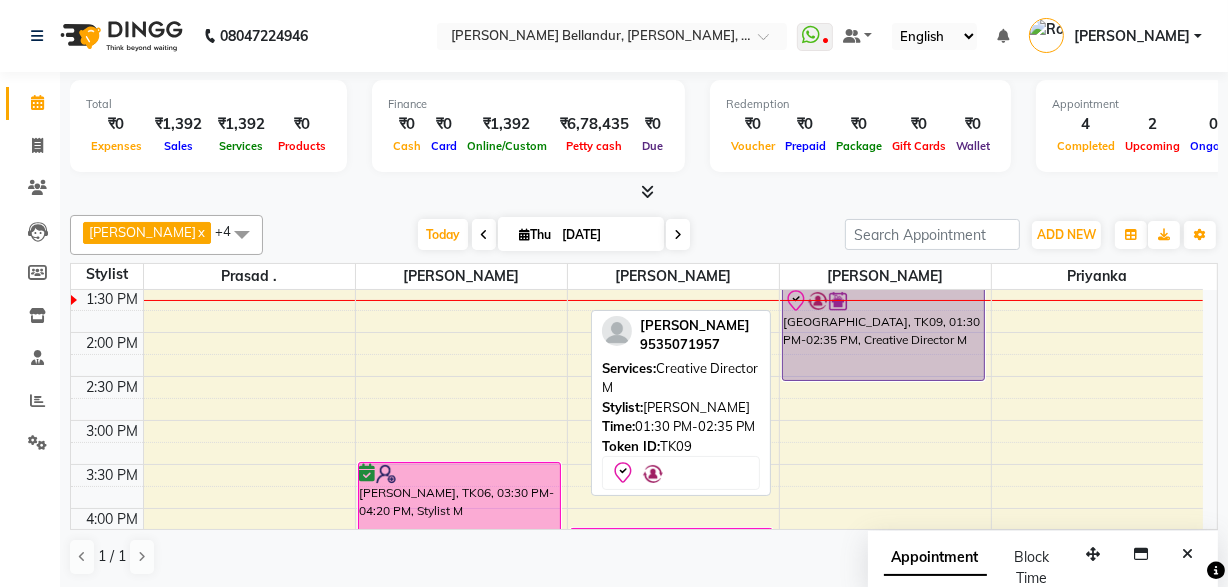 scroll, scrollTop: 397, scrollLeft: 0, axis: vertical 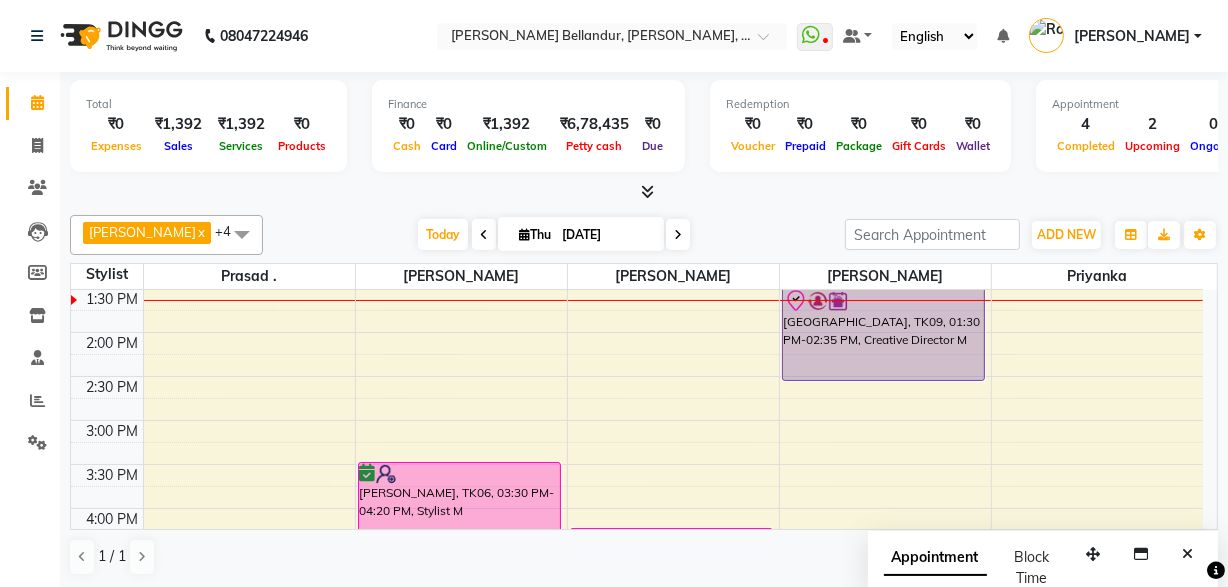 click on "9:00 AM 9:30 AM 10:00 AM 10:30 AM 11:00 AM 11:30 AM 12:00 PM 12:30 PM 1:00 PM 1:30 PM 2:00 PM 2:30 PM 3:00 PM 3:30 PM 4:00 PM 4:30 PM 5:00 PM 5:30 PM 6:00 PM 6:30 PM 7:00 PM 7:30 PM 8:00 PM 8:30 PM 9:00 PM 9:30 PM     Neeraj, TK01, 10:30 AM-11:35 AM, Stylist M     Anandh, TK06, 03:30 PM-04:20 PM, Stylist M     Ikshita, TK05, 12:45 PM-01:15 PM, Eyebrows Threading W     Anandh, TK06, 04:15 PM-05:30 PM, Dead Sea Pedicure M     Hari, TK07, 12:30 PM-01:00 PM, Beard Shape-Up M
lynford, TK09, 01:30 PM-02:35 PM, Creative Director M     Dharani, TK08, 01:00 PM-01:30 PM, Eyebrows Threading W" at bounding box center [637, 464] 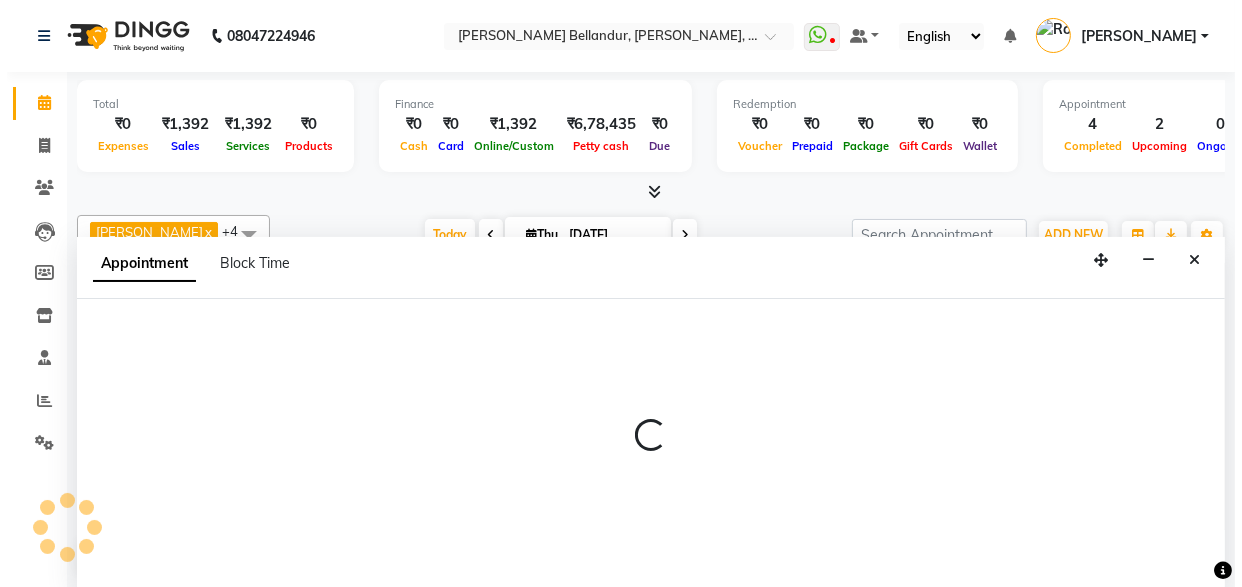 scroll, scrollTop: 0, scrollLeft: 0, axis: both 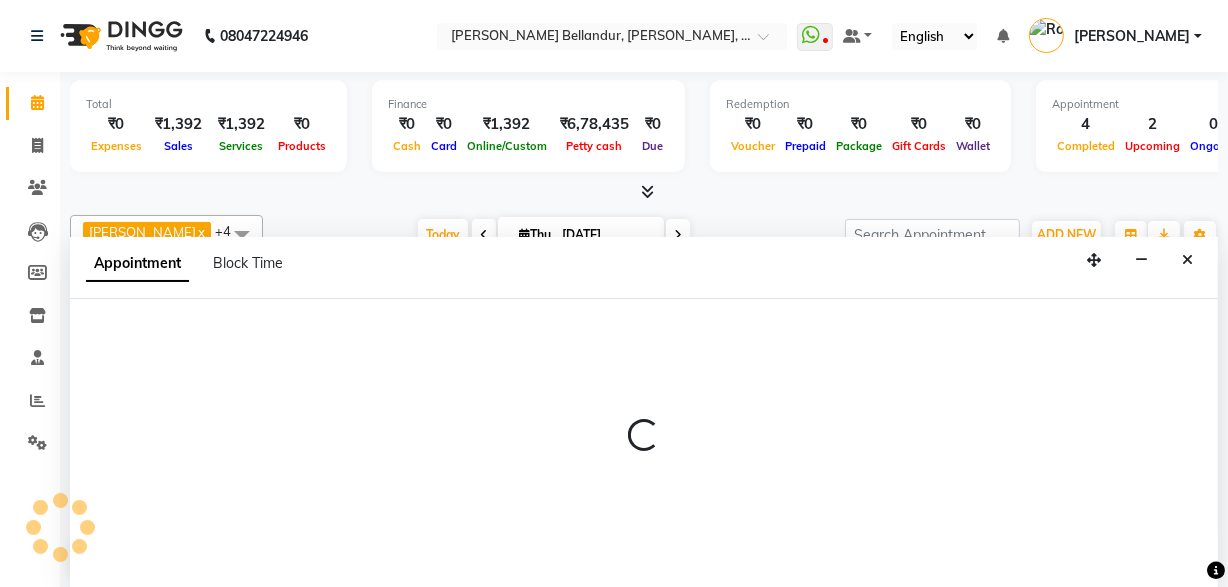 select on "60437" 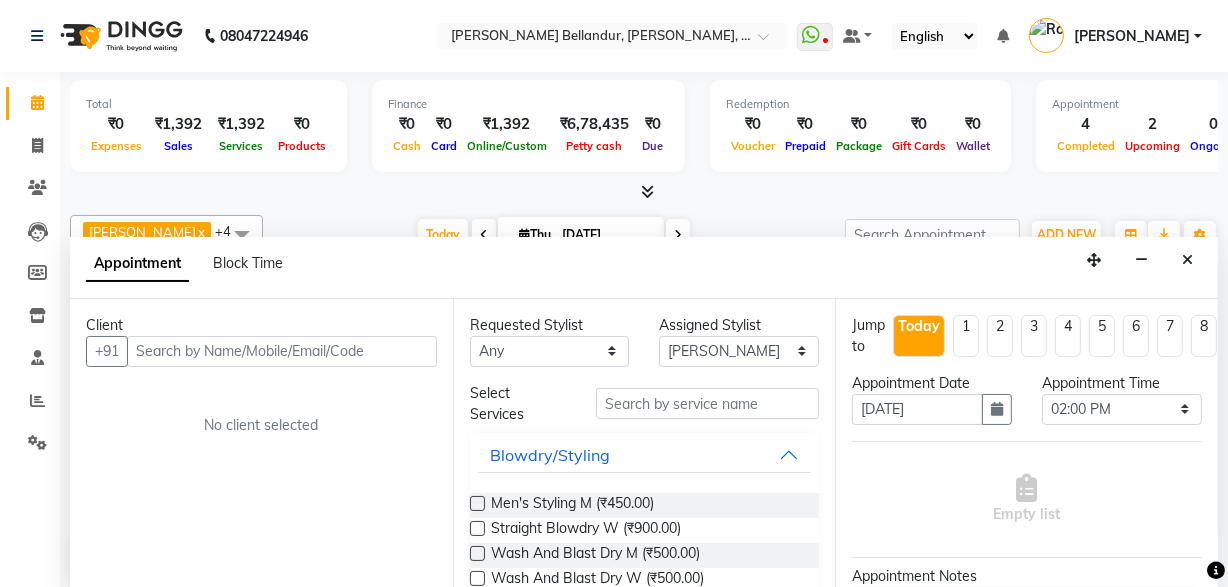 click at bounding box center [282, 351] 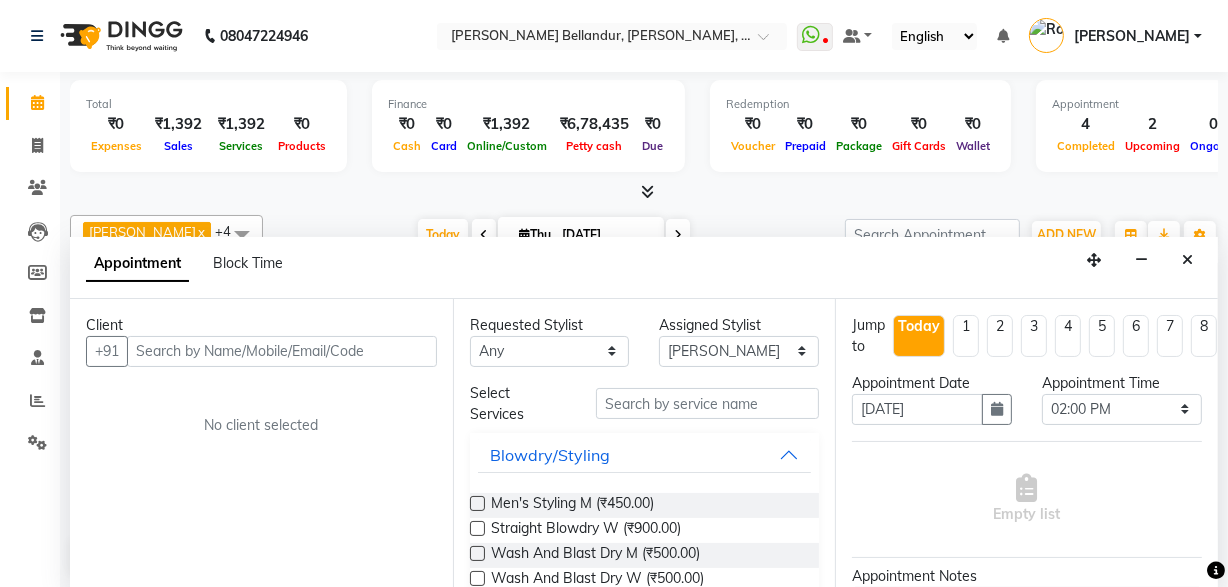 click at bounding box center [282, 351] 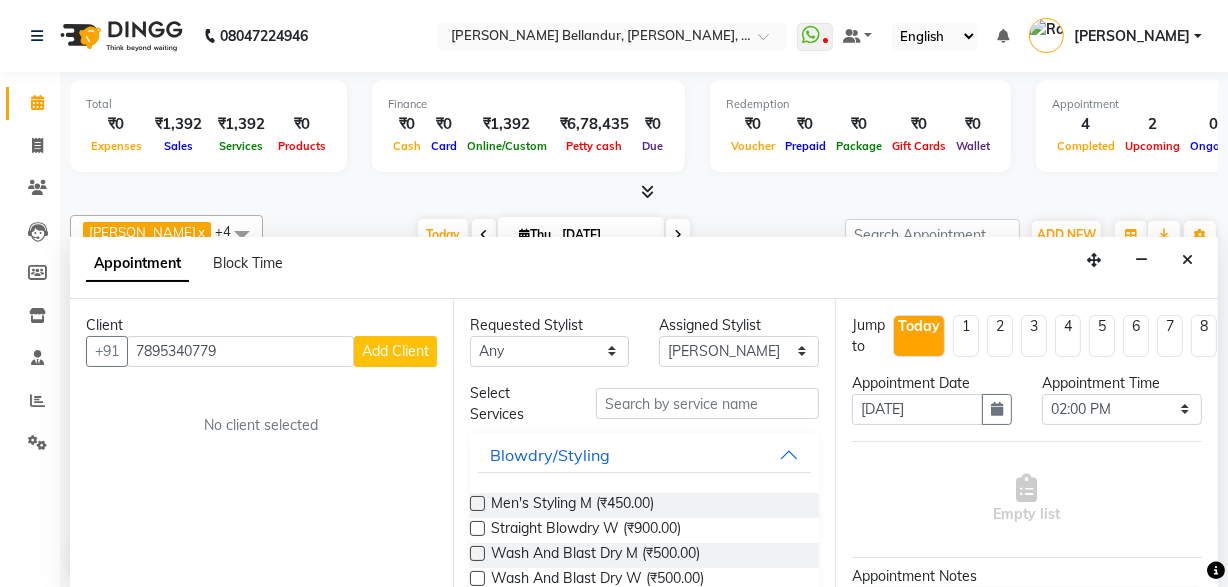 type on "7895340779" 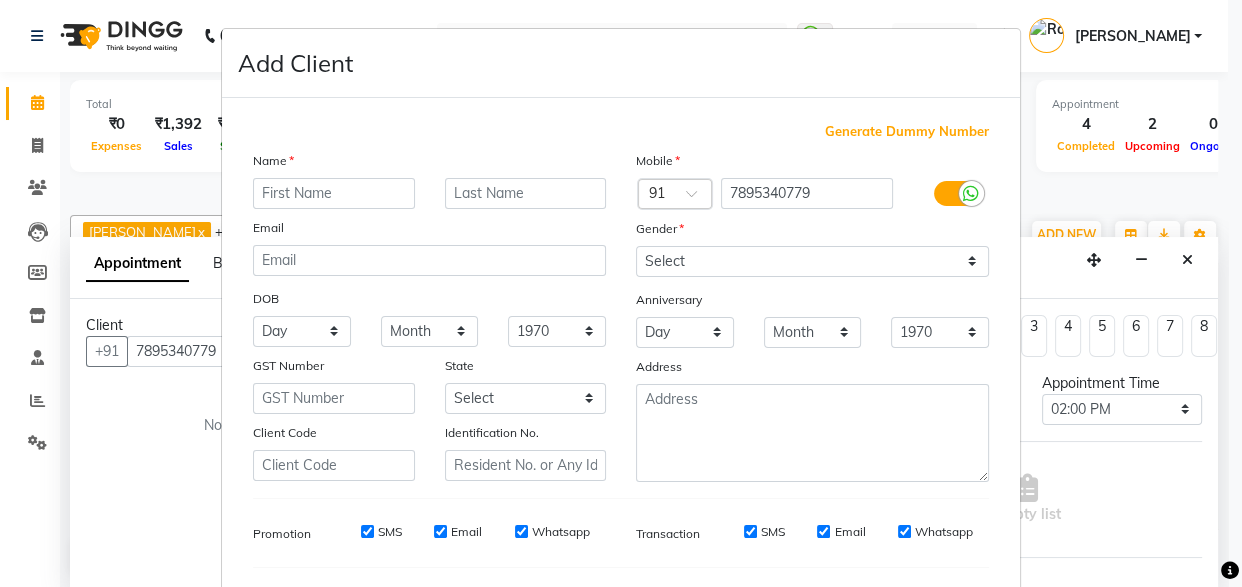 click at bounding box center [334, 193] 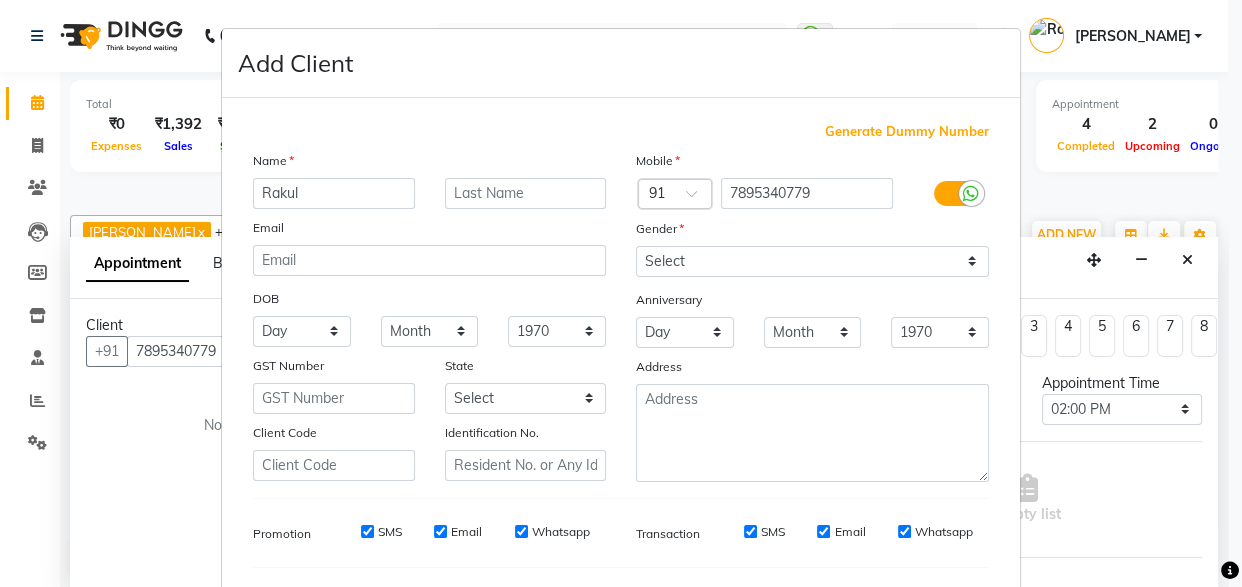 type on "Rakul" 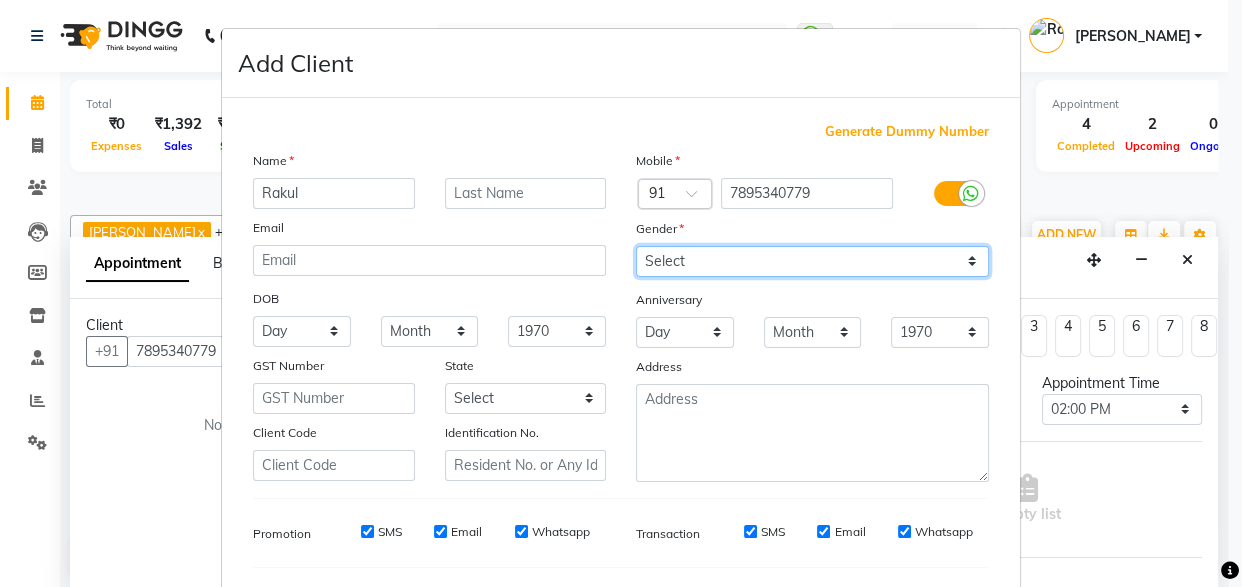 click on "Select Male Female Other Prefer Not To Say" at bounding box center (812, 261) 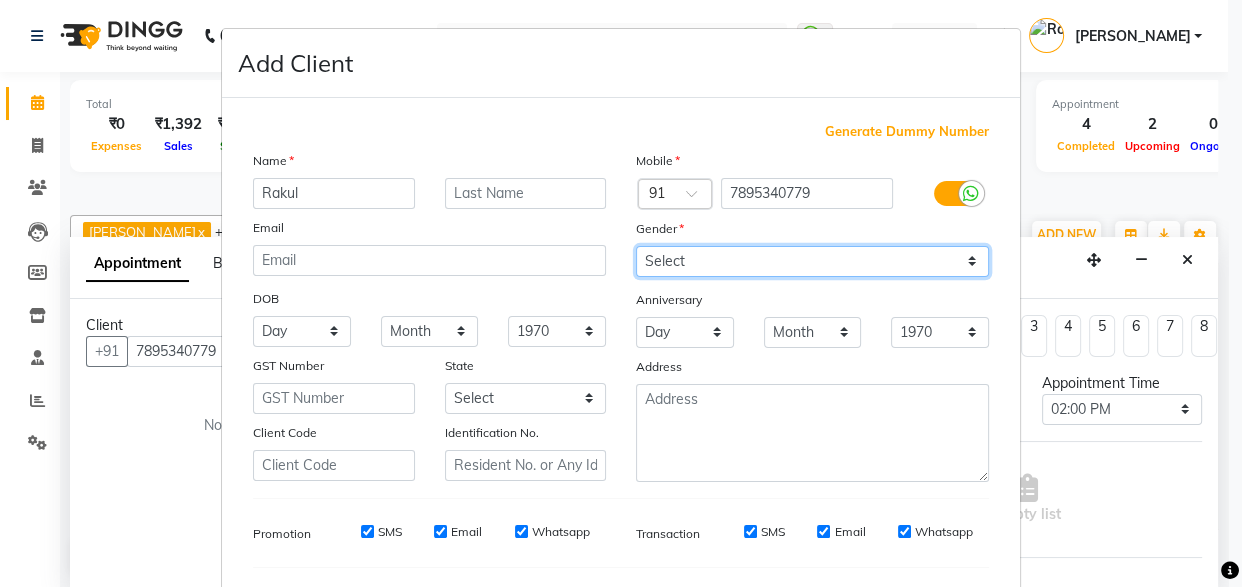 select on "[DEMOGRAPHIC_DATA]" 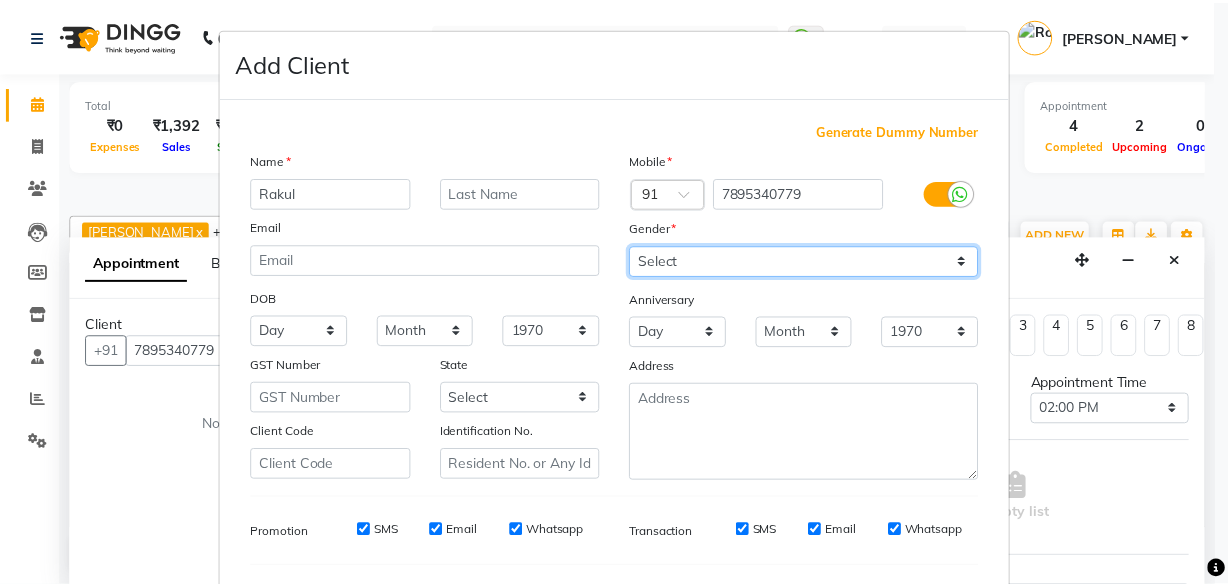 scroll, scrollTop: 266, scrollLeft: 0, axis: vertical 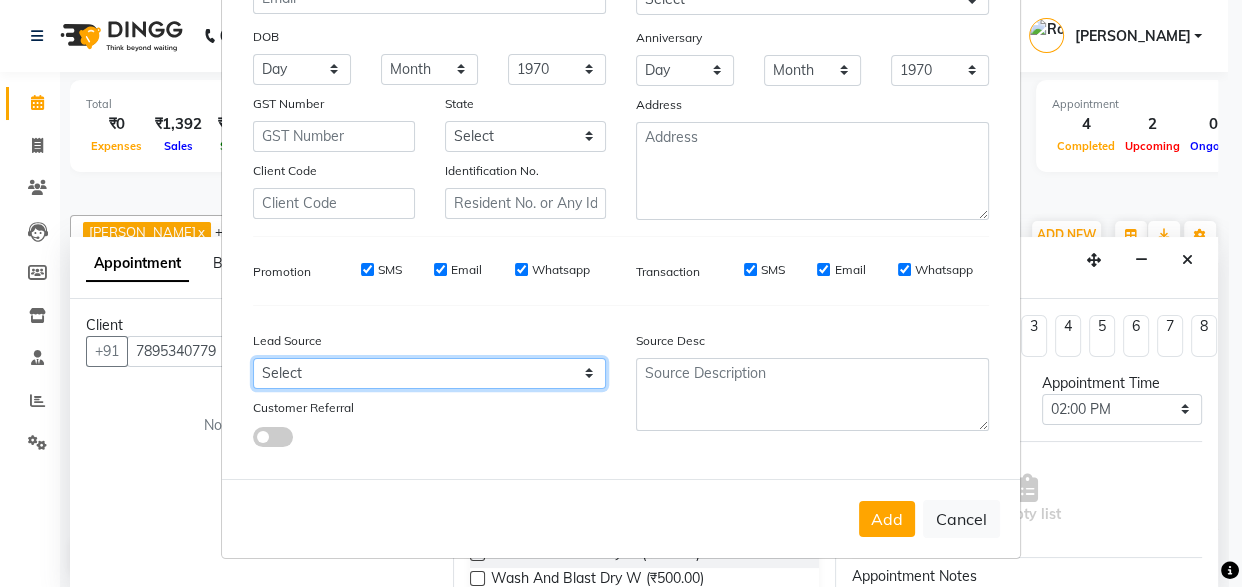 click on "Select Walk-in Internet Friend Word of Mouth Advertisement Facebook JustDial Google Other Instagram  YouTube  WhatsApp  Referral" at bounding box center (429, 373) 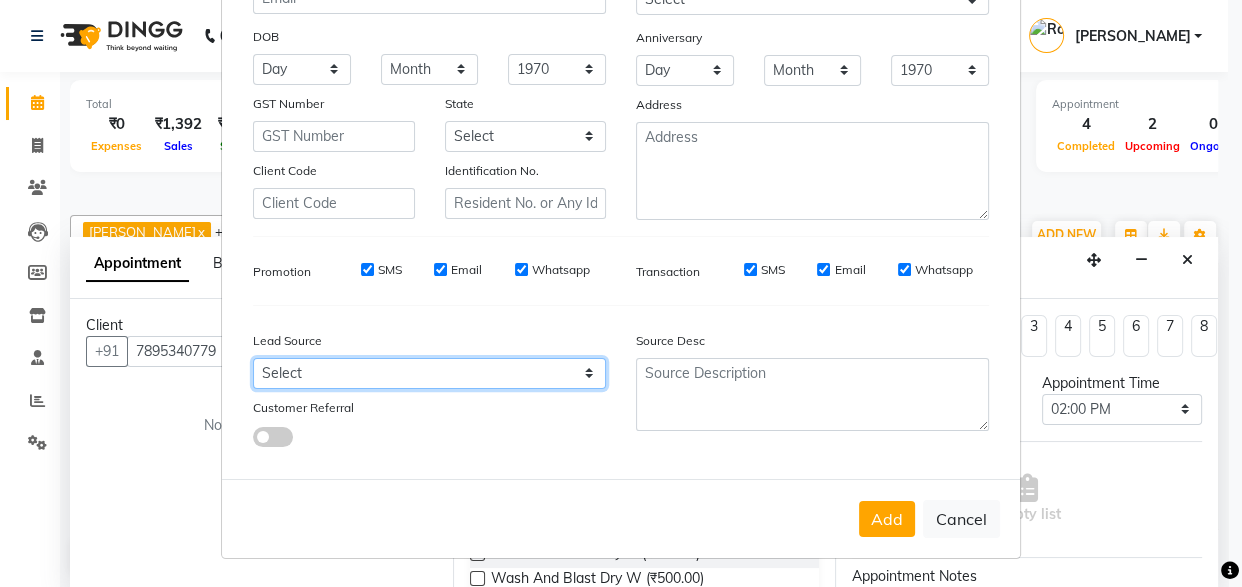 select on "36770" 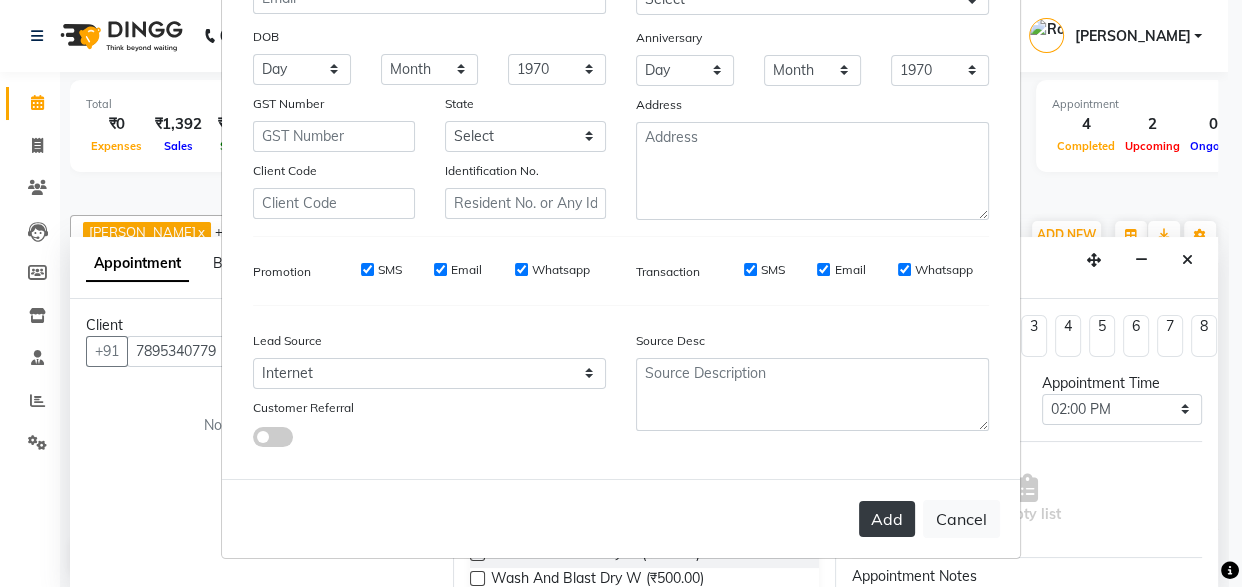 click on "Add" at bounding box center (887, 519) 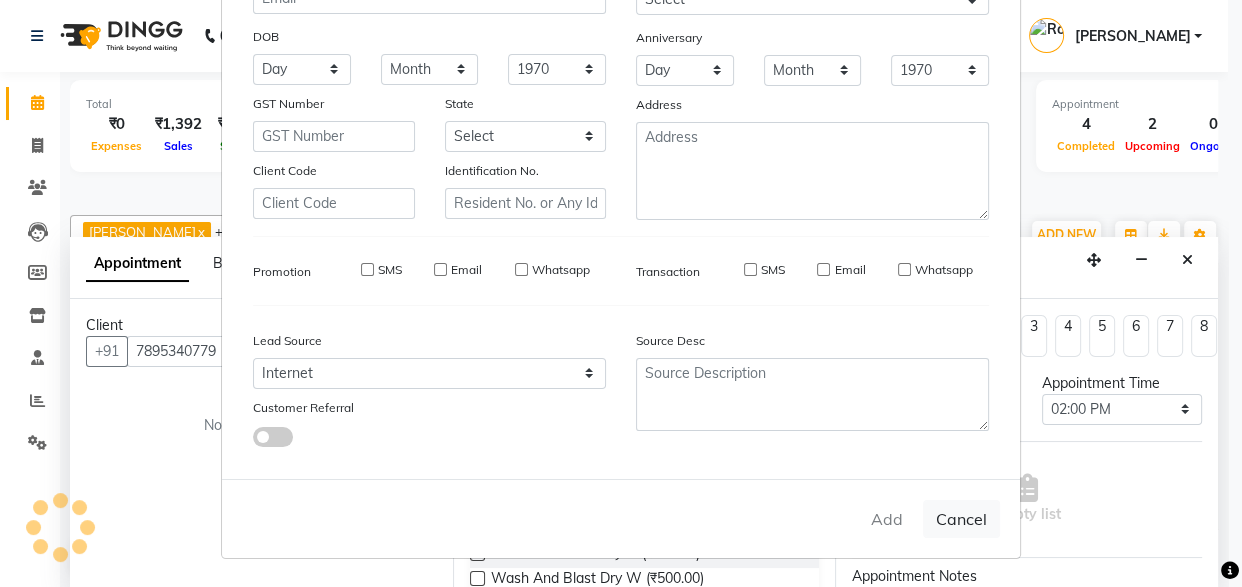 type on "78******79" 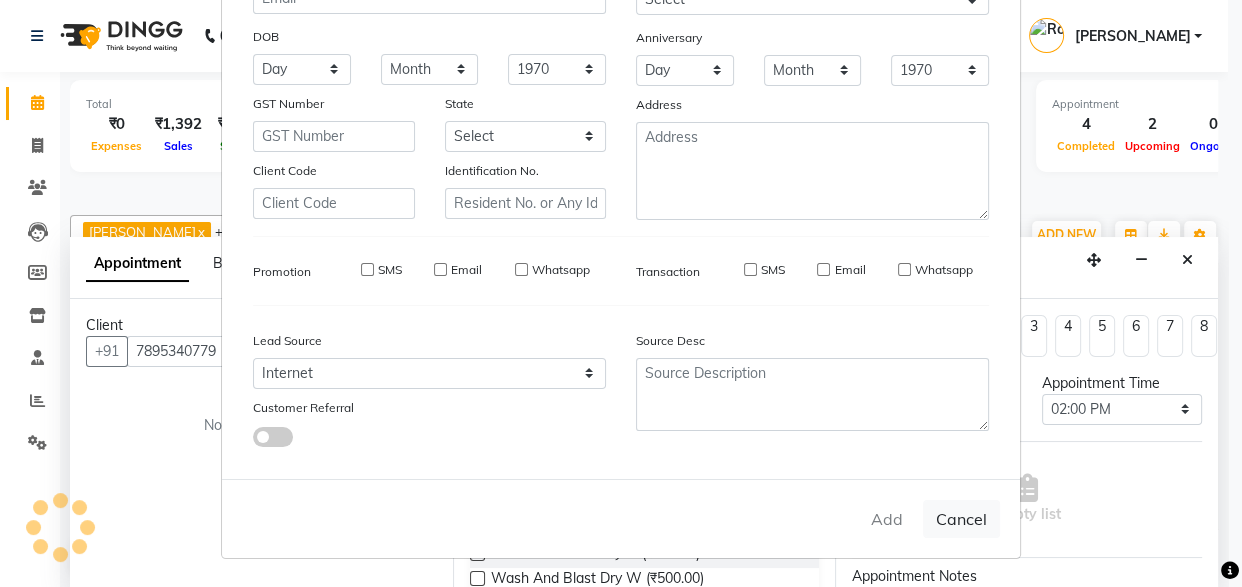 type 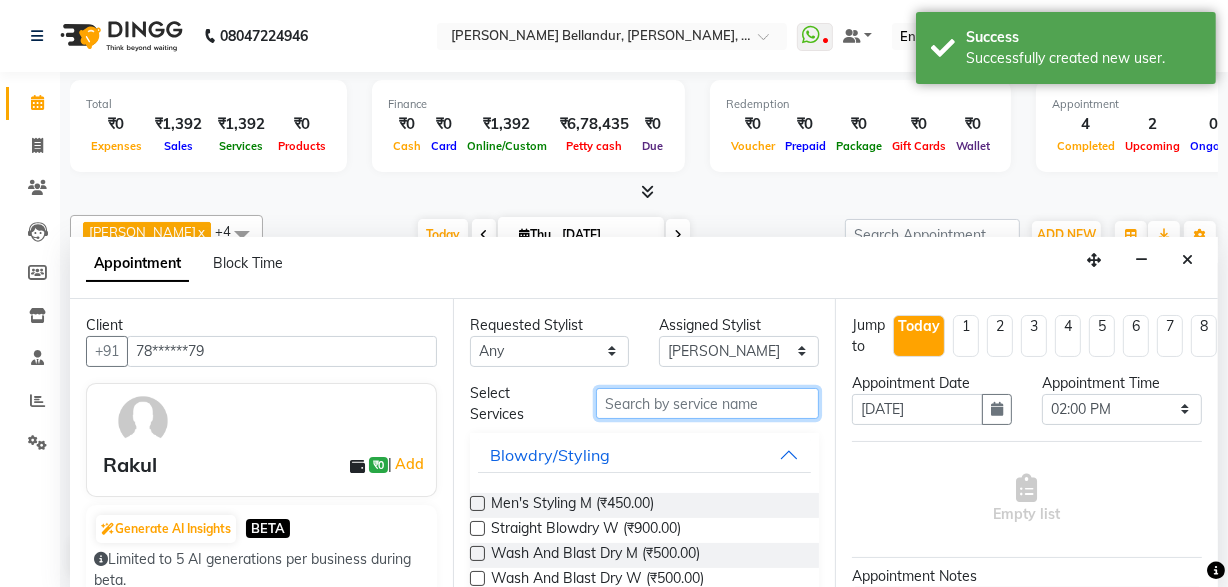 click at bounding box center [707, 403] 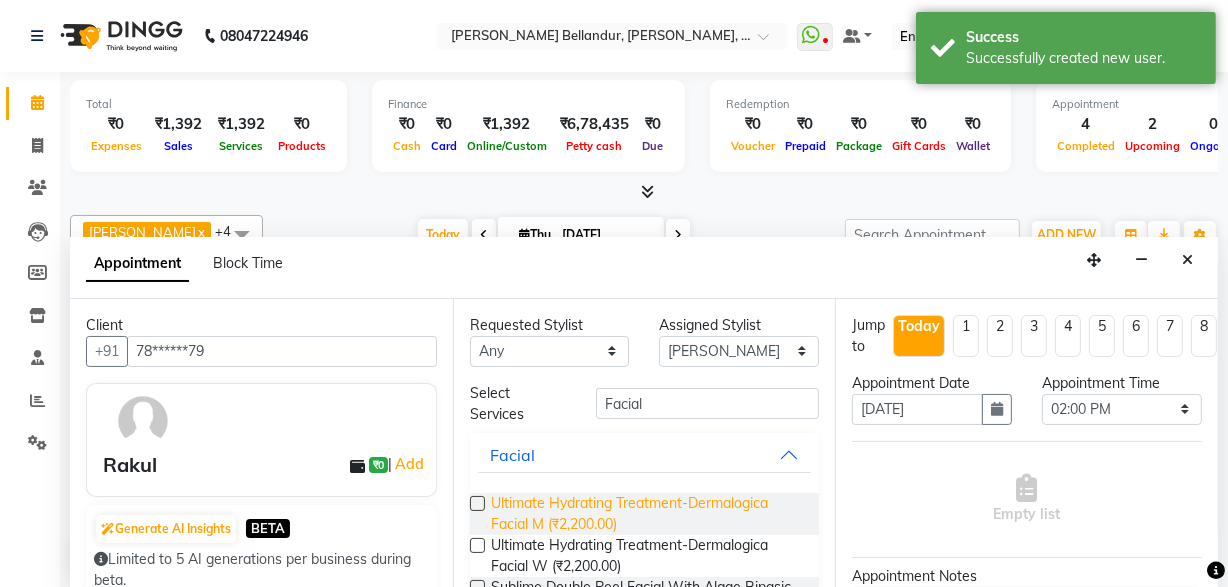 click on "Ultimate Hydrating Treatment-Dermalogica Facial M (₹2,200.00)" at bounding box center [647, 514] 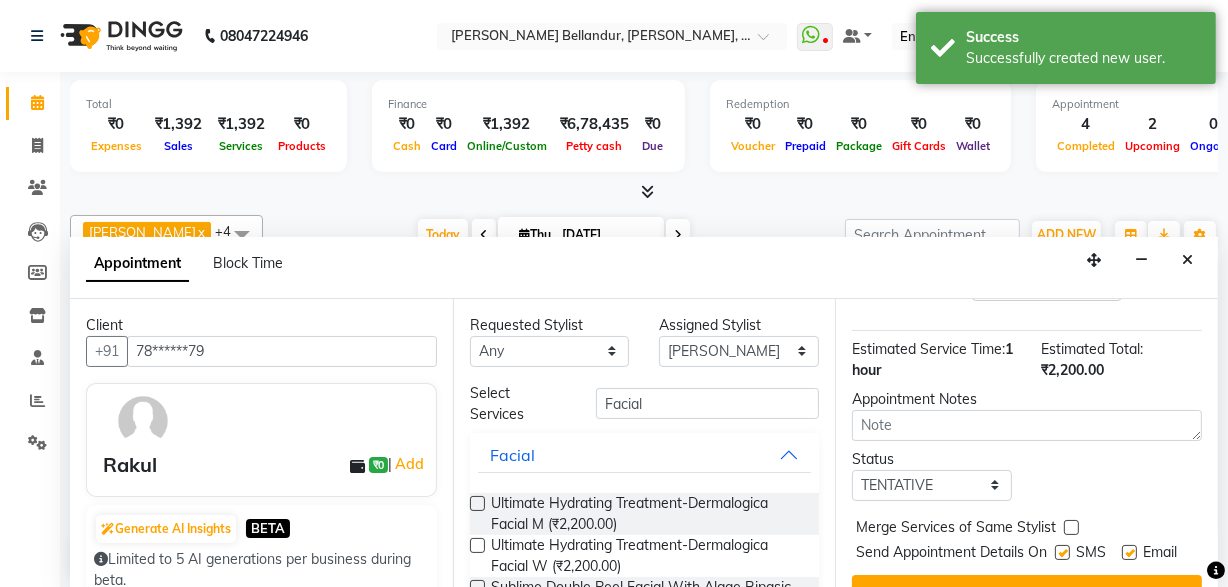 scroll, scrollTop: 307, scrollLeft: 0, axis: vertical 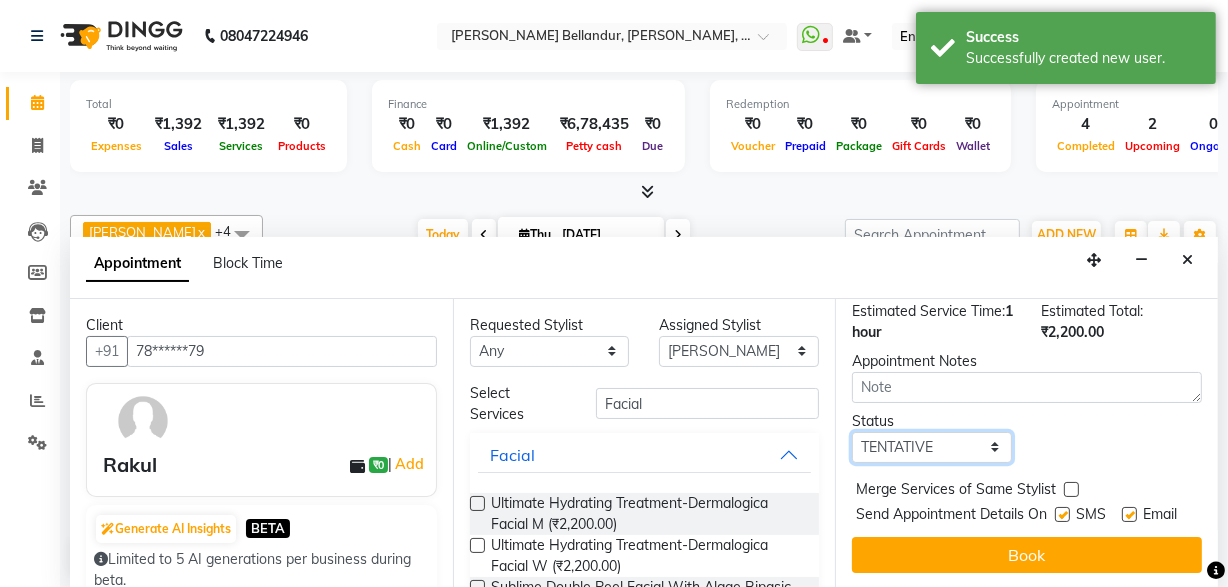 click on "Select TENTATIVE CONFIRM CHECK-IN UPCOMING" at bounding box center [932, 447] 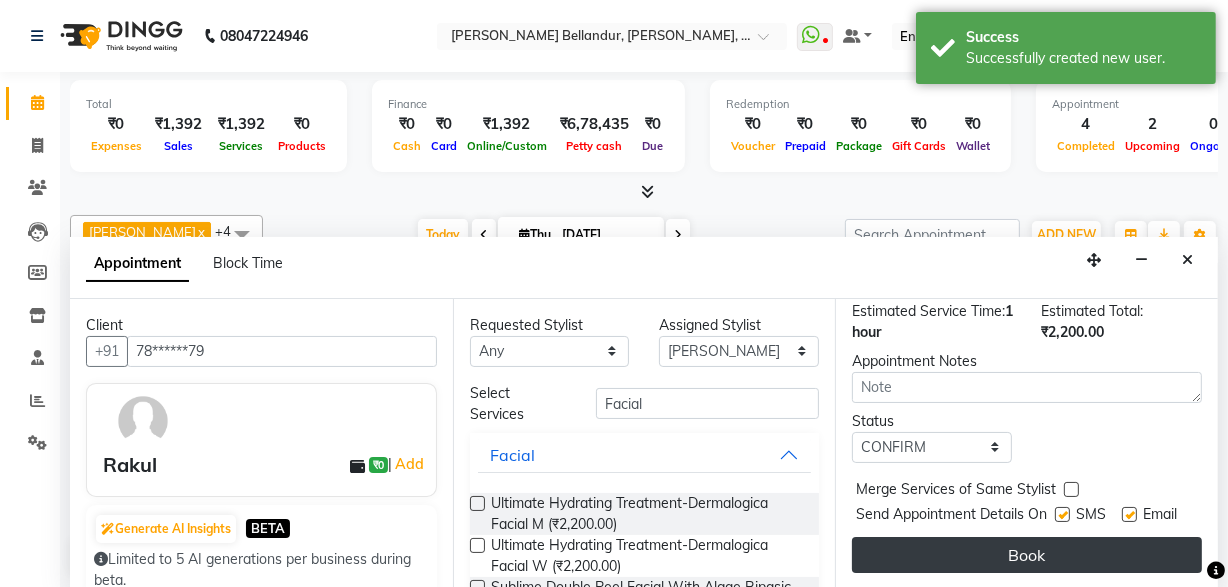 click on "Book" at bounding box center (1027, 555) 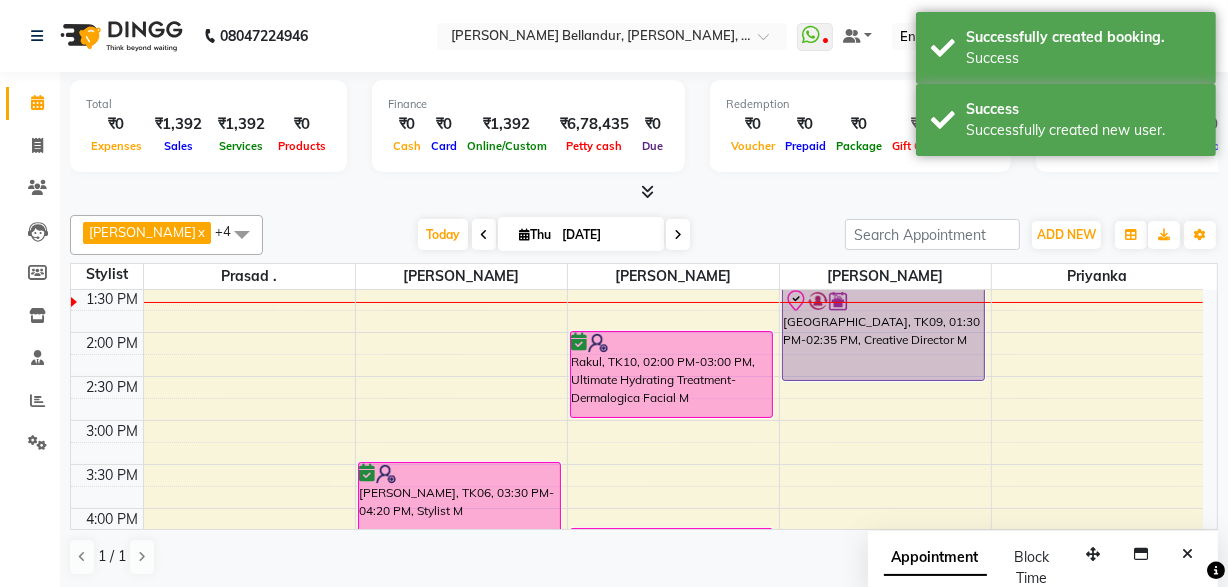 scroll, scrollTop: 0, scrollLeft: 0, axis: both 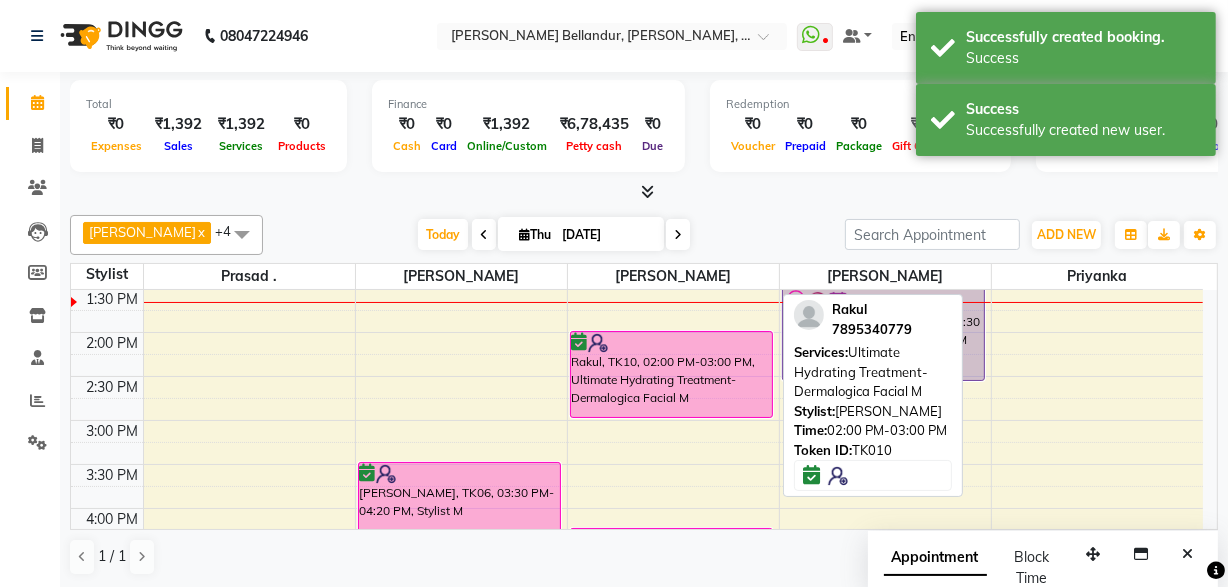click on "Rakul, TK10, 02:00 PM-03:00 PM, Ultimate Hydrating Treatment-Dermalogica Facial M" at bounding box center (672, 374) 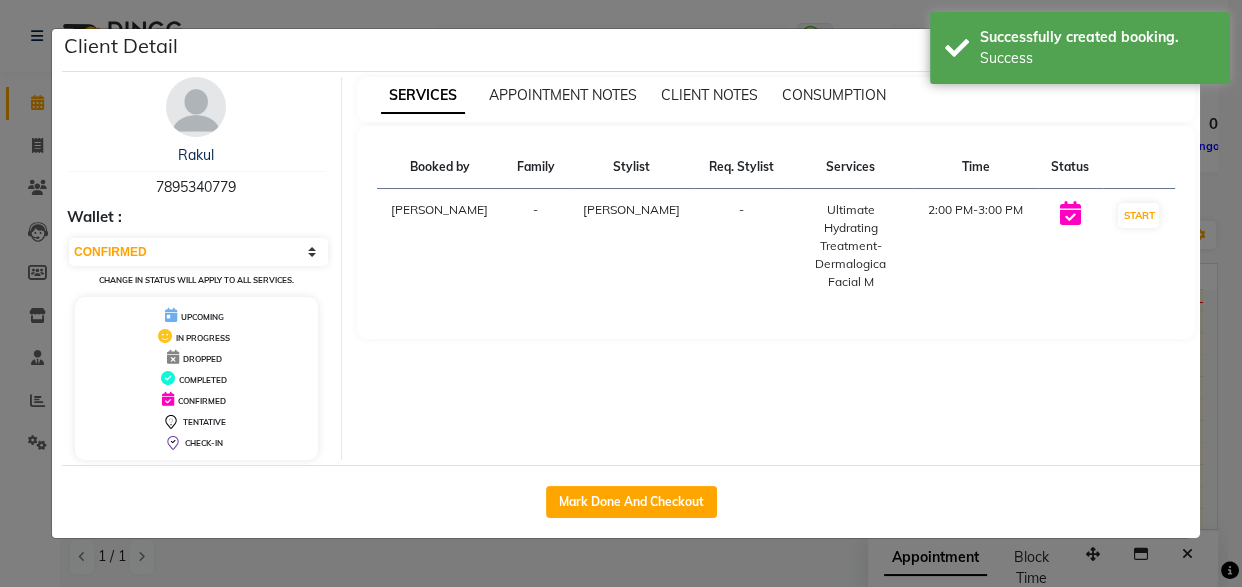 drag, startPoint x: 154, startPoint y: 180, endPoint x: 258, endPoint y: 179, distance: 104.00481 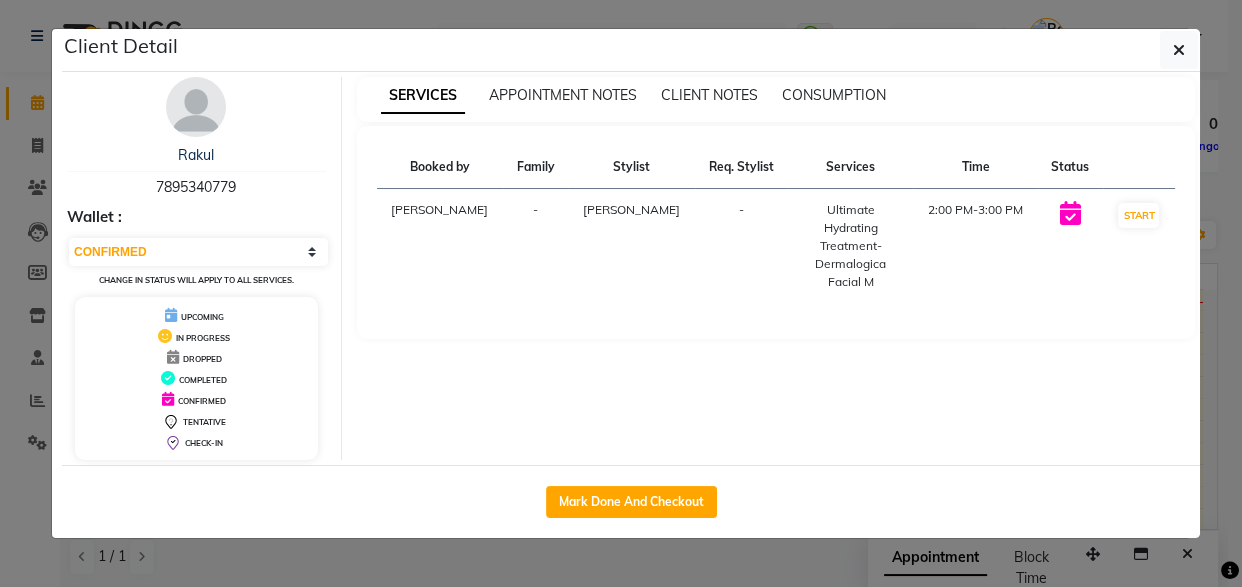 click on "Client Detail  Rakul    7895340779 Wallet : Select IN SERVICE CONFIRMED TENTATIVE CHECK IN MARK DONE DROPPED UPCOMING Change in status will apply to all services. UPCOMING IN PROGRESS DROPPED COMPLETED CONFIRMED TENTATIVE CHECK-IN SERVICES APPOINTMENT NOTES CLIENT NOTES CONSUMPTION Booked by Family Stylist Req. Stylist Services Time Status  Roshini  - Sabina -  Ultimate Hydrating Treatment-Dermalogica Facial M   2:00 PM-3:00 PM   START   Mark Done And Checkout" 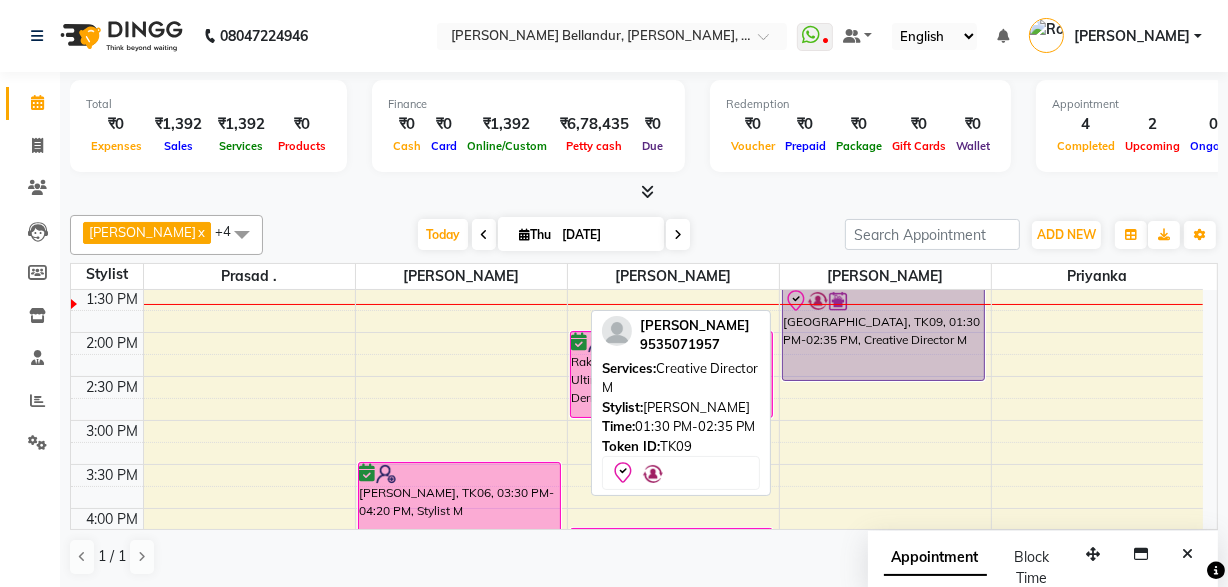 click on "[GEOGRAPHIC_DATA], TK09, 01:30 PM-02:35 PM, Creative Director M" at bounding box center [884, 334] 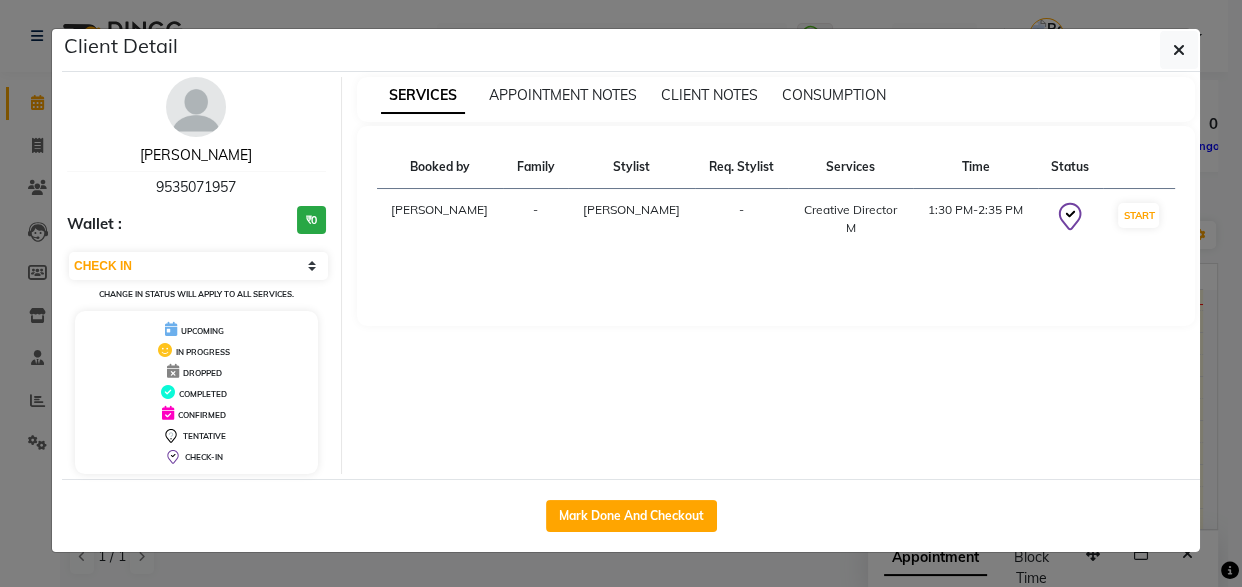 click on "[PERSON_NAME]" at bounding box center [196, 155] 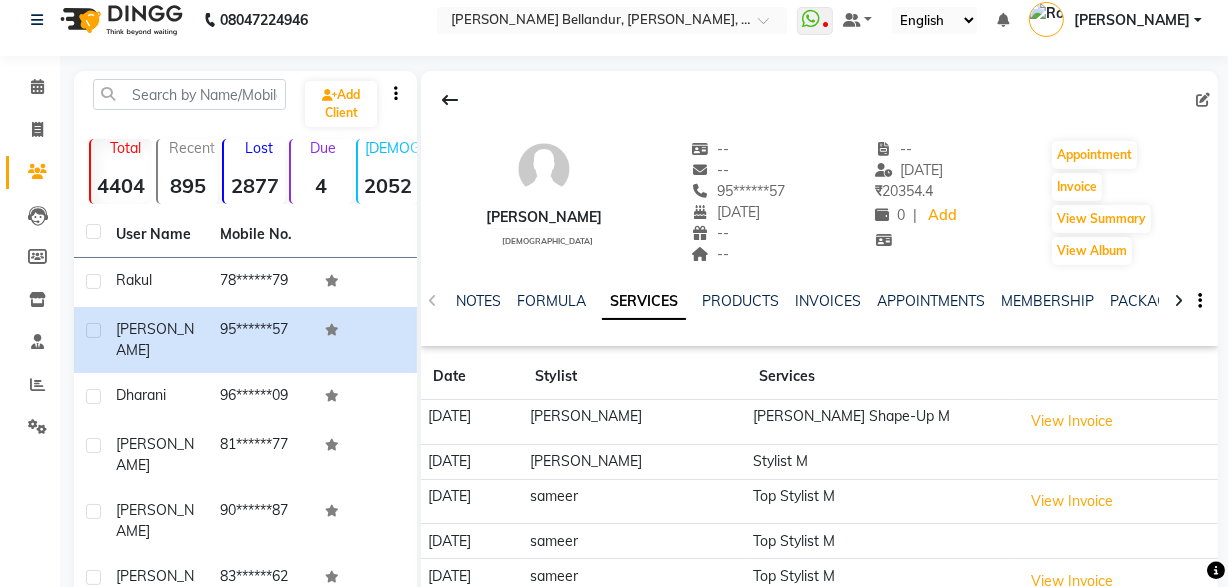 scroll, scrollTop: 92, scrollLeft: 0, axis: vertical 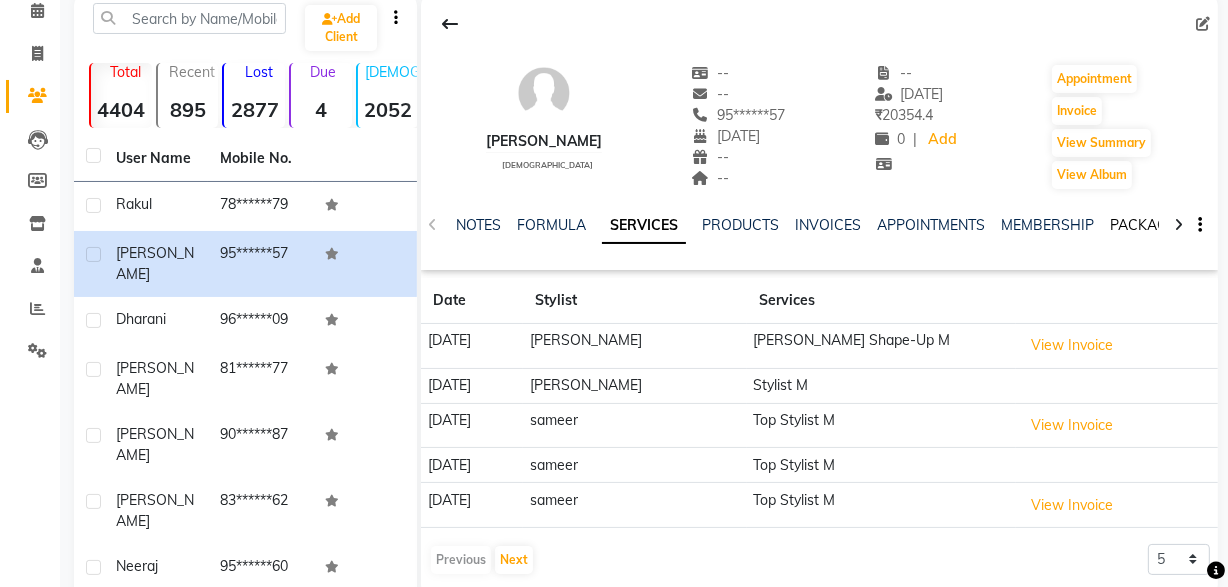 click on "PACKAGES" 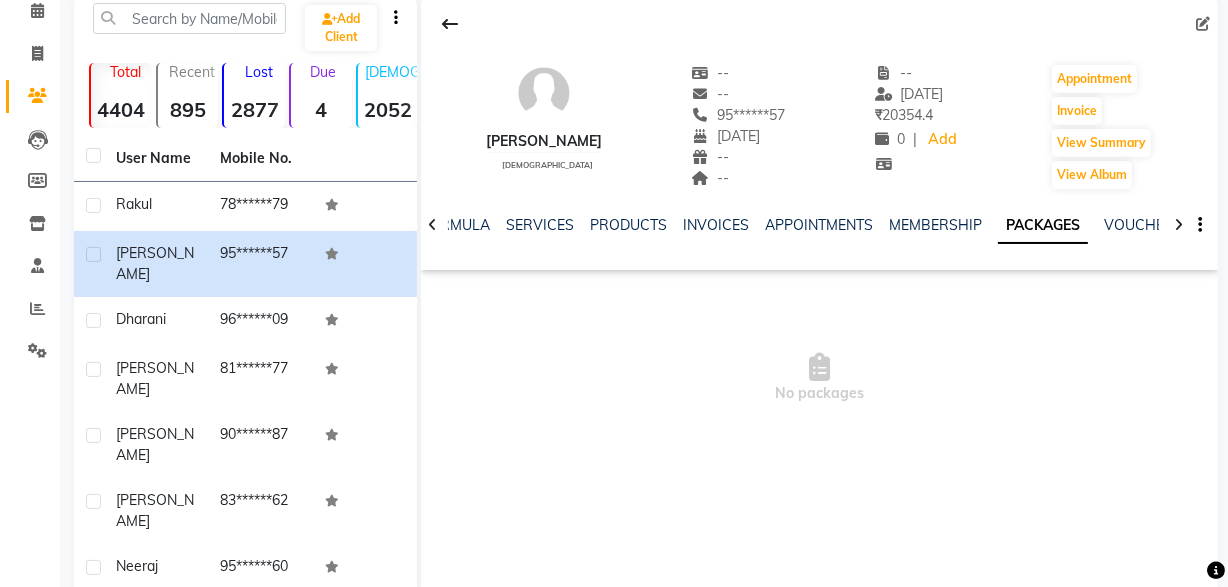 click 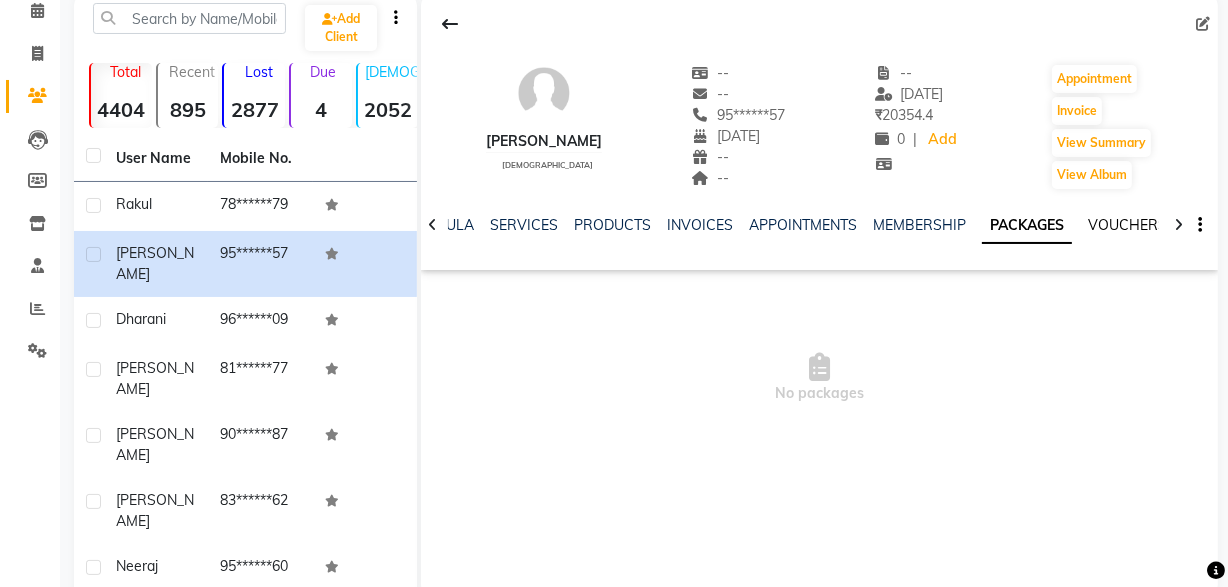 click on "VOUCHERS" 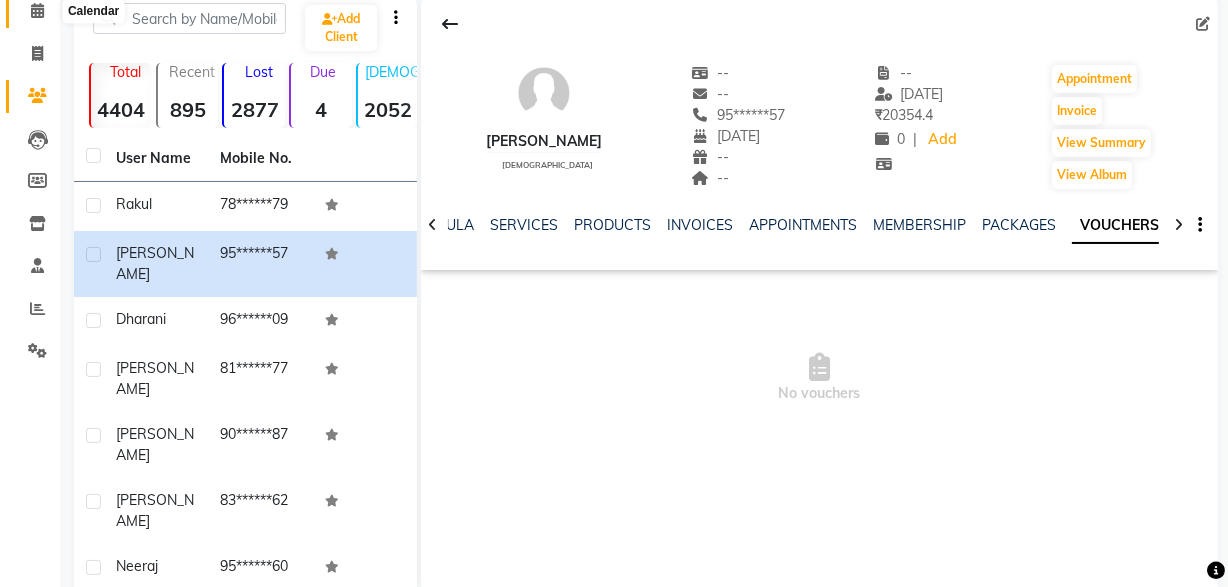 click 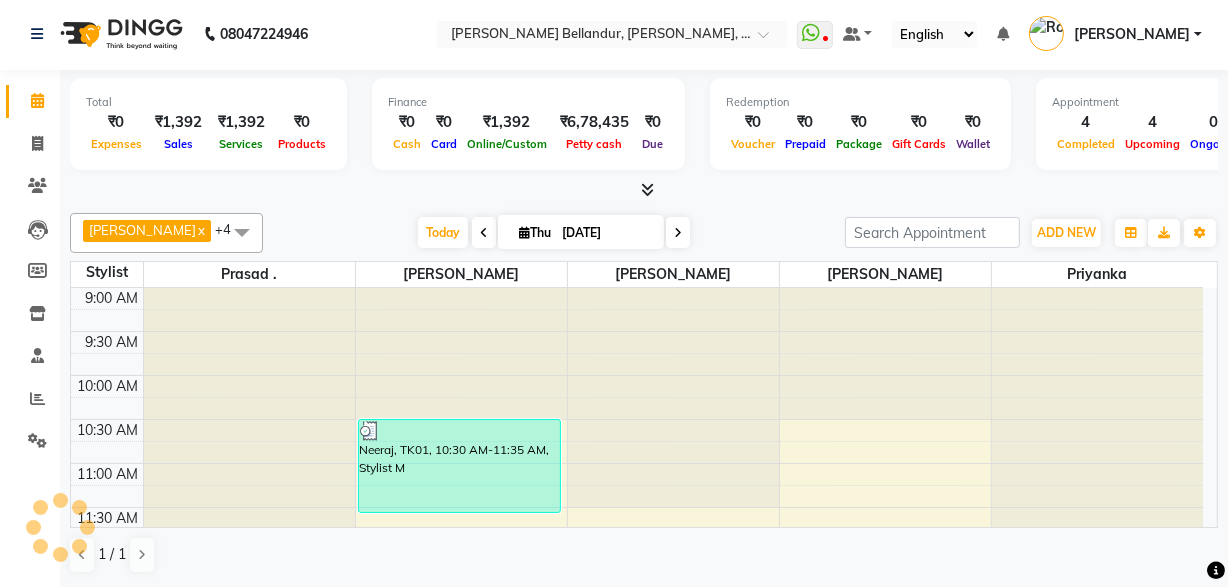 scroll, scrollTop: 0, scrollLeft: 0, axis: both 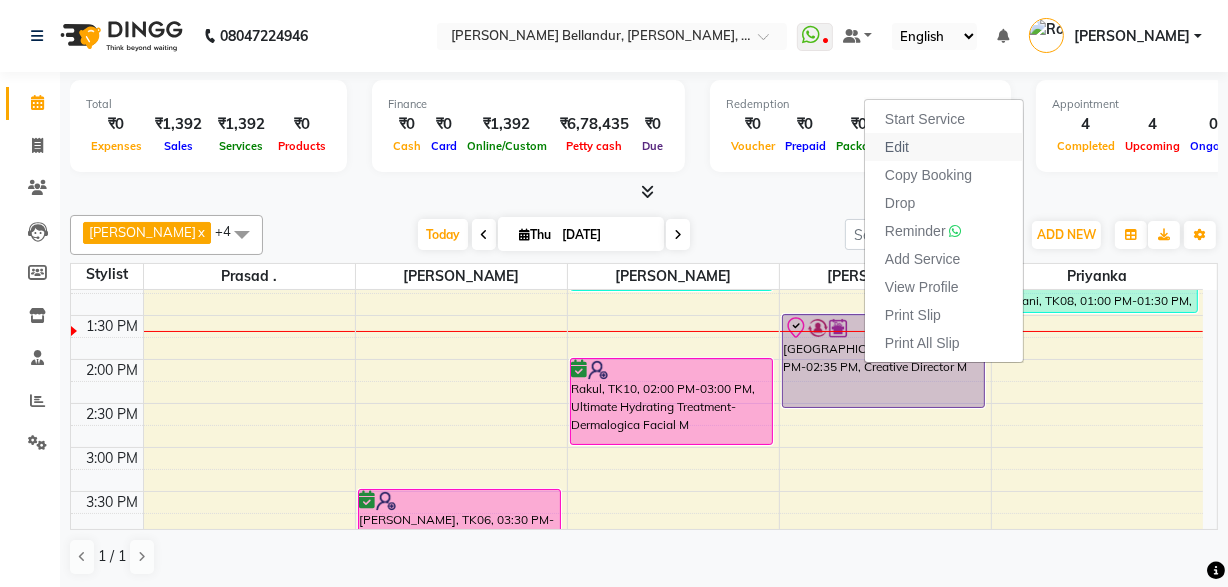 click on "Edit" at bounding box center (897, 147) 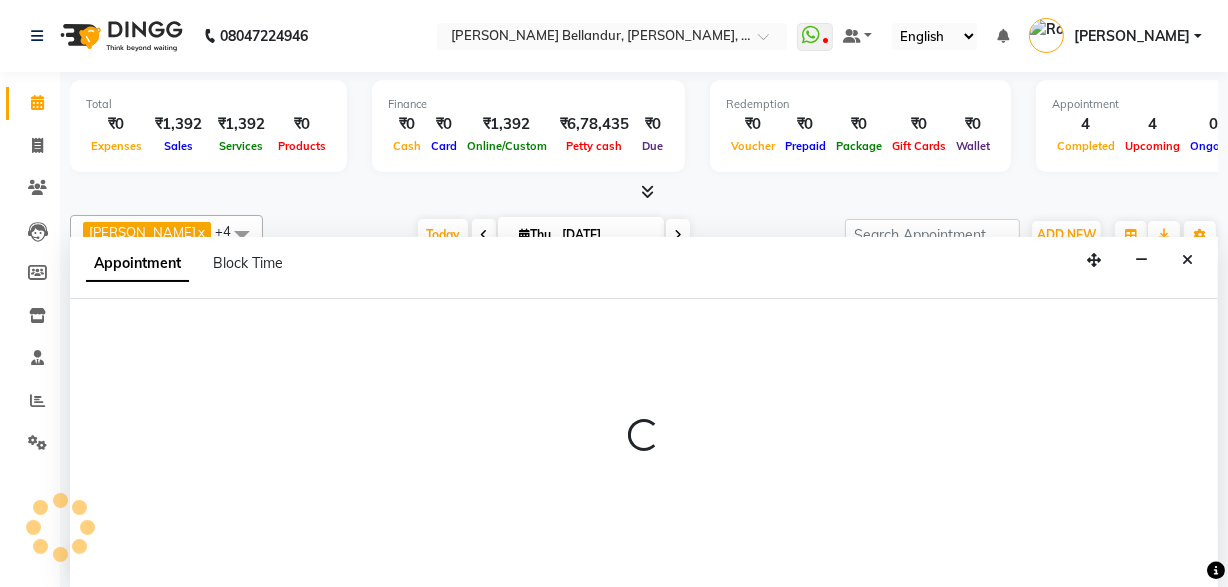 scroll, scrollTop: 0, scrollLeft: 0, axis: both 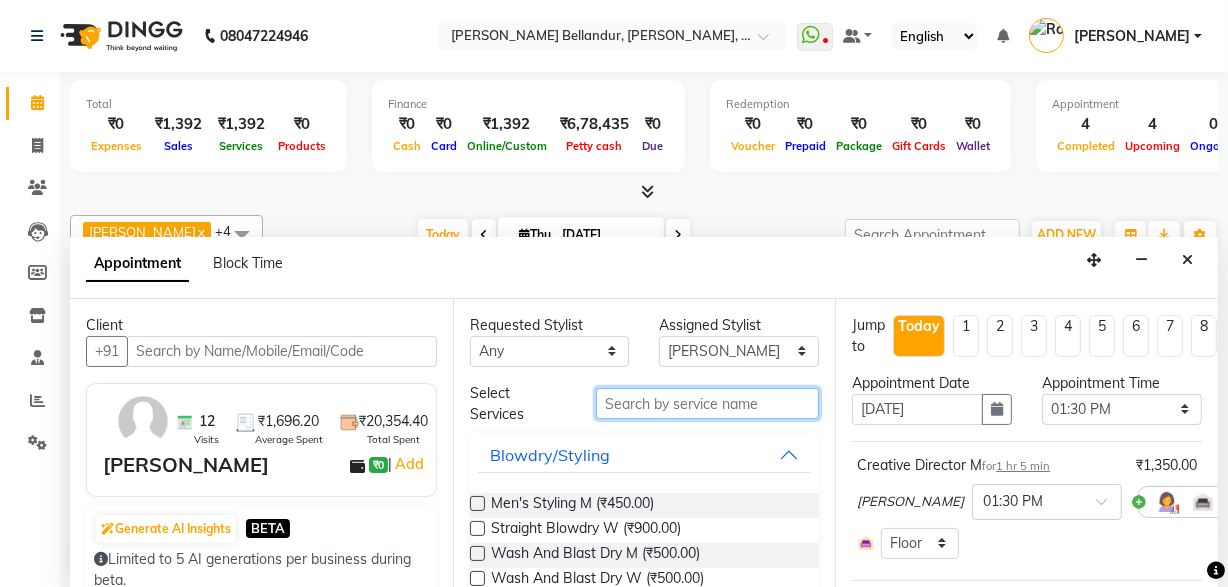 click at bounding box center (707, 403) 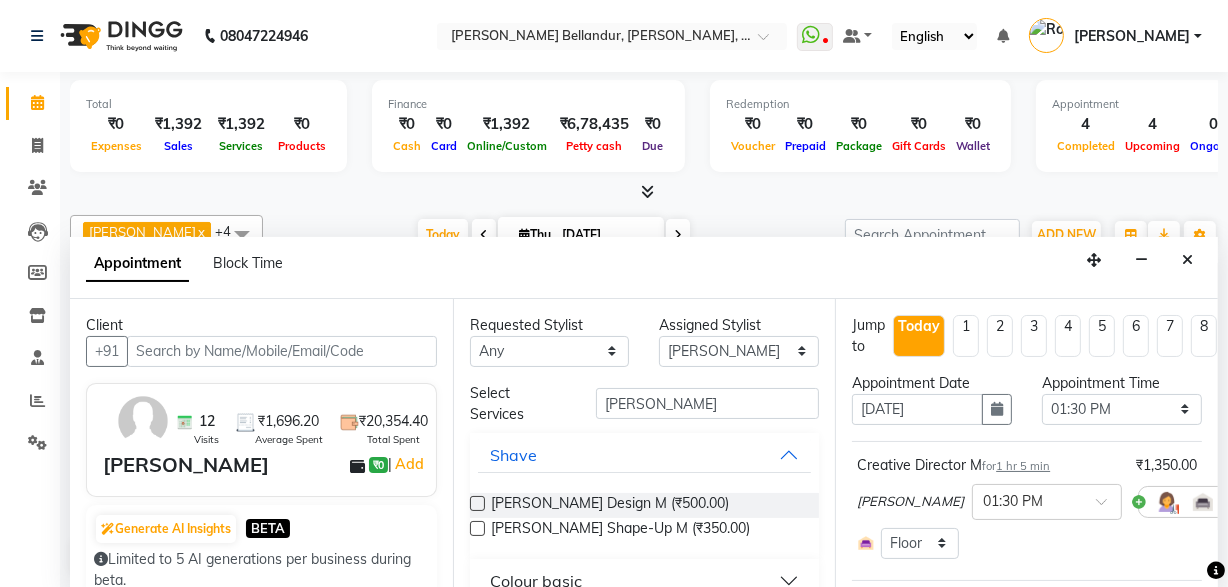 drag, startPoint x: 646, startPoint y: 520, endPoint x: 959, endPoint y: 518, distance: 313.00638 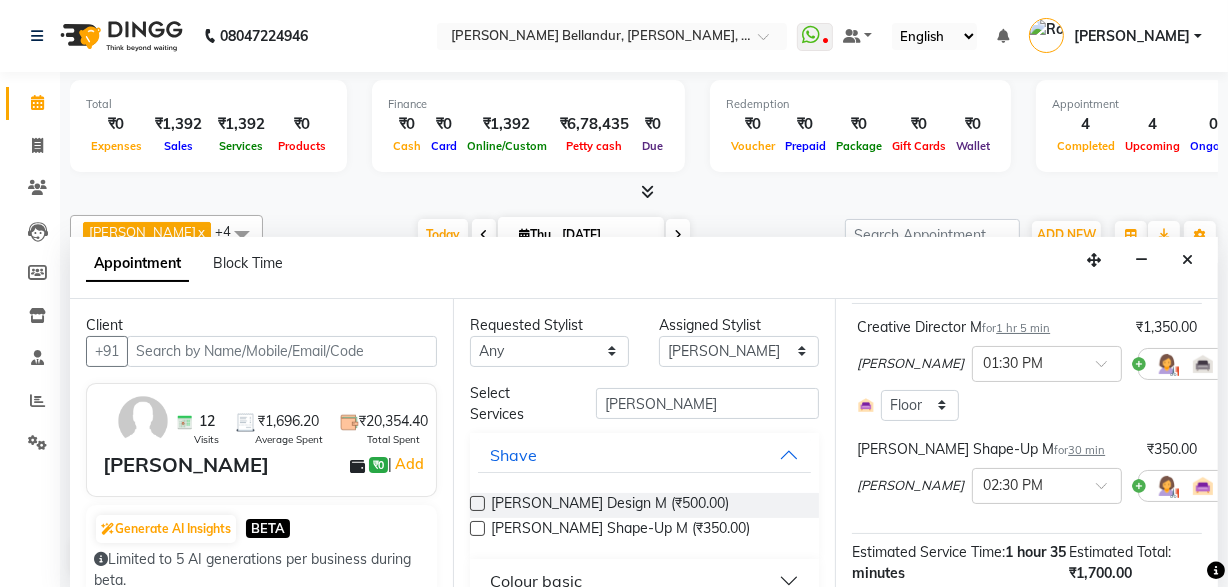 scroll, scrollTop: 333, scrollLeft: 0, axis: vertical 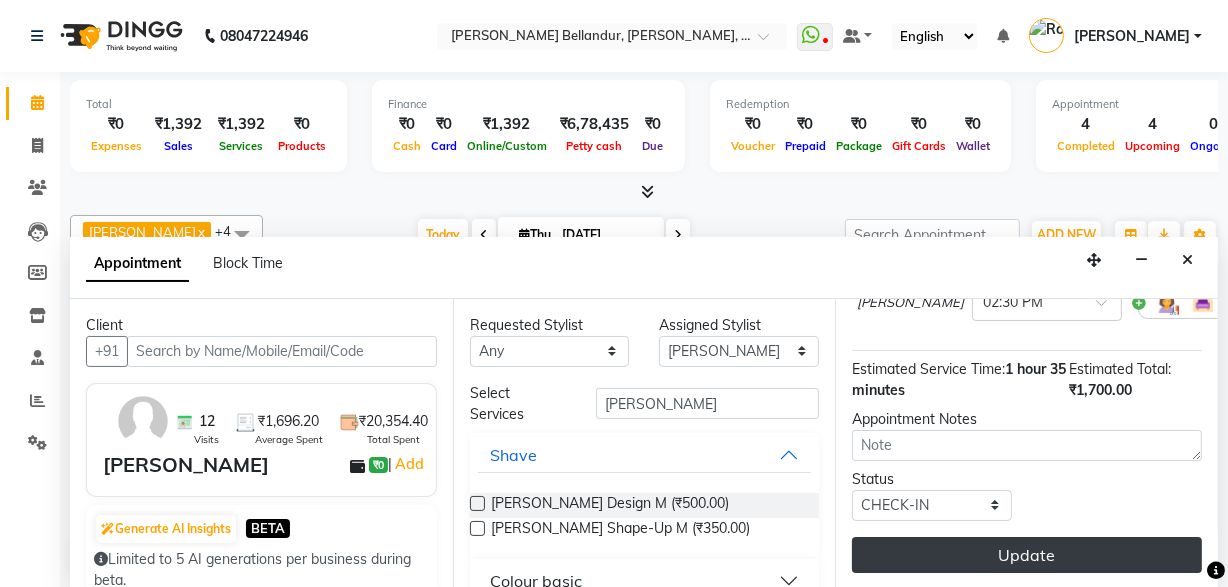 click on "Update" at bounding box center [1027, 555] 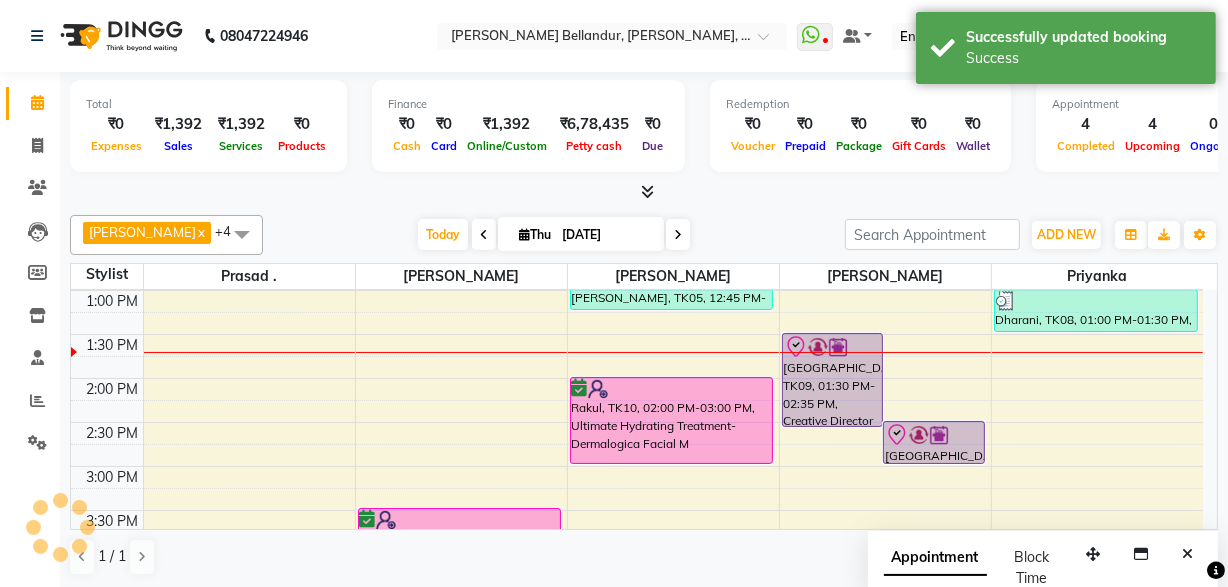 scroll, scrollTop: 0, scrollLeft: 0, axis: both 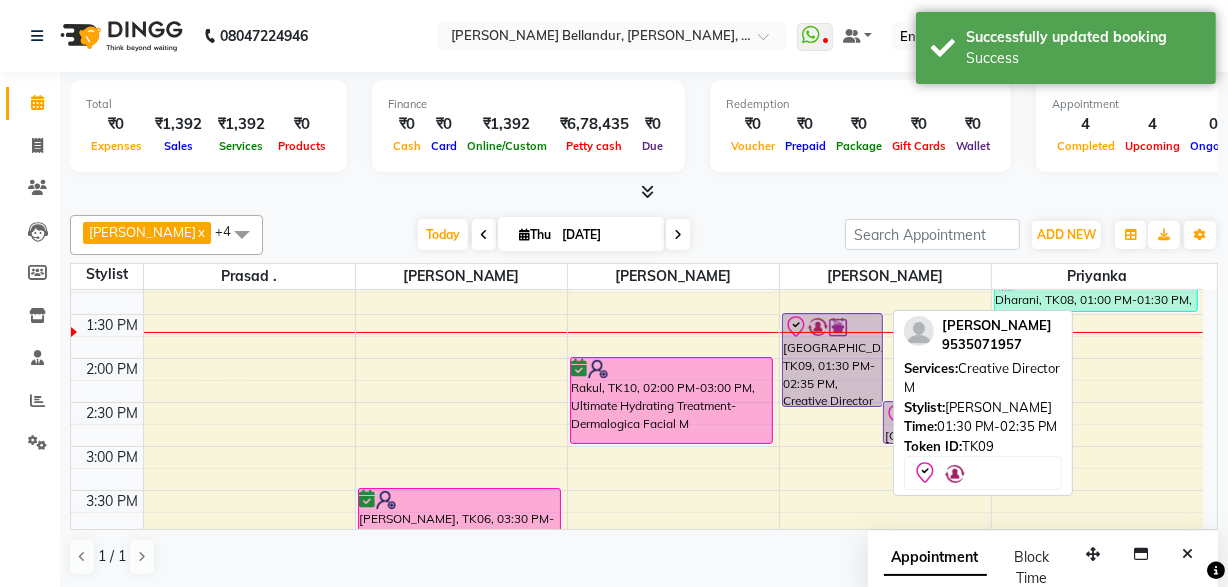 click on "[GEOGRAPHIC_DATA], TK09, 01:30 PM-02:35 PM, Creative Director M" at bounding box center (833, 360) 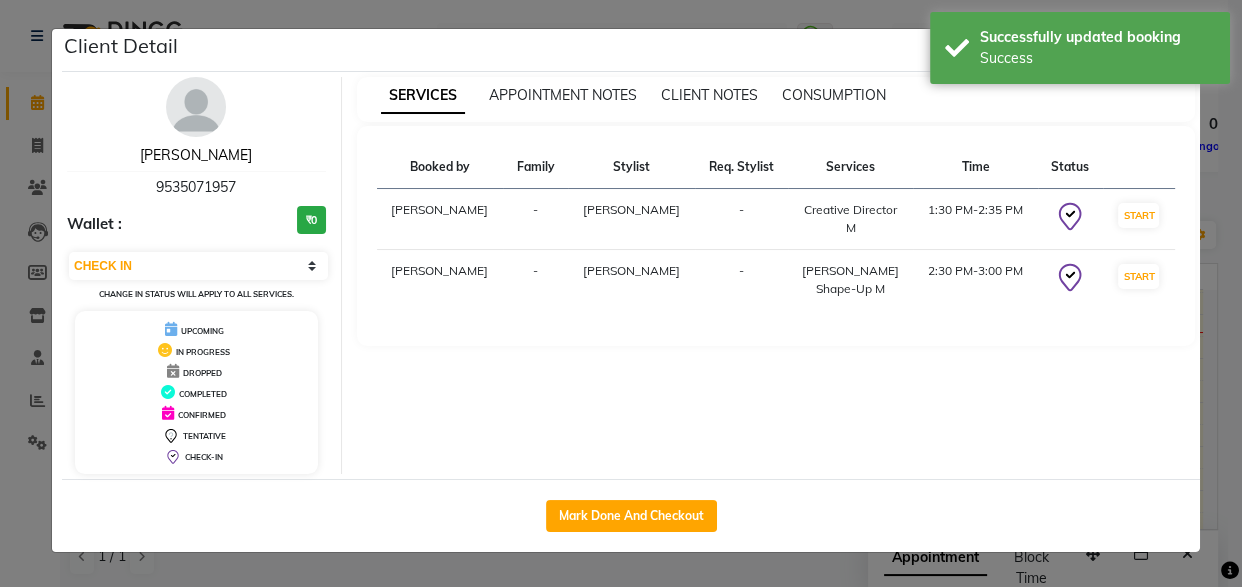 click on "[PERSON_NAME]" at bounding box center (196, 155) 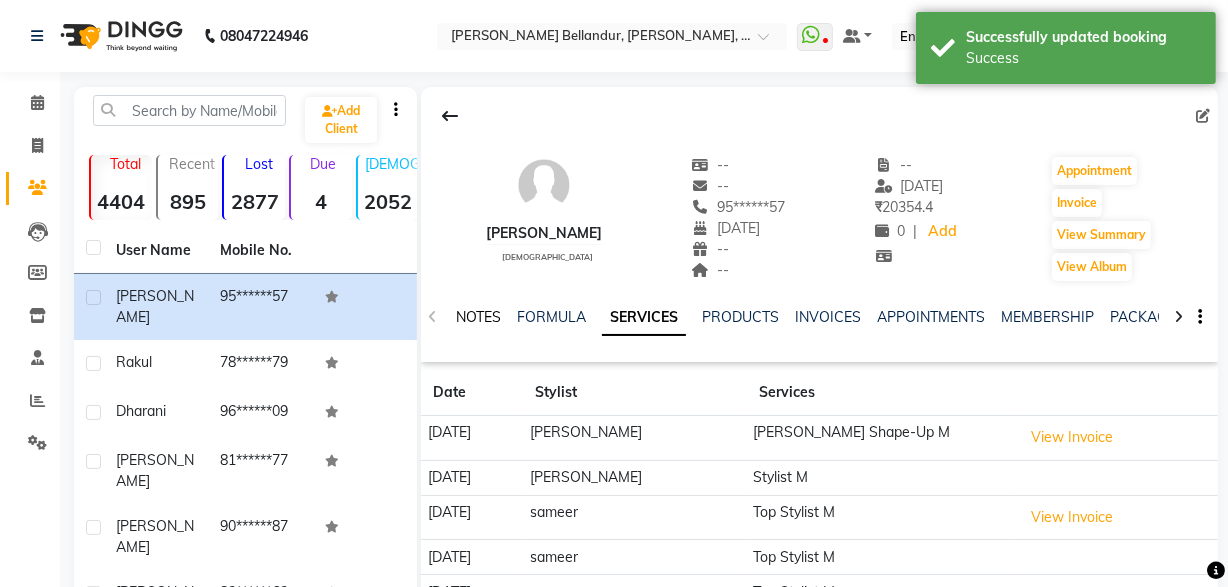 click on "NOTES" 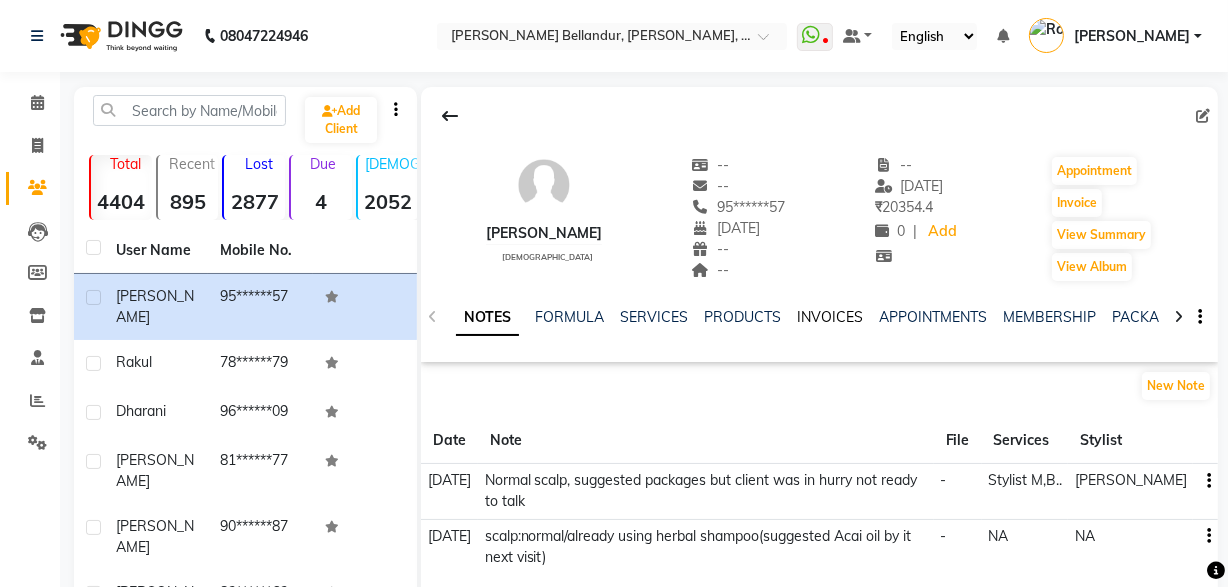 click on "INVOICES" 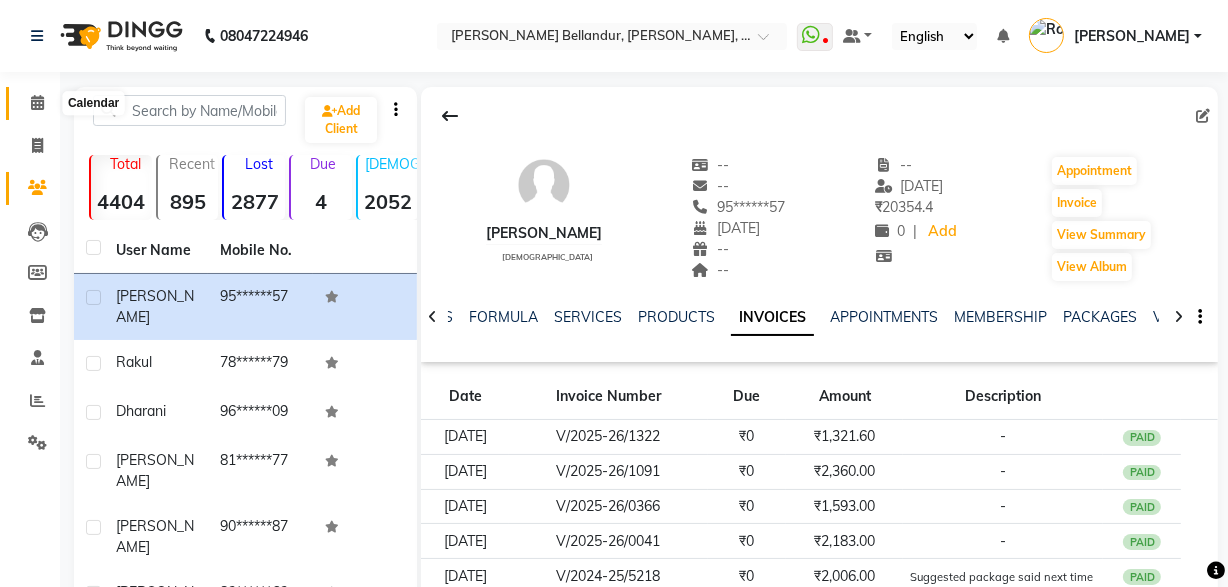 click 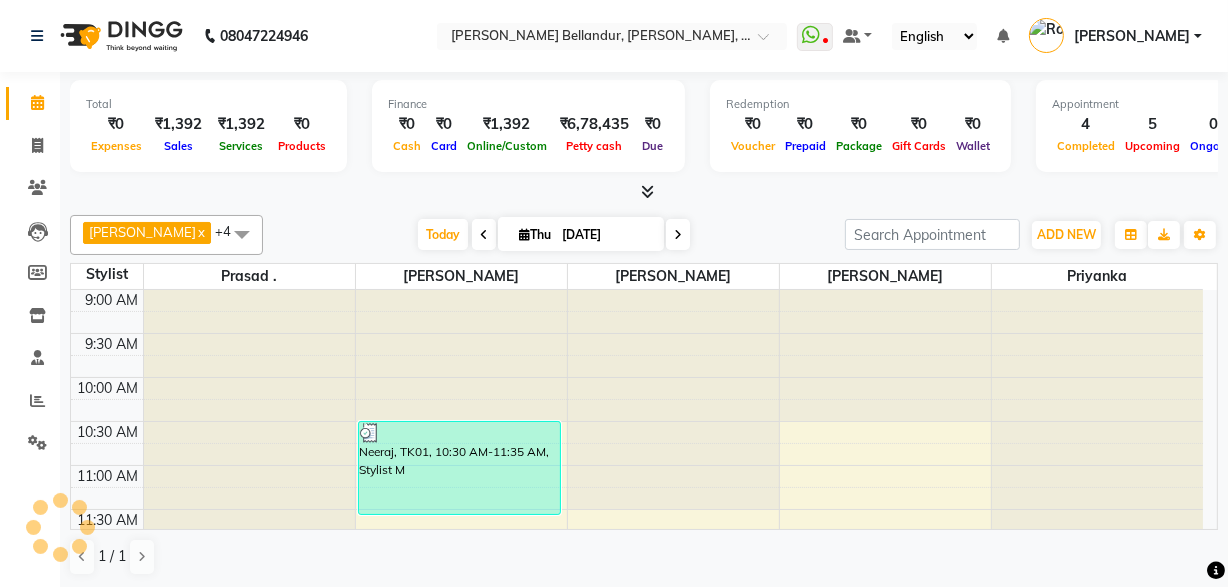 scroll, scrollTop: 0, scrollLeft: 0, axis: both 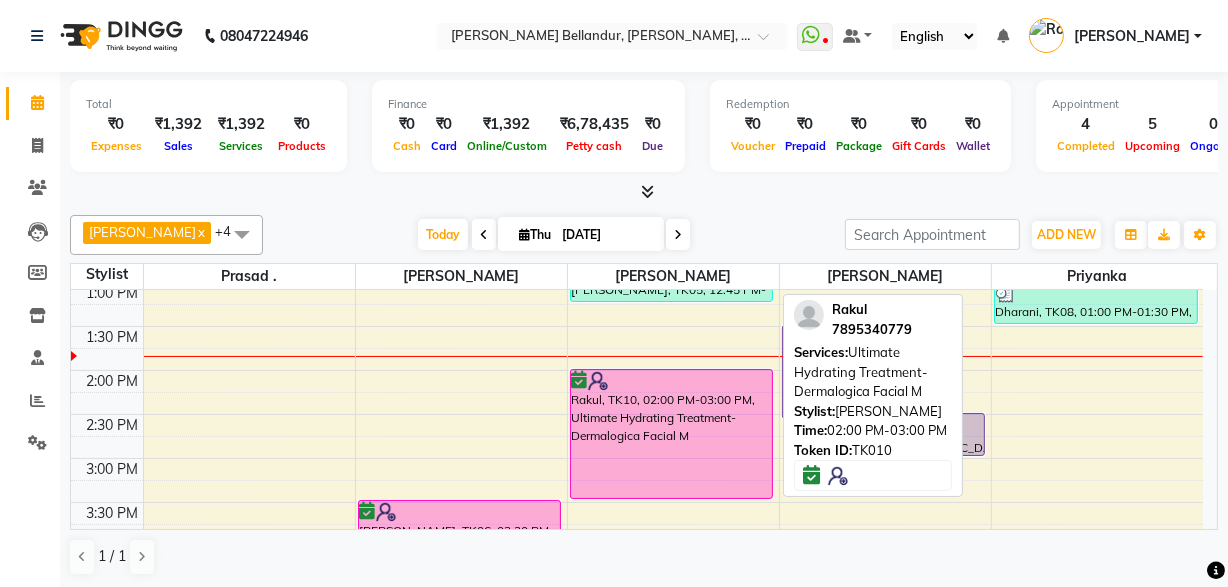 drag, startPoint x: 637, startPoint y: 452, endPoint x: 636, endPoint y: 480, distance: 28.01785 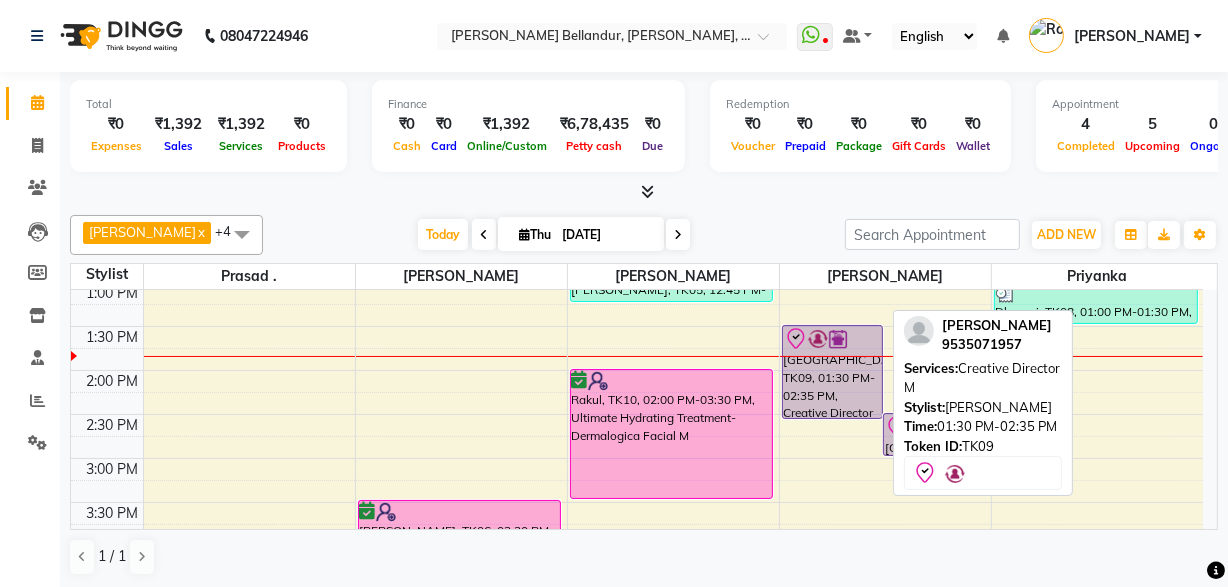 click on "[GEOGRAPHIC_DATA], TK09, 01:30 PM-02:35 PM, Creative Director M" at bounding box center (833, 372) 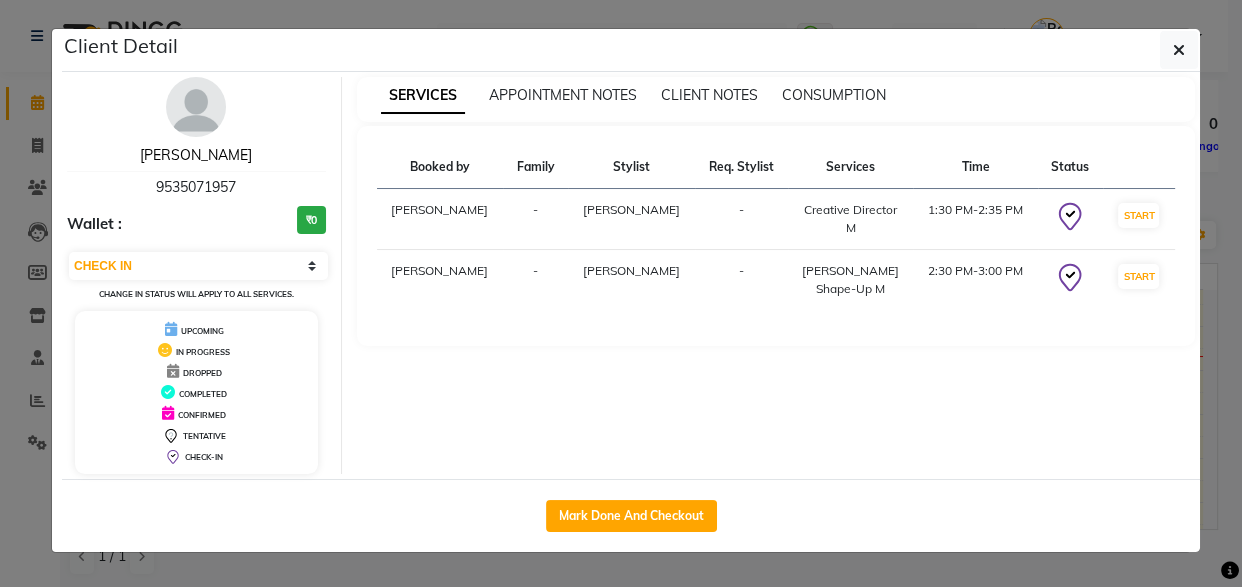 click on "[PERSON_NAME]" at bounding box center (196, 155) 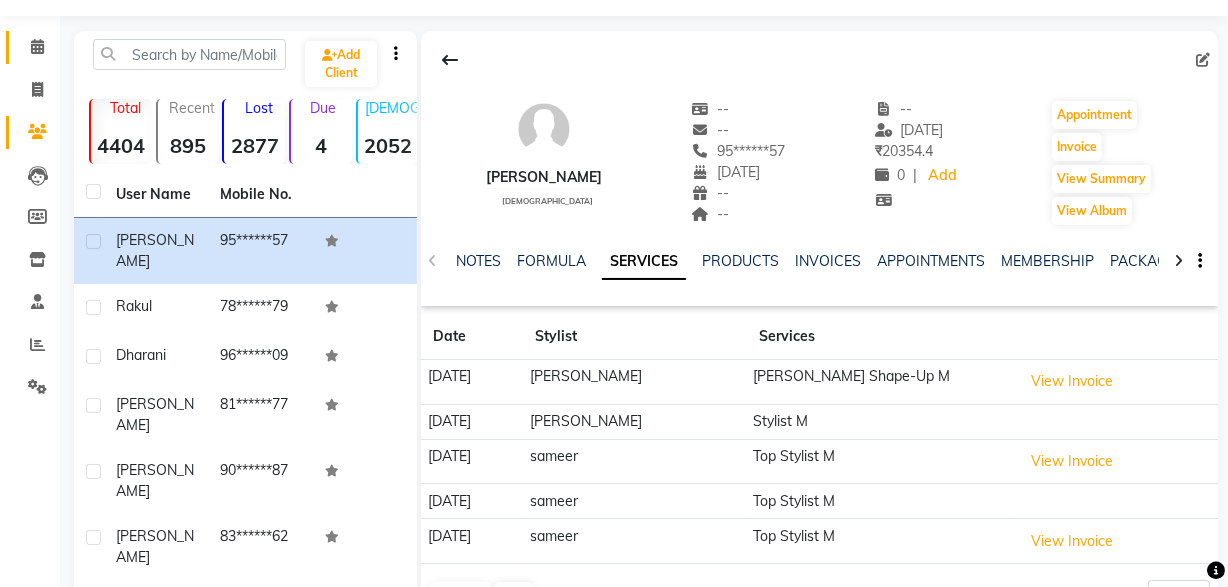 scroll, scrollTop: 157, scrollLeft: 0, axis: vertical 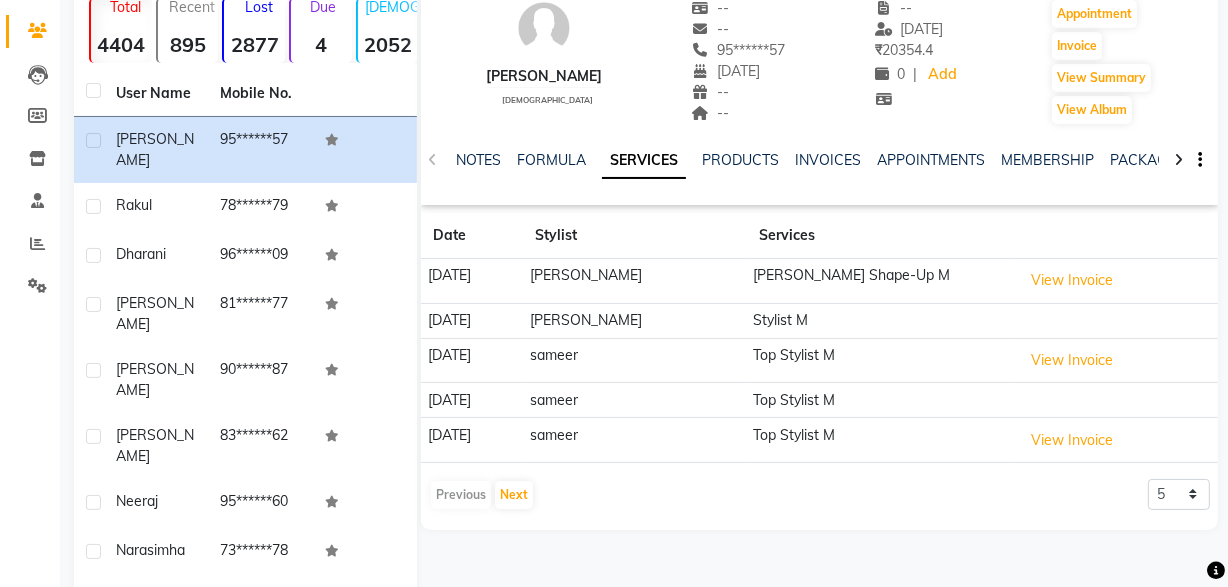 click on "NOTES FORMULA SERVICES PRODUCTS INVOICES APPOINTMENTS MEMBERSHIP PACKAGES VOUCHERS GIFTCARDS POINTS FORMS FAMILY CARDS WALLET" 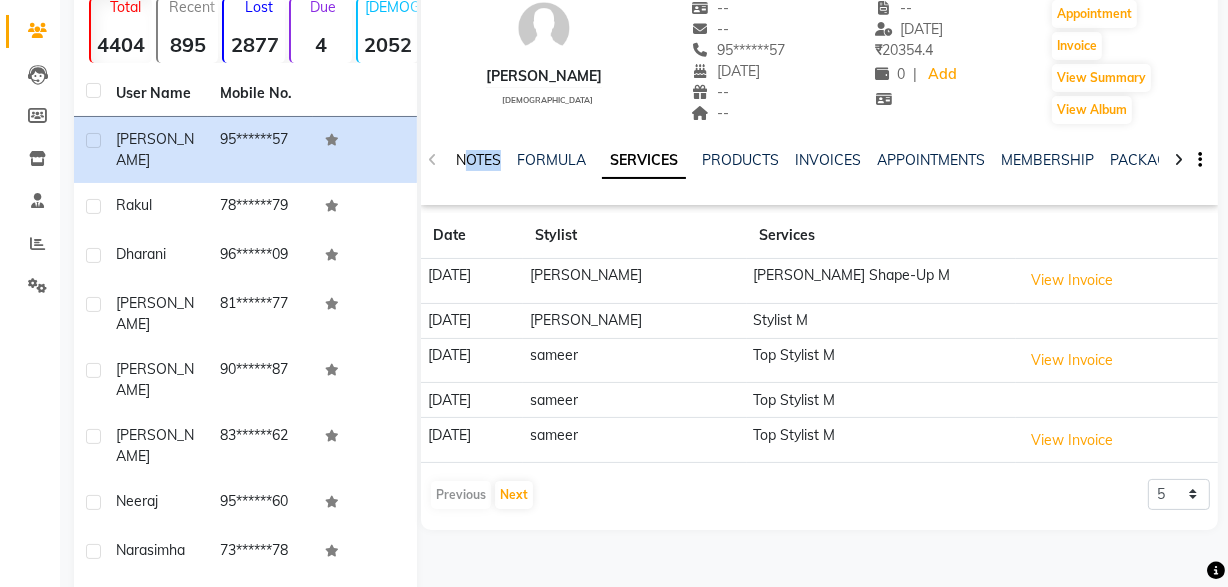 drag, startPoint x: 469, startPoint y: 176, endPoint x: 470, endPoint y: 156, distance: 20.024984 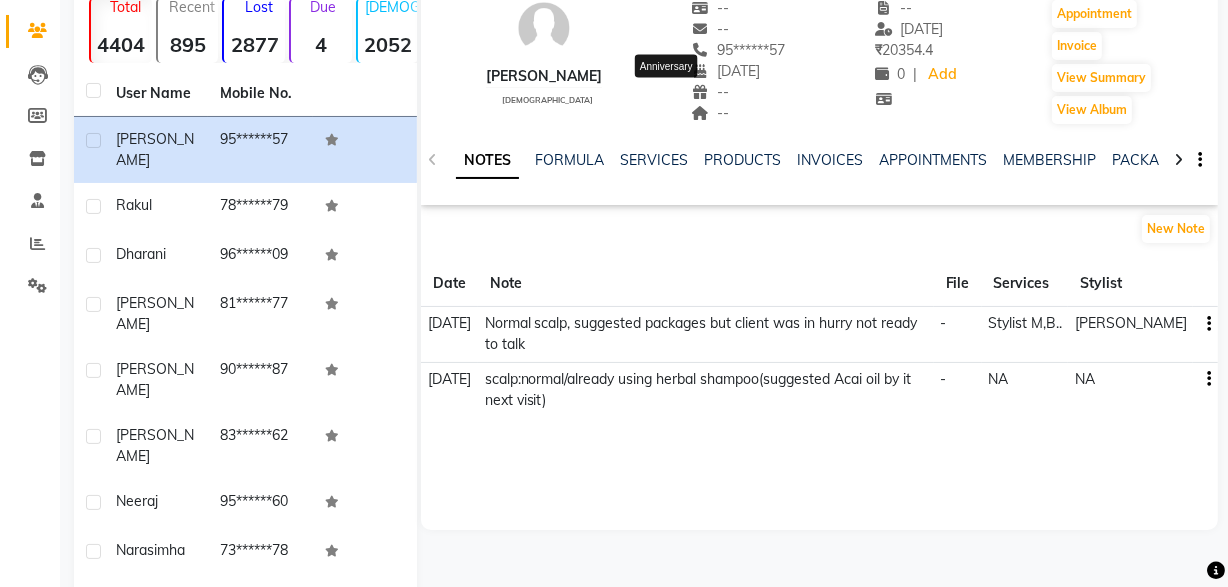 click 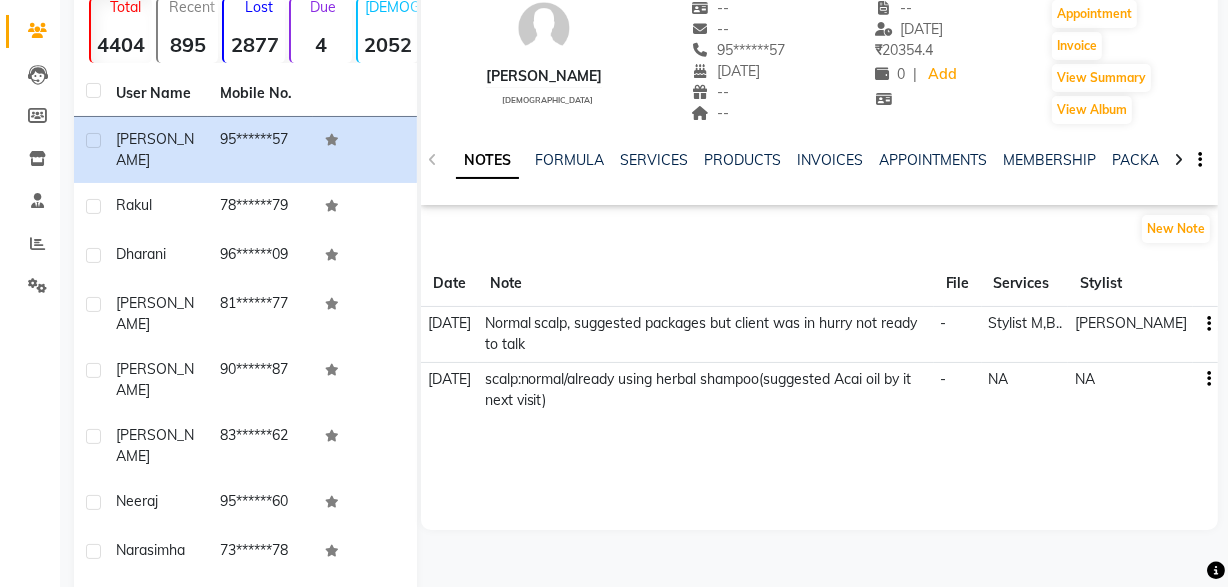 scroll, scrollTop: 150, scrollLeft: 0, axis: vertical 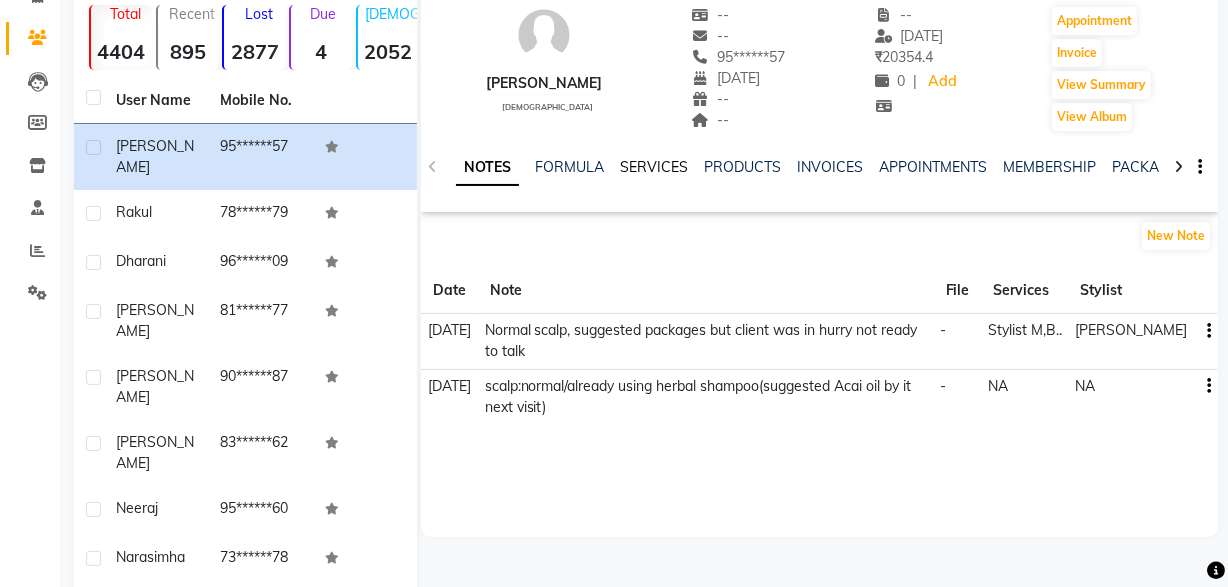click on "SERVICES" 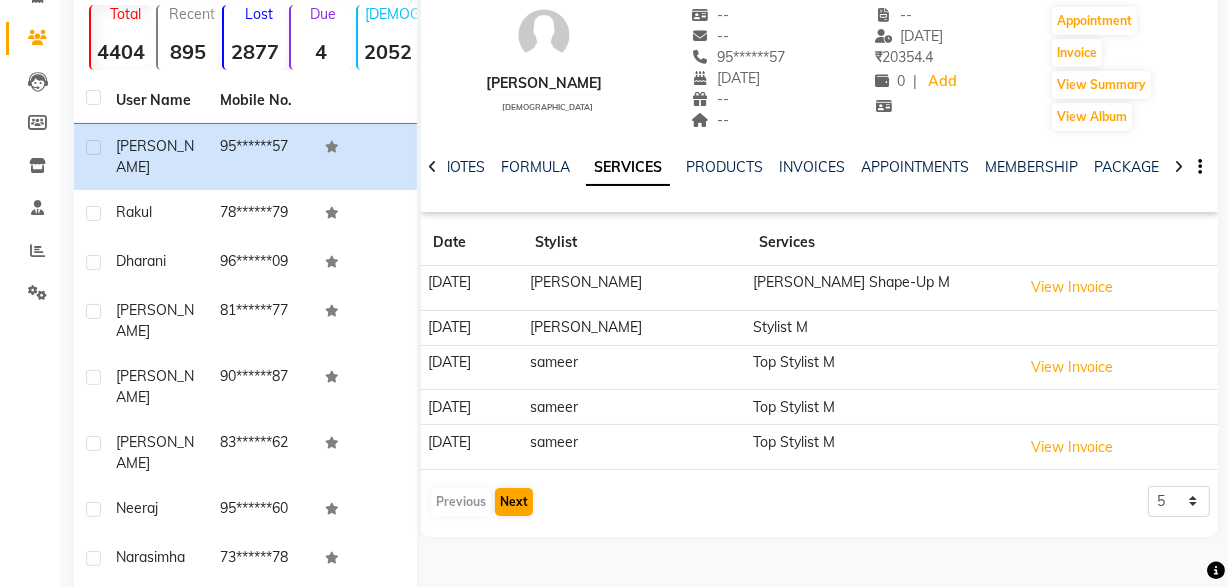scroll, scrollTop: 178, scrollLeft: 0, axis: vertical 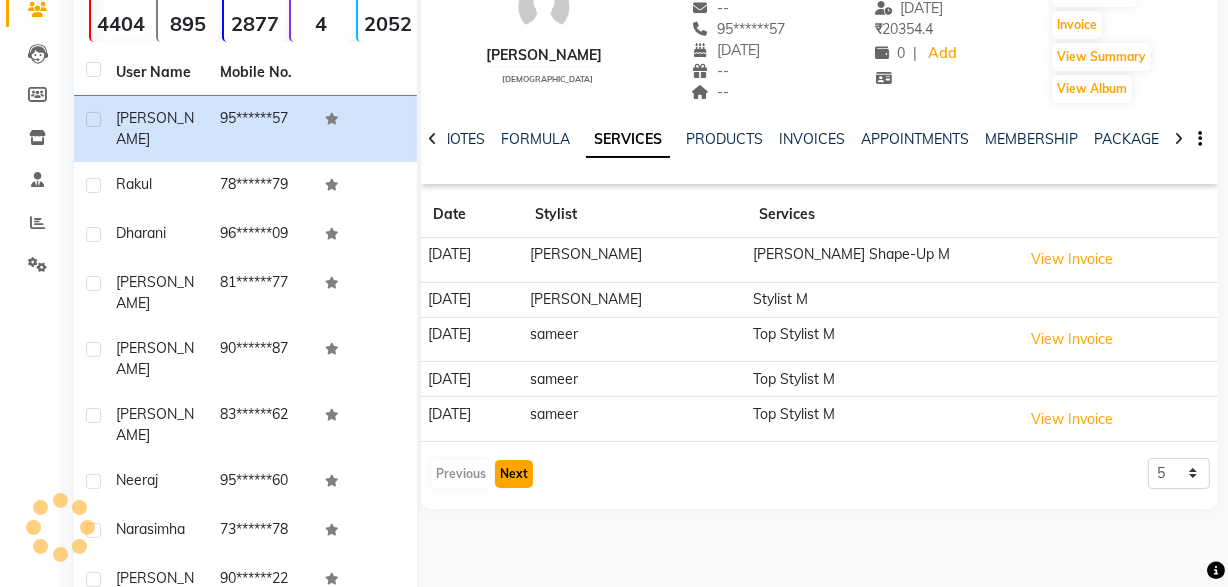 click on "Next" 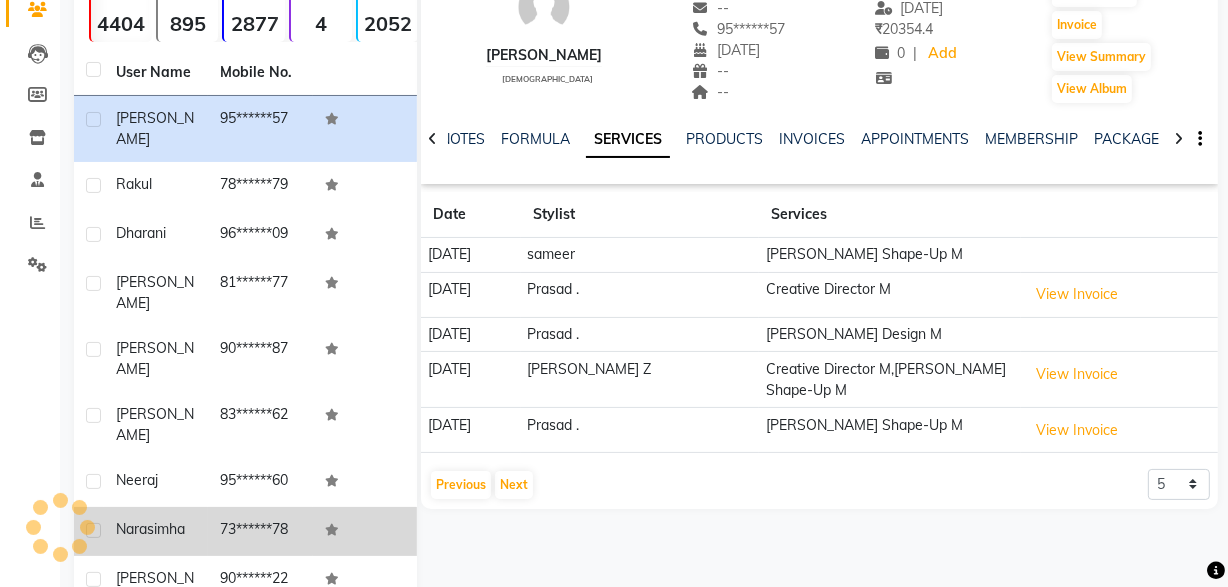 click 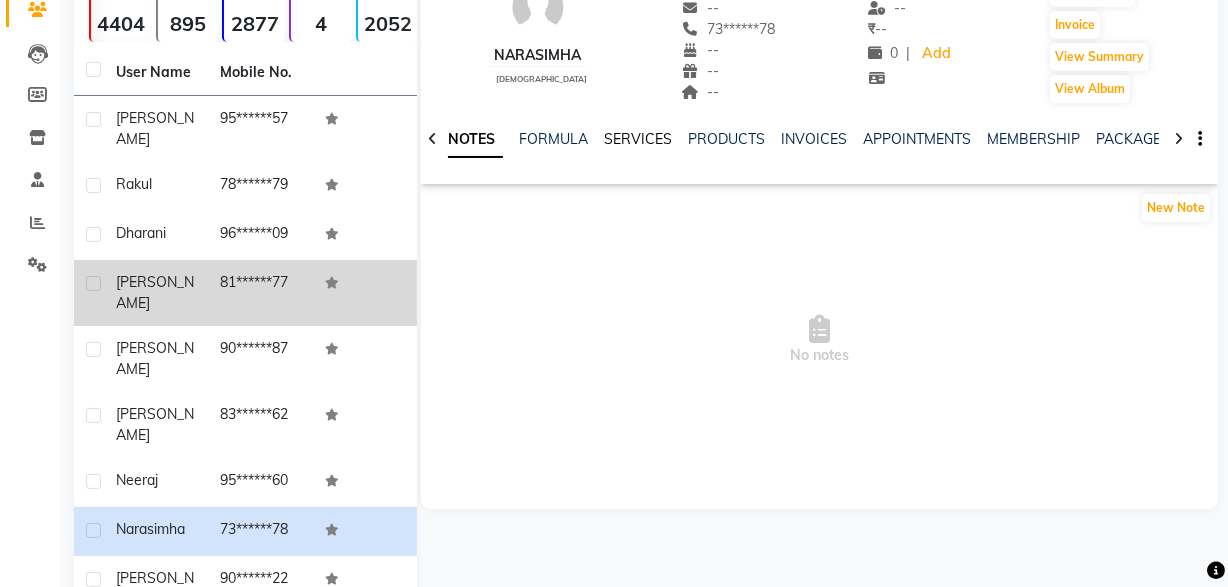 drag, startPoint x: 631, startPoint y: 142, endPoint x: 384, endPoint y: 246, distance: 268.00186 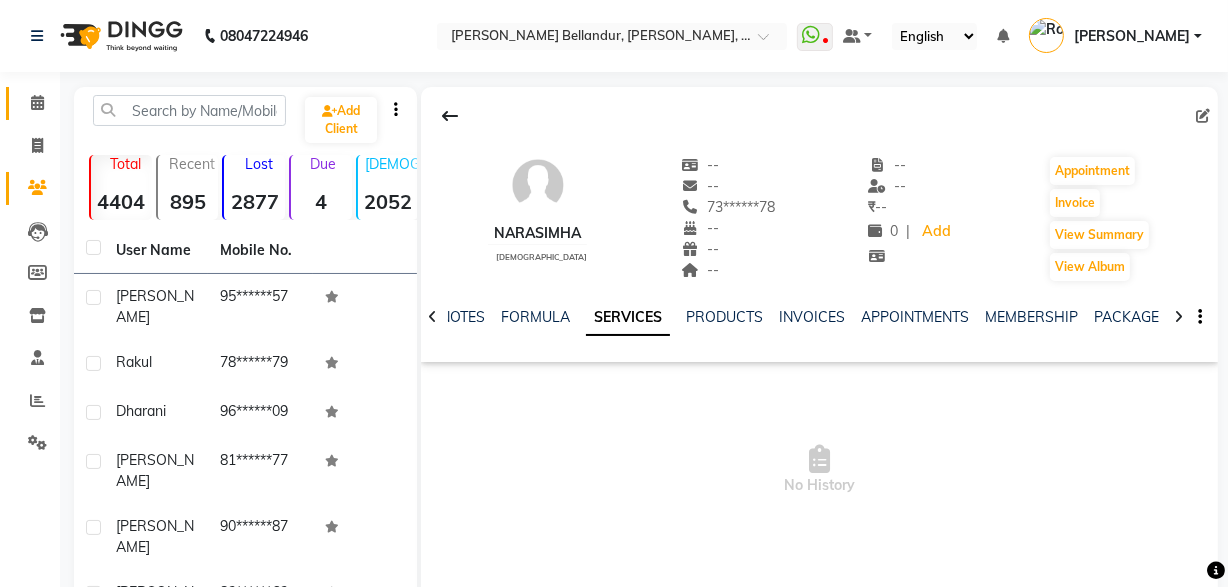 scroll, scrollTop: 26, scrollLeft: 0, axis: vertical 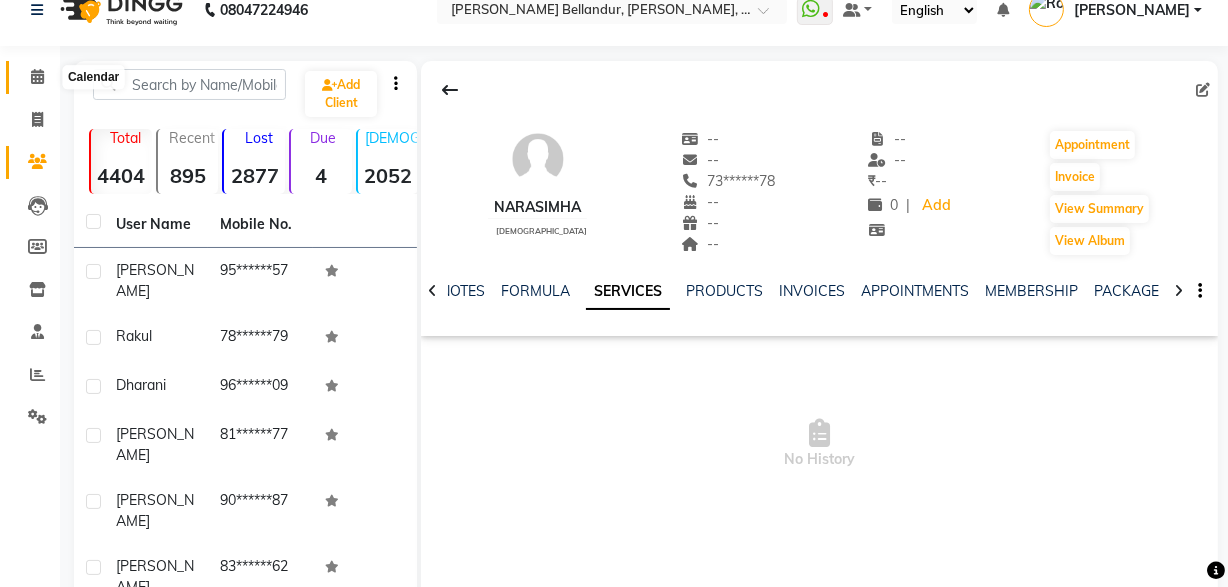 click 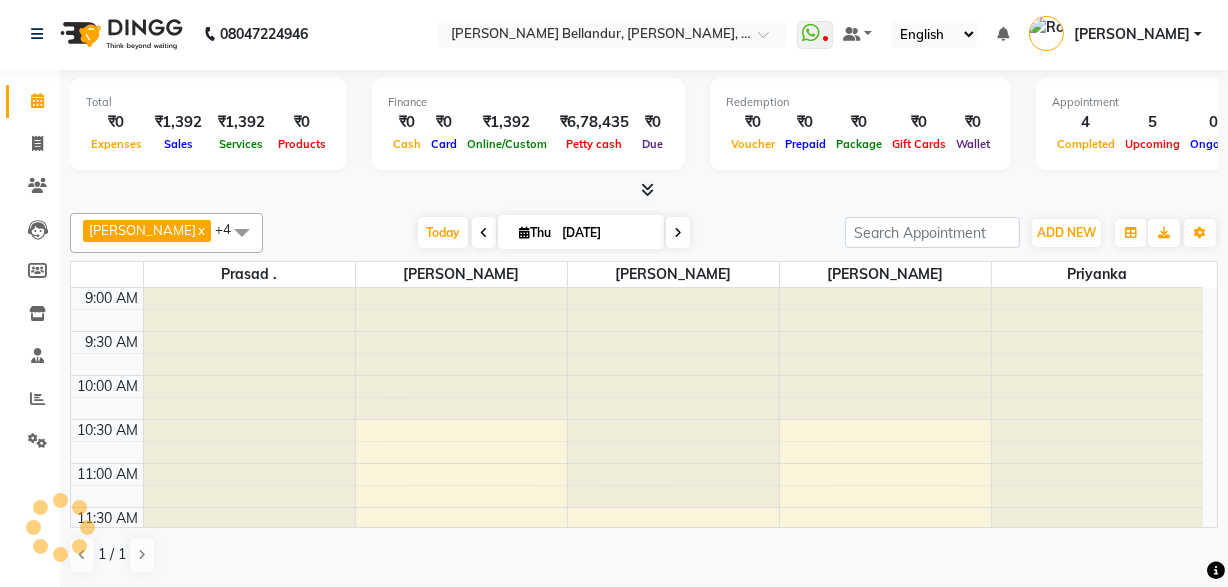 scroll, scrollTop: 0, scrollLeft: 0, axis: both 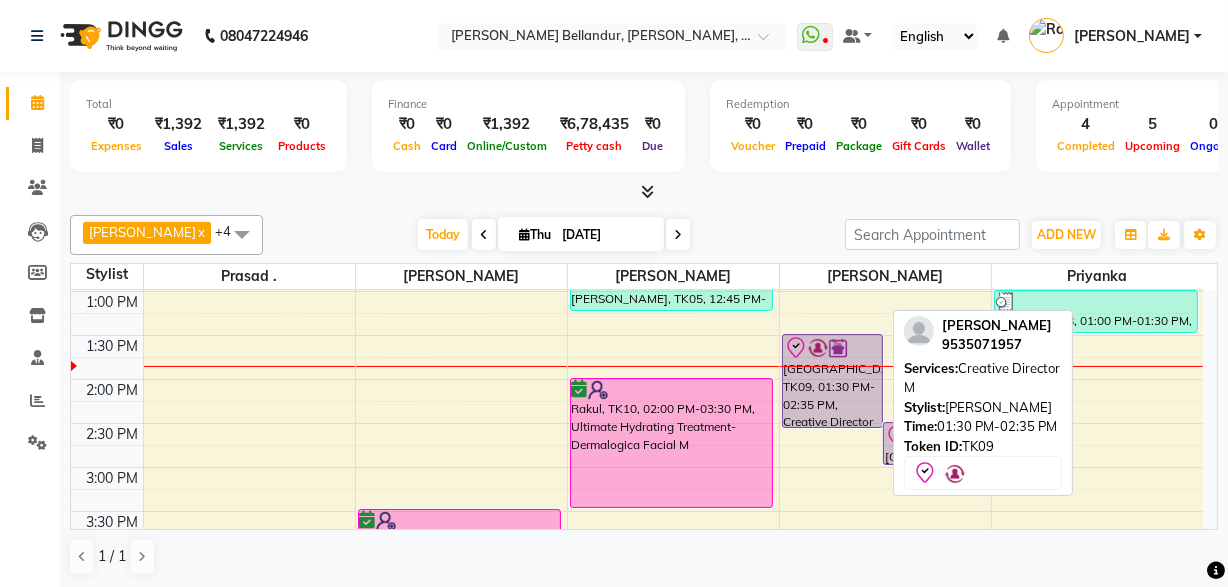 click on "[GEOGRAPHIC_DATA], TK09, 01:30 PM-02:35 PM, Creative Director M" at bounding box center [833, 381] 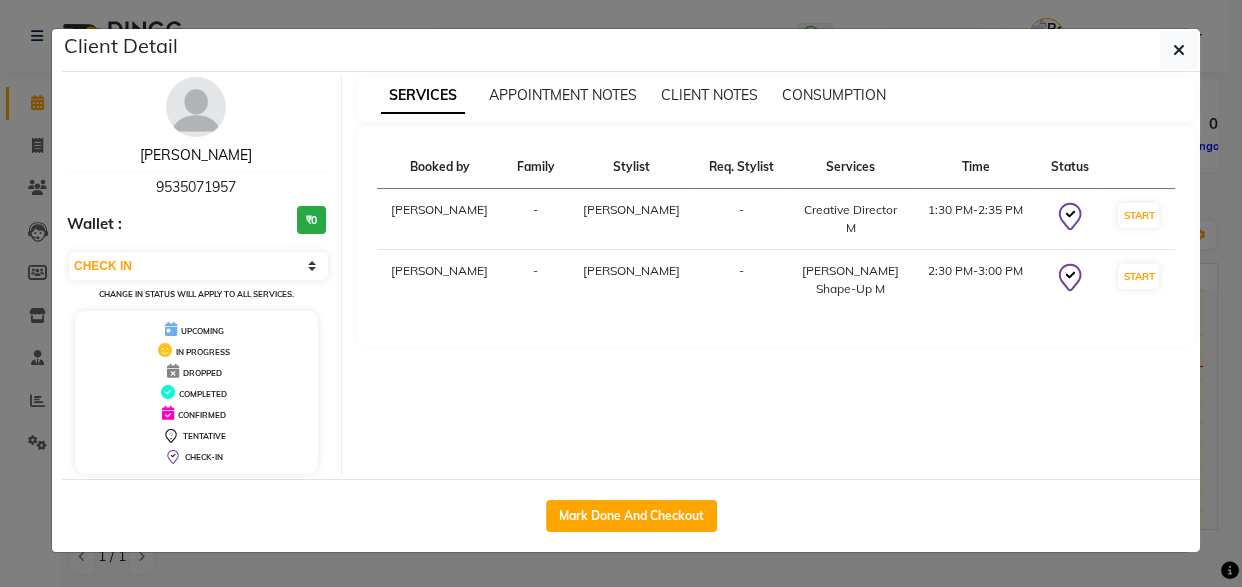 click on "[PERSON_NAME]" at bounding box center [196, 155] 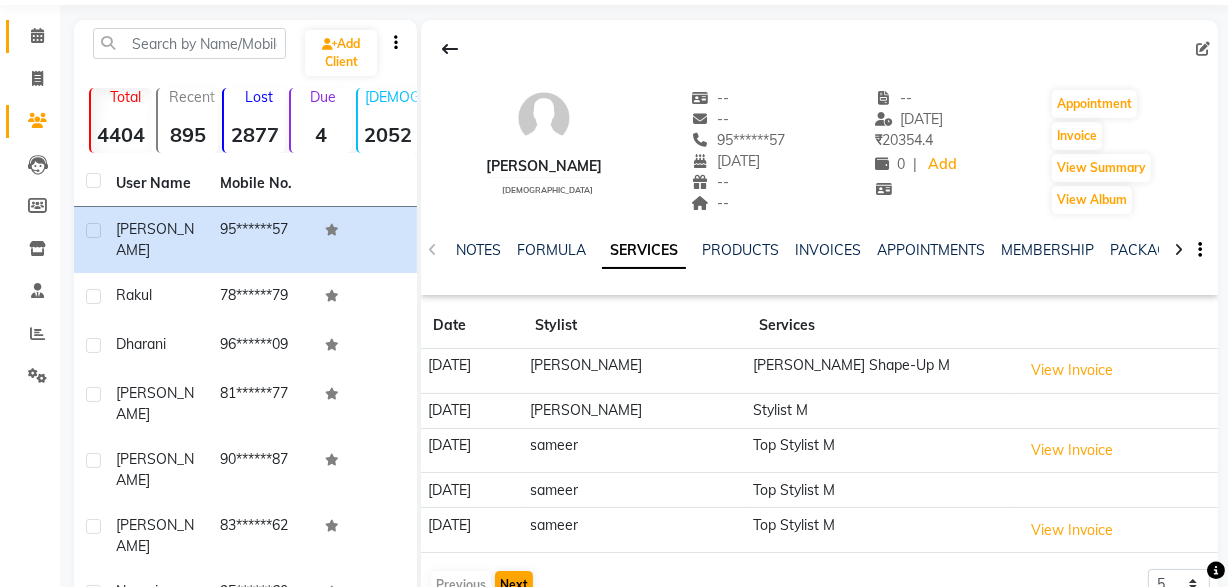 scroll, scrollTop: 262, scrollLeft: 0, axis: vertical 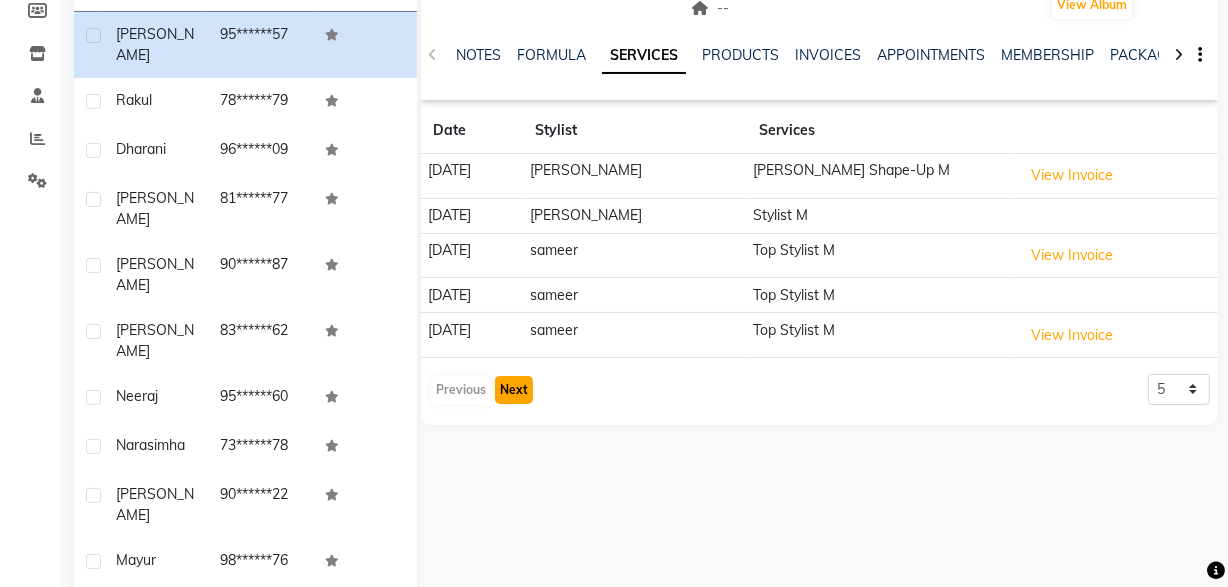 click on "Next" 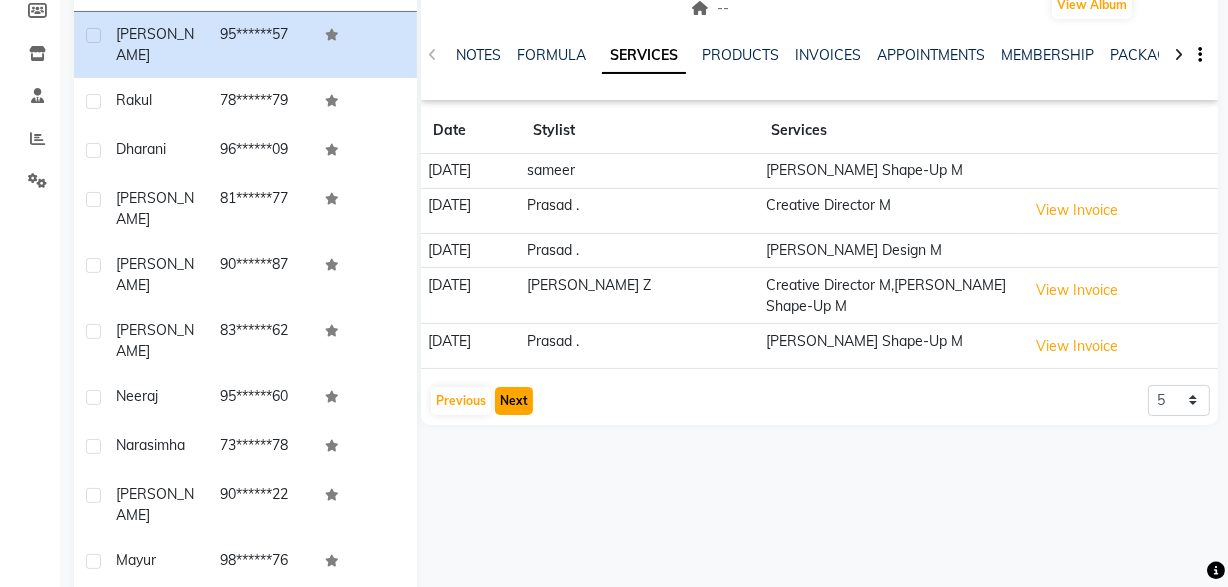 click on "Next" 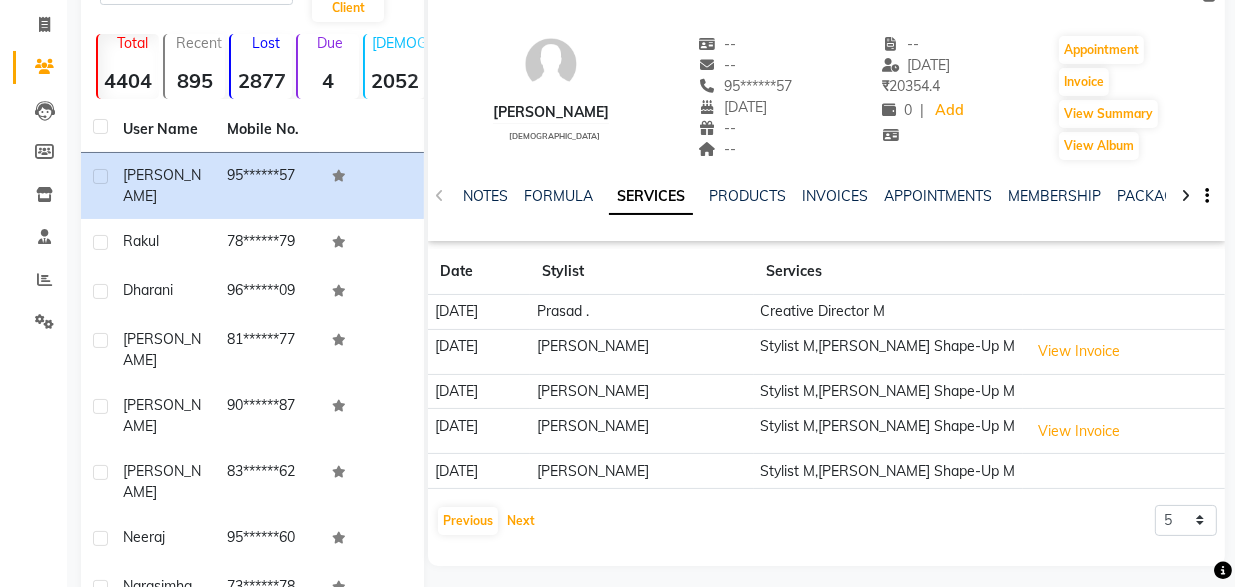 scroll, scrollTop: 0, scrollLeft: 0, axis: both 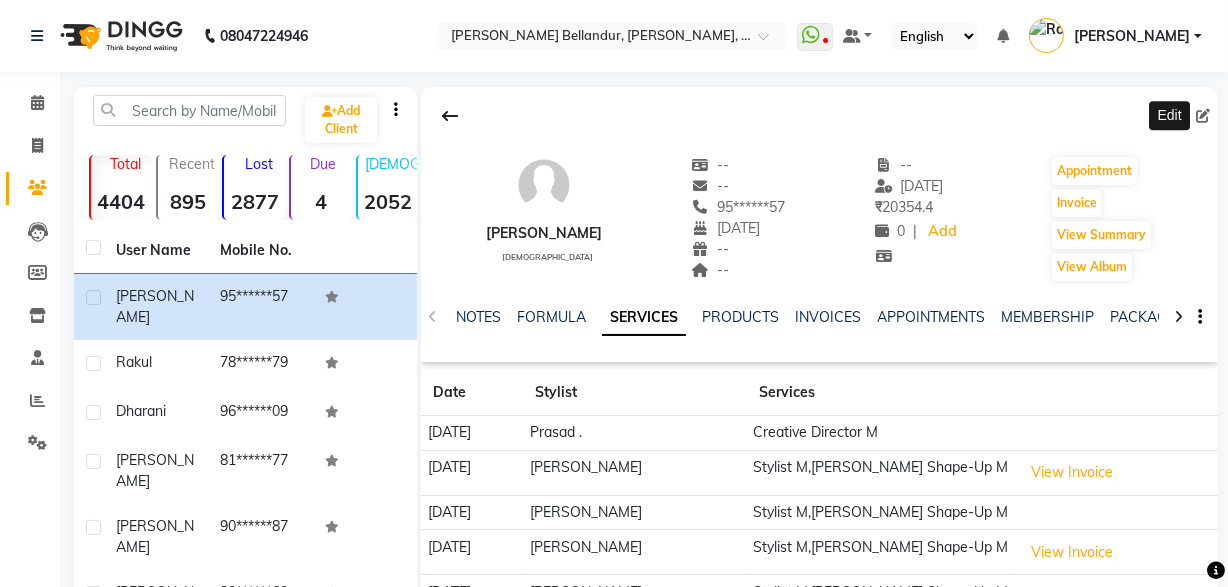 click 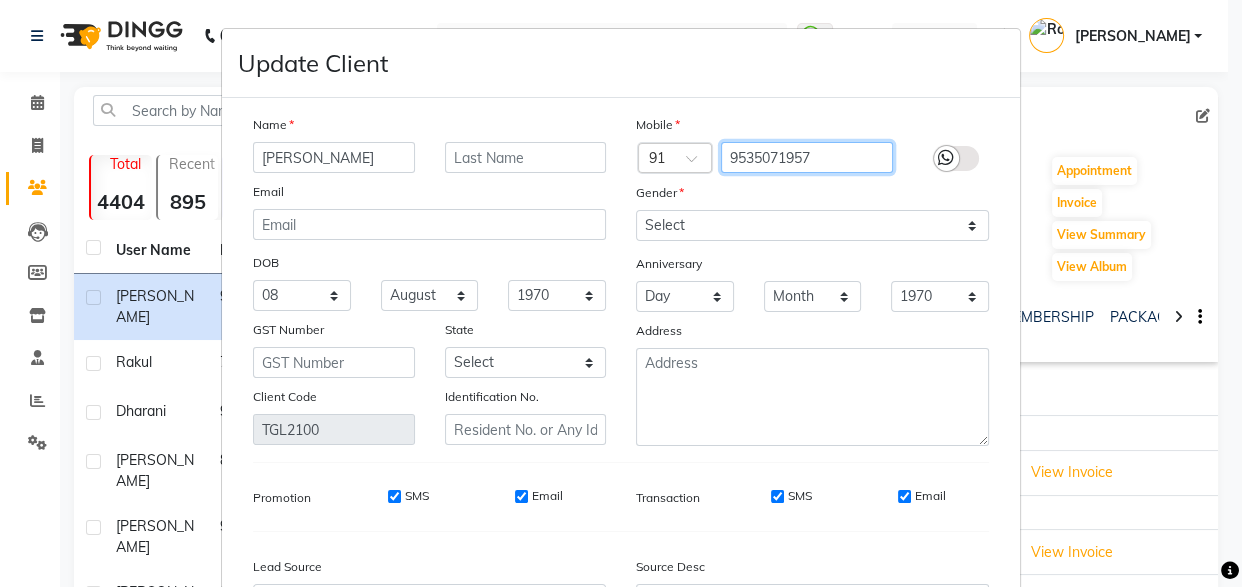 drag, startPoint x: 725, startPoint y: 154, endPoint x: 836, endPoint y: 163, distance: 111.364265 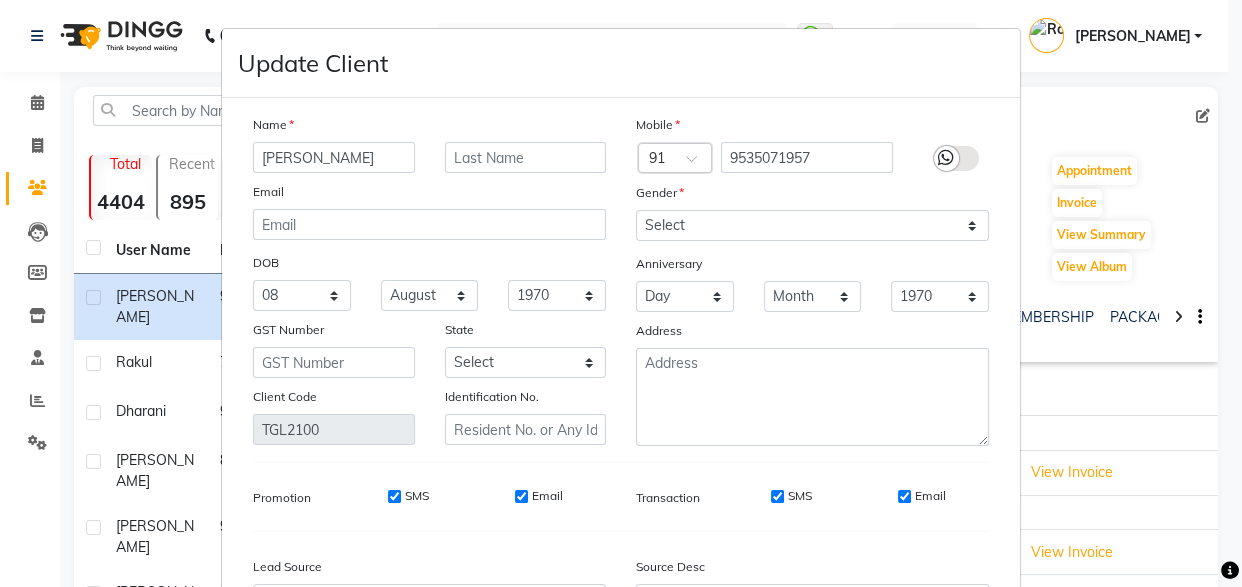 click on "Update Client Name lynford Email DOB Day 01 02 03 04 05 06 07 08 09 10 11 12 13 14 15 16 17 18 19 20 21 22 23 24 25 26 27 28 29 30 31 Month January February March April May June July August September October November December 1940 1941 1942 1943 1944 1945 1946 1947 1948 1949 1950 1951 1952 1953 1954 1955 1956 1957 1958 1959 1960 1961 1962 1963 1964 1965 1966 1967 1968 1969 1970 1971 1972 1973 1974 1975 1976 1977 1978 1979 1980 1981 1982 1983 1984 1985 1986 1987 1988 1989 1990 1991 1992 1993 1994 1995 1996 1997 1998 1999 2000 2001 2002 2003 2004 2005 2006 2007 2008 2009 2010 2011 2012 2013 2014 2015 2016 2017 2018 2019 2020 2021 2022 2023 2024 GST Number State Select Andaman and Nicobar Islands Andhra Pradesh Arunachal Pradesh Assam Bihar Chandigarh Chhattisgarh Dadra and Nagar Haveli Daman and Diu Delhi Goa Gujarat Haryana Himachal Pradesh Jammu and Kashmir Jharkhand Karnataka Kerala Lakshadweep Madhya Pradesh Maharashtra Manipur Meghalaya Mizoram Nagaland Odisha Pondicherry Punjab Rajasthan Sikkim Tamil Nadu" at bounding box center [621, 293] 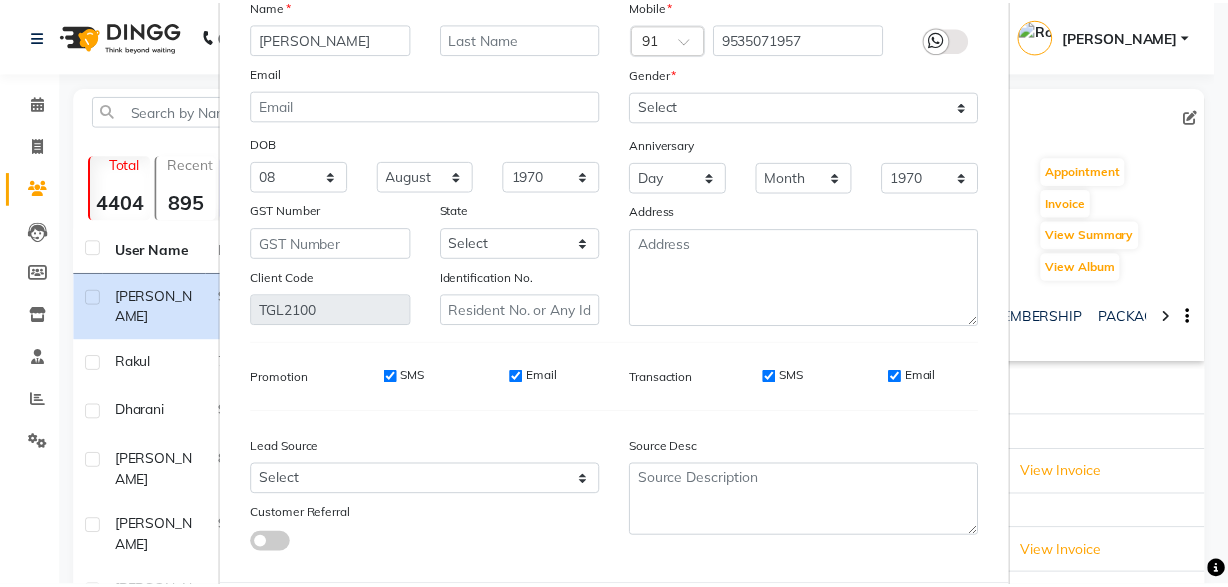 scroll, scrollTop: 230, scrollLeft: 0, axis: vertical 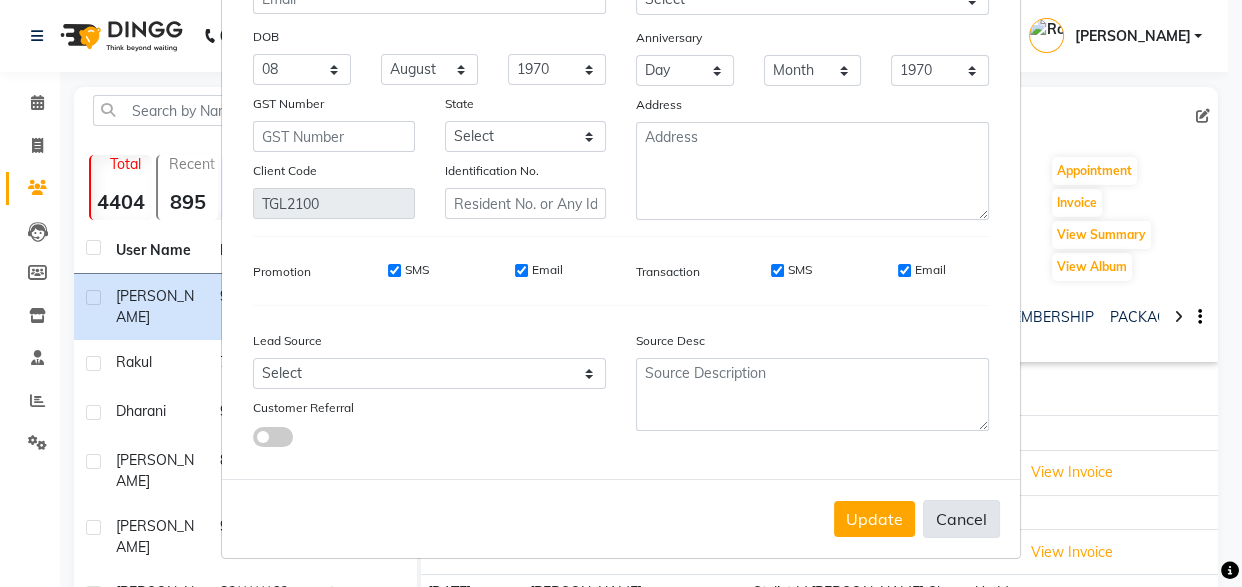 click on "Cancel" at bounding box center (961, 519) 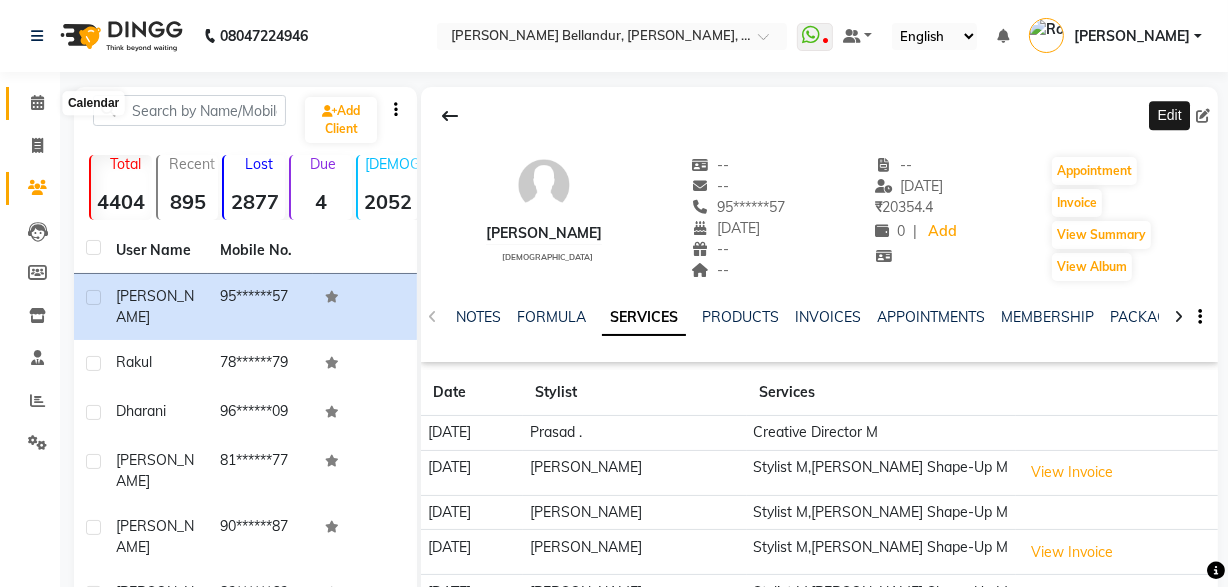 click 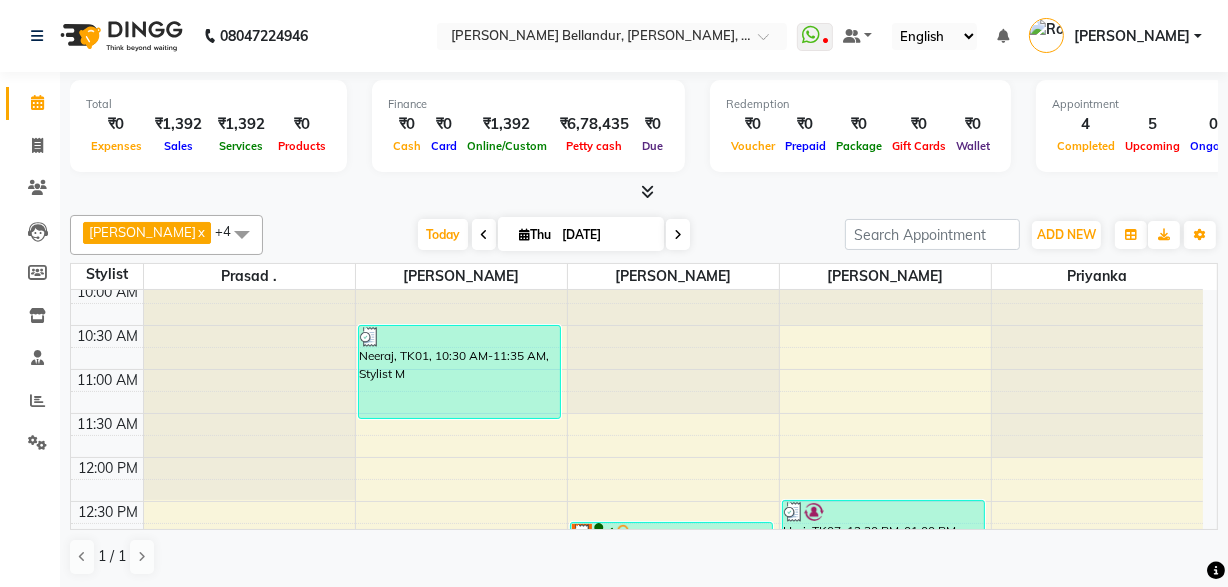 scroll, scrollTop: 319, scrollLeft: 0, axis: vertical 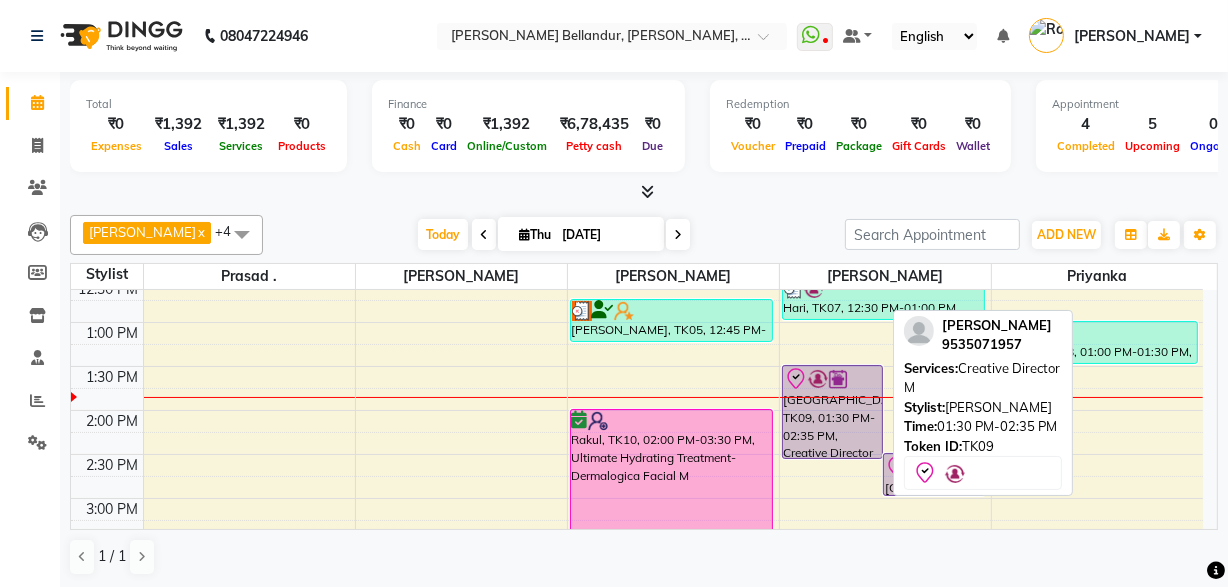 click on "[GEOGRAPHIC_DATA], TK09, 01:30 PM-02:35 PM, Creative Director M" at bounding box center [833, 412] 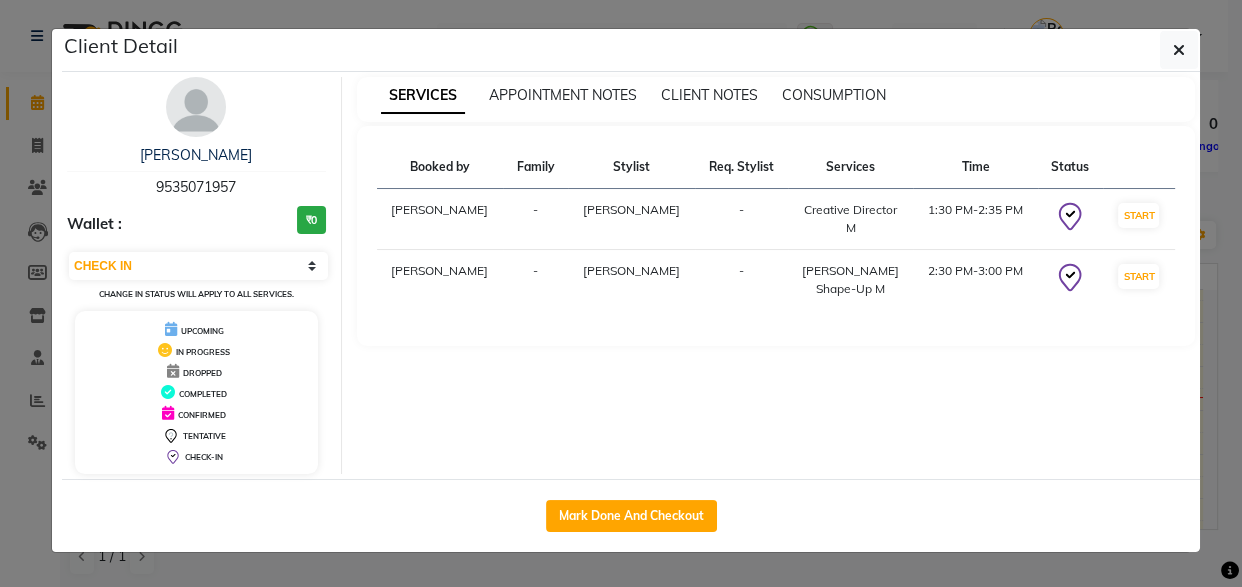 drag, startPoint x: 119, startPoint y: 183, endPoint x: 278, endPoint y: 181, distance: 159.01257 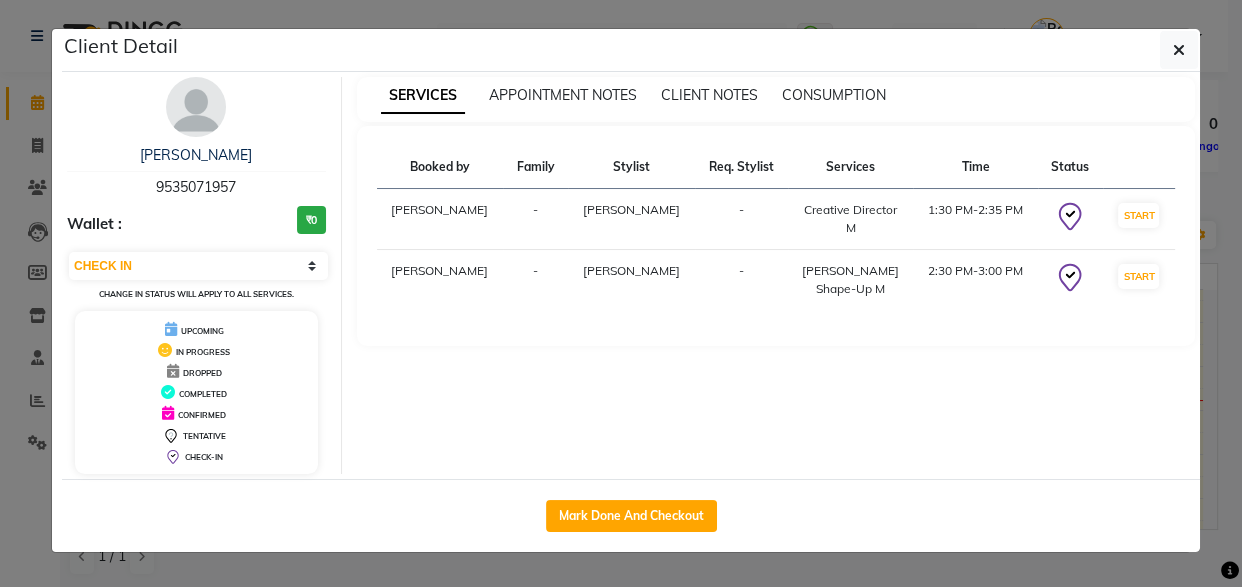 click on "Client Detail  lynford    9535071957 Wallet : ₹0 Select IN SERVICE CONFIRMED TENTATIVE CHECK IN MARK DONE DROPPED UPCOMING Change in status will apply to all services. UPCOMING IN PROGRESS DROPPED COMPLETED CONFIRMED TENTATIVE CHECK-IN SERVICES APPOINTMENT NOTES CLIENT NOTES CONSUMPTION Booked by Family Stylist Req. Stylist Services Time Status  Roshini  - Sakib -  Creative Director M   1:30 PM-2:35 PM   START   Roshini  - Sakib -  Beard Shape-Up M   2:30 PM-3:00 PM   START   Mark Done And Checkout" 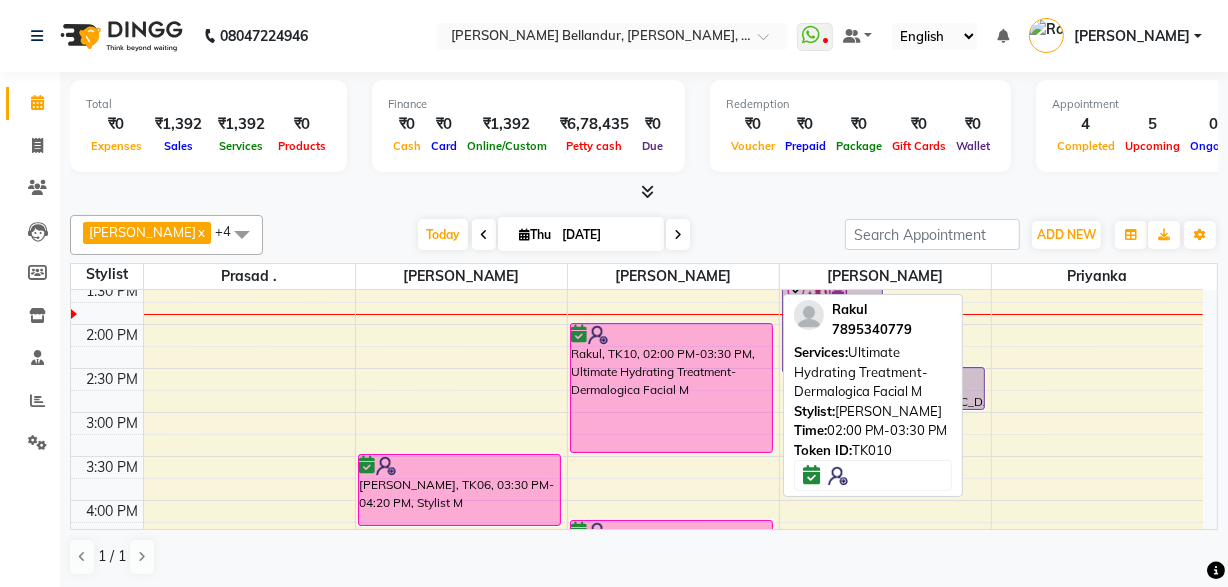 scroll, scrollTop: 407, scrollLeft: 0, axis: vertical 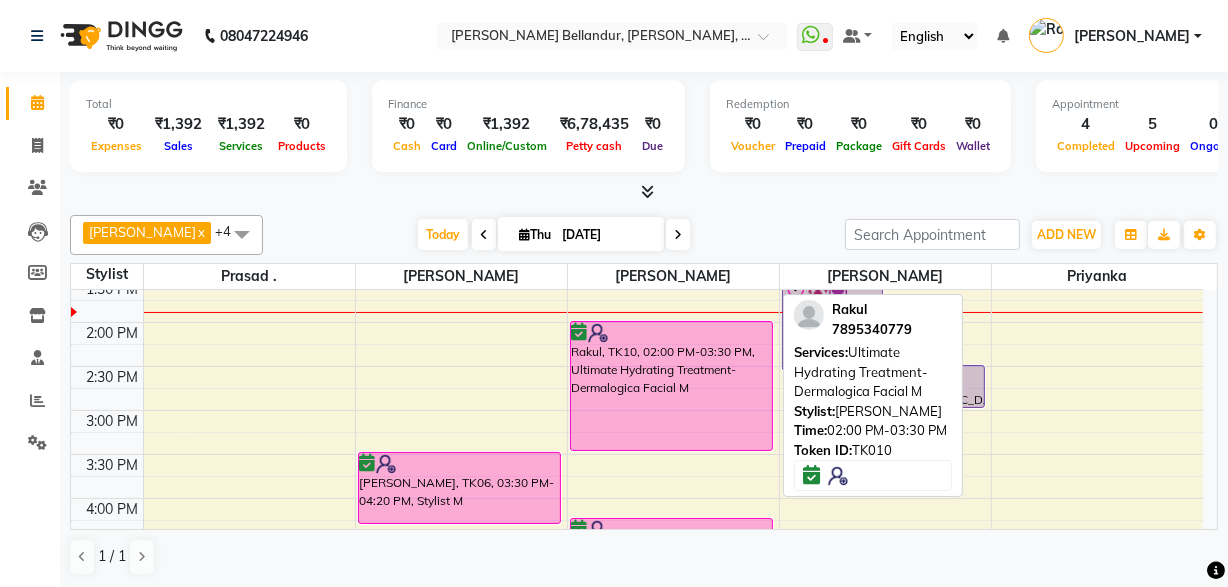 click at bounding box center [672, 333] 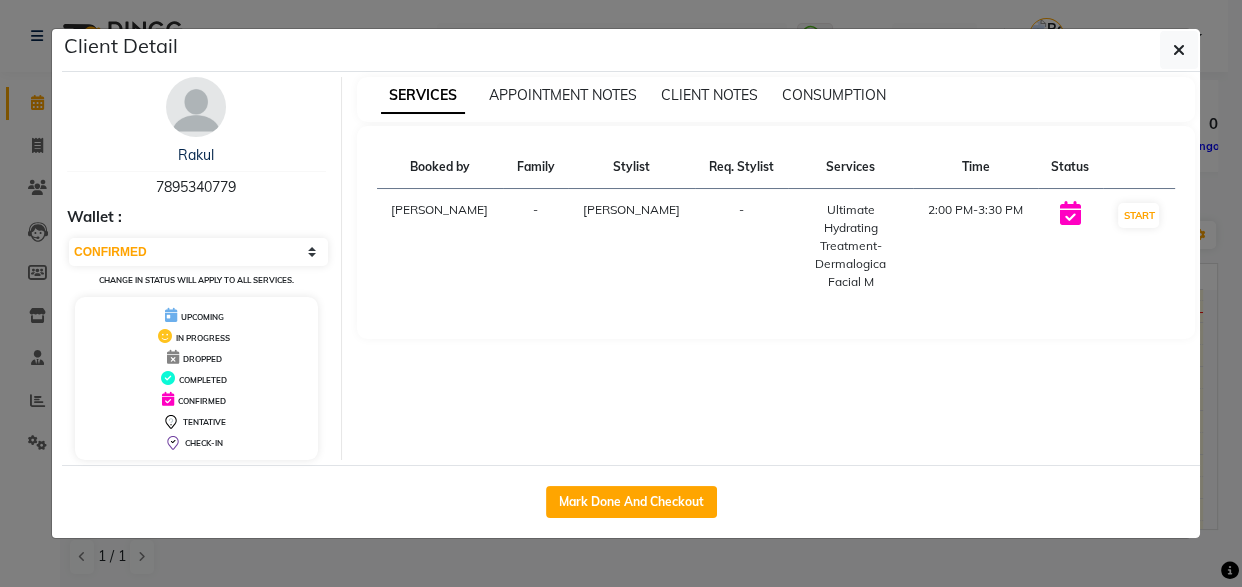 click on "Client Detail  Rakul    7895340779 Wallet : Select IN SERVICE CONFIRMED TENTATIVE CHECK IN MARK DONE DROPPED UPCOMING Change in status will apply to all services. UPCOMING IN PROGRESS DROPPED COMPLETED CONFIRMED TENTATIVE CHECK-IN SERVICES APPOINTMENT NOTES CLIENT NOTES CONSUMPTION Booked by Family Stylist Req. Stylist Services Time Status  Roshini  - Sabina -  Ultimate Hydrating Treatment-Dermalogica Facial M   2:00 PM-3:30 PM   START   Mark Done And Checkout" 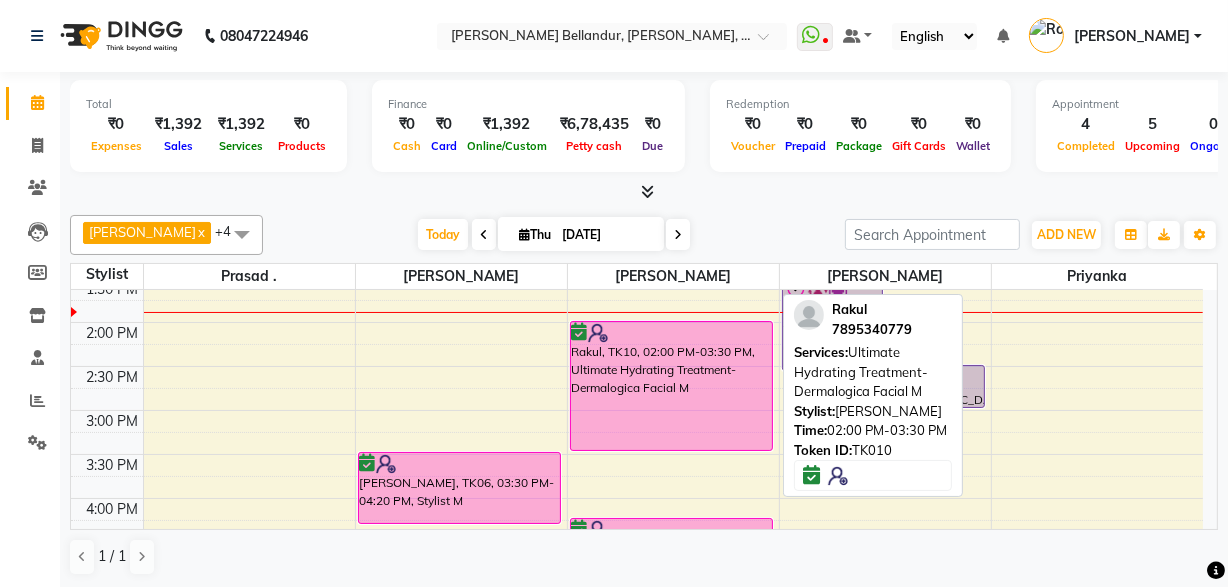 click on "Rakul, TK10, 02:00 PM-03:30 PM, Ultimate Hydrating Treatment-Dermalogica Facial M" at bounding box center [672, 386] 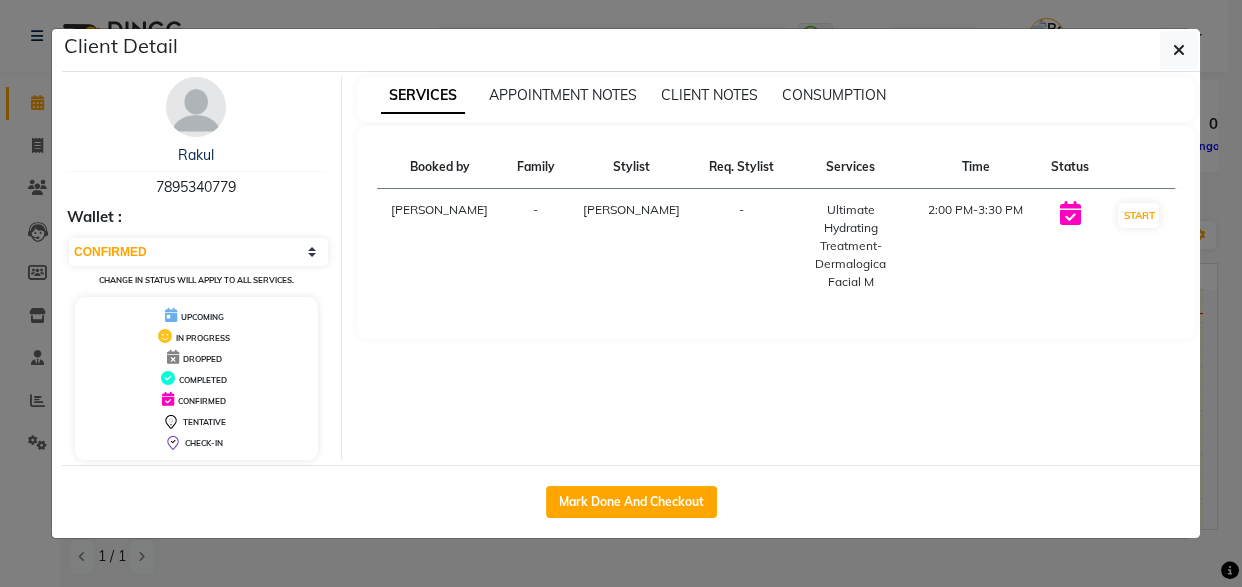 drag, startPoint x: 153, startPoint y: 182, endPoint x: 265, endPoint y: 184, distance: 112.01785 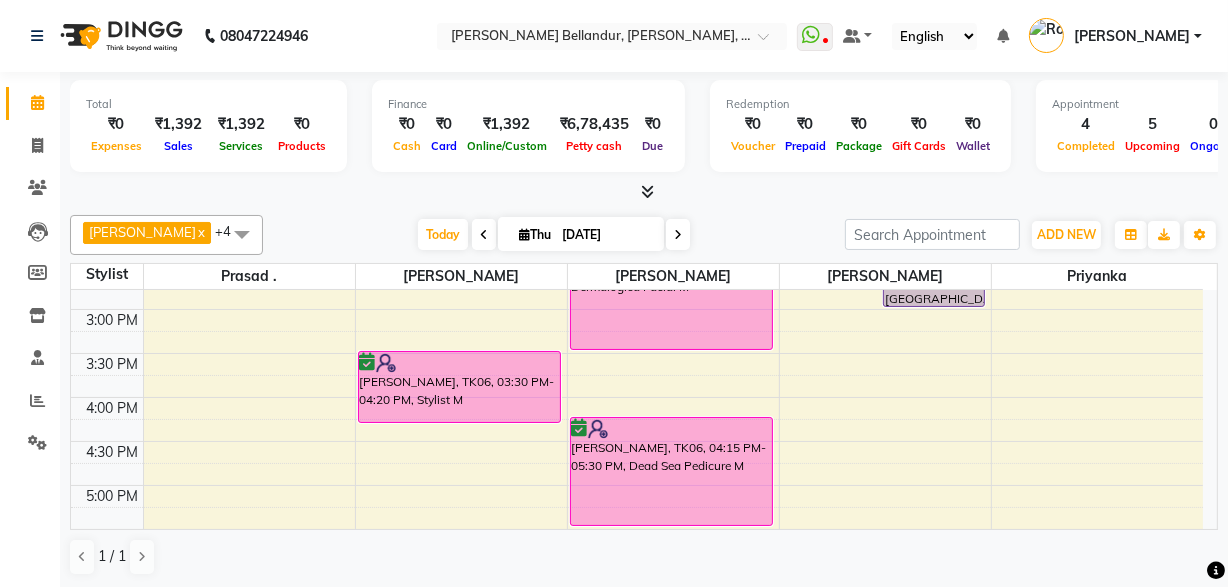 scroll, scrollTop: 525, scrollLeft: 0, axis: vertical 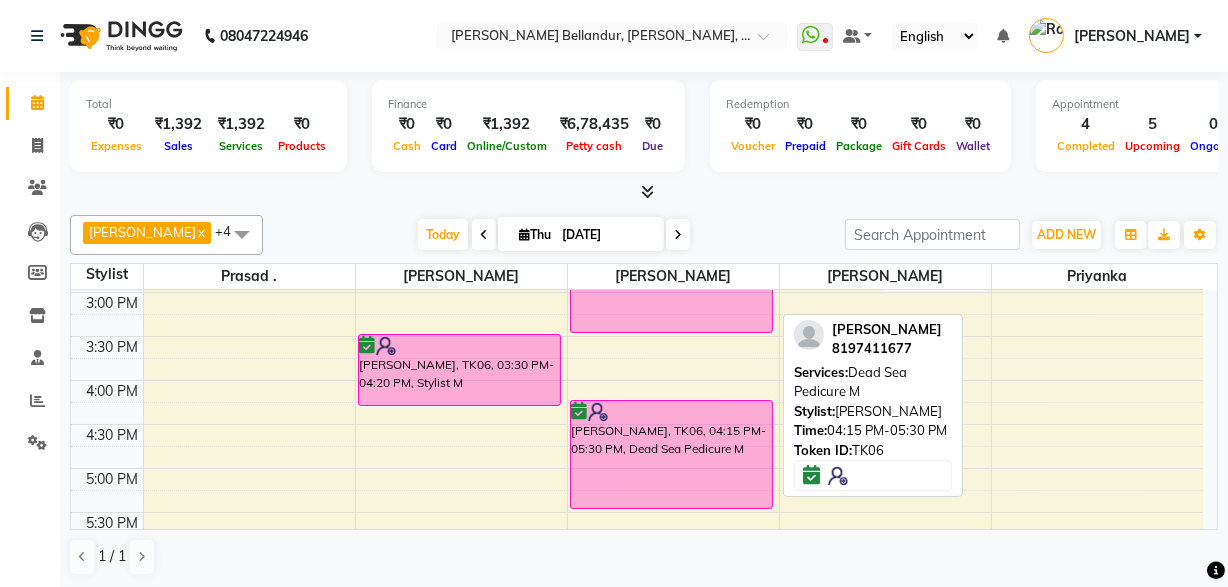 click on "[PERSON_NAME], TK06, 04:15 PM-05:30 PM, Dead Sea Pedicure M" at bounding box center (672, 454) 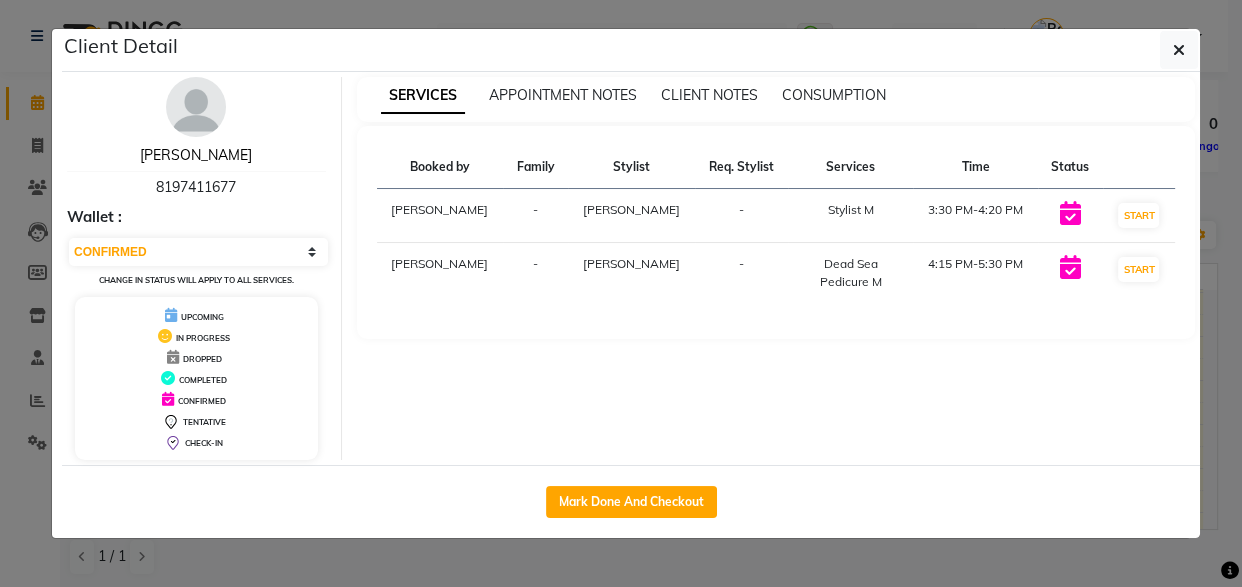click on "Anandh" at bounding box center [196, 155] 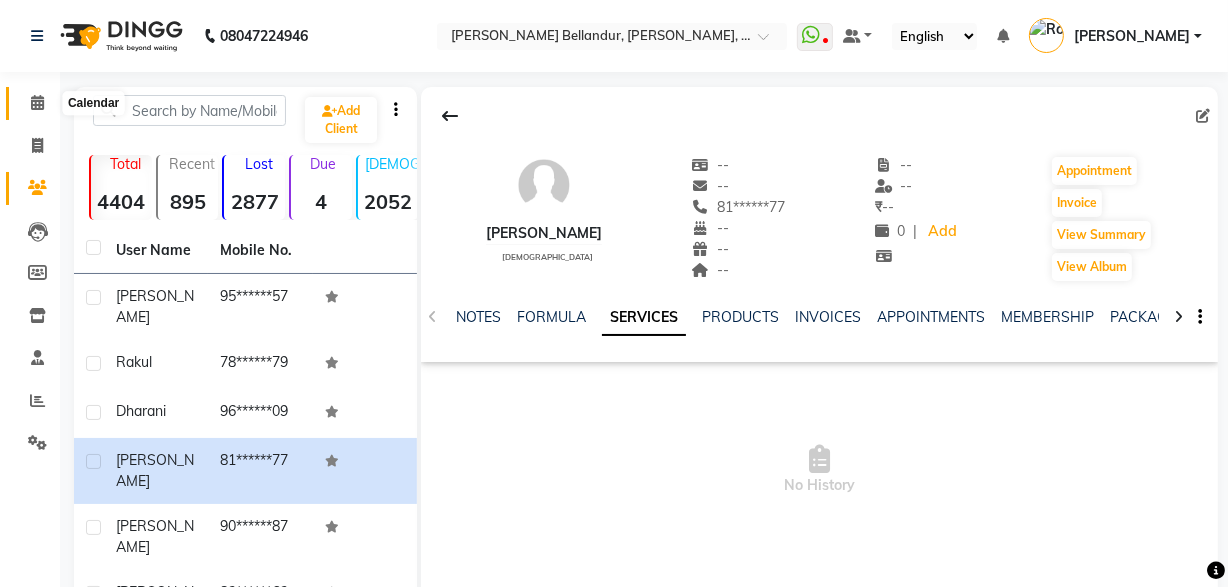 click 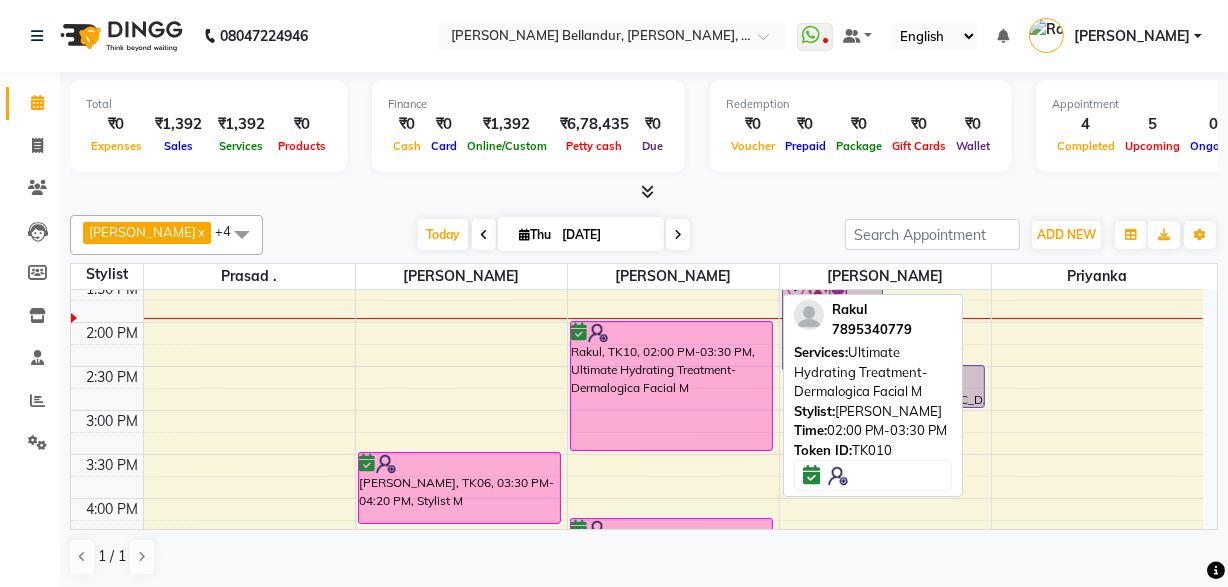 scroll, scrollTop: 409, scrollLeft: 0, axis: vertical 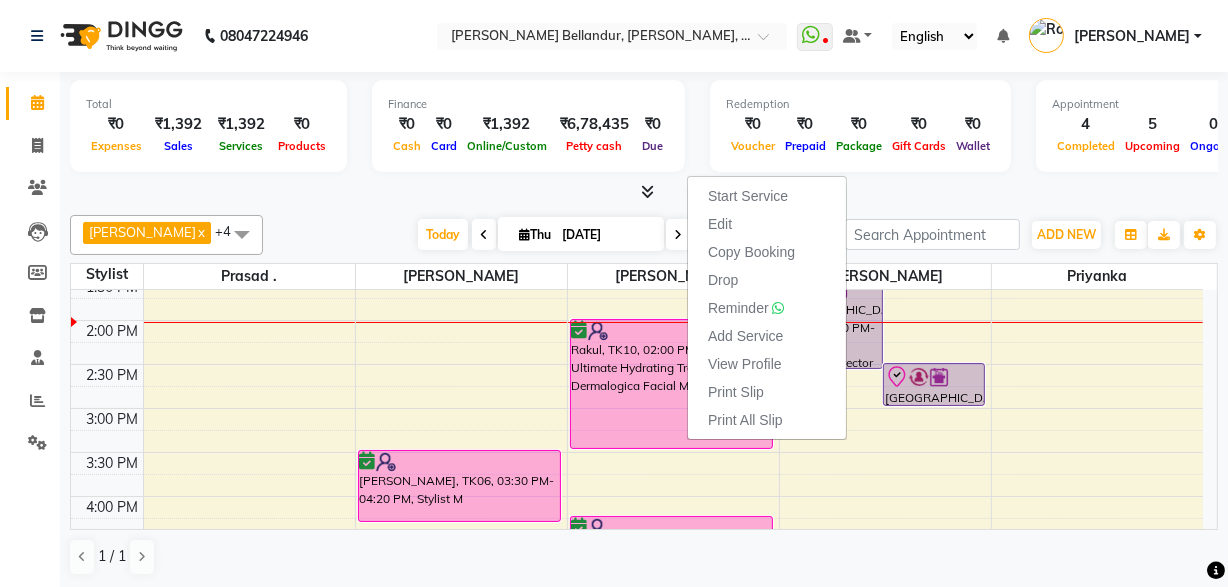 click on "Total  ₹0  Expenses ₹1,392  Sales ₹1,392  Services ₹0  Products Finance  ₹0  Cash ₹0  Card ₹1,392  Online/Custom ₹6,78,435 Petty cash ₹0 Due  Redemption  ₹0 Voucher ₹0 Prepaid ₹0 Package ₹0  Gift Cards ₹0  Wallet  Appointment  4 Completed 5 Upcoming 0 Ongoing 0 No show  Other sales  ₹0  Packages ₹0  Memberships ₹0  Vouchers ₹0  Prepaids ₹0  Gift Cards" at bounding box center [644, 137] 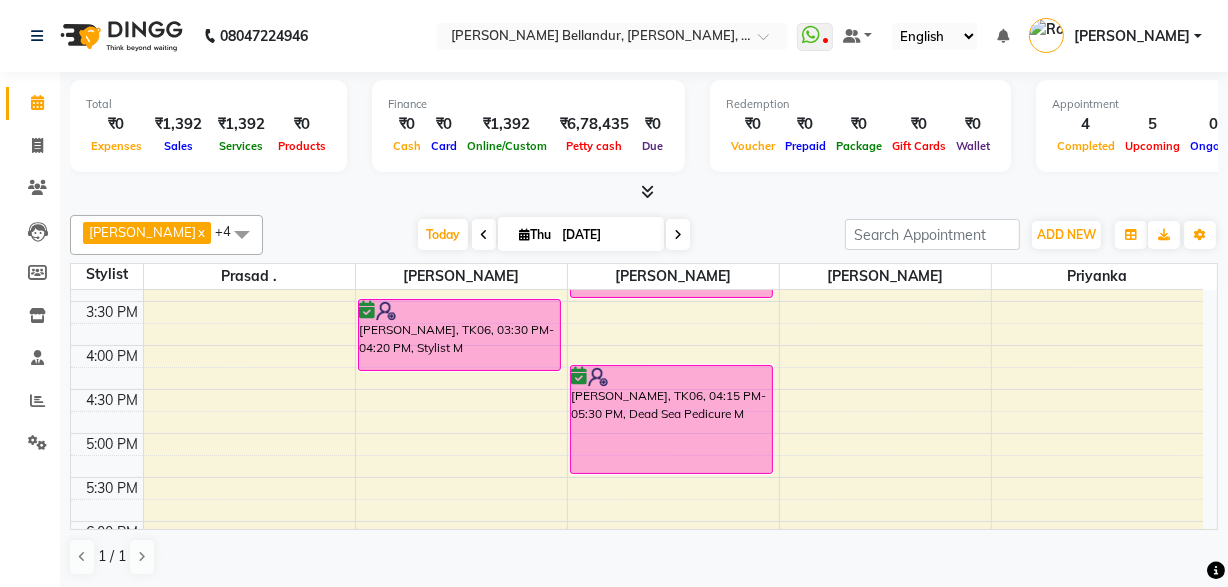 scroll, scrollTop: 564, scrollLeft: 0, axis: vertical 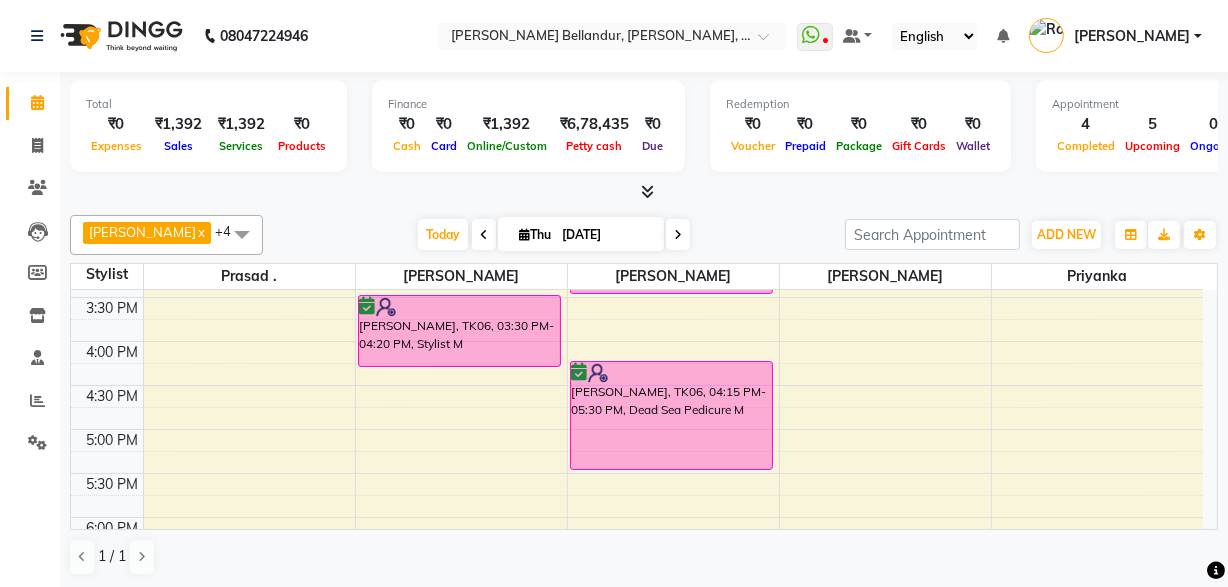 click on "[PERSON_NAME], TK06, 04:15 PM-05:30 PM, Dead Sea Pedicure M" at bounding box center (672, 415) 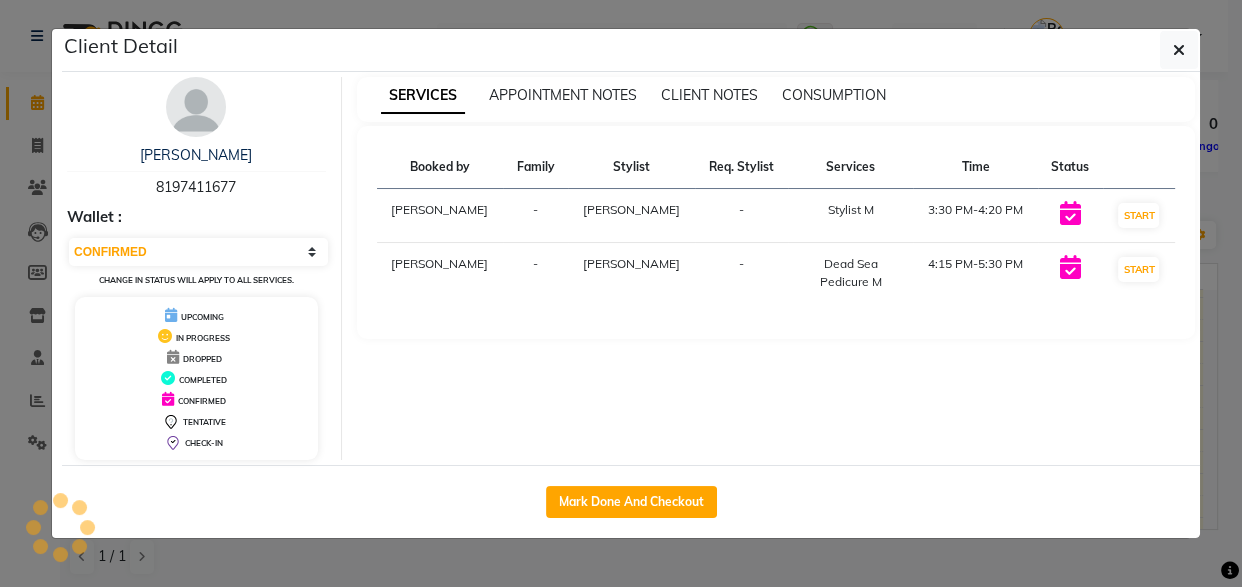 click on "Anandh    8197411677 Wallet : Select IN SERVICE CONFIRMED TENTATIVE CHECK IN MARK DONE DROPPED UPCOMING Change in status will apply to all services. UPCOMING IN PROGRESS DROPPED COMPLETED CONFIRMED TENTATIVE CHECK-IN SERVICES APPOINTMENT NOTES CLIENT NOTES CONSUMPTION Booked by Family Stylist Req. Stylist Services Time Status  Roshini  - Umar -  Stylist M   3:30 PM-4:20 PM   START   Roshini  - Sabina -  Dead Sea Pedicure M   4:15 PM-5:30 PM   START" at bounding box center (631, 268) 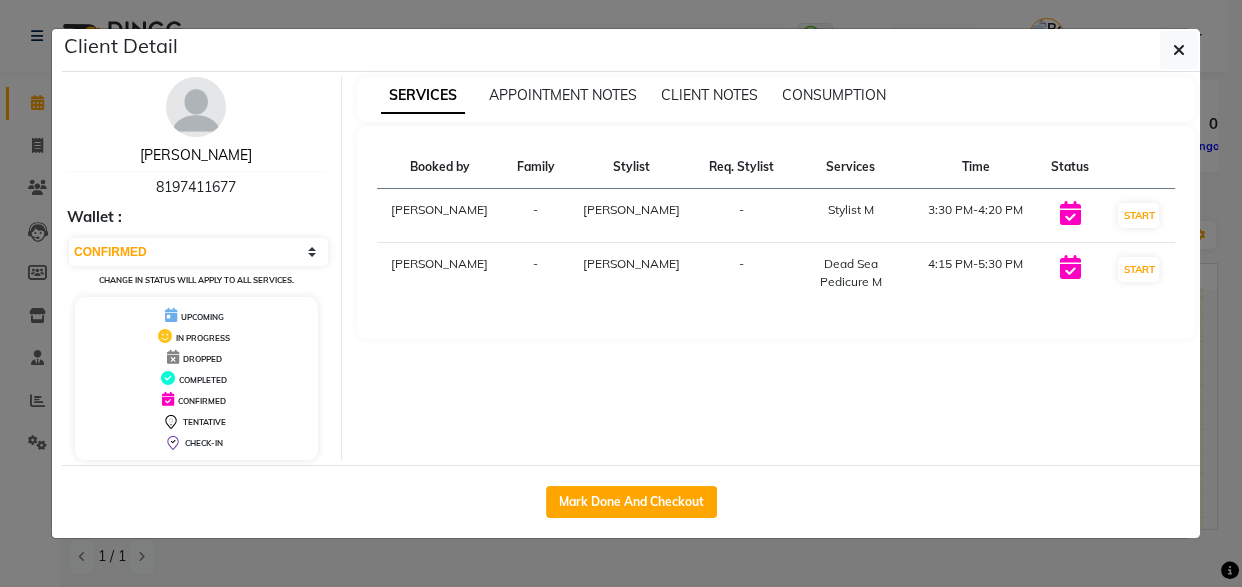 click on "Anandh" at bounding box center (196, 155) 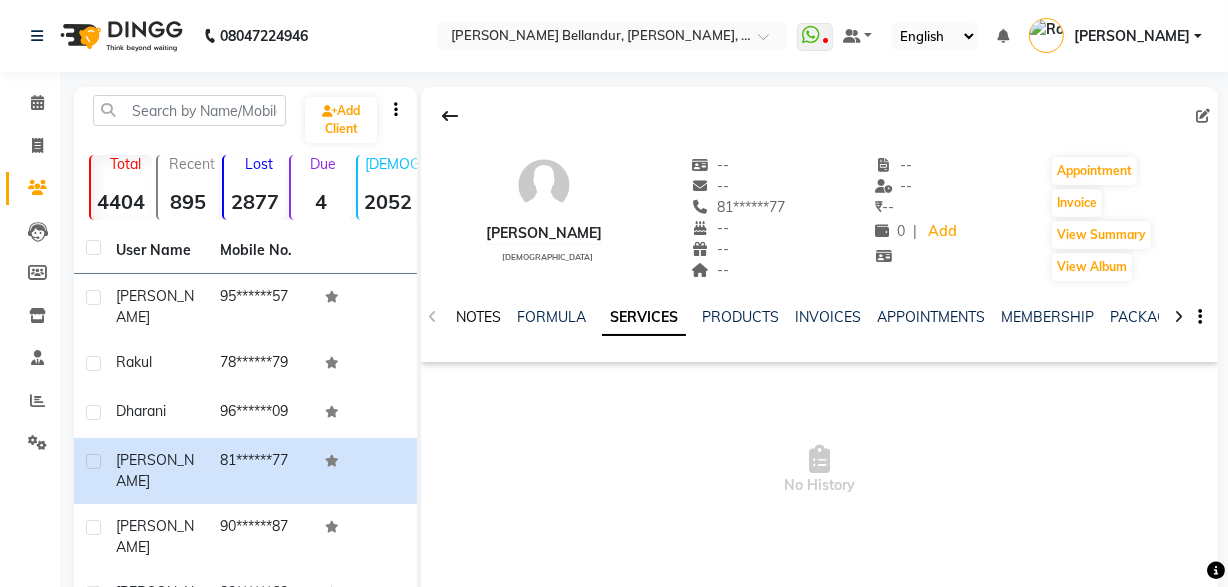 click on "NOTES" 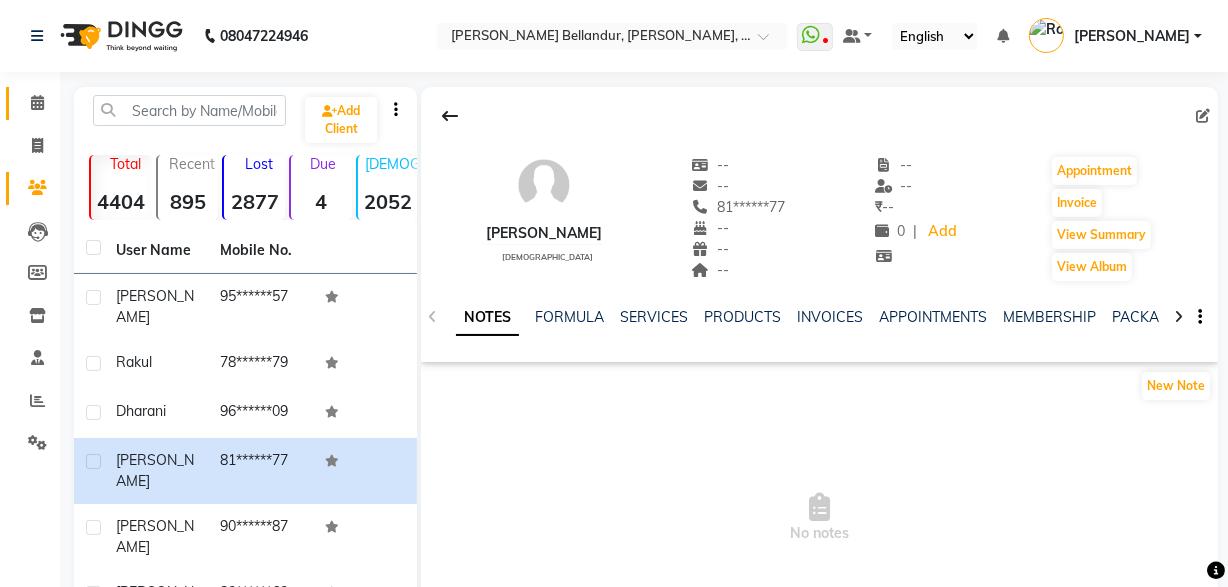 click 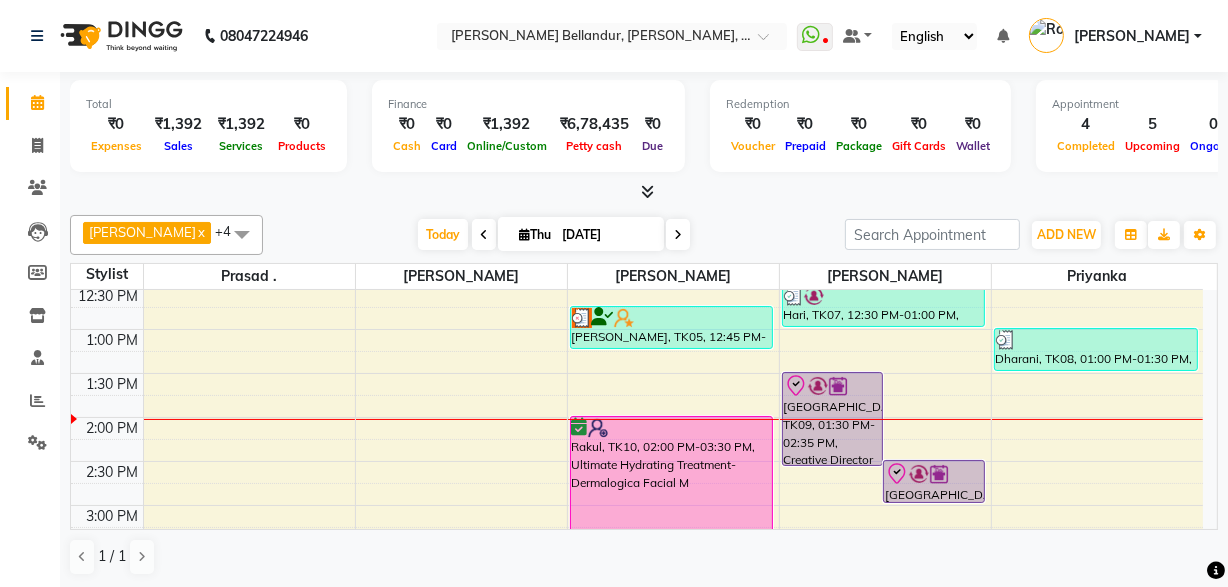 scroll, scrollTop: 322, scrollLeft: 0, axis: vertical 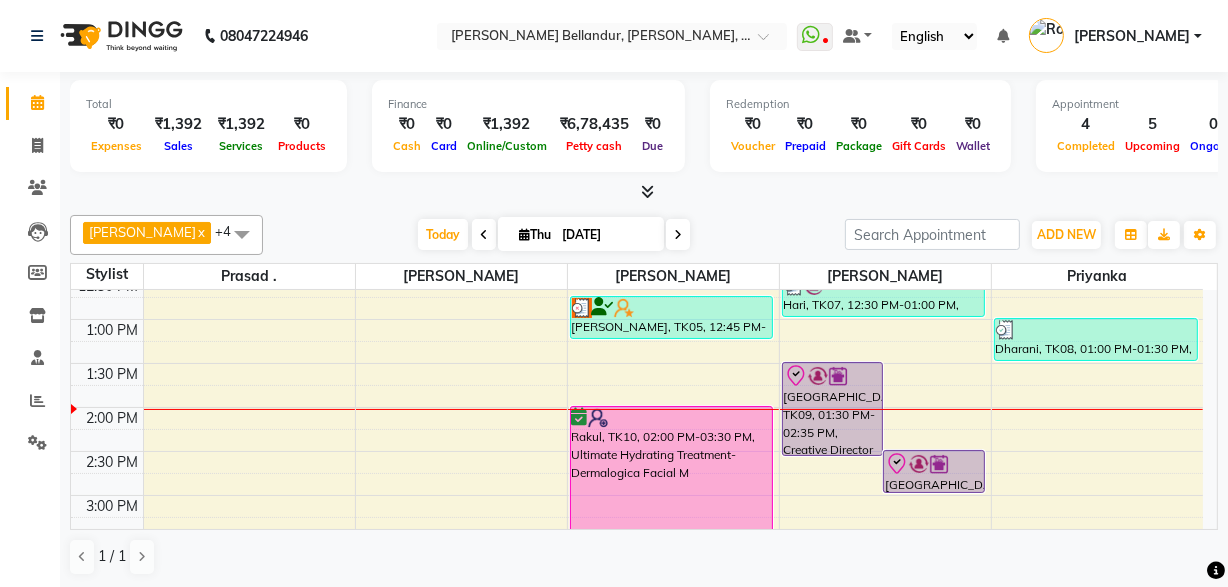 drag, startPoint x: 787, startPoint y: 349, endPoint x: 52, endPoint y: 169, distance: 756.7199 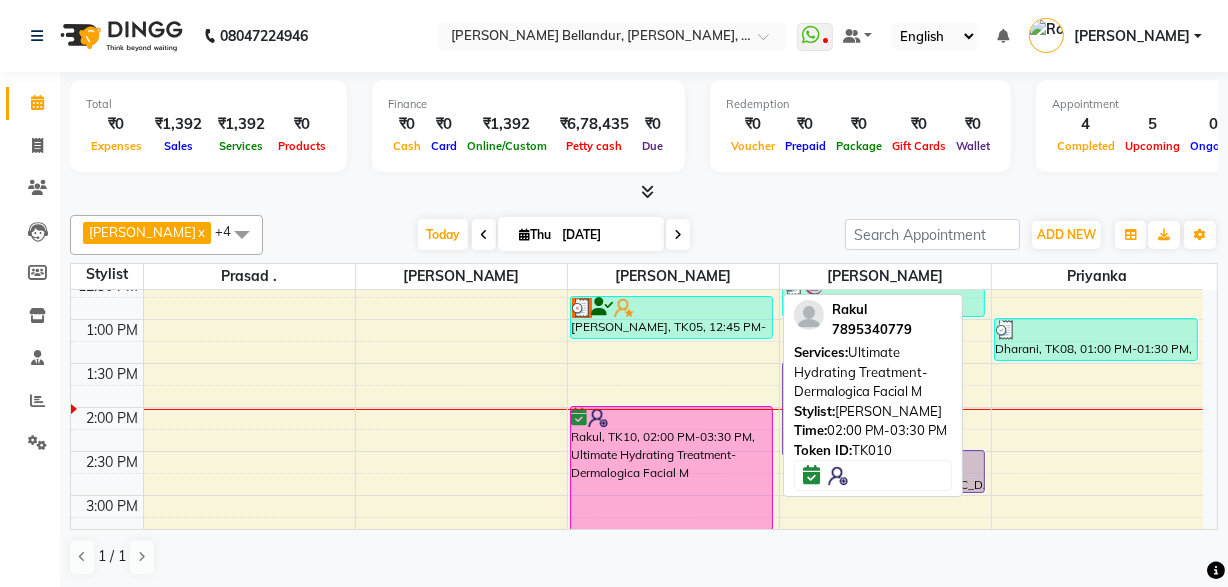click on "Rakul, TK10, 02:00 PM-03:30 PM, Ultimate Hydrating Treatment-Dermalogica Facial M" at bounding box center [672, 471] 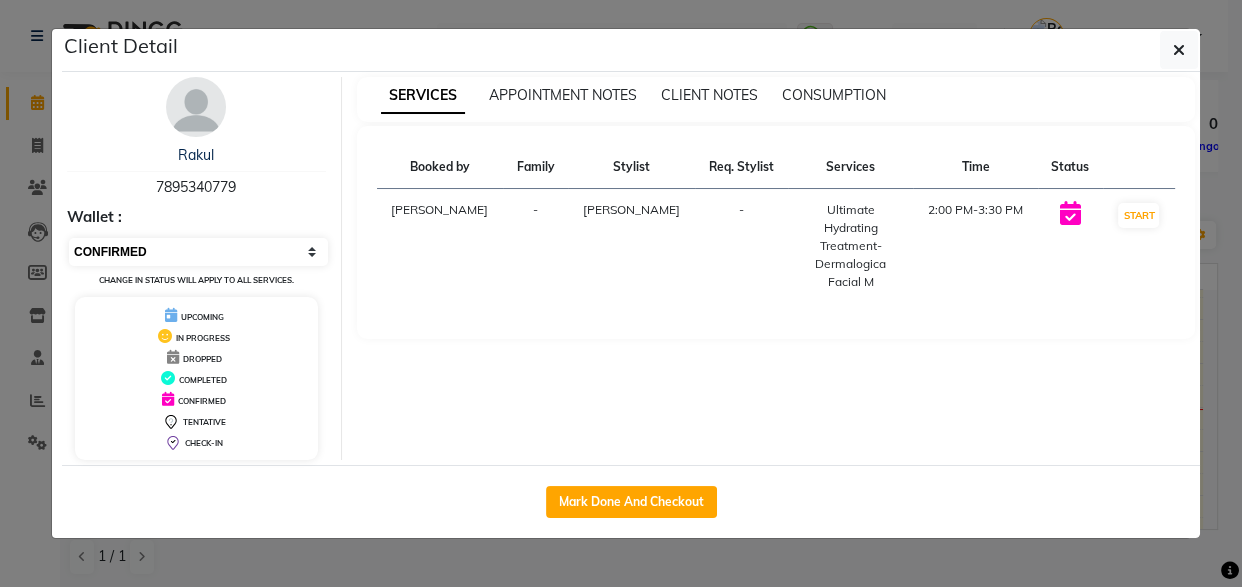 click on "Select IN SERVICE CONFIRMED TENTATIVE CHECK IN MARK DONE DROPPED UPCOMING" at bounding box center (198, 252) 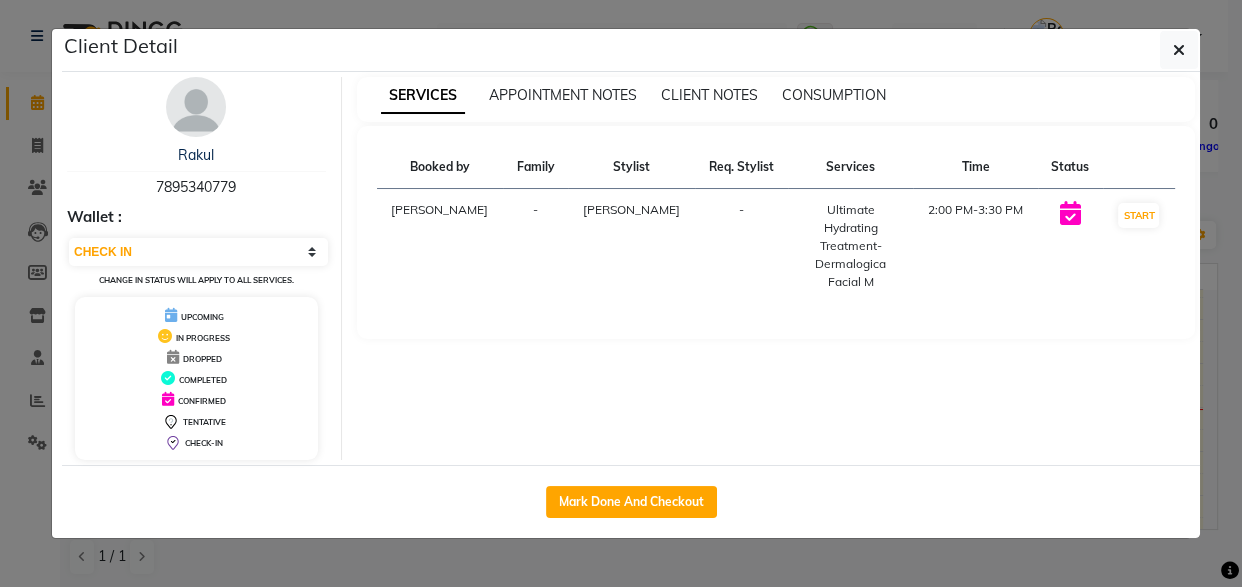 click on "Client Detail  Rakul    7895340779 Wallet : Select IN SERVICE CONFIRMED TENTATIVE CHECK IN MARK DONE DROPPED UPCOMING Change in status will apply to all services. UPCOMING IN PROGRESS DROPPED COMPLETED CONFIRMED TENTATIVE CHECK-IN SERVICES APPOINTMENT NOTES CLIENT NOTES CONSUMPTION Booked by Family Stylist Req. Stylist Services Time Status  Roshini  - Sabina -  Ultimate Hydrating Treatment-Dermalogica Facial M   2:00 PM-3:30 PM   START   Mark Done And Checkout" 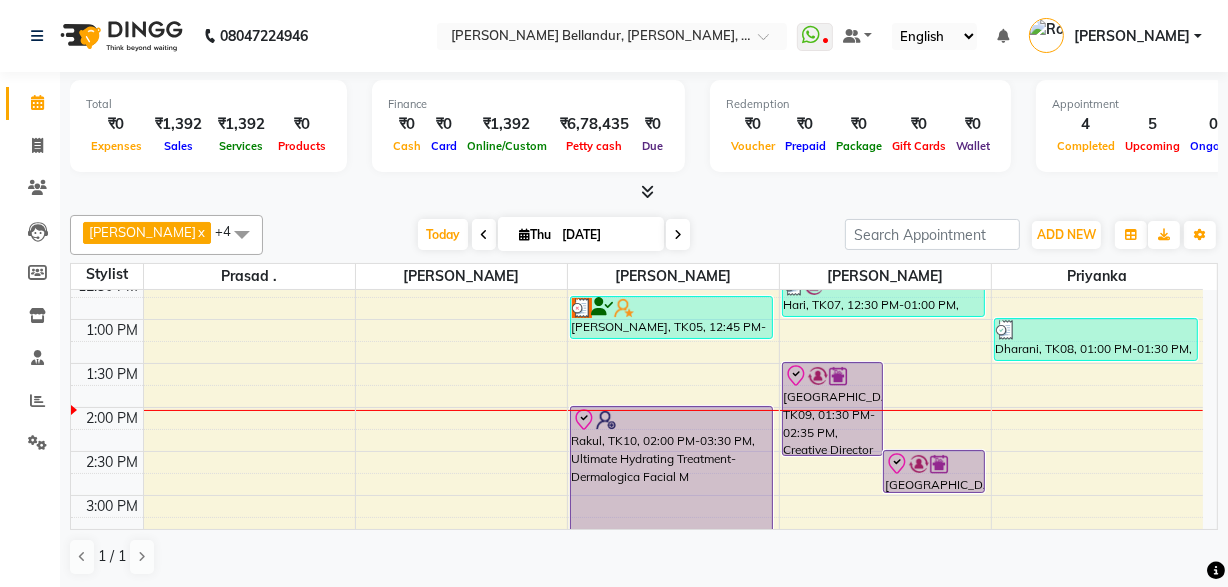 scroll, scrollTop: 0, scrollLeft: 0, axis: both 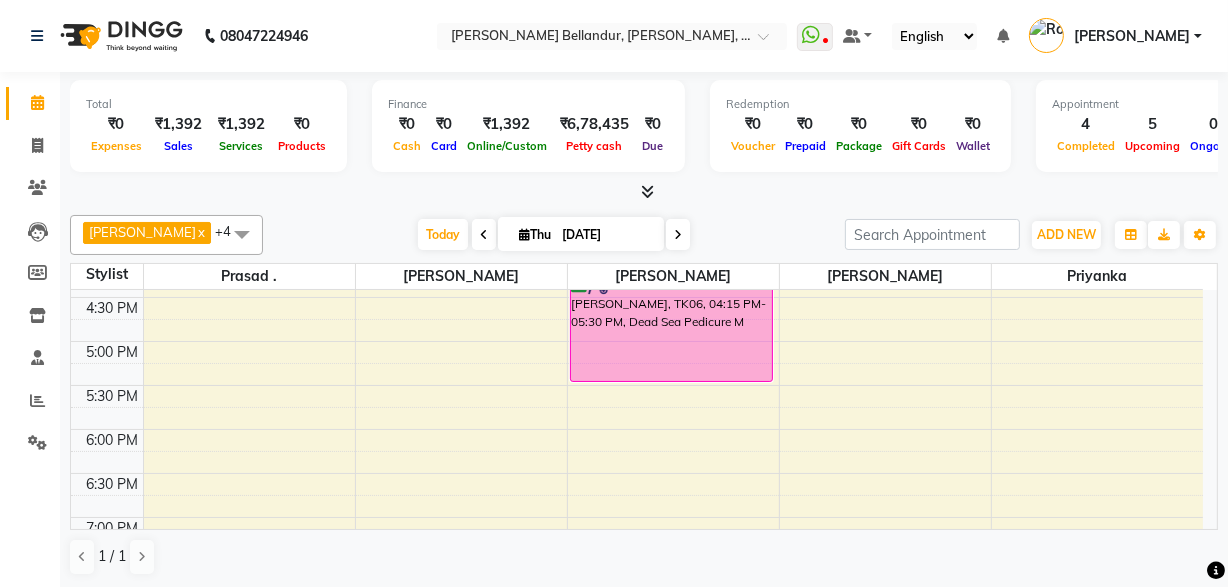 click on "9:00 AM 9:30 AM 10:00 AM 10:30 AM 11:00 AM 11:30 AM 12:00 PM 12:30 PM 1:00 PM 1:30 PM 2:00 PM 2:30 PM 3:00 PM 3:30 PM 4:00 PM 4:30 PM 5:00 PM 5:30 PM 6:00 PM 6:30 PM 7:00 PM 7:30 PM 8:00 PM 8:30 PM 9:00 PM 9:30 PM     Neeraj, TK01, 10:30 AM-11:35 AM, Stylist M     Anandh, TK06, 03:30 PM-04:20 PM, Stylist M     Ikshita, TK05, 12:45 PM-01:15 PM, Eyebrows Threading W
Rakul, TK10, 02:00 PM-03:30 PM, Ultimate Hydrating Treatment-Dermalogica Facial M     Anandh, TK06, 04:15 PM-05:30 PM, Dead Sea Pedicure M
lynford, TK09, 01:30 PM-02:35 PM, Creative Director M
lynford, TK09, 02:30 PM-03:00 PM, Beard Shape-Up M     Hari, TK07, 12:30 PM-01:00 PM, Beard Shape-Up M     Dharani, TK08, 01:00 PM-01:30 PM, Eyebrows Threading W" at bounding box center [637, 209] 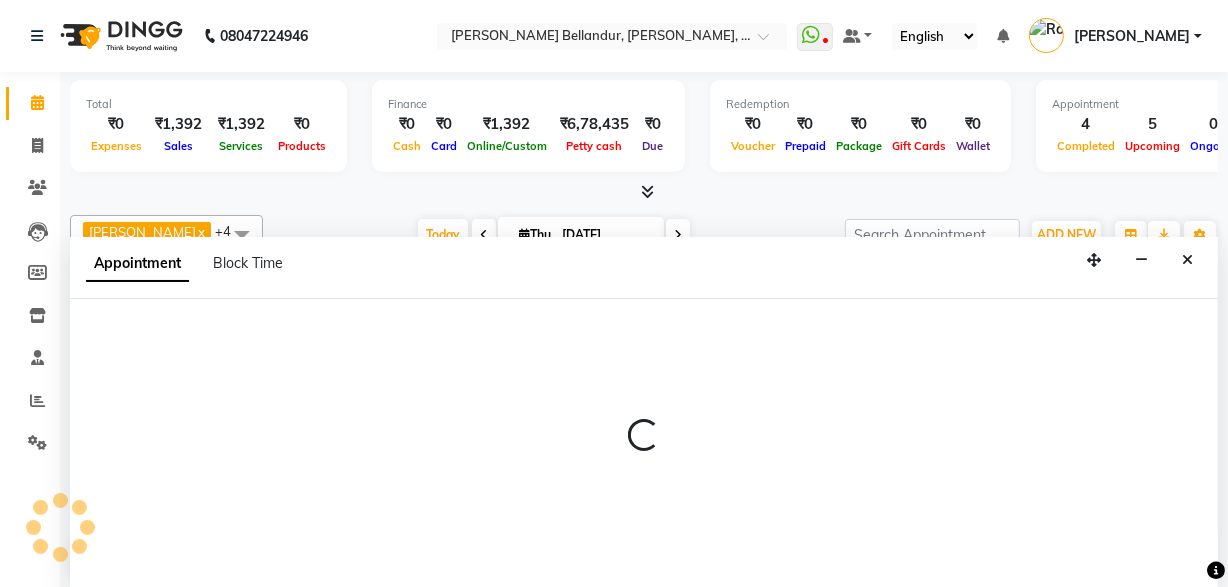 scroll, scrollTop: 0, scrollLeft: 0, axis: both 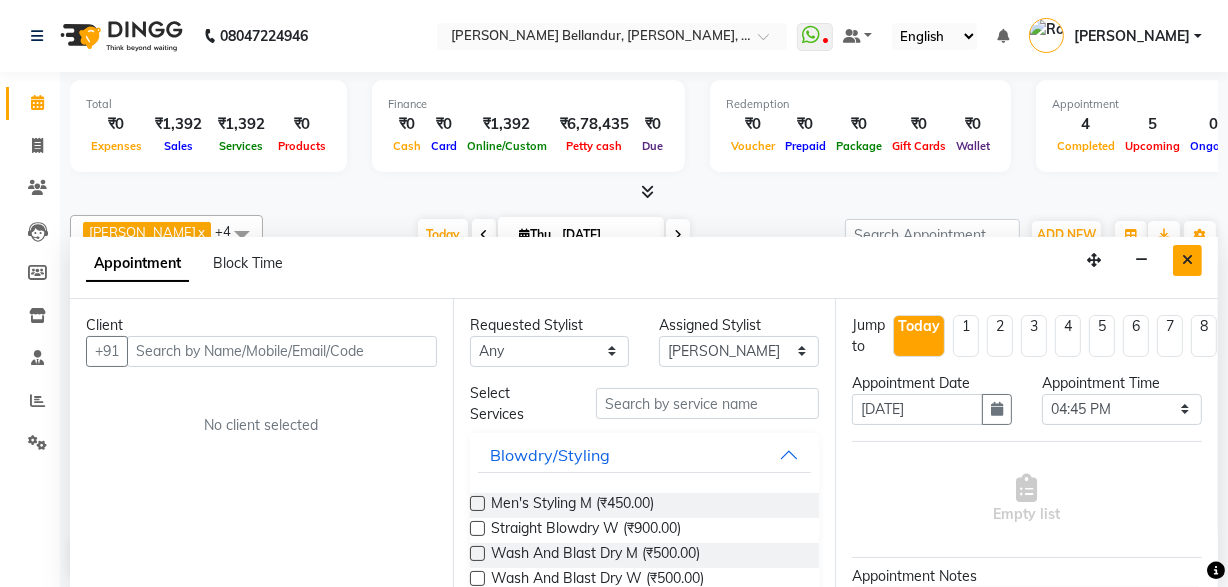 click at bounding box center [1187, 260] 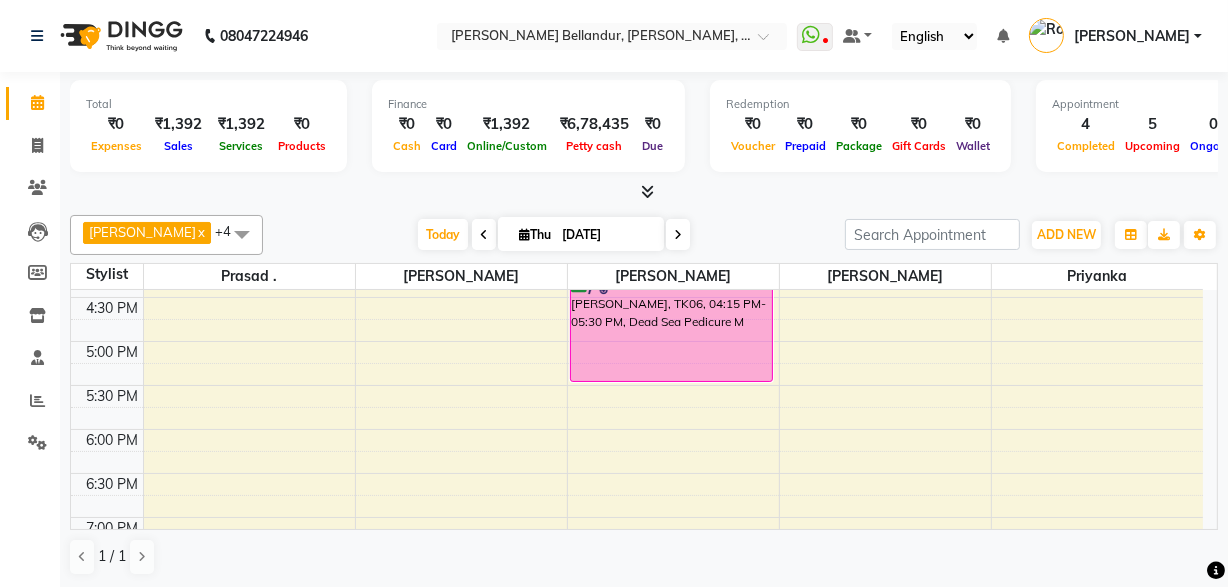 click at bounding box center (484, 234) 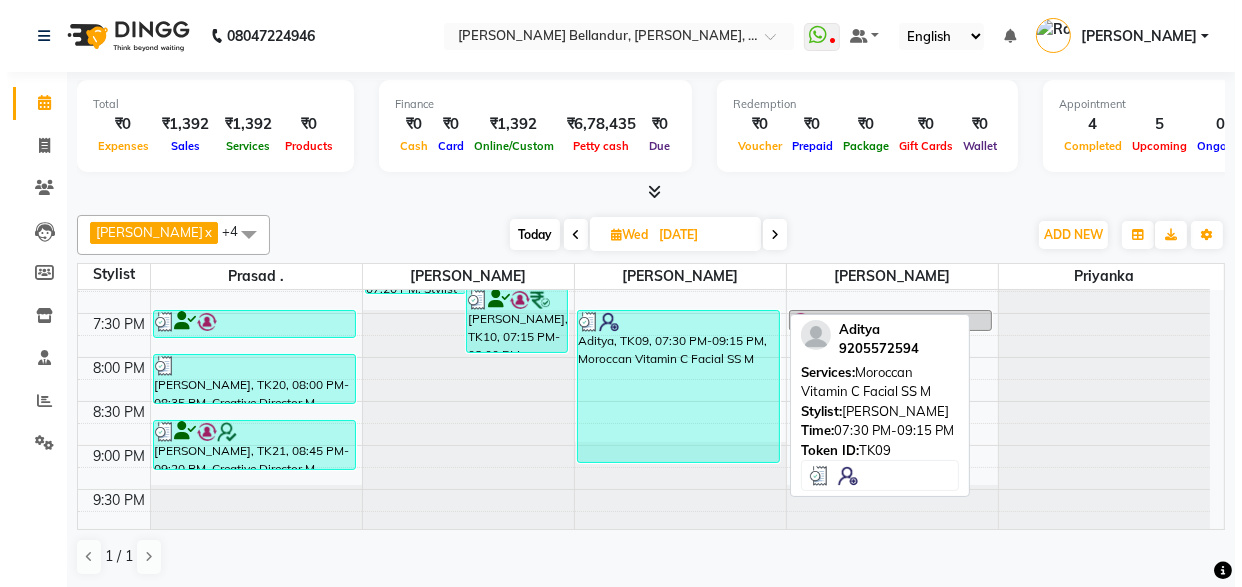 scroll, scrollTop: 872, scrollLeft: 0, axis: vertical 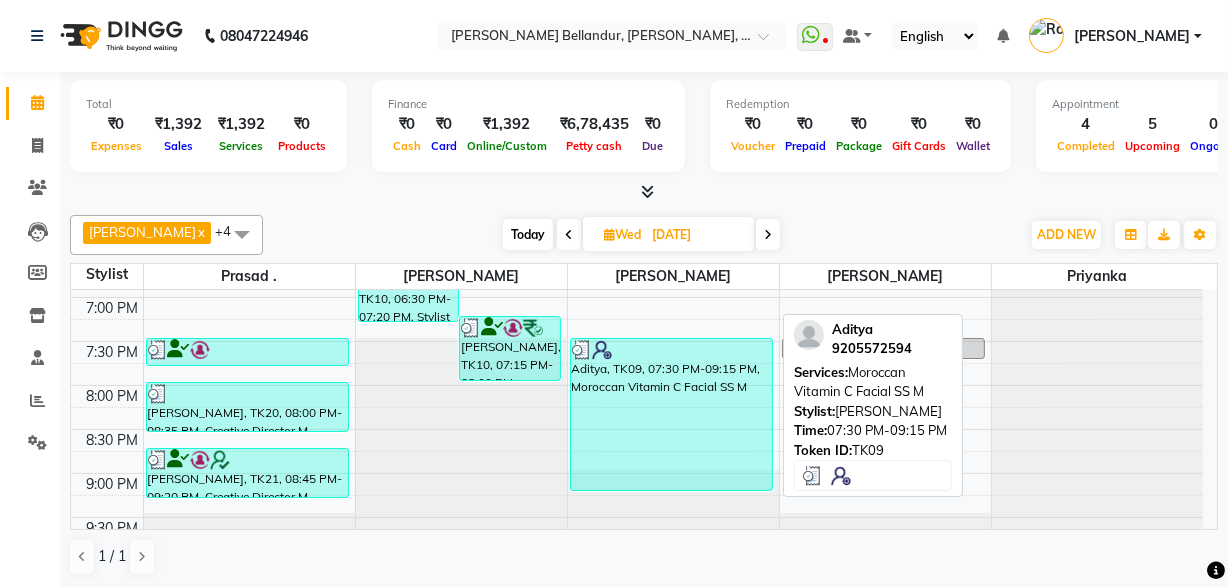 click on "Aditya, TK09, 07:30 PM-09:15 PM, Moroccan Vitamin C Facial SS M" at bounding box center (672, 414) 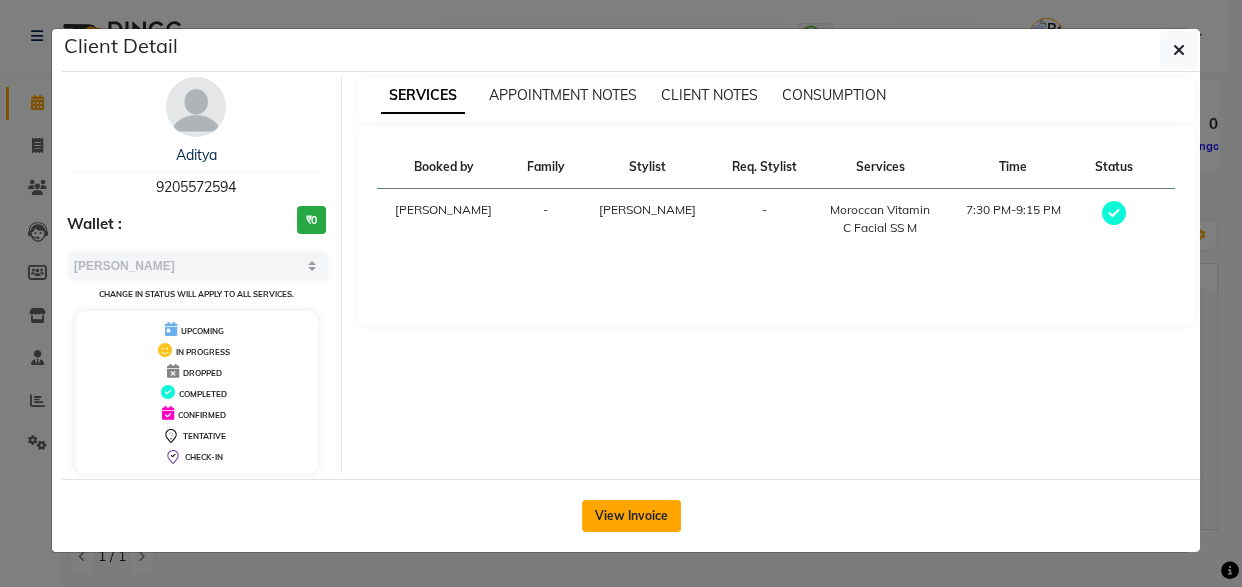 click on "View Invoice" 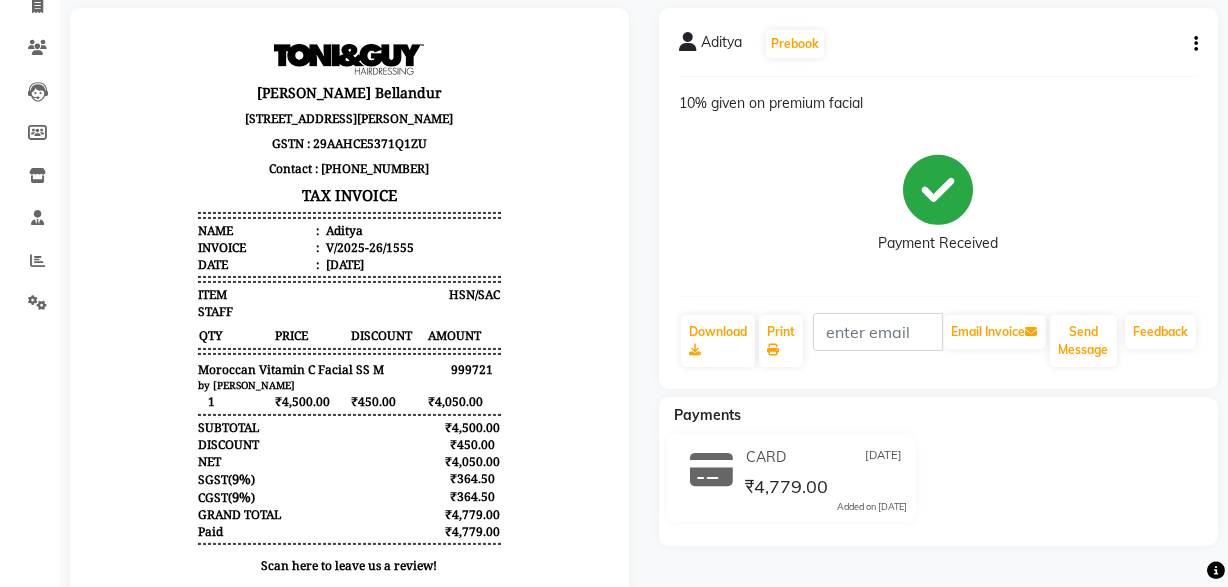 scroll, scrollTop: 0, scrollLeft: 0, axis: both 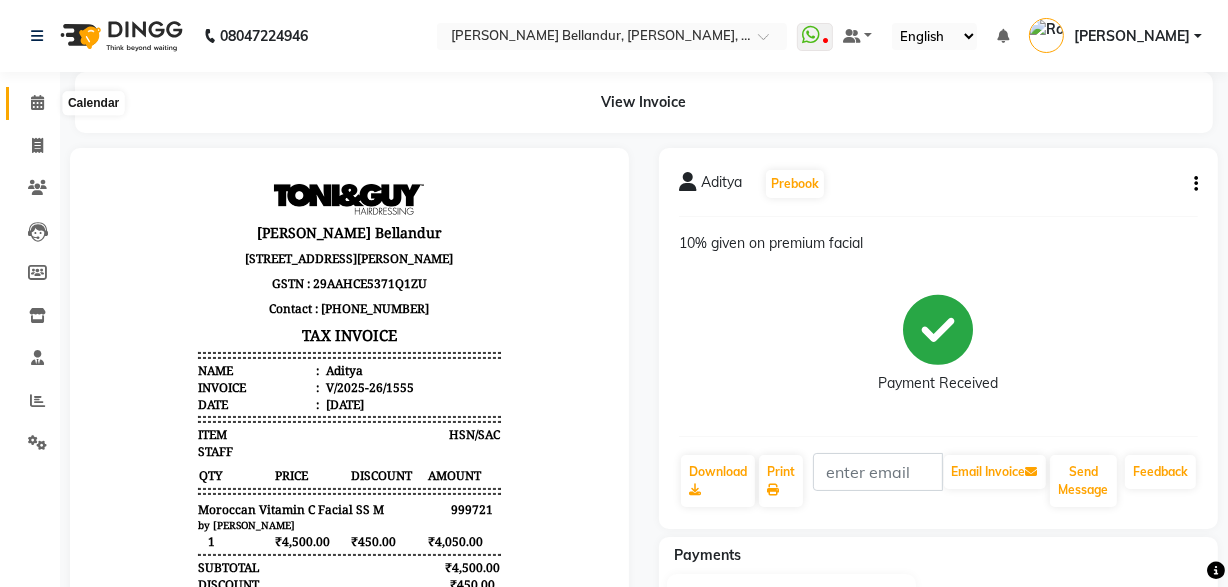 click 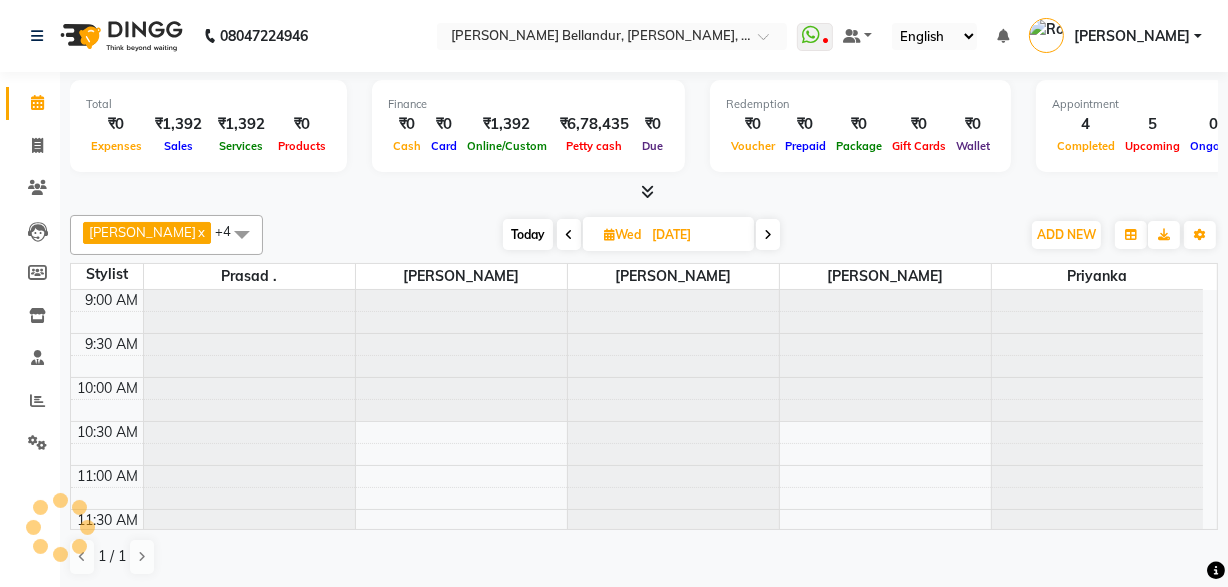 scroll, scrollTop: 0, scrollLeft: 0, axis: both 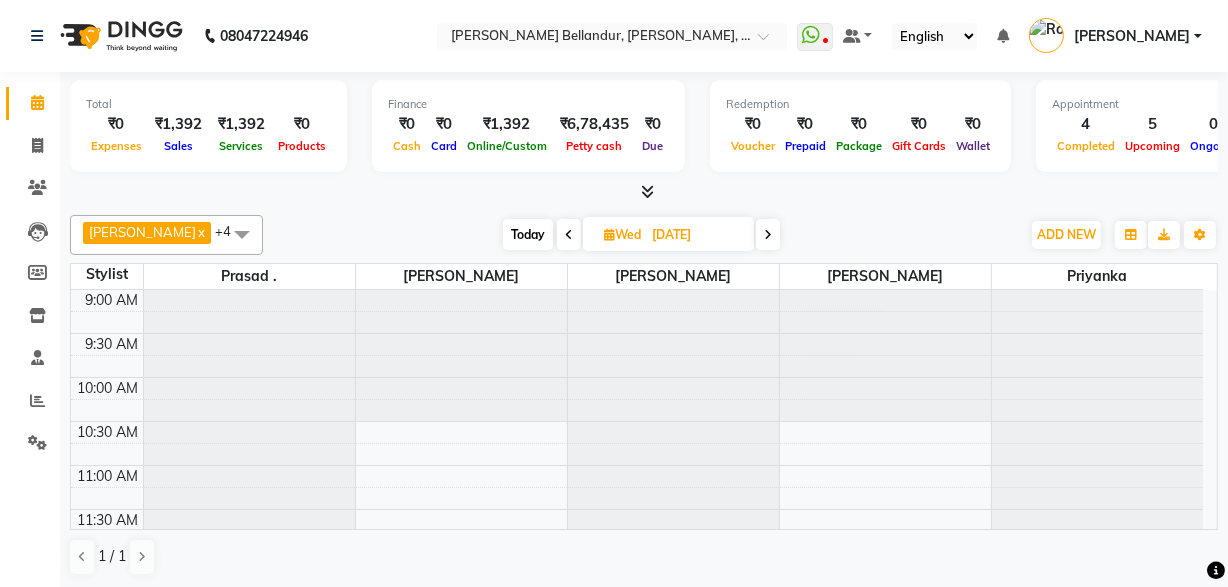 click on "Today" at bounding box center [528, 234] 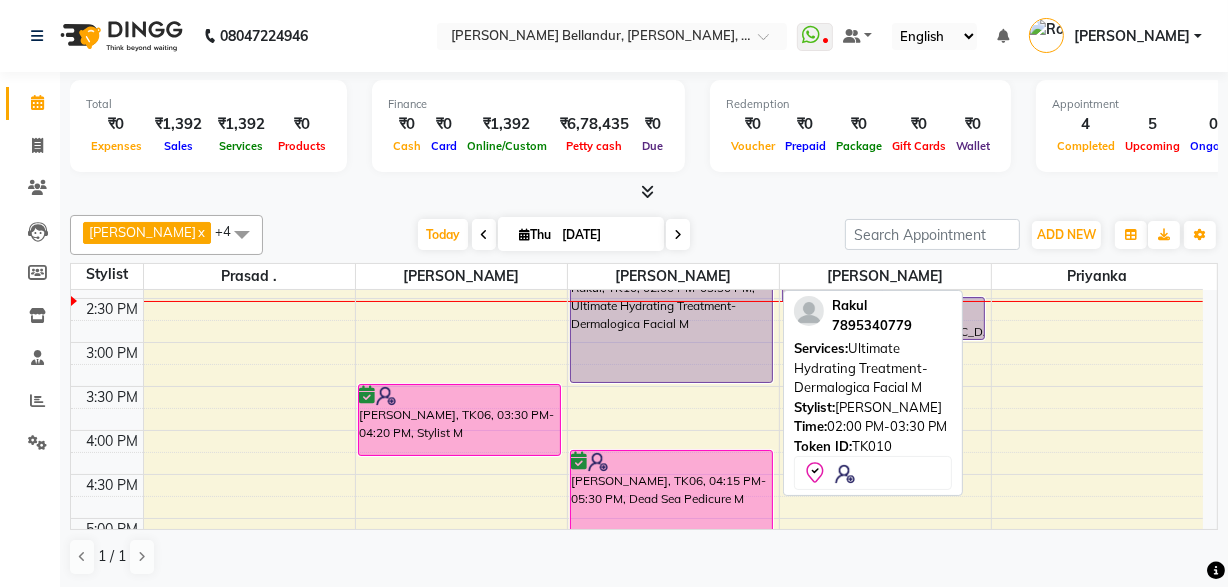 scroll, scrollTop: 478, scrollLeft: 0, axis: vertical 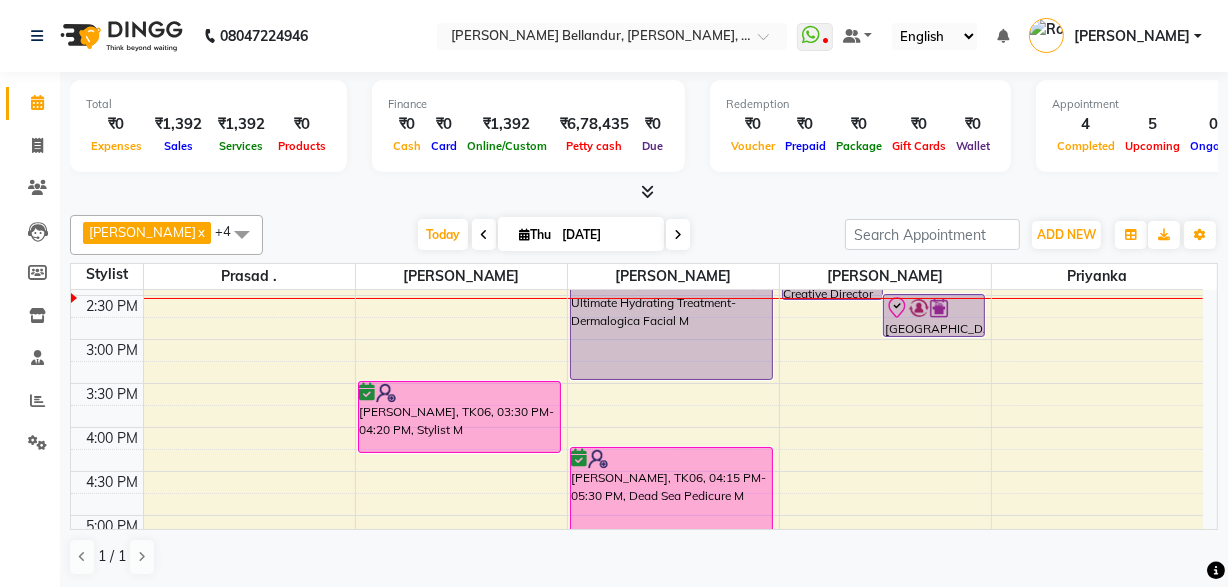 click at bounding box center (678, 235) 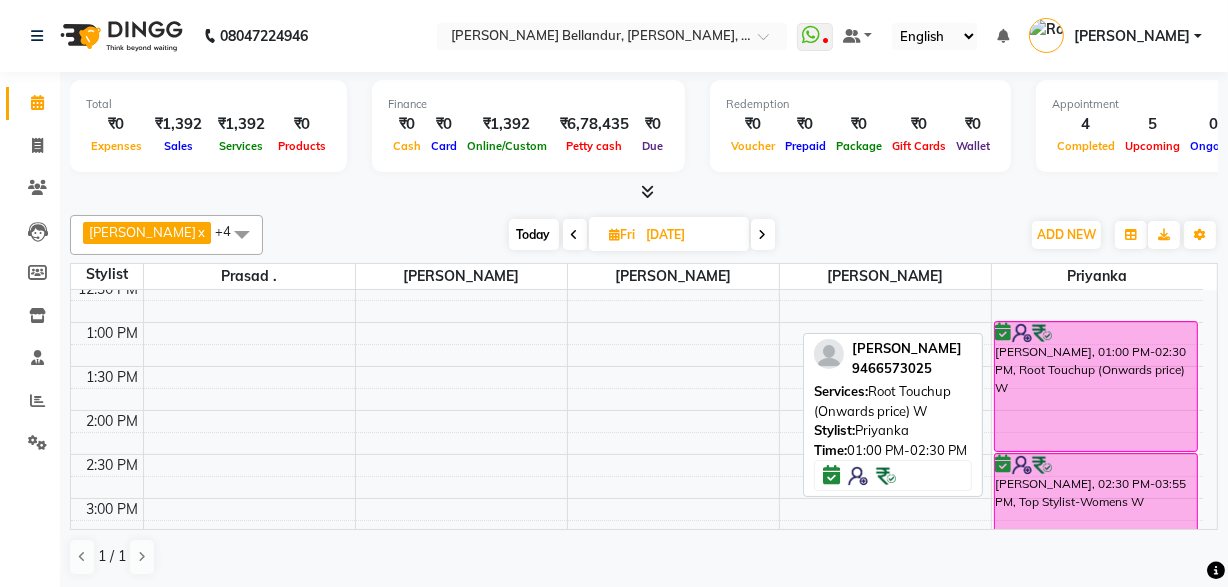 scroll, scrollTop: 314, scrollLeft: 0, axis: vertical 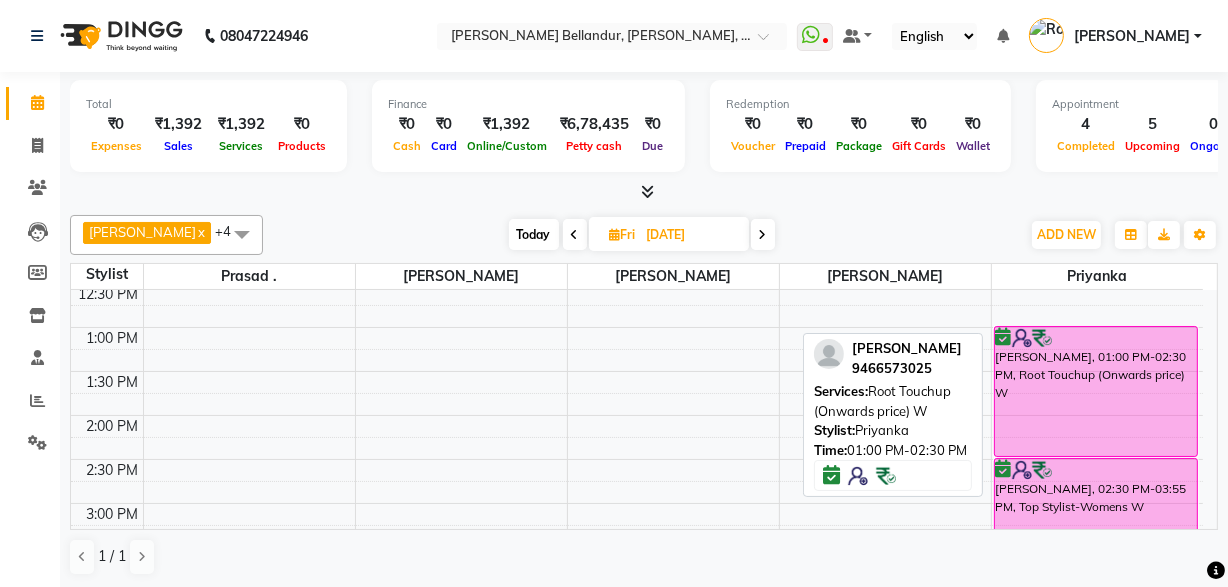 click on "Samriti, 01:00 PM-02:30 PM, Root Touchup (Onwards price) W" at bounding box center [1096, 391] 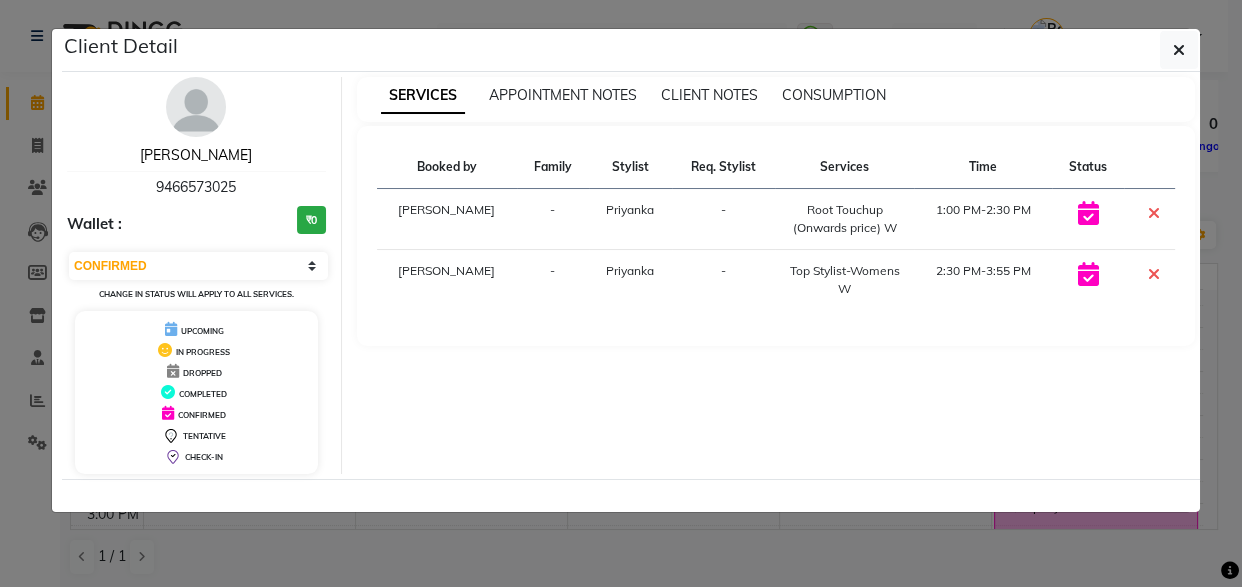 click on "Samriti" at bounding box center [196, 155] 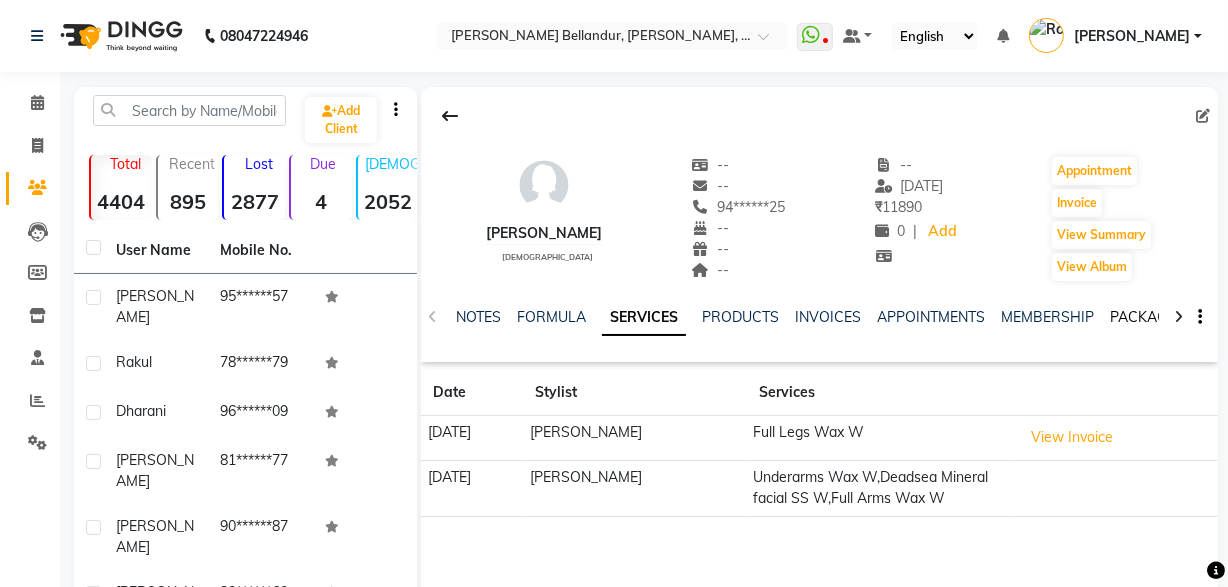 click on "PACKAGES" 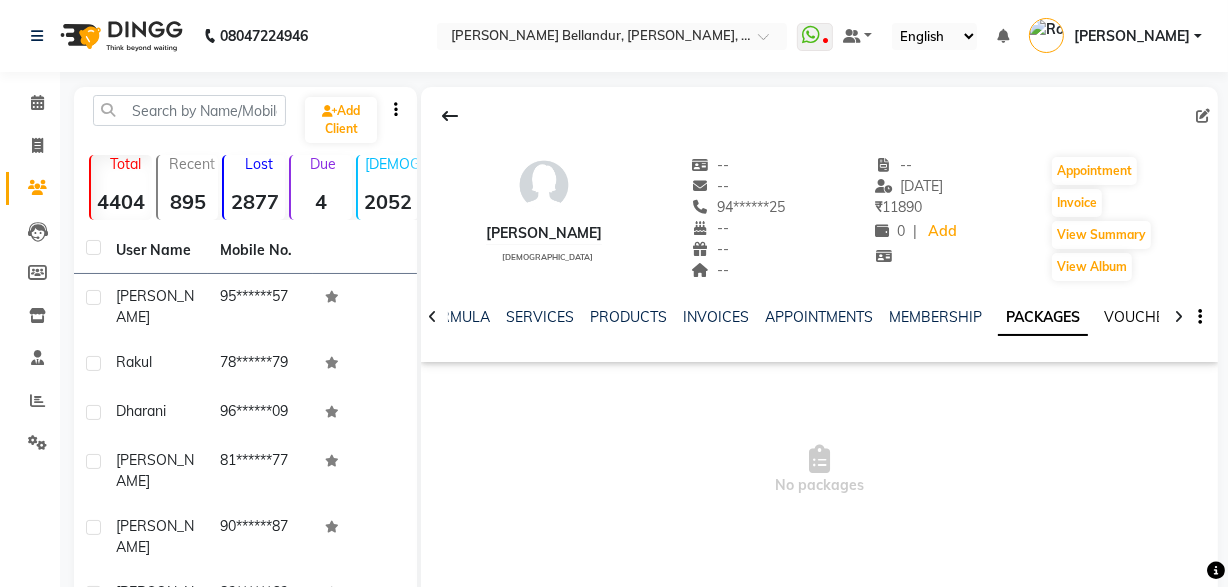 click on "VOUCHERS" 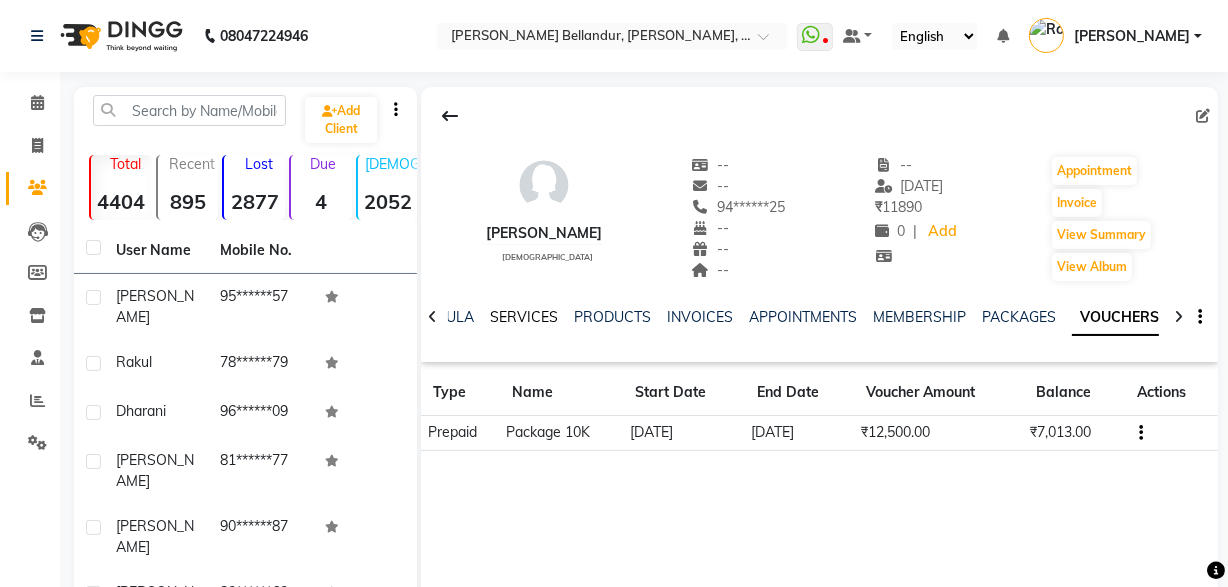 click on "SERVICES" 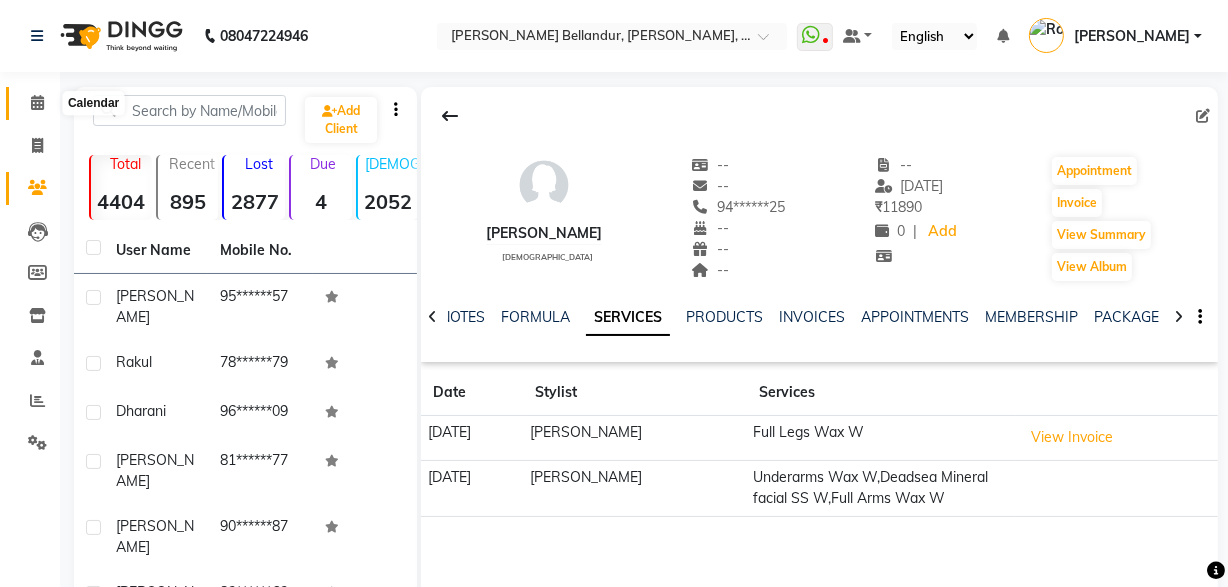 click 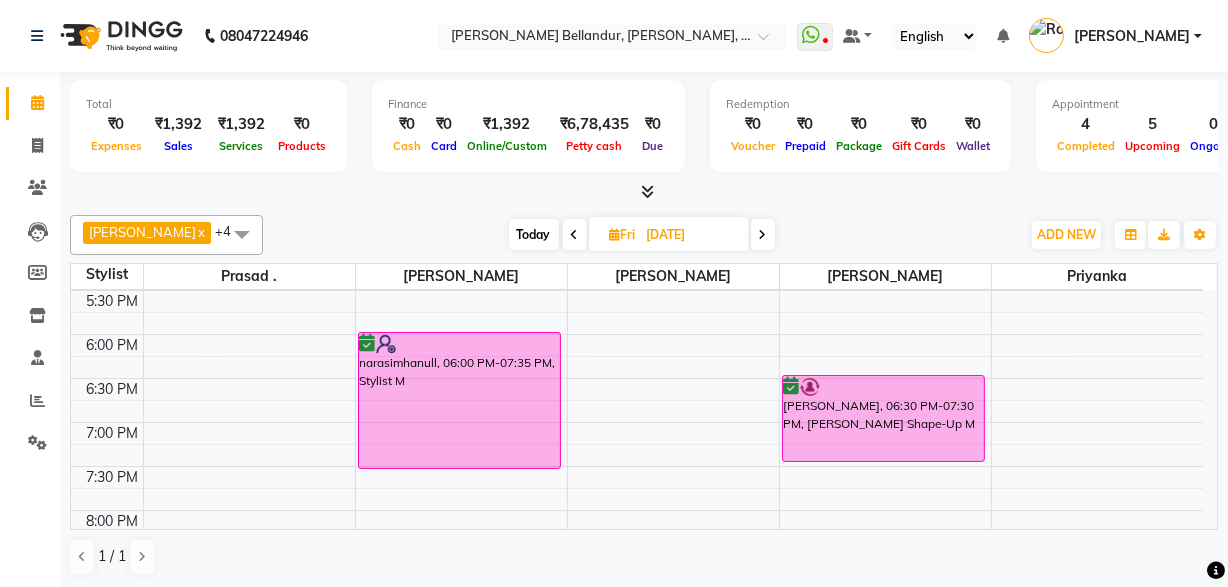scroll, scrollTop: 760, scrollLeft: 0, axis: vertical 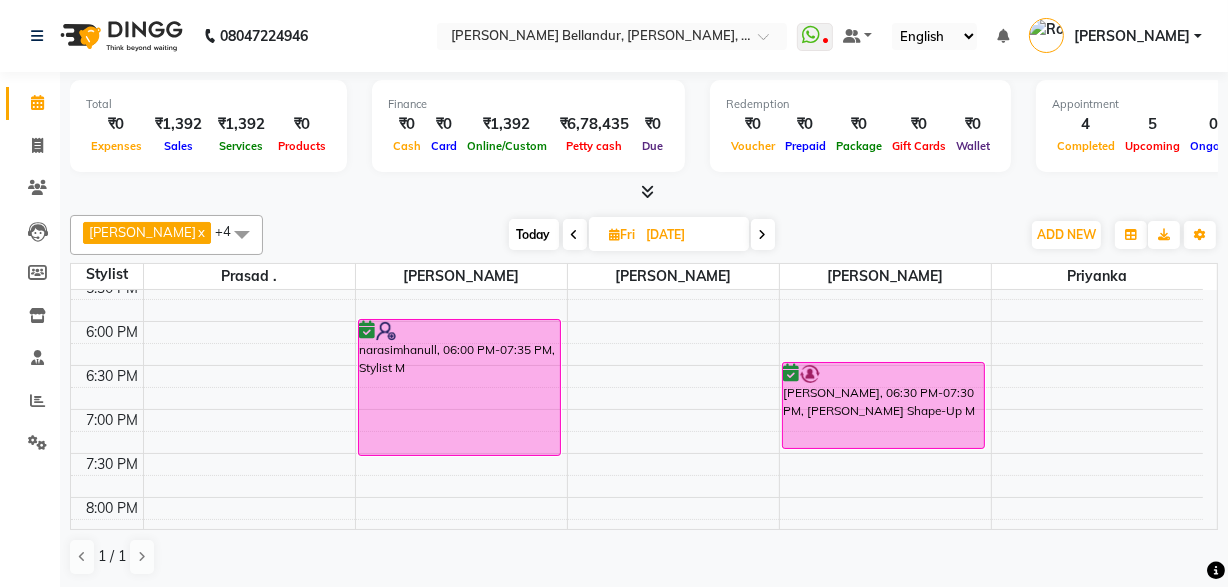 click at bounding box center (575, 234) 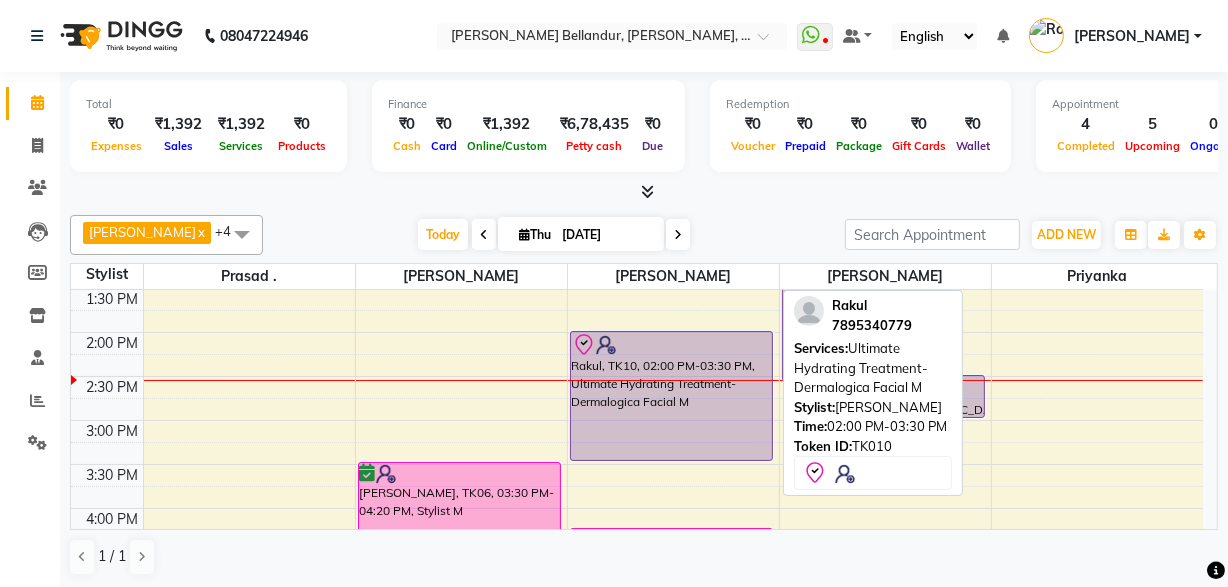 scroll, scrollTop: 392, scrollLeft: 0, axis: vertical 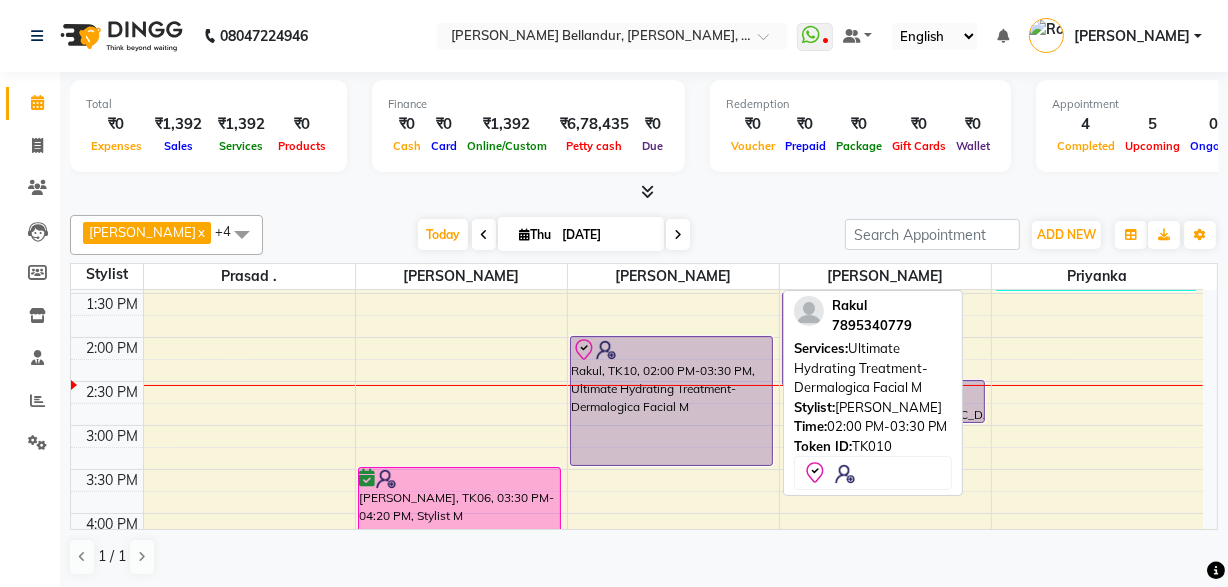 click on "Rakul, TK10, 02:00 PM-03:30 PM, Ultimate Hydrating Treatment-Dermalogica Facial M" at bounding box center (672, 401) 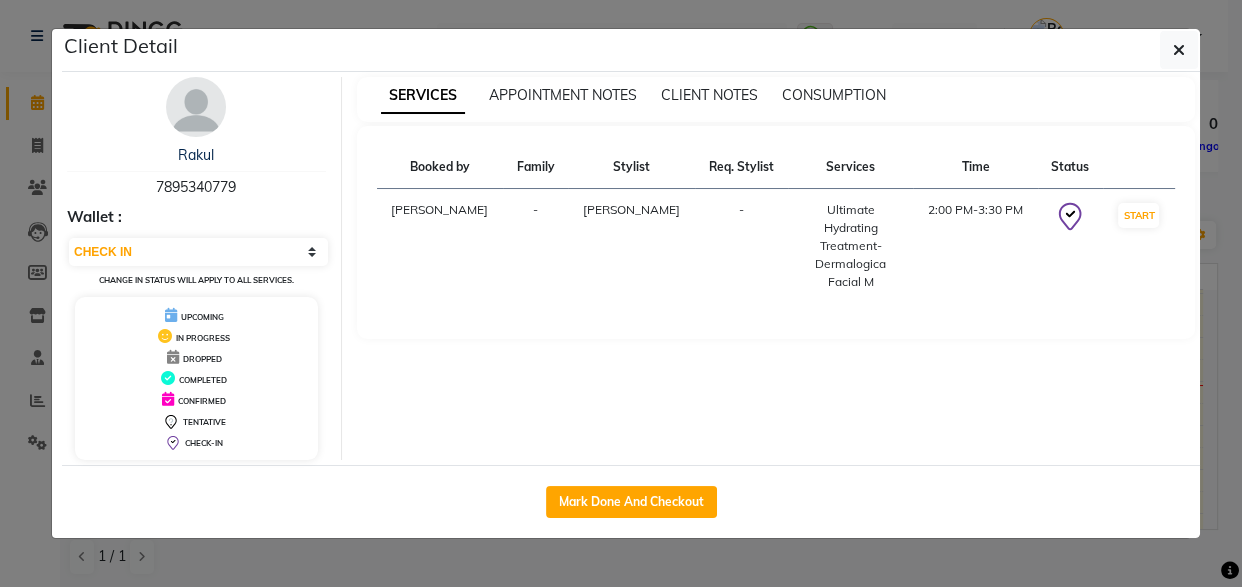 click on "Client Detail  Rakul    7895340779 Wallet : Select IN SERVICE CONFIRMED TENTATIVE CHECK IN MARK DONE DROPPED UPCOMING Change in status will apply to all services. UPCOMING IN PROGRESS DROPPED COMPLETED CONFIRMED TENTATIVE CHECK-IN SERVICES APPOINTMENT NOTES CLIENT NOTES CONSUMPTION Booked by Family Stylist Req. Stylist Services Time Status  Roshini  - Sabina -  Ultimate Hydrating Treatment-Dermalogica Facial M   2:00 PM-3:30 PM   START   Mark Done And Checkout" 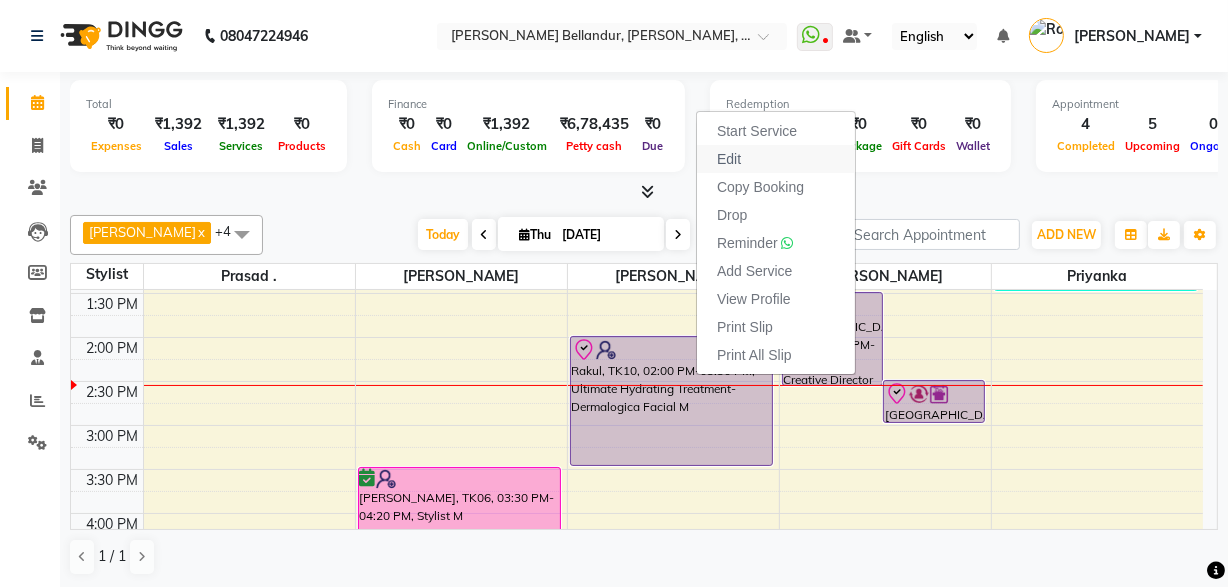 click on "Edit" at bounding box center [776, 159] 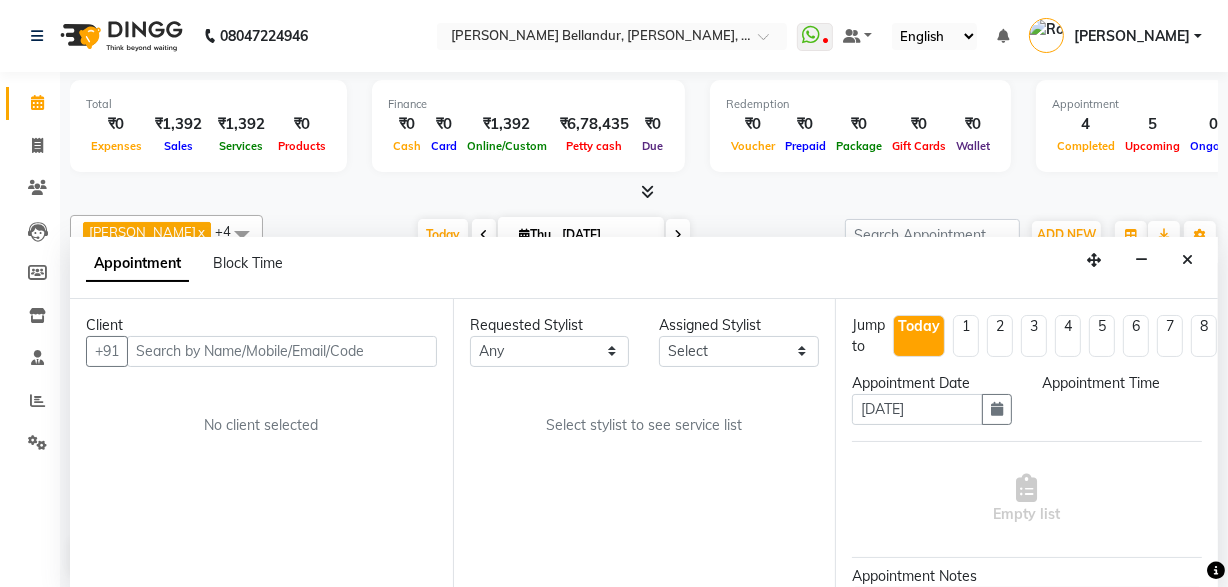 scroll, scrollTop: 0, scrollLeft: 0, axis: both 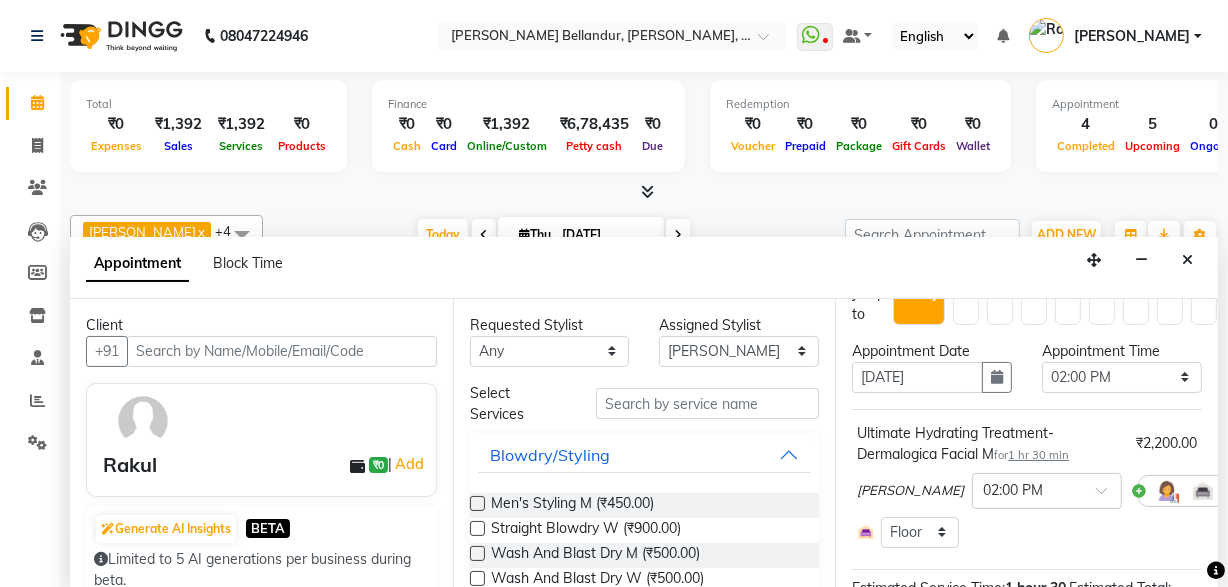 click at bounding box center (1246, 490) 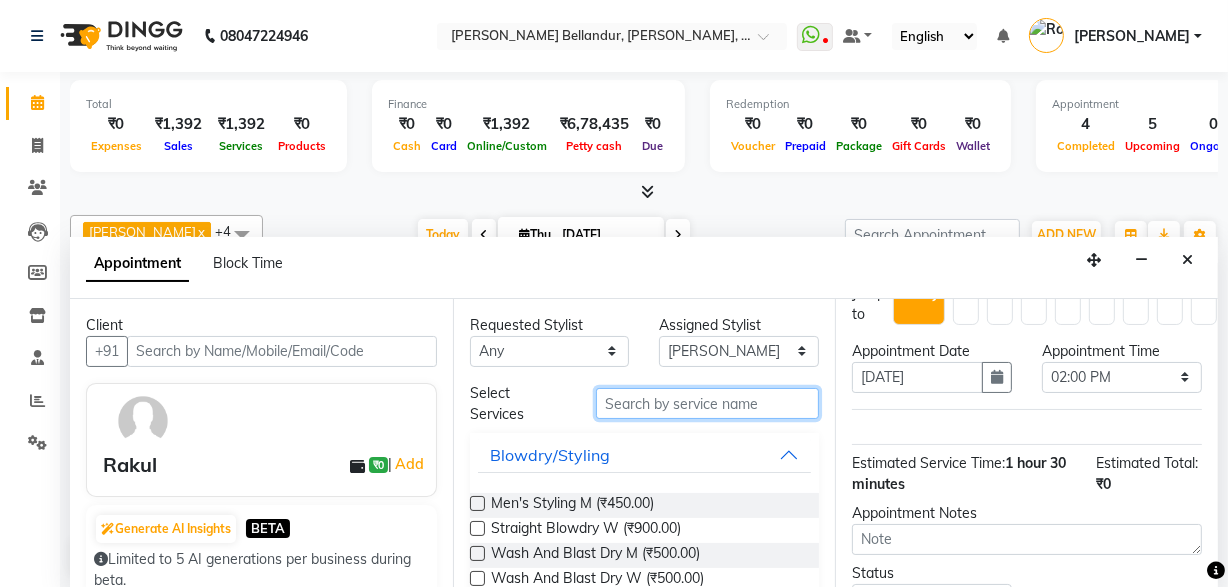 click at bounding box center [707, 403] 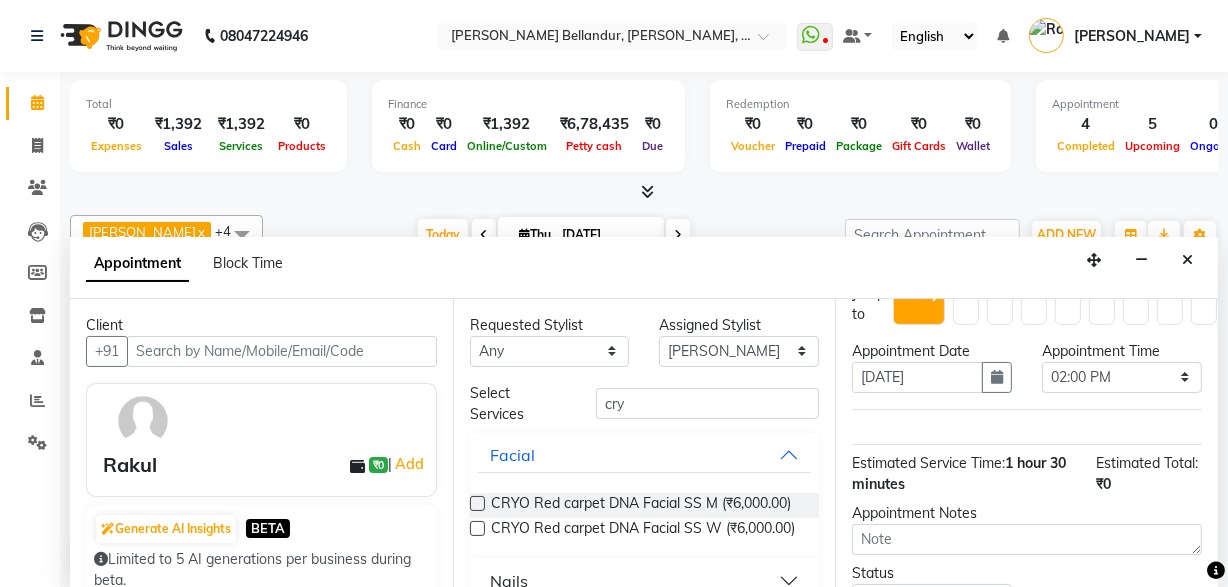 click at bounding box center (477, 503) 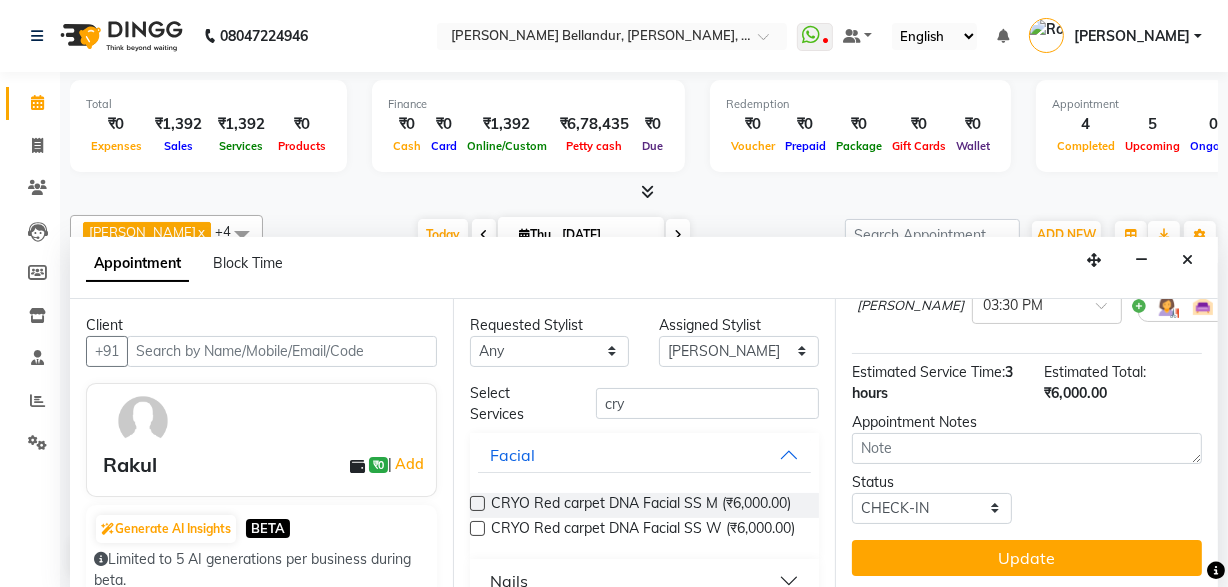 scroll, scrollTop: 250, scrollLeft: 0, axis: vertical 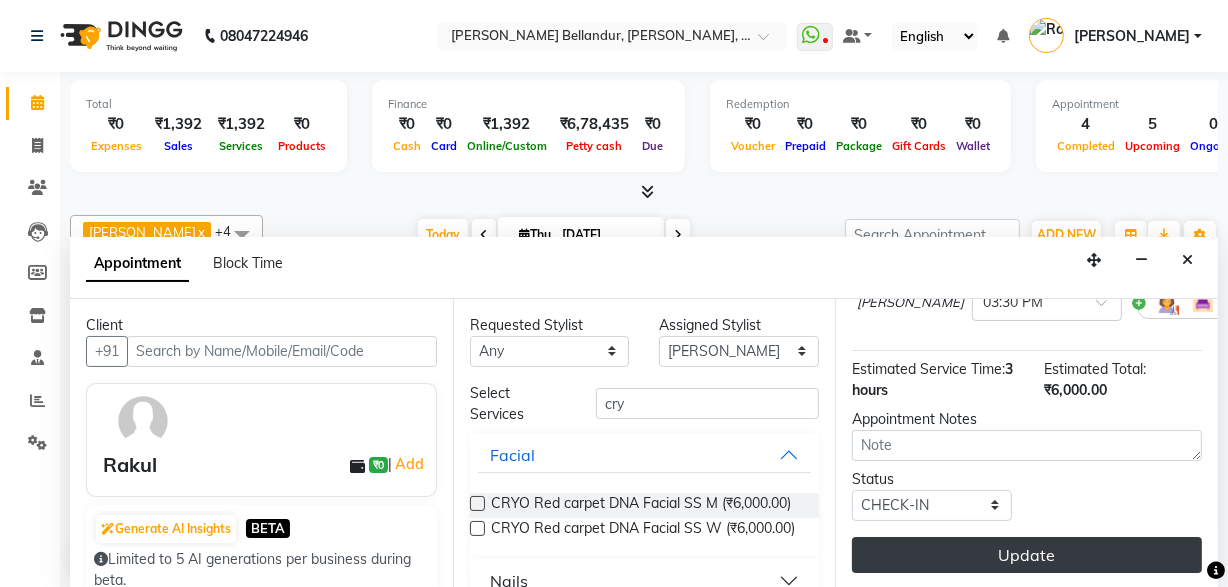 click on "Update" at bounding box center [1027, 555] 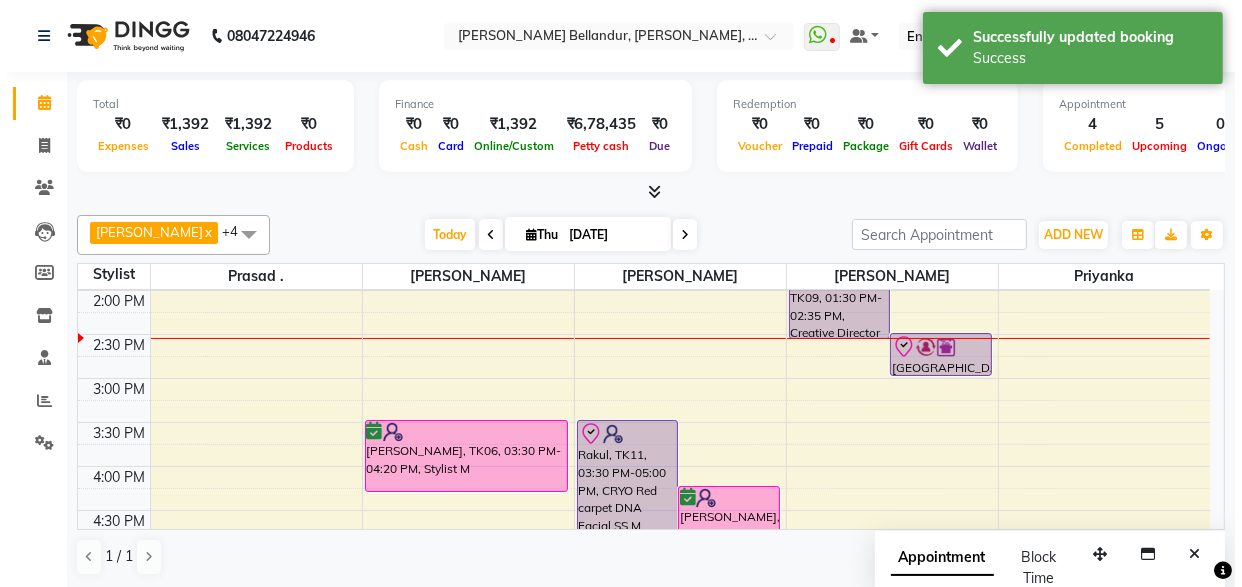 scroll, scrollTop: 0, scrollLeft: 0, axis: both 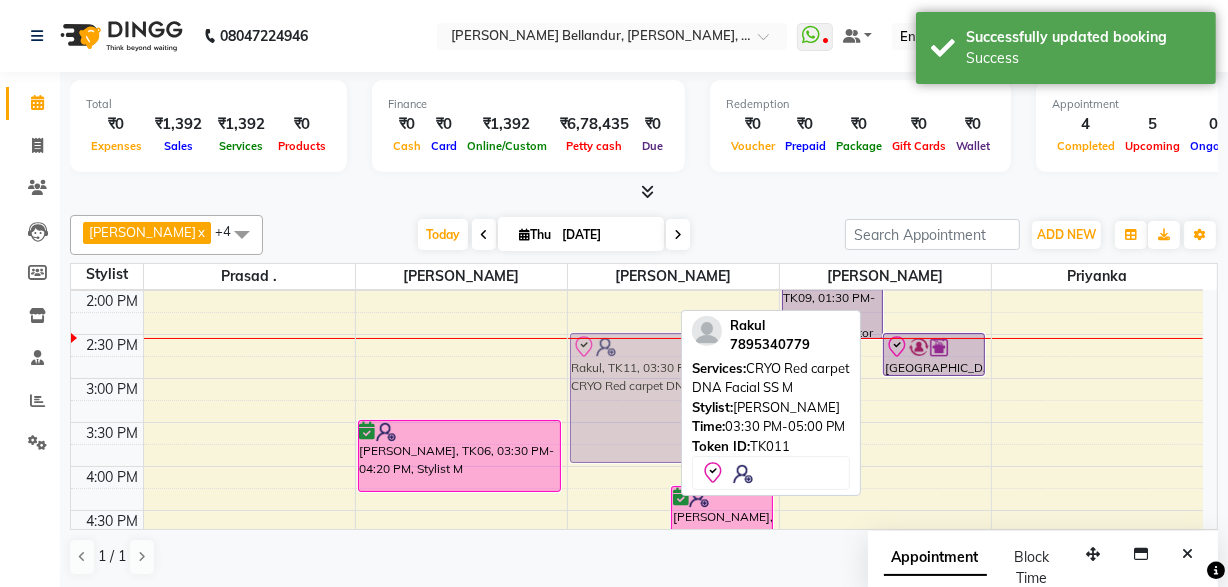 drag, startPoint x: 623, startPoint y: 429, endPoint x: 618, endPoint y: 351, distance: 78.160095 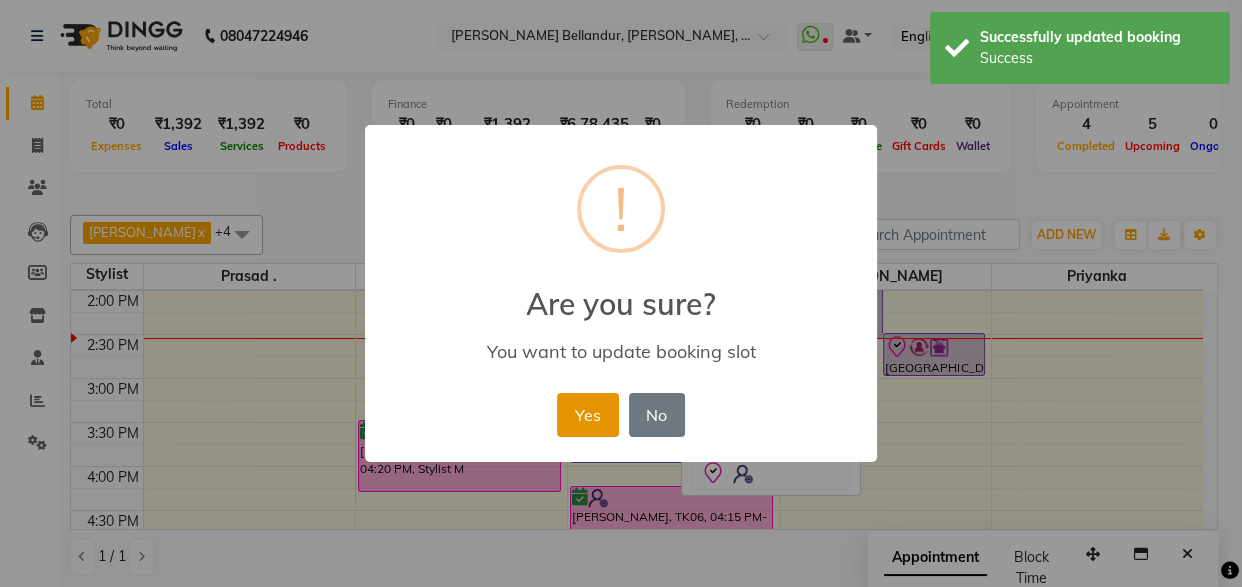 click on "Yes" at bounding box center [587, 415] 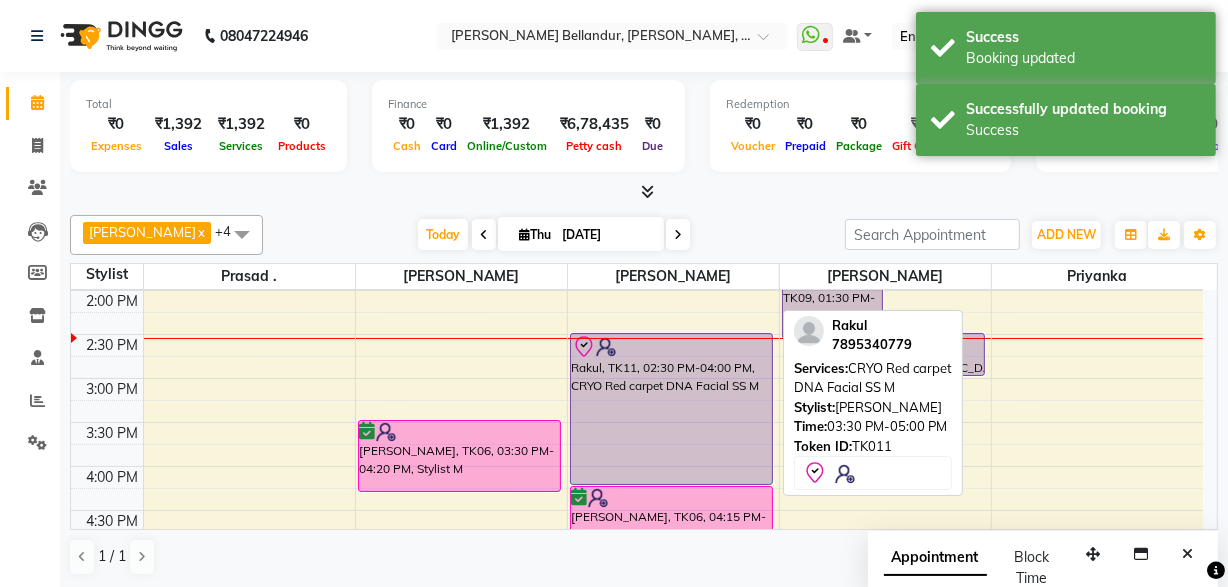 drag, startPoint x: 657, startPoint y: 457, endPoint x: 654, endPoint y: 468, distance: 11.401754 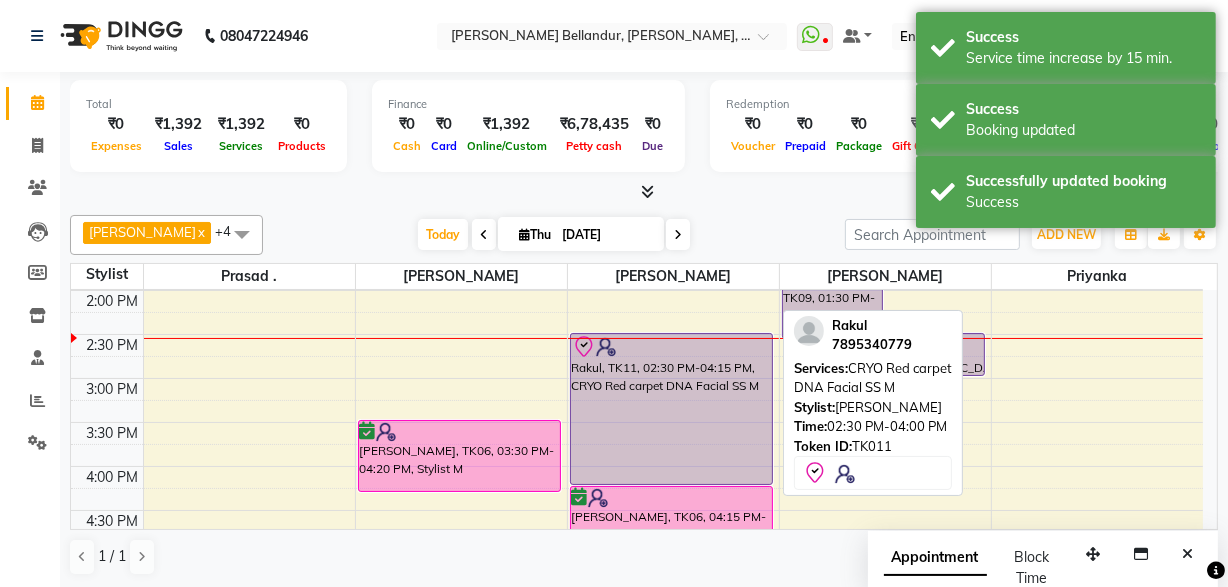 click on "Rakul, TK11, 02:30 PM-04:15 PM, CRYO Red carpet DNA Facial SS M" at bounding box center [672, 409] 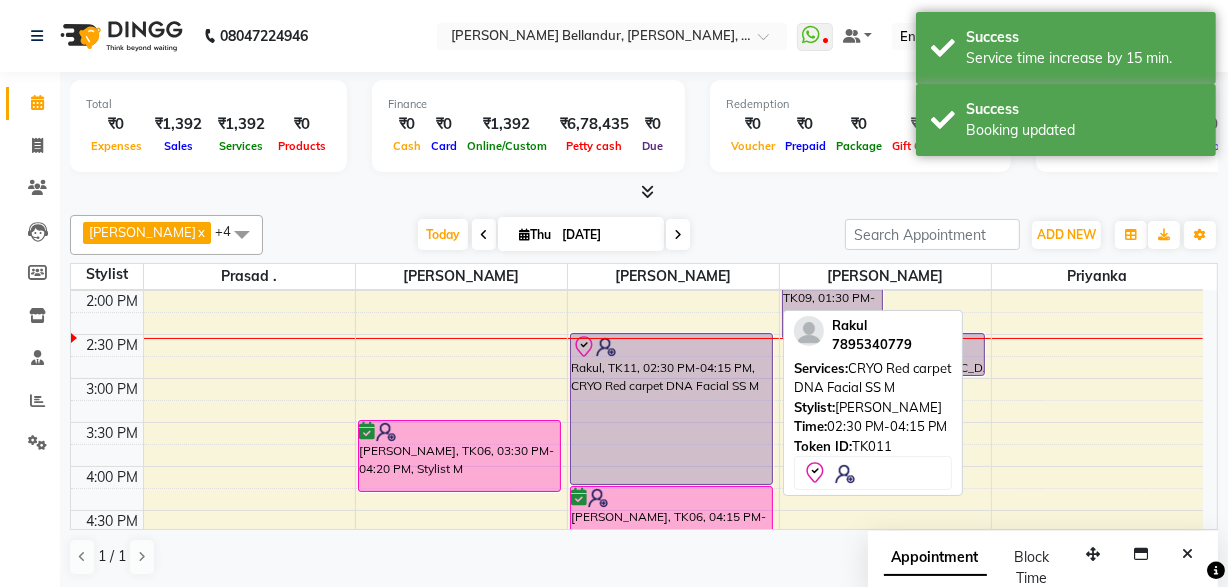 click on "Rakul, TK11, 02:30 PM-04:15 PM, CRYO Red carpet DNA Facial SS M" at bounding box center [672, 409] 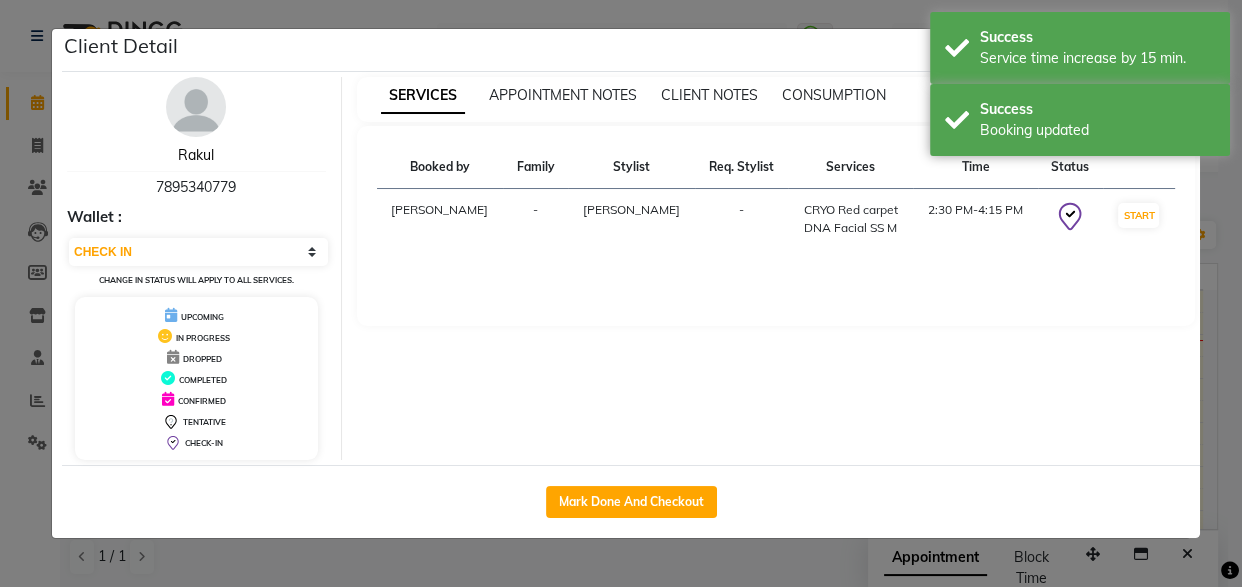 click on "Rakul" at bounding box center (196, 155) 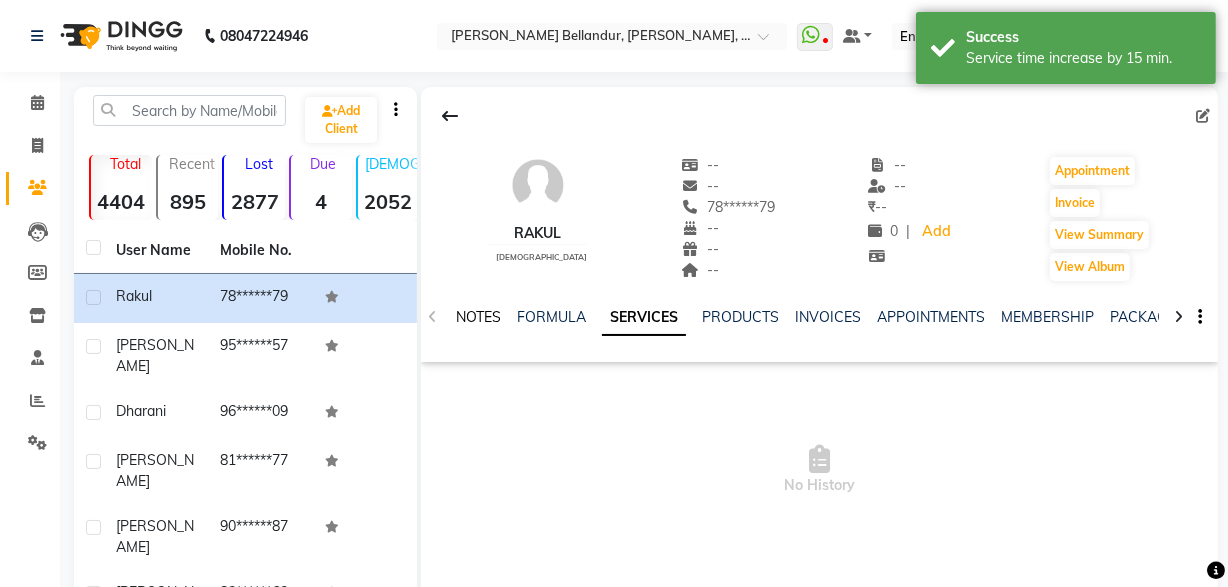 click on "NOTES" 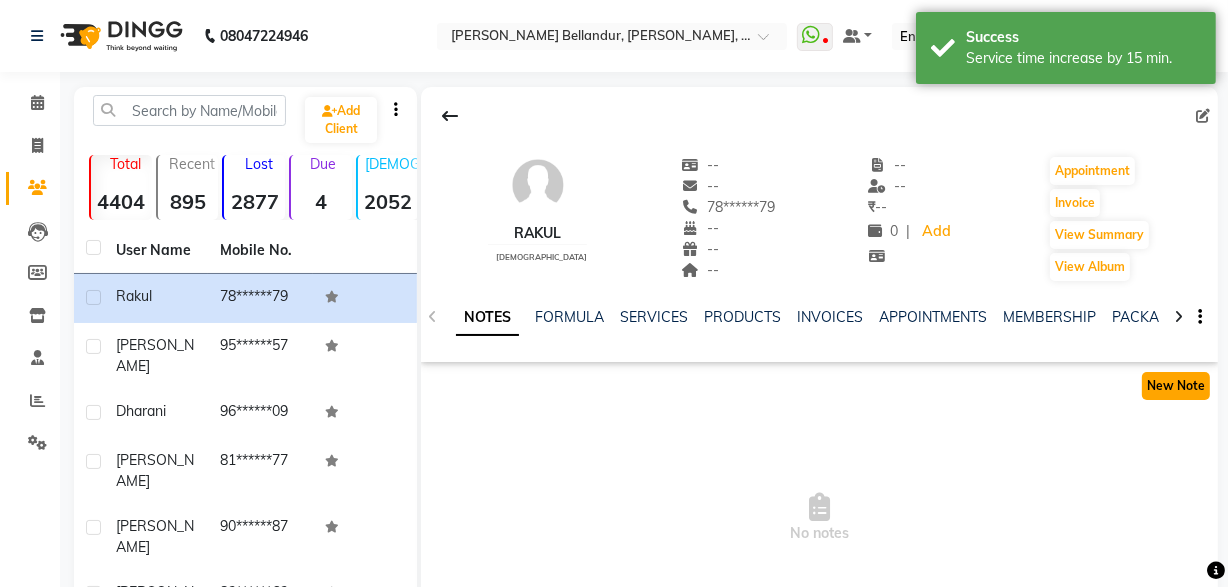 click on "New Note" 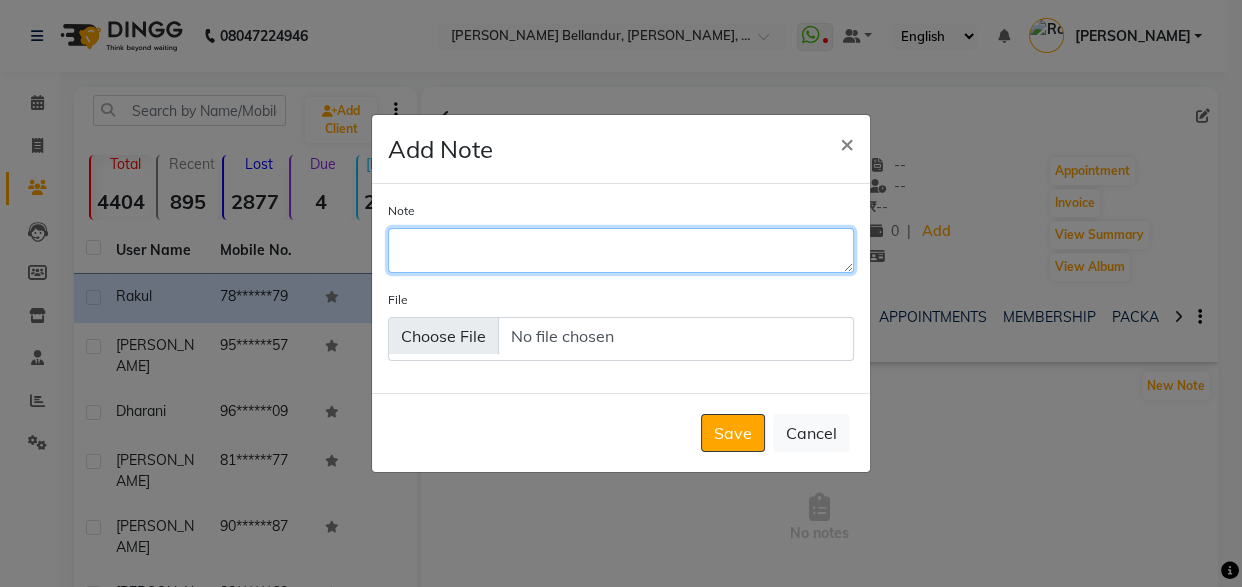 click on "Note" at bounding box center [621, 250] 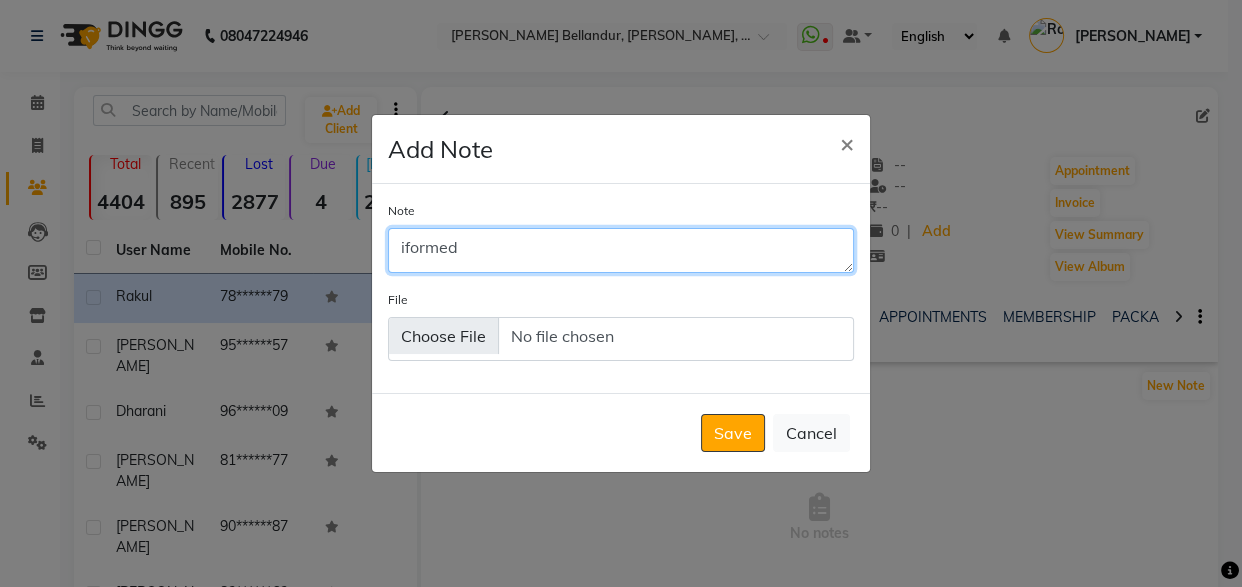 click on "iformed" at bounding box center [621, 250] 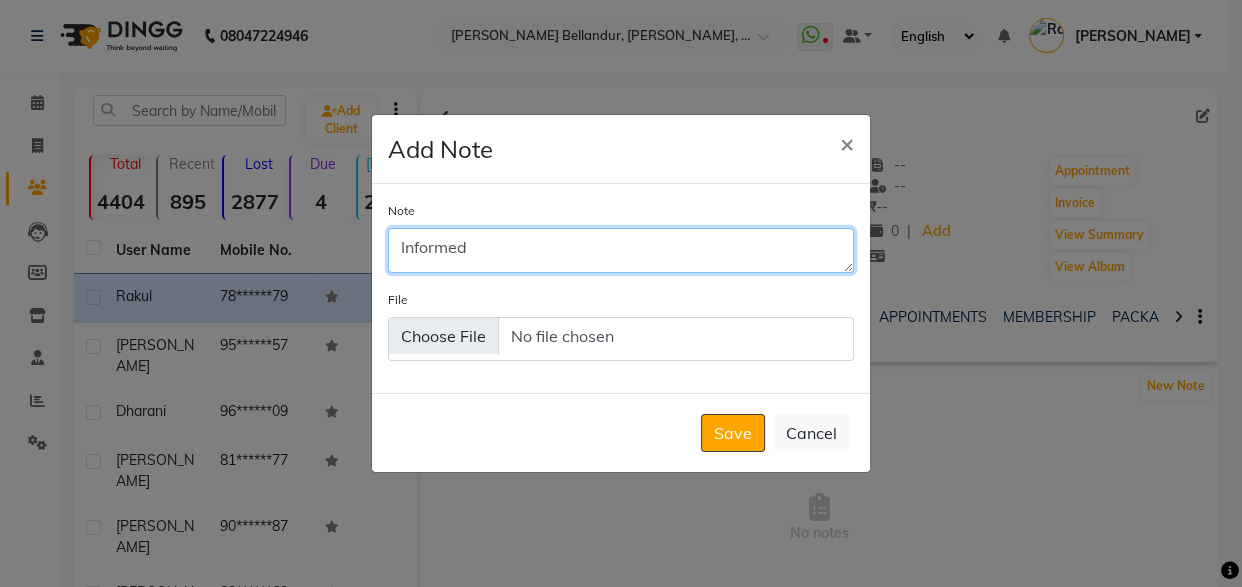 click on "Informed" at bounding box center [621, 250] 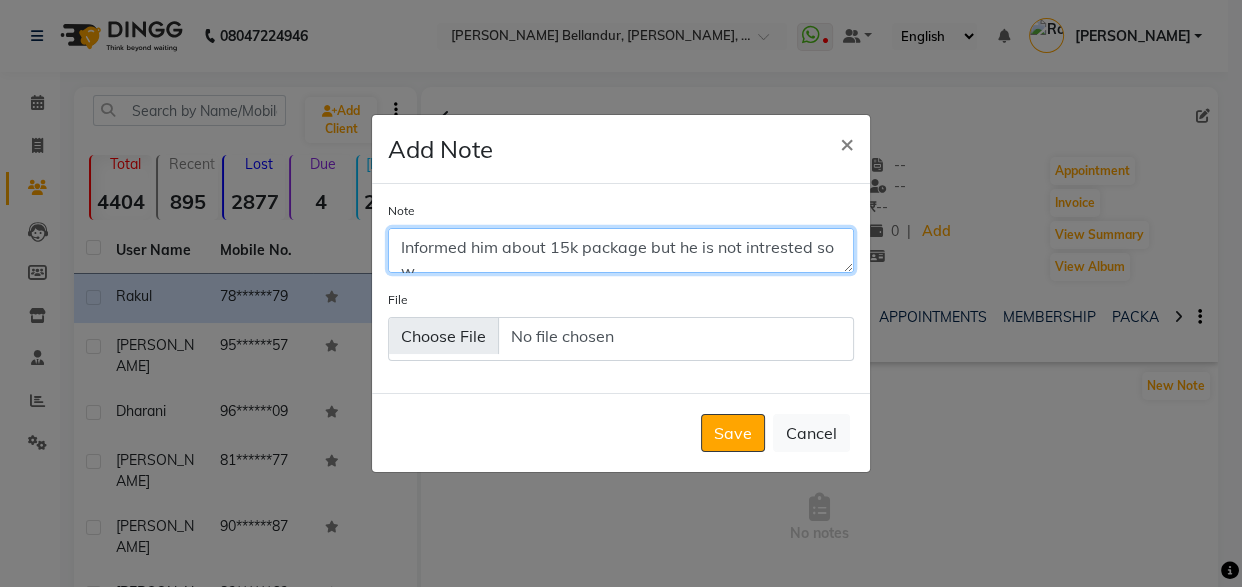 scroll, scrollTop: 10, scrollLeft: 0, axis: vertical 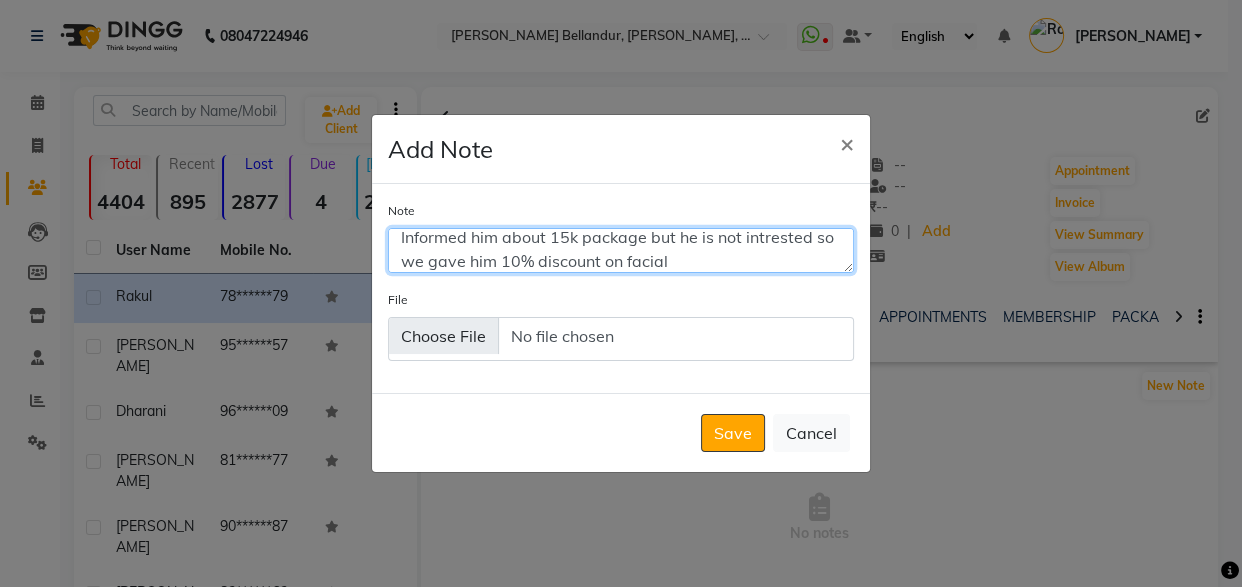 click on "Informed him about 15k package but he is not intrested so we gave him 10% discount on facial" at bounding box center [621, 250] 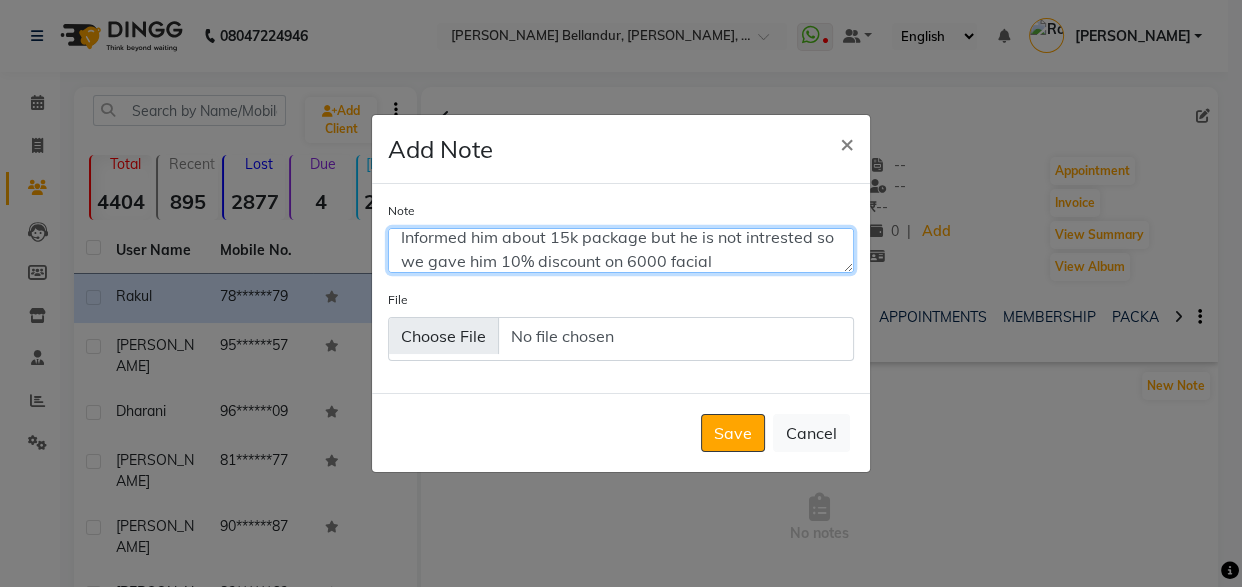 click on "Informed him about 15k package but he is not intrested so we gave him 10% discount on 6000 facial" at bounding box center [621, 250] 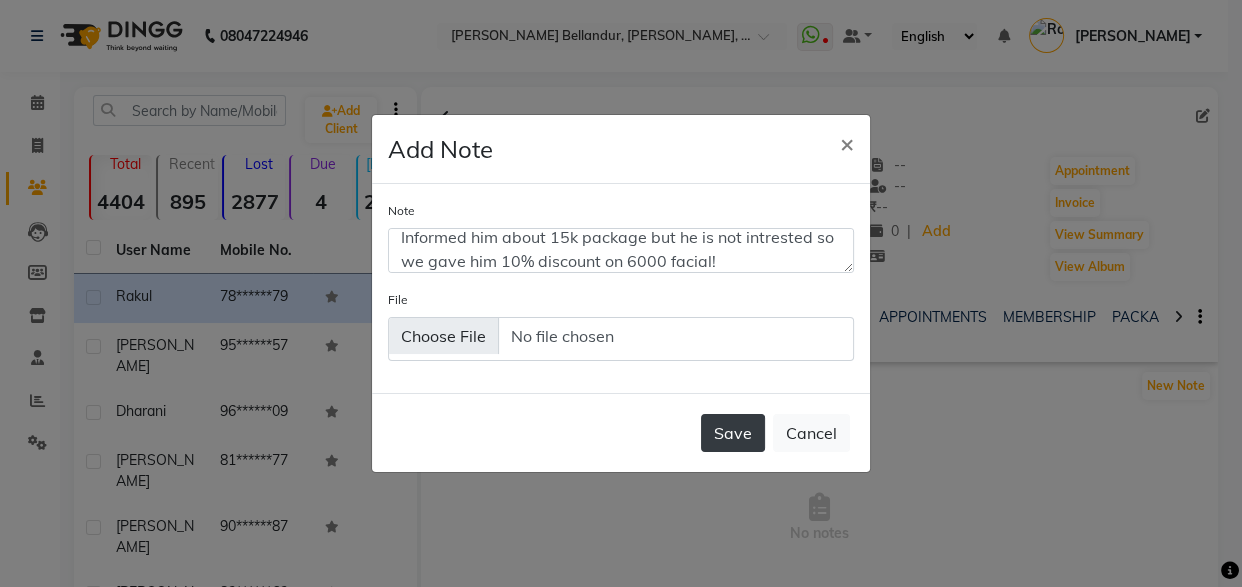 click on "Save" 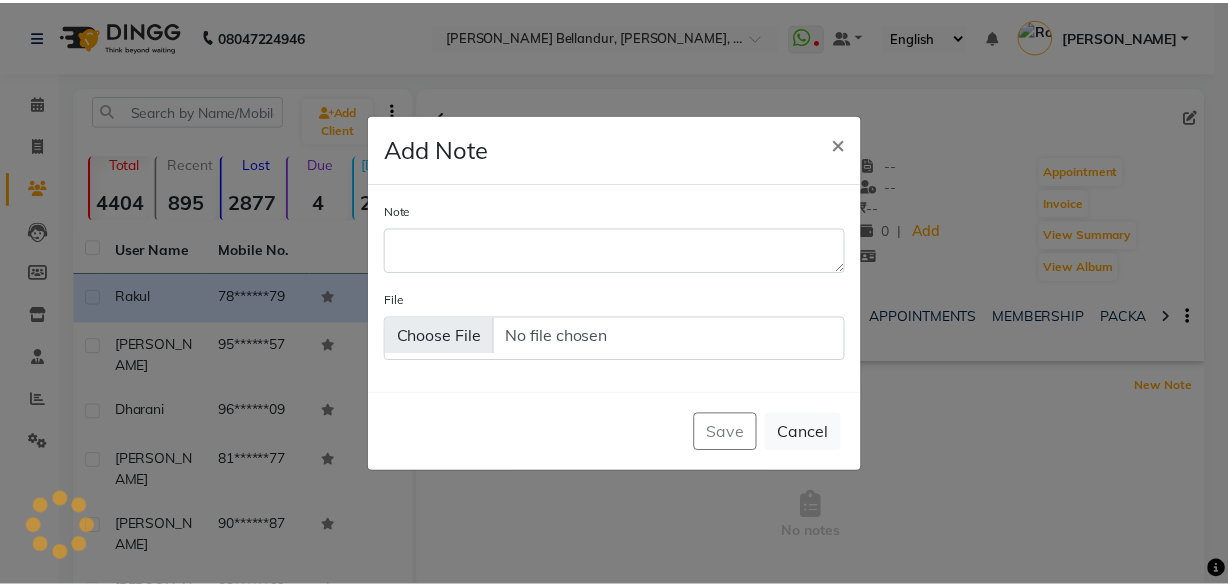 scroll, scrollTop: 0, scrollLeft: 0, axis: both 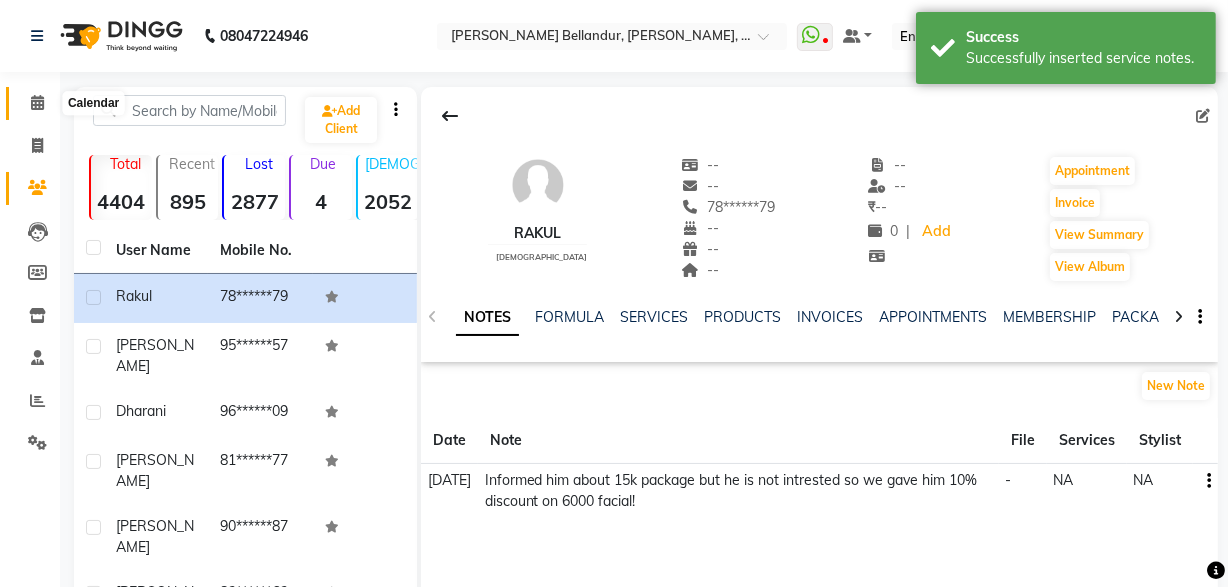 click 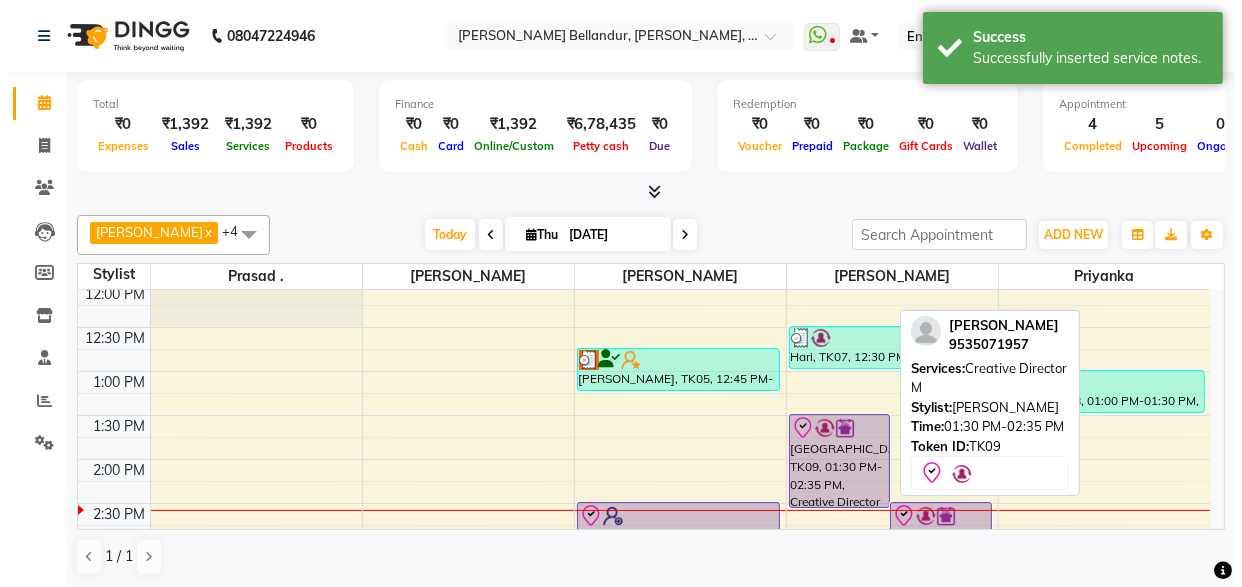 scroll, scrollTop: 287, scrollLeft: 0, axis: vertical 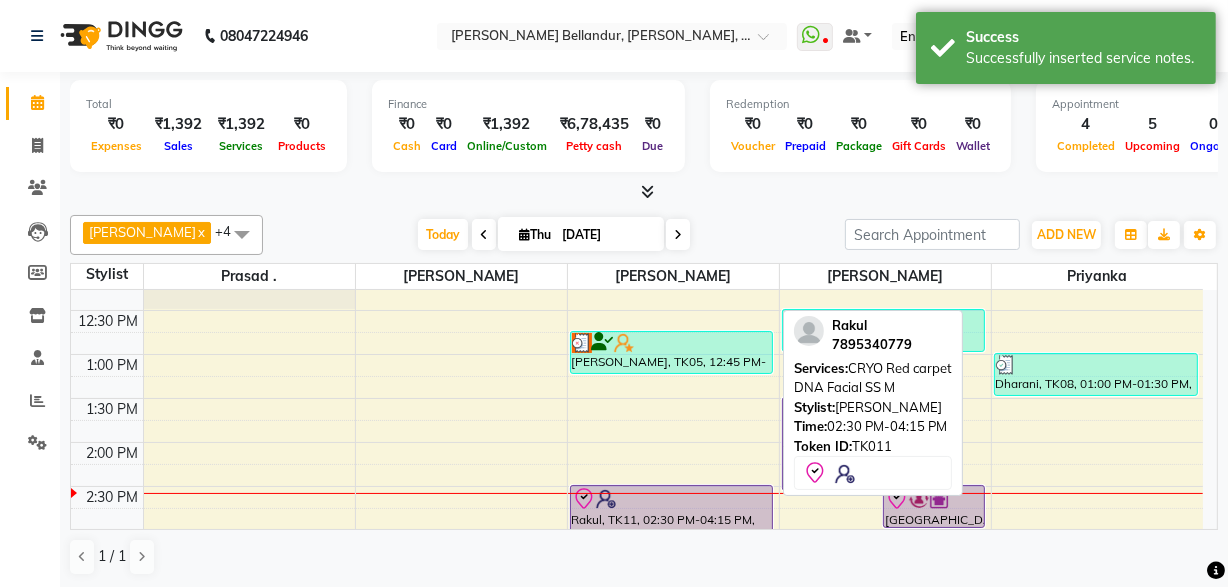click at bounding box center (672, 499) 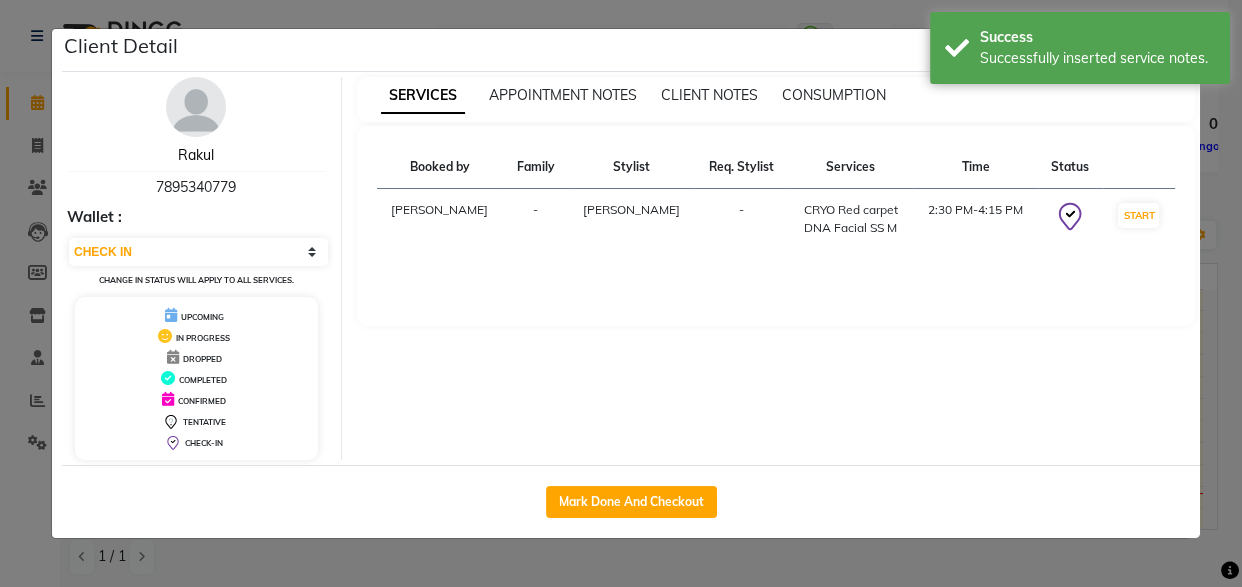 click on "Rakul" at bounding box center [196, 155] 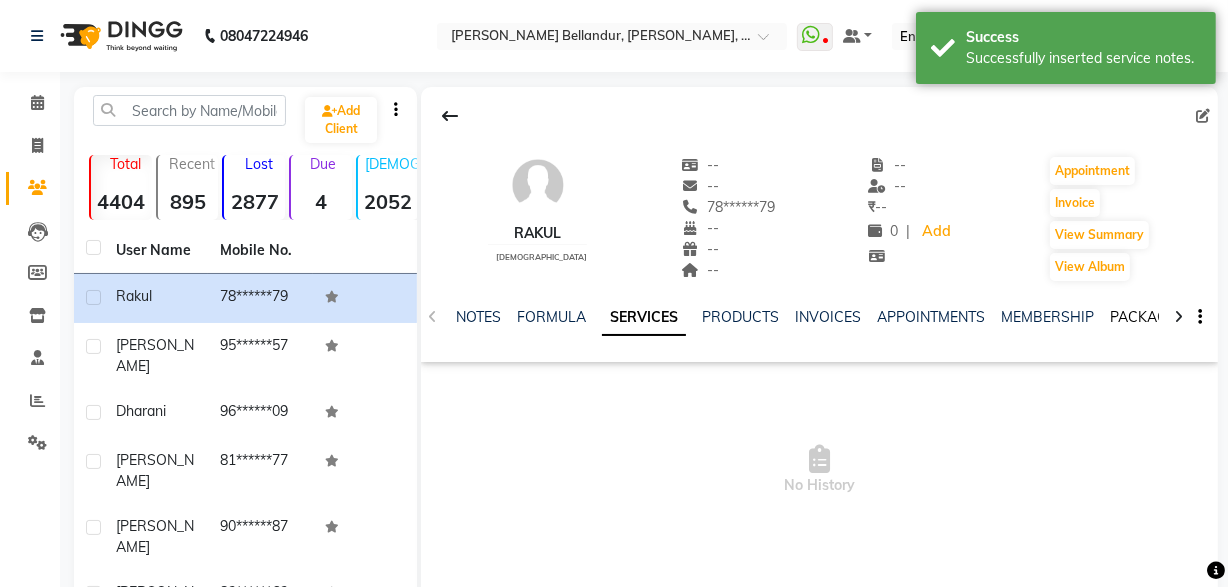 click on "PACKAGES" 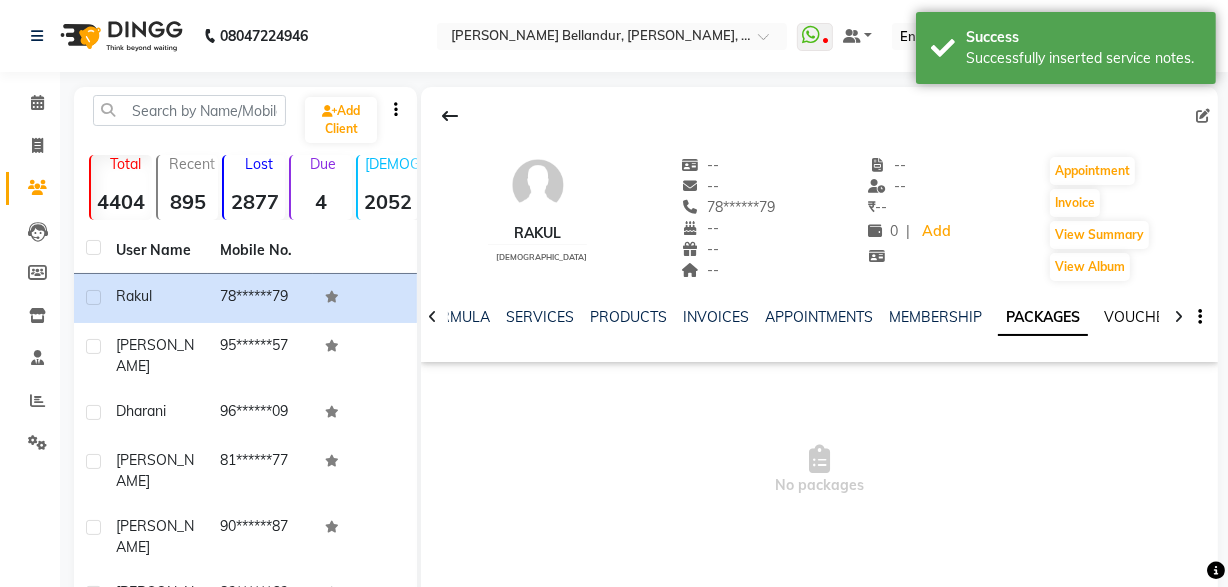 drag, startPoint x: 1149, startPoint y: 318, endPoint x: 1129, endPoint y: 317, distance: 20.024984 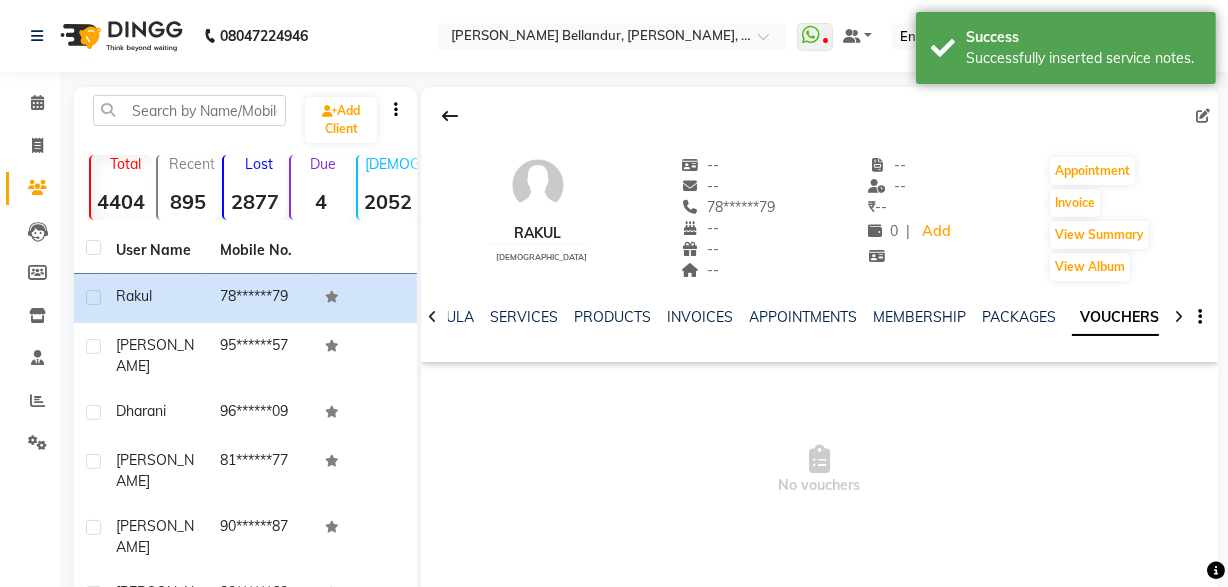 click on "NOTES FORMULA SERVICES PRODUCTS INVOICES APPOINTMENTS MEMBERSHIP PACKAGES VOUCHERS GIFTCARDS POINTS FORMS FAMILY CARDS WALLET" 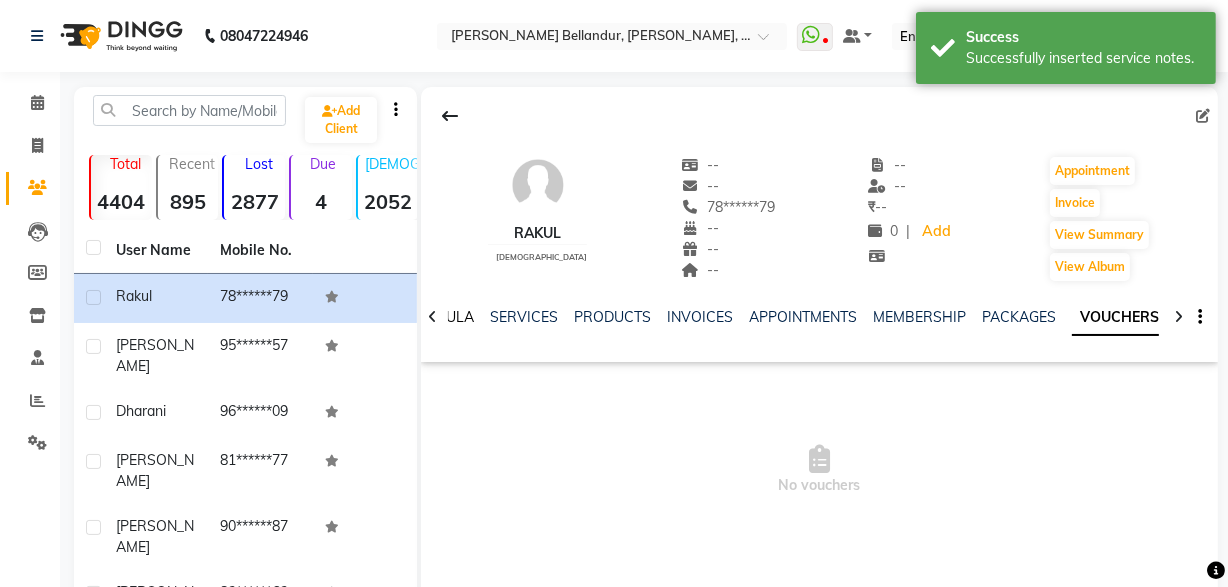 click on "FORMULA" 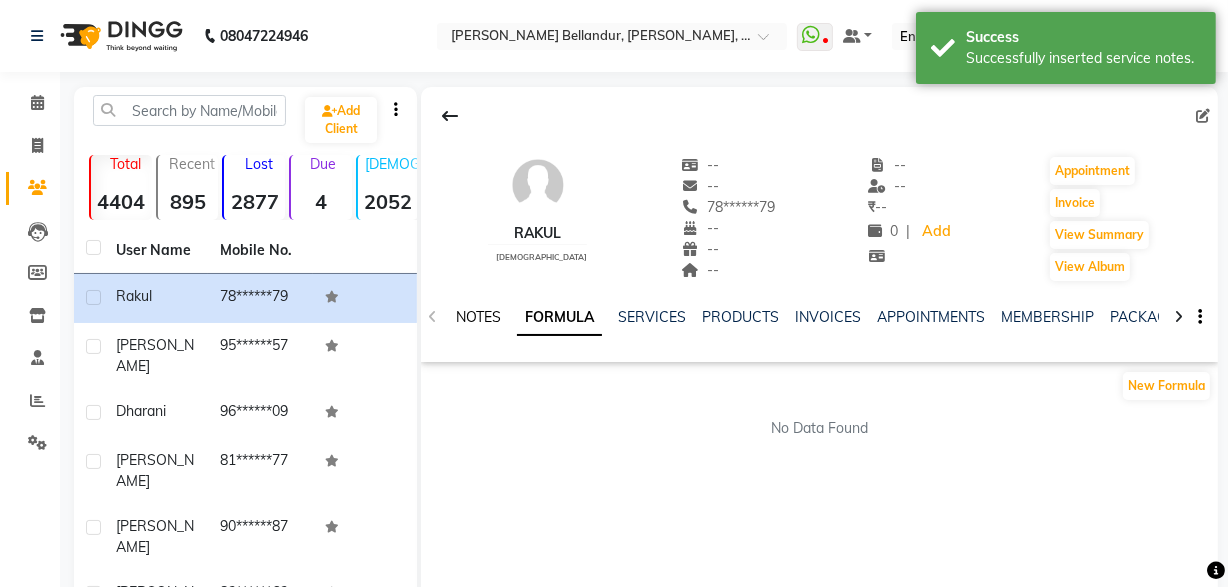 click on "NOTES" 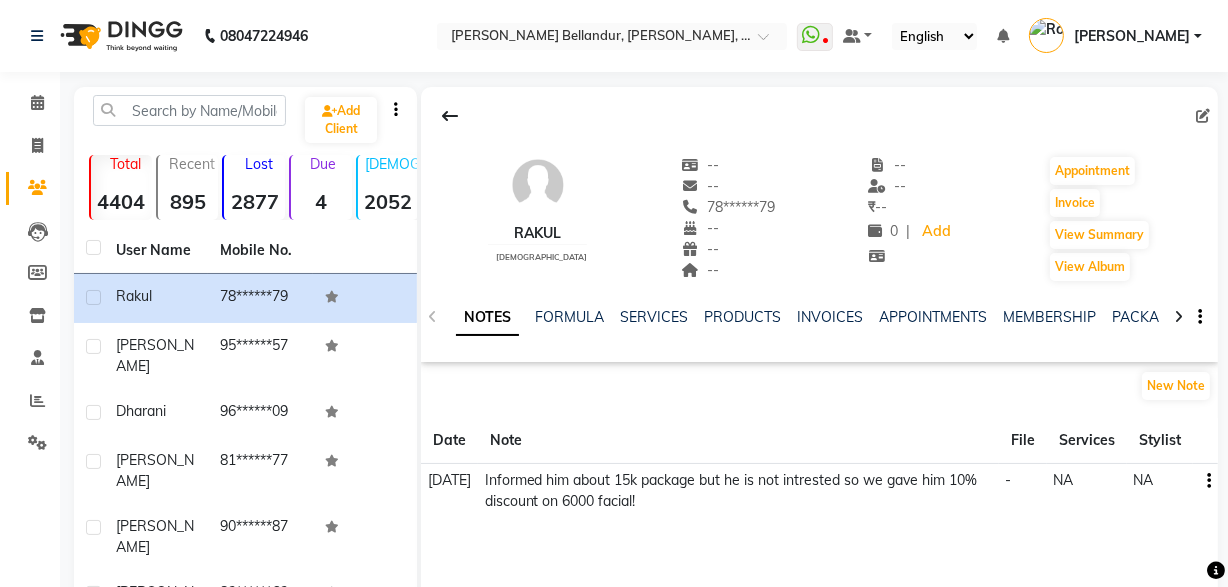 click 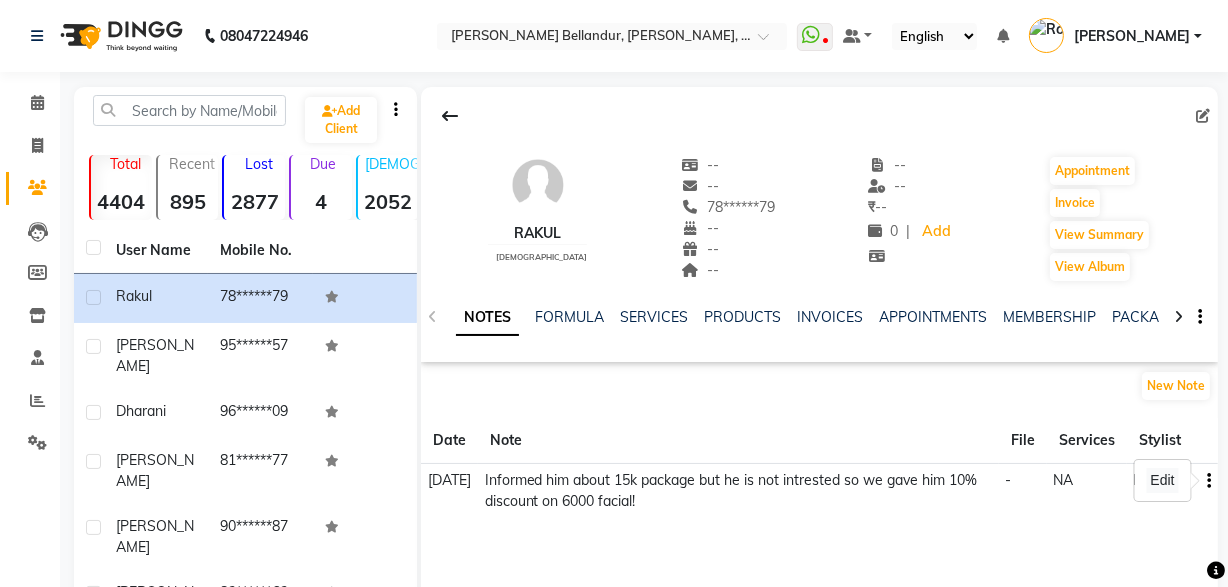 click on "Edit" at bounding box center [1163, 480] 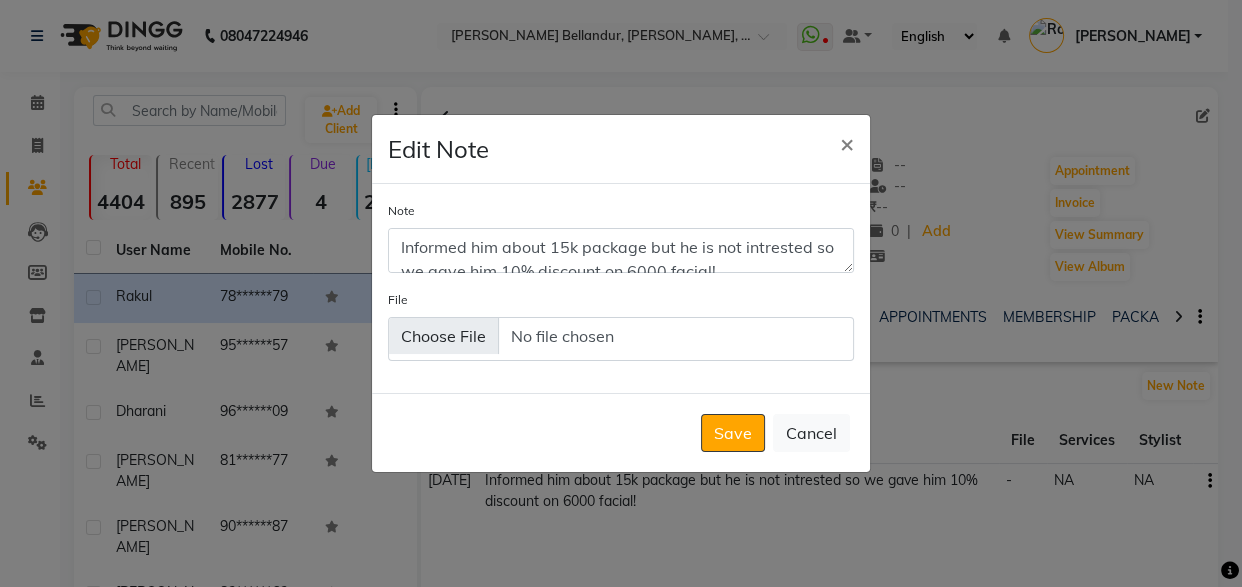 scroll, scrollTop: 3, scrollLeft: 0, axis: vertical 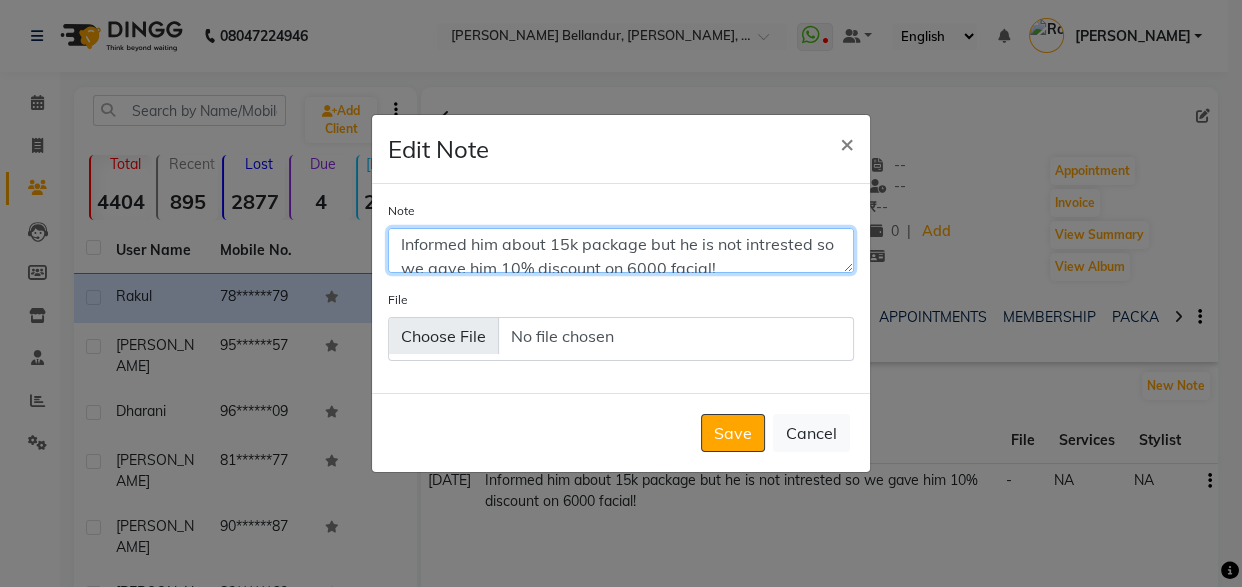 click on "Informed him about 15k package but he is not intrested so we gave him 10% discount on 6000 facial!" at bounding box center [621, 250] 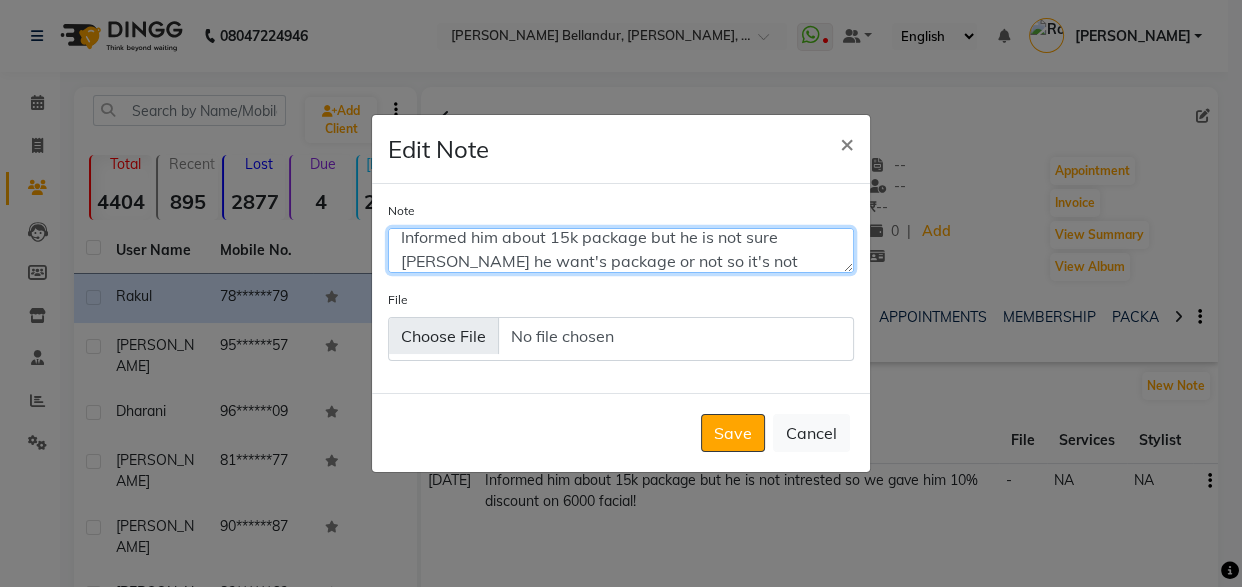 scroll, scrollTop: 33, scrollLeft: 0, axis: vertical 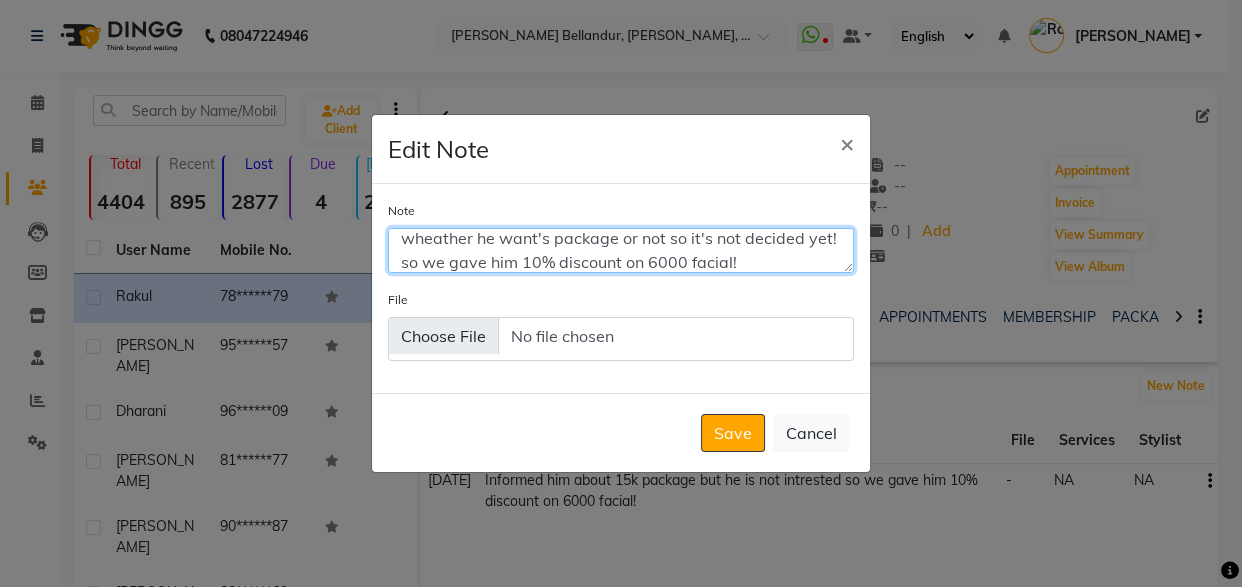 click on "Informed him about 15k package but he is not sure wheather he want's package or not so it's not decided yet! so we gave him 10% discount on 6000 facial!" at bounding box center [621, 250] 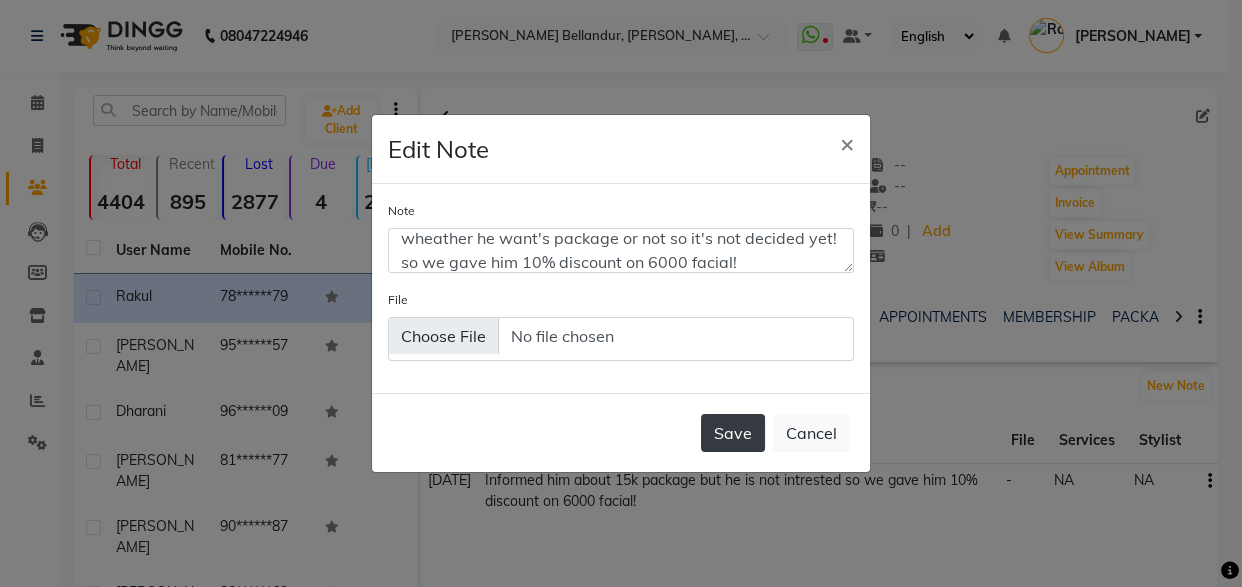 click on "Save" 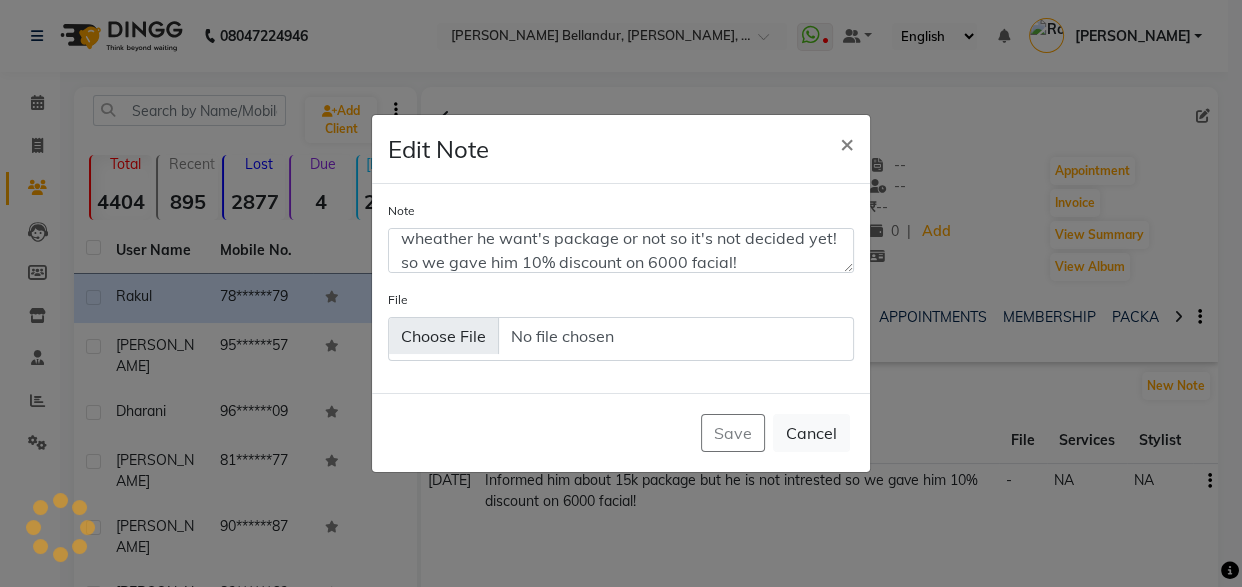scroll, scrollTop: 0, scrollLeft: 0, axis: both 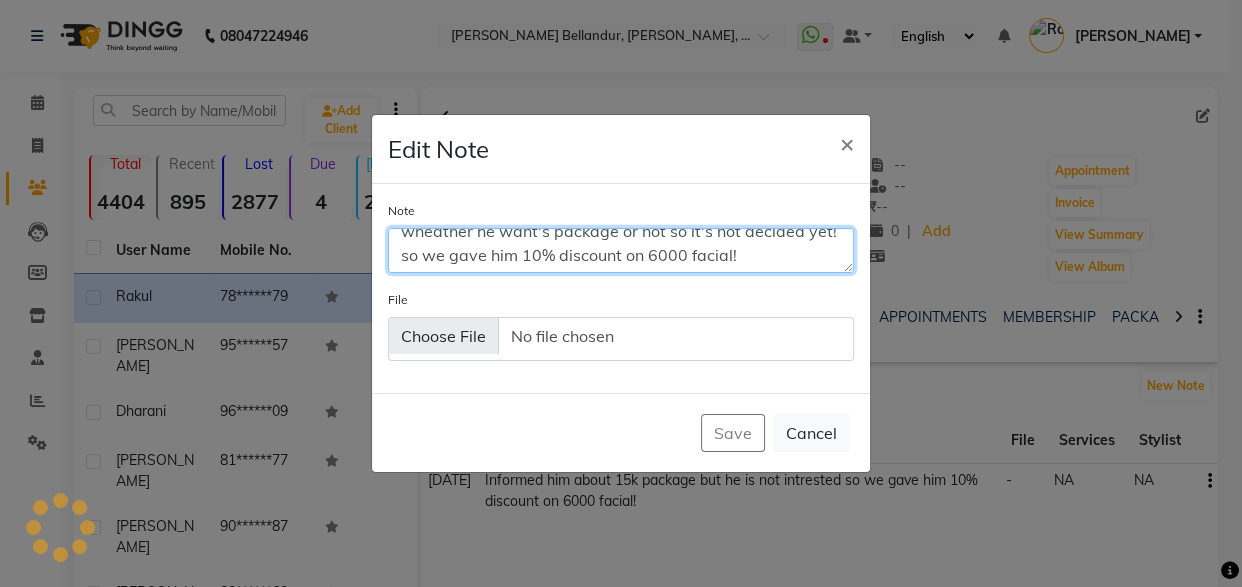 drag, startPoint x: 400, startPoint y: 243, endPoint x: 789, endPoint y: 311, distance: 394.8987 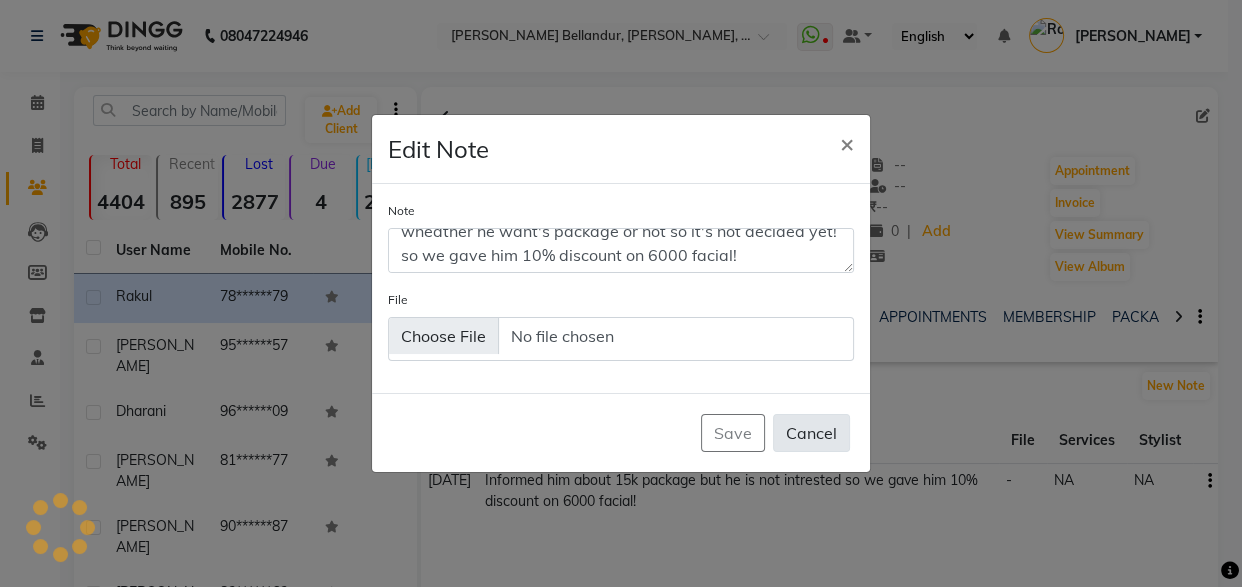 click on "Cancel" 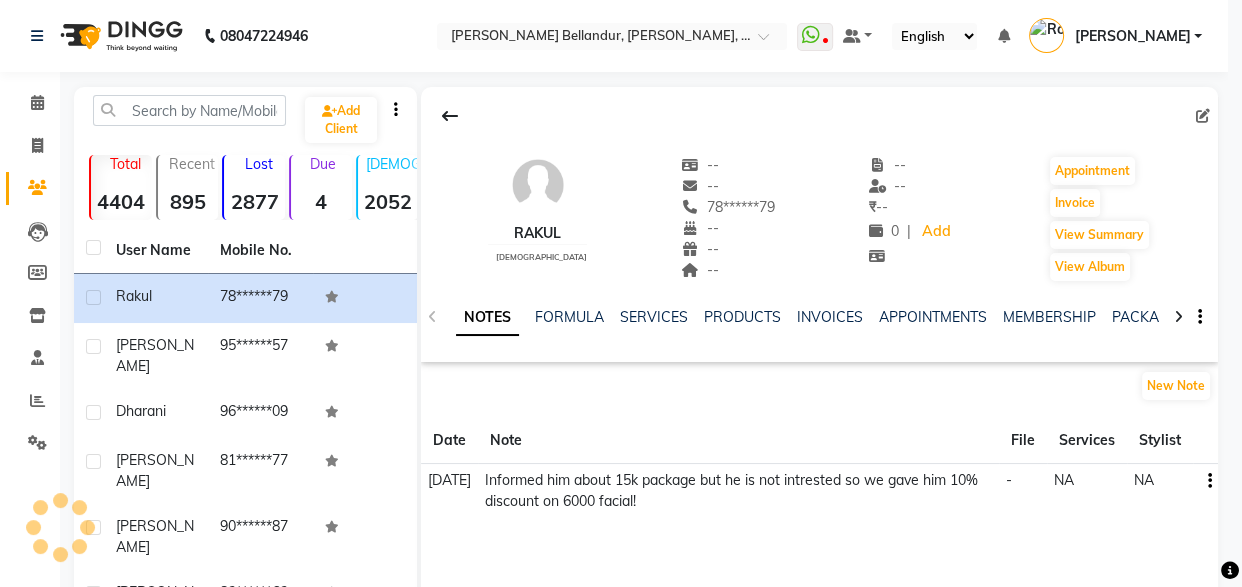 scroll, scrollTop: 0, scrollLeft: 0, axis: both 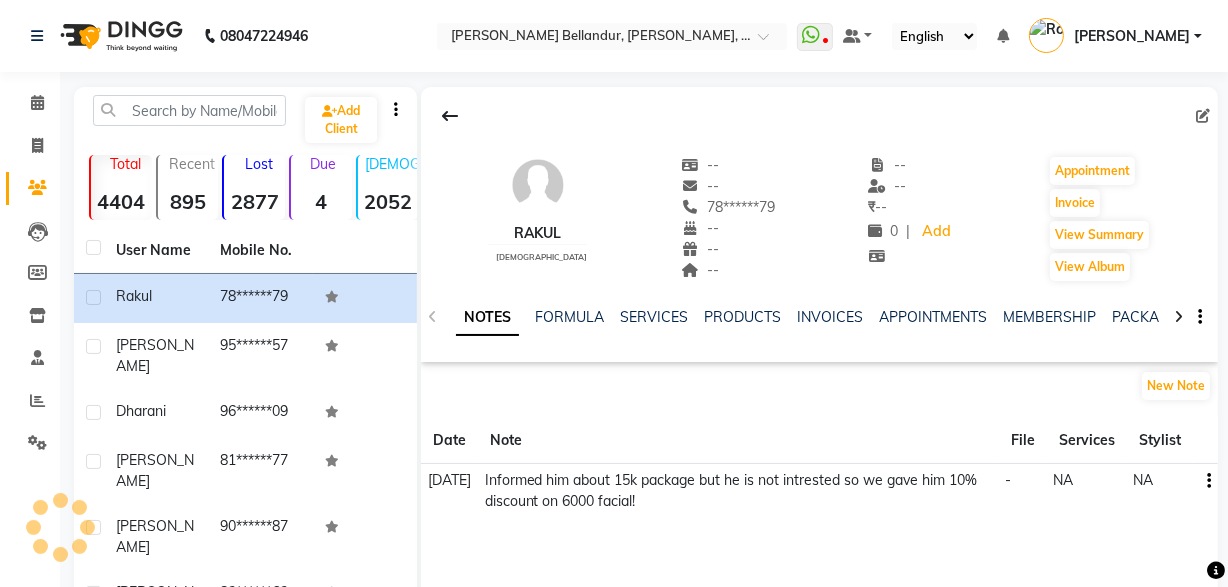 click 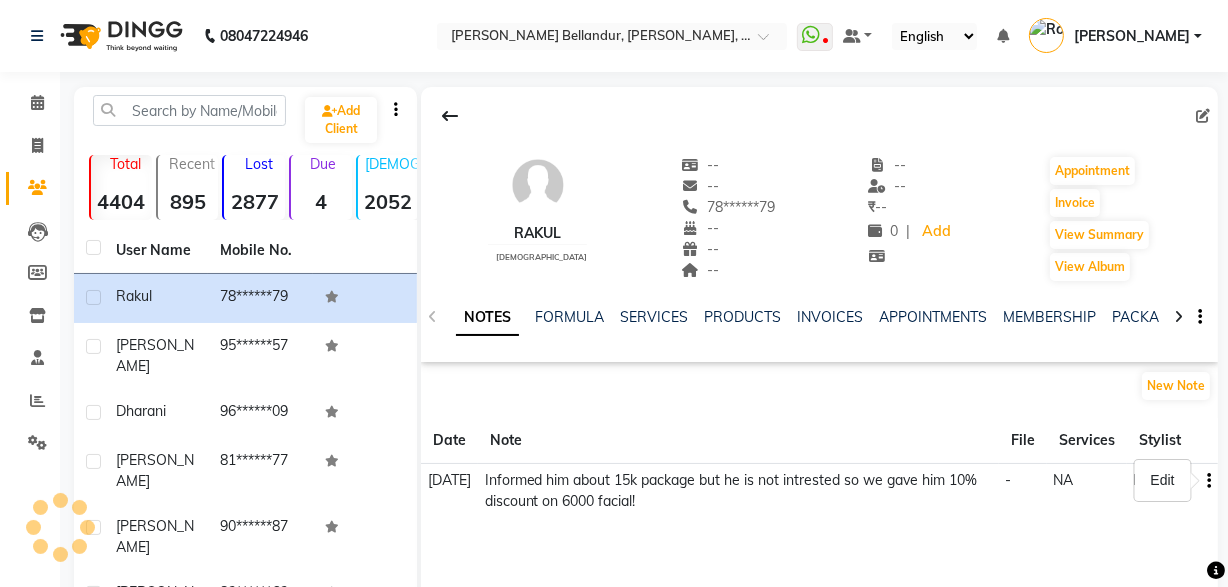 click on "Edit" at bounding box center (1163, 480) 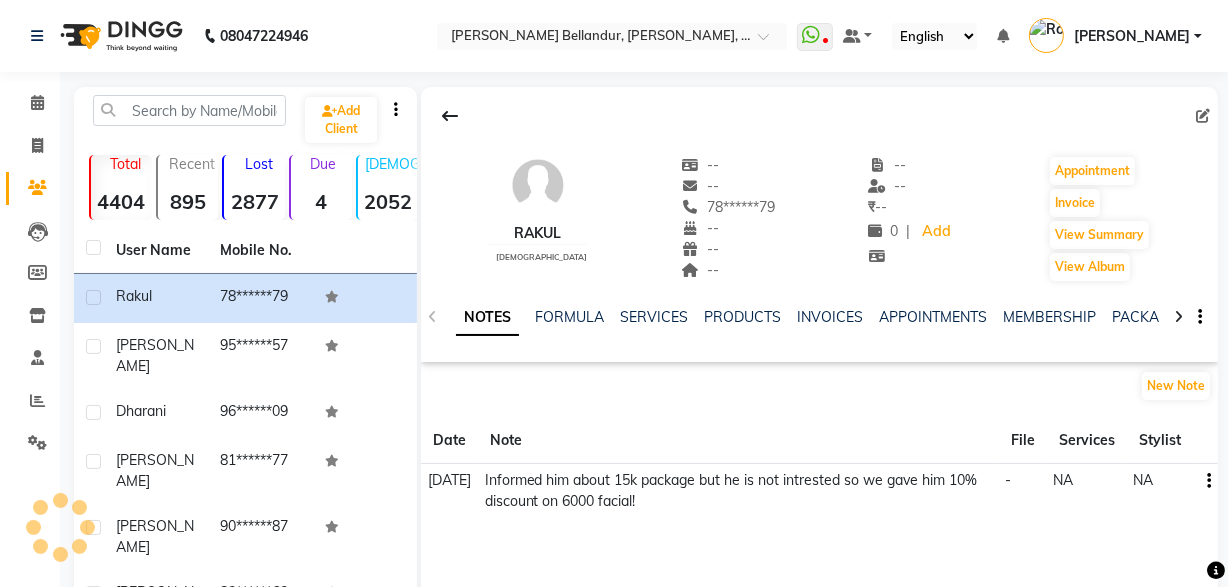 click 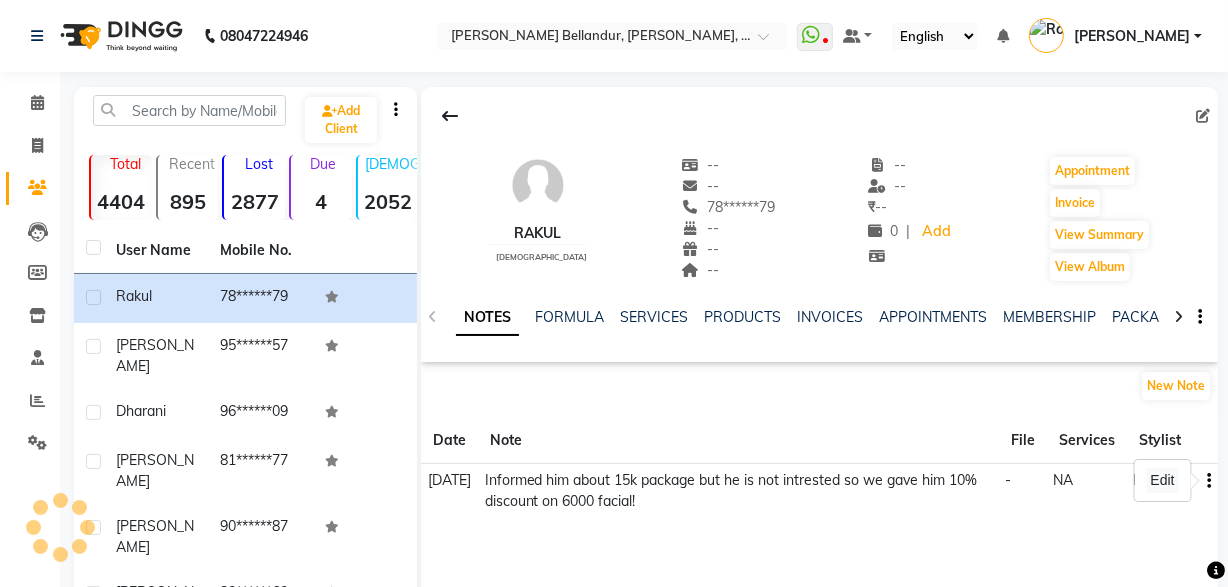 click on "Edit" at bounding box center [1163, 480] 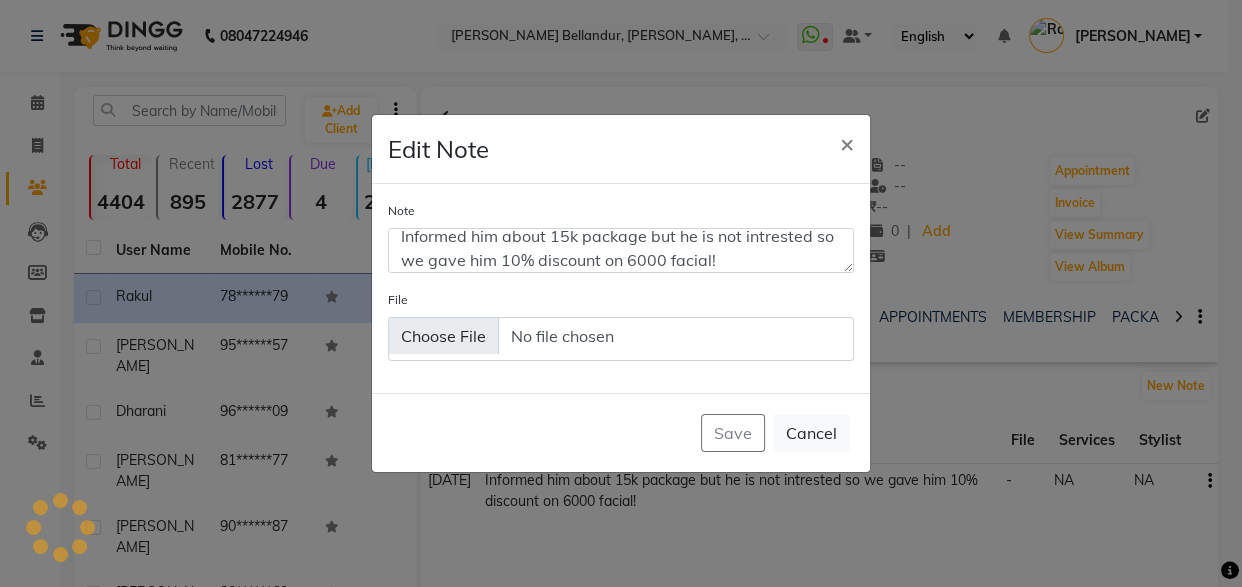 scroll, scrollTop: 17, scrollLeft: 0, axis: vertical 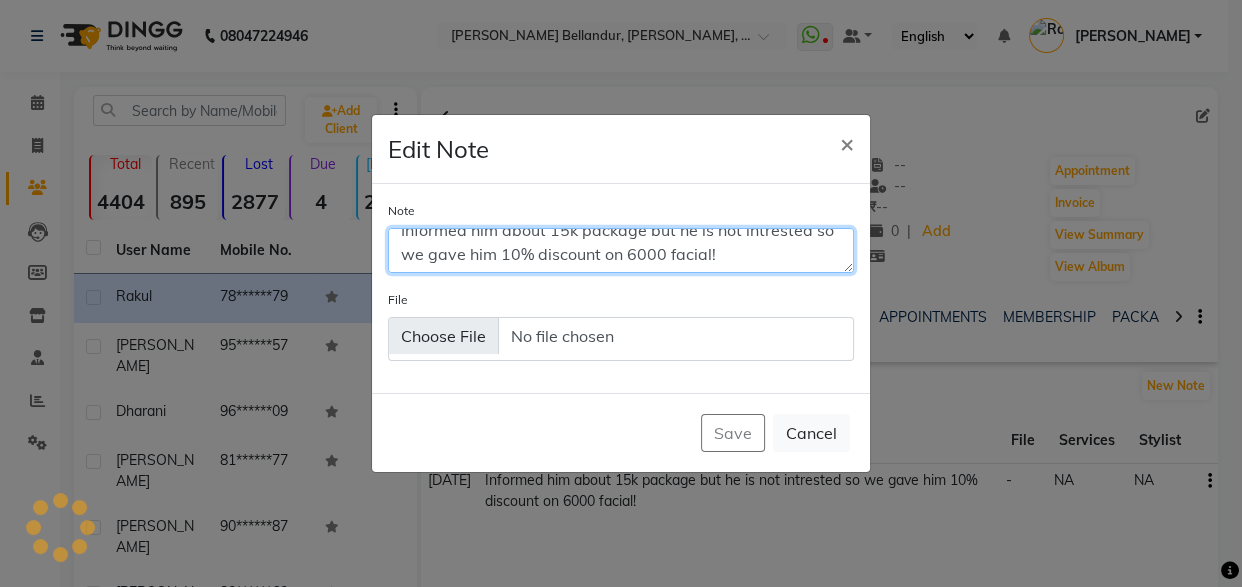 click on "Informed him about 15k package but he is not intrested so we gave him 10% discount on 6000 facial!" at bounding box center [621, 250] 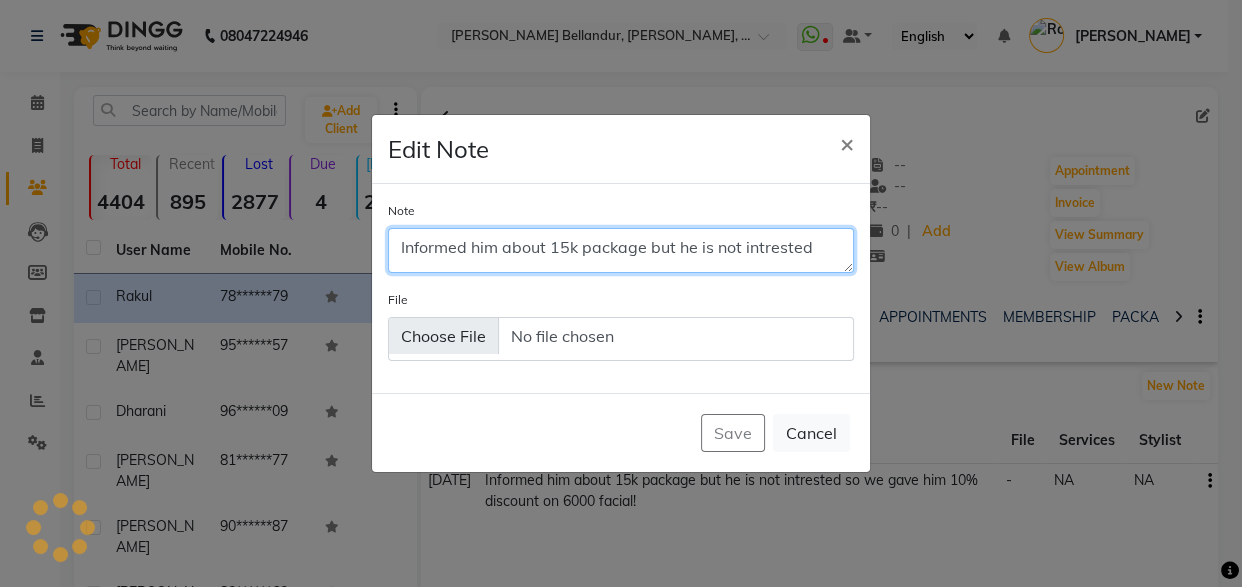 scroll, scrollTop: 0, scrollLeft: 0, axis: both 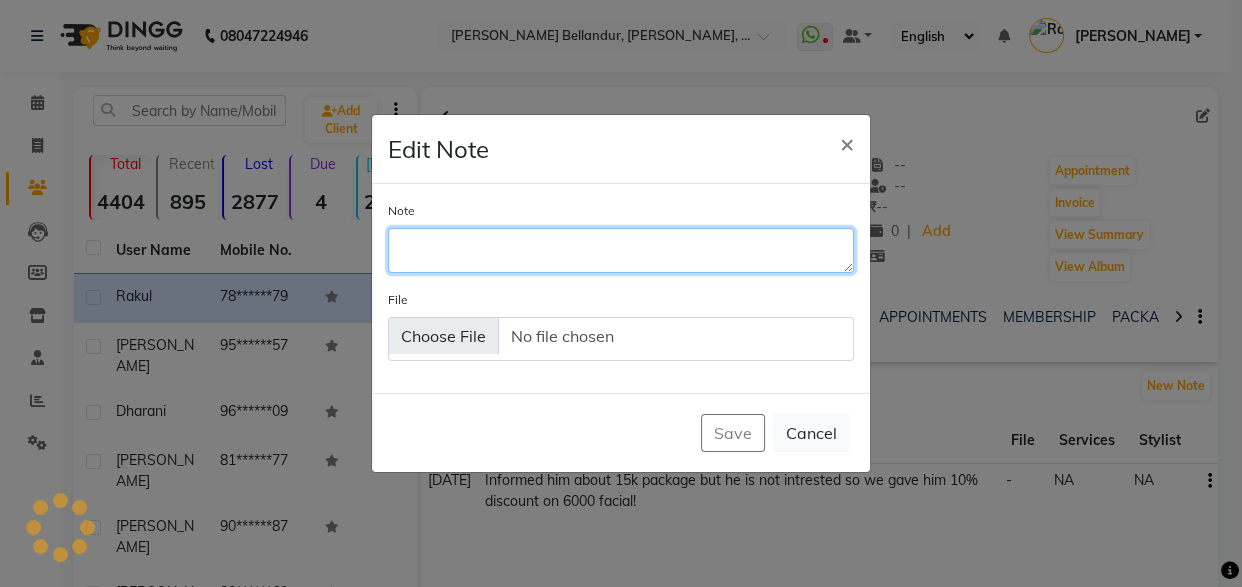 paste on "Informed him about 15k package but he is not sure wheather he want's package or not so it's not decided yet! so we gave him 10% discount on 6000 facial!" 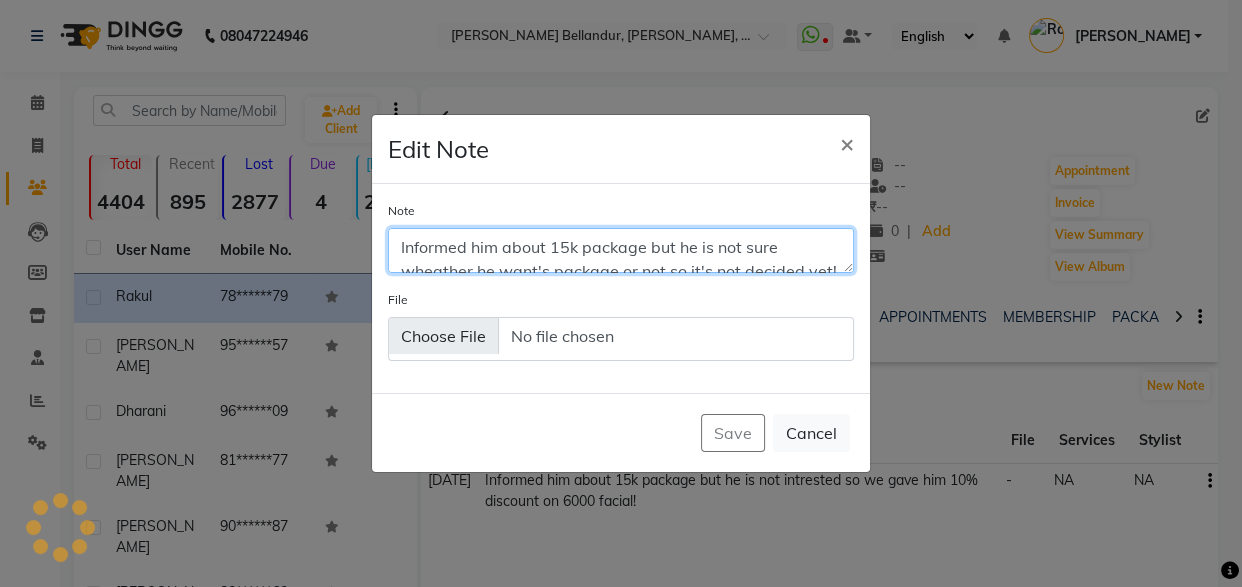 scroll, scrollTop: 33, scrollLeft: 0, axis: vertical 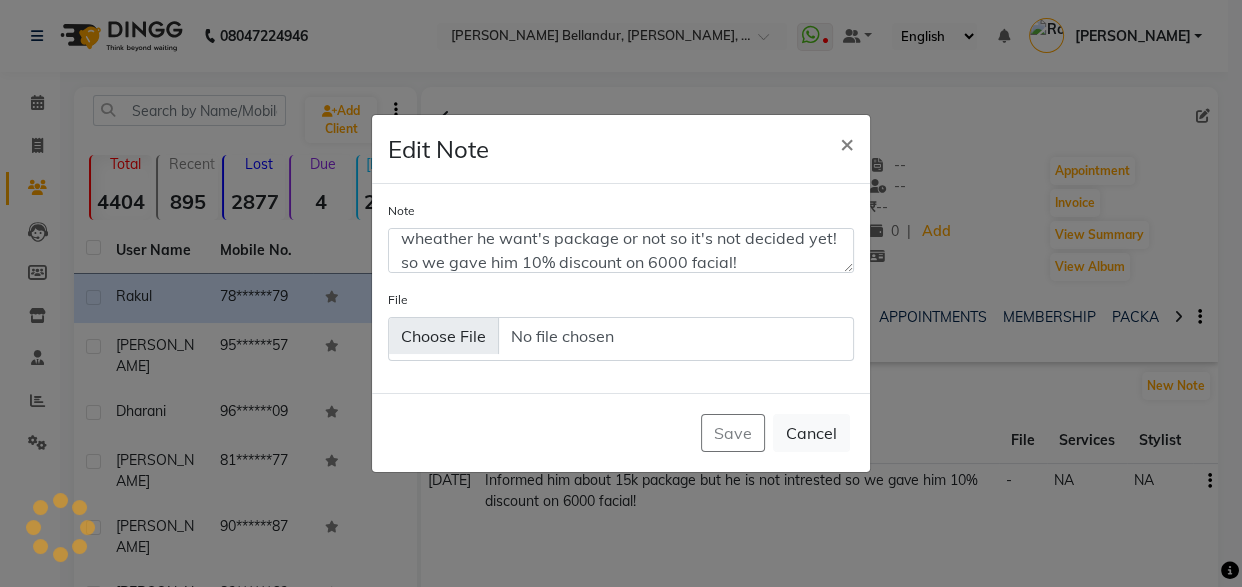 click on "Save   Cancel" 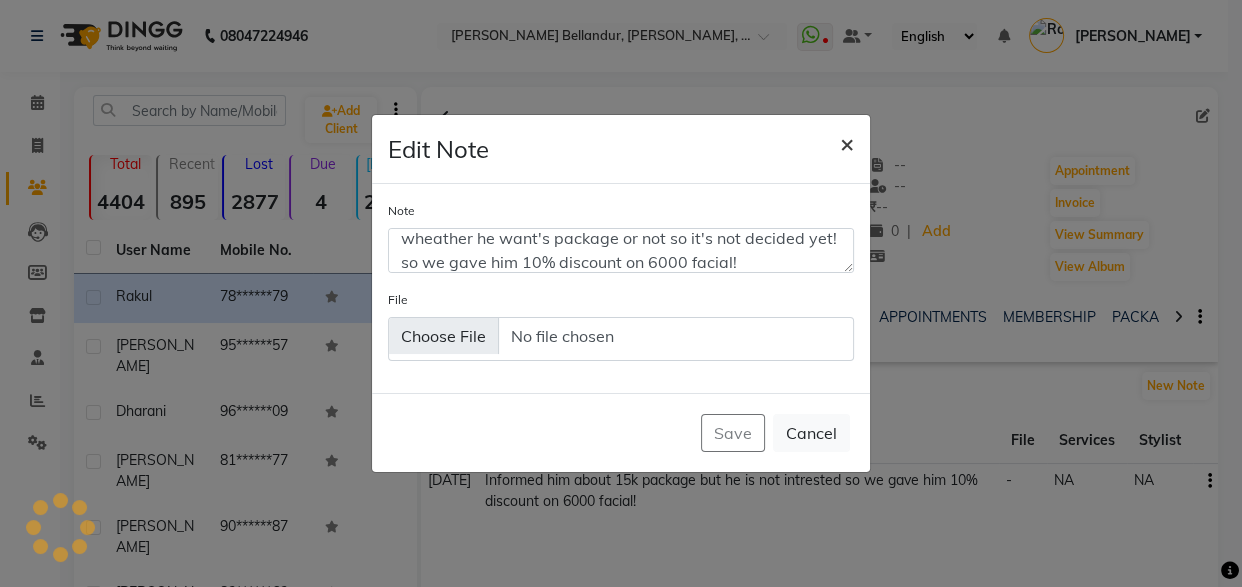 click on "×" 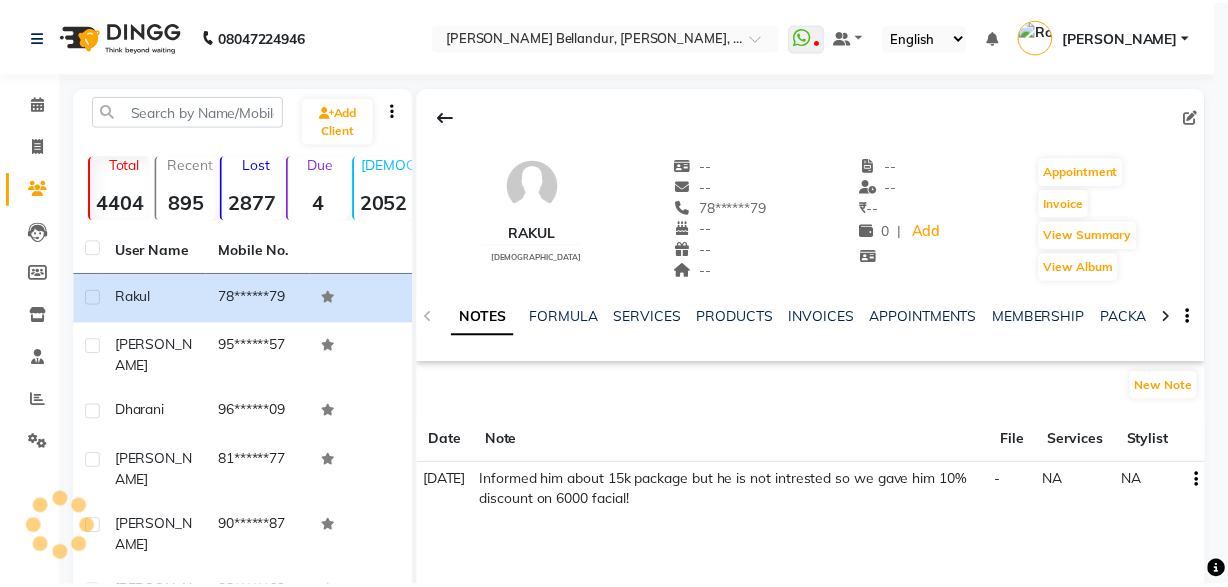 scroll, scrollTop: 0, scrollLeft: 0, axis: both 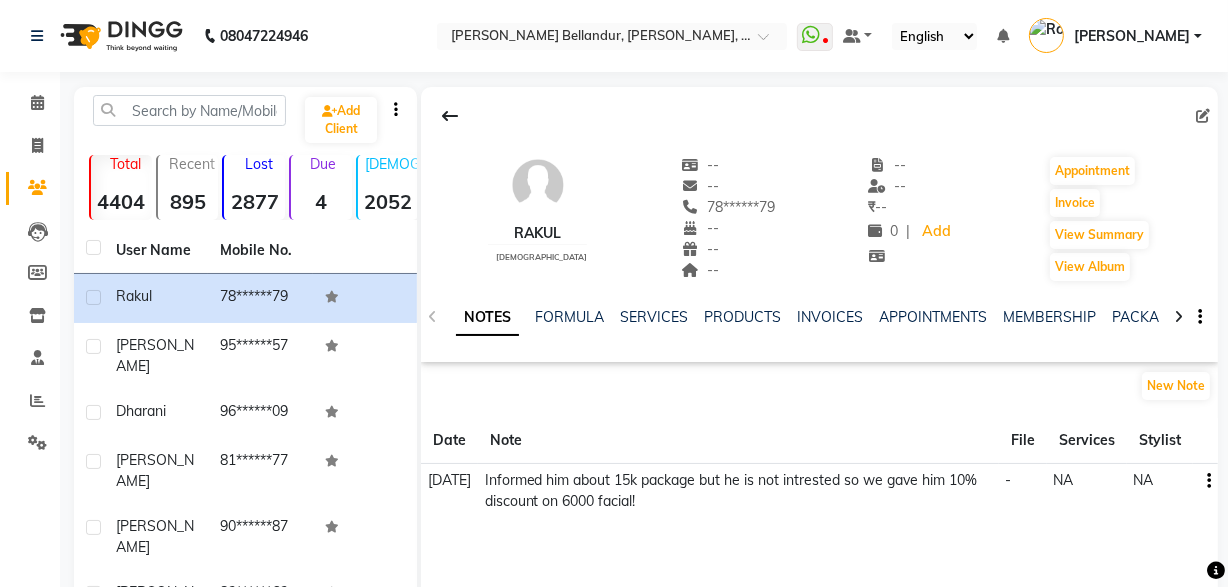 click 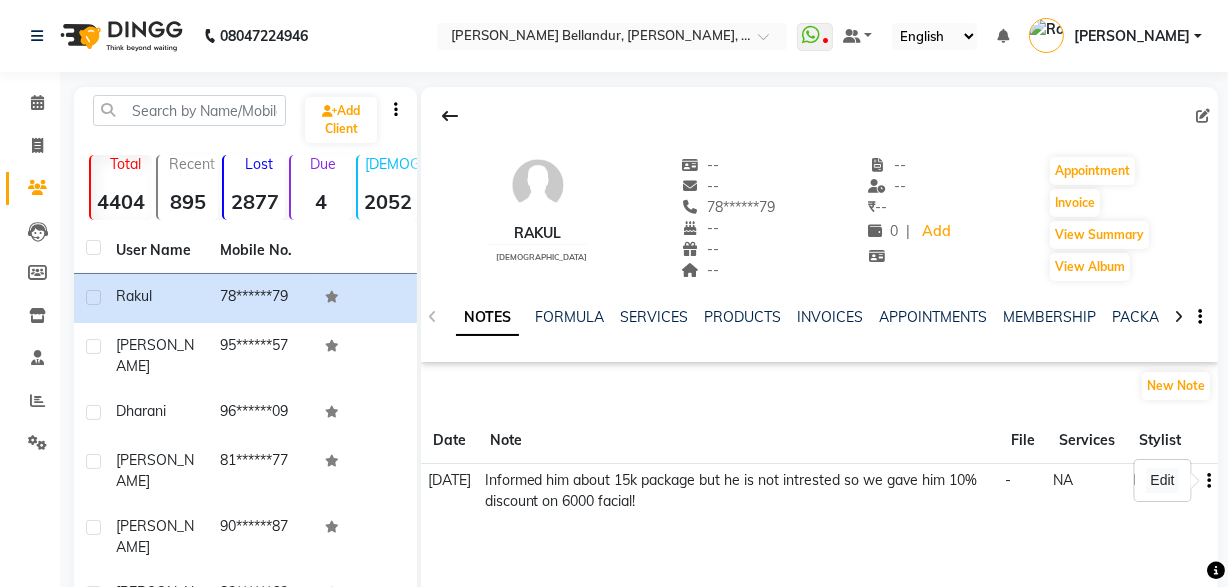 click on "Edit" at bounding box center (1163, 480) 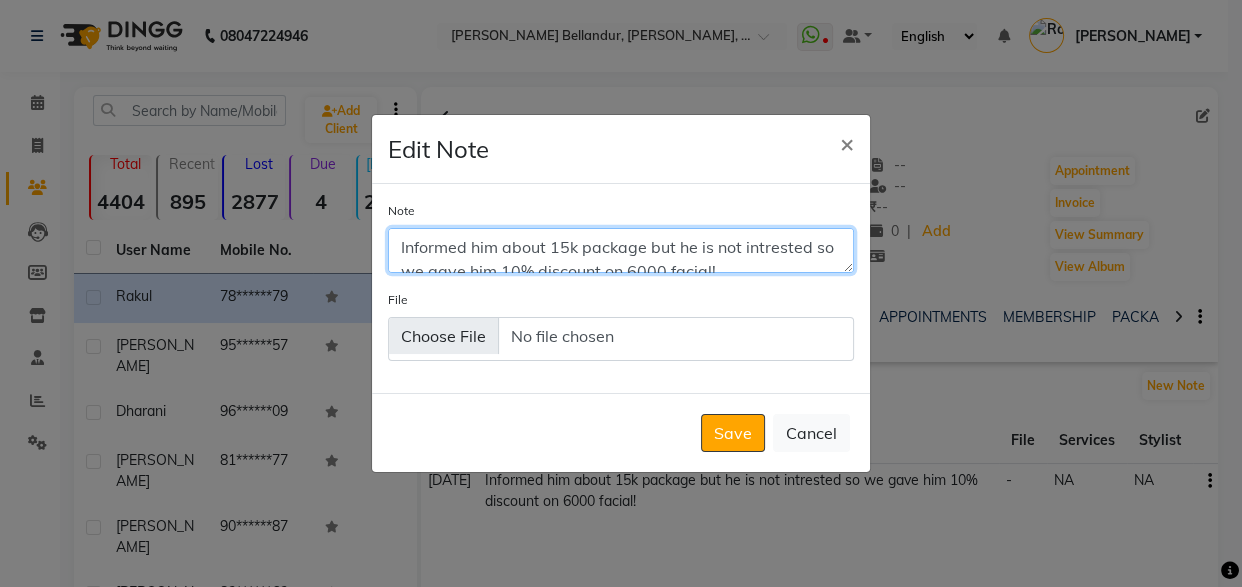 click on "Informed him about 15k package but he is not intrested so we gave him 10% discount on 6000 facial!" at bounding box center (621, 250) 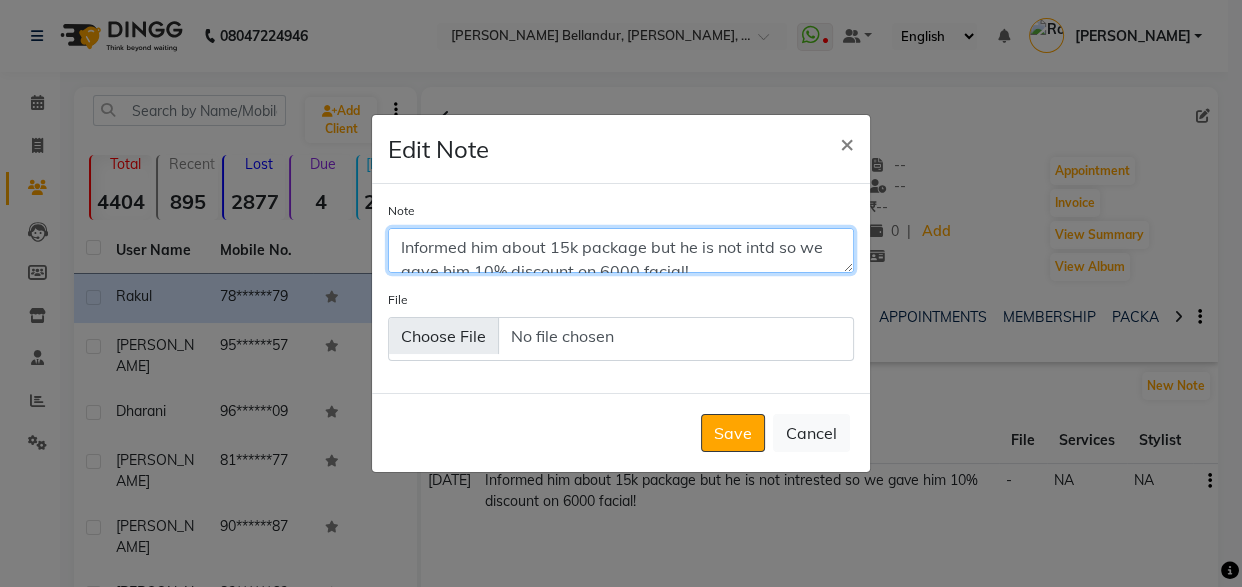 click on "Informed him about 15k package but he is not intd so we gave him 10% discount on 6000 facial!" at bounding box center (621, 250) 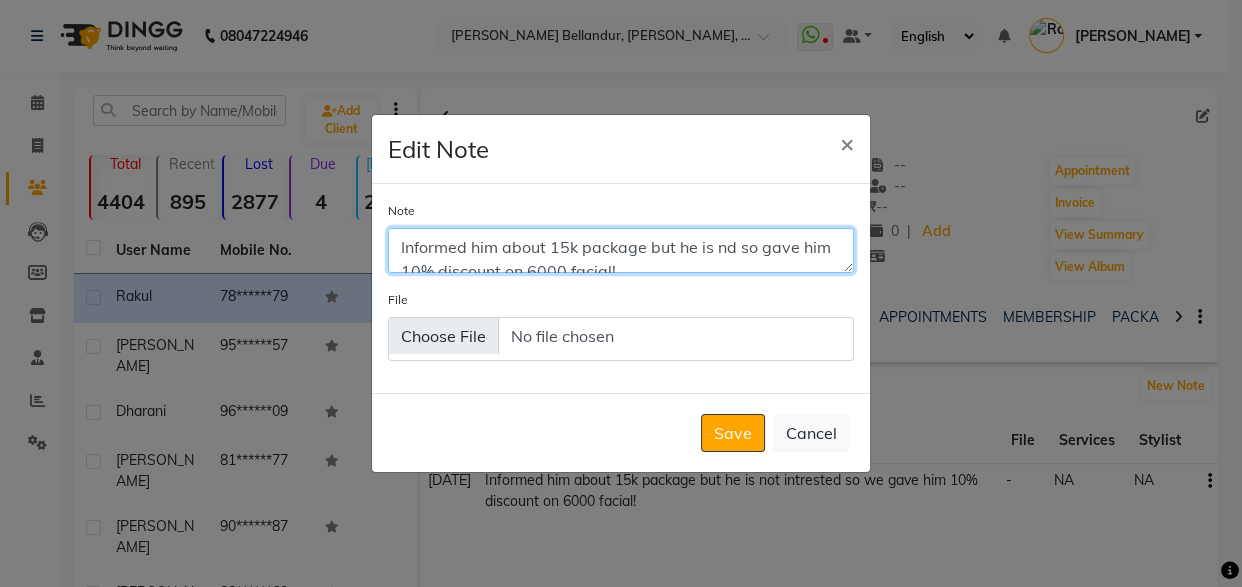 click on "Informed him about 15k package but he is nd so gave him 10% discount on 6000 facial!" at bounding box center [621, 250] 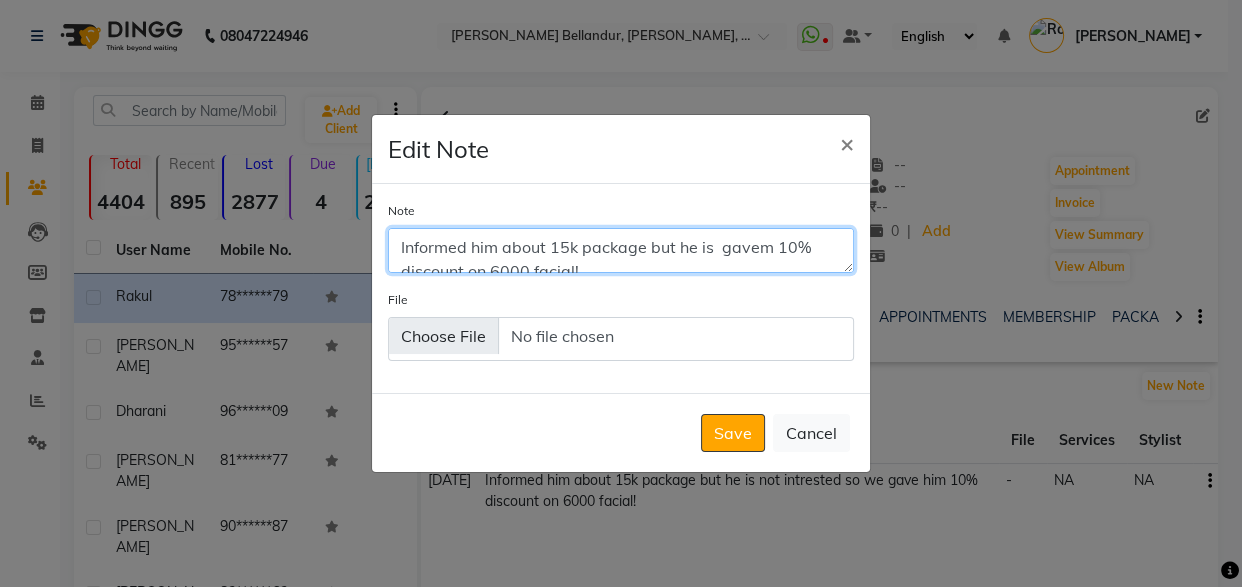 click on "Informed him about 15k package but he is  gavem 10% discount on 6000 facial!" at bounding box center (621, 250) 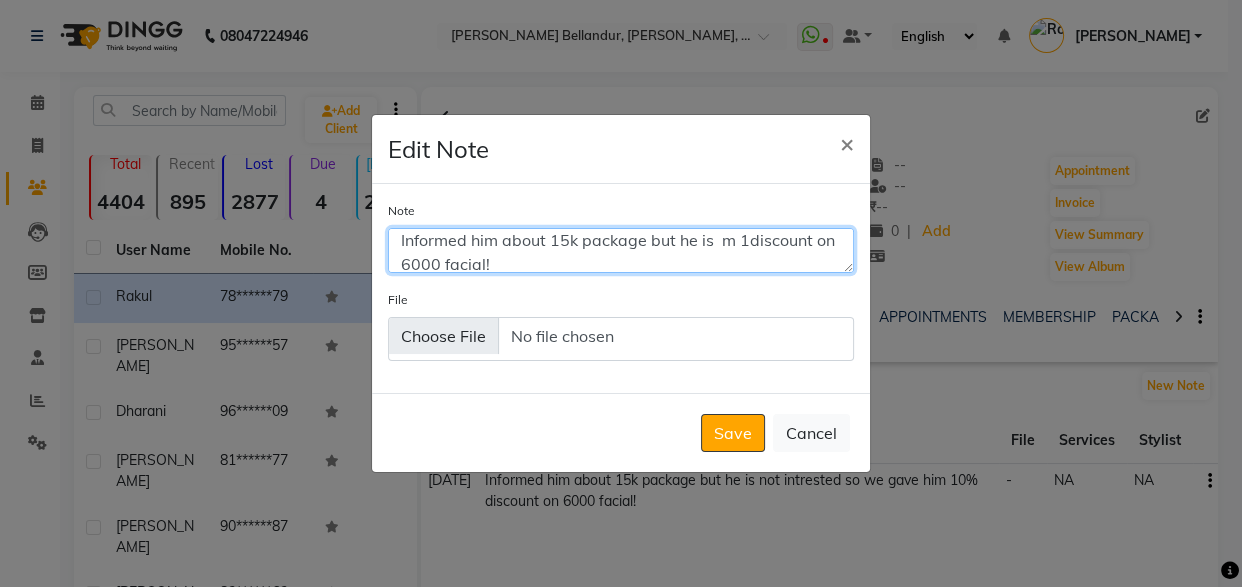 click on "Informed him about 15k package but he is  m 1discount on 6000 facial!" at bounding box center (621, 250) 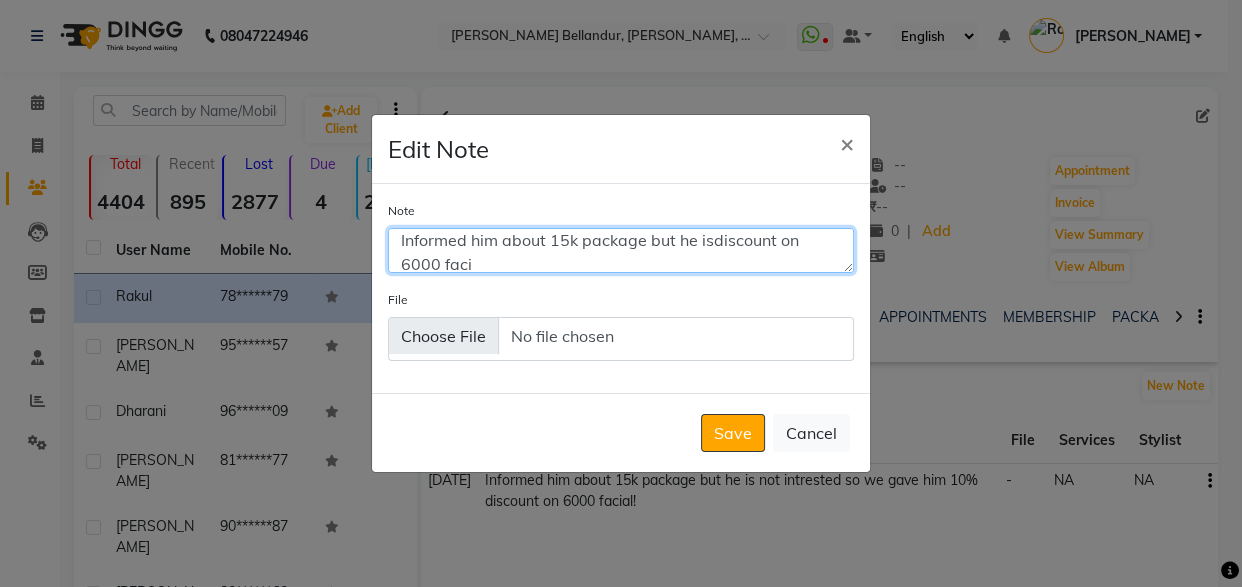 scroll, scrollTop: 10, scrollLeft: 0, axis: vertical 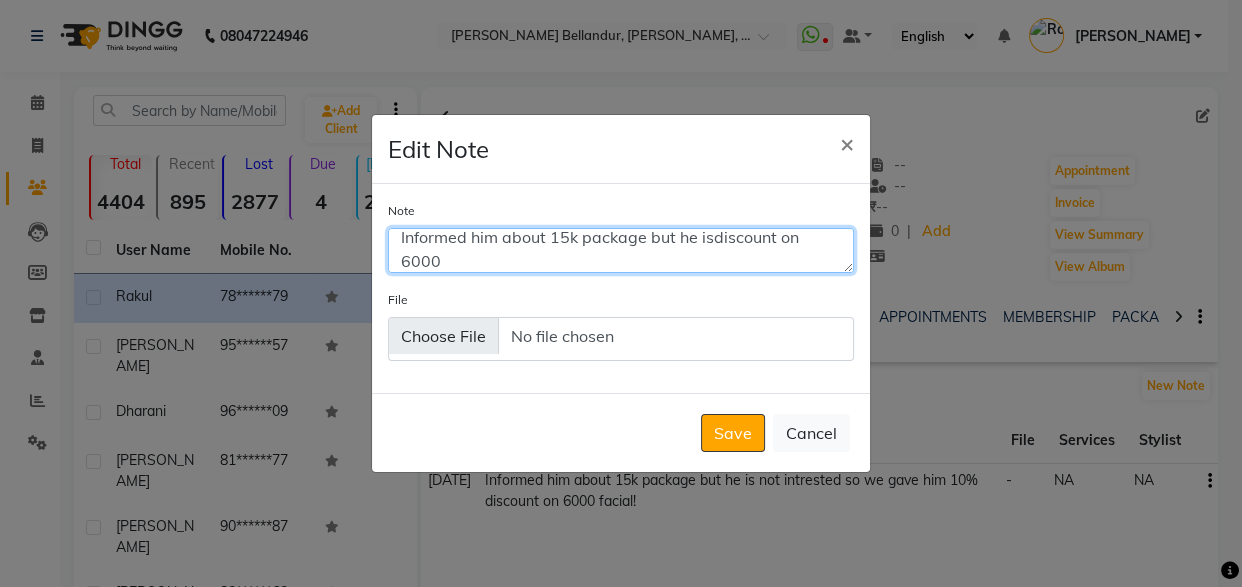 click on "Informed him about 15k package but he isdiscount on 6000" at bounding box center [621, 250] 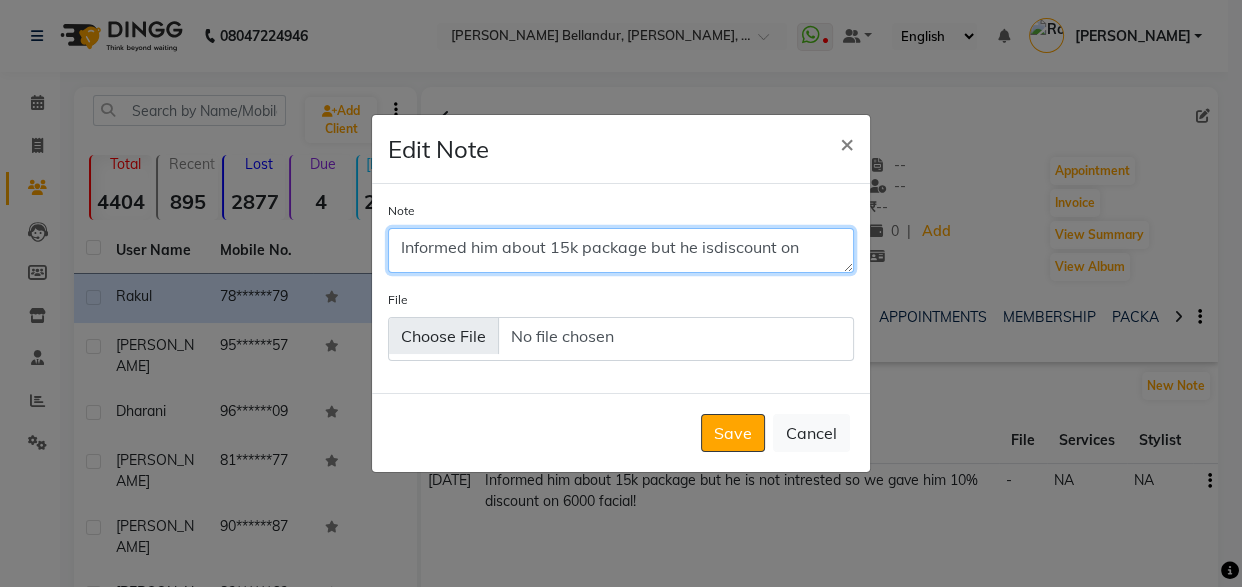 scroll, scrollTop: 0, scrollLeft: 0, axis: both 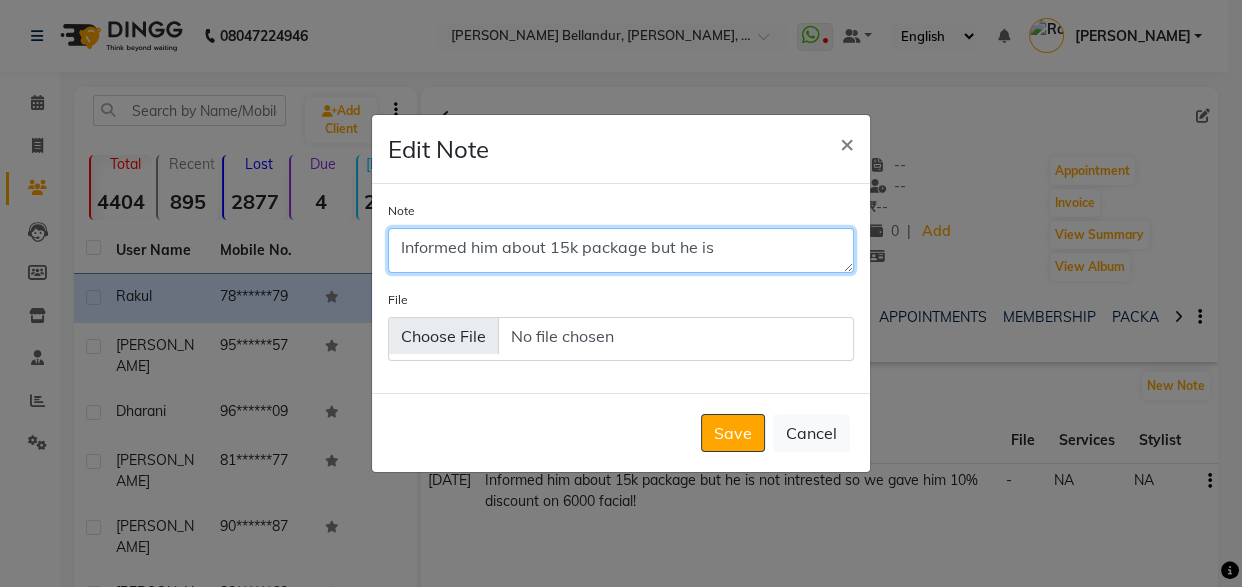click on "Informed him about 15k package but he is" at bounding box center (621, 250) 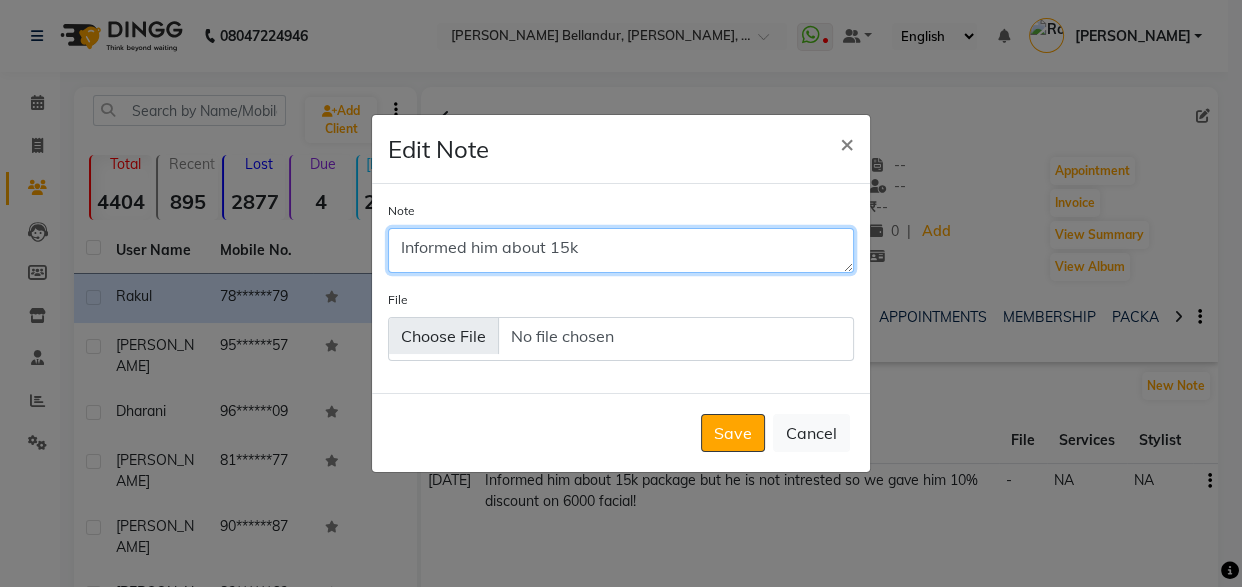 click on "Informed him about 15k" at bounding box center [621, 250] 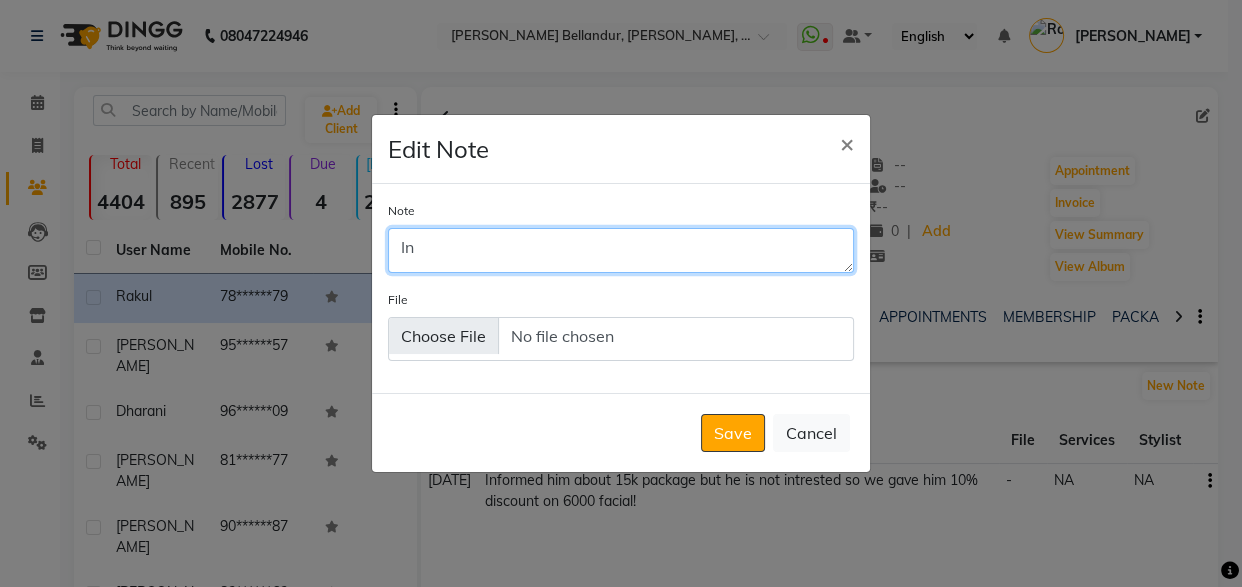 type on "I" 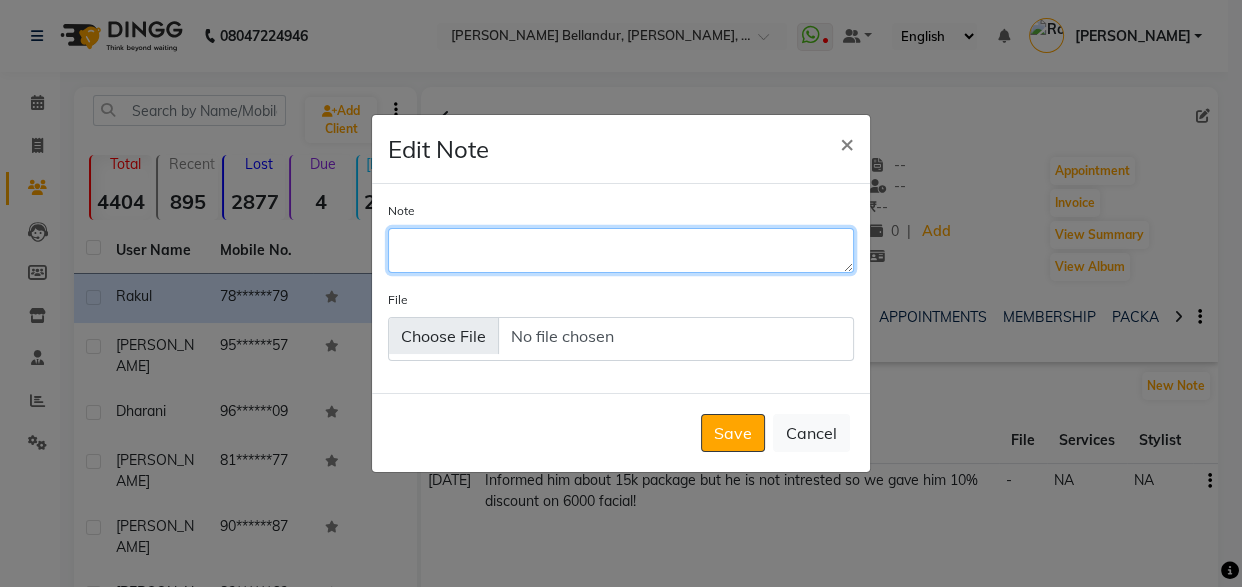 paste on "Informed him about 15k package but he is not sure wheather he want's package or not so it's not decided yet! so we gave him 10% discount on 6000 facial!" 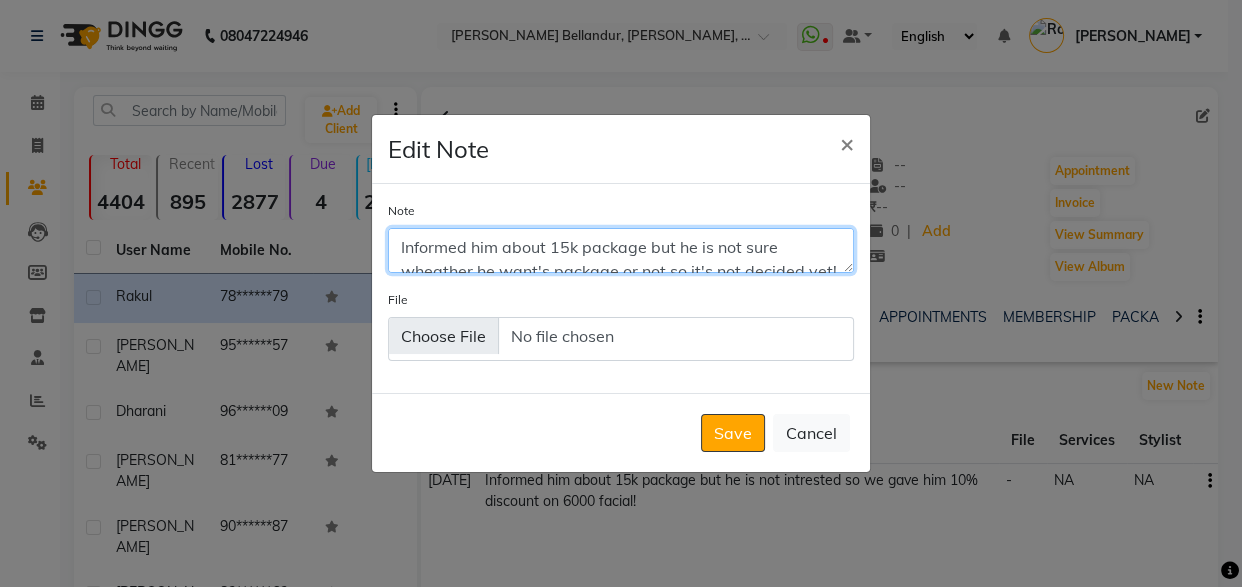 scroll, scrollTop: 33, scrollLeft: 0, axis: vertical 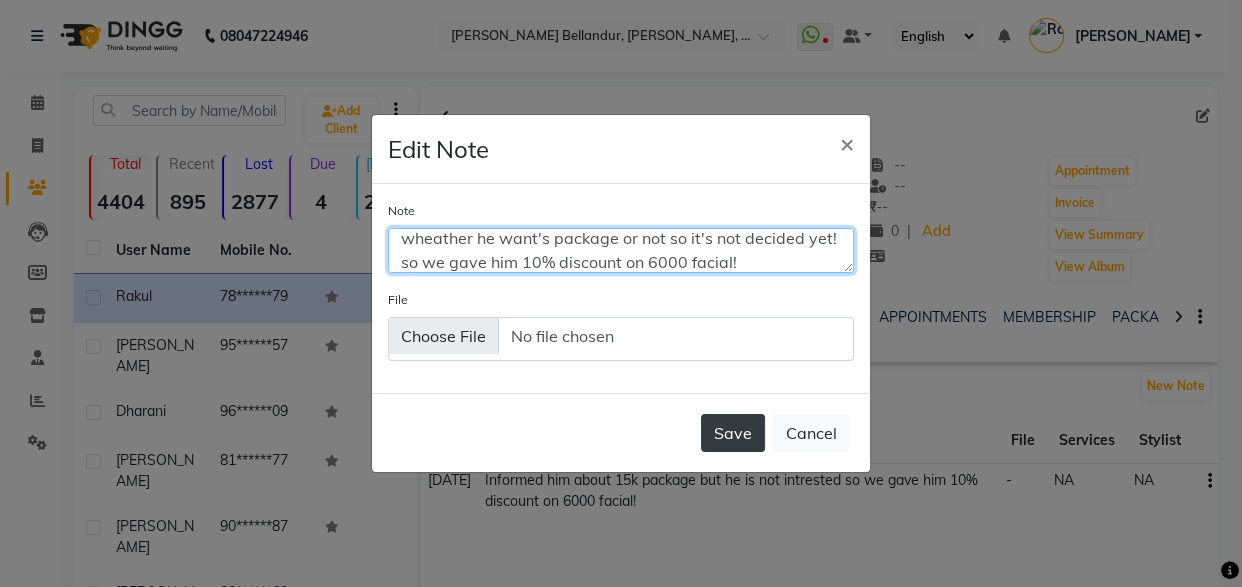 type on "Informed him about 15k package but he is not sure wheather he want's package or not so it's not decided yet! so we gave him 10% discount on 6000 facial!" 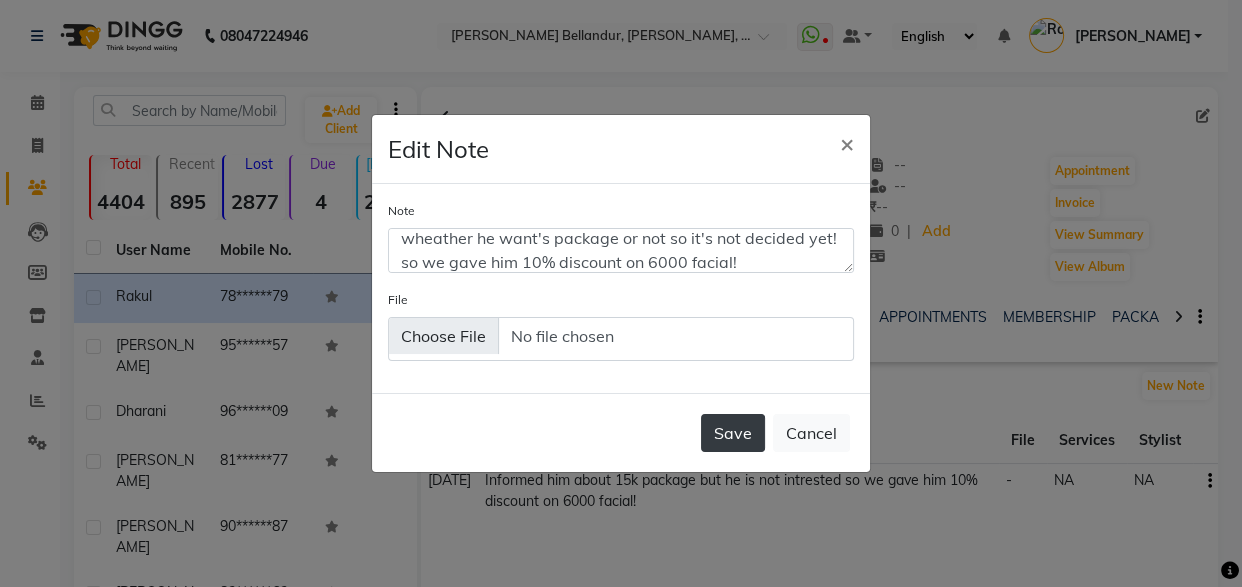 click on "Save" 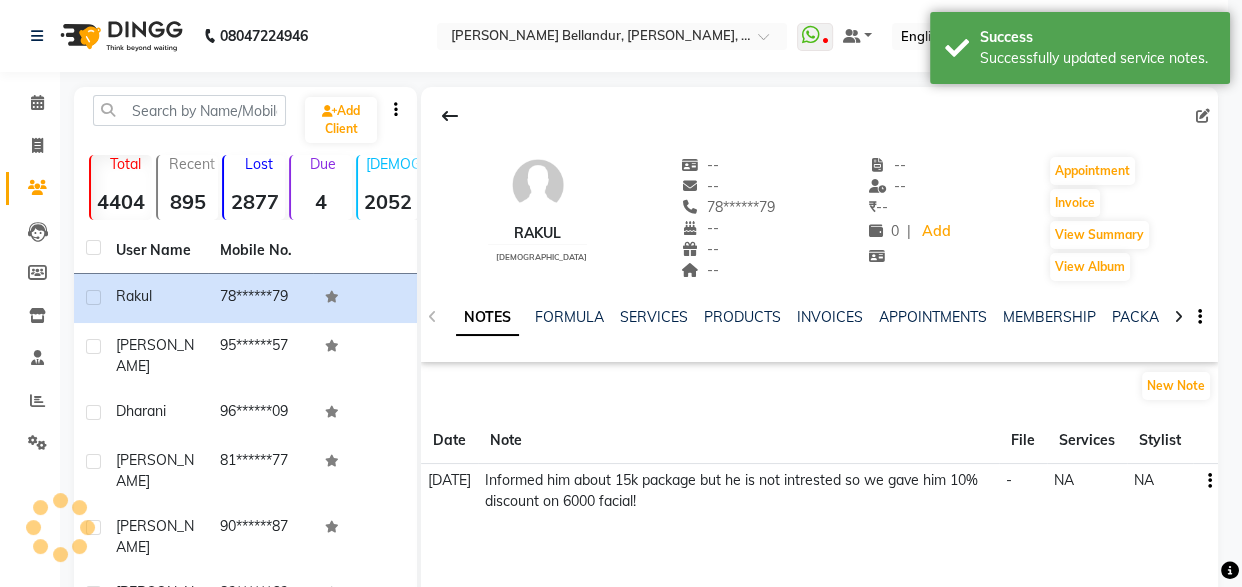 scroll, scrollTop: 0, scrollLeft: 0, axis: both 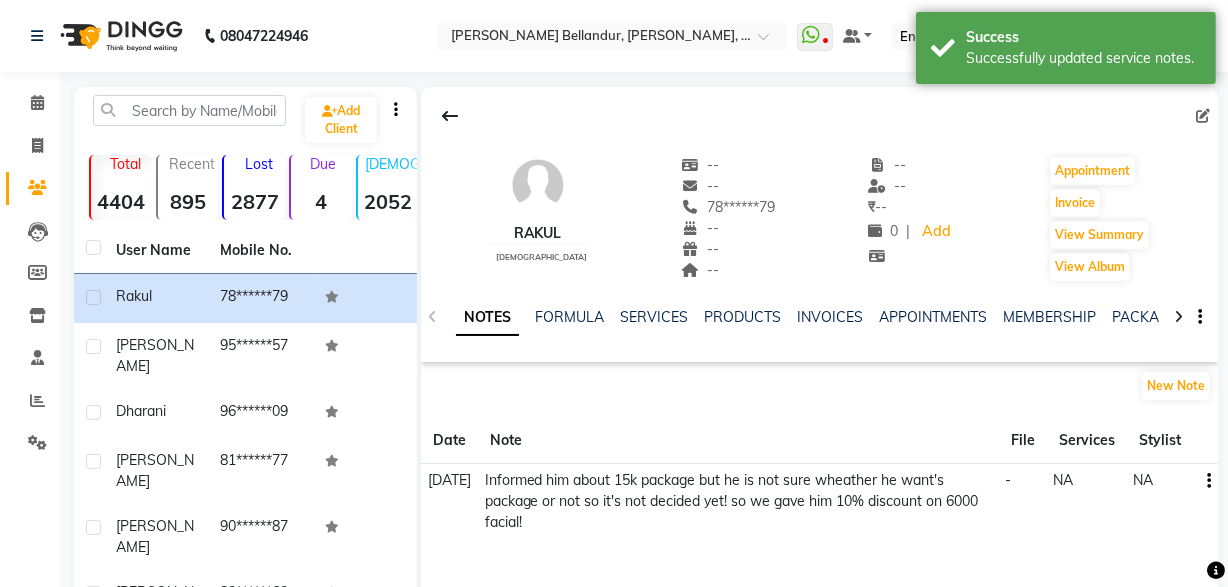 click 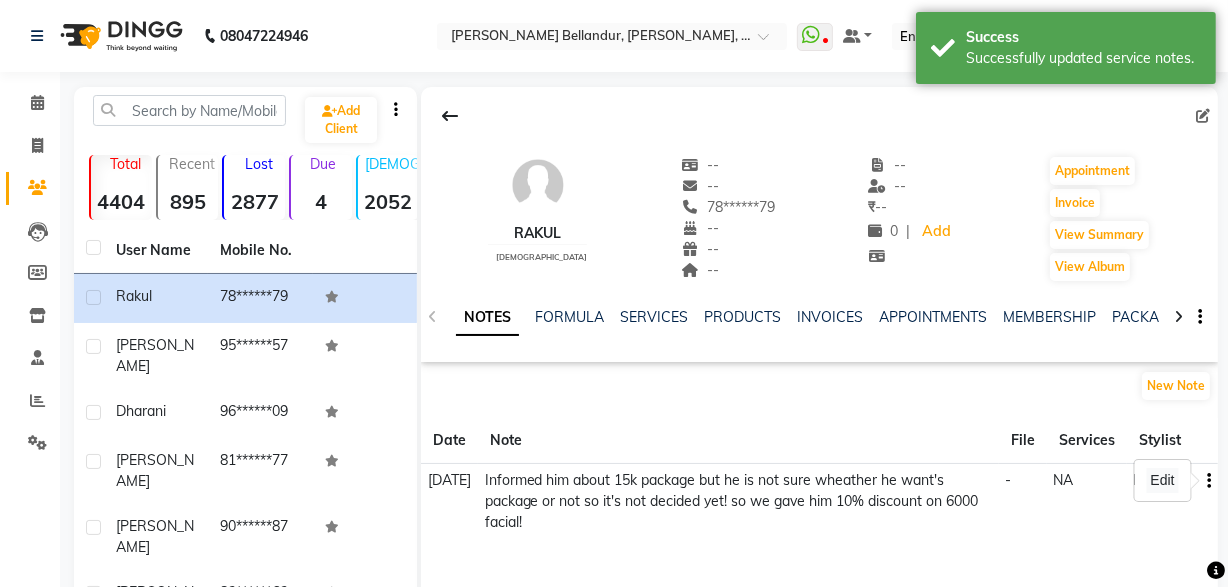 click on "Edit" at bounding box center [1163, 480] 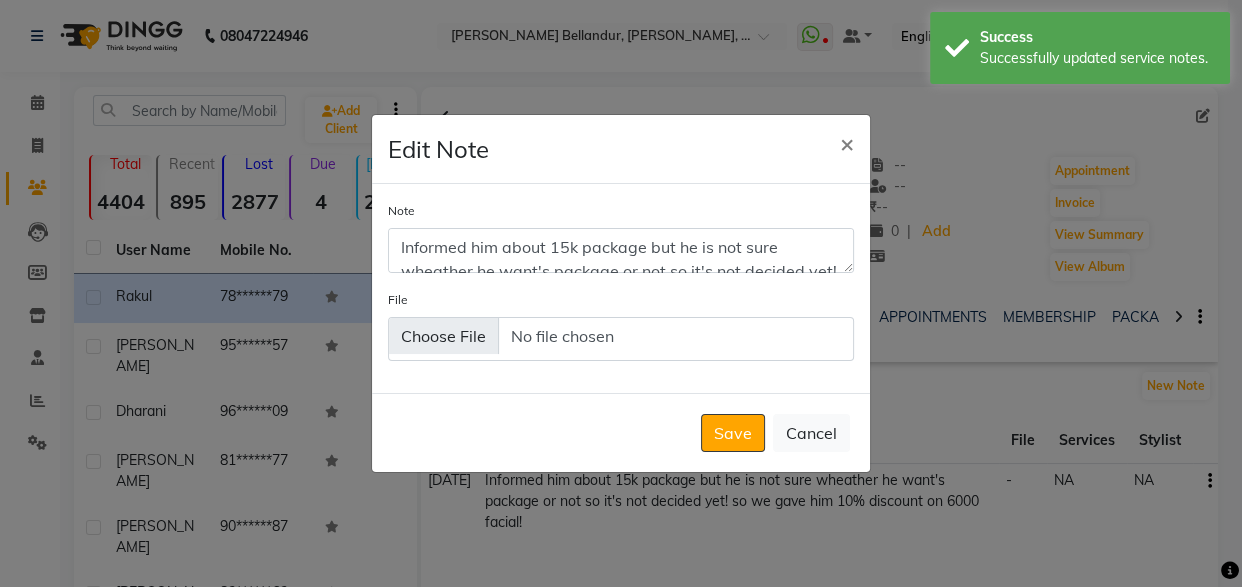 scroll, scrollTop: 40, scrollLeft: 0, axis: vertical 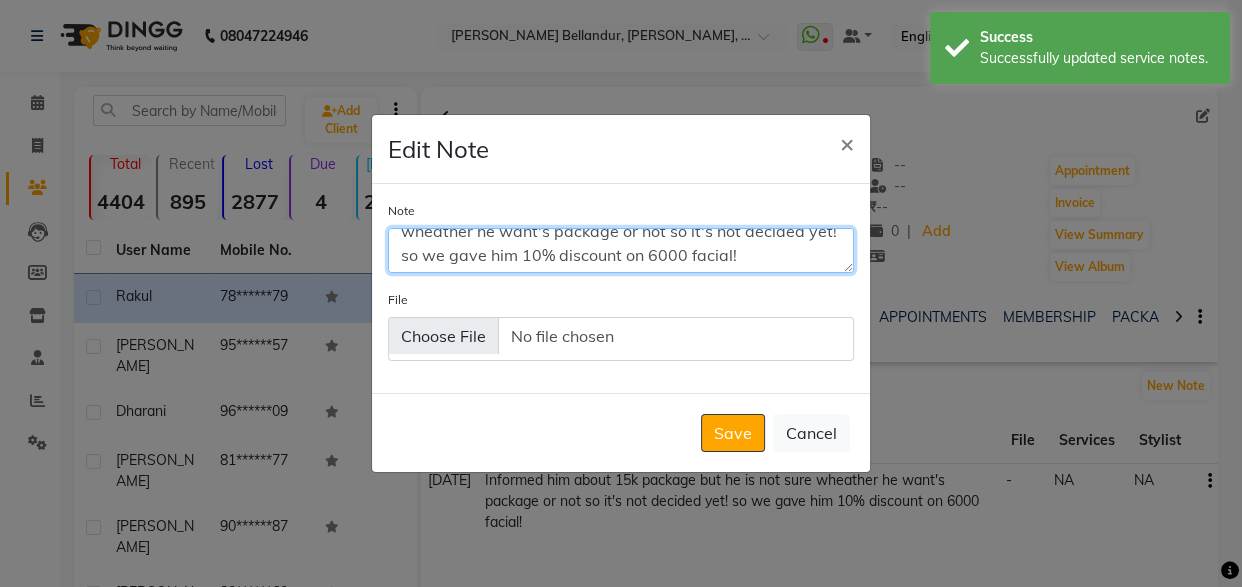 click on "Informed him about 15k package but he is not sure wheather he want's package or not so it's not decided yet! so we gave him 10% discount on 6000 facial!" at bounding box center [621, 250] 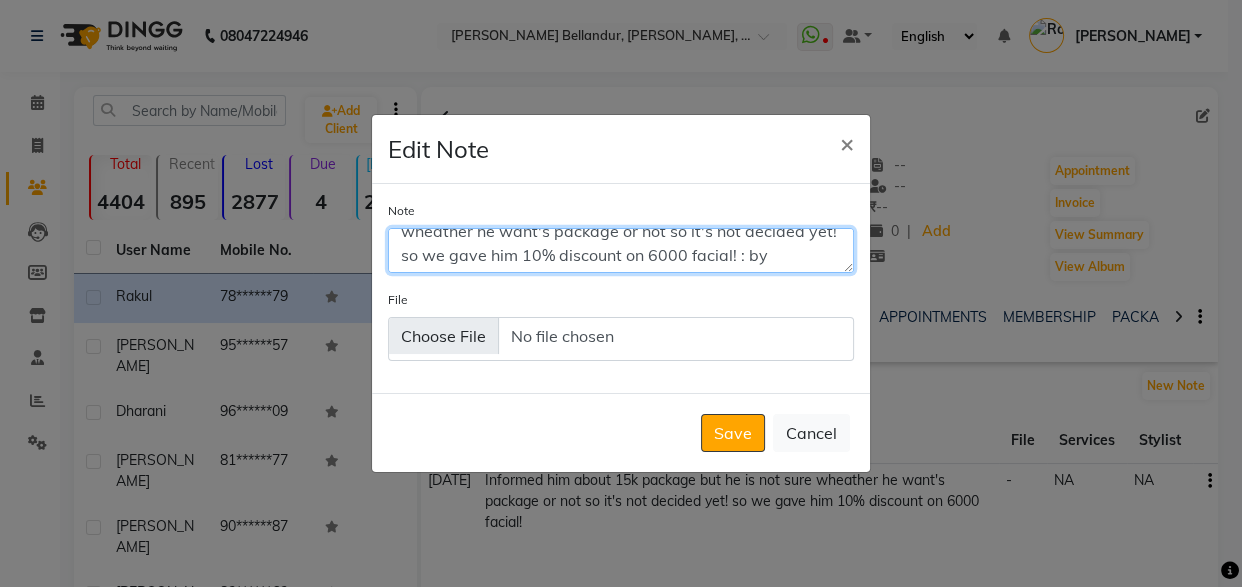 scroll, scrollTop: 57, scrollLeft: 0, axis: vertical 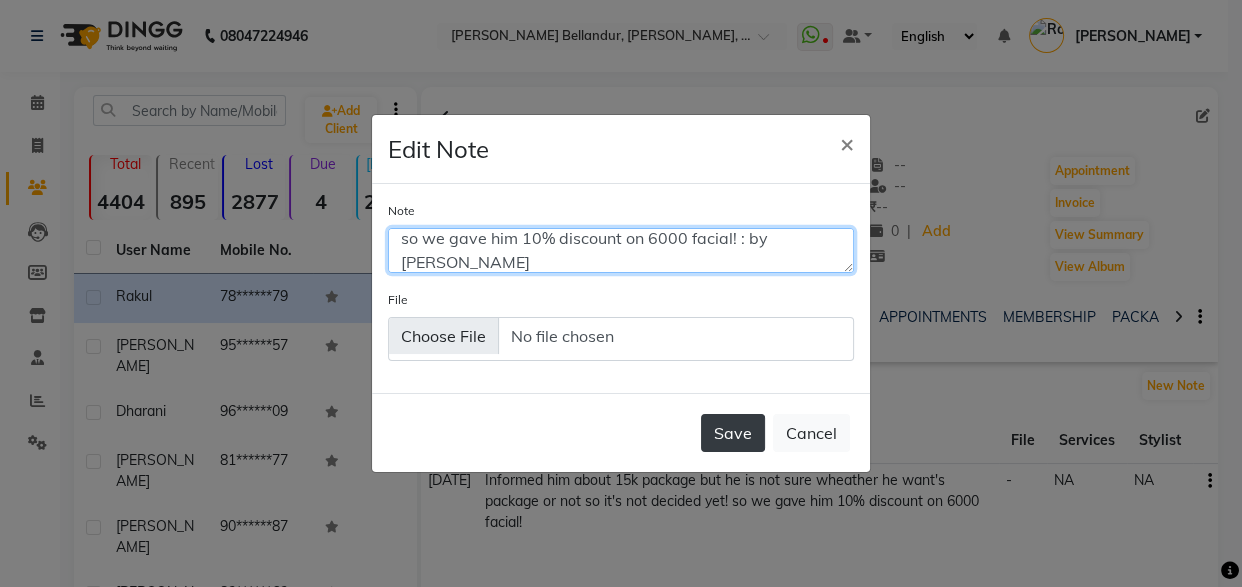 type on "Informed him about 15k package but he is not sure wheather he want's package or not so it's not decided yet! so we gave him 10% discount on 6000 facial! : by Roshni" 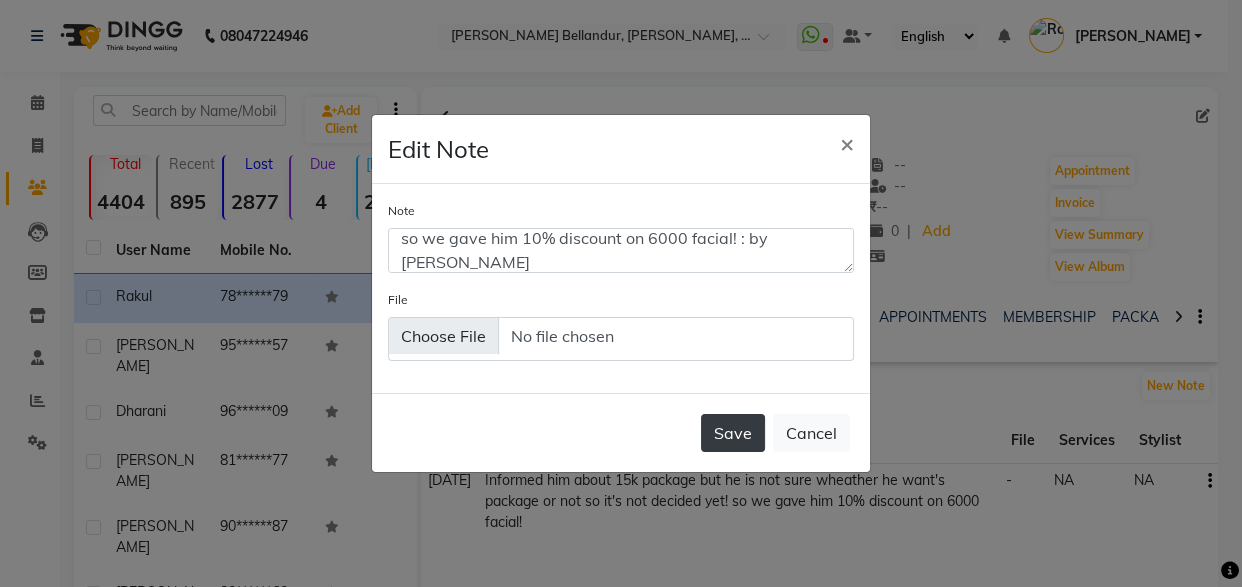 click on "Save" 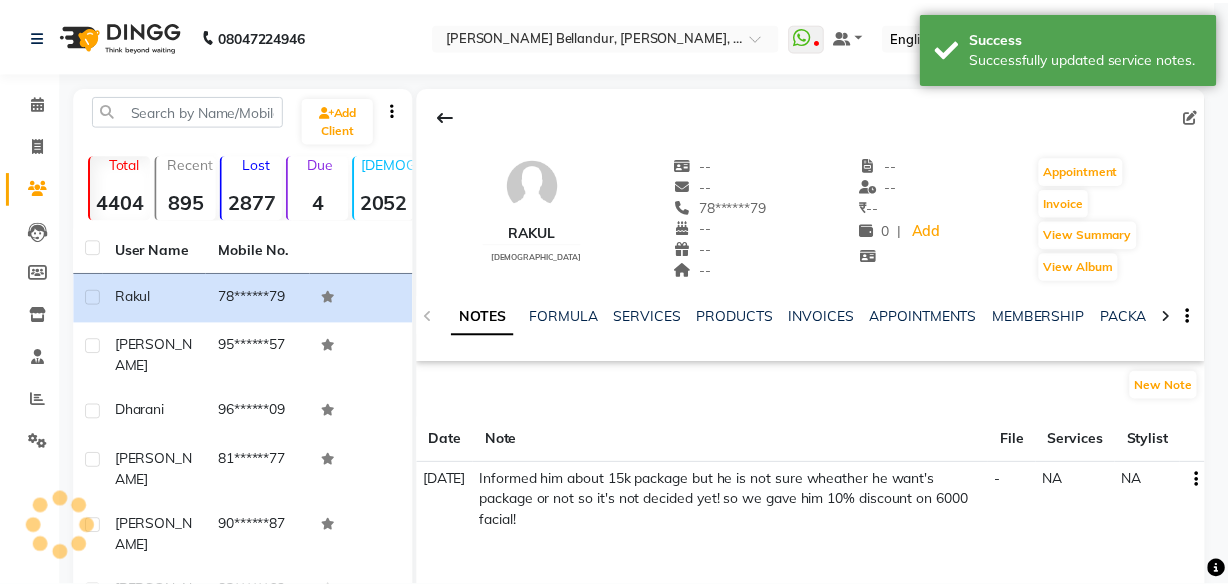 scroll, scrollTop: 0, scrollLeft: 0, axis: both 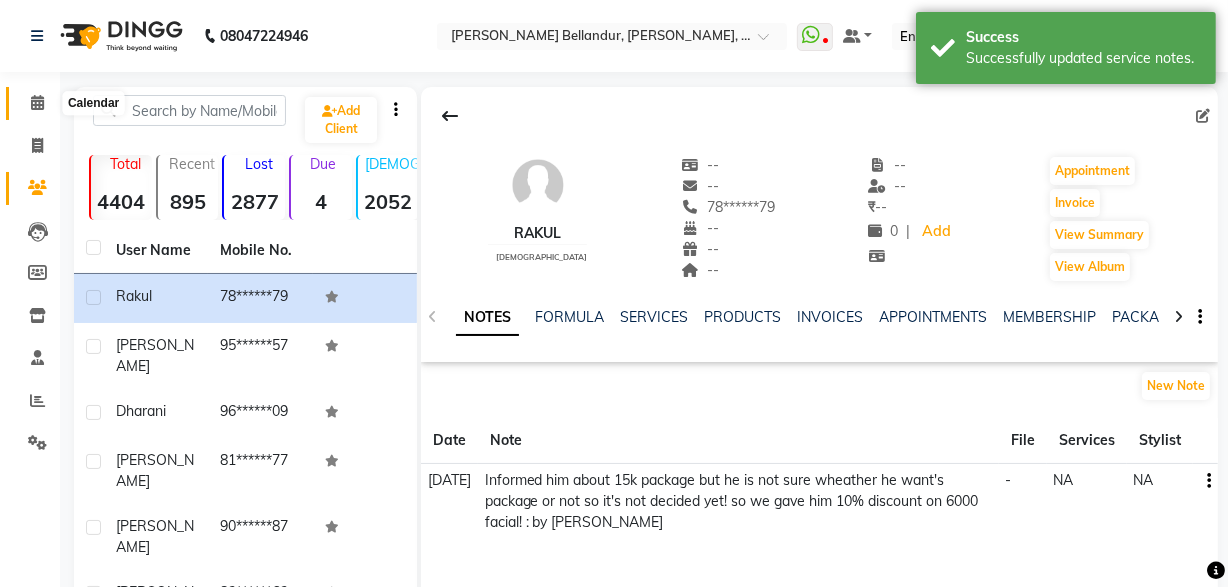 click 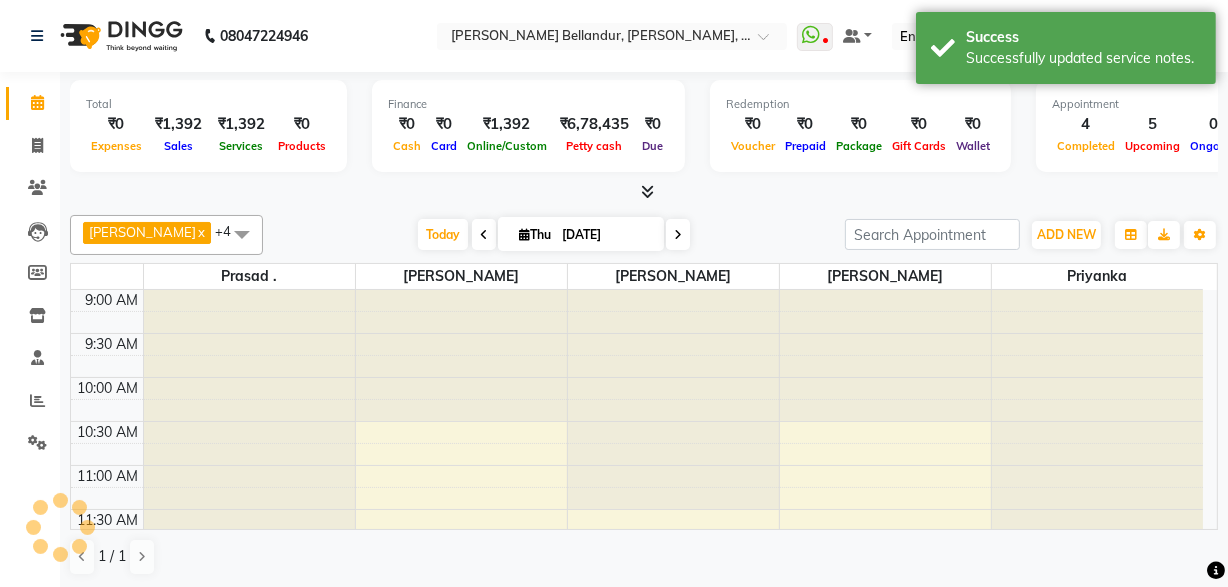 scroll, scrollTop: 0, scrollLeft: 0, axis: both 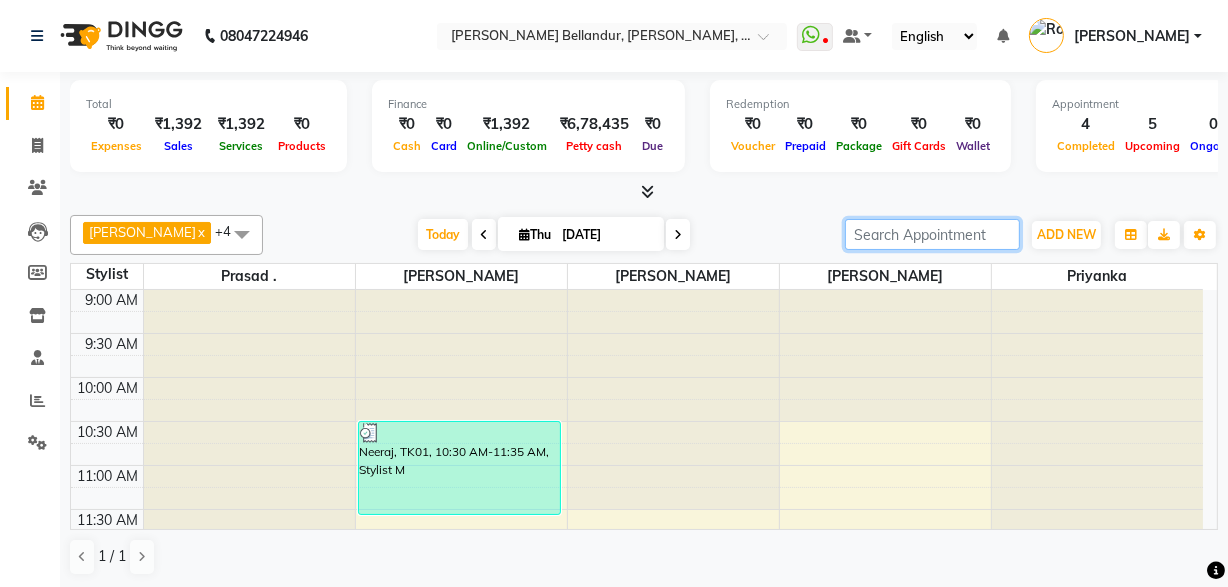click at bounding box center (932, 234) 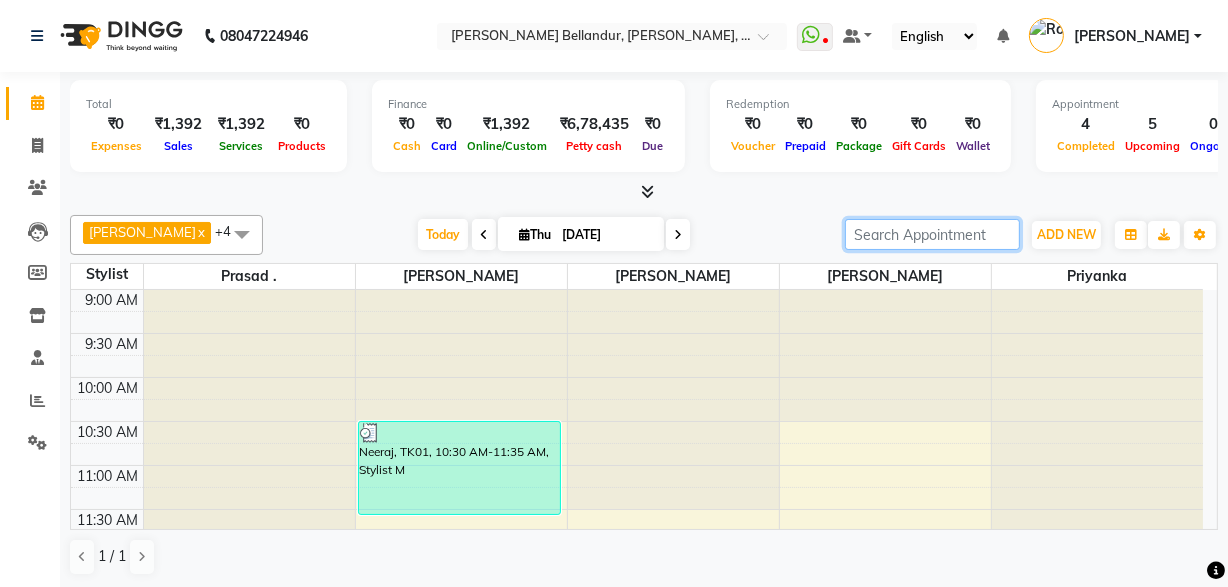scroll, scrollTop: 0, scrollLeft: 0, axis: both 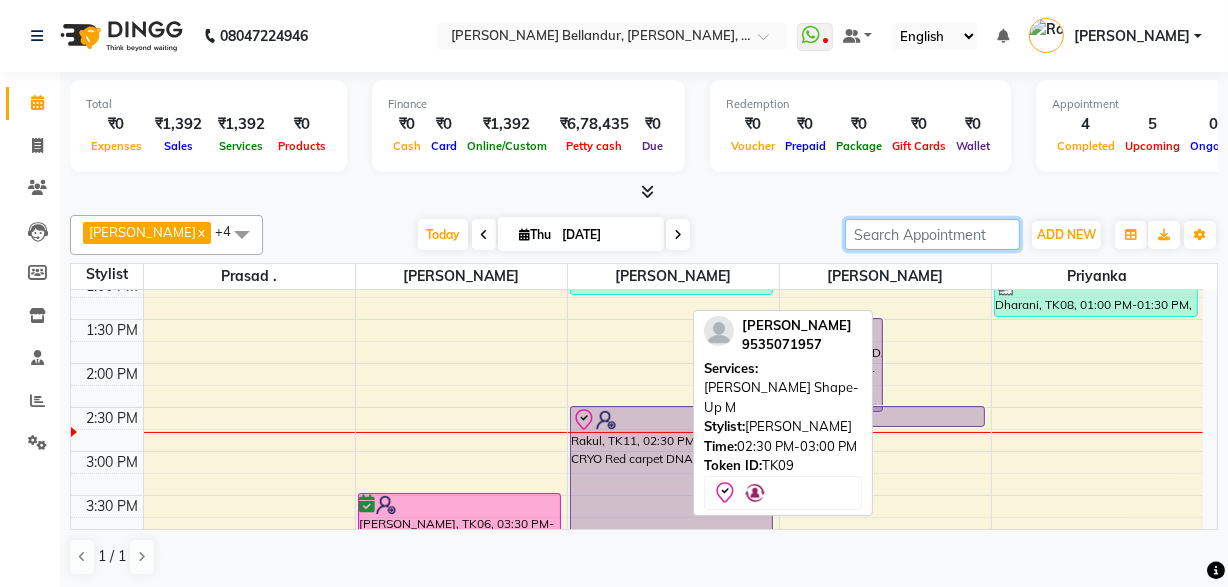 drag, startPoint x: 945, startPoint y: 442, endPoint x: 941, endPoint y: 420, distance: 22.36068 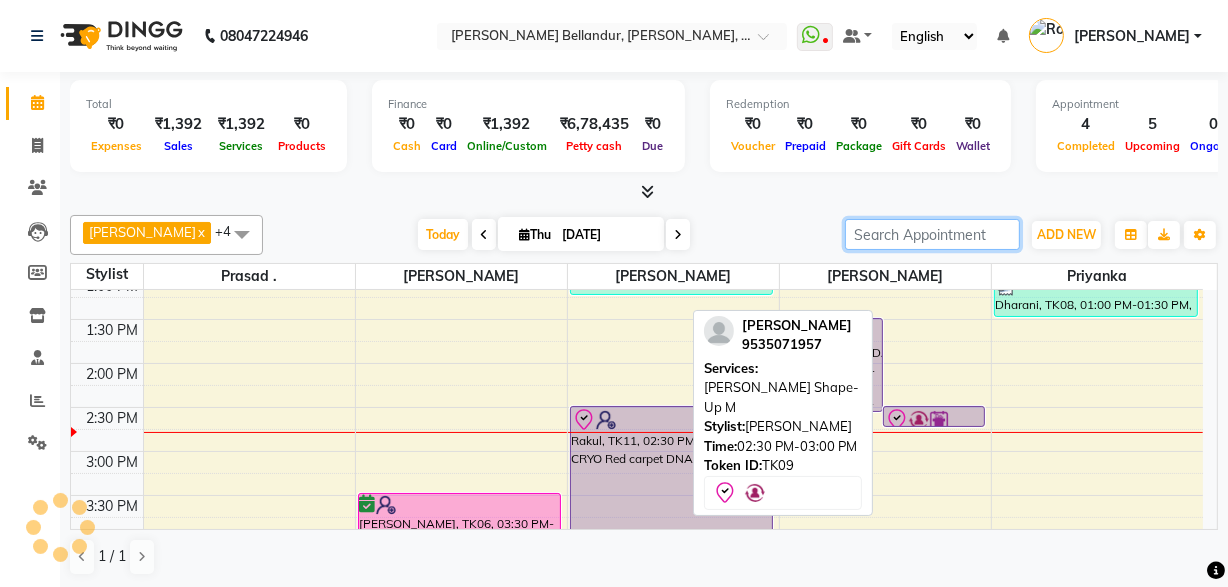 click at bounding box center (0, 0) 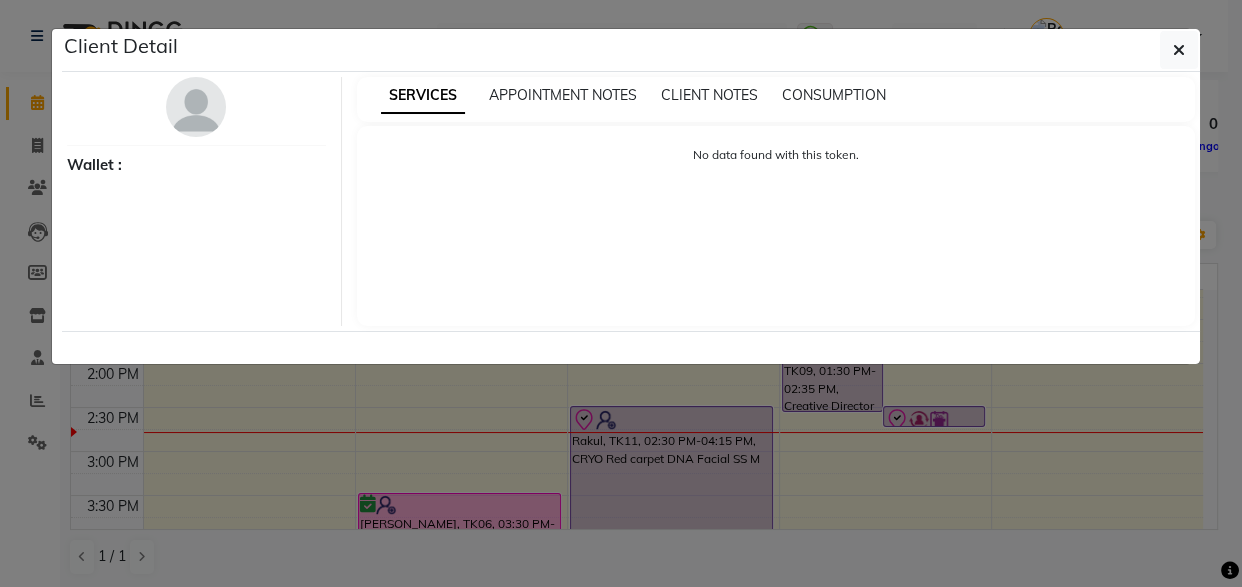 select on "8" 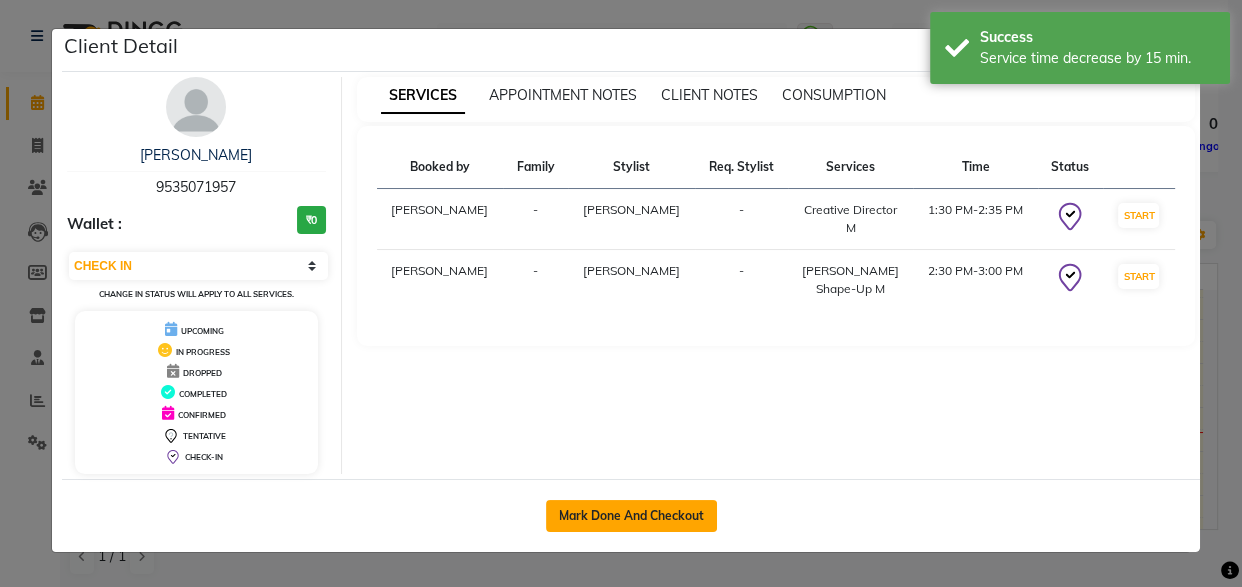 click on "Mark Done And Checkout" 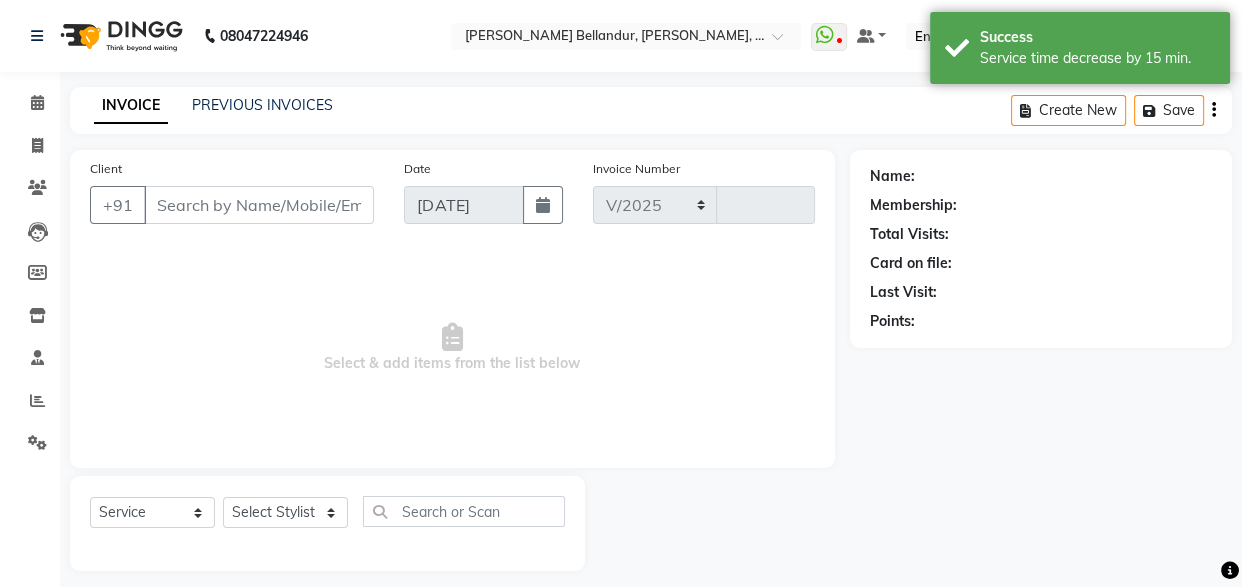 select on "5743" 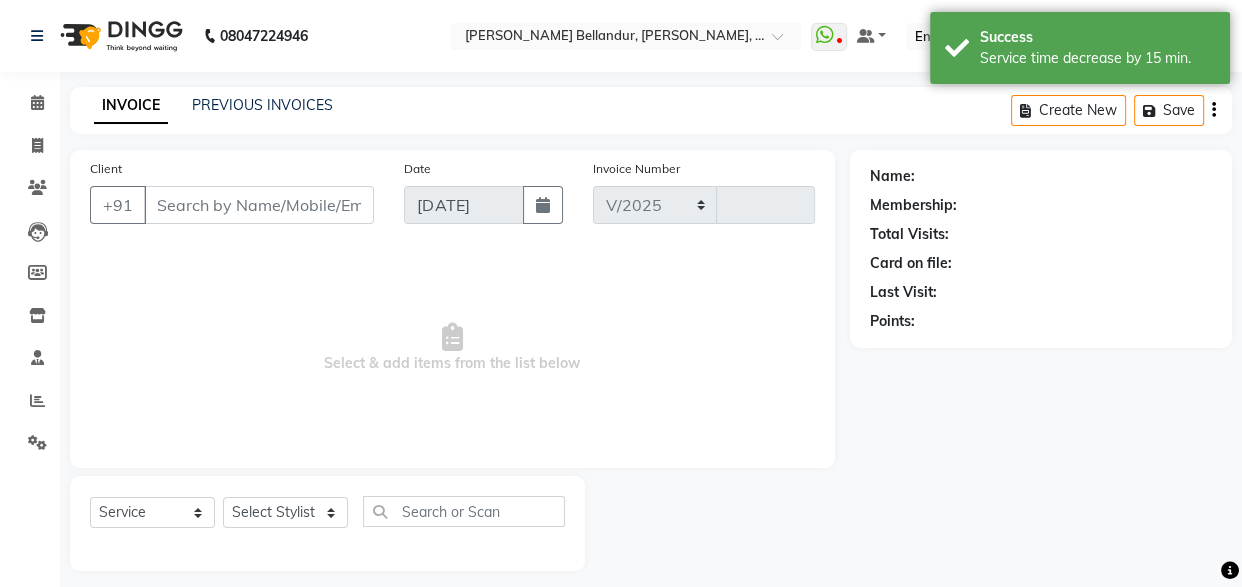 type on "1560" 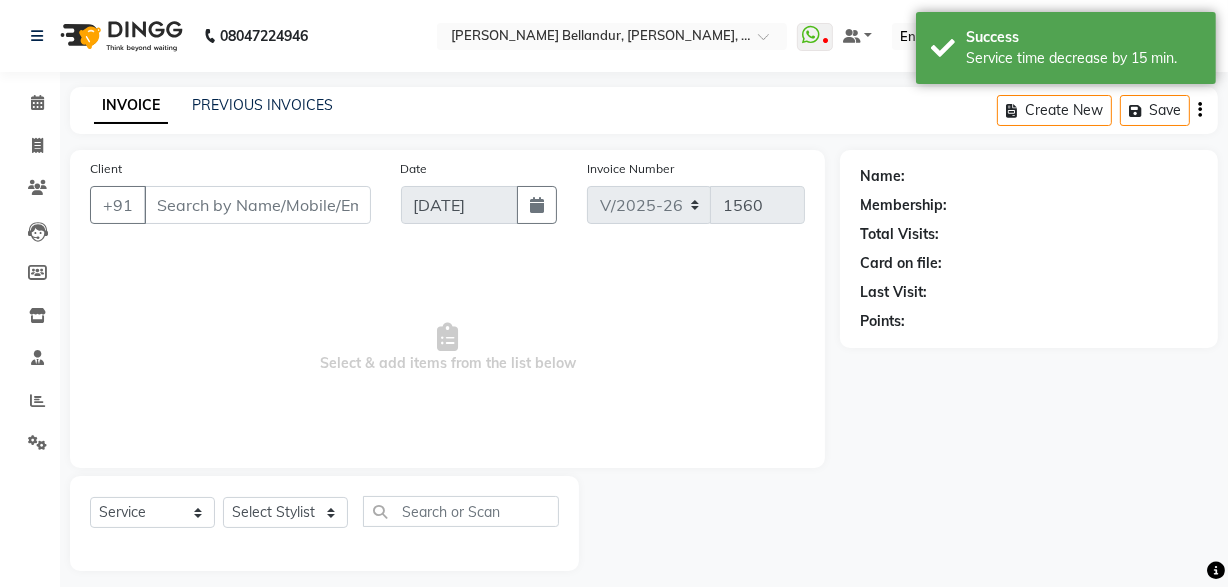 type on "95******57" 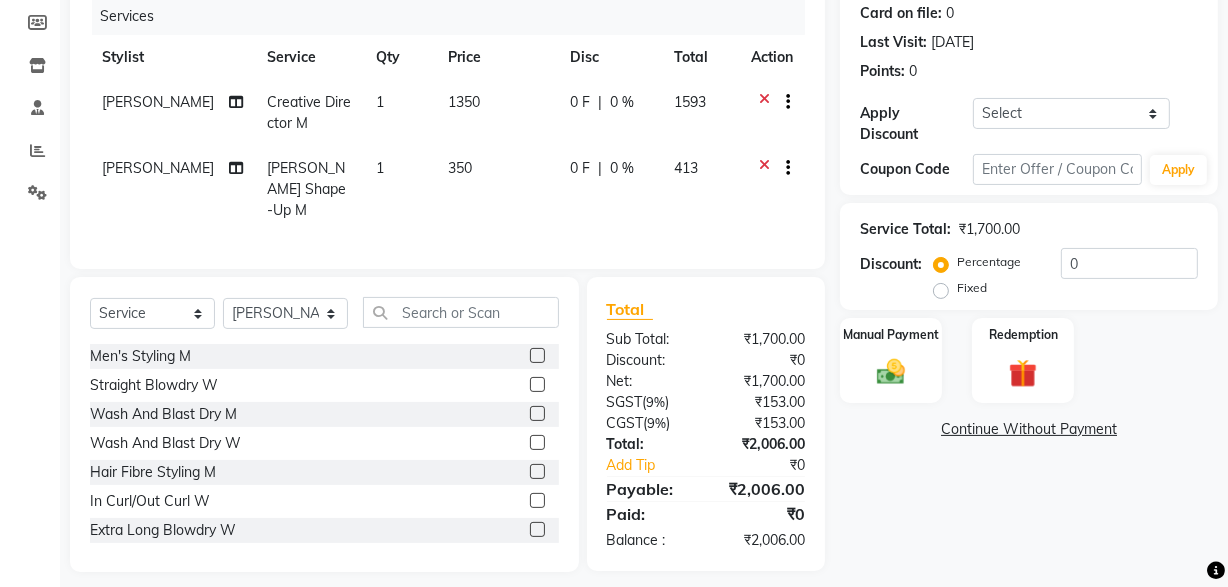 scroll, scrollTop: 258, scrollLeft: 0, axis: vertical 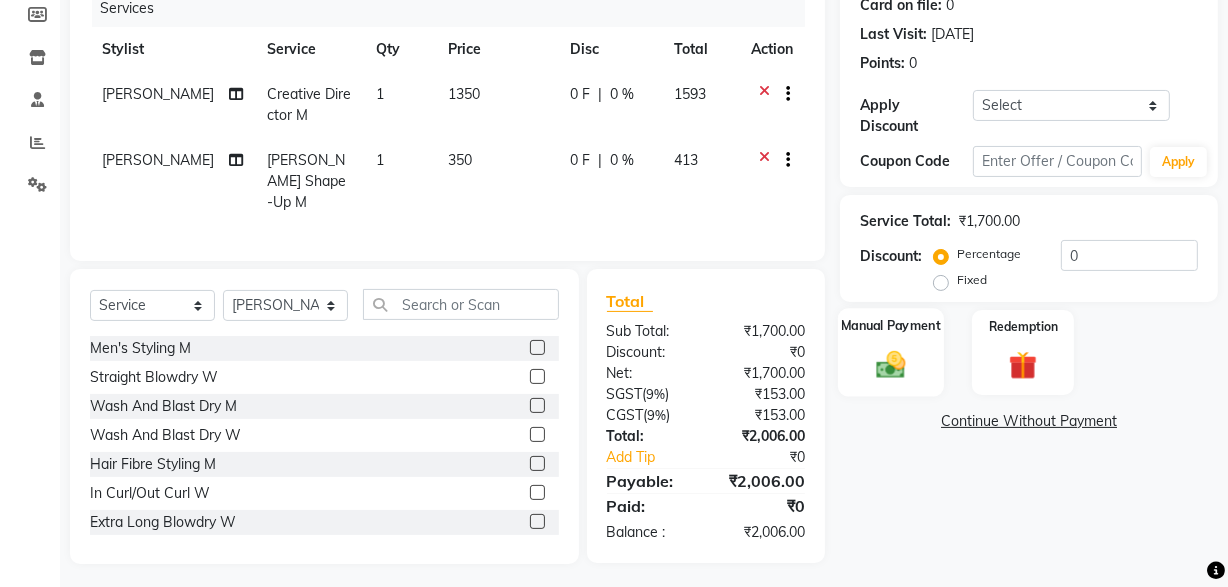 click 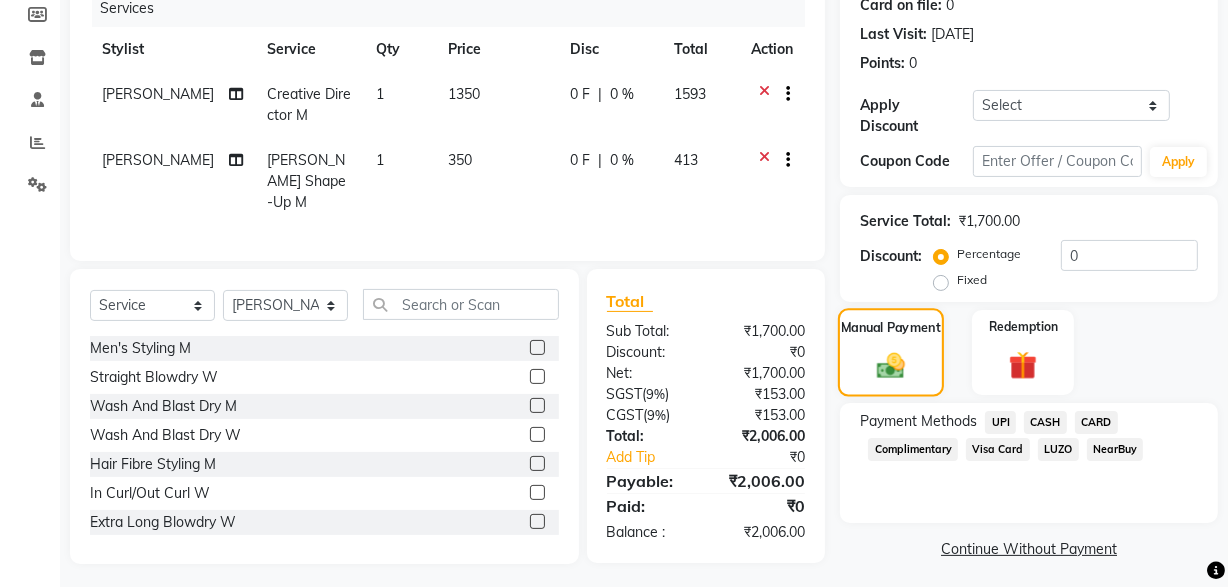 scroll, scrollTop: 264, scrollLeft: 0, axis: vertical 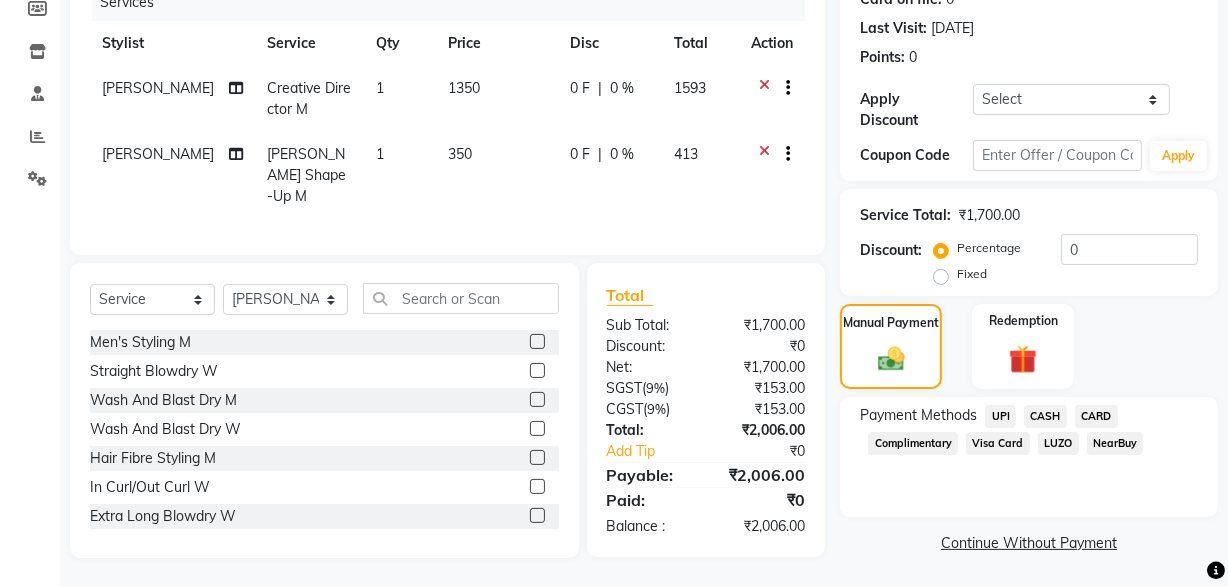 click on "UPI" 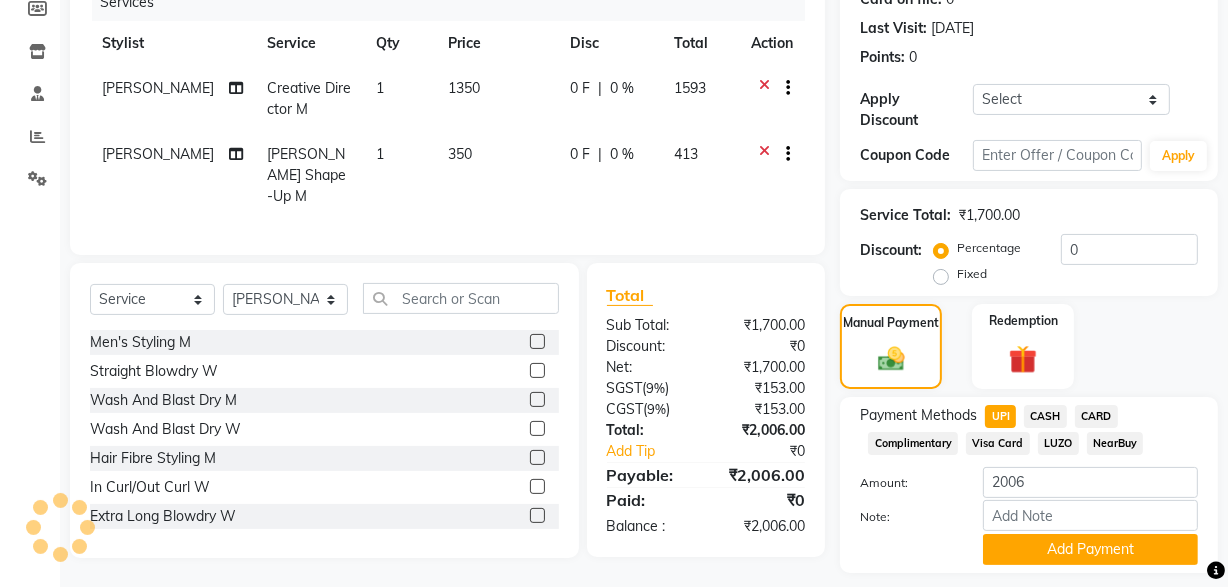 click on "UPI" 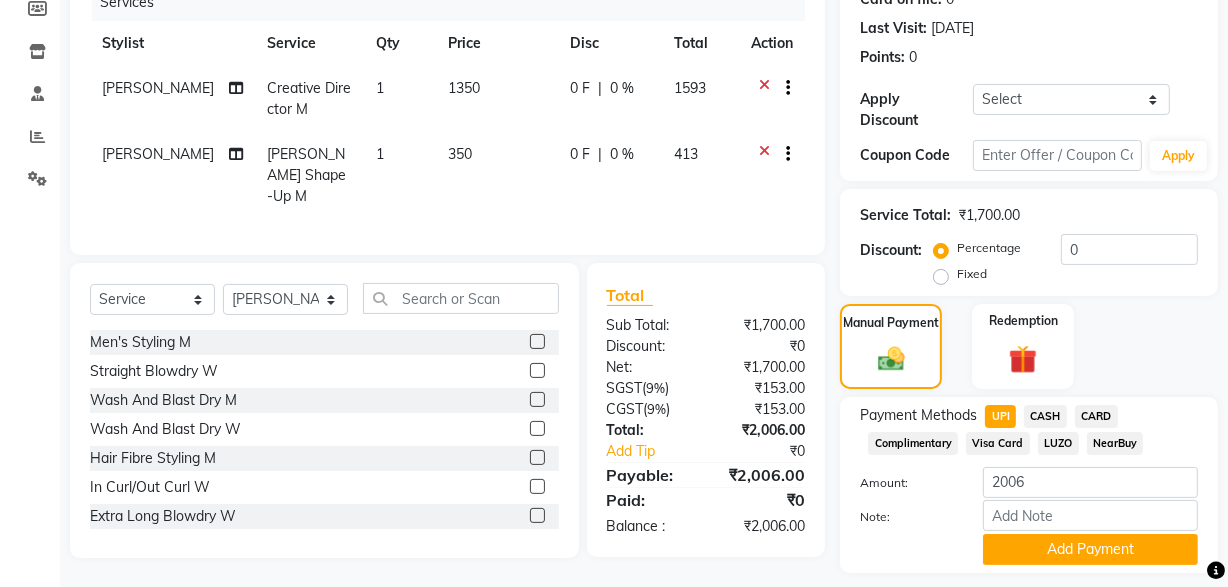 click on "Name: Lynford  Membership:  No Active Membership  Total Visits:  12 Card on file:  0 Last Visit:   25-06-2025 Points:   0  Apply Discount Select Coupon → Titan 1000 Coupon Code Apply Service Total:  ₹1,700.00  Discount:  Percentage   Fixed  0 Manual Payment Redemption Payment Methods  UPI   CASH   CARD   Complimentary   Visa Card   LUZO   NearBuy  Amount: 2006 Note: Add Payment  Continue Without Payment" 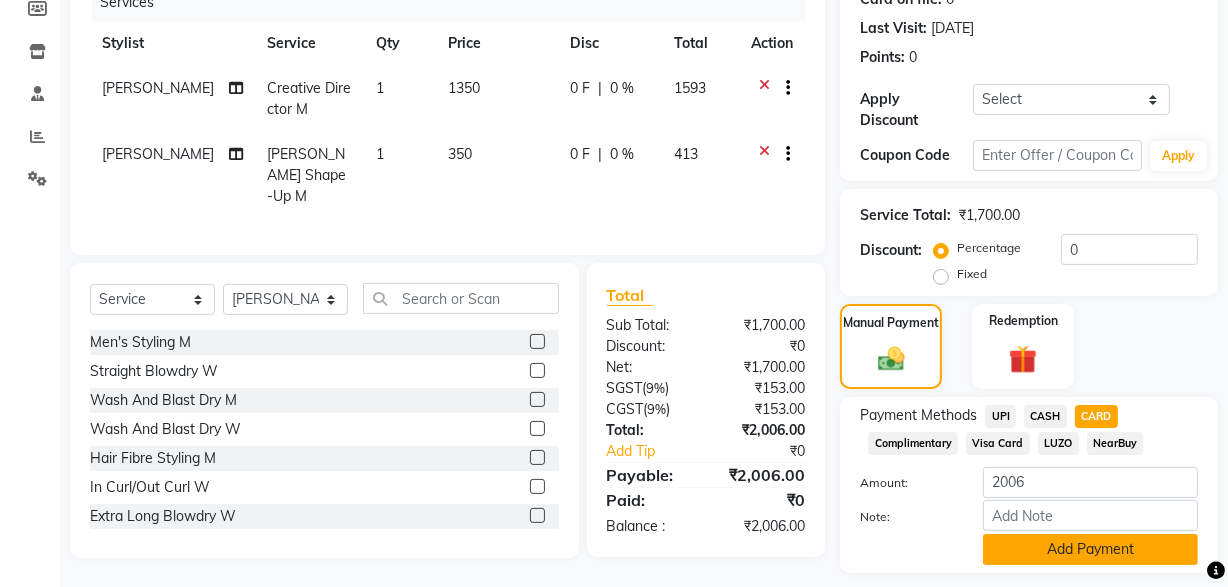 click on "Add Payment" 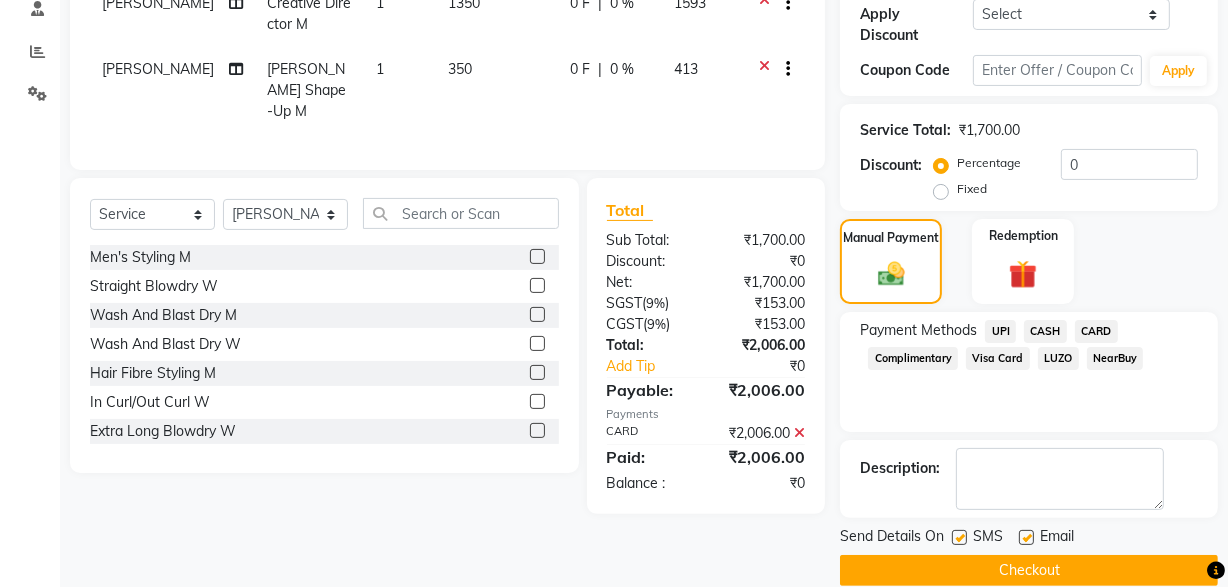 scroll, scrollTop: 377, scrollLeft: 0, axis: vertical 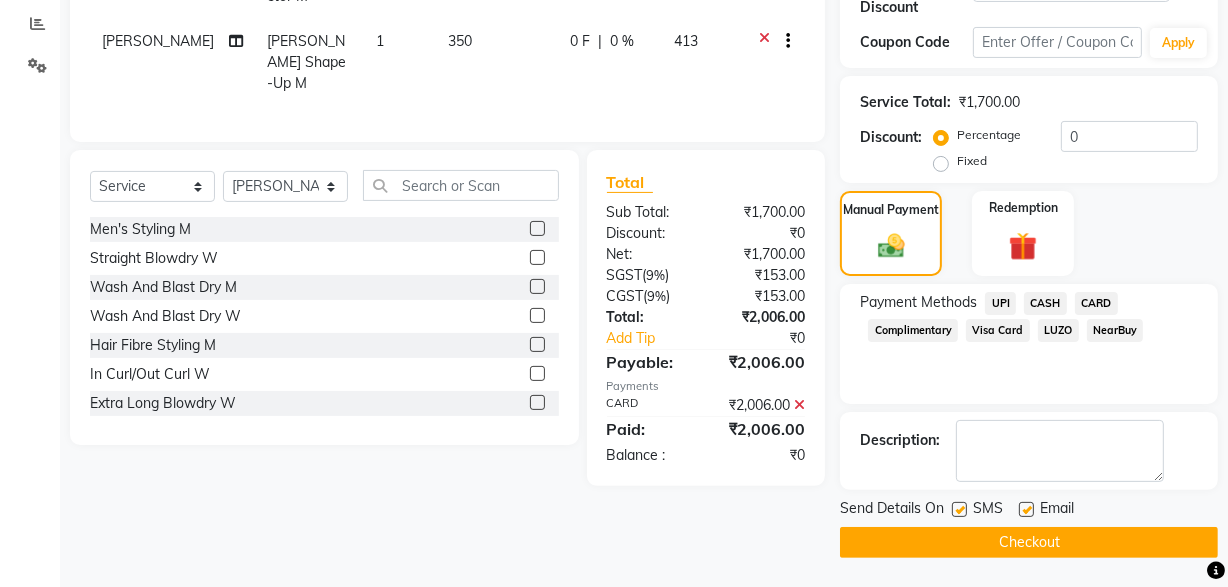 click 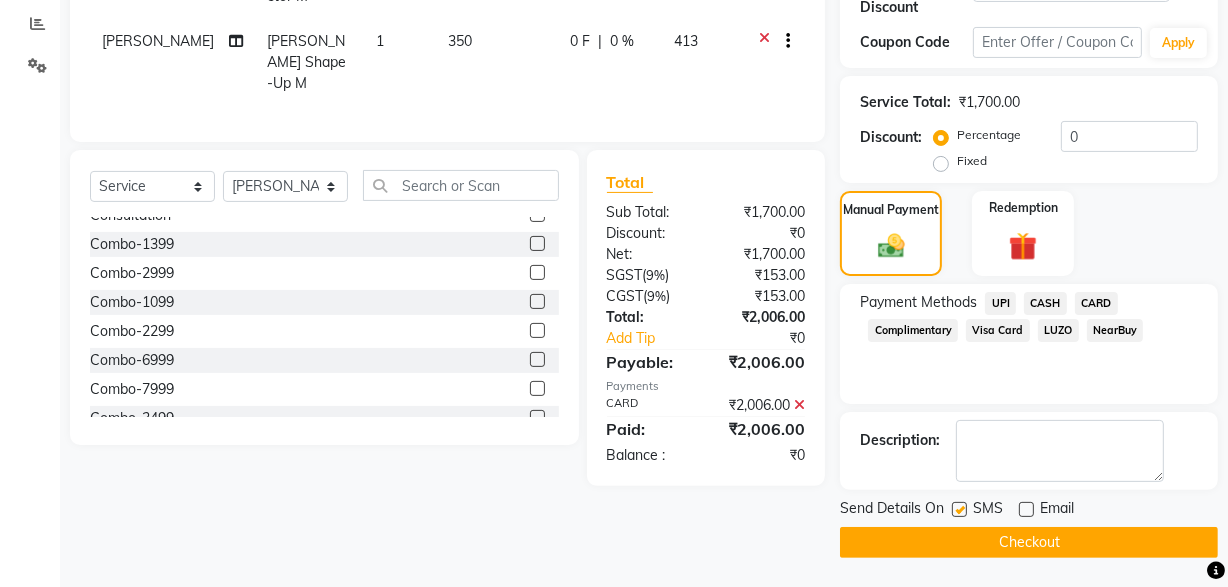 scroll, scrollTop: 606, scrollLeft: 0, axis: vertical 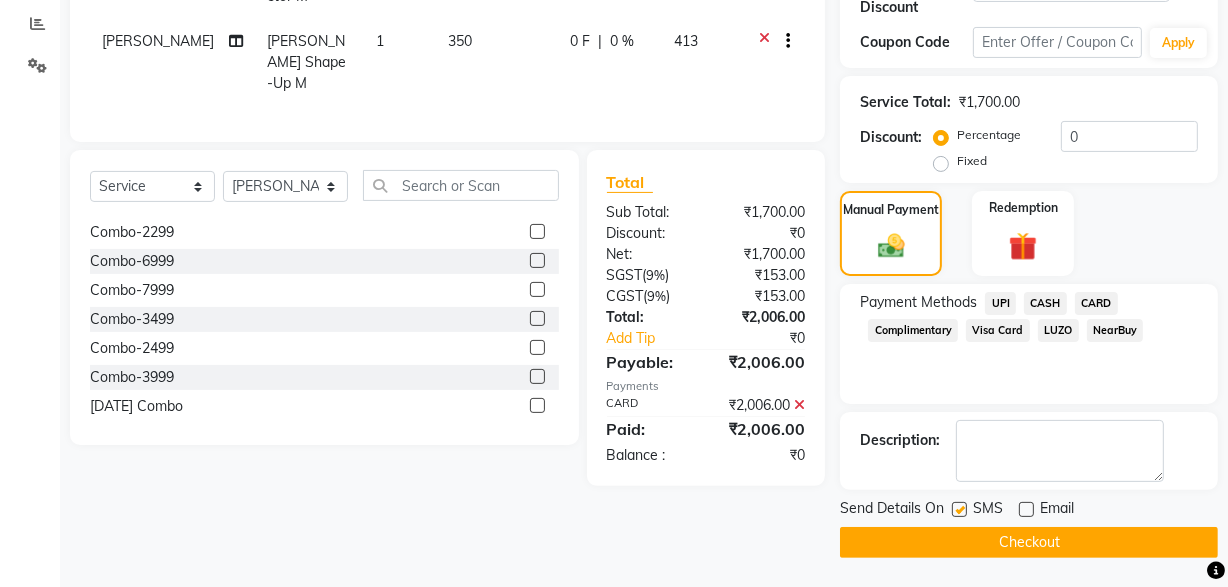 click on "Checkout" 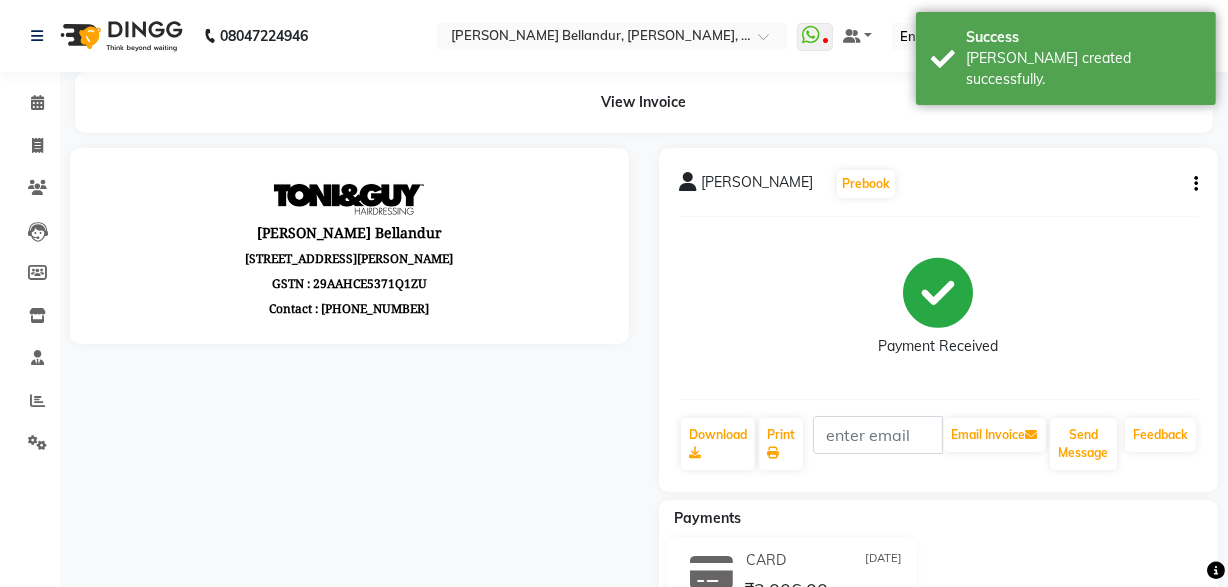 scroll, scrollTop: 0, scrollLeft: 0, axis: both 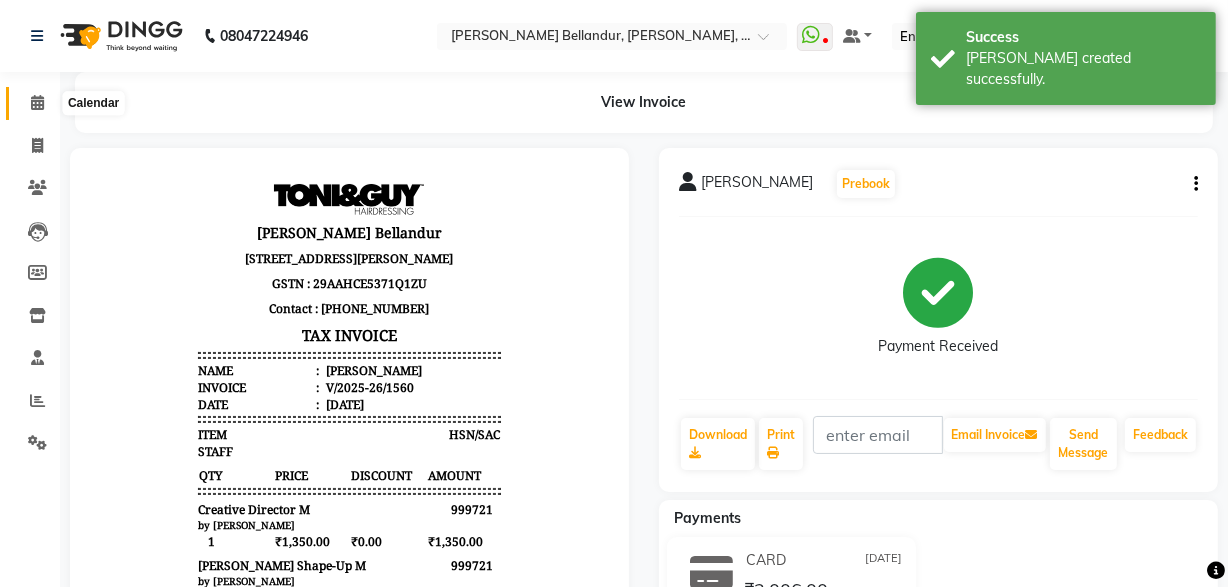 click 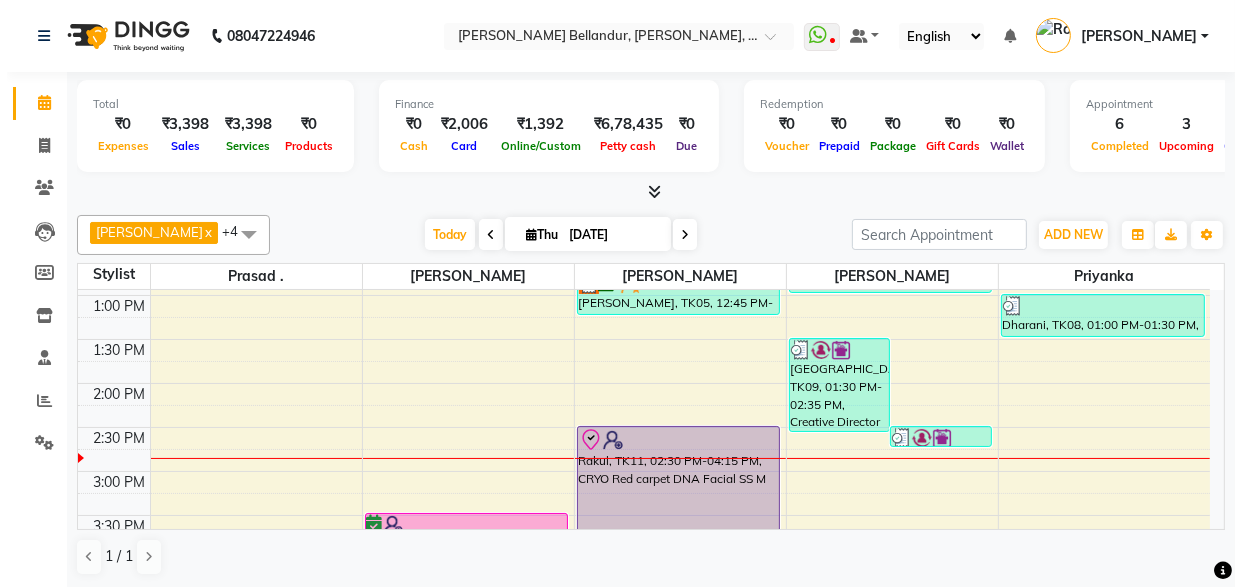 scroll, scrollTop: 228, scrollLeft: 0, axis: vertical 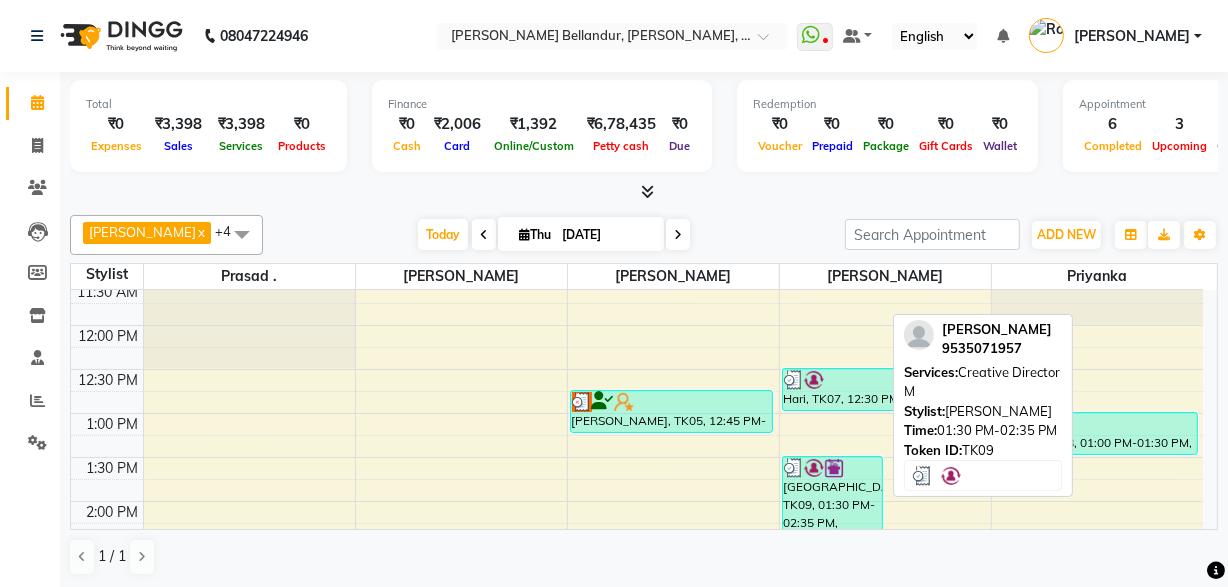 click on "[GEOGRAPHIC_DATA], TK09, 01:30 PM-02:35 PM, Creative Director M" at bounding box center (833, 503) 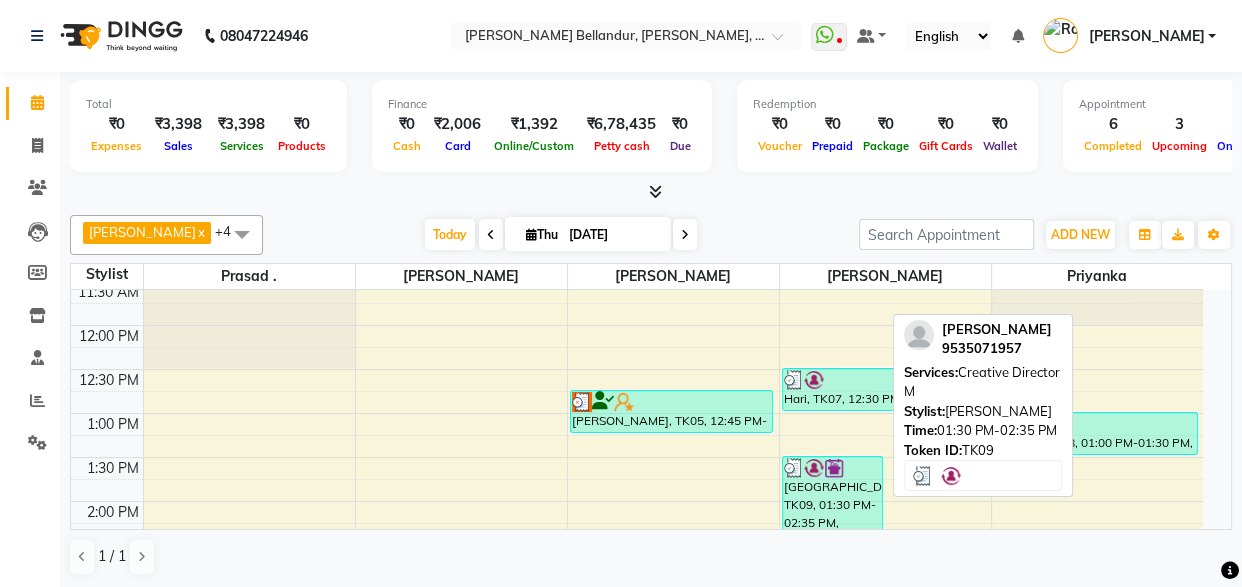 select on "3" 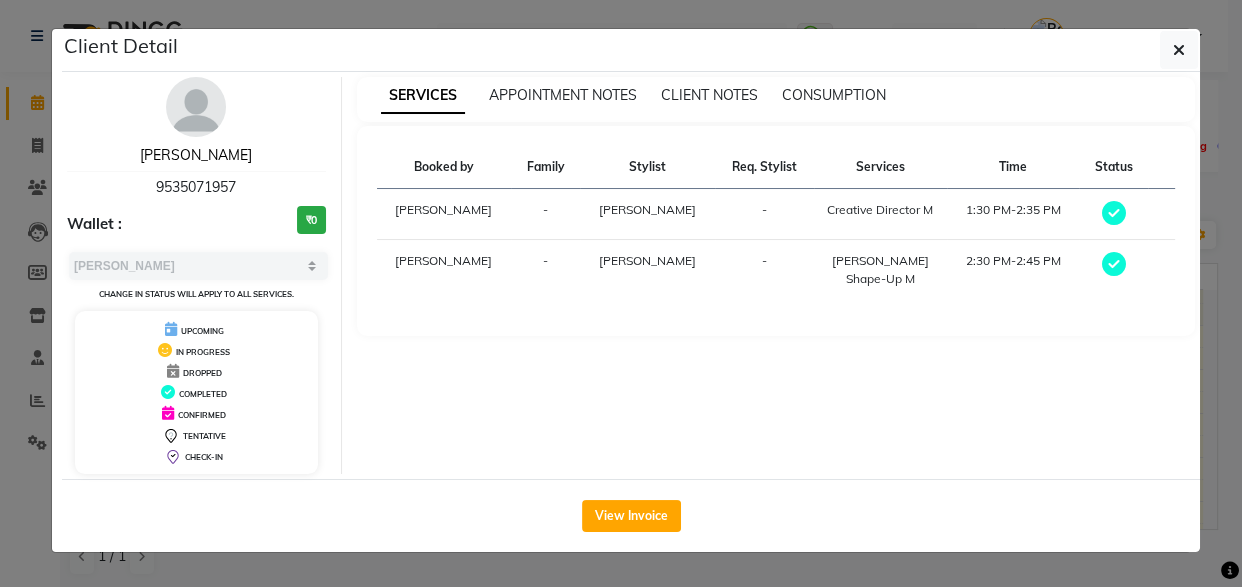 click on "[PERSON_NAME]" at bounding box center [196, 155] 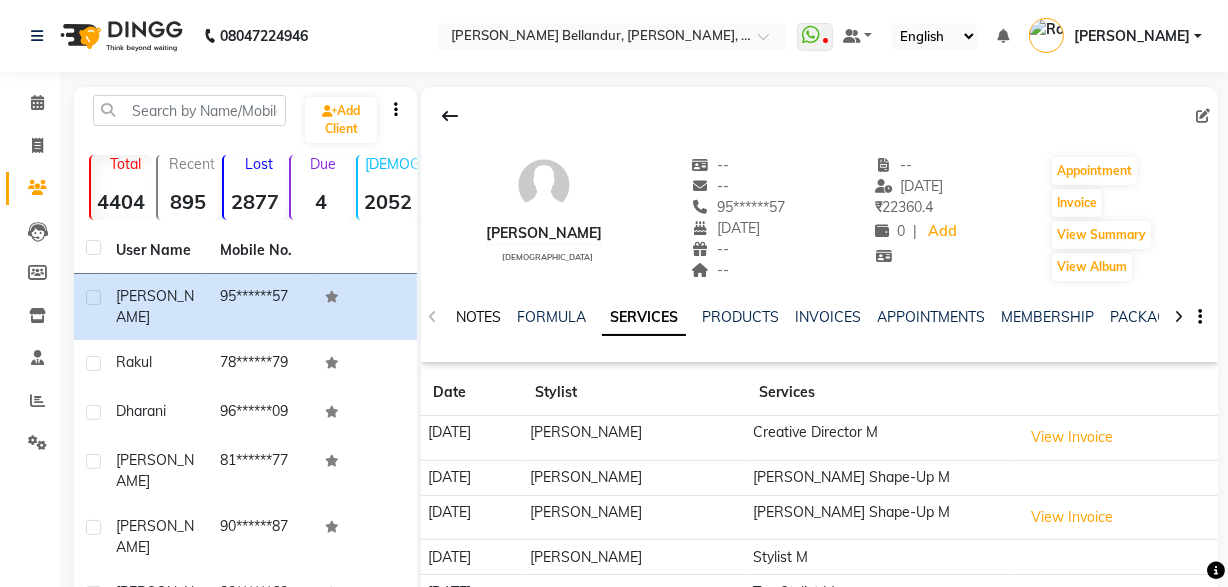 click on "NOTES" 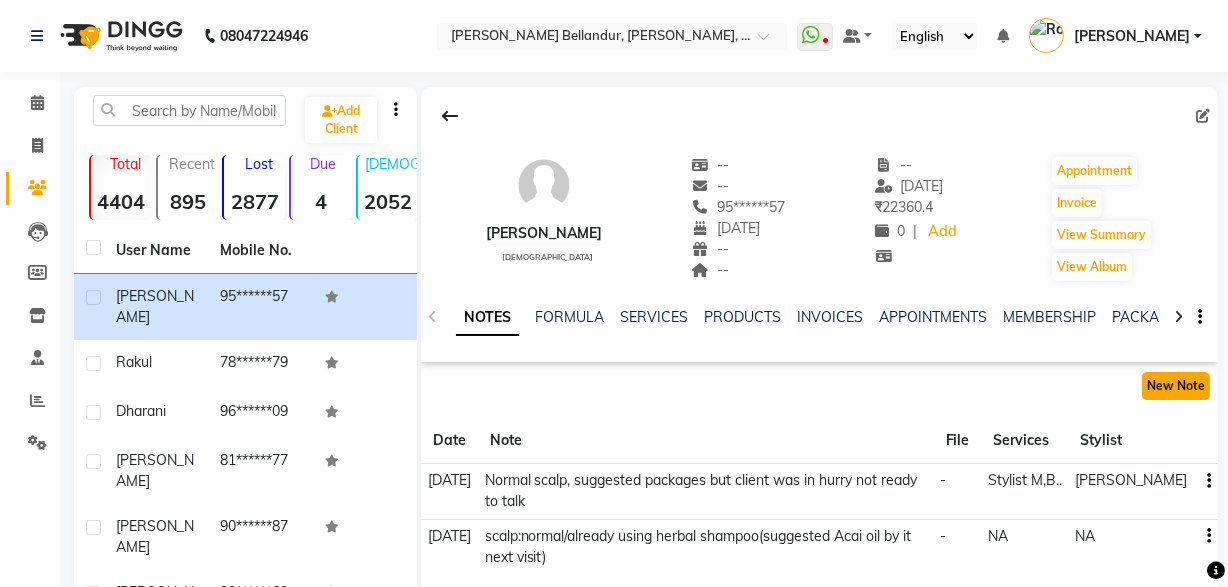 click on "New Note" 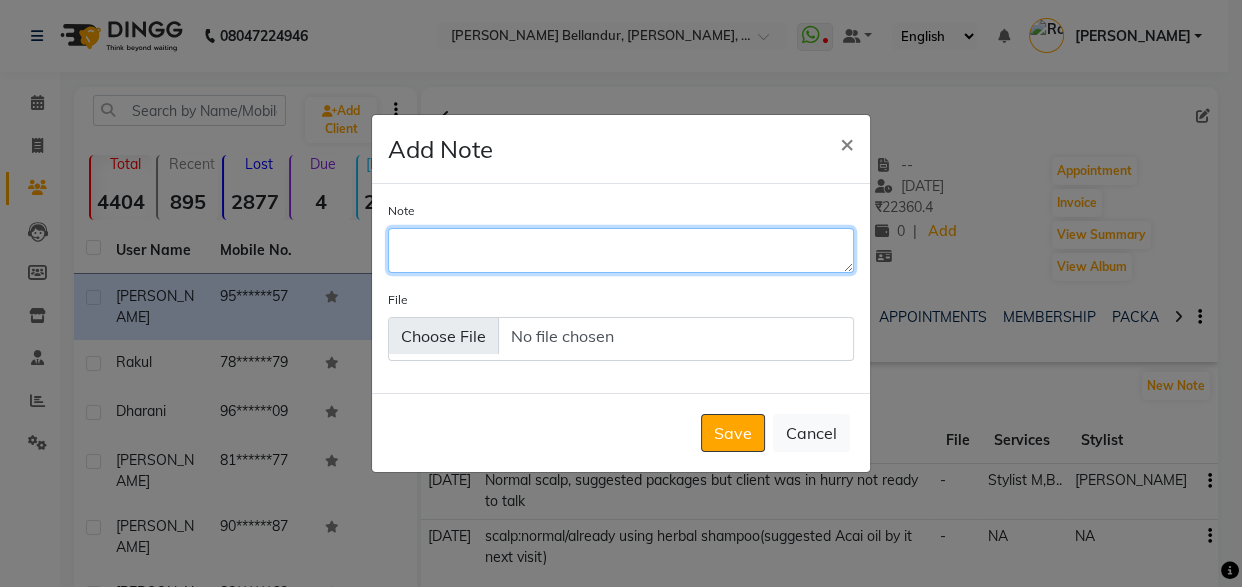 click on "Note" at bounding box center [621, 250] 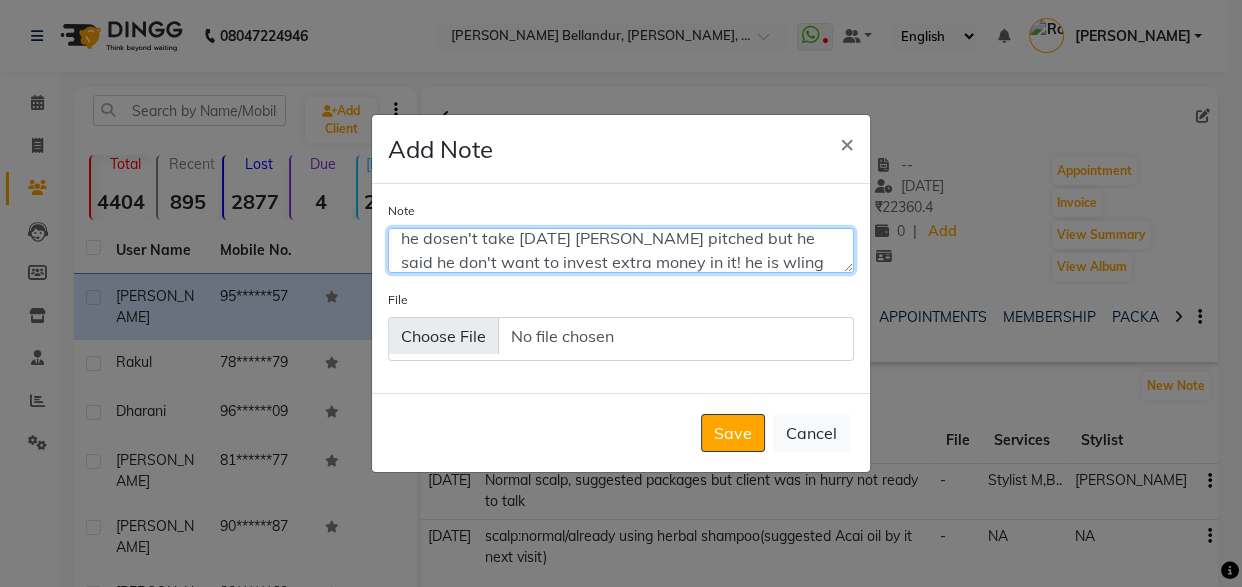 scroll, scrollTop: 57, scrollLeft: 0, axis: vertical 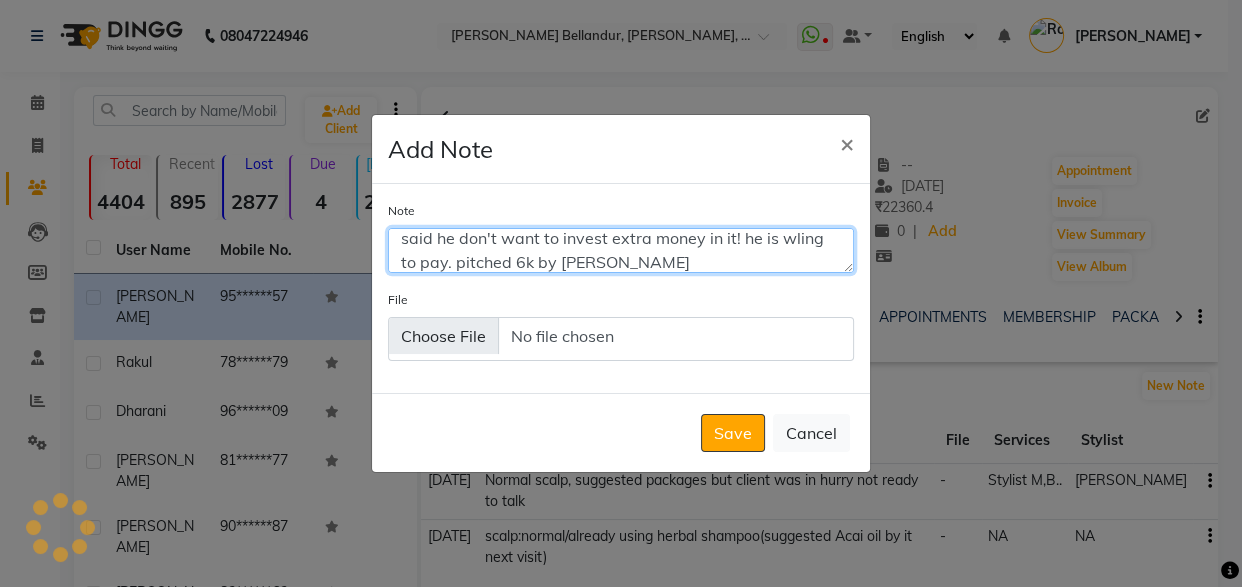 type on "He always makes an excuse that he will take next time but he dosen't take today aslo pitched but he said he don't want to invest extra money in it! he is wling to pay. pitched 6k by roshni" 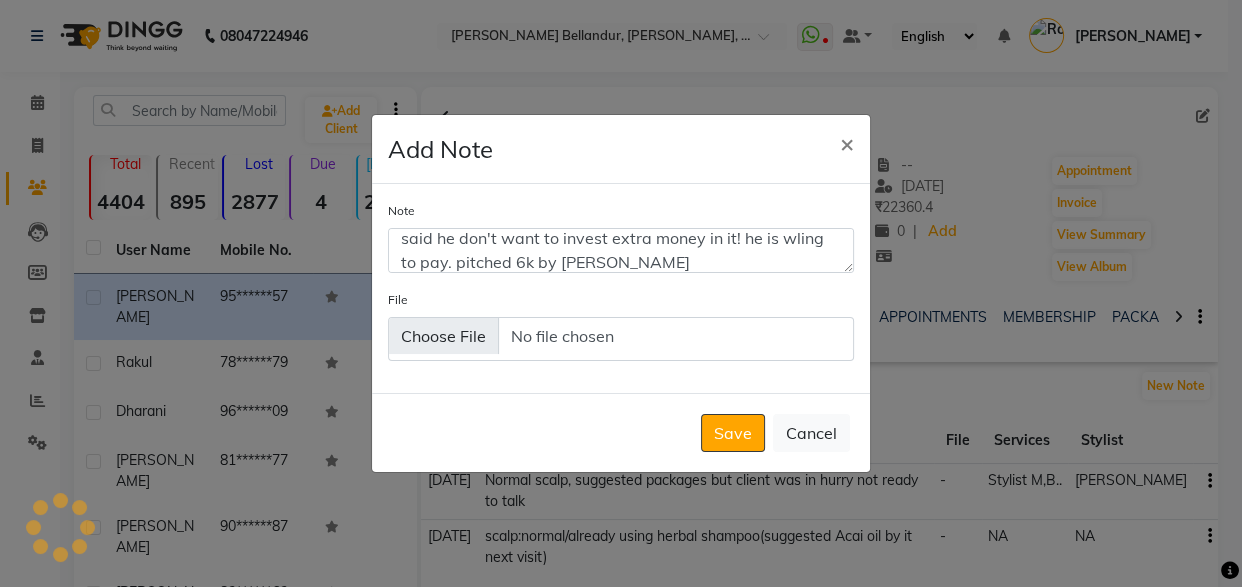 click on "Save   Cancel" 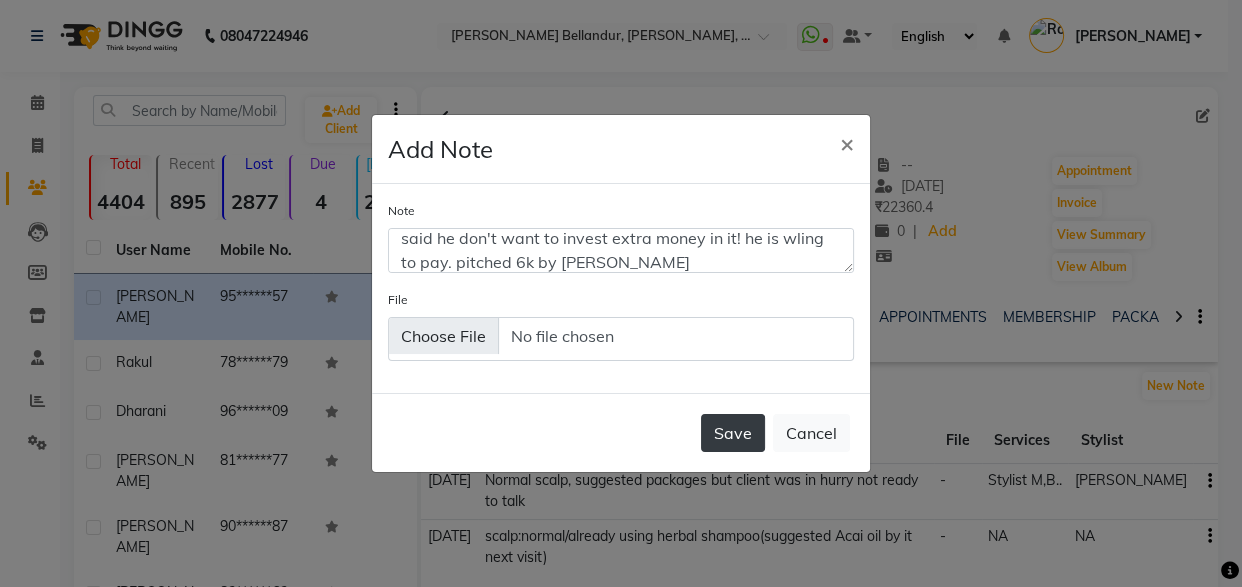 click on "Save" 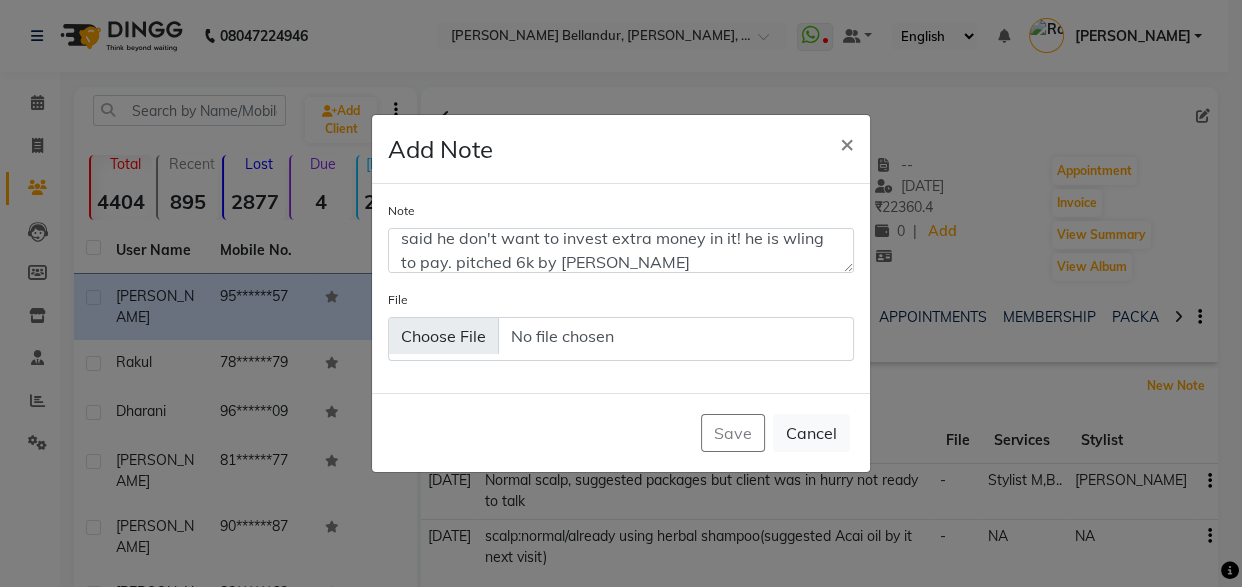 type 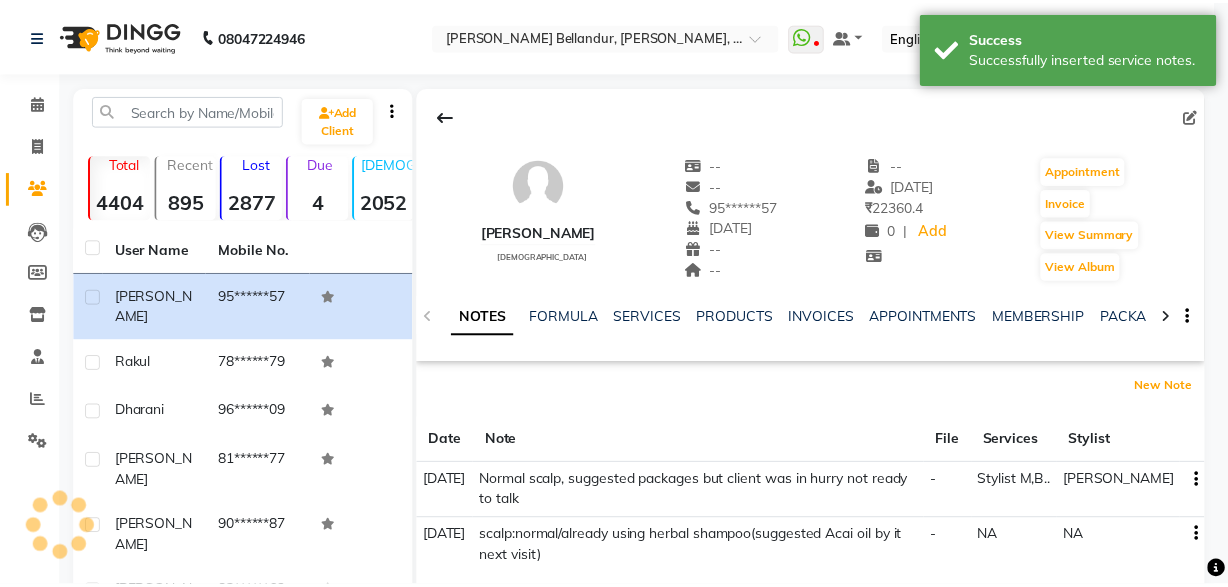 scroll, scrollTop: 0, scrollLeft: 0, axis: both 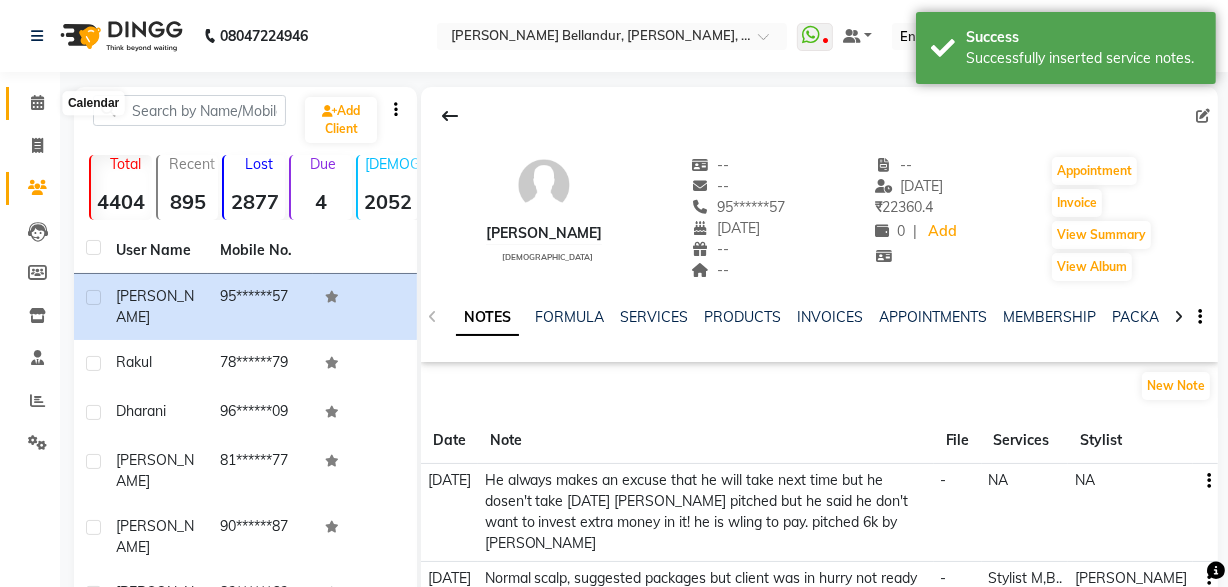 click 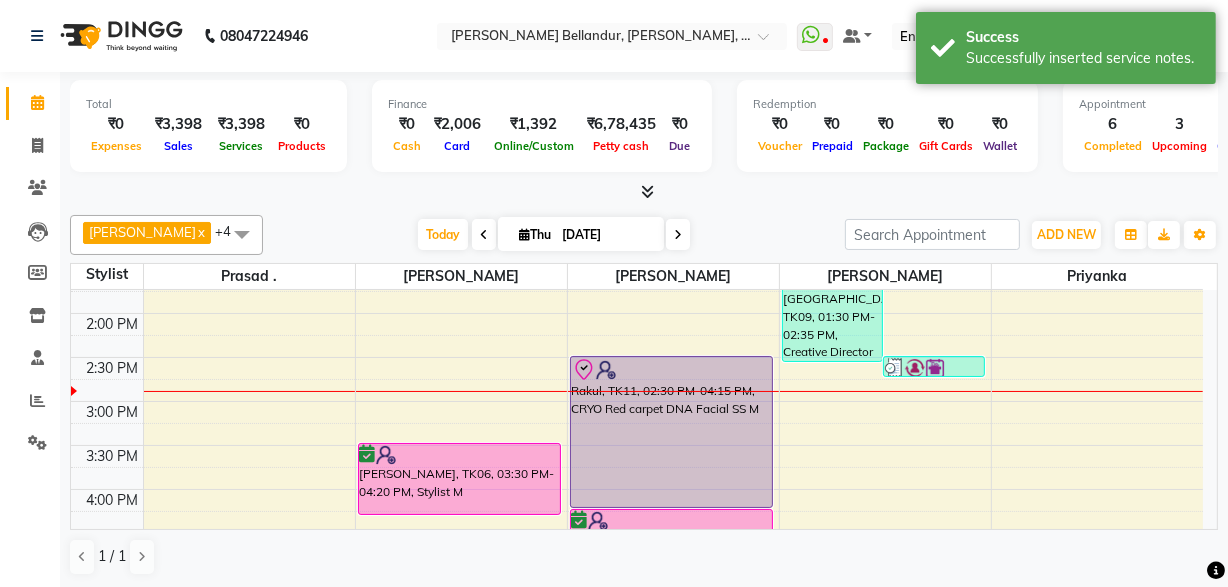 scroll, scrollTop: 414, scrollLeft: 0, axis: vertical 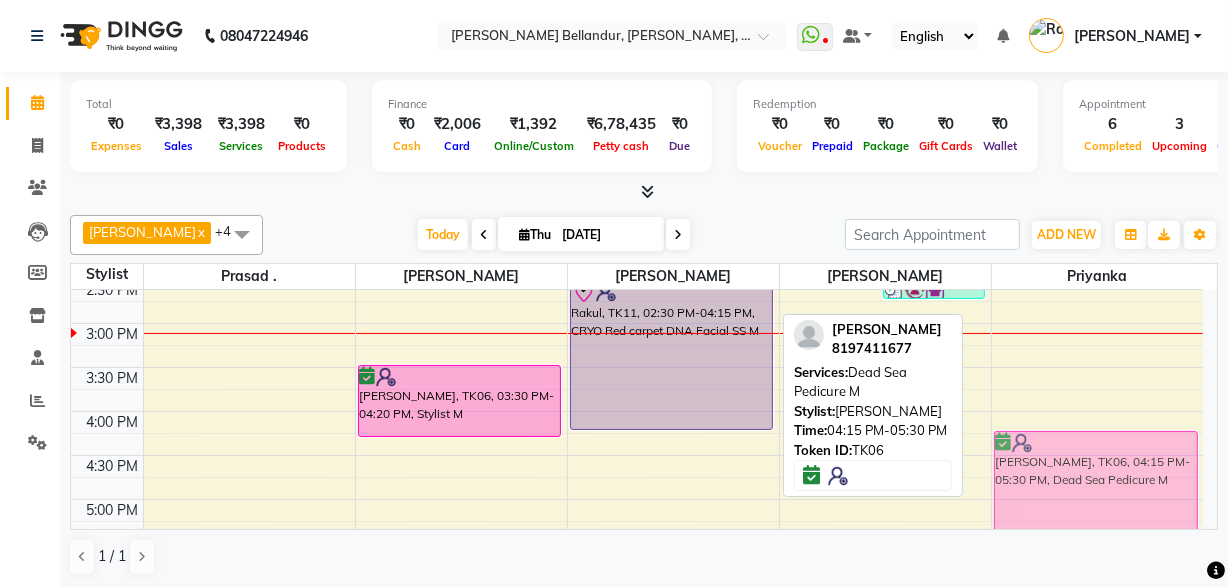 drag, startPoint x: 688, startPoint y: 463, endPoint x: 1039, endPoint y: 471, distance: 351.09116 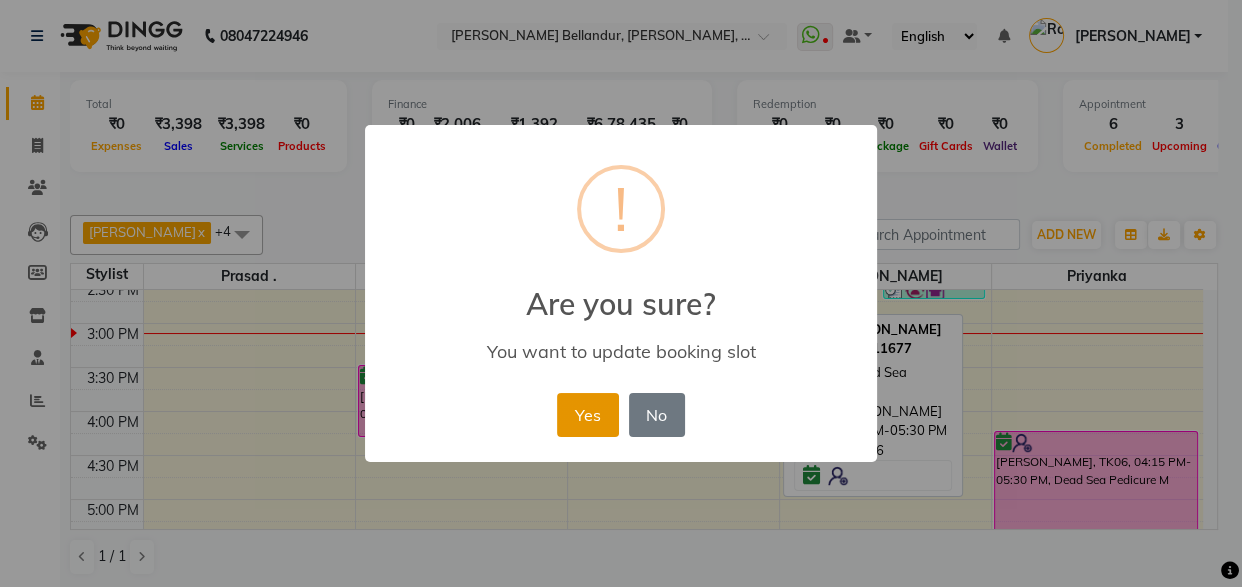 click on "Yes" at bounding box center [587, 415] 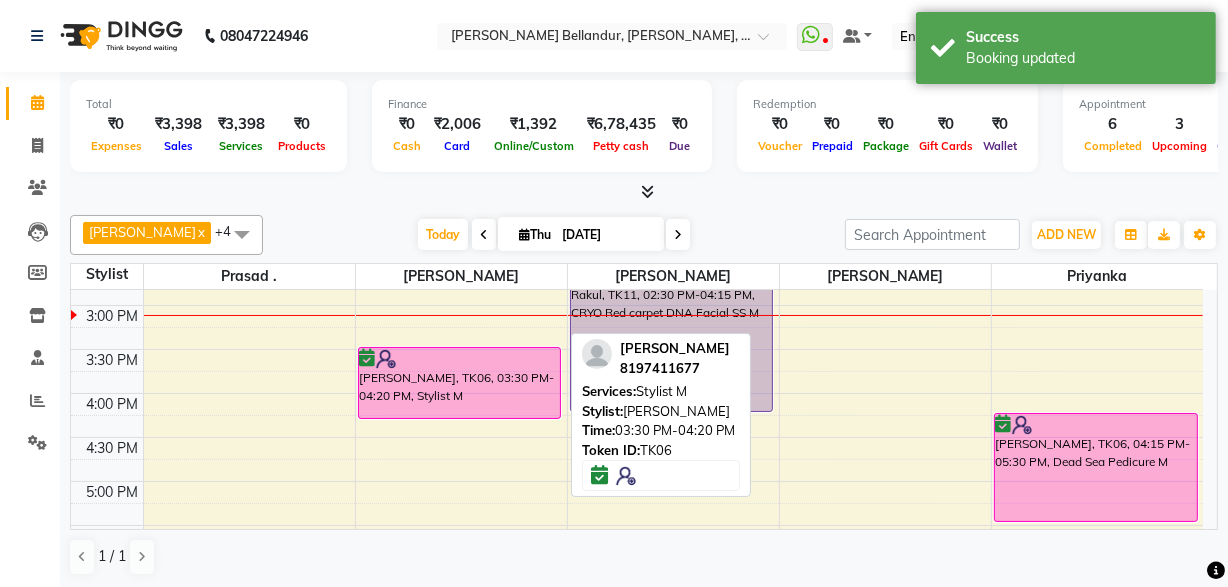 scroll, scrollTop: 519, scrollLeft: 0, axis: vertical 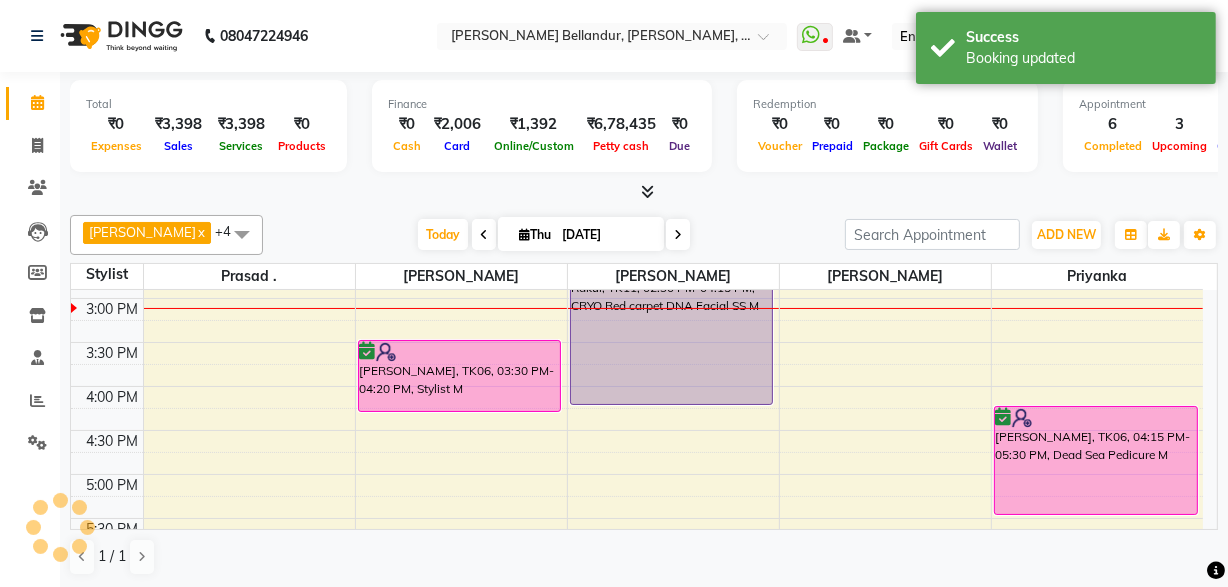 click on "Total  ₹0  Expenses ₹3,398  Sales ₹3,398  Services ₹0  Products Finance  ₹0  Cash ₹2,006  Card ₹1,392  Online/Custom ₹6,78,435 Petty cash ₹0 Due  Redemption  ₹0 Voucher ₹0 Prepaid ₹0 Package ₹0  Gift Cards ₹0  Wallet  Appointment  6 Completed 3 Upcoming 0 Ongoing 0 No show  Other sales  ₹0  Packages ₹0  Memberships ₹0  Vouchers ₹0  Prepaids ₹0  Gift Cards Sakib  x Prasad .  x Sabina  x Umar  x Priyanka  x +4 Select All Aftab Gagan Z Logeshwari . Prasad . Priyanka Roshini Sabina Sakib Tester Umar Vinay KL Today  Thu 10-07-2025 Toggle Dropdown Add Appointment Add Invoice Add Attendance Add Client Add Transaction Toggle Dropdown Add Appointment Add Invoice Add Attendance Add Client ADD NEW Toggle Dropdown Add Appointment Add Invoice Add Attendance Add Client Add Transaction Sakib  x Prasad .  x Sabina  x Umar  x Priyanka  x +4 Select All Aftab Gagan Z Logeshwari . Prasad . Priyanka Roshini Sabina Sakib Tester Umar Vinay KL Group By  Staff View   Room View  View as" 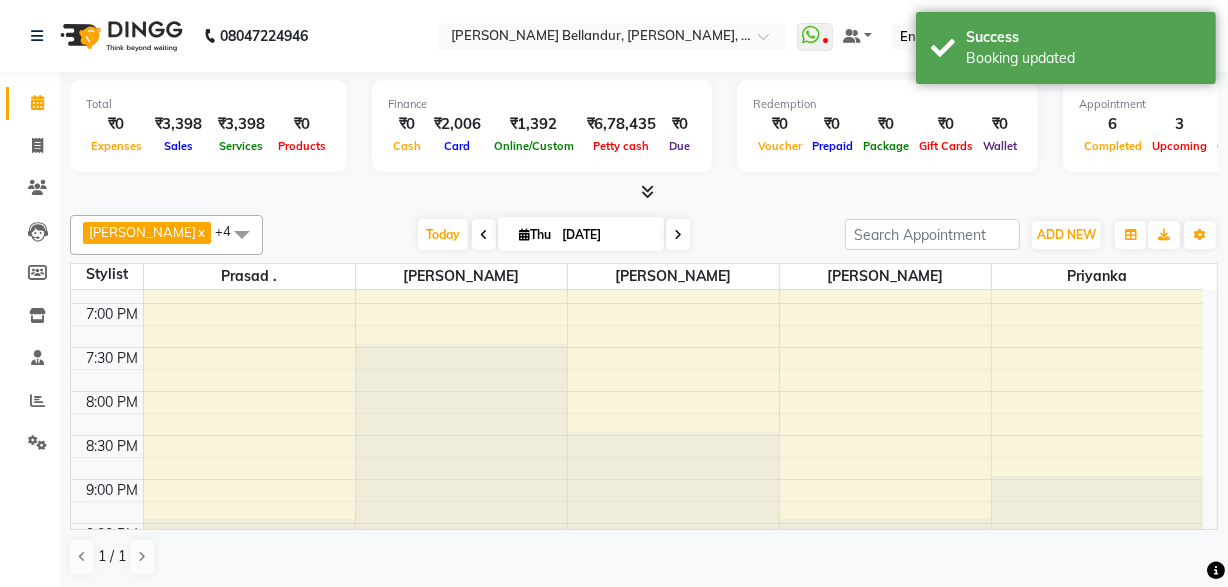 scroll, scrollTop: 900, scrollLeft: 0, axis: vertical 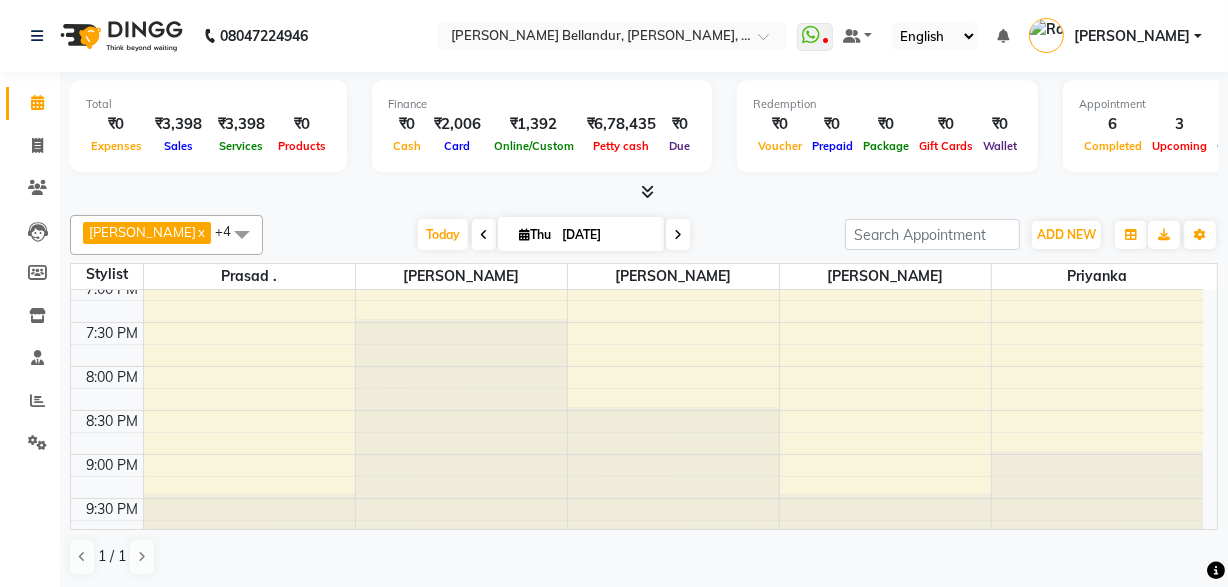 click at bounding box center [678, 235] 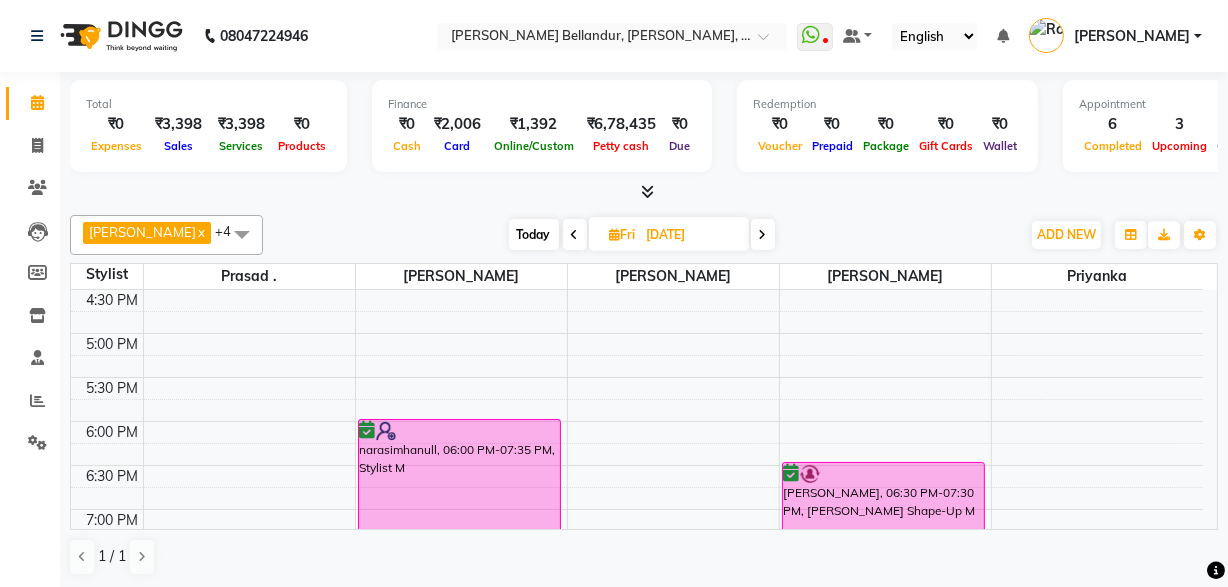 scroll, scrollTop: 664, scrollLeft: 0, axis: vertical 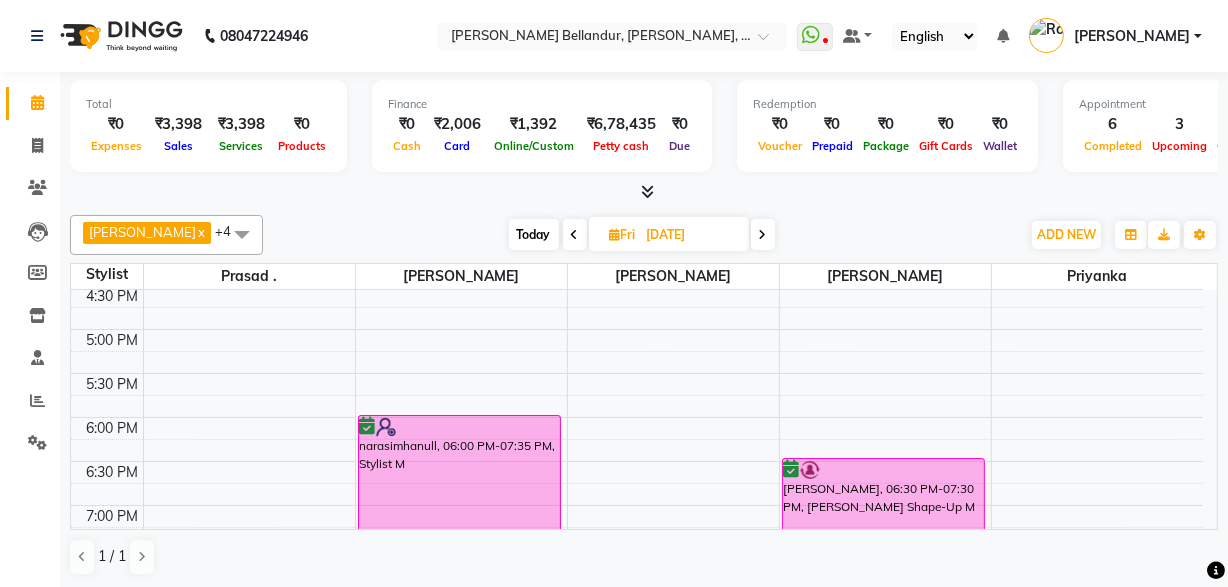 click at bounding box center (575, 234) 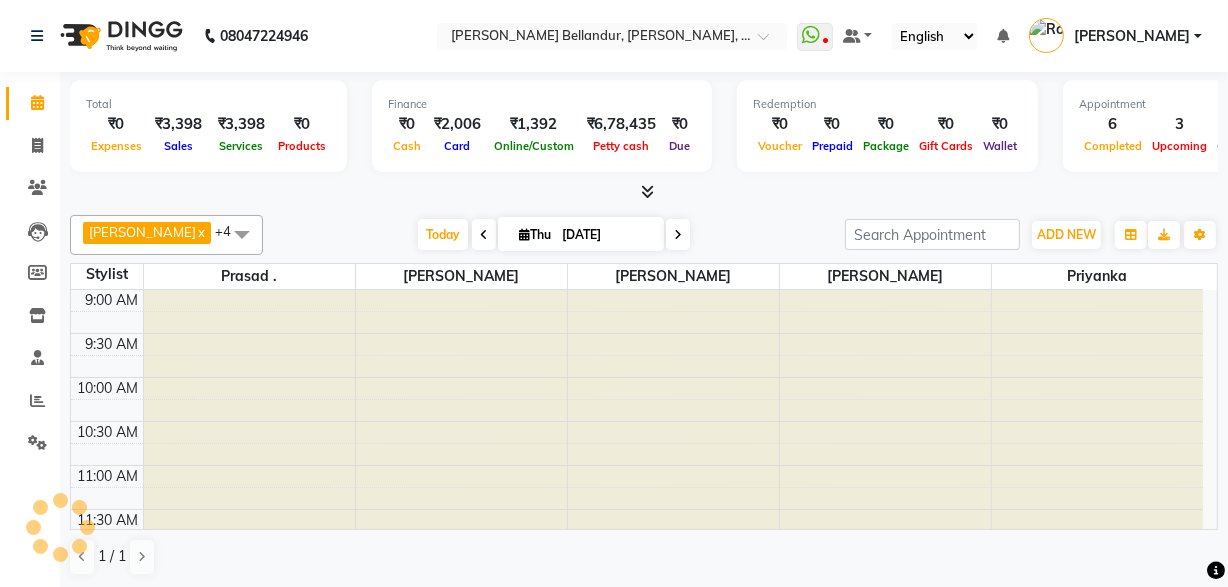 scroll, scrollTop: 527, scrollLeft: 0, axis: vertical 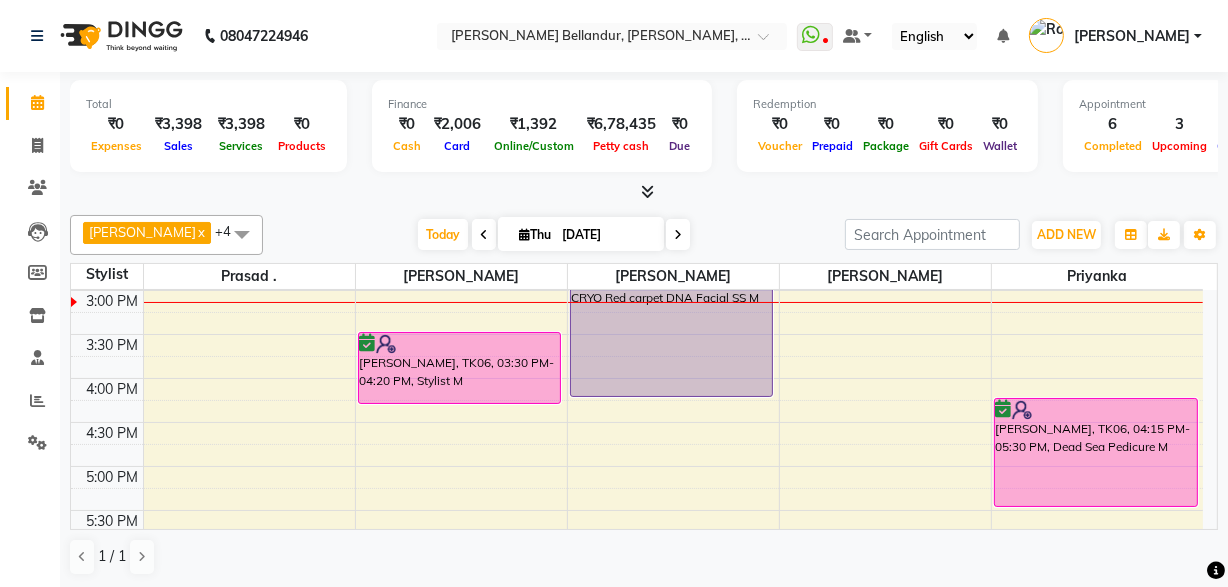 click at bounding box center (484, 235) 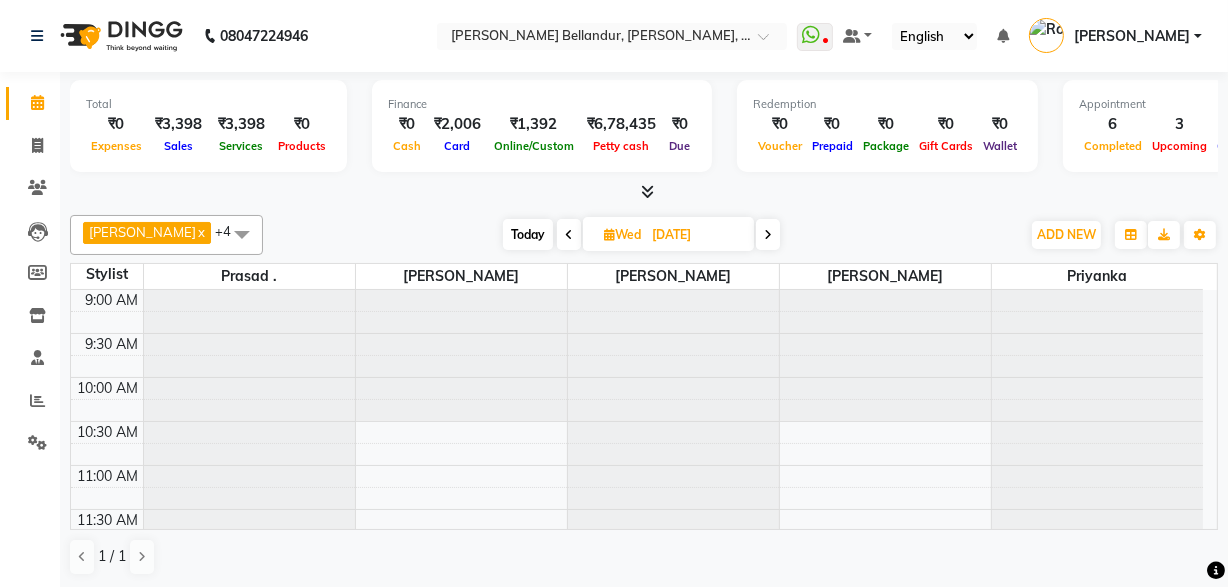 scroll, scrollTop: 527, scrollLeft: 0, axis: vertical 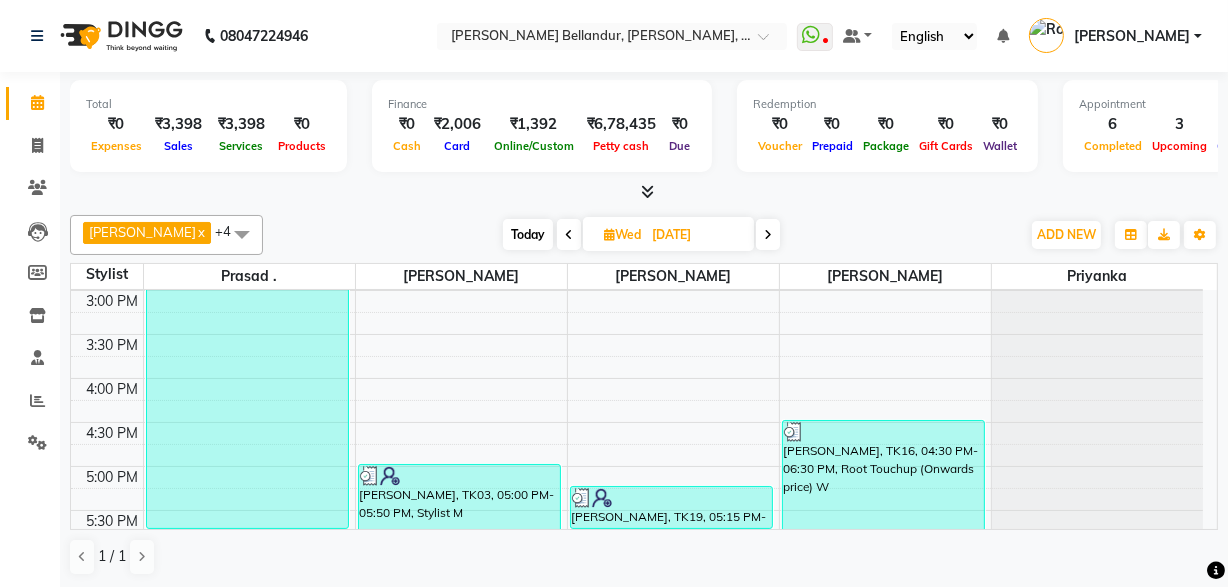 click at bounding box center [768, 234] 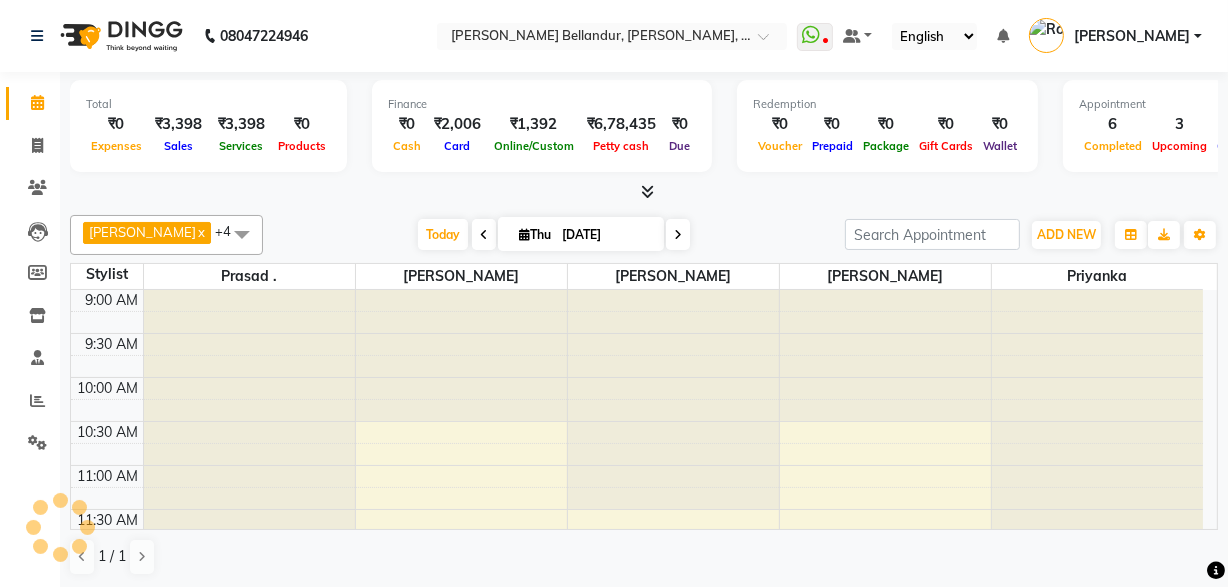 scroll, scrollTop: 527, scrollLeft: 0, axis: vertical 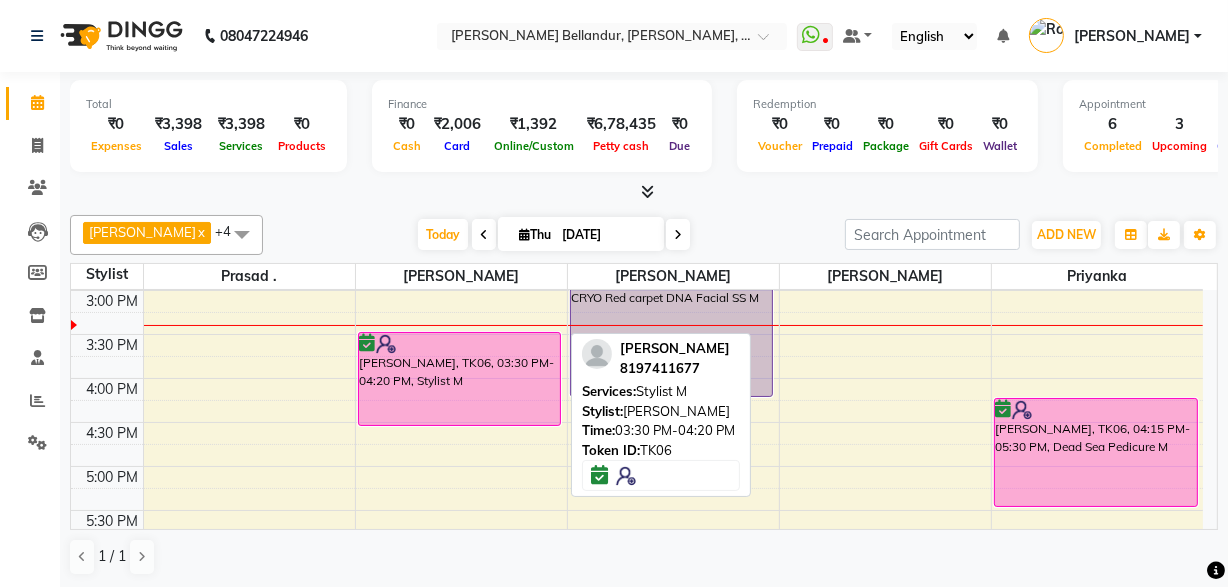 drag, startPoint x: 452, startPoint y: 401, endPoint x: 445, endPoint y: 439, distance: 38.63936 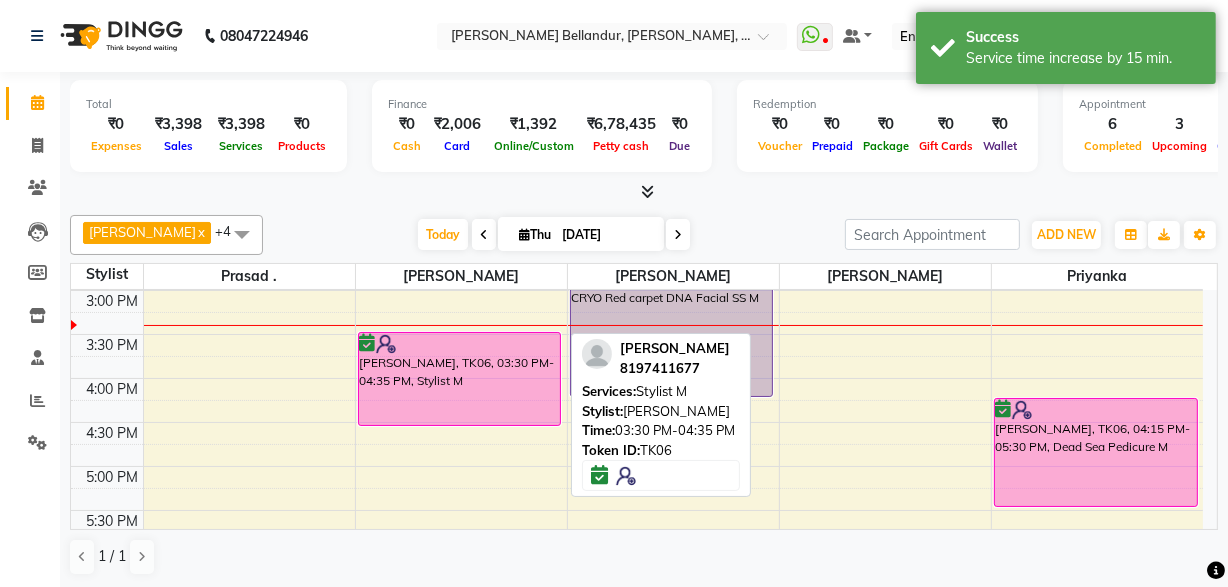 click on "Anandh, TK06, 03:30 PM-04:35 PM, Stylist M" at bounding box center (460, 379) 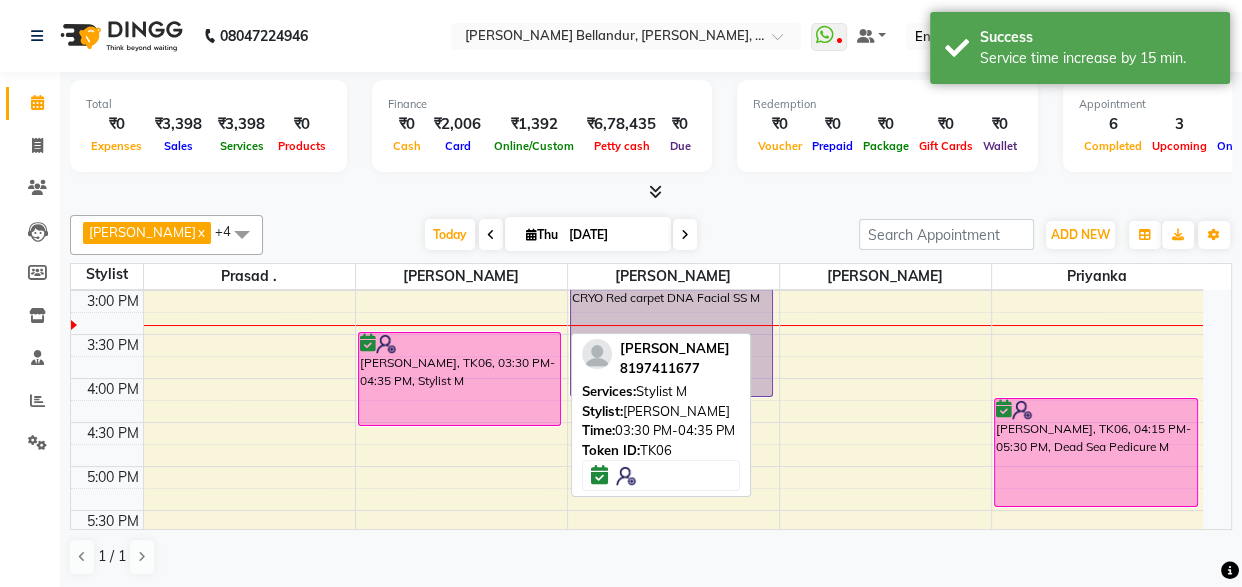 select on "6" 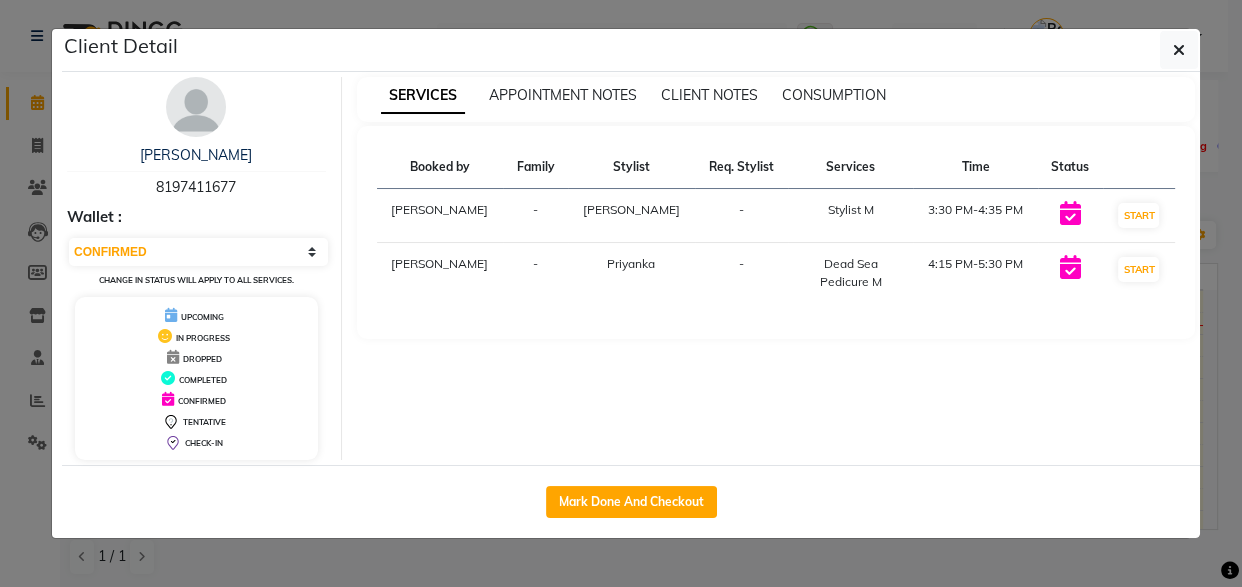 click on "Client Detail  Anandh    8197411677 Wallet : Select IN SERVICE CONFIRMED TENTATIVE CHECK IN MARK DONE DROPPED UPCOMING Change in status will apply to all services. UPCOMING IN PROGRESS DROPPED COMPLETED CONFIRMED TENTATIVE CHECK-IN SERVICES APPOINTMENT NOTES CLIENT NOTES CONSUMPTION Booked by Family Stylist Req. Stylist Services Time Status  Roshini  - Umar -  Stylist M   3:30 PM-4:35 PM   START   Roshini  - Priyanka -  Dead Sea Pedicure M   4:15 PM-5:30 PM   START   Mark Done And Checkout" 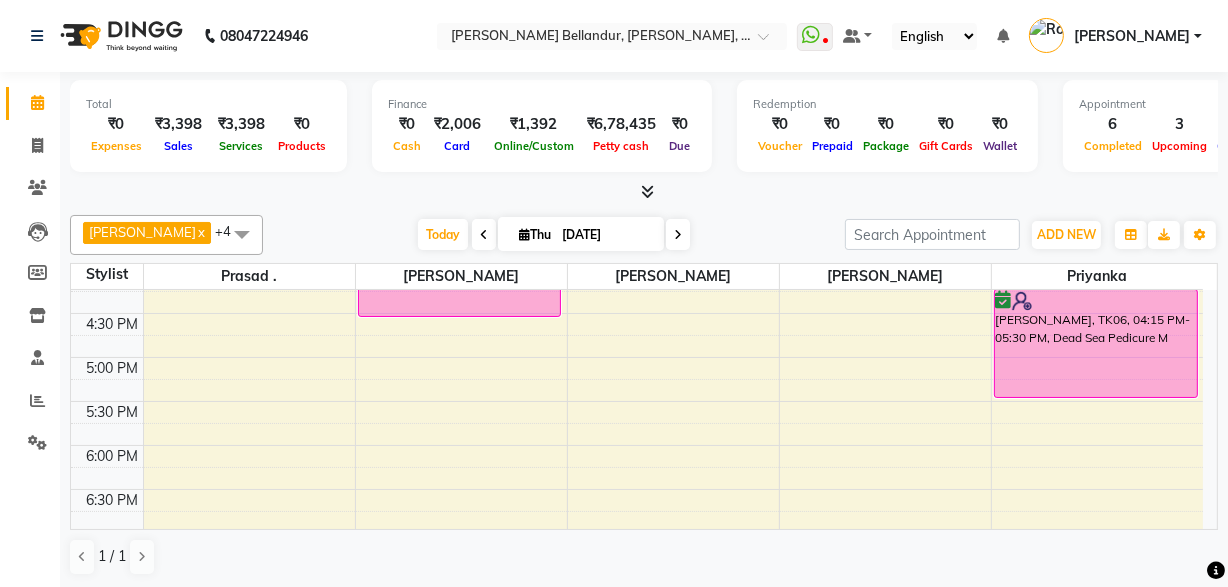 scroll, scrollTop: 900, scrollLeft: 0, axis: vertical 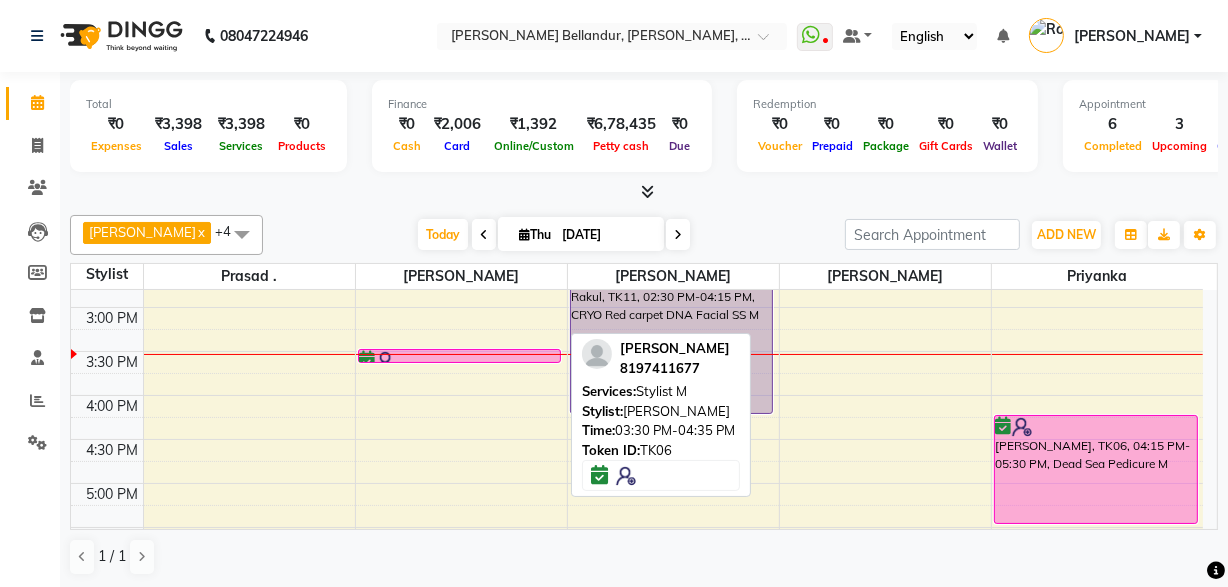 drag, startPoint x: 453, startPoint y: 438, endPoint x: 452, endPoint y: 361, distance: 77.00649 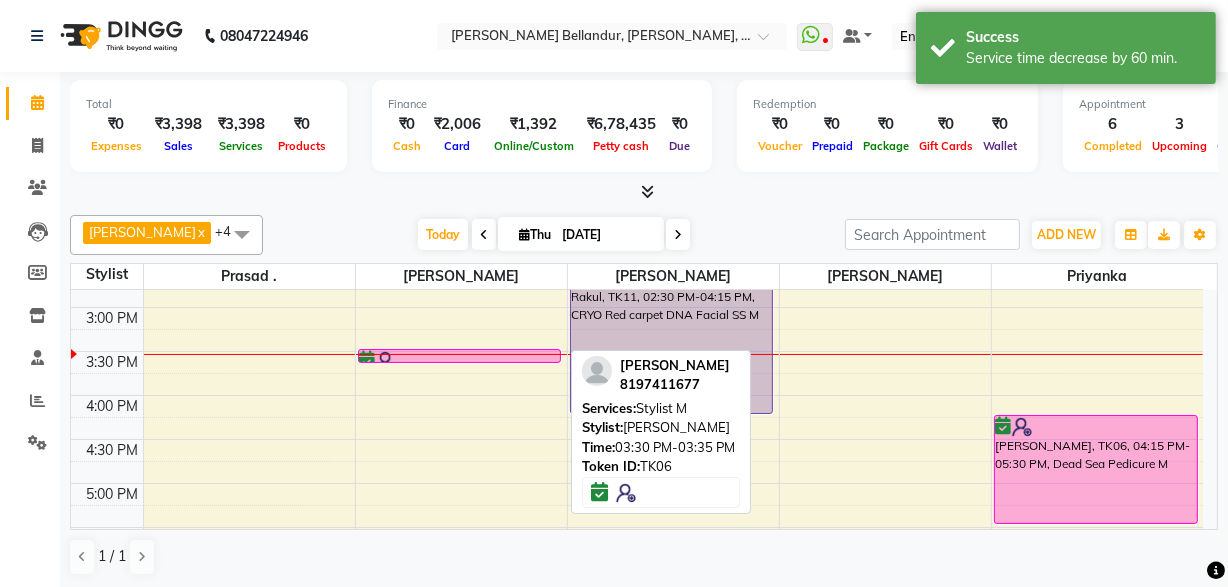 click at bounding box center (460, 361) 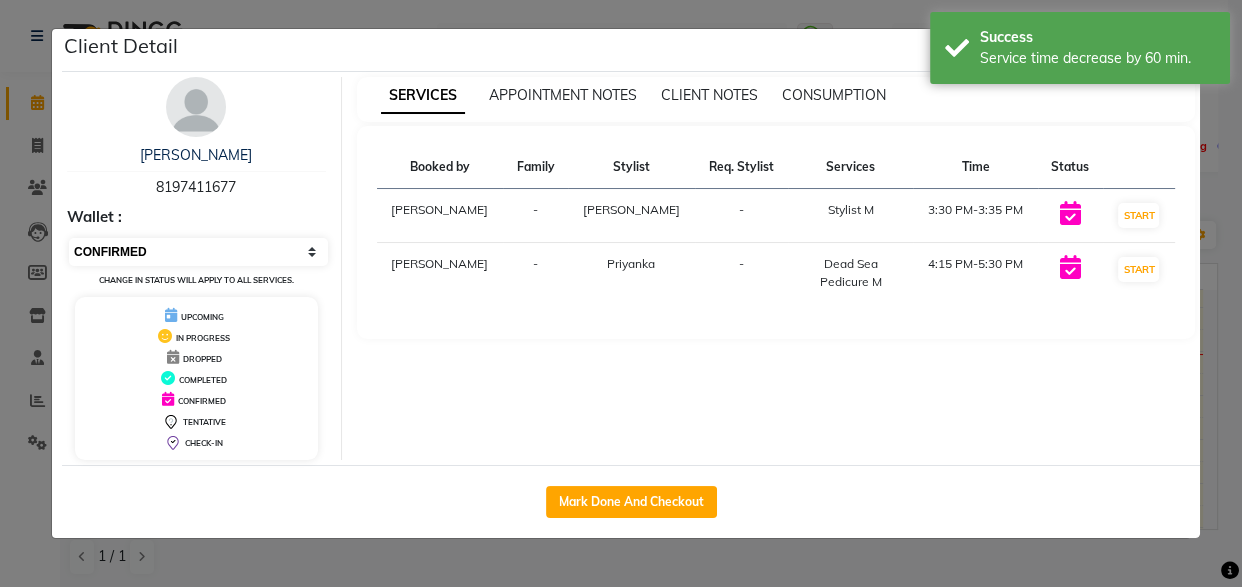 click on "Select IN SERVICE CONFIRMED TENTATIVE CHECK IN MARK DONE DROPPED UPCOMING" at bounding box center (198, 252) 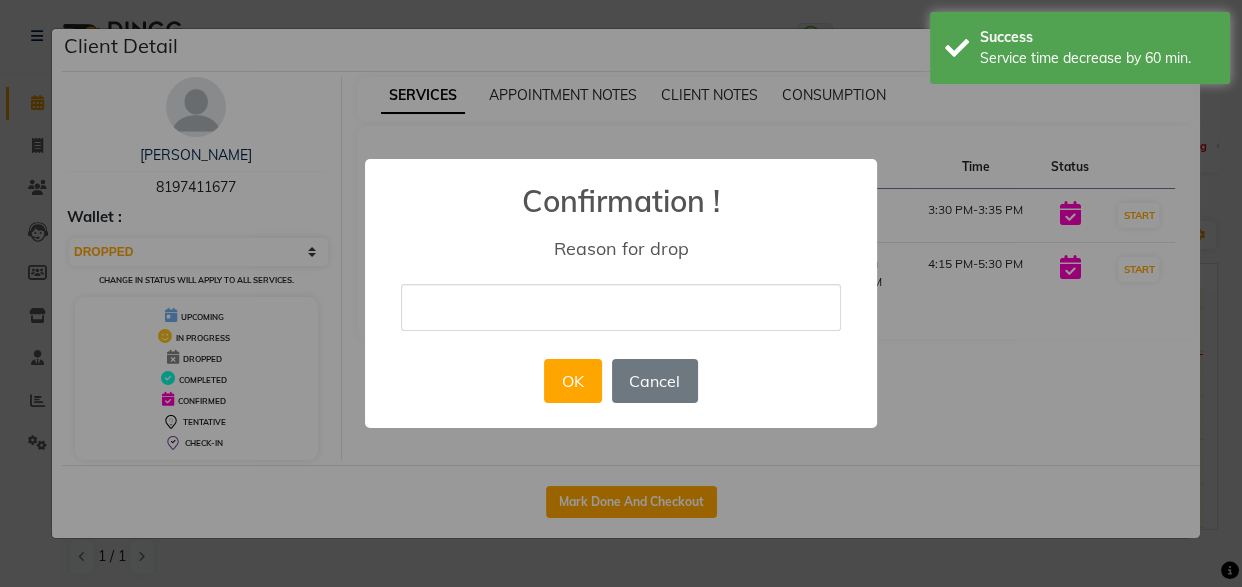 click at bounding box center (621, 307) 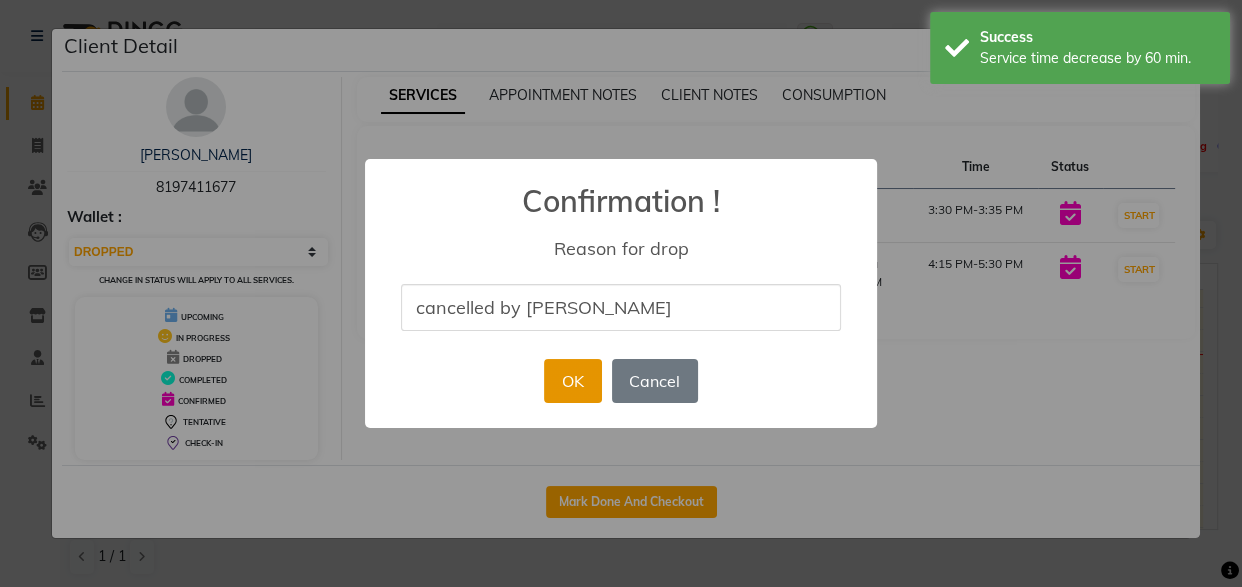 click on "OK" at bounding box center [572, 381] 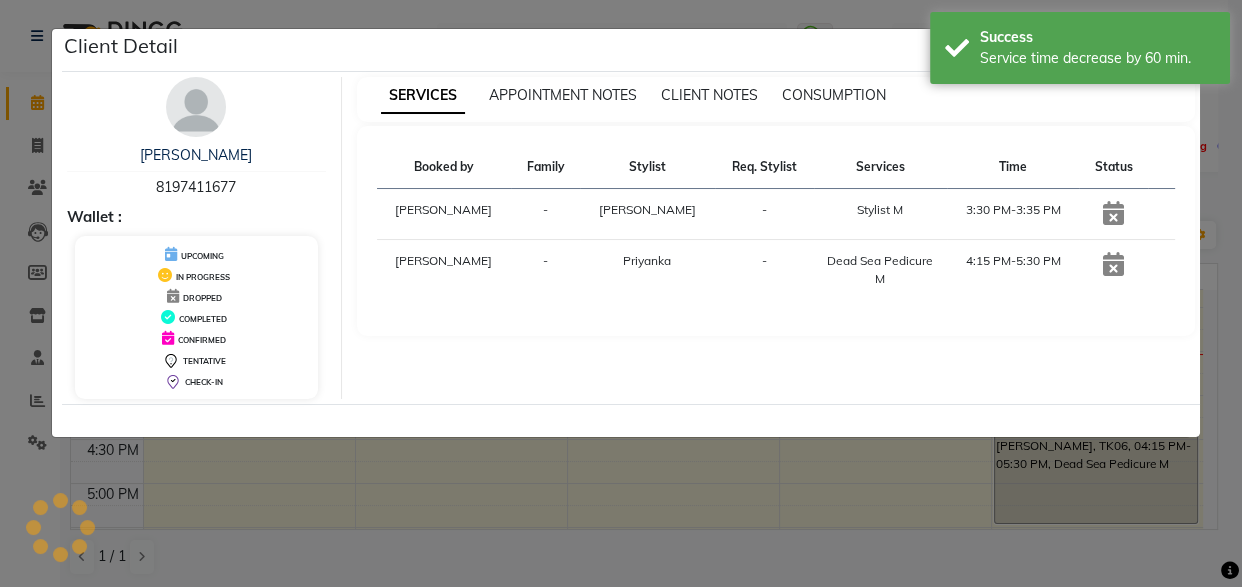 click on "Client Detail  Anandh    8197411677 Wallet : UPCOMING IN PROGRESS DROPPED COMPLETED CONFIRMED TENTATIVE CHECK-IN SERVICES APPOINTMENT NOTES CLIENT NOTES CONSUMPTION Booked by Family Stylist Req. Stylist Services Time Status  Roshini  - Umar -  Stylist M   3:30 PM-3:35 PM   Roshini  - Priyanka -  Dead Sea Pedicure M   4:15 PM-5:30 PM" 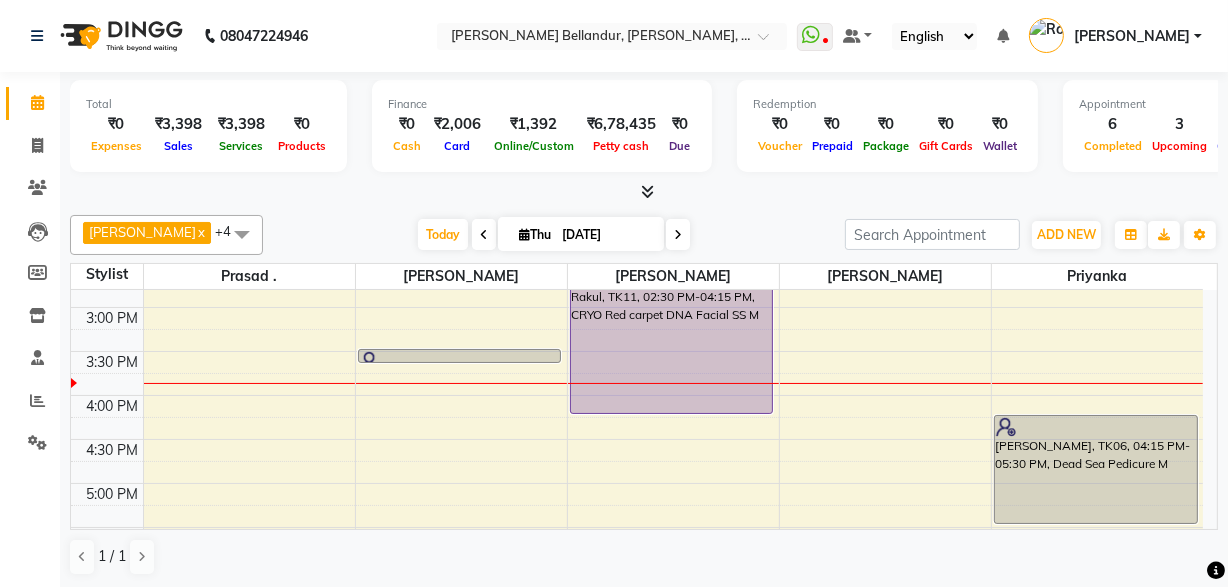 click at bounding box center [678, 235] 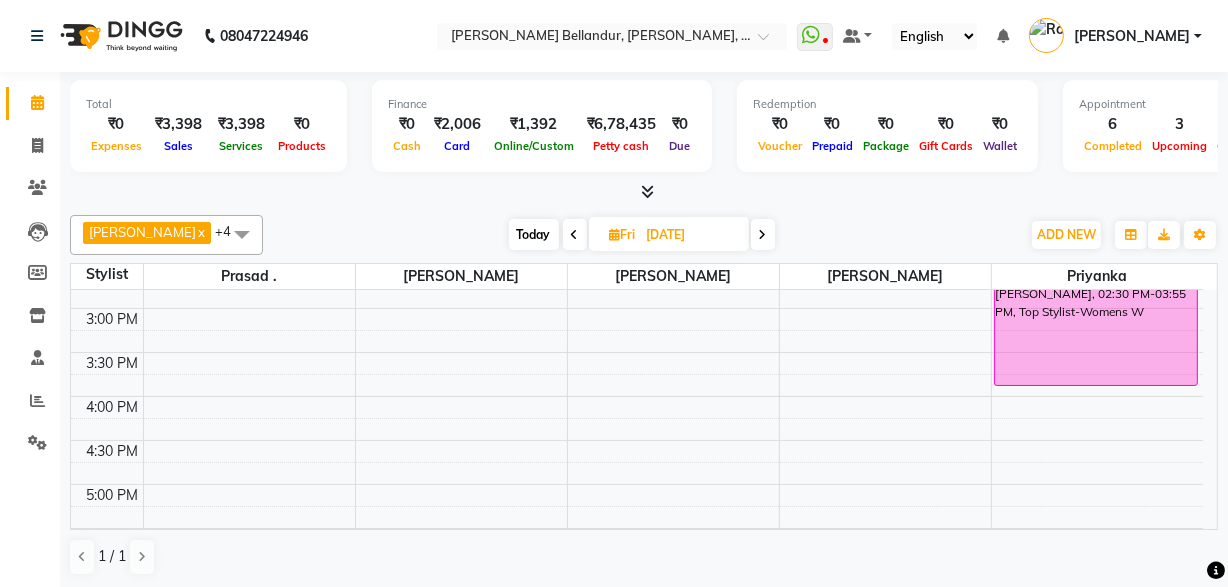 scroll, scrollTop: 530, scrollLeft: 0, axis: vertical 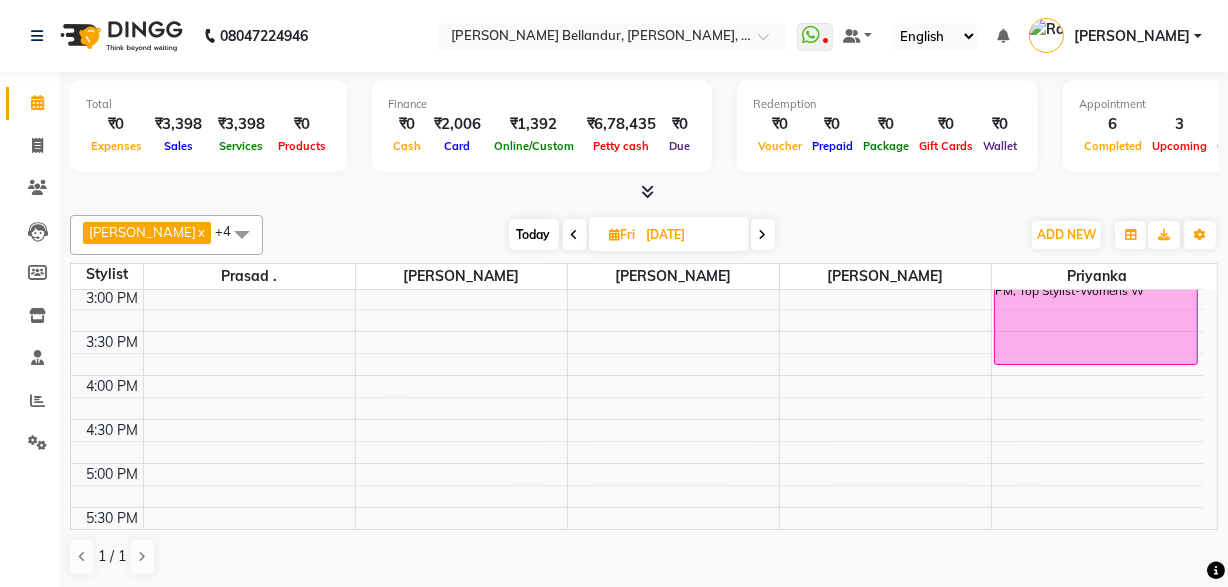 click at bounding box center (575, 235) 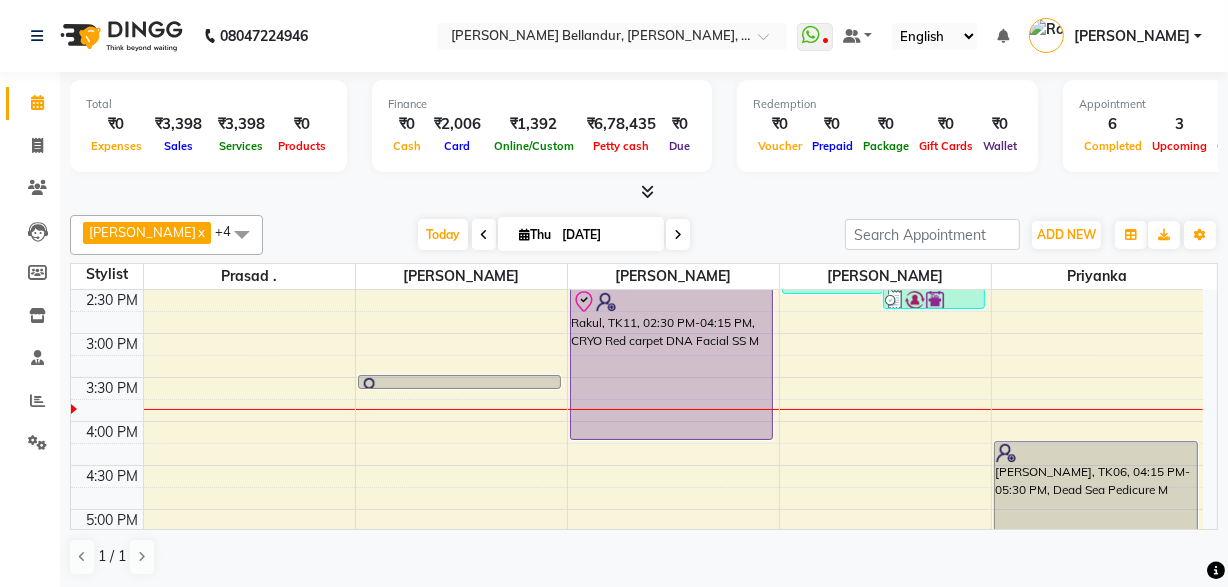 scroll, scrollTop: 483, scrollLeft: 0, axis: vertical 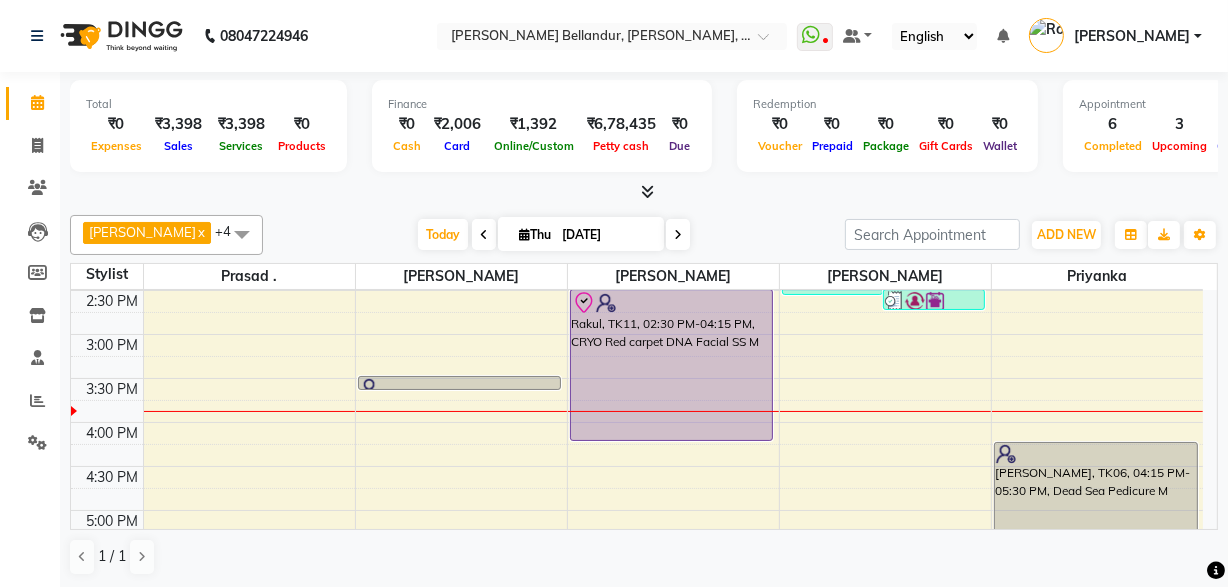 click on "Ikshita, TK05, 12:45 PM-01:15 PM, Eyebrows Threading W
Rakul, TK11, 02:30 PM-04:15 PM, CRYO Red carpet DNA Facial SS M
Rakul, TK11, 02:30 PM-04:15 PM, CRYO Red carpet DNA Facial SS M" at bounding box center [673, 378] 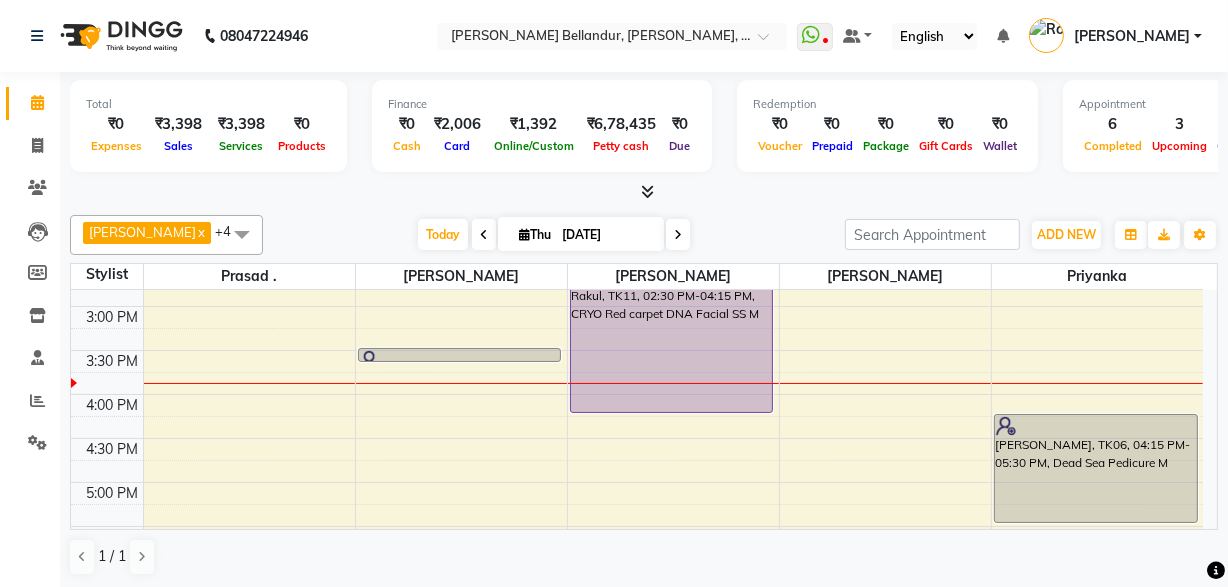 scroll, scrollTop: 489, scrollLeft: 0, axis: vertical 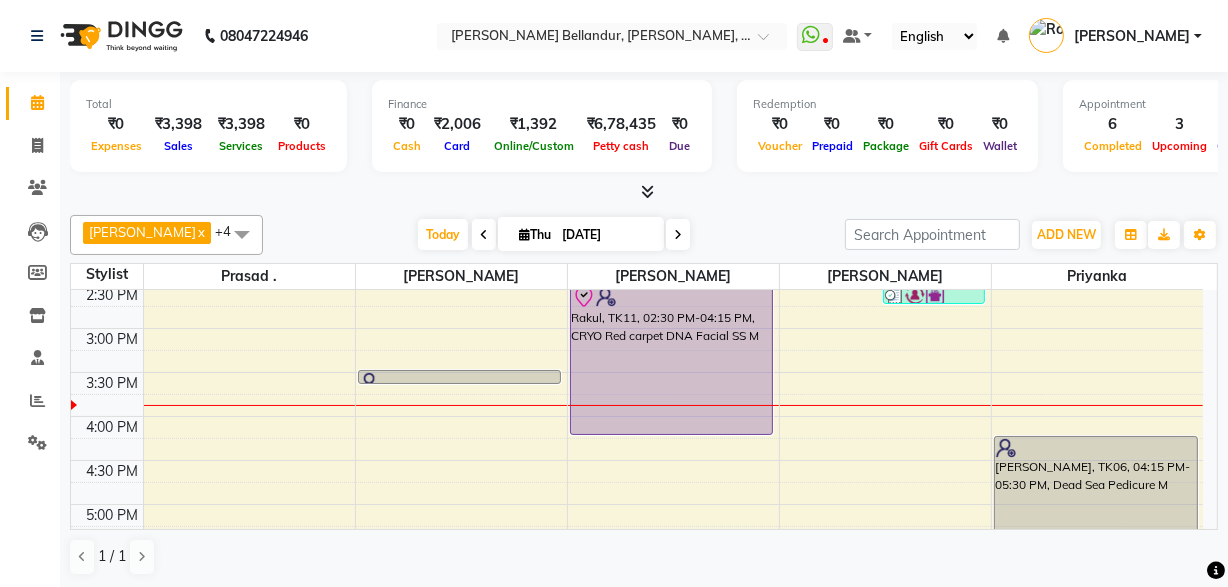click at bounding box center [678, 234] 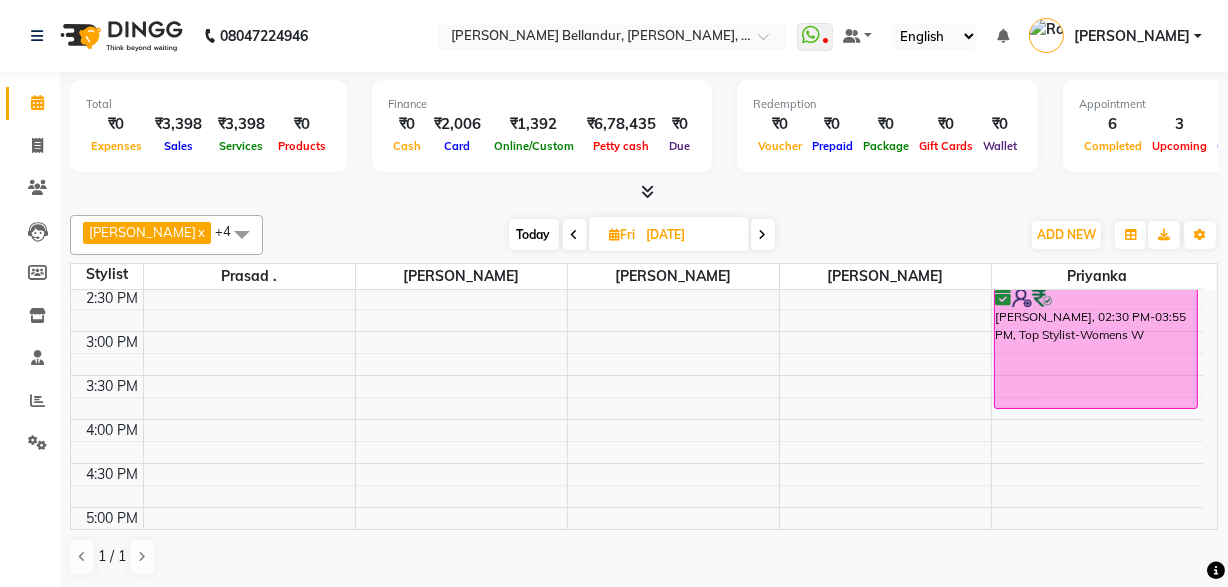 scroll, scrollTop: 490, scrollLeft: 0, axis: vertical 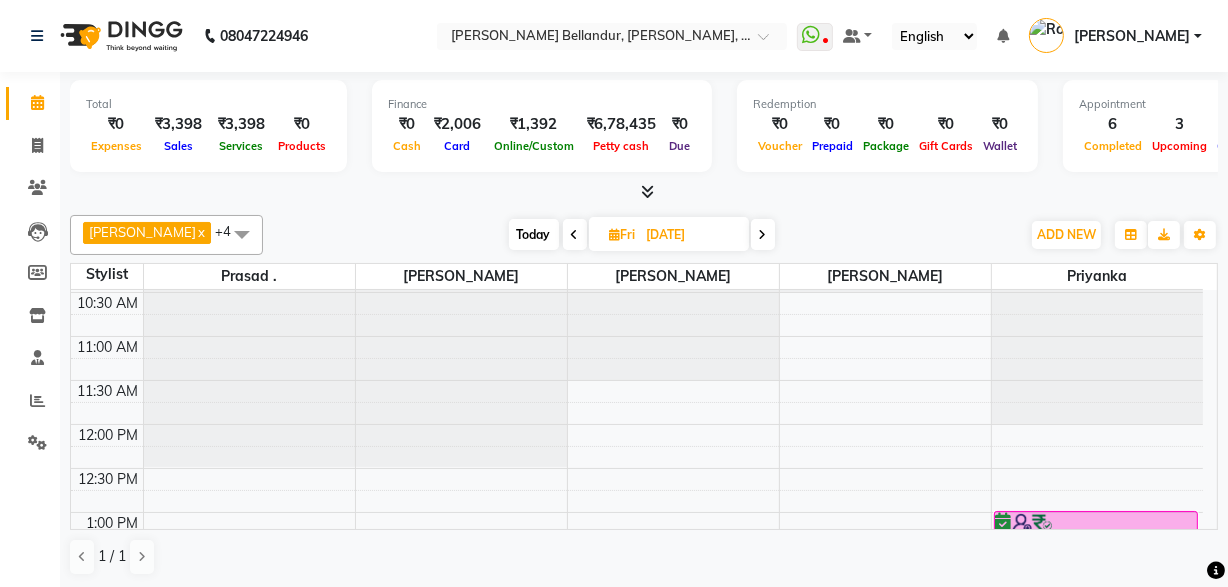 click at bounding box center (1098, 161) 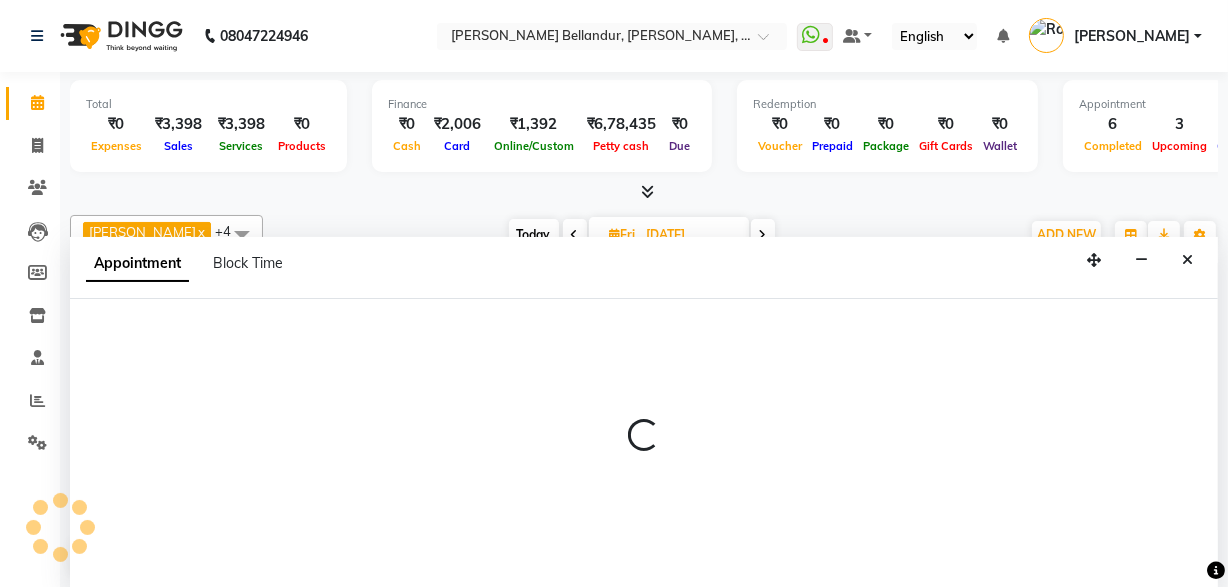 select on "77398" 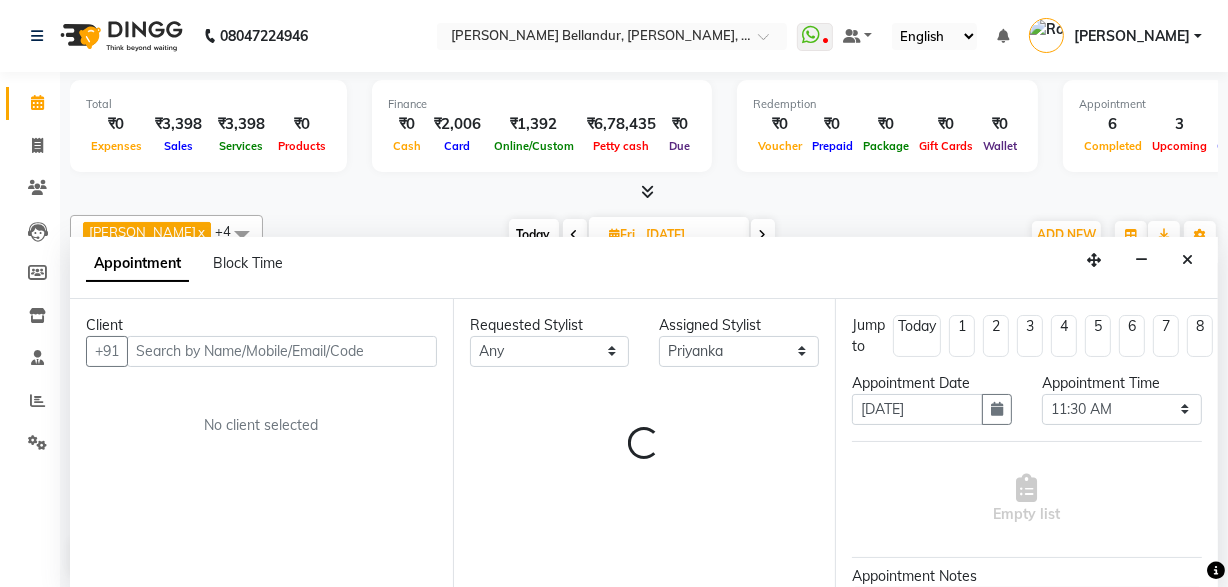 click at bounding box center (282, 351) 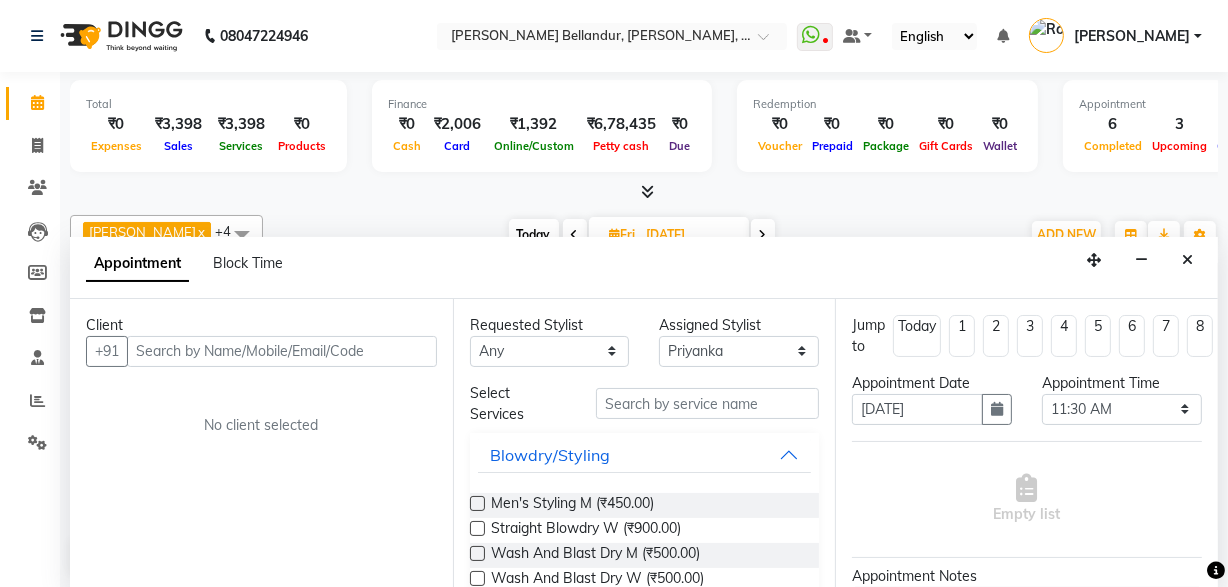 click at bounding box center [282, 351] 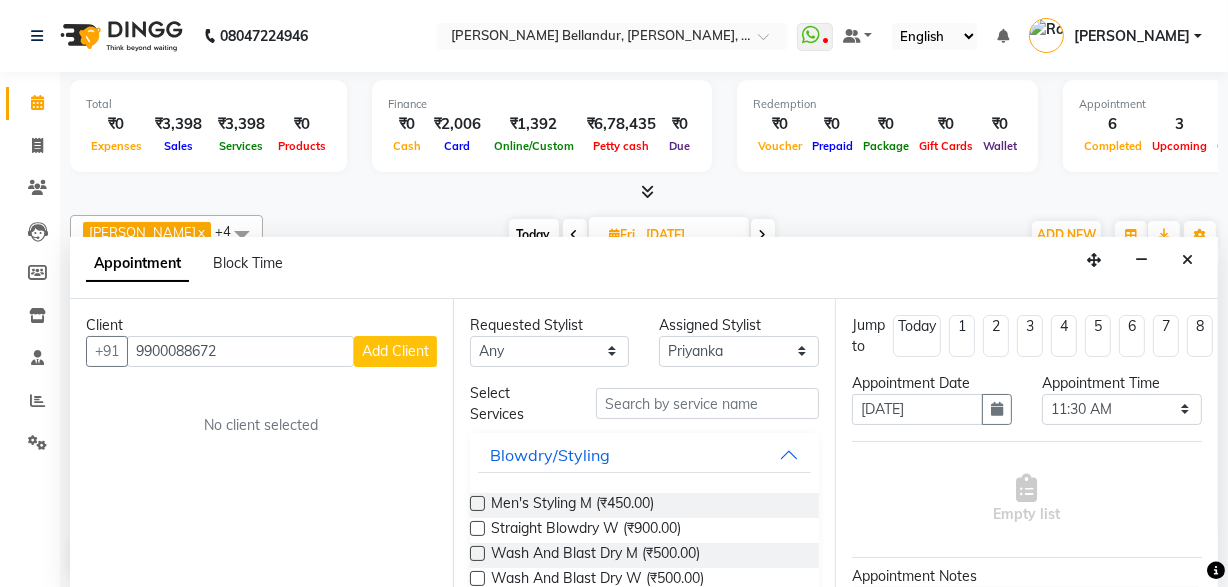 type on "9900088672" 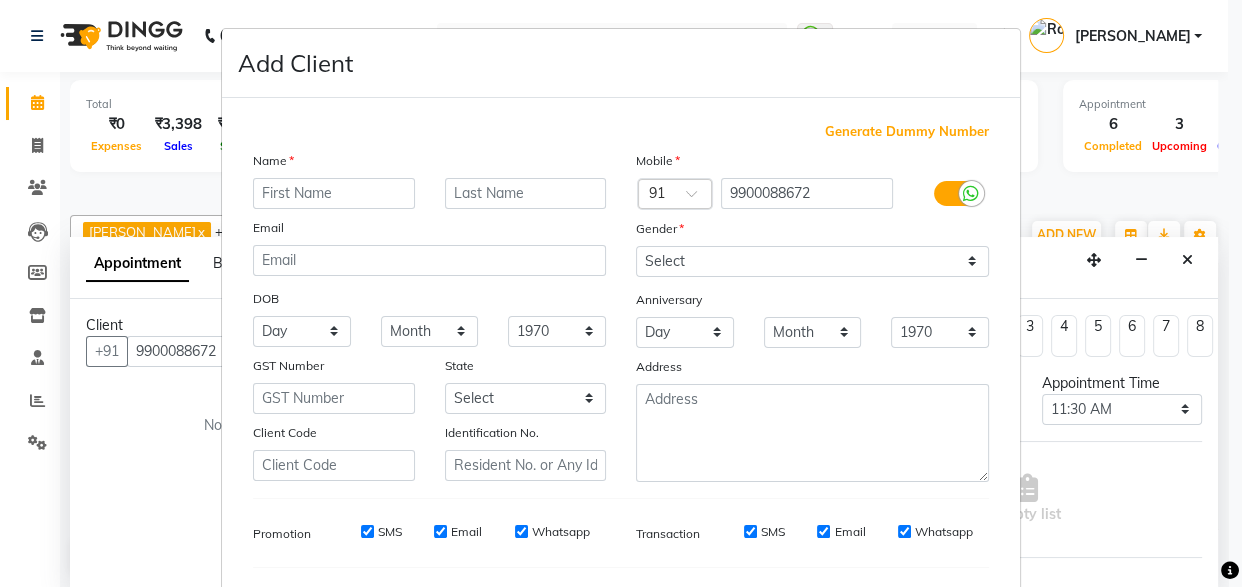 click at bounding box center (334, 193) 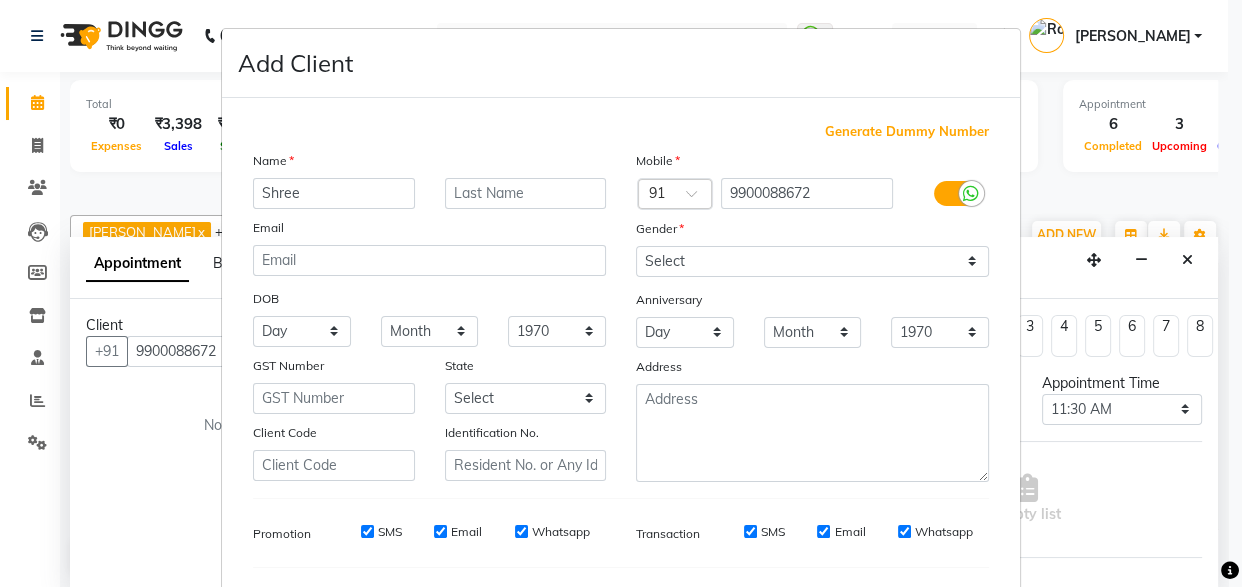 type on "Shree" 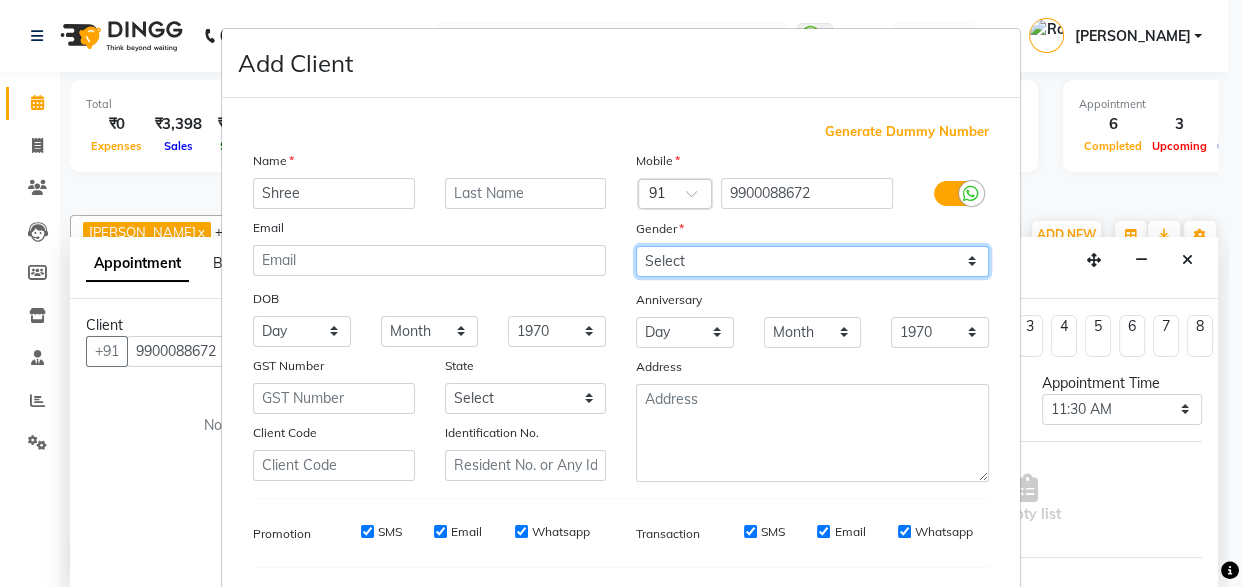 click on "Select Male Female Other Prefer Not To Say" at bounding box center [812, 261] 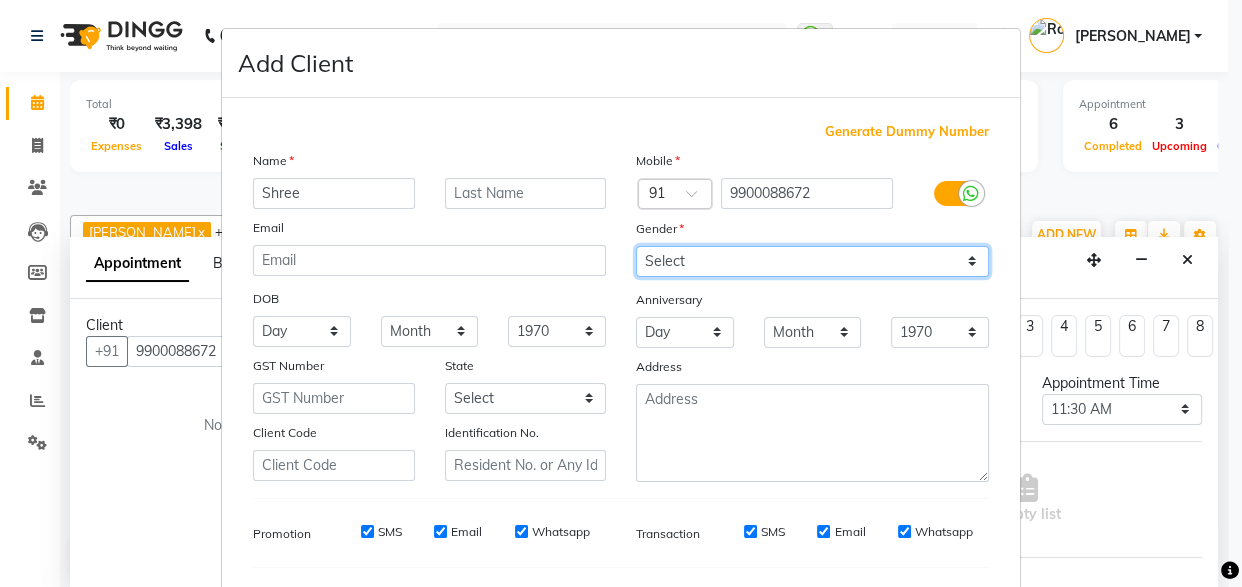 select on "female" 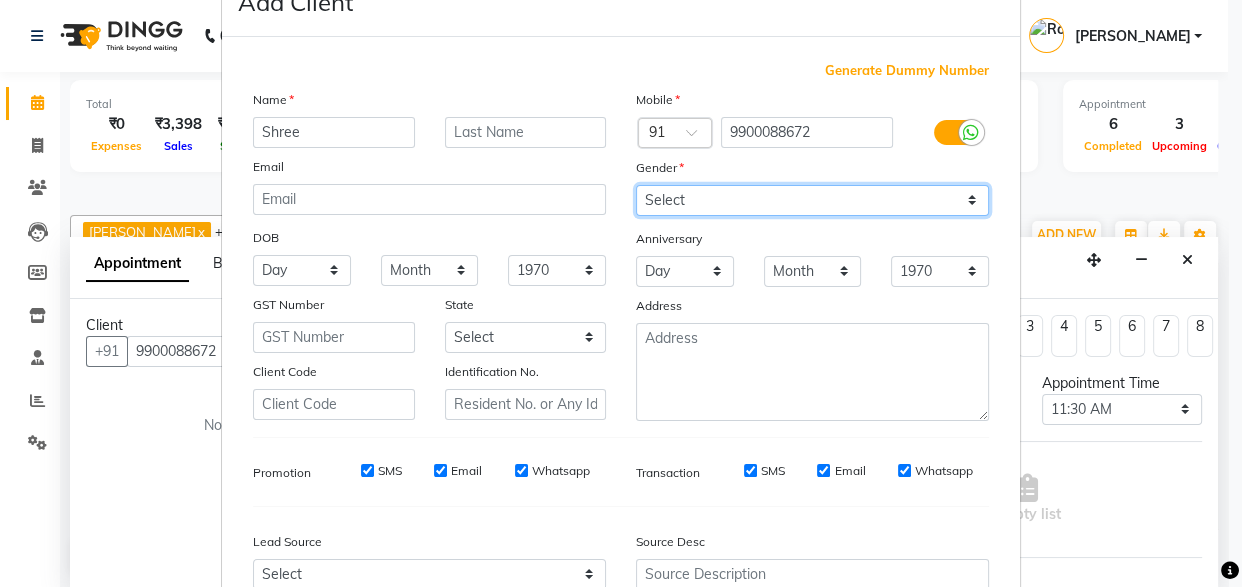scroll, scrollTop: 178, scrollLeft: 0, axis: vertical 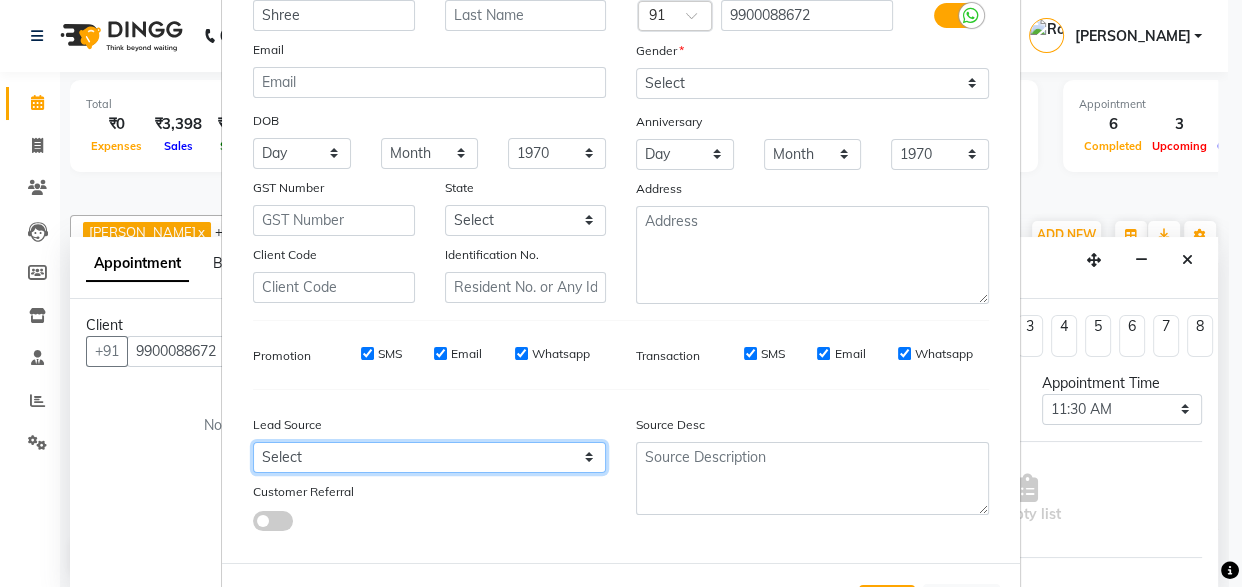 click on "Select Walk-in Internet Friend Word of Mouth Advertisement Facebook JustDial Google Other Instagram  YouTube  WhatsApp  Referral" at bounding box center (429, 457) 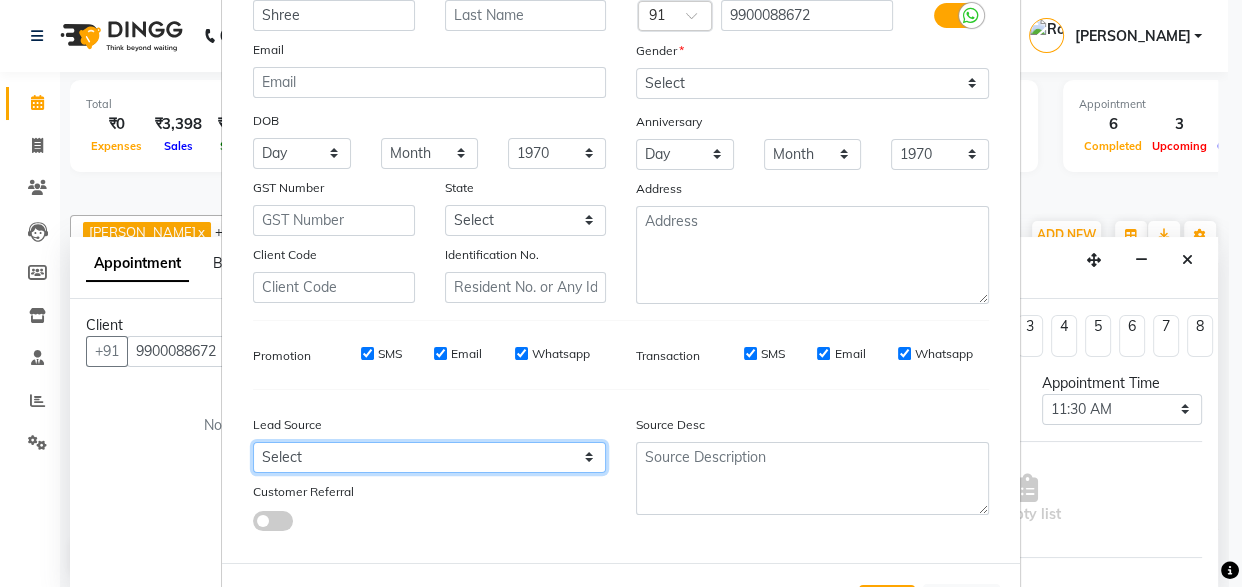 select on "36770" 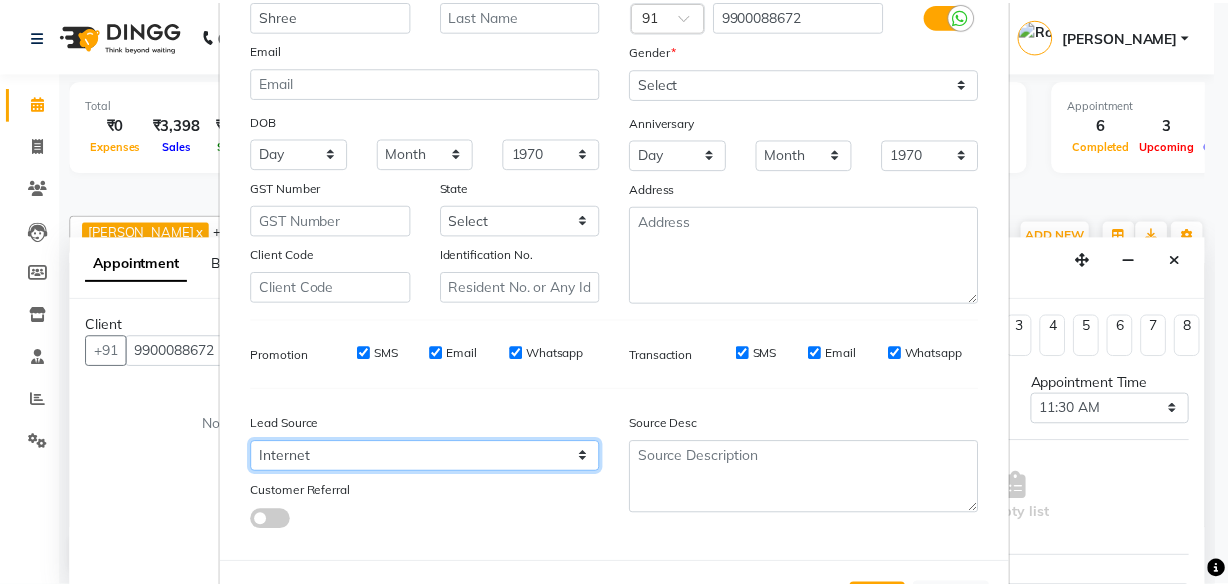scroll, scrollTop: 266, scrollLeft: 0, axis: vertical 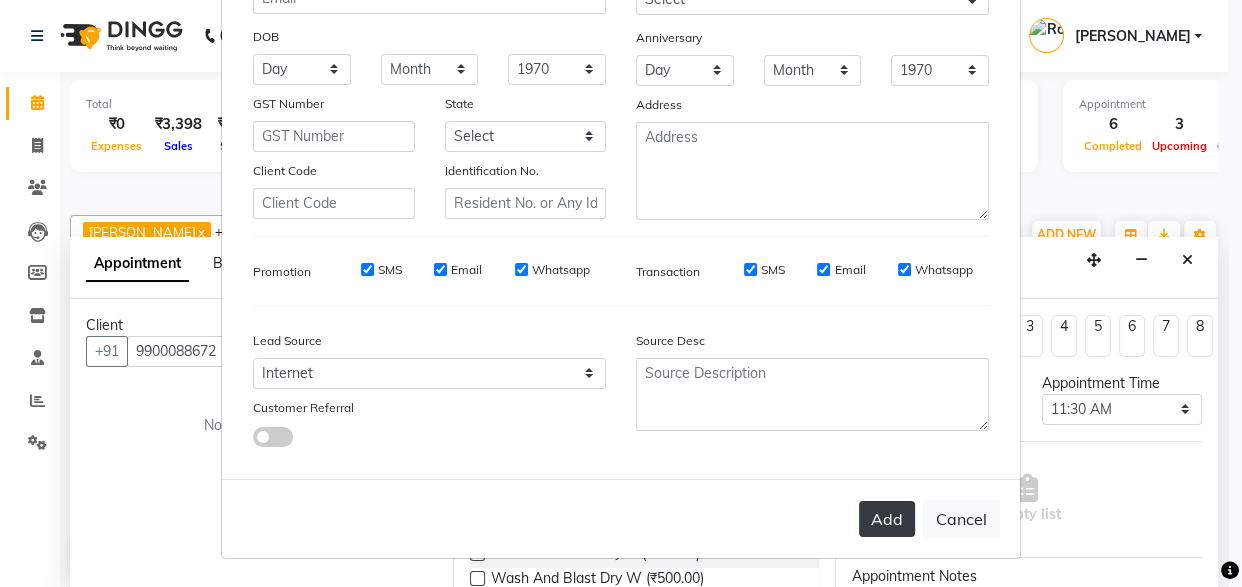 click on "Add" at bounding box center [887, 519] 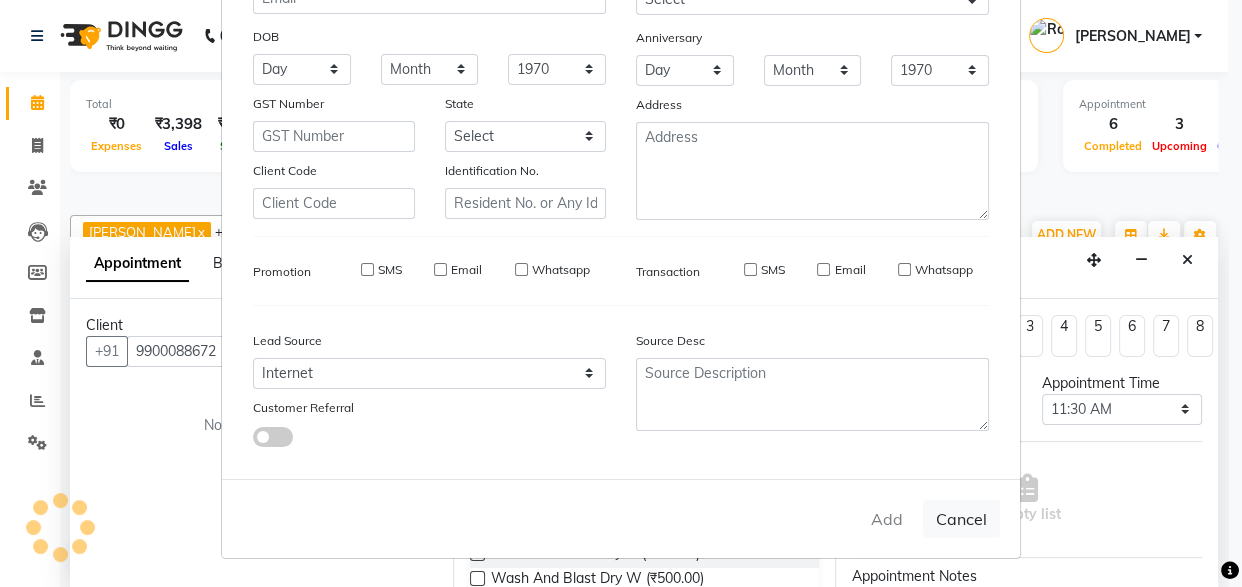 type on "99******72" 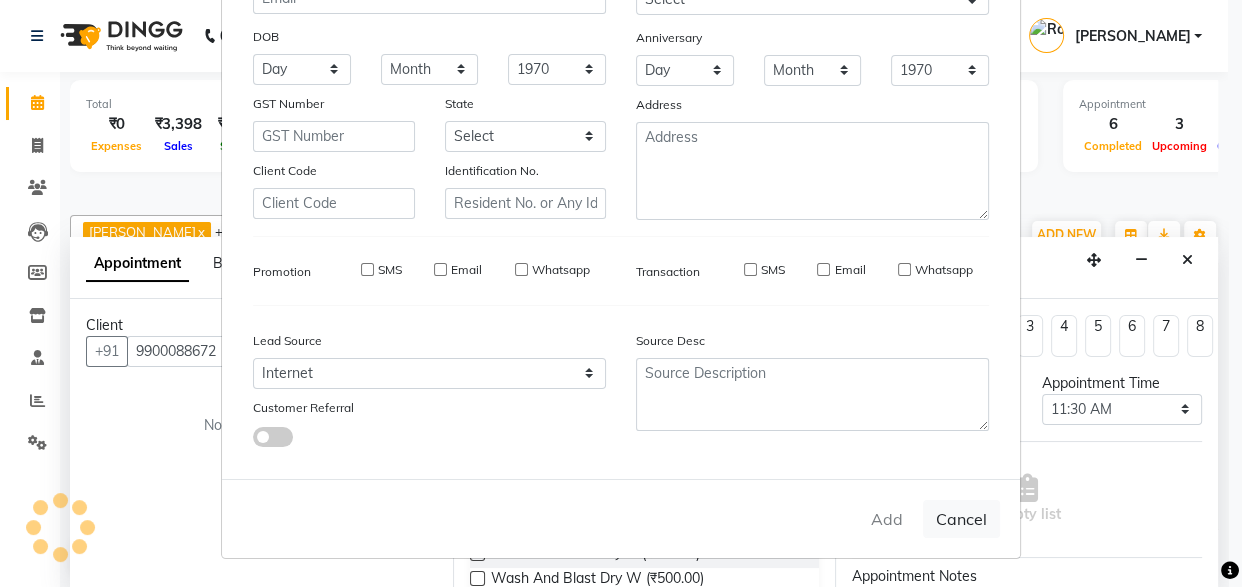 type 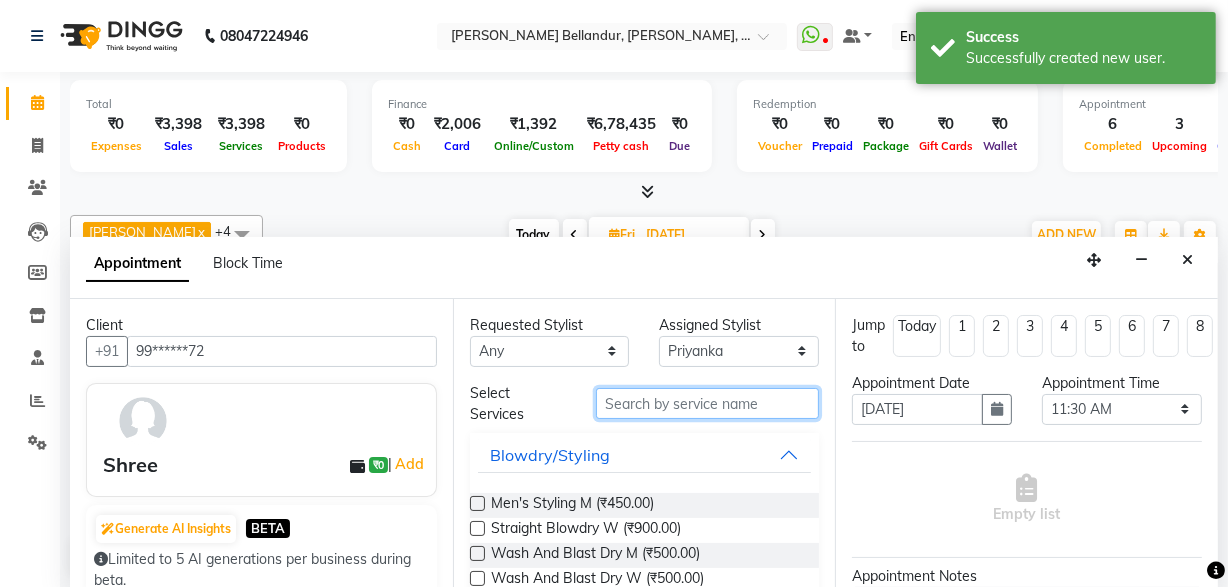 click at bounding box center (707, 403) 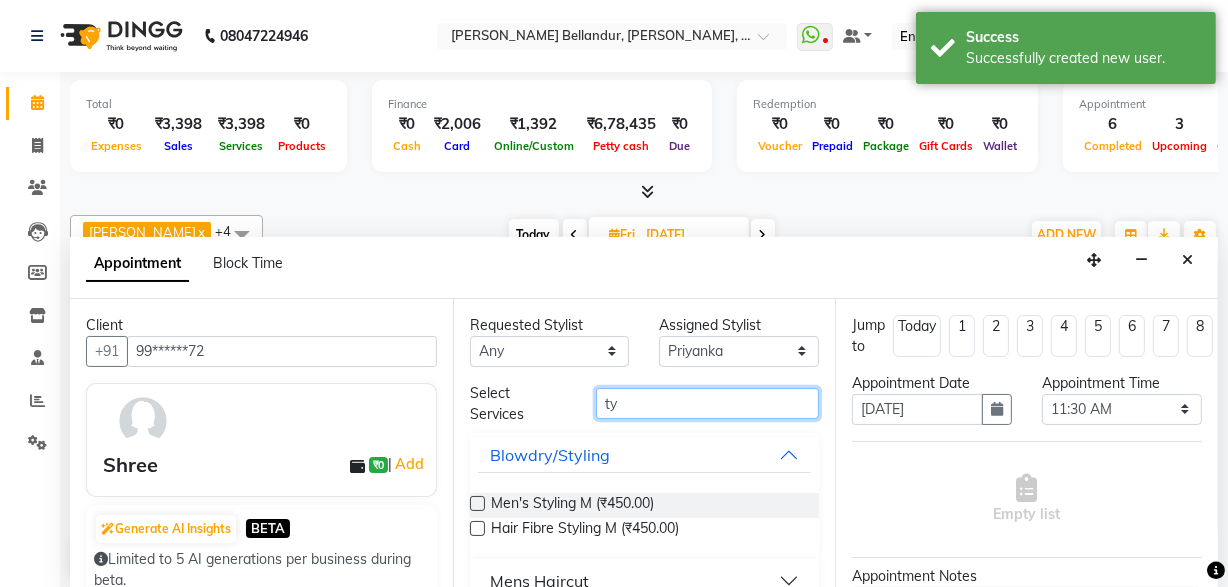 type on "t" 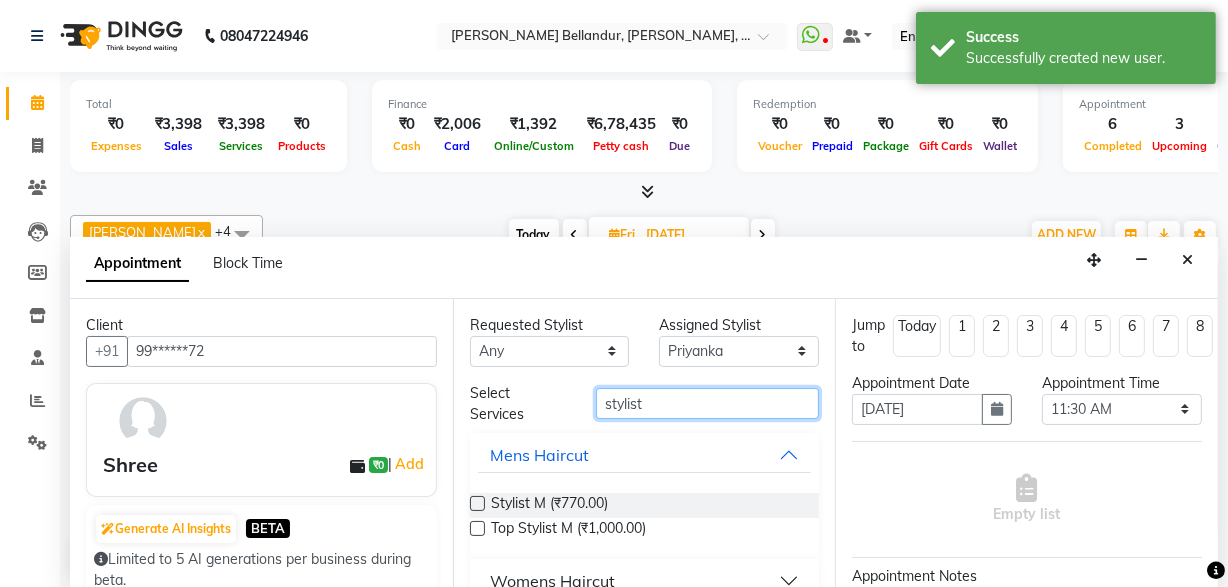 type on "stylist" 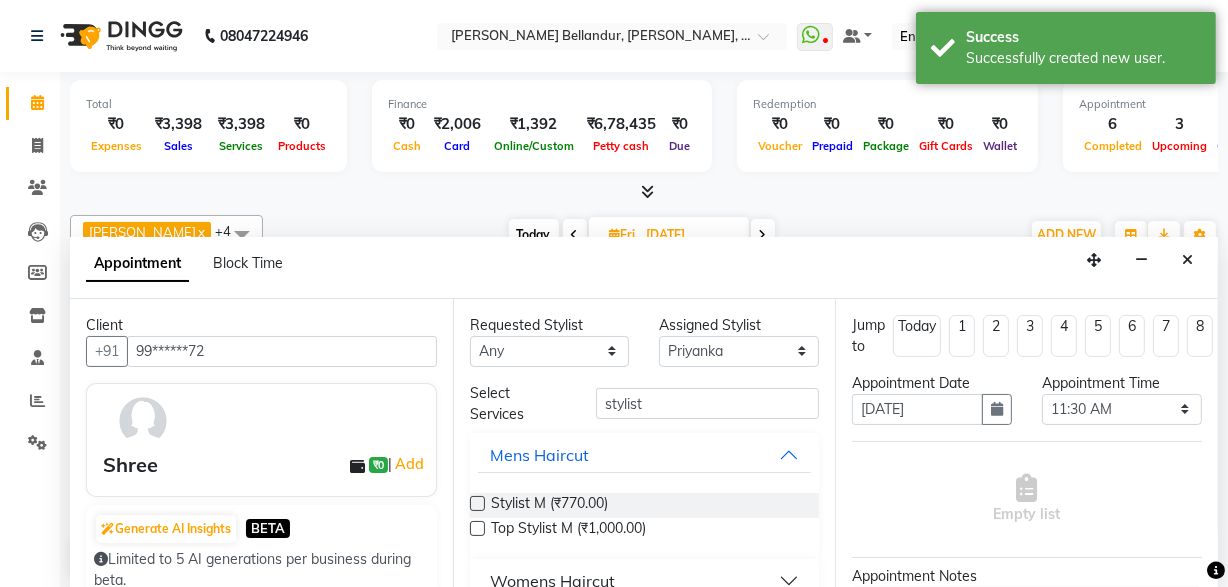 click on "Womens Haircut" at bounding box center (552, 581) 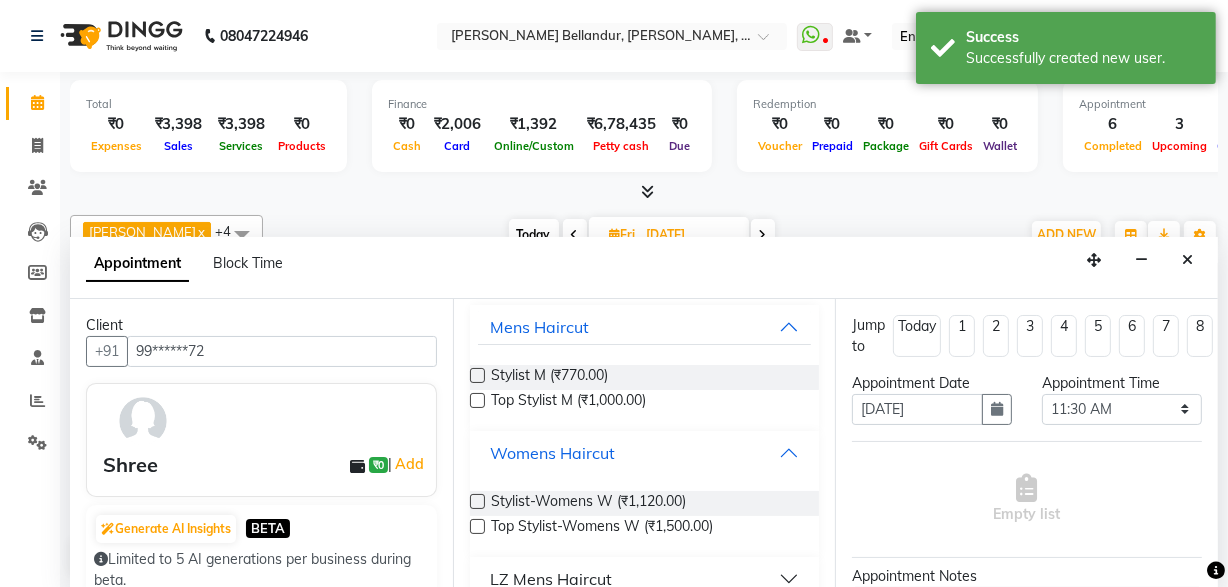 scroll, scrollTop: 160, scrollLeft: 0, axis: vertical 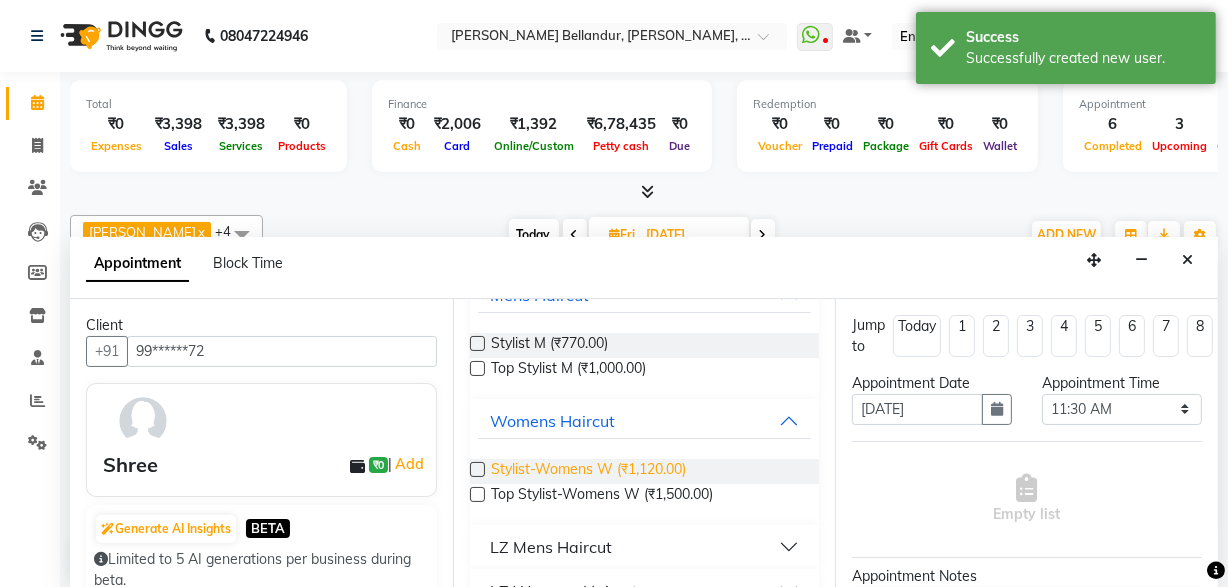 click on "Stylist-Womens W (₹1,120.00)" at bounding box center [588, 471] 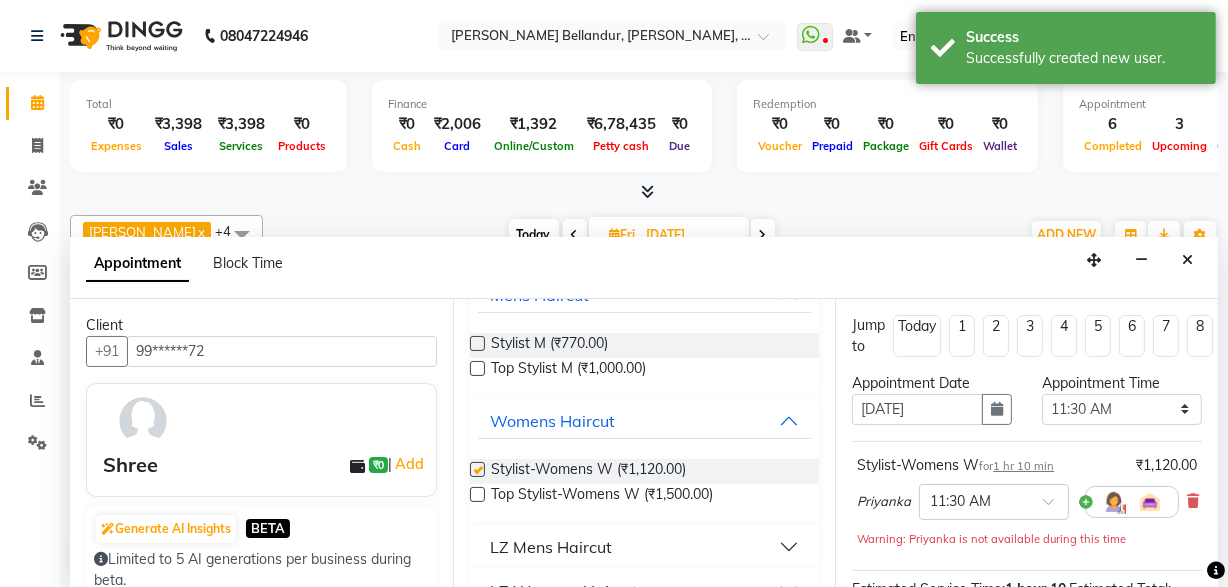 checkbox on "false" 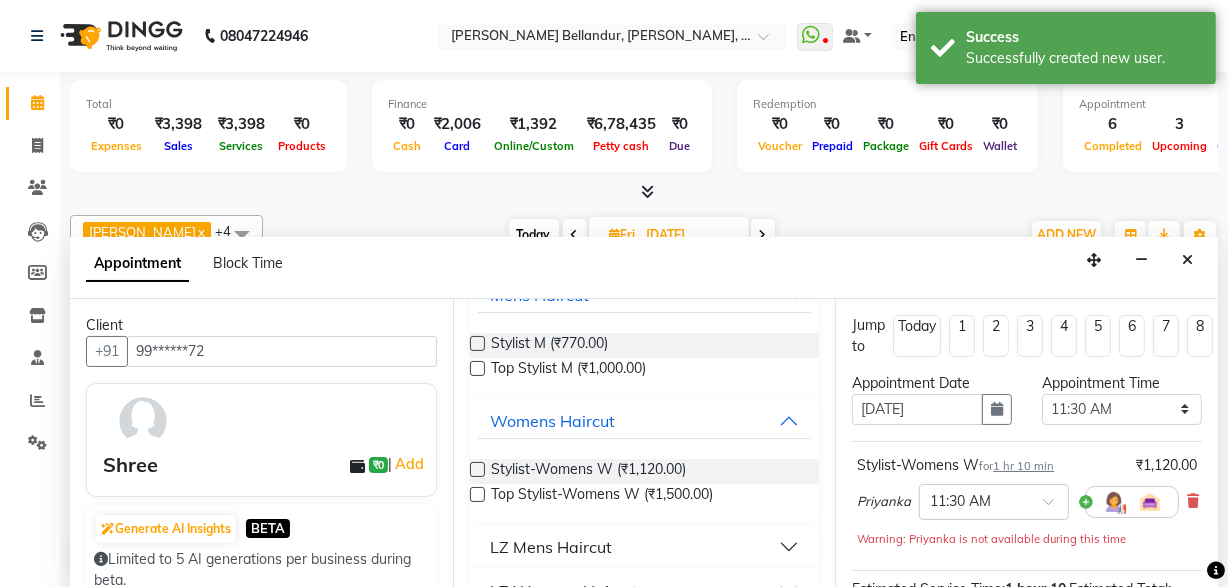 scroll, scrollTop: 307, scrollLeft: 0, axis: vertical 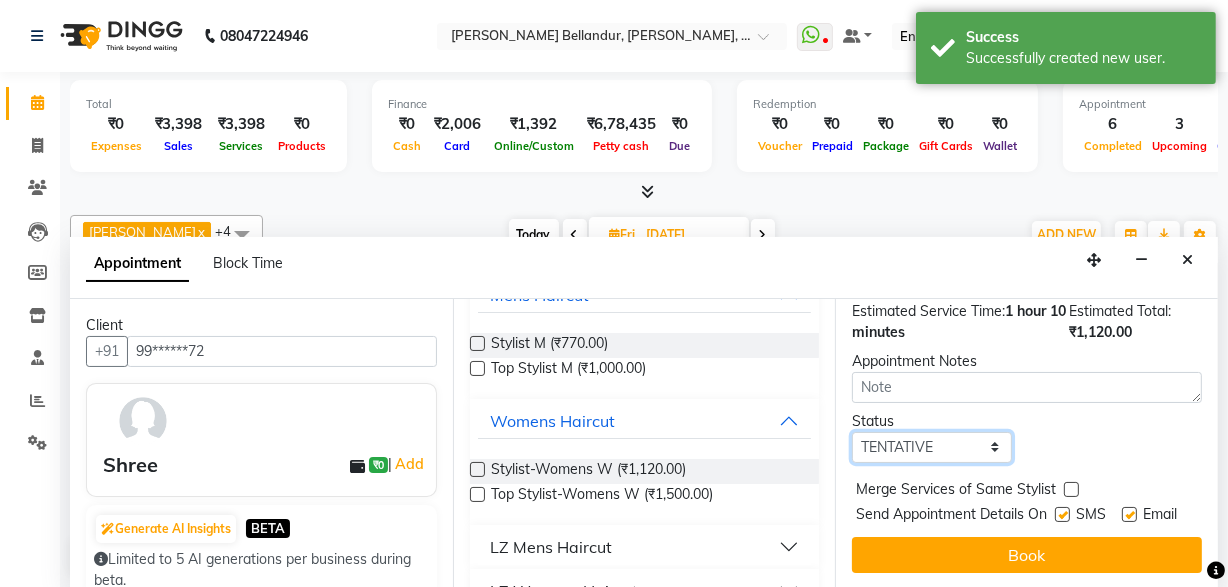 click on "Select TENTATIVE CONFIRM UPCOMING" at bounding box center [932, 447] 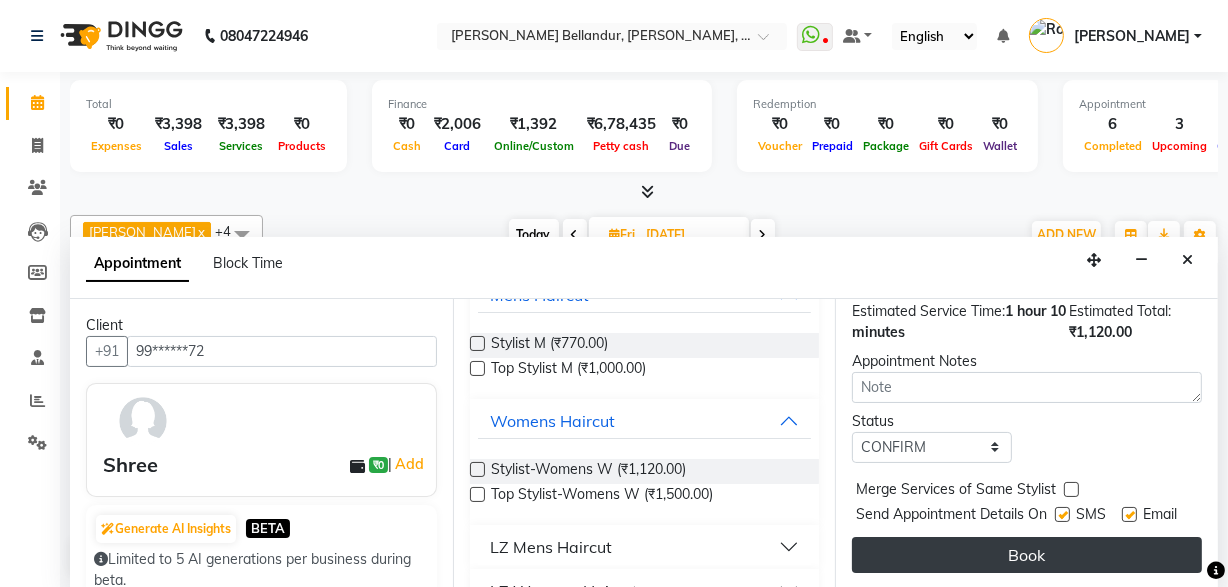 click on "Book" at bounding box center [1027, 555] 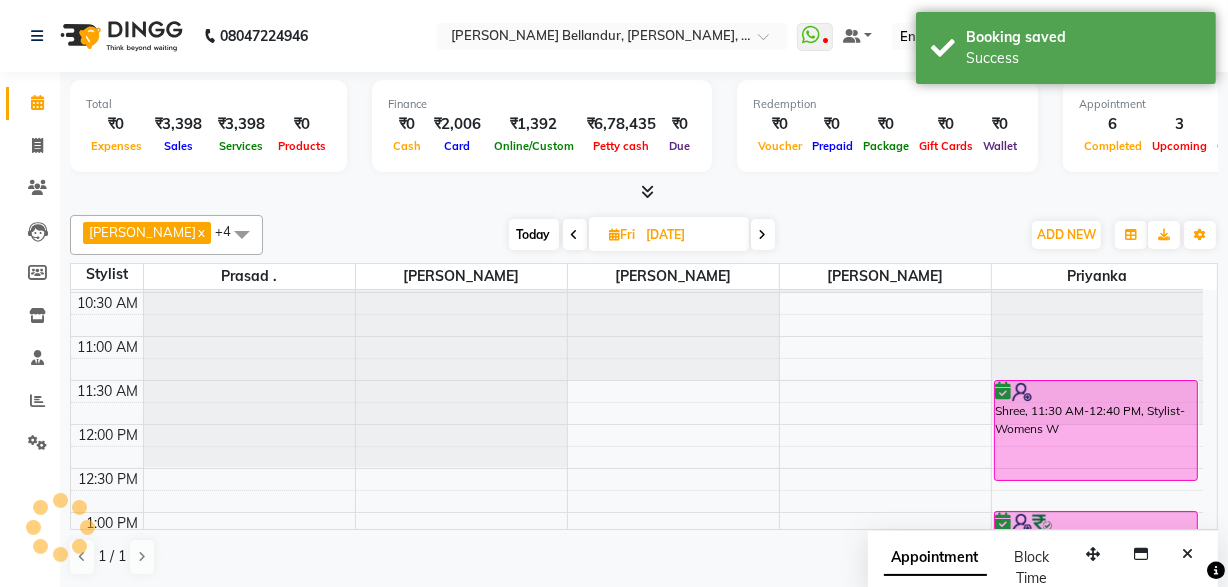 scroll, scrollTop: 0, scrollLeft: 0, axis: both 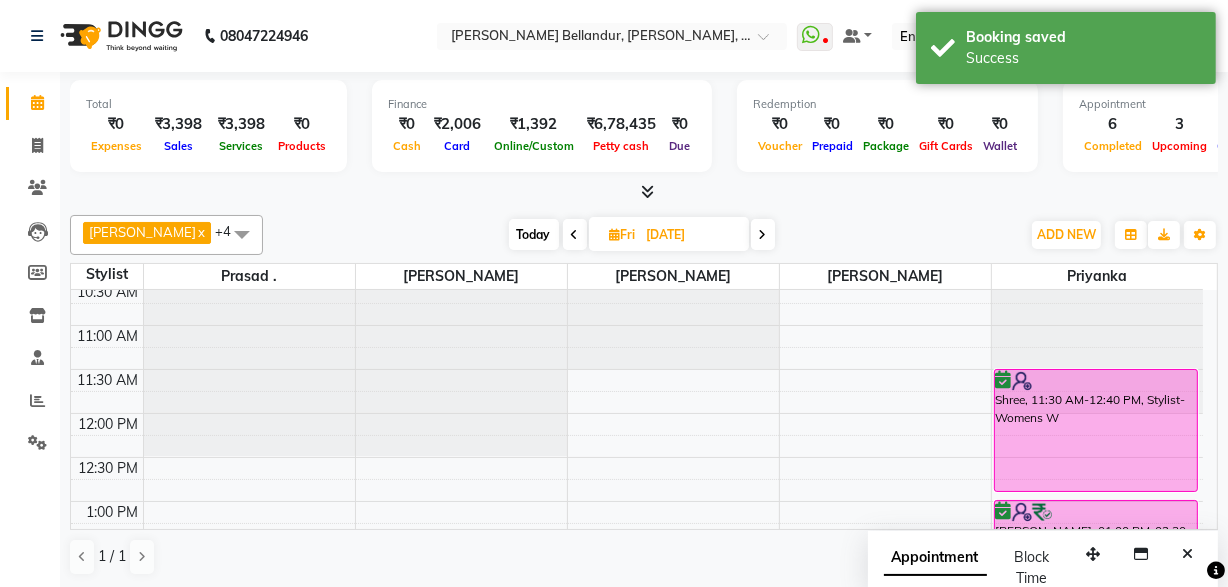 drag, startPoint x: 1044, startPoint y: 475, endPoint x: 1044, endPoint y: 490, distance: 15 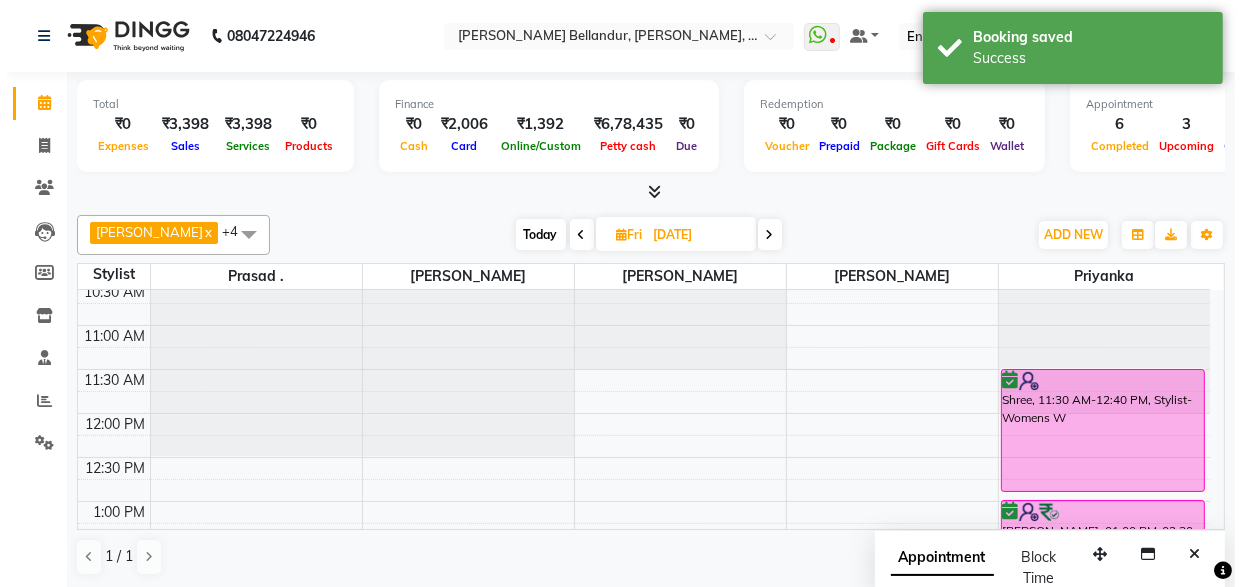 scroll, scrollTop: 142, scrollLeft: 0, axis: vertical 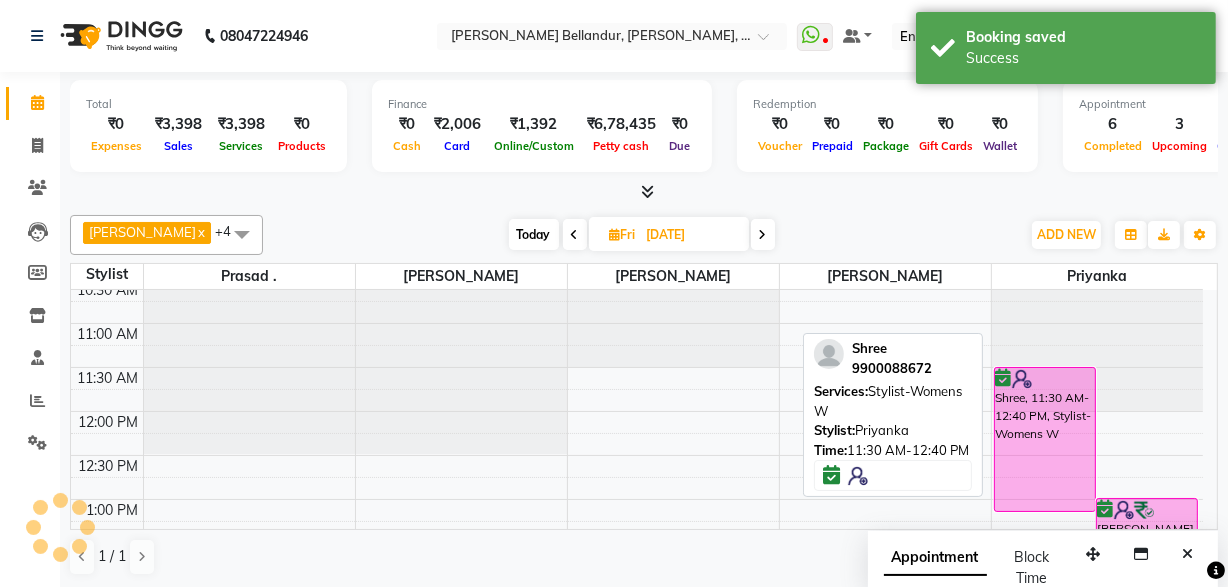 click on "Shree, 11:30 AM-12:40 PM, Stylist-Womens W" at bounding box center (1045, 439) 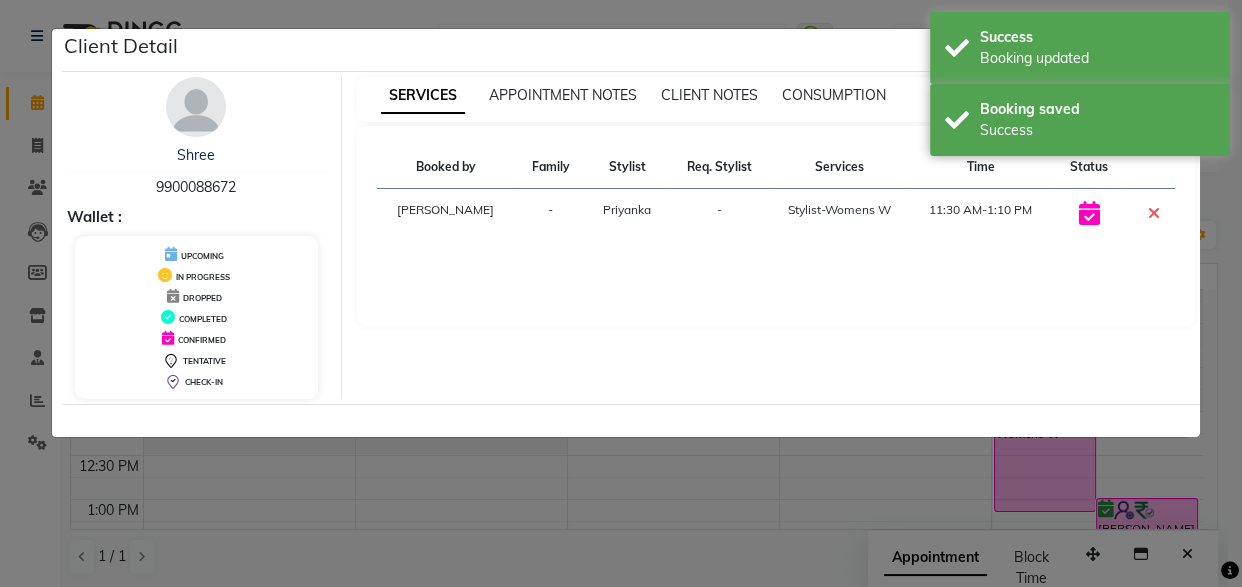 click on "Shree" at bounding box center [196, 155] 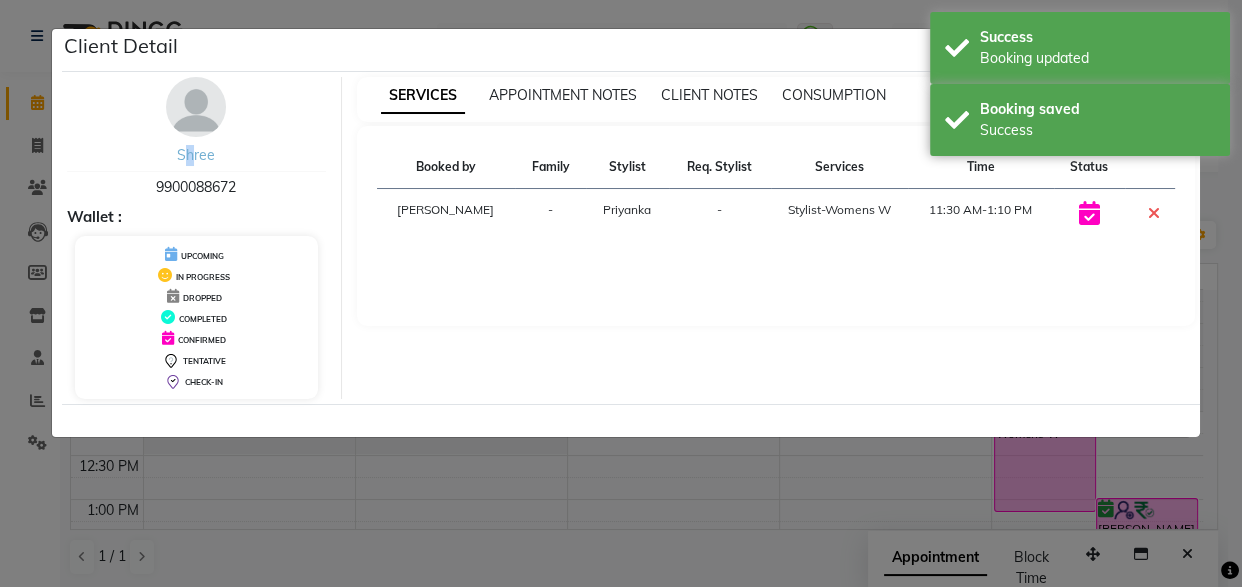click on "Shree" at bounding box center [196, 155] 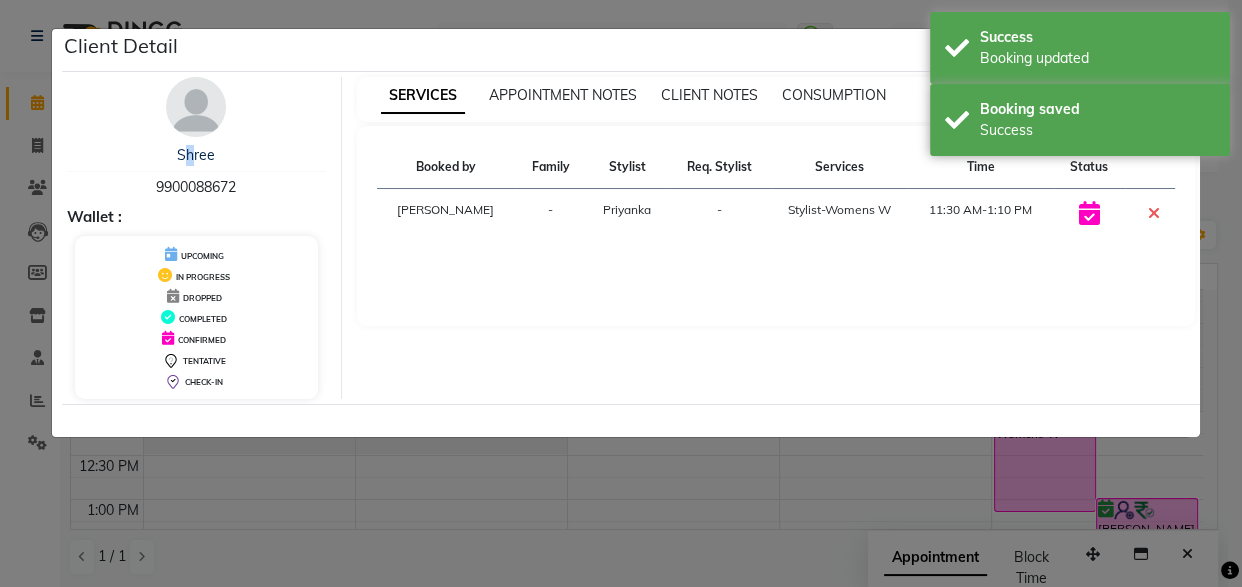 click on "Shree" at bounding box center (196, 155) 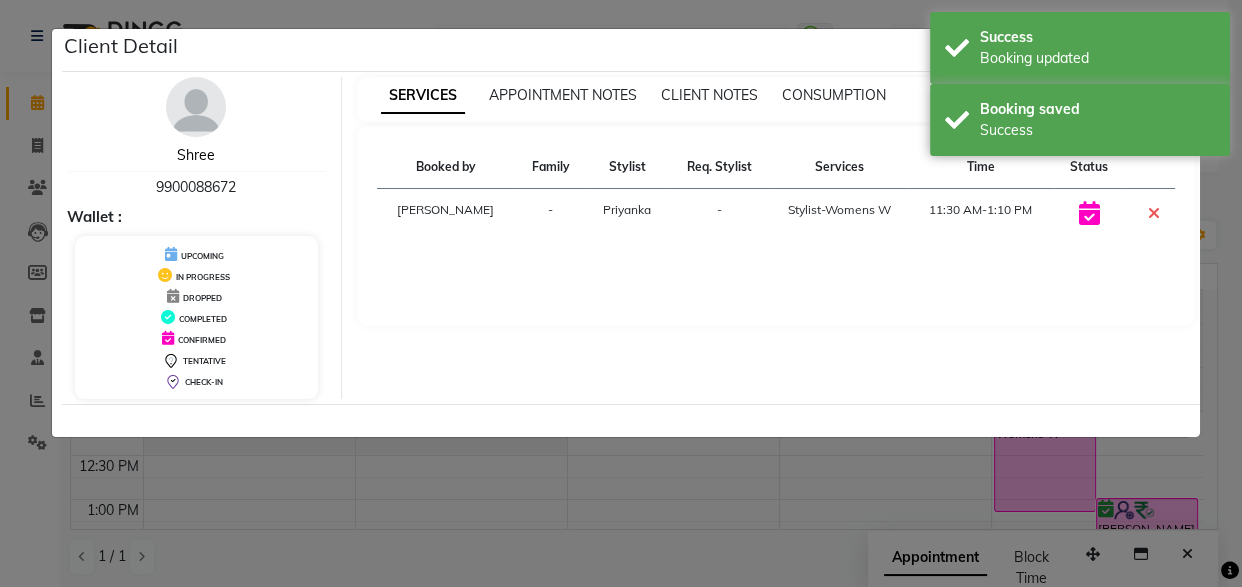 click on "Shree" at bounding box center (196, 155) 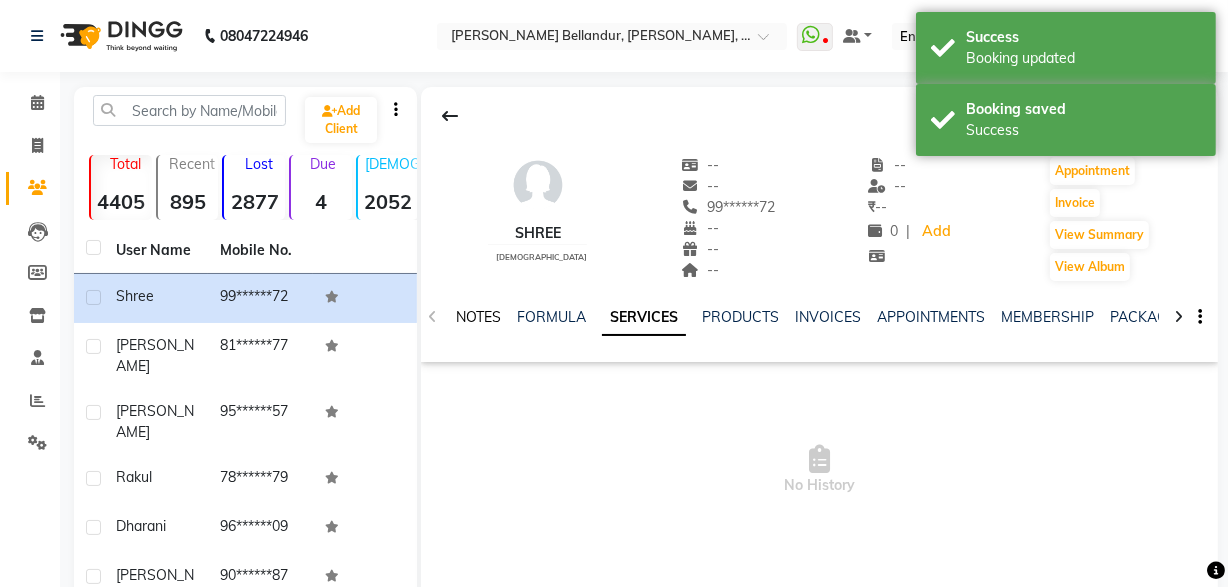 click on "NOTES" 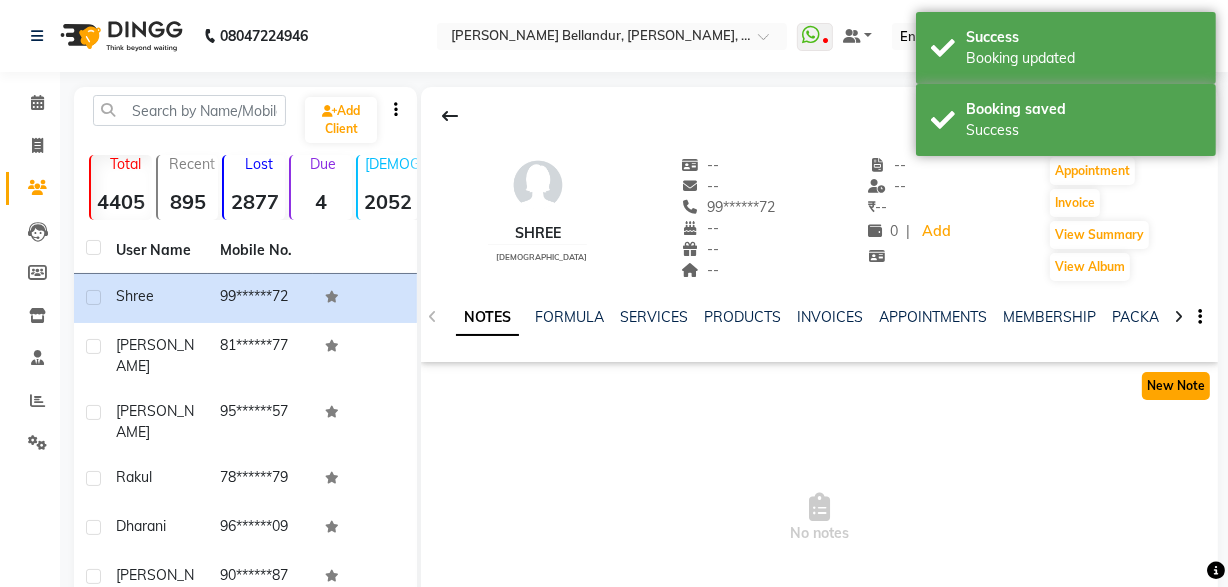 click on "New Note" 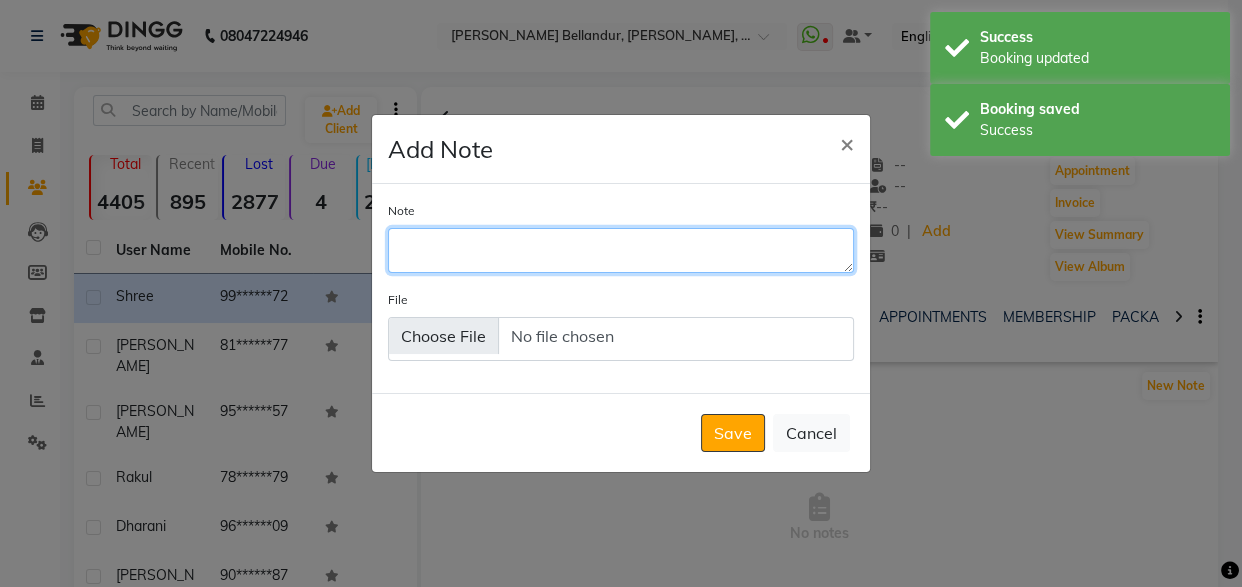 click on "Note" at bounding box center (621, 250) 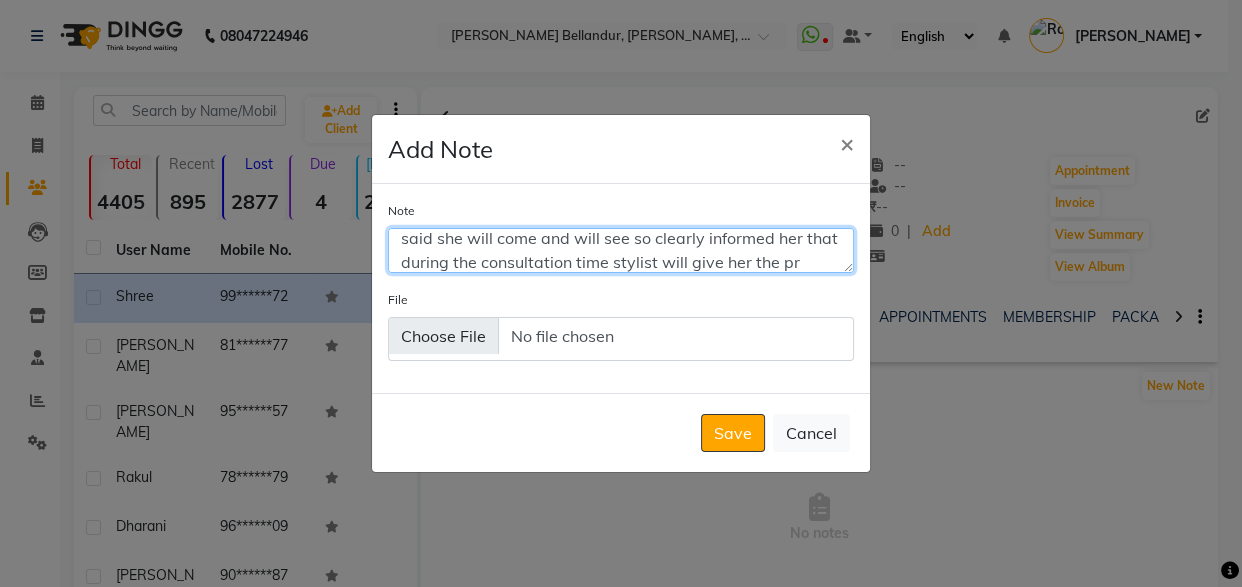 scroll, scrollTop: 81, scrollLeft: 0, axis: vertical 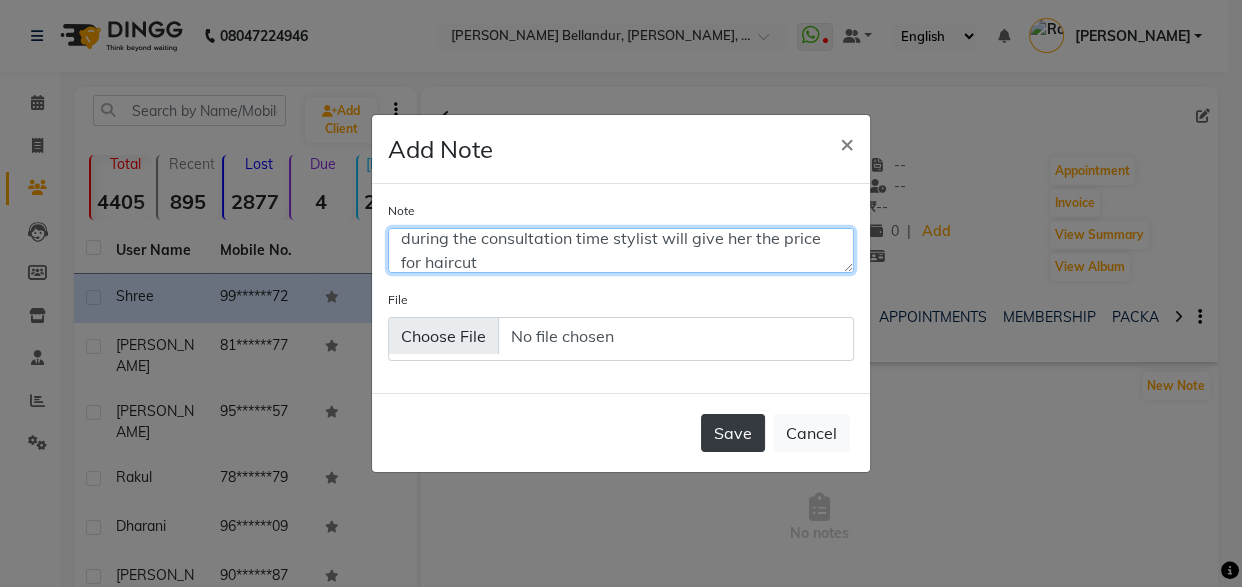 type on "I only informed her about the basic haircut price and she didn't decided what kind of haircut she is looking for she said she will come and will see so clearly informed her that during the consultation time stylist will give her the price for haircut" 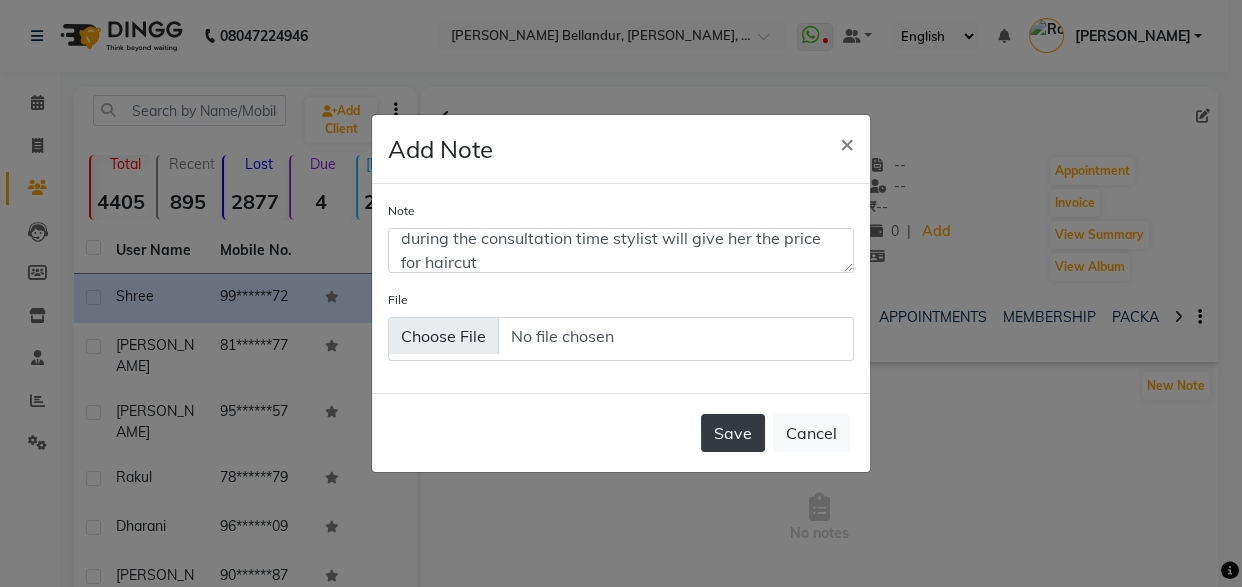 click on "Save" 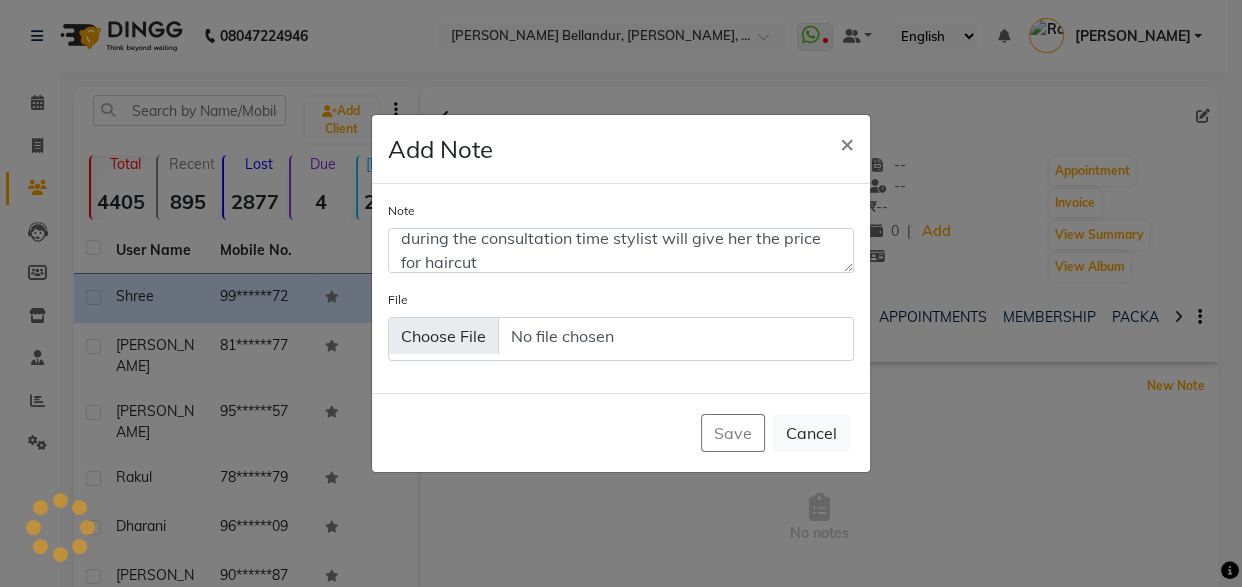 type 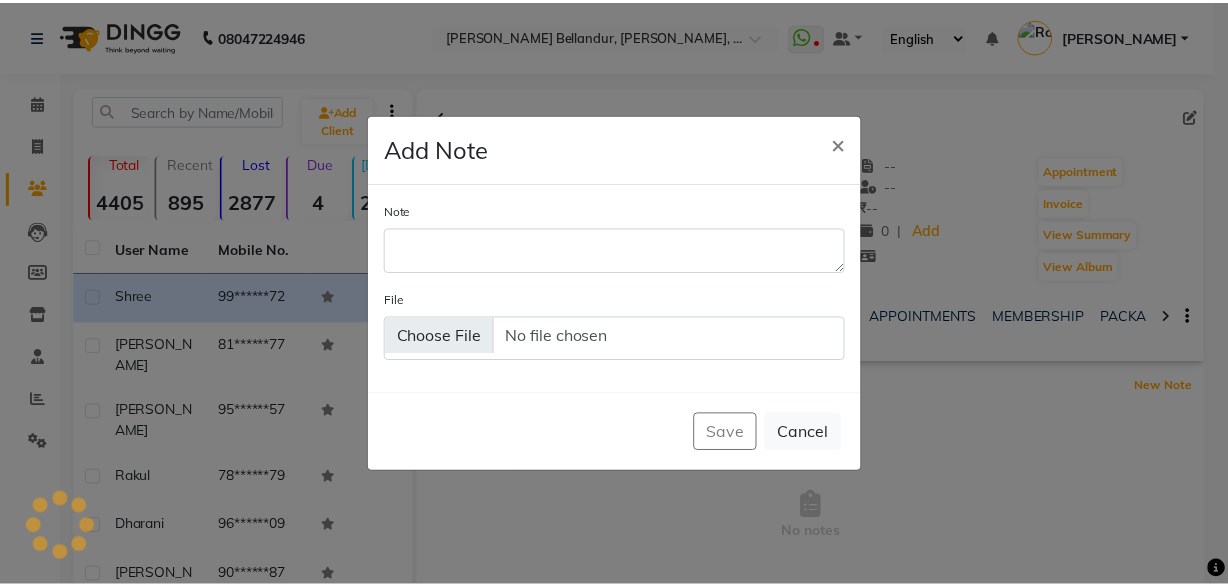 scroll, scrollTop: 0, scrollLeft: 0, axis: both 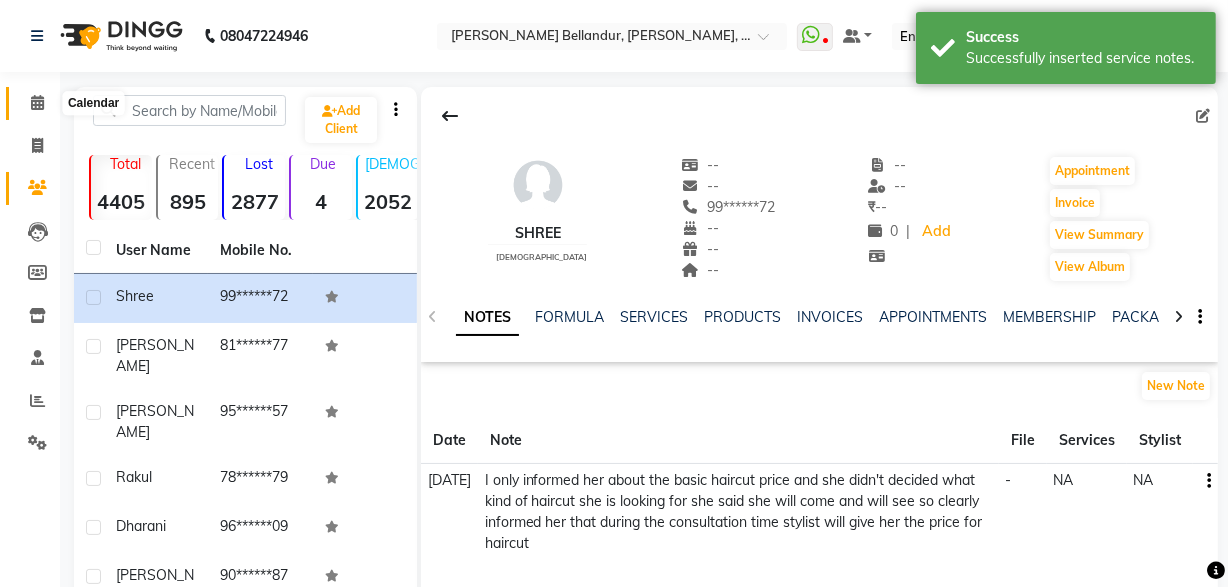 click 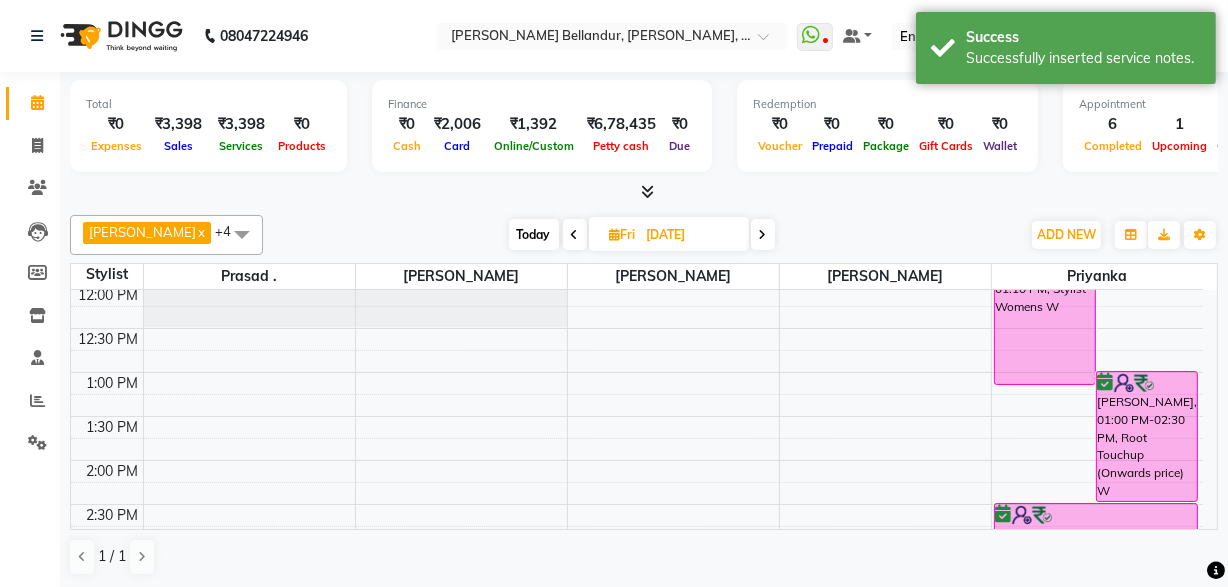 scroll, scrollTop: 270, scrollLeft: 0, axis: vertical 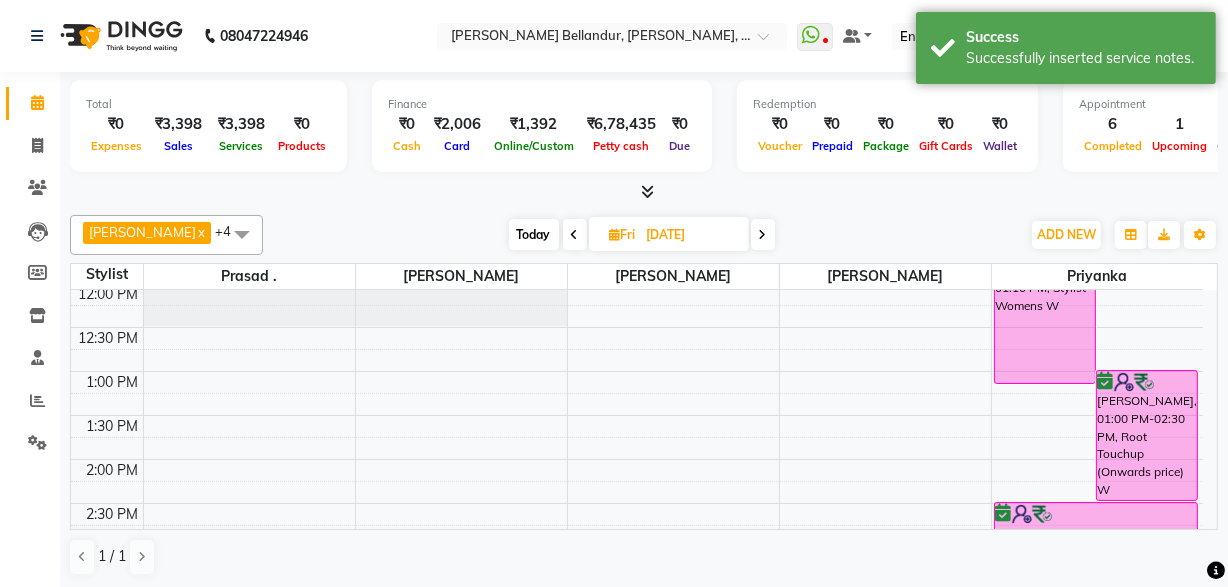 click at bounding box center (673, 382) 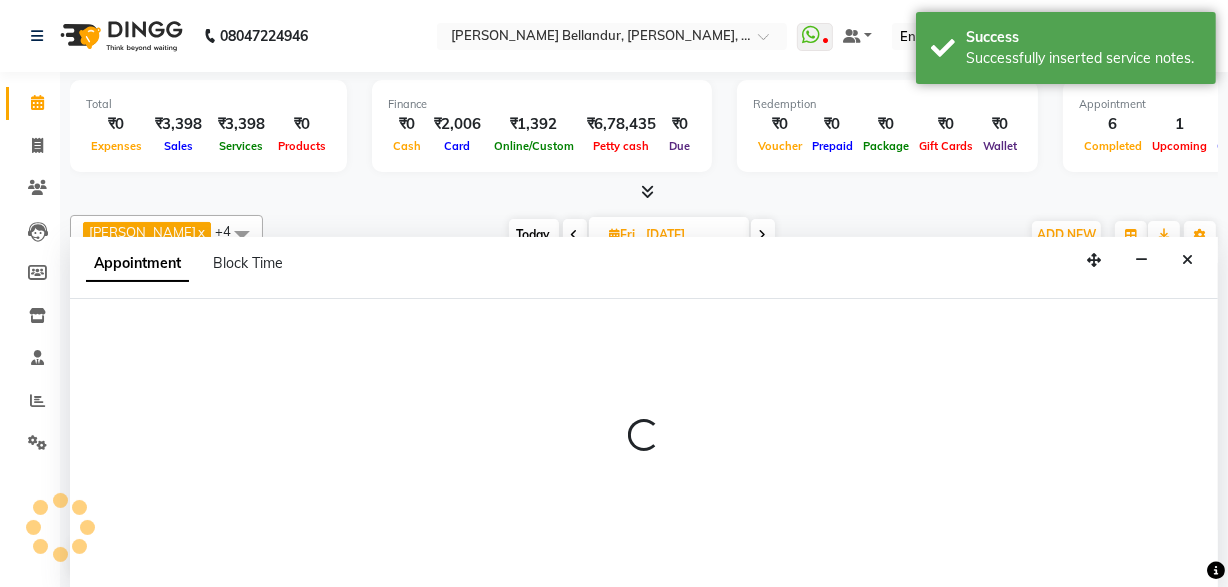 select on "60437" 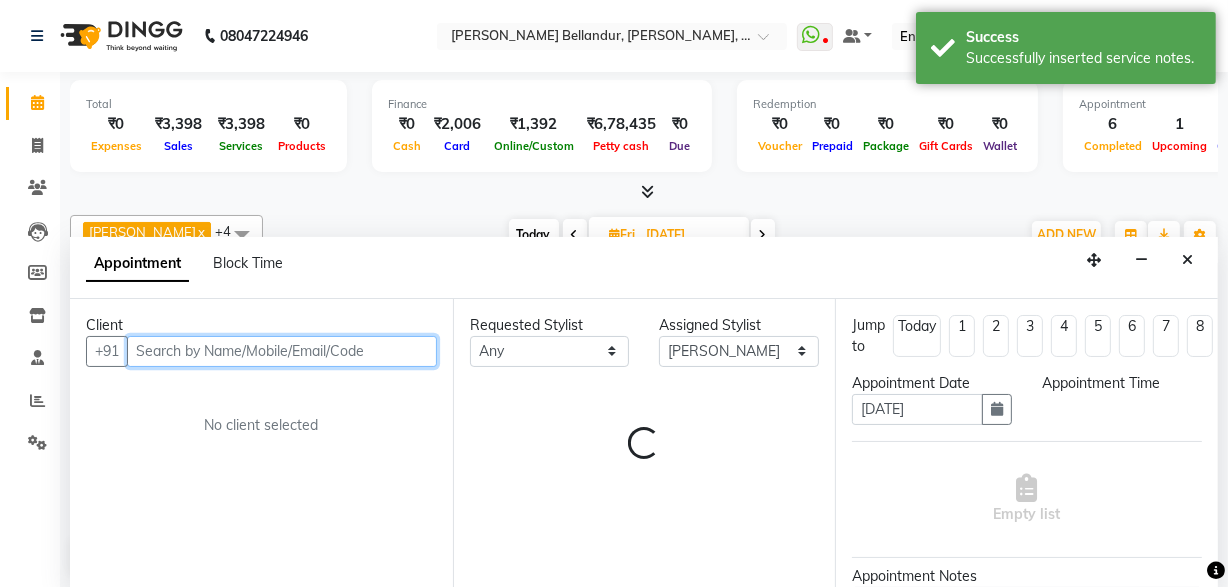select on "765" 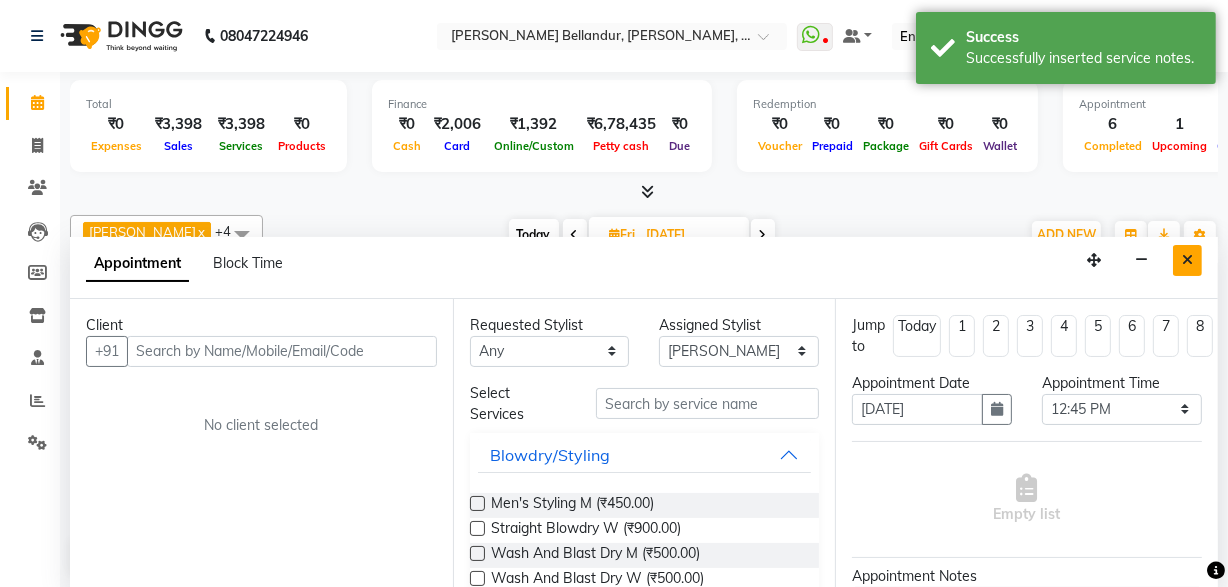 click at bounding box center [1187, 260] 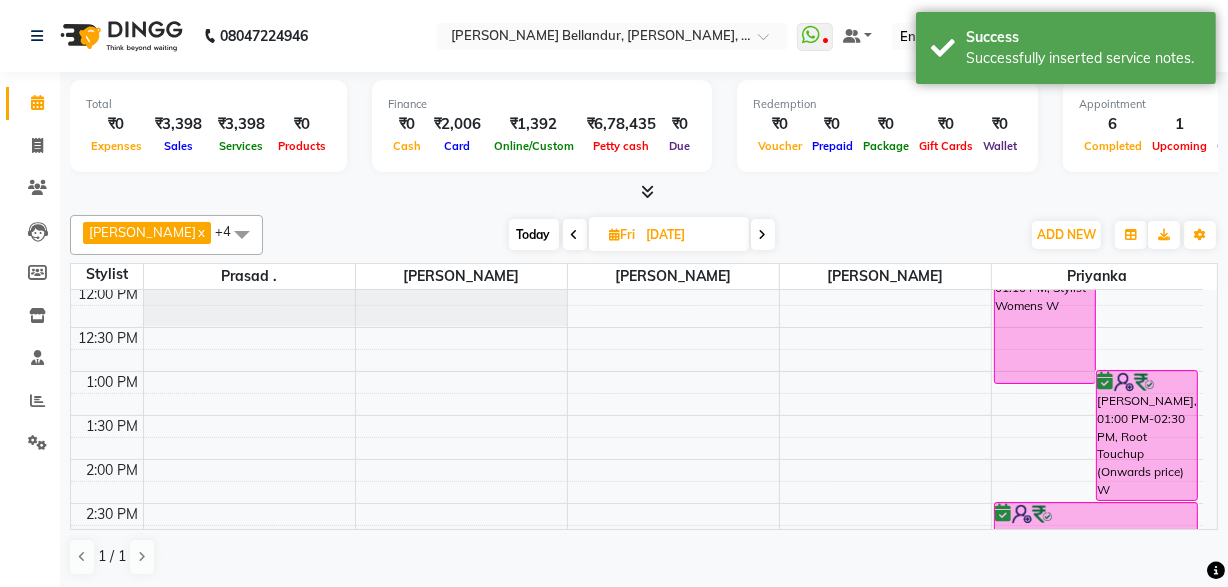 click on "Today" at bounding box center [534, 234] 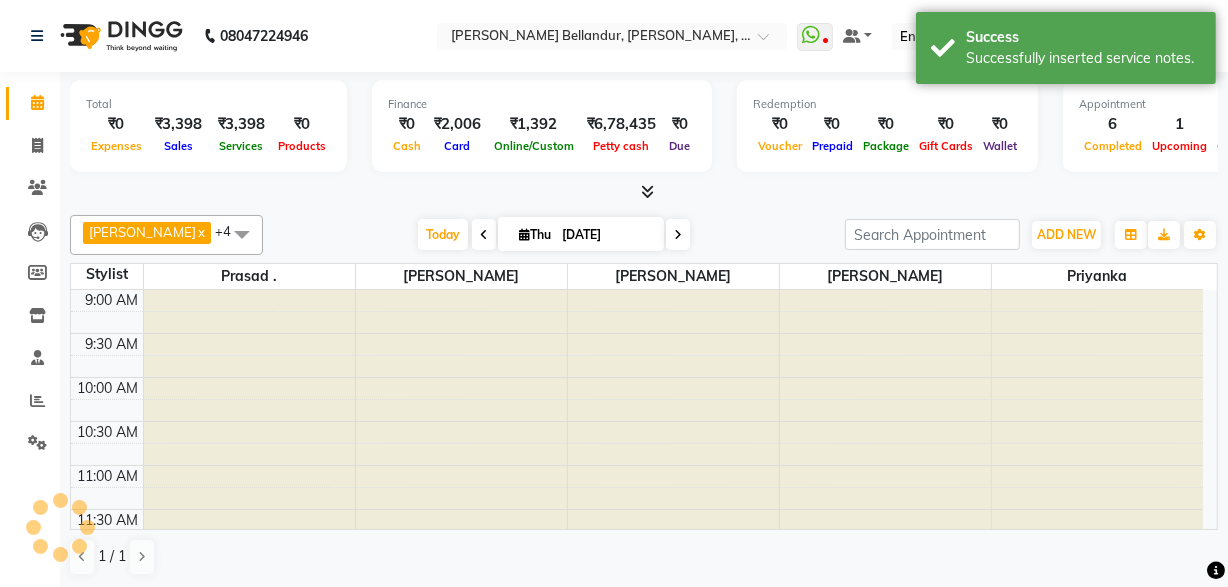 scroll, scrollTop: 527, scrollLeft: 0, axis: vertical 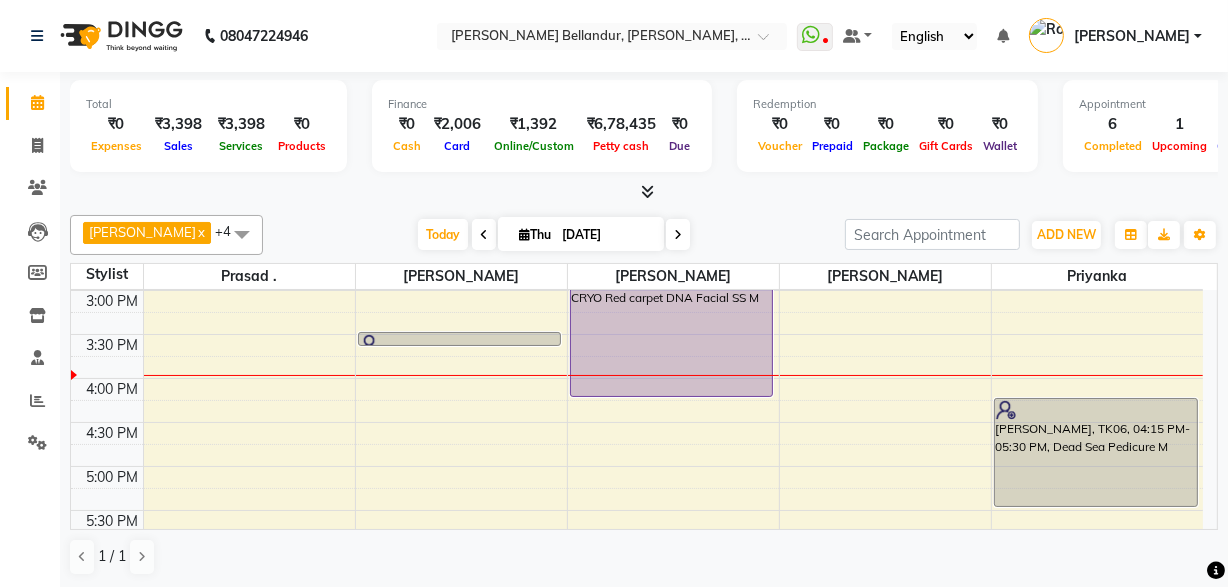 click at bounding box center (678, 234) 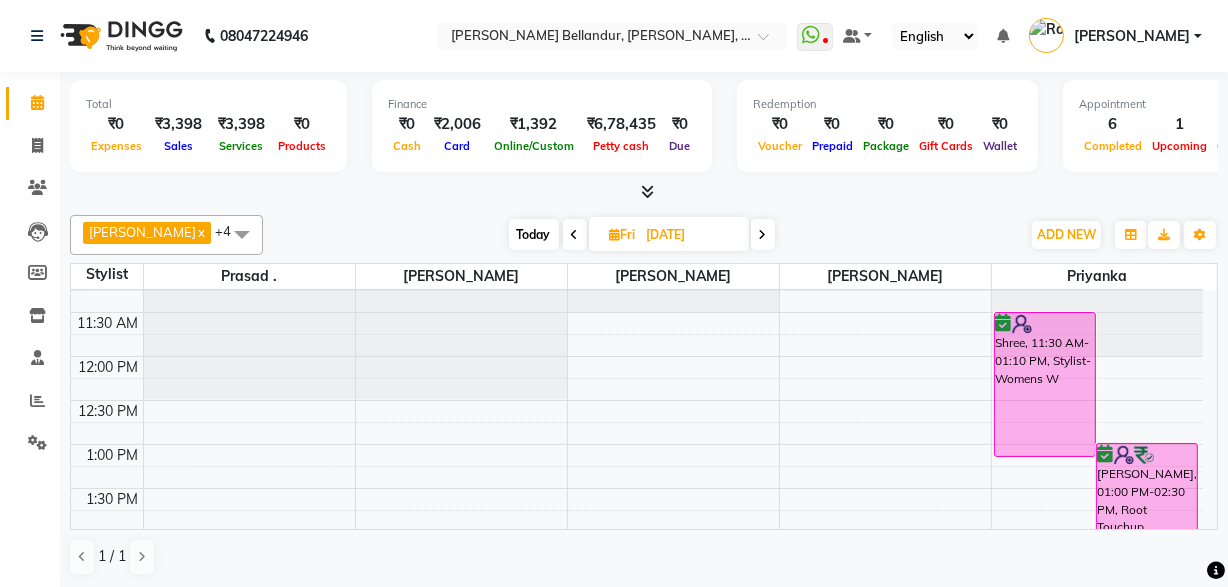 scroll, scrollTop: 0, scrollLeft: 0, axis: both 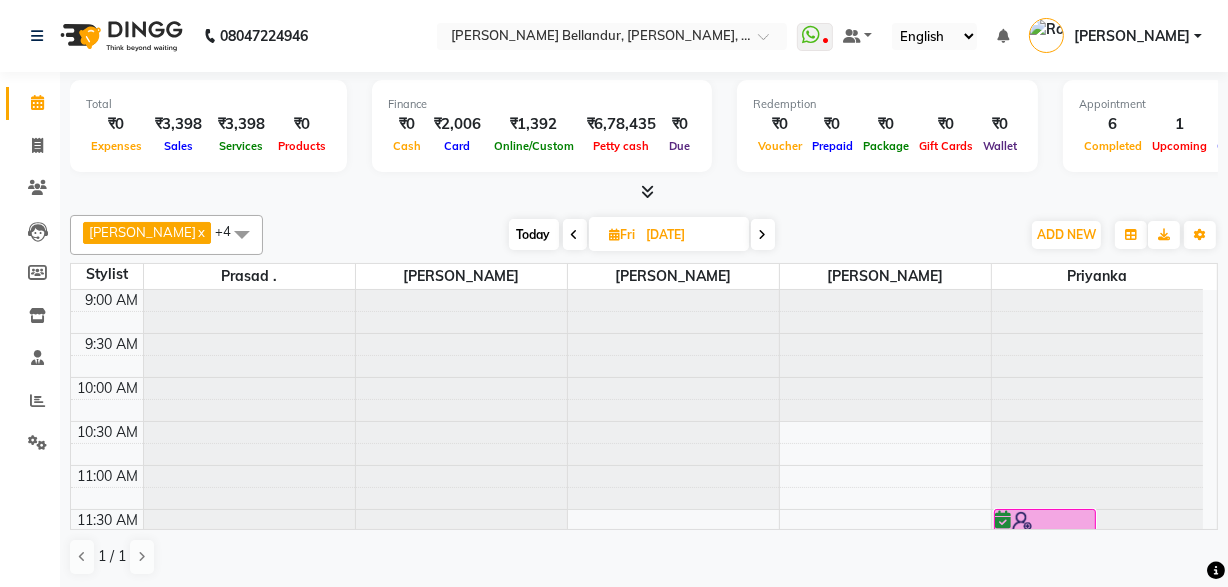 click on "Today" at bounding box center [534, 234] 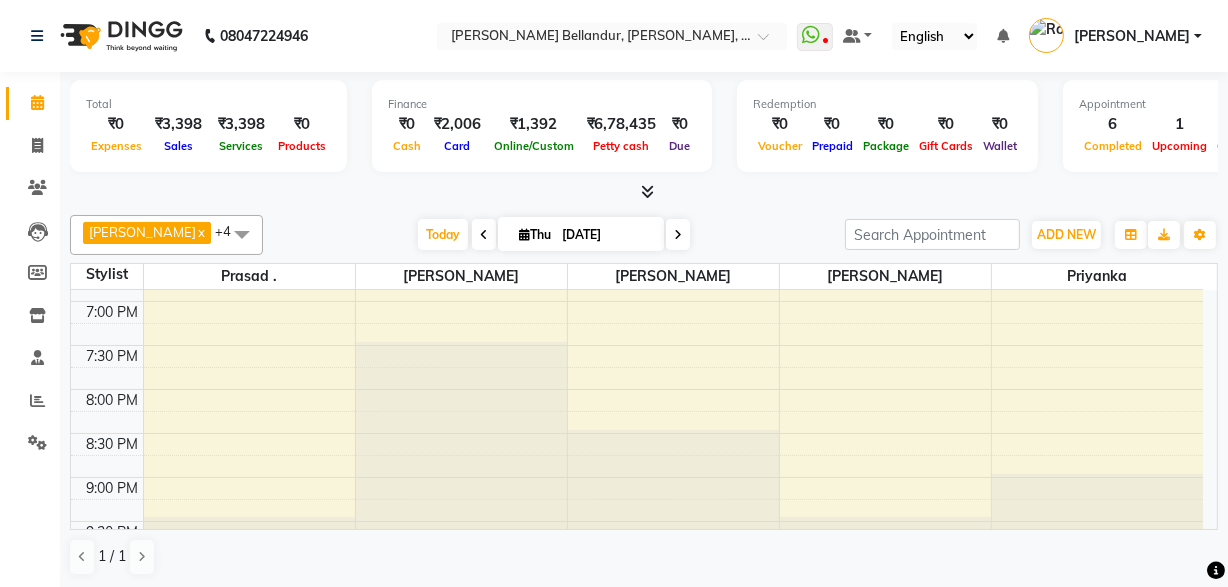 scroll, scrollTop: 900, scrollLeft: 0, axis: vertical 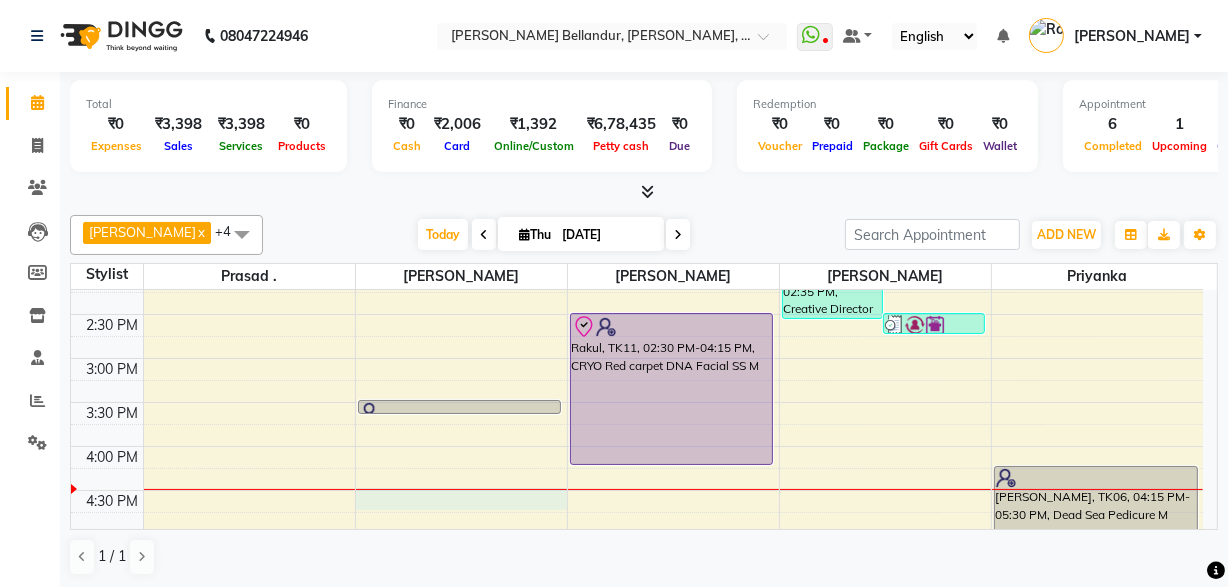 click on "9:00 AM 9:30 AM 10:00 AM 10:30 AM 11:00 AM 11:30 AM 12:00 PM 12:30 PM 1:00 PM 1:30 PM 2:00 PM 2:30 PM 3:00 PM 3:30 PM 4:00 PM 4:30 PM 5:00 PM 5:30 PM 6:00 PM 6:30 PM 7:00 PM 7:30 PM 8:00 PM 8:30 PM 9:00 PM 9:30 PM     Neeraj, TK01, 10:30 AM-11:35 AM, Stylist M     Anandh, TK06, 03:30 PM-03:35 PM, Stylist M     Ikshita, TK05, 12:45 PM-01:15 PM, Eyebrows Threading W
Rakul, TK11, 02:30 PM-04:15 PM, CRYO Red carpet DNA Facial SS M     lynford, TK09, 01:30 PM-02:35 PM, Creative Director M     lynford, TK09, 02:30 PM-02:45 PM, Beard Shape-Up M     Hari, TK07, 12:30 PM-01:00 PM, Beard Shape-Up M     Dharani, TK08, 01:00 PM-01:30 PM, Eyebrows Threading W     Anandh, TK06, 04:15 PM-05:30 PM, Dead Sea Pedicure M" at bounding box center [637, 402] 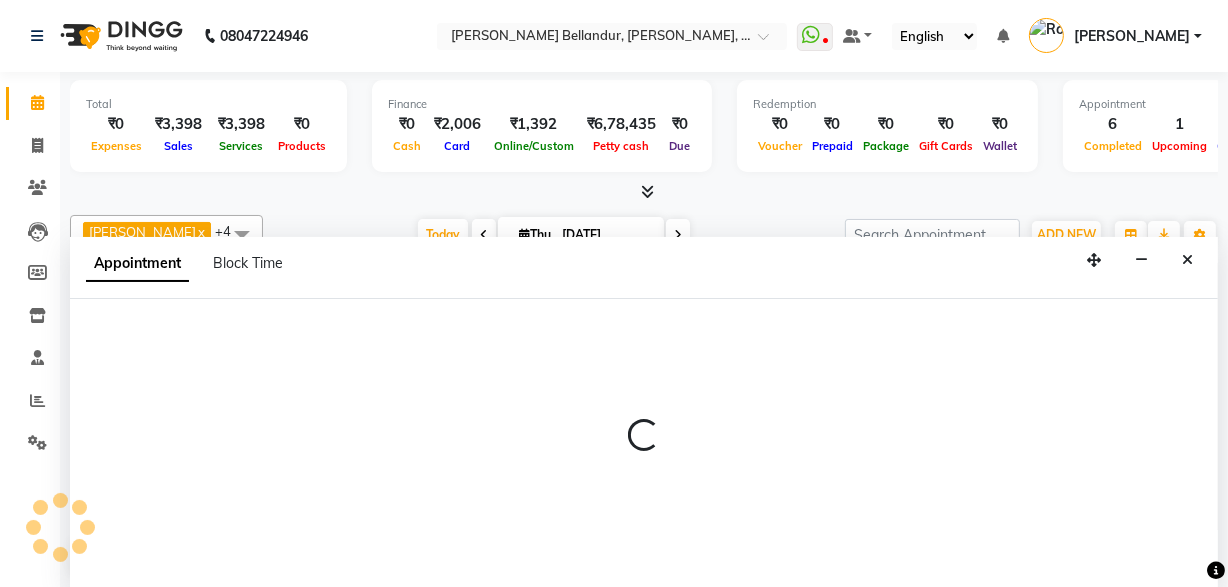 select on "44651" 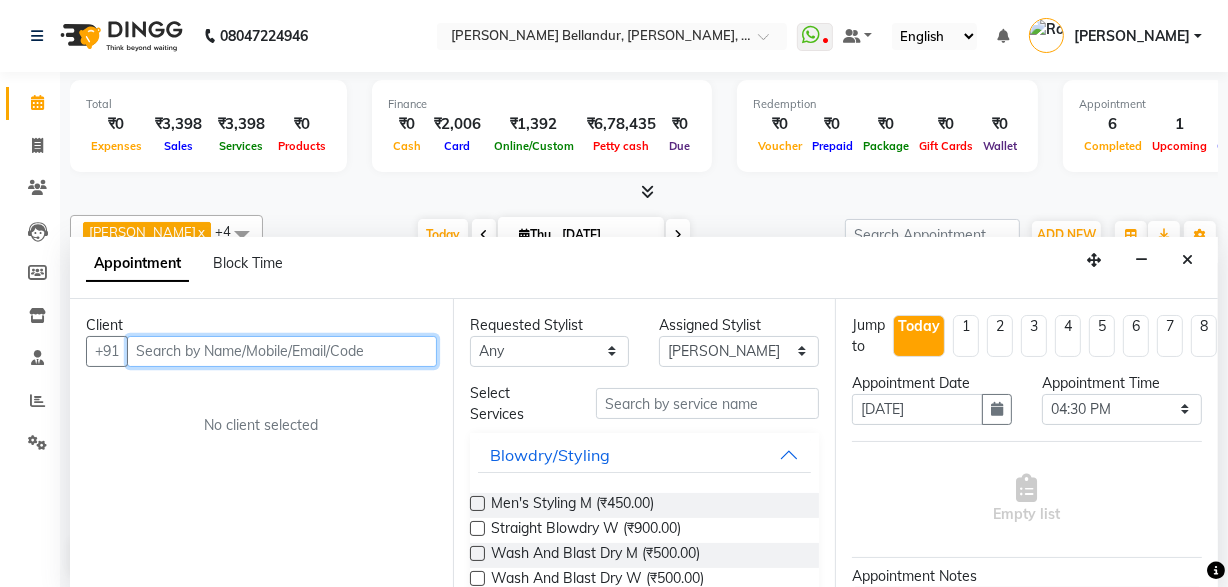 click at bounding box center (282, 351) 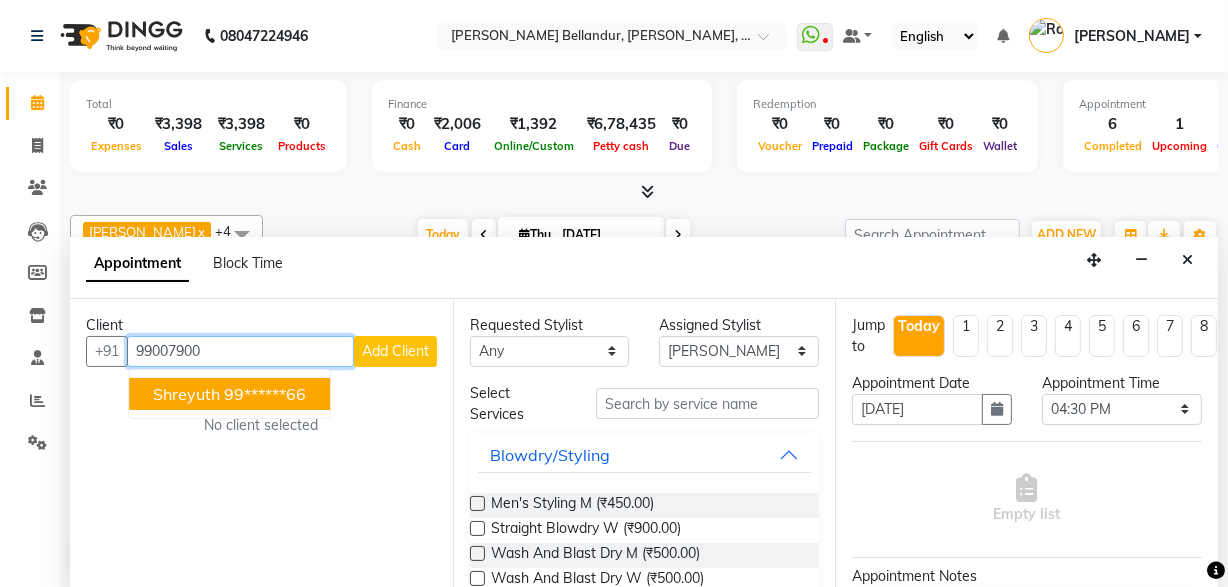 click on "99******66" at bounding box center [265, 394] 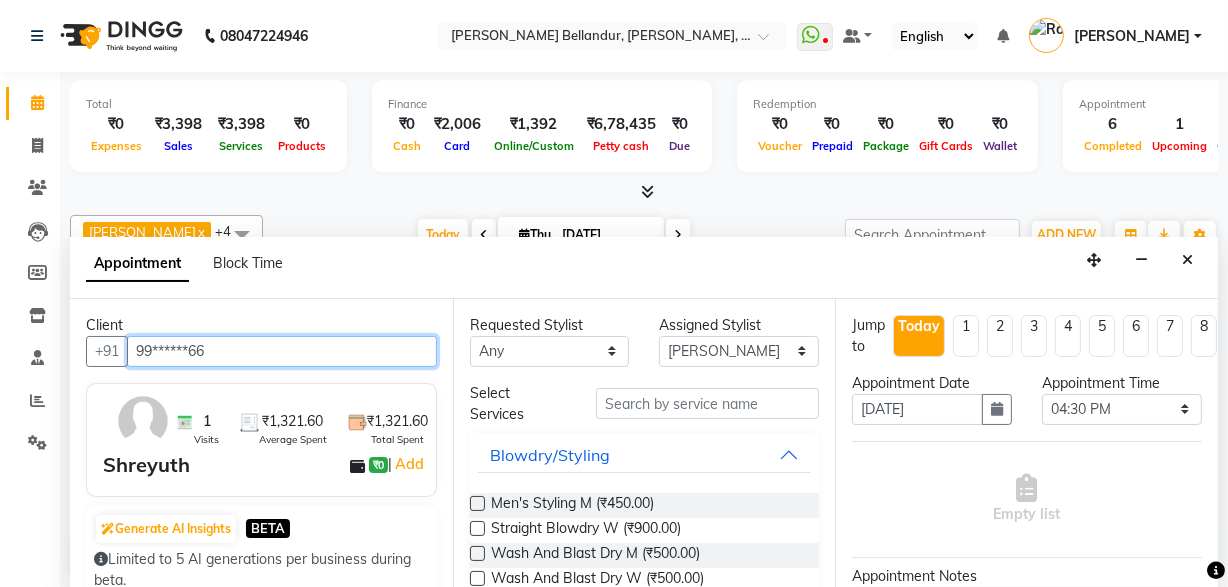 type on "99******66" 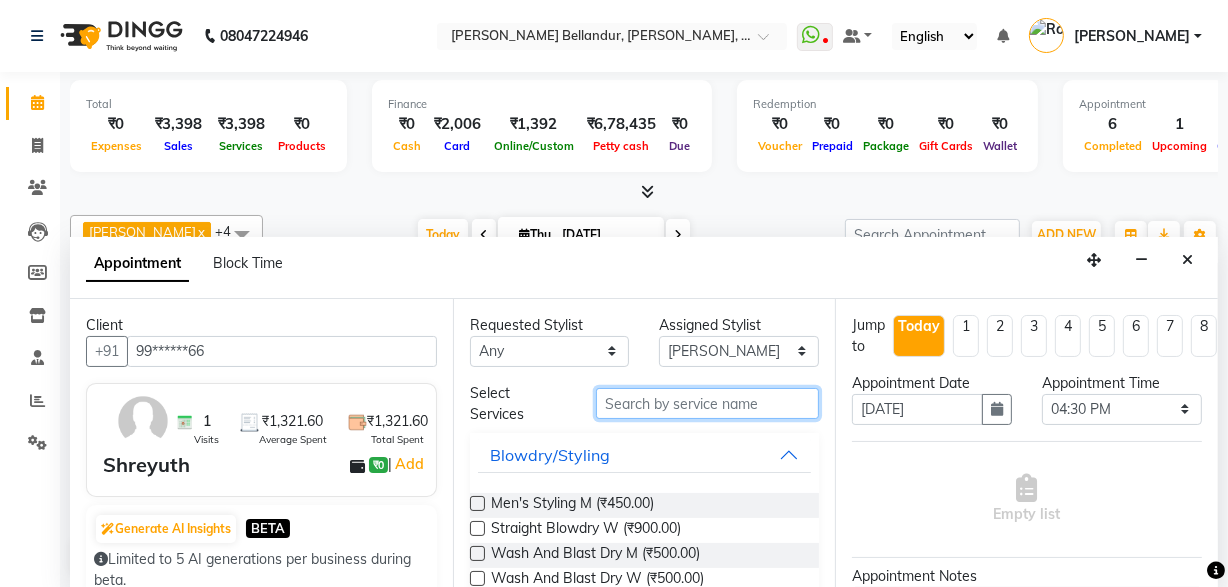click at bounding box center (707, 403) 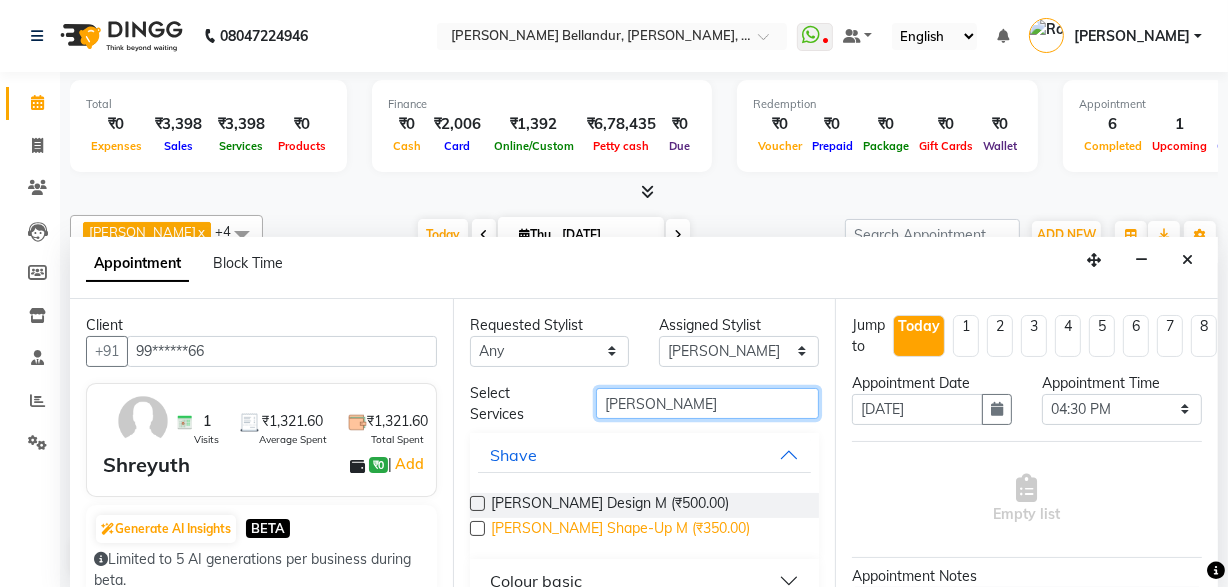 type on "beard" 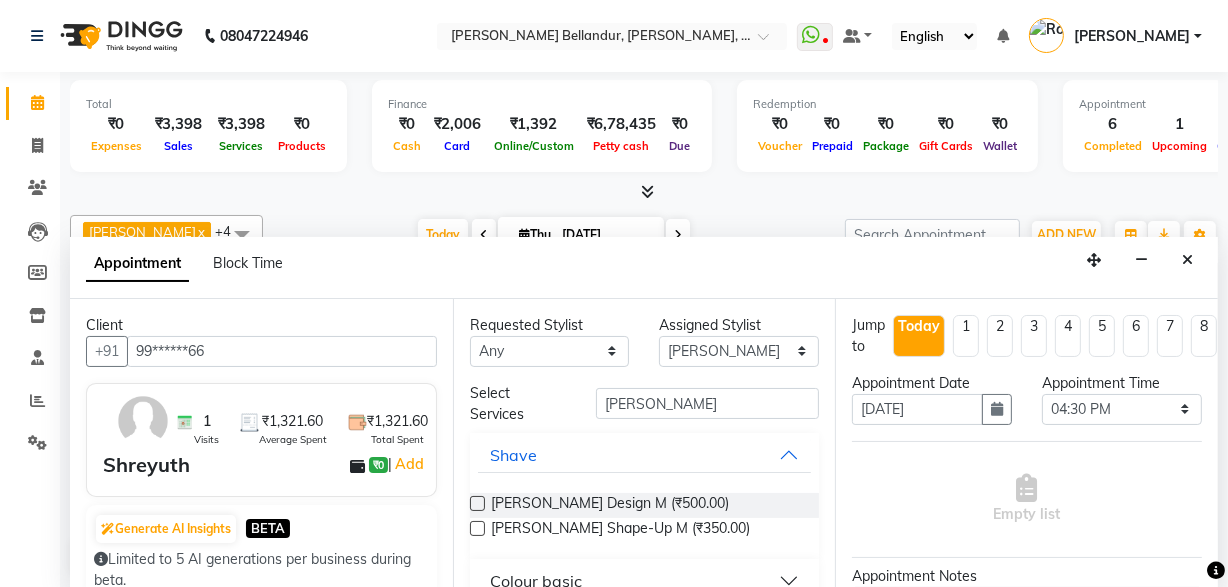 click on "Beard Shape-Up M (₹350.00)" at bounding box center [620, 530] 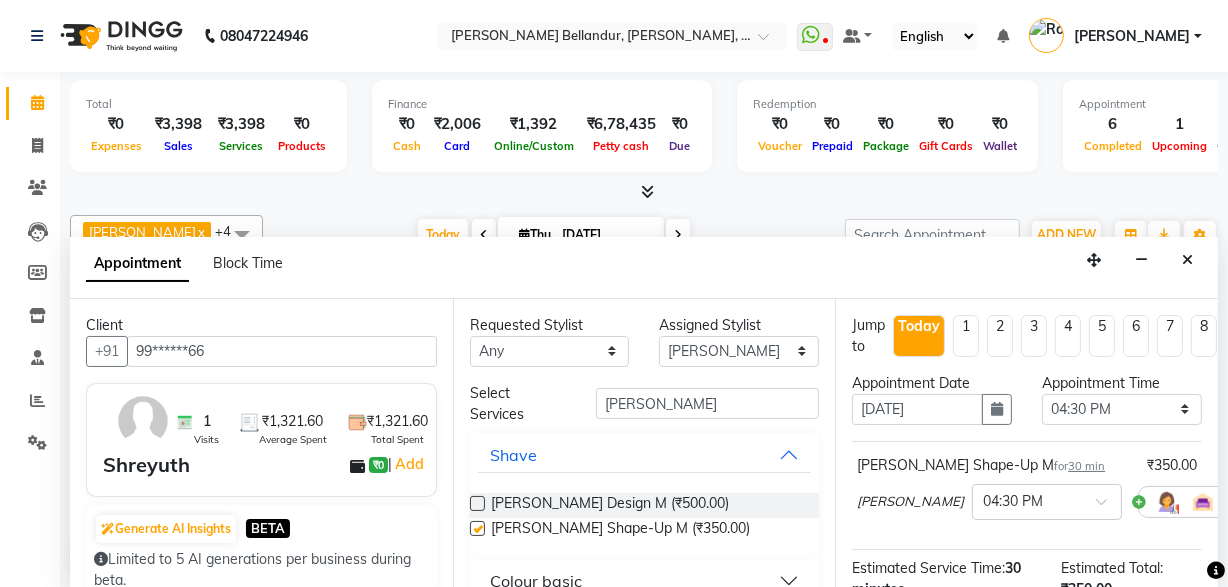 checkbox on "false" 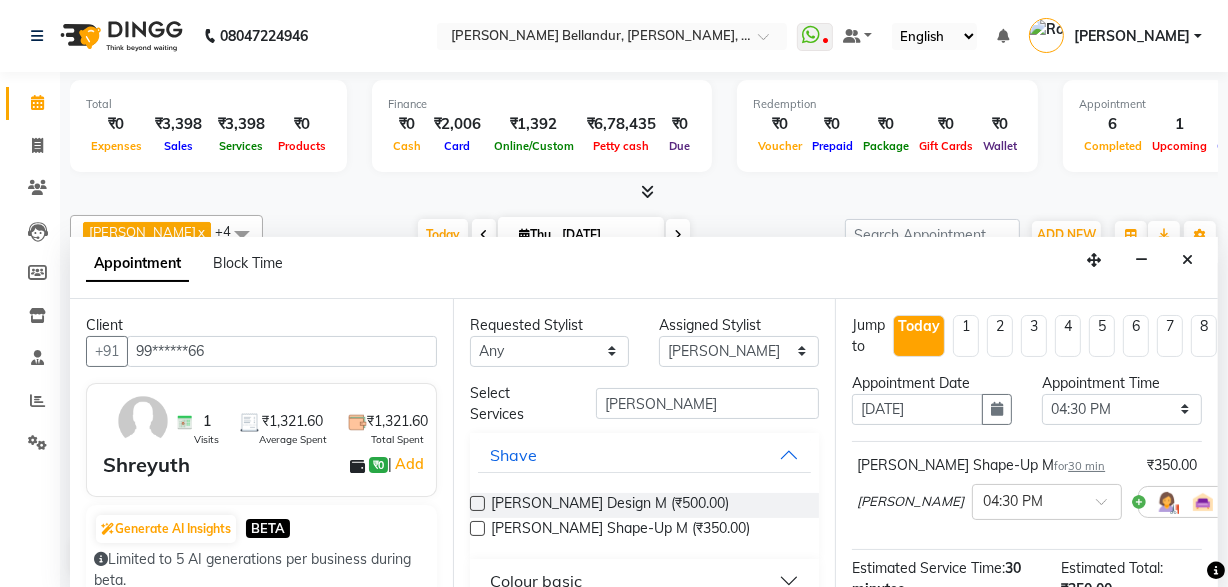 scroll, scrollTop: 286, scrollLeft: 0, axis: vertical 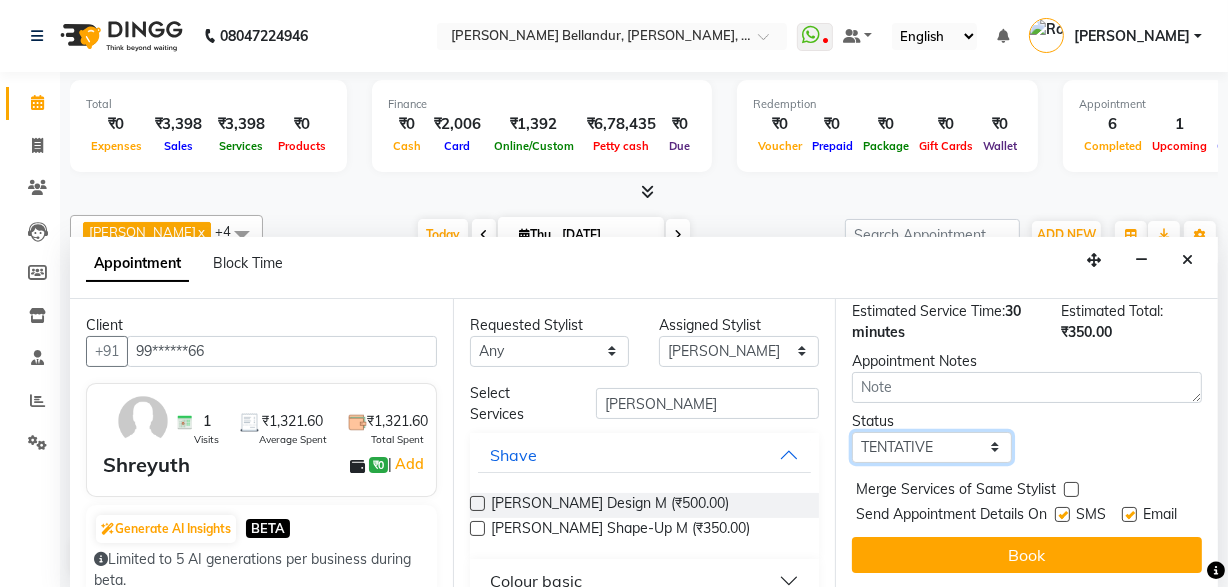 click on "Select TENTATIVE CONFIRM CHECK-IN UPCOMING" at bounding box center [932, 447] 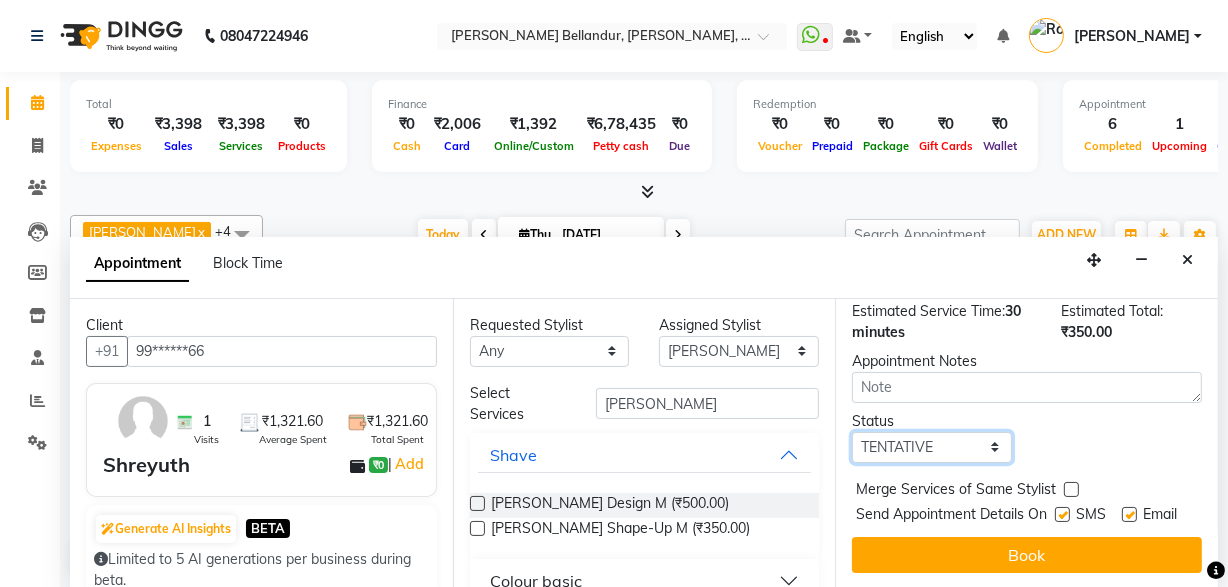 select on "check-in" 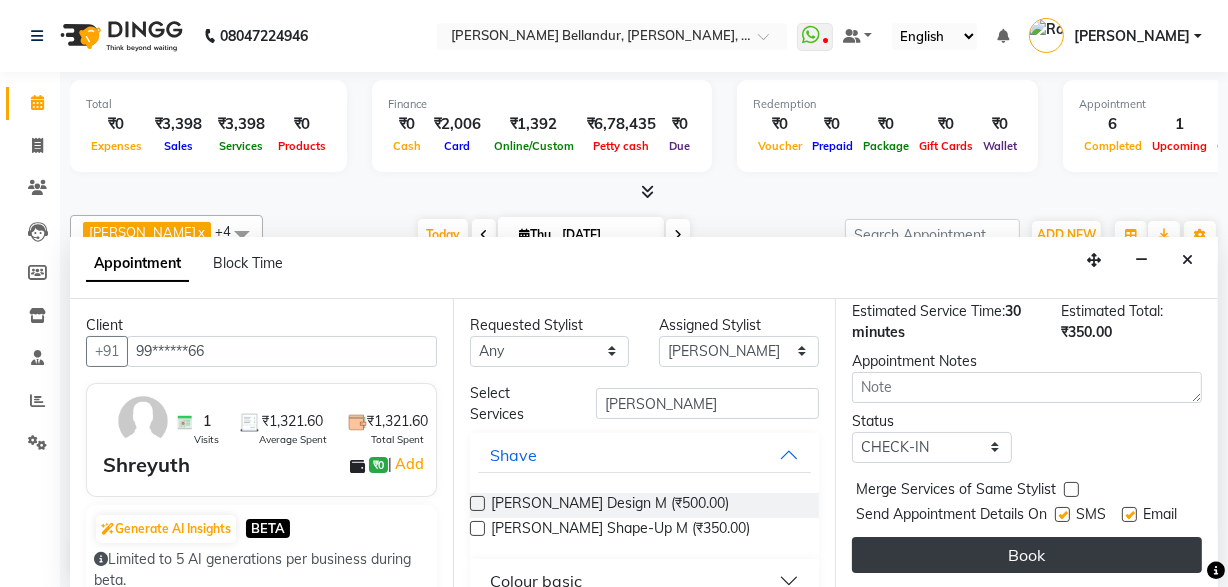 click on "Book" at bounding box center [1027, 555] 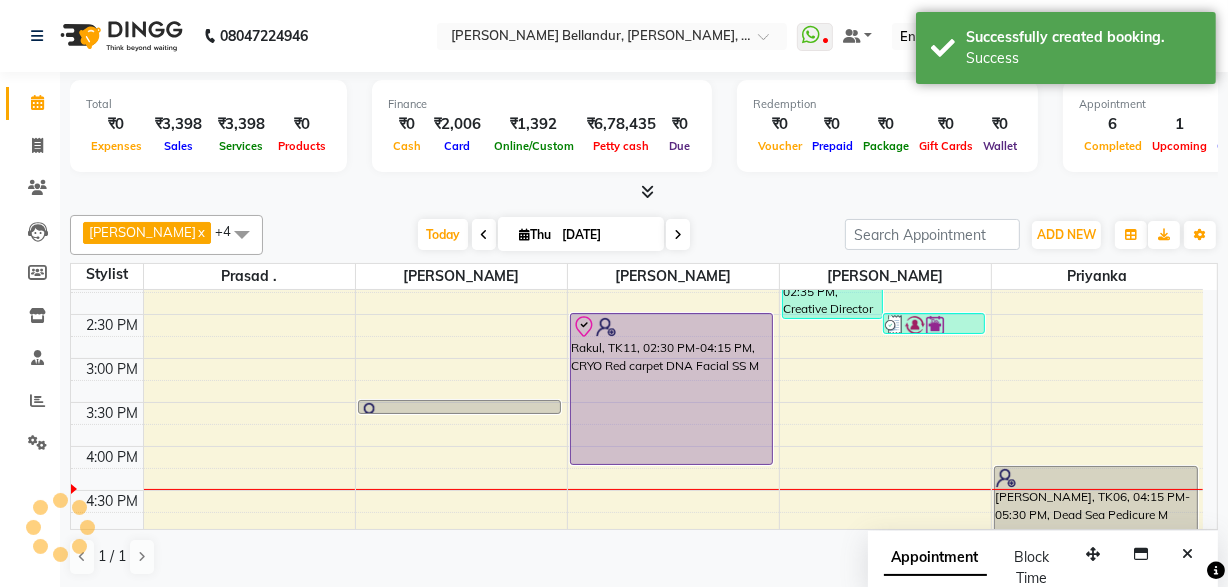 scroll, scrollTop: 0, scrollLeft: 0, axis: both 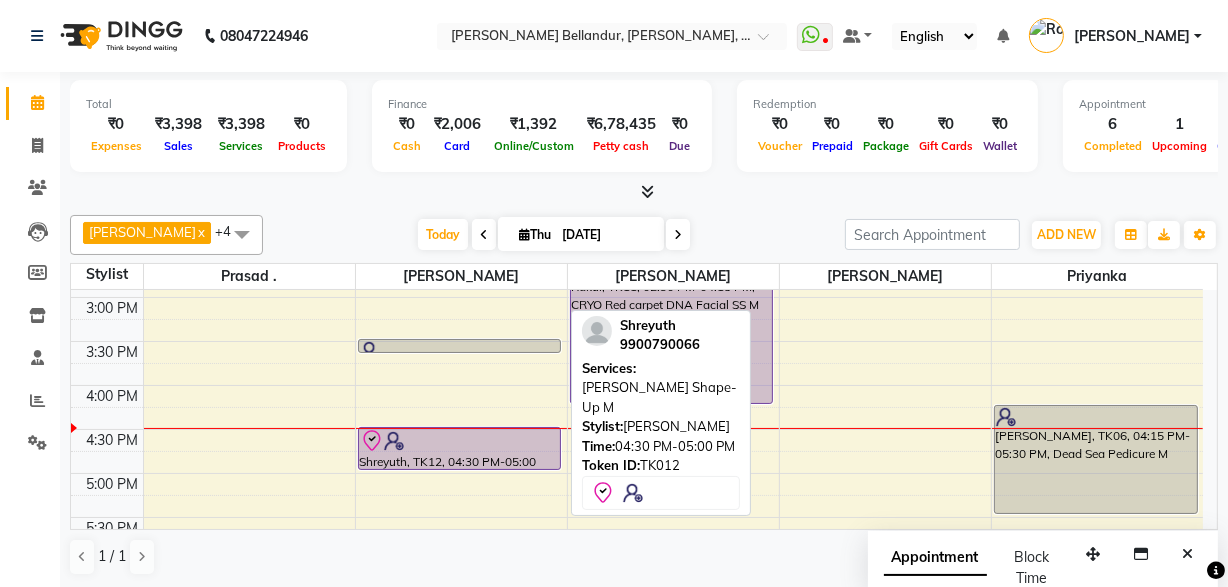 click at bounding box center (460, 441) 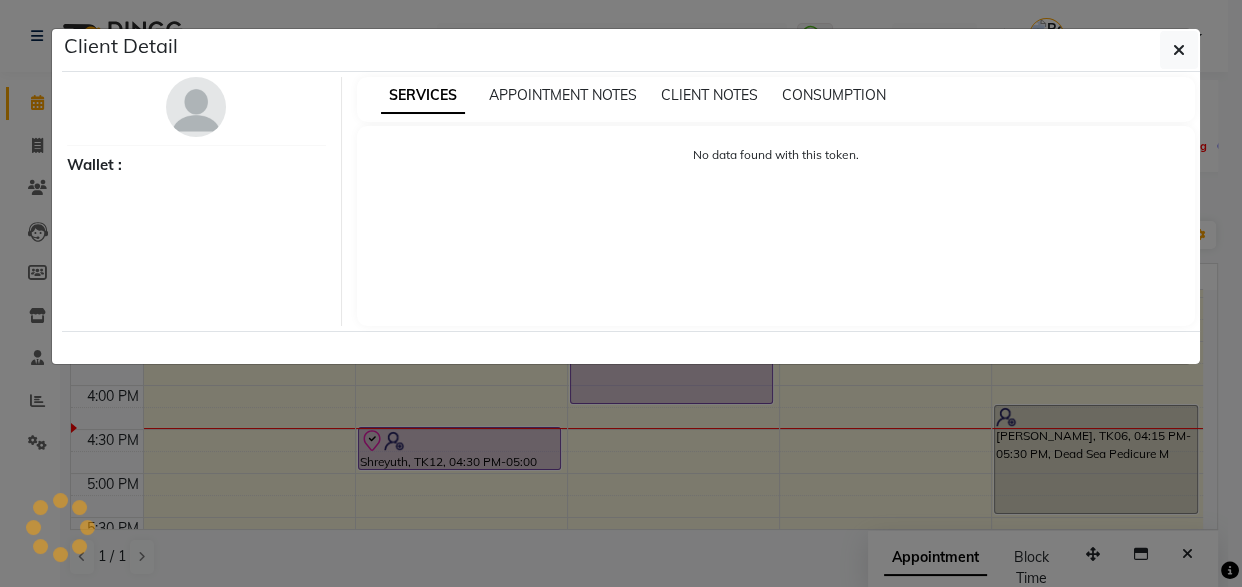 select on "8" 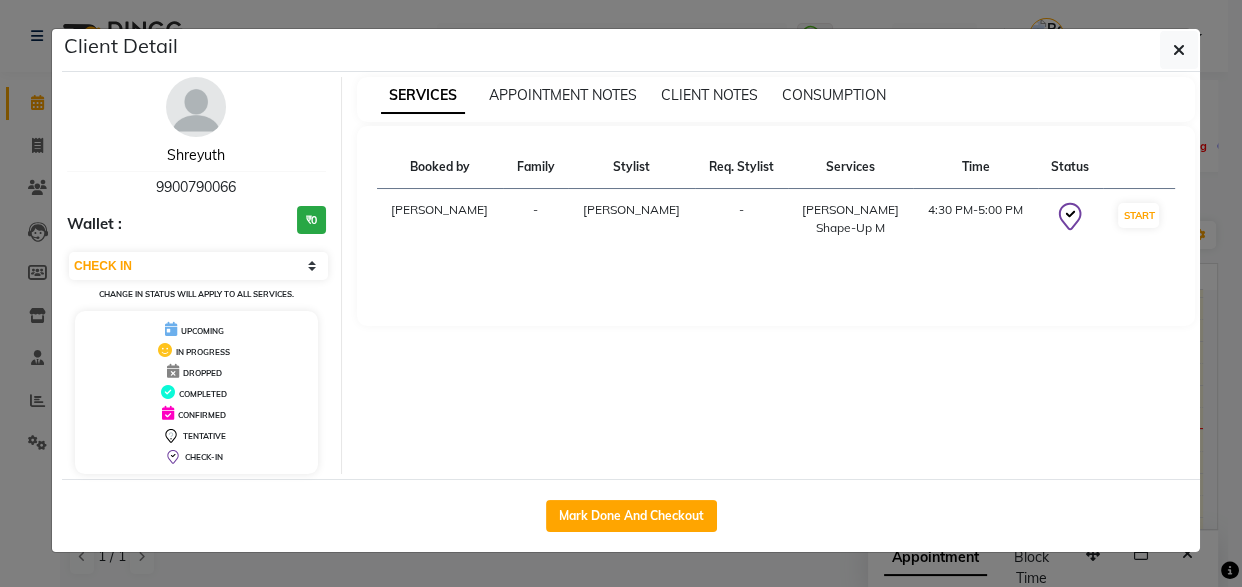 drag, startPoint x: 188, startPoint y: 157, endPoint x: 365, endPoint y: 155, distance: 177.01129 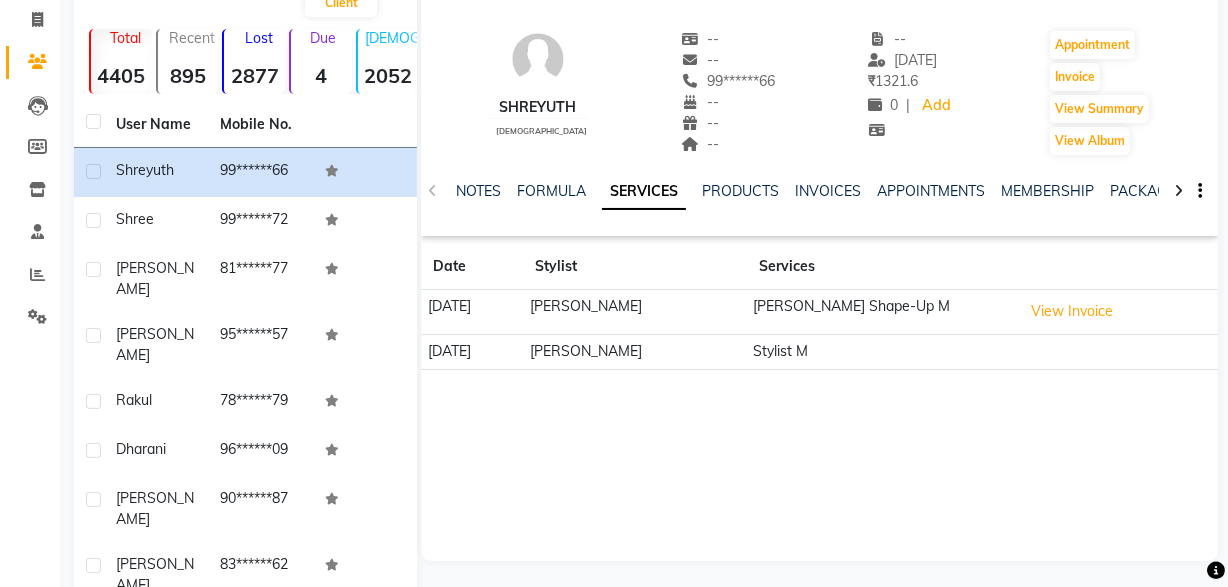 scroll, scrollTop: 0, scrollLeft: 0, axis: both 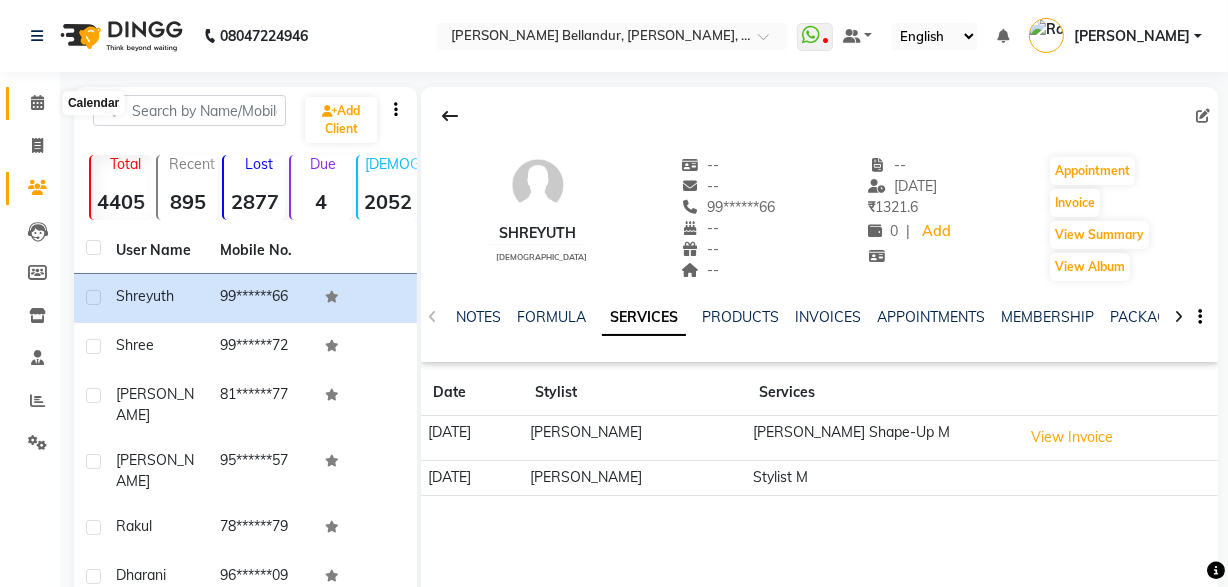 click 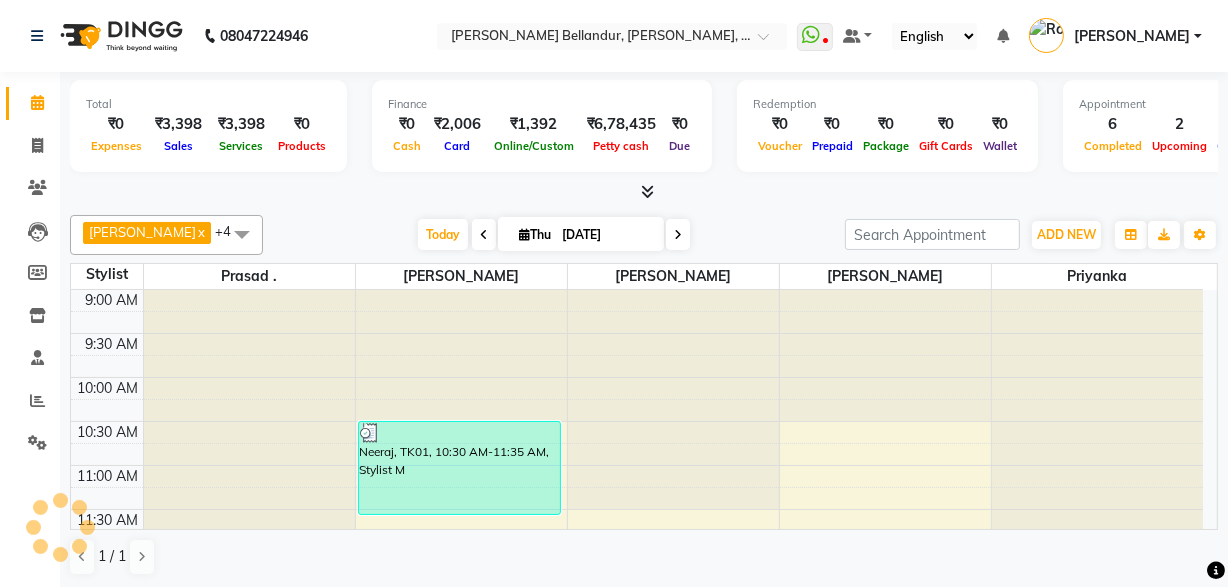 scroll, scrollTop: 615, scrollLeft: 0, axis: vertical 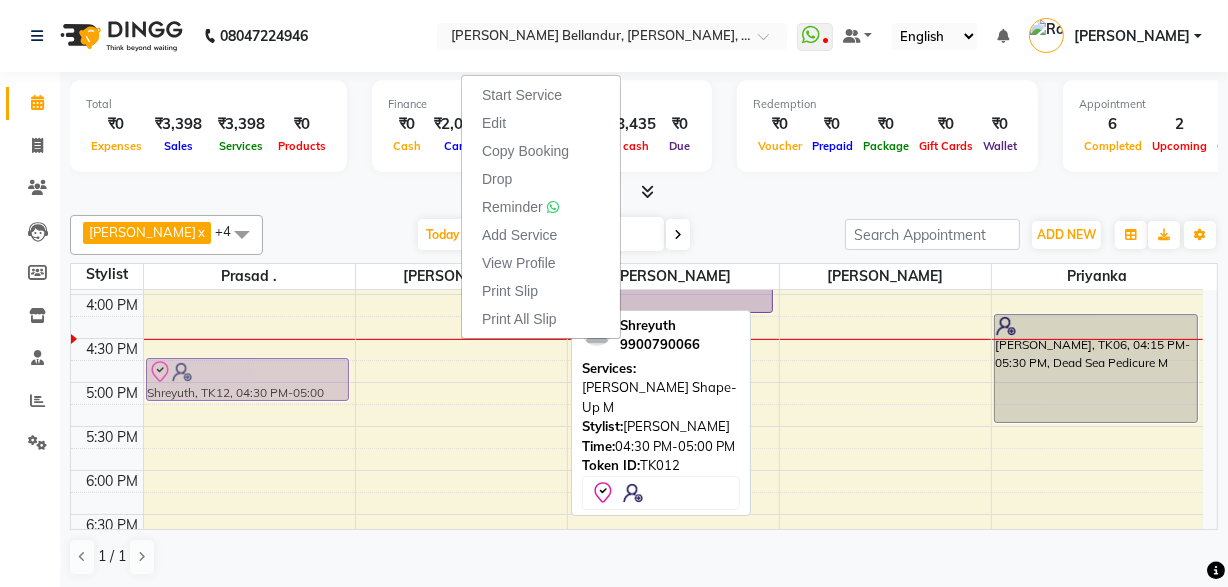 drag, startPoint x: 356, startPoint y: 354, endPoint x: 281, endPoint y: 357, distance: 75.059975 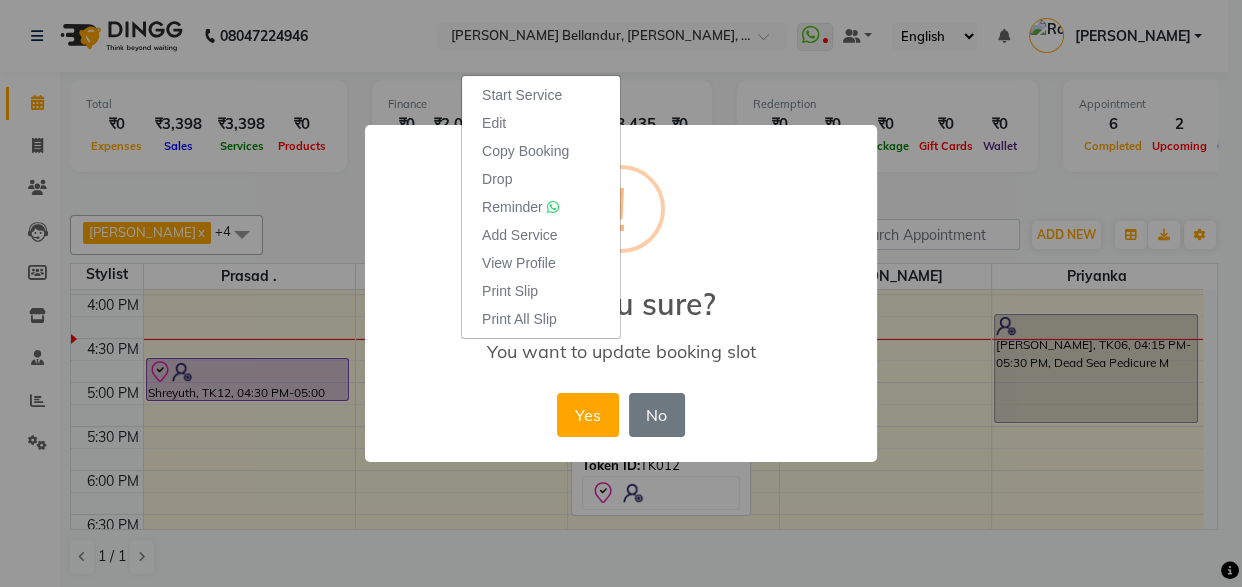 drag, startPoint x: 586, startPoint y: 423, endPoint x: 598, endPoint y: 424, distance: 12.0415945 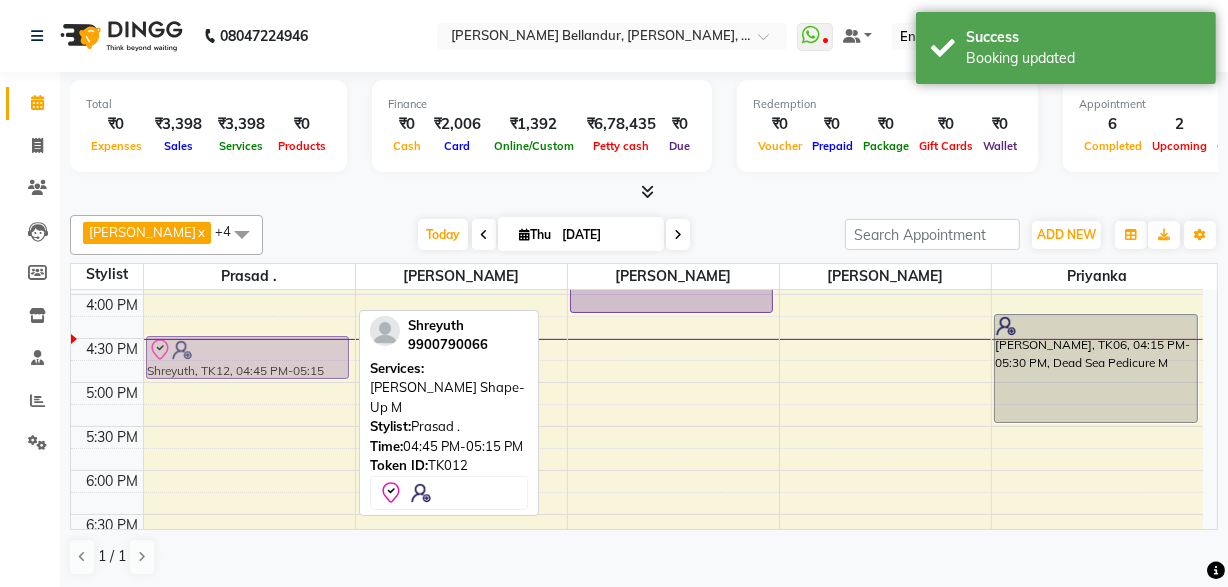 click on "Shreyuth, TK12, 04:45 PM-05:15 PM, Beard Shape-Up M
Shreyuth, TK12, 04:45 PM-05:15 PM, Beard Shape-Up M" at bounding box center (249, 250) 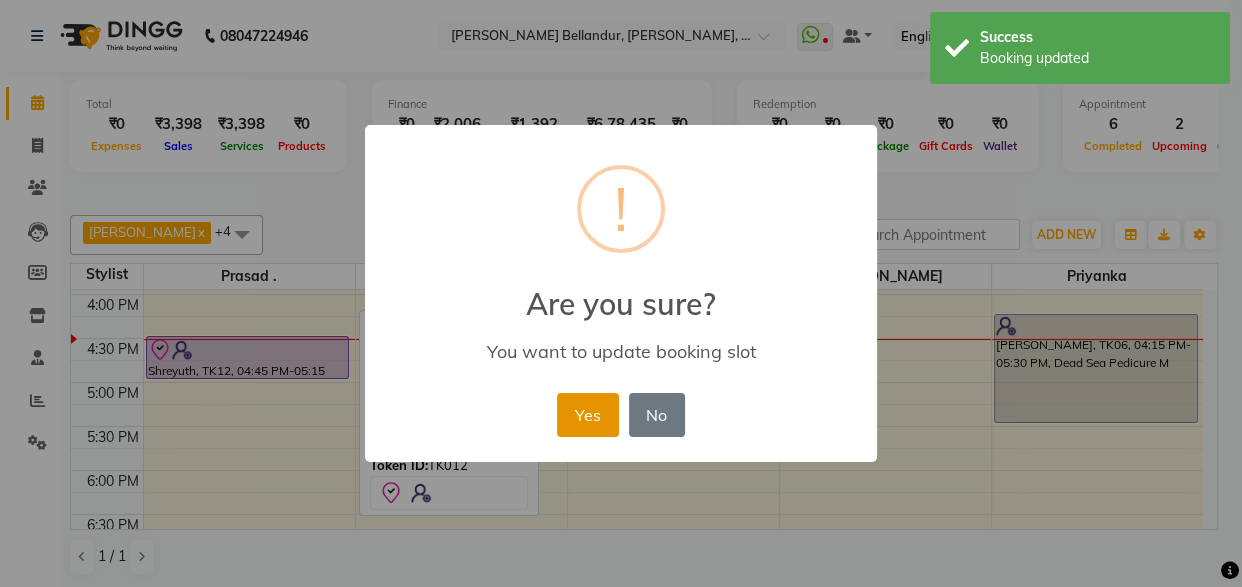 click on "Yes" at bounding box center (587, 415) 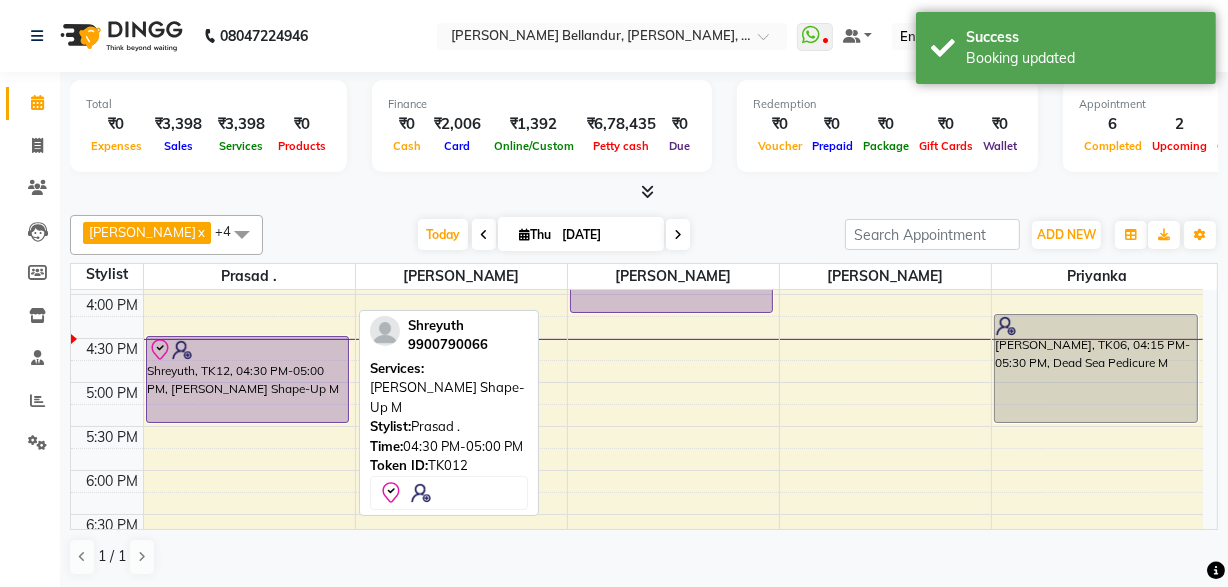 drag, startPoint x: 246, startPoint y: 372, endPoint x: 248, endPoint y: 410, distance: 38.052597 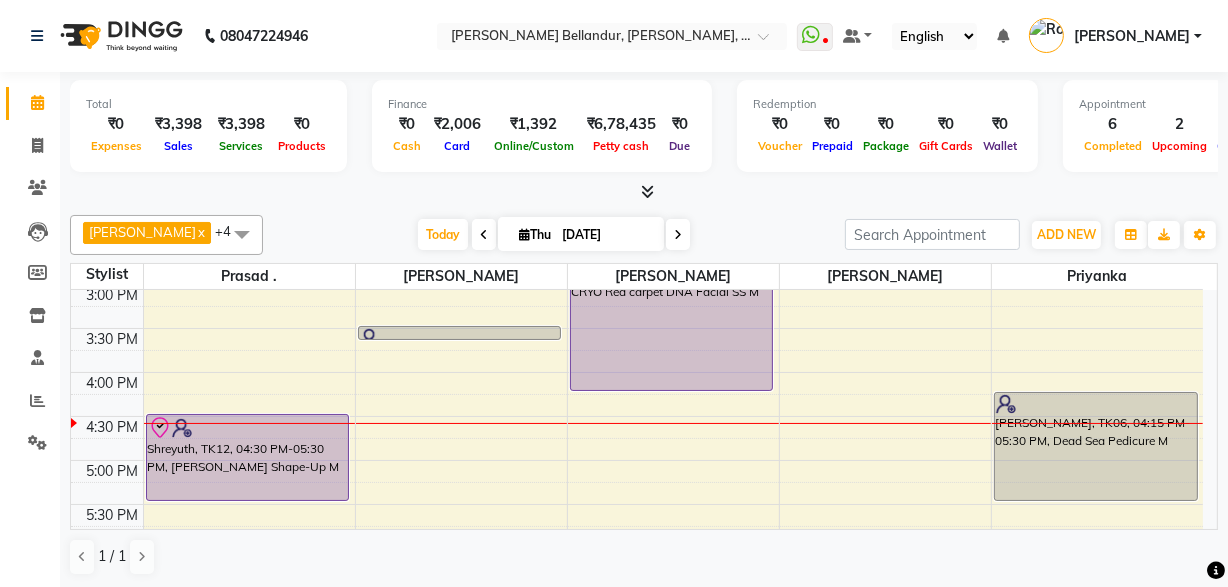 scroll, scrollTop: 560, scrollLeft: 0, axis: vertical 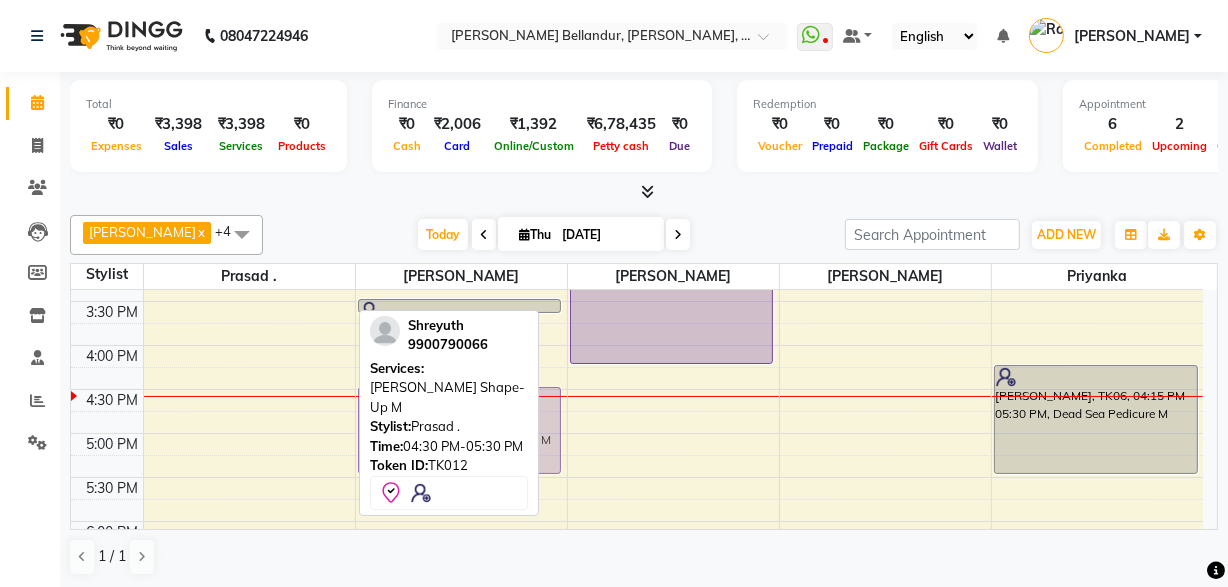 drag, startPoint x: 227, startPoint y: 417, endPoint x: 404, endPoint y: 420, distance: 177.02542 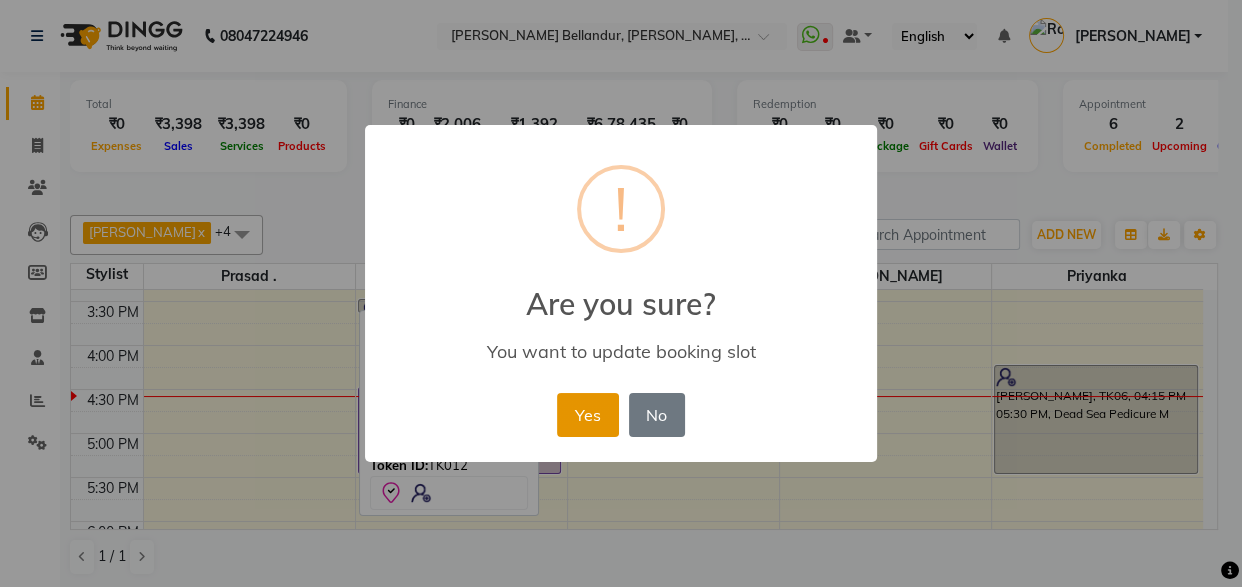 click on "Yes" at bounding box center (587, 415) 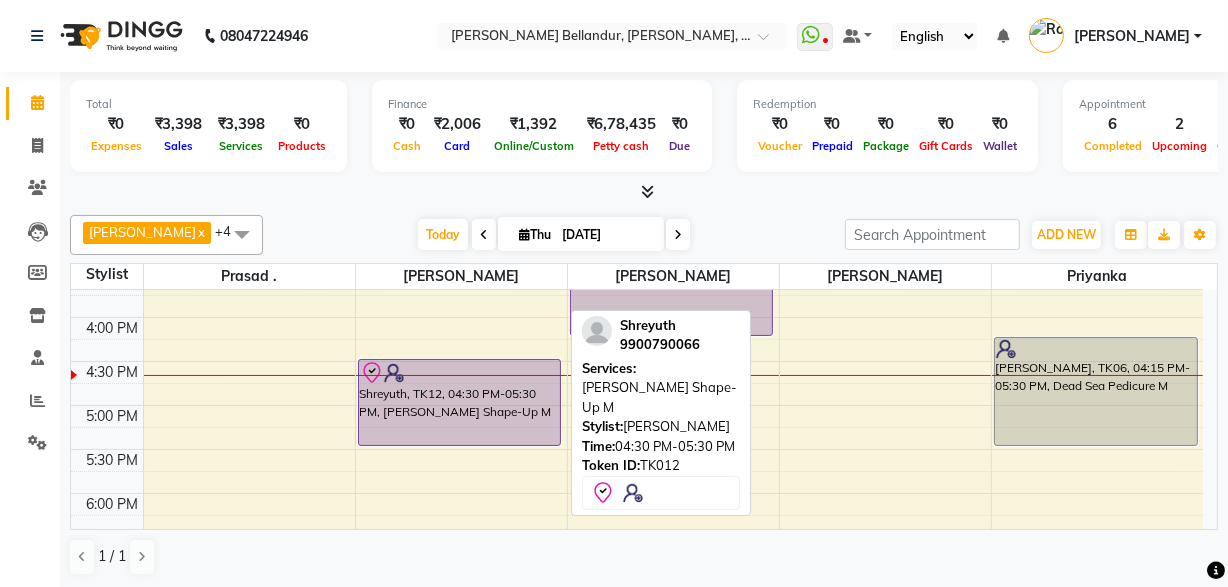 scroll, scrollTop: 589, scrollLeft: 0, axis: vertical 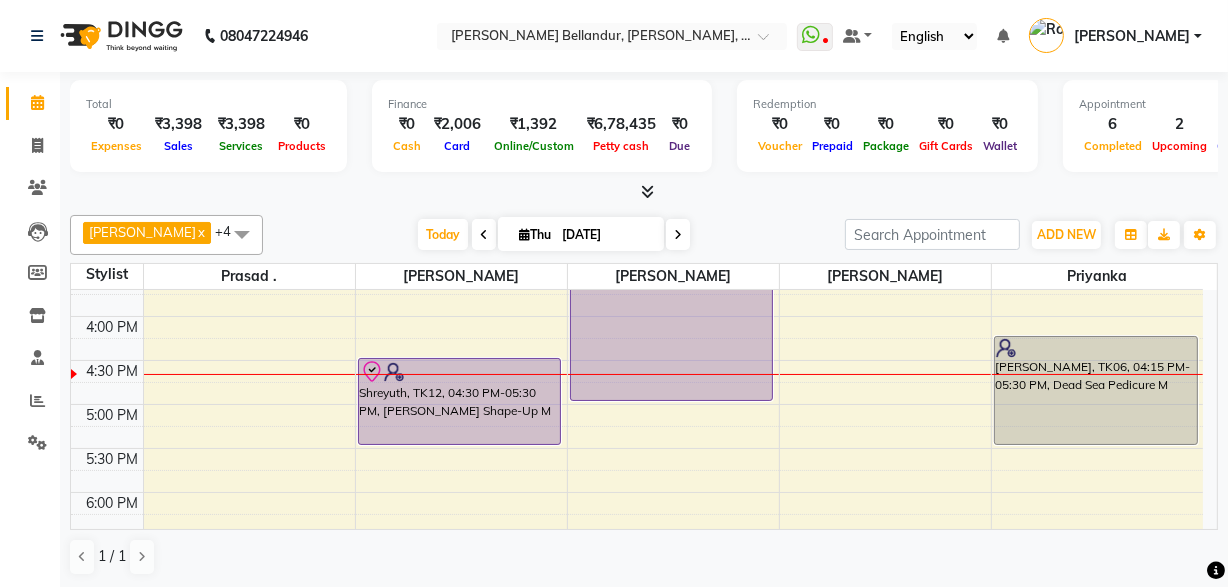 drag, startPoint x: 684, startPoint y: 328, endPoint x: 693, endPoint y: 371, distance: 43.931767 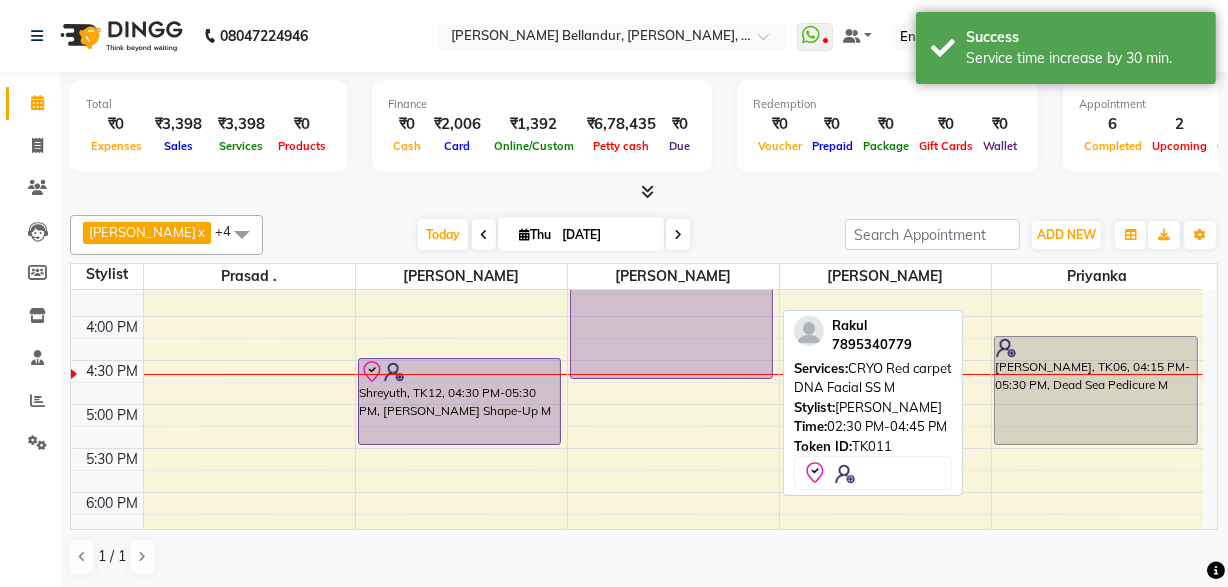click on "Rakul, TK11, 02:30 PM-04:45 PM, CRYO Red carpet DNA Facial SS M" at bounding box center (672, 281) 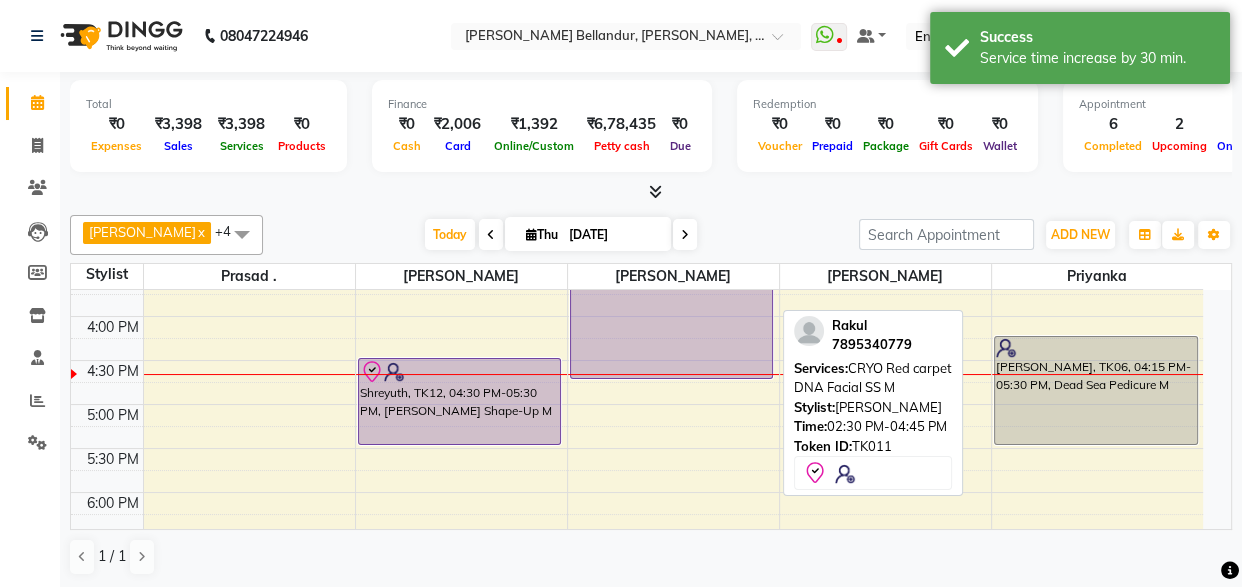 select on "8" 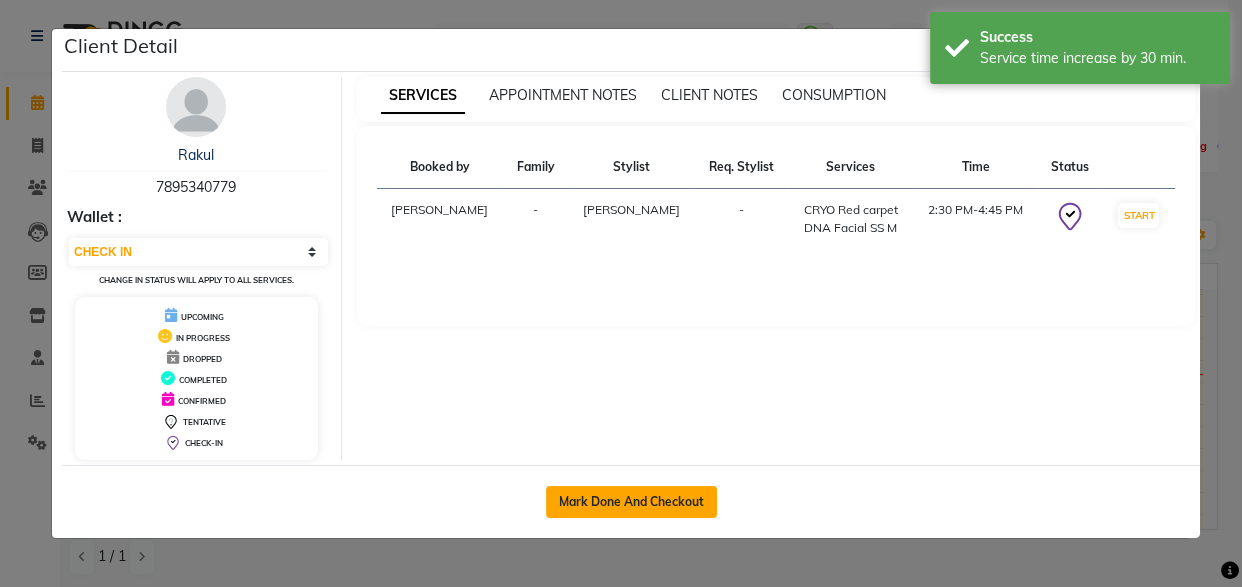 drag, startPoint x: 659, startPoint y: 511, endPoint x: 641, endPoint y: 509, distance: 18.110771 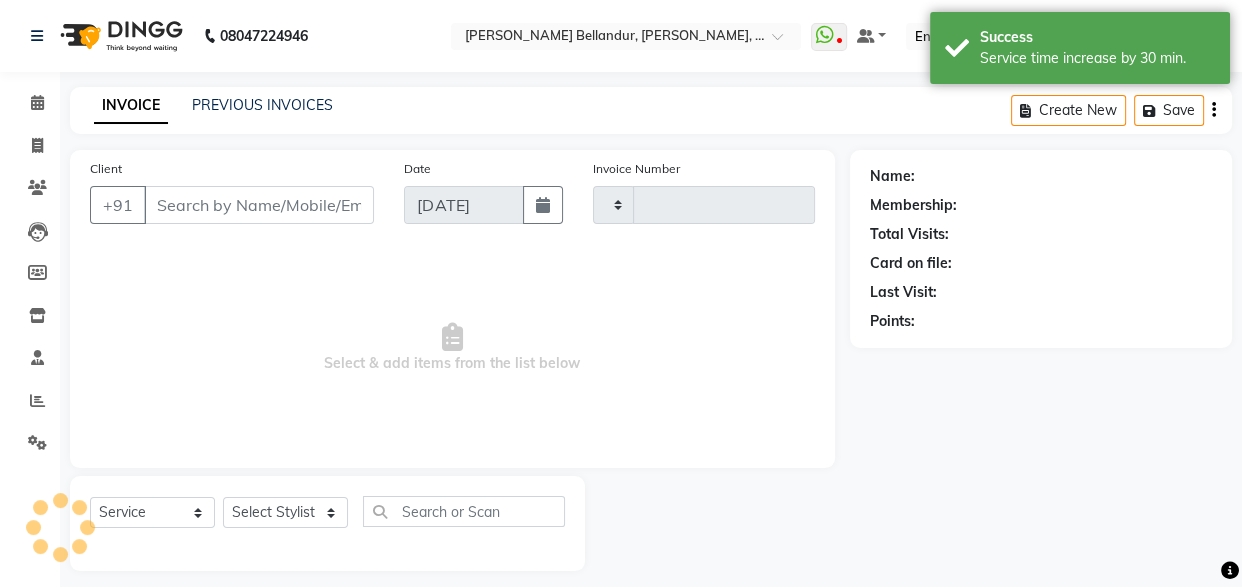 type on "1561" 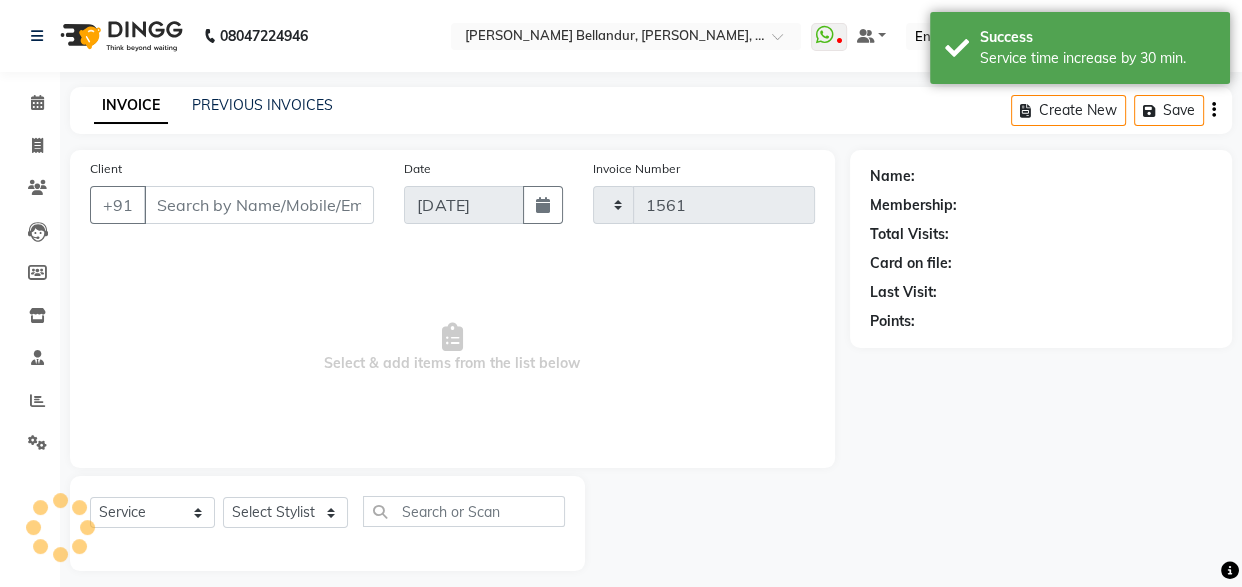 select on "5743" 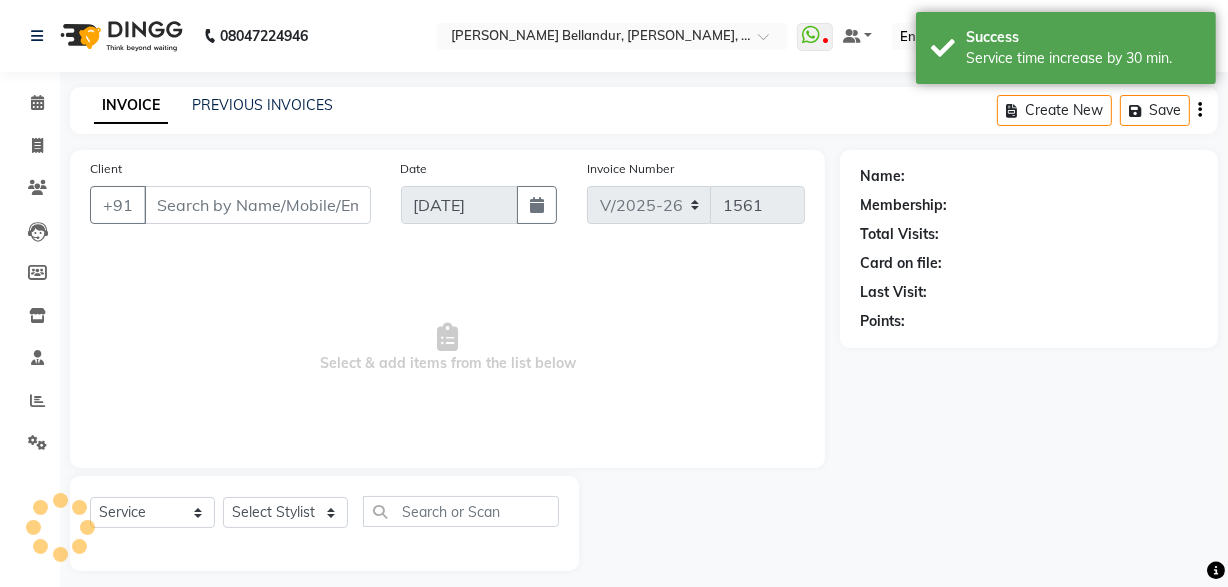 type on "78******79" 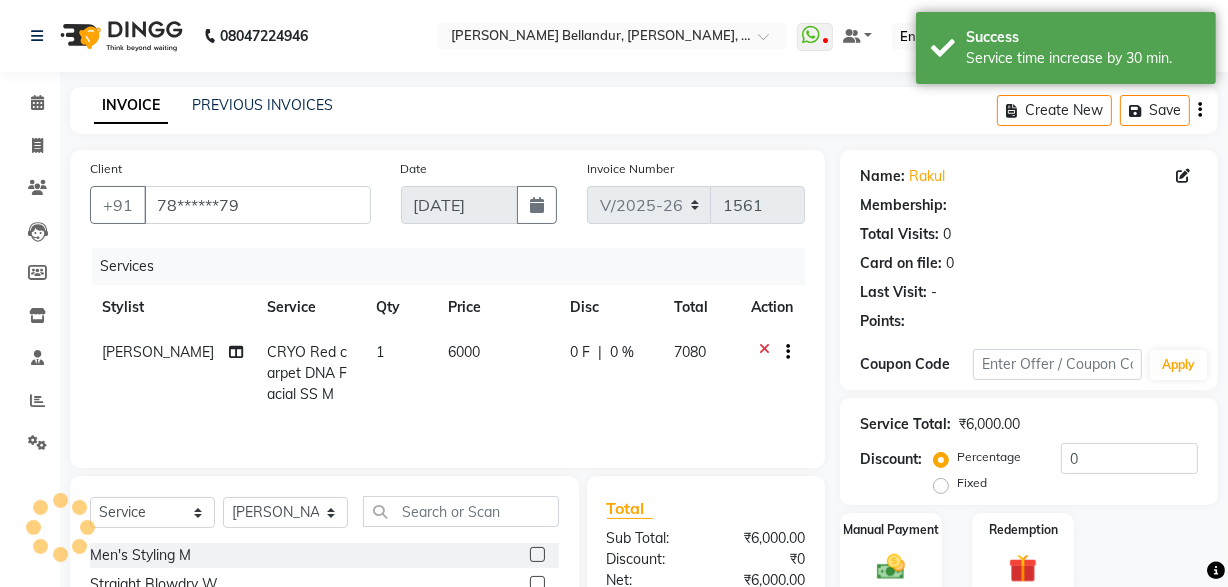 select on "1: Object" 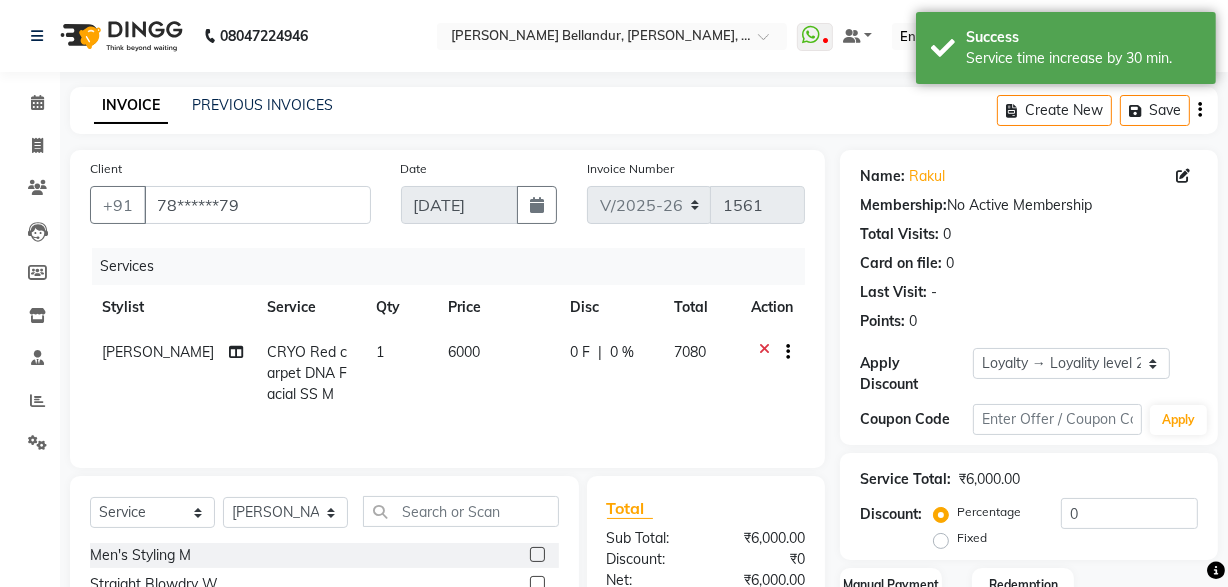 scroll, scrollTop: 214, scrollLeft: 0, axis: vertical 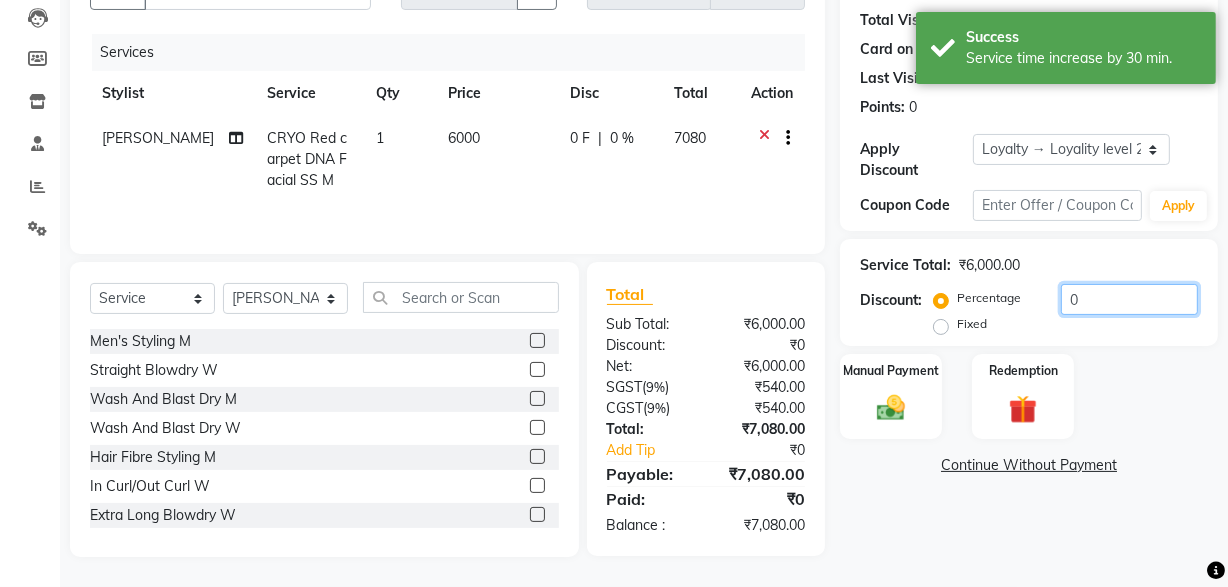 click on "0" 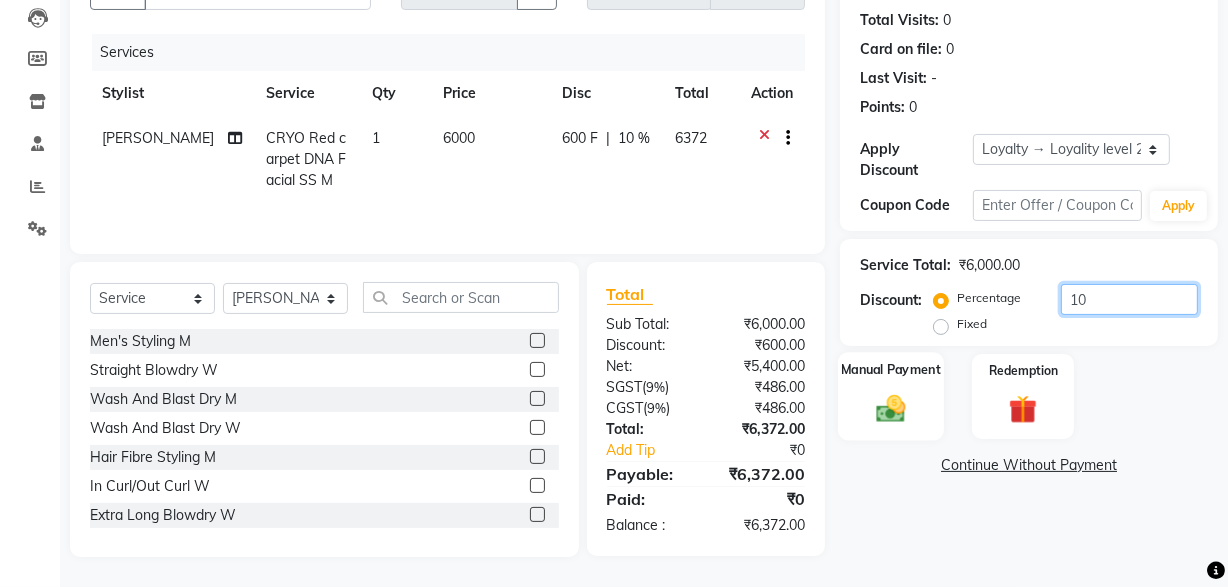type on "10" 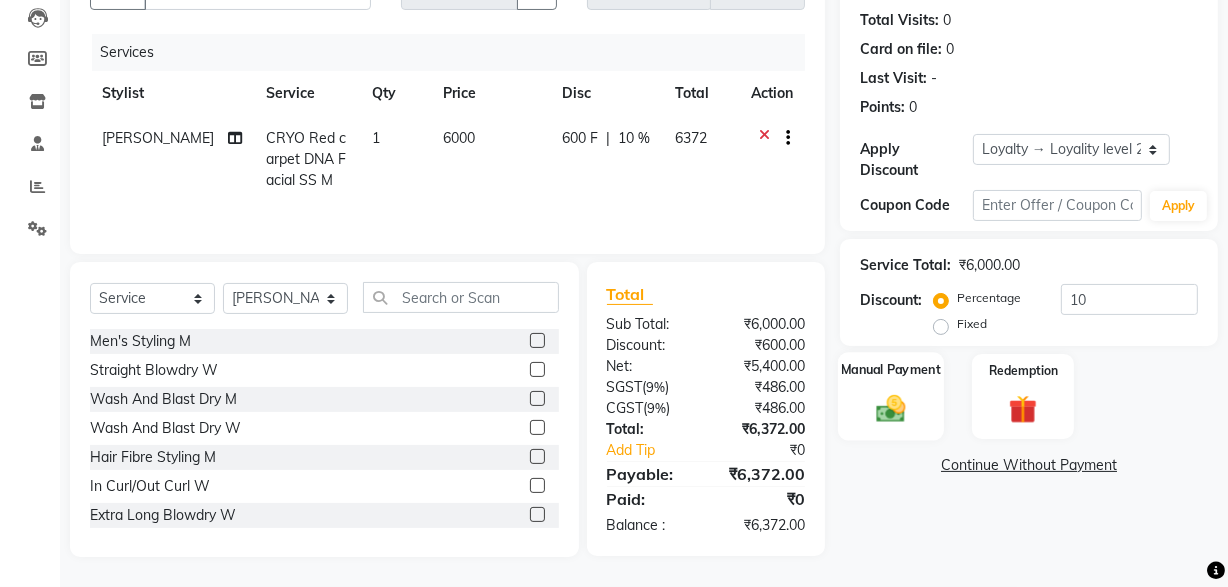 click on "Manual Payment" 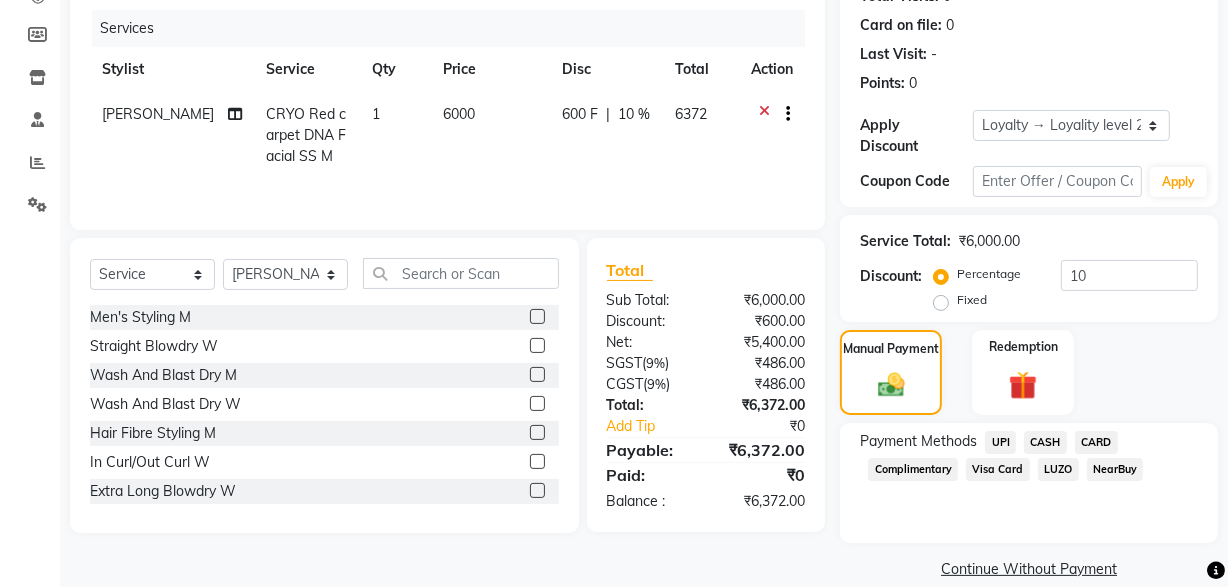 scroll, scrollTop: 264, scrollLeft: 0, axis: vertical 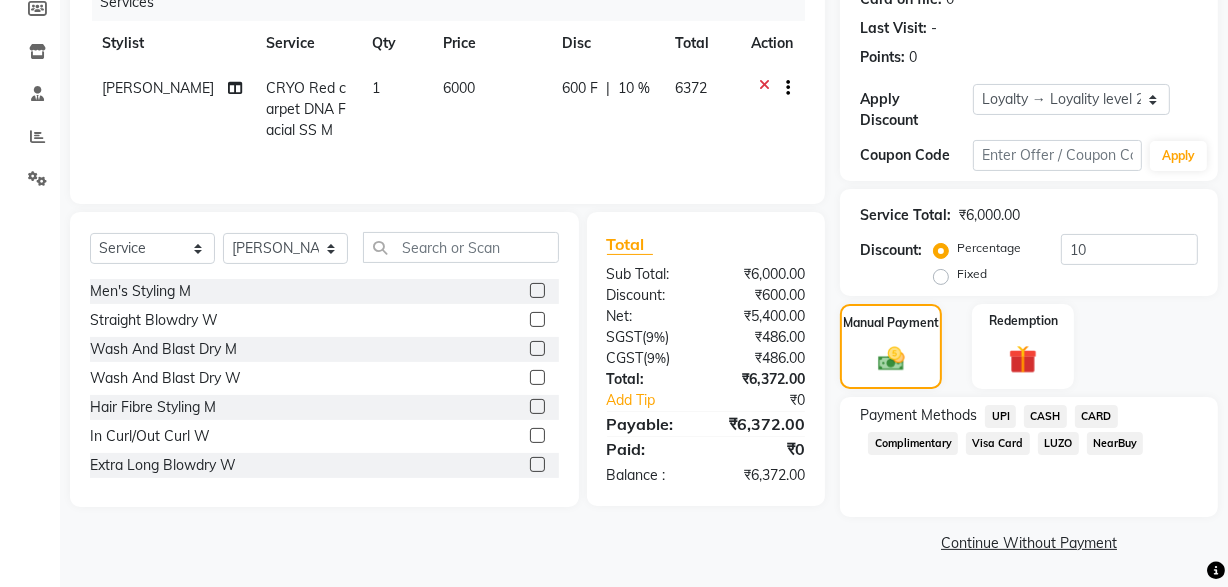 click on "UPI" 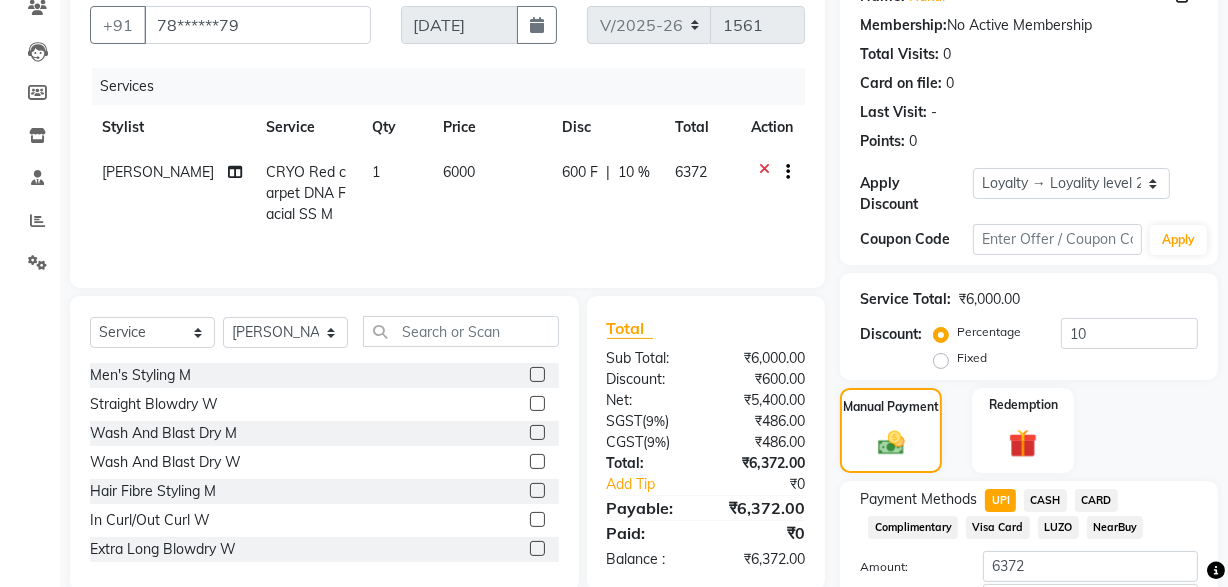 scroll, scrollTop: 320, scrollLeft: 0, axis: vertical 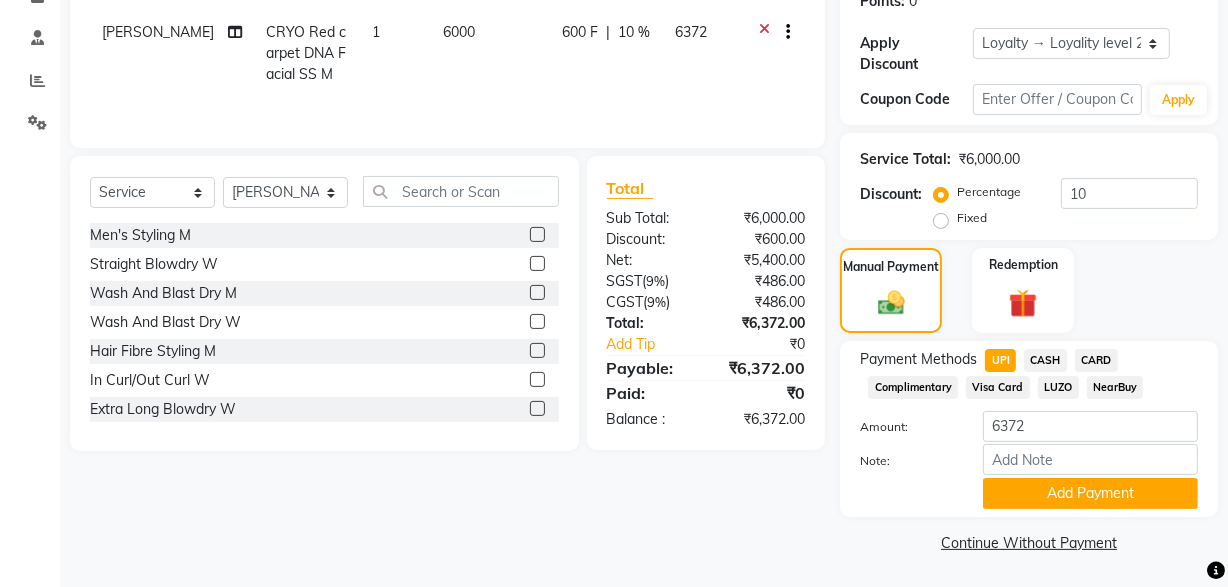click on "CARD" 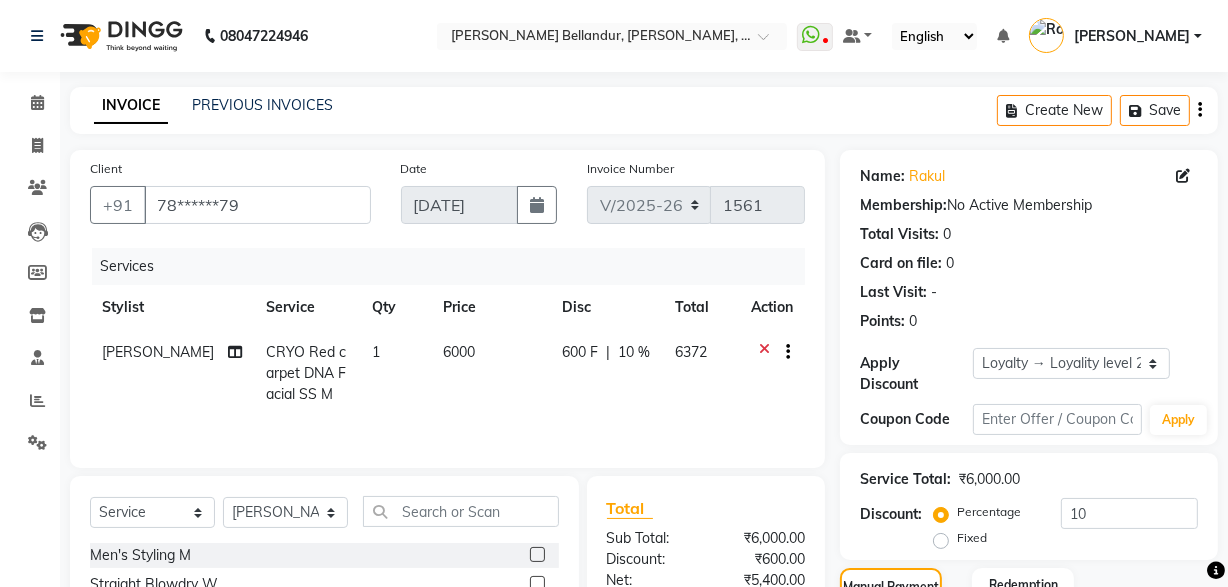 scroll, scrollTop: 320, scrollLeft: 0, axis: vertical 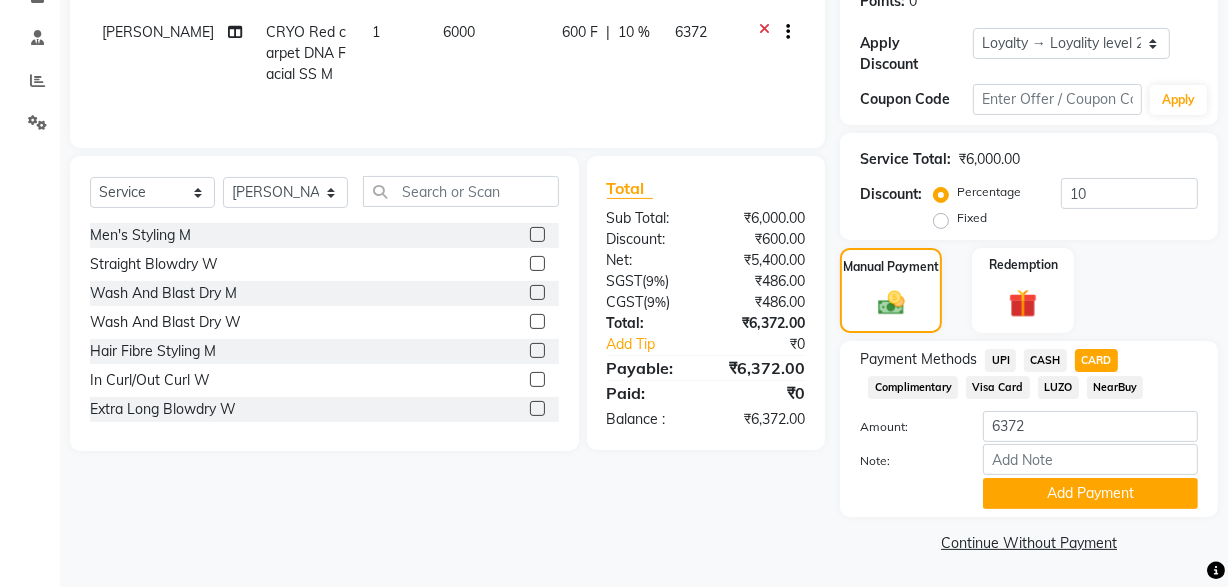 click on "CASH" 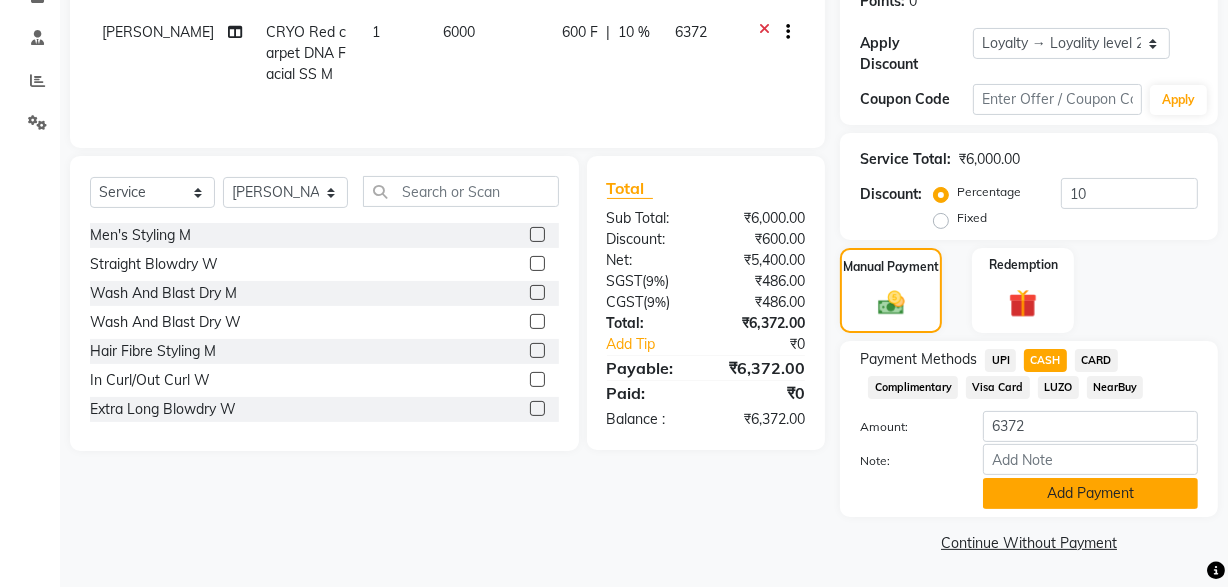 click on "Add Payment" 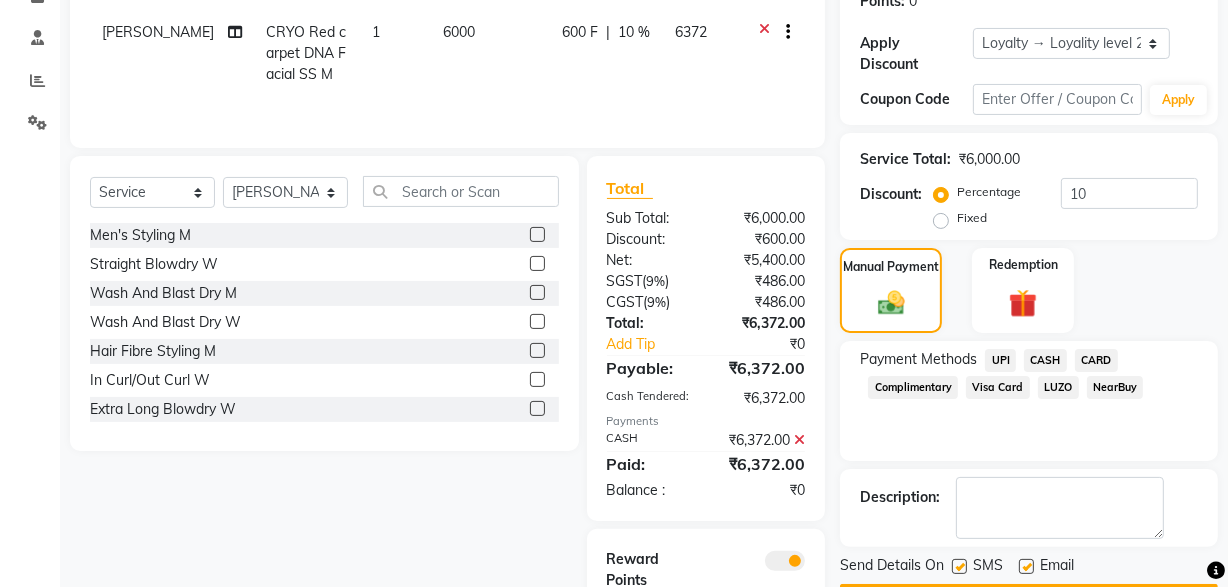 click 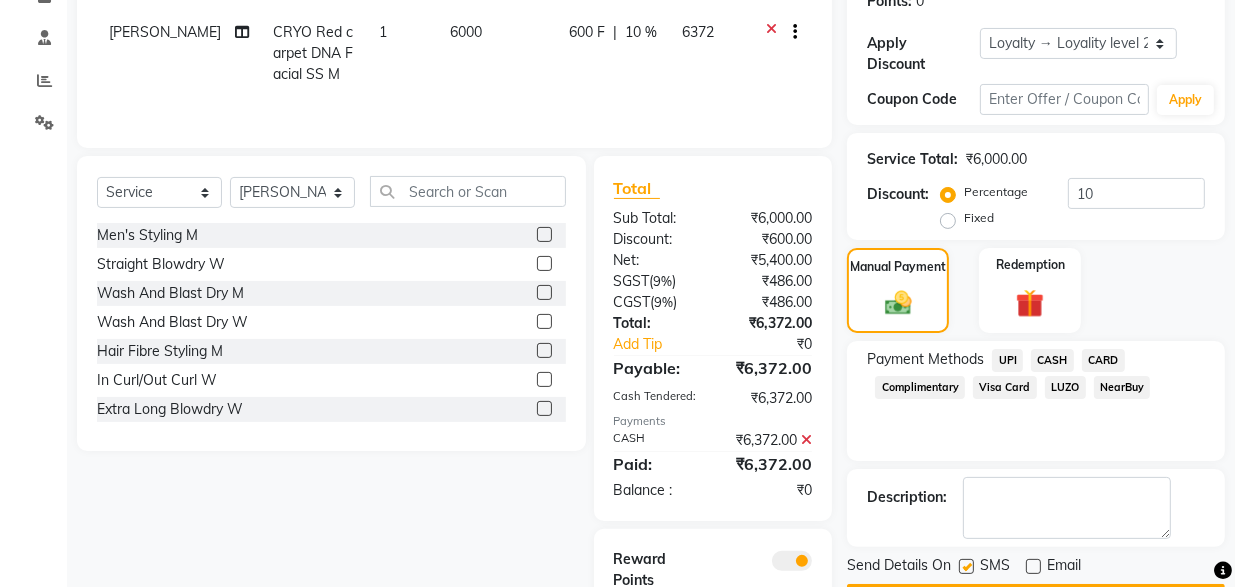 scroll, scrollTop: 424, scrollLeft: 0, axis: vertical 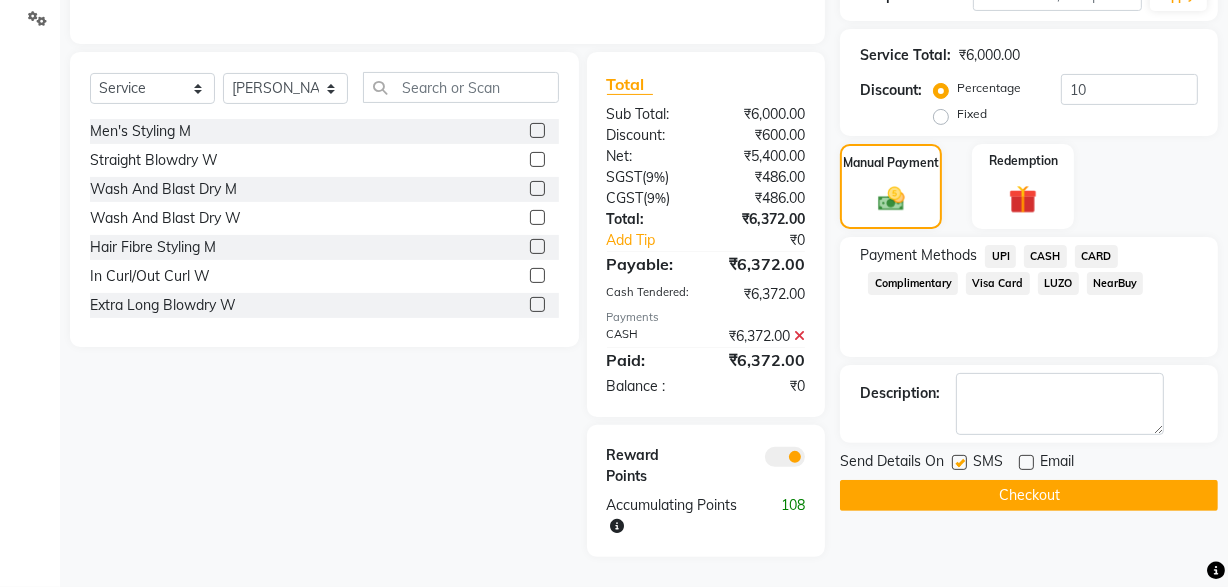 click 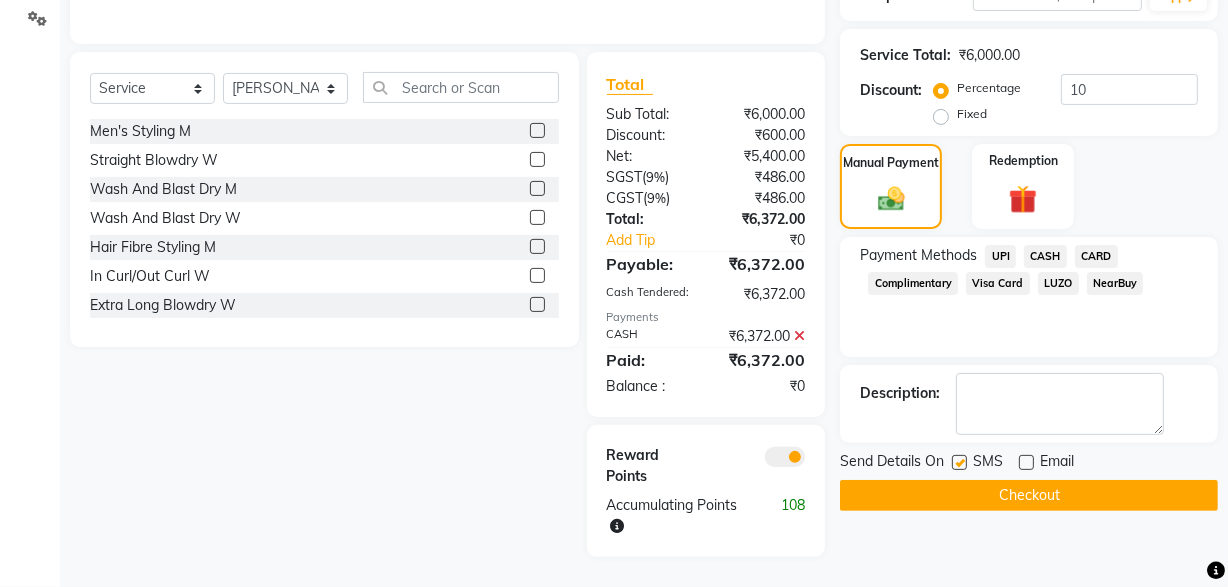 click 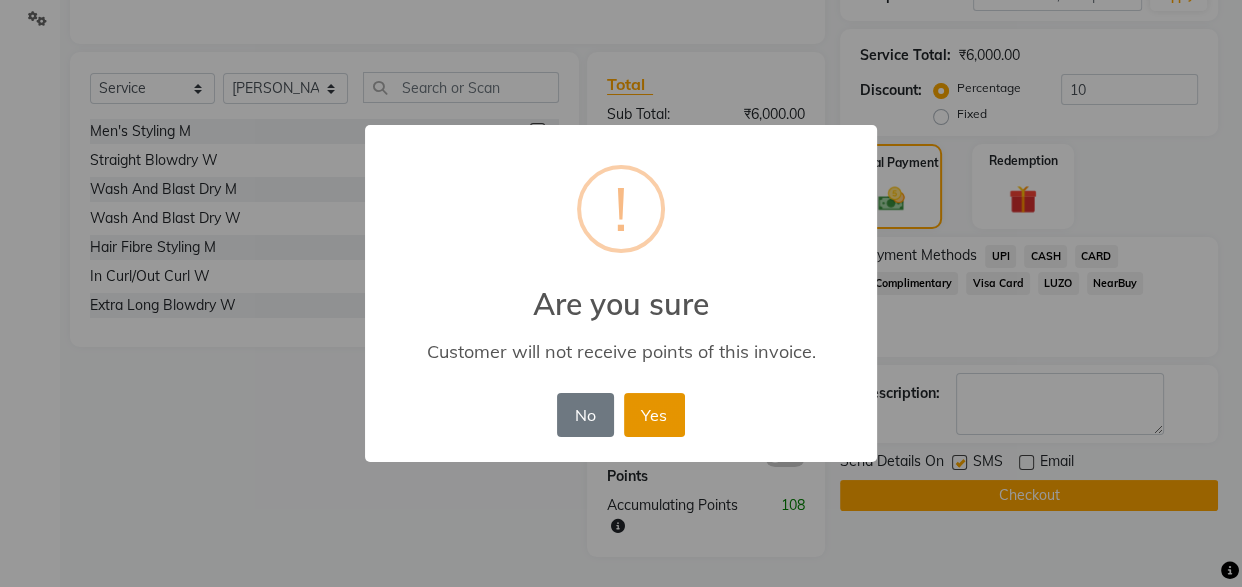 click on "Yes" at bounding box center [654, 415] 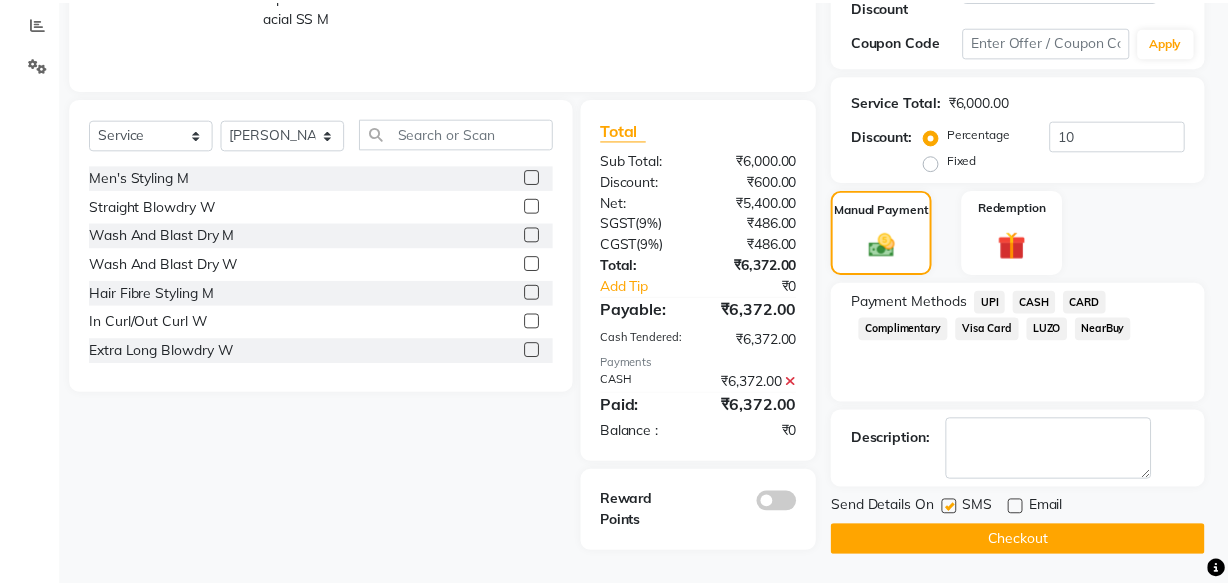 scroll, scrollTop: 377, scrollLeft: 0, axis: vertical 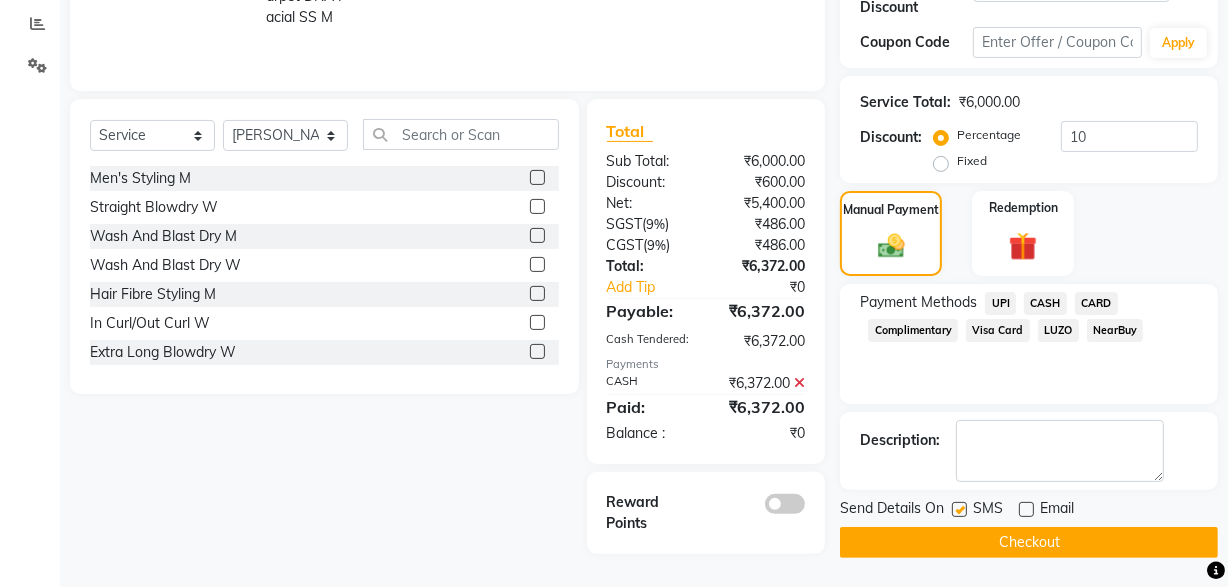 click on "Checkout" 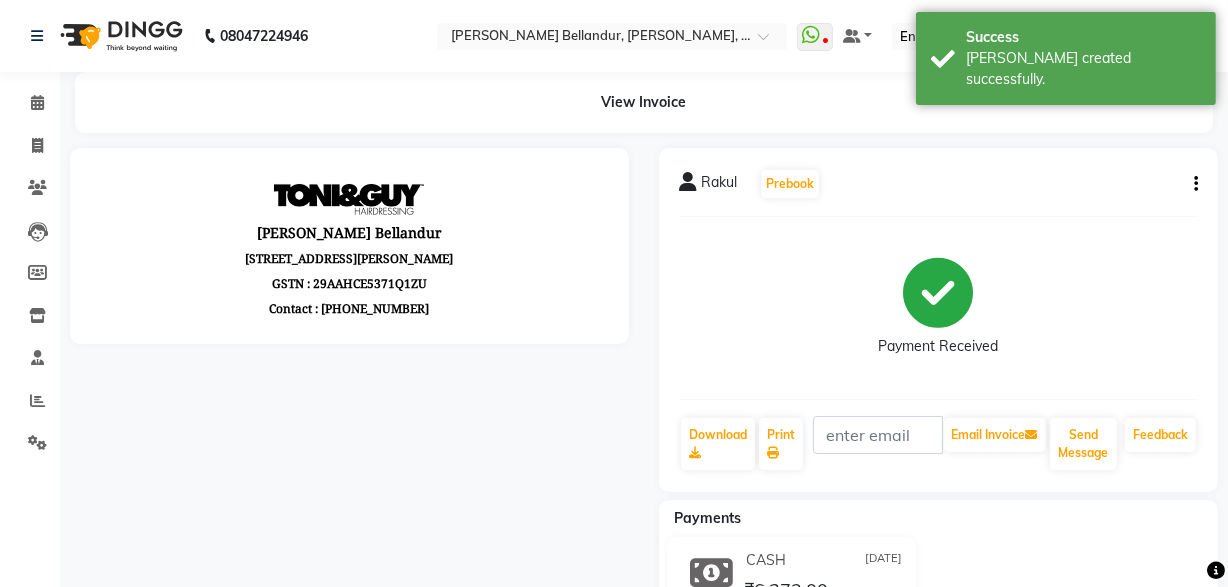 scroll, scrollTop: 0, scrollLeft: 0, axis: both 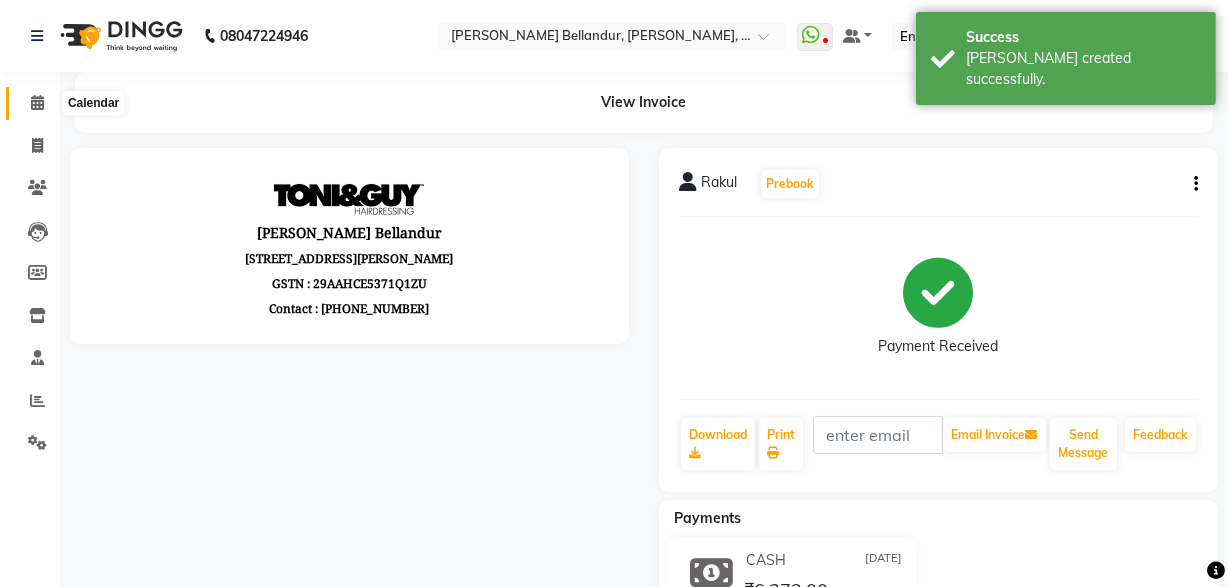 click 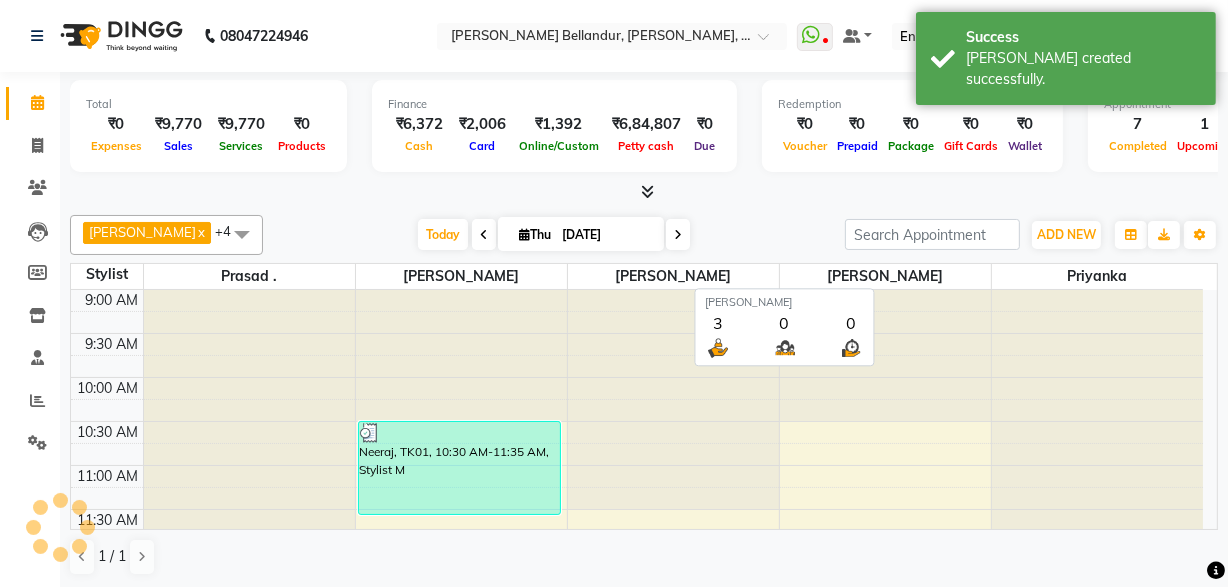 scroll, scrollTop: 0, scrollLeft: 0, axis: both 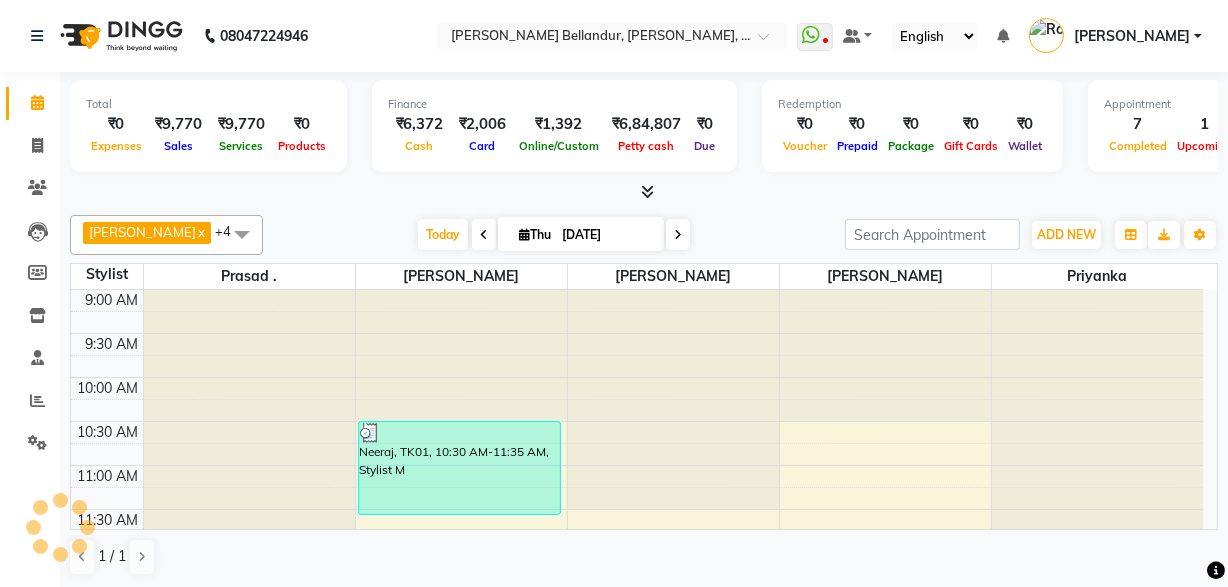 click on "08047224946 Select Location × Toni&guy Bellandur, Green Glen, Opp Titan Eye+  WhatsApp Status  ✕ Status:  Disconnected Recent Service Activity: 01-01-1970     05:30 AM  08047224946 Whatsapp Settings Default Panel My Panel English ENGLISH Español العربية मराठी हिंदी ગુજરાતી தமிழ் 中文 Notifications nothing to show Roshini Manage Profile Change Password Sign out  Version:3.15.4" 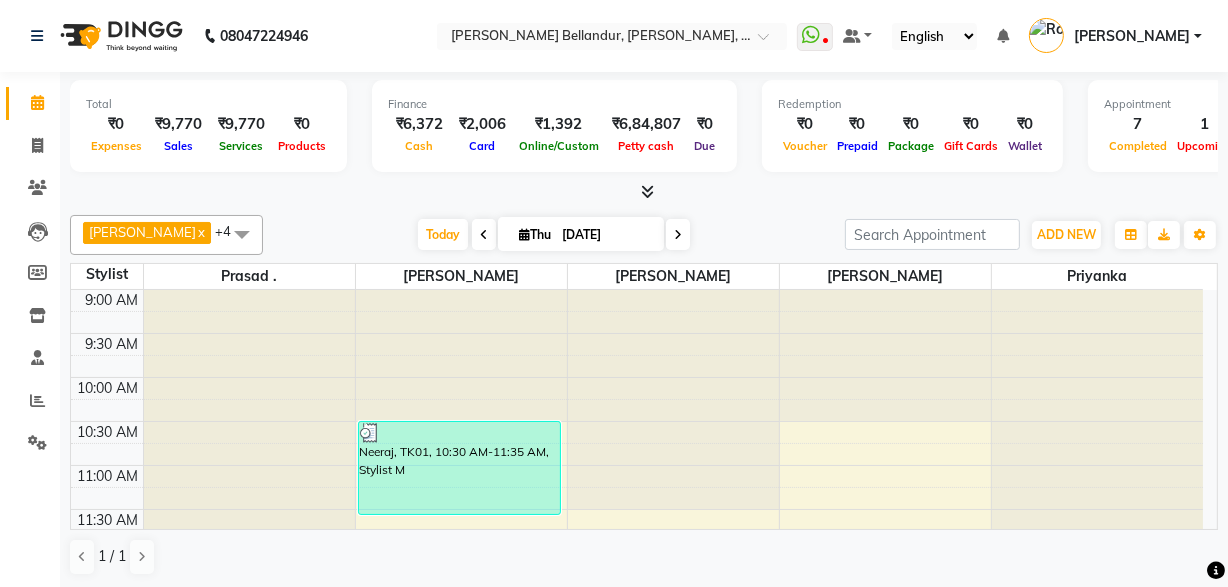 click on "08047224946 Select Location × Toni&guy Bellandur, Green Glen, Opp Titan Eye+  WhatsApp Status  ✕ Status:  Disconnected Recent Service Activity: 01-01-1970     05:30 AM  08047224946 Whatsapp Settings Default Panel My Panel English ENGLISH Español العربية मराठी हिंदी ગુજરાતી தமிழ் 中文 Notifications nothing to show Roshini Manage Profile Change Password Sign out  Version:3.15.4  ☀ Toni&Guy Bellandur, Green Glen, Opp Titan Eye+  Calendar  Invoice  Clients  Leads   Members  Inventory  Staff  Reports  Settings Completed InProgress Upcoming Dropped Tentative Check-In Confirm Bookings Generate Report Segments Page Builder Total  ₹0  Expenses ₹9,770  Sales ₹9,770  Services ₹0  Products Finance  ₹6,372  Cash ₹2,006  Card ₹1,392  Online/Custom ₹6,84,807 Petty cash ₹0 Due  Redemption  ₹0 Voucher ₹0 Prepaid ₹0 Package ₹0  Gift Cards ₹0  Wallet  Appointment  7 Completed 1 Upcoming 0 Ongoing 0 No show  Other sales  ₹0  Packages ₹0" 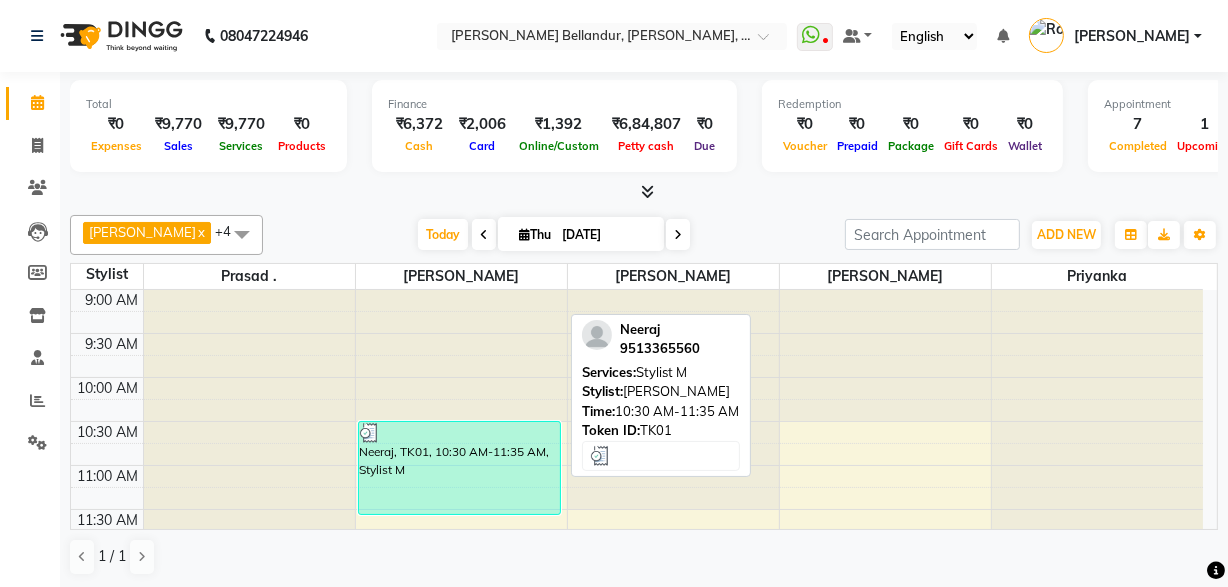 scroll, scrollTop: 0, scrollLeft: 0, axis: both 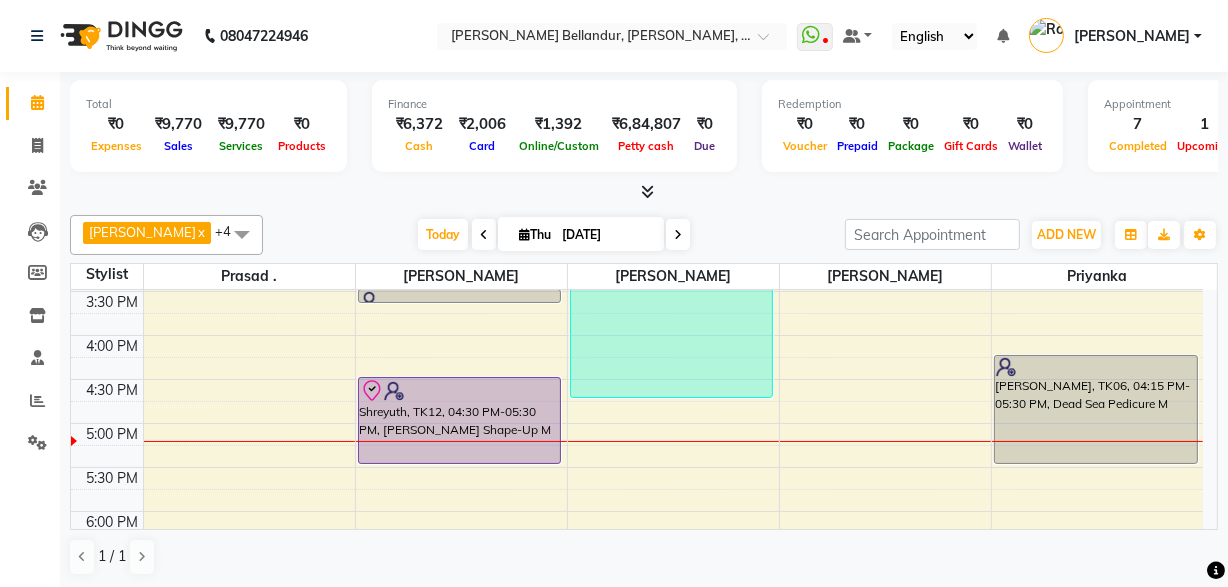 click on "[DATE]" at bounding box center [606, 235] 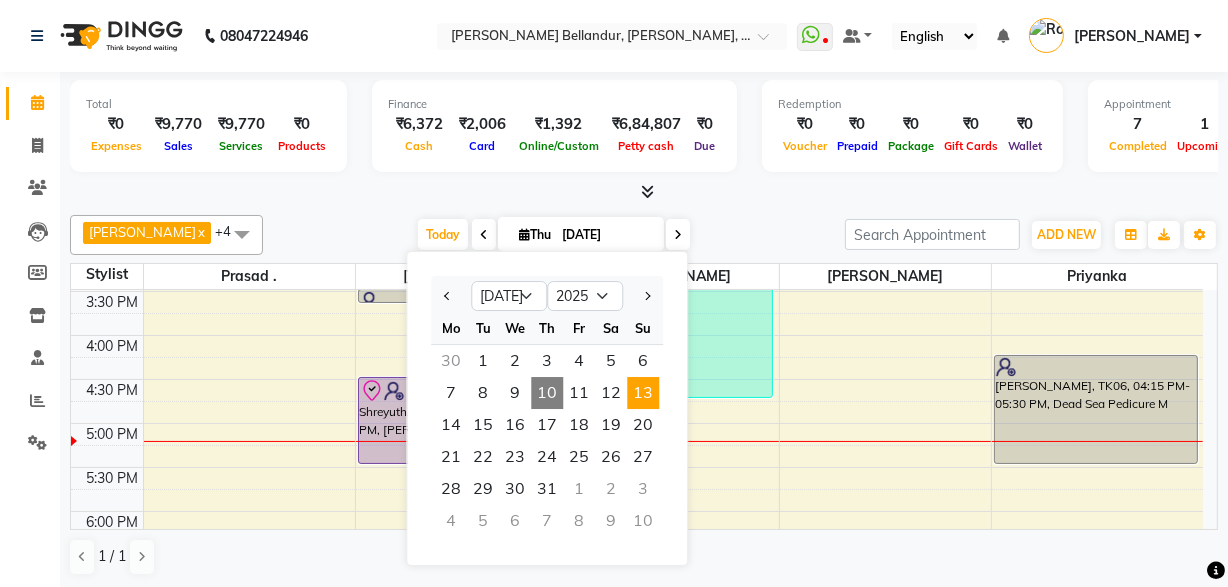 click on "13" at bounding box center (643, 393) 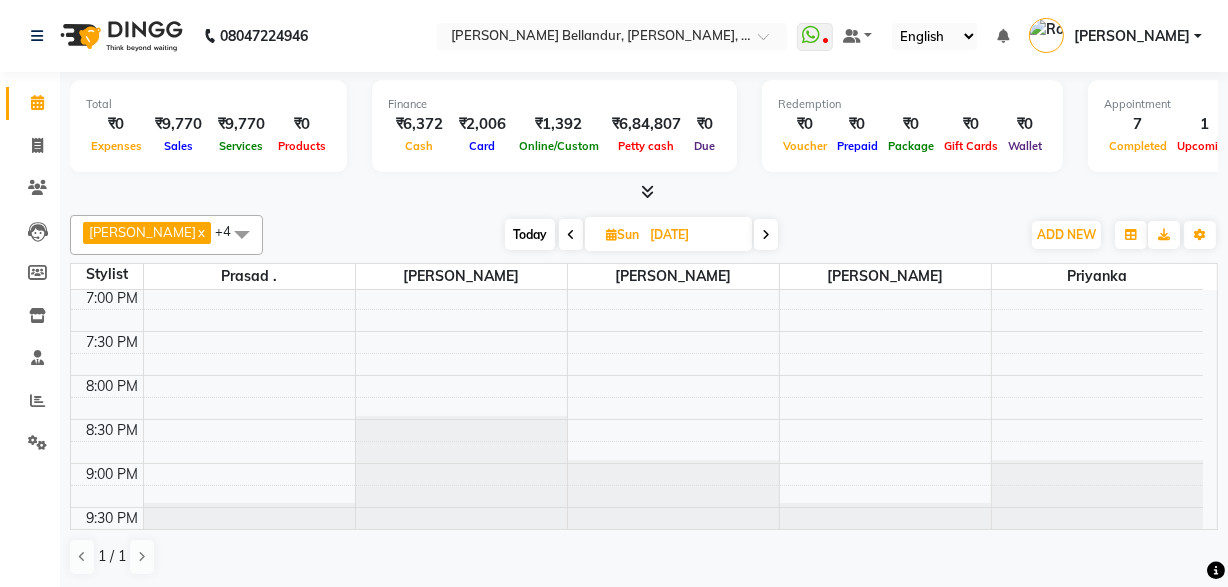 scroll, scrollTop: 900, scrollLeft: 0, axis: vertical 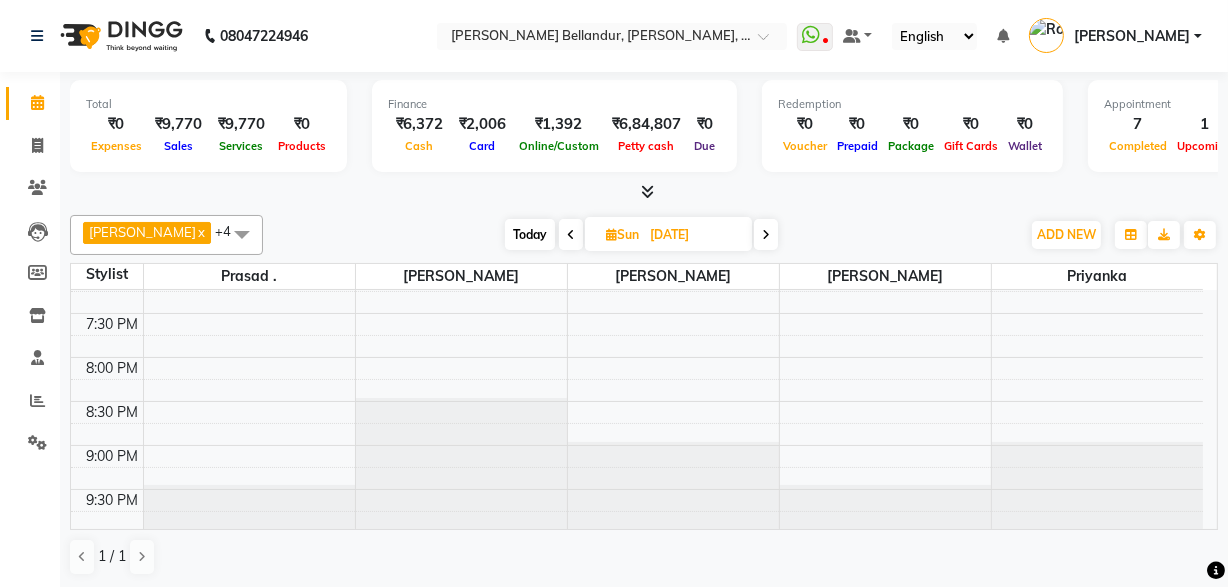 click at bounding box center [571, 234] 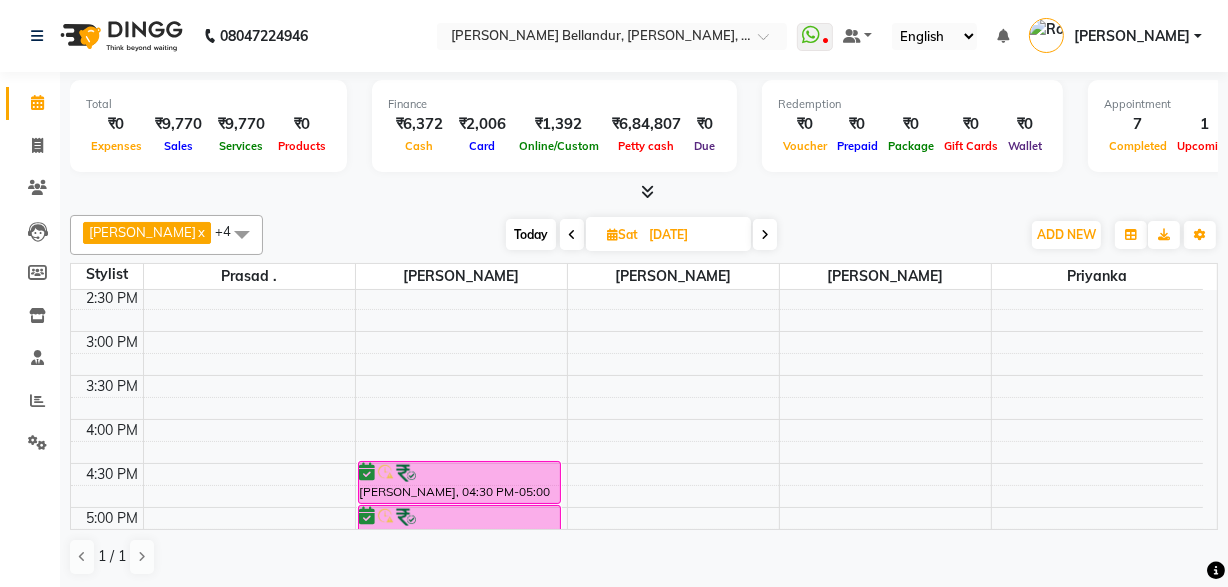 scroll, scrollTop: 515, scrollLeft: 0, axis: vertical 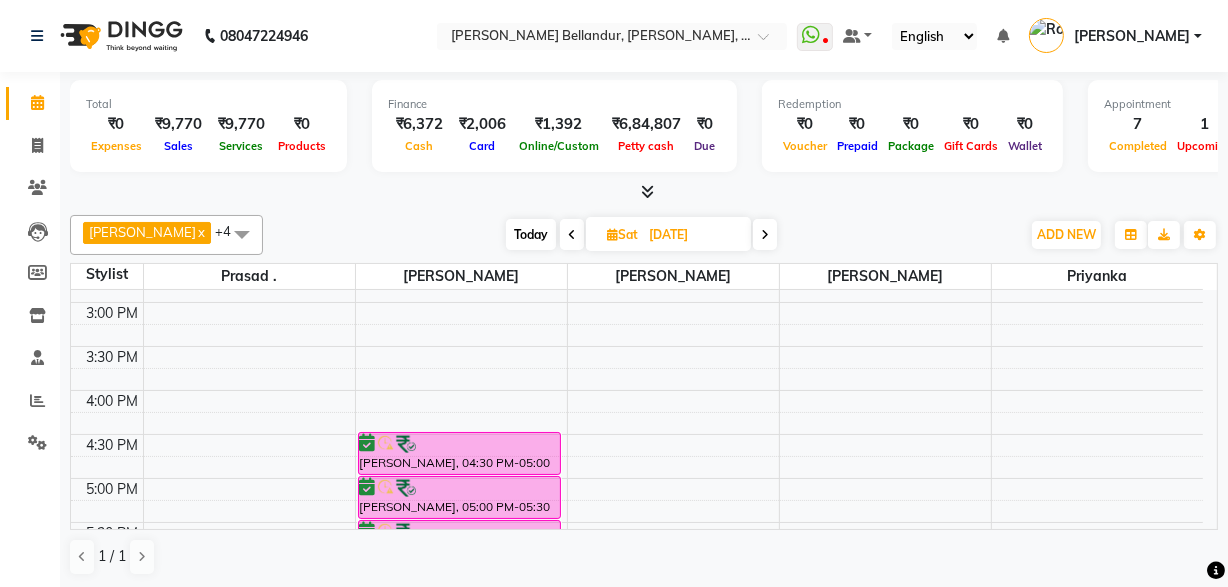 click on "Today" at bounding box center [531, 234] 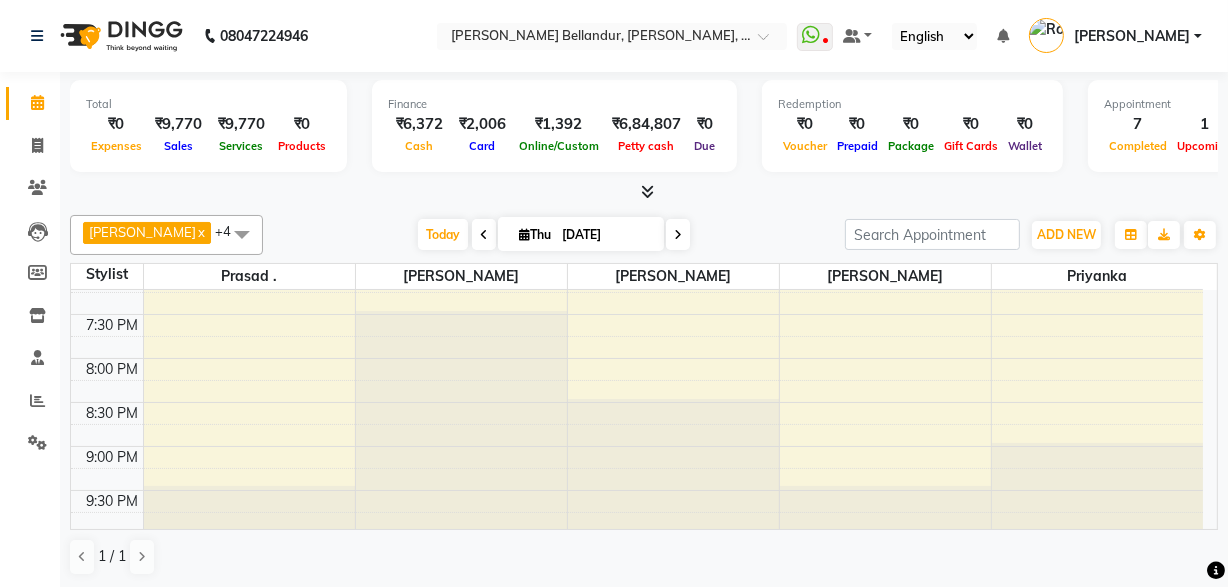 scroll, scrollTop: 900, scrollLeft: 0, axis: vertical 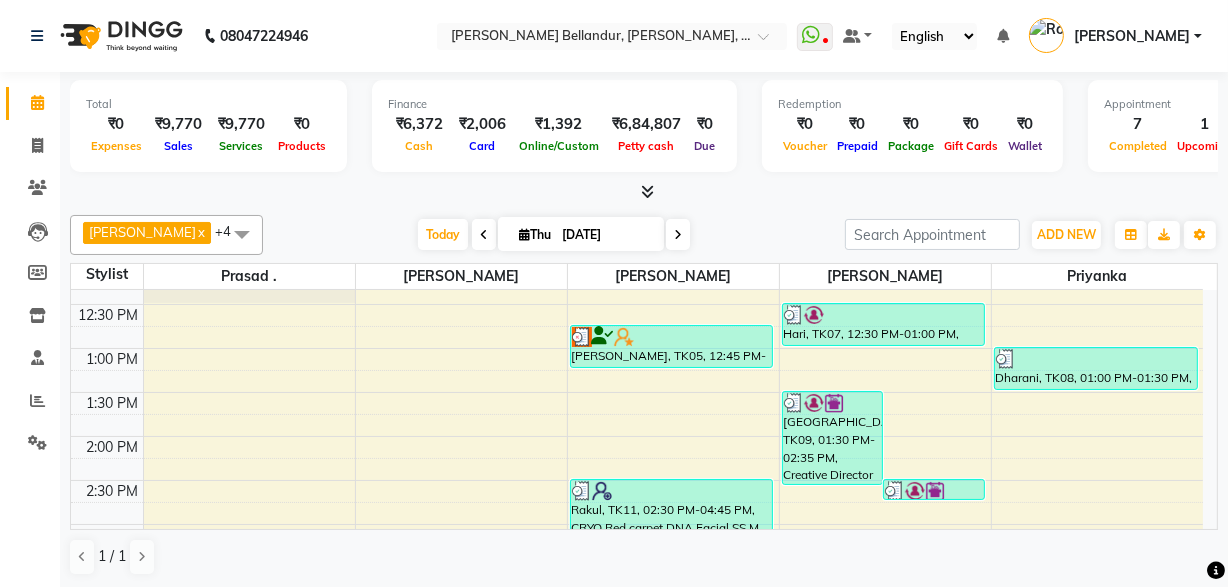 click on "9:00 AM 9:30 AM 10:00 AM 10:30 AM 11:00 AM 11:30 AM 12:00 PM 12:30 PM 1:00 PM 1:30 PM 2:00 PM 2:30 PM 3:00 PM 3:30 PM 4:00 PM 4:30 PM 5:00 PM 5:30 PM 6:00 PM 6:30 PM 7:00 PM 7:30 PM 8:00 PM 8:30 PM 9:00 PM 9:30 PM     Neeraj, TK01, 10:30 AM-11:35 AM, Stylist M     Anandh, TK06, 03:30 PM-03:35 PM, Stylist M
Shreyuth, TK12, 04:30 PM-05:30 PM, Beard Shape-Up M     Ikshita, TK05, 12:45 PM-01:15 PM, Eyebrows Threading W     Rakul, TK11, 02:30 PM-04:45 PM, CRYO Red carpet DNA Facial SS M     lynford, TK09, 01:30 PM-02:35 PM, Creative Director M     lynford, TK09, 02:30 PM-02:45 PM, Beard Shape-Up M     Hari, TK07, 12:30 PM-01:00 PM, Beard Shape-Up M     Dharani, TK08, 01:00 PM-01:30 PM, Eyebrows Threading W     Anandh, TK06, 04:15 PM-05:30 PM, Dead Sea Pedicure M" at bounding box center (637, 568) 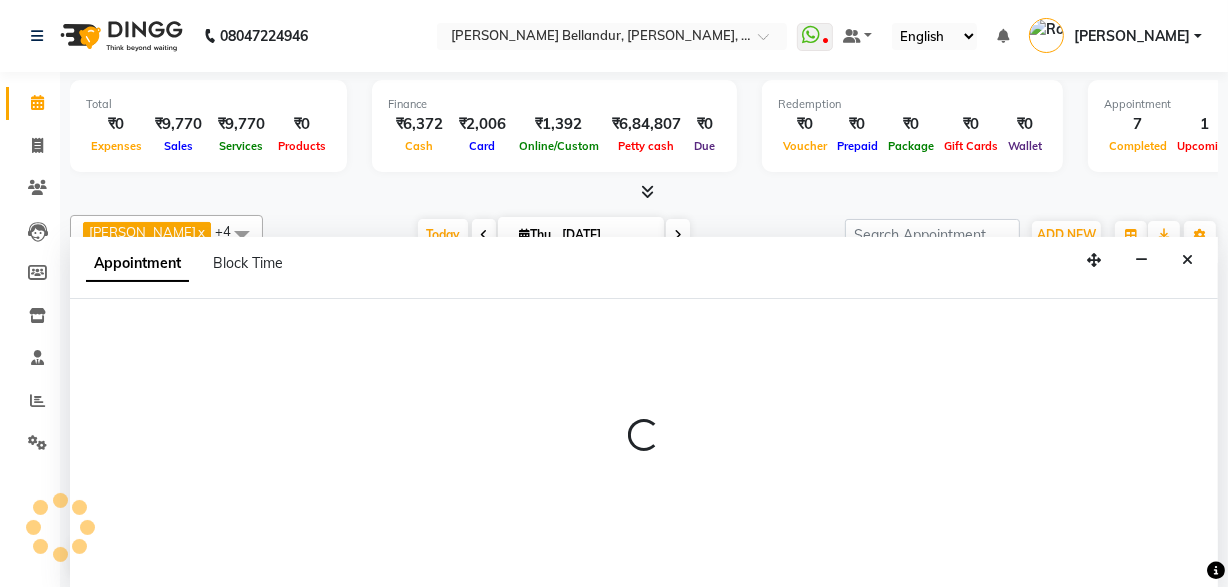 select on "39666" 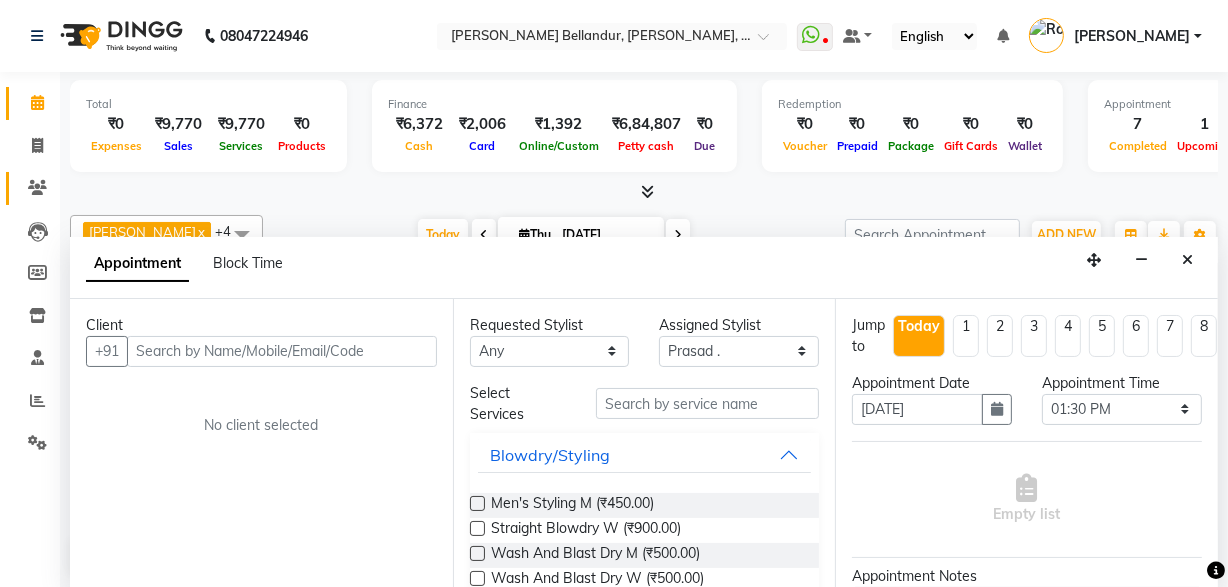 click on "Clients" 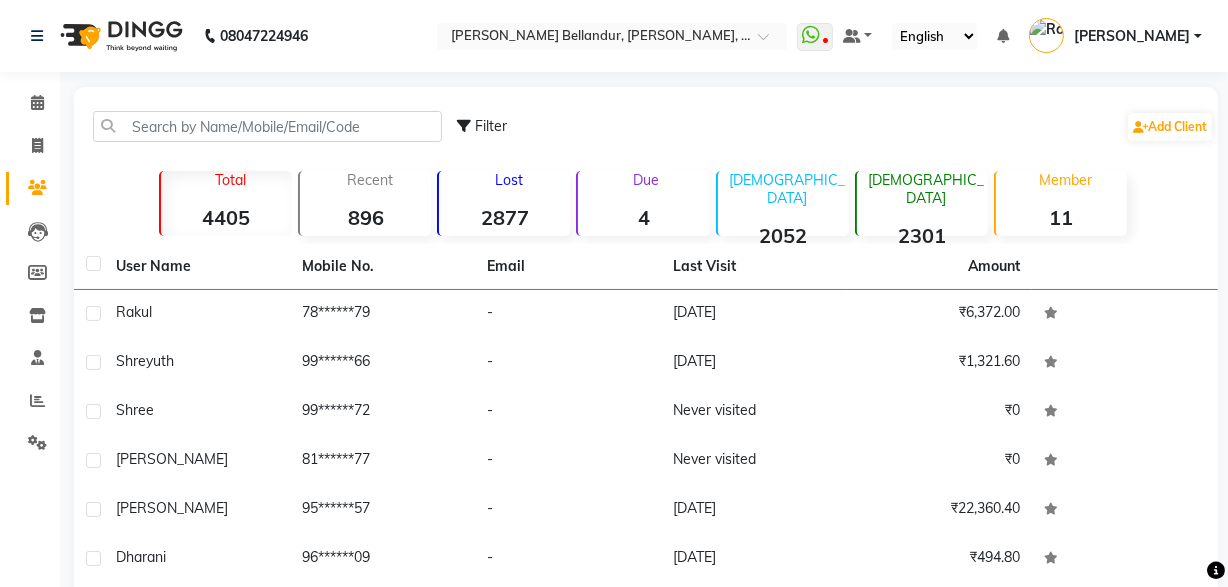 scroll, scrollTop: 0, scrollLeft: 0, axis: both 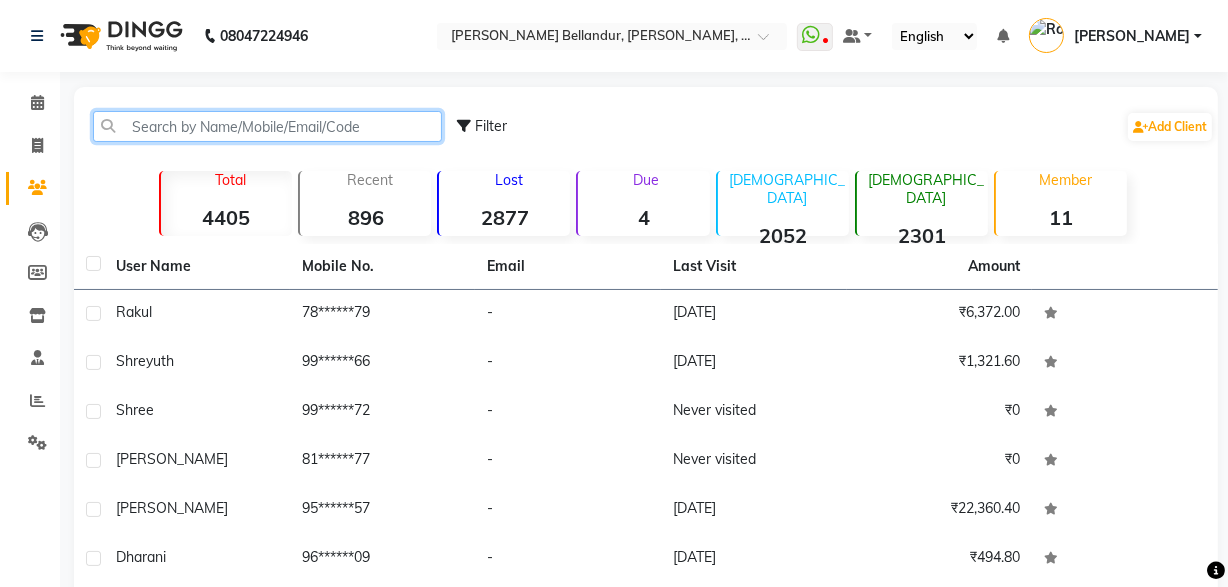 click 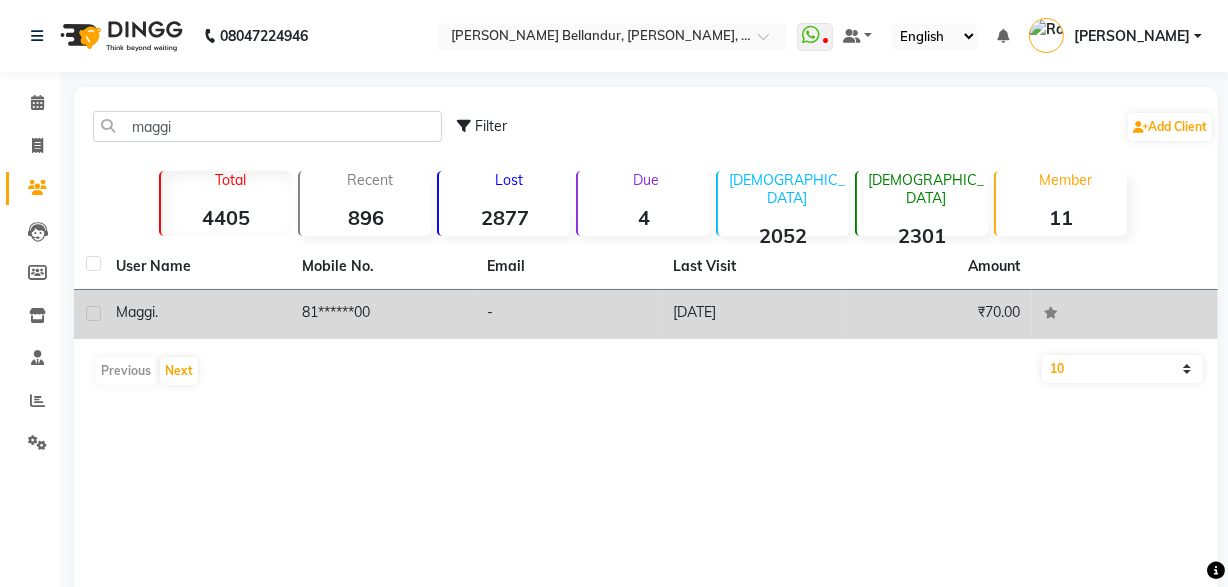 click on "Maggi  ." 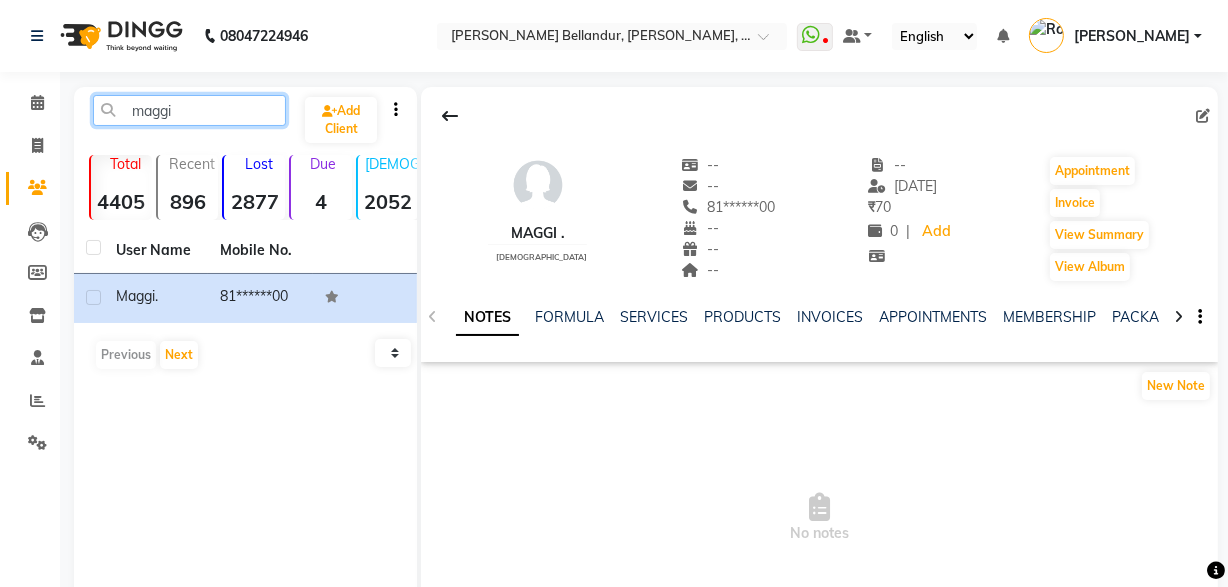 click on "maggi" 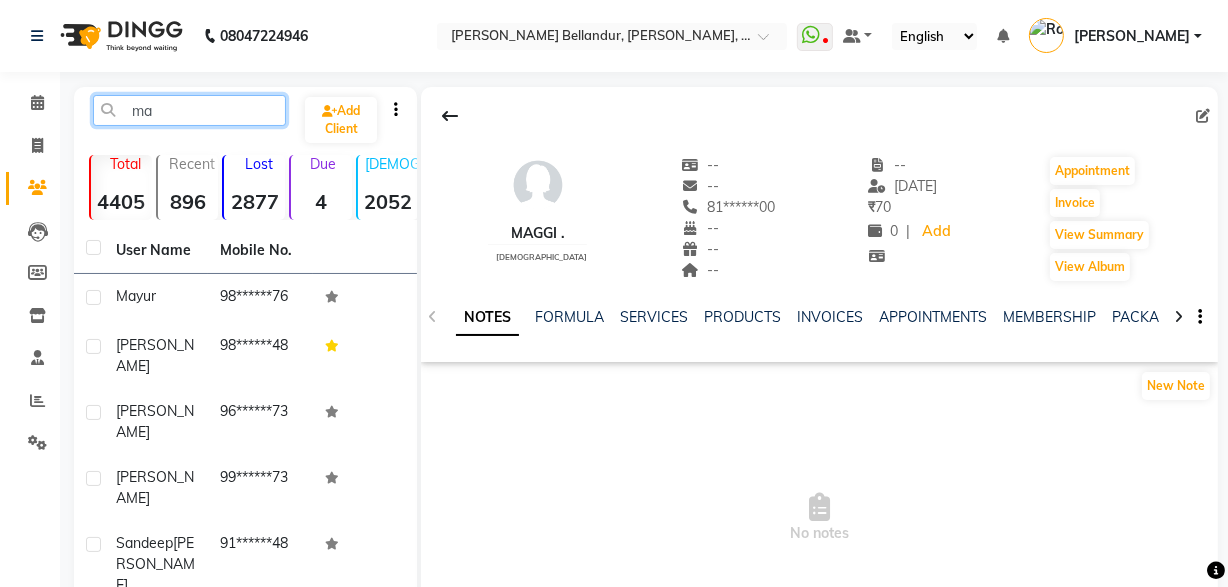 type on "m" 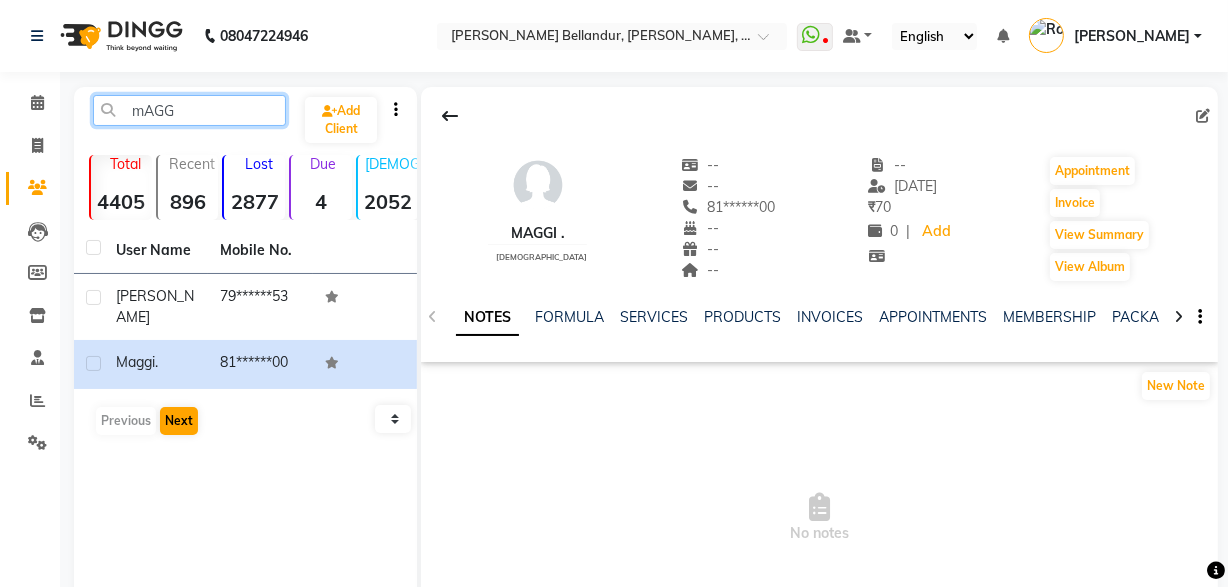 type on "mAGG" 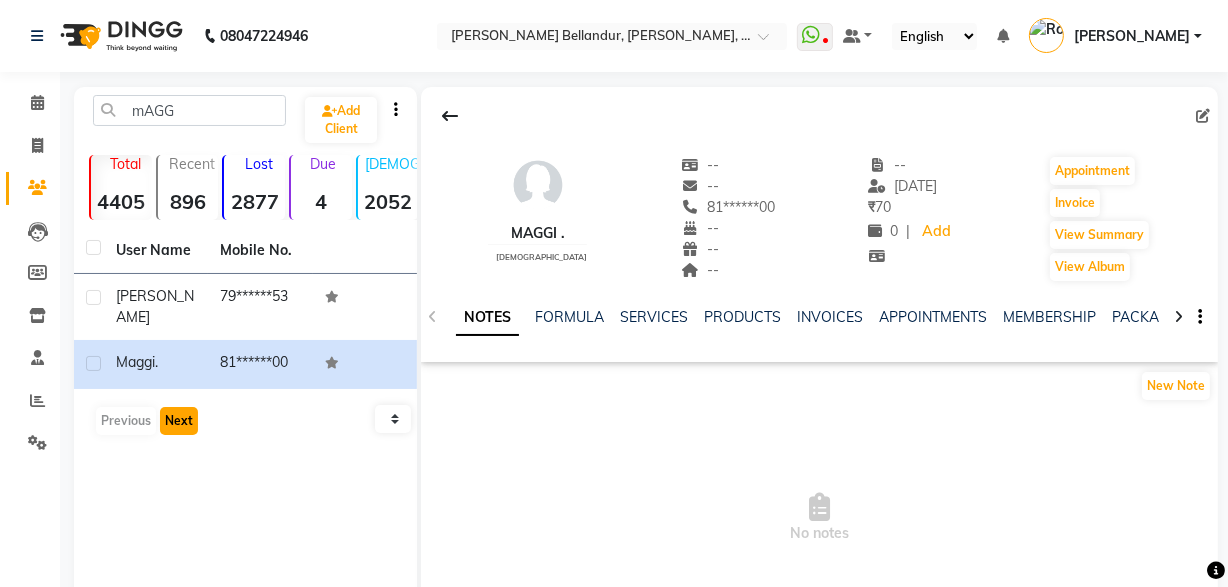 click on "Next" 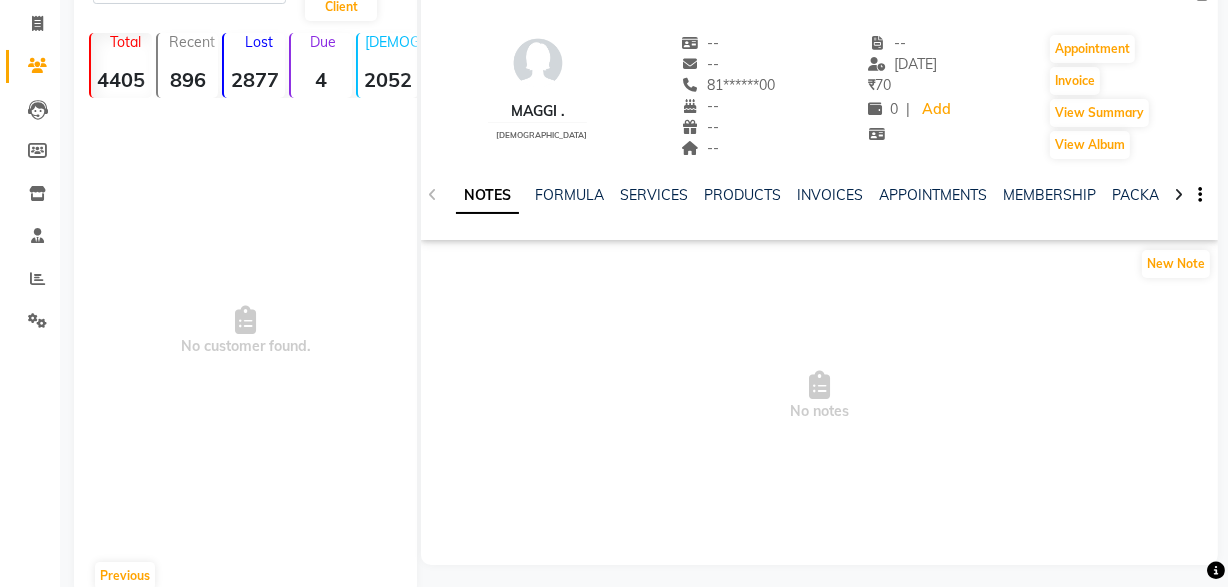 scroll, scrollTop: 0, scrollLeft: 0, axis: both 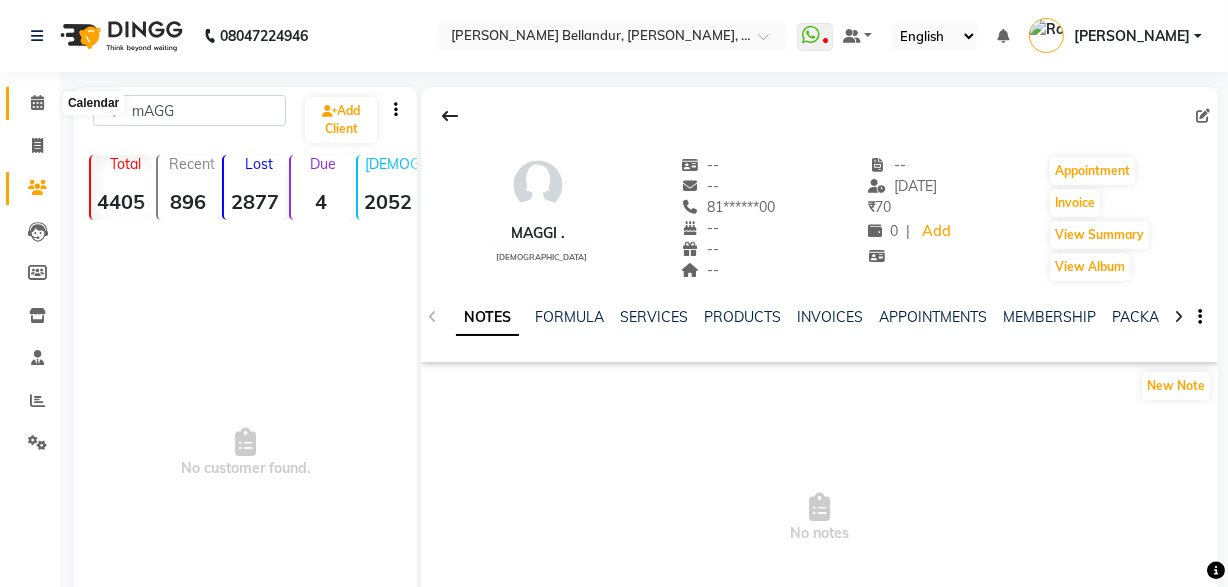 click 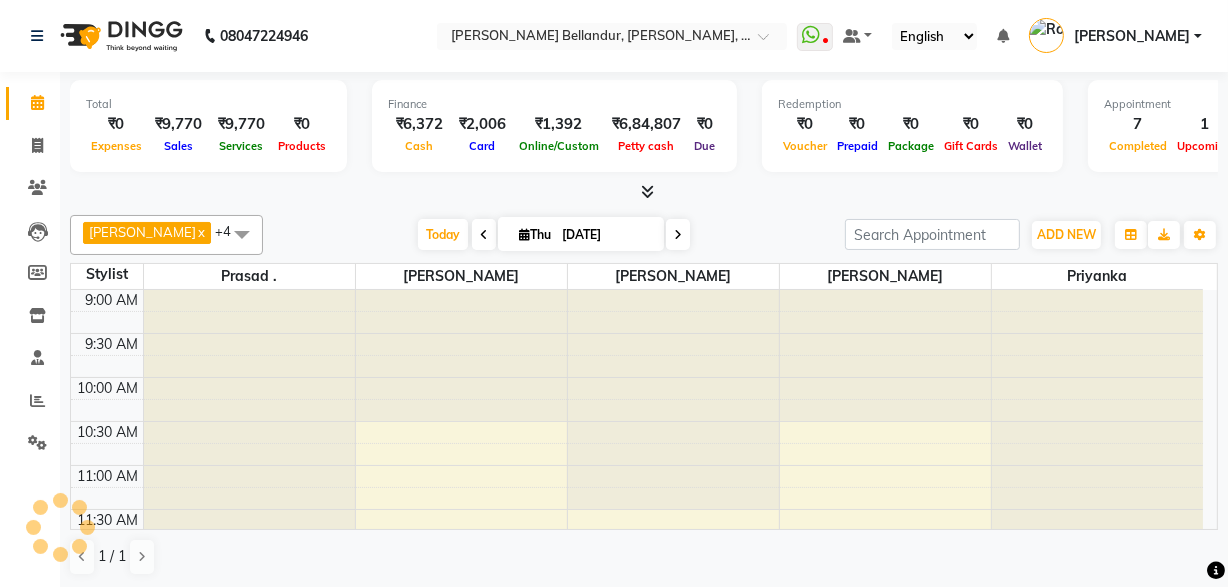 scroll, scrollTop: 0, scrollLeft: 0, axis: both 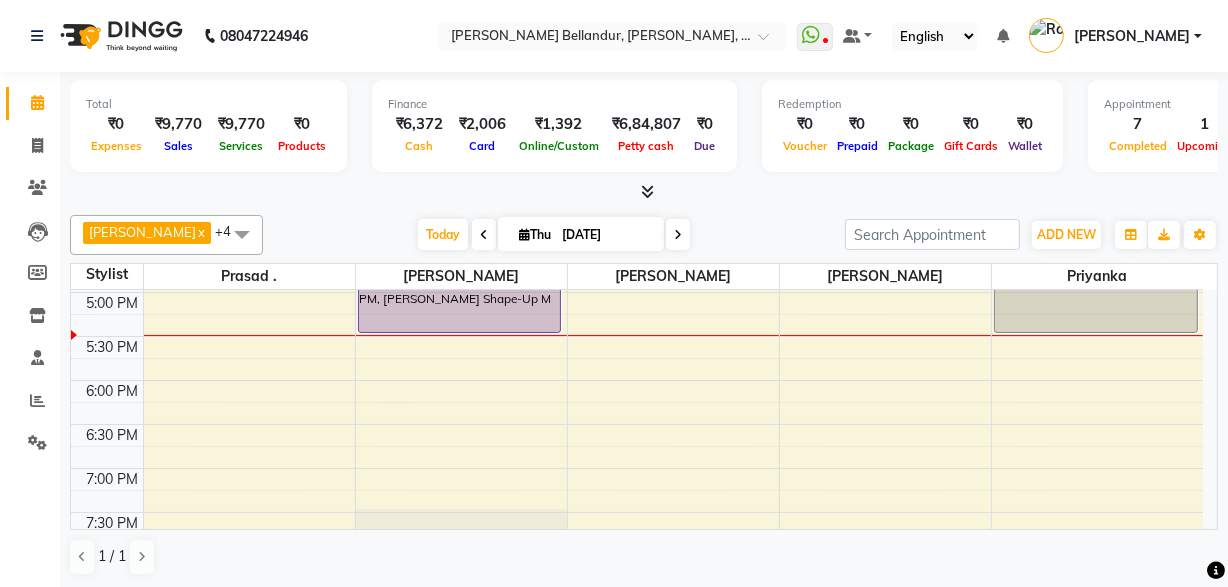 click at bounding box center [678, 235] 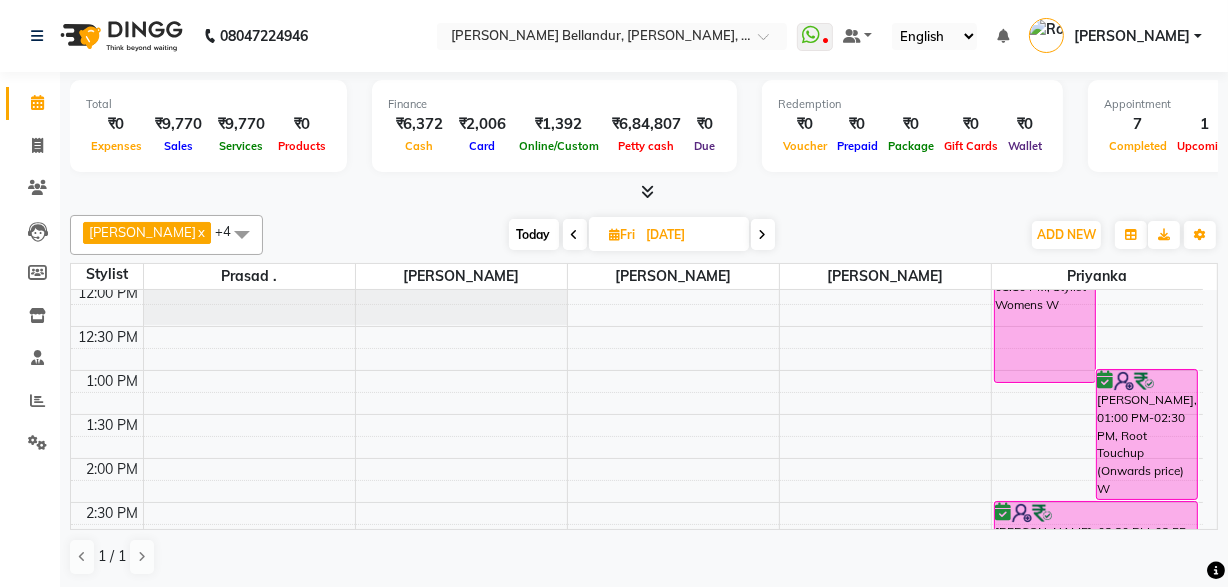 scroll, scrollTop: 270, scrollLeft: 0, axis: vertical 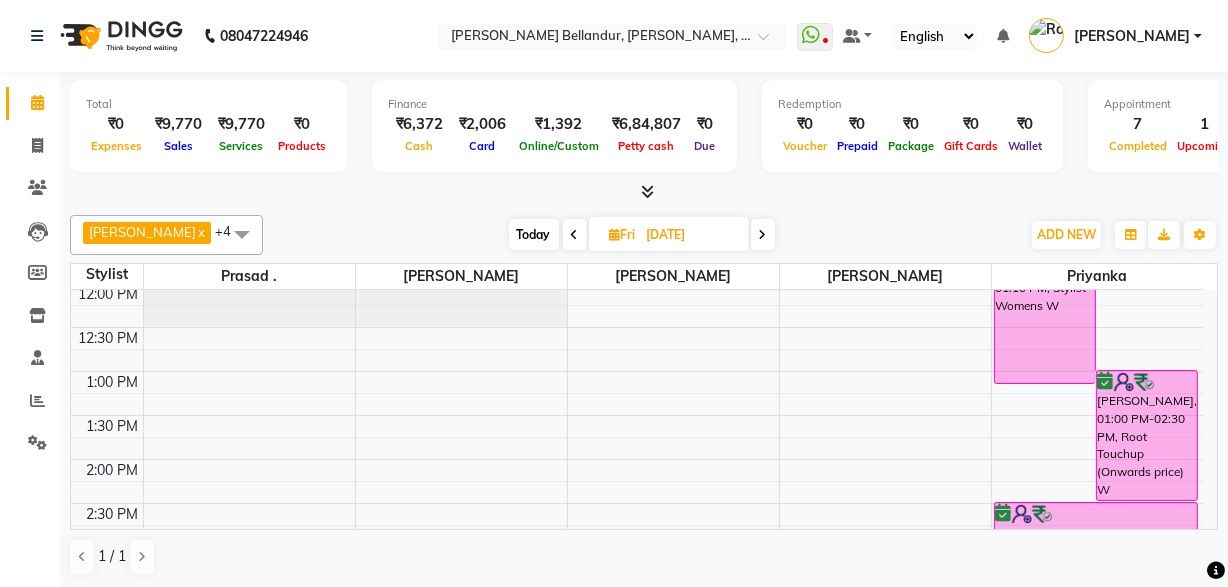 click at bounding box center [763, 235] 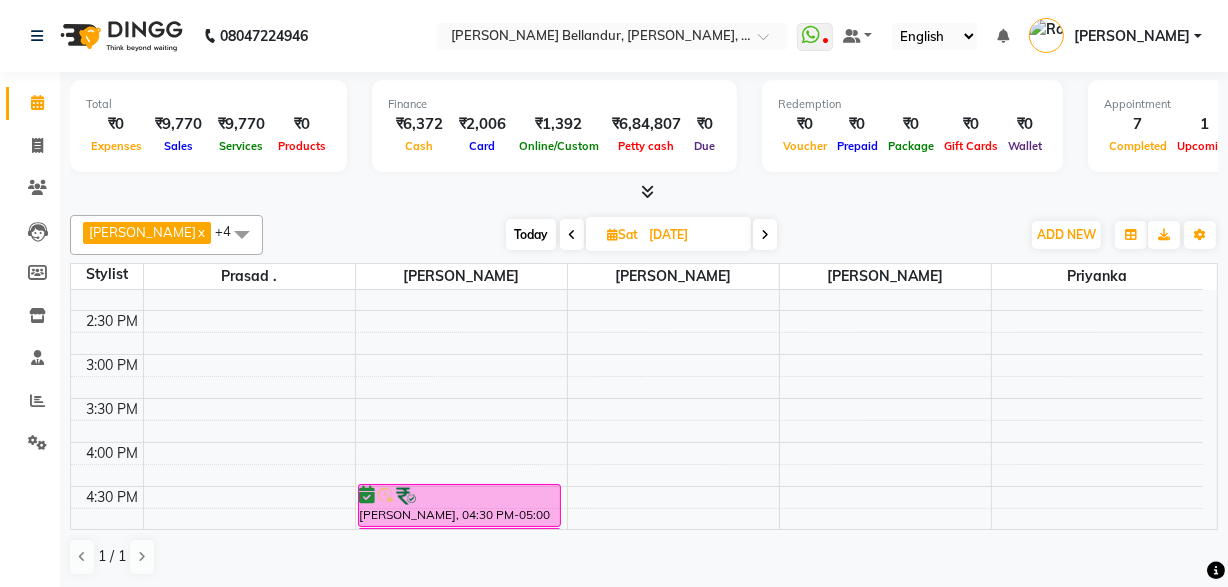 scroll, scrollTop: 459, scrollLeft: 0, axis: vertical 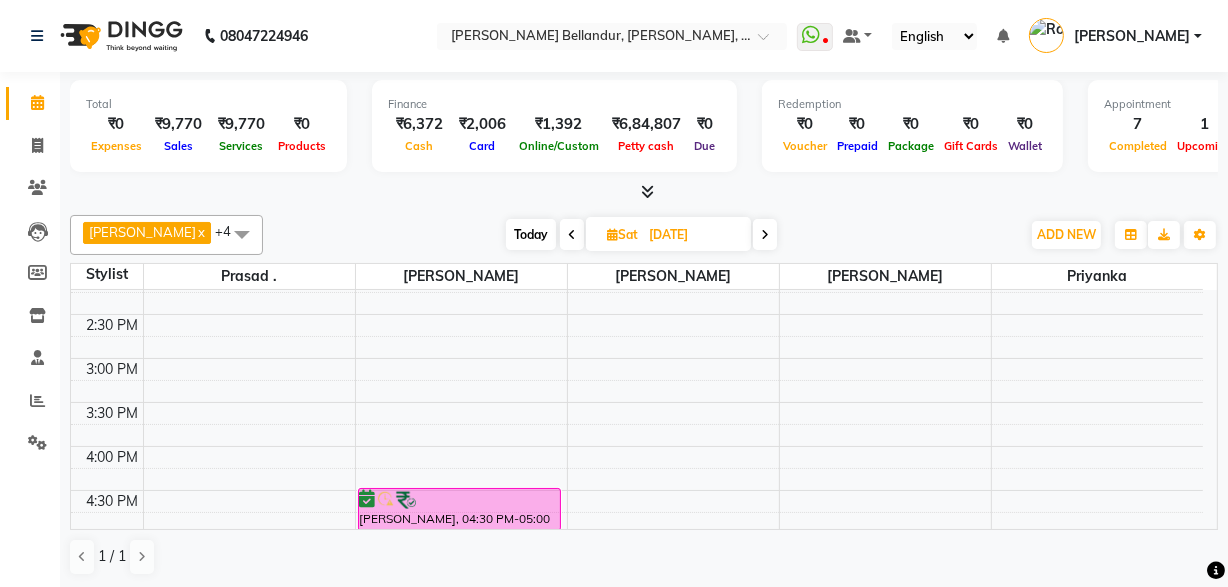 click at bounding box center [572, 235] 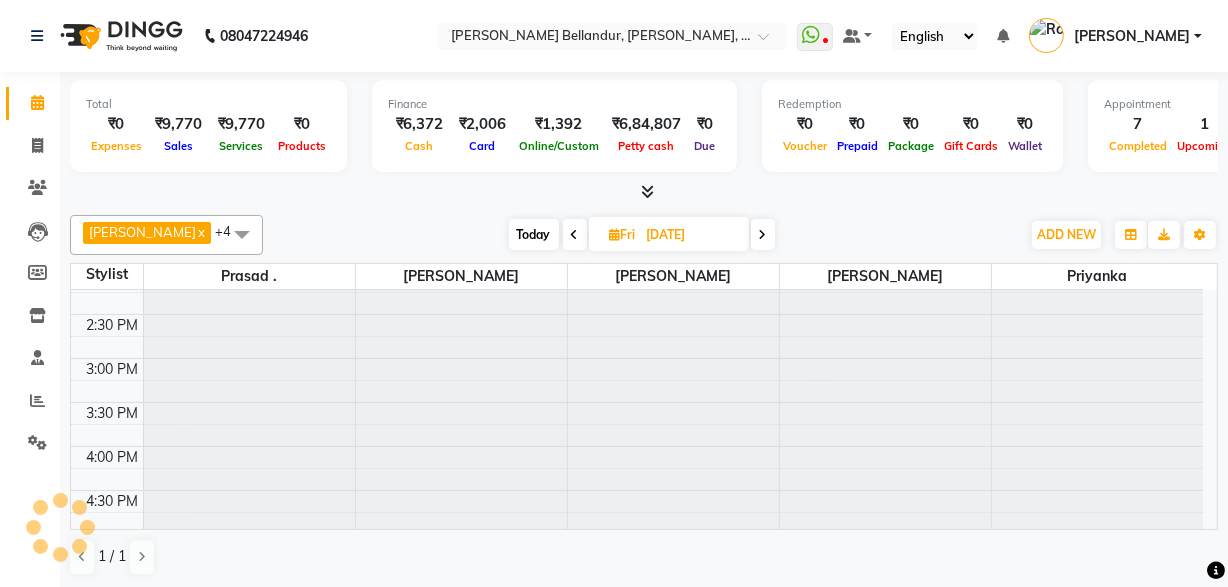 scroll, scrollTop: 701, scrollLeft: 0, axis: vertical 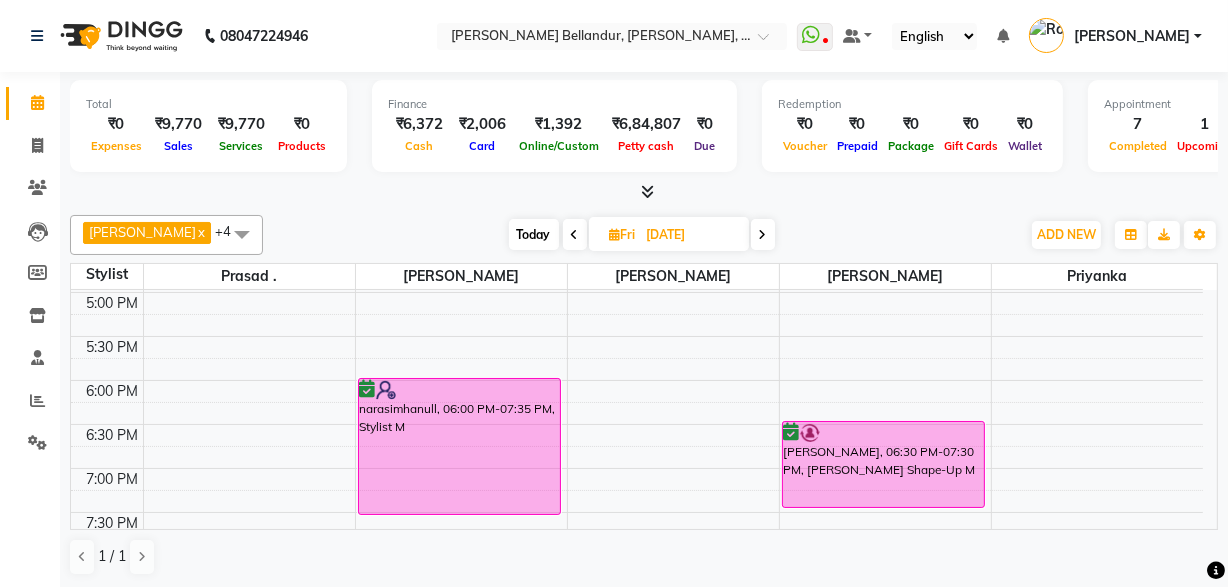 click at bounding box center [575, 235] 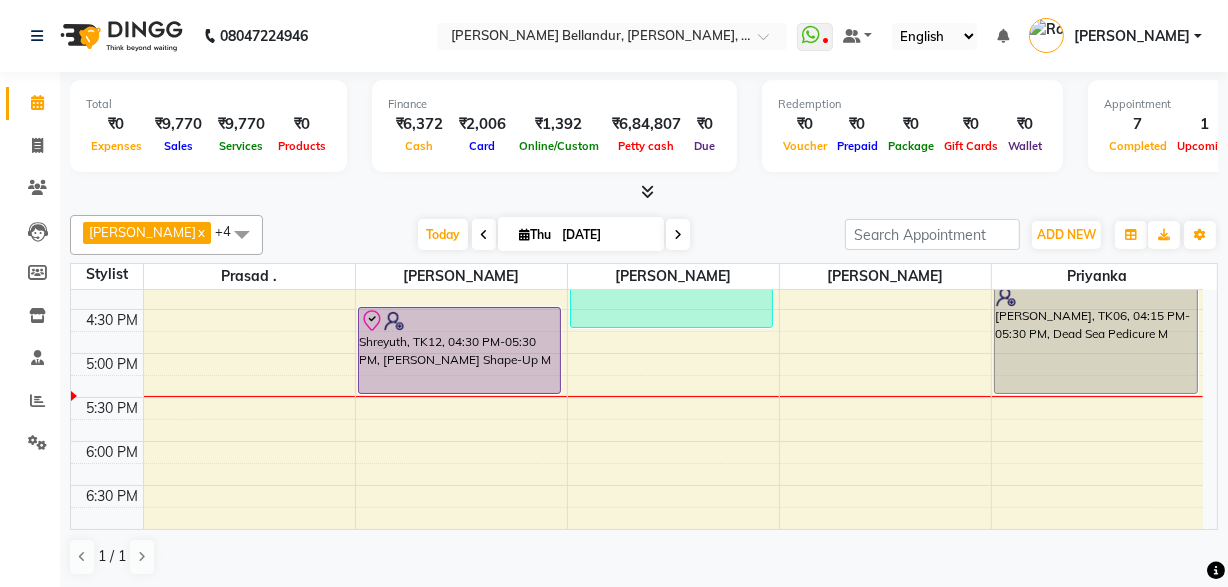 scroll, scrollTop: 636, scrollLeft: 0, axis: vertical 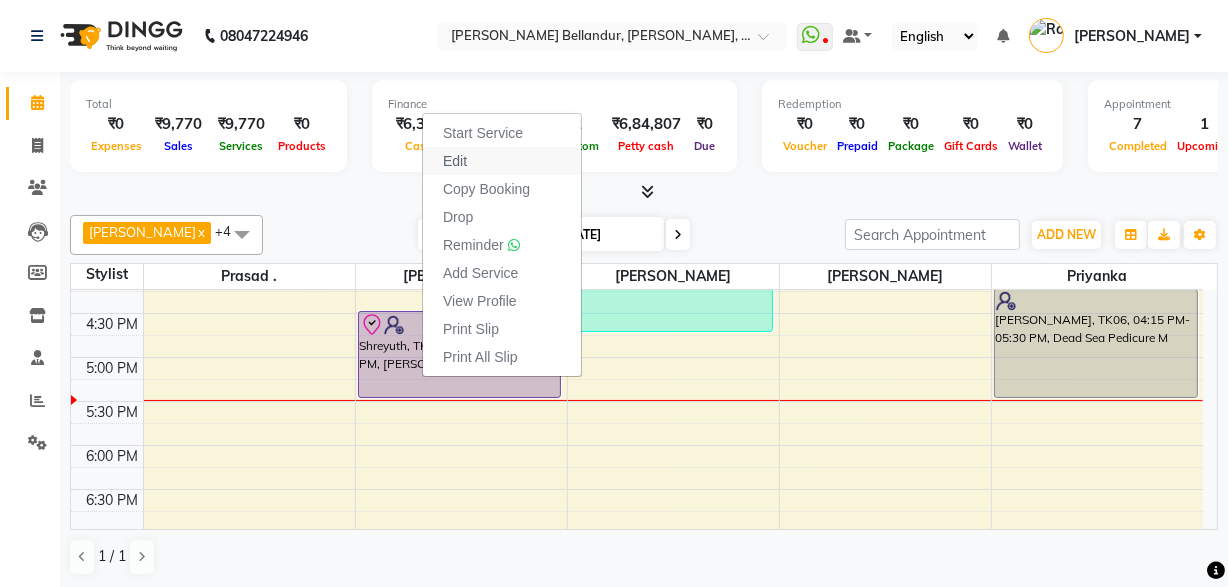 click on "Edit" at bounding box center (455, 161) 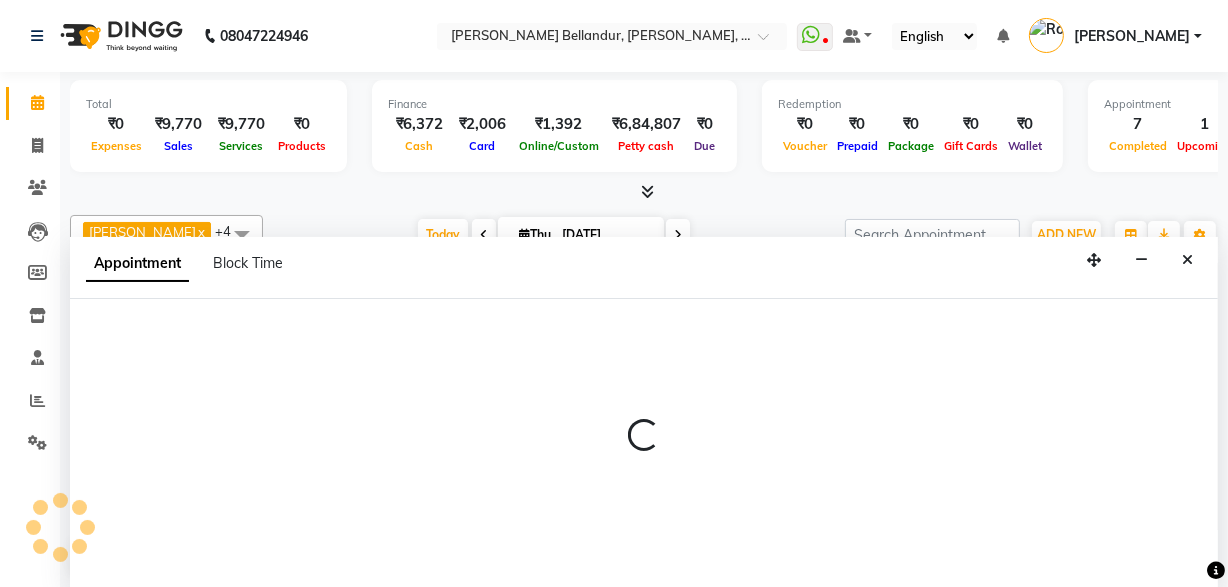 select on "tentative" 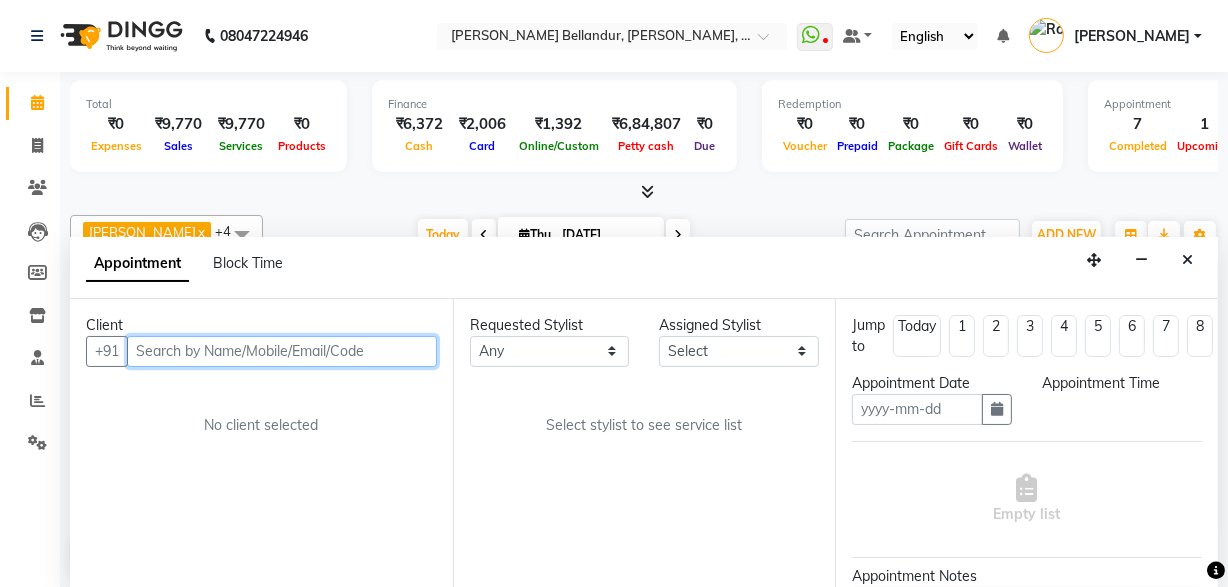 type on "[DATE]" 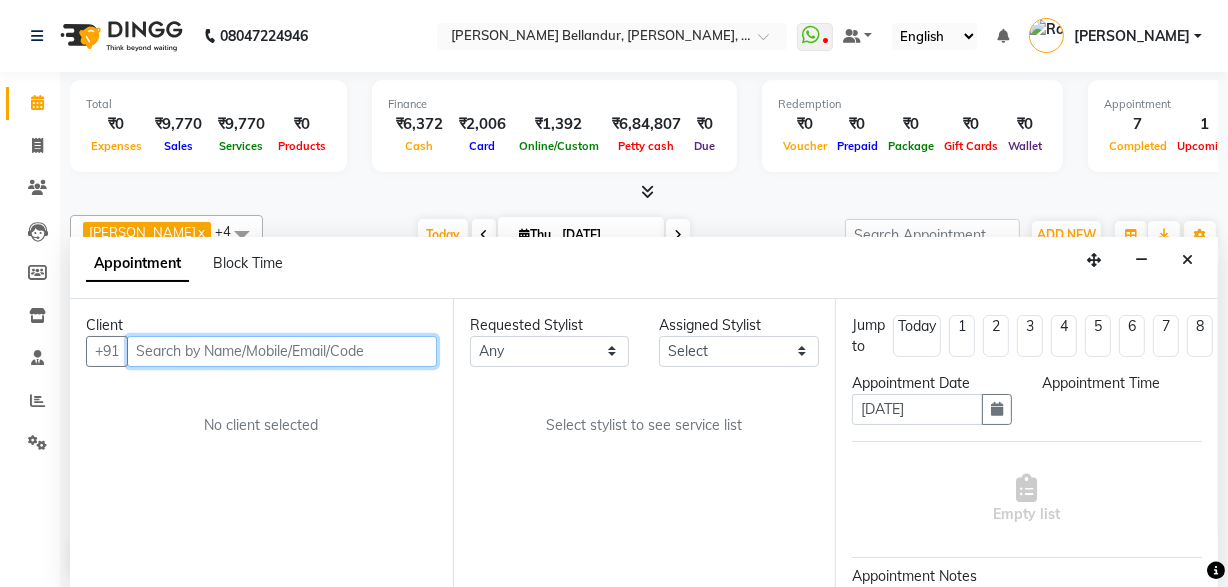 select on "check-in" 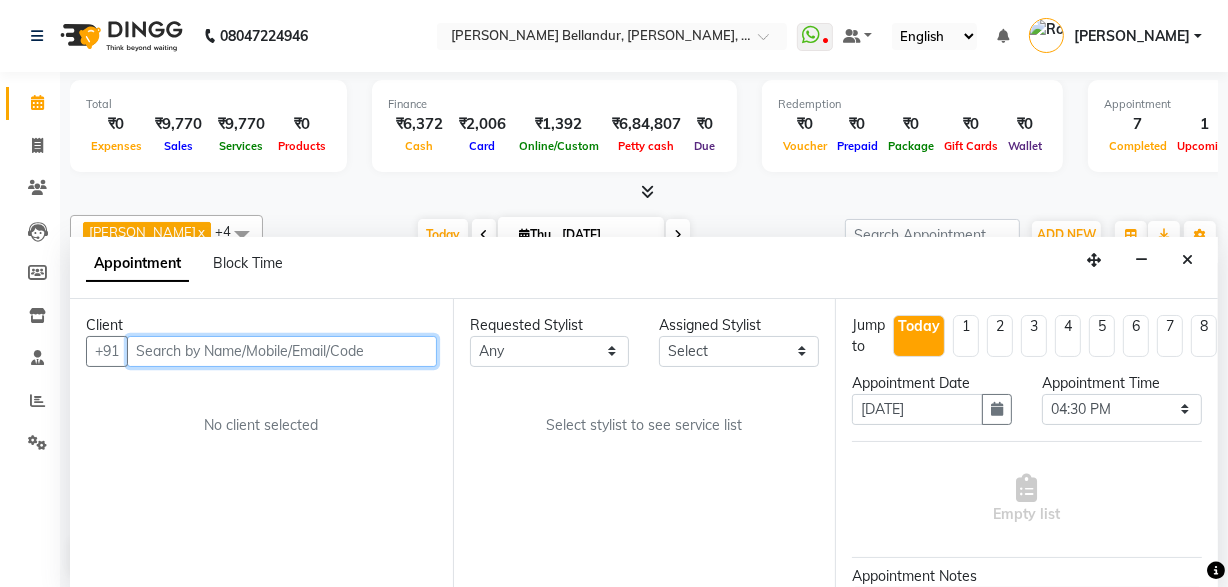 scroll, scrollTop: 701, scrollLeft: 0, axis: vertical 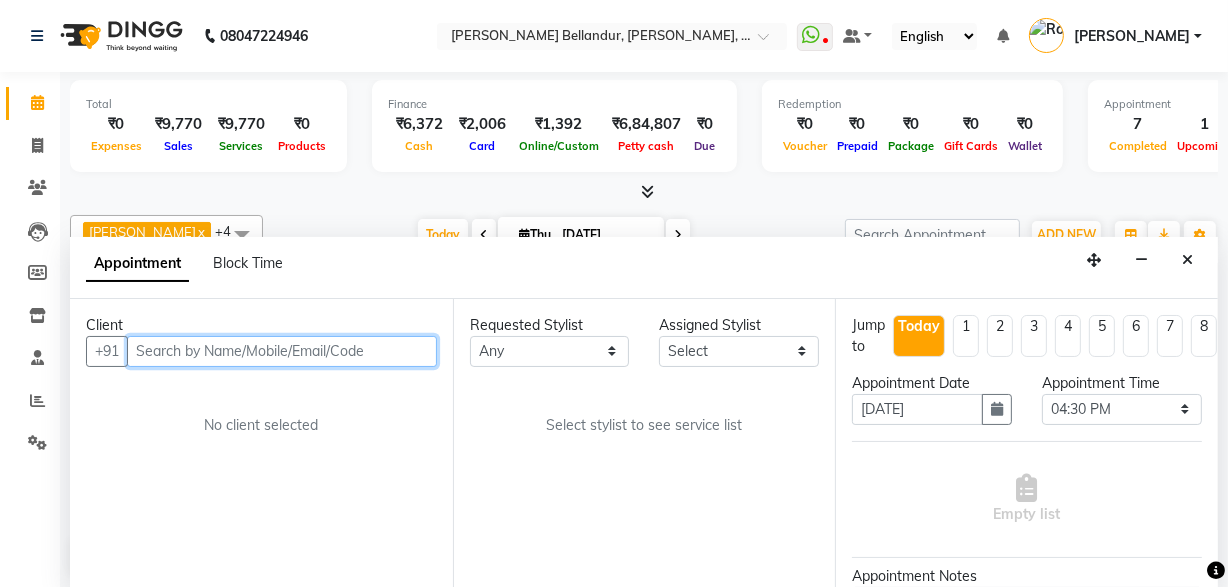 select on "44651" 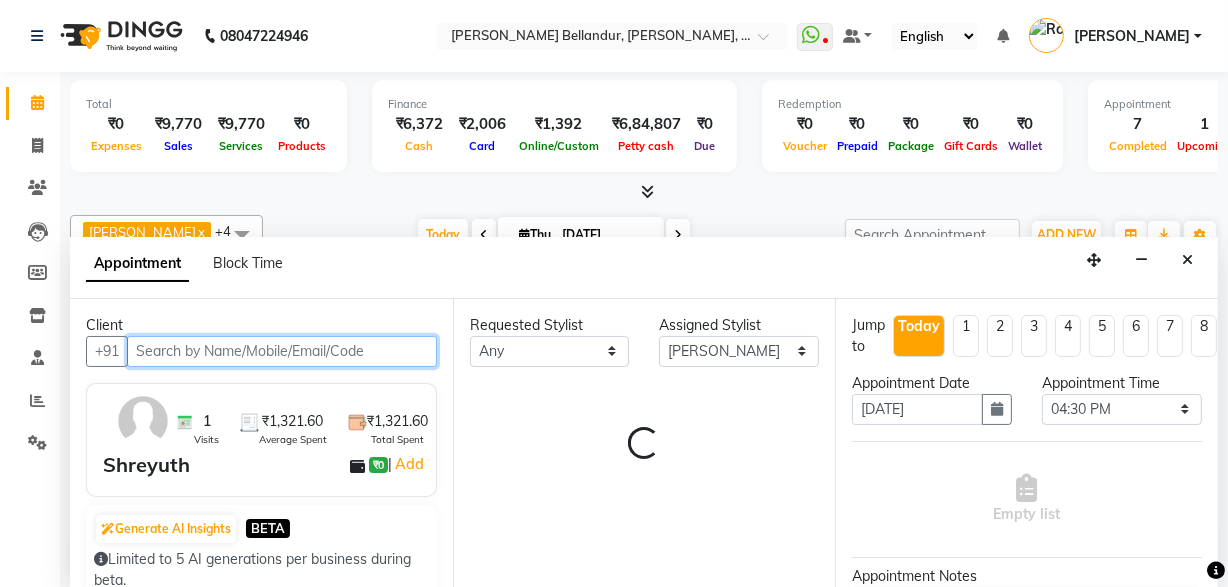 select on "2739" 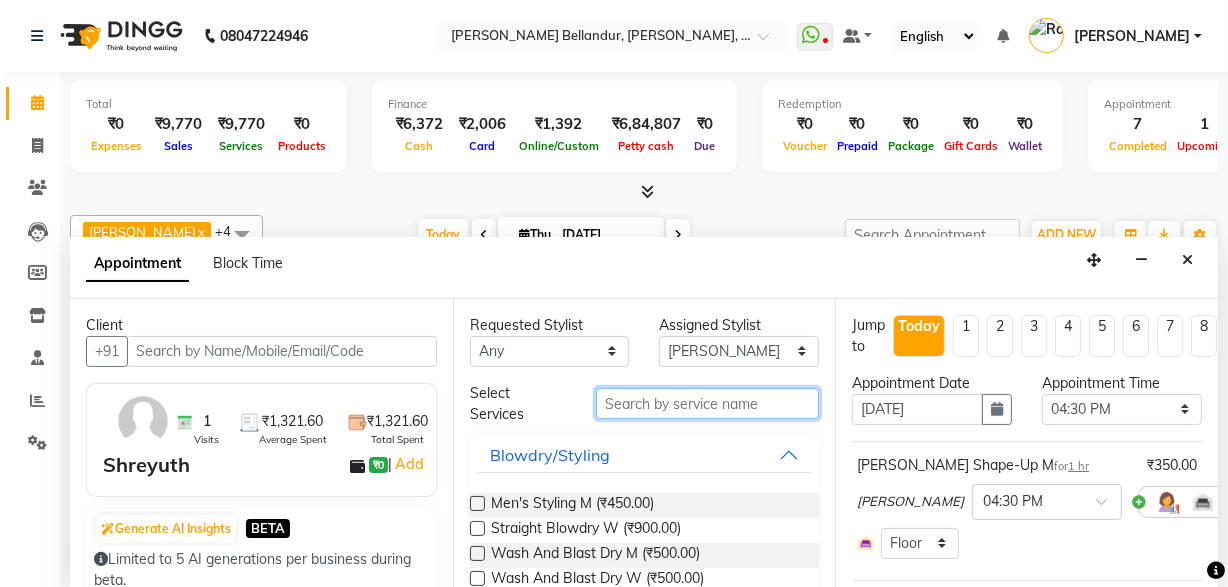 click at bounding box center (707, 403) 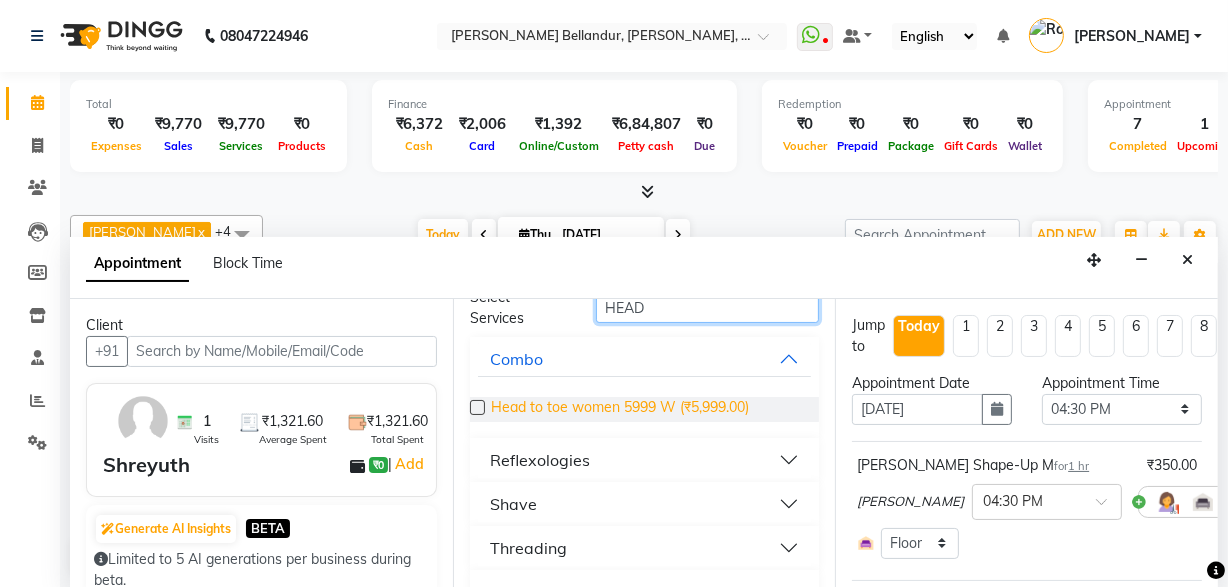 scroll, scrollTop: 138, scrollLeft: 0, axis: vertical 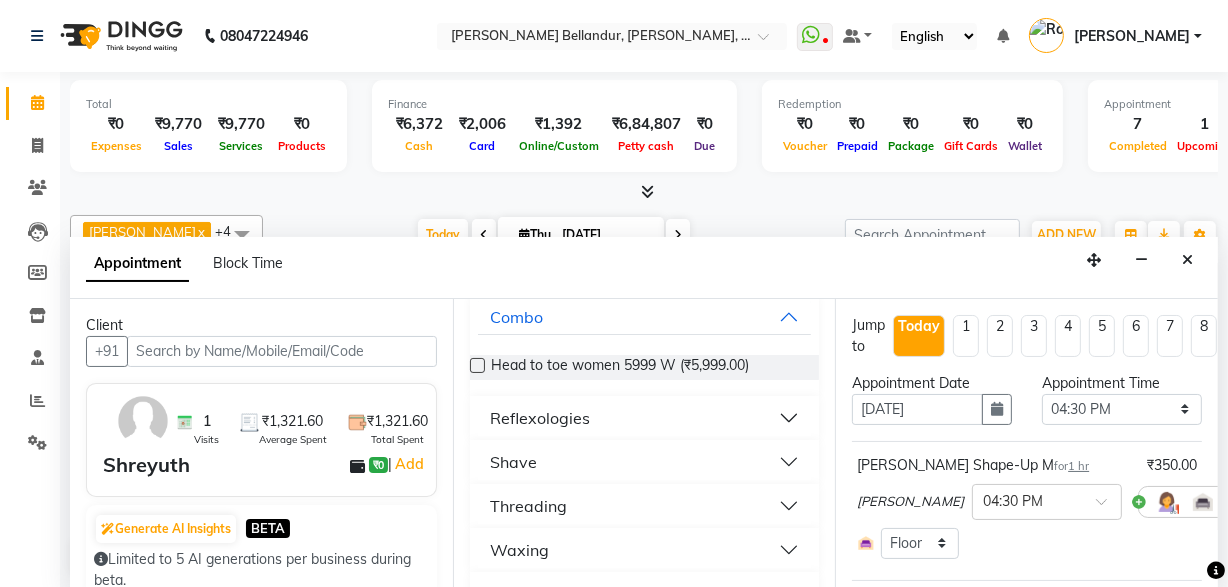 type on "HEAD" 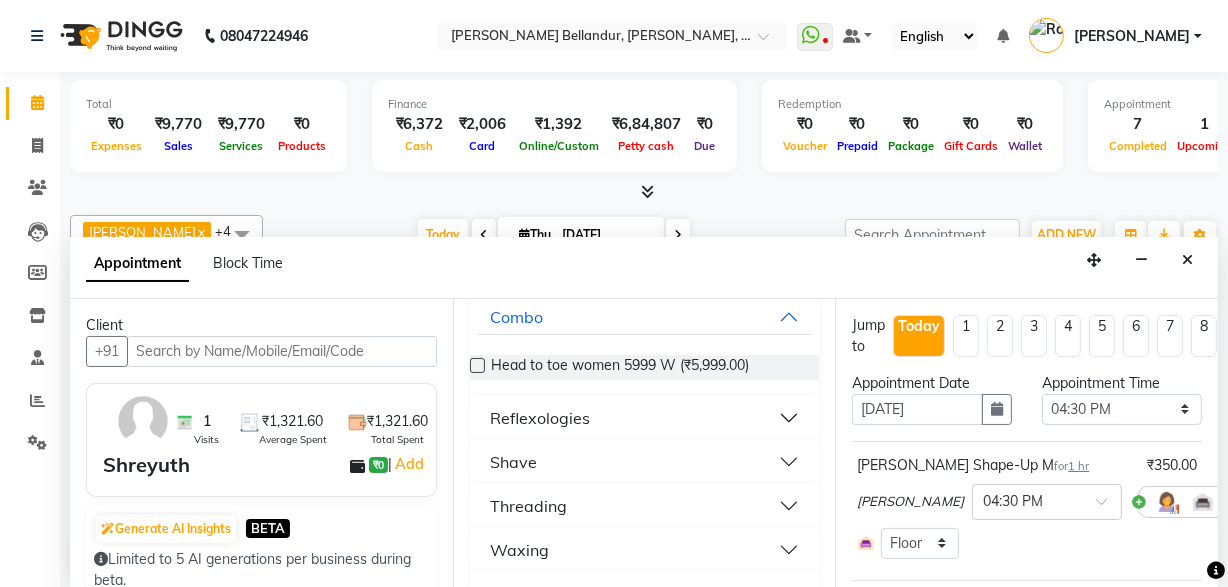 click on "Reflexologies" at bounding box center [540, 418] 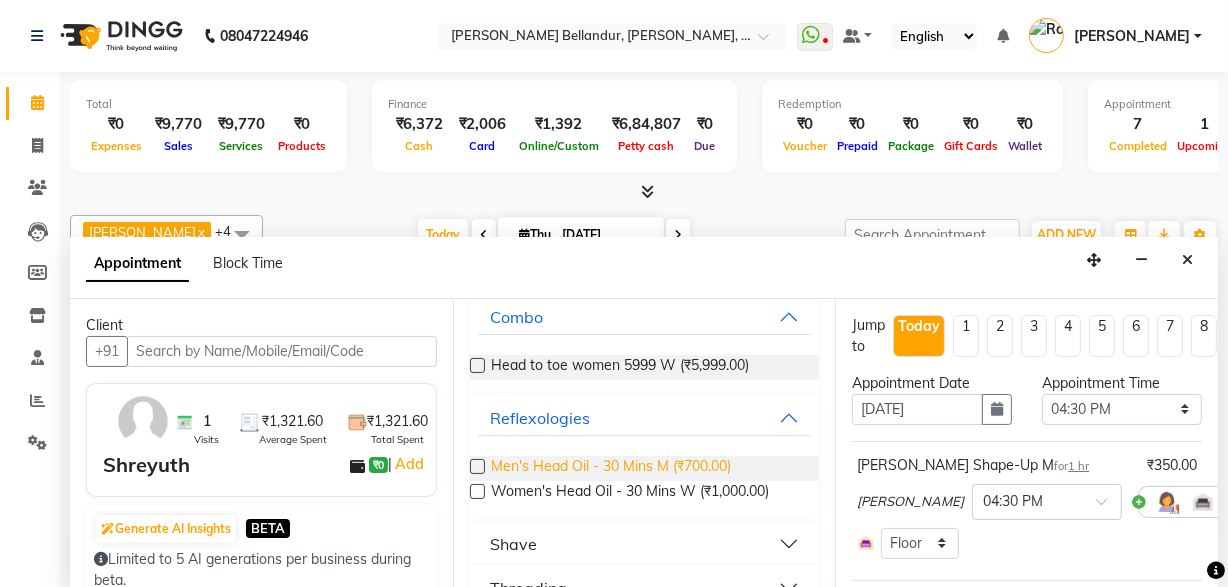 click on "Men's Head Oil - 30 Mins M (₹700.00)" at bounding box center [611, 468] 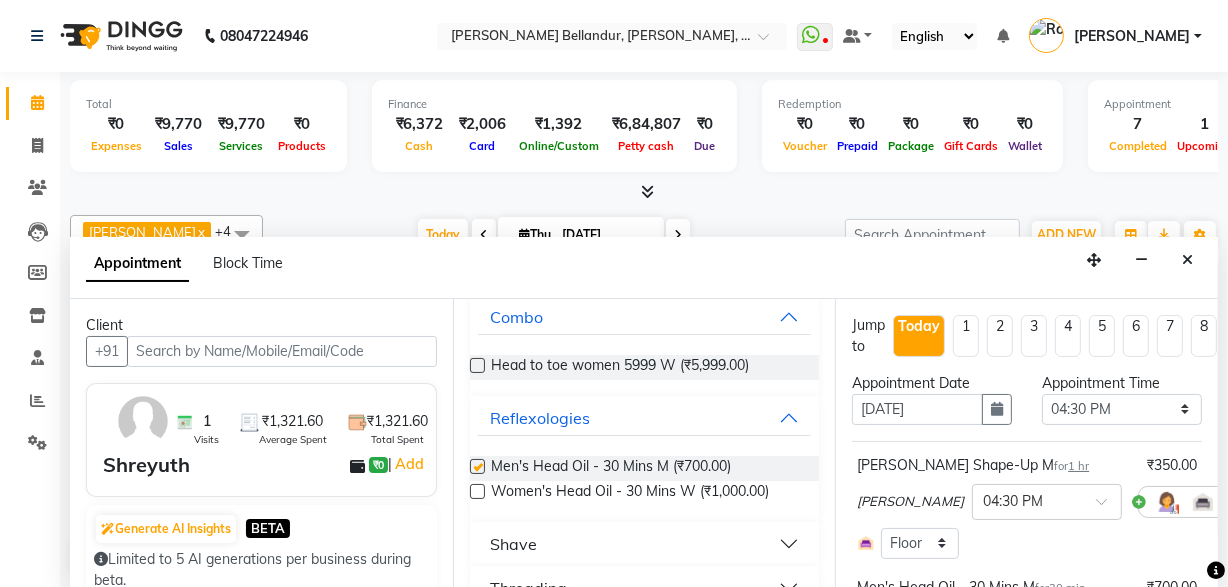 checkbox on "false" 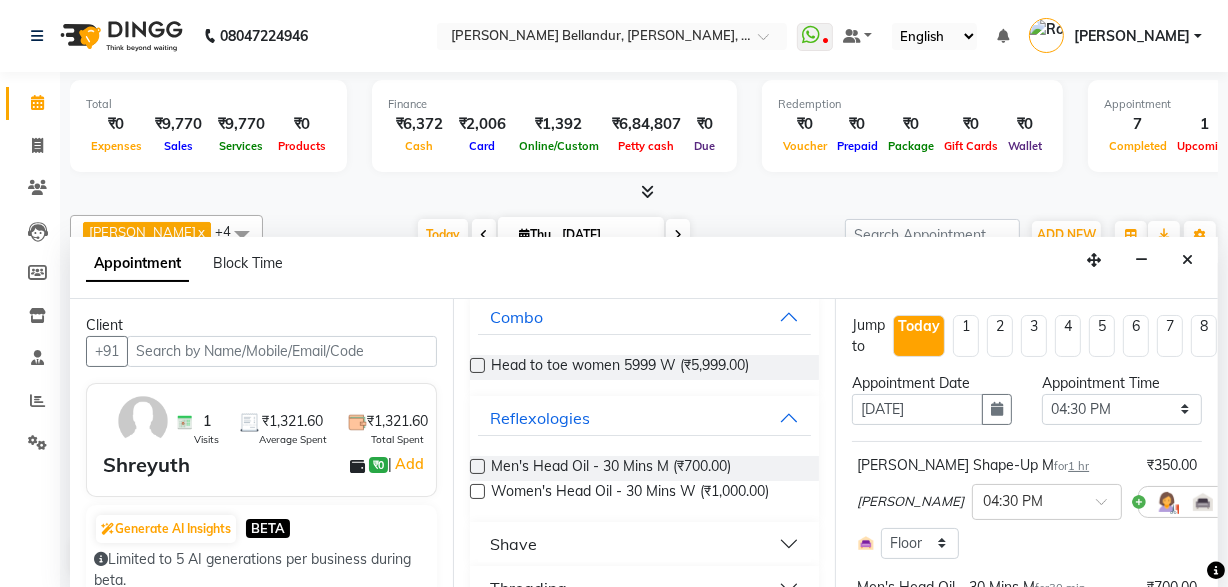scroll, scrollTop: 333, scrollLeft: 0, axis: vertical 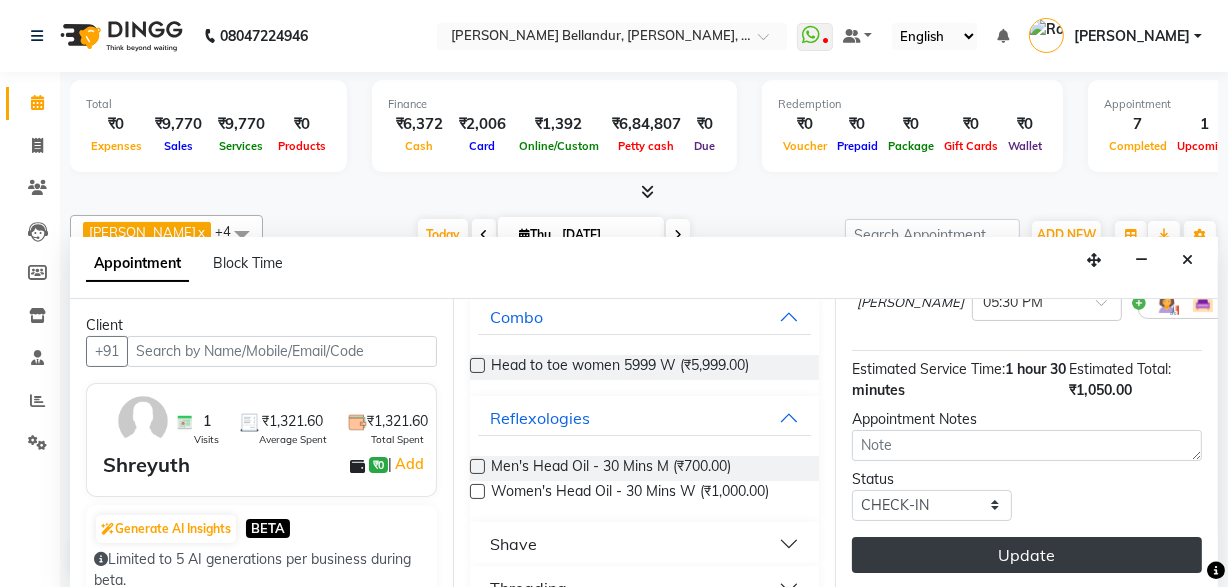 click on "Update" at bounding box center (1027, 555) 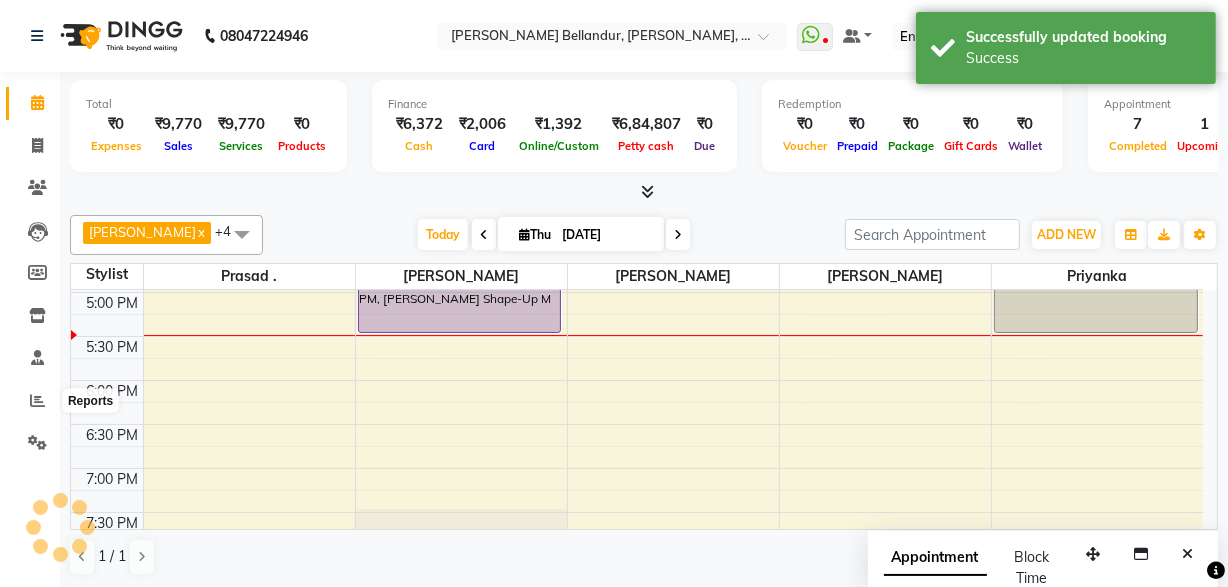scroll, scrollTop: 0, scrollLeft: 0, axis: both 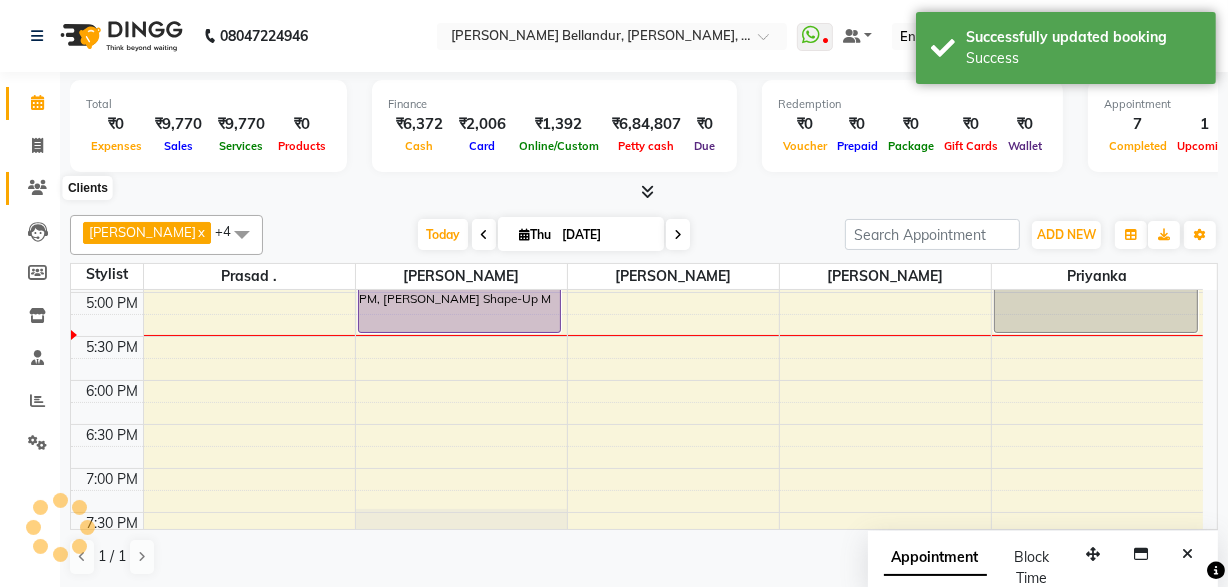 click 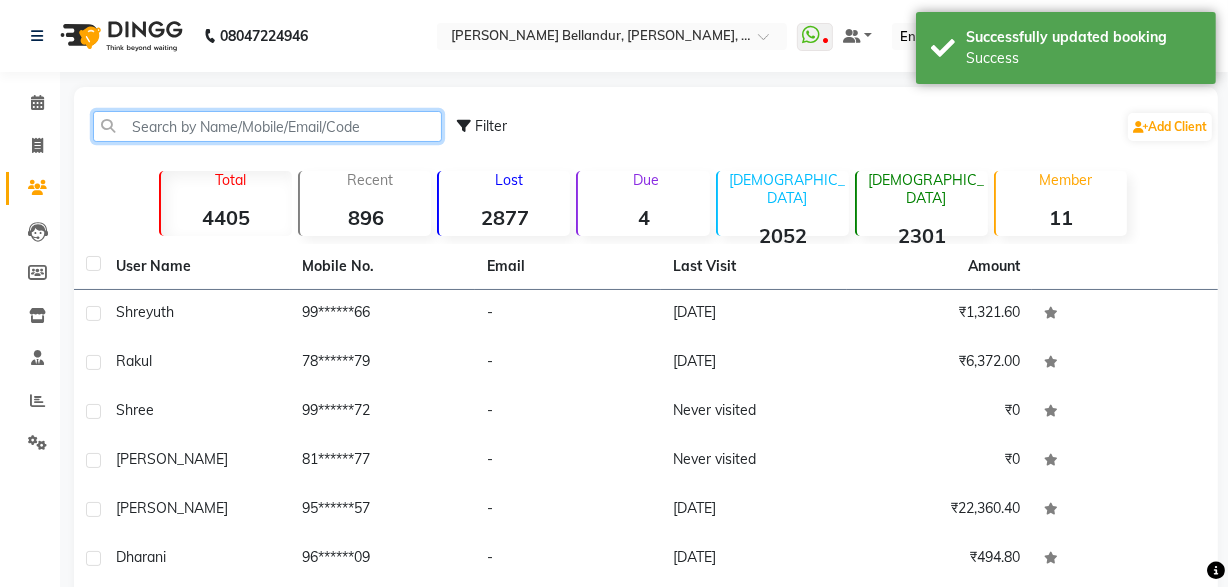 click 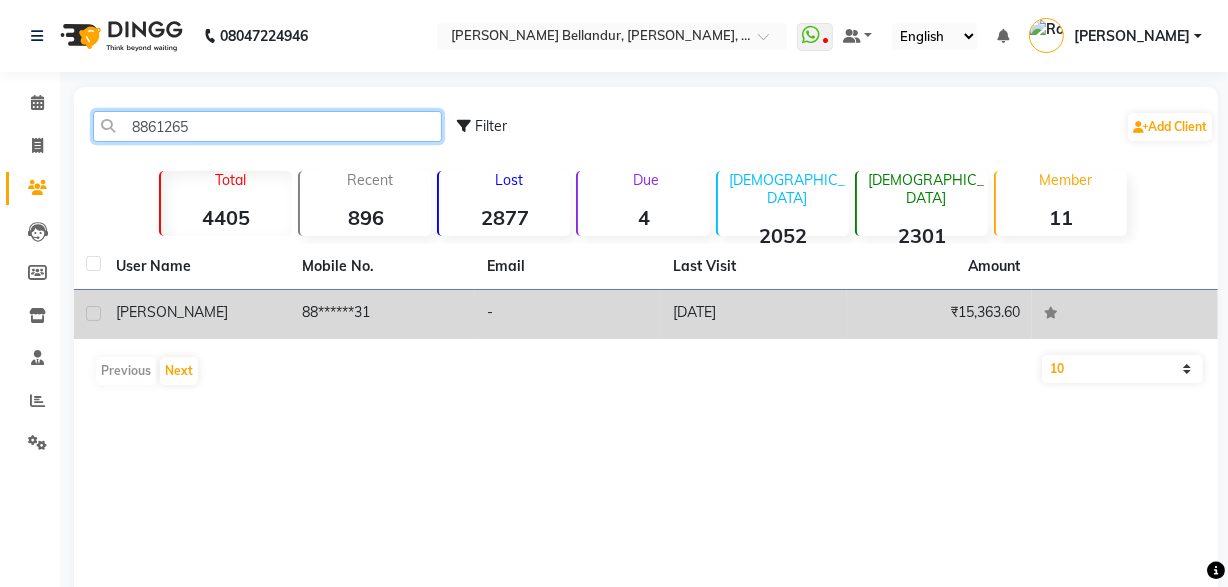 type on "8861265" 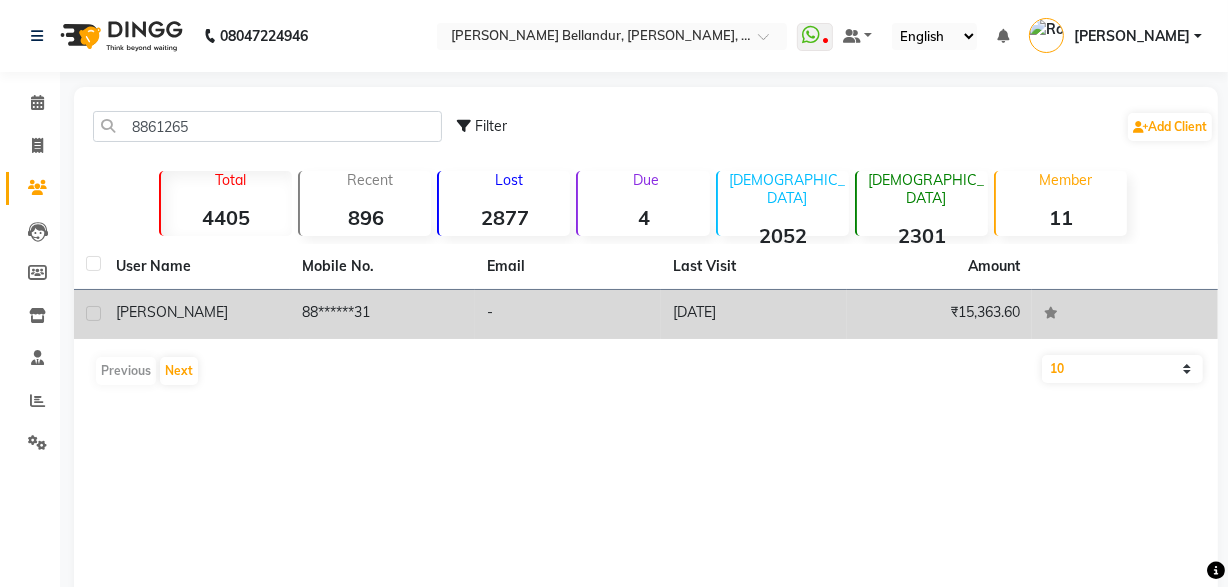 click on "Meghna" 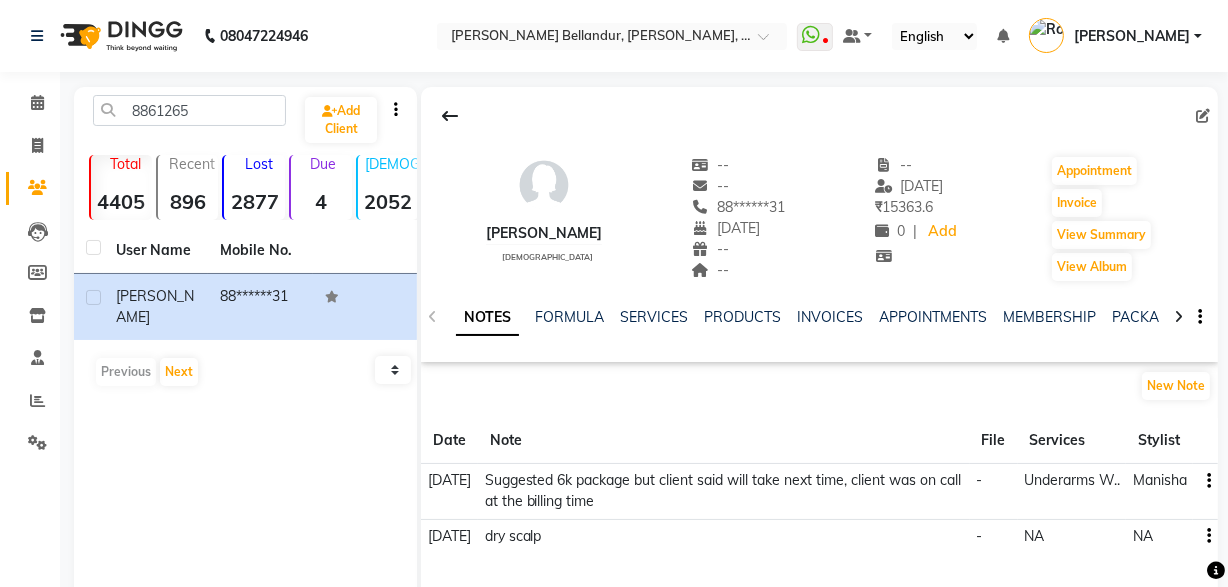 click on "NOTES FORMULA SERVICES PRODUCTS INVOICES APPOINTMENTS MEMBERSHIP PACKAGES VOUCHERS GIFTCARDS POINTS FORMS FAMILY CARDS WALLET" 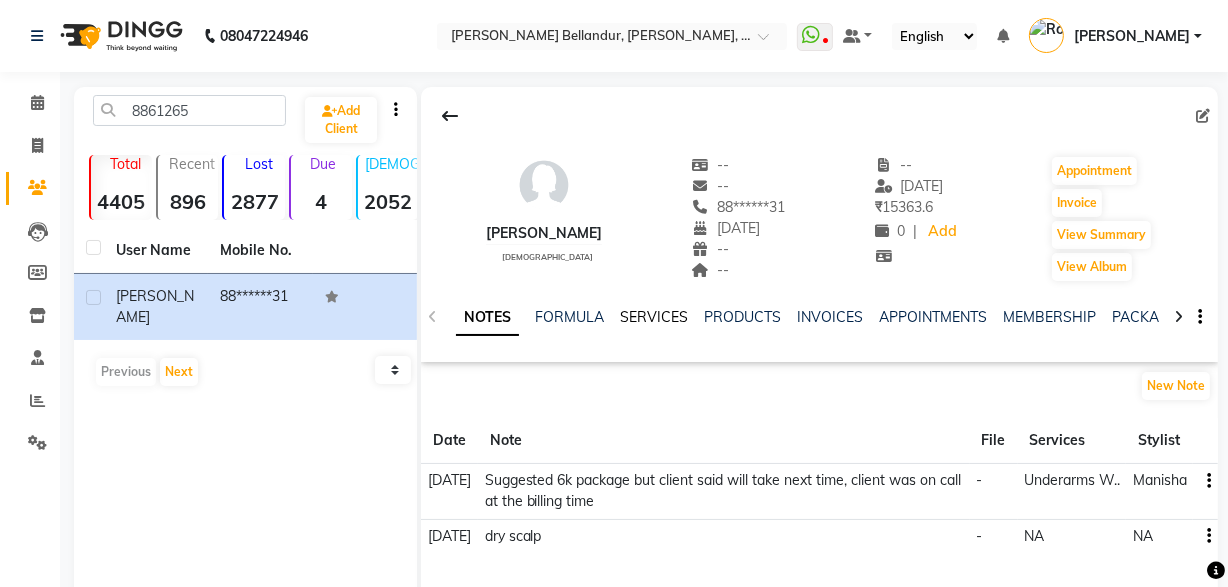 click on "SERVICES" 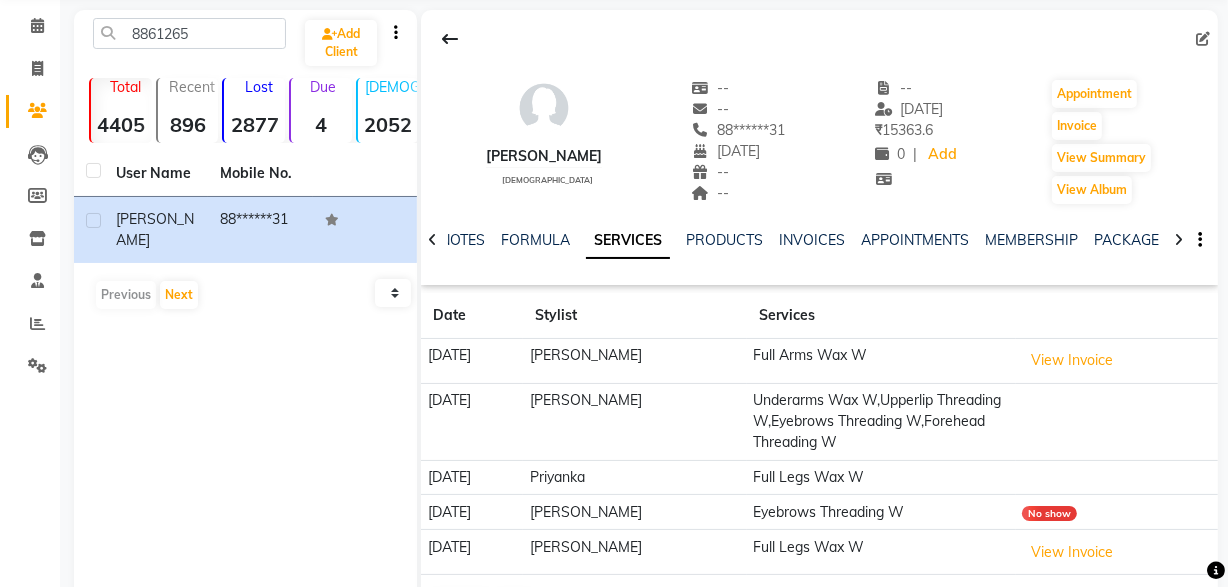 scroll, scrollTop: 149, scrollLeft: 0, axis: vertical 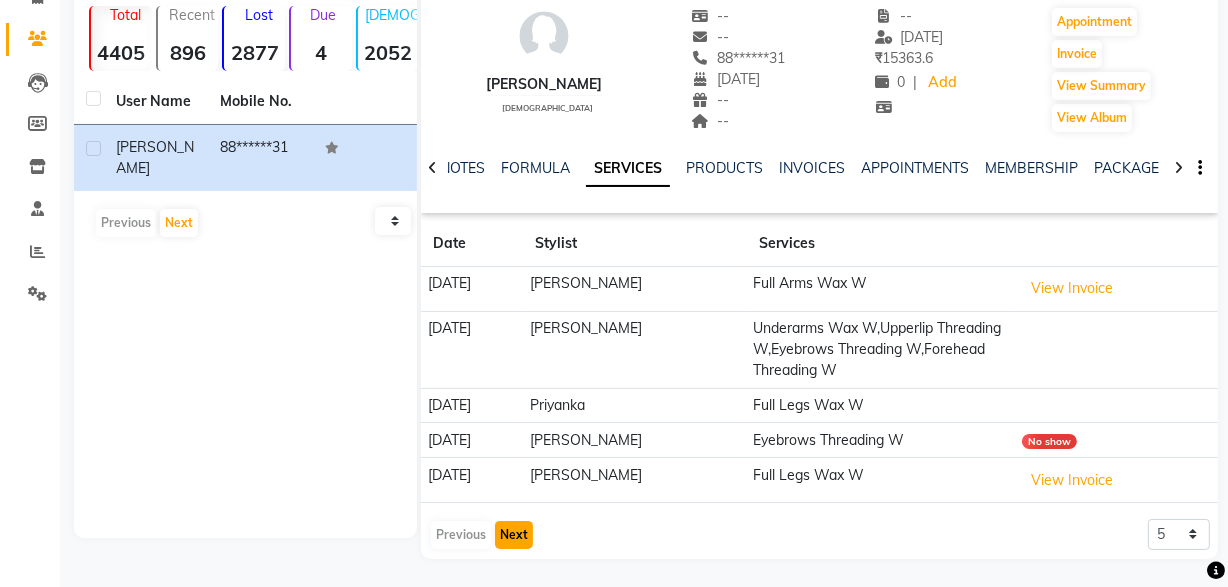click on "Next" 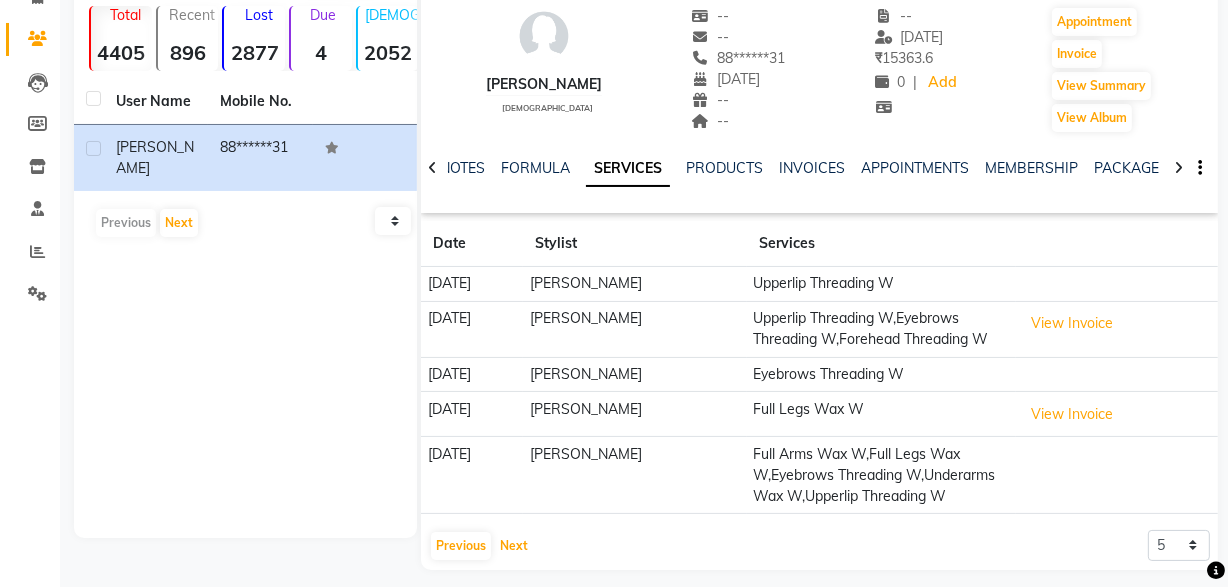 scroll, scrollTop: 160, scrollLeft: 0, axis: vertical 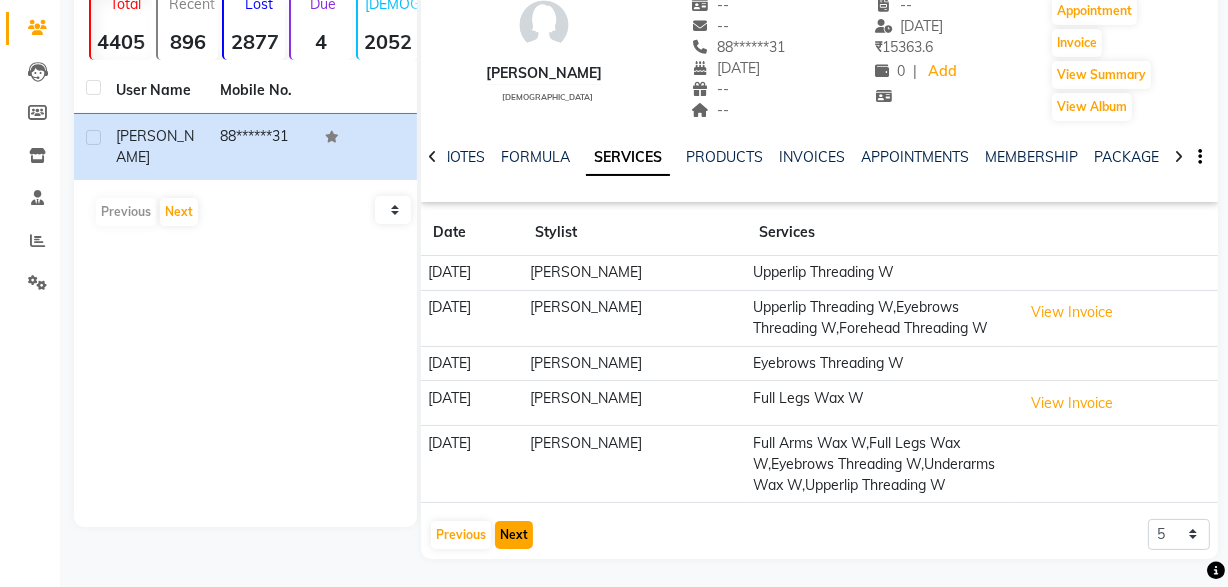 click on "Next" 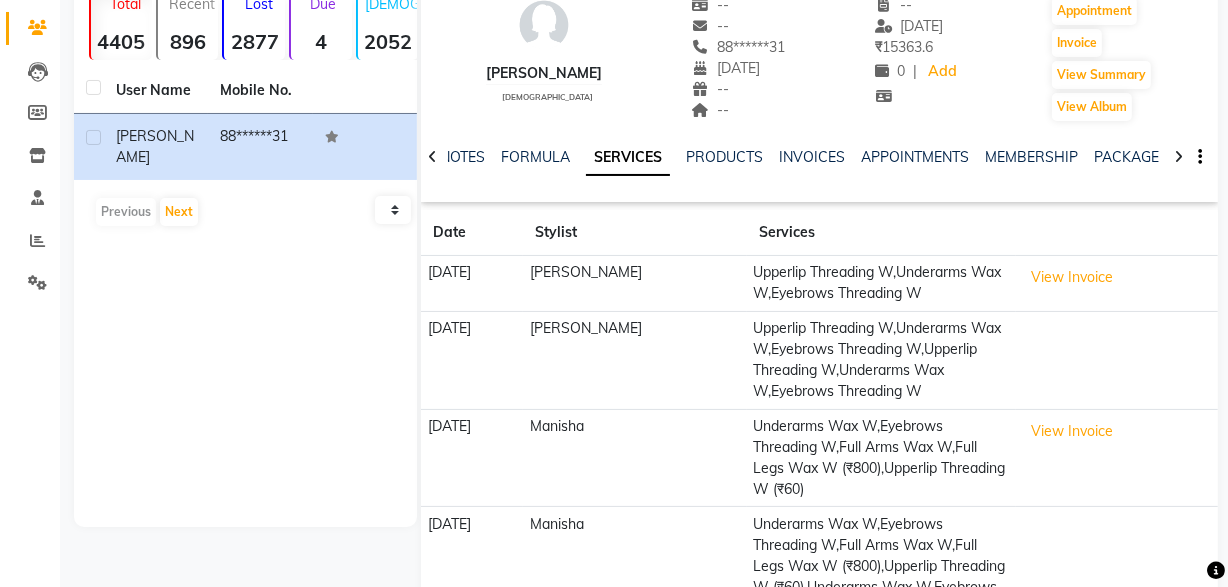 scroll, scrollTop: 381, scrollLeft: 0, axis: vertical 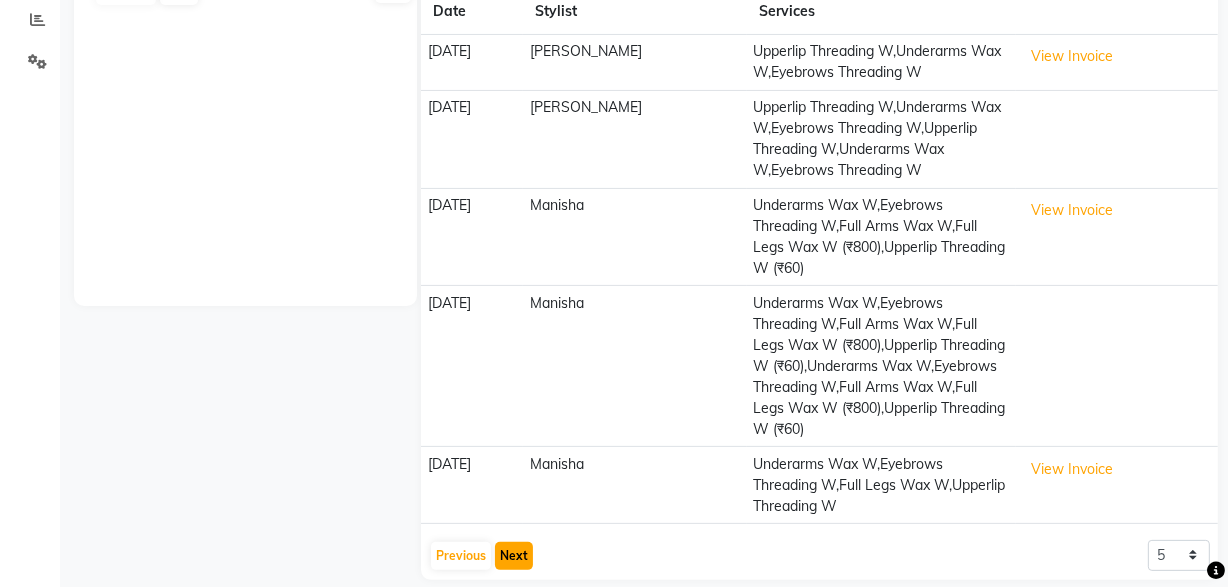 click on "Next" 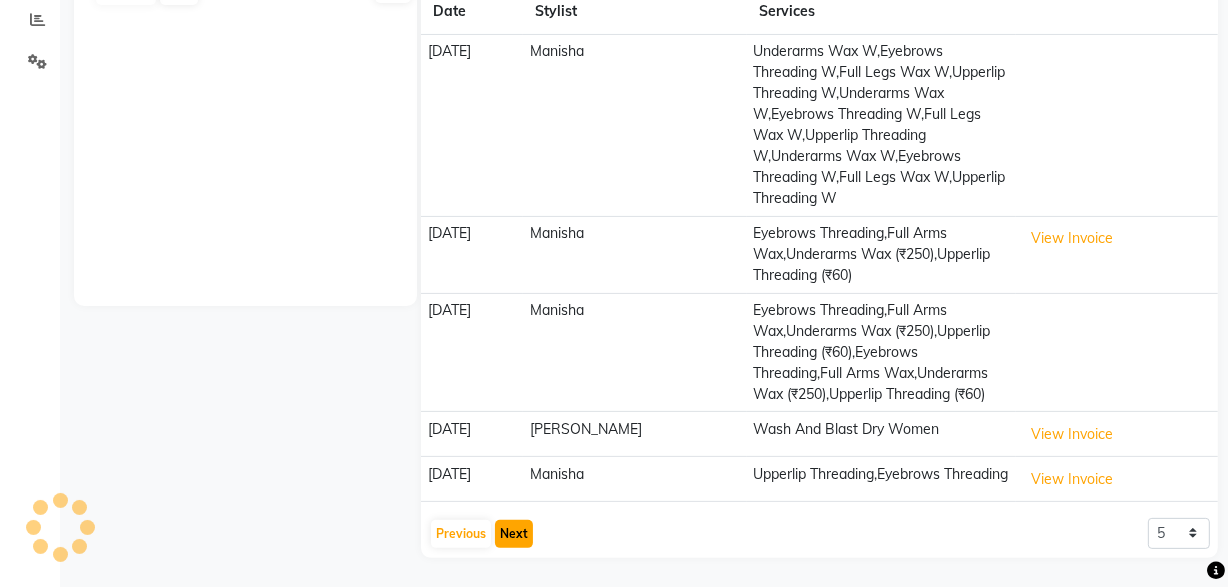scroll, scrollTop: 359, scrollLeft: 0, axis: vertical 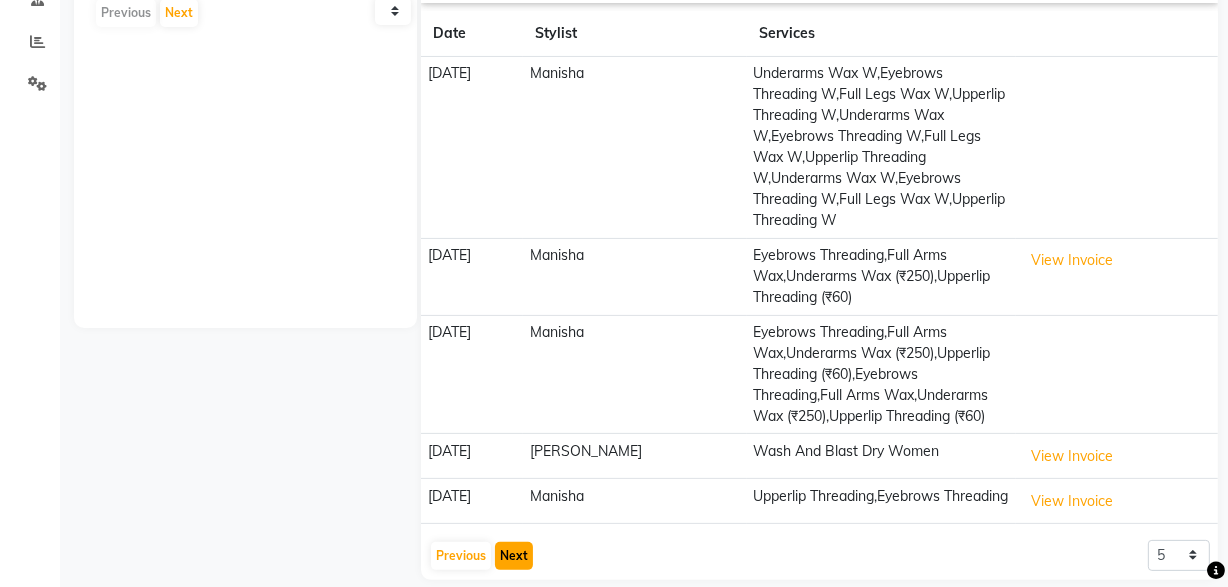 click on "Next" 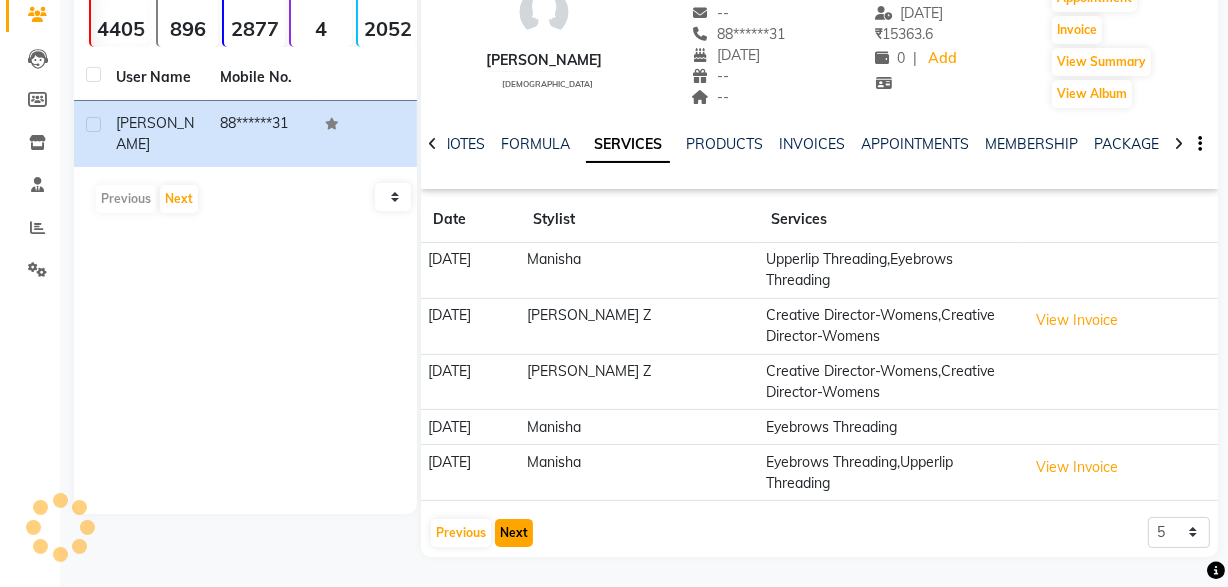 scroll, scrollTop: 140, scrollLeft: 0, axis: vertical 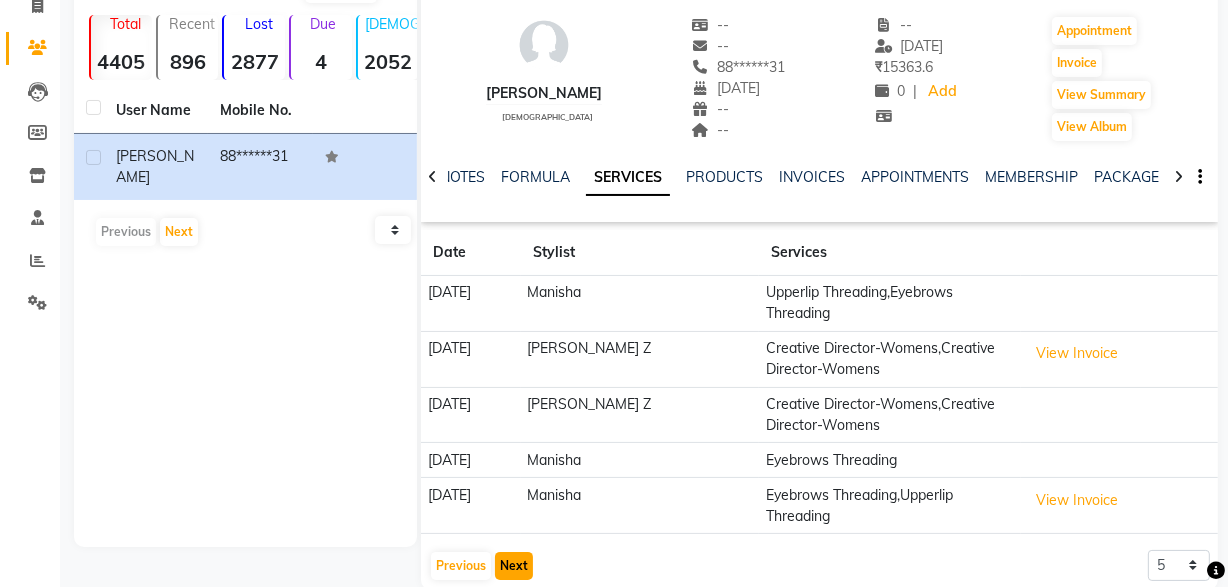 click on "Next" 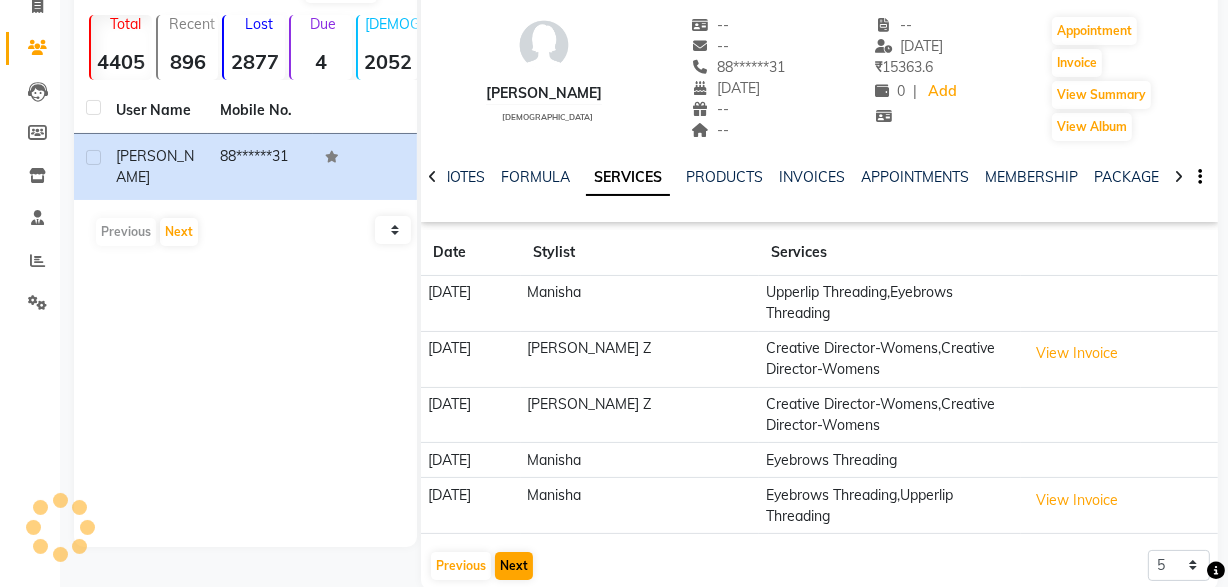 scroll, scrollTop: 130, scrollLeft: 0, axis: vertical 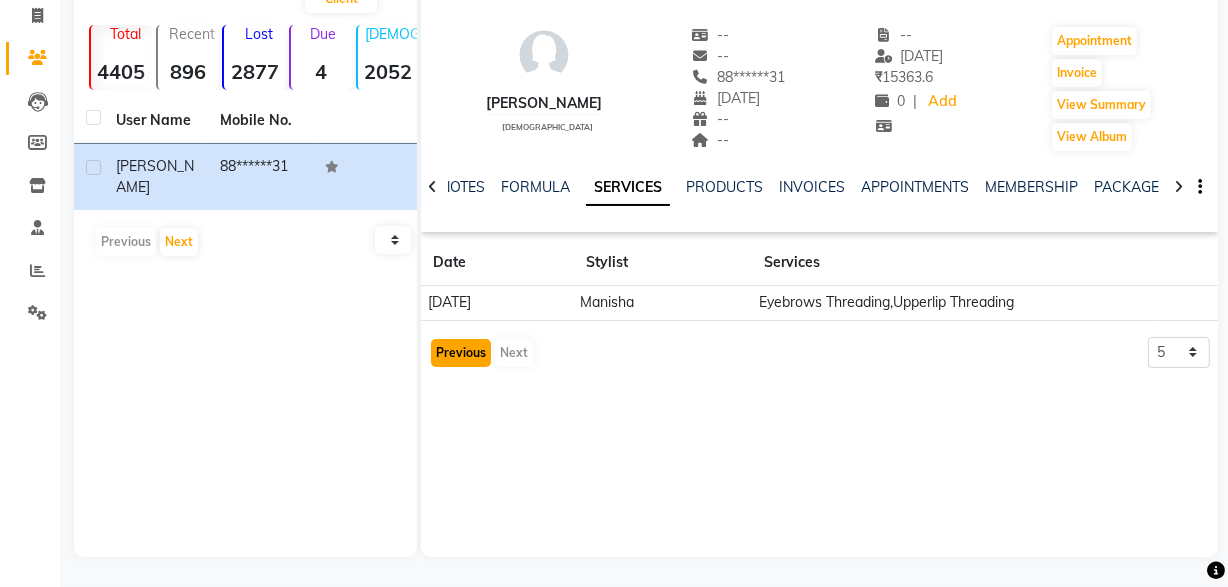 click on "Previous" 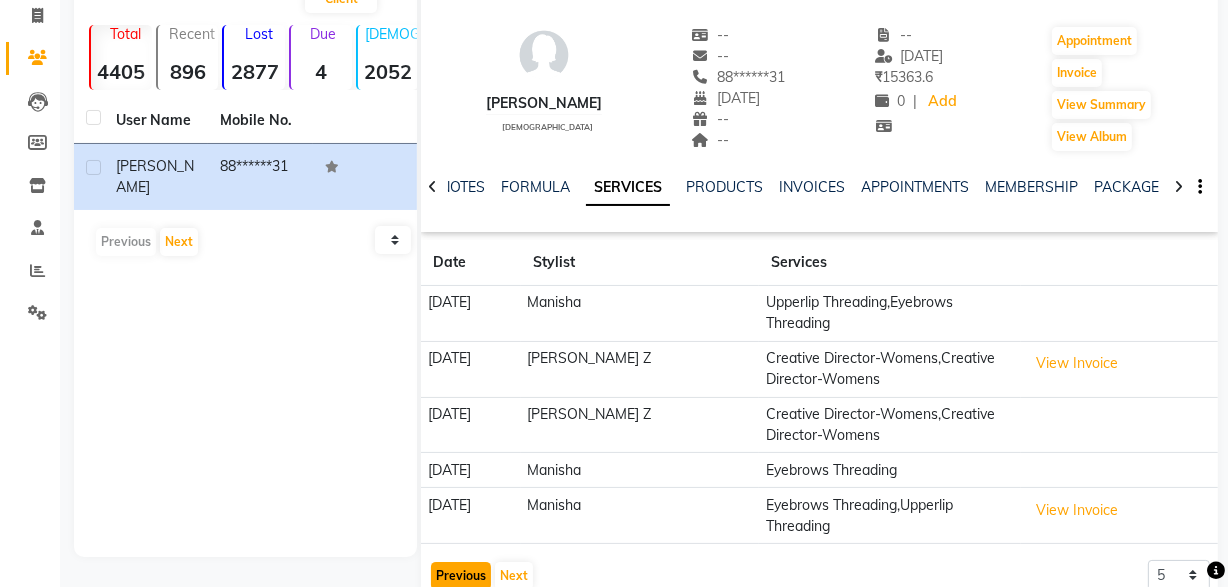 click on "Previous" 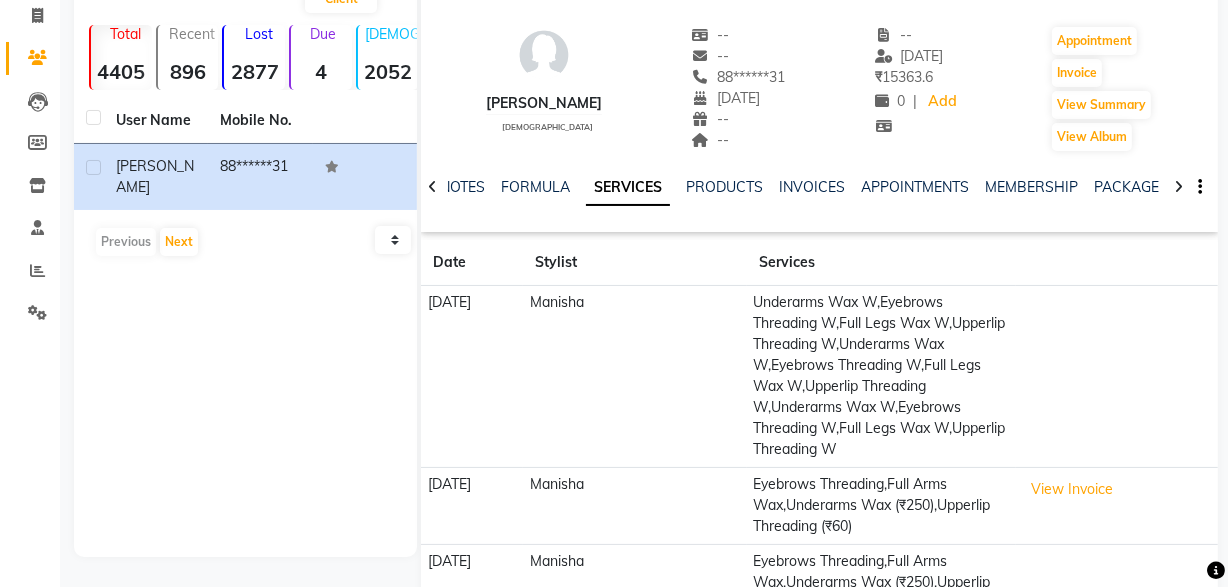 scroll, scrollTop: 0, scrollLeft: 0, axis: both 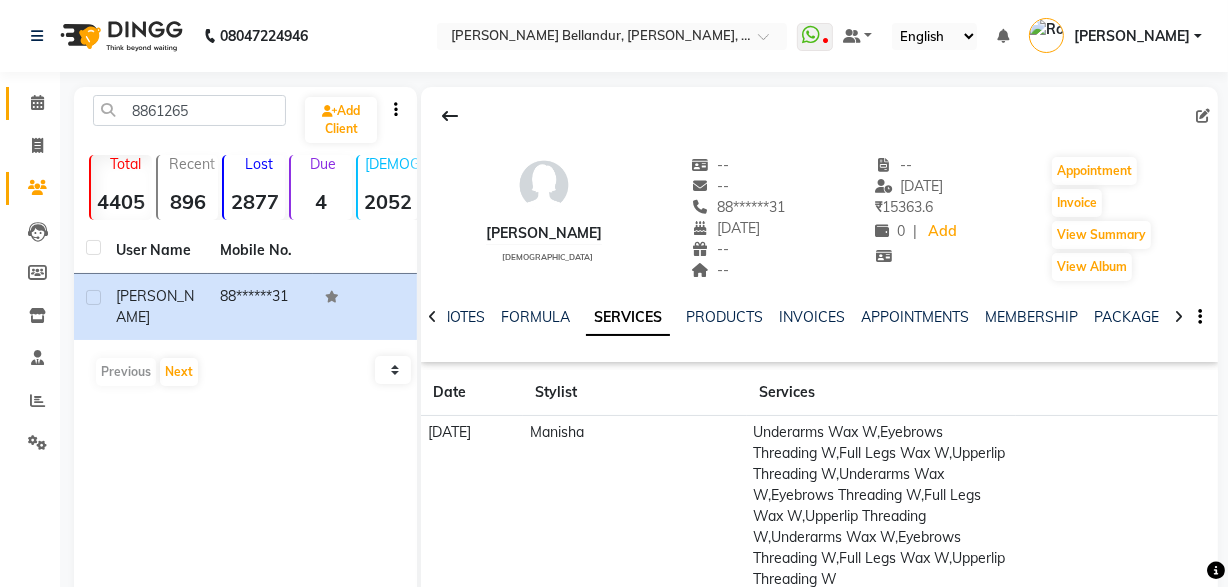 click 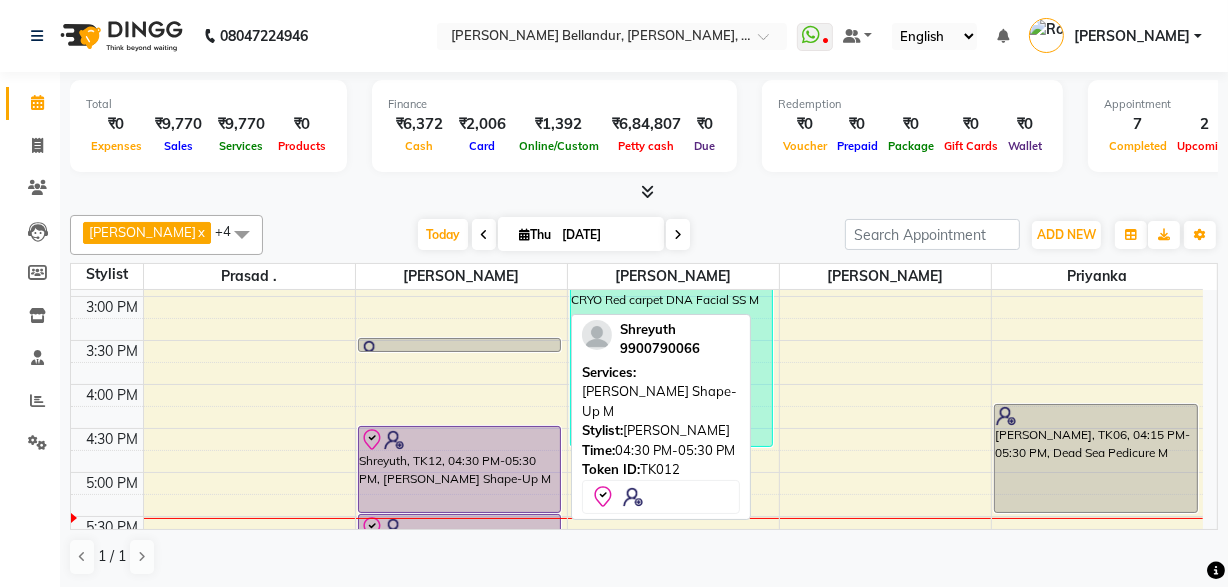 scroll, scrollTop: 522, scrollLeft: 0, axis: vertical 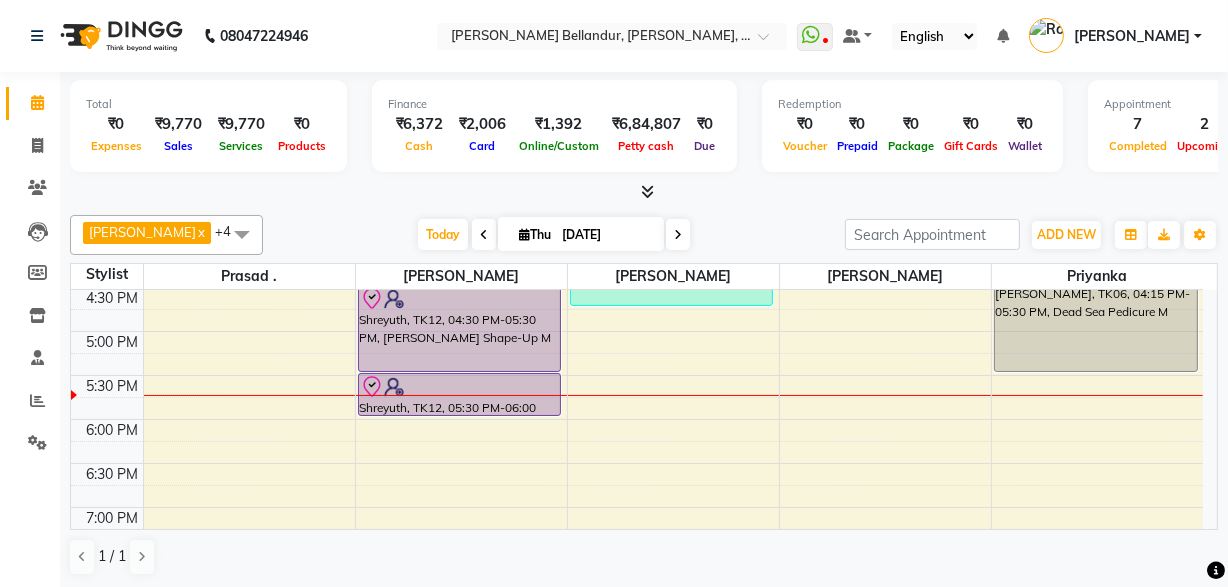 click at bounding box center [678, 235] 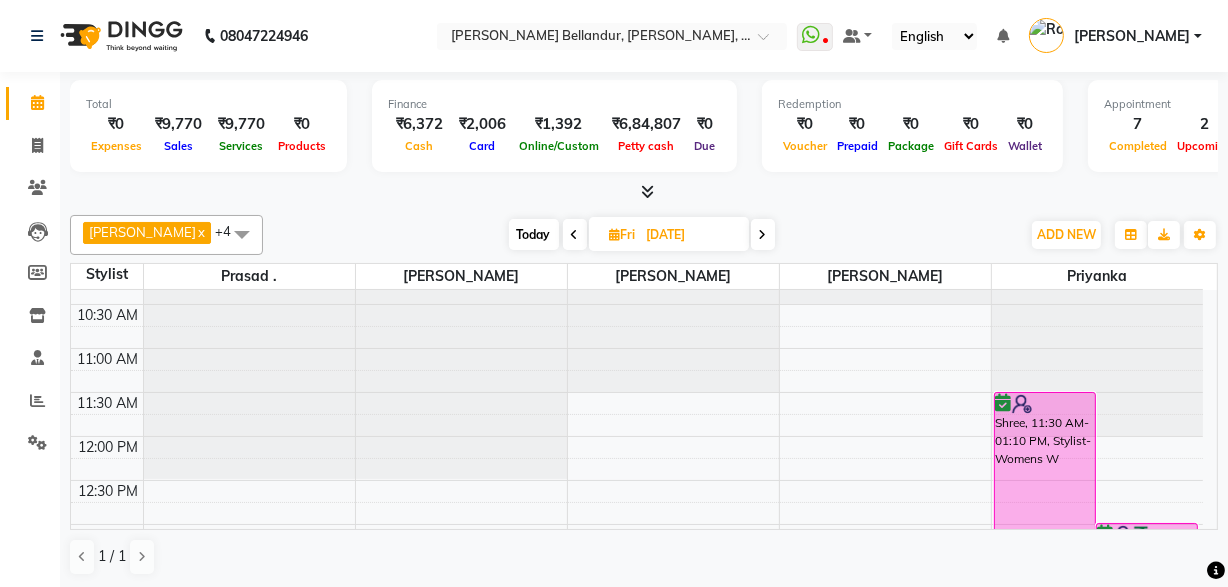 scroll, scrollTop: 116, scrollLeft: 0, axis: vertical 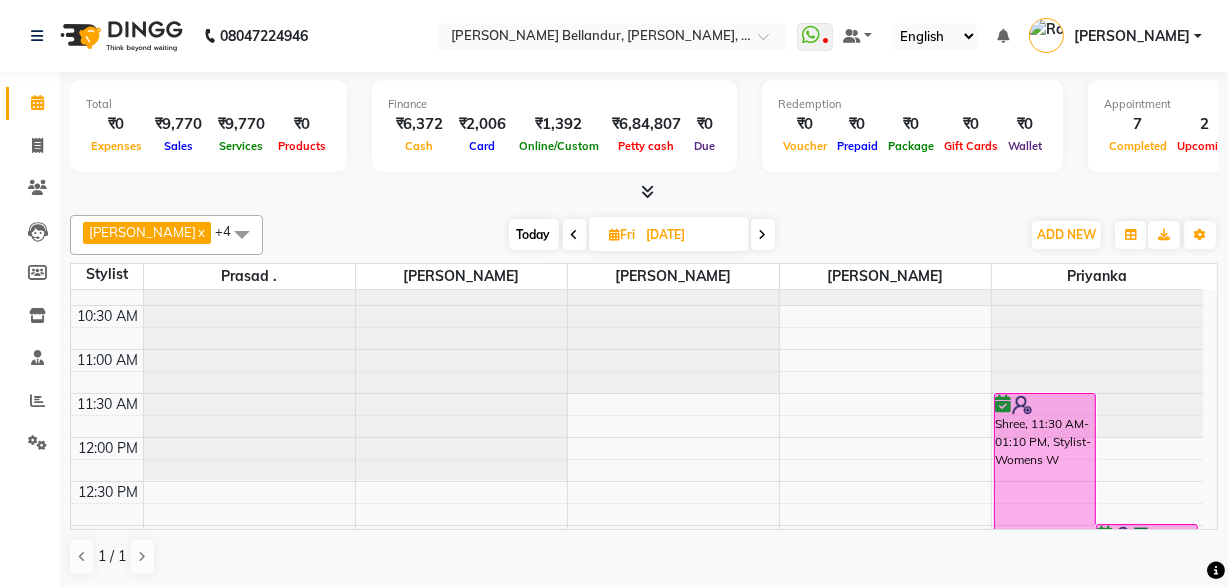click on "9:00 AM 9:30 AM 10:00 AM 10:30 AM 11:00 AM 11:30 AM 12:00 PM 12:30 PM 1:00 PM 1:30 PM 2:00 PM 2:30 PM 3:00 PM 3:30 PM 4:00 PM 4:30 PM 5:00 PM 5:30 PM 6:00 PM 6:30 PM 7:00 PM 7:30 PM 8:00 PM 8:30 PM 9:00 PM 9:30 PM     narasimhanull, 06:00 PM-07:35 PM, Stylist M     Abhisek, 06:30 PM-07:30 PM, Beard Shape-Up M     Shree, 11:30 AM-01:10 PM, Stylist-Womens W     Samriti, 01:00 PM-02:30 PM, Root Touchup (Onwards price) W     Samriti, 02:30 PM-03:55 PM, Top Stylist-Womens W" at bounding box center [637, 745] 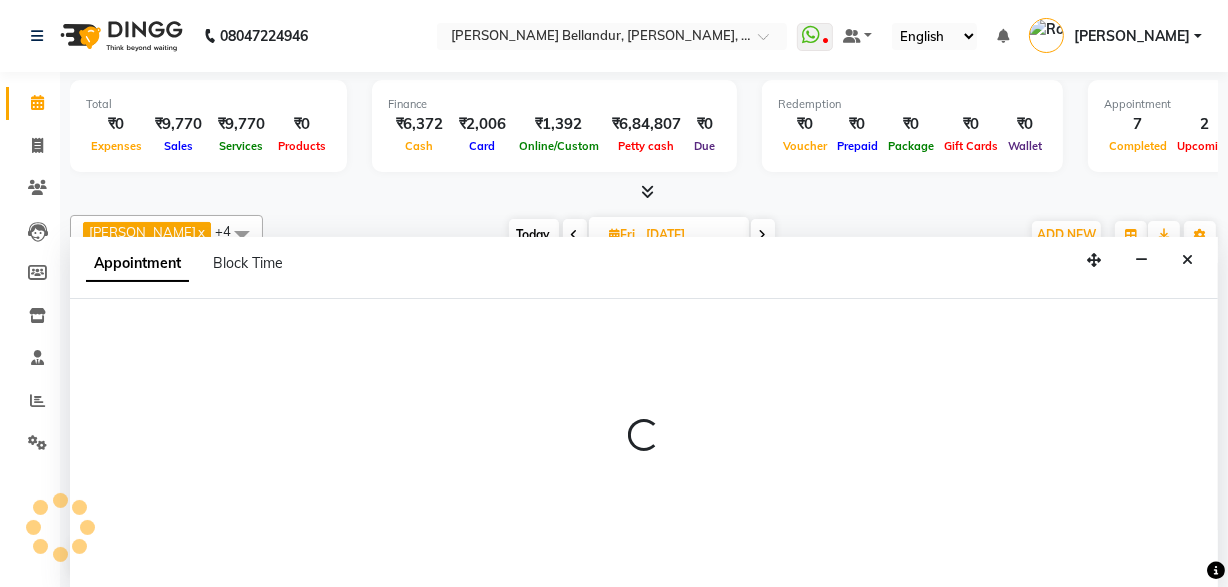 scroll, scrollTop: 0, scrollLeft: 0, axis: both 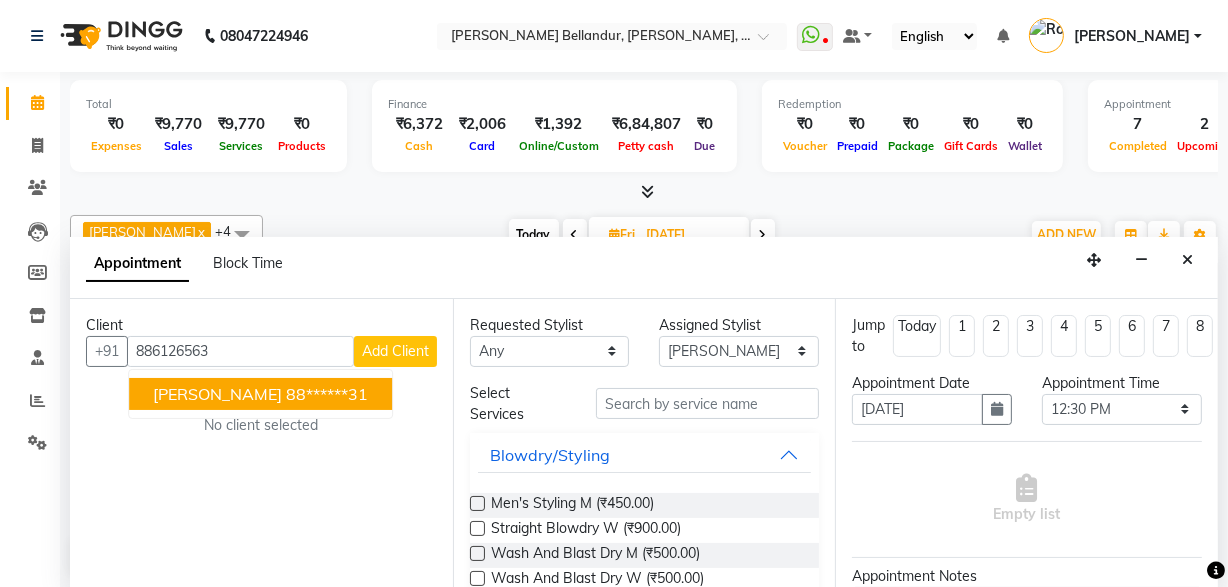click on "Meghna  88******31" at bounding box center [260, 394] 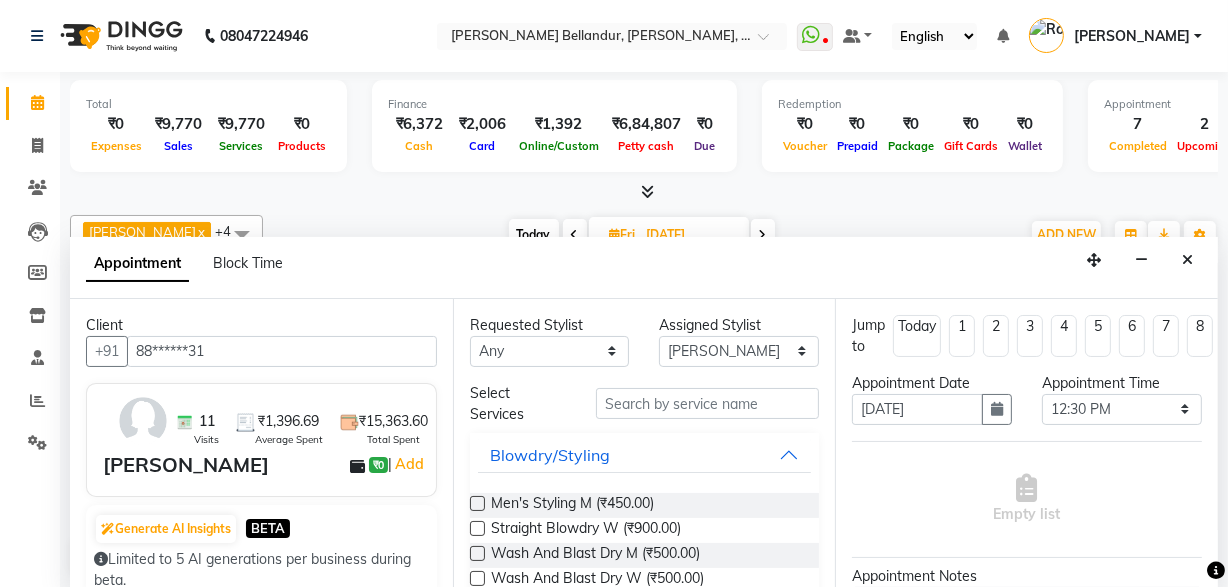 type on "88******31" 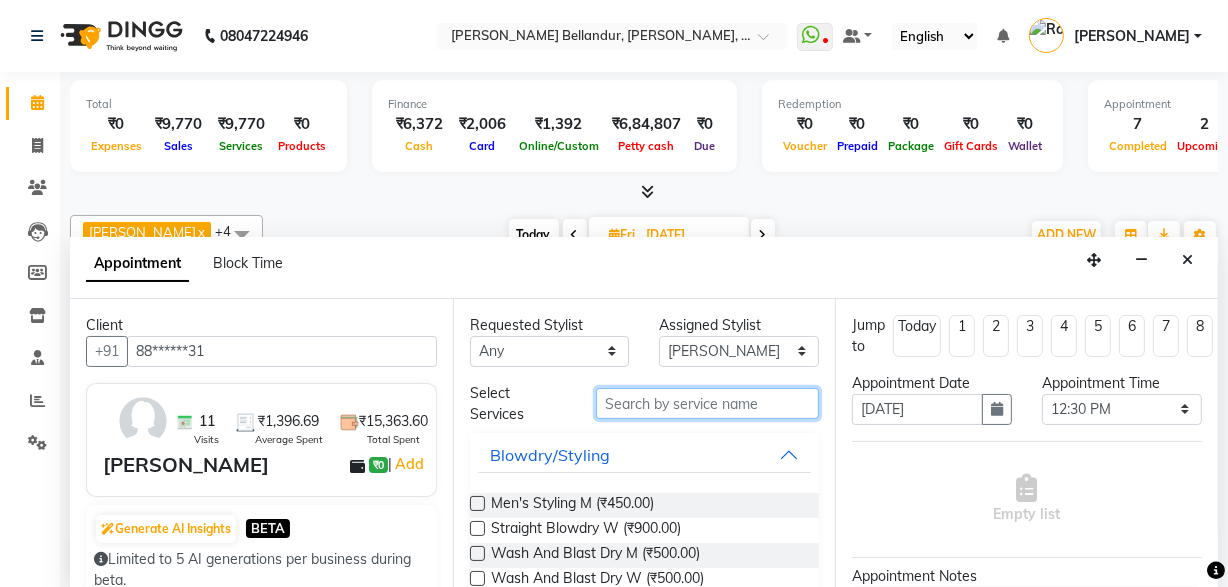 click at bounding box center [707, 403] 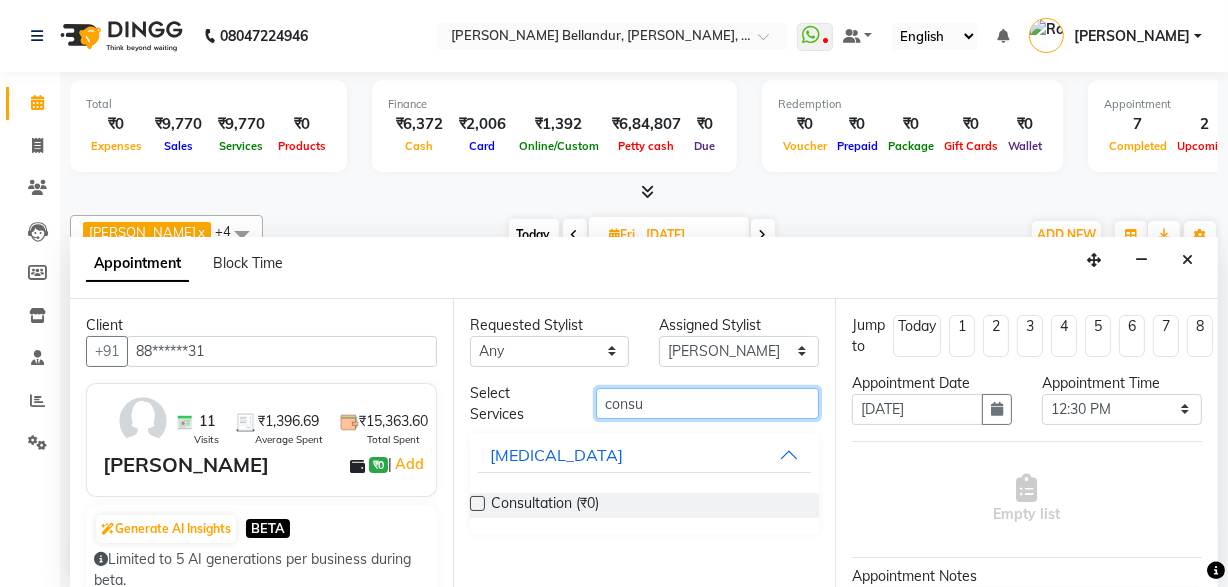 type on "consu" 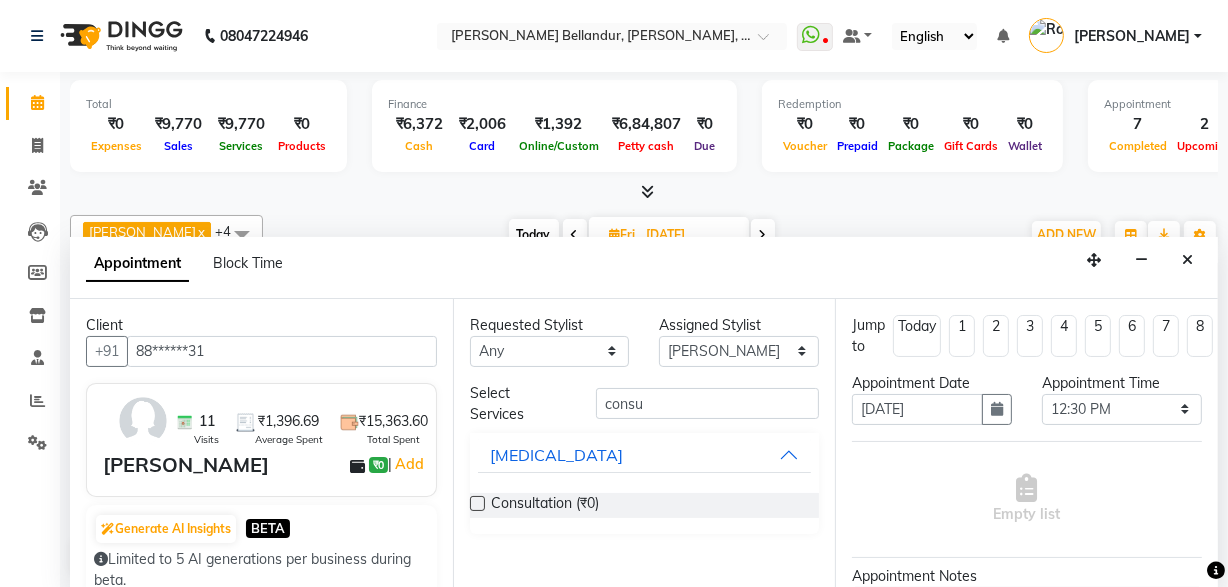 click on "Consultation (₹0)" at bounding box center (545, 505) 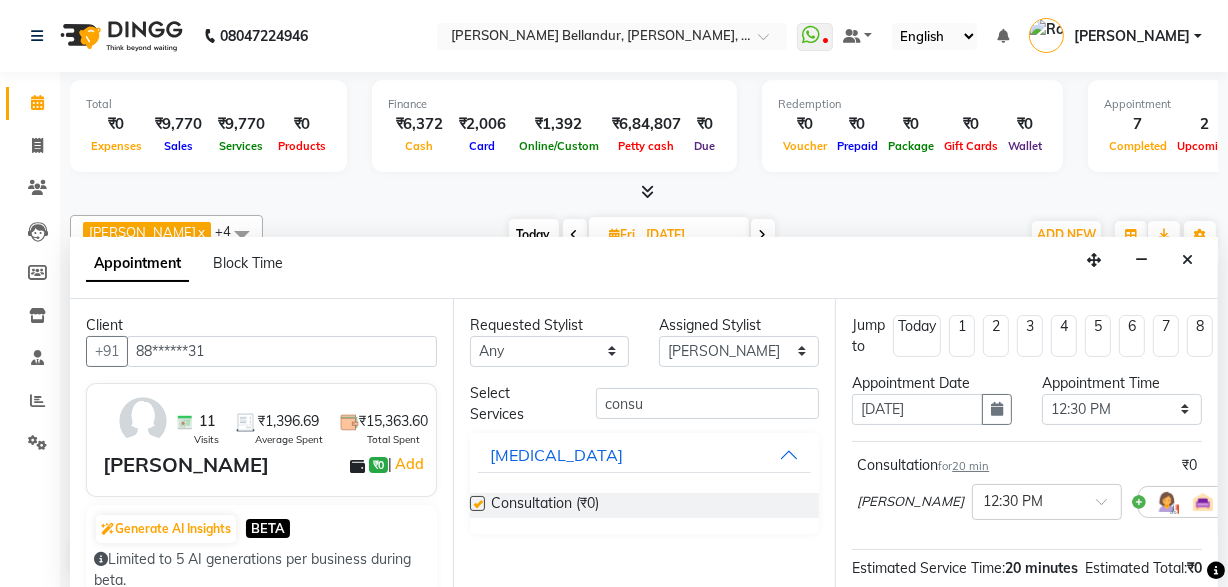 checkbox on "false" 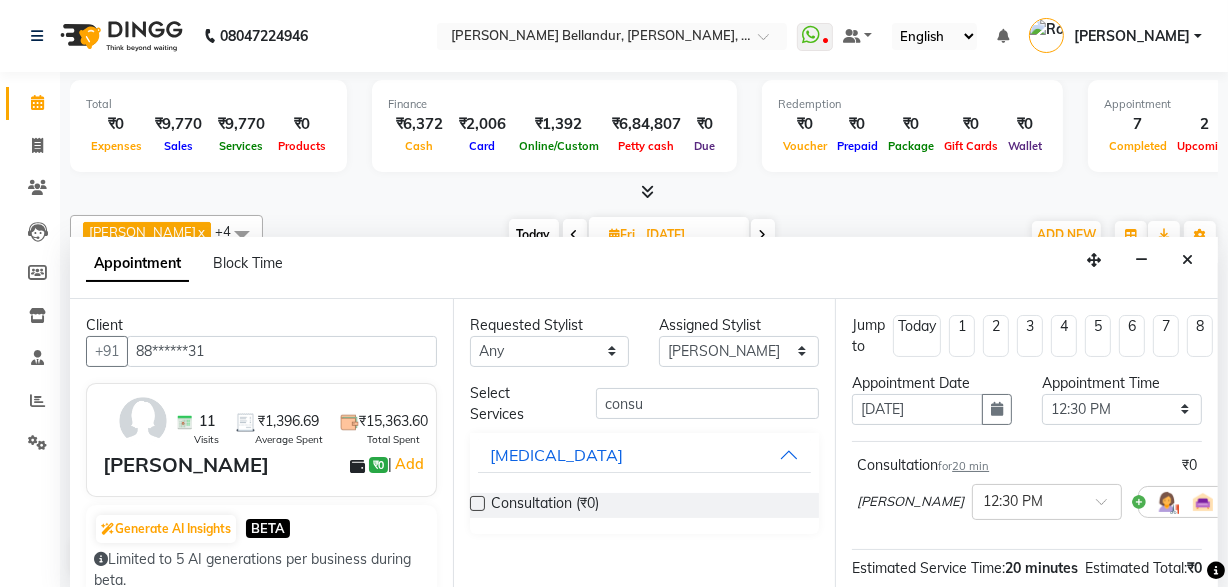 scroll, scrollTop: 286, scrollLeft: 0, axis: vertical 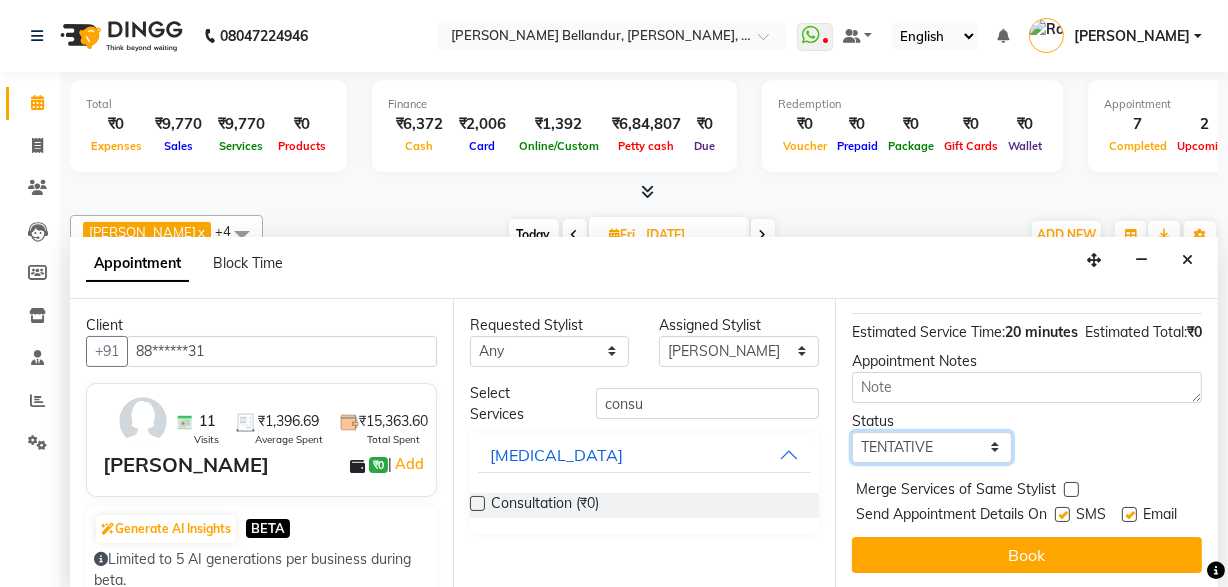 click on "Select TENTATIVE CONFIRM UPCOMING" at bounding box center (932, 447) 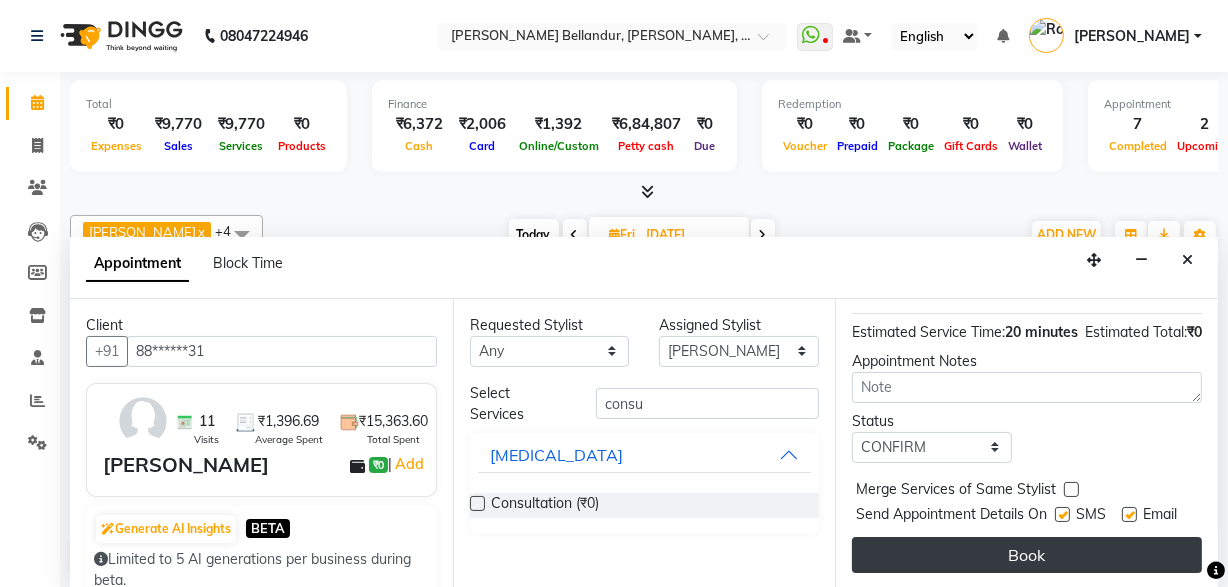 click on "Book" at bounding box center [1027, 555] 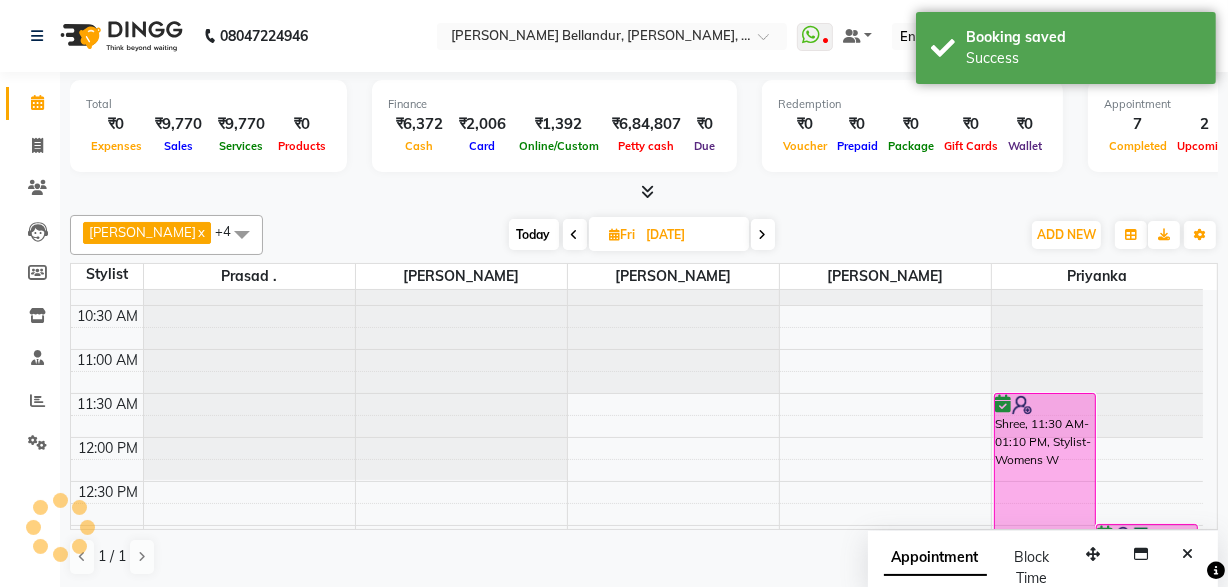 scroll, scrollTop: 0, scrollLeft: 0, axis: both 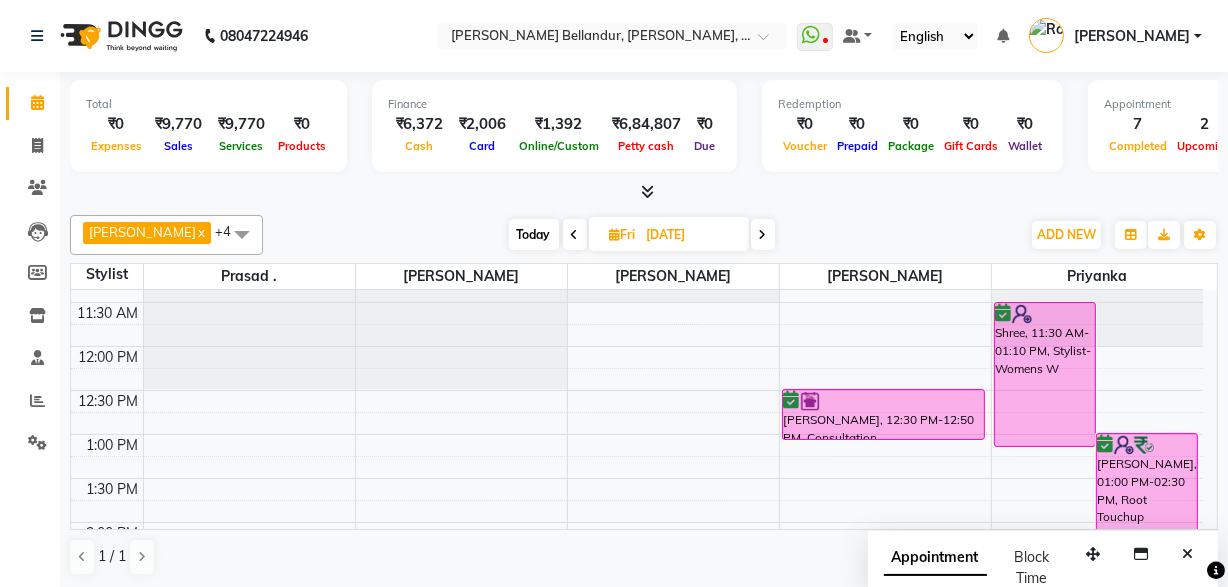 drag, startPoint x: 860, startPoint y: 416, endPoint x: 859, endPoint y: 442, distance: 26.019224 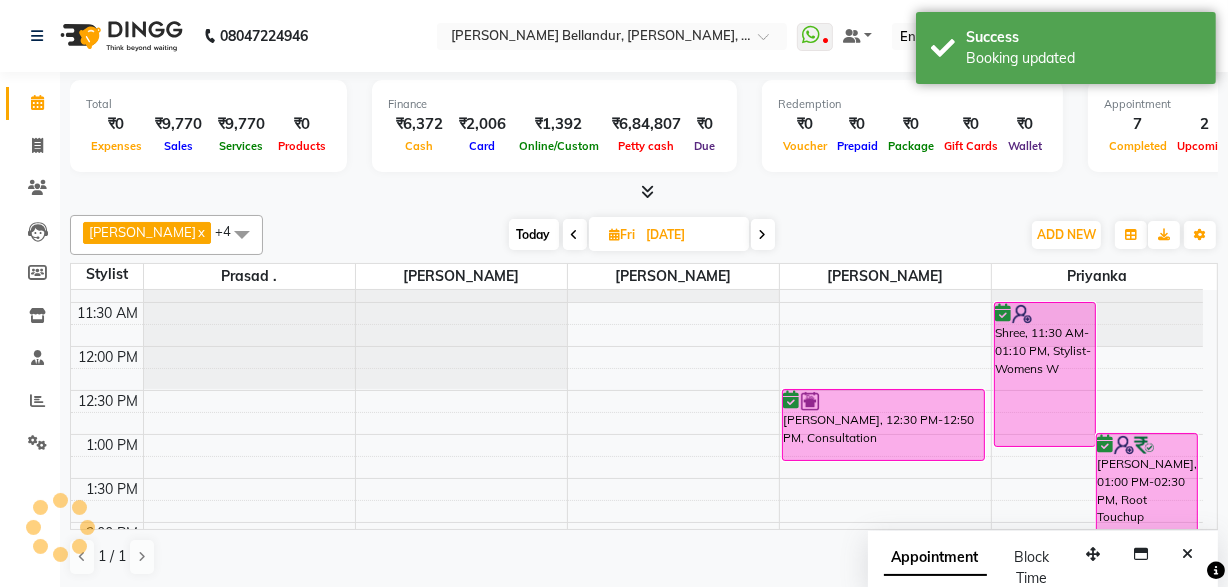 drag, startPoint x: 860, startPoint y: 435, endPoint x: 860, endPoint y: 449, distance: 14 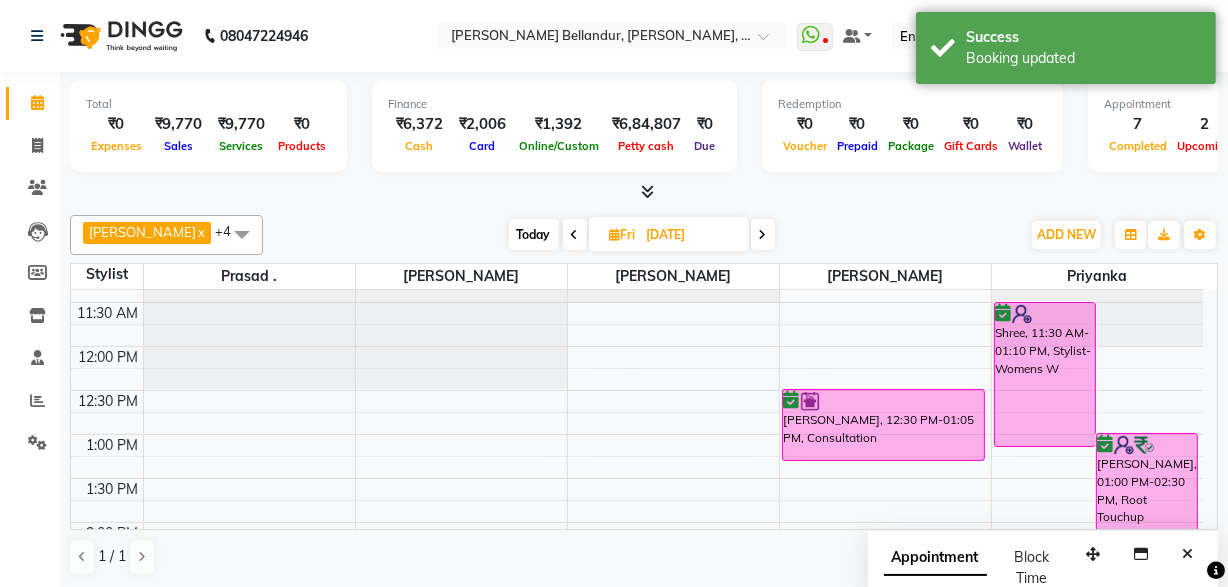 drag, startPoint x: 858, startPoint y: 434, endPoint x: 857, endPoint y: 459, distance: 25.019993 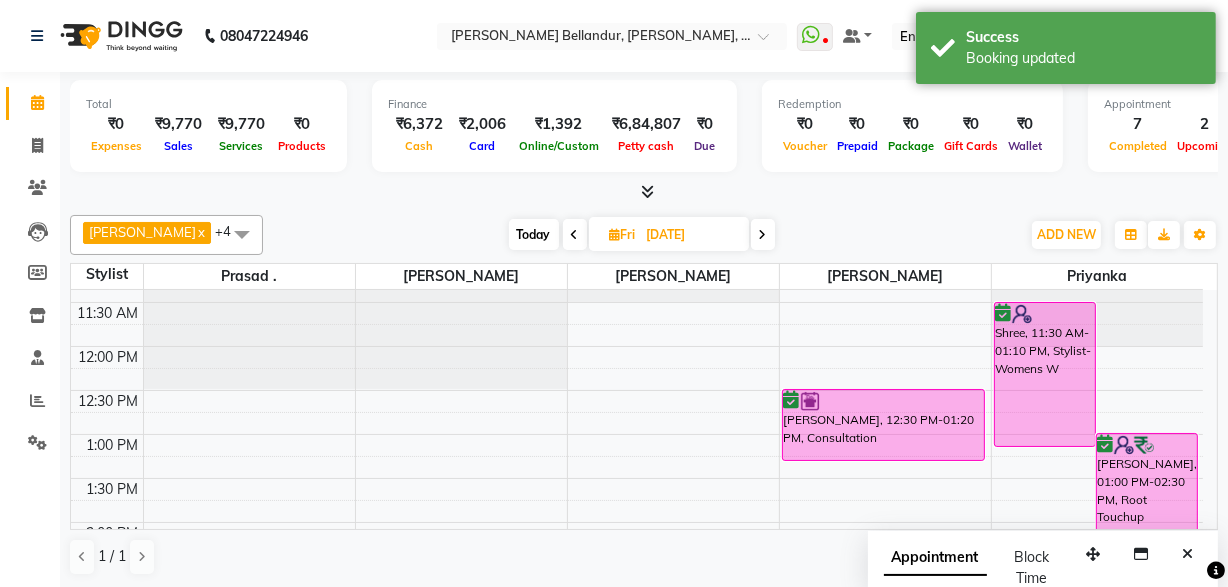 click at bounding box center [575, 235] 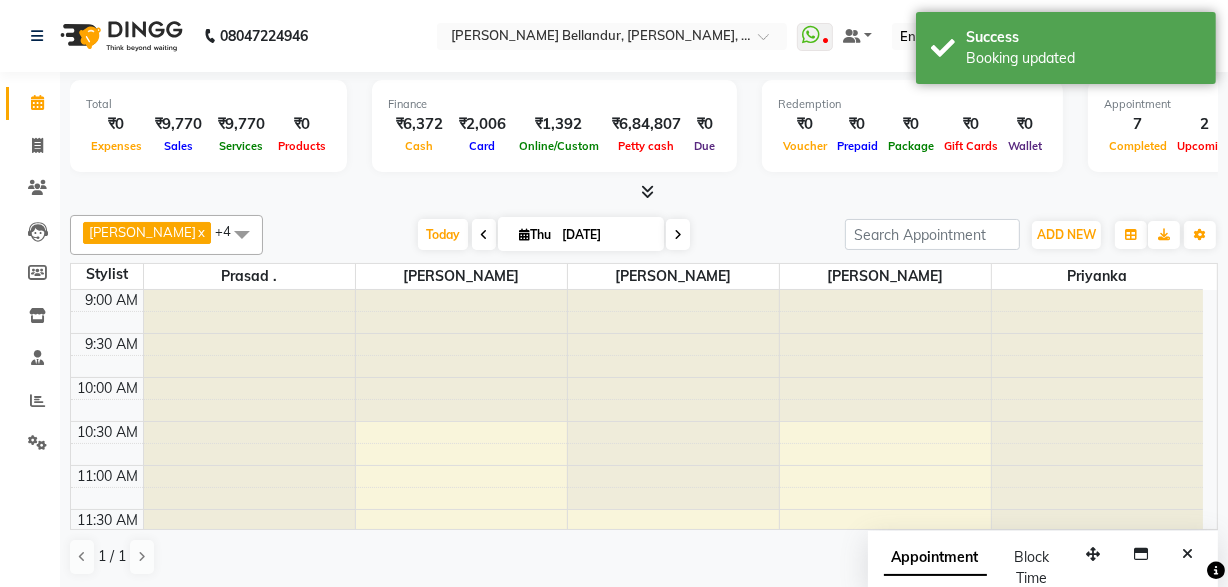 scroll, scrollTop: 701, scrollLeft: 0, axis: vertical 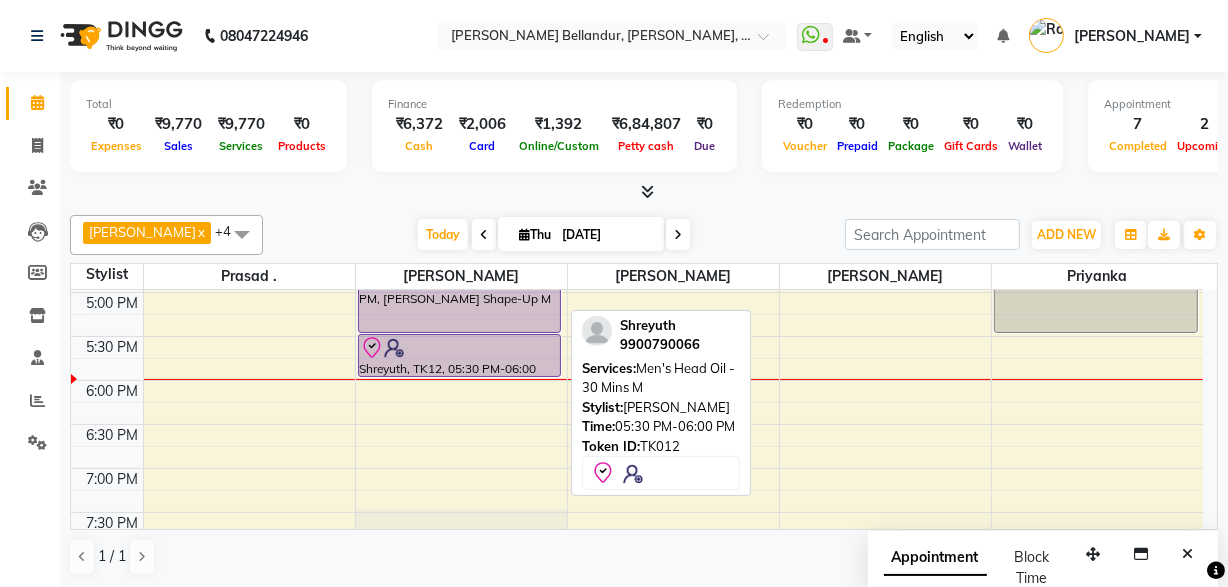 click at bounding box center (460, 348) 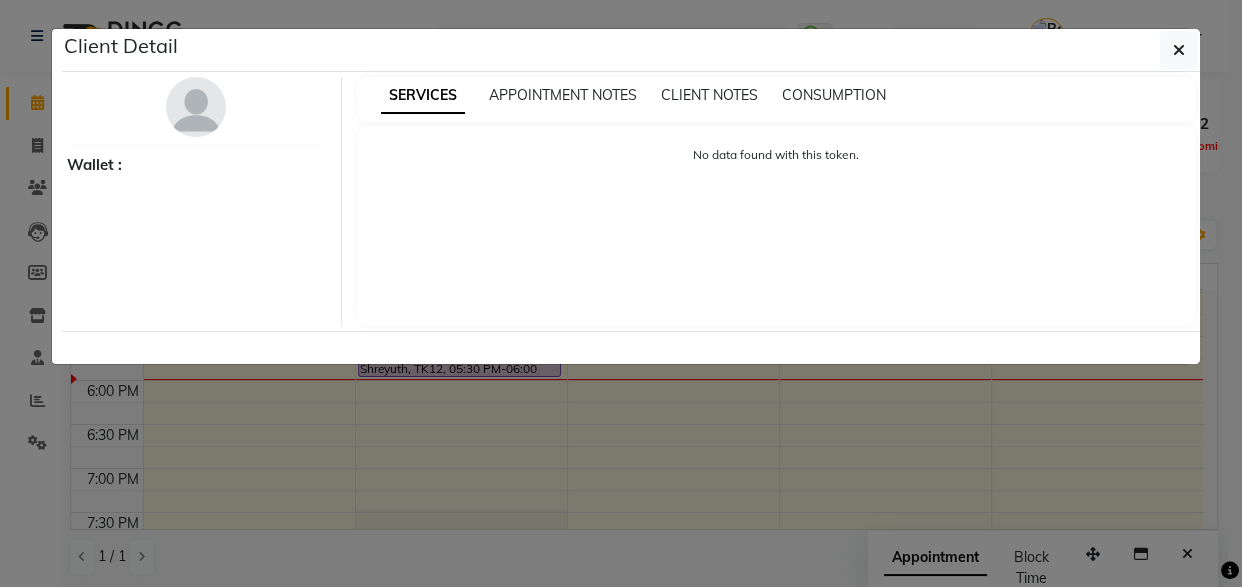 select on "8" 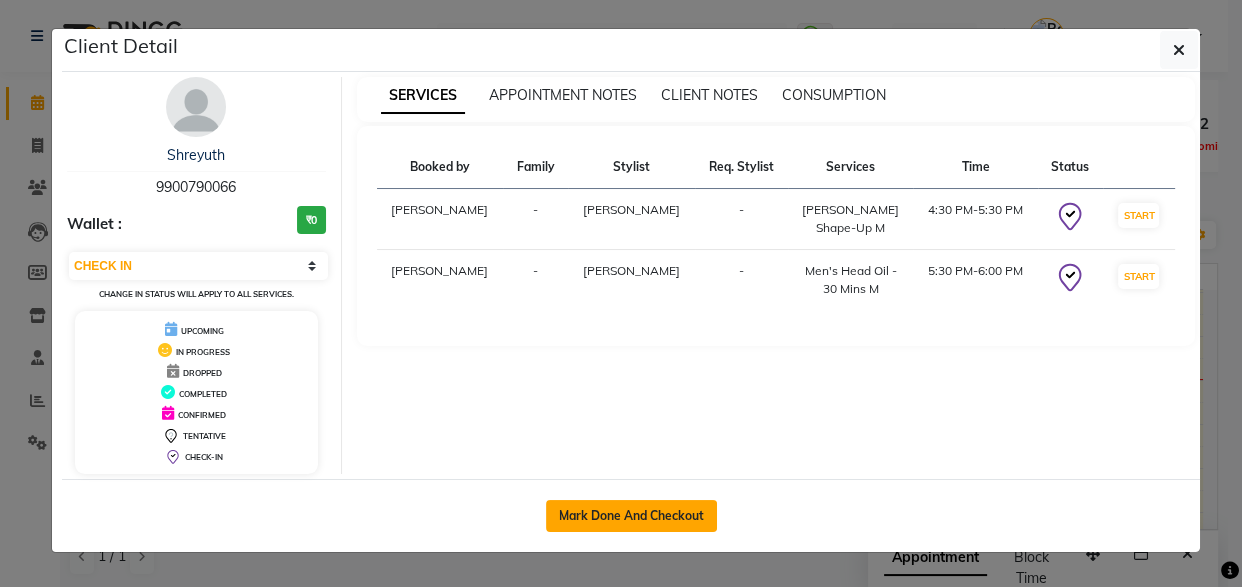 click on "Mark Done And Checkout" 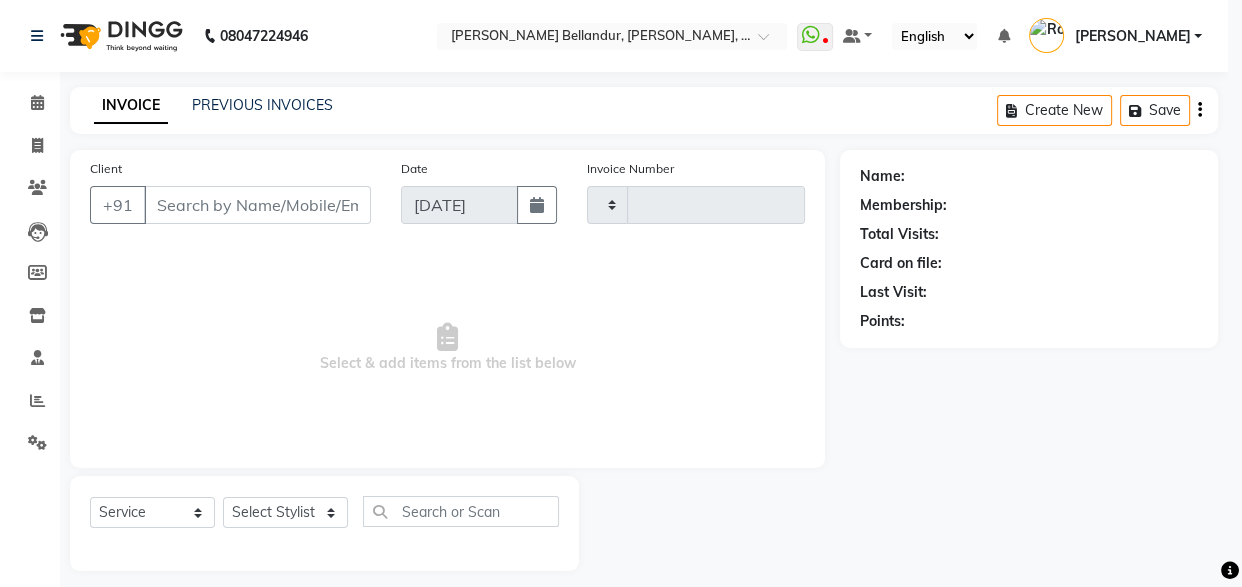 type on "1562" 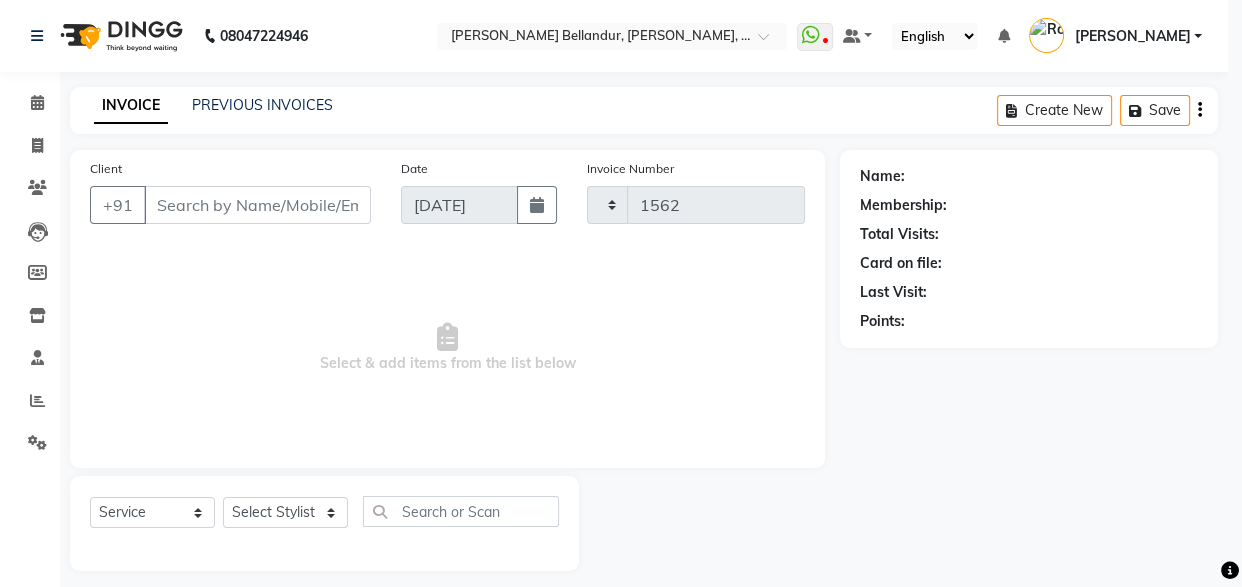 select on "5743" 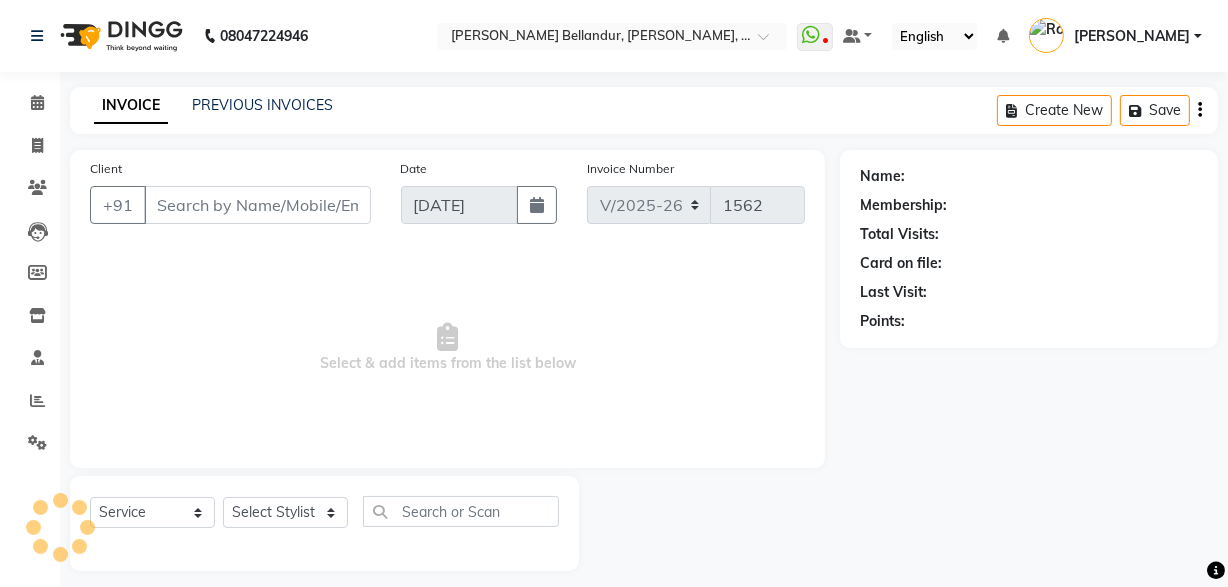 type on "99******66" 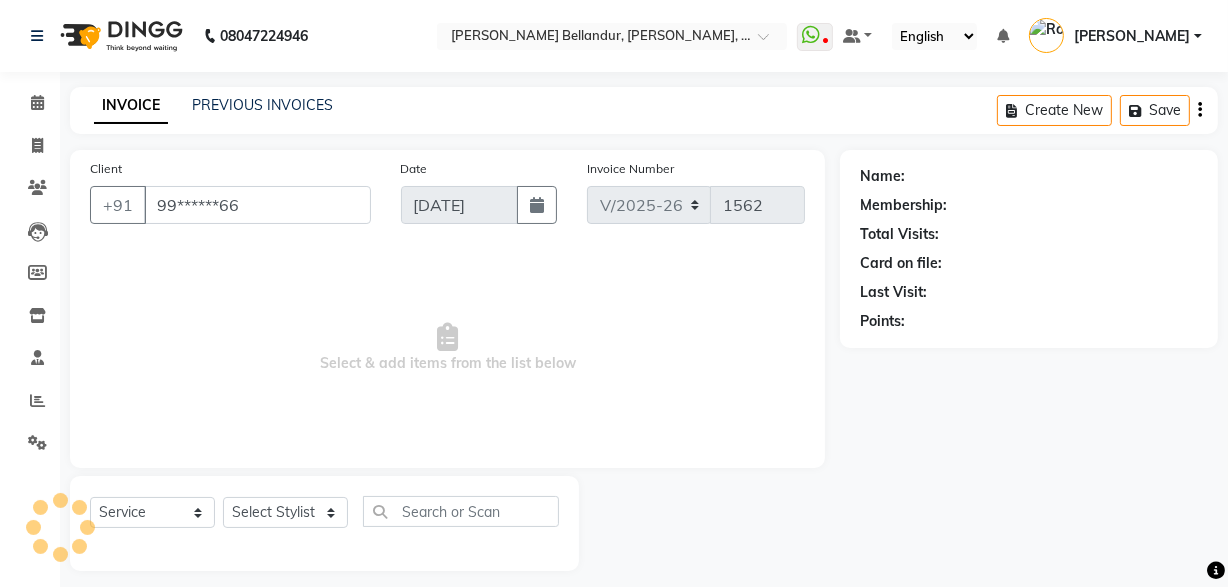 select on "44651" 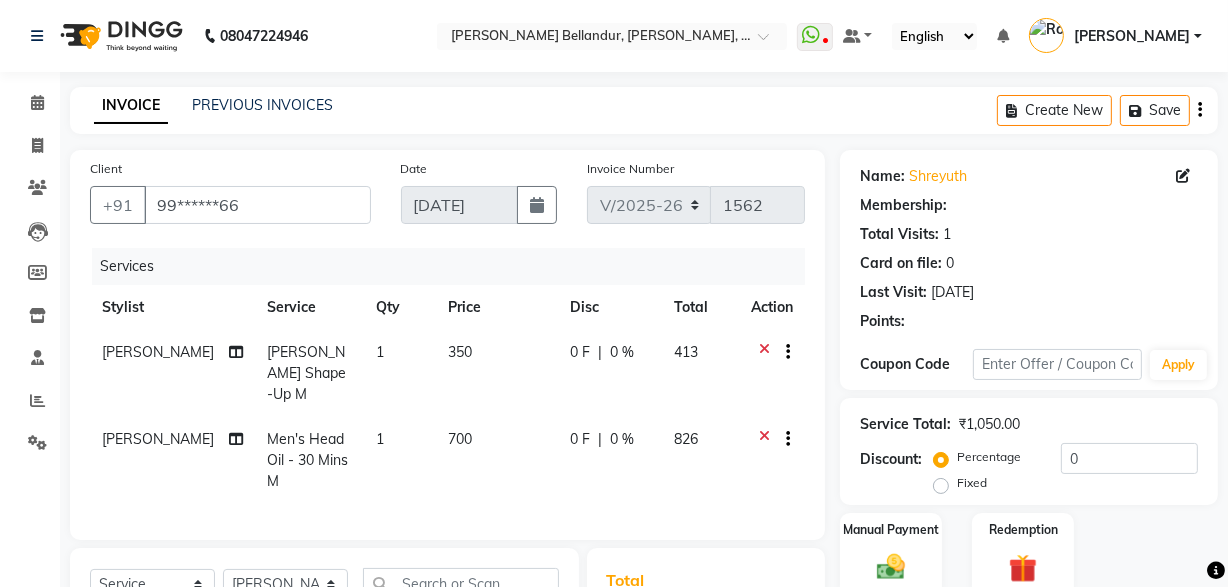 select on "1: Object" 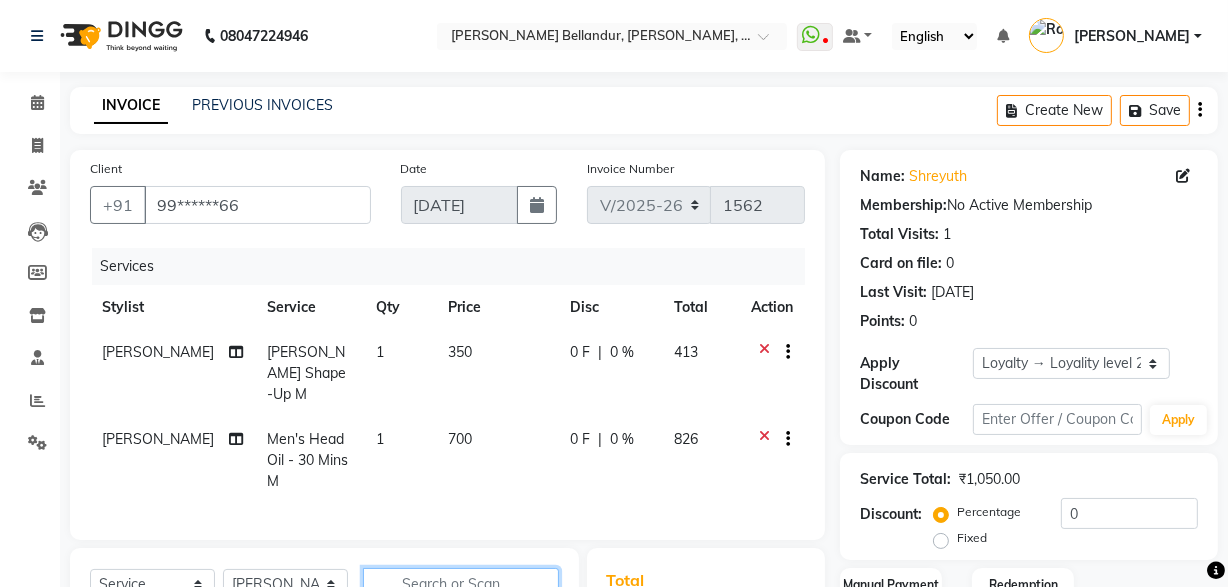 click 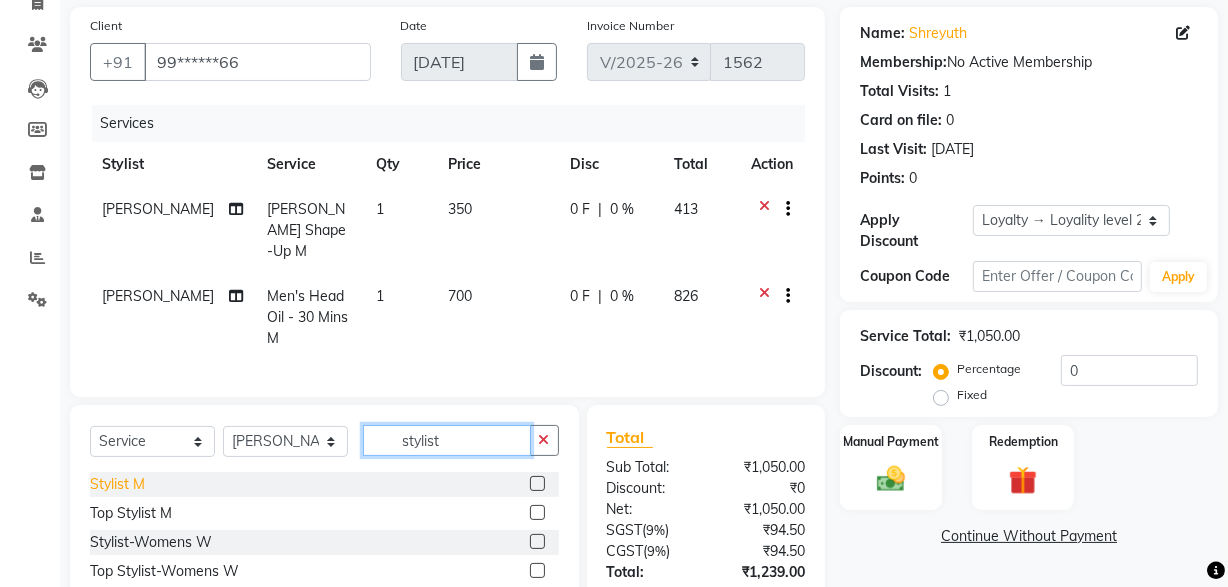 type on "stylist" 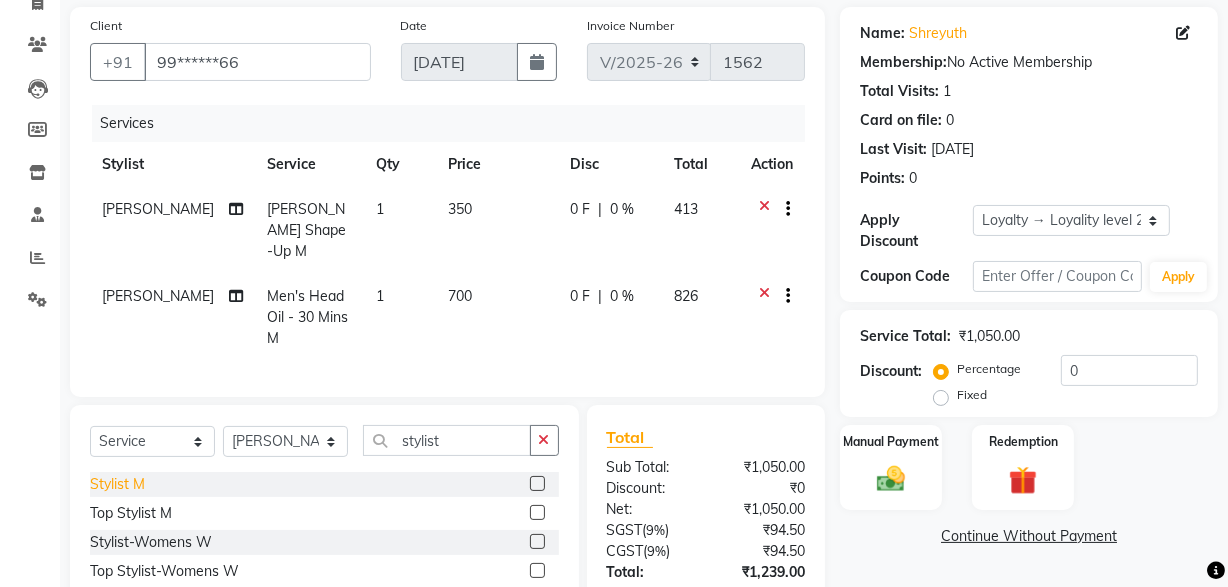 click on "Stylist M" 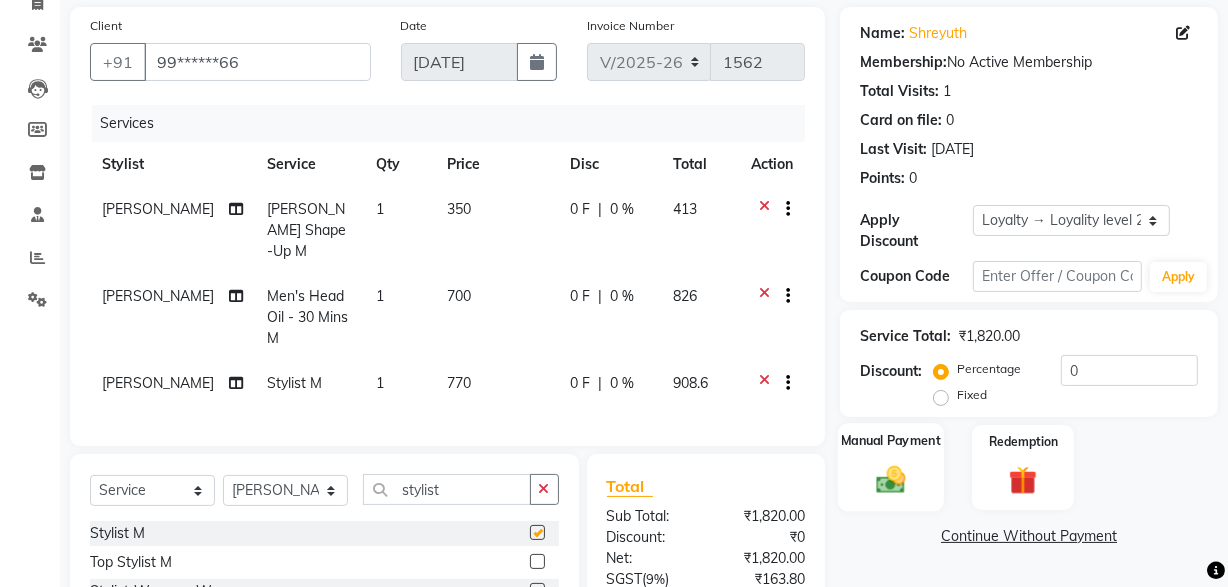 checkbox on "false" 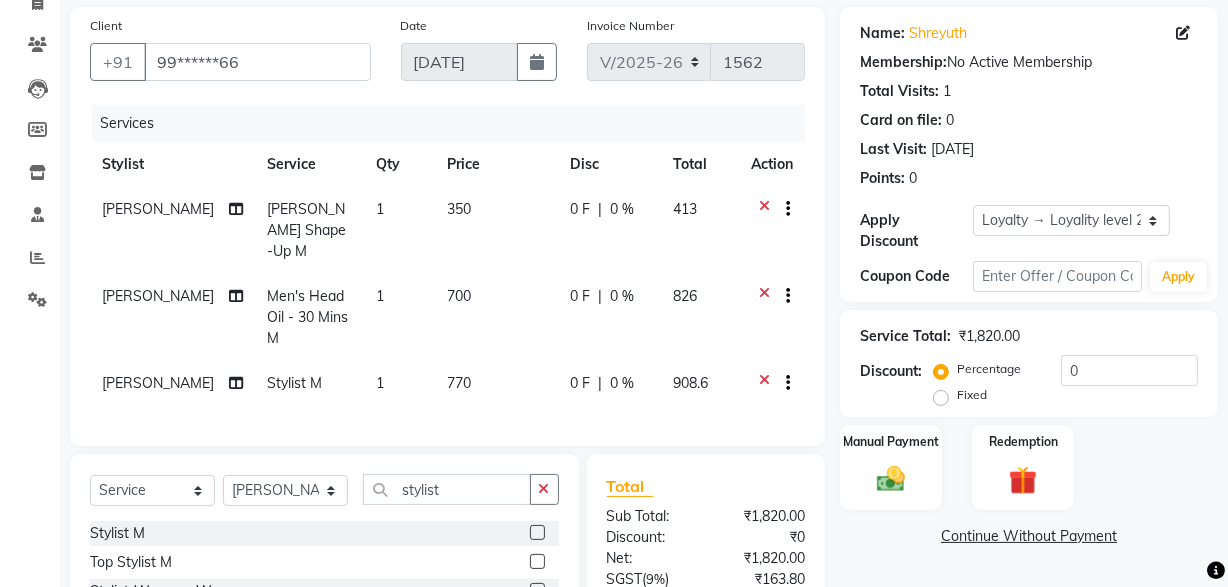 scroll, scrollTop: 328, scrollLeft: 0, axis: vertical 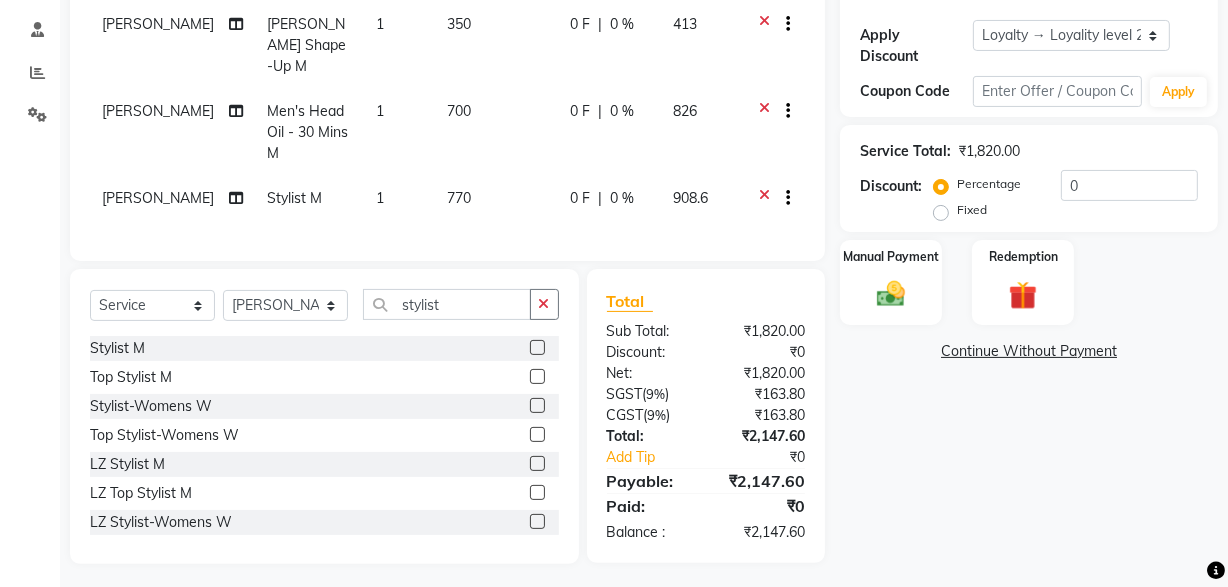 click 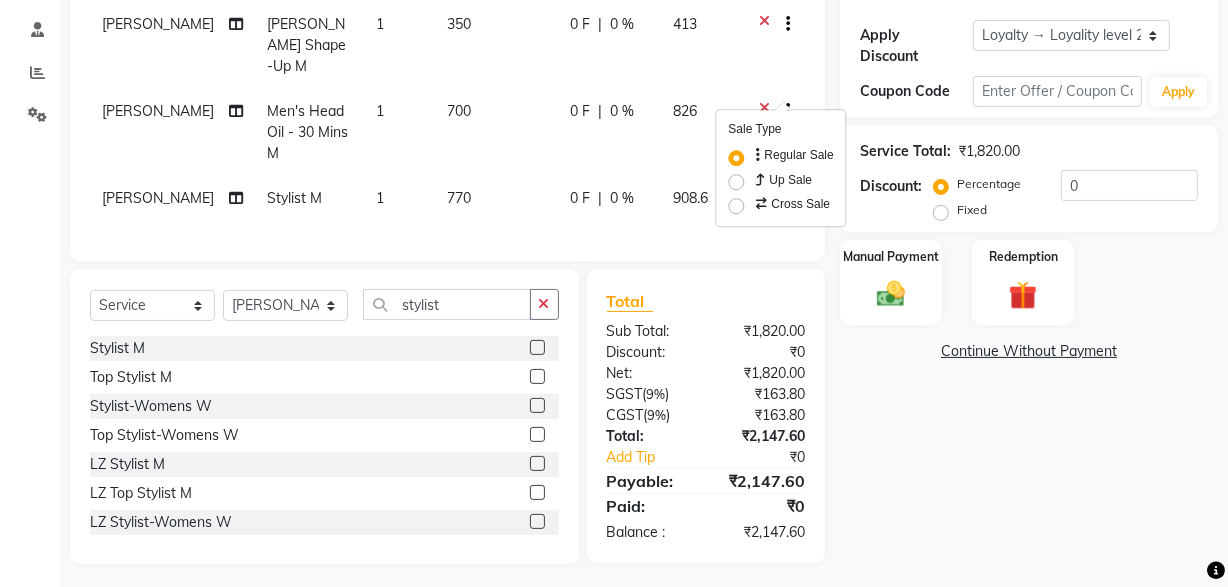 click on "Up Sale" at bounding box center (782, 180) 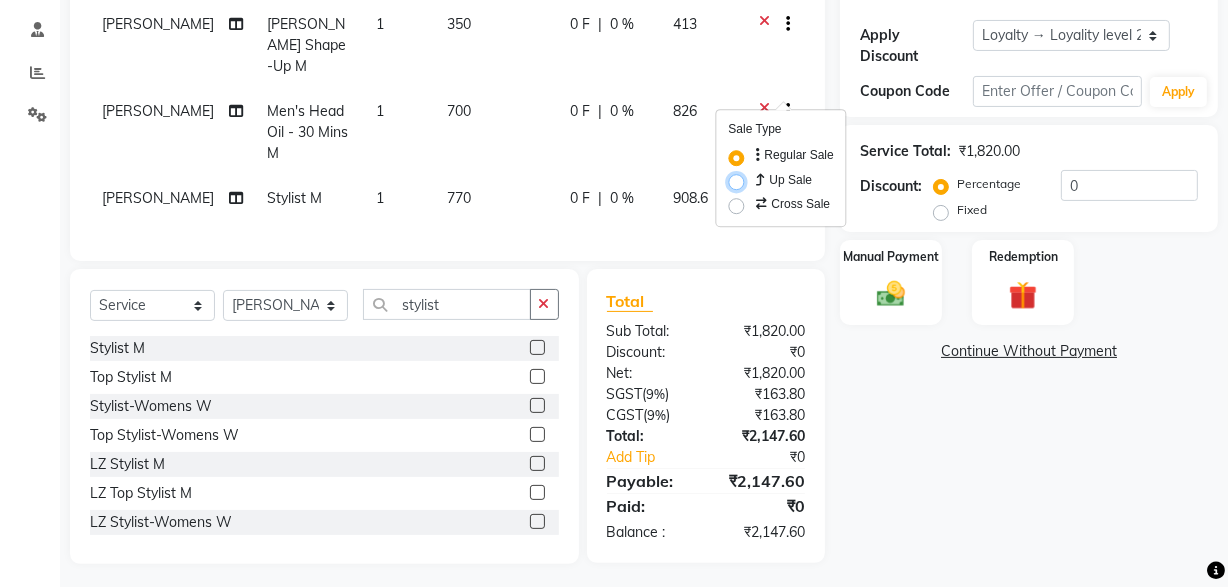 click on "Up Sale" at bounding box center [758, 176] 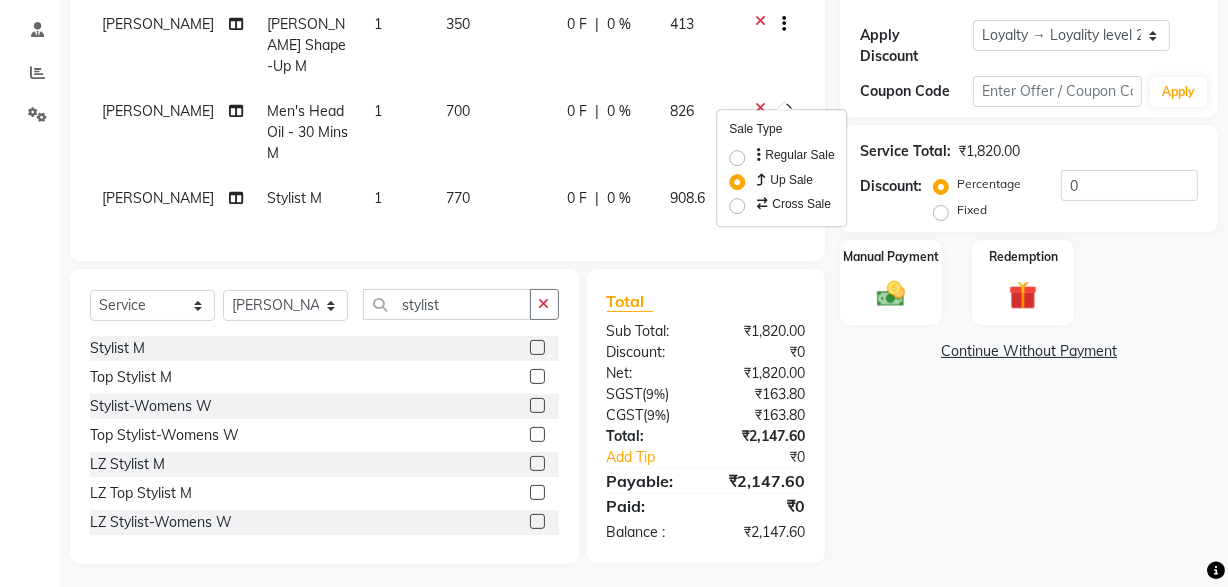 click on "Name: Shreyuth  Membership:  No Active Membership  Total Visits:  1 Card on file:  0 Last Visit:   27-06-2025 Points:   0  Apply Discount Select  Loyalty → Loyality level 2  Coupon → Titan 1000 Coupon Code Apply Service Total:  ₹1,820.00  Discount:  Percentage   Fixed  0 Manual Payment Redemption  Continue Without Payment" 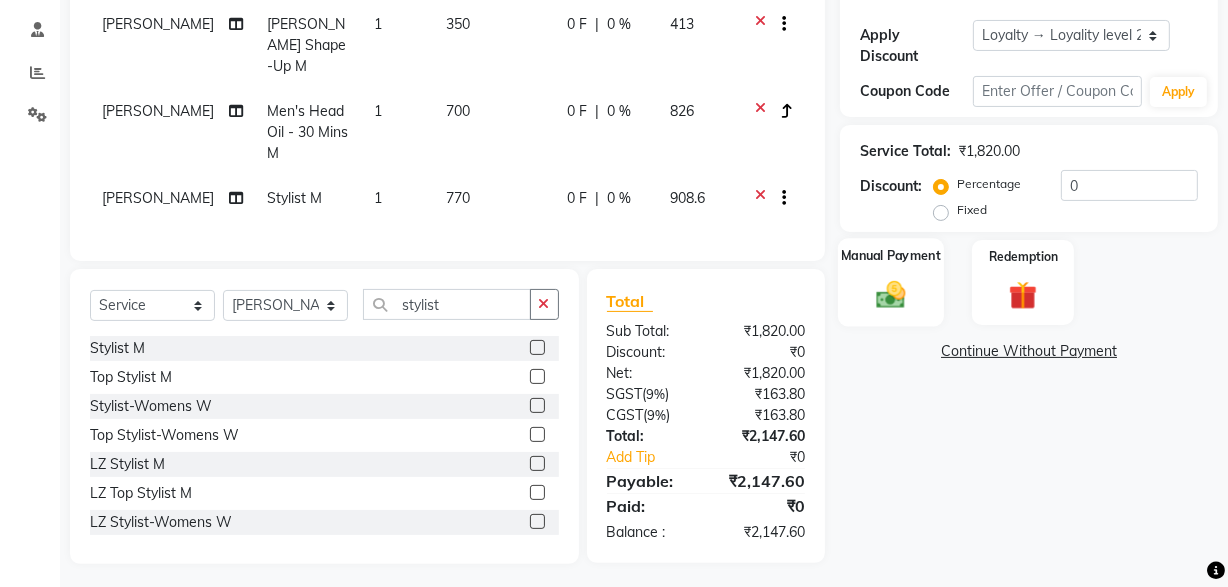 click 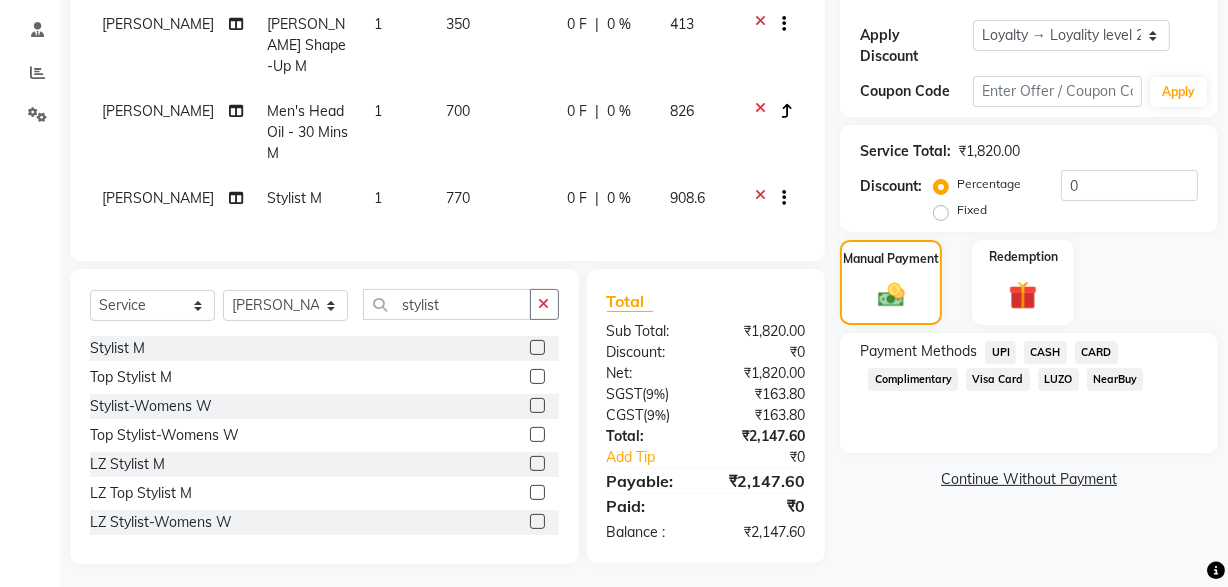 click on "CARD" 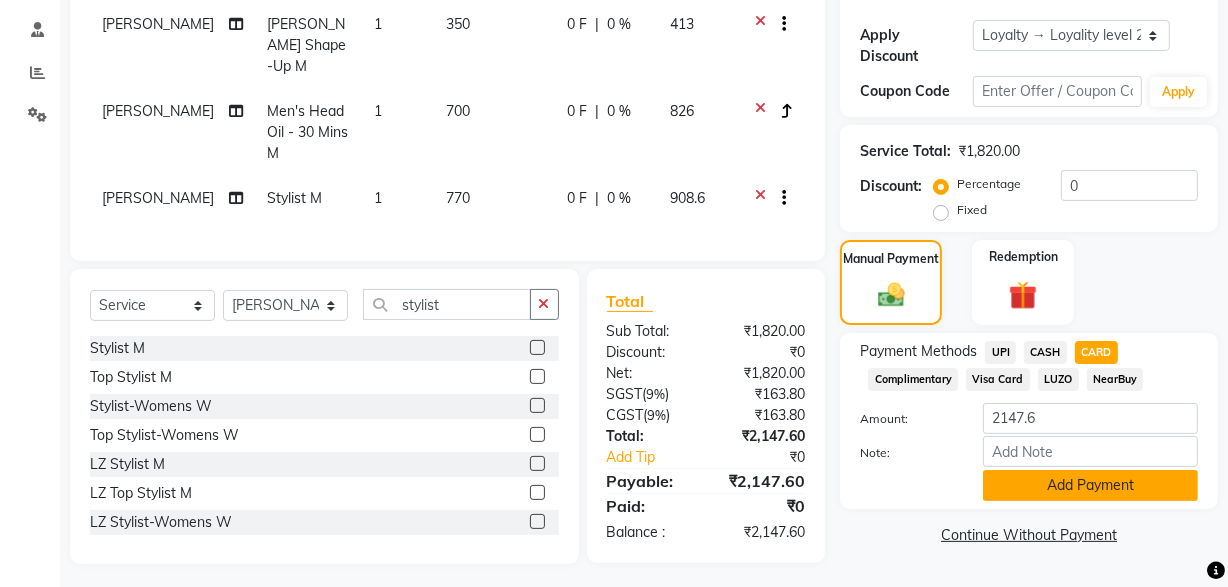 click on "Add Payment" 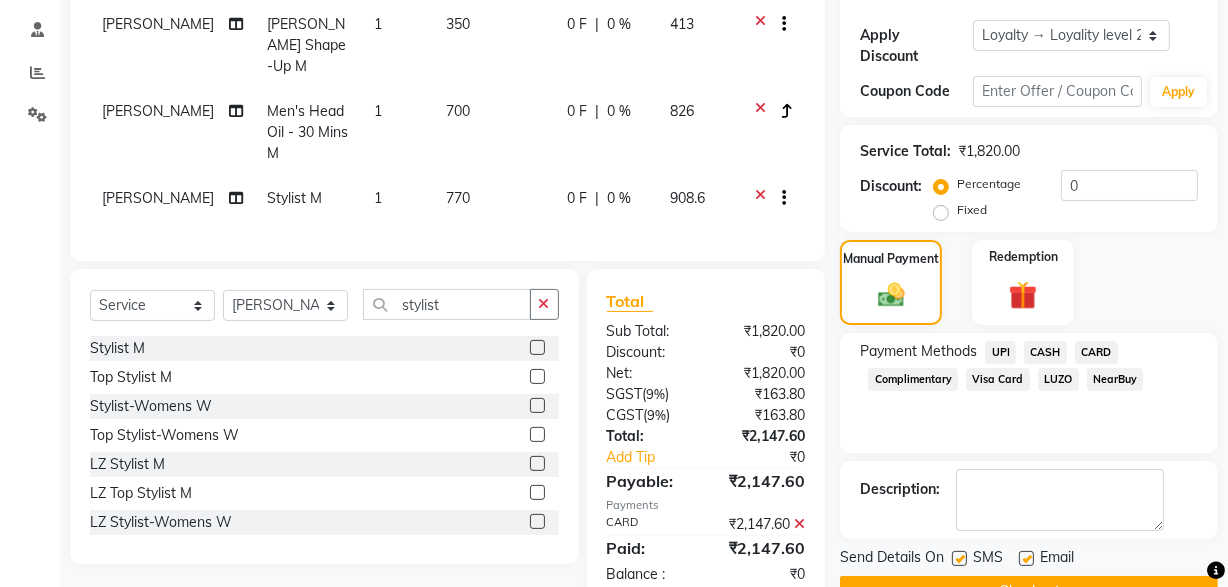 scroll, scrollTop: 530, scrollLeft: 0, axis: vertical 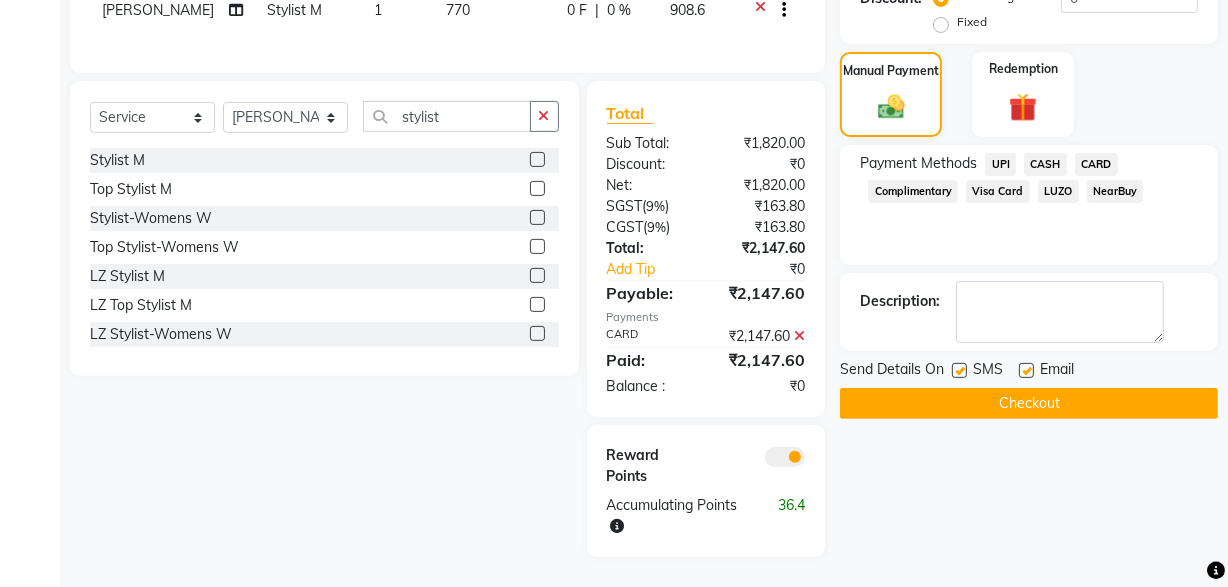 click on "Checkout" 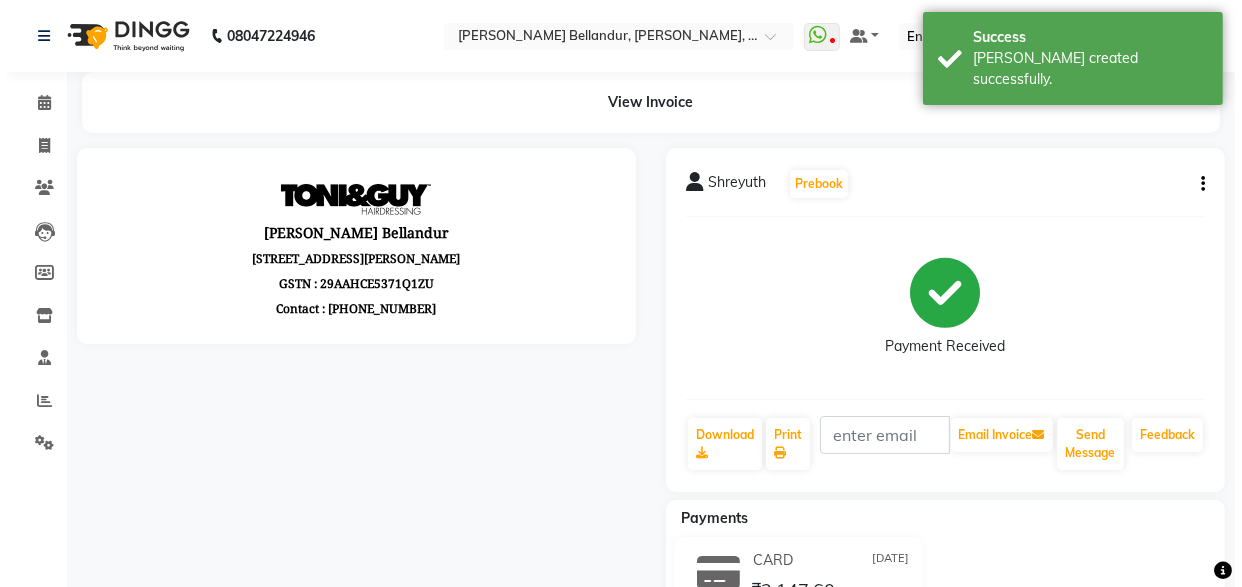 scroll, scrollTop: 0, scrollLeft: 0, axis: both 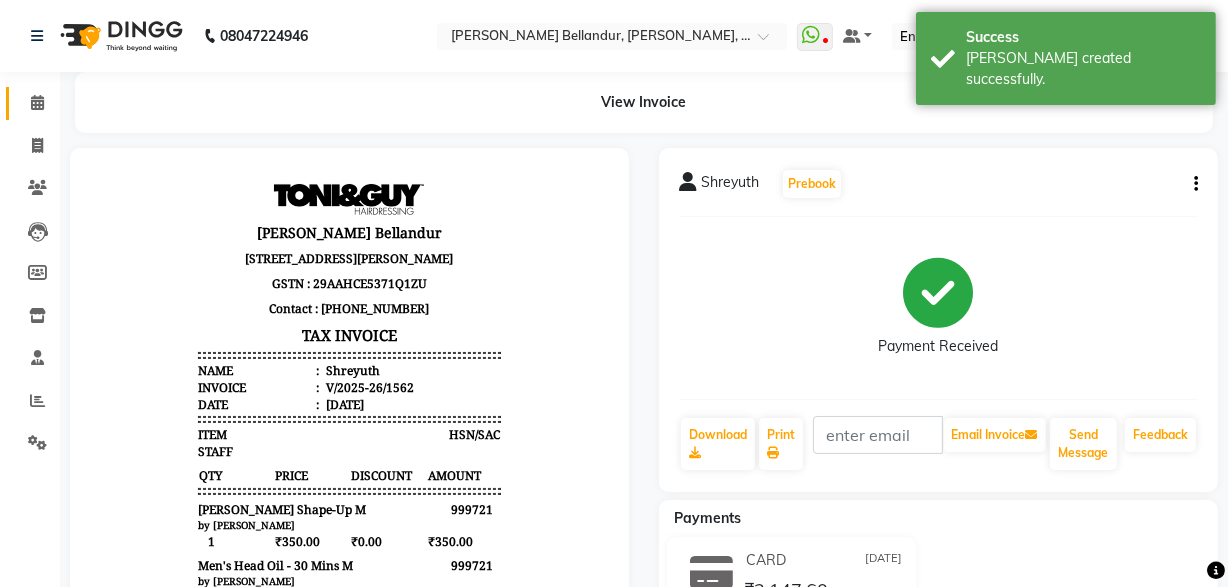 click 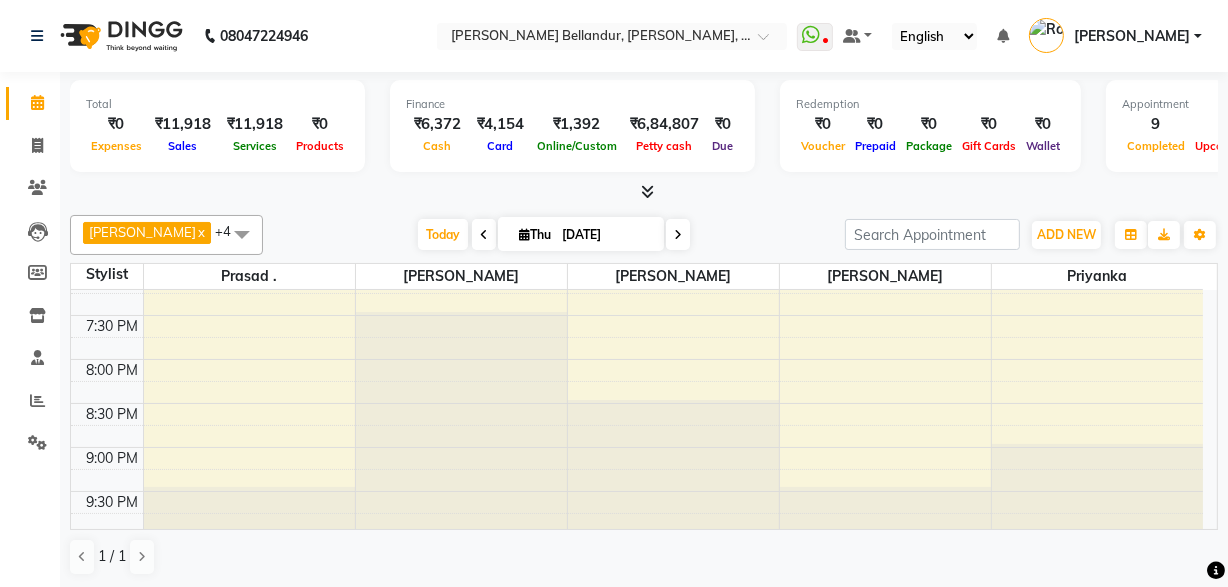 scroll, scrollTop: 900, scrollLeft: 0, axis: vertical 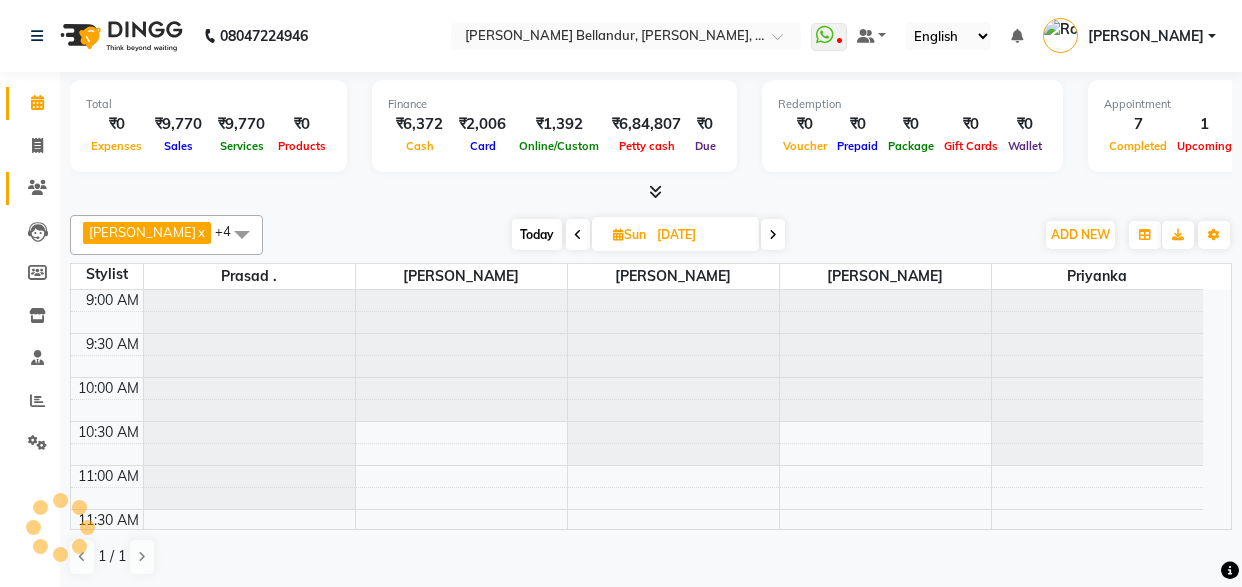 click 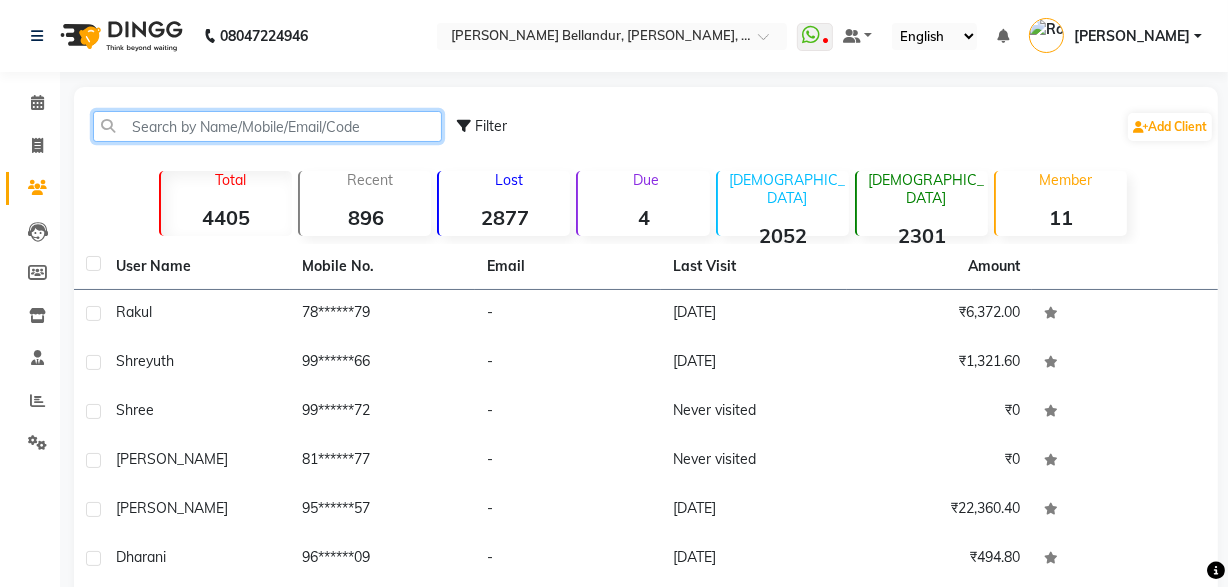 click 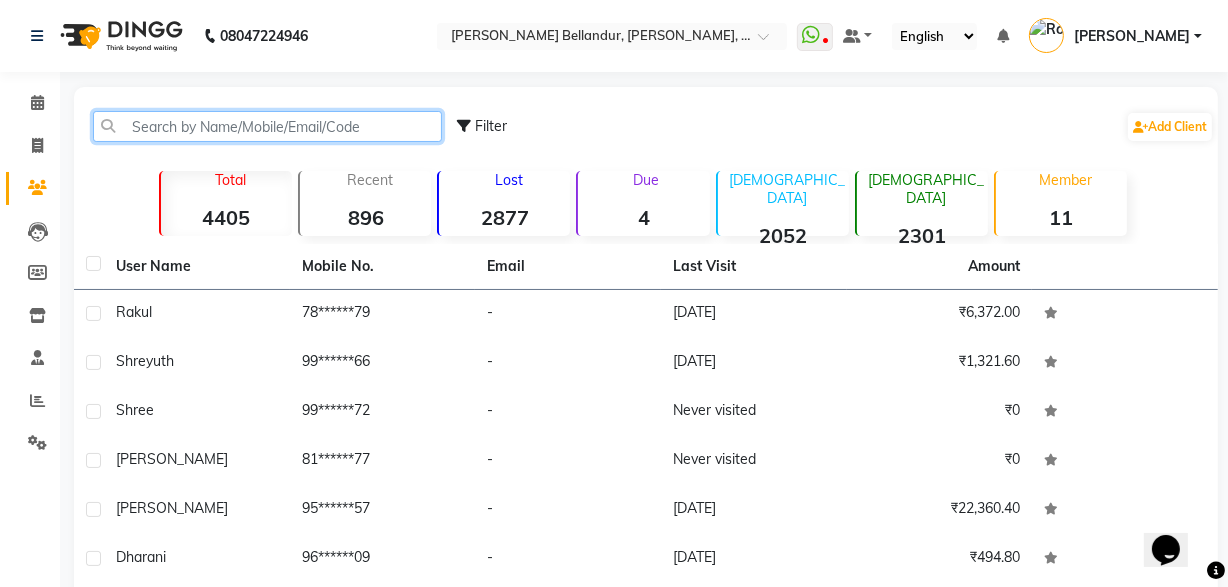 scroll, scrollTop: 0, scrollLeft: 0, axis: both 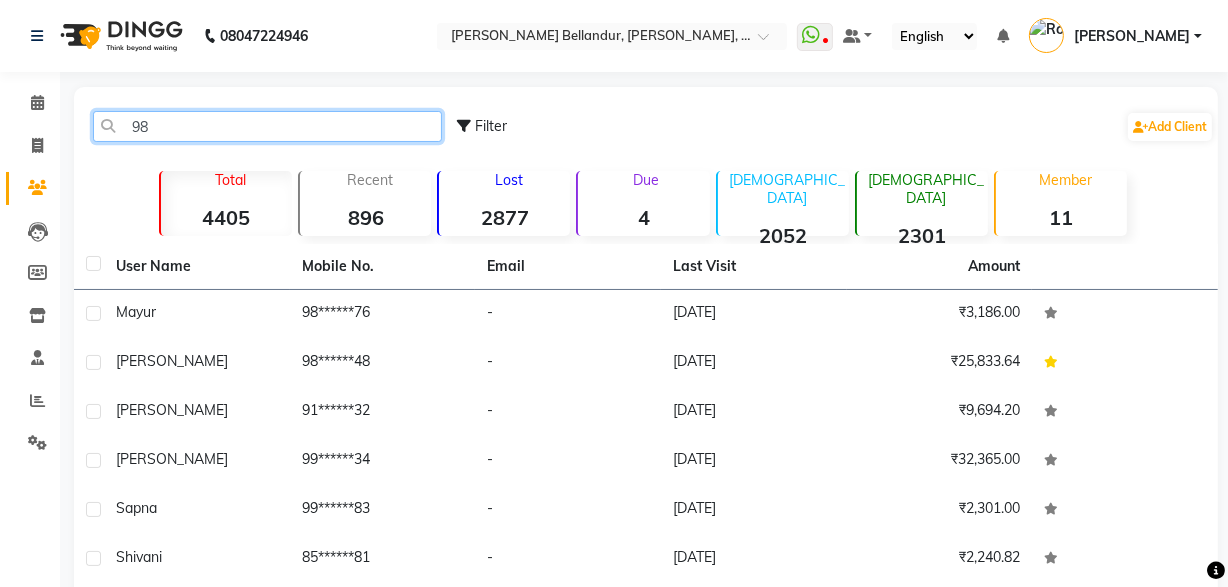 type on "9" 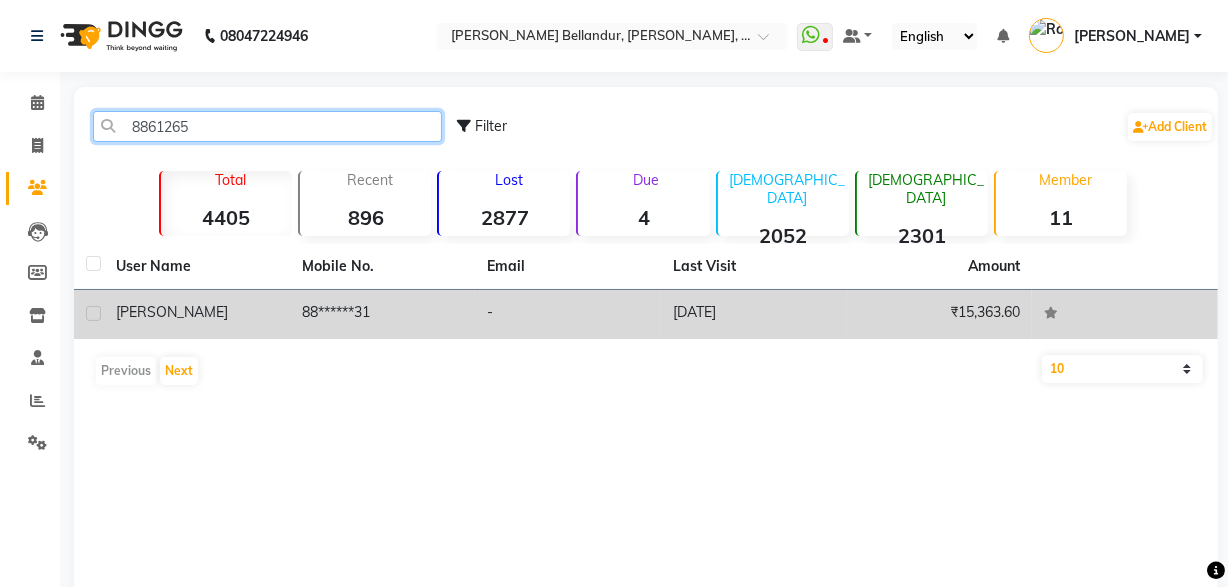 type on "8861265" 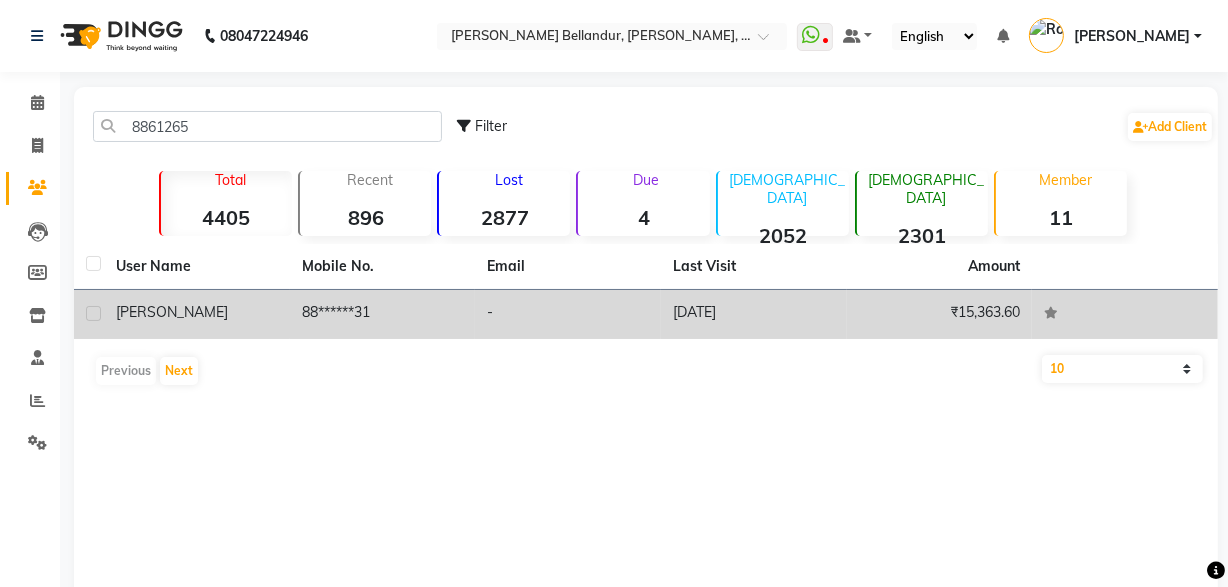 click on "[PERSON_NAME]" 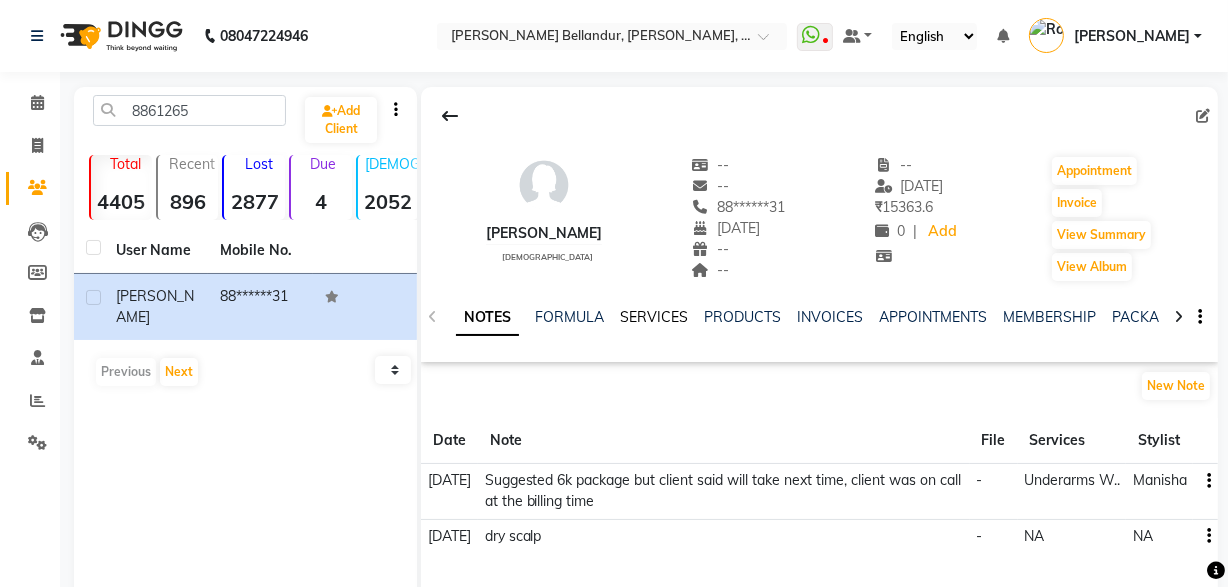 click on "SERVICES" 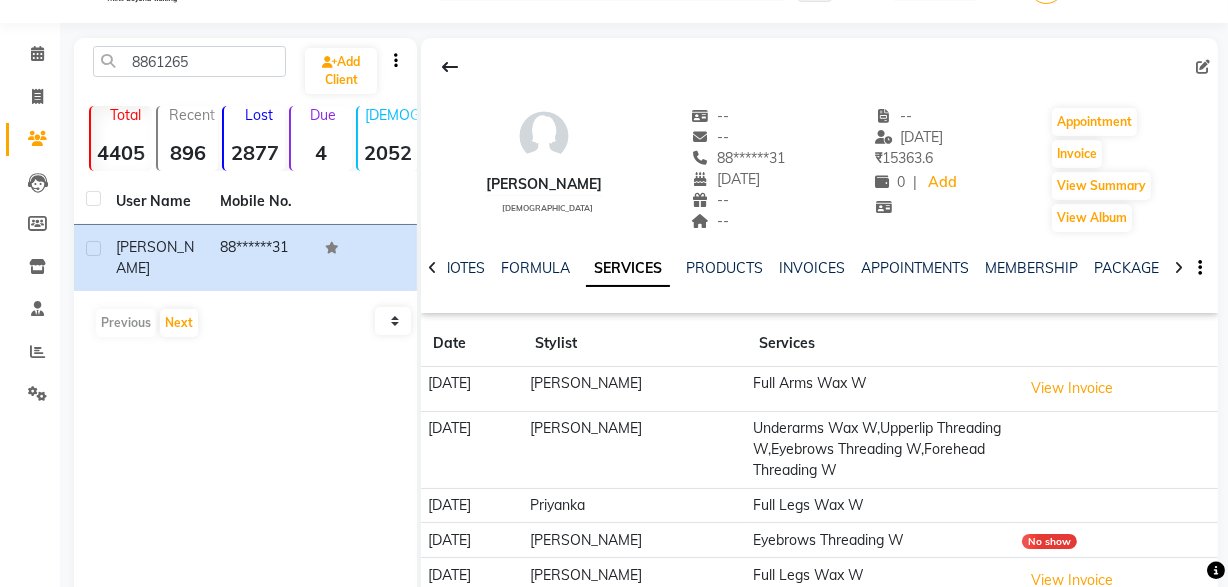 scroll, scrollTop: 50, scrollLeft: 0, axis: vertical 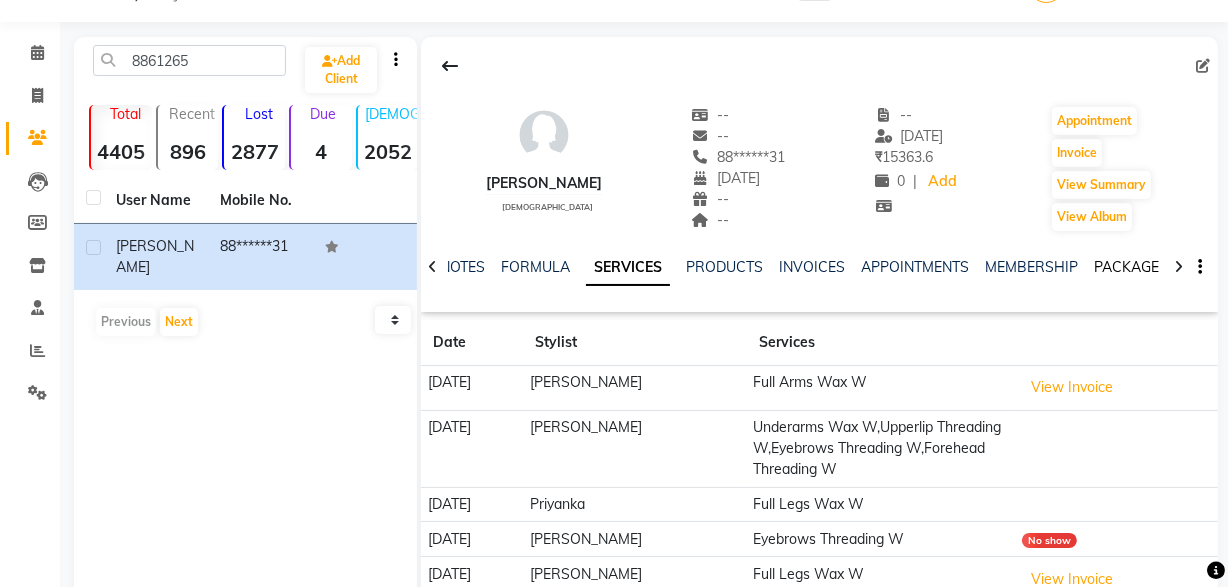 click on "PACKAGES" 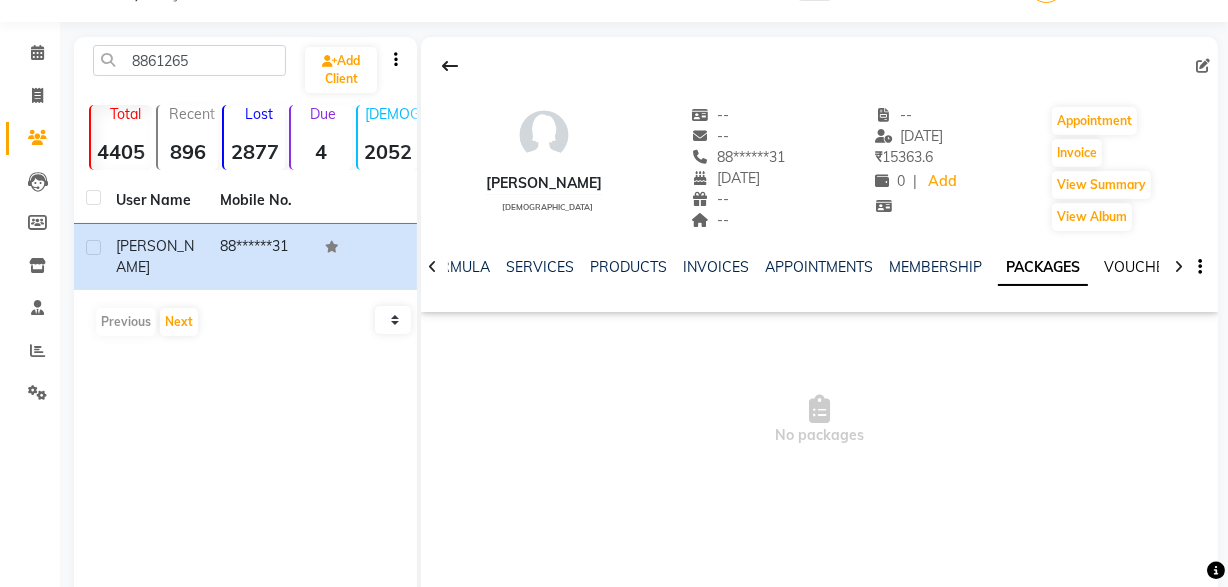 click on "VOUCHERS" 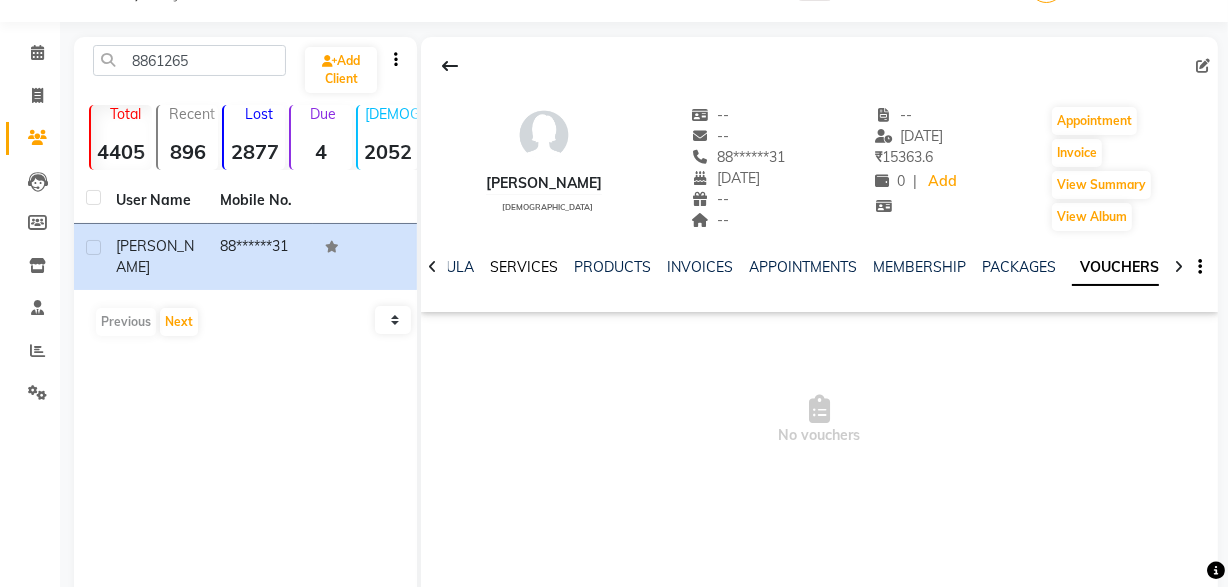 click on "SERVICES" 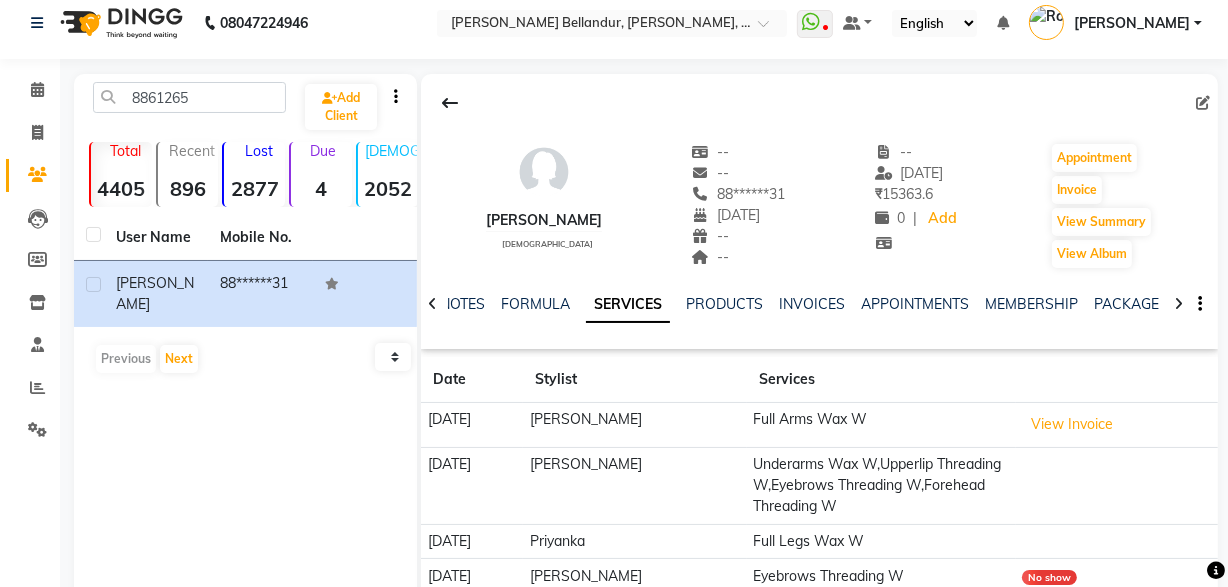 scroll, scrollTop: 0, scrollLeft: 0, axis: both 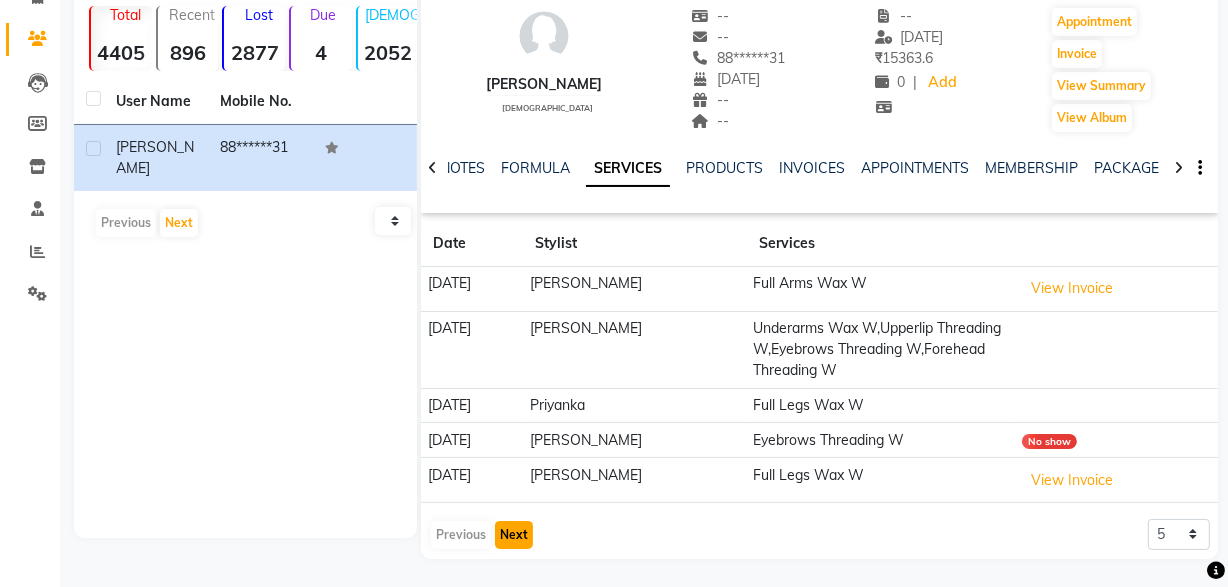 click on "Next" 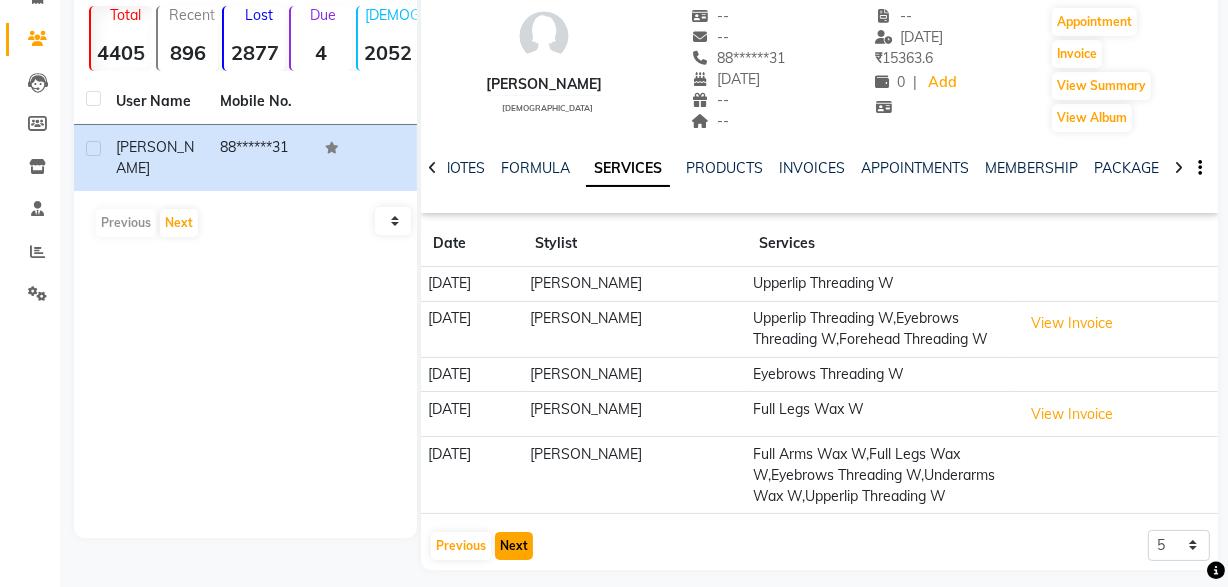 scroll, scrollTop: 160, scrollLeft: 0, axis: vertical 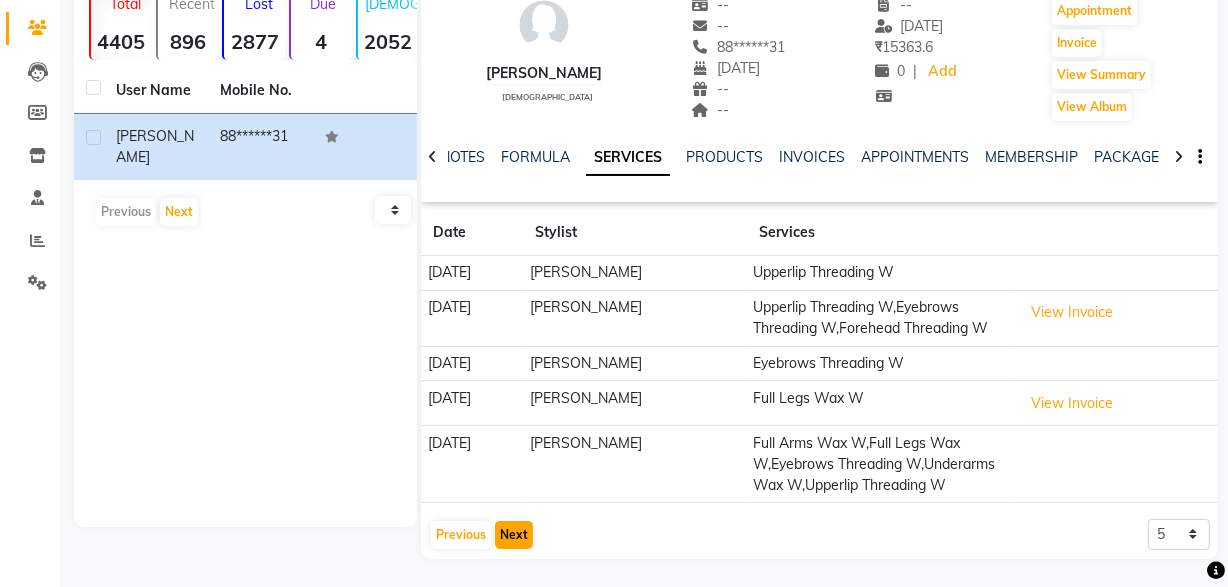 click on "Next" 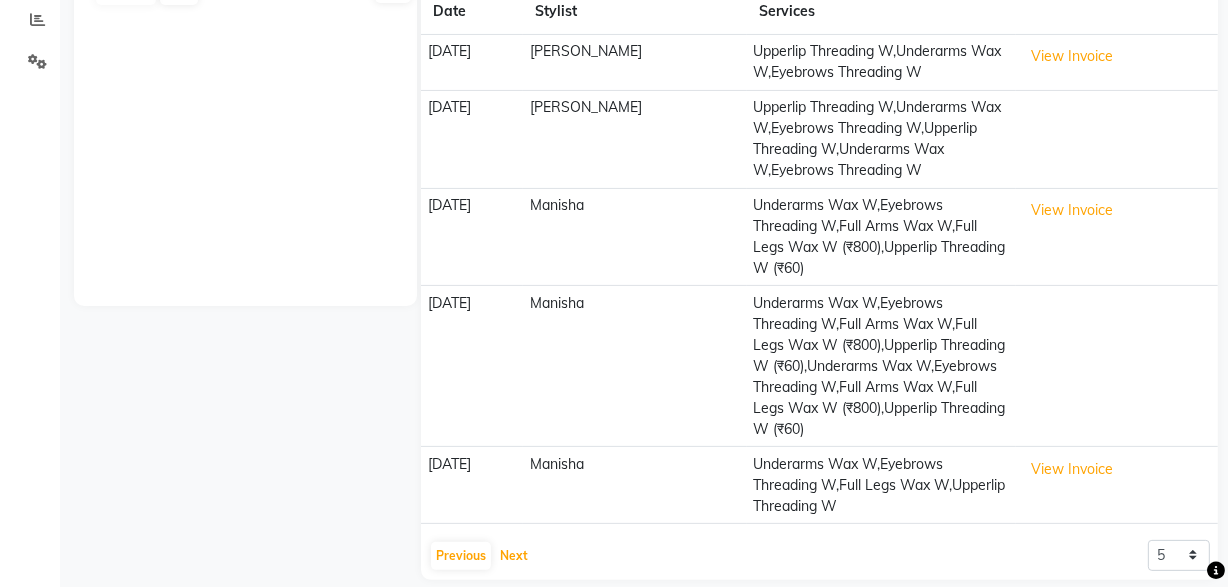 scroll, scrollTop: 0, scrollLeft: 0, axis: both 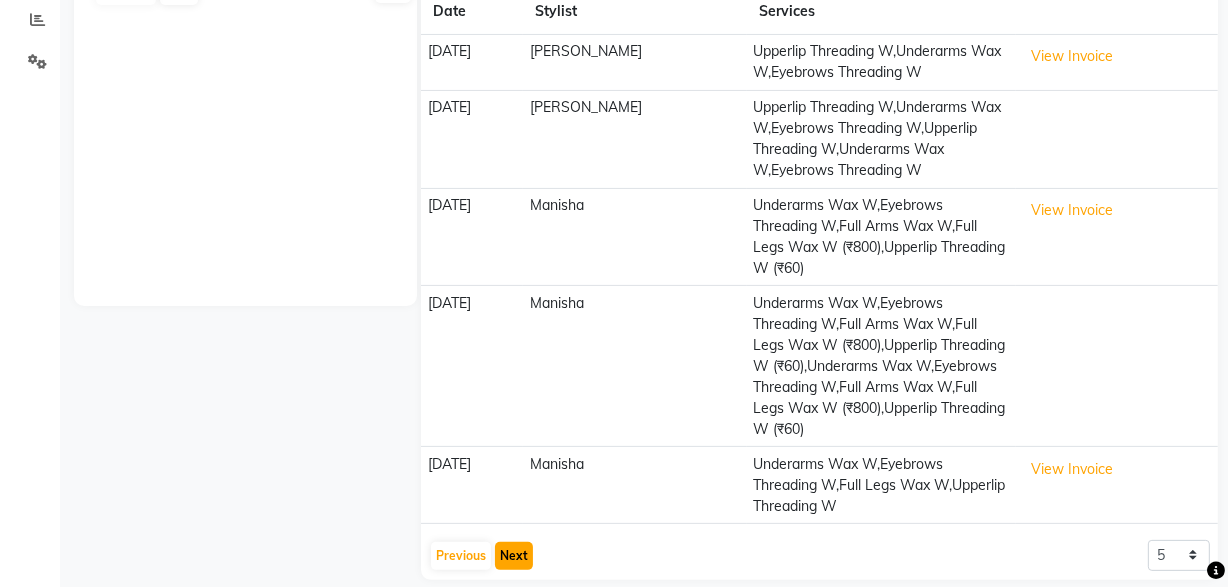 click on "Next" 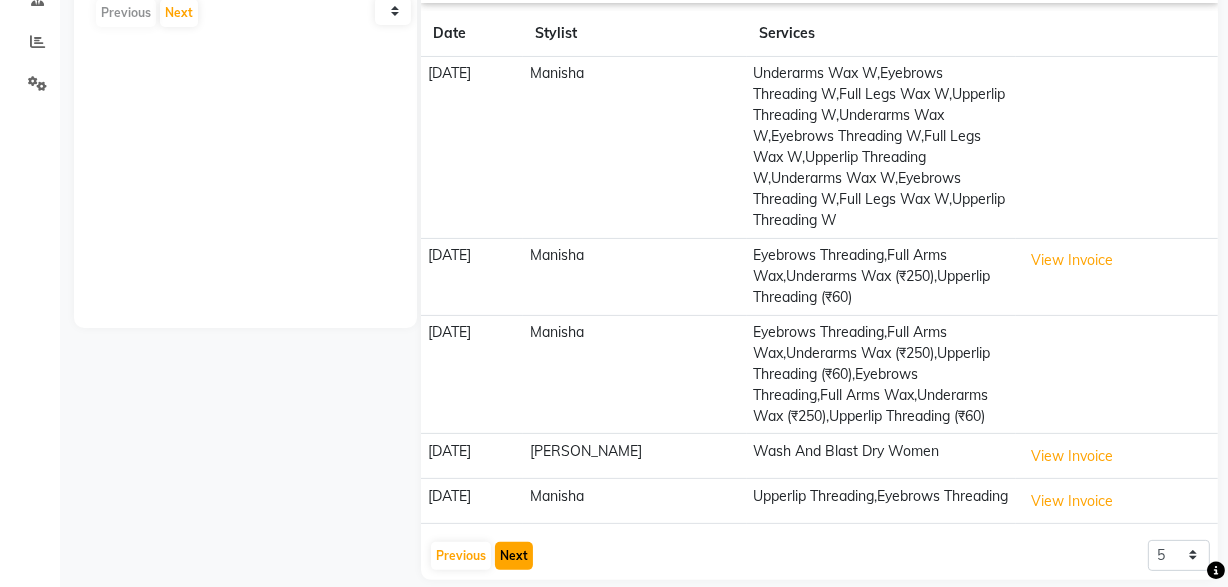 click on "Next" 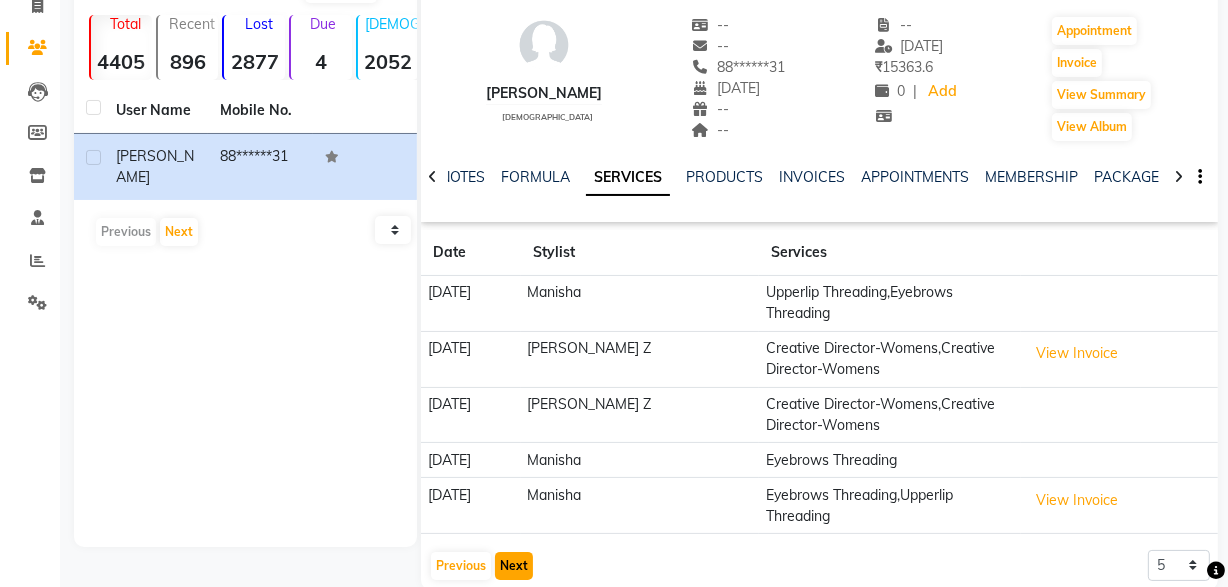 click on "Next" 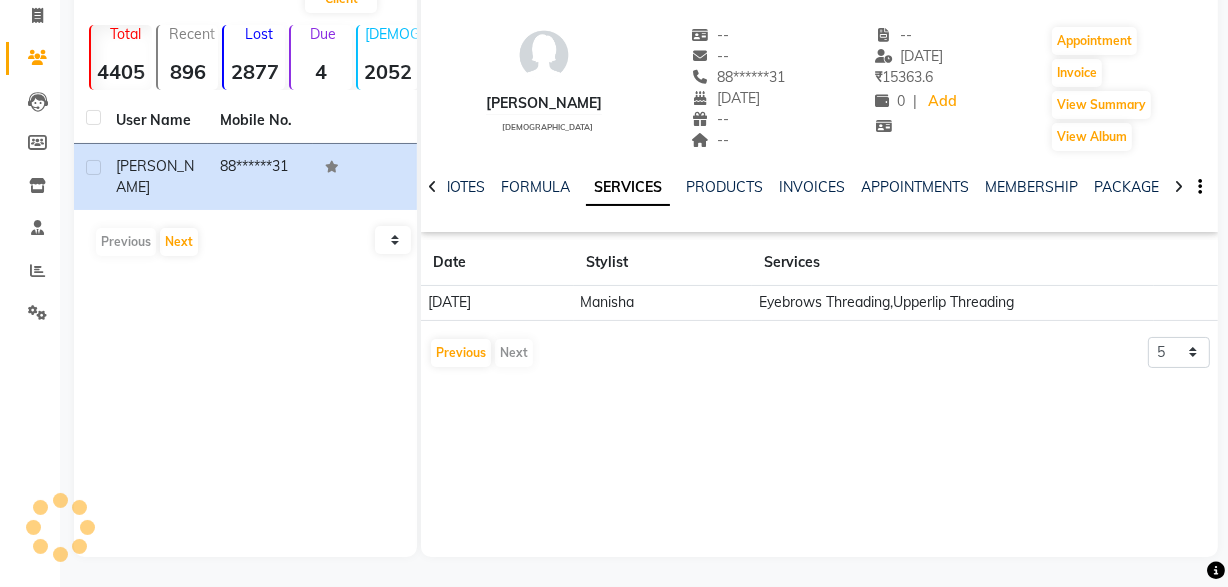 scroll, scrollTop: 130, scrollLeft: 0, axis: vertical 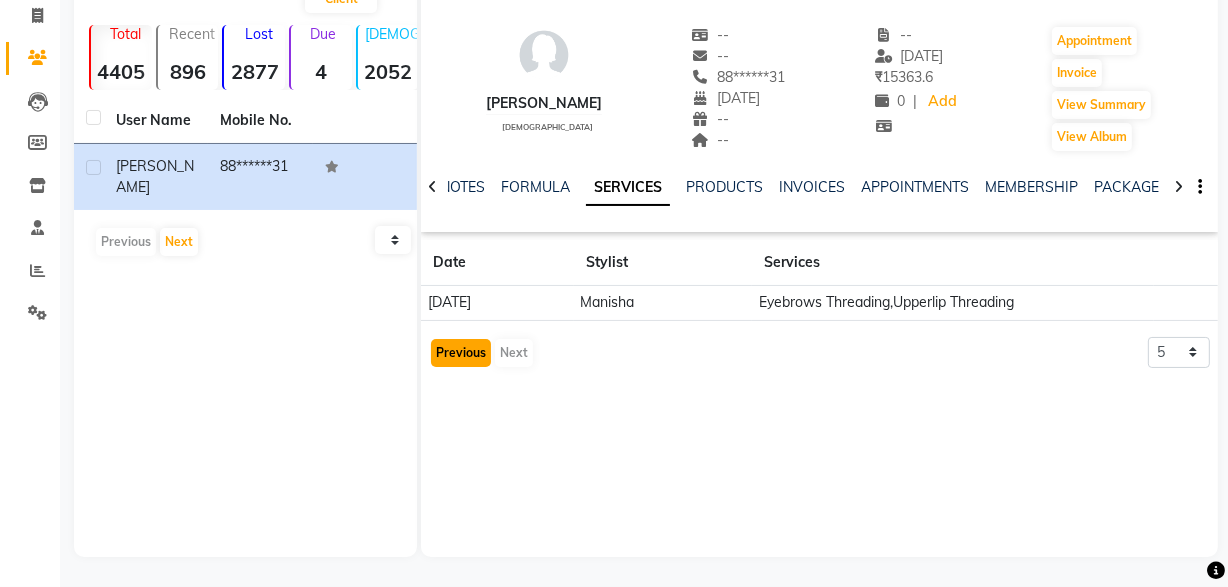 click on "Previous" 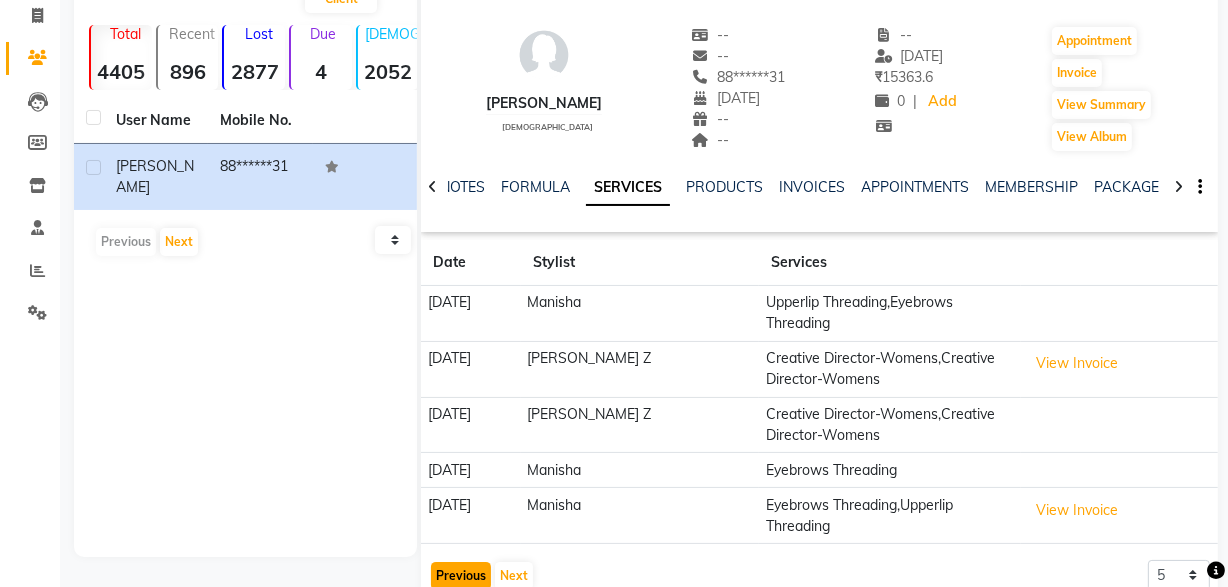 click on "Previous" 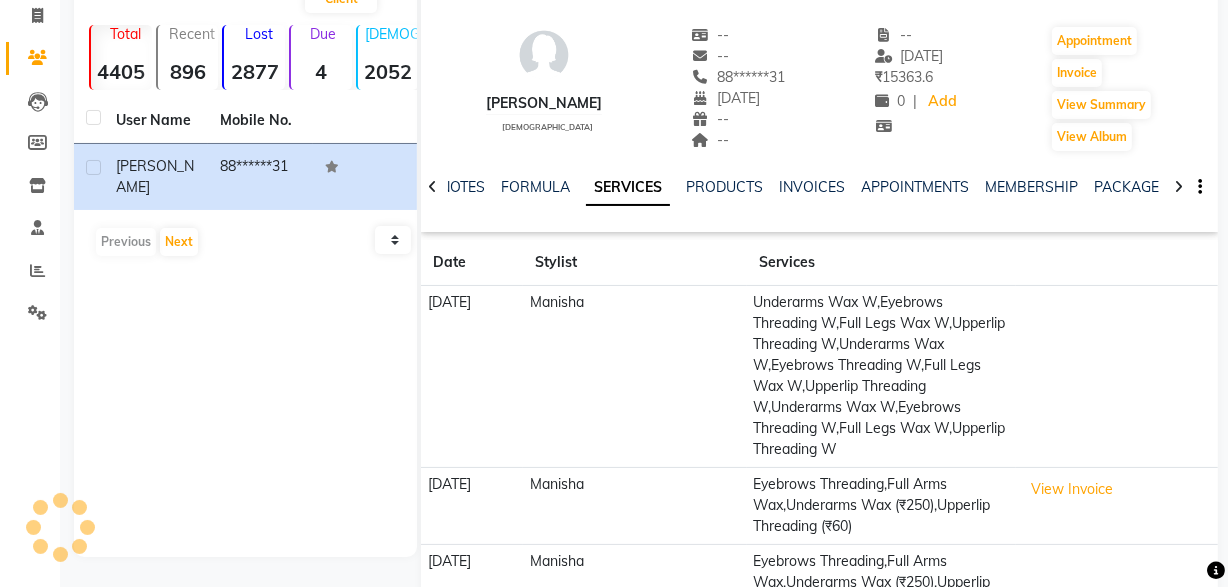 click on "19-07-2024" 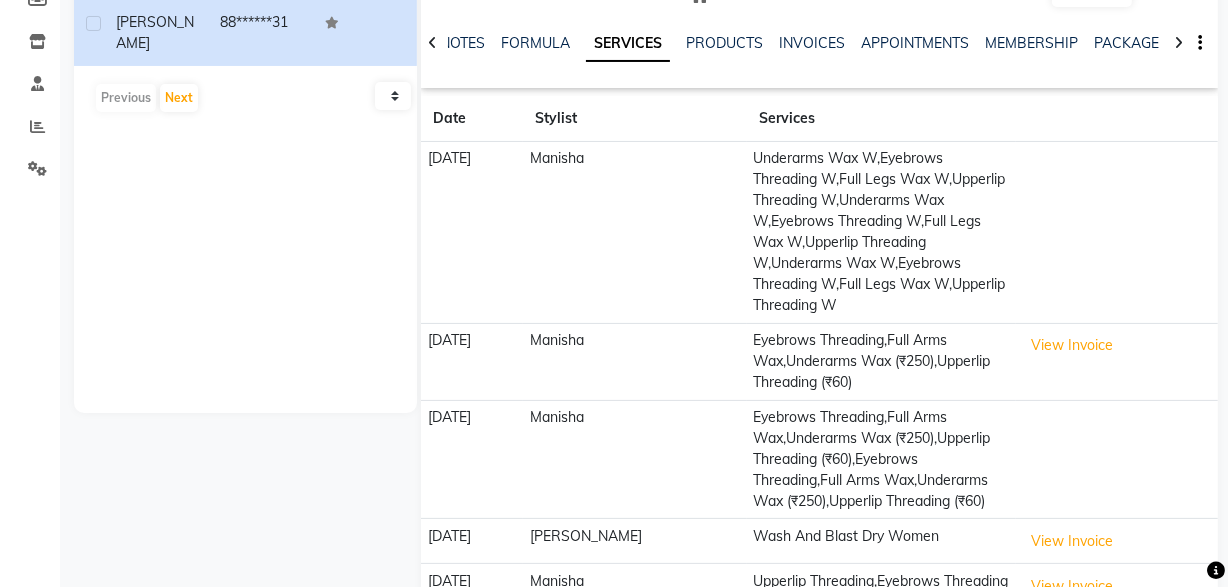 scroll, scrollTop: 359, scrollLeft: 0, axis: vertical 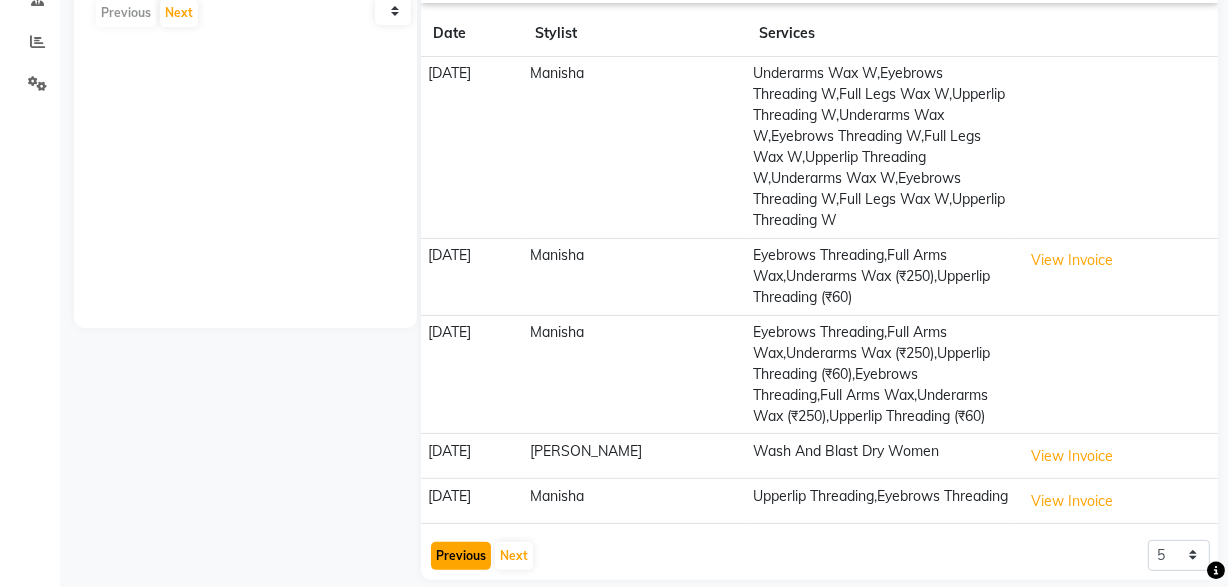 click on "Previous" 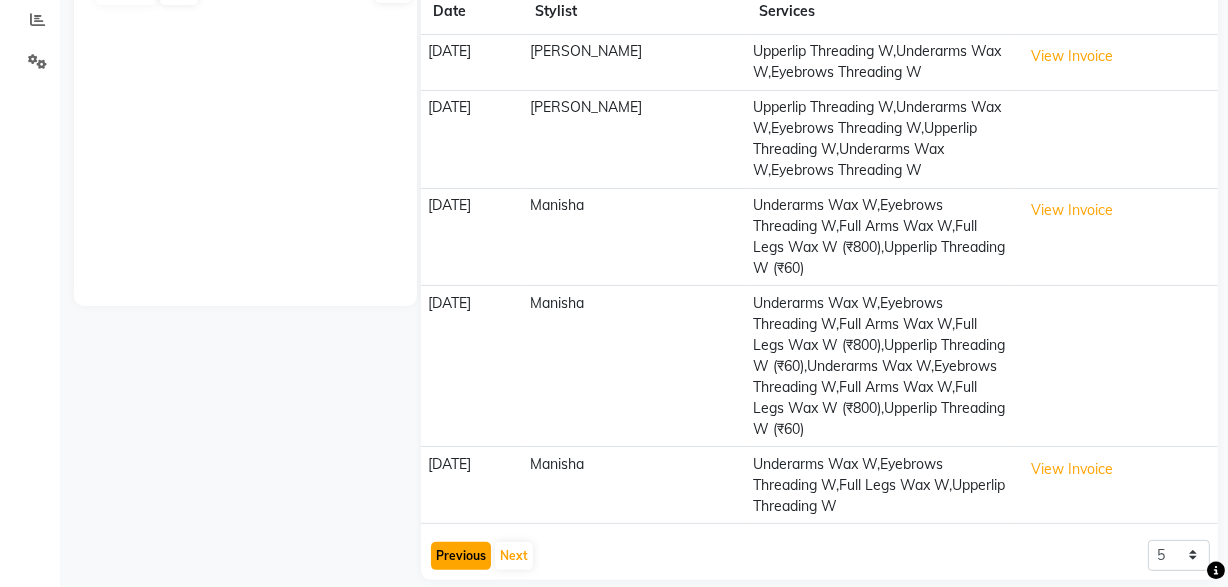 click on "Previous" 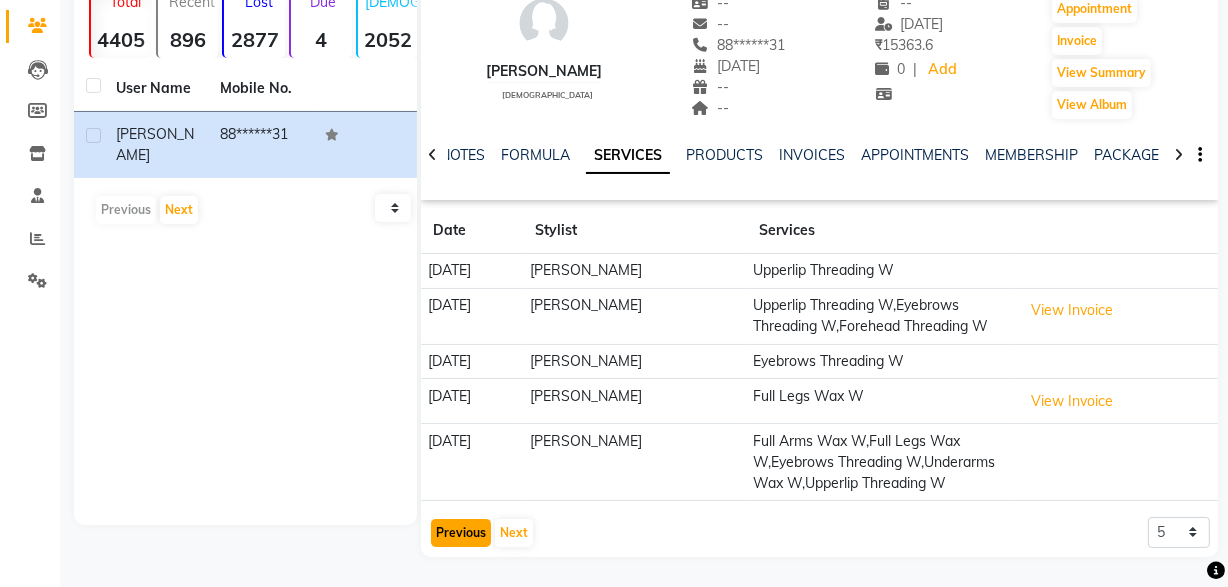 scroll, scrollTop: 160, scrollLeft: 0, axis: vertical 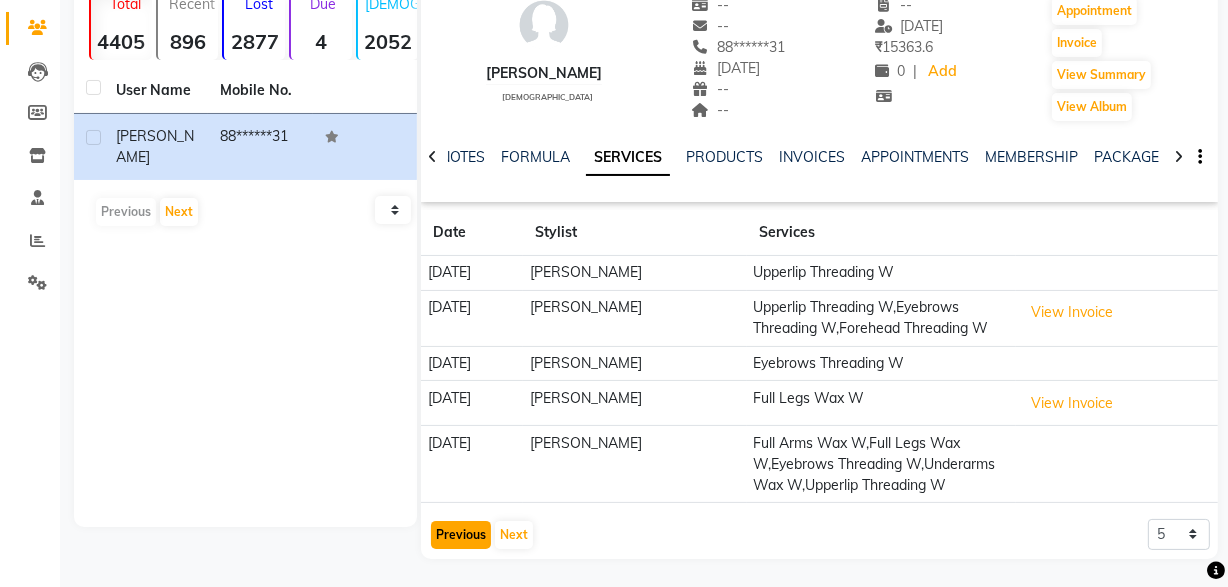 click on "Previous" 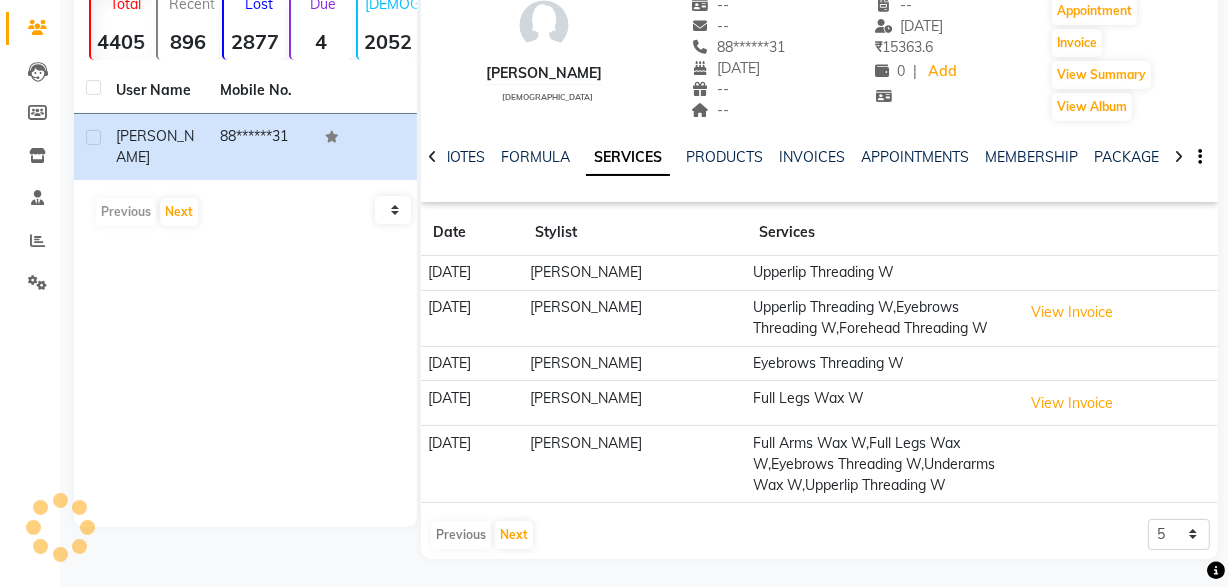 scroll, scrollTop: 149, scrollLeft: 0, axis: vertical 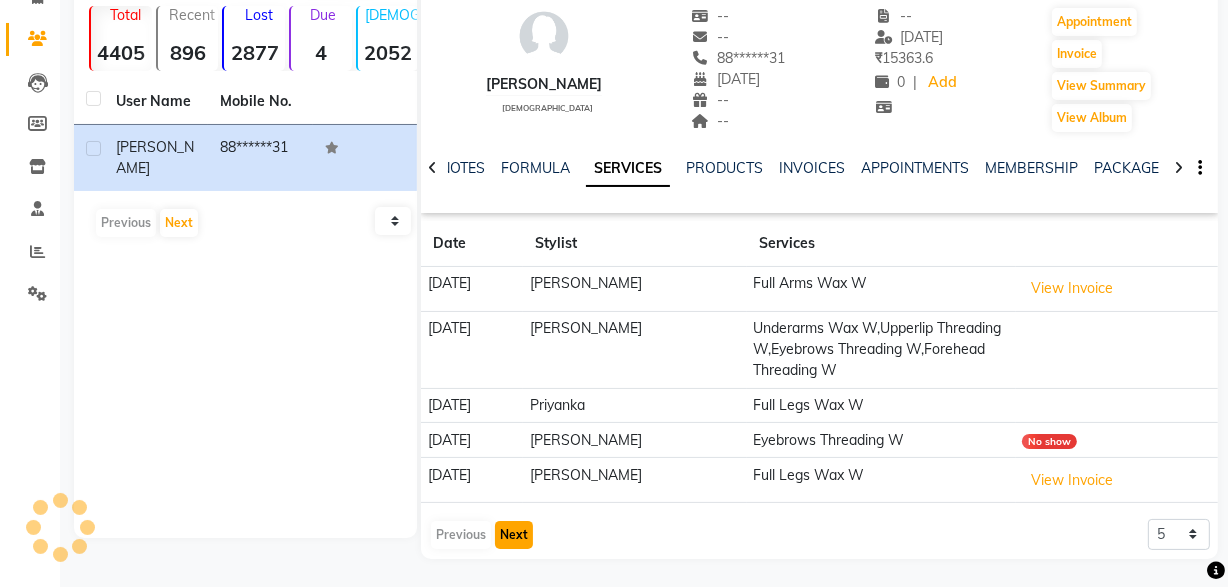 click on "Next" 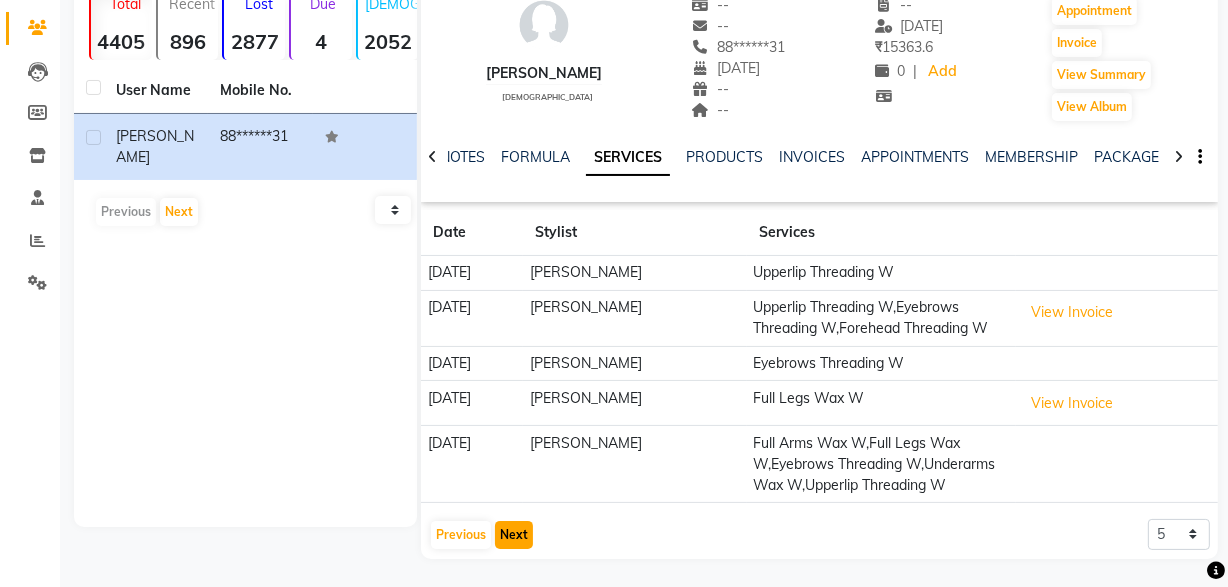 scroll, scrollTop: 132, scrollLeft: 0, axis: vertical 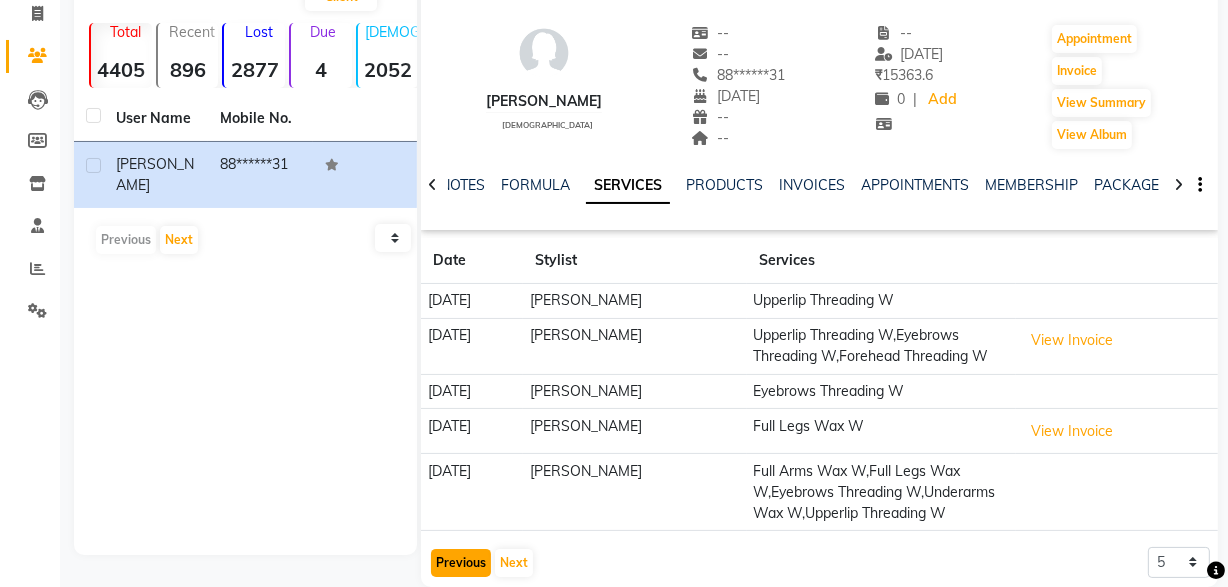 click on "Previous" 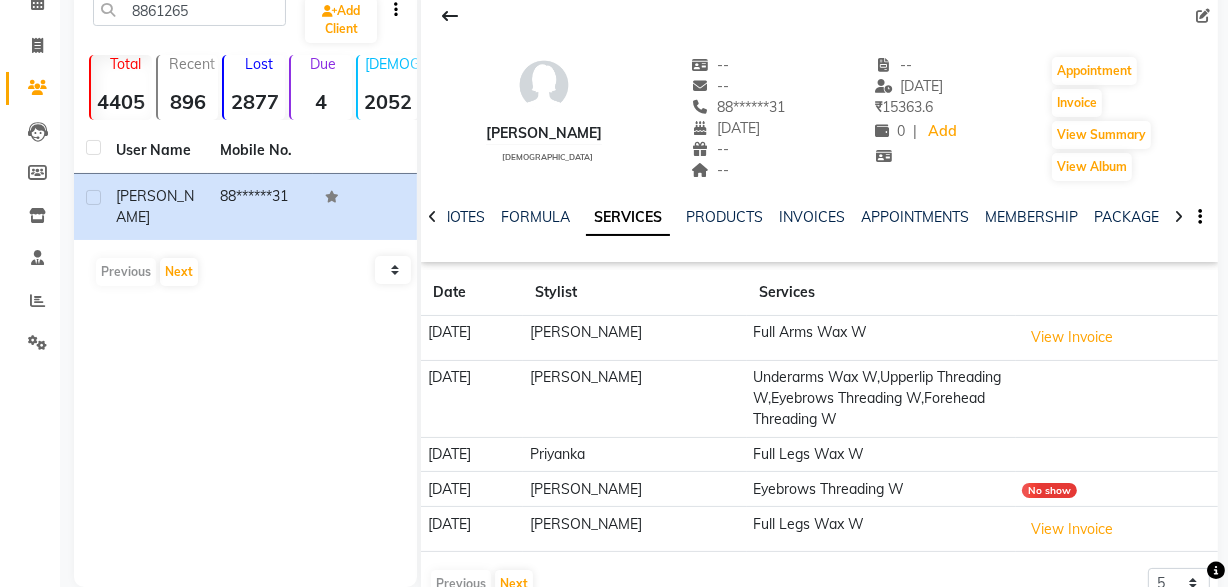 scroll, scrollTop: 149, scrollLeft: 0, axis: vertical 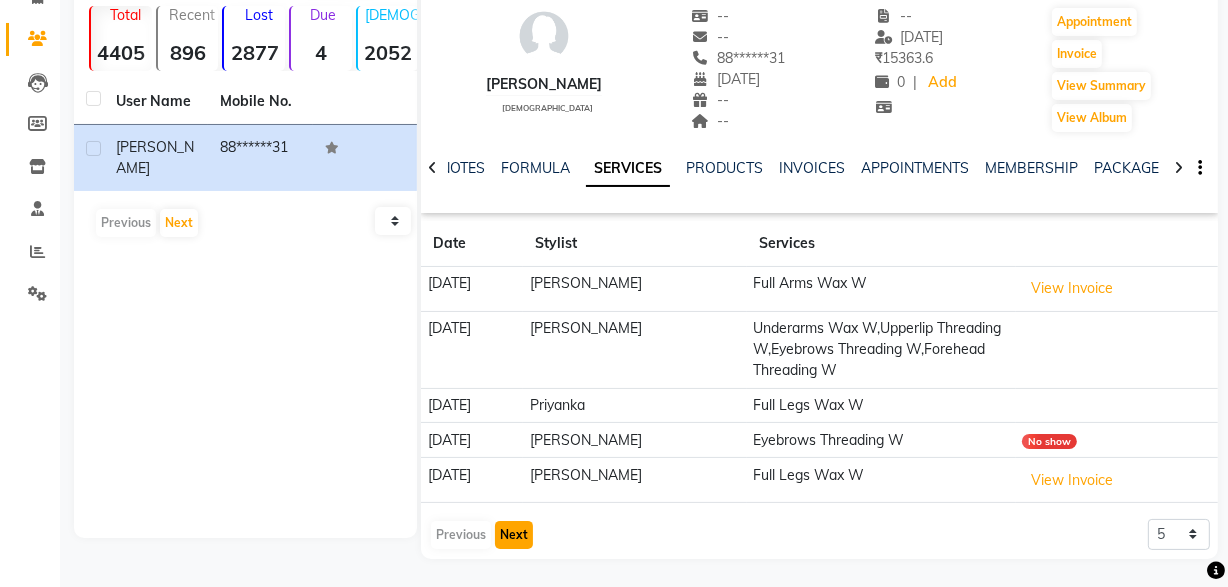 click on "Next" 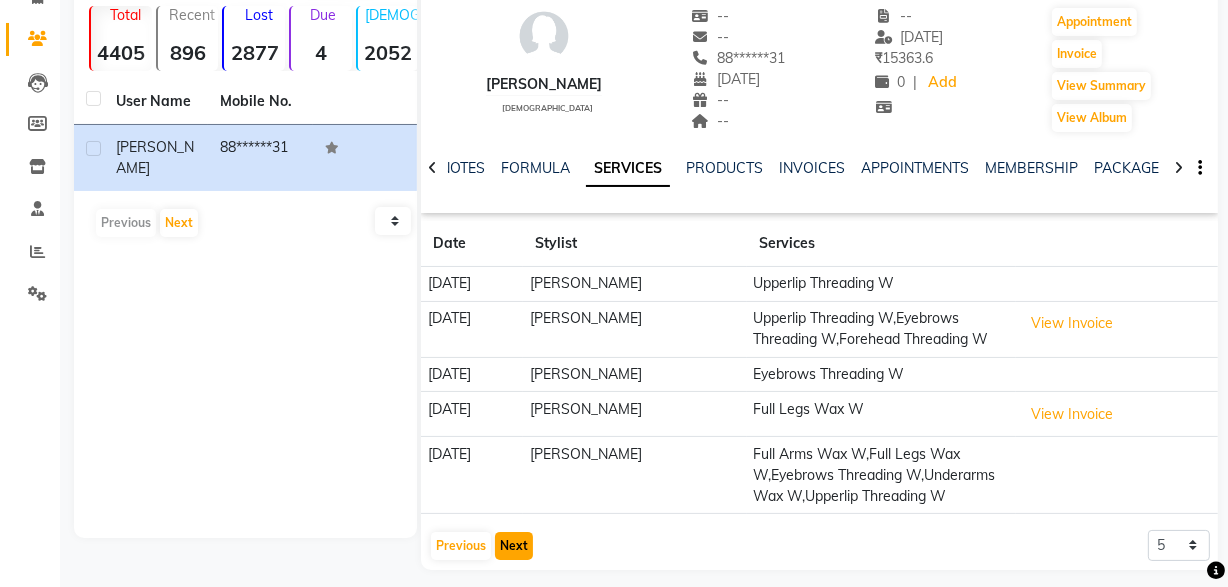 click on "Next" 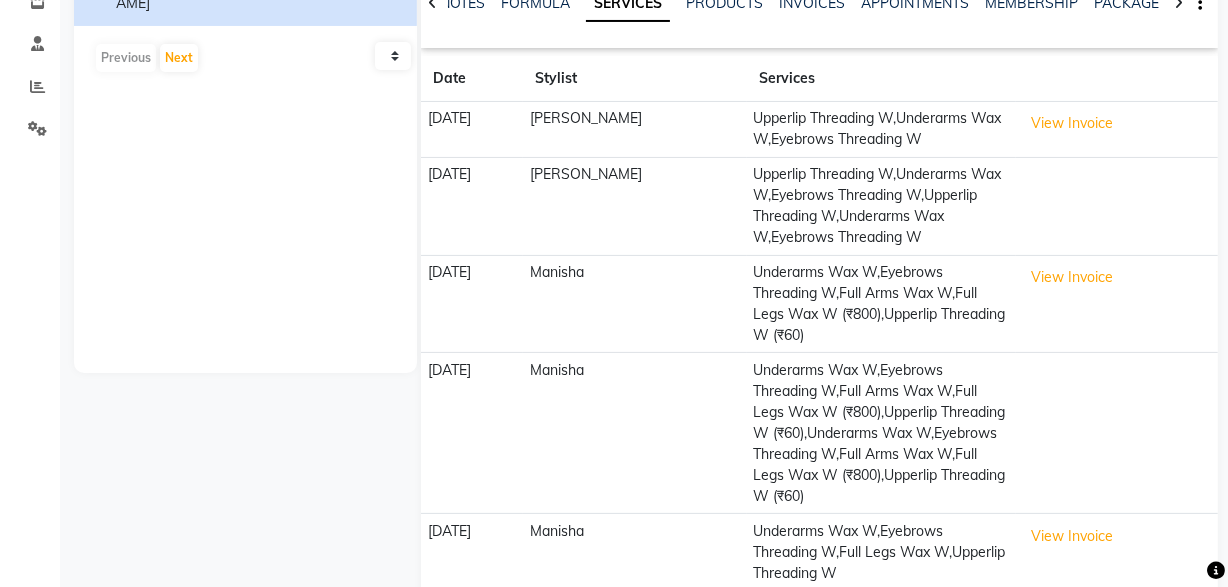 click on "31-08-2024" 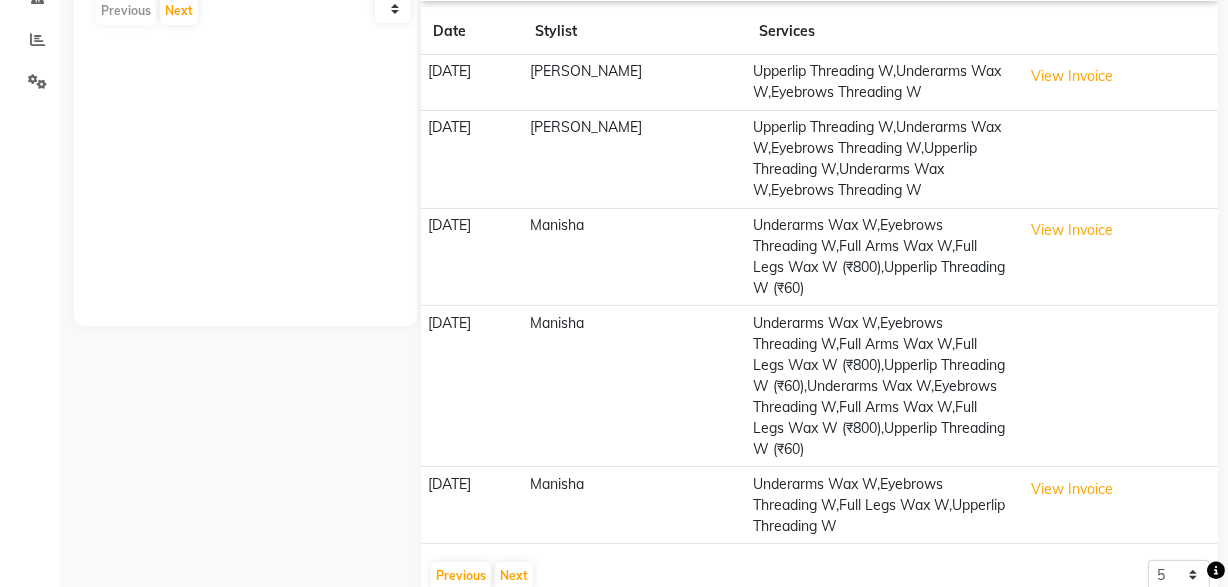 scroll, scrollTop: 381, scrollLeft: 0, axis: vertical 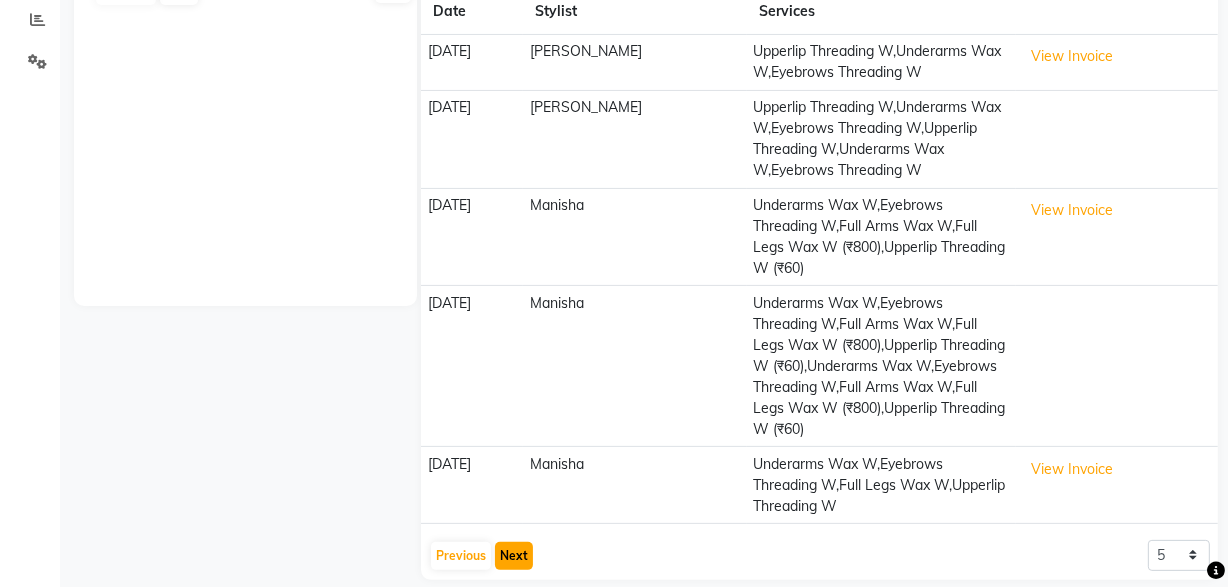 click on "Next" 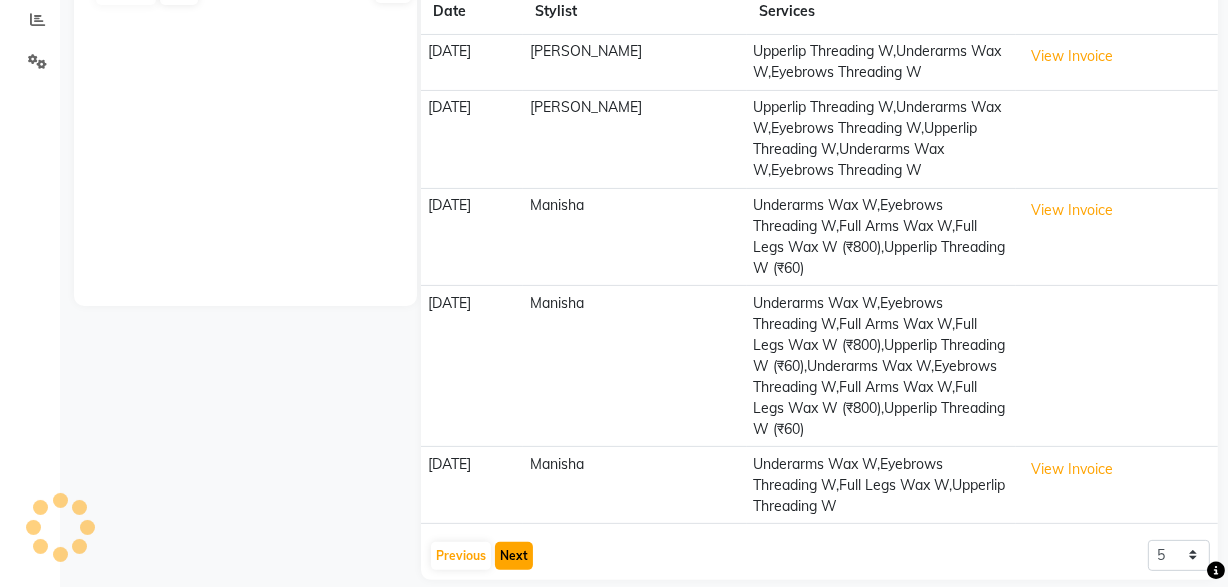 scroll, scrollTop: 359, scrollLeft: 0, axis: vertical 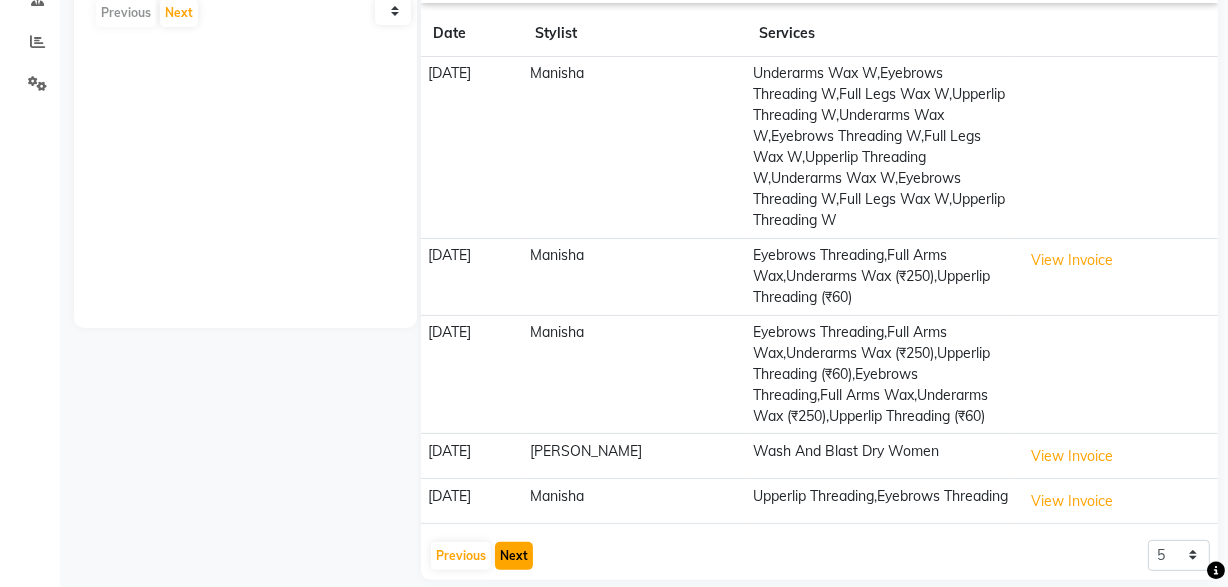 click on "Next" 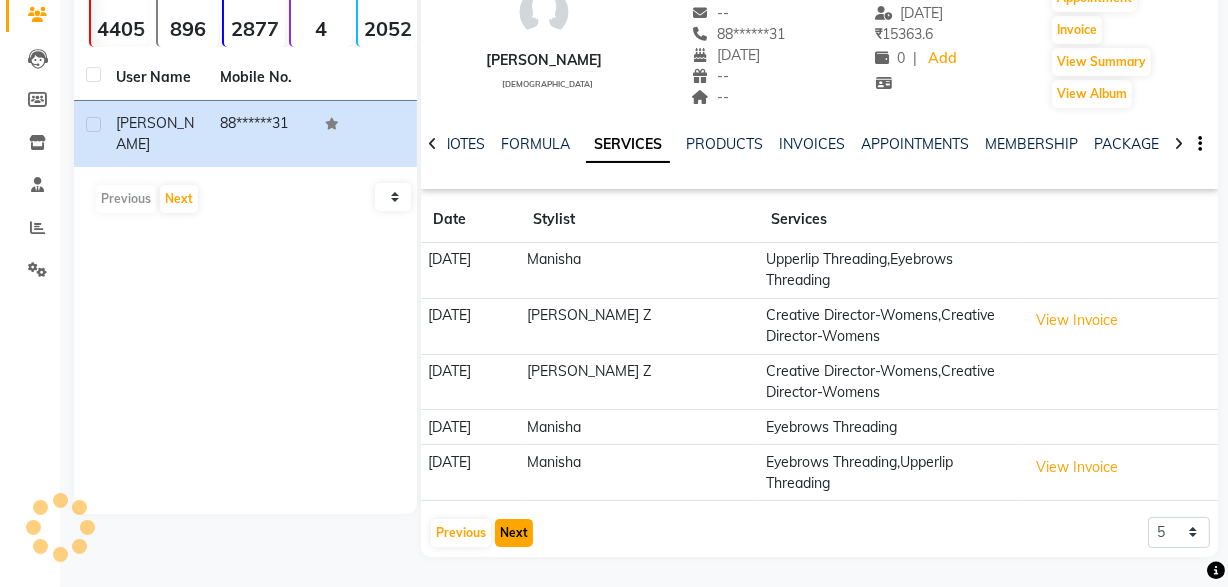 scroll, scrollTop: 140, scrollLeft: 0, axis: vertical 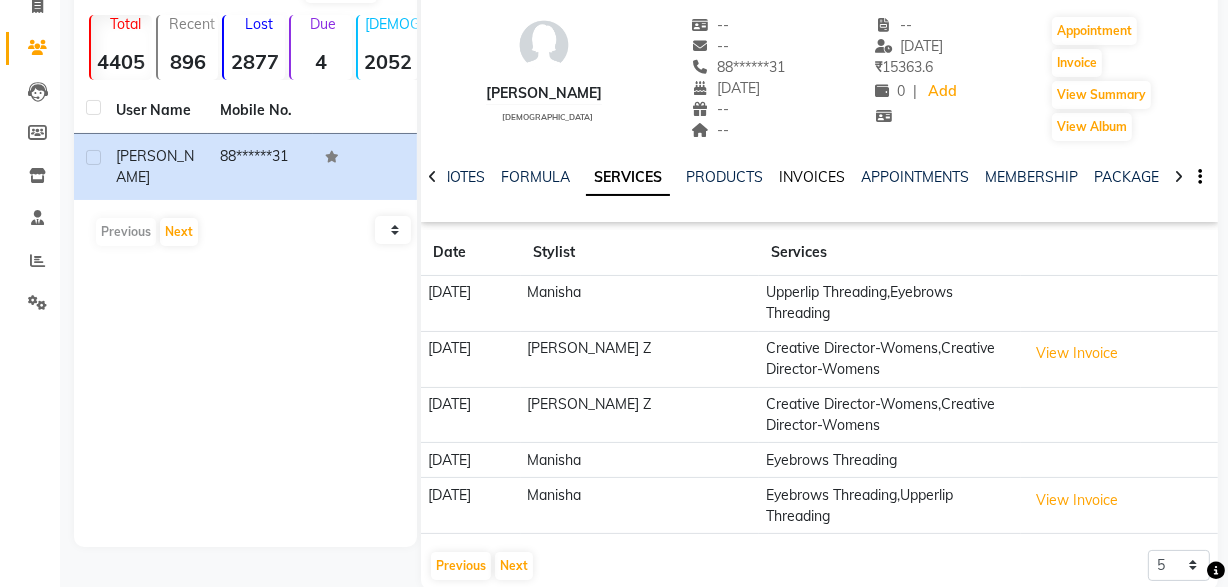 click on "INVOICES" 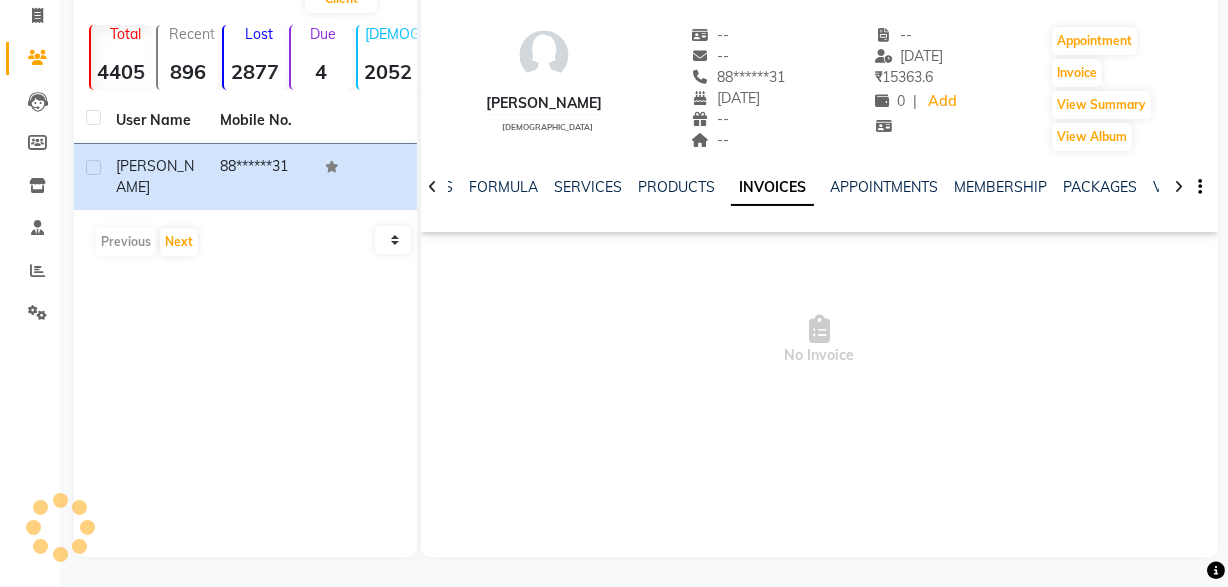 scroll, scrollTop: 130, scrollLeft: 0, axis: vertical 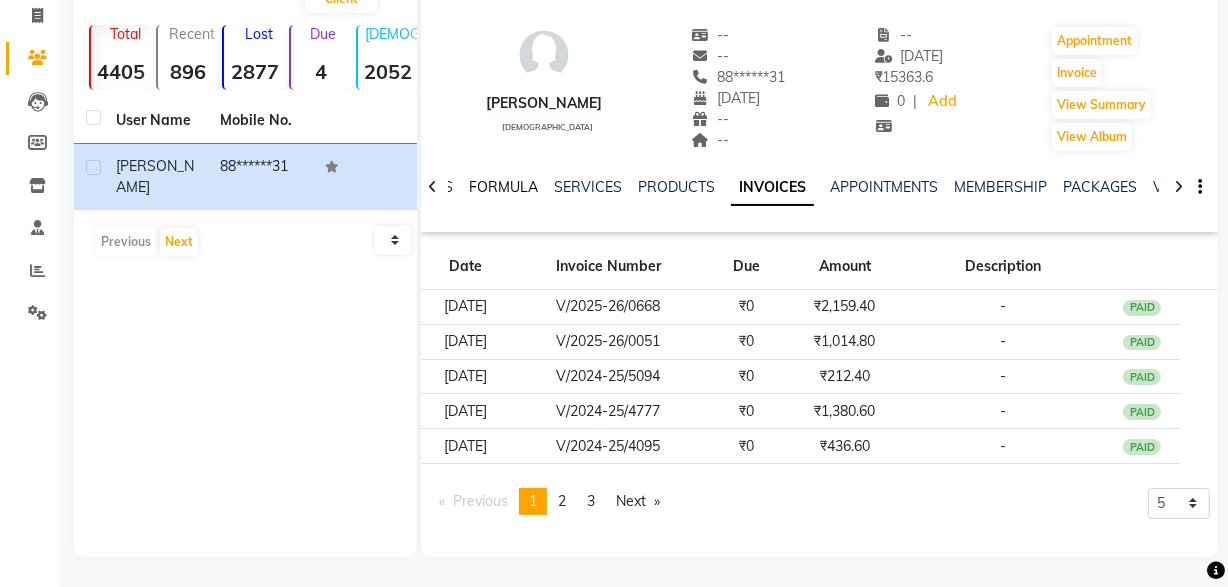 click on "FORMULA" 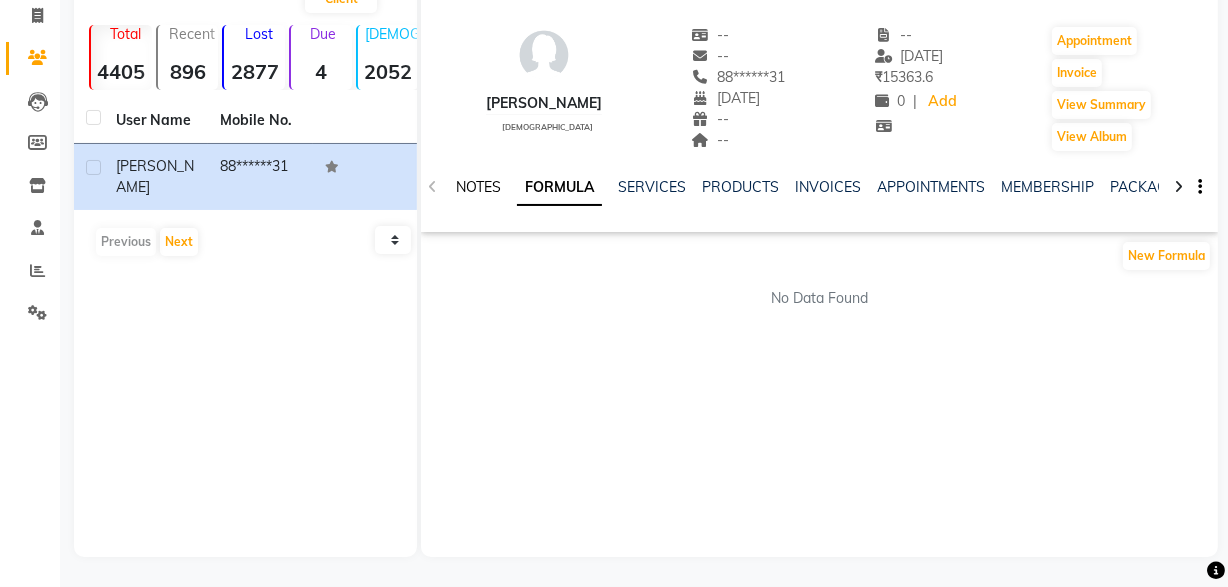 click on "NOTES" 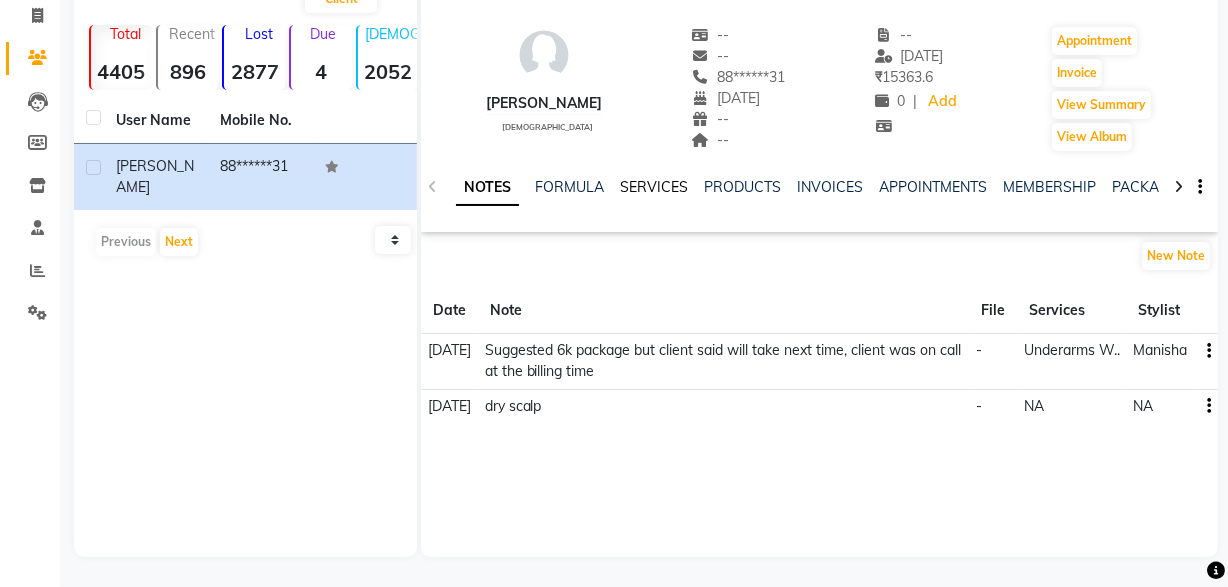 click on "SERVICES" 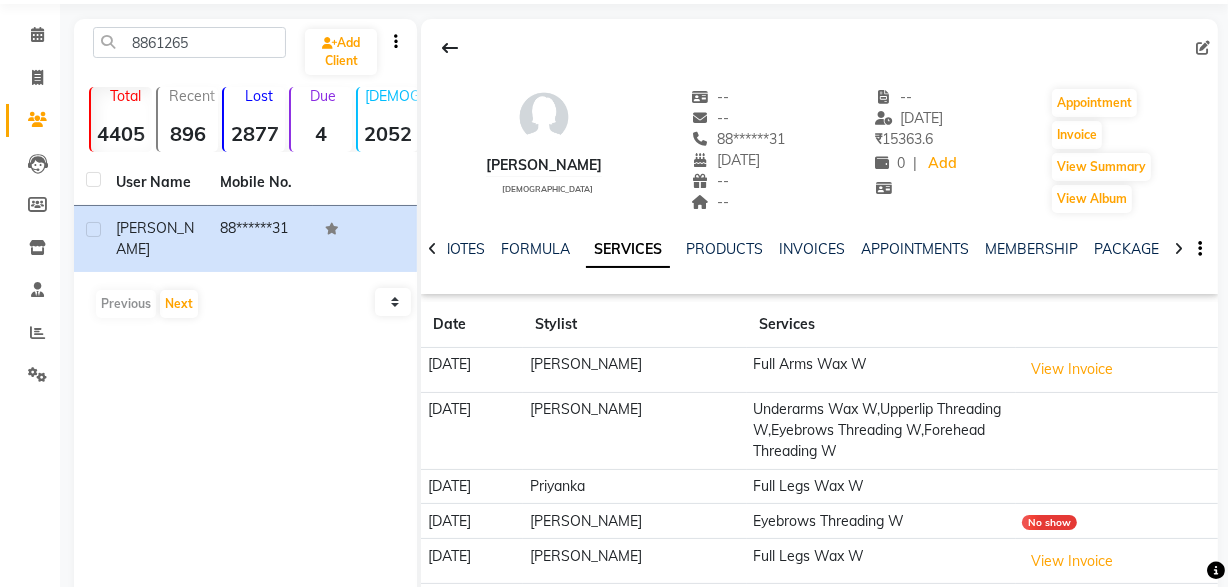 scroll, scrollTop: 149, scrollLeft: 0, axis: vertical 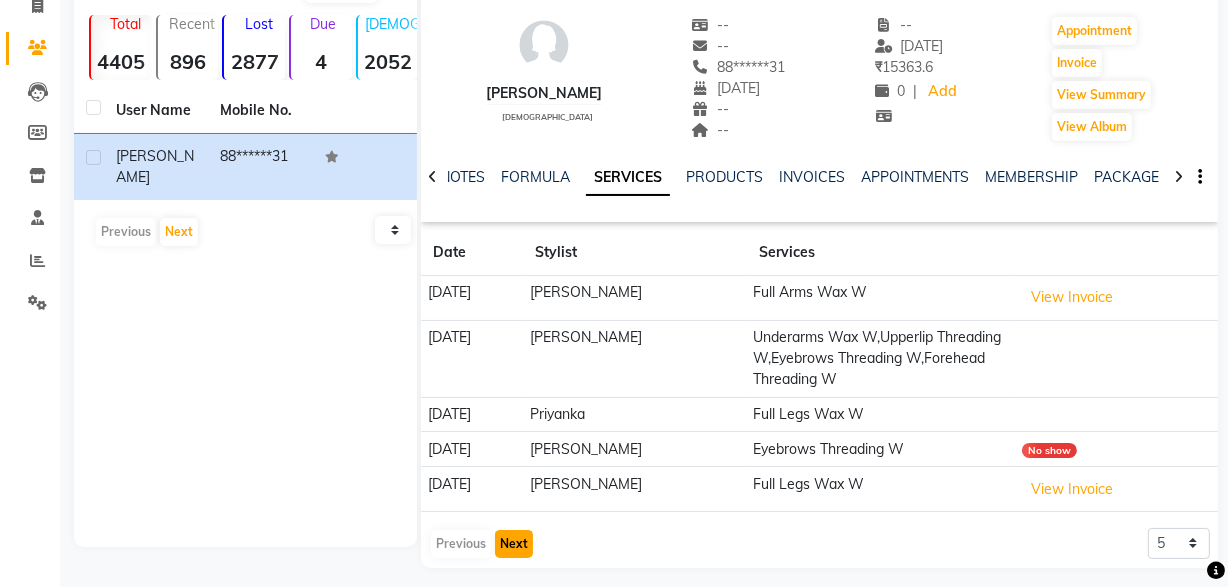 click on "Next" 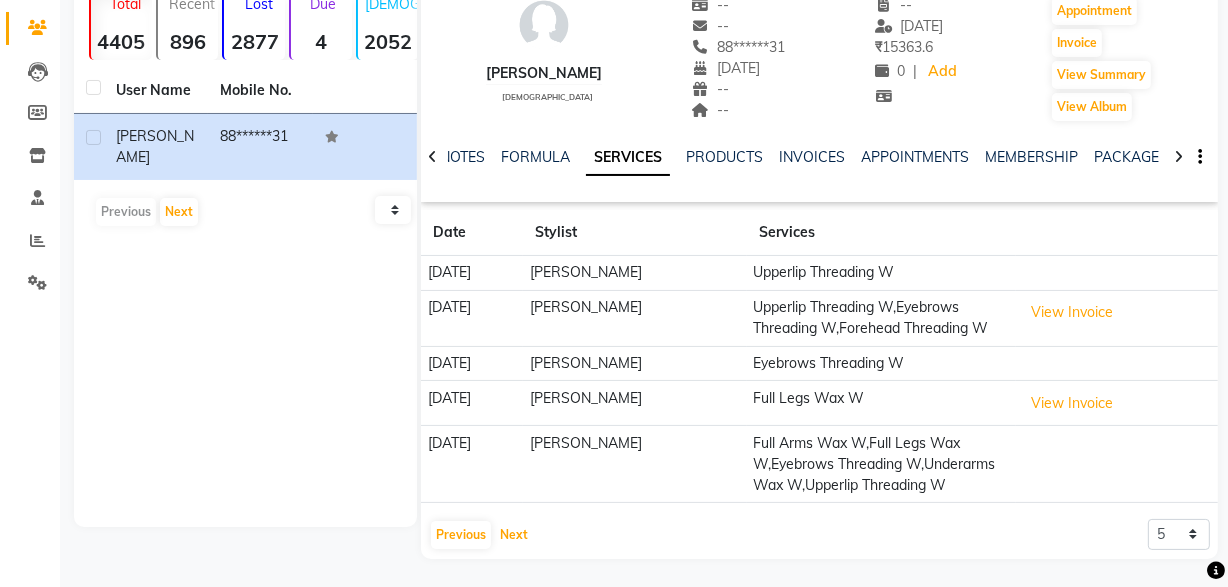 scroll, scrollTop: 160, scrollLeft: 0, axis: vertical 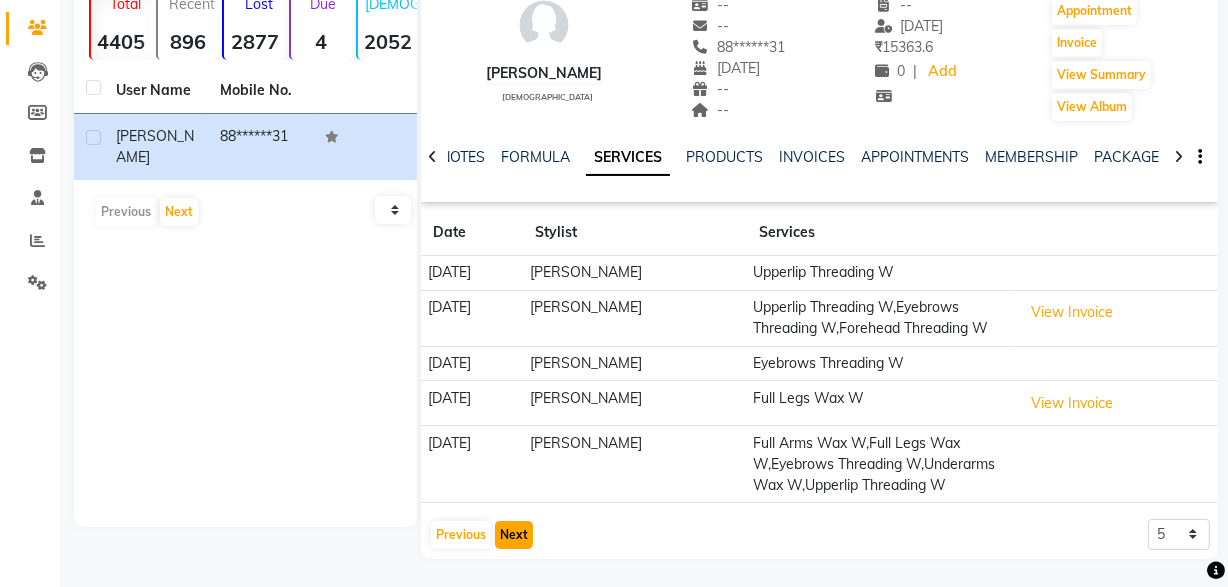click on "Next" 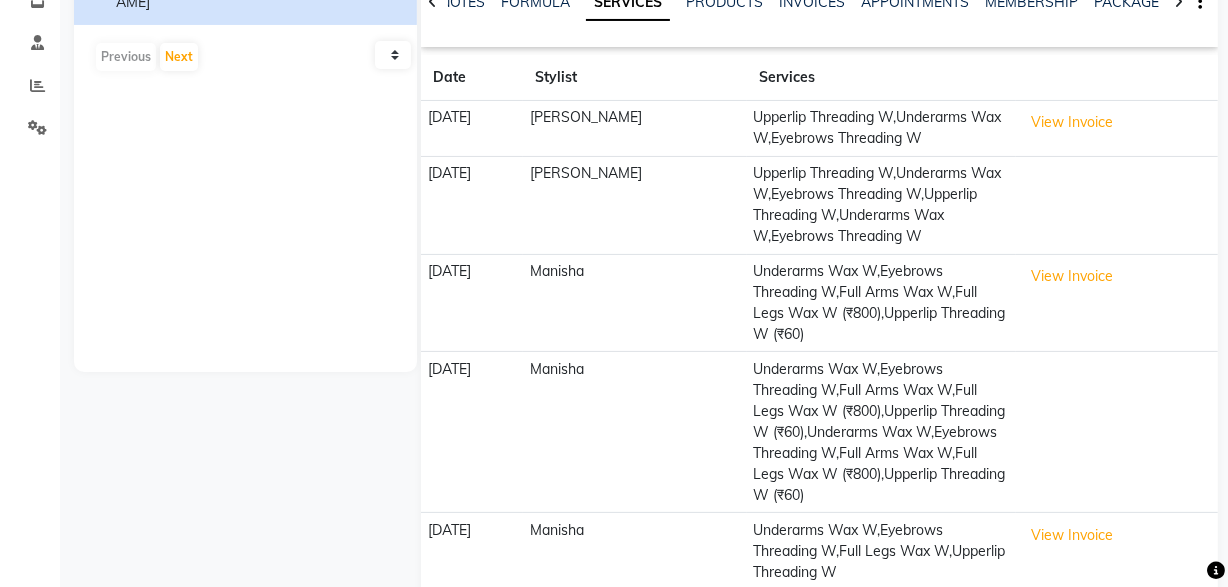 scroll, scrollTop: 337, scrollLeft: 0, axis: vertical 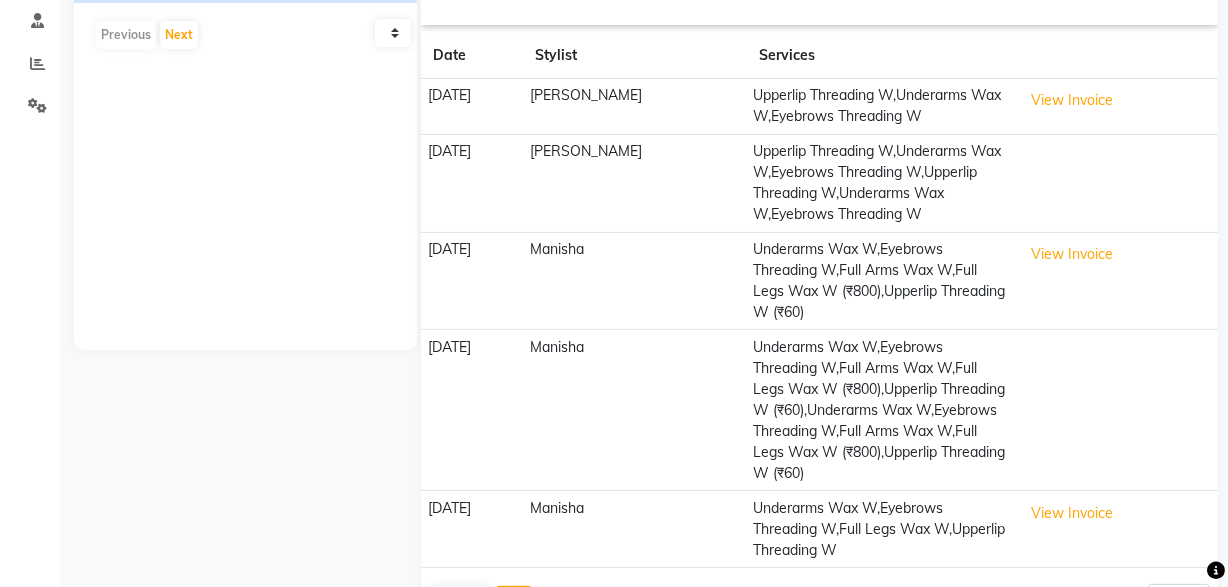 click on "Next" 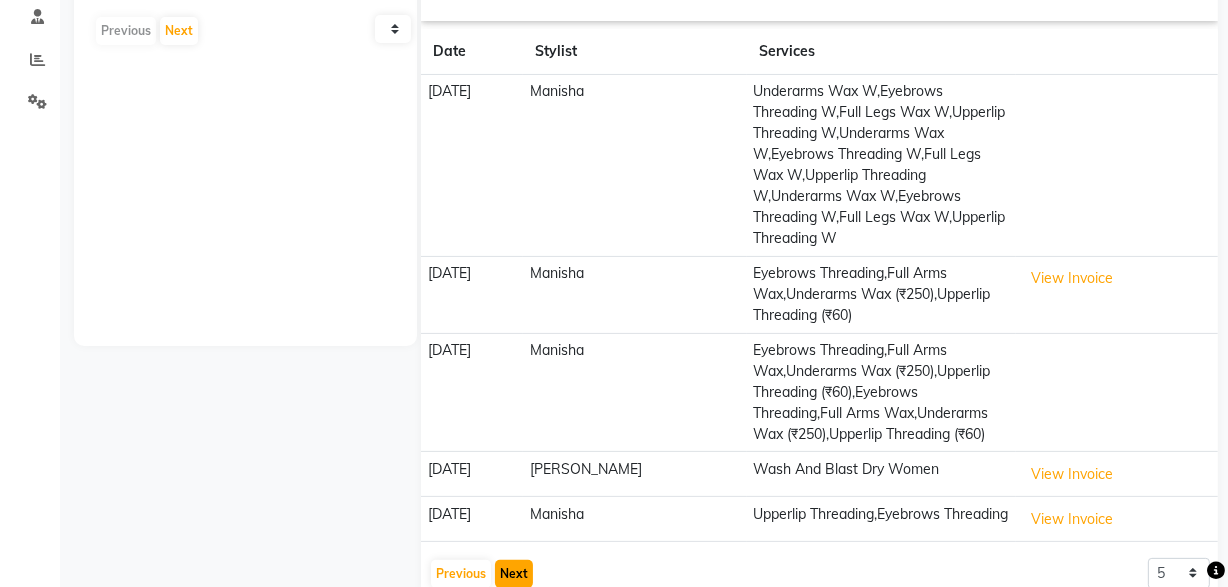 scroll, scrollTop: 344, scrollLeft: 0, axis: vertical 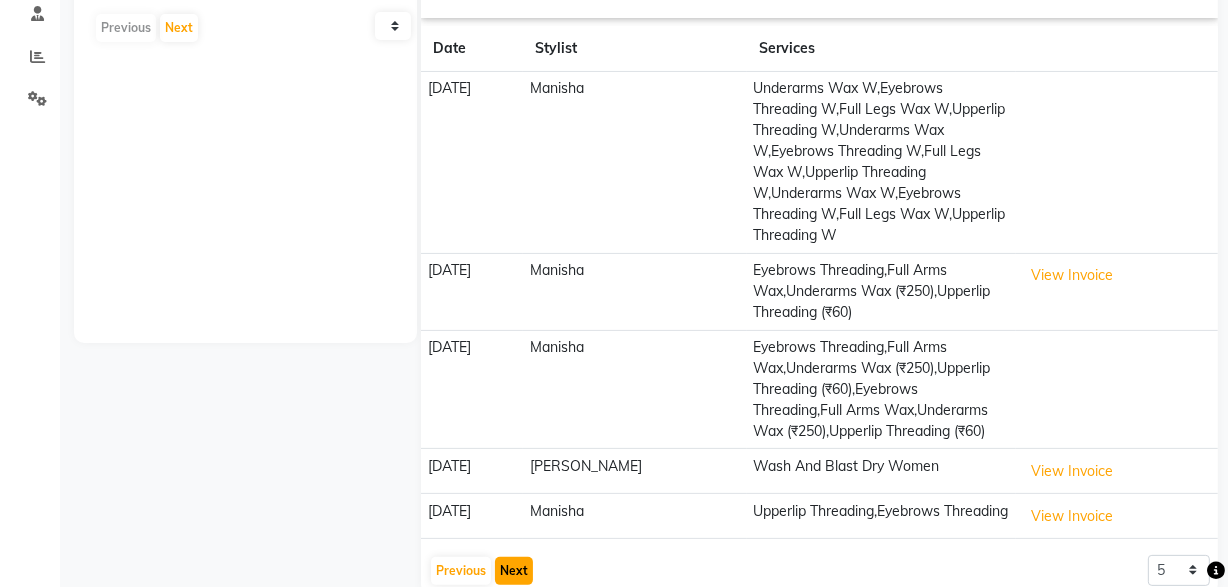 click on "Next" 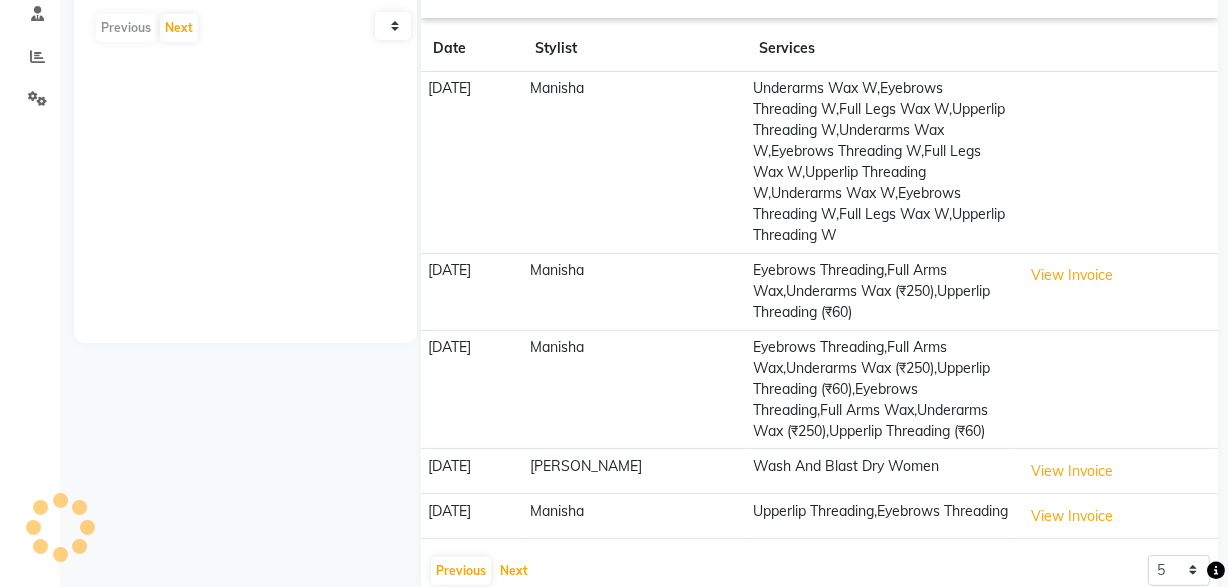 scroll, scrollTop: 140, scrollLeft: 0, axis: vertical 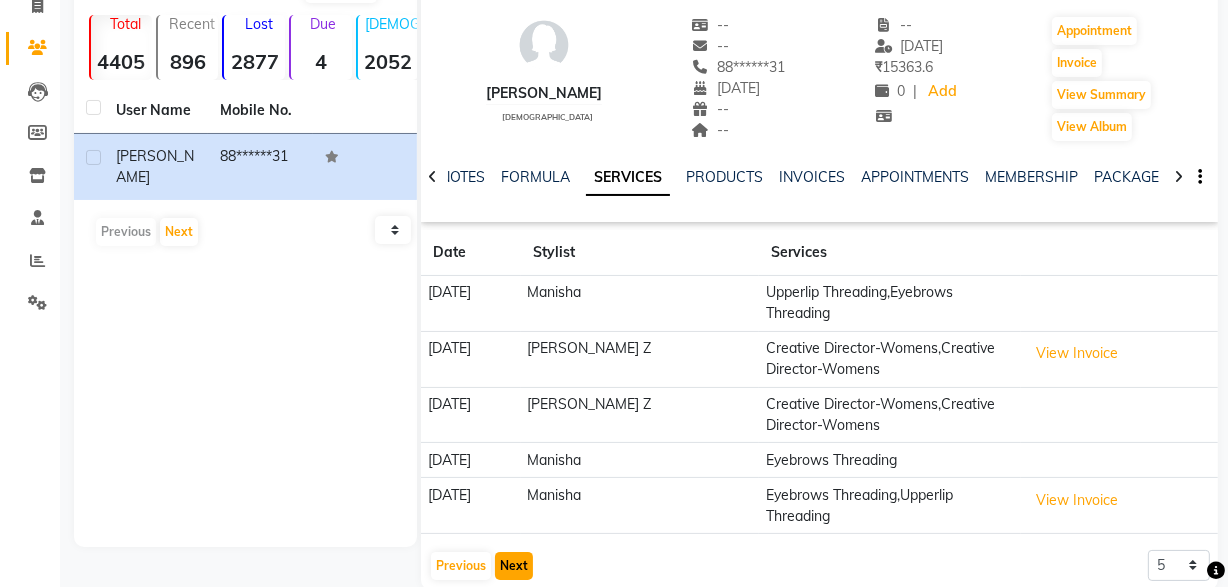 click on "Next" 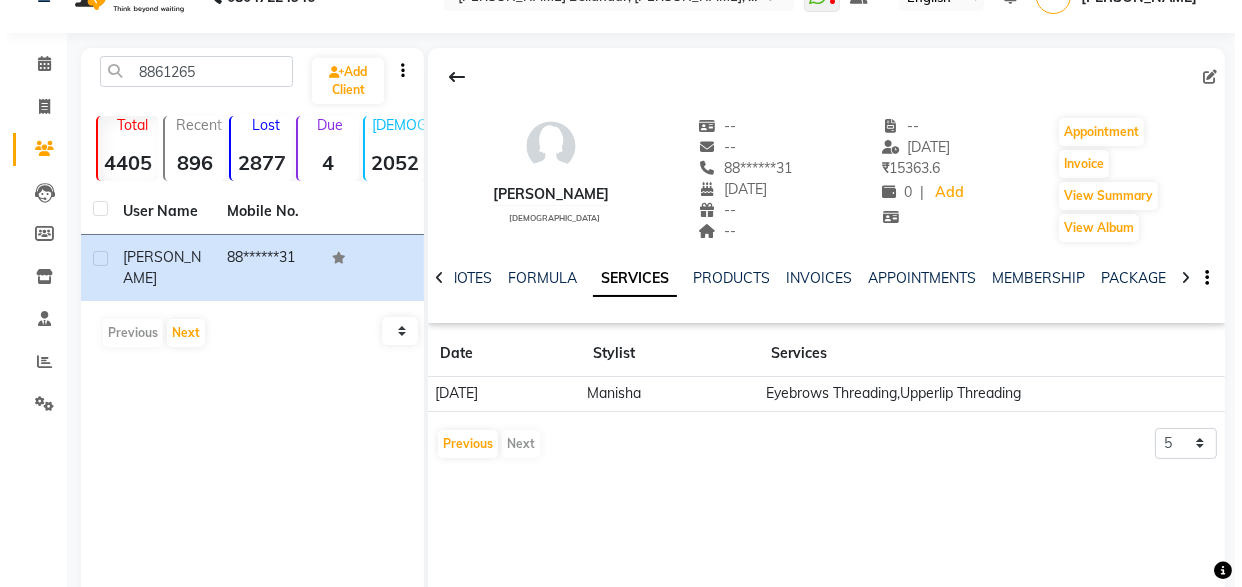 scroll, scrollTop: 0, scrollLeft: 0, axis: both 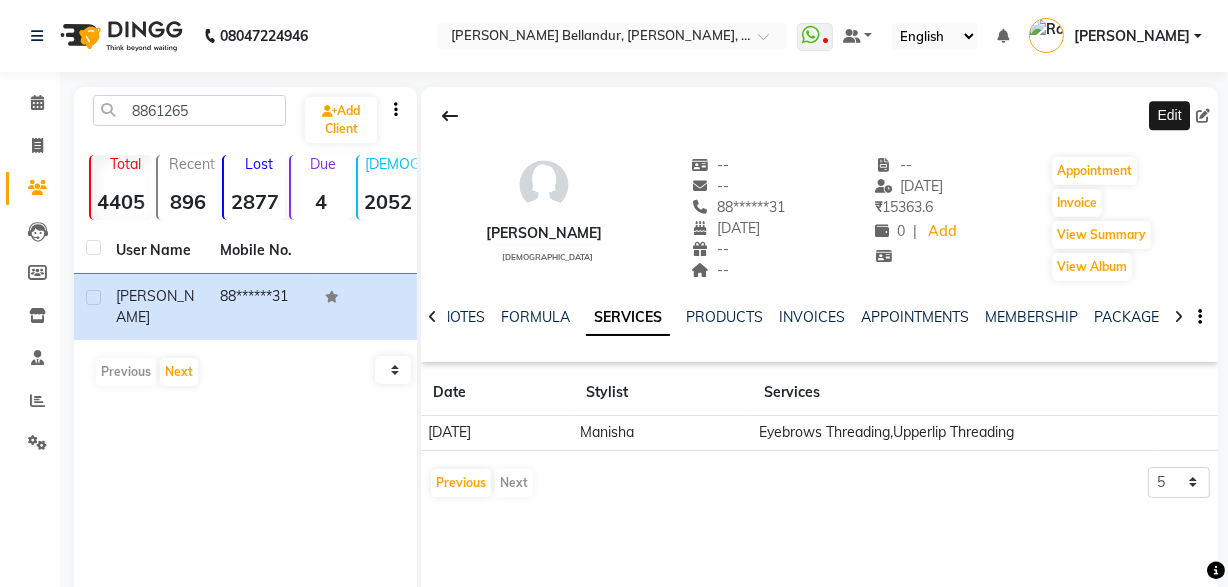 click 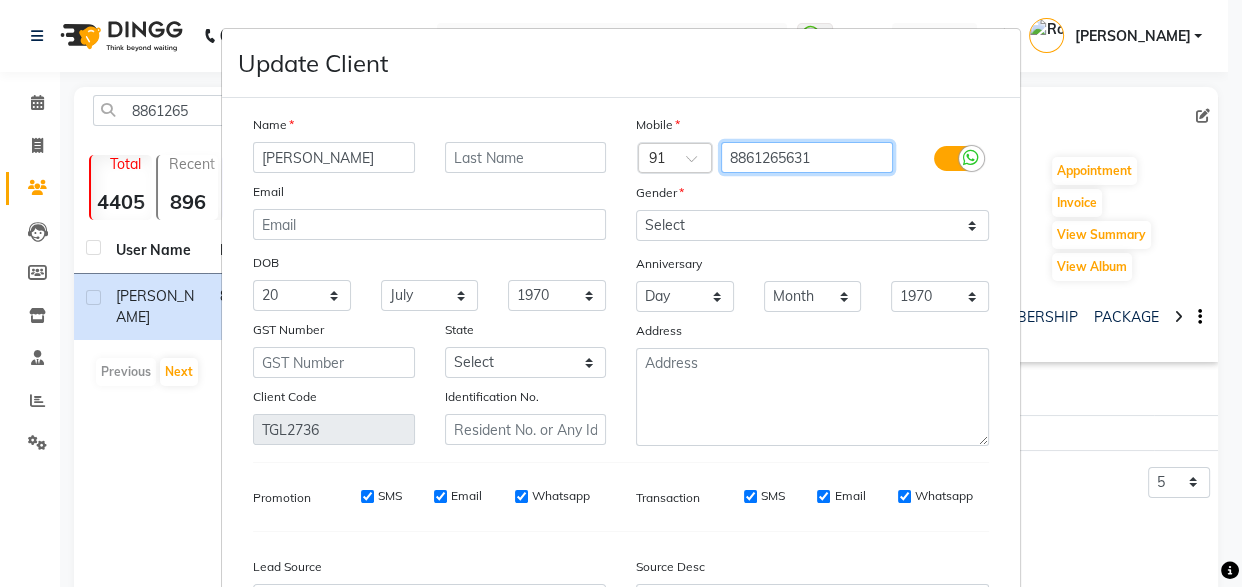 drag, startPoint x: 725, startPoint y: 154, endPoint x: 818, endPoint y: 160, distance: 93.193344 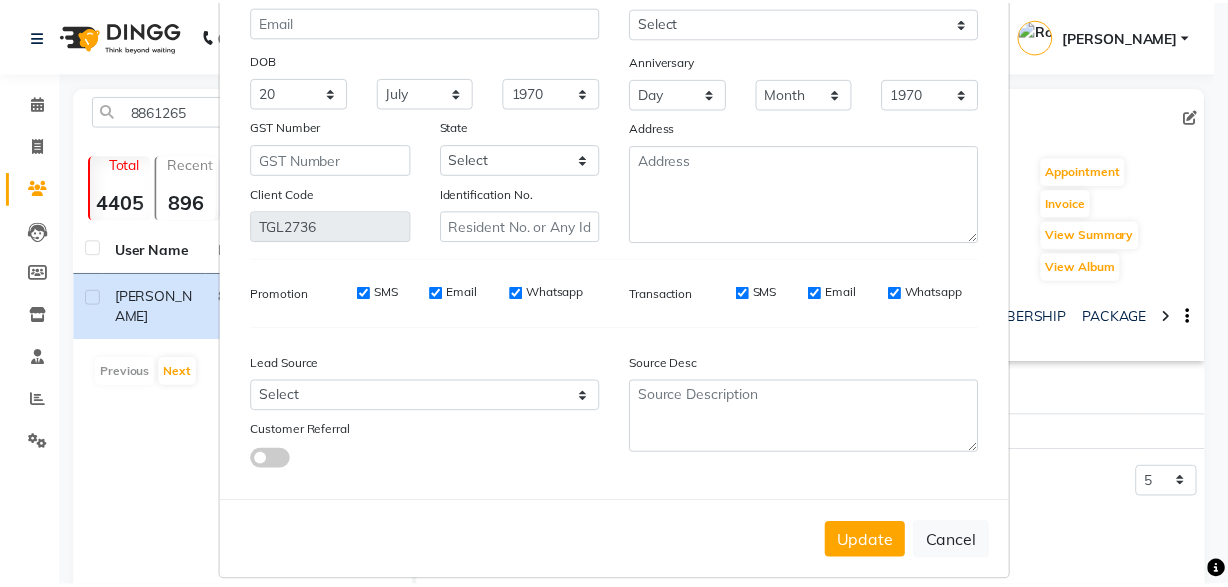 scroll, scrollTop: 230, scrollLeft: 0, axis: vertical 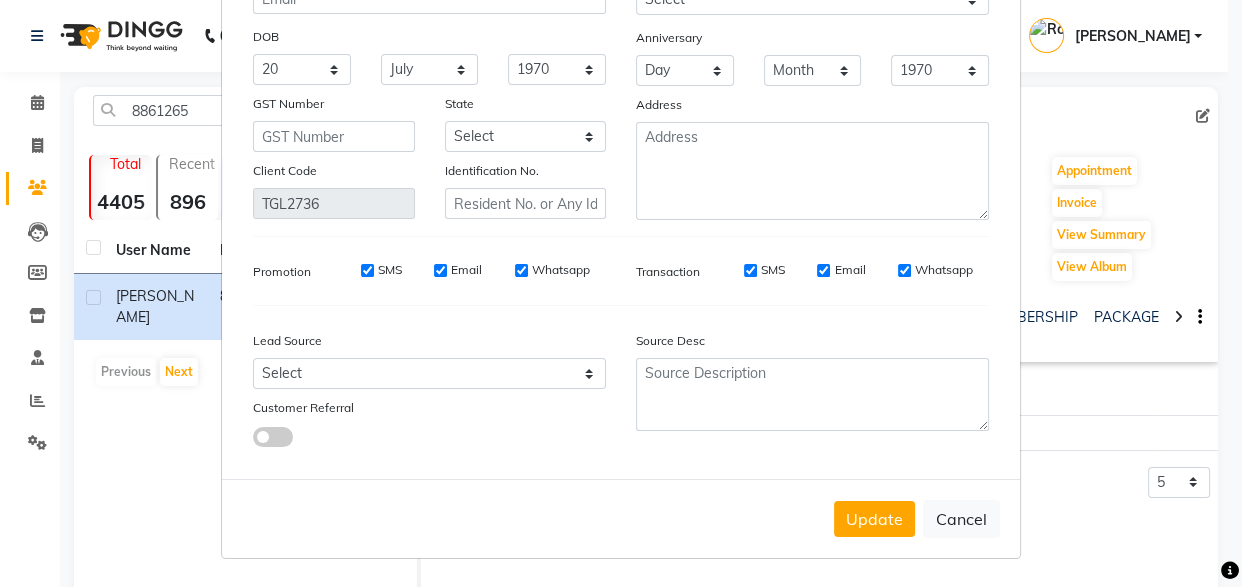 drag, startPoint x: 956, startPoint y: 520, endPoint x: 689, endPoint y: 415, distance: 286.90417 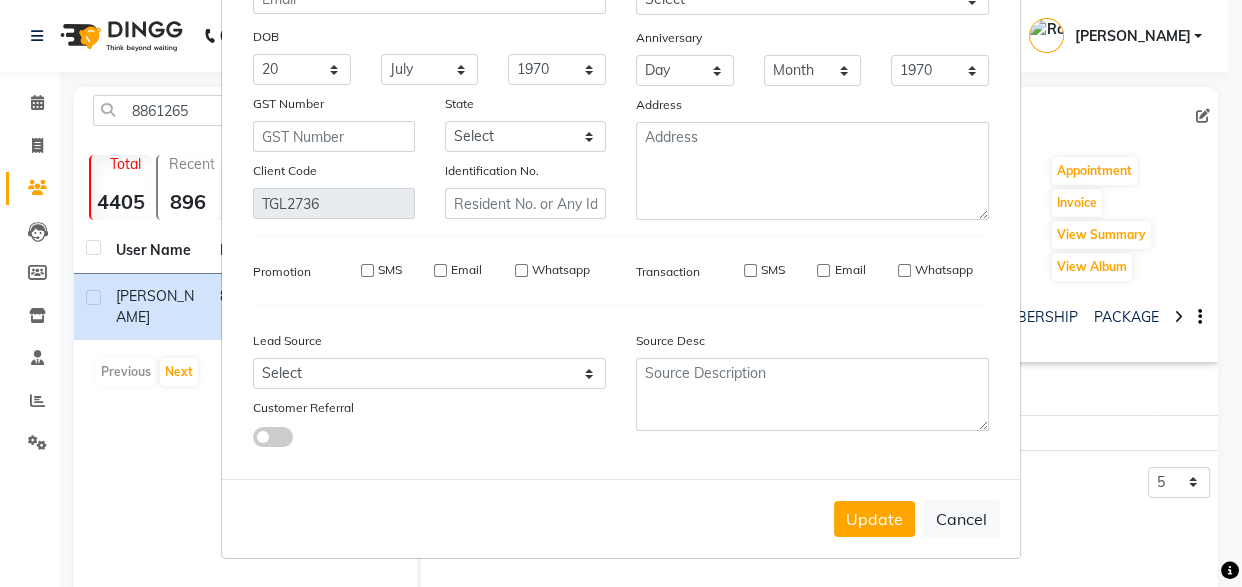 type 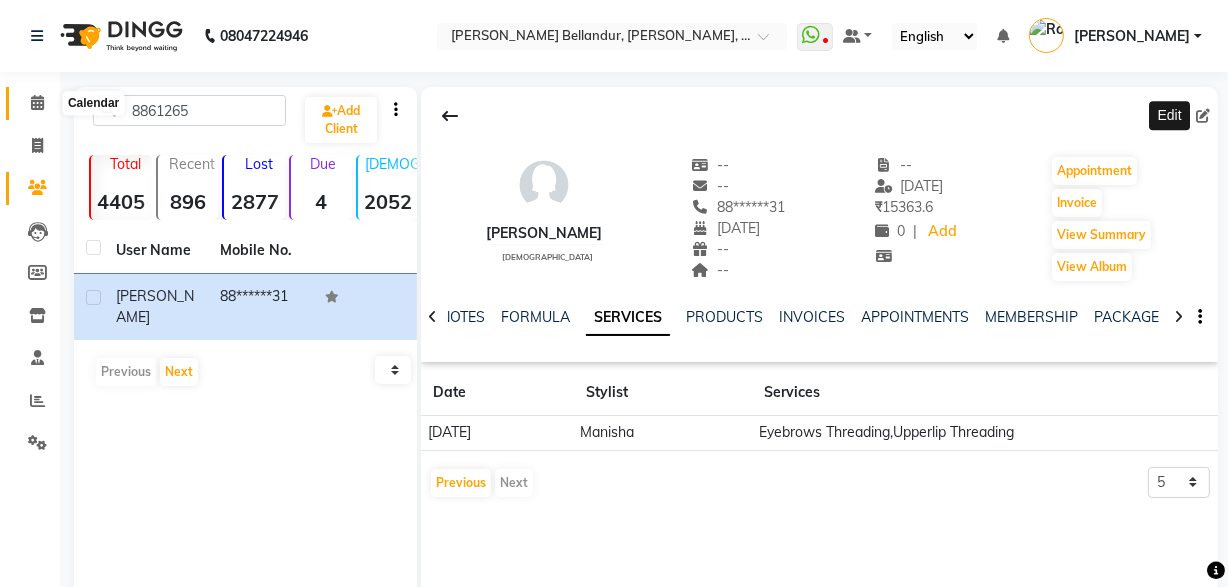 click 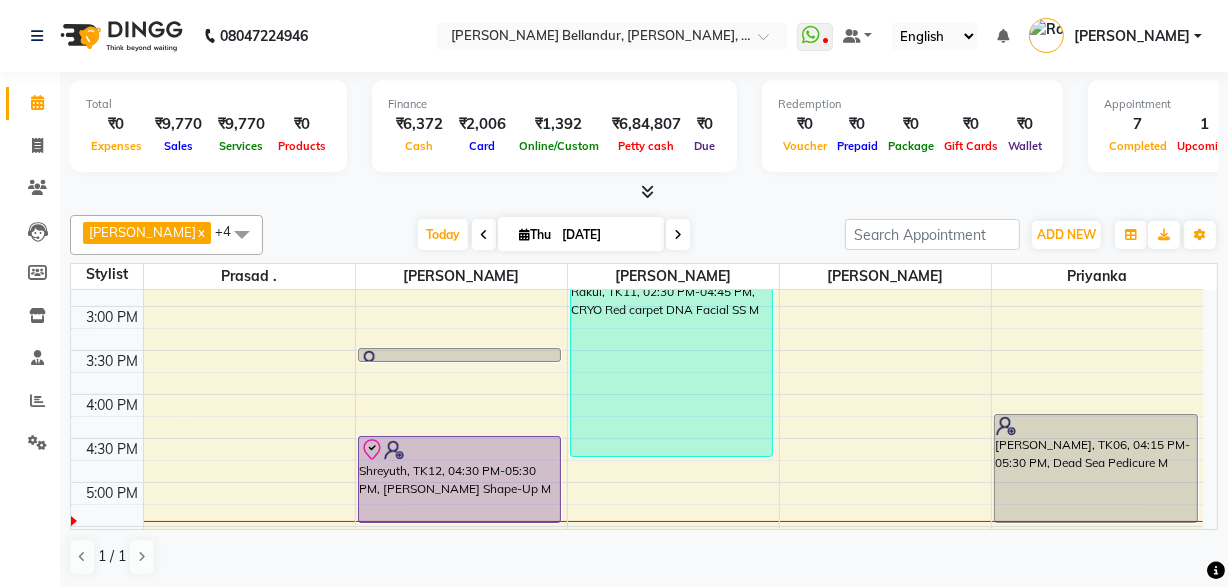 scroll, scrollTop: 900, scrollLeft: 0, axis: vertical 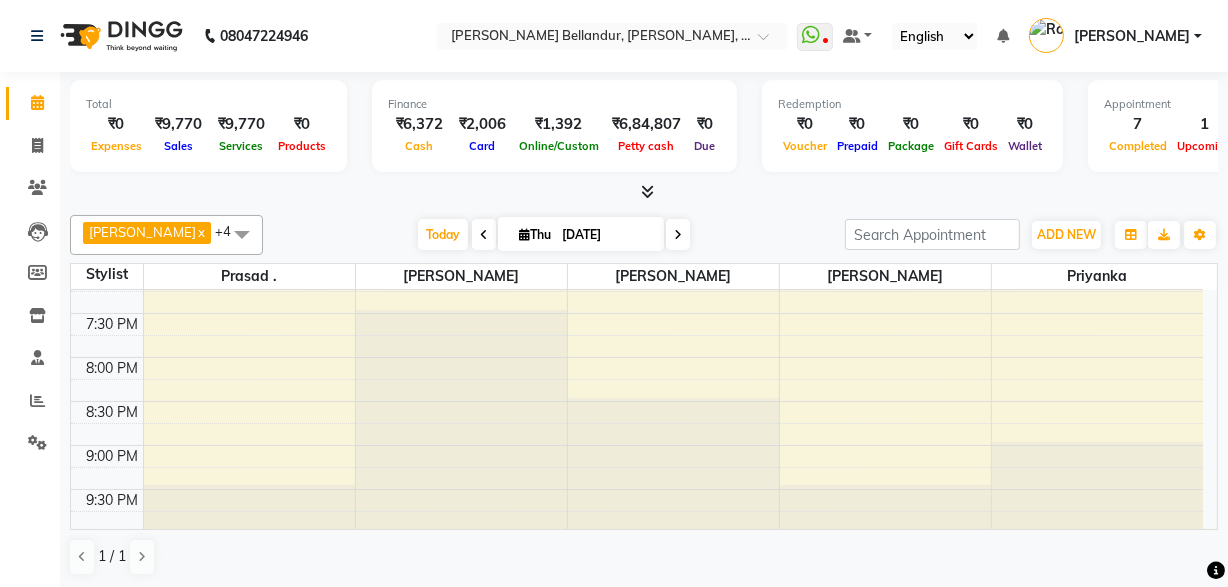 click at bounding box center (678, 234) 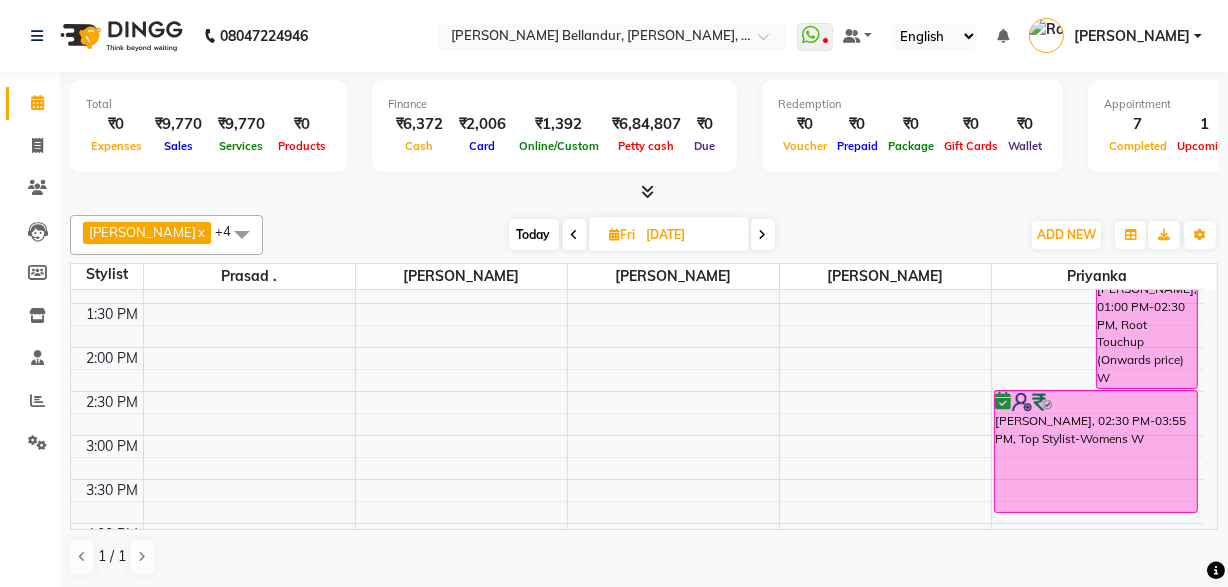 scroll, scrollTop: 180, scrollLeft: 0, axis: vertical 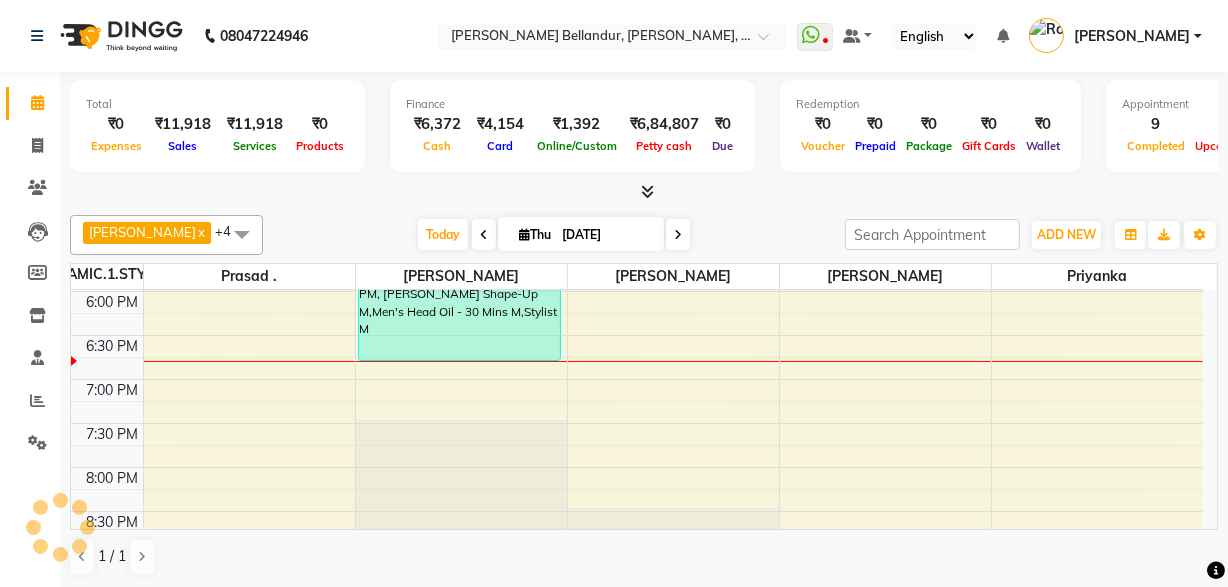 click at bounding box center (678, 235) 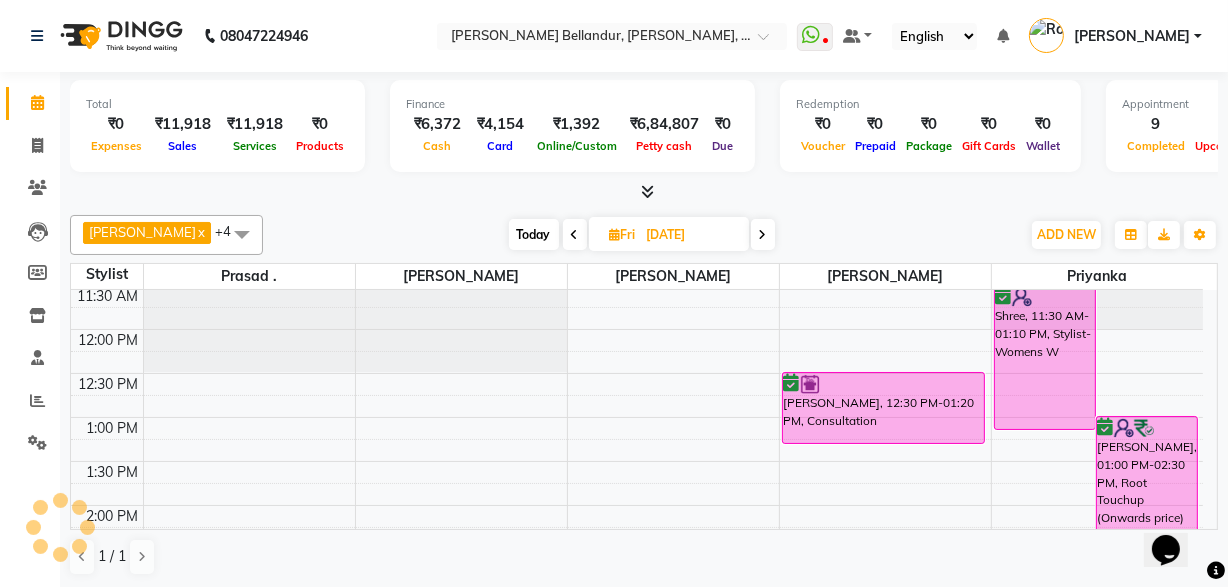 scroll, scrollTop: 179, scrollLeft: 0, axis: vertical 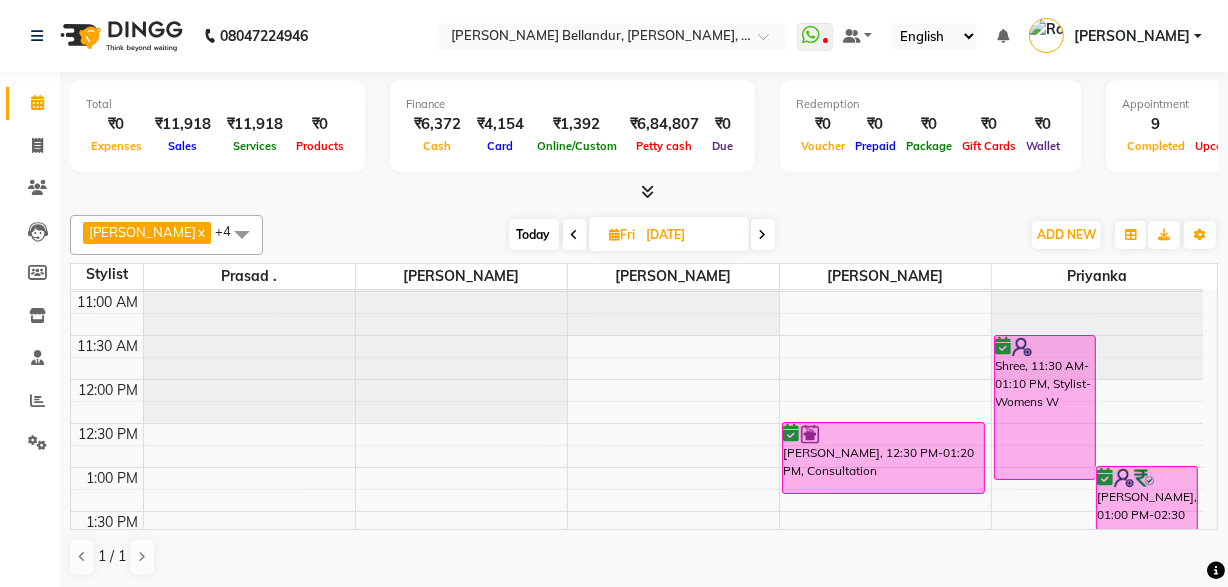 click on "9:00 AM 9:30 AM 10:00 AM 10:30 AM 11:00 AM 11:30 AM 12:00 PM 12:30 PM 1:00 PM 1:30 PM 2:00 PM 2:30 PM 3:00 PM 3:30 PM 4:00 PM 4:30 PM 5:00 PM 5:30 PM 6:00 PM 6:30 PM 7:00 PM 7:30 PM 8:00 PM 8:30 PM 9:00 PM 9:30 PM     narasimhanull, 06:00 PM-07:35 PM, Stylist M     Meghna, 12:30 PM-01:20 PM, Consultation     Abhisek, 06:30 PM-07:30 PM, Beard Shape-Up M     Shree, 11:30 AM-01:10 PM, Stylist-Womens W     Samriti, 01:00 PM-02:30 PM, Root Touchup (Onwards price) W     Samriti, 02:30 PM-03:55 PM, Top Stylist-Womens W" at bounding box center [637, 687] 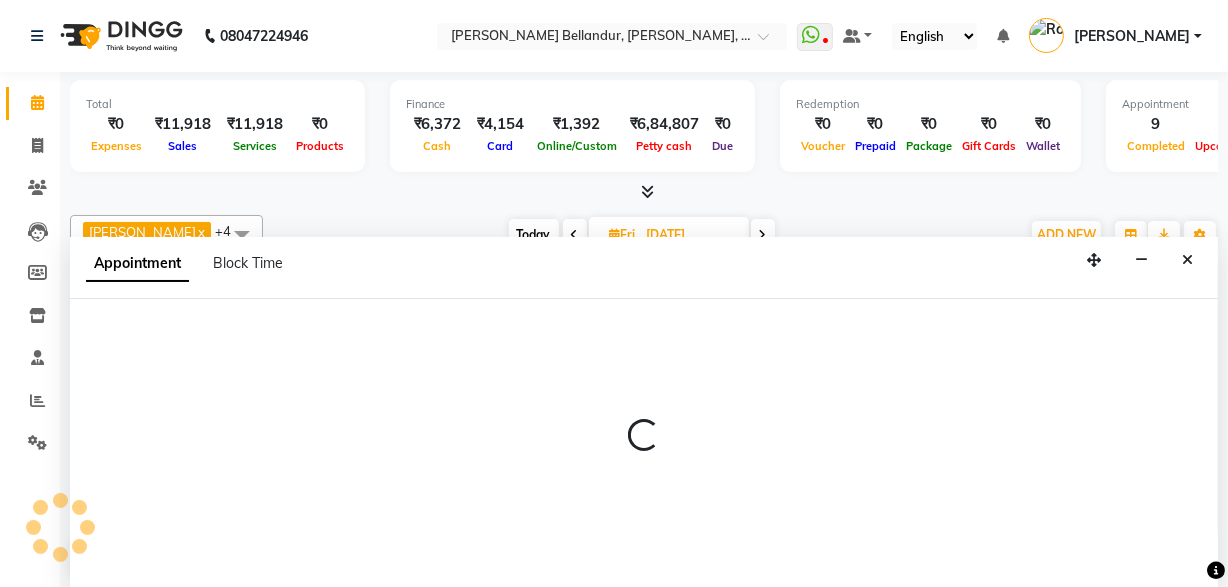 scroll, scrollTop: 0, scrollLeft: 0, axis: both 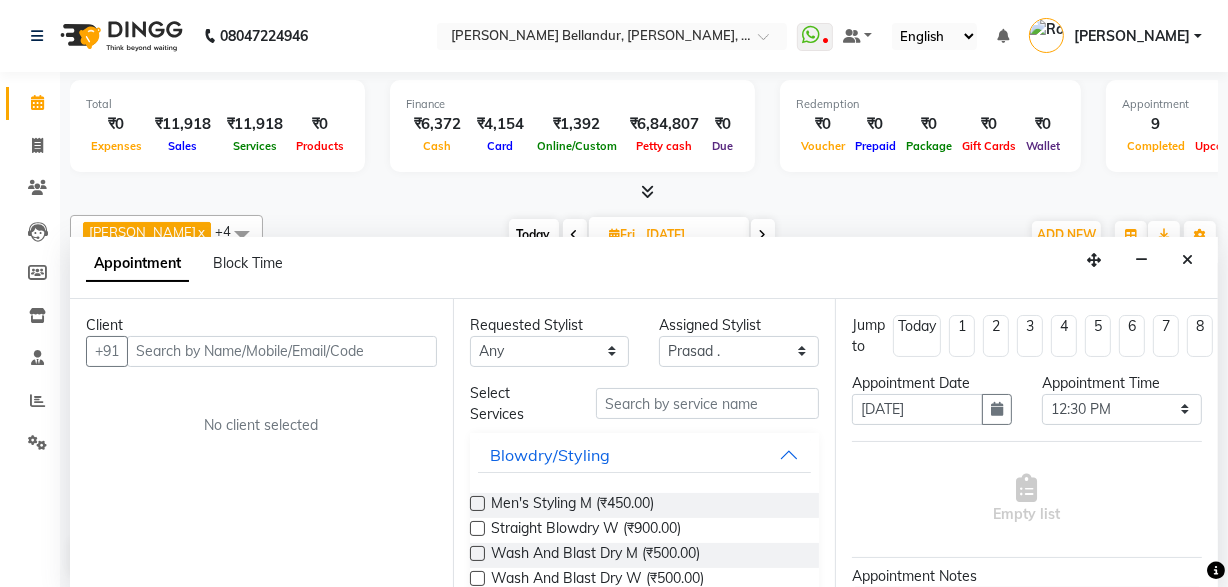 click at bounding box center [282, 351] 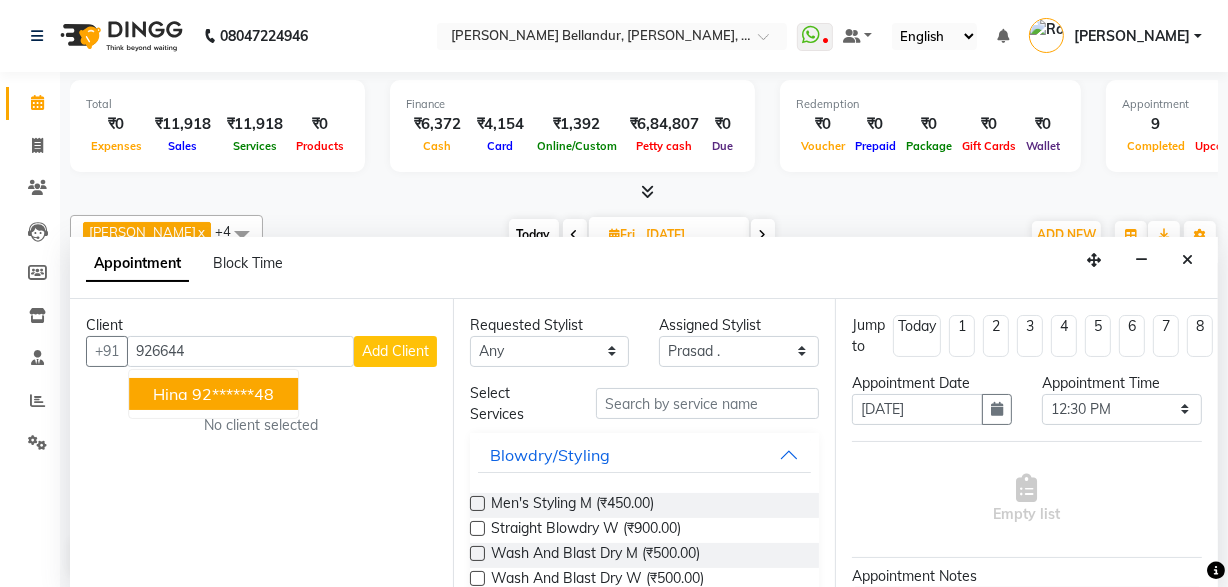 click on "Hina  92******48" at bounding box center [213, 394] 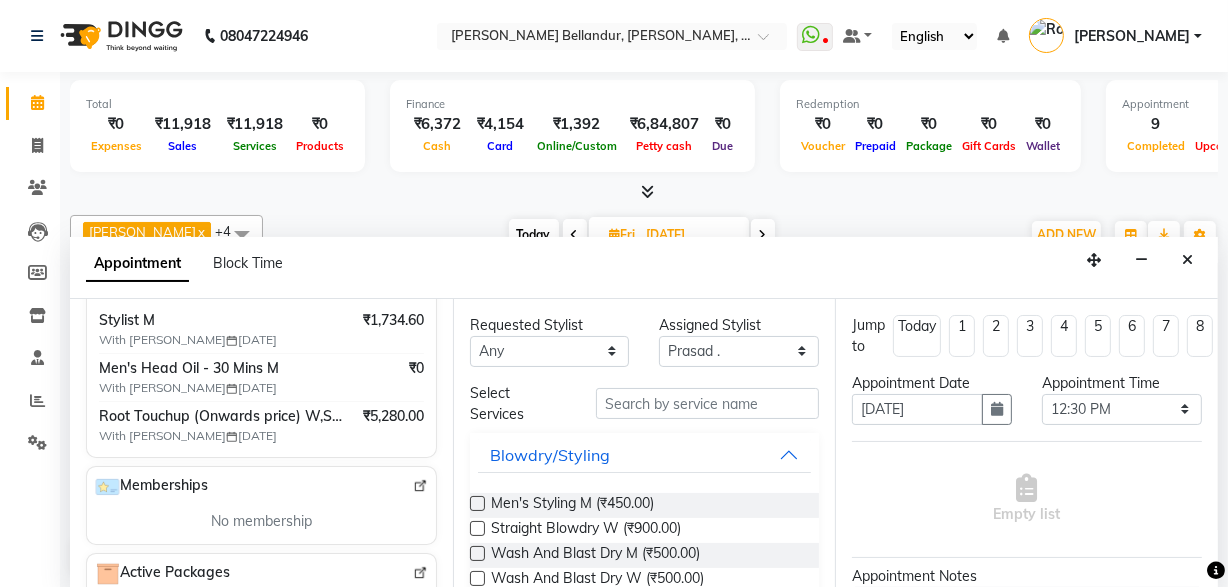 scroll, scrollTop: 420, scrollLeft: 0, axis: vertical 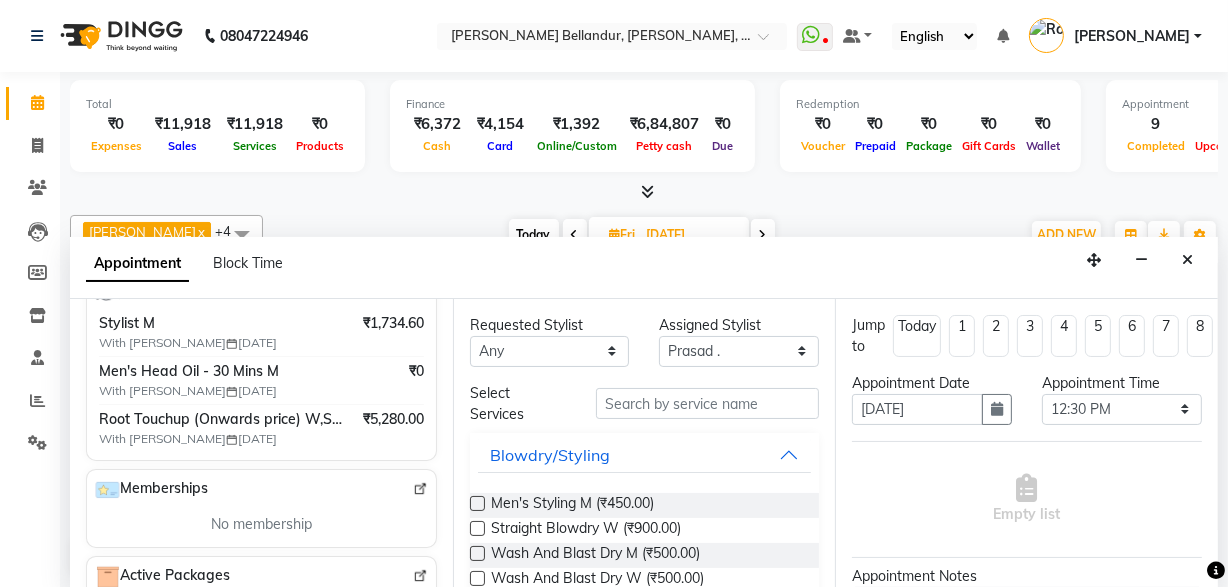 type on "92******48" 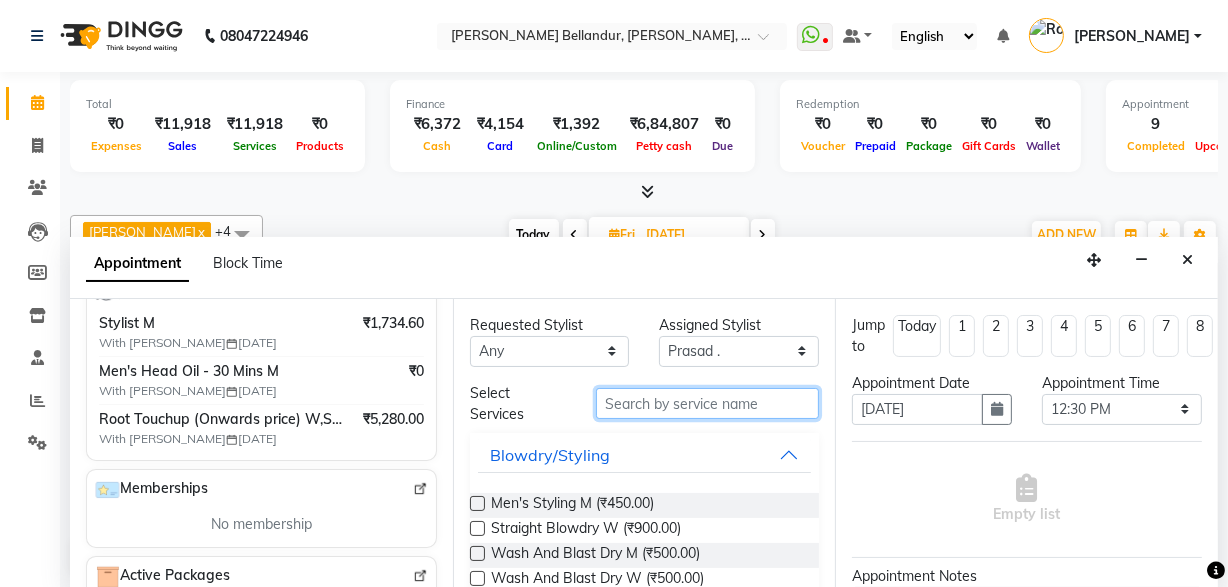 click at bounding box center [707, 403] 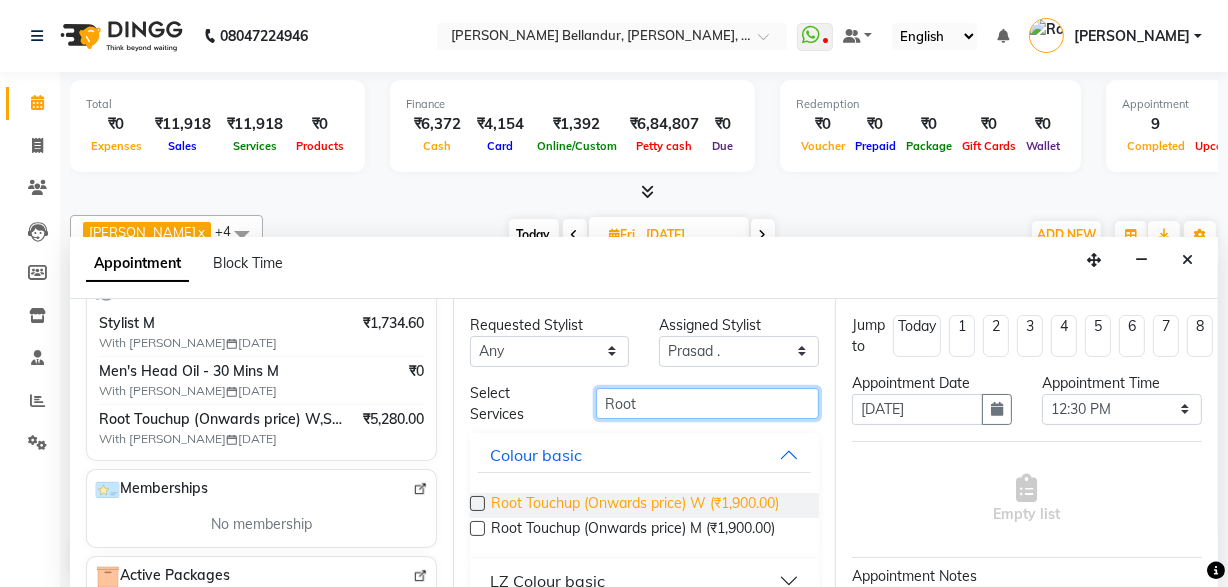 type on "Root" 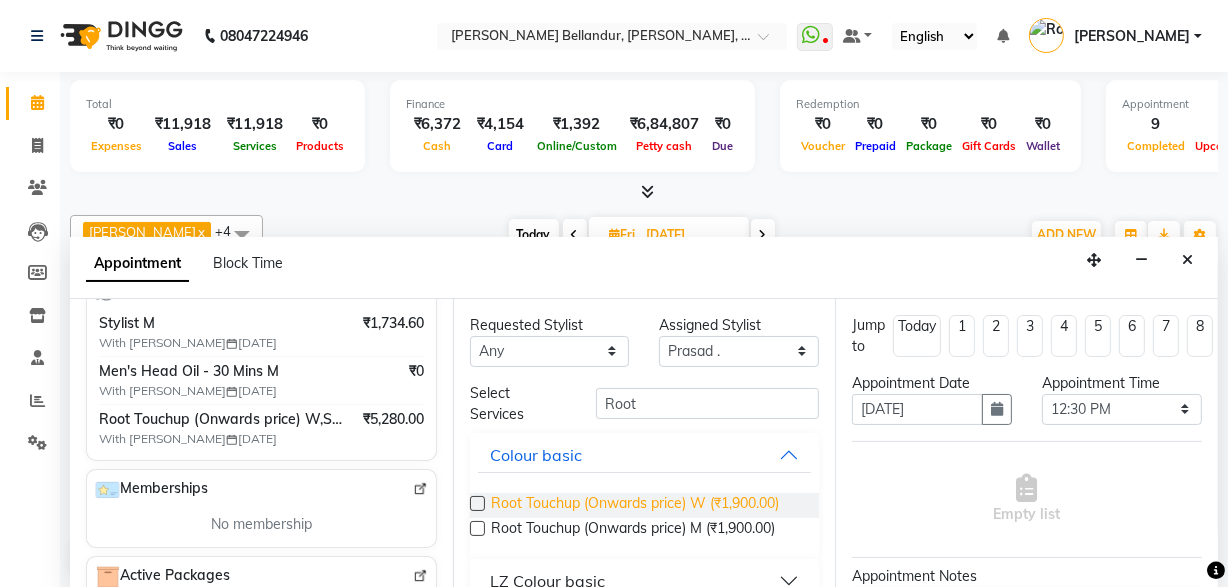 click on "Root Touchup (Onwards price) W (₹1,900.00)" at bounding box center [635, 505] 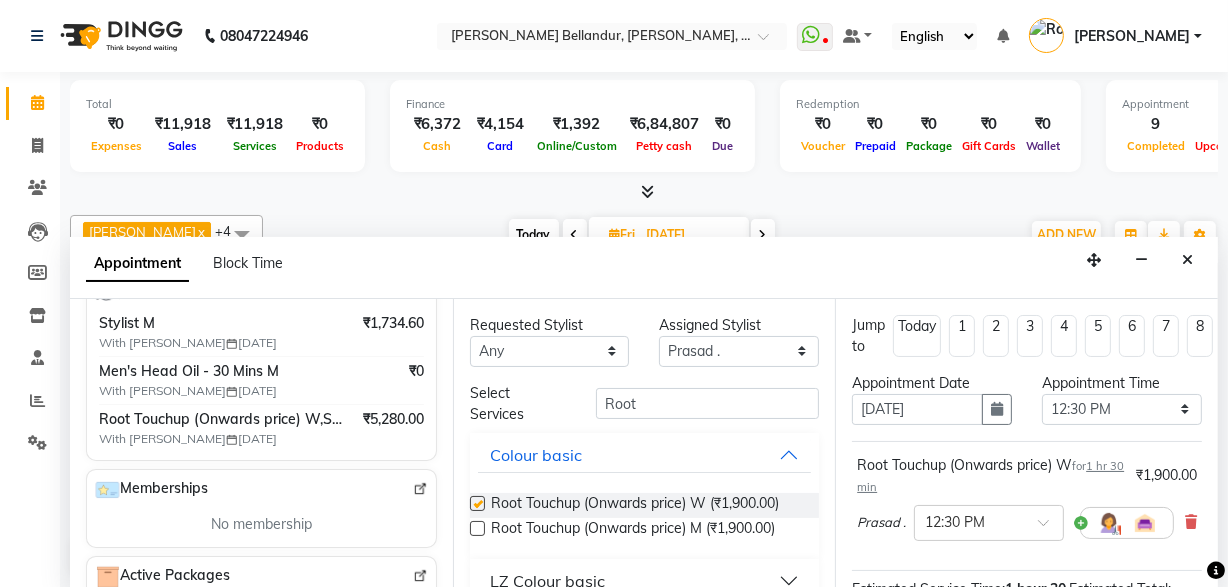 checkbox on "false" 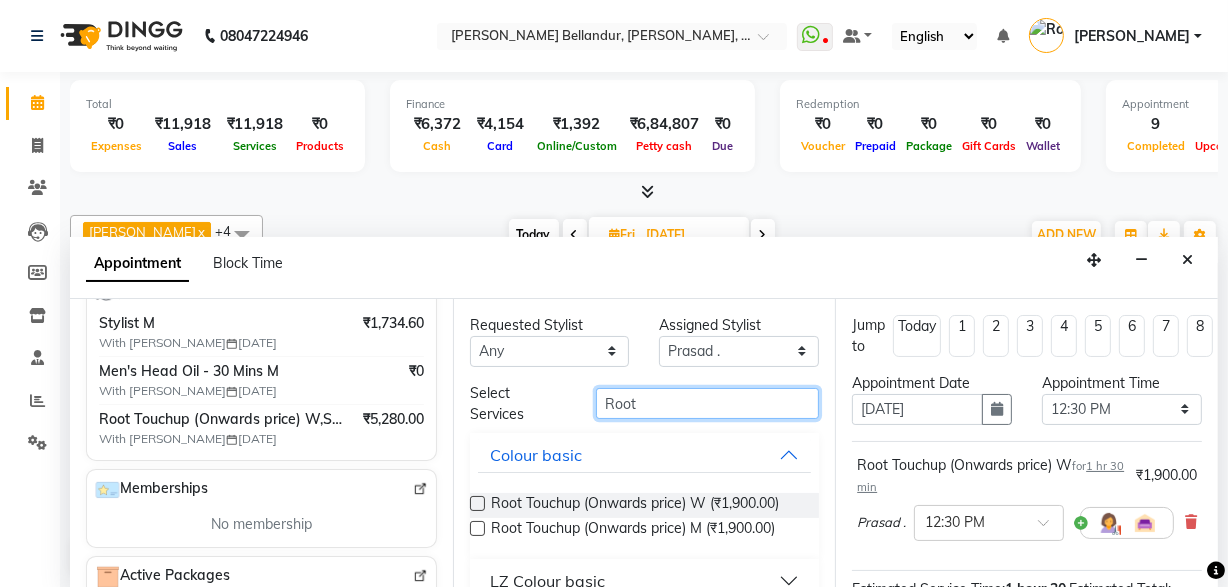 click on "Root" at bounding box center [707, 403] 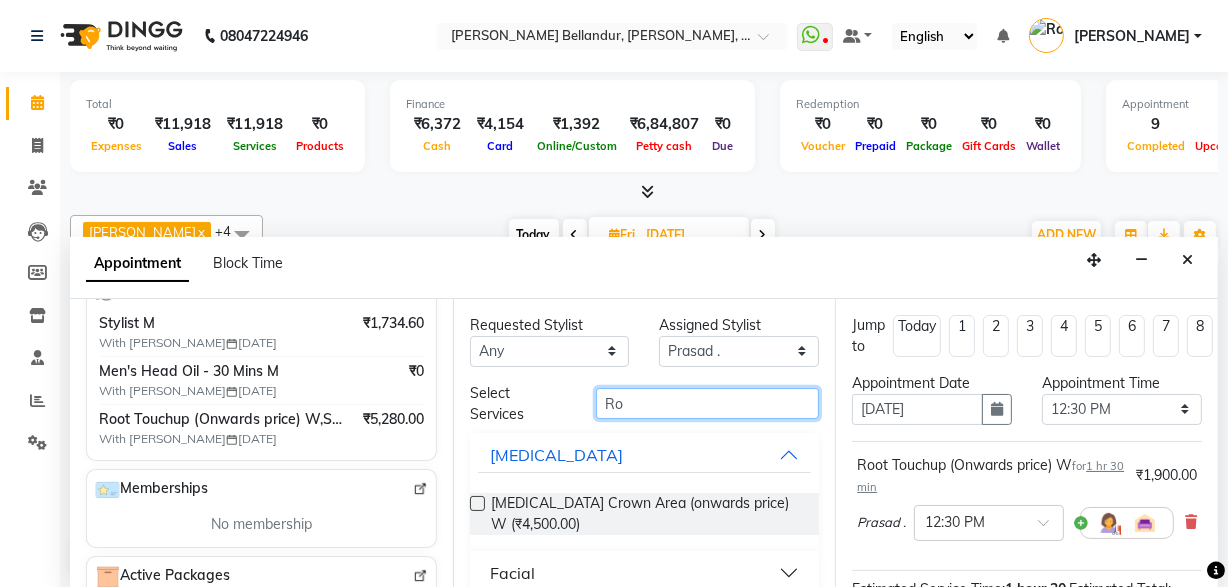type on "R" 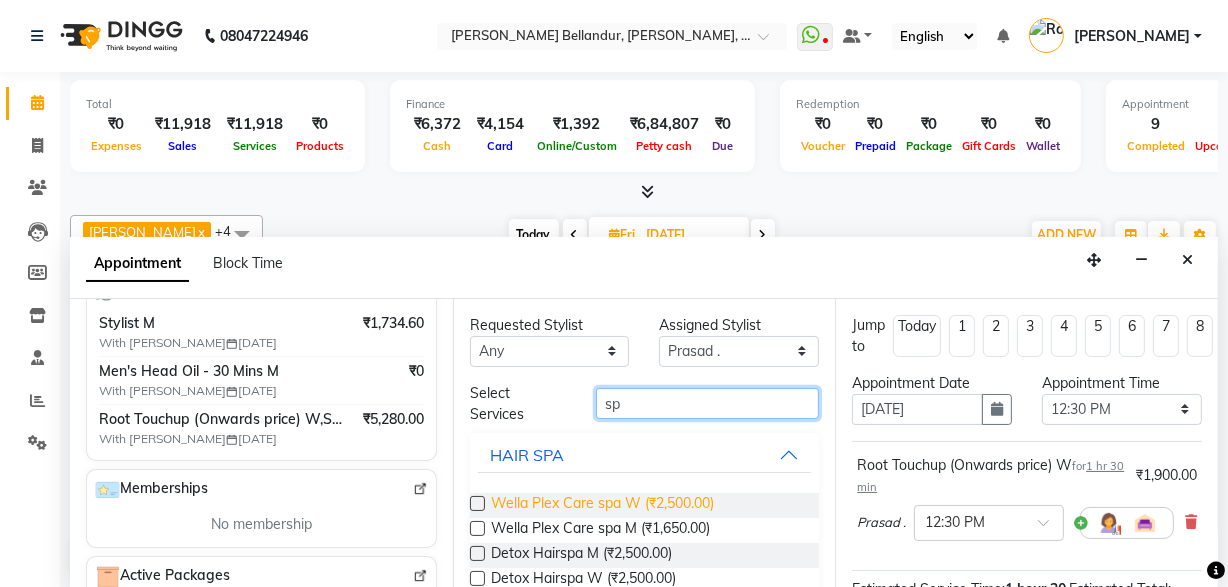 type on "sp" 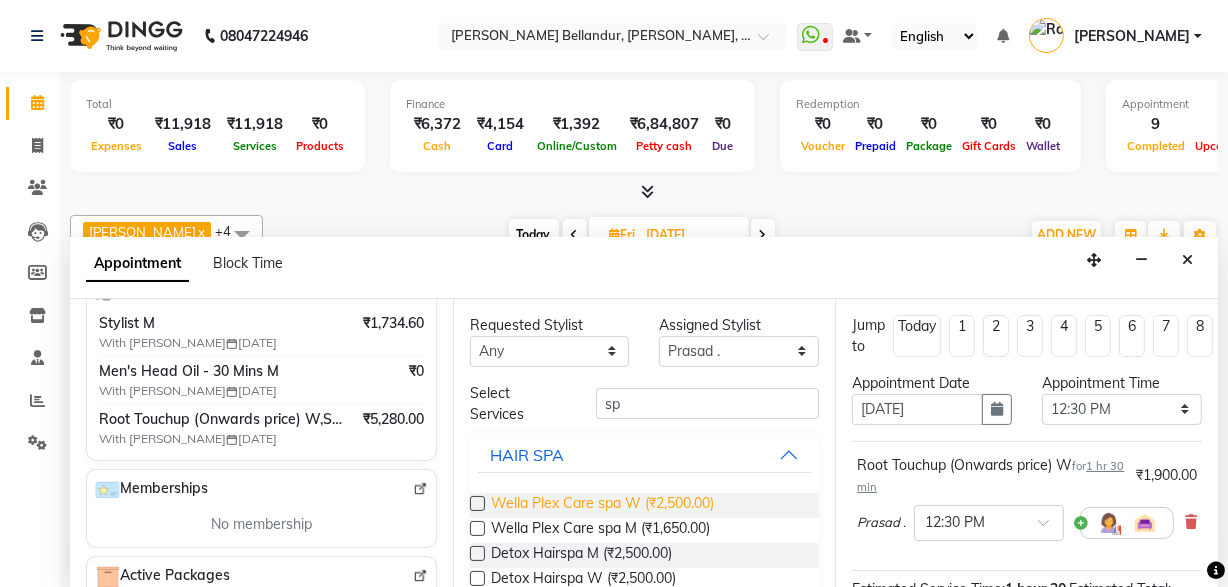 click on "Wella Plex Care spa W (₹2,500.00)" at bounding box center [602, 505] 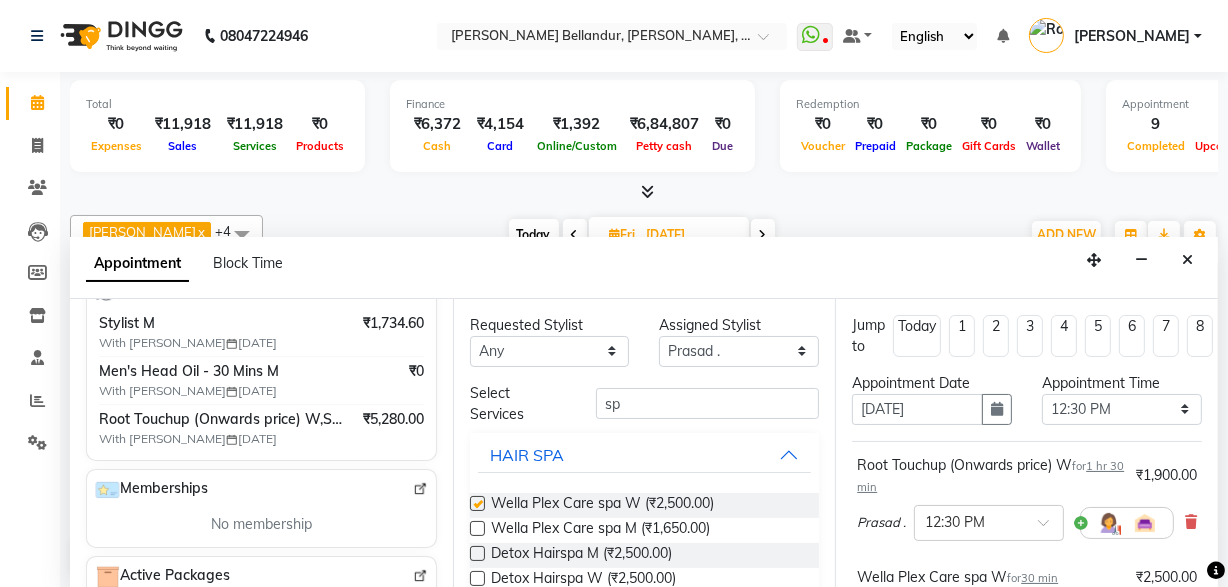 checkbox on "false" 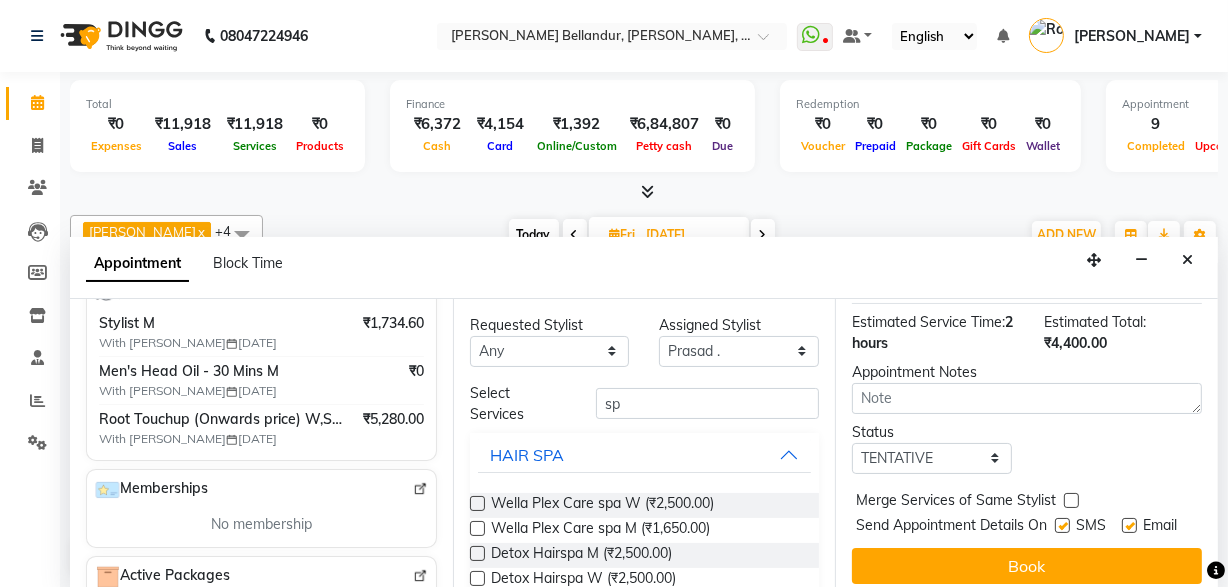 scroll, scrollTop: 404, scrollLeft: 0, axis: vertical 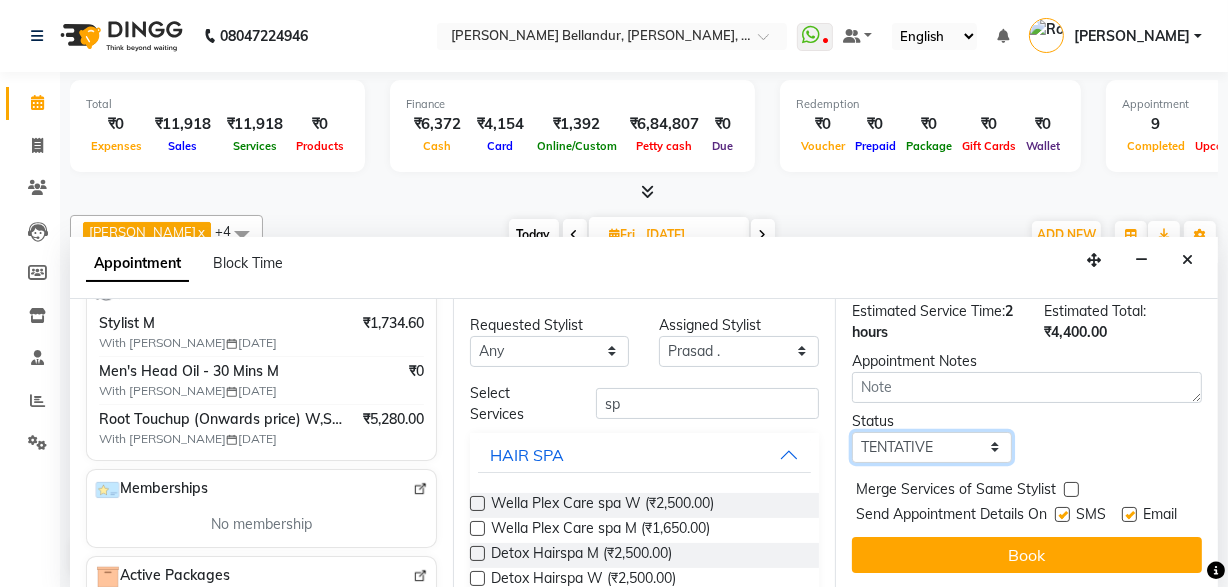 click on "Select TENTATIVE CONFIRM UPCOMING" at bounding box center (932, 447) 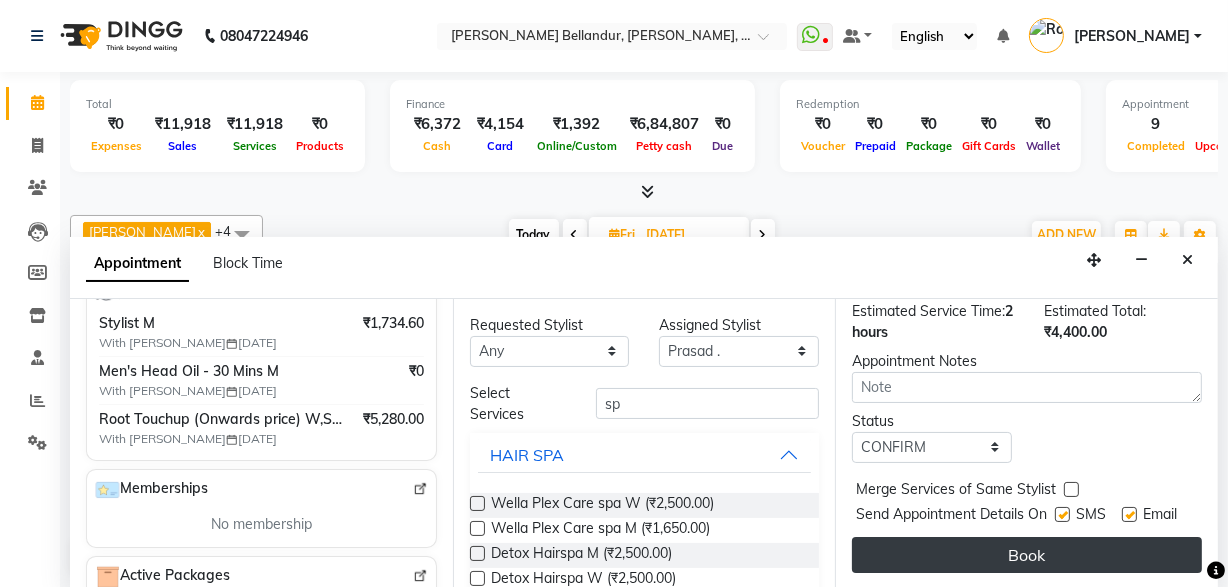 click on "Book" at bounding box center (1027, 555) 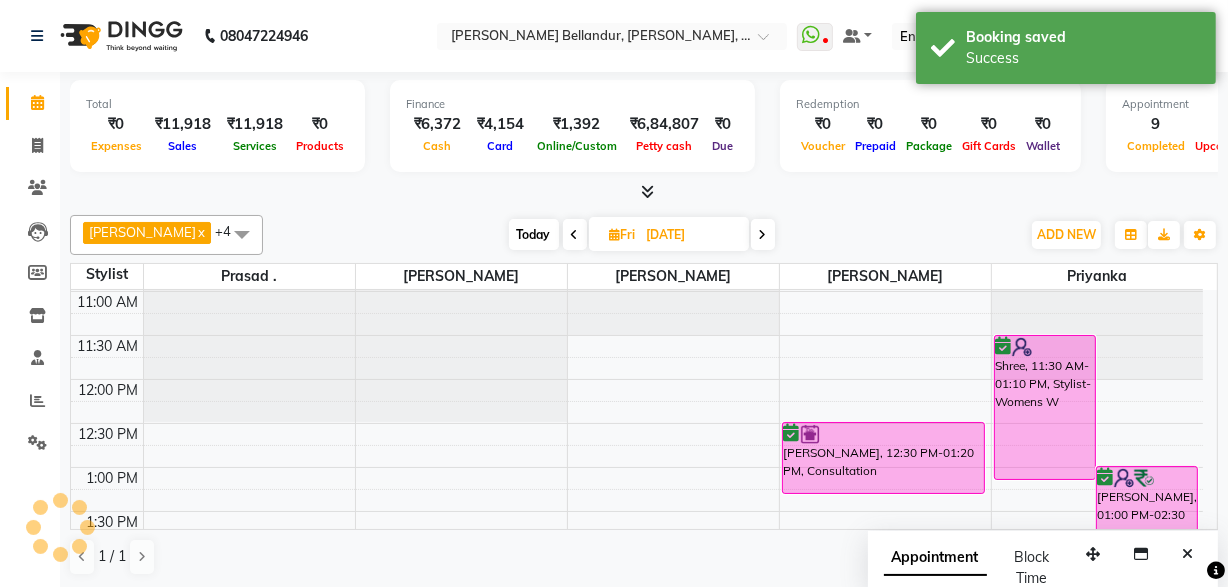scroll, scrollTop: 0, scrollLeft: 0, axis: both 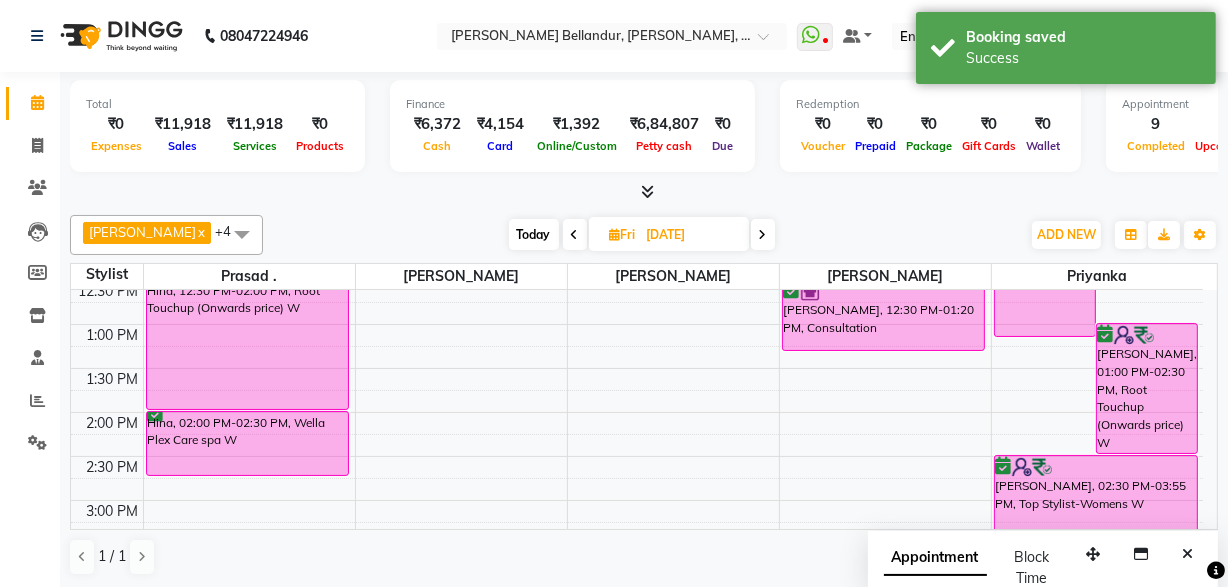 drag, startPoint x: 247, startPoint y: 450, endPoint x: 245, endPoint y: 462, distance: 12.165525 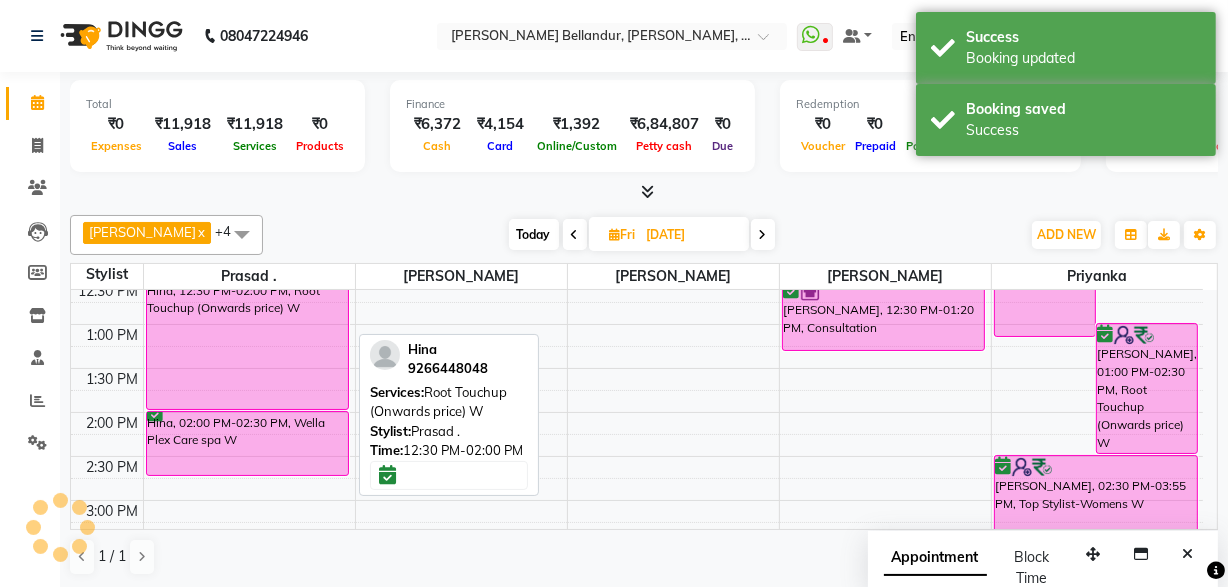 click on "Hina, 12:30 PM-02:00 PM, Root Touchup (Onwards price) W" at bounding box center [248, 344] 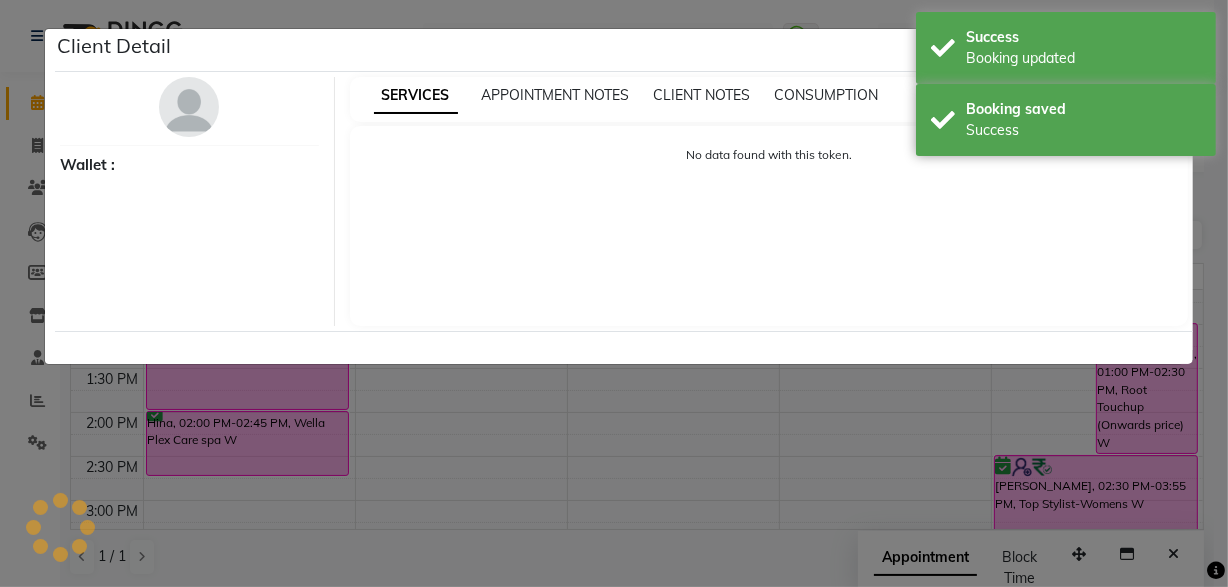 select on "6" 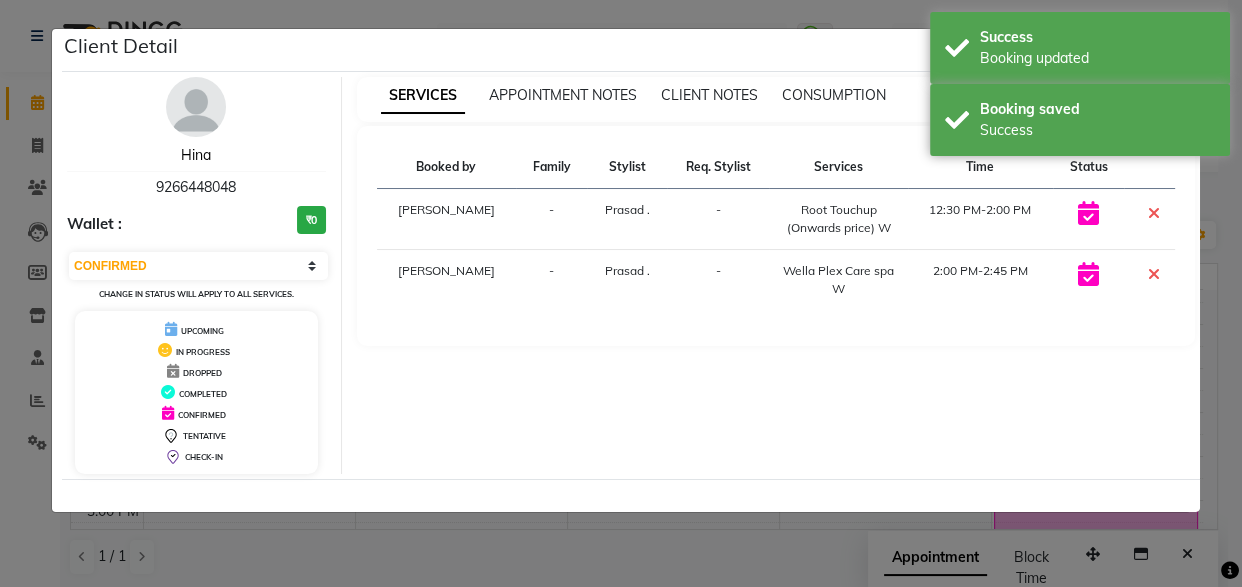 click on "Hina" at bounding box center [196, 155] 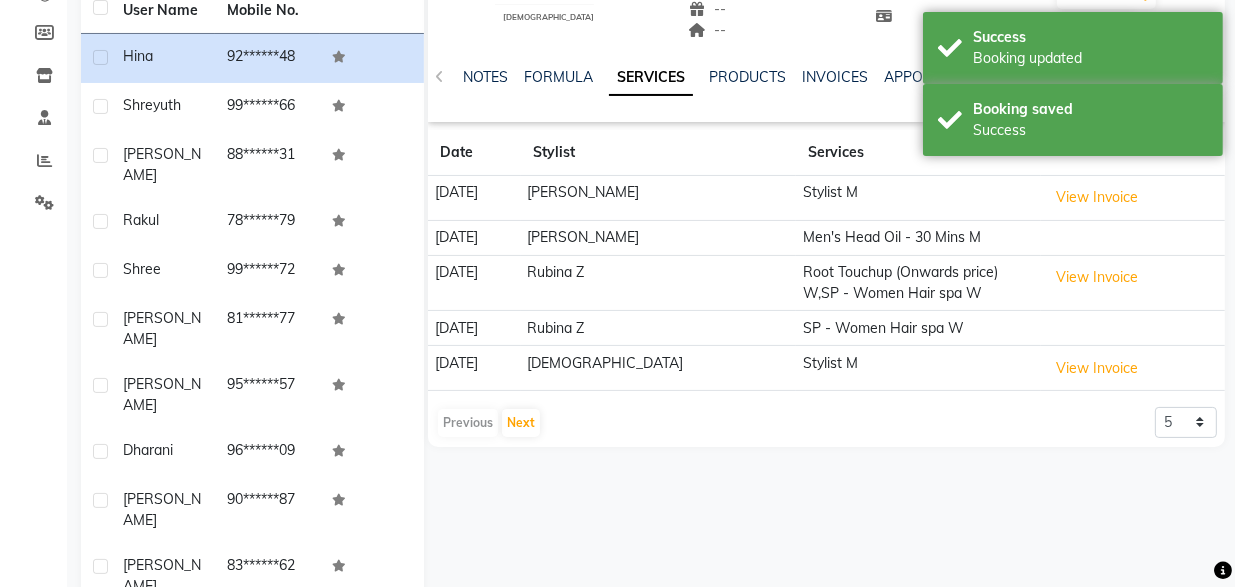 scroll, scrollTop: 240, scrollLeft: 0, axis: vertical 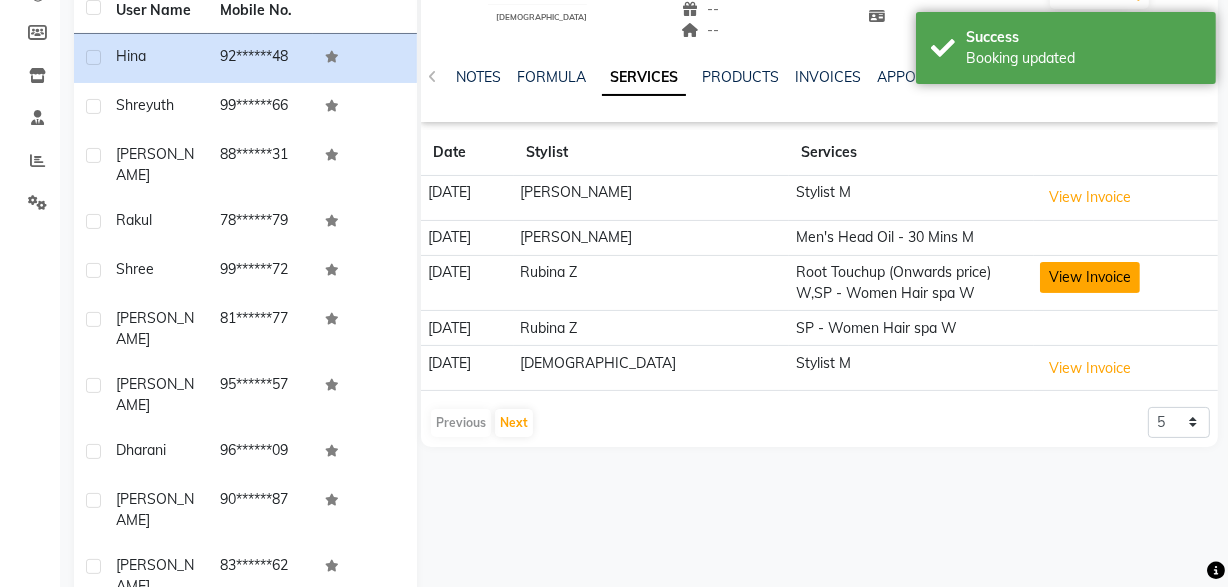 click on "View Invoice" 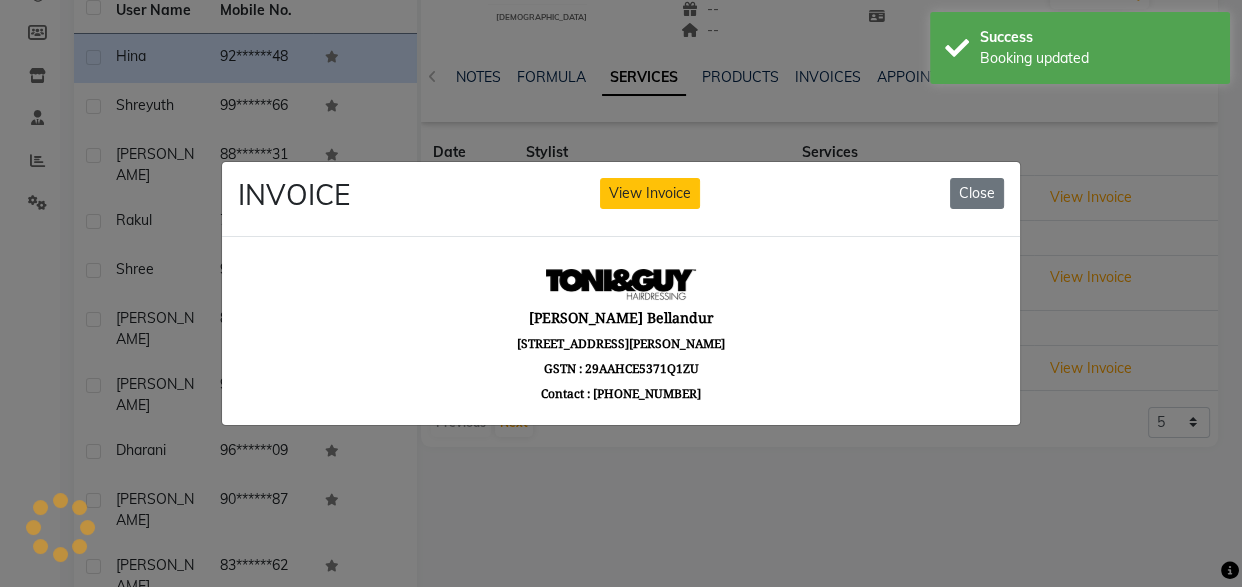 scroll, scrollTop: 0, scrollLeft: 0, axis: both 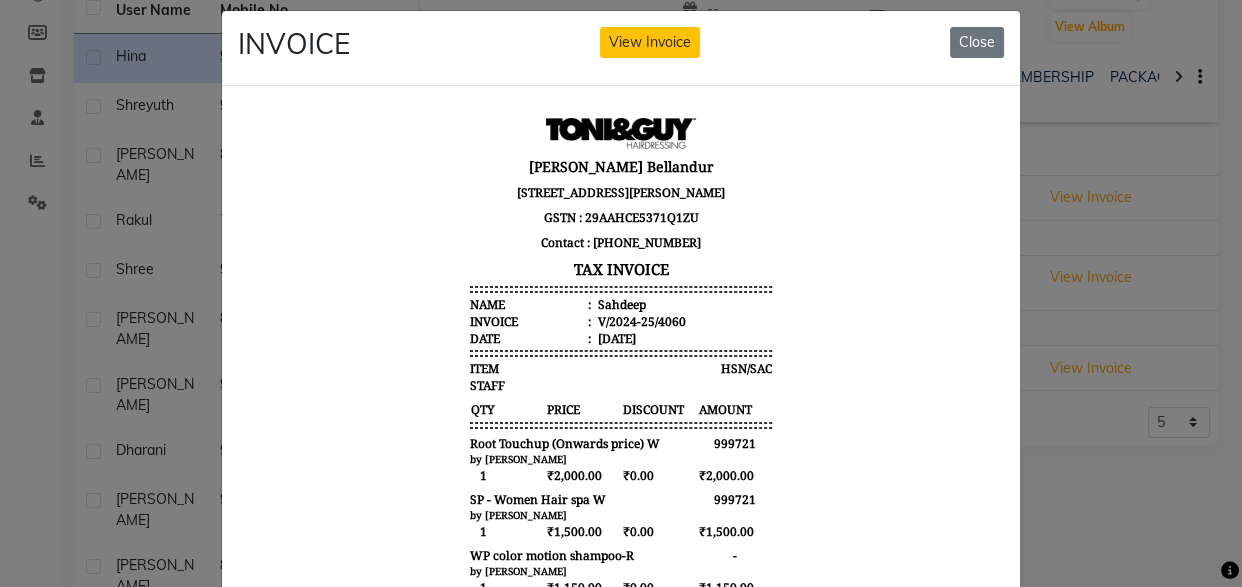 click on "INVOICE View Invoice Close" 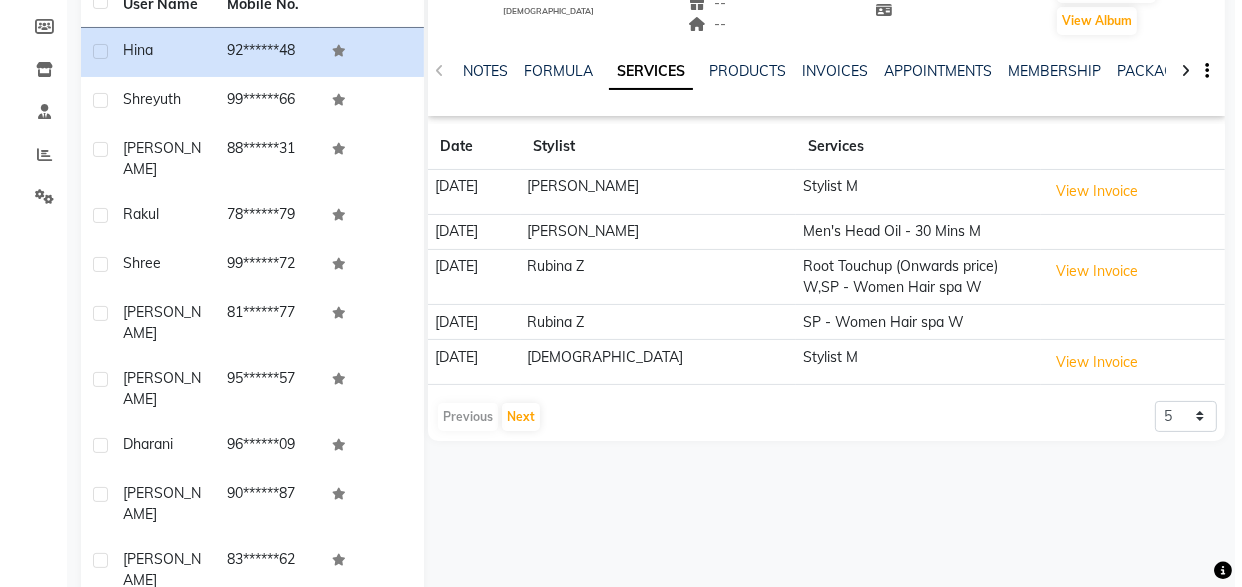 scroll, scrollTop: 248, scrollLeft: 0, axis: vertical 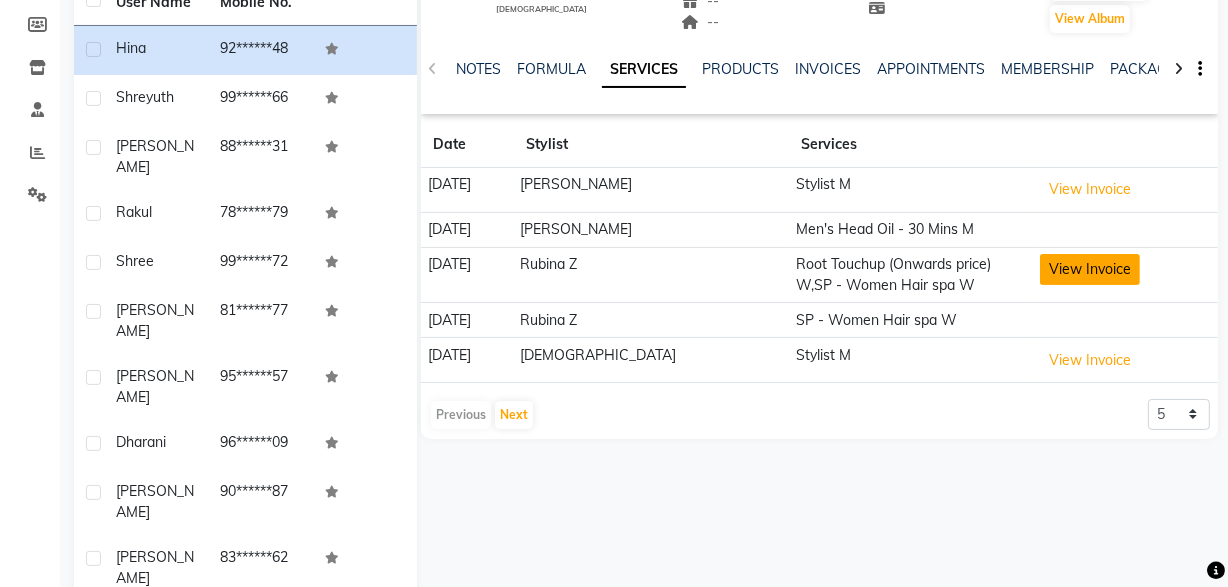 click on "View Invoice" 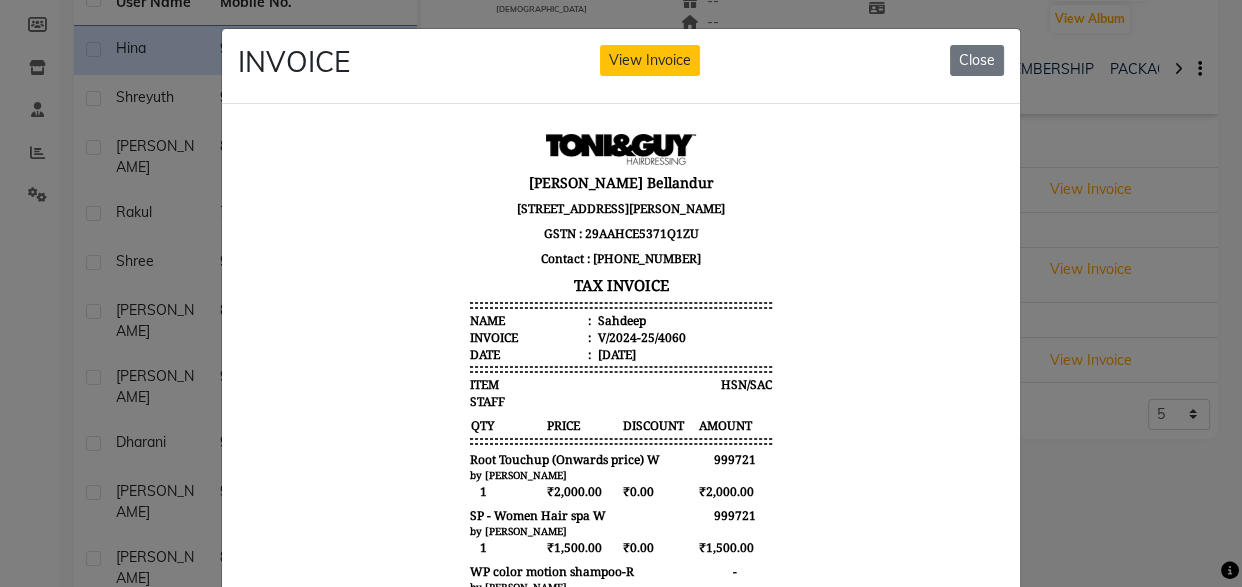 scroll, scrollTop: 15, scrollLeft: 0, axis: vertical 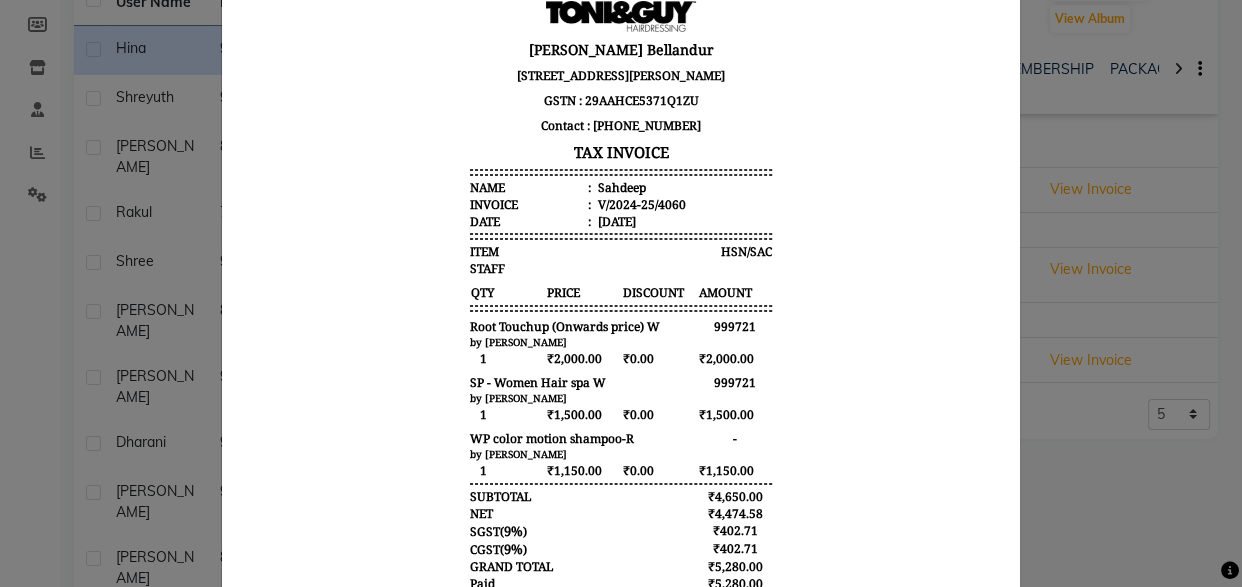 click on "INVOICE View Invoice Close" 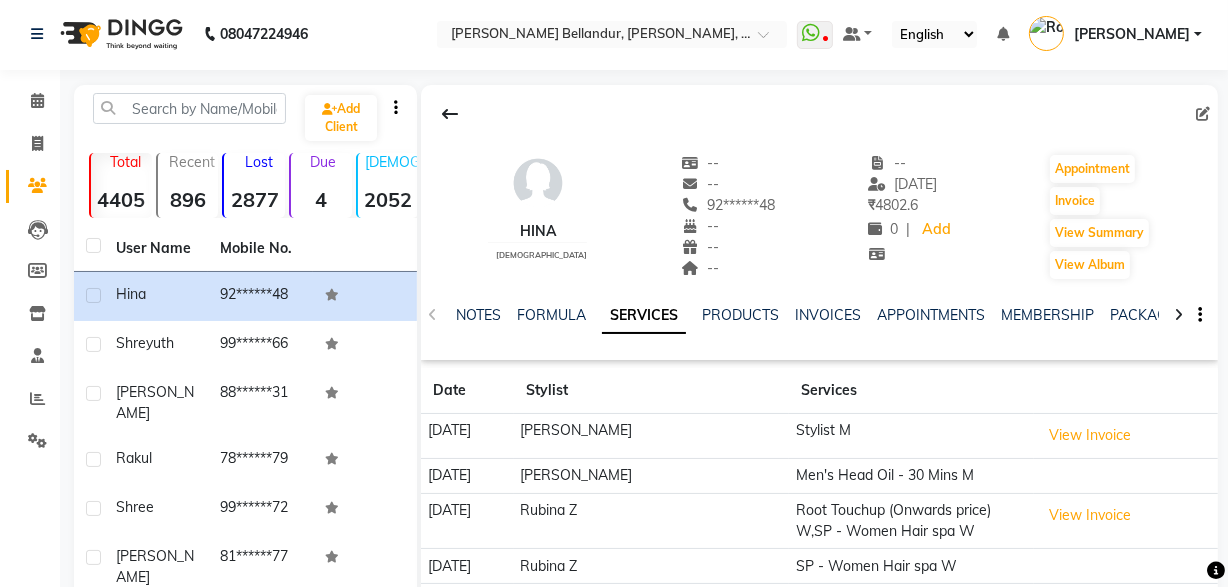 scroll, scrollTop: 0, scrollLeft: 0, axis: both 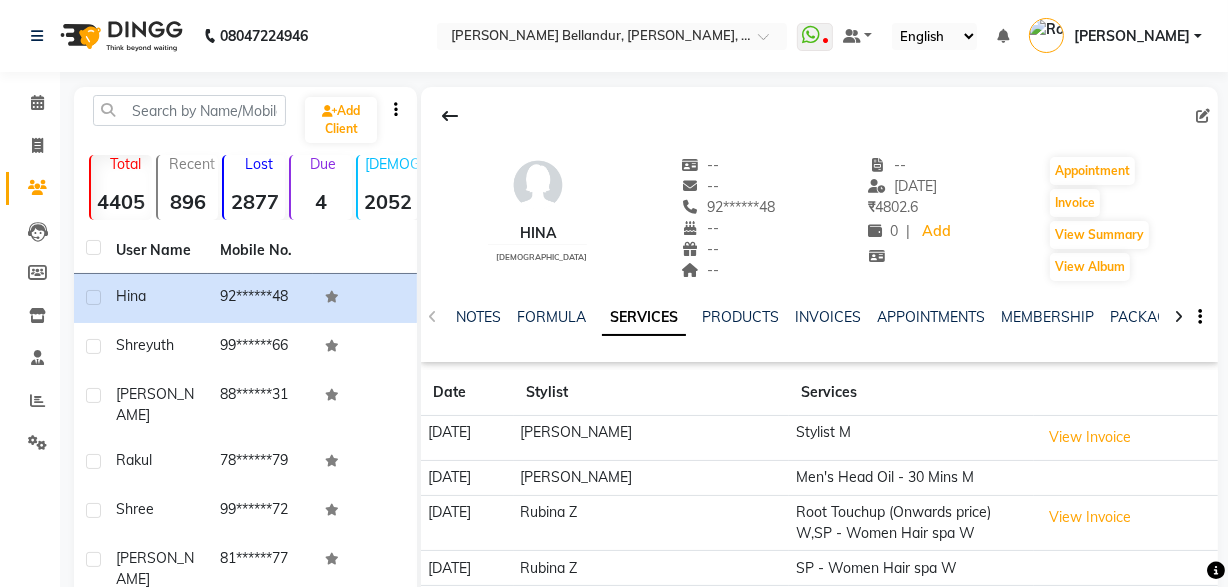 click on "Calendar" 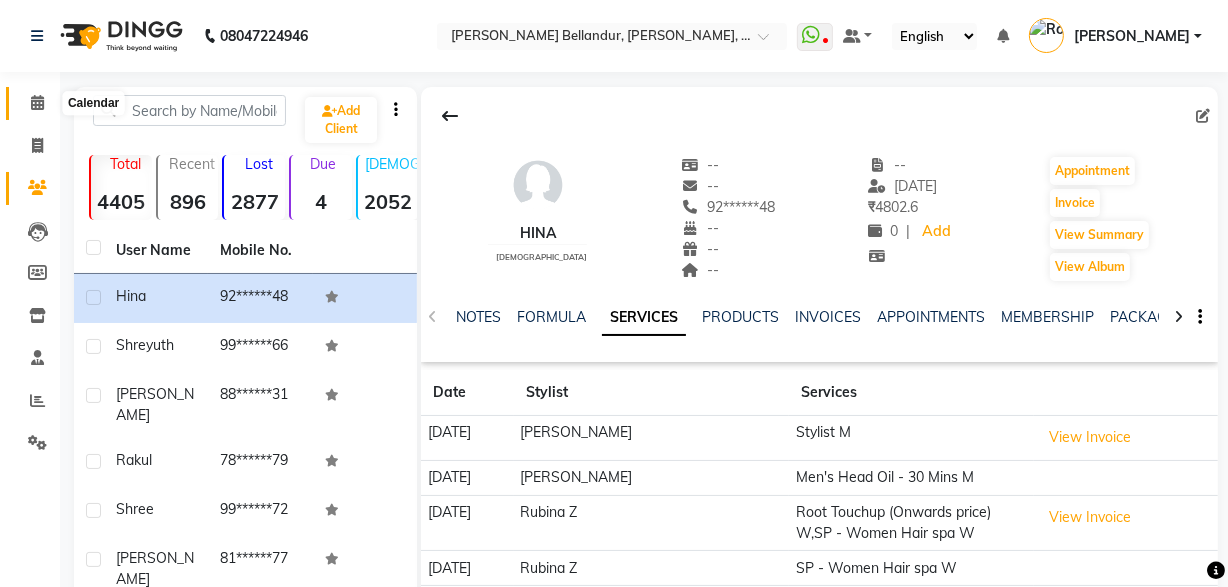 click 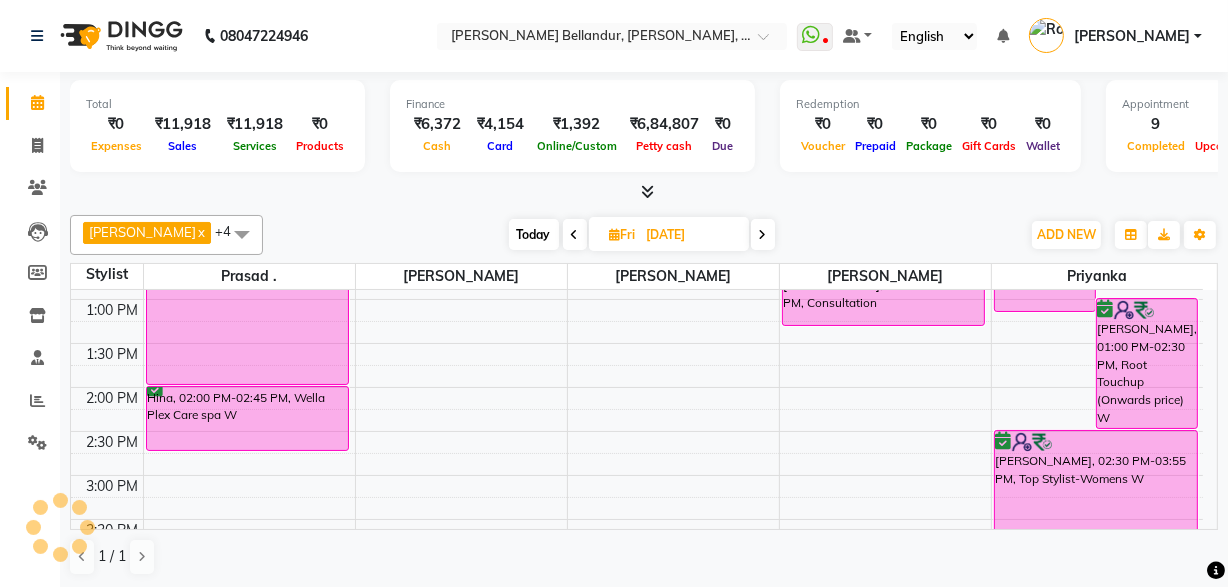 scroll, scrollTop: 396, scrollLeft: 0, axis: vertical 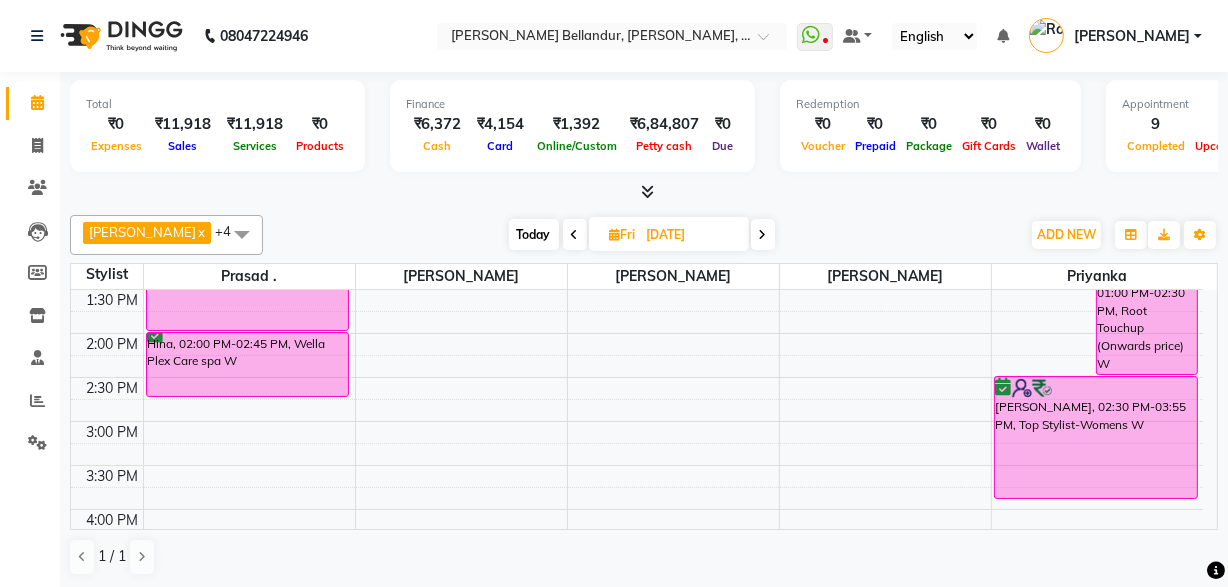 click on "Today" at bounding box center [534, 234] 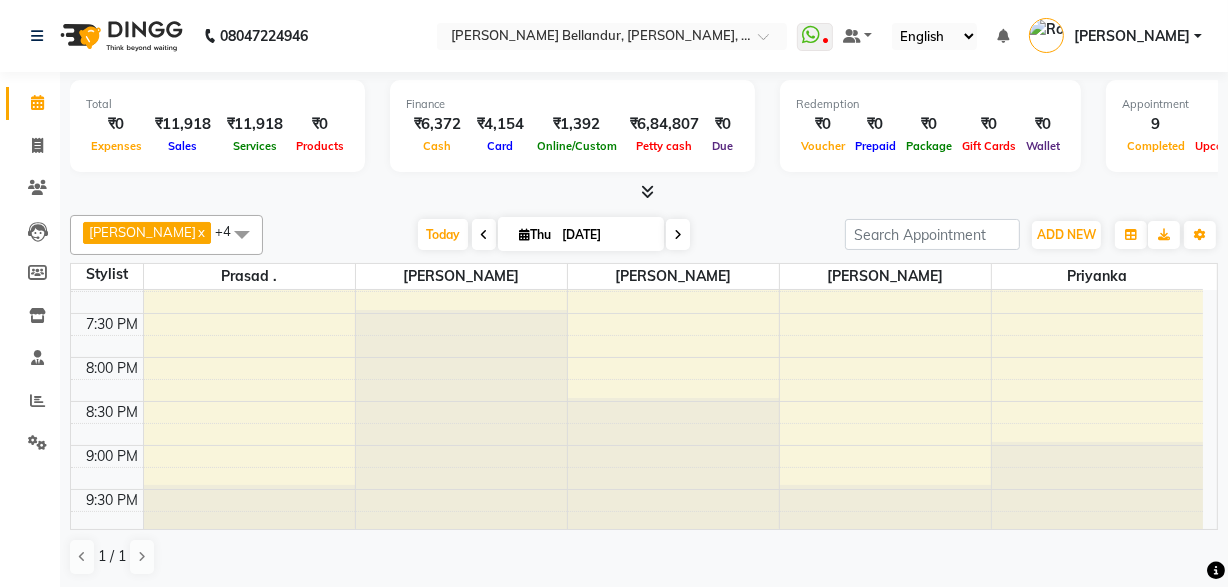click at bounding box center [678, 234] 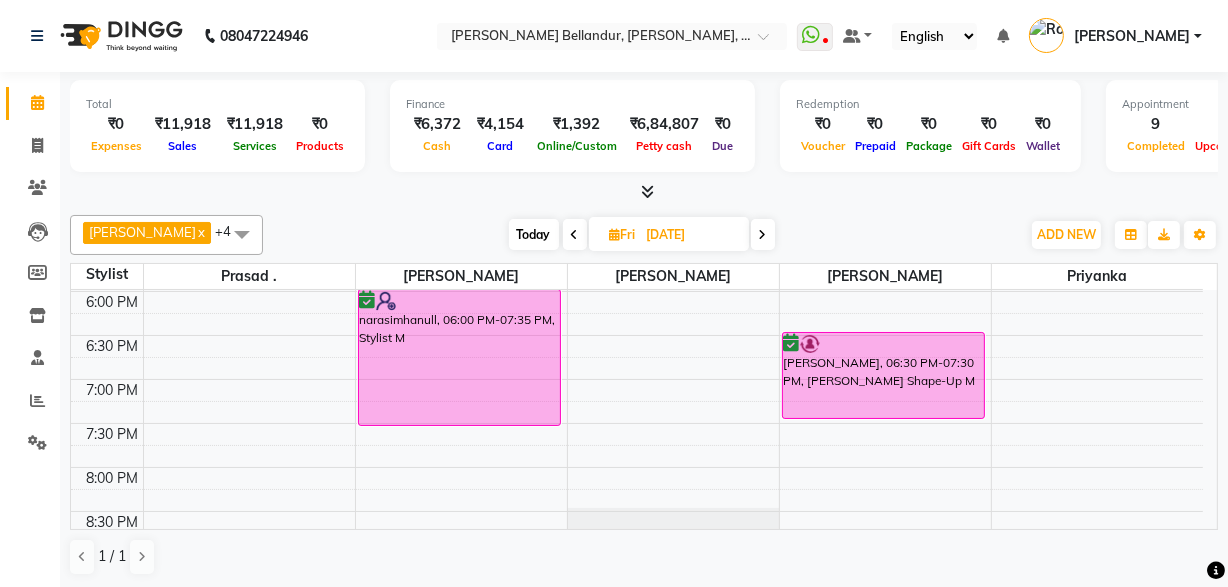 click on "Today" at bounding box center (534, 234) 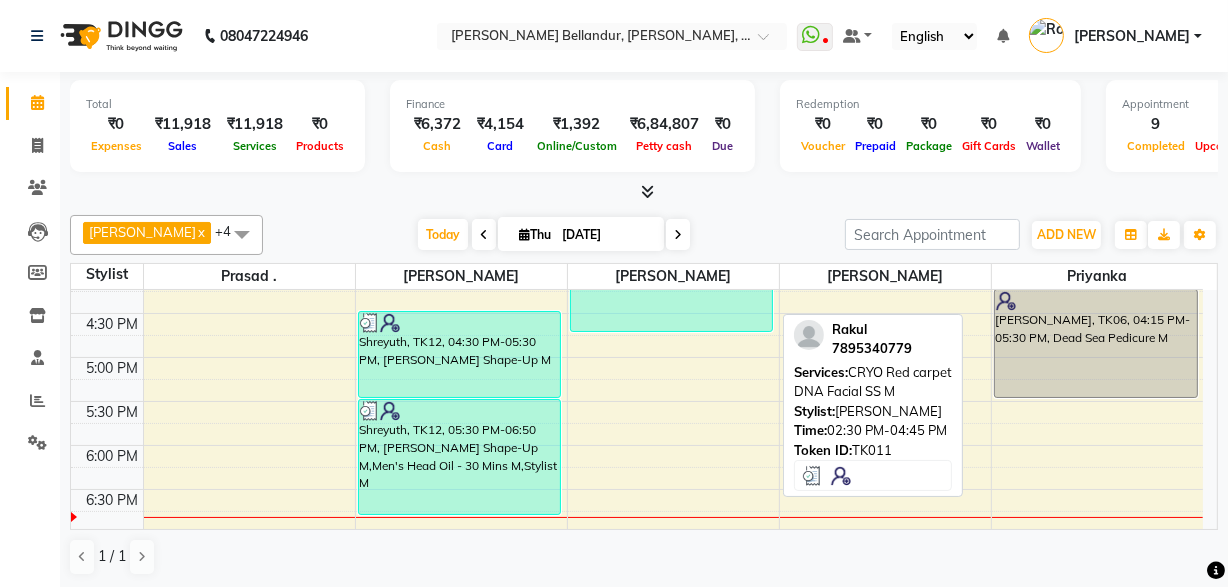 scroll, scrollTop: 900, scrollLeft: 0, axis: vertical 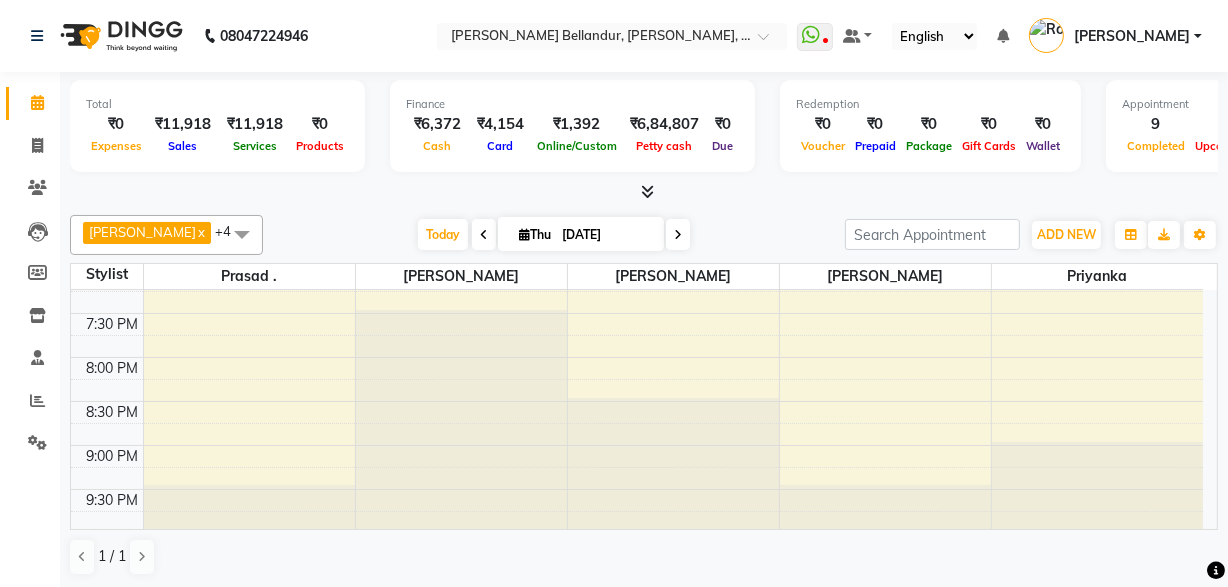 click at bounding box center [678, 235] 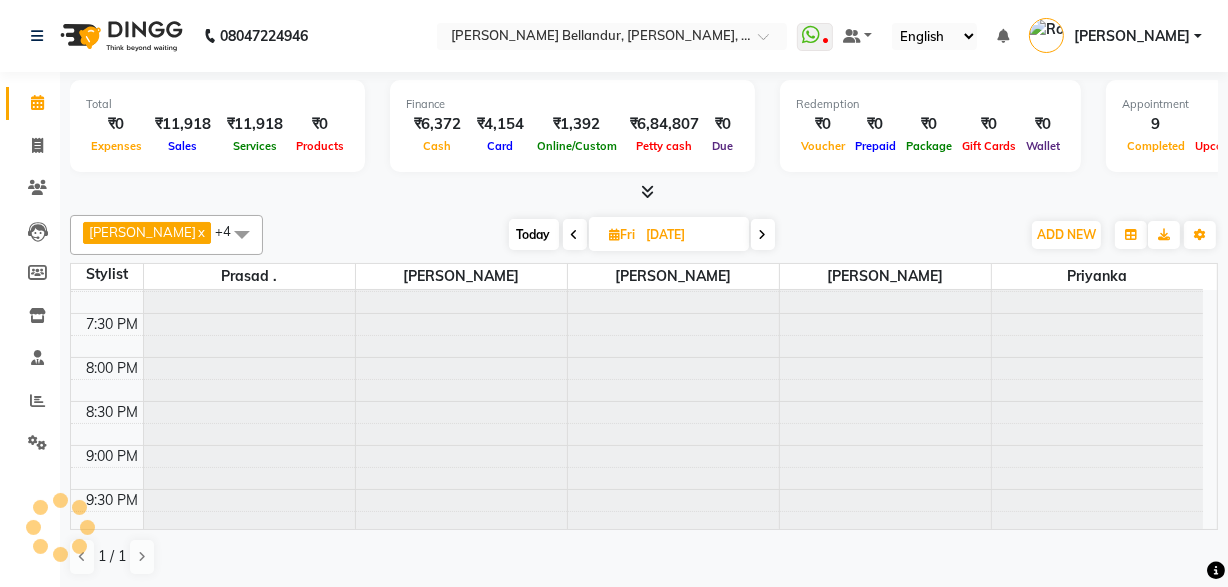 scroll, scrollTop: 790, scrollLeft: 0, axis: vertical 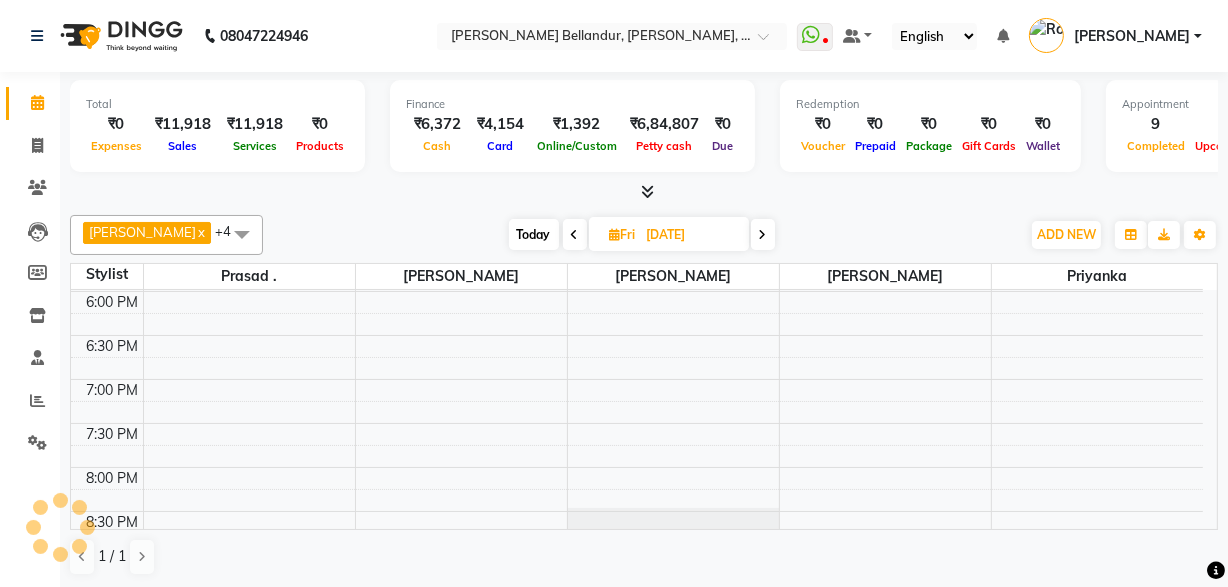 click on "Today" at bounding box center (534, 234) 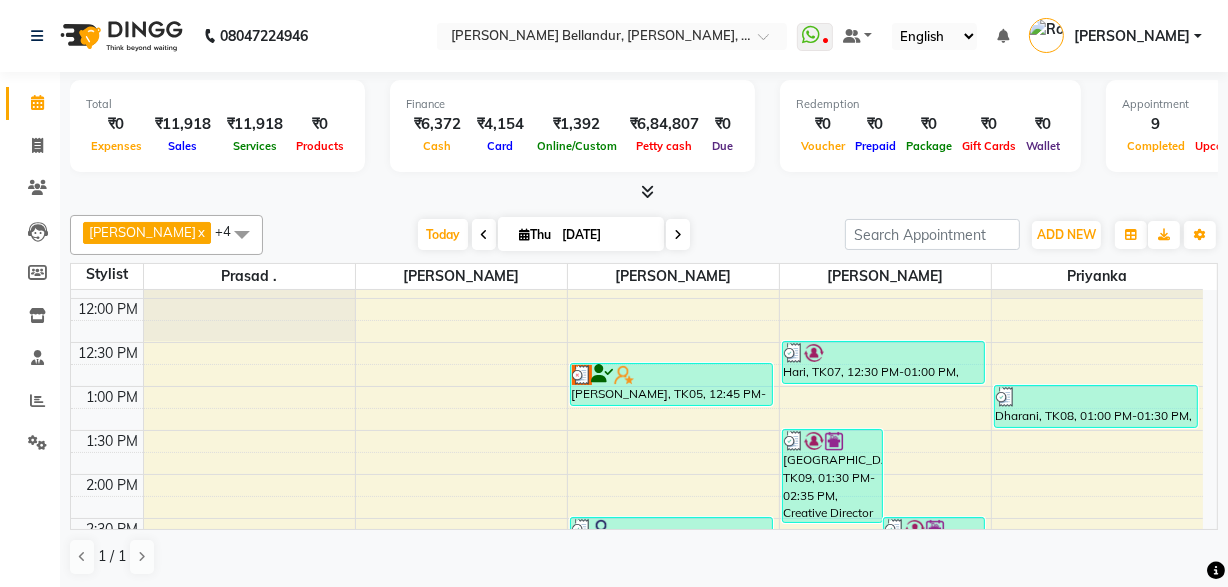 scroll, scrollTop: 900, scrollLeft: 0, axis: vertical 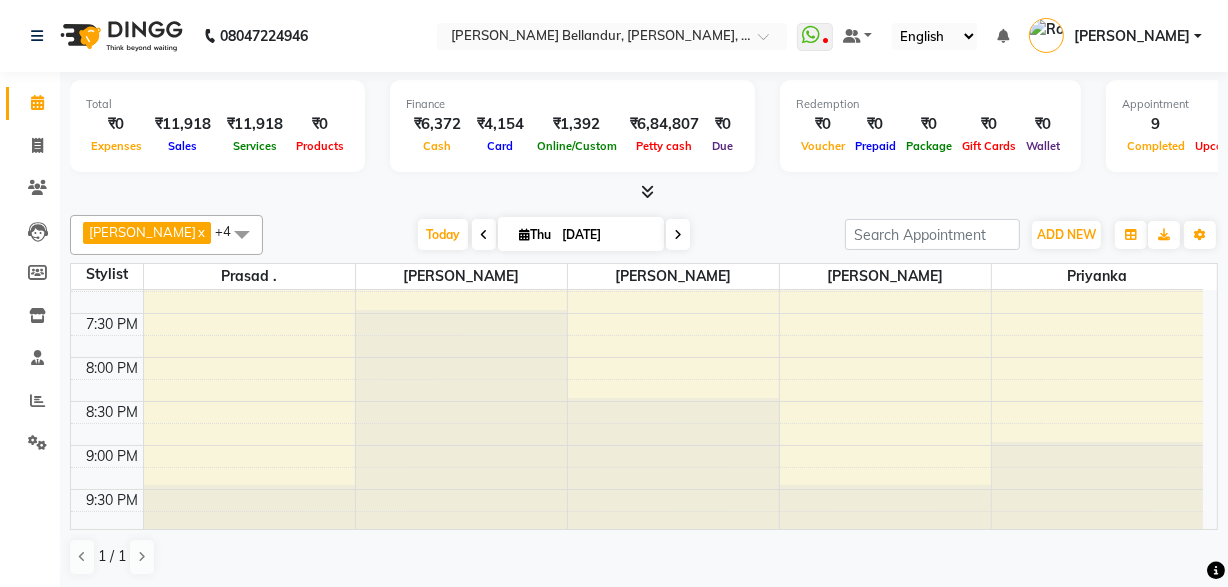 click at bounding box center [678, 234] 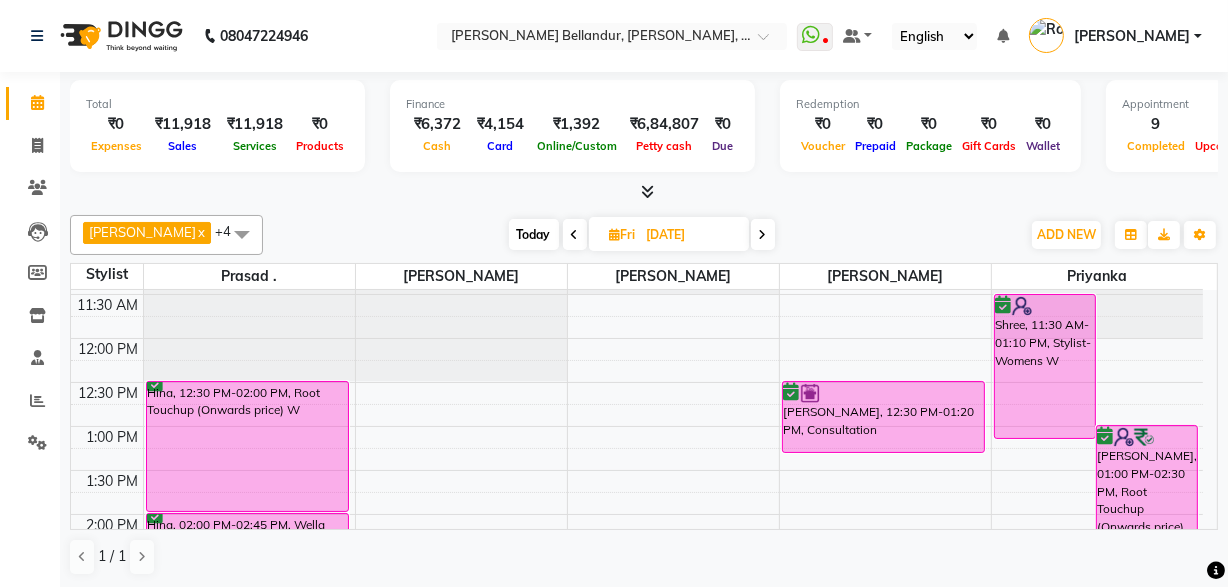 scroll, scrollTop: 240, scrollLeft: 0, axis: vertical 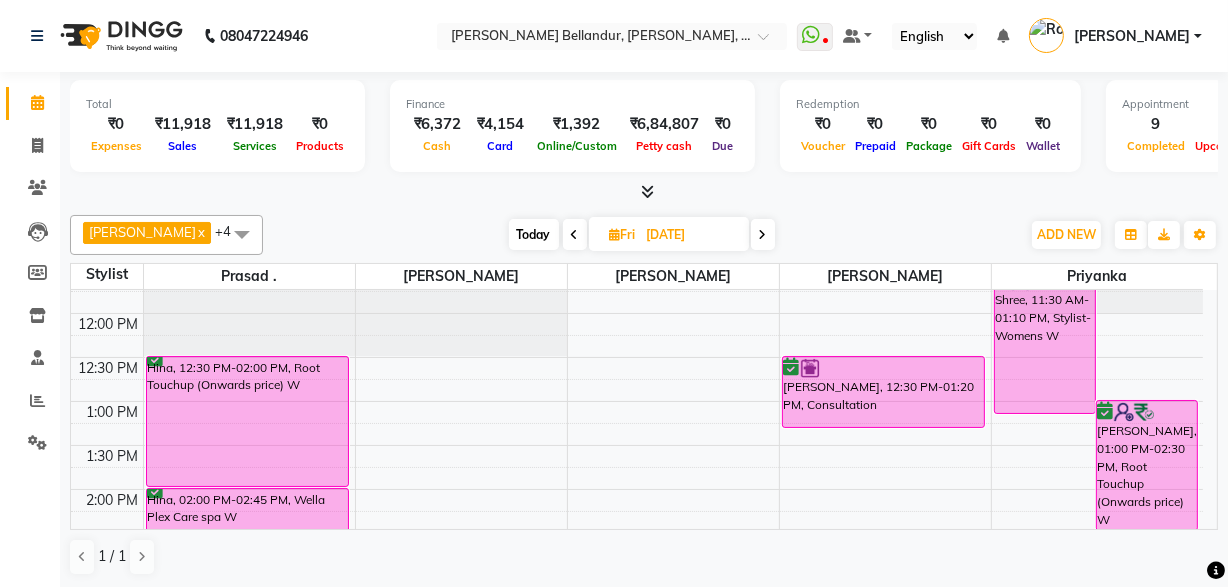 click on "Today" at bounding box center (534, 234) 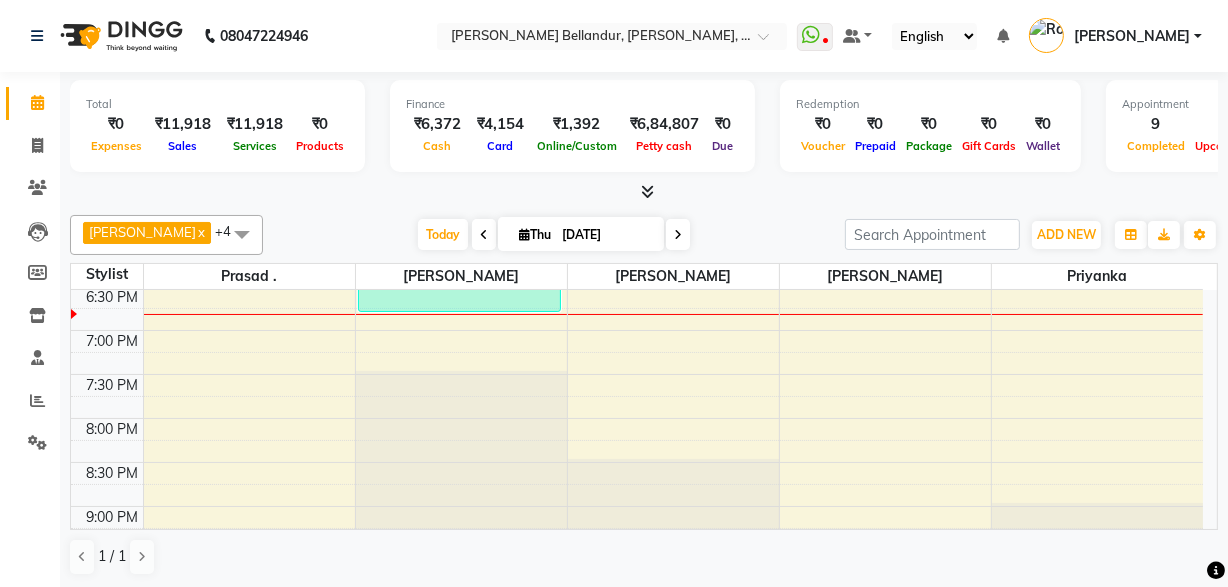scroll, scrollTop: 900, scrollLeft: 0, axis: vertical 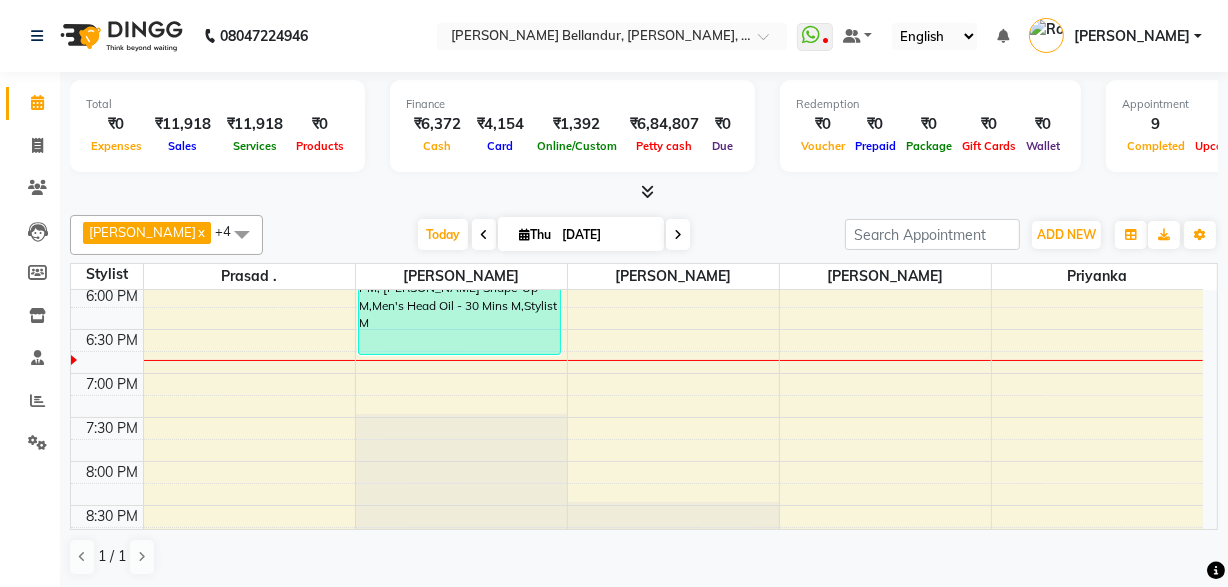 click at bounding box center [242, 234] 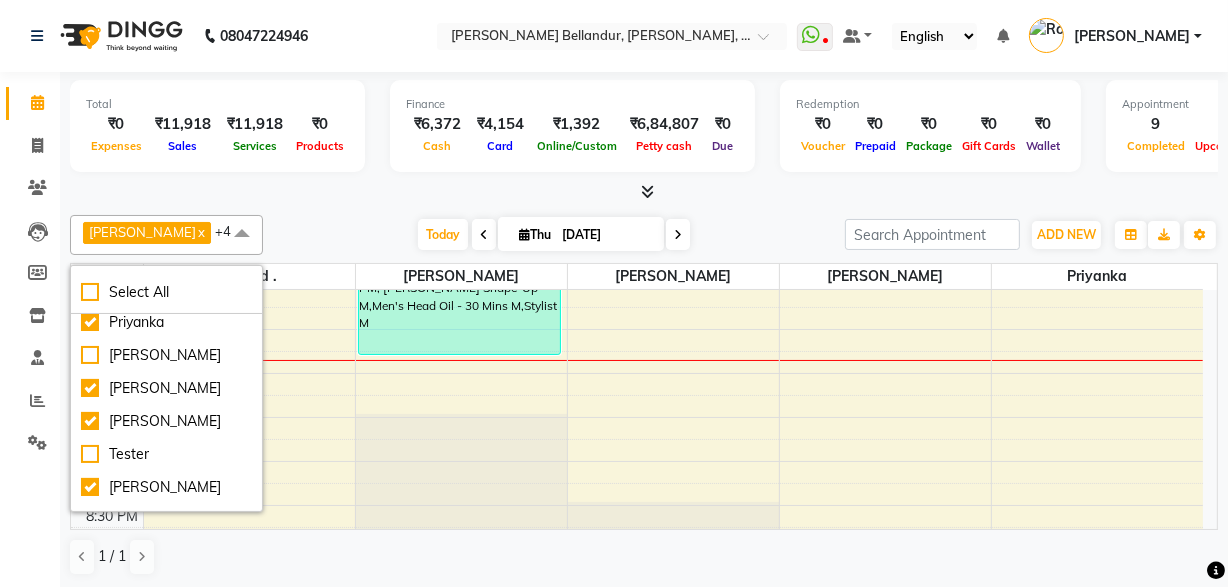 scroll, scrollTop: 165, scrollLeft: 0, axis: vertical 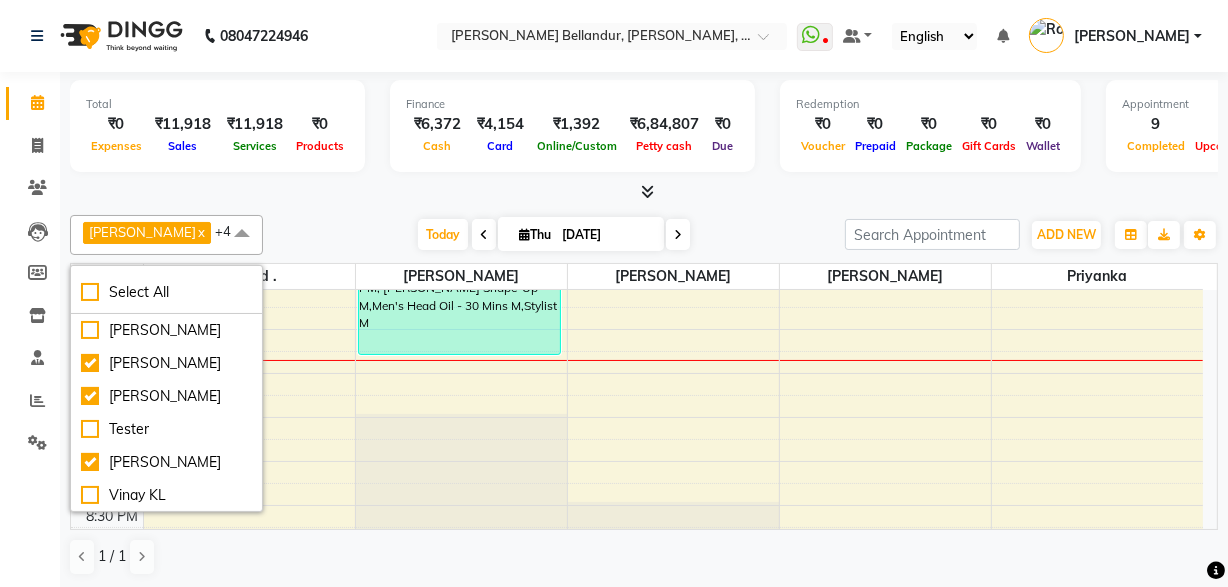 click on "Today  Thu 10-07-2025" at bounding box center [554, 235] 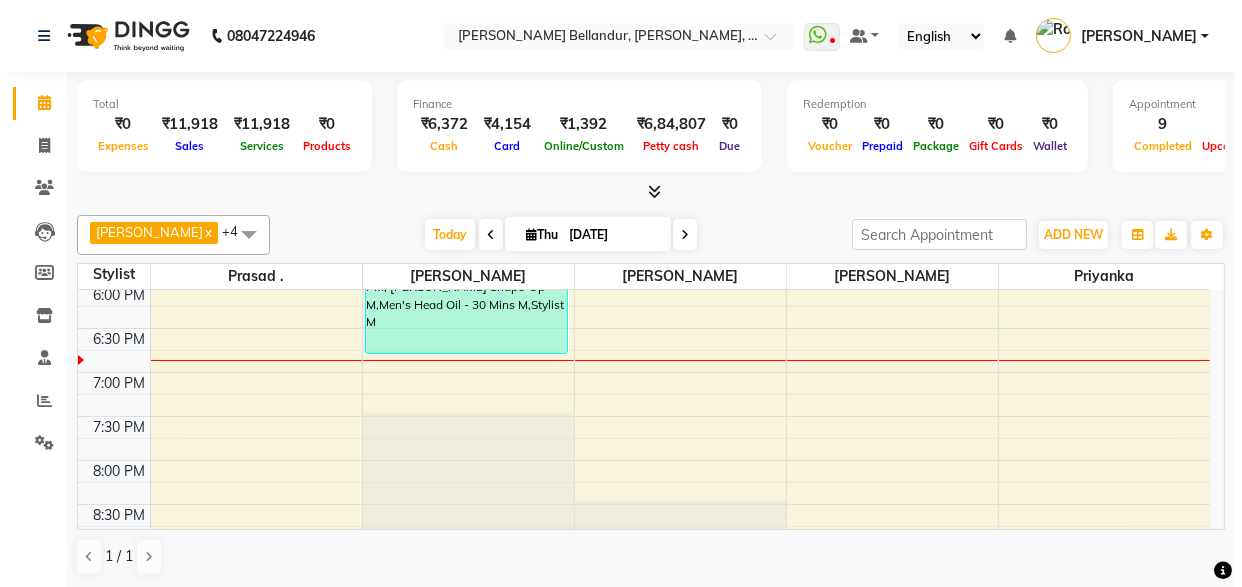 scroll, scrollTop: 793, scrollLeft: 0, axis: vertical 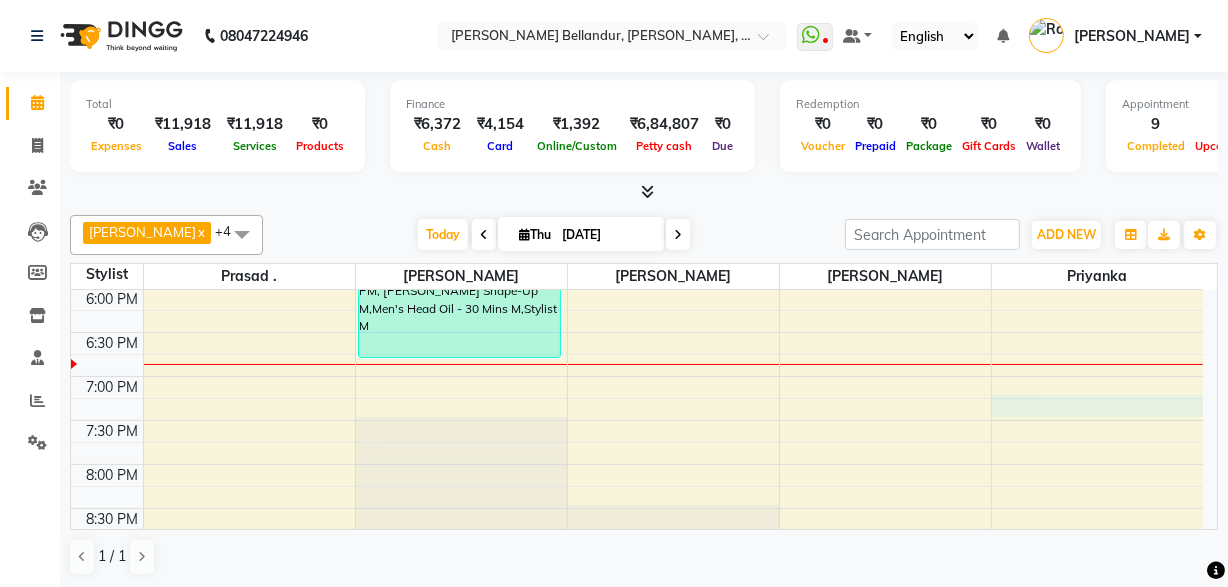 click on "9:00 AM 9:30 AM 10:00 AM 10:30 AM 11:00 AM 11:30 AM 12:00 PM 12:30 PM 1:00 PM 1:30 PM 2:00 PM 2:30 PM 3:00 PM 3:30 PM 4:00 PM 4:30 PM 5:00 PM 5:30 PM 6:00 PM 6:30 PM 7:00 PM 7:30 PM 8:00 PM 8:30 PM 9:00 PM 9:30 PM     Neeraj, TK01, 10:30 AM-11:35 AM, Stylist M     Anandh, TK06, 03:30 PM-03:35 PM, Stylist M     Shreyuth, TK12, 04:30 PM-05:30 PM, Beard Shape-Up M     Shreyuth, TK12, 05:30 PM-06:50 PM, Beard Shape-Up M,Men's Head Oil - 30 Mins M,Stylist M     Ikshita, TK05, 12:45 PM-01:15 PM, Eyebrows Threading W     Rakul, TK11, 02:30 PM-04:45 PM, CRYO Red carpet DNA Facial SS M     lynford, TK09, 01:30 PM-02:35 PM, Creative Director M     lynford, TK09, 02:30 PM-02:45 PM, Beard Shape-Up M     Hari, TK07, 12:30 PM-01:00 PM, Beard Shape-Up M     Dharani, TK08, 01:00 PM-01:30 PM, Eyebrows Threading W     Anandh, TK06, 04:15 PM-05:30 PM, Dead Sea Pedicure M" at bounding box center [637, 68] 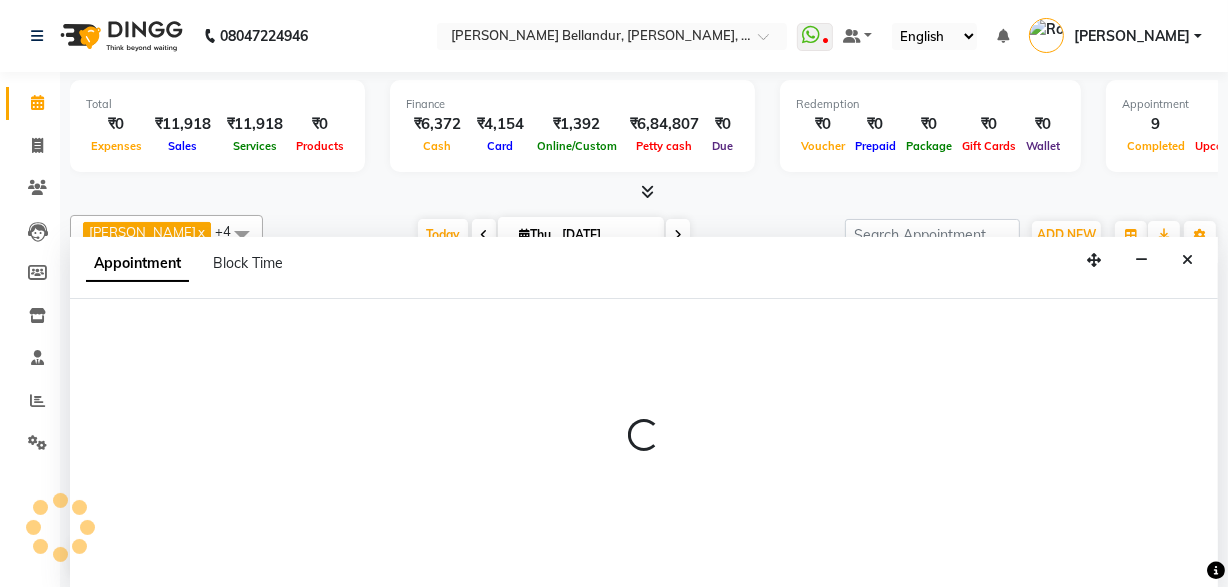 select on "77398" 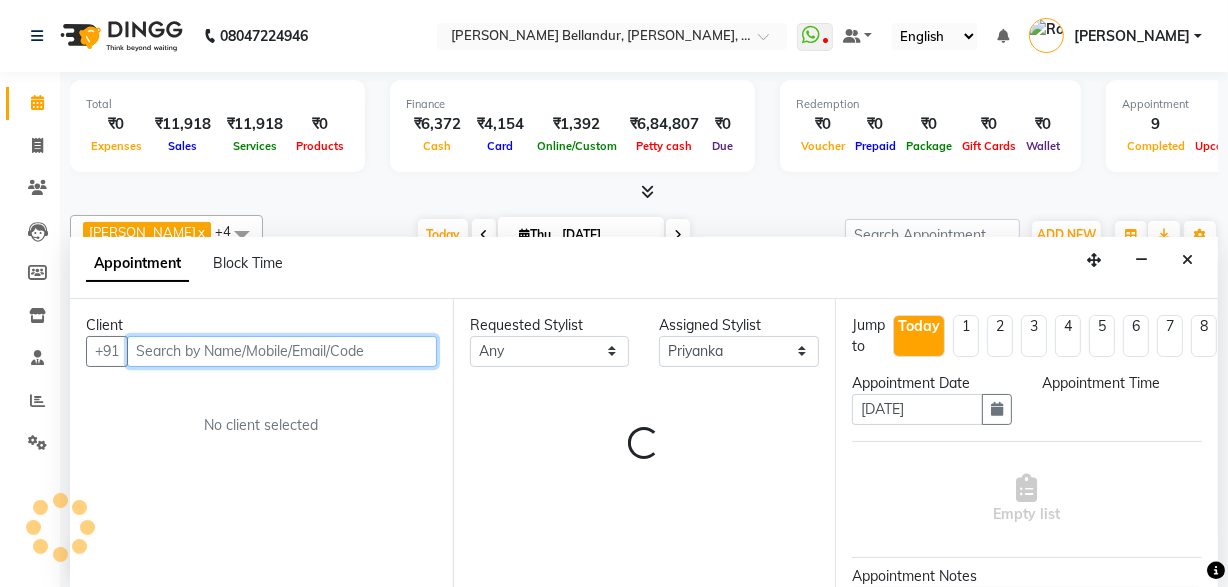 select on "1155" 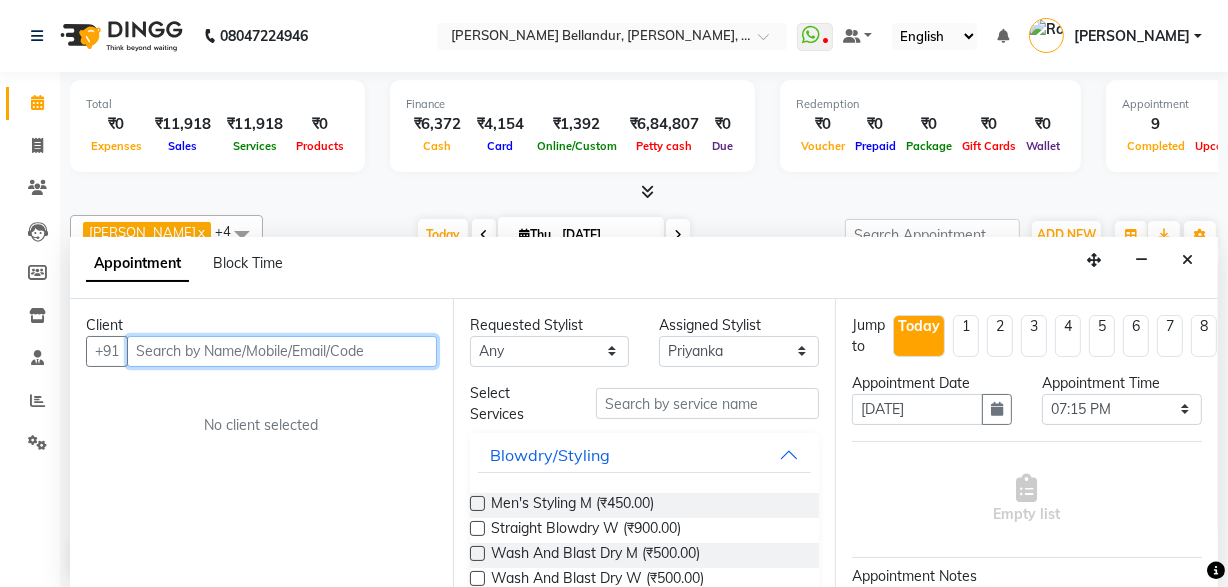 click at bounding box center [282, 351] 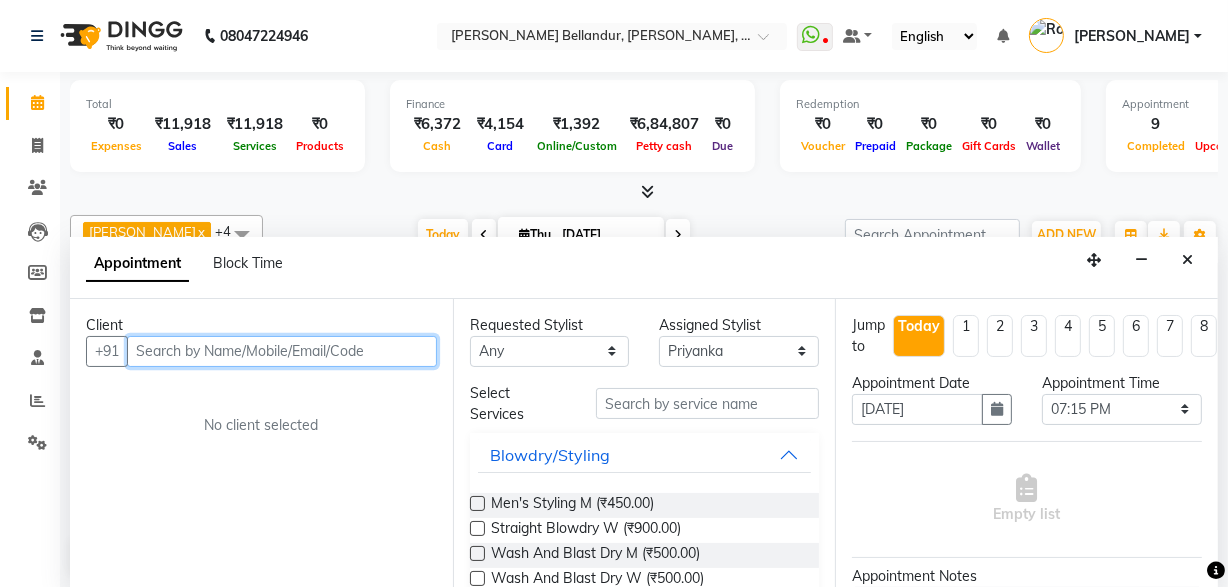 click at bounding box center (282, 351) 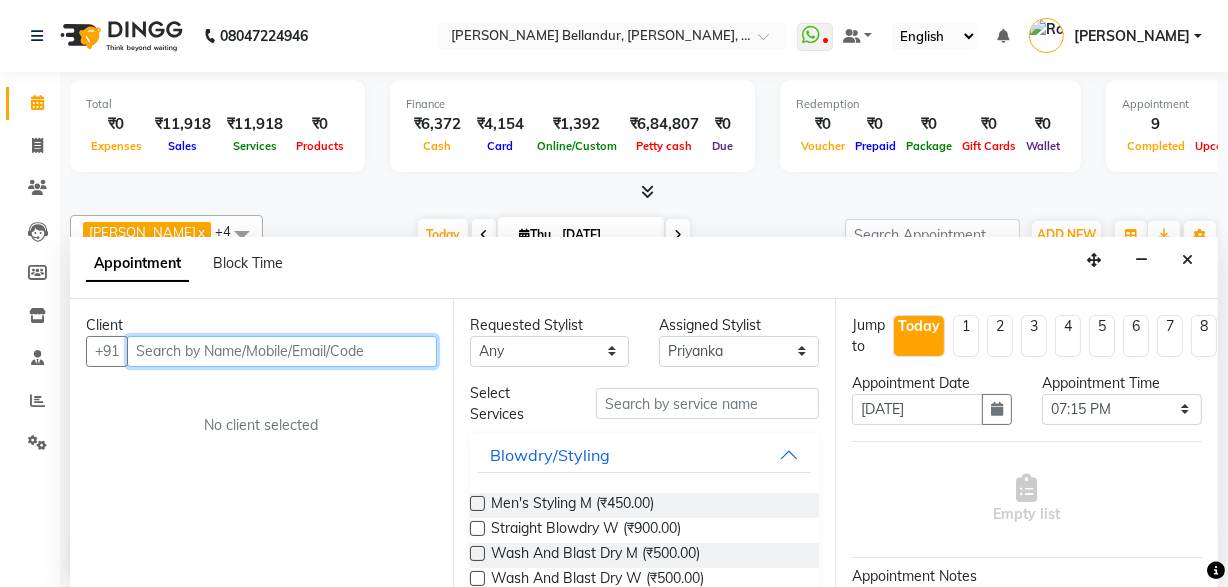 click at bounding box center [282, 351] 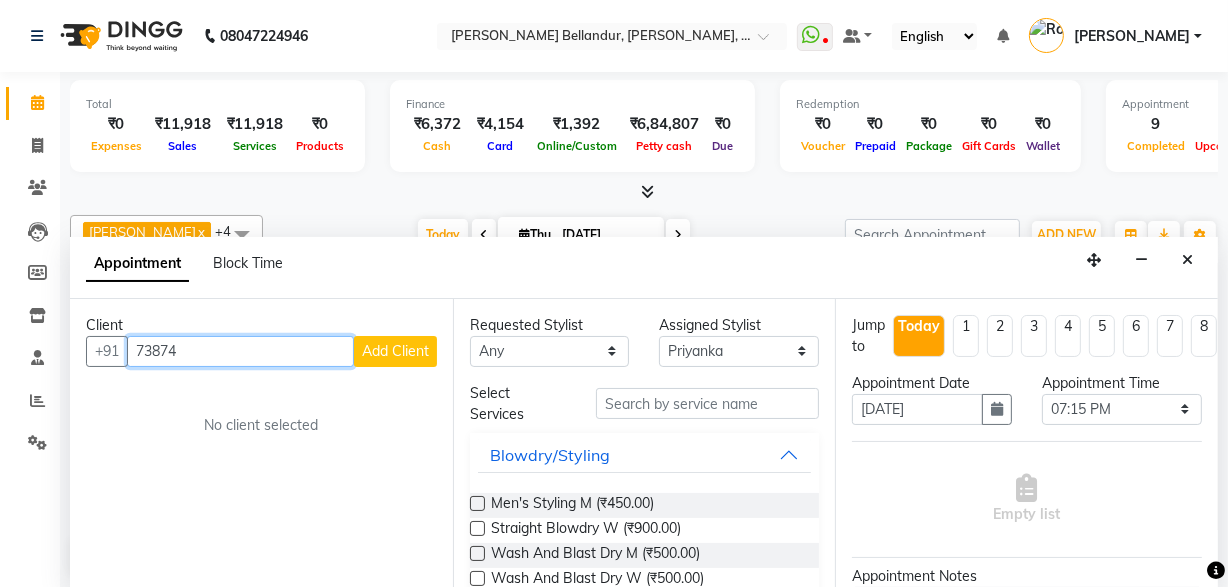 click on "73874" at bounding box center [240, 351] 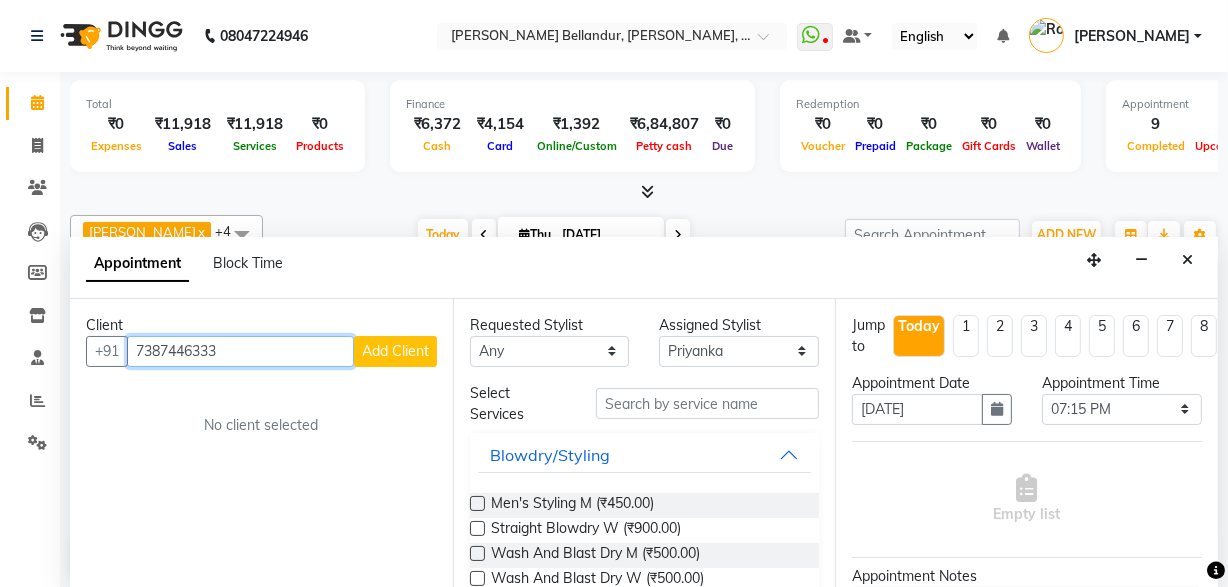 type on "7387446333" 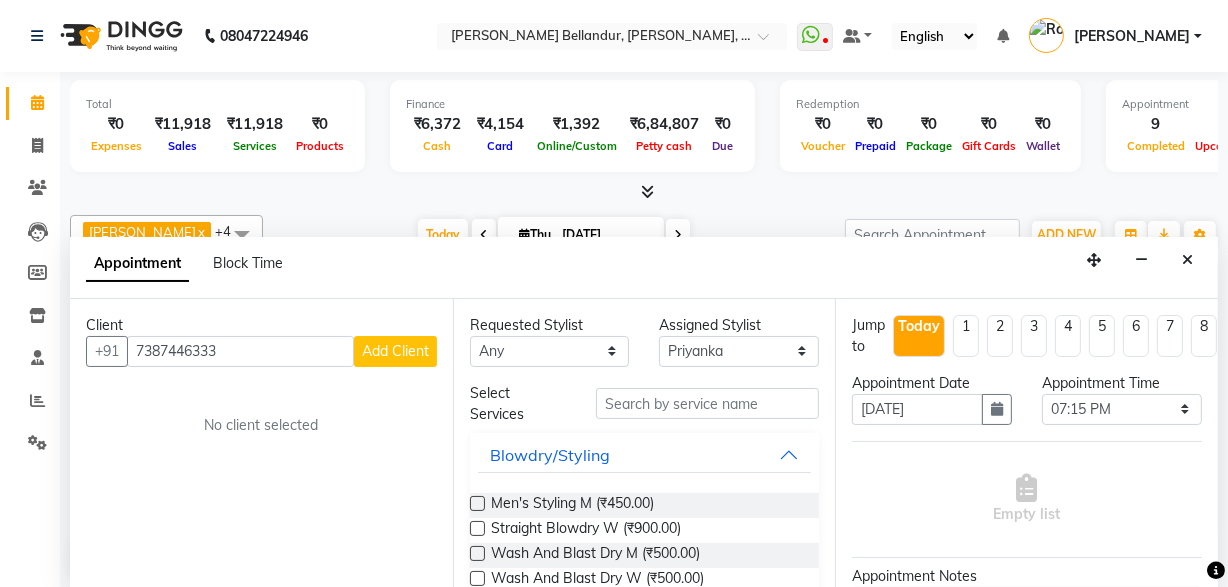 click on "Client" at bounding box center (261, 325) 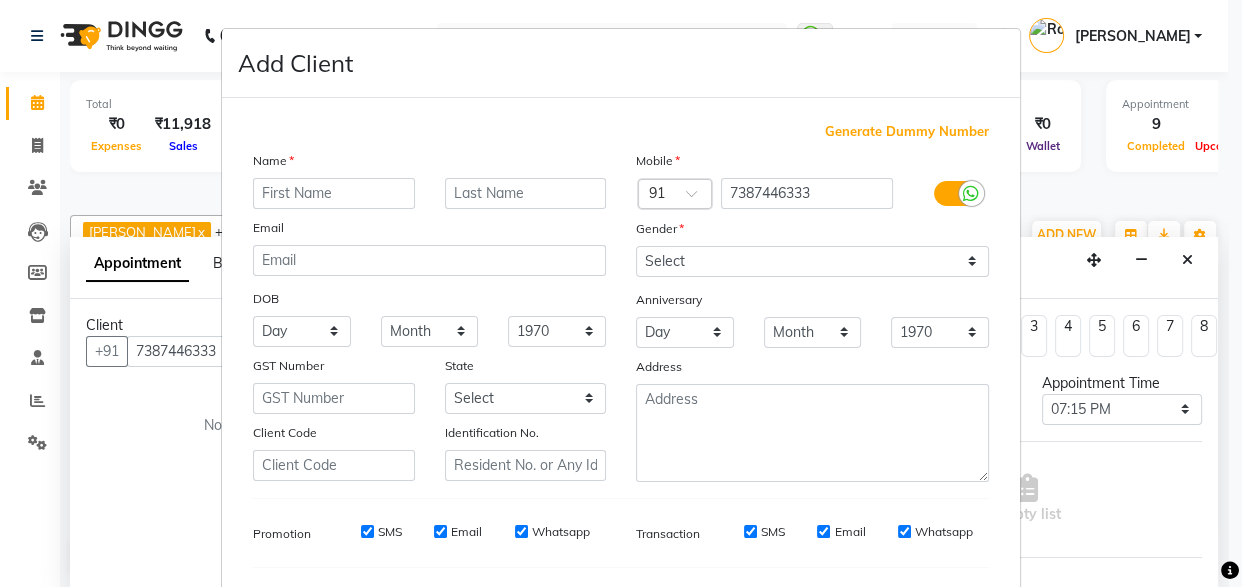 click at bounding box center [334, 193] 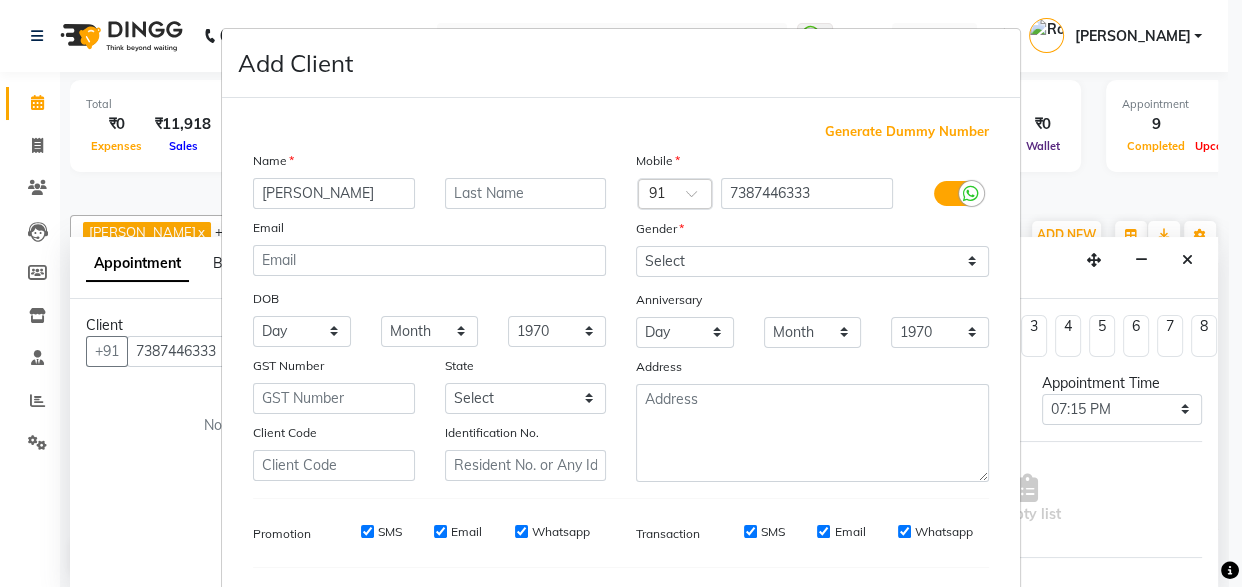 type on "[PERSON_NAME]" 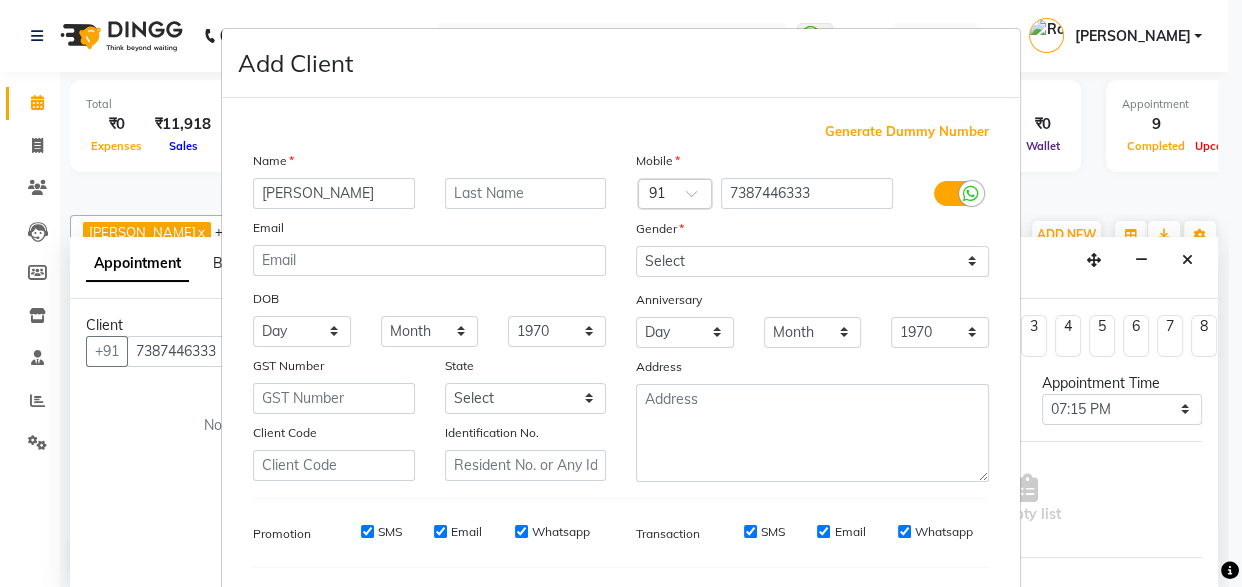 click on "Anniversary" at bounding box center [669, 300] 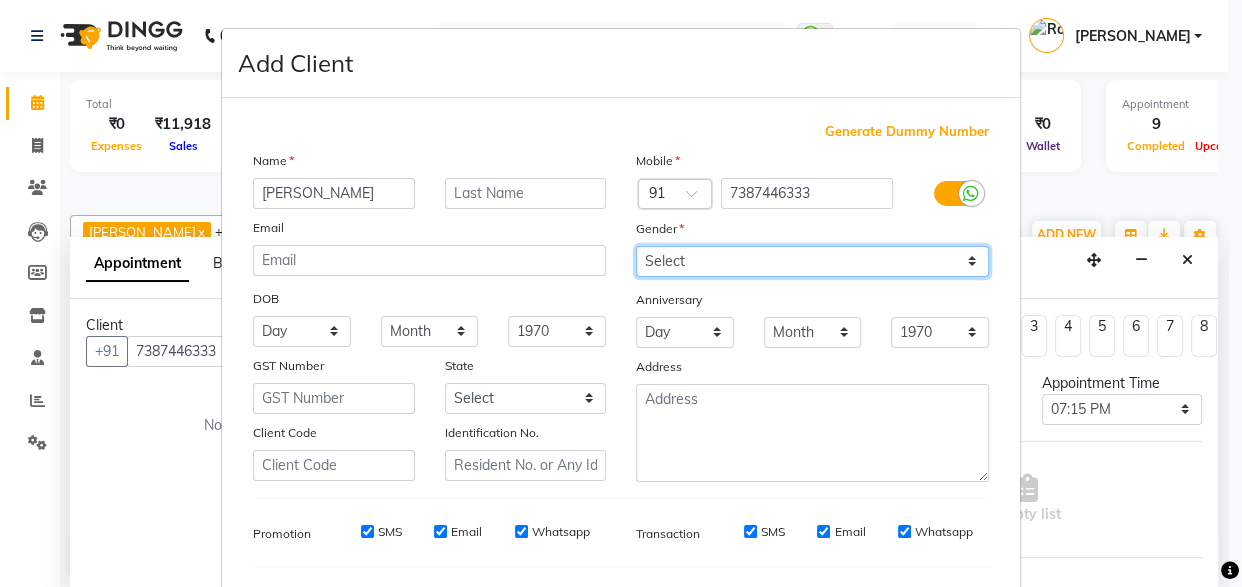 click on "Select [DEMOGRAPHIC_DATA] [DEMOGRAPHIC_DATA] Other Prefer Not To Say" at bounding box center [812, 261] 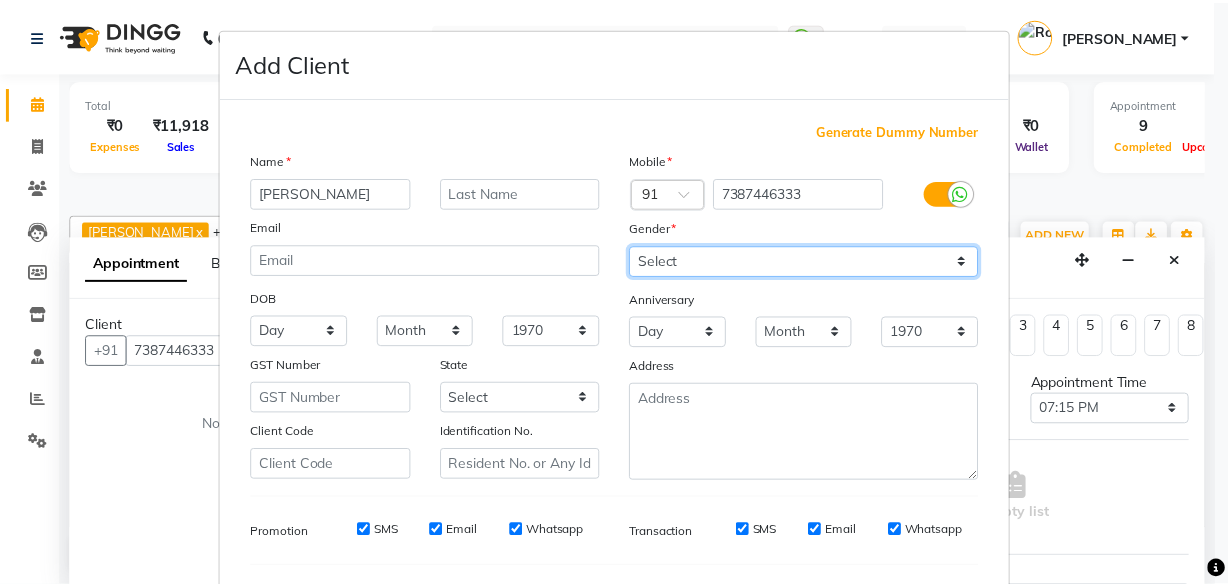 scroll, scrollTop: 266, scrollLeft: 0, axis: vertical 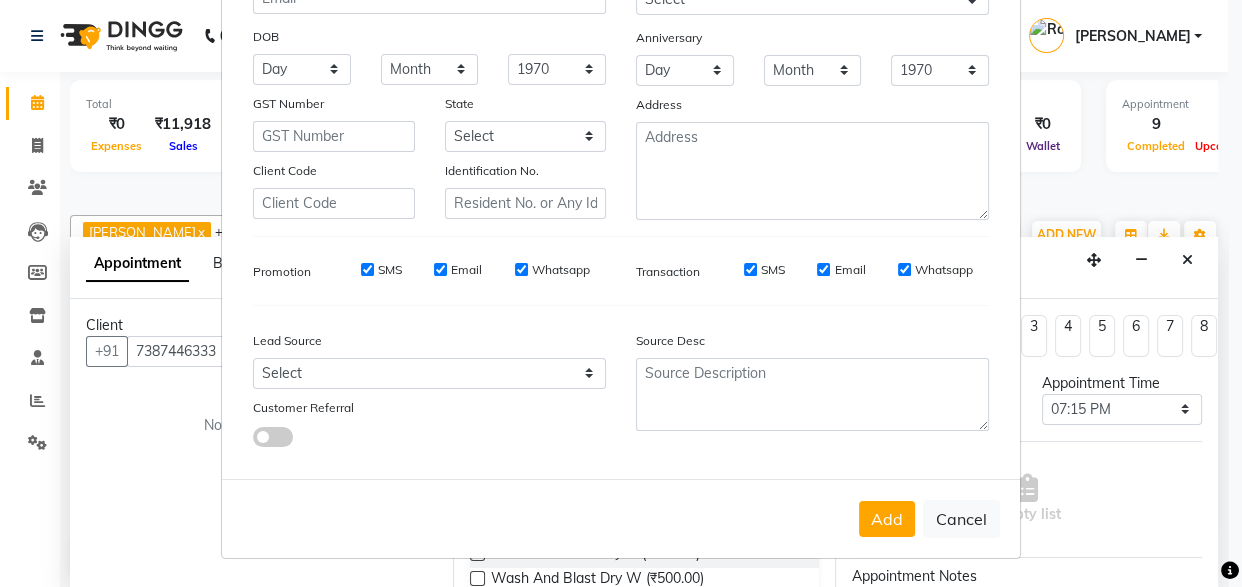 click on "Lead Source" at bounding box center [334, 344] 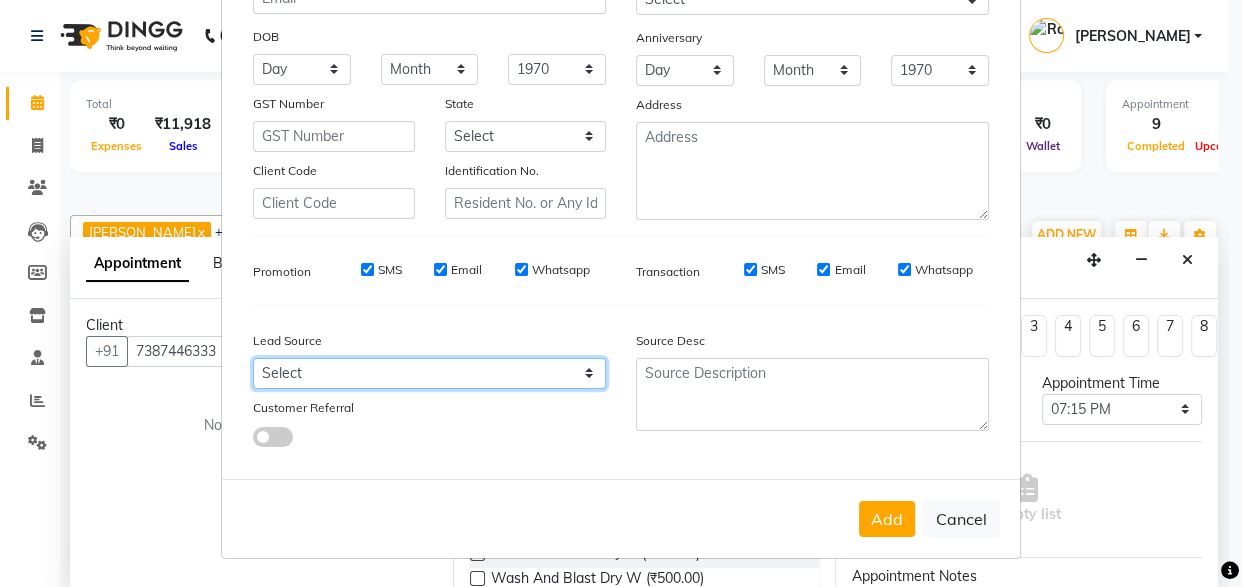 click on "Select Walk-in Internet Friend Word of Mouth Advertisement Facebook JustDial Google Other Instagram  YouTube  WhatsApp  Referral" at bounding box center [429, 373] 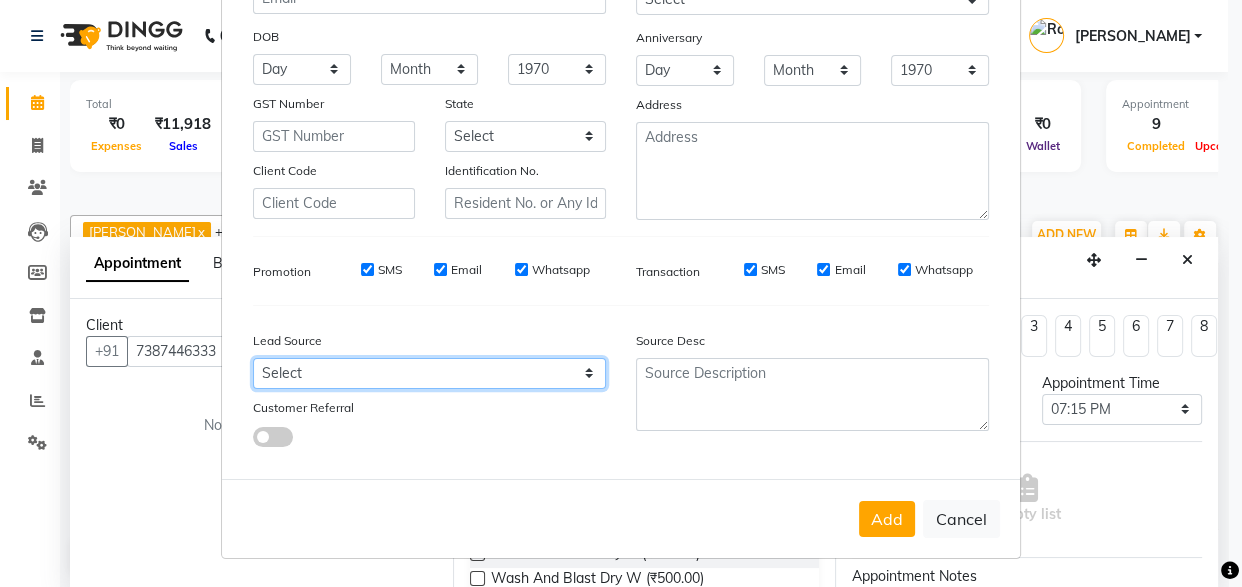 select on "36770" 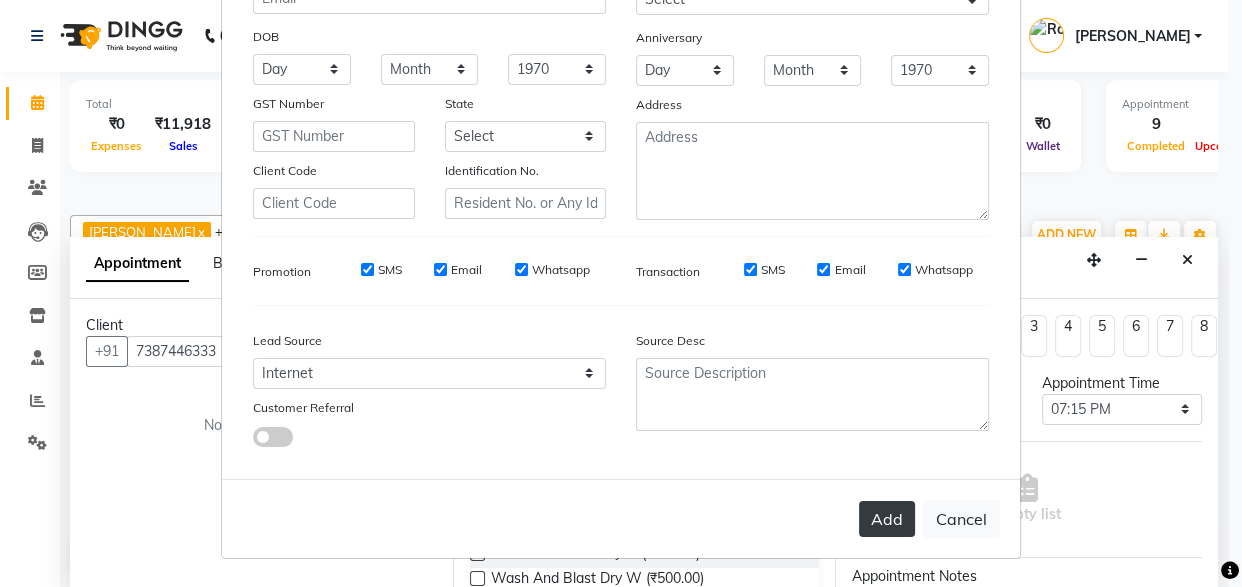 click on "Add" at bounding box center (887, 519) 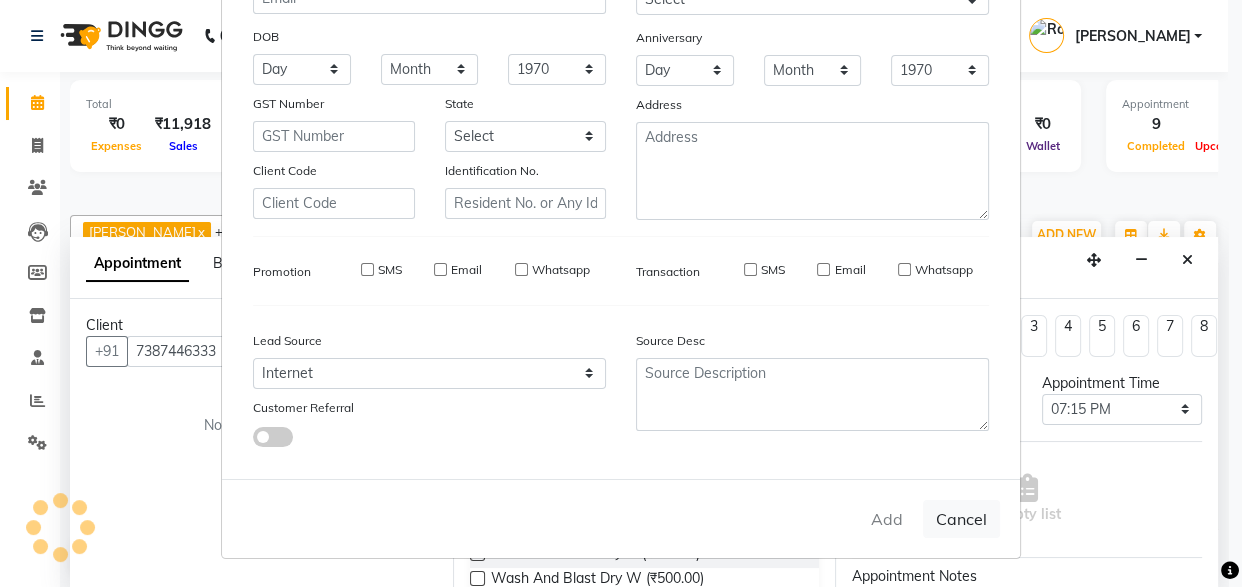 type on "73******33" 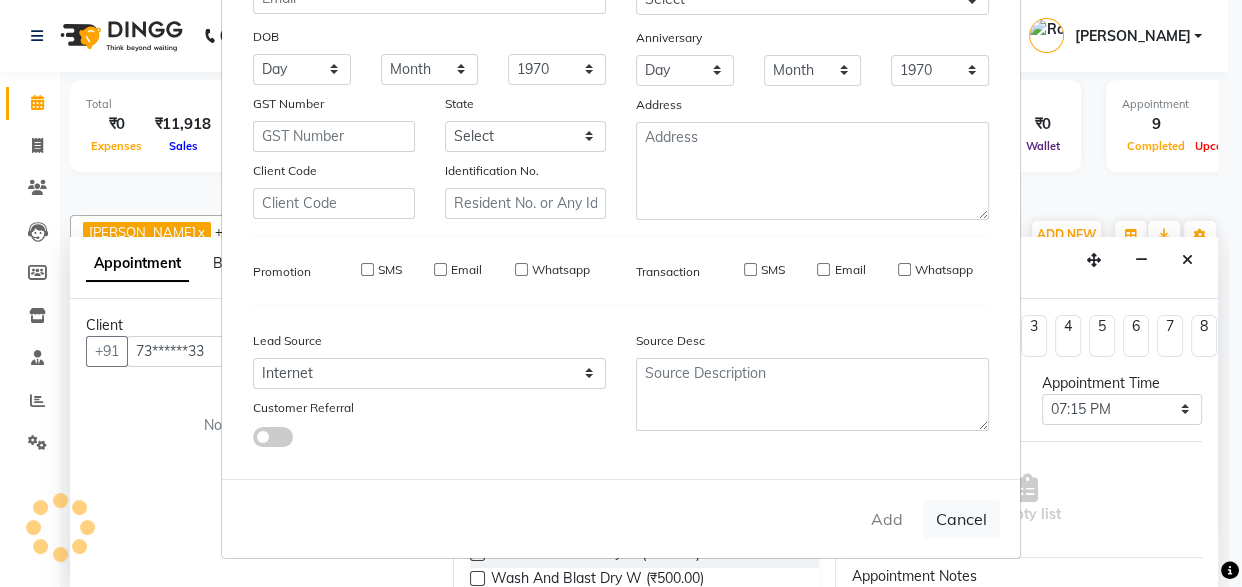 type 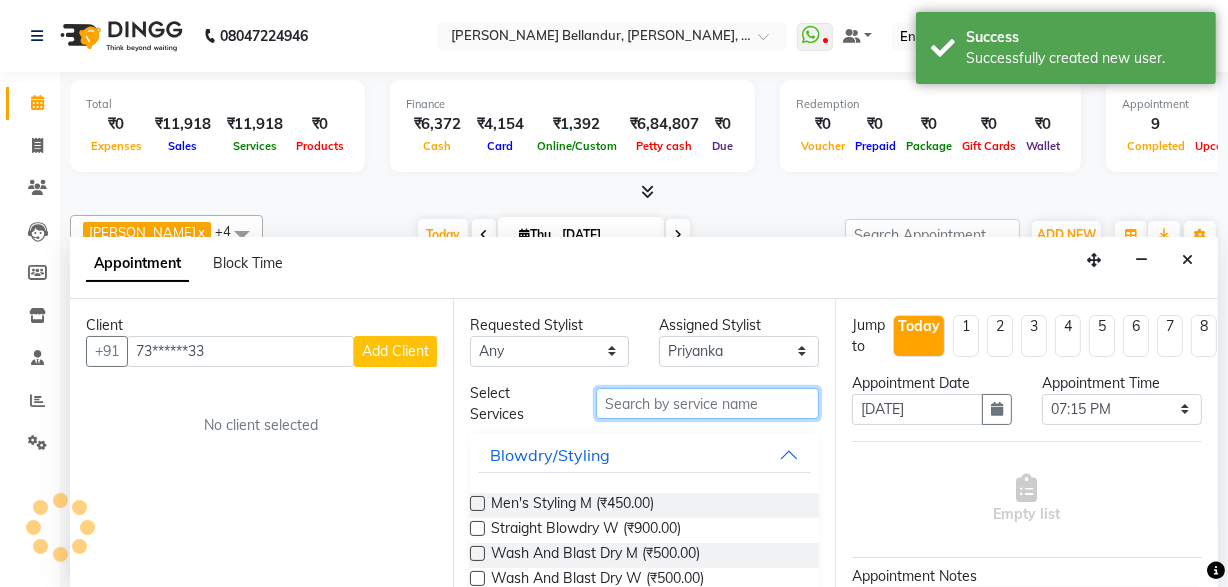 click at bounding box center [707, 403] 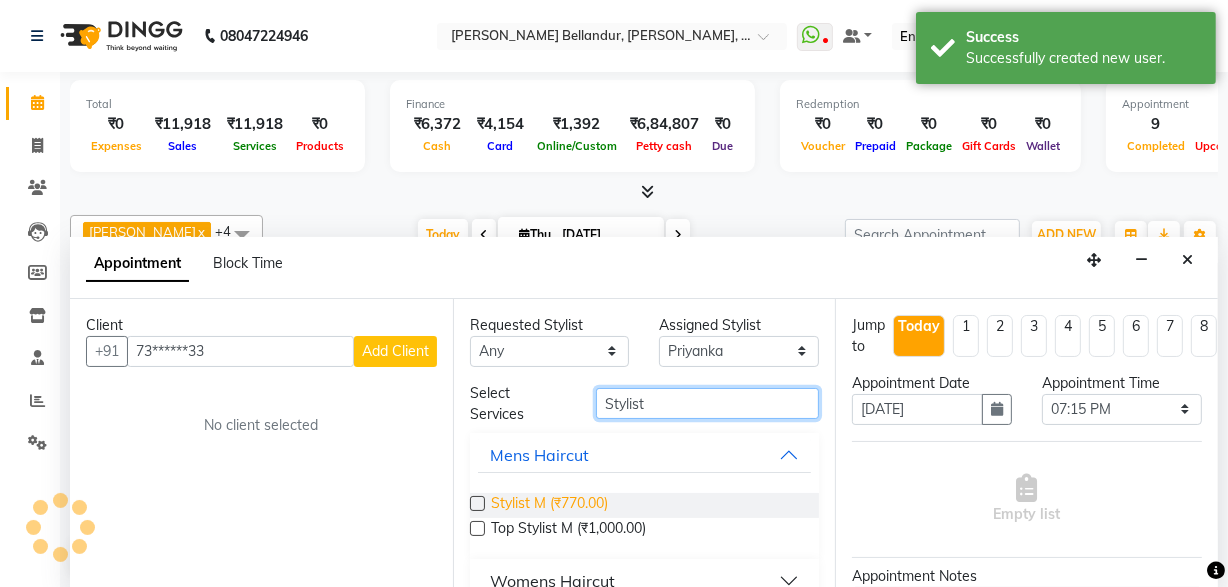 type on "Stylist" 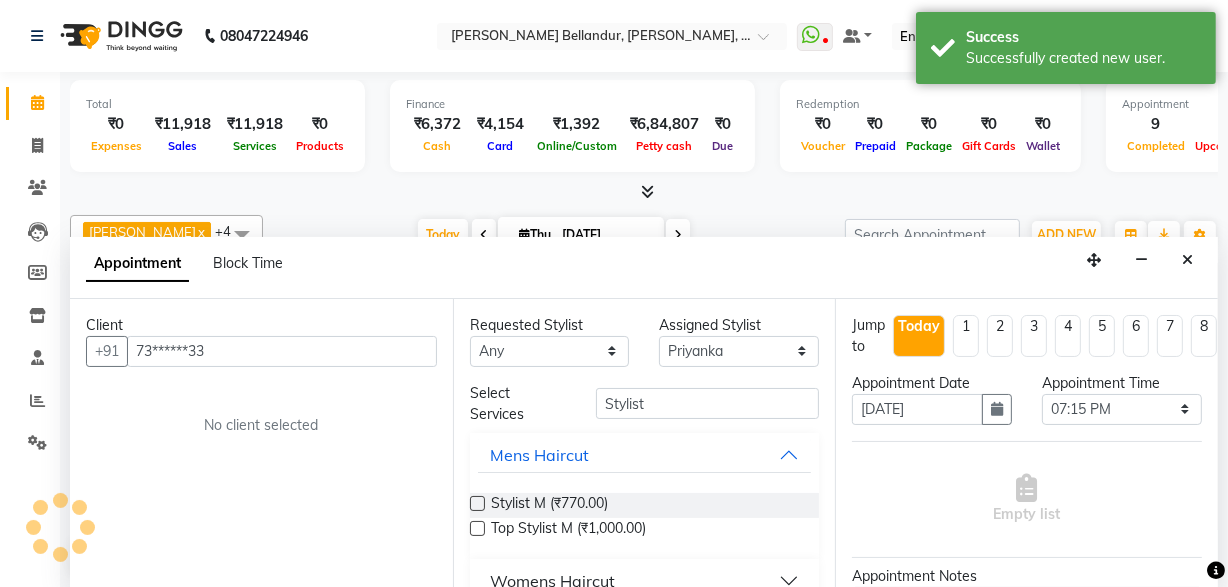 drag, startPoint x: 591, startPoint y: 505, endPoint x: 597, endPoint y: 459, distance: 46.389652 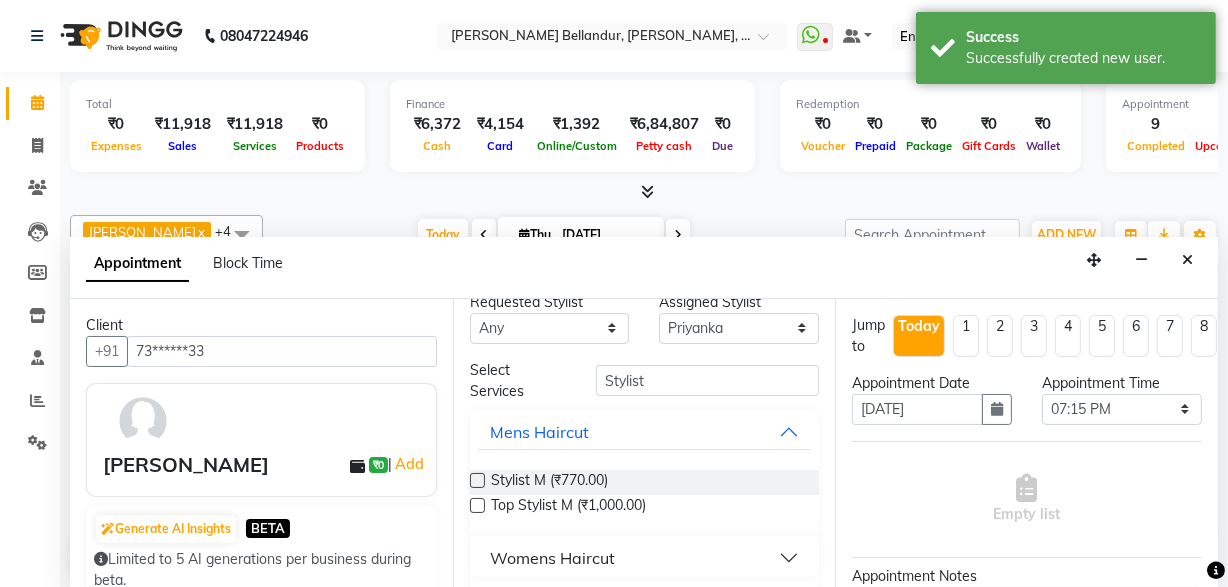 click on "Womens Haircut" at bounding box center (552, 558) 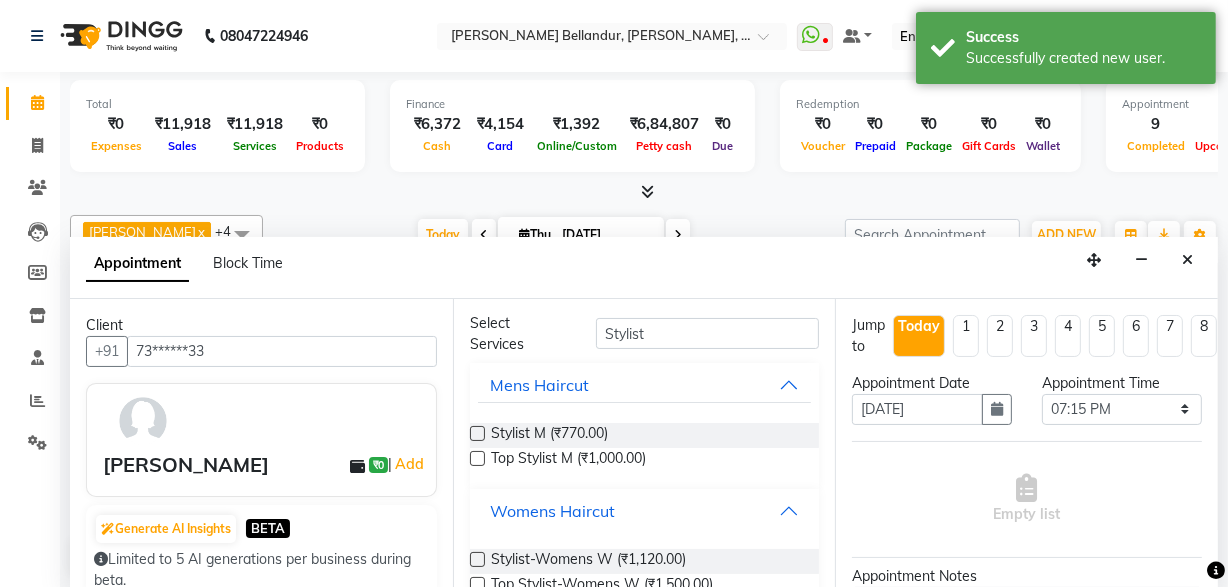 scroll, scrollTop: 160, scrollLeft: 0, axis: vertical 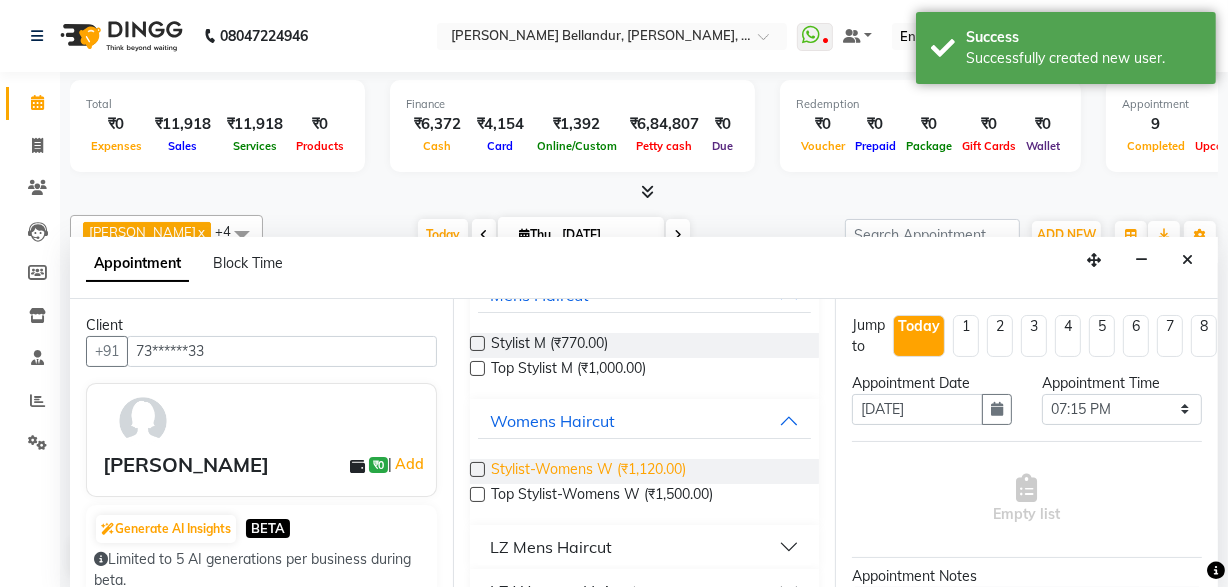 click on "Stylist-Womens W (₹1,120.00)" at bounding box center (588, 471) 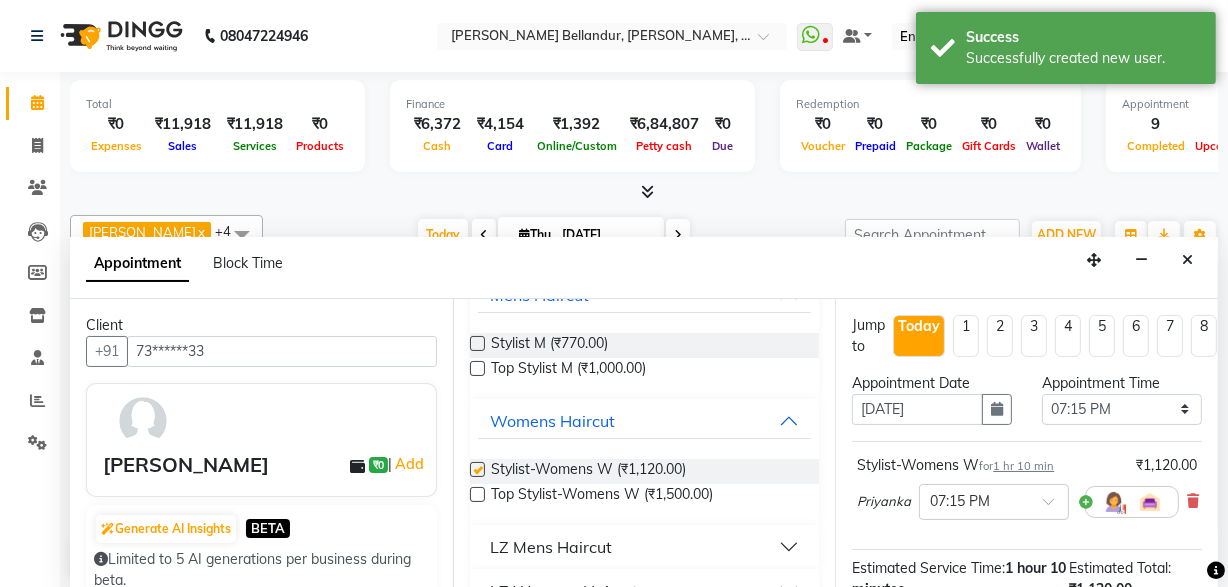 checkbox on "false" 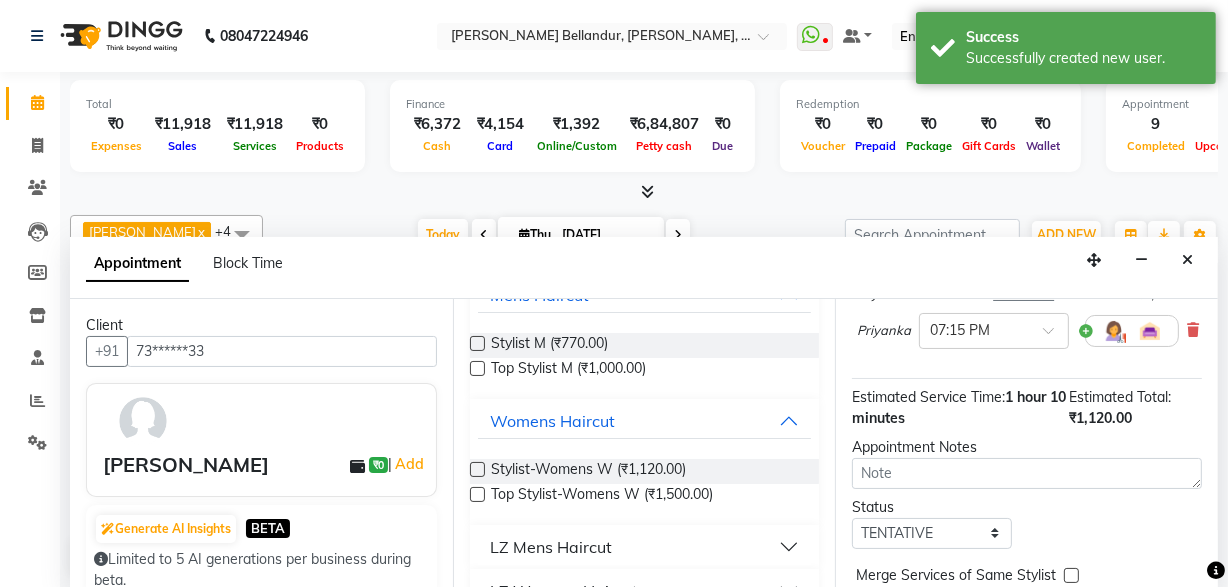scroll, scrollTop: 286, scrollLeft: 0, axis: vertical 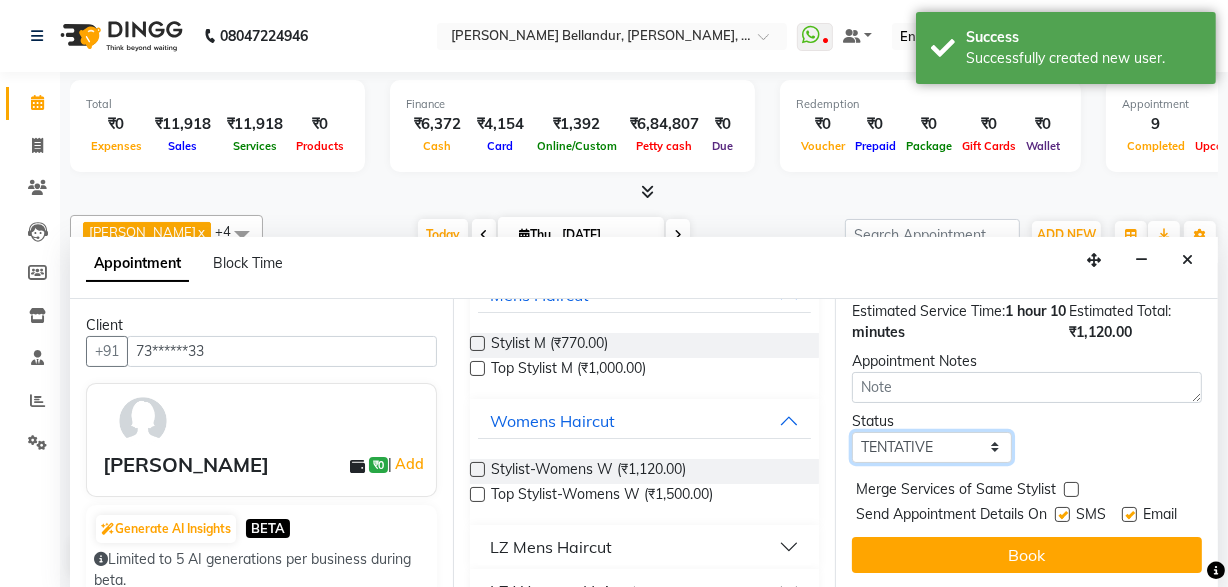 click on "Select TENTATIVE CONFIRM CHECK-IN UPCOMING" at bounding box center (932, 447) 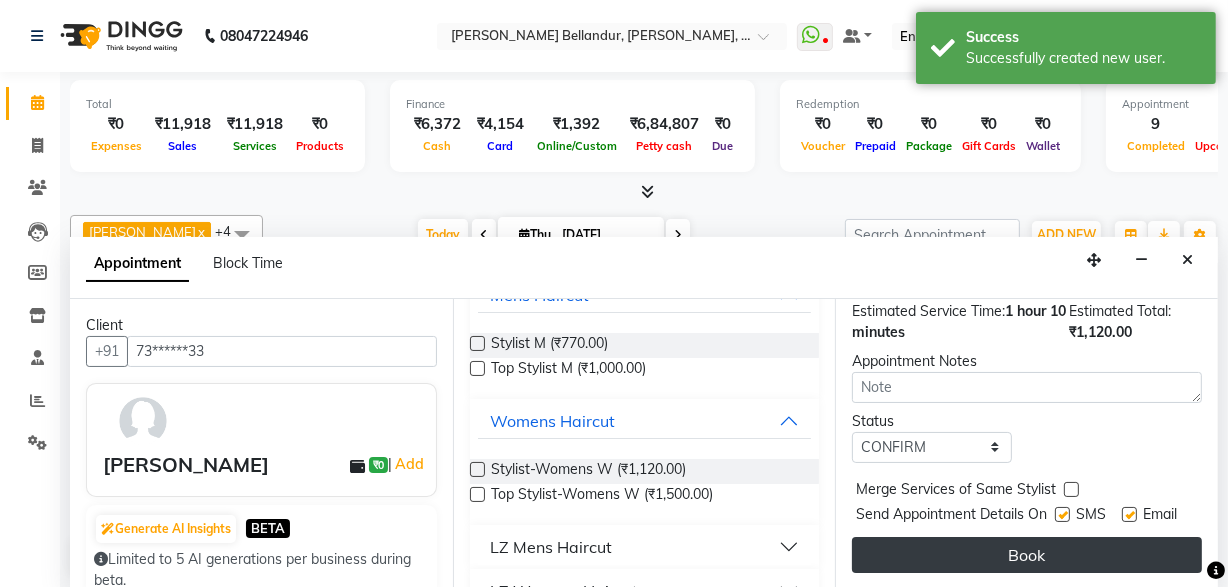 click on "Book" at bounding box center [1027, 555] 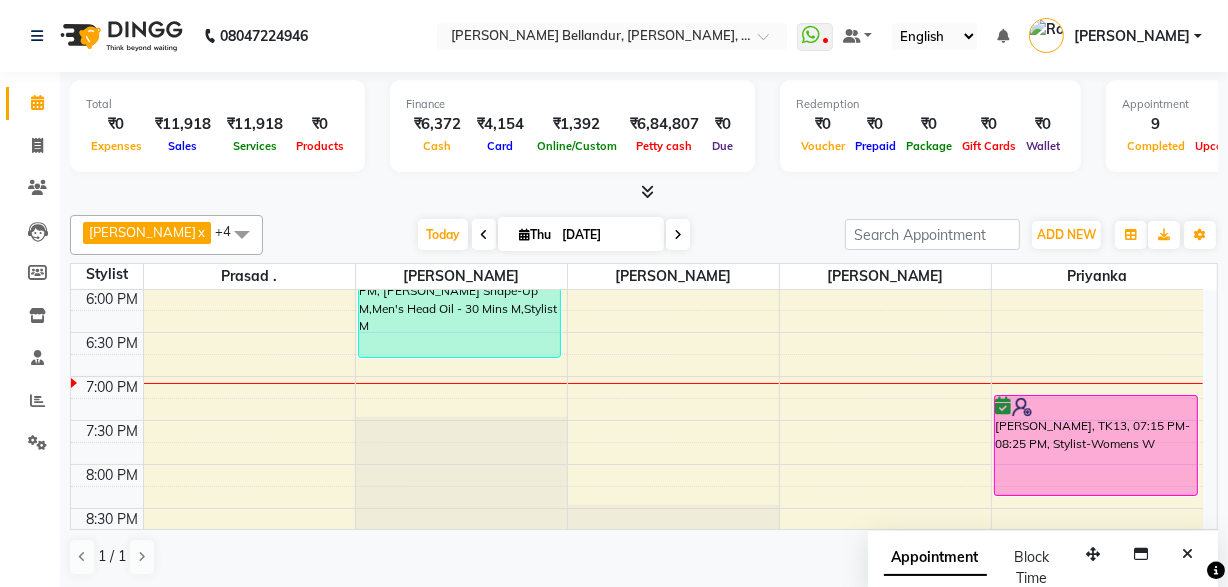 click at bounding box center (678, 235) 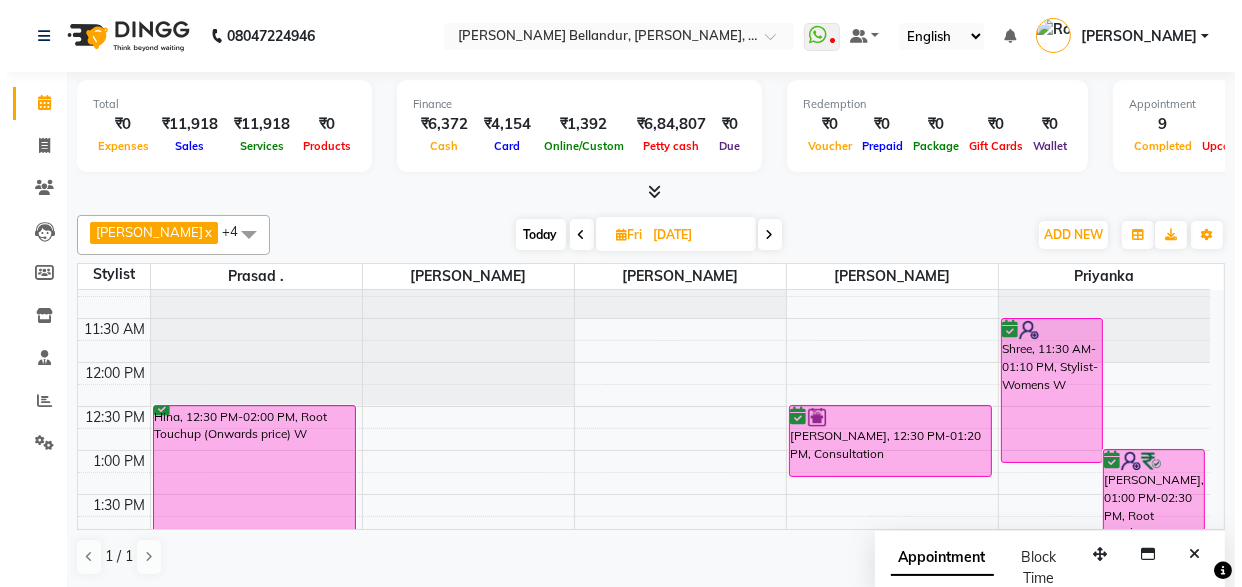 scroll, scrollTop: 185, scrollLeft: 0, axis: vertical 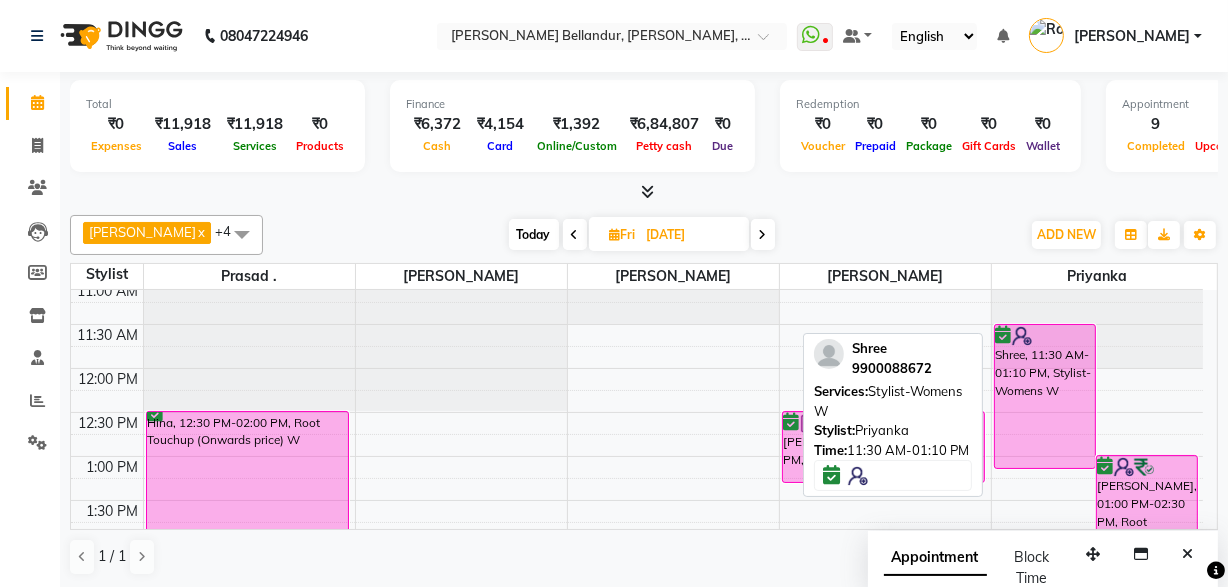 click on "Shree, 11:30 AM-01:10 PM, Stylist-Womens W" at bounding box center (1045, 396) 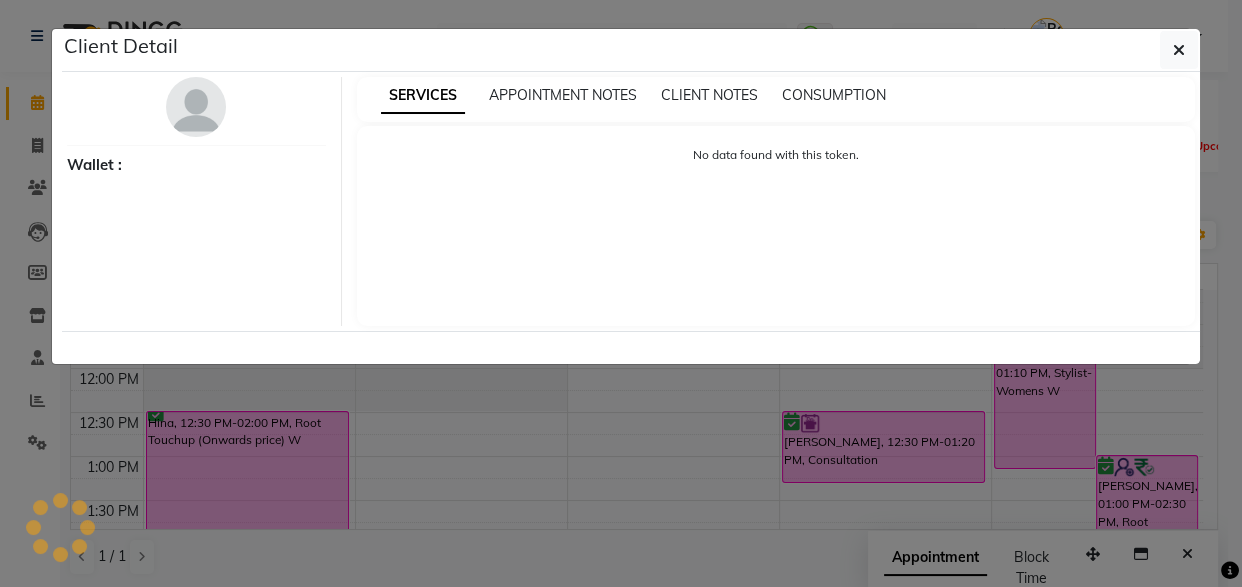 select on "6" 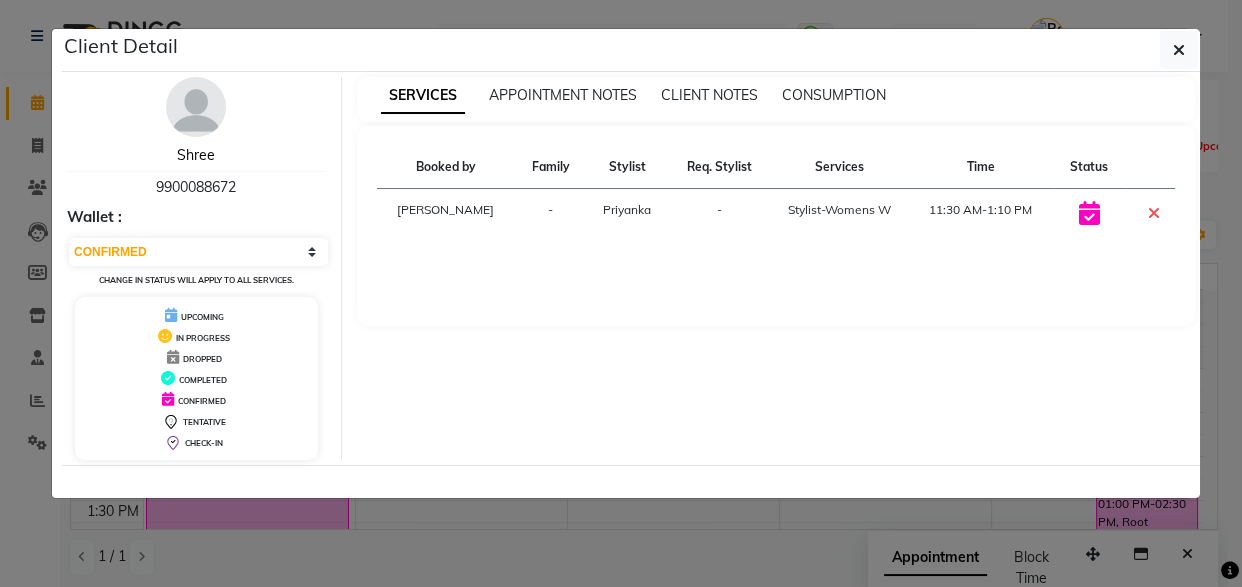 click on "Shree" at bounding box center (196, 155) 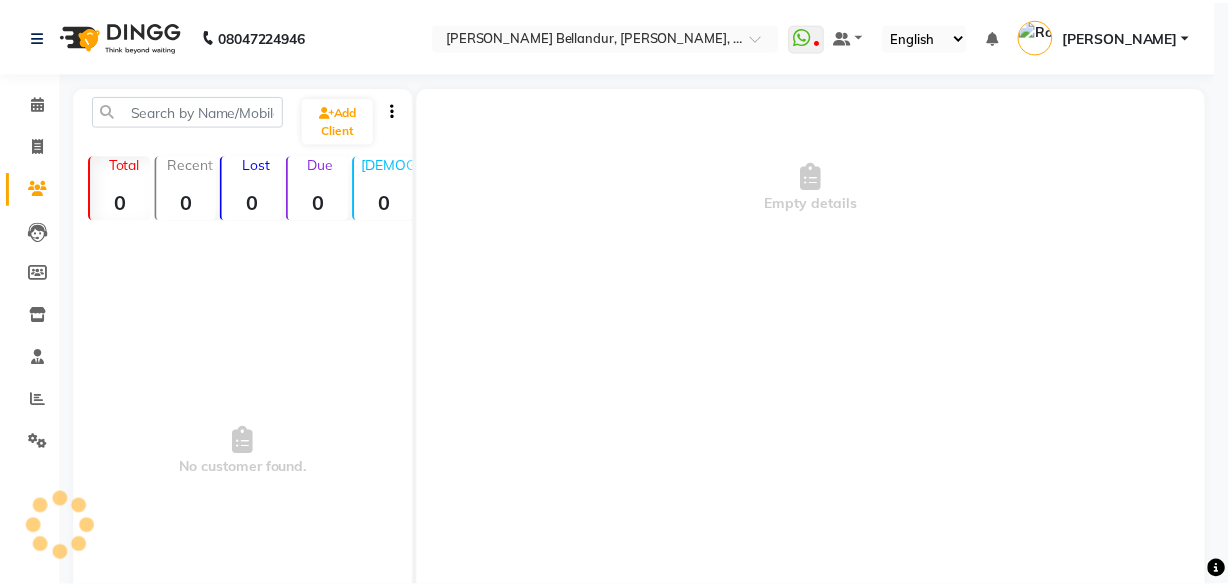 scroll, scrollTop: 0, scrollLeft: 0, axis: both 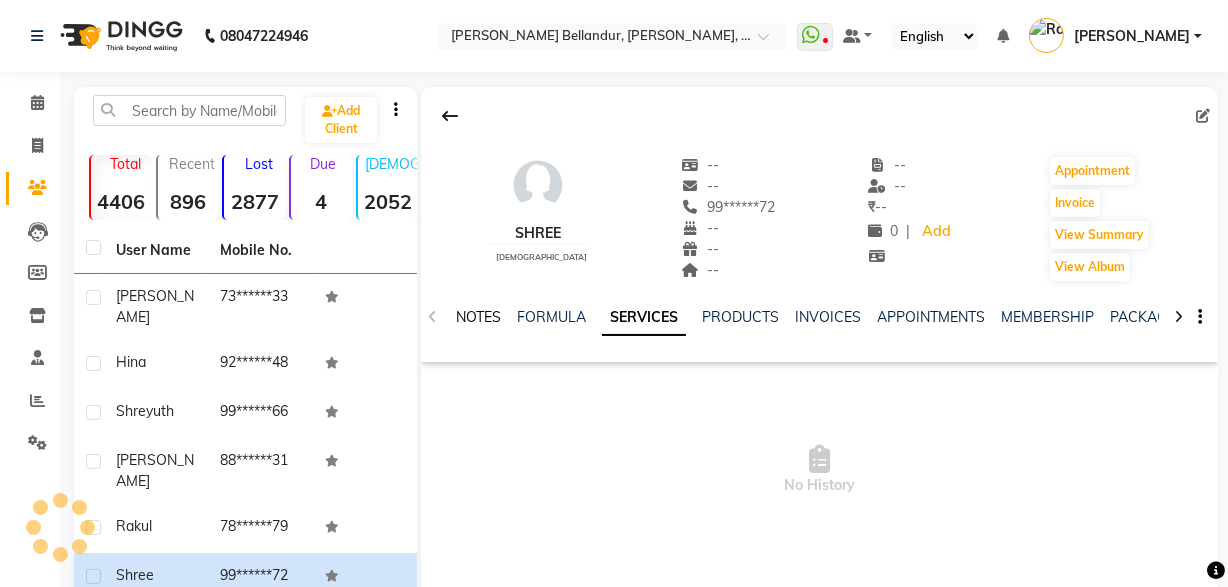 click on "NOTES" 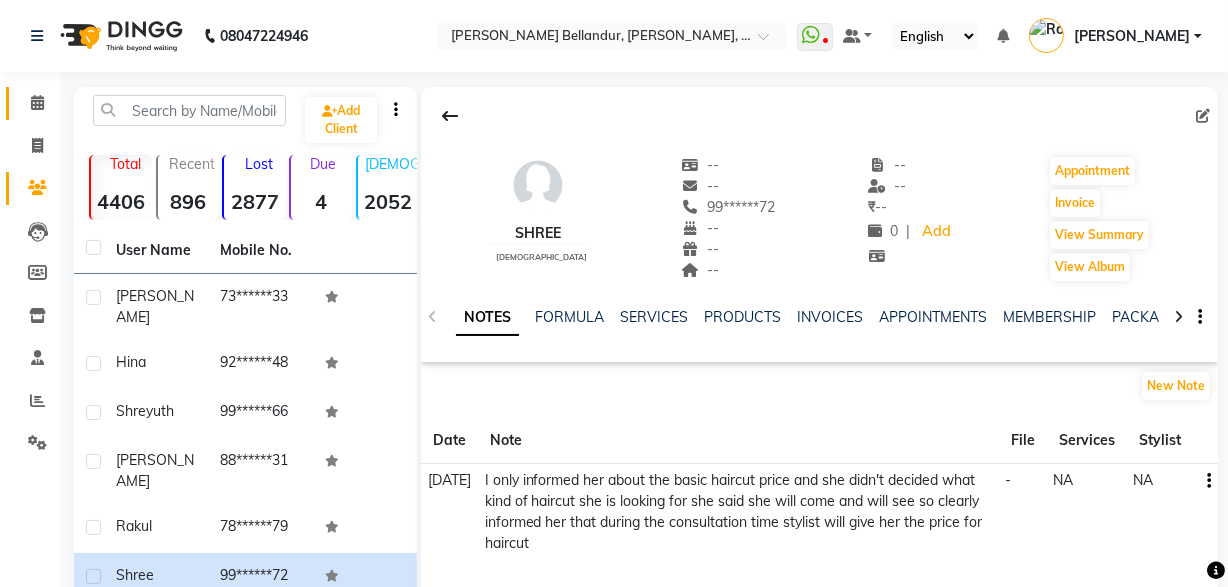 click on "Calendar" 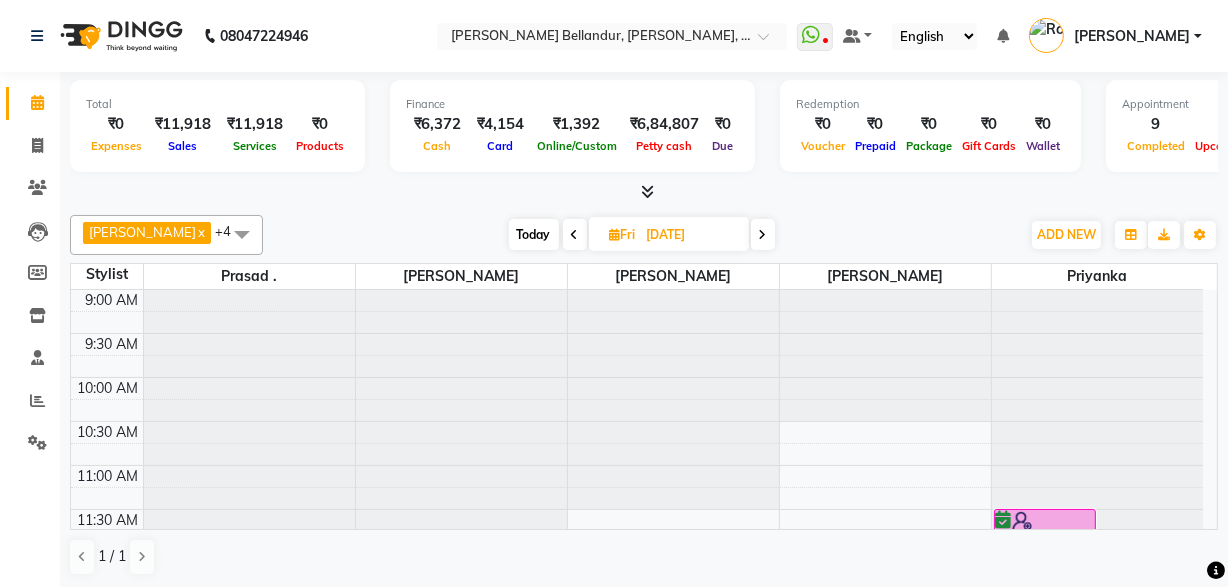 click on "Today" at bounding box center [534, 234] 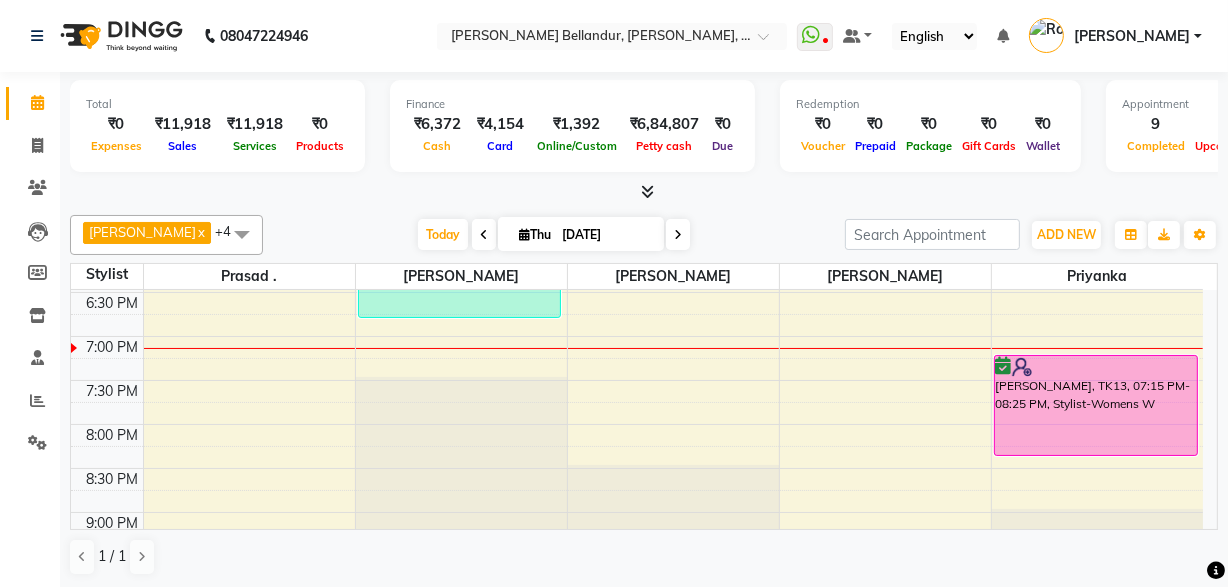 scroll, scrollTop: 837, scrollLeft: 0, axis: vertical 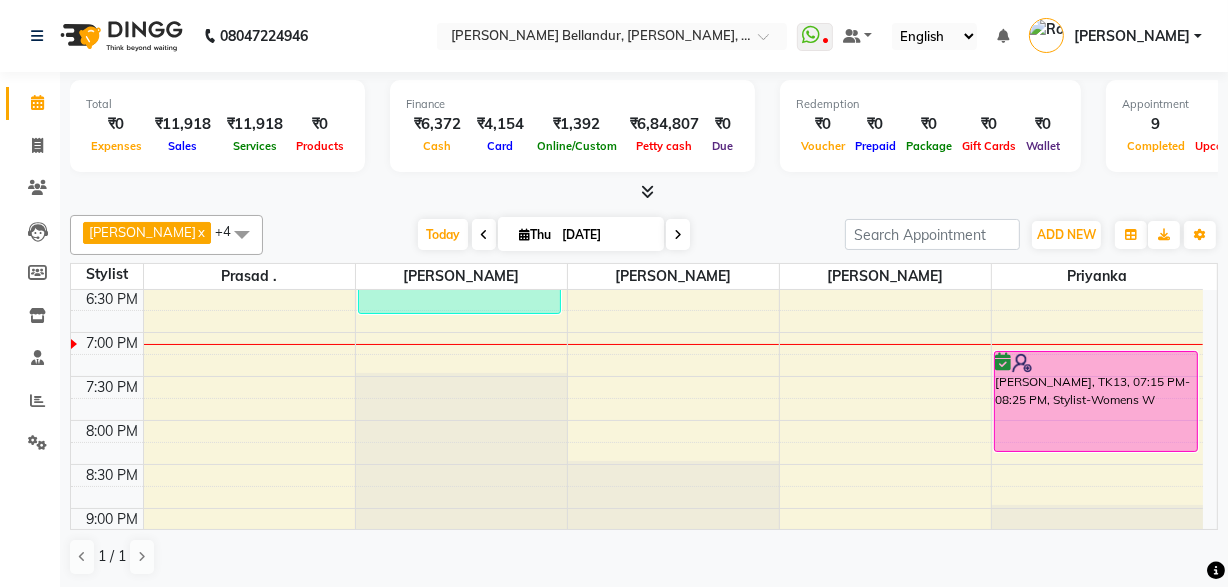 click on "9:00 AM 9:30 AM 10:00 AM 10:30 AM 11:00 AM 11:30 AM 12:00 PM 12:30 PM 1:00 PM 1:30 PM 2:00 PM 2:30 PM 3:00 PM 3:30 PM 4:00 PM 4:30 PM 5:00 PM 5:30 PM 6:00 PM 6:30 PM 7:00 PM 7:30 PM 8:00 PM 8:30 PM 9:00 PM 9:30 PM     Neeraj, TK01, 10:30 AM-11:35 AM, Stylist M     Anandh, TK06, 03:30 PM-03:35 PM, Stylist M     Shreyuth, TK12, 04:30 PM-05:30 PM, Beard Shape-Up M     Shreyuth, TK12, 05:30 PM-06:50 PM, Beard Shape-Up M,Men's Head Oil - 30 Mins M,Stylist M     Ikshita, TK05, 12:45 PM-01:15 PM, Eyebrows Threading W     Rakul, TK11, 02:30 PM-04:45 PM, CRYO Red carpet DNA Facial SS M     lynford, TK09, 01:30 PM-02:35 PM, Creative Director M     lynford, TK09, 02:30 PM-02:45 PM, Beard Shape-Up M     Hari, TK07, 12:30 PM-01:00 PM, Beard Shape-Up M     Dharani, TK08, 01:00 PM-01:30 PM, Eyebrows Threading W     Anandh, TK06, 04:15 PM-05:30 PM, Dead Sea Pedicure M     Soumya, TK13, 07:15 PM-08:25 PM, Stylist-Womens W" at bounding box center [637, 24] 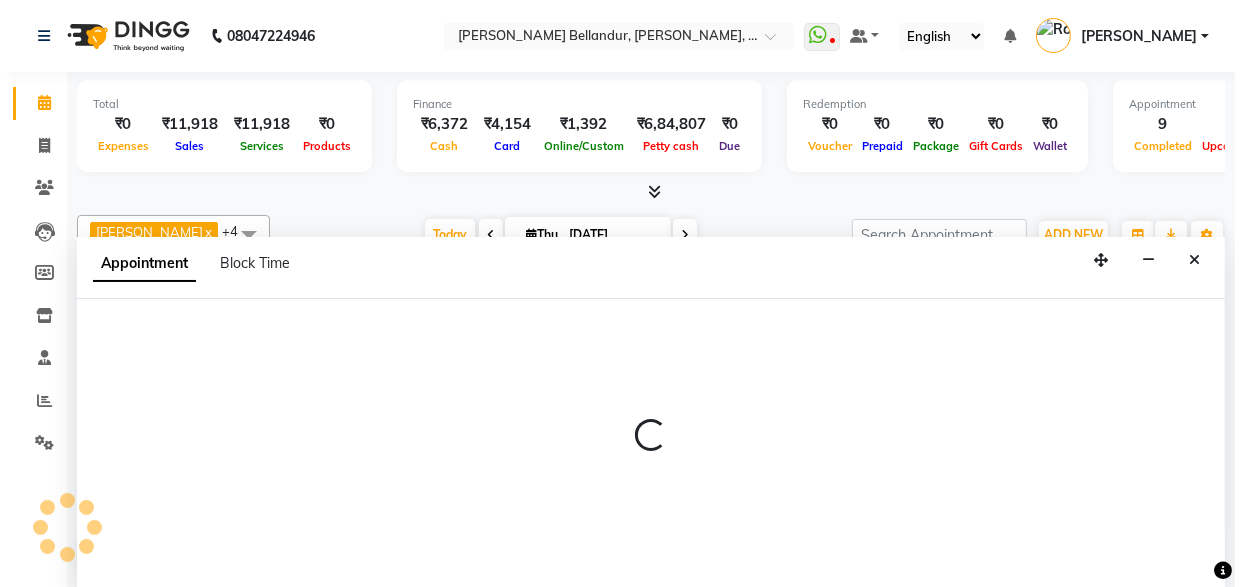 scroll, scrollTop: 0, scrollLeft: 0, axis: both 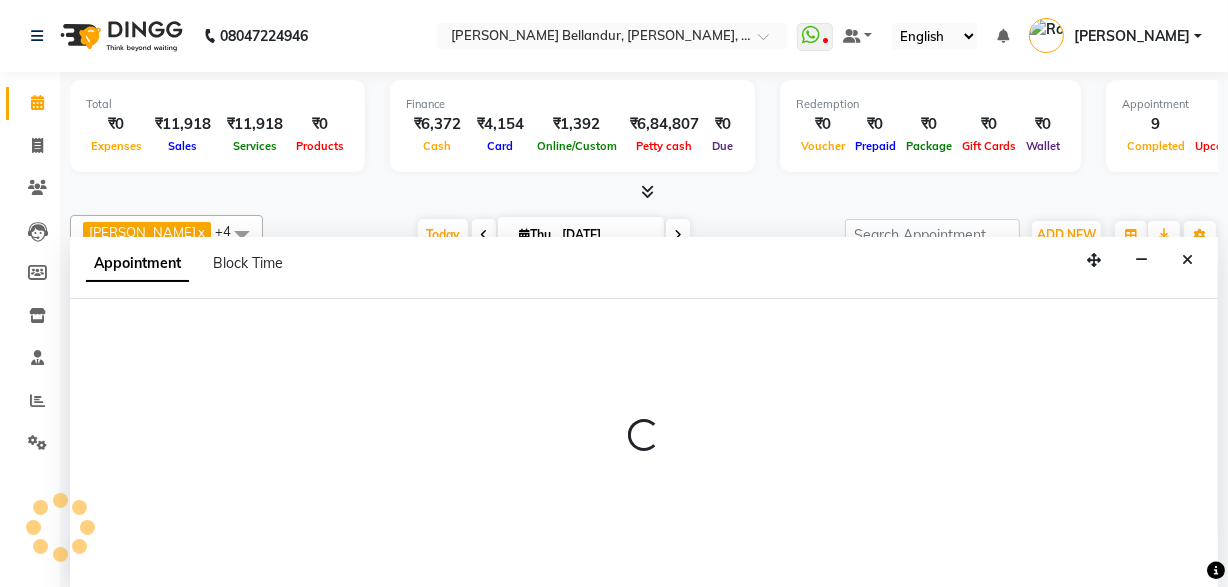 select on "60437" 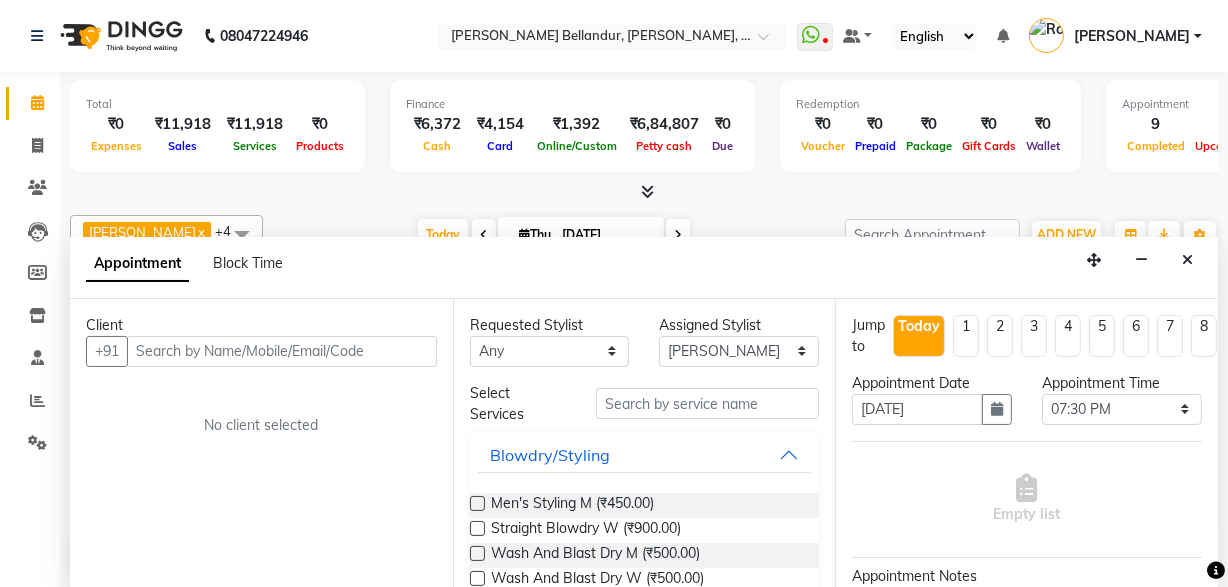 click at bounding box center [282, 351] 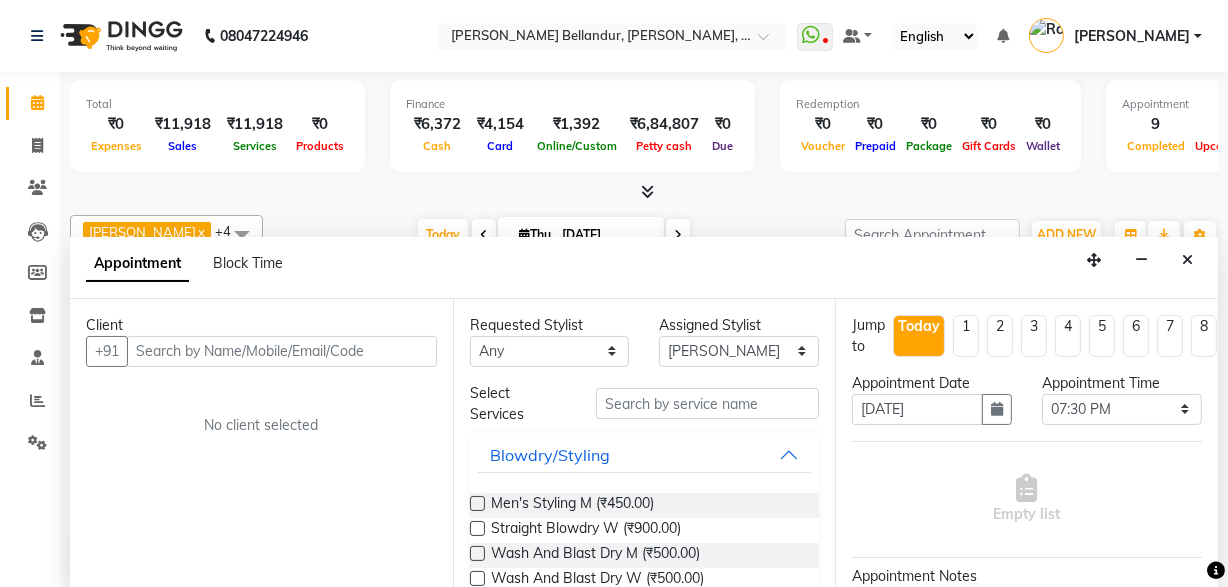 click at bounding box center [282, 351] 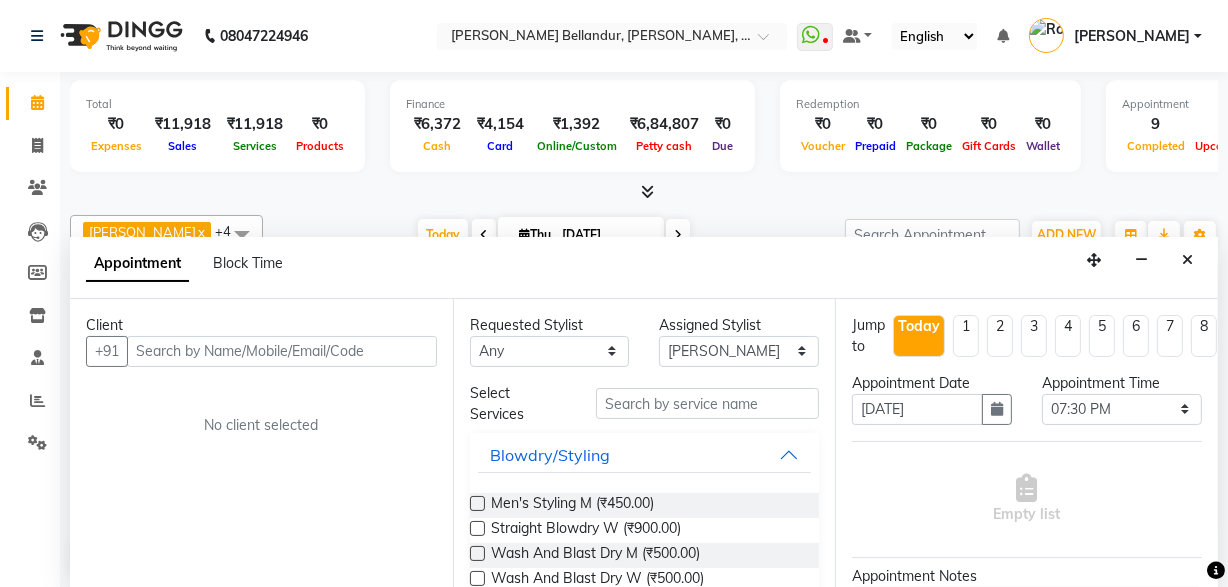 click at bounding box center [282, 351] 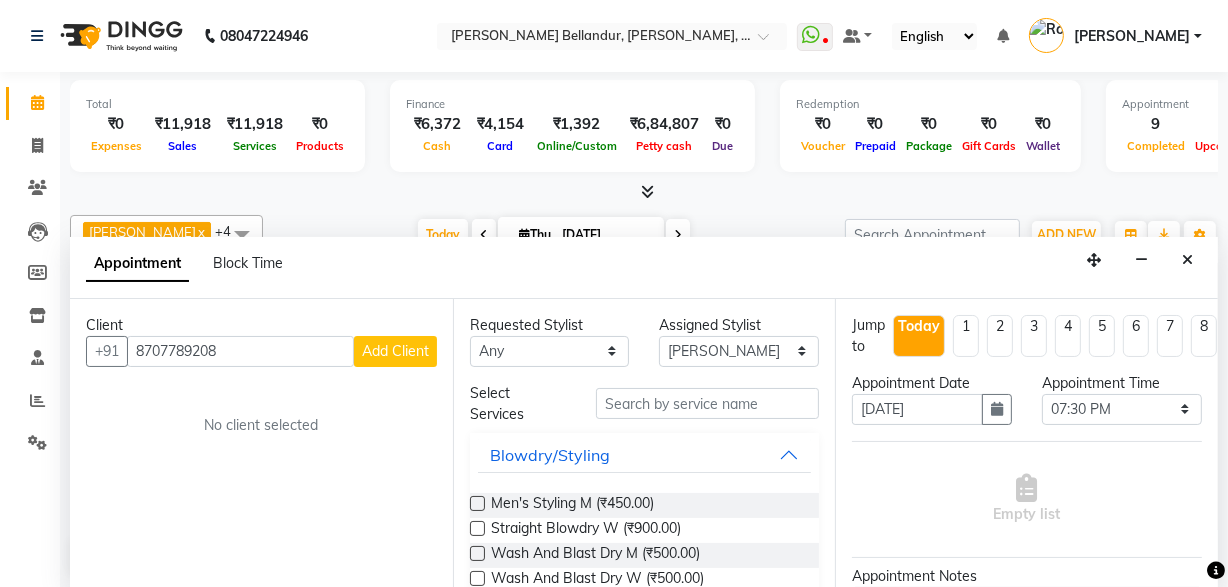 type on "8707789208" 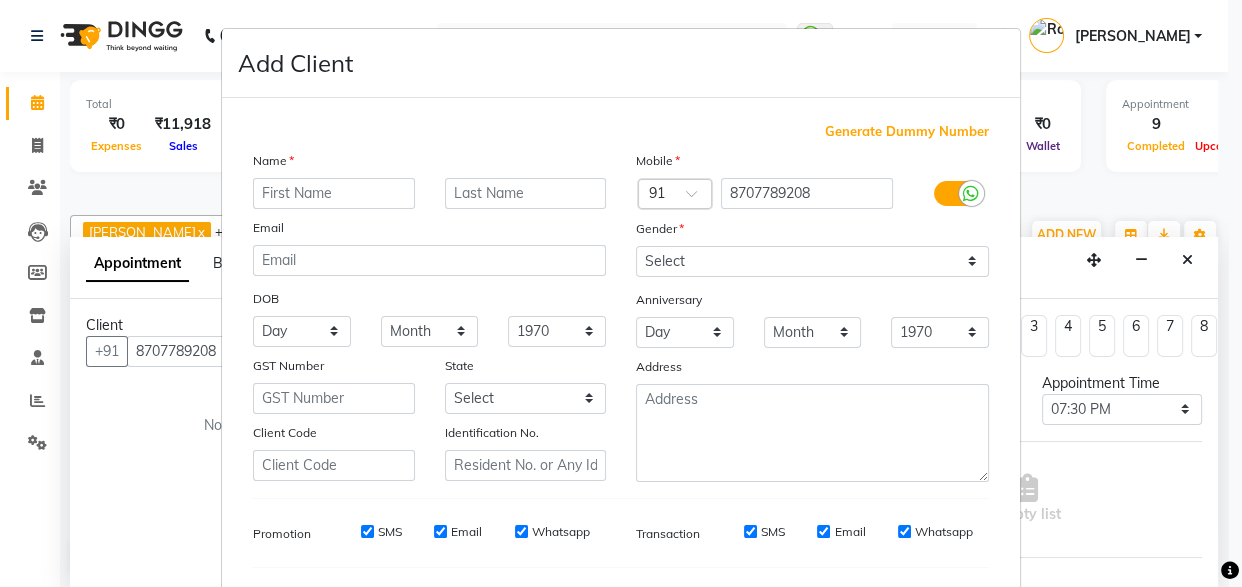 click at bounding box center [334, 193] 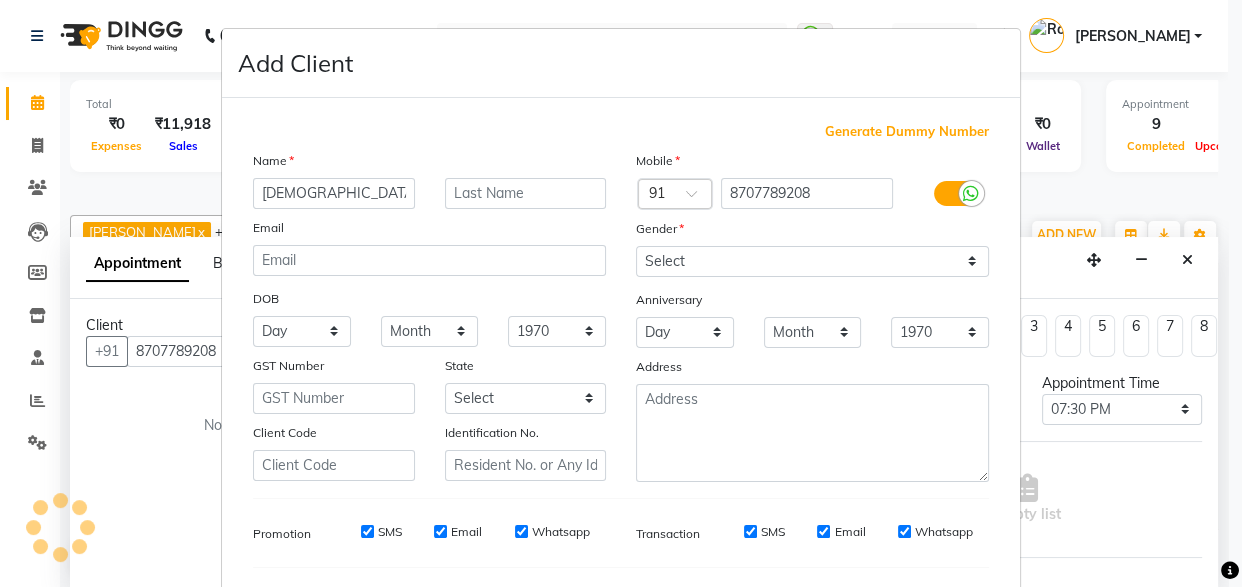 type on "[DEMOGRAPHIC_DATA]" 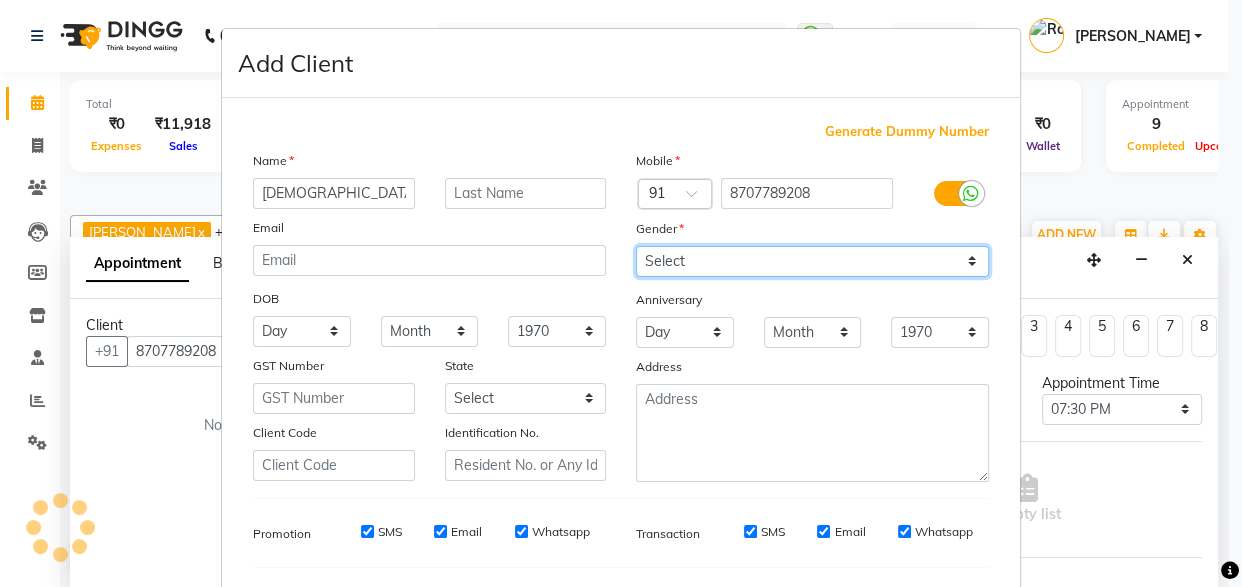click on "Select [DEMOGRAPHIC_DATA] [DEMOGRAPHIC_DATA] Other Prefer Not To Say" at bounding box center [812, 261] 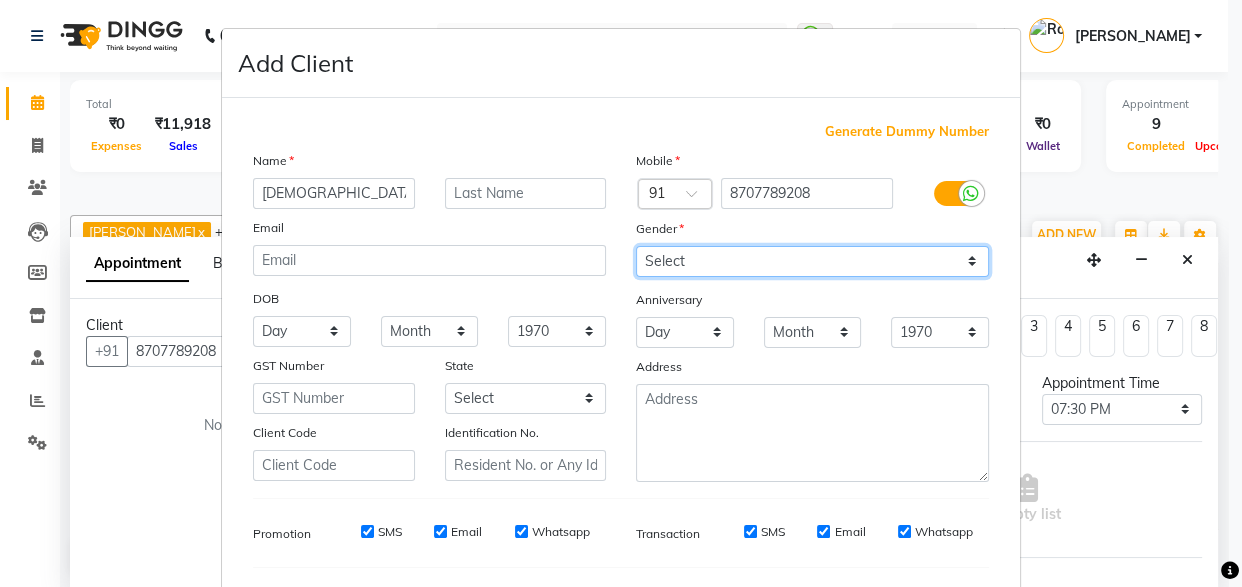 select on "[DEMOGRAPHIC_DATA]" 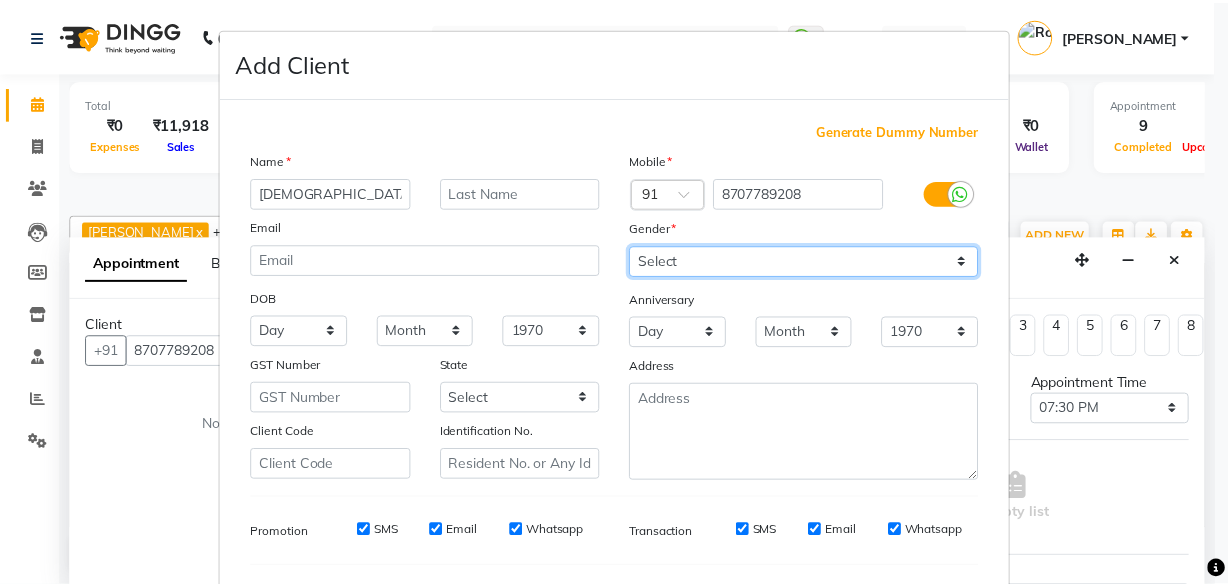 scroll, scrollTop: 266, scrollLeft: 0, axis: vertical 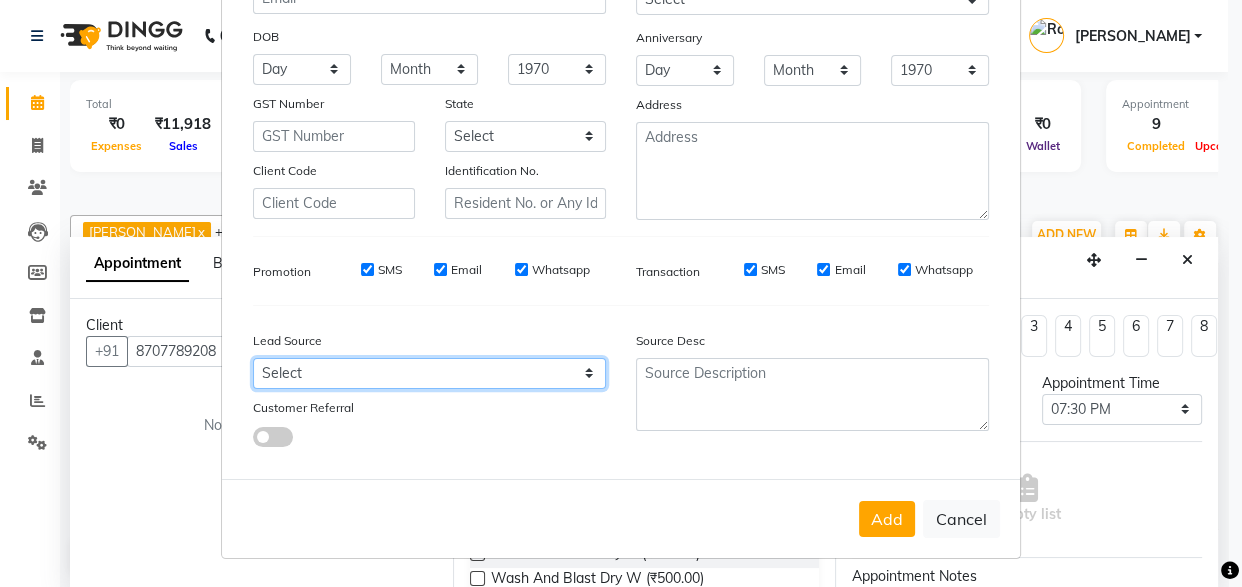 click on "Select Walk-in Internet Friend Word of Mouth Advertisement Facebook JustDial Google Other Instagram  YouTube  WhatsApp  Referral" at bounding box center [429, 373] 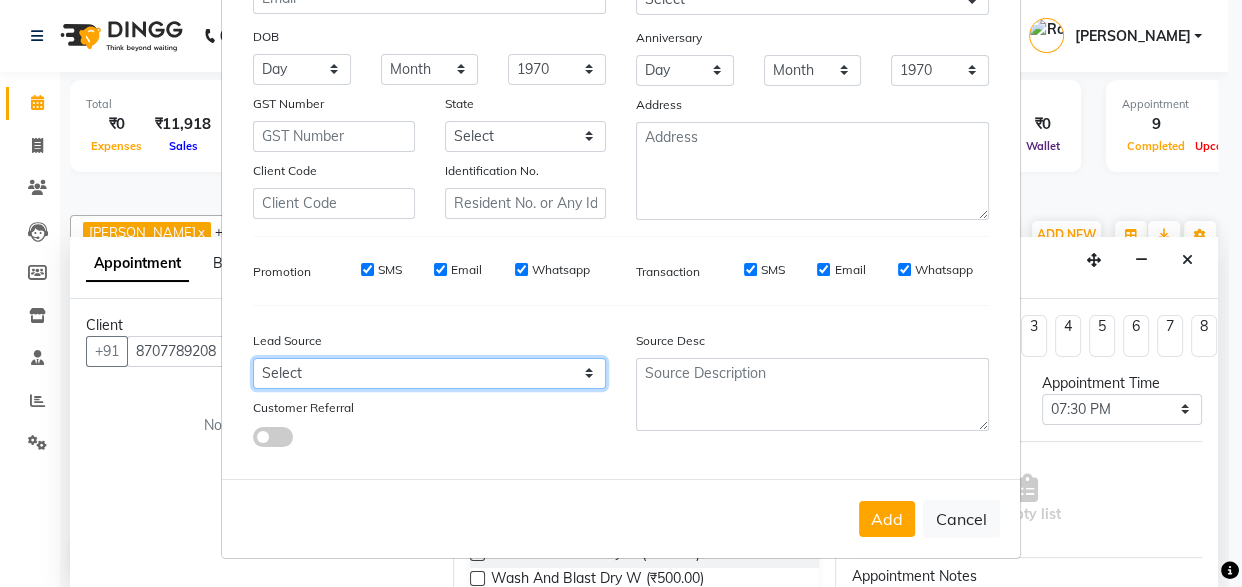 select on "36770" 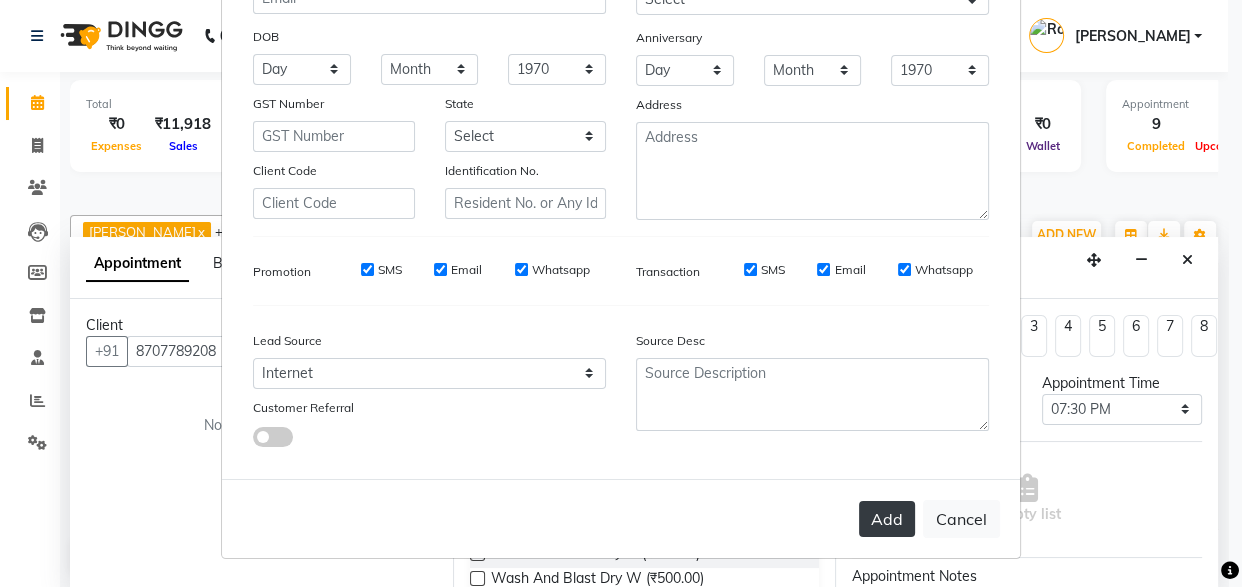 click on "Add" at bounding box center (887, 519) 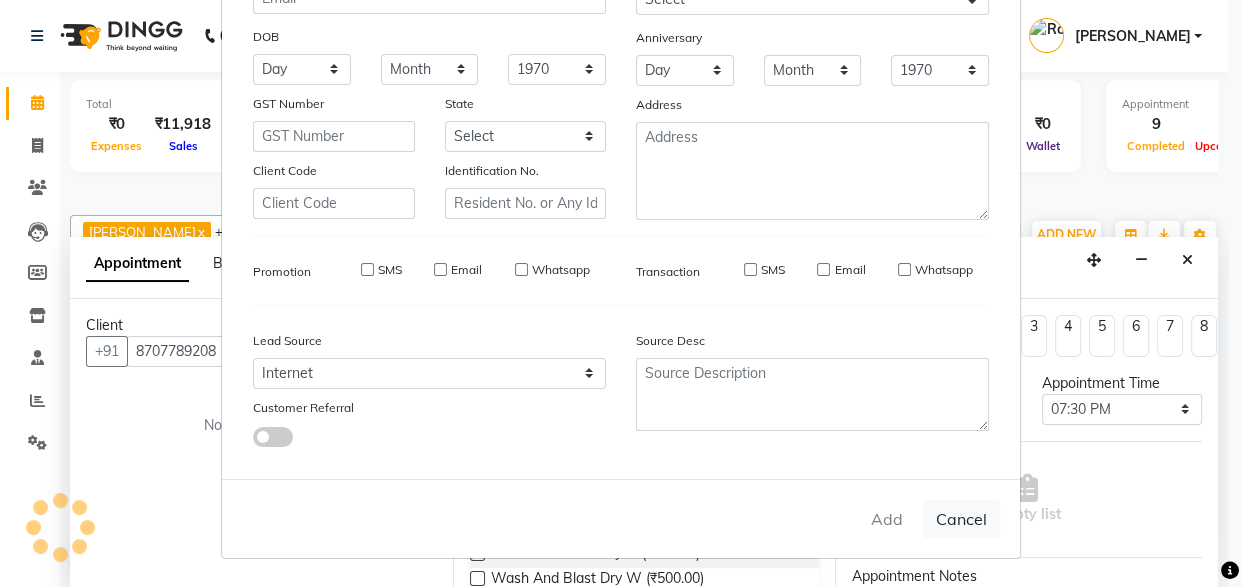 type on "87******08" 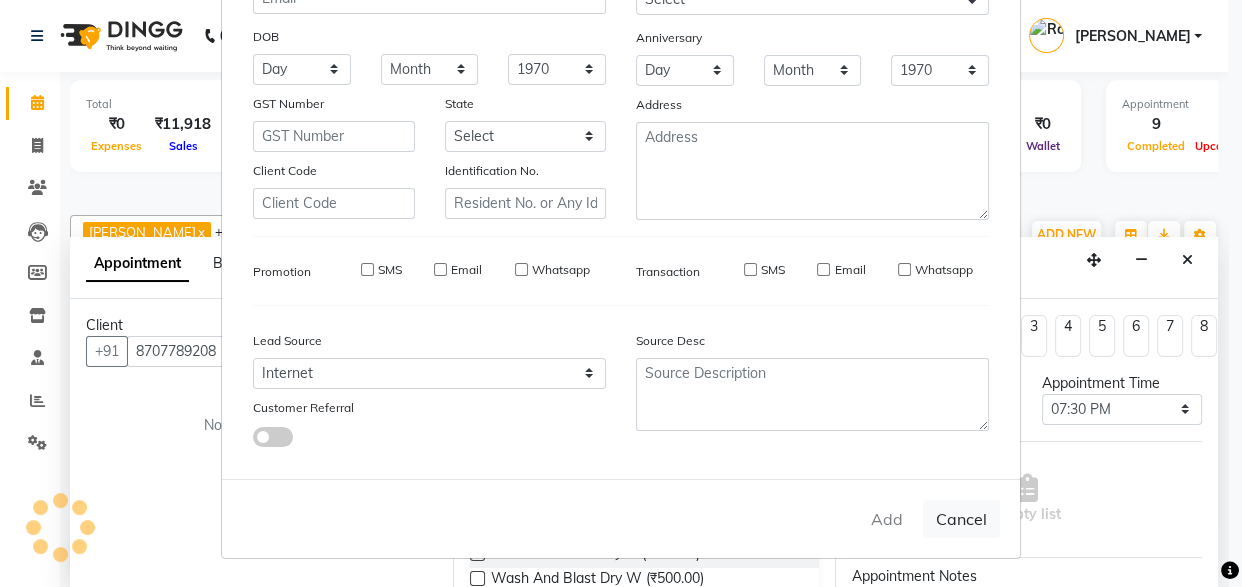 type 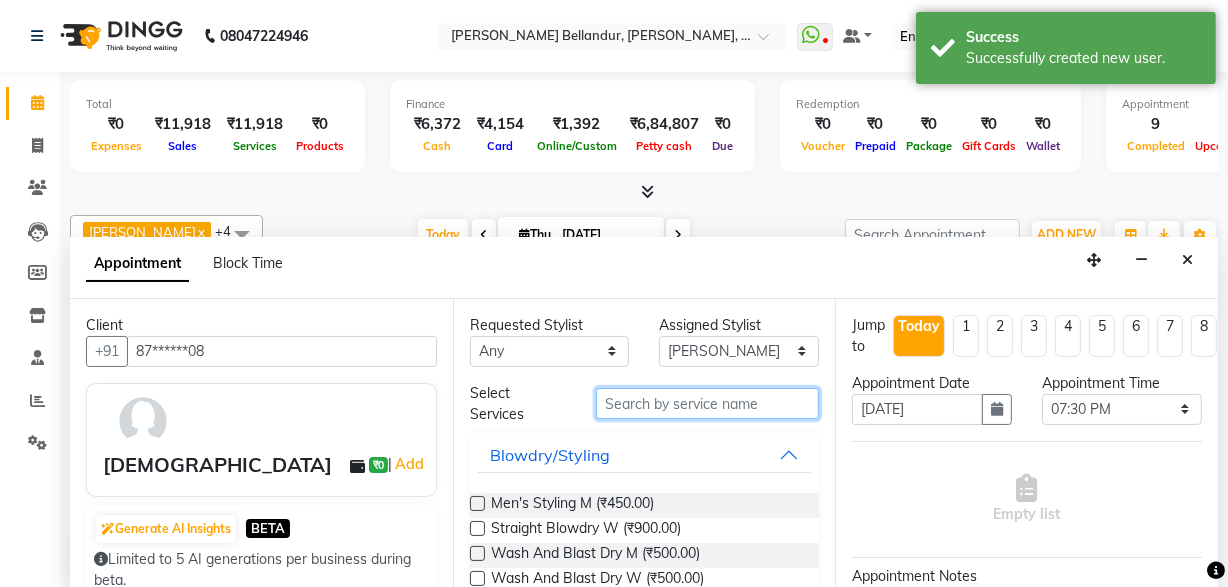 click at bounding box center [707, 403] 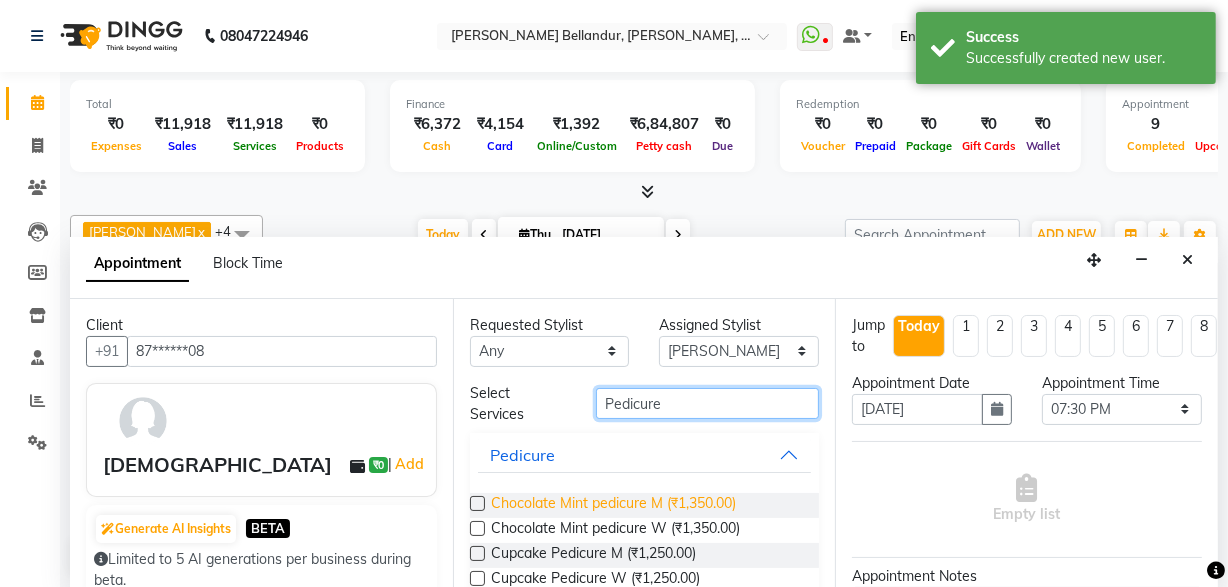 type on "Pedicure" 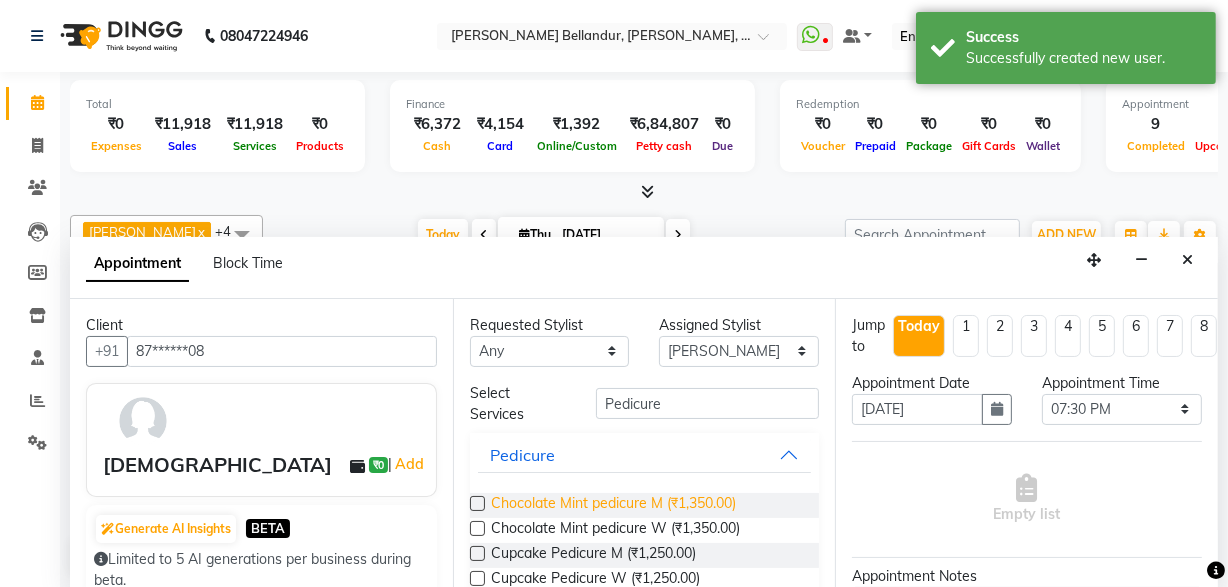 click on "Chocolate Mint pedicure M (₹1,350.00)" at bounding box center (613, 505) 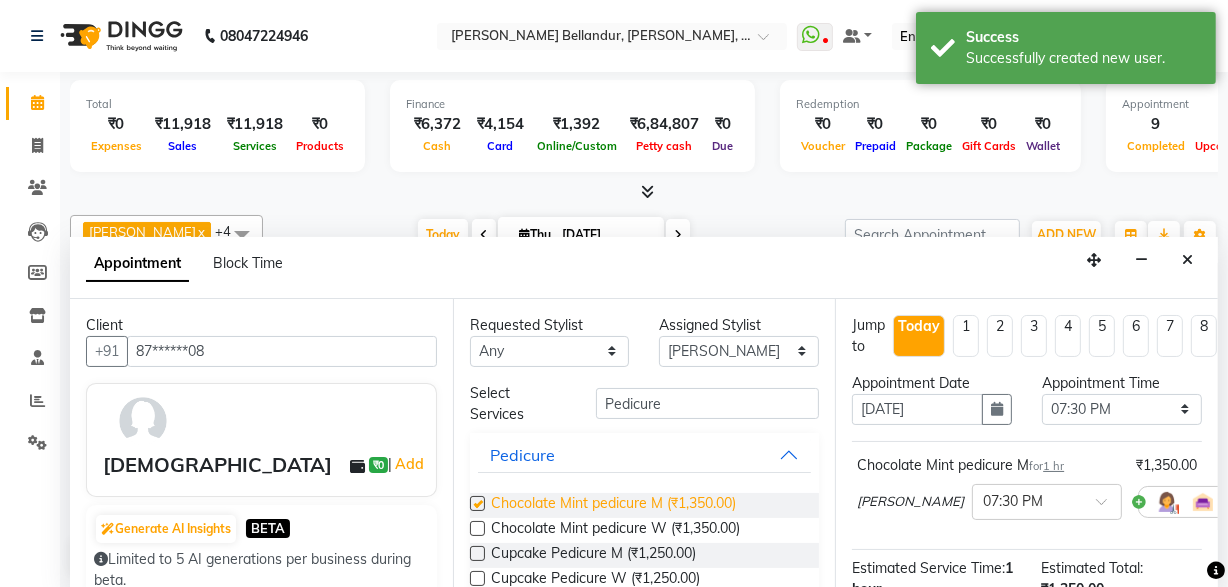 checkbox on "false" 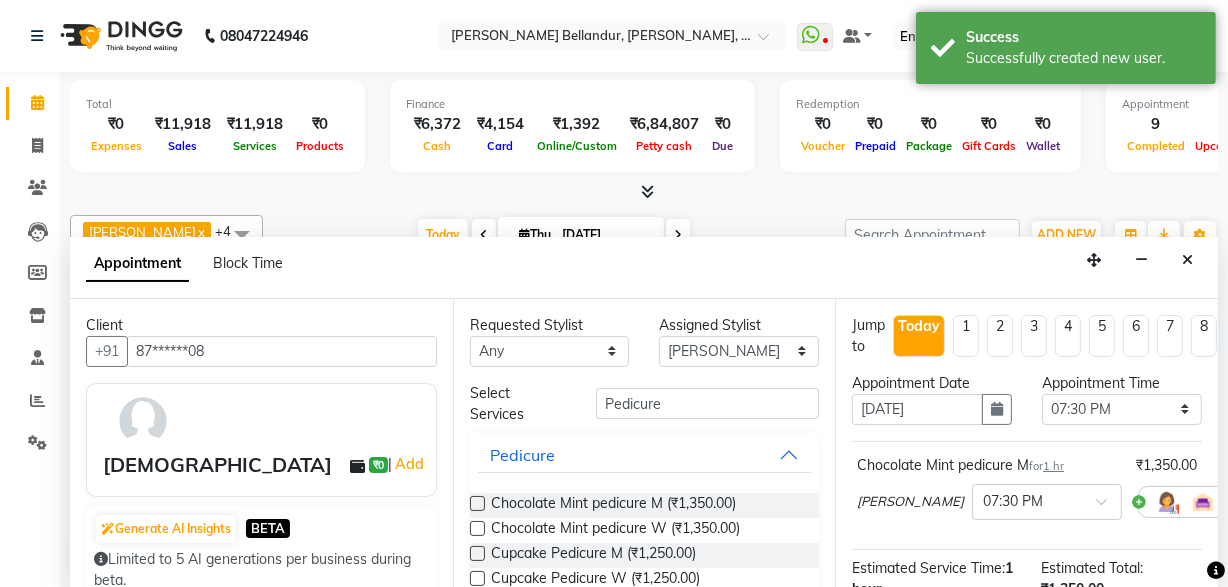 click at bounding box center [1246, 501] 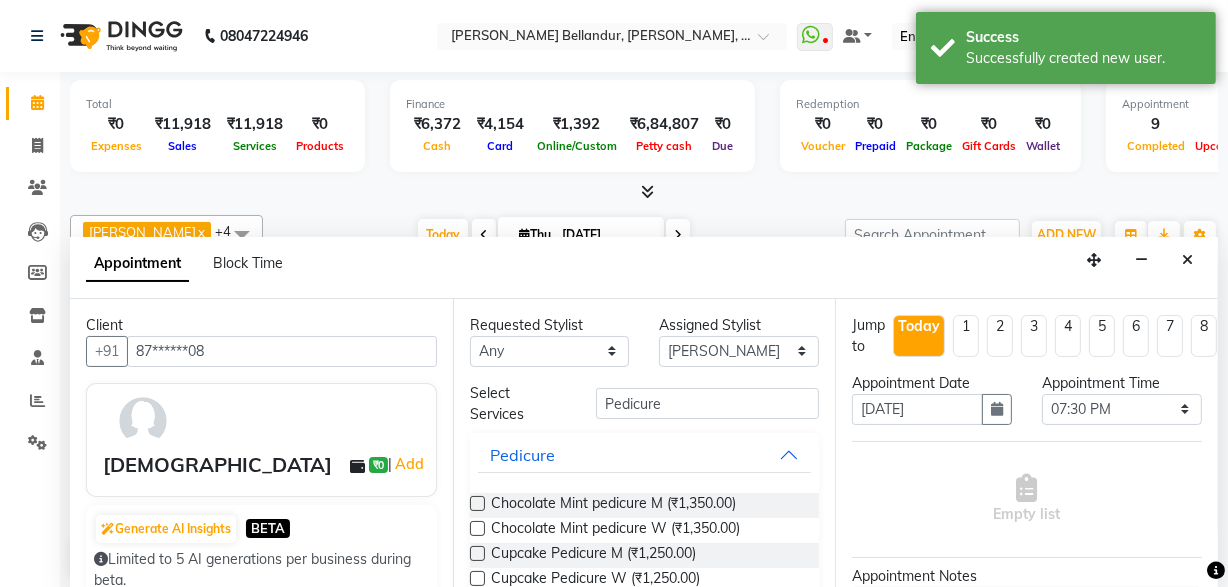 drag, startPoint x: 678, startPoint y: 525, endPoint x: 835, endPoint y: 484, distance: 162.26521 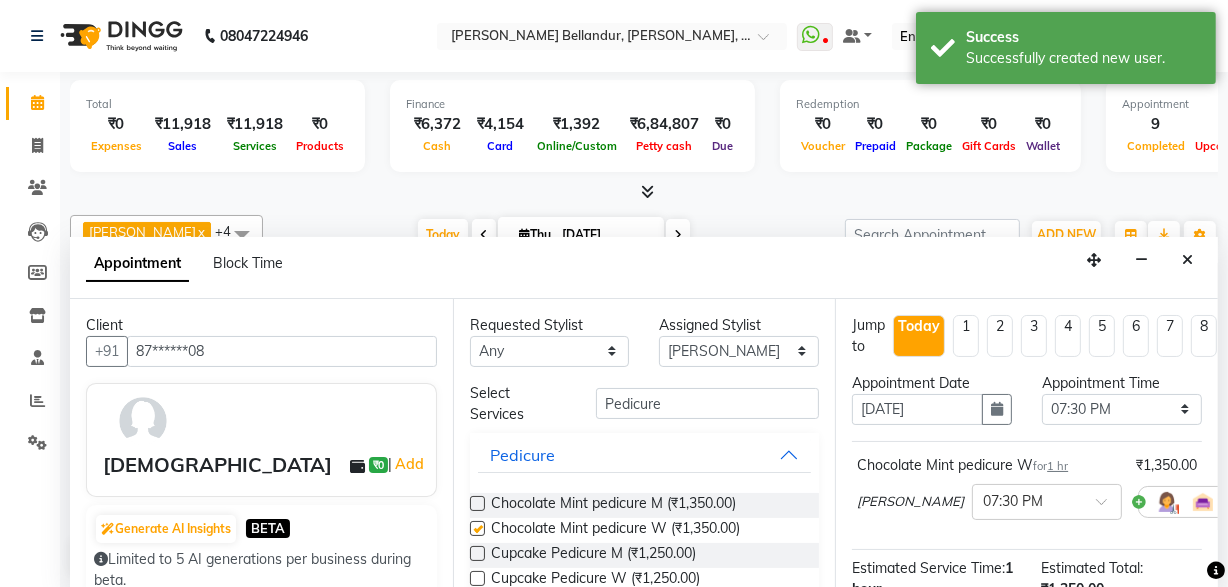 checkbox on "false" 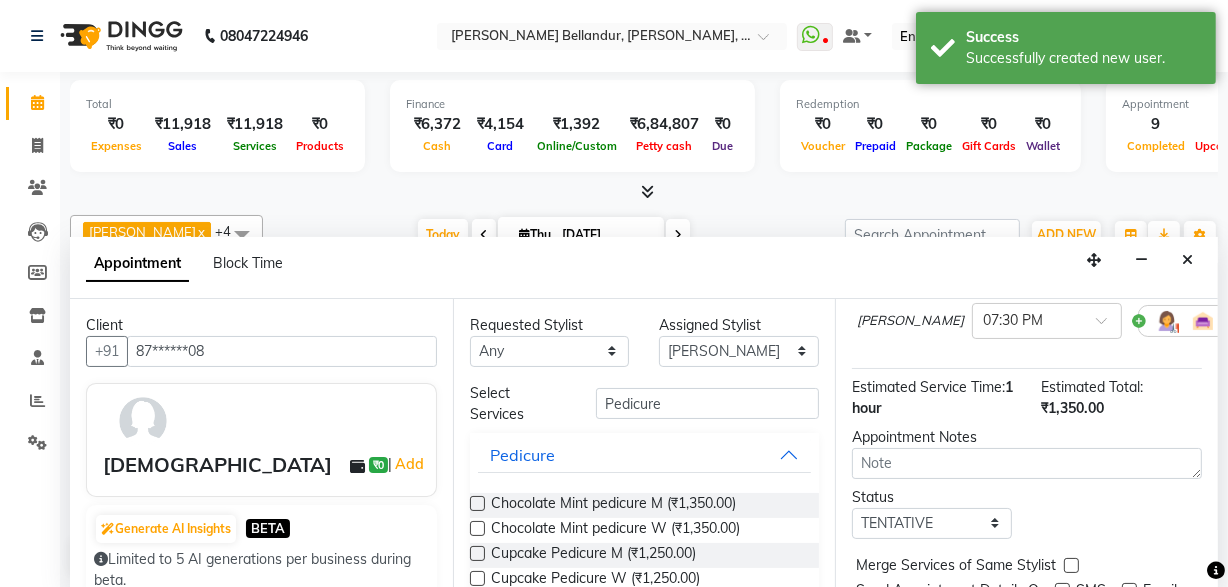scroll, scrollTop: 286, scrollLeft: 0, axis: vertical 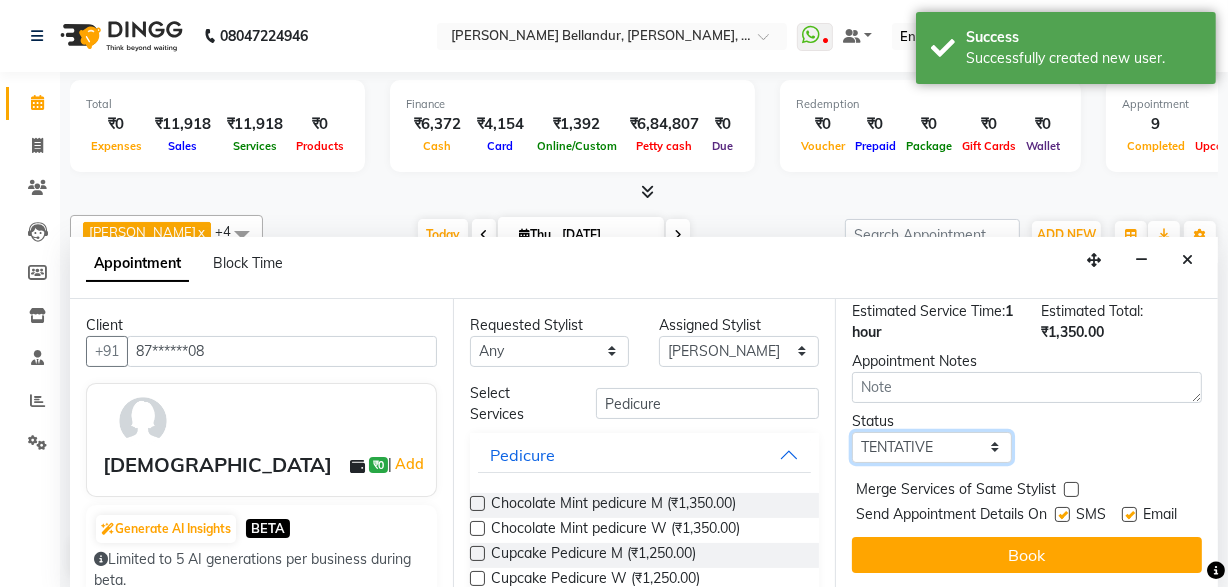 click on "Select TENTATIVE CONFIRM CHECK-IN UPCOMING" at bounding box center (932, 447) 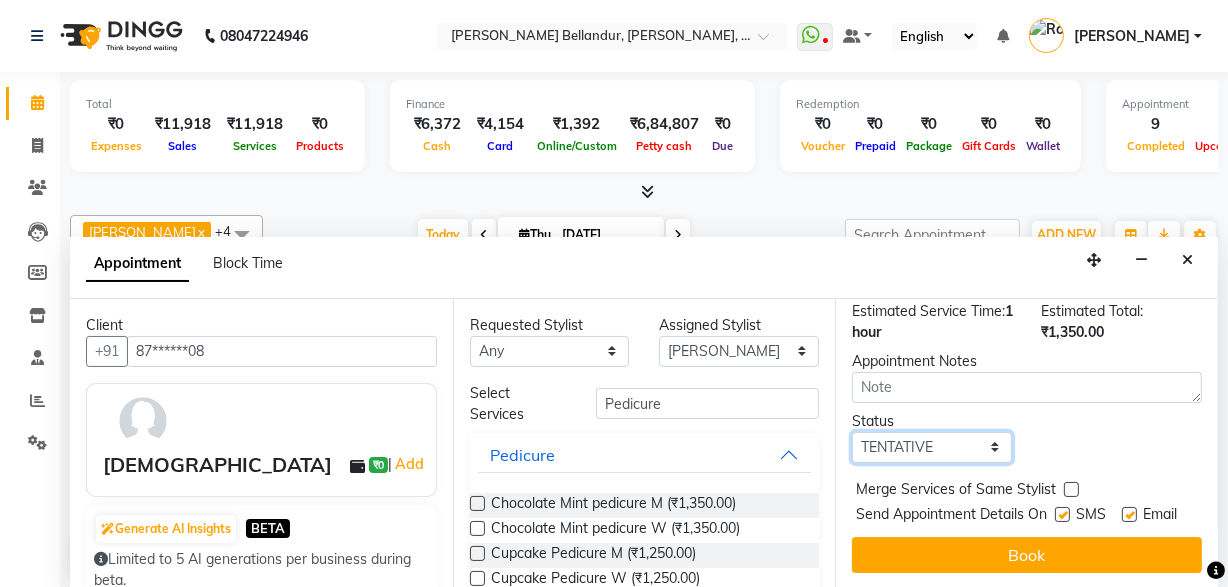 select on "confirm booking" 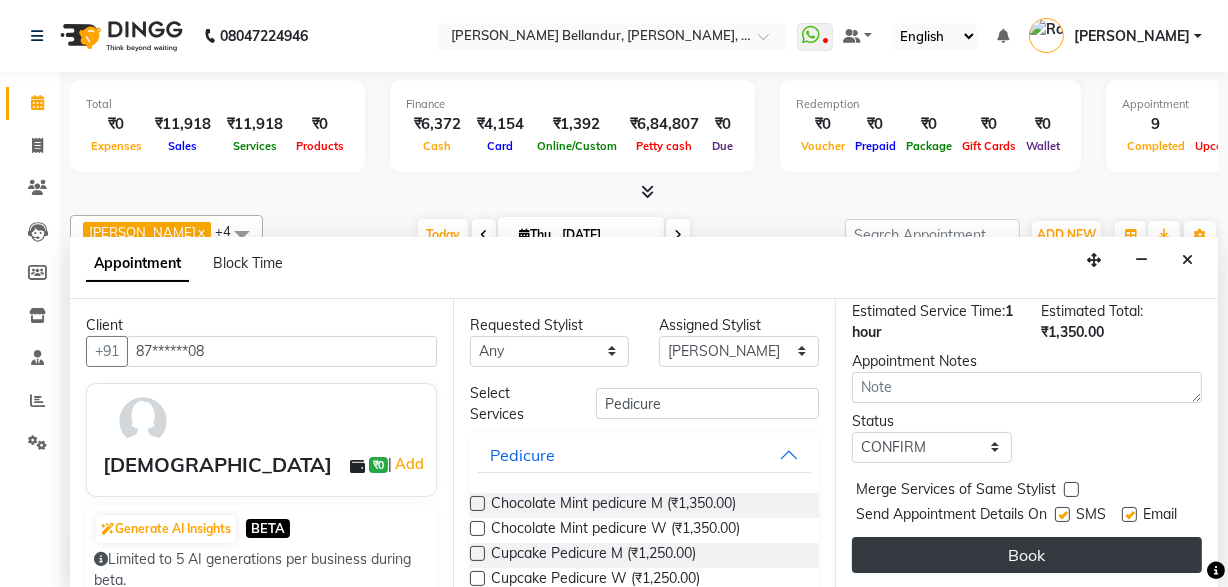 click on "Book" at bounding box center (1027, 555) 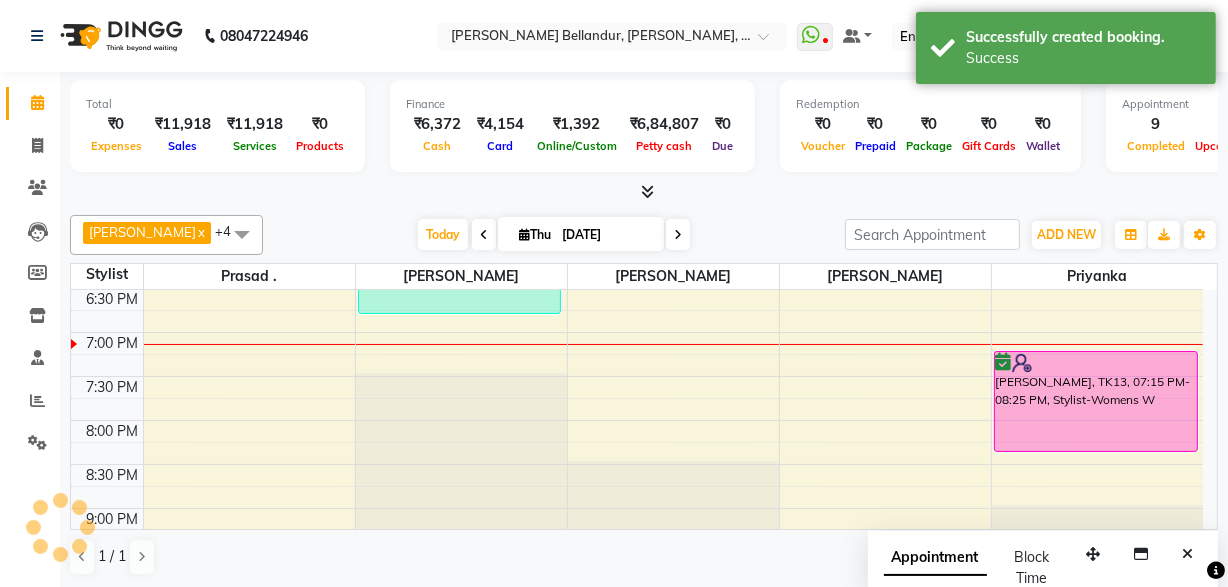 scroll, scrollTop: 0, scrollLeft: 0, axis: both 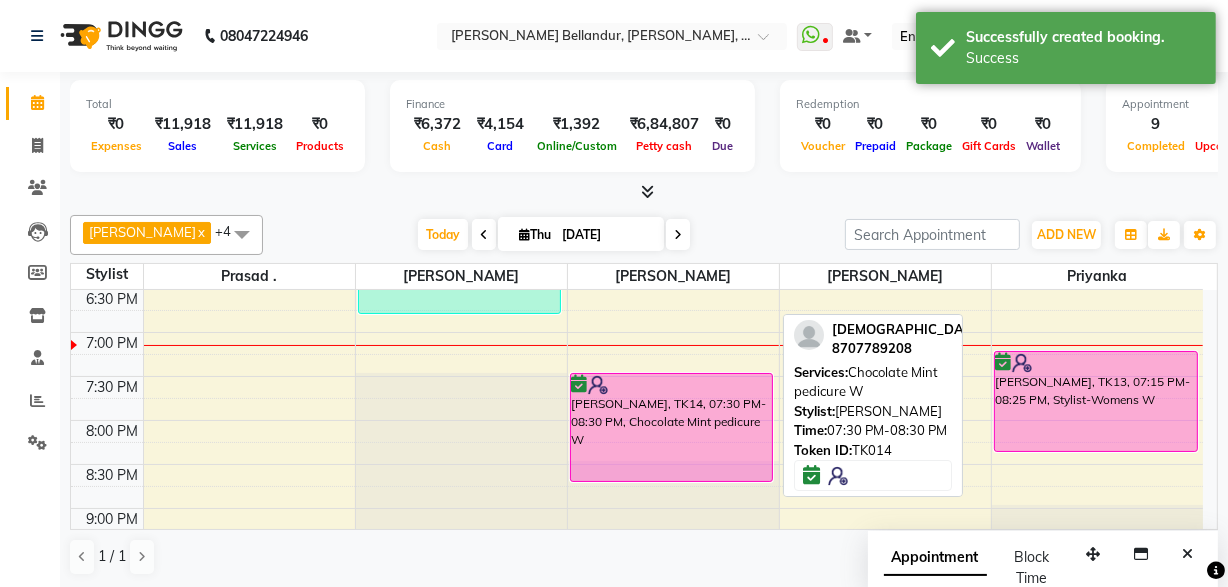 drag, startPoint x: 666, startPoint y: 453, endPoint x: 667, endPoint y: 477, distance: 24.020824 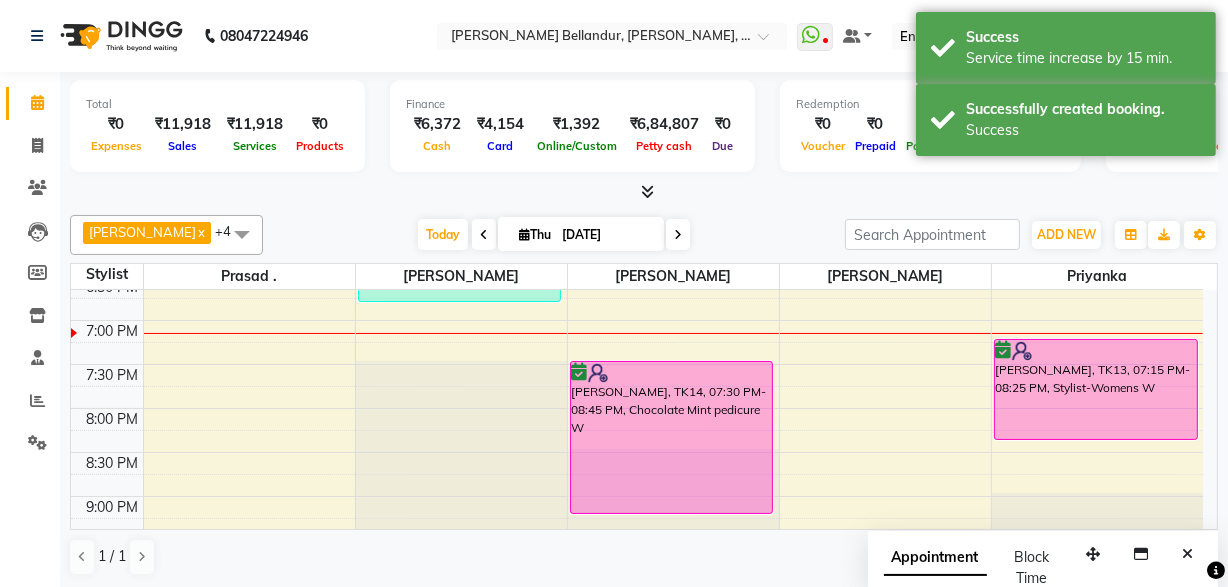 drag, startPoint x: 666, startPoint y: 478, endPoint x: 656, endPoint y: 491, distance: 16.40122 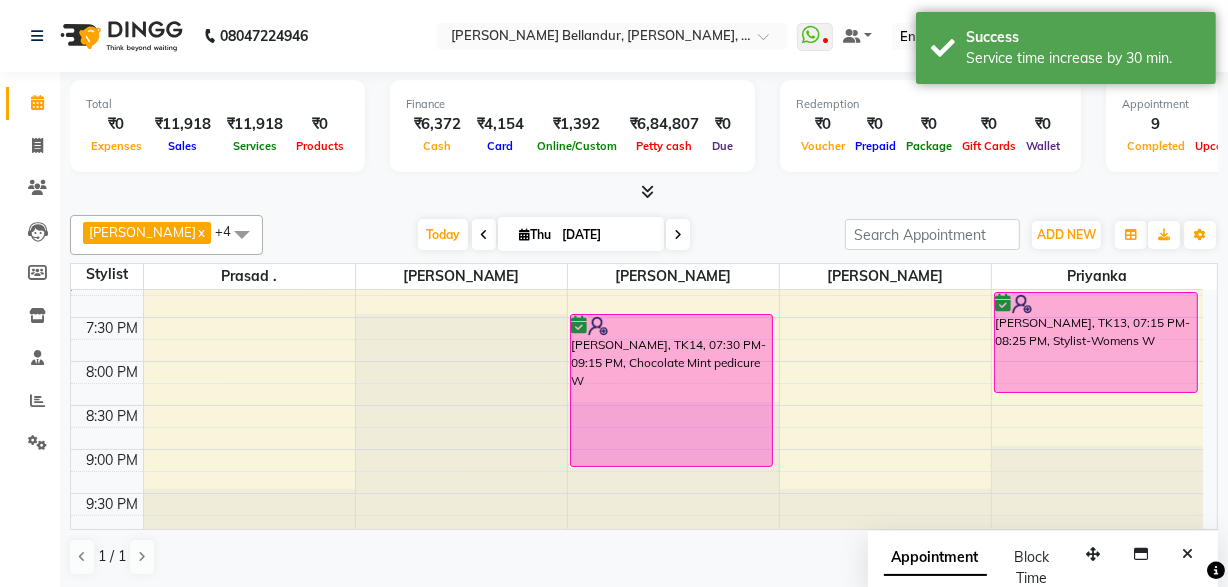 scroll, scrollTop: 890, scrollLeft: 0, axis: vertical 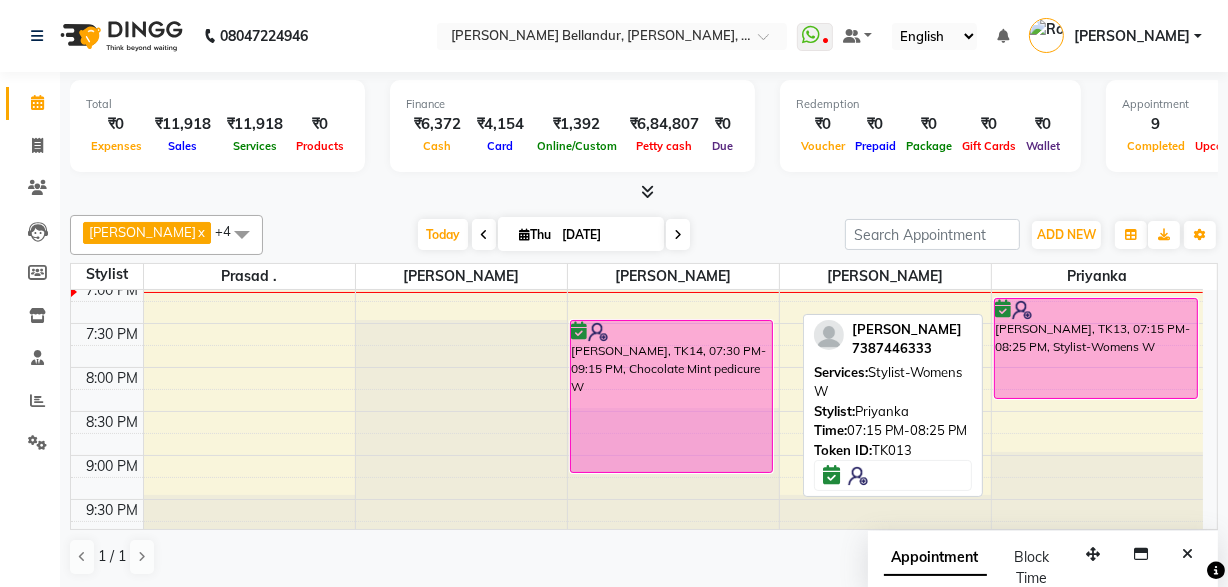 click on "[PERSON_NAME], TK13, 07:15 PM-08:25 PM, Stylist-Womens W" at bounding box center (1096, 348) 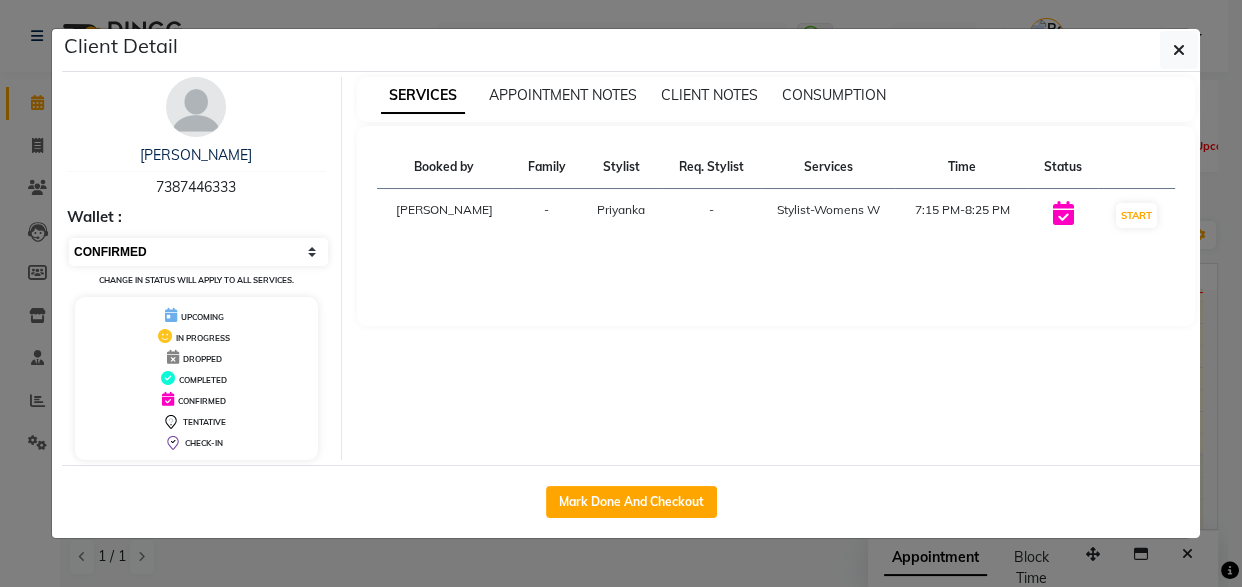 click on "Select IN SERVICE CONFIRMED TENTATIVE CHECK IN MARK DONE DROPPED UPCOMING" at bounding box center (198, 252) 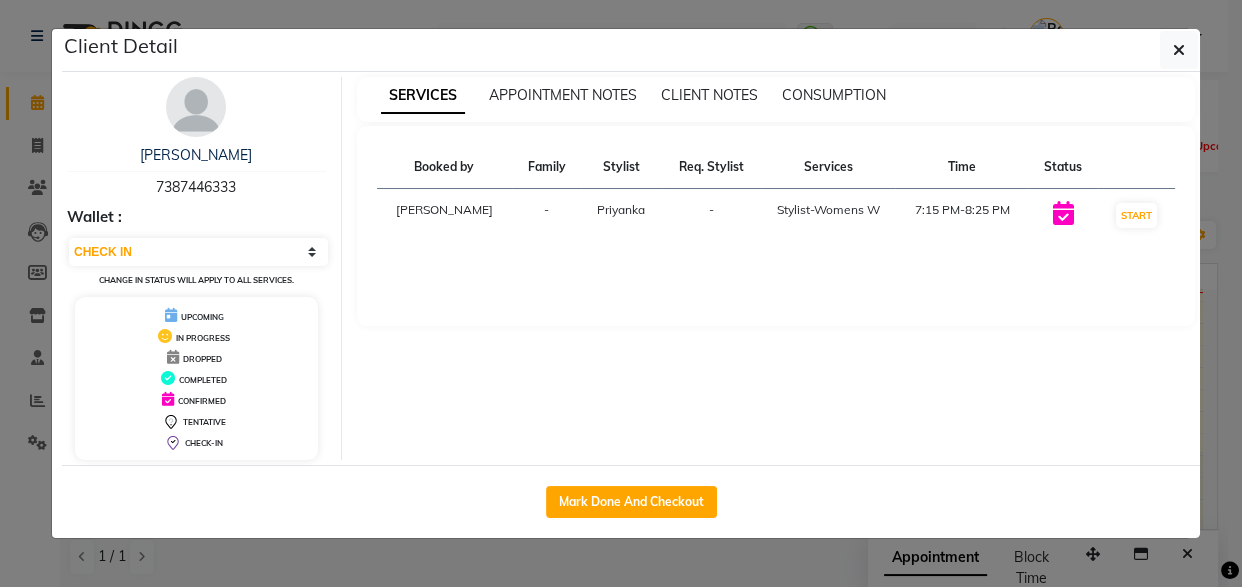 click on "Client Detail  Soumya    7387446333 Wallet : Select IN SERVICE CONFIRMED TENTATIVE CHECK IN MARK DONE DROPPED UPCOMING Change in status will apply to all services. UPCOMING IN PROGRESS DROPPED COMPLETED CONFIRMED TENTATIVE CHECK-IN SERVICES APPOINTMENT NOTES CLIENT NOTES CONSUMPTION Booked by Family Stylist Req. Stylist Services Time Status  Roshini  - Priyanka -  Stylist-Womens W   7:15 PM-8:25 PM   START   Mark Done And Checkout" 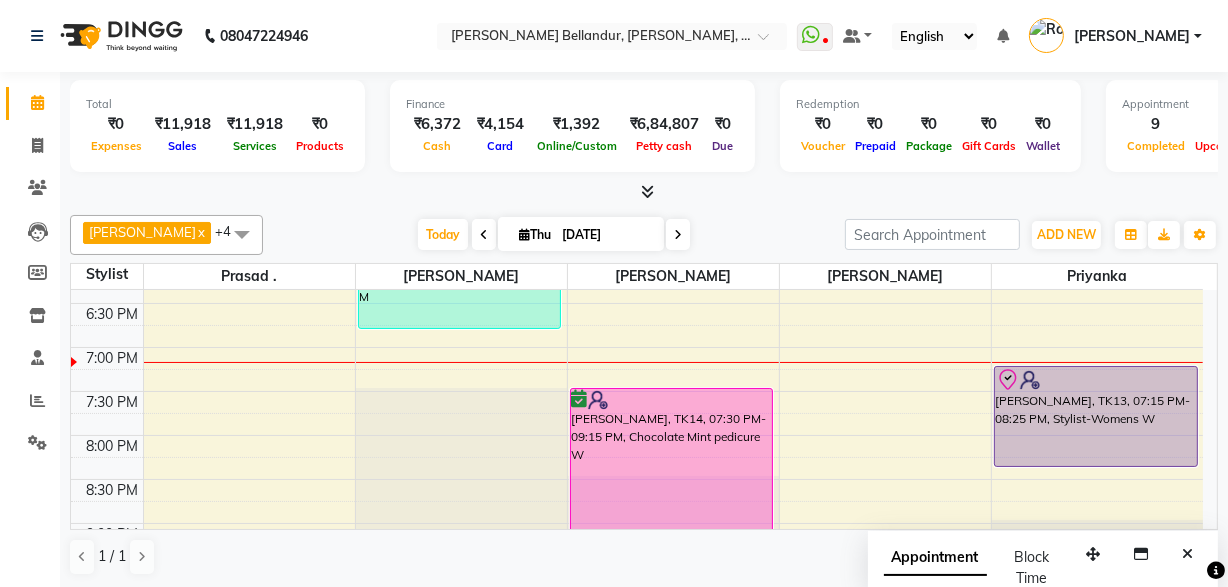 scroll, scrollTop: 900, scrollLeft: 0, axis: vertical 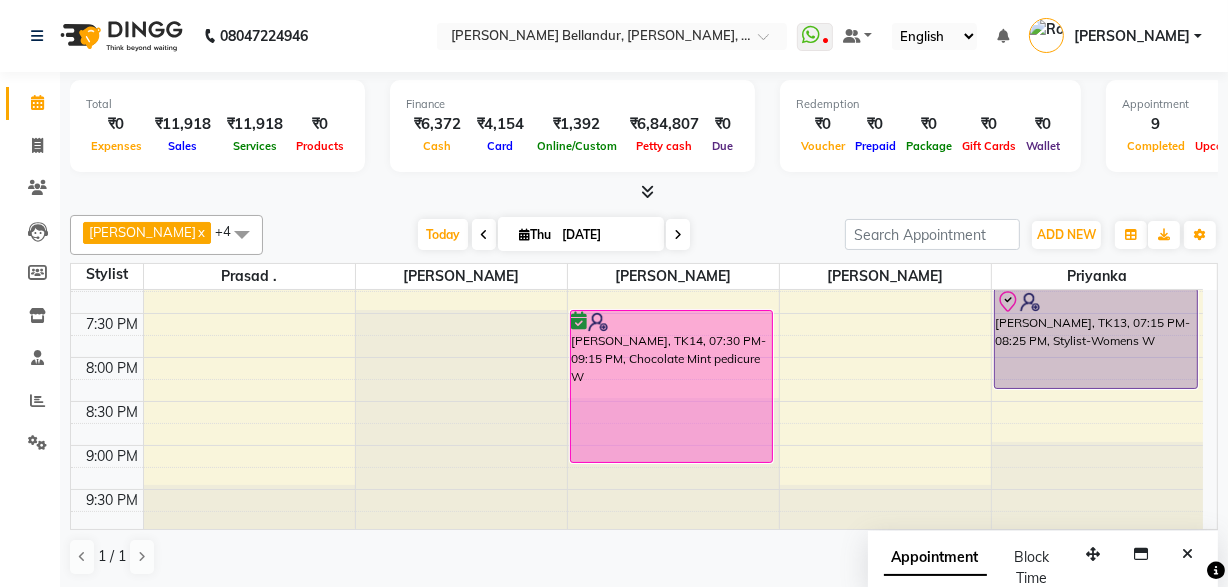 click on "Sakib  x Prasad .  x Sabina  x Umar  x Priyanka  x +4 Select All Aftab Gagan Z Logeshwari . Prasad . Priyanka Roshini Sabina Sakib Tester Umar Vinay KL Today  Thu 10-07-2025 Toggle Dropdown Add Appointment Add Invoice Add Attendance Add Client Add Transaction Toggle Dropdown Add Appointment Add Invoice Add Attendance Add Client ADD NEW Toggle Dropdown Add Appointment Add Invoice Add Attendance Add Client Add Transaction Sakib  x Prasad .  x Sabina  x Umar  x Priyanka  x +4 Select All Aftab Gagan Z Logeshwari . Prasad . Priyanka Roshini Sabina Sakib Tester Umar Vinay KL Group By  Staff View   Room View  View as Vertical  Vertical - Week View  Horizontal  Horizontal - Week View  List  Toggle Dropdown Calendar Settings Manage Tags   Arrange Stylists   Reset Stylists  Full Screen Appointment Form Zoom 100% Staff/Room Display Count 11 Stylist Prasad . Umar Sabina Sakib Priyanka 9:00 AM 9:30 AM 10:00 AM 10:30 AM 11:00 AM 11:30 AM 12:00 PM 12:30 PM 1:00 PM 1:30 PM 2:00 PM 2:30 PM 3:00 PM 3:30 PM 4:00 PM" 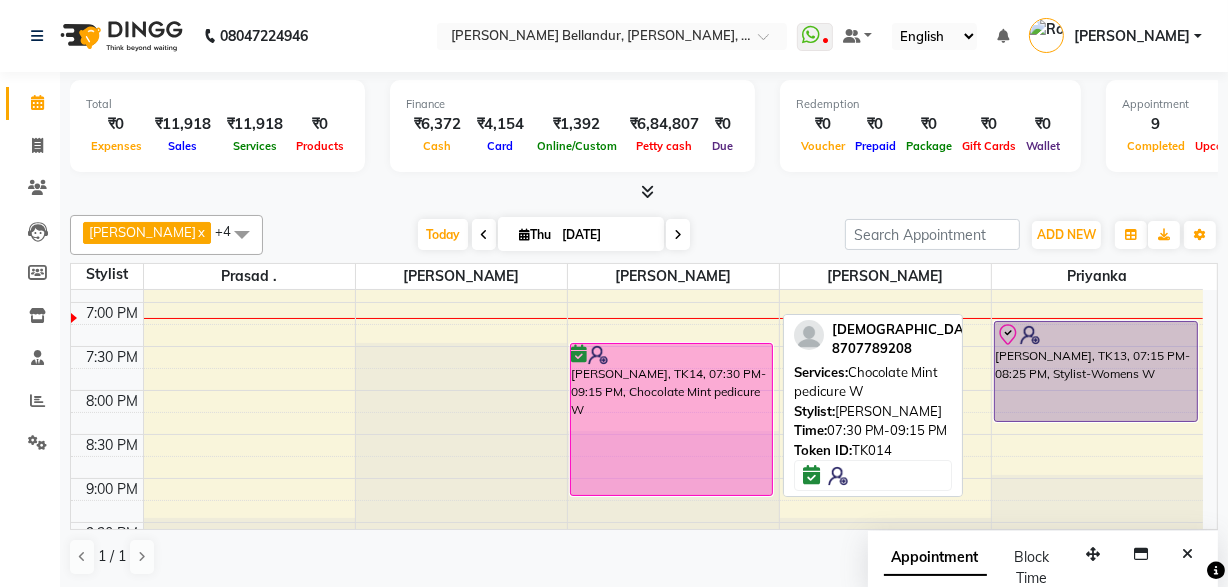 scroll, scrollTop: 868, scrollLeft: 0, axis: vertical 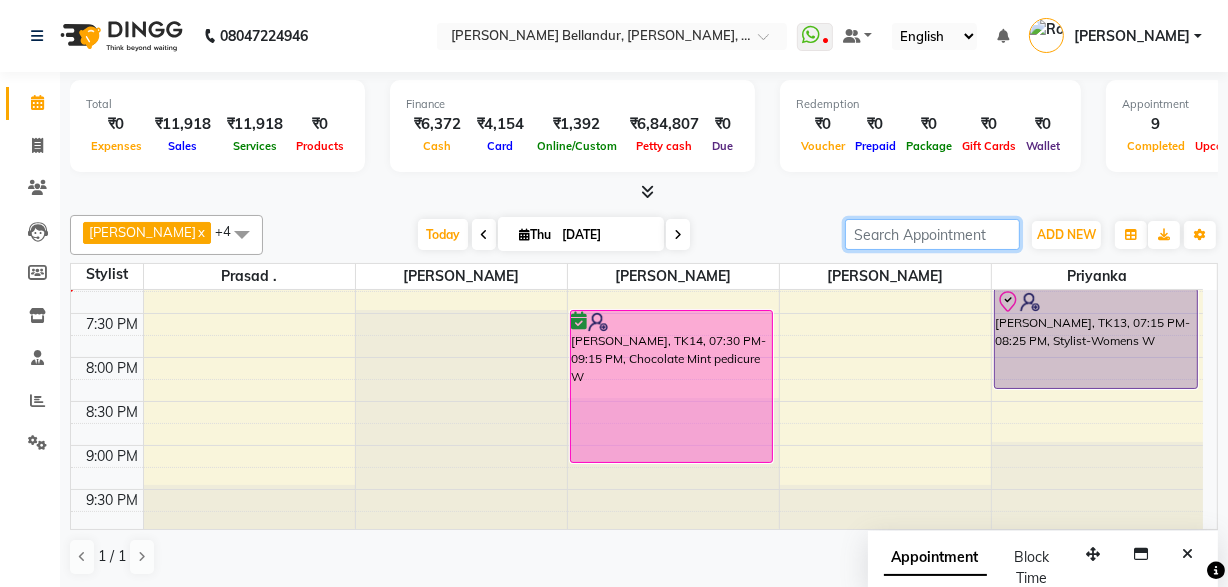 click at bounding box center (932, 234) 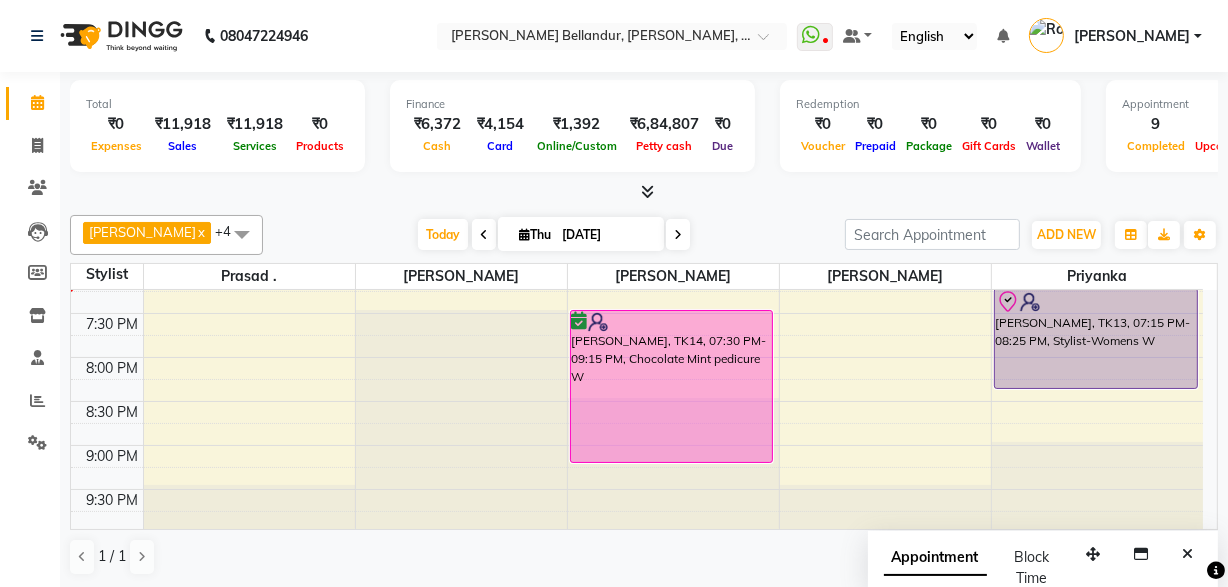click on "Today  Thu 10-07-2025" at bounding box center [554, 235] 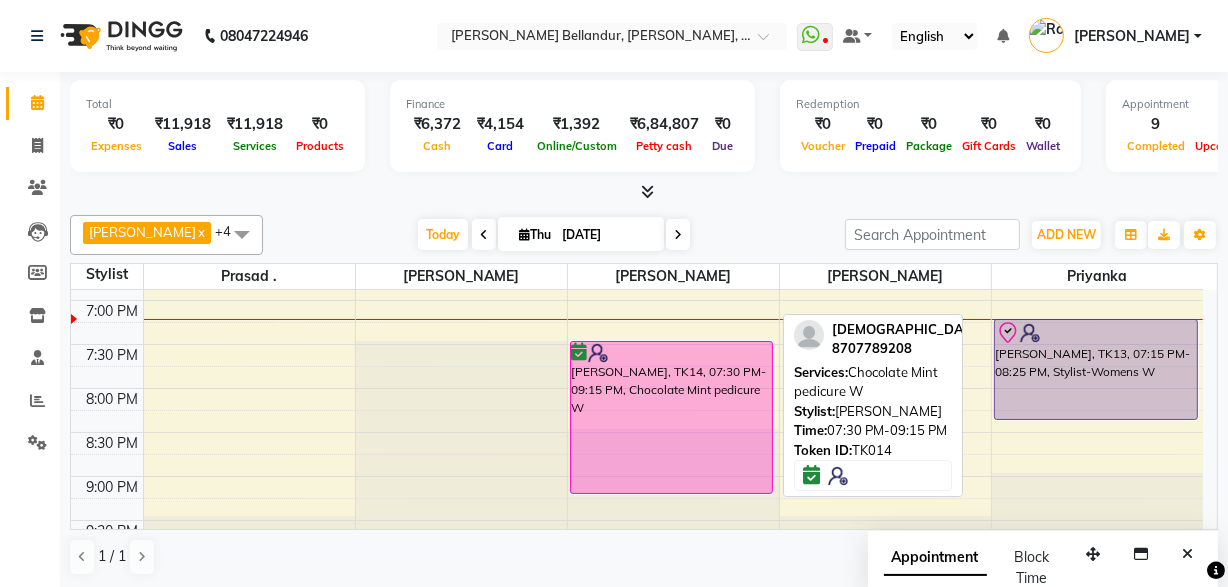 scroll, scrollTop: 900, scrollLeft: 0, axis: vertical 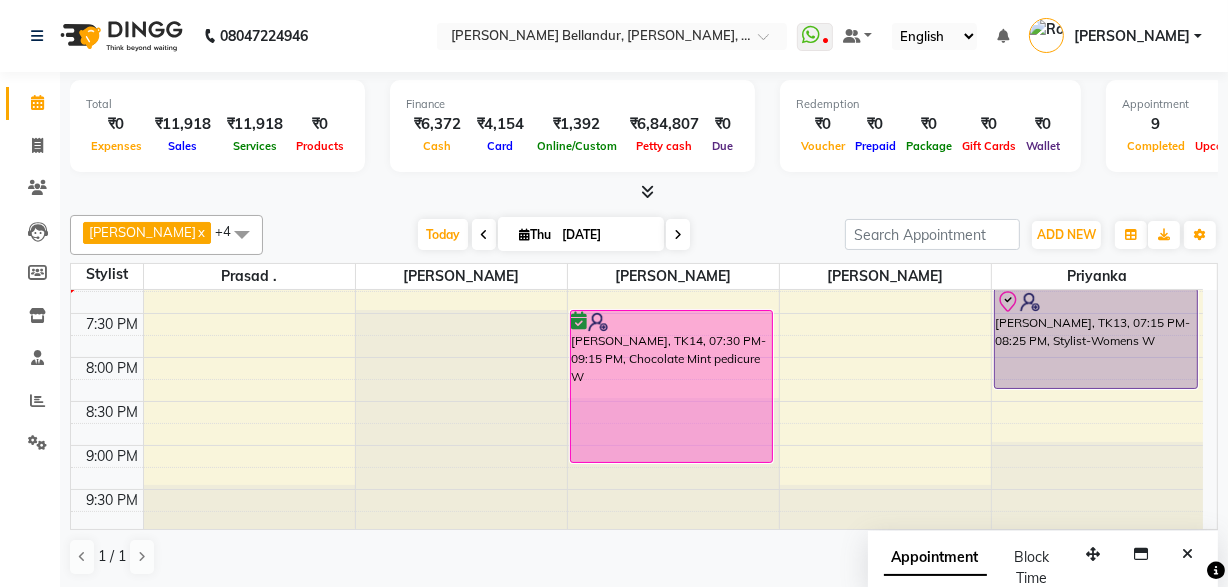 click at bounding box center [678, 234] 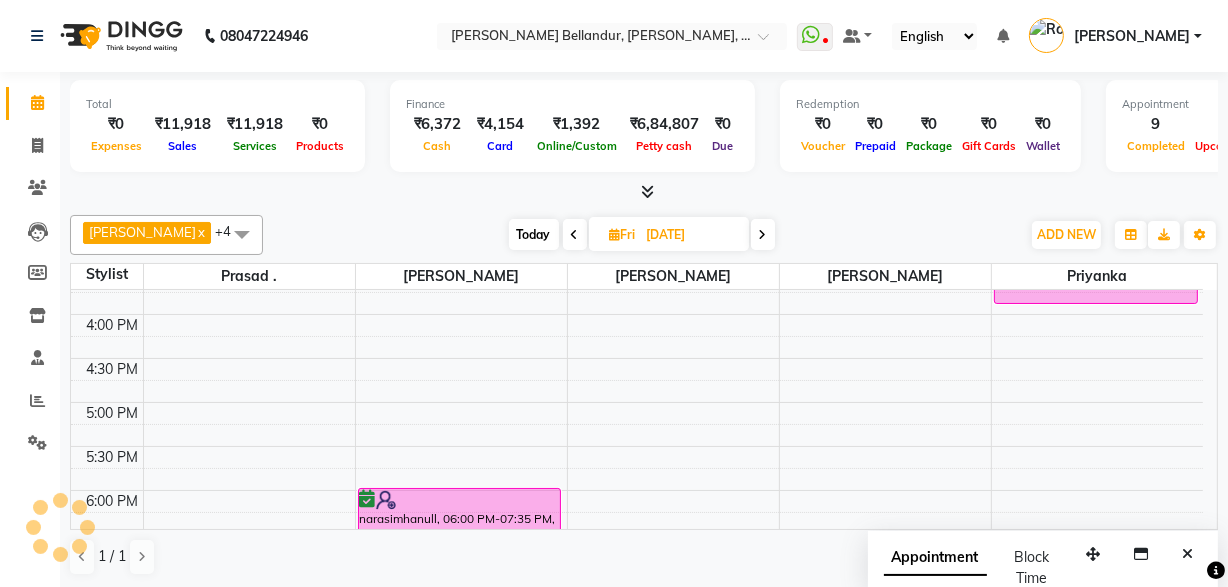 scroll, scrollTop: 0, scrollLeft: 0, axis: both 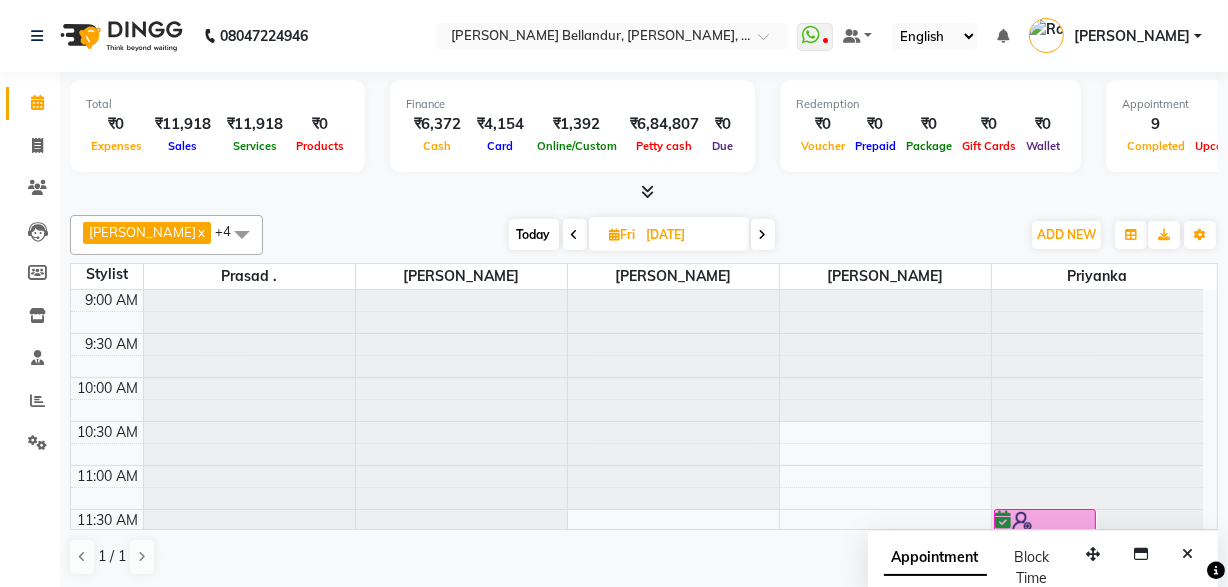click on "Today" at bounding box center (534, 234) 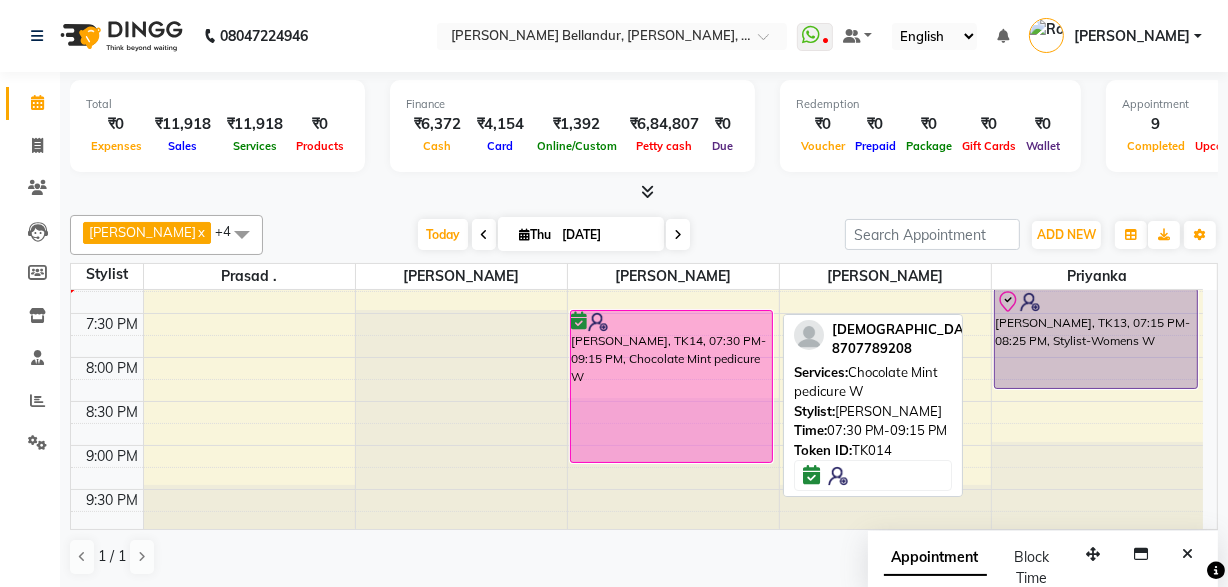 scroll, scrollTop: 0, scrollLeft: 0, axis: both 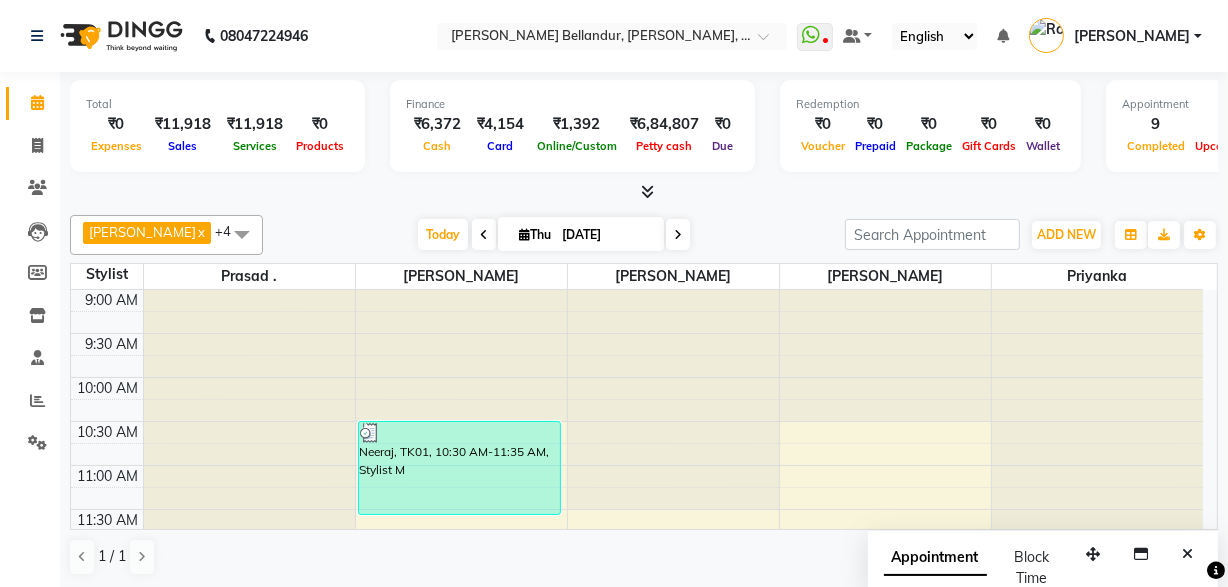 click at bounding box center [678, 234] 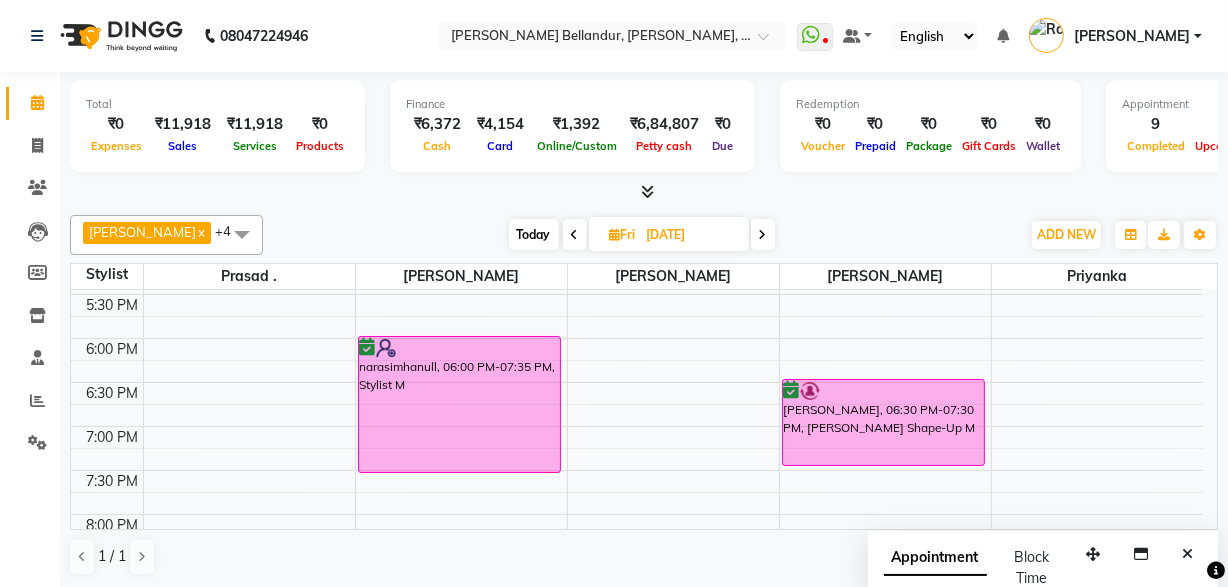 scroll, scrollTop: 900, scrollLeft: 0, axis: vertical 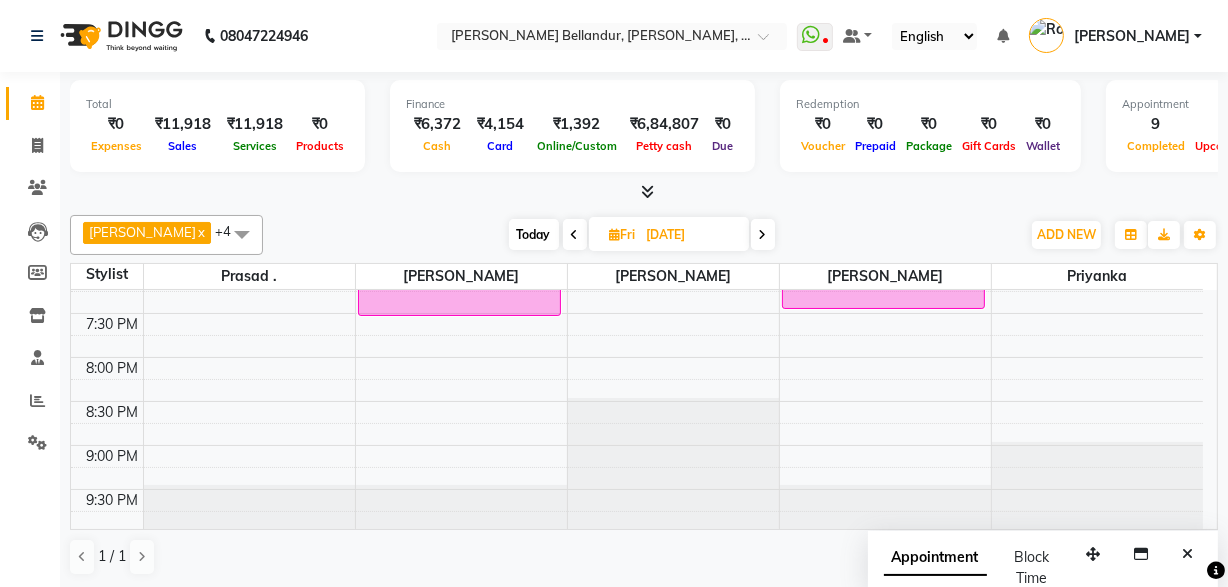 click at bounding box center [575, 234] 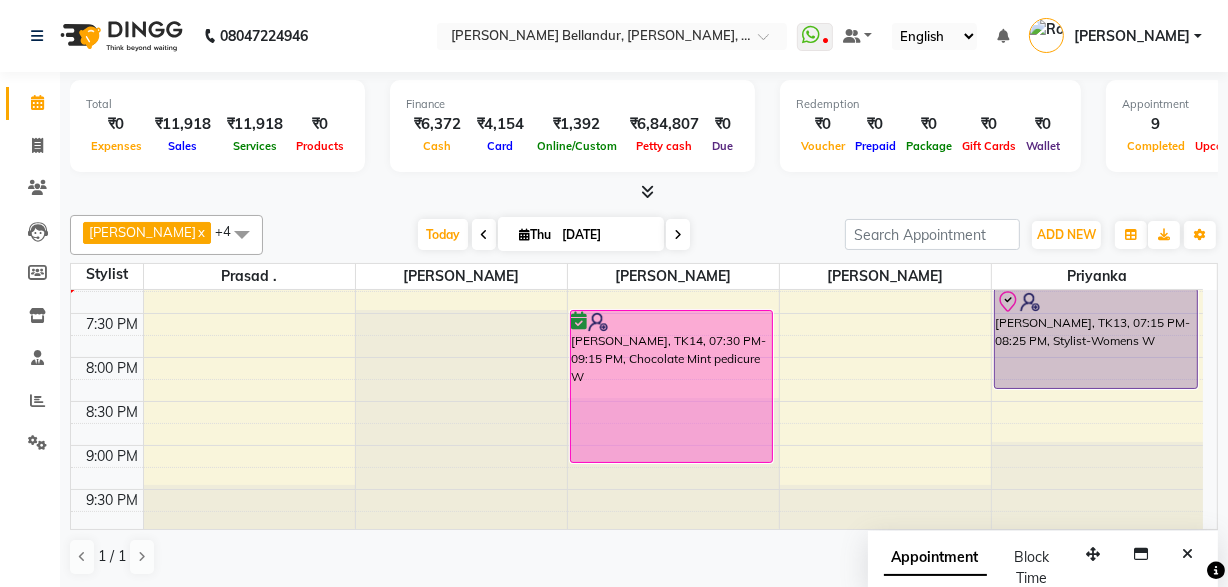 scroll, scrollTop: 858, scrollLeft: 0, axis: vertical 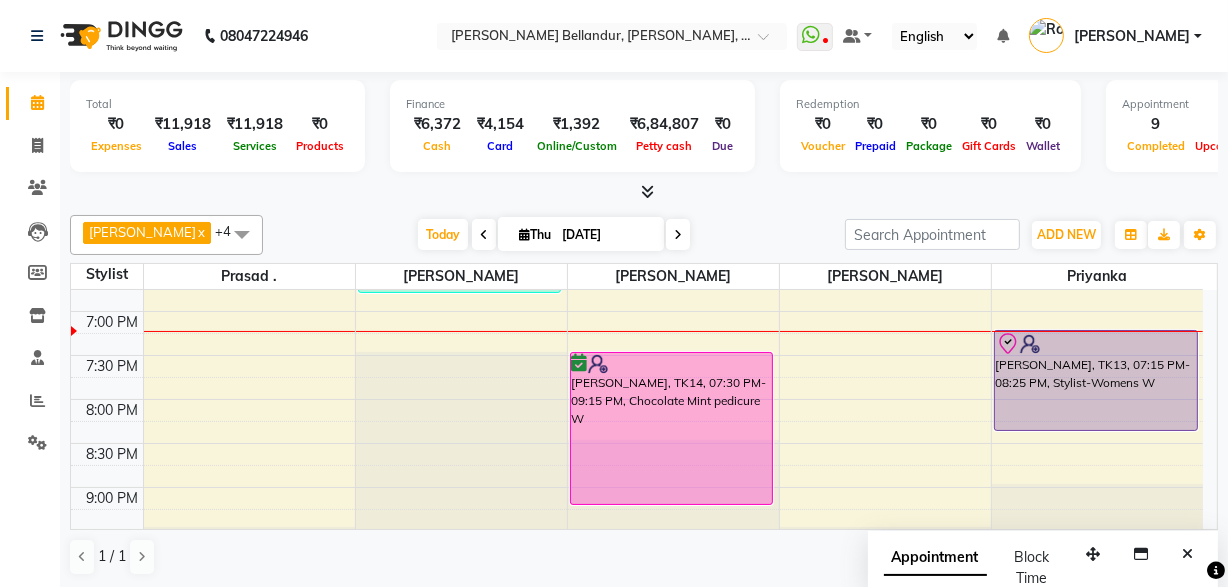 click on "9:00 AM 9:30 AM 10:00 AM 10:30 AM 11:00 AM 11:30 AM 12:00 PM 12:30 PM 1:00 PM 1:30 PM 2:00 PM 2:30 PM 3:00 PM 3:30 PM 4:00 PM 4:30 PM 5:00 PM 5:30 PM 6:00 PM 6:30 PM 7:00 PM 7:30 PM 8:00 PM 8:30 PM 9:00 PM 9:30 PM     [GEOGRAPHIC_DATA], TK01, 10:30 AM-11:35 AM, Stylist M     [PERSON_NAME], TK06, 03:30 PM-03:35 PM, Stylist M     Shreyuth, TK12, 04:30 PM-05:30 PM, [PERSON_NAME] Shape-Up M     [PERSON_NAME], TK12, 05:30 PM-06:50 PM, [PERSON_NAME] Shape-Up M,Men's Head Oil - 30 Mins M,Stylist M     [PERSON_NAME], TK05, 12:45 PM-01:15 PM, Eyebrows Threading W     [GEOGRAPHIC_DATA], TK11, 02:30 PM-04:45 PM, CRYO Red carpet DNA Facial SS M     [PERSON_NAME], TK14, 07:30 PM-09:15 PM, Chocolate Mint pedicure W     [GEOGRAPHIC_DATA], TK09, 01:30 PM-02:35 PM, Creative Director [PERSON_NAME], TK09, 02:30 PM-02:45 PM, [PERSON_NAME] Shape-Up M     [PERSON_NAME], TK07, 12:30 PM-01:00 PM, [PERSON_NAME] Shape-Up M     Dharani, TK08, 01:00 PM-01:30 PM, Eyebrows Threading W     [PERSON_NAME], TK06, 04:15 PM-05:30 PM, Dead Sea Pedicure M
[PERSON_NAME], TK13, 07:15 PM-08:25 PM, Stylist-Womens W" at bounding box center [637, 3] 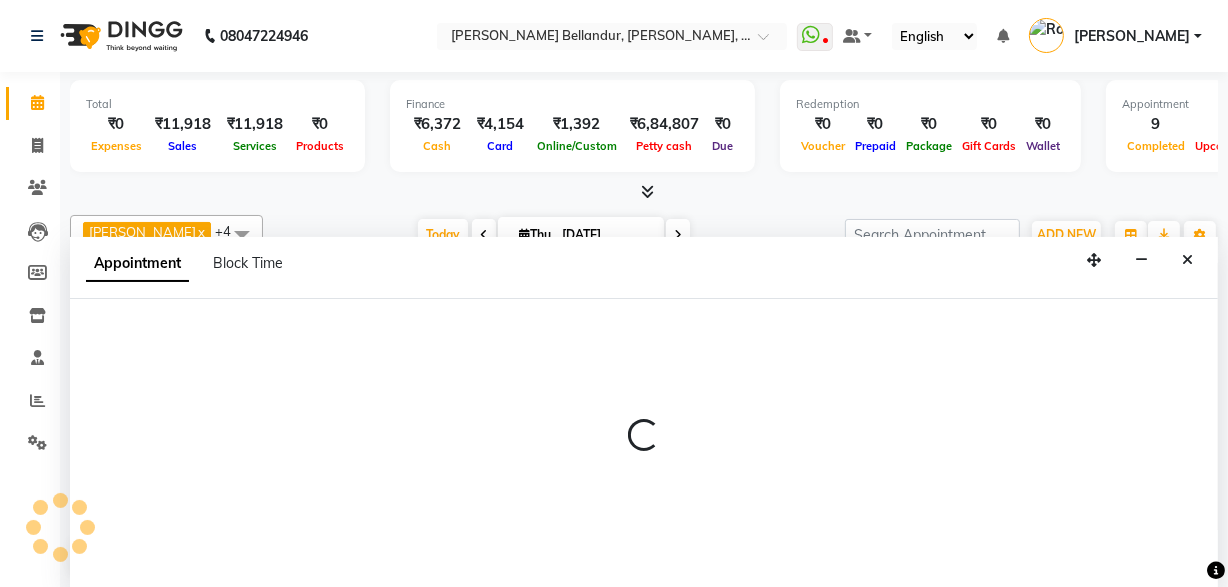 select on "39666" 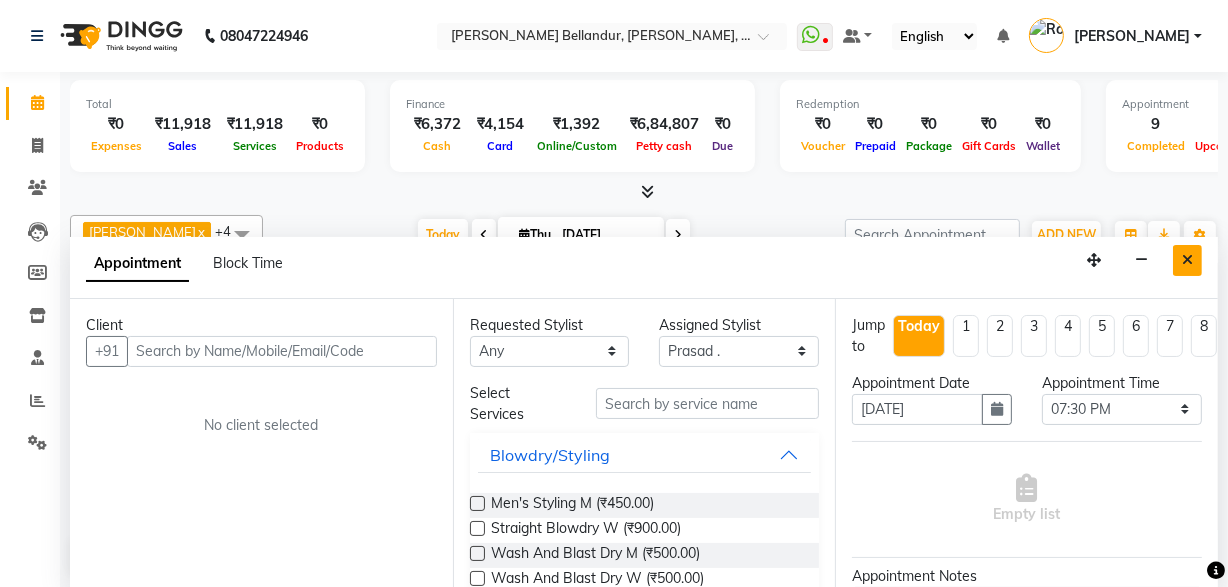 click at bounding box center [1187, 260] 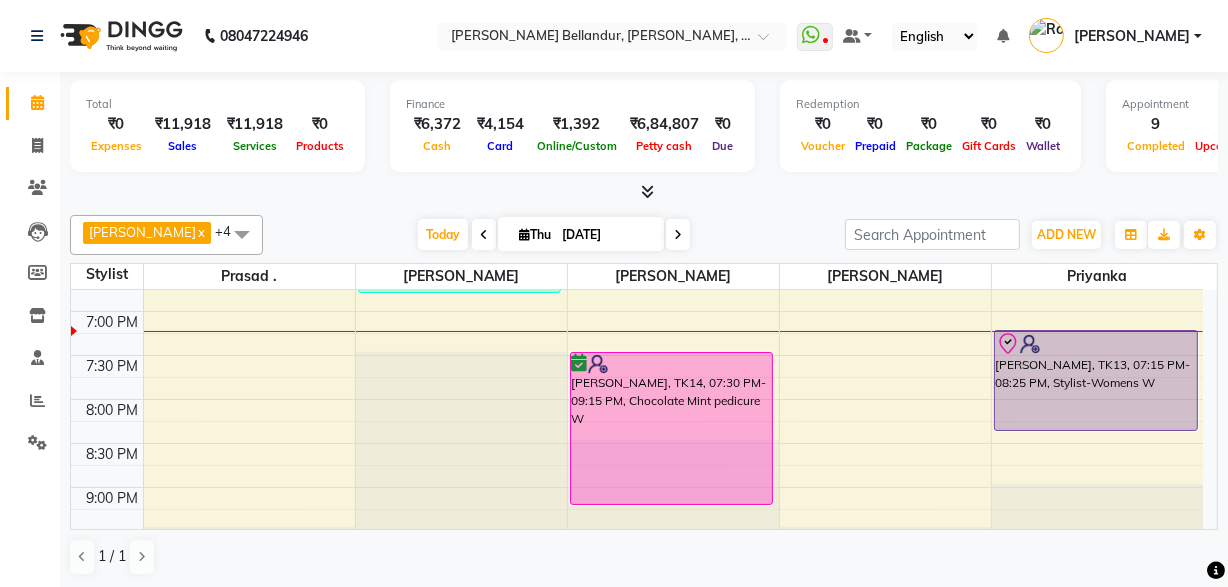 click on "9:00 AM 9:30 AM 10:00 AM 10:30 AM 11:00 AM 11:30 AM 12:00 PM 12:30 PM 1:00 PM 1:30 PM 2:00 PM 2:30 PM 3:00 PM 3:30 PM 4:00 PM 4:30 PM 5:00 PM 5:30 PM 6:00 PM 6:30 PM 7:00 PM 7:30 PM 8:00 PM 8:30 PM 9:00 PM 9:30 PM     [GEOGRAPHIC_DATA], TK01, 10:30 AM-11:35 AM, Stylist M     [PERSON_NAME], TK06, 03:30 PM-03:35 PM, Stylist M     Shreyuth, TK12, 04:30 PM-05:30 PM, [PERSON_NAME] Shape-Up M     [PERSON_NAME], TK12, 05:30 PM-06:50 PM, [PERSON_NAME] Shape-Up M,Men's Head Oil - 30 Mins M,Stylist M     [PERSON_NAME], TK05, 12:45 PM-01:15 PM, Eyebrows Threading W     [GEOGRAPHIC_DATA], TK11, 02:30 PM-04:45 PM, CRYO Red carpet DNA Facial SS M     [PERSON_NAME], TK14, 07:30 PM-09:15 PM, Chocolate Mint pedicure W     [GEOGRAPHIC_DATA], TK09, 01:30 PM-02:35 PM, Creative Director [PERSON_NAME], TK09, 02:30 PM-02:45 PM, [PERSON_NAME] Shape-Up M     [PERSON_NAME], TK07, 12:30 PM-01:00 PM, [PERSON_NAME] Shape-Up M     Dharani, TK08, 01:00 PM-01:30 PM, Eyebrows Threading W     [PERSON_NAME], TK06, 04:15 PM-05:30 PM, Dead Sea Pedicure M
[PERSON_NAME], TK13, 07:15 PM-08:25 PM, Stylist-Womens W" at bounding box center (637, 3) 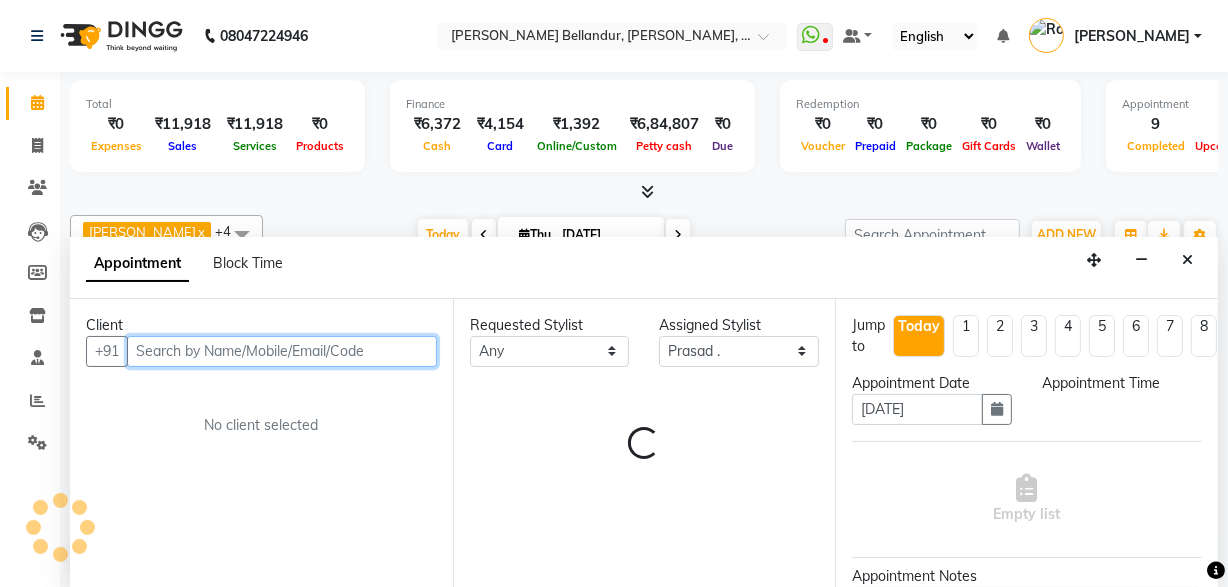 select on "1170" 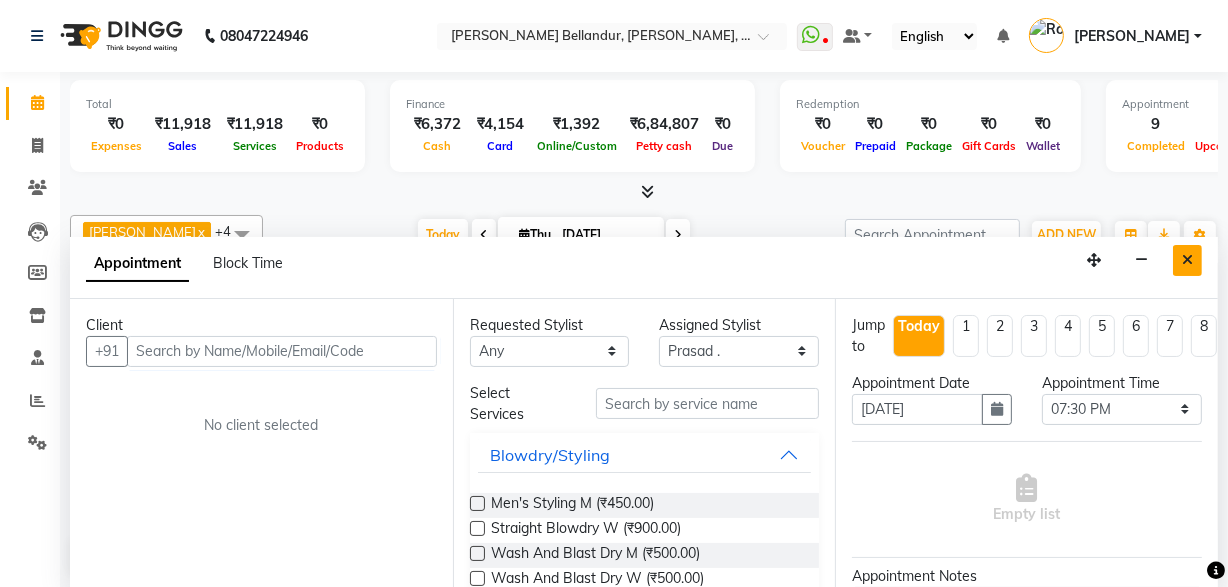 click at bounding box center [1187, 260] 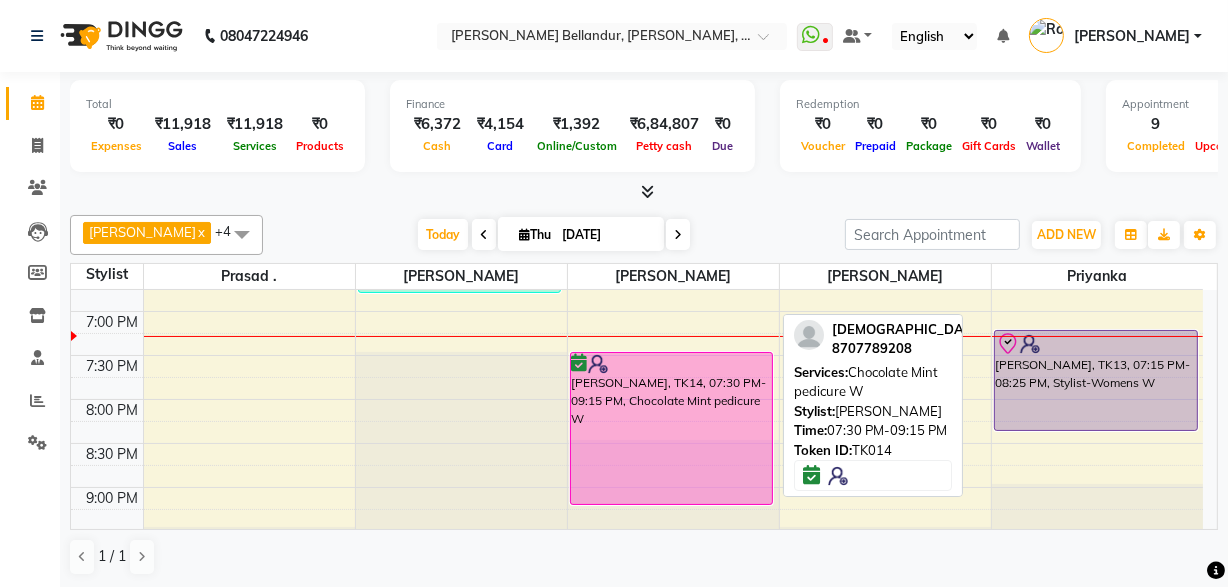 scroll, scrollTop: 900, scrollLeft: 0, axis: vertical 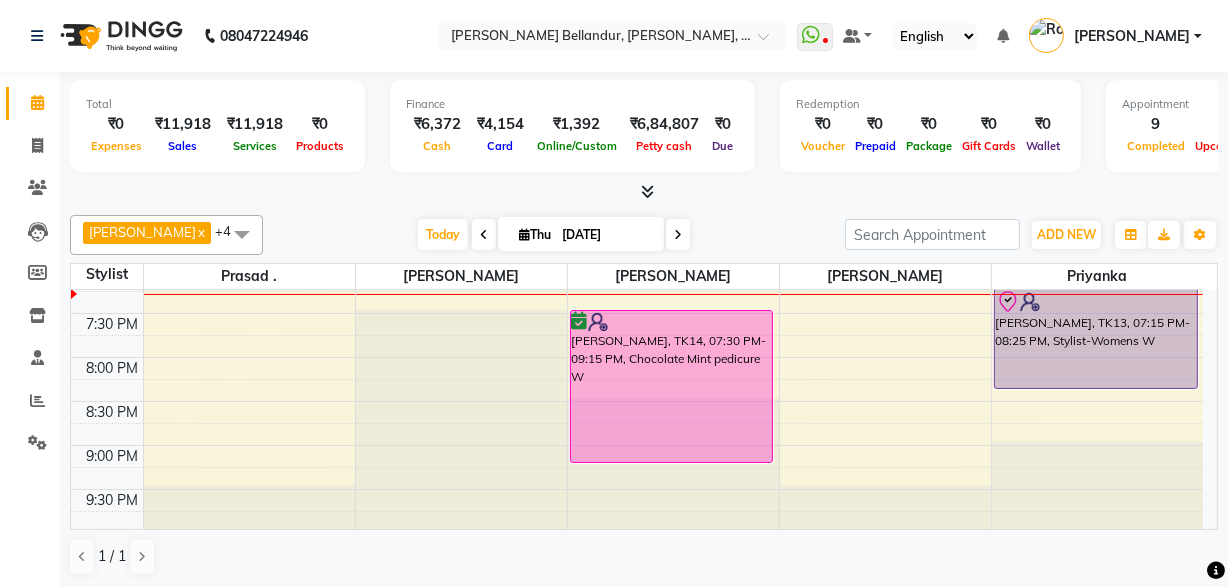click on "Total  ₹0  Expenses ₹11,918  Sales ₹11,918  Services ₹0  Products Finance  ₹6,372  Cash ₹4,154  Card ₹1,392  Online/Custom ₹6,84,807 [PERSON_NAME] cash ₹0 Due  Redemption  ₹0 Voucher ₹0 Prepaid ₹0 Package ₹0  Gift Cards ₹0  Wallet  Appointment  9 Completed 2 Upcoming 0 Ongoing 0 No show  Other sales  ₹0  Packages ₹0  Memberships ₹0  Vouchers ₹0  Prepaids ₹0  Gift Cards" at bounding box center [644, 129] 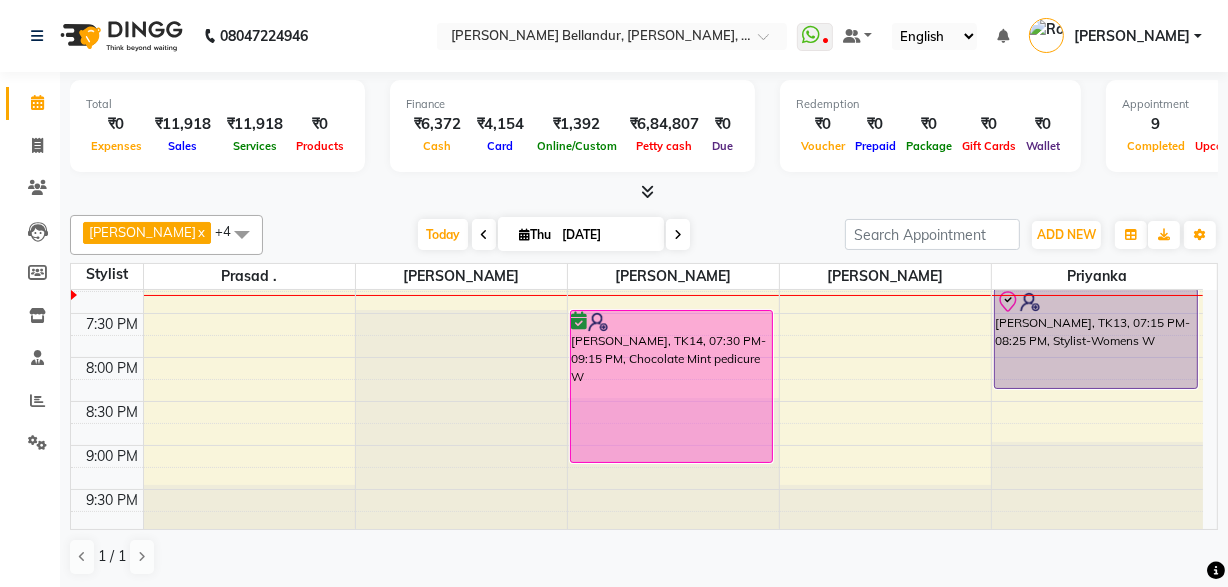 scroll, scrollTop: 0, scrollLeft: 0, axis: both 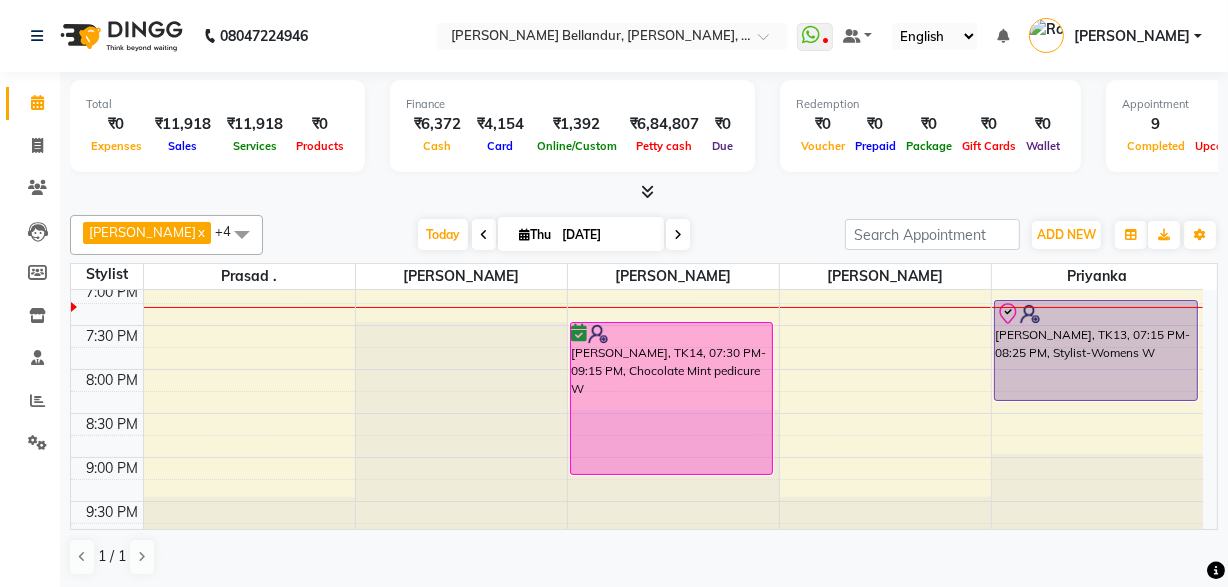 click on "9:00 AM 9:30 AM 10:00 AM 10:30 AM 11:00 AM 11:30 AM 12:00 PM 12:30 PM 1:00 PM 1:30 PM 2:00 PM 2:30 PM 3:00 PM 3:30 PM 4:00 PM 4:30 PM 5:00 PM 5:30 PM 6:00 PM 6:30 PM 7:00 PM 7:30 PM 8:00 PM 8:30 PM 9:00 PM 9:30 PM     [GEOGRAPHIC_DATA], TK01, 10:30 AM-11:35 AM, Stylist M     [PERSON_NAME], TK06, 03:30 PM-03:35 PM, Stylist M     Shreyuth, TK12, 04:30 PM-05:30 PM, [PERSON_NAME] Shape-Up M     [PERSON_NAME], TK12, 05:30 PM-06:50 PM, [PERSON_NAME] Shape-Up M,Men's Head Oil - 30 Mins M,Stylist M     [PERSON_NAME], TK05, 12:45 PM-01:15 PM, Eyebrows Threading W     [GEOGRAPHIC_DATA], TK11, 02:30 PM-04:45 PM, CRYO Red carpet DNA Facial SS M     [PERSON_NAME], TK14, 07:30 PM-09:15 PM, Chocolate Mint pedicure W     [GEOGRAPHIC_DATA], TK09, 01:30 PM-02:35 PM, Creative Director [PERSON_NAME], TK09, 02:30 PM-02:45 PM, [PERSON_NAME] Shape-Up M     [PERSON_NAME], TK07, 12:30 PM-01:00 PM, [PERSON_NAME] Shape-Up M     Dharani, TK08, 01:00 PM-01:30 PM, Eyebrows Threading W     [PERSON_NAME], TK06, 04:15 PM-05:30 PM, Dead Sea Pedicure M
[PERSON_NAME], TK13, 07:15 PM-08:25 PM, Stylist-Womens W" at bounding box center (637, -27) 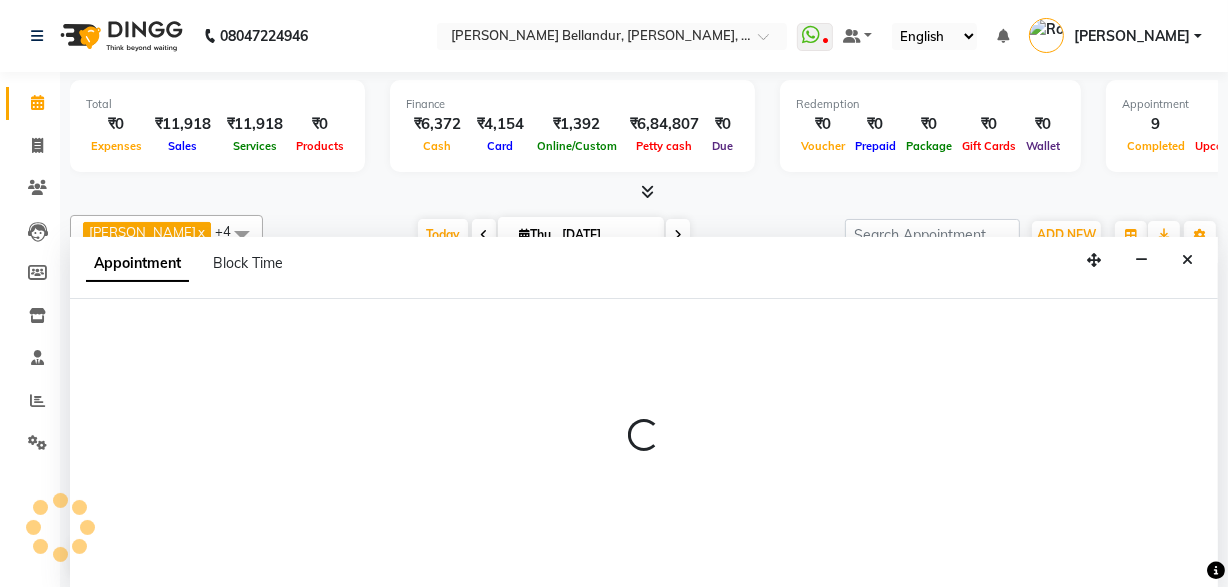 select on "39666" 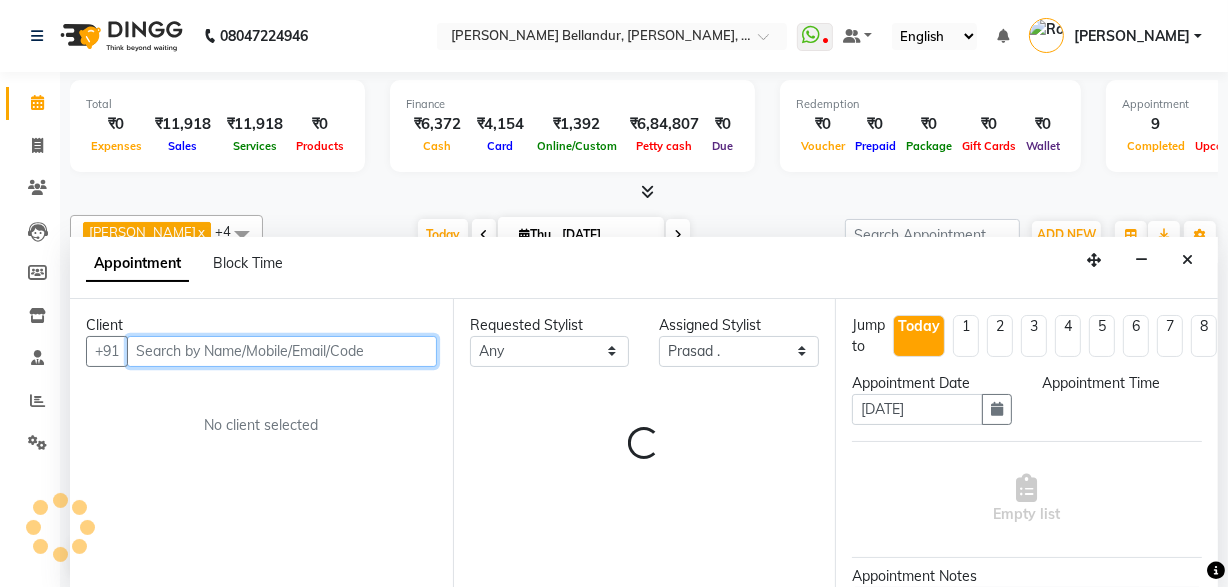select on "1200" 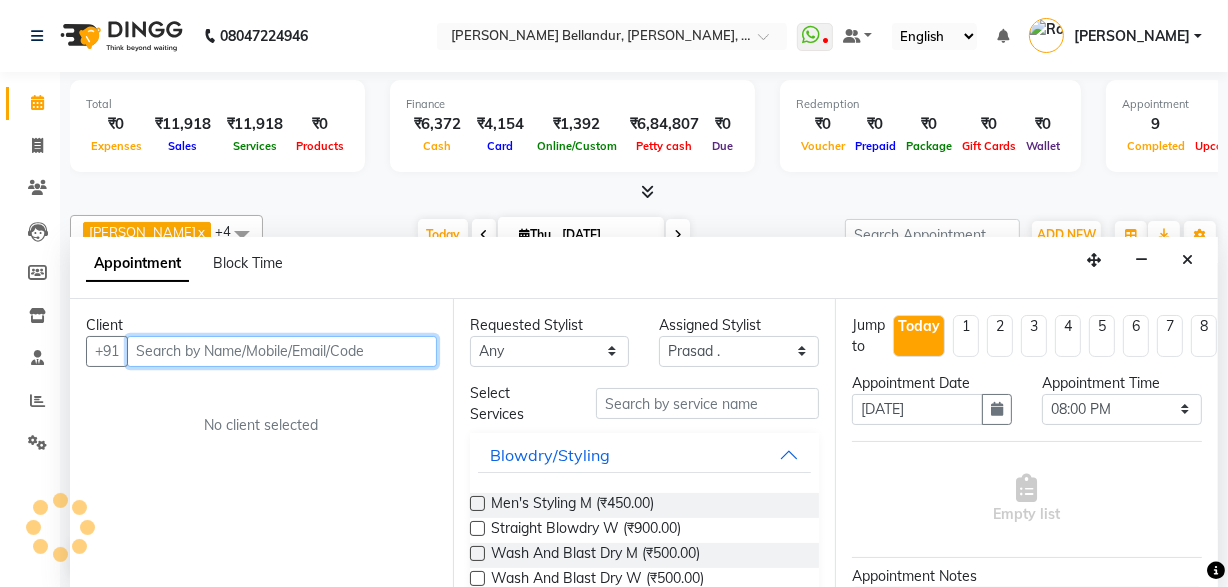 click at bounding box center [282, 351] 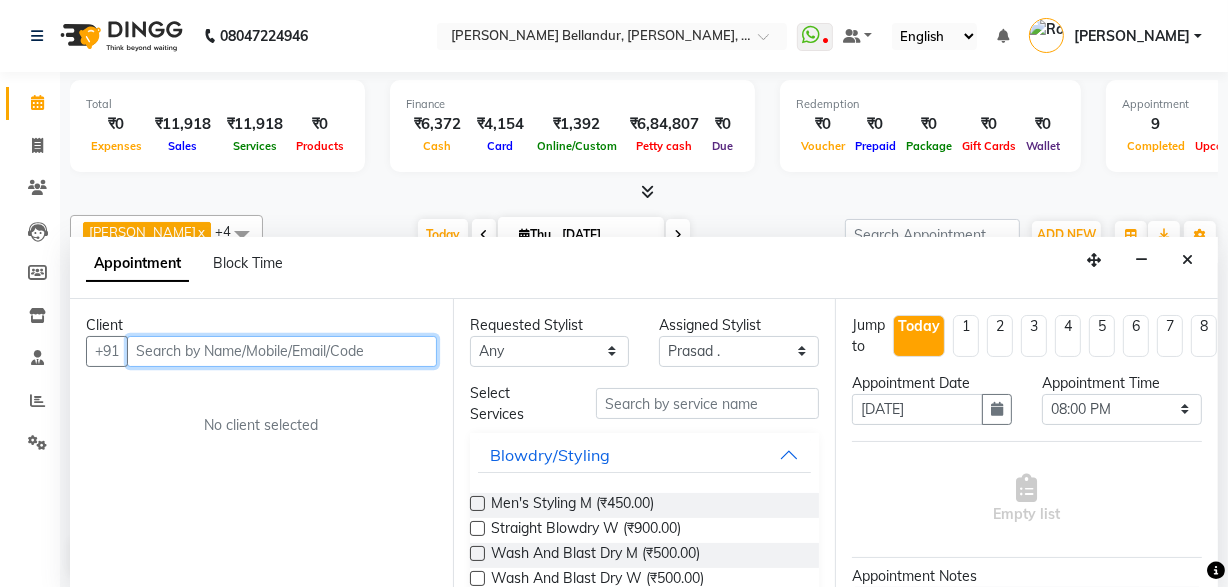click at bounding box center [282, 351] 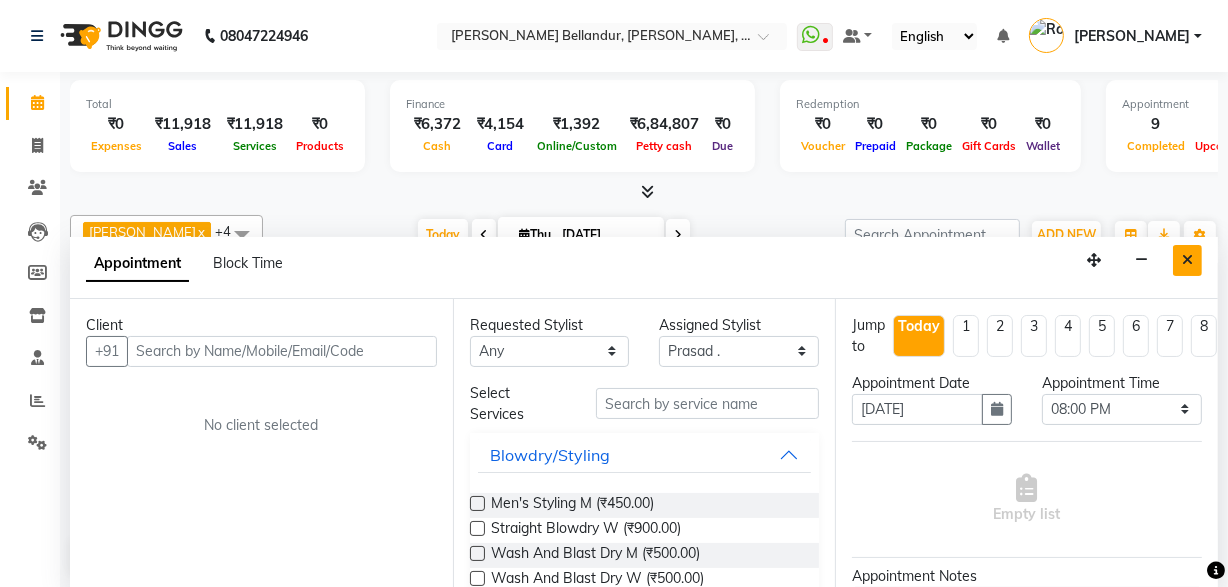click at bounding box center (1187, 260) 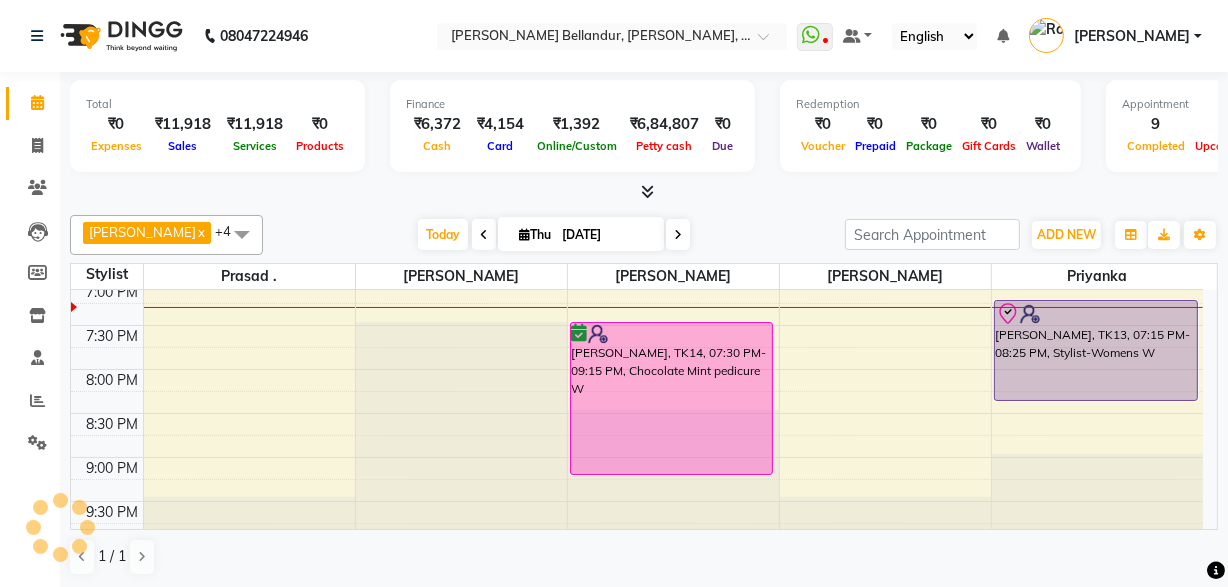 click on "9:00 AM 9:30 AM 10:00 AM 10:30 AM 11:00 AM 11:30 AM 12:00 PM 12:30 PM 1:00 PM 1:30 PM 2:00 PM 2:30 PM 3:00 PM 3:30 PM 4:00 PM 4:30 PM 5:00 PM 5:30 PM 6:00 PM 6:30 PM 7:00 PM 7:30 PM 8:00 PM 8:30 PM 9:00 PM 9:30 PM     [GEOGRAPHIC_DATA], TK01, 10:30 AM-11:35 AM, Stylist M     [PERSON_NAME], TK06, 03:30 PM-03:35 PM, Stylist M     Shreyuth, TK12, 04:30 PM-05:30 PM, [PERSON_NAME] Shape-Up M     [PERSON_NAME], TK12, 05:30 PM-06:50 PM, [PERSON_NAME] Shape-Up M,Men's Head Oil - 30 Mins M,Stylist M     [PERSON_NAME], TK05, 12:45 PM-01:15 PM, Eyebrows Threading W     [GEOGRAPHIC_DATA], TK11, 02:30 PM-04:45 PM, CRYO Red carpet DNA Facial SS M     [PERSON_NAME], TK14, 07:30 PM-09:15 PM, Chocolate Mint pedicure W     [GEOGRAPHIC_DATA], TK09, 01:30 PM-02:35 PM, Creative Director [PERSON_NAME], TK09, 02:30 PM-02:45 PM, [PERSON_NAME] Shape-Up M     [PERSON_NAME], TK07, 12:30 PM-01:00 PM, [PERSON_NAME] Shape-Up M     Dharani, TK08, 01:00 PM-01:30 PM, Eyebrows Threading W     [PERSON_NAME], TK06, 04:15 PM-05:30 PM, Dead Sea Pedicure M
[PERSON_NAME], TK13, 07:15 PM-08:25 PM, Stylist-Womens W" at bounding box center [637, -27] 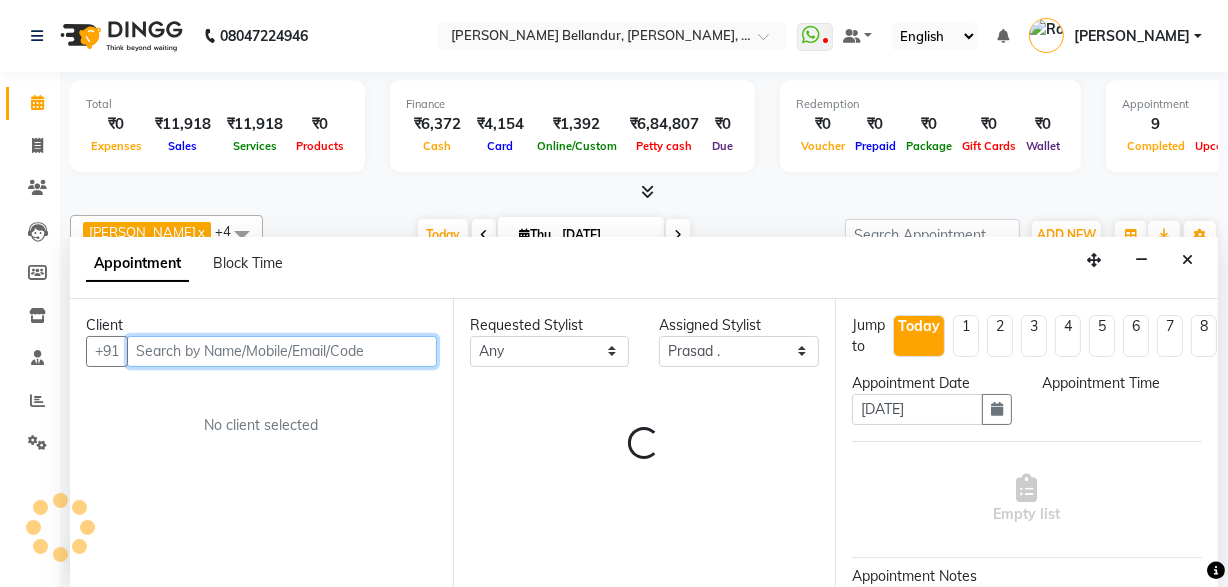 select on "1200" 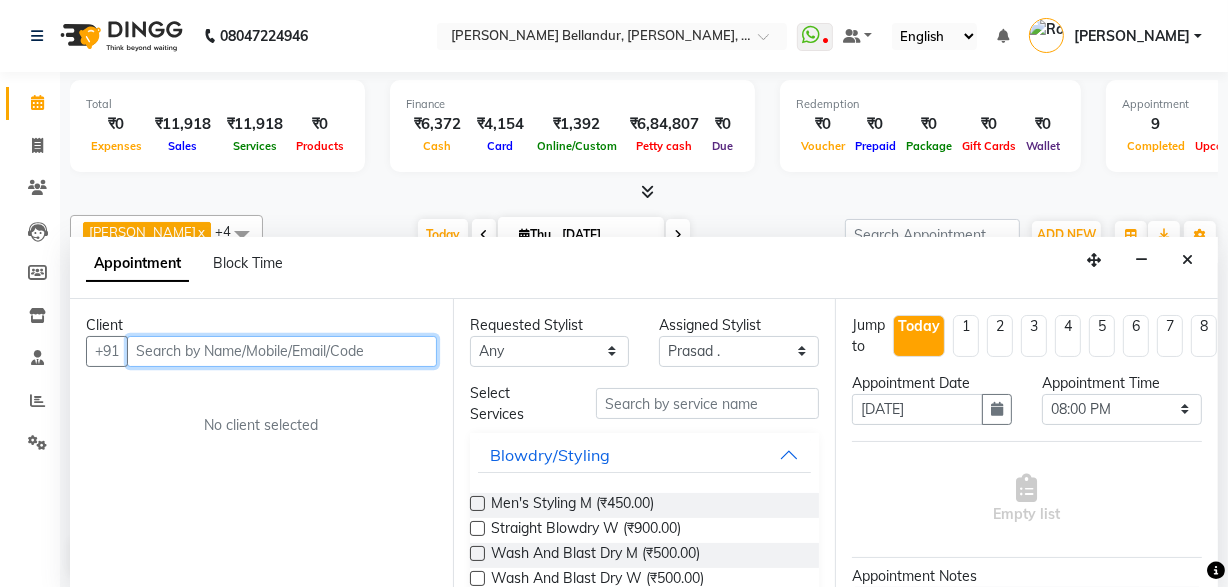 click at bounding box center (282, 351) 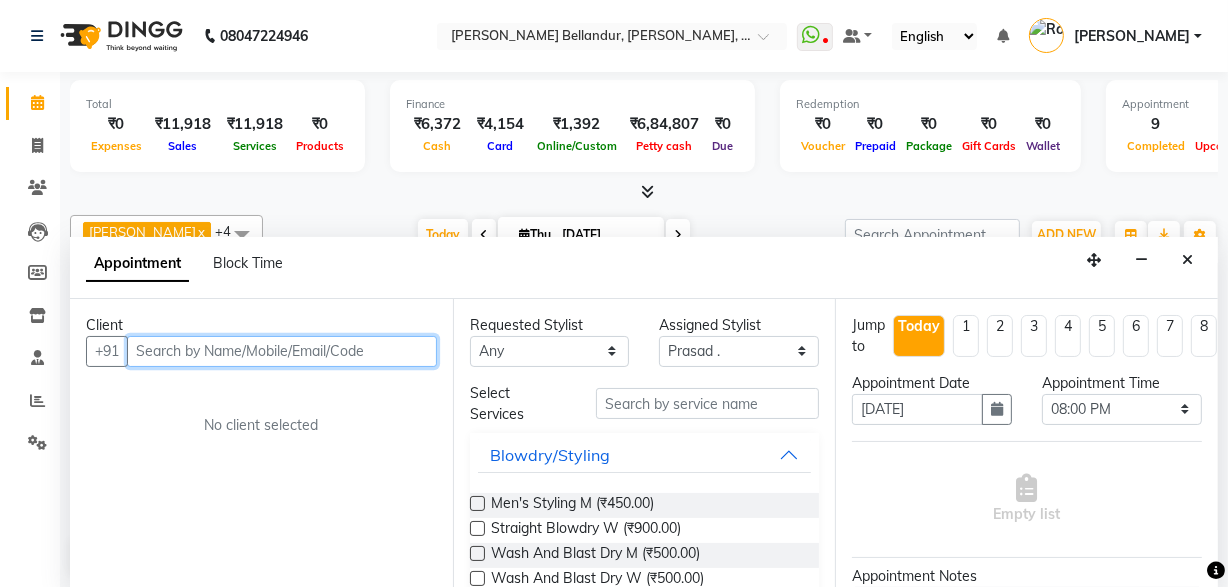 click at bounding box center (282, 351) 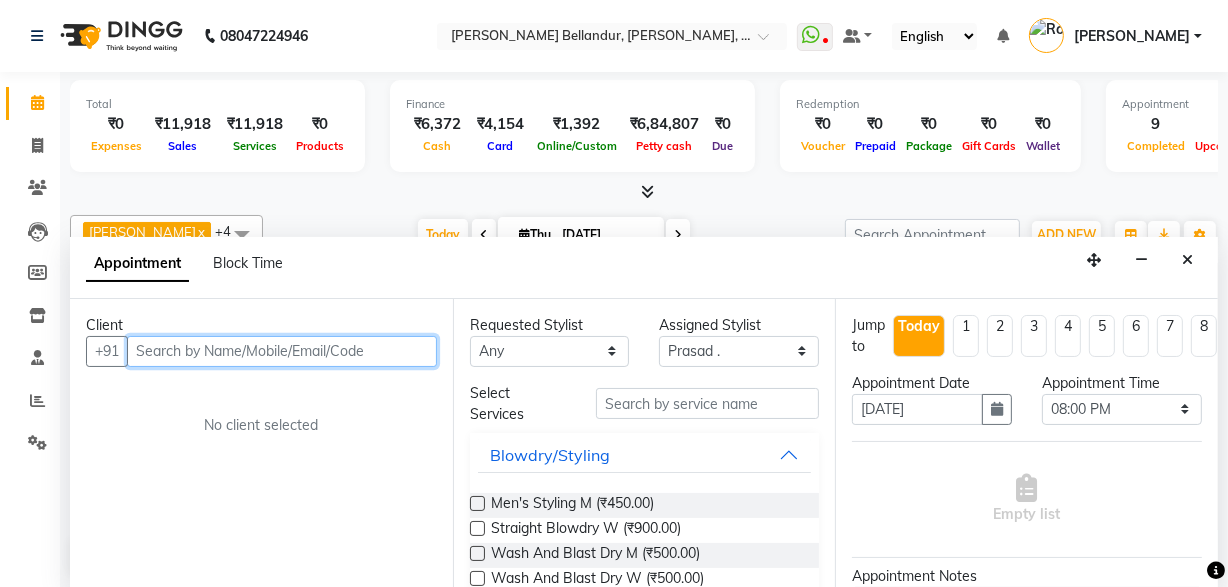 click at bounding box center [282, 351] 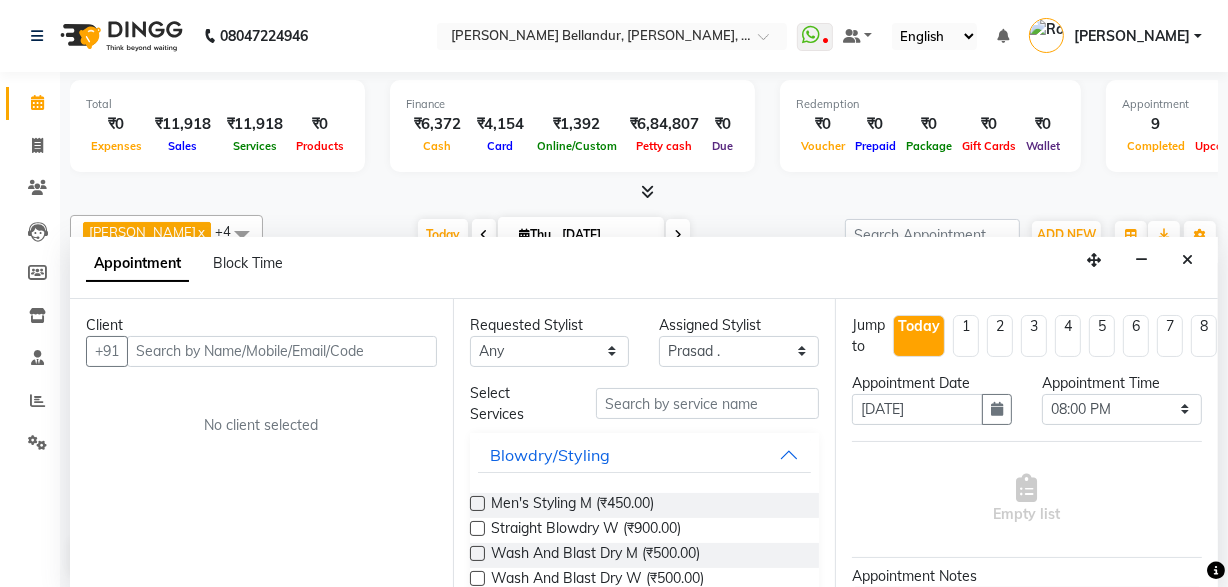click on "Client" at bounding box center (261, 325) 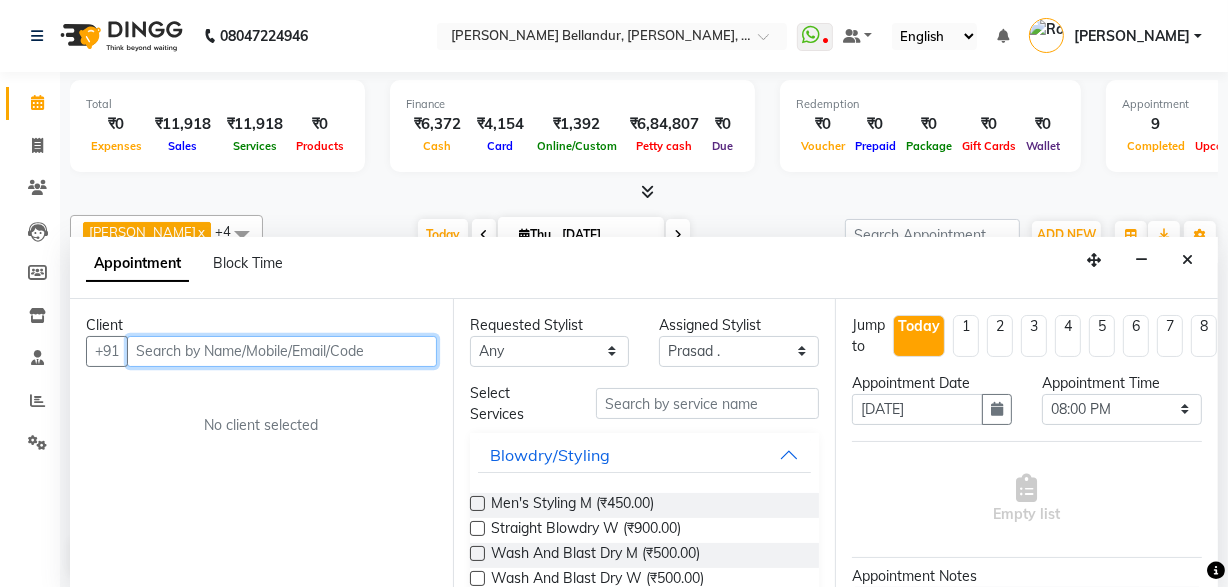 click at bounding box center [282, 351] 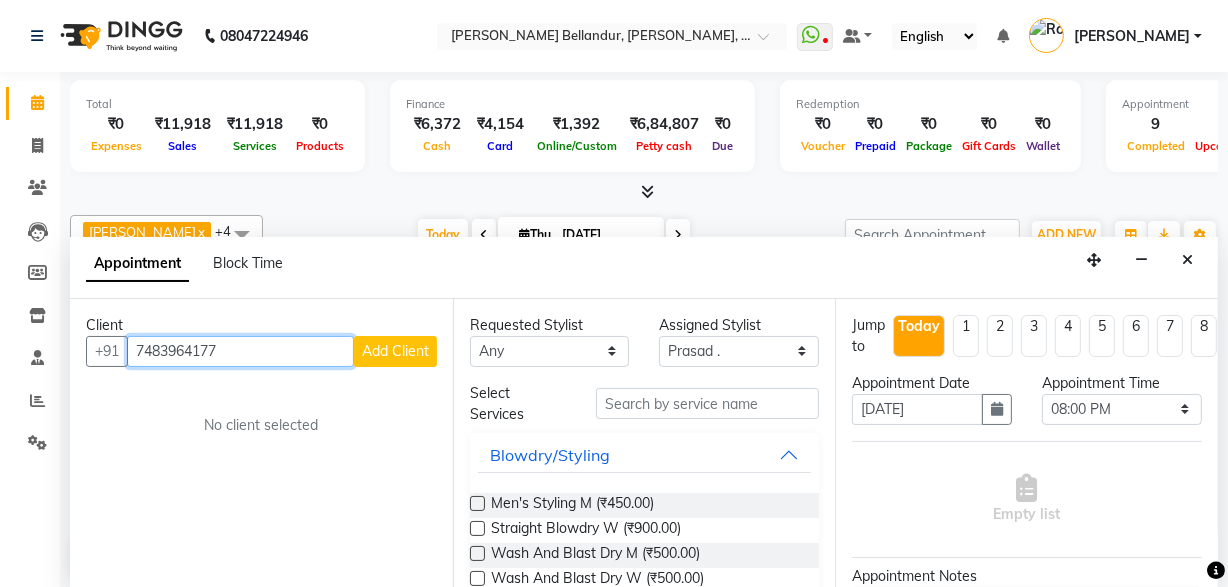 type on "7483964177" 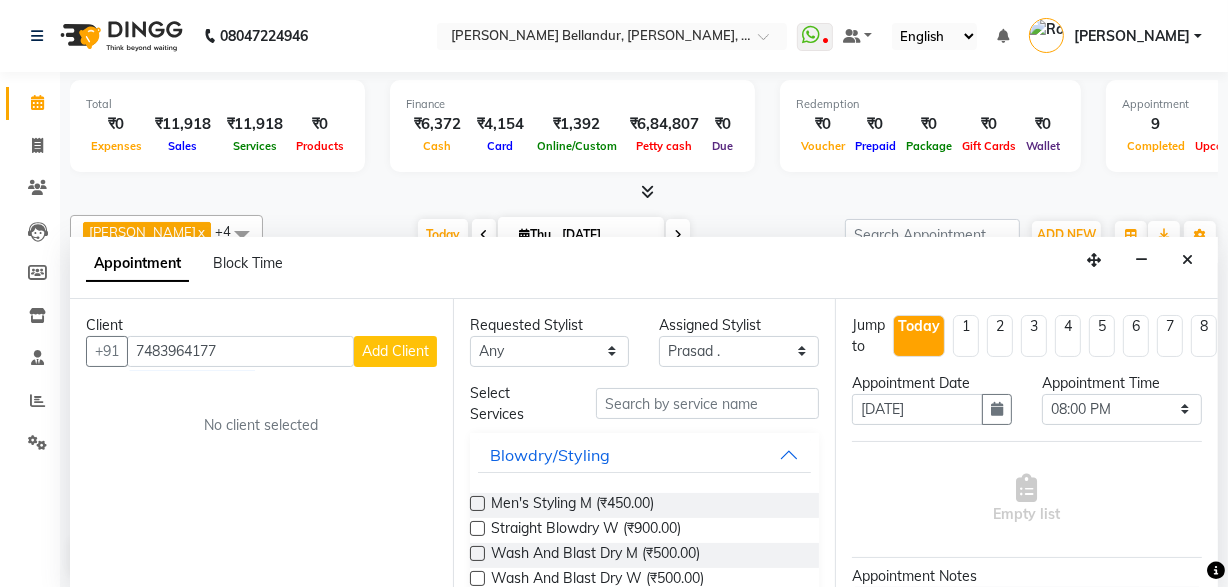 click on "Add Client" at bounding box center [395, 351] 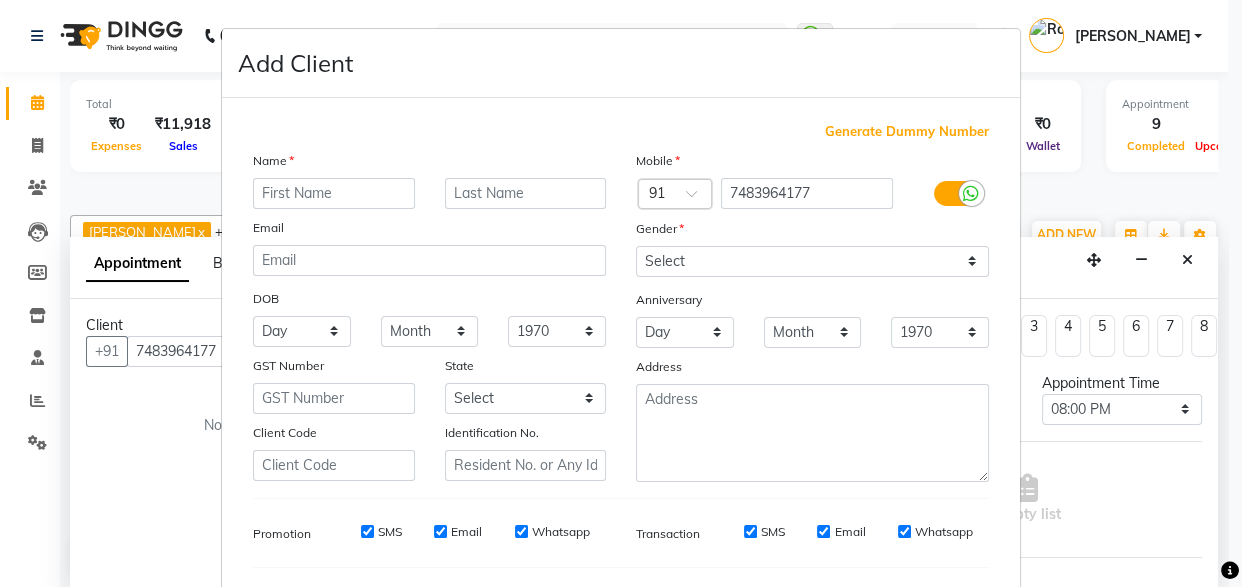 click at bounding box center (334, 193) 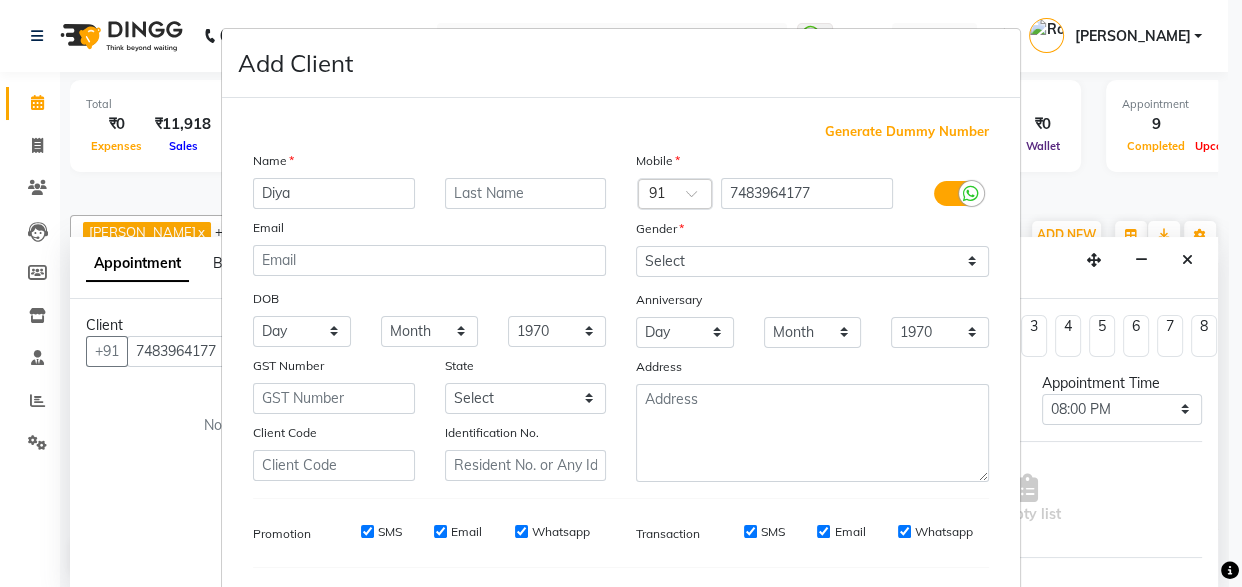 type on "Diya" 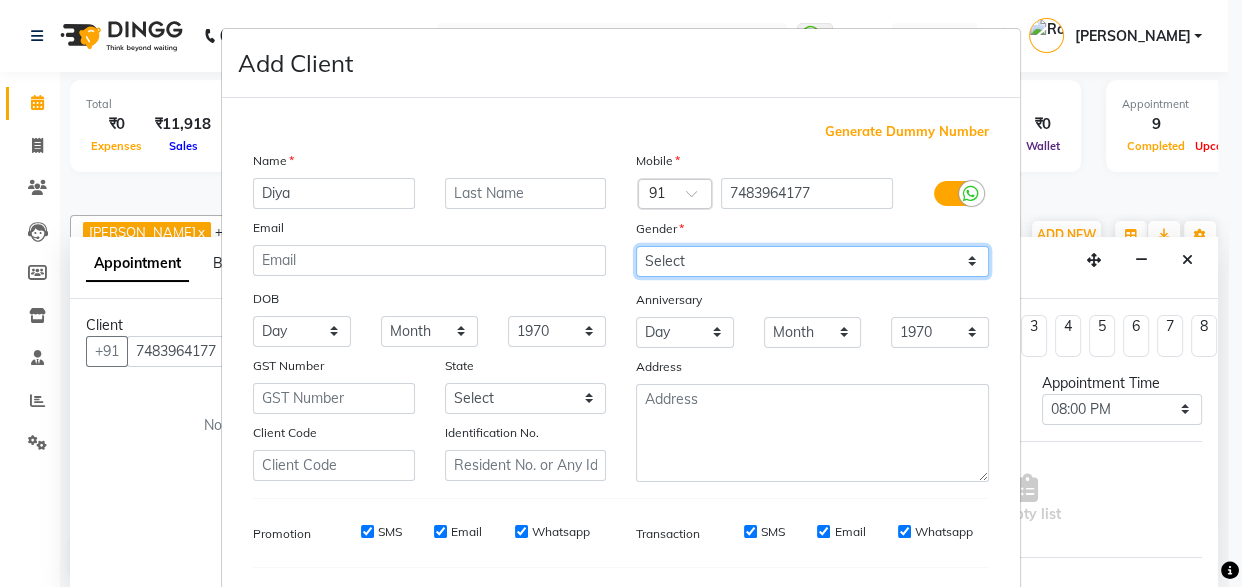 click on "Select [DEMOGRAPHIC_DATA] [DEMOGRAPHIC_DATA] Other Prefer Not To Say" at bounding box center [812, 261] 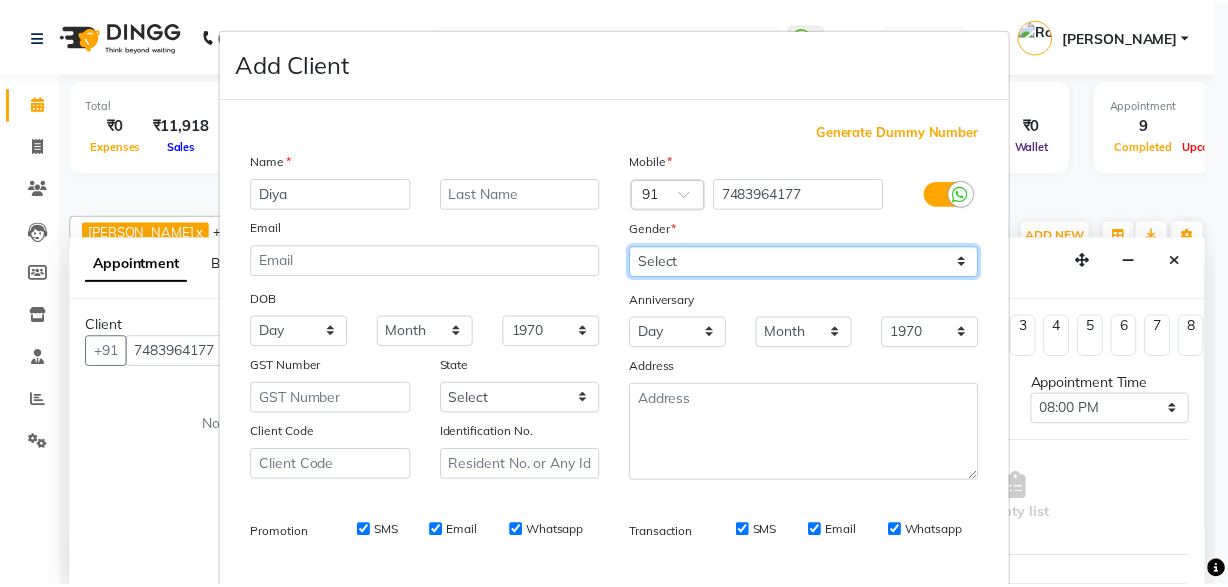 scroll, scrollTop: 266, scrollLeft: 0, axis: vertical 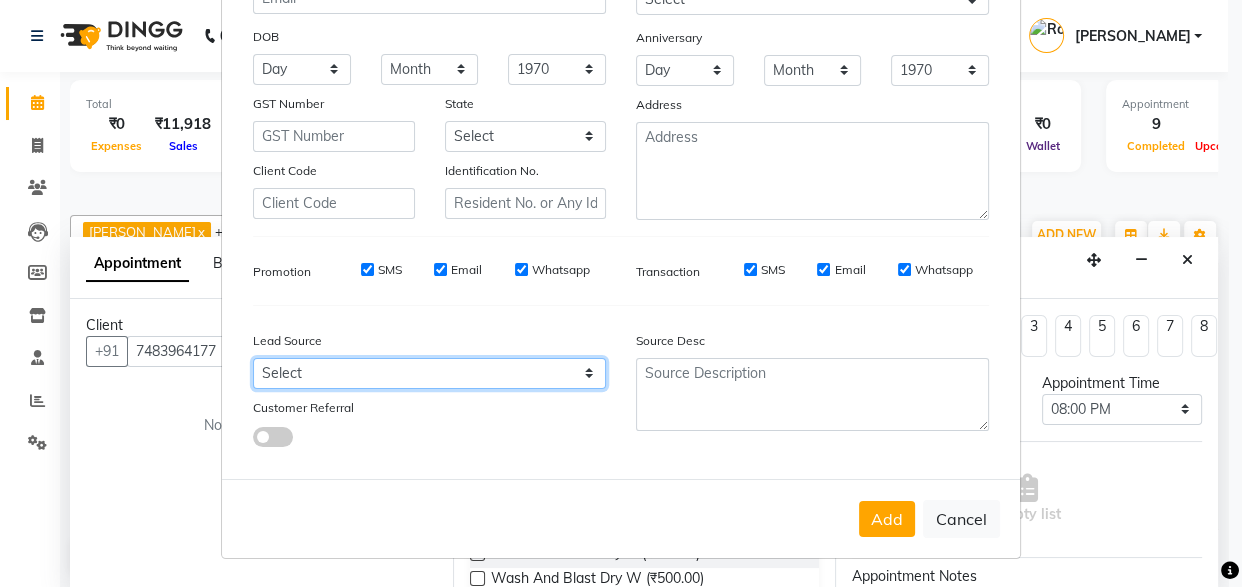click on "Select Walk-in Internet Friend Word of Mouth Advertisement Facebook JustDial Google Other Instagram  YouTube  WhatsApp  Referral" at bounding box center (429, 373) 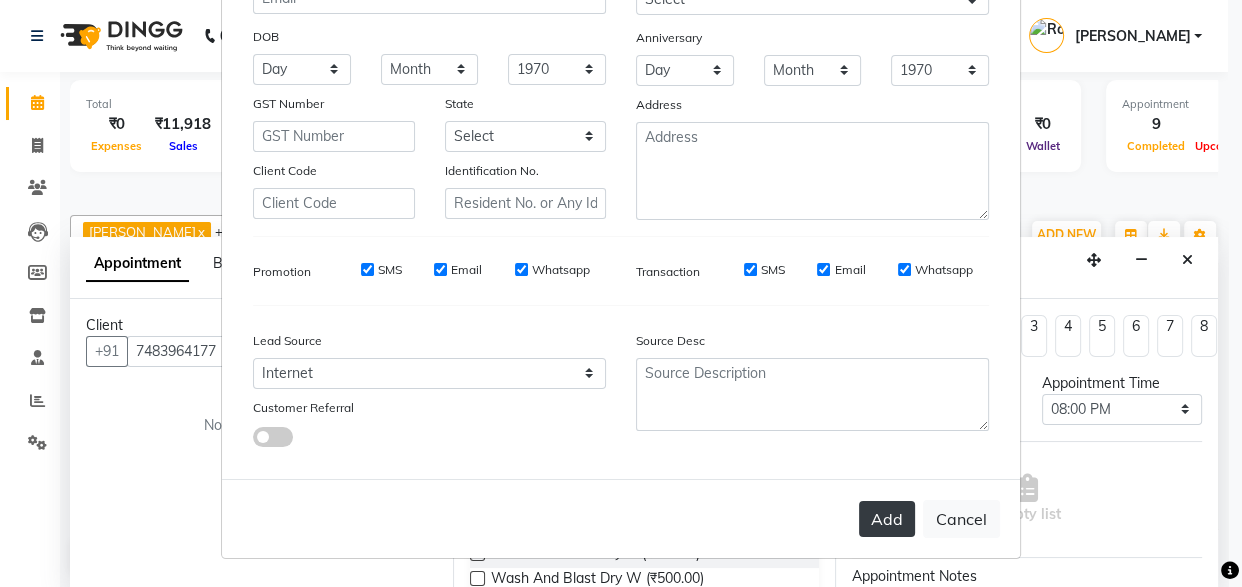 click on "Add" at bounding box center (887, 519) 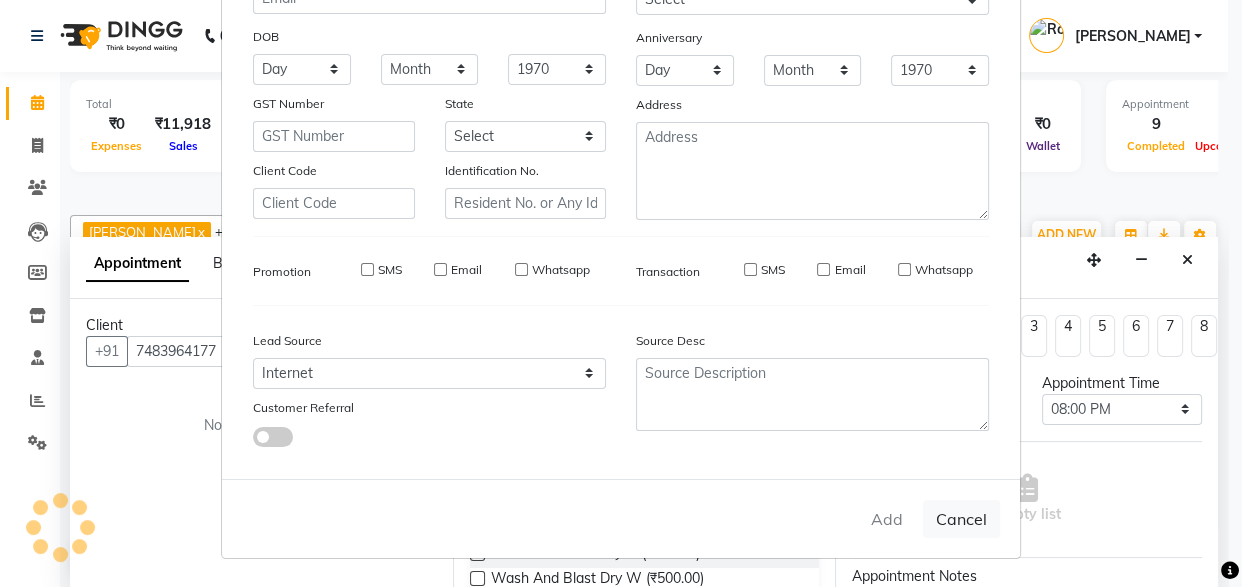 type on "74******77" 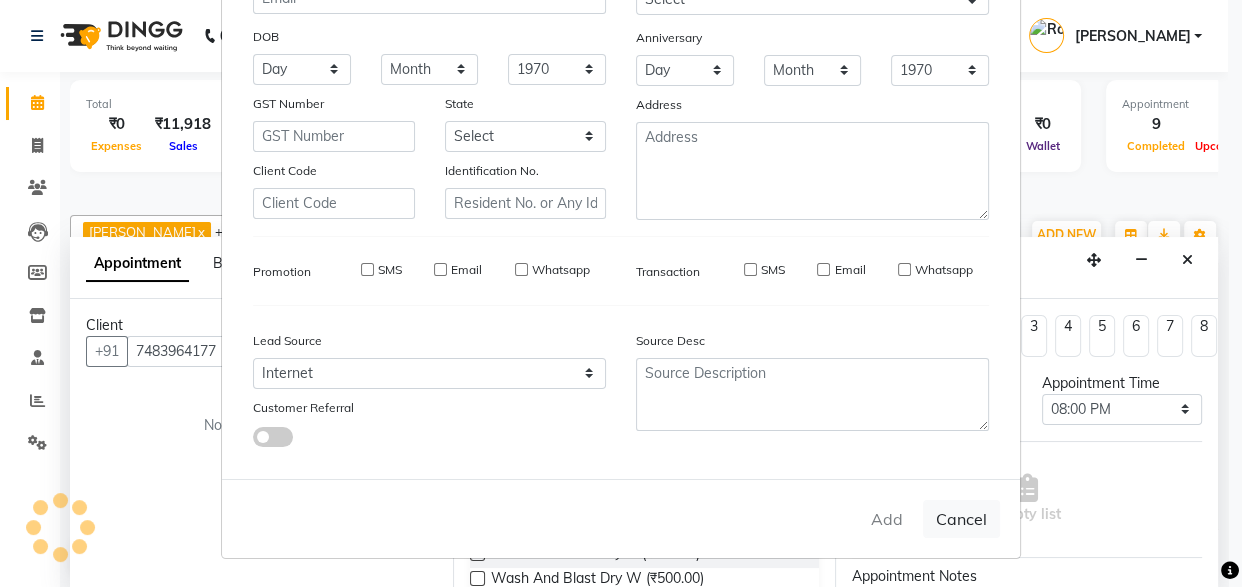 type 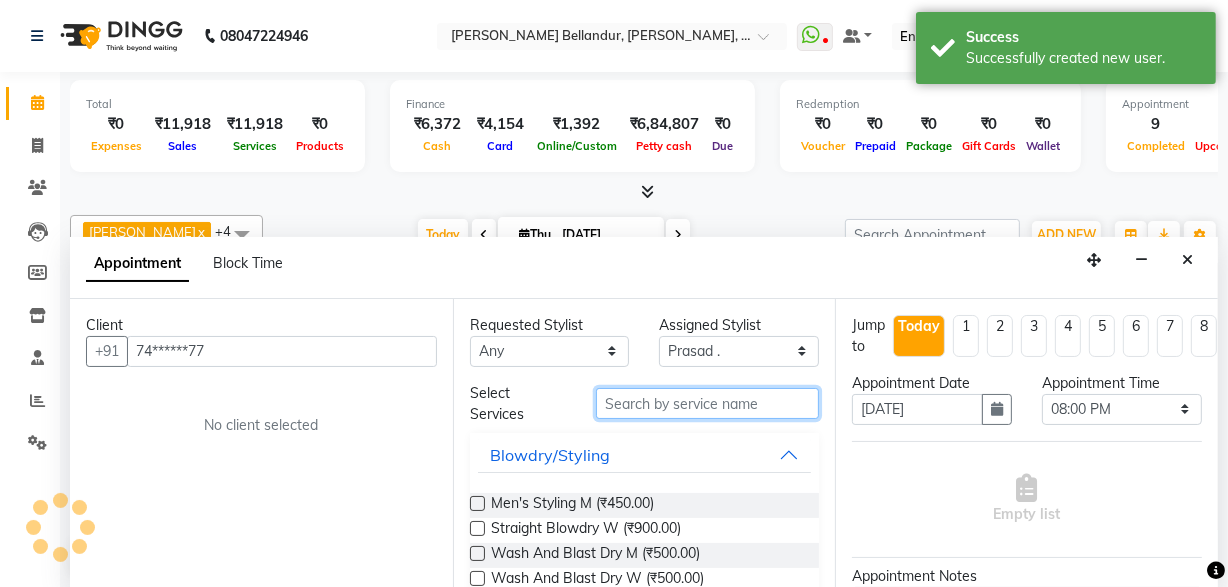 click at bounding box center (707, 403) 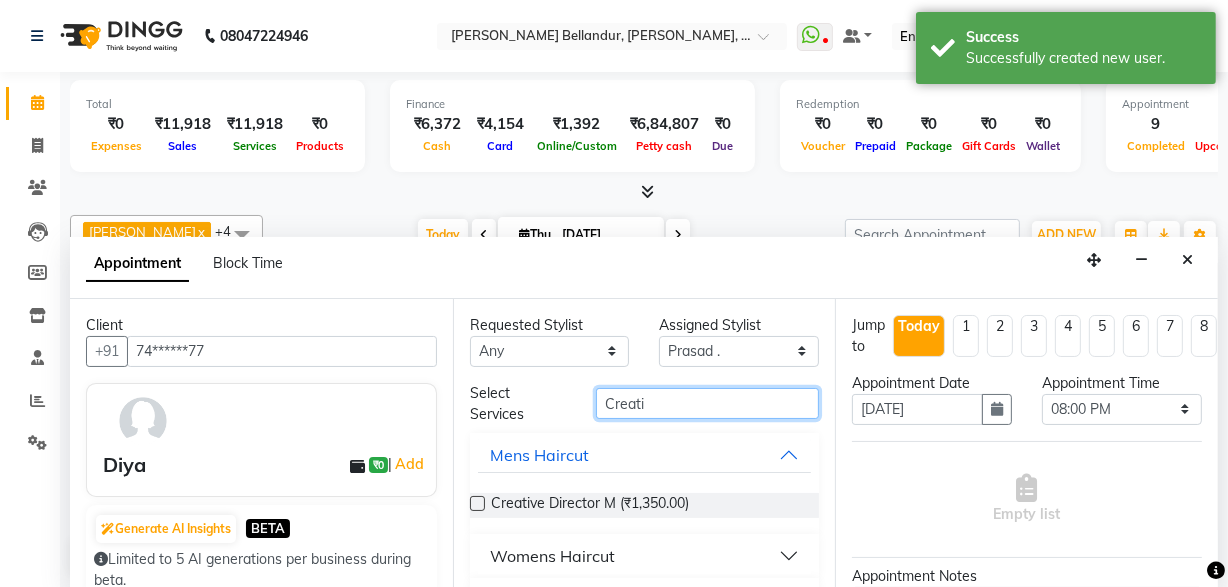 type on "Creati" 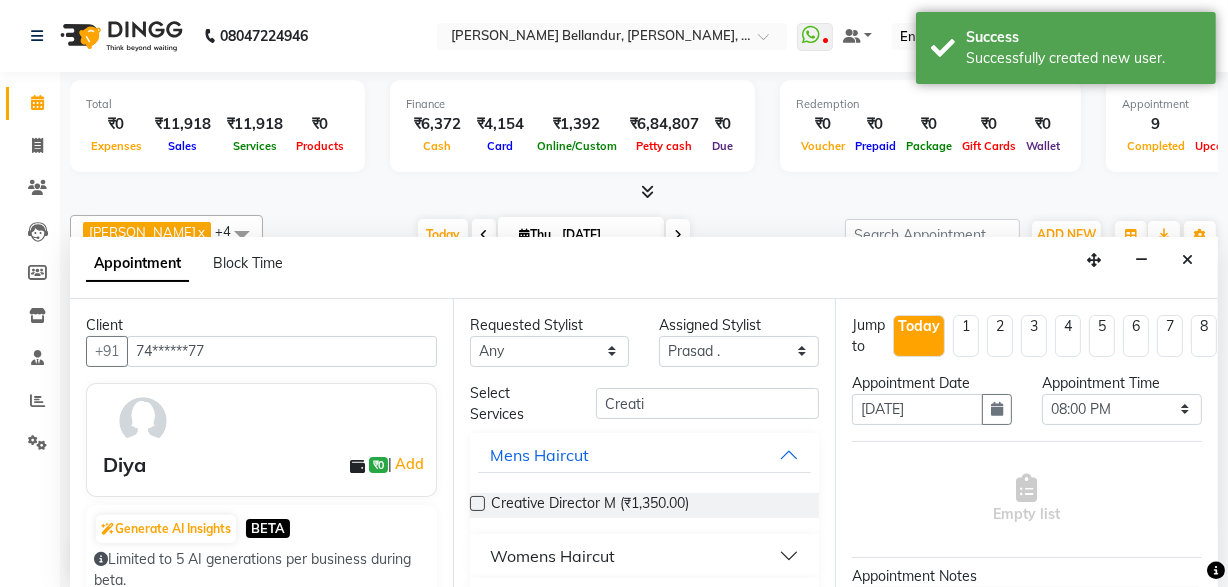 click on "Womens Haircut" at bounding box center (645, 556) 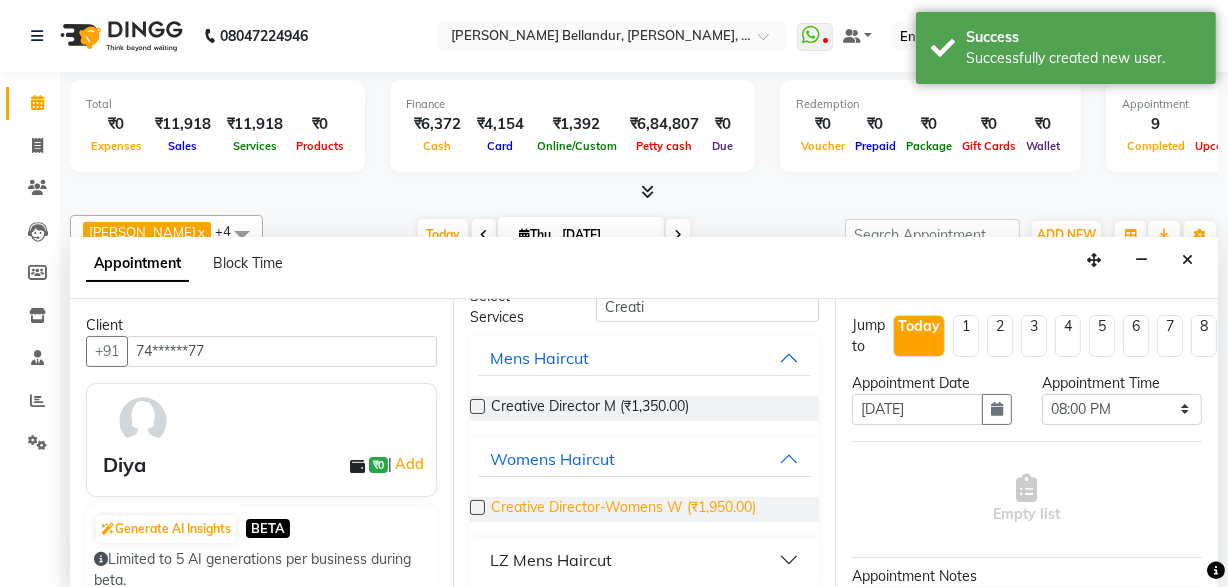 click on "Creative Director-Womens W (₹1,950.00)" at bounding box center [623, 509] 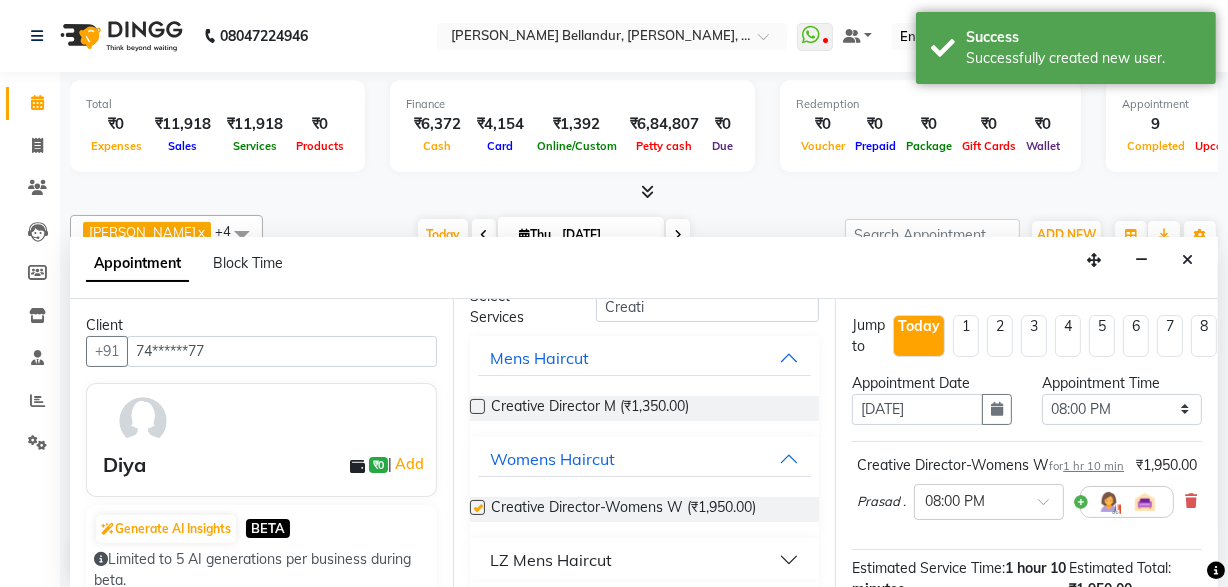 checkbox on "false" 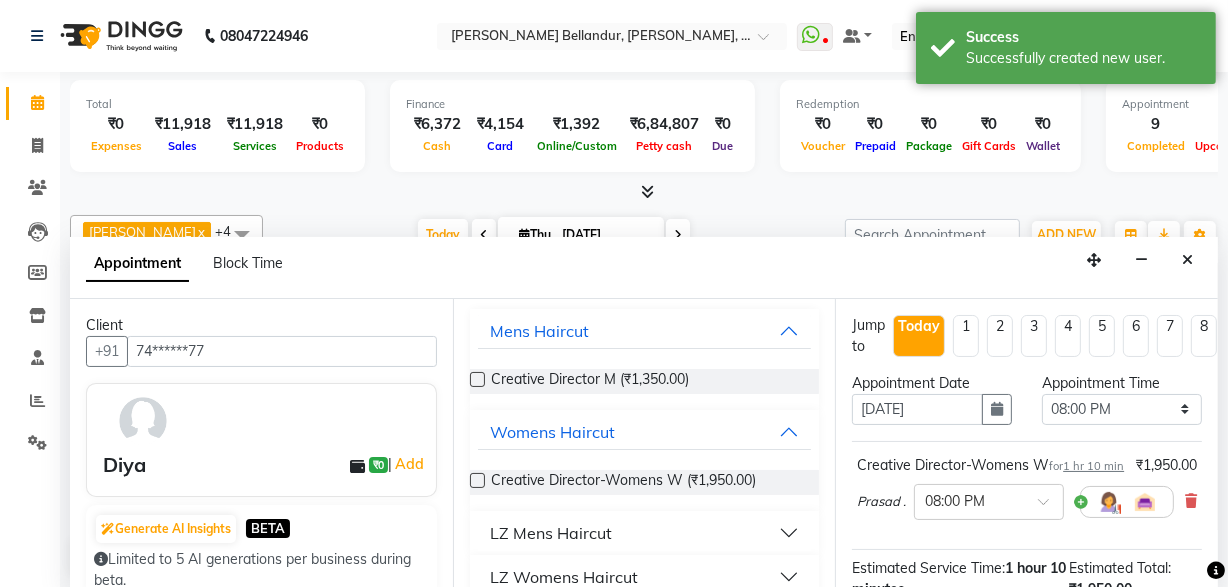 scroll, scrollTop: 149, scrollLeft: 0, axis: vertical 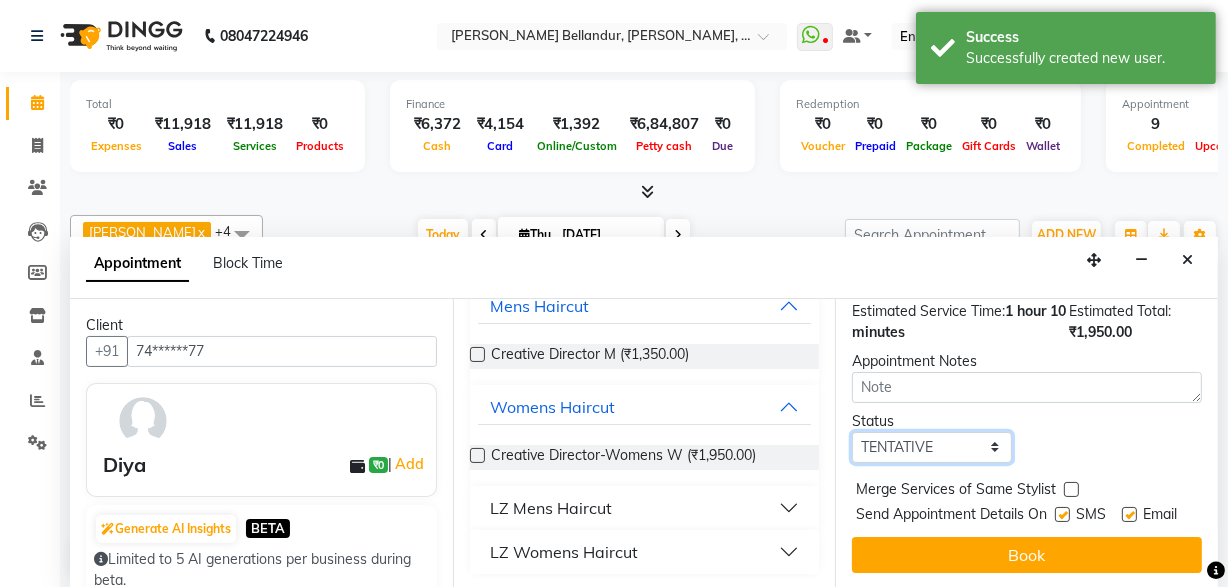 click on "Select TENTATIVE CONFIRM CHECK-IN UPCOMING" at bounding box center (932, 447) 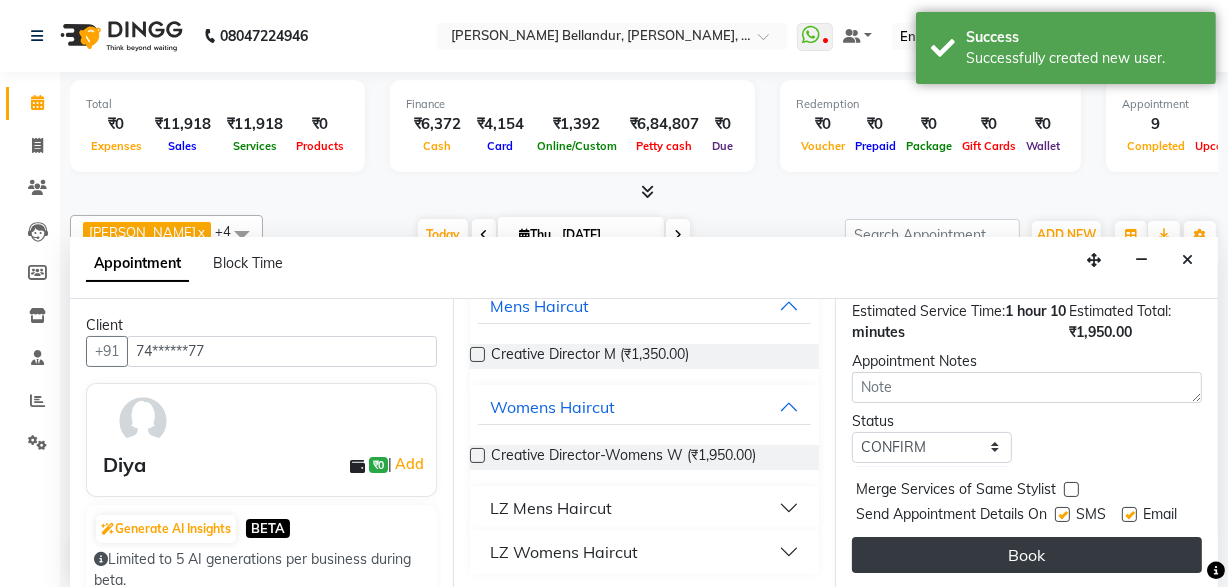 click on "Book" at bounding box center [1027, 555] 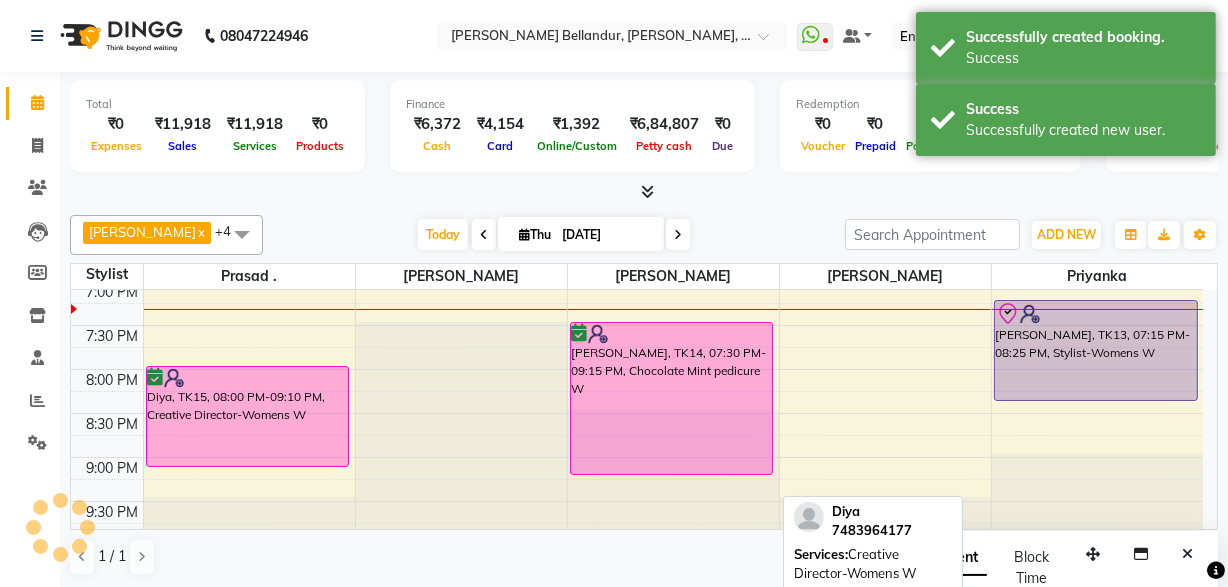 scroll, scrollTop: 0, scrollLeft: 0, axis: both 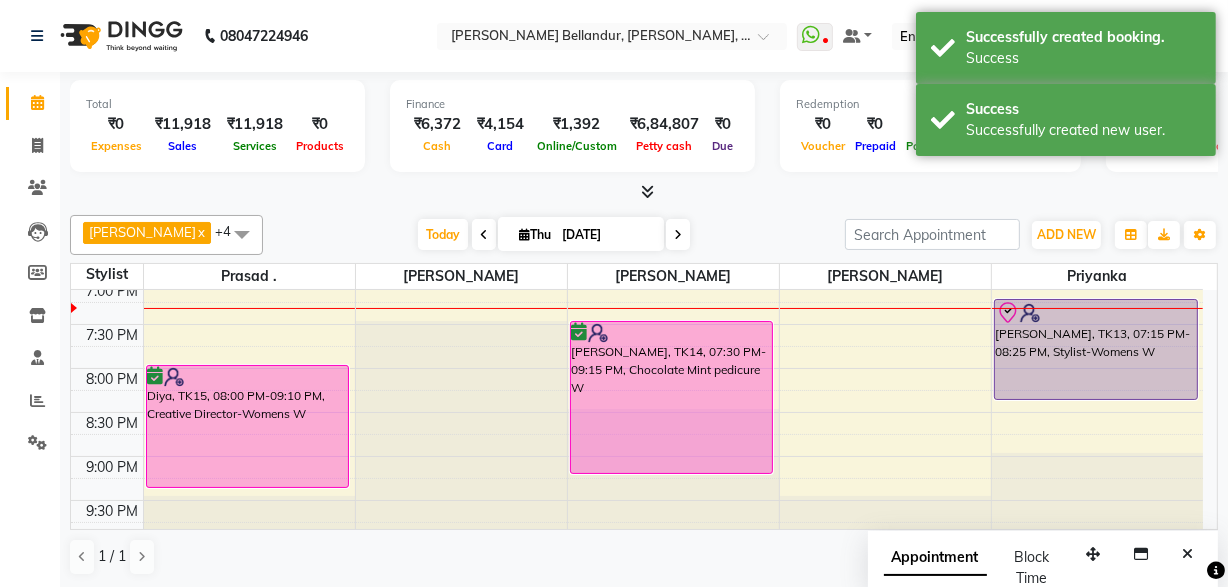 drag, startPoint x: 230, startPoint y: 466, endPoint x: 231, endPoint y: 483, distance: 17.029387 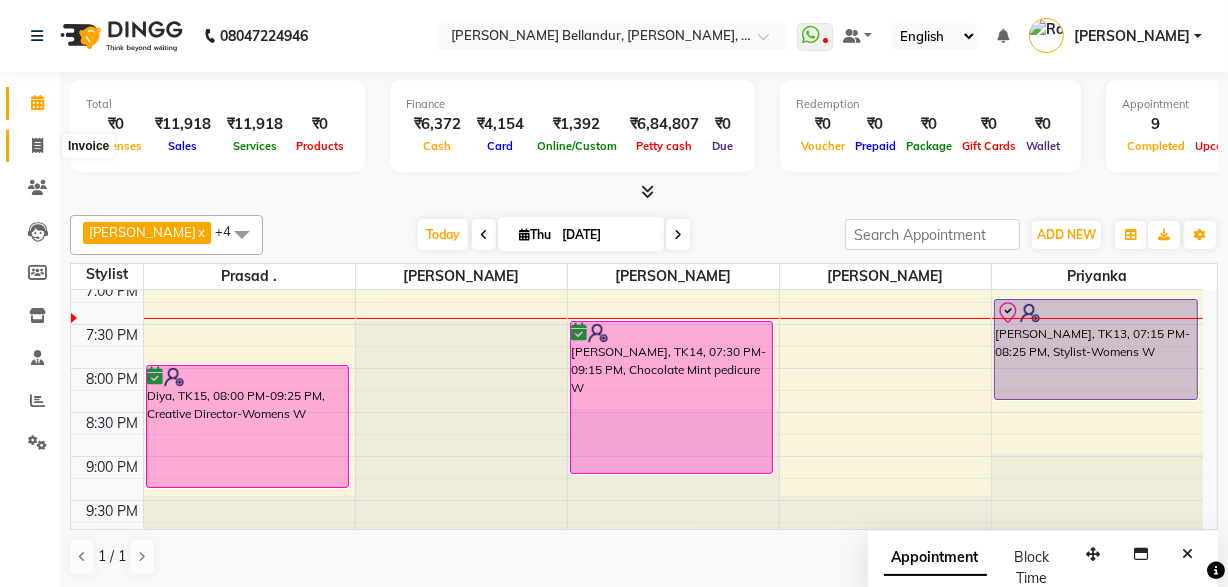 click 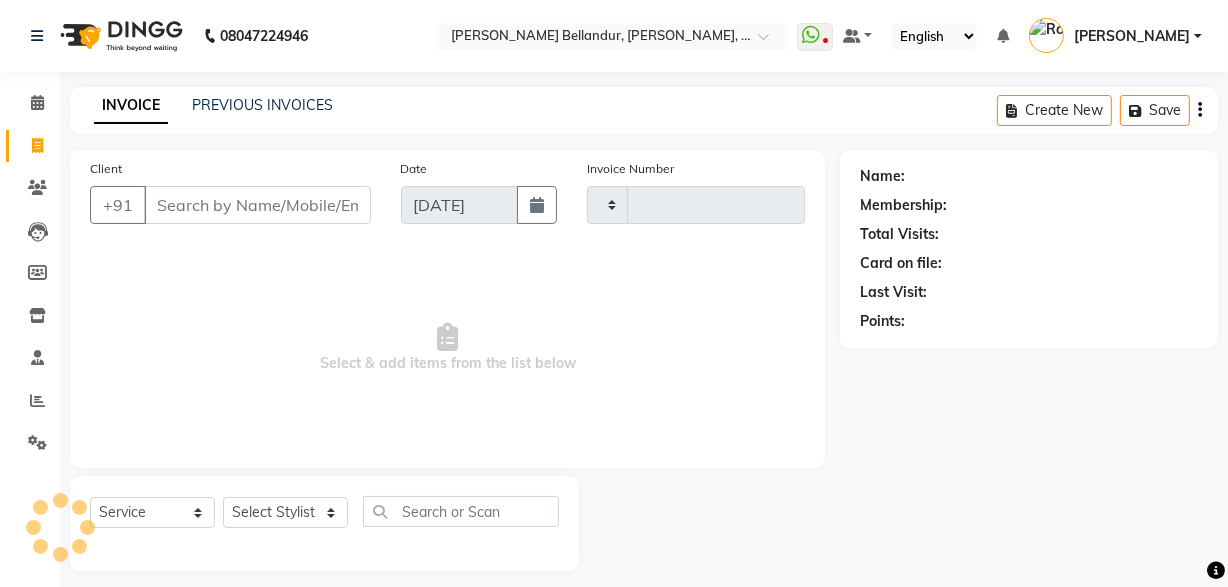 type on "1563" 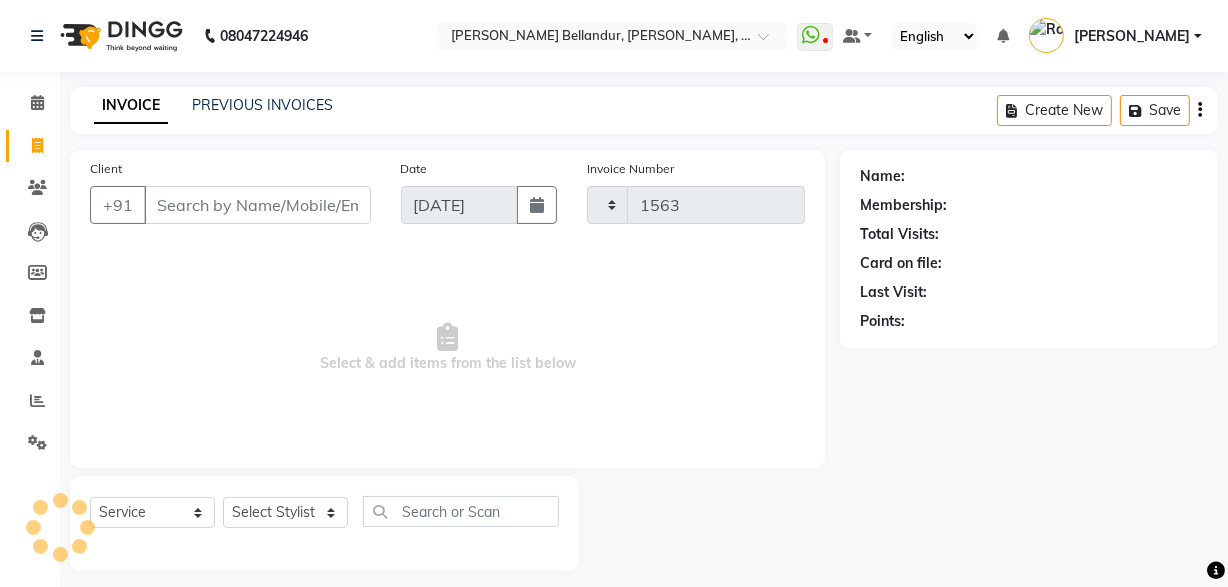select on "5743" 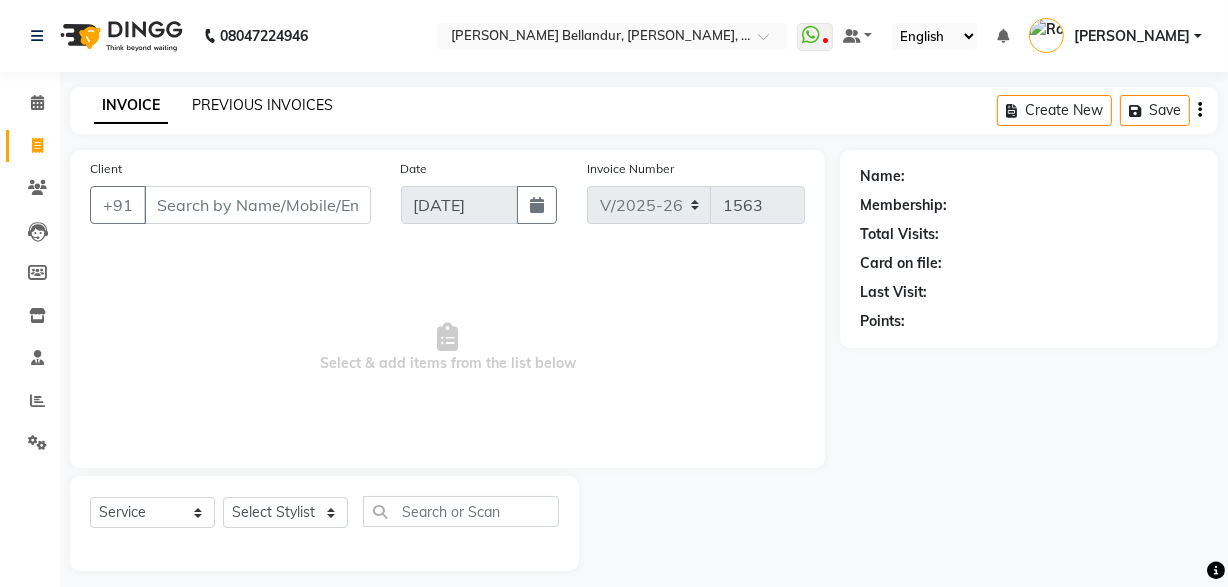 click on "PREVIOUS INVOICES" 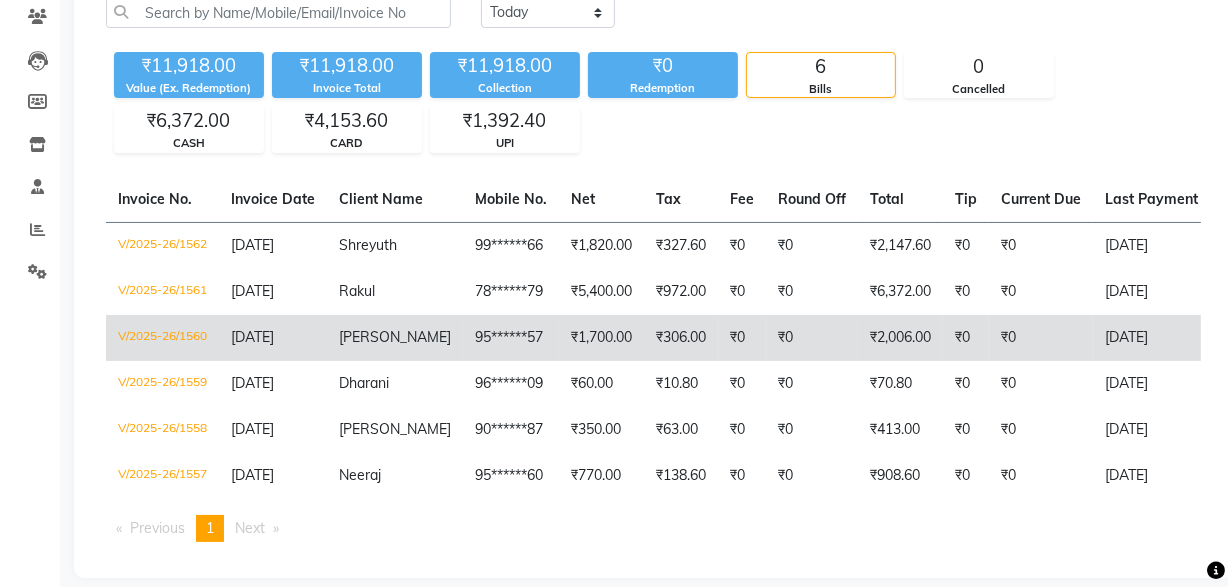 scroll, scrollTop: 206, scrollLeft: 0, axis: vertical 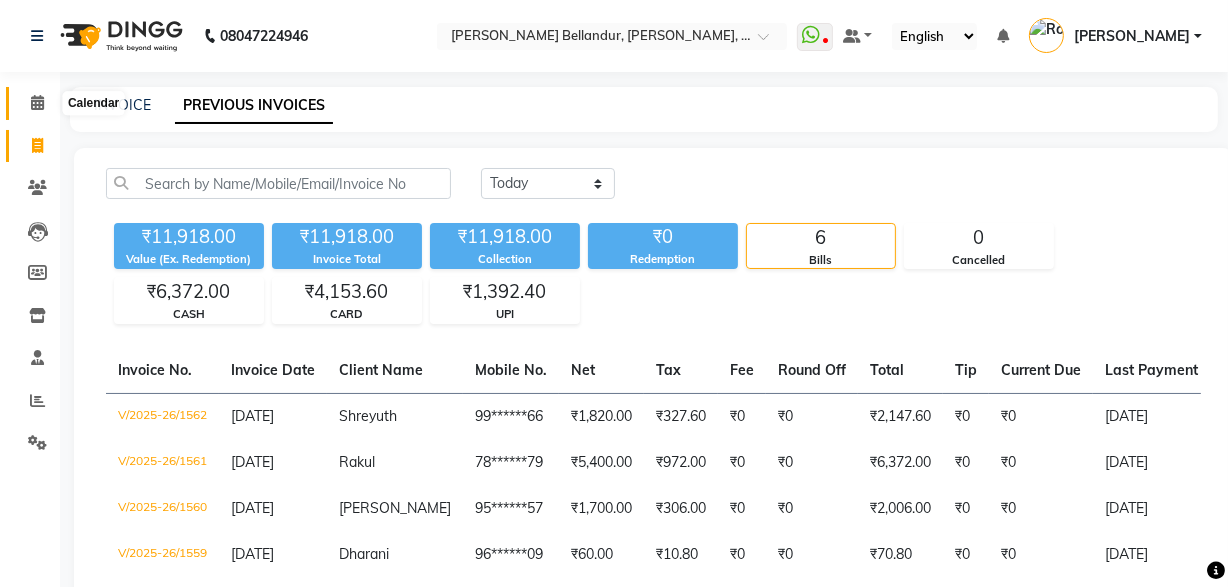 click 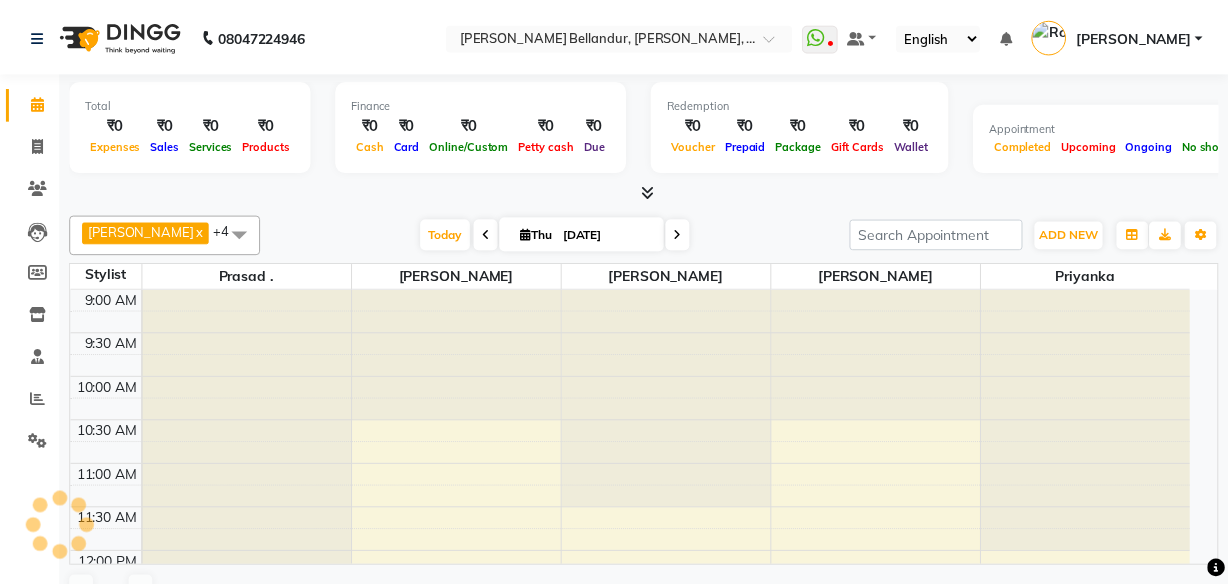 scroll, scrollTop: 0, scrollLeft: 0, axis: both 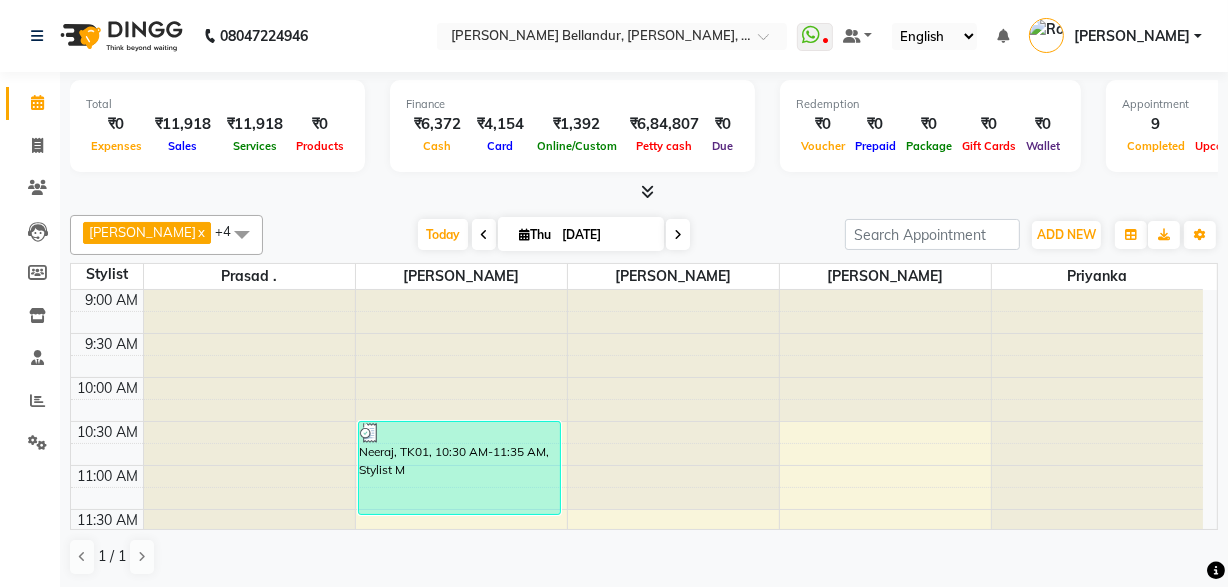 click at bounding box center (678, 235) 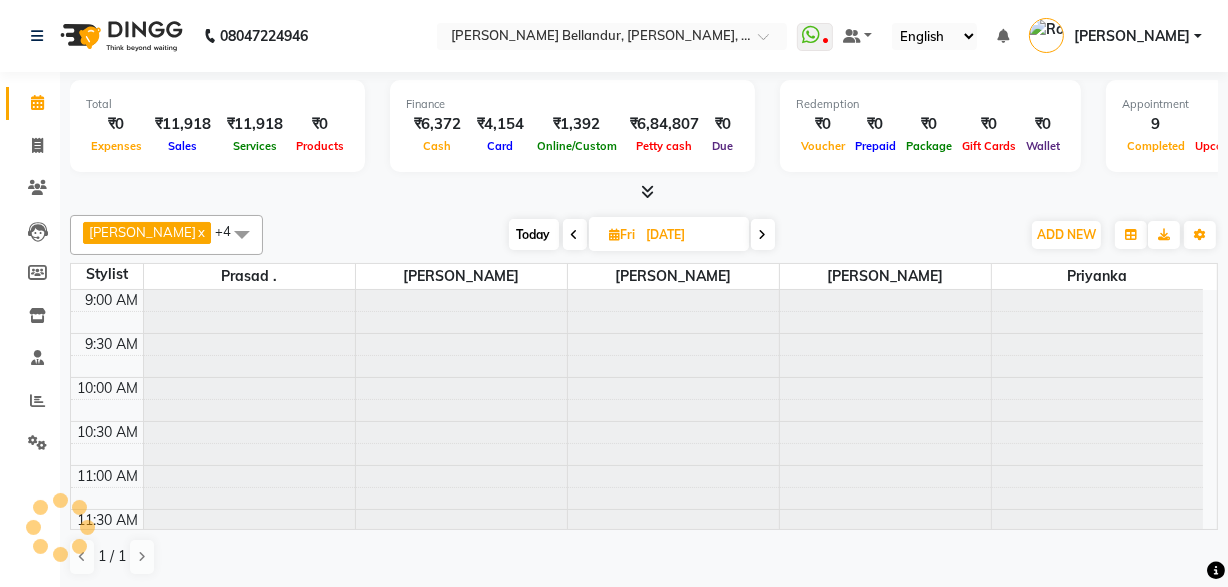 scroll, scrollTop: 878, scrollLeft: 0, axis: vertical 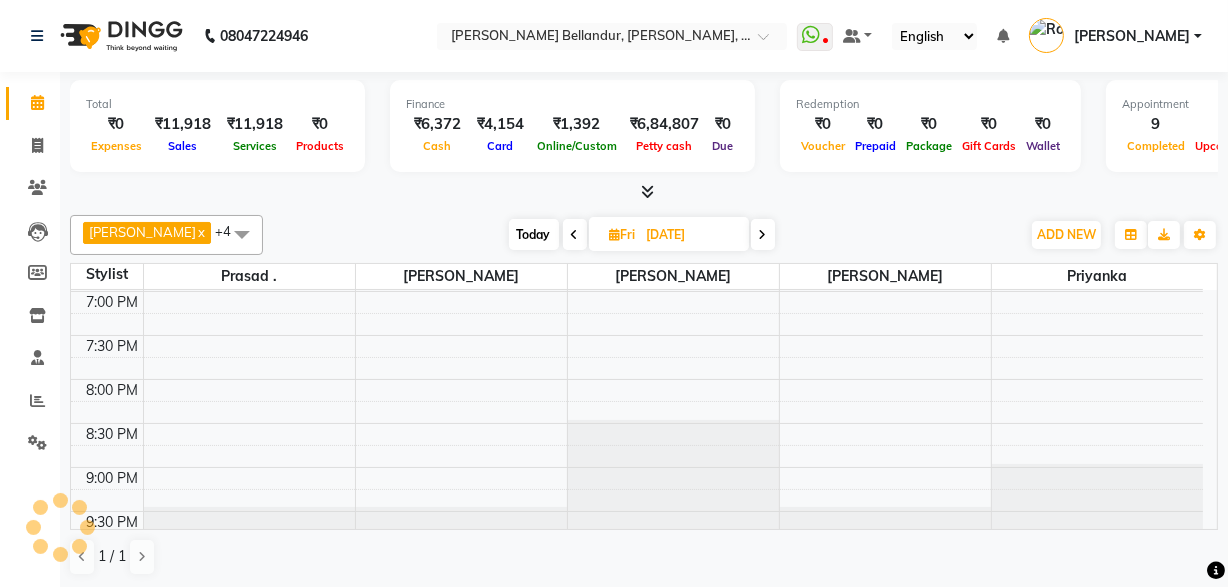 click on "Fri" at bounding box center (623, 234) 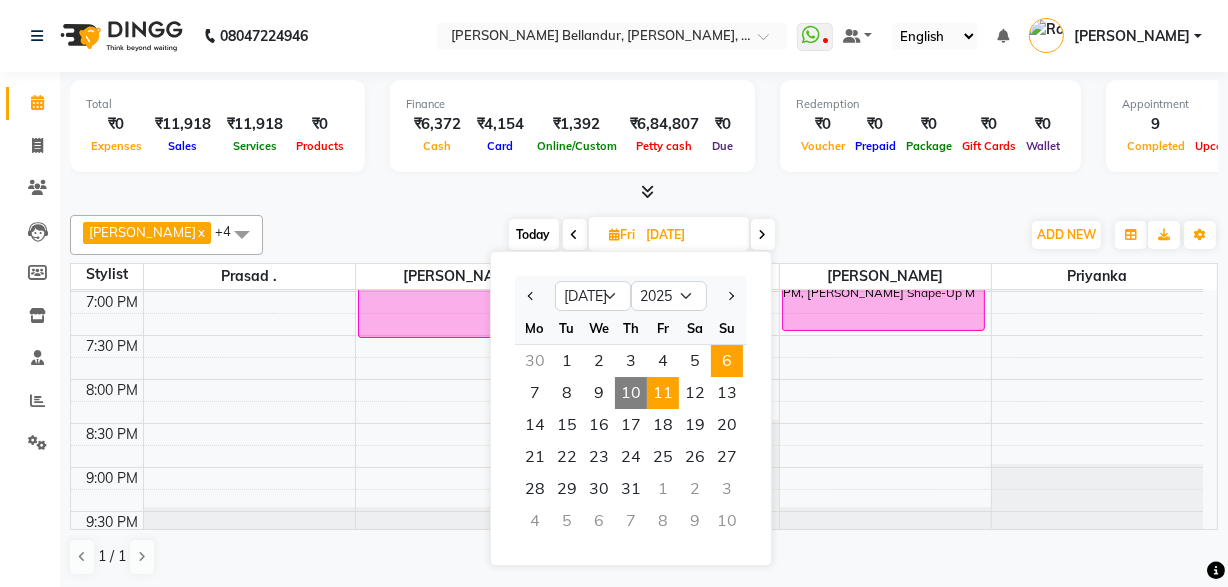 click on "6" at bounding box center [727, 361] 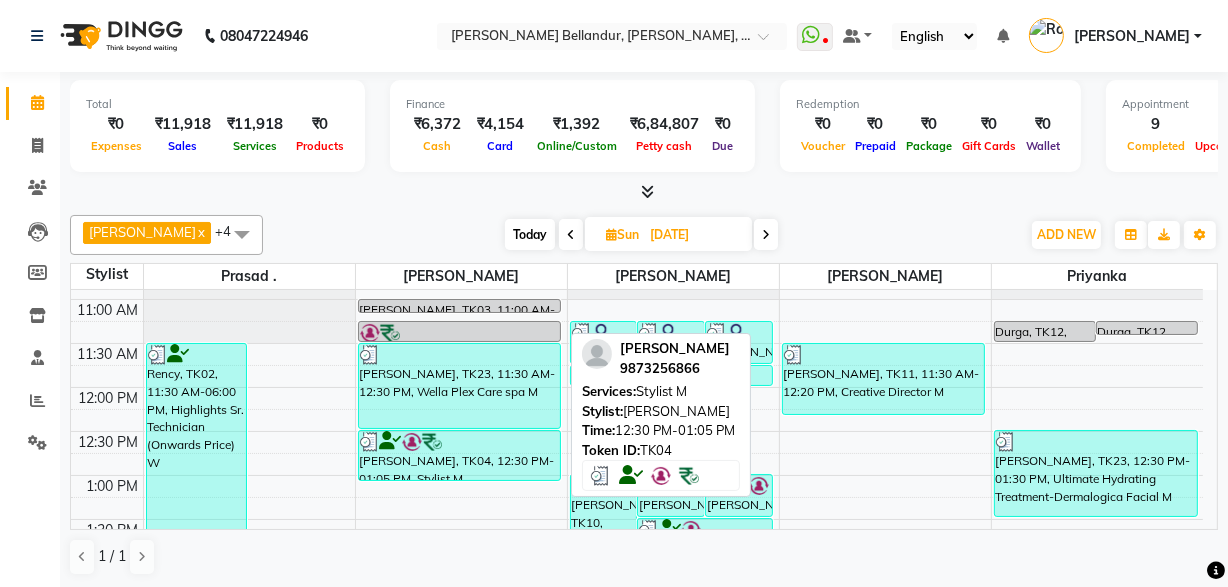 scroll, scrollTop: 163, scrollLeft: 0, axis: vertical 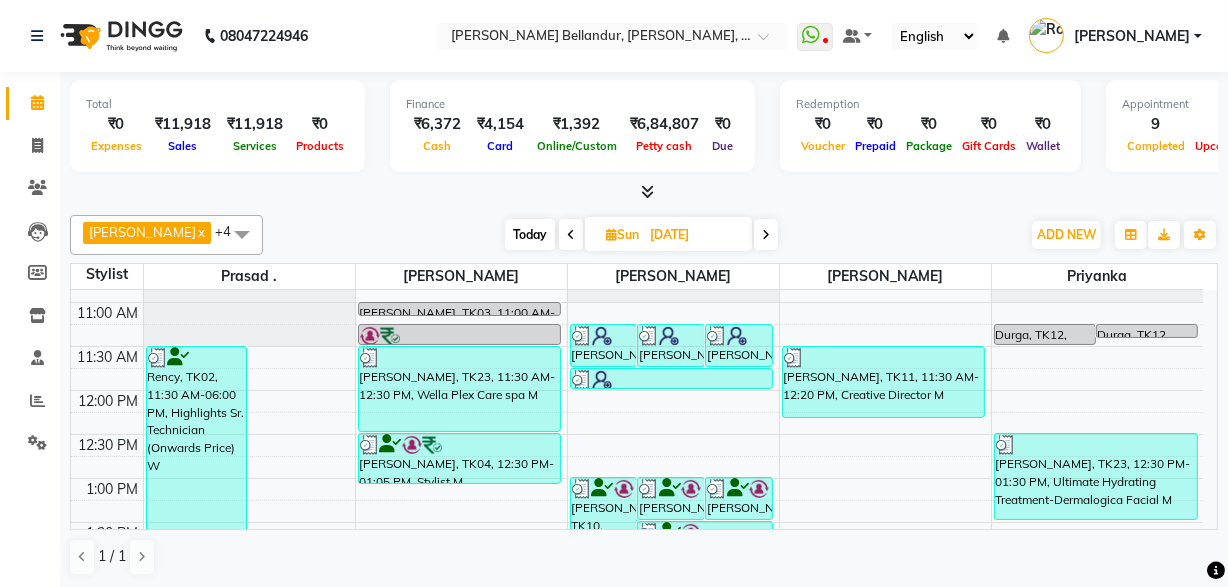 click at bounding box center (611, 234) 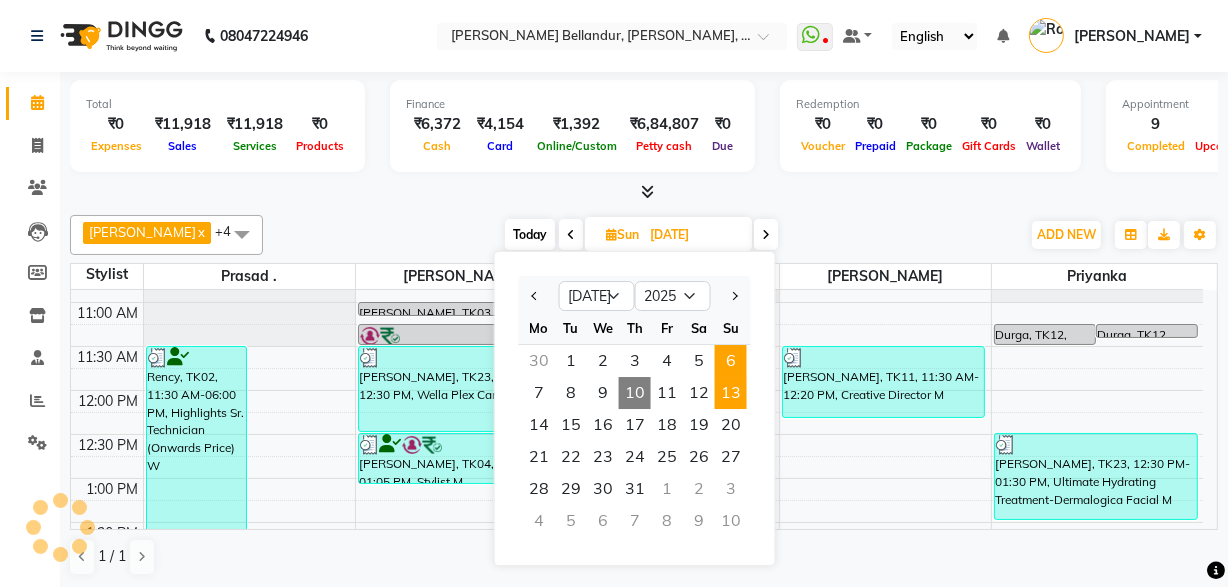 click on "13" at bounding box center (731, 393) 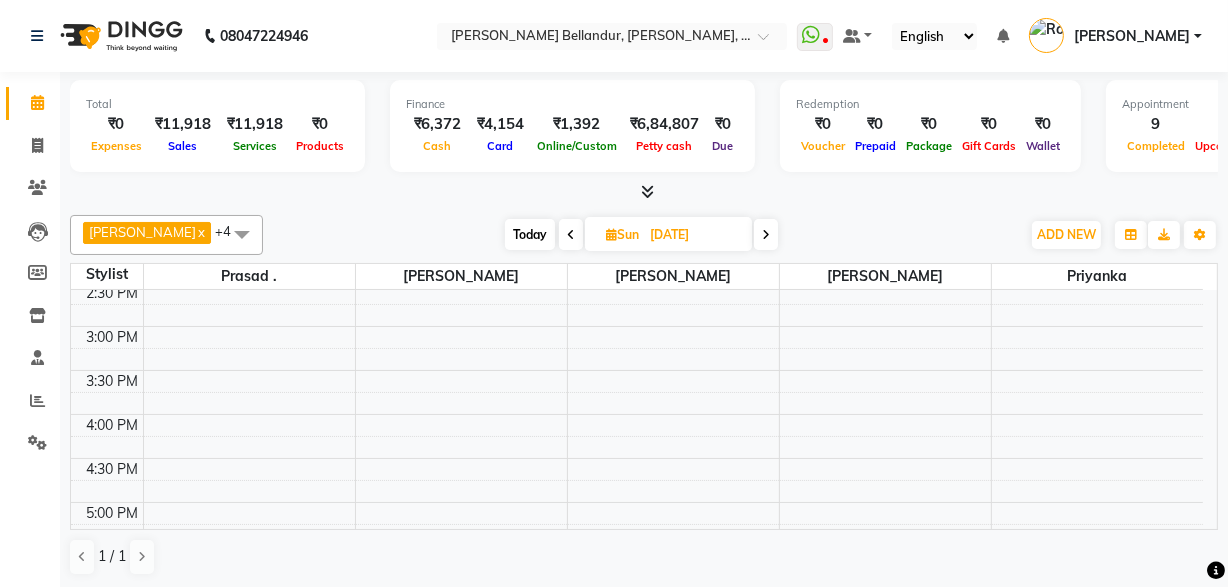 scroll, scrollTop: 477, scrollLeft: 0, axis: vertical 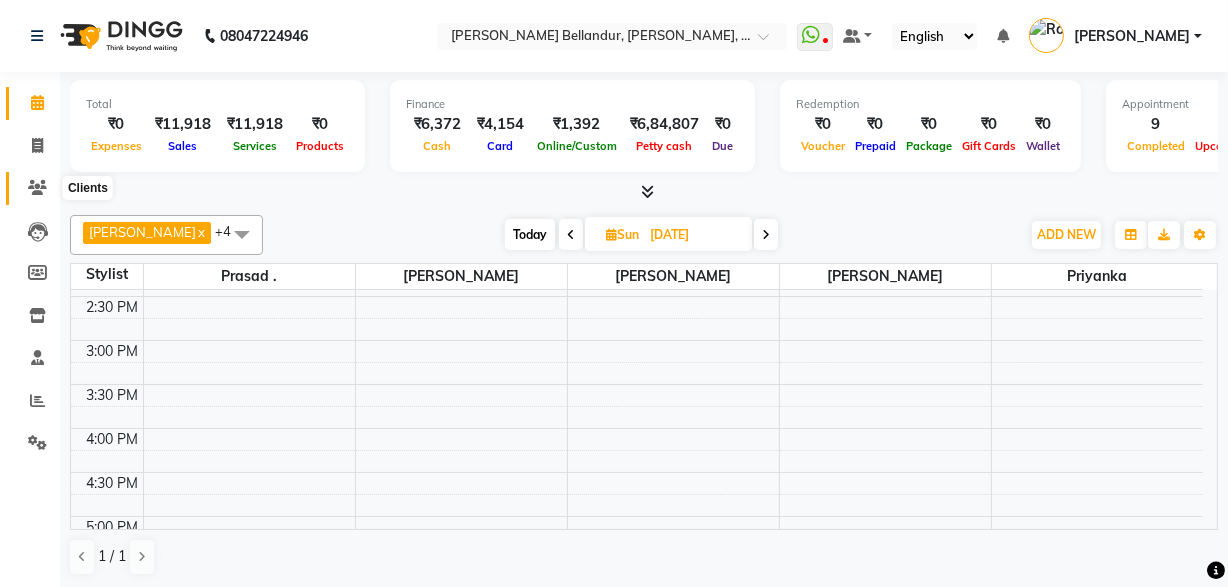 click 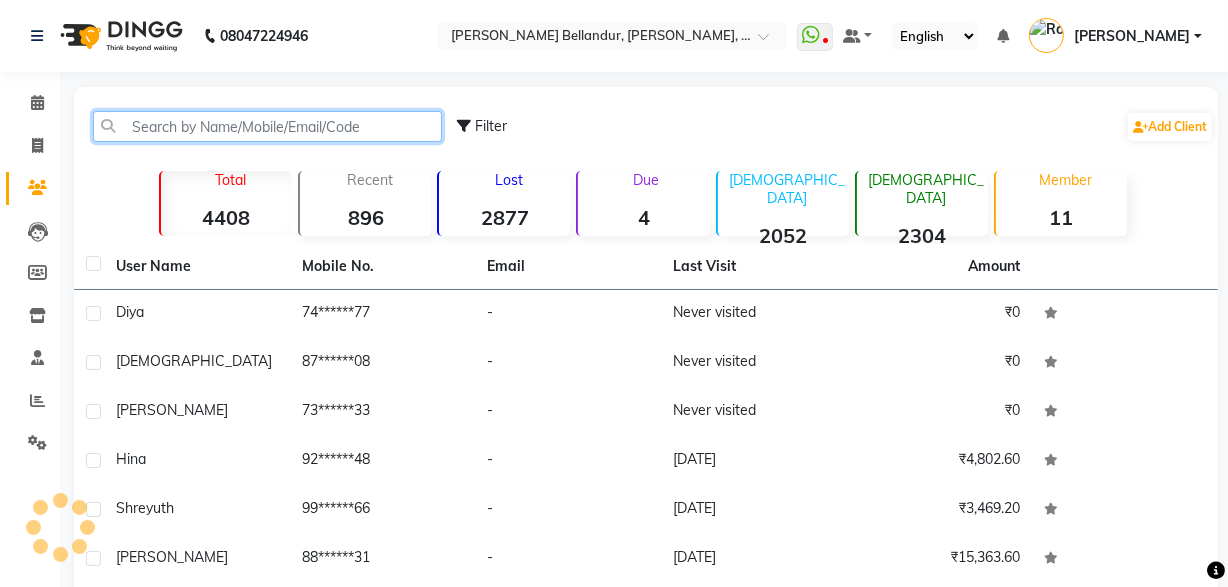 click 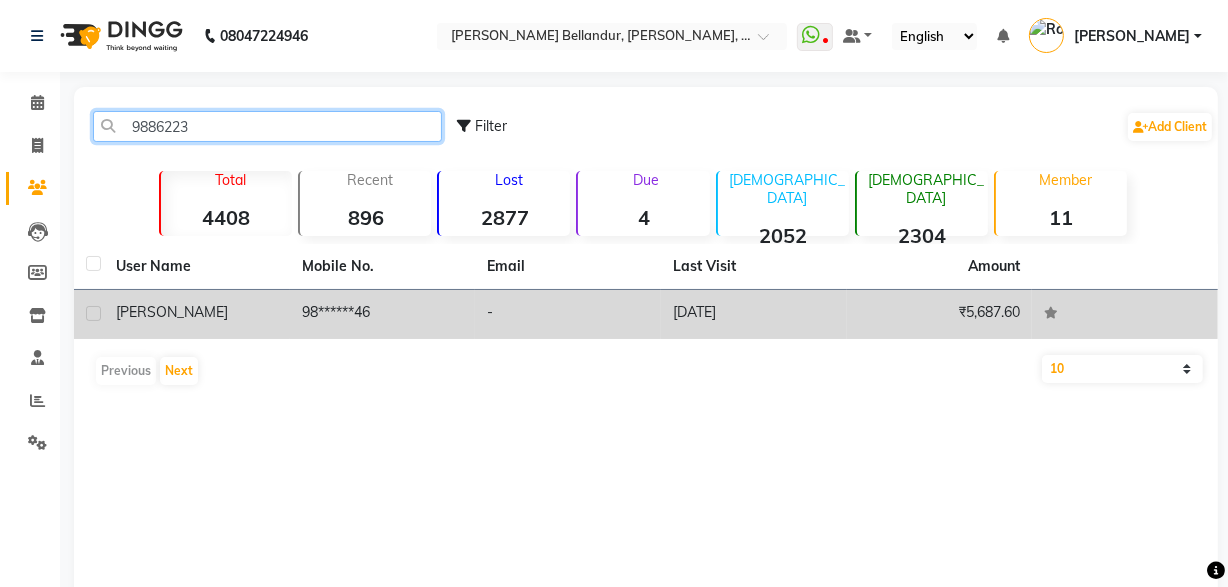 type on "9886223" 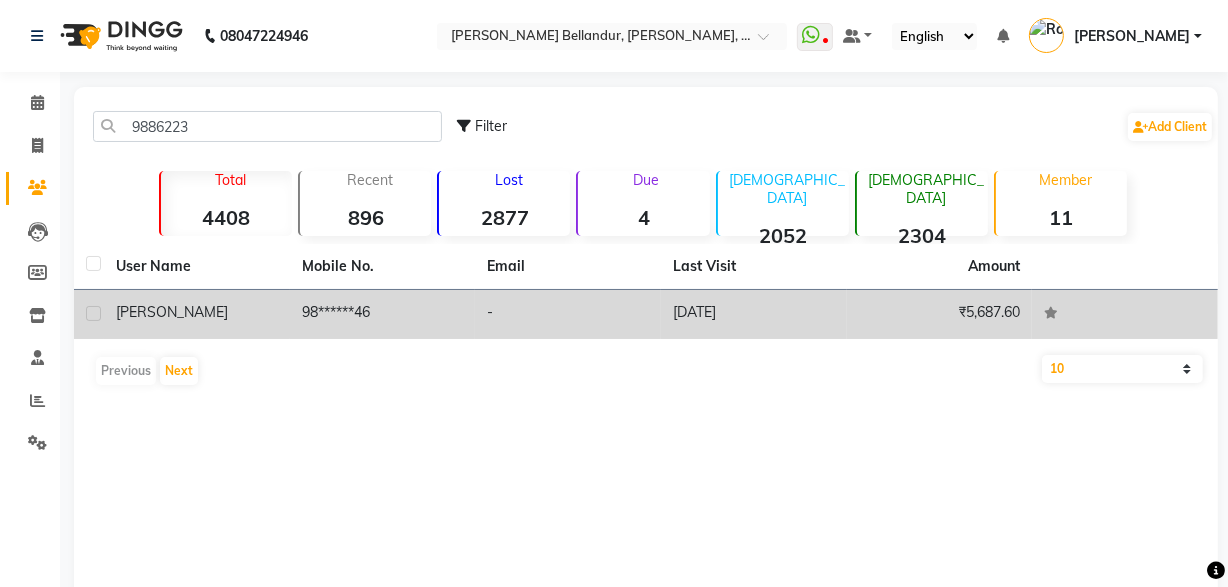 click on "98******46" 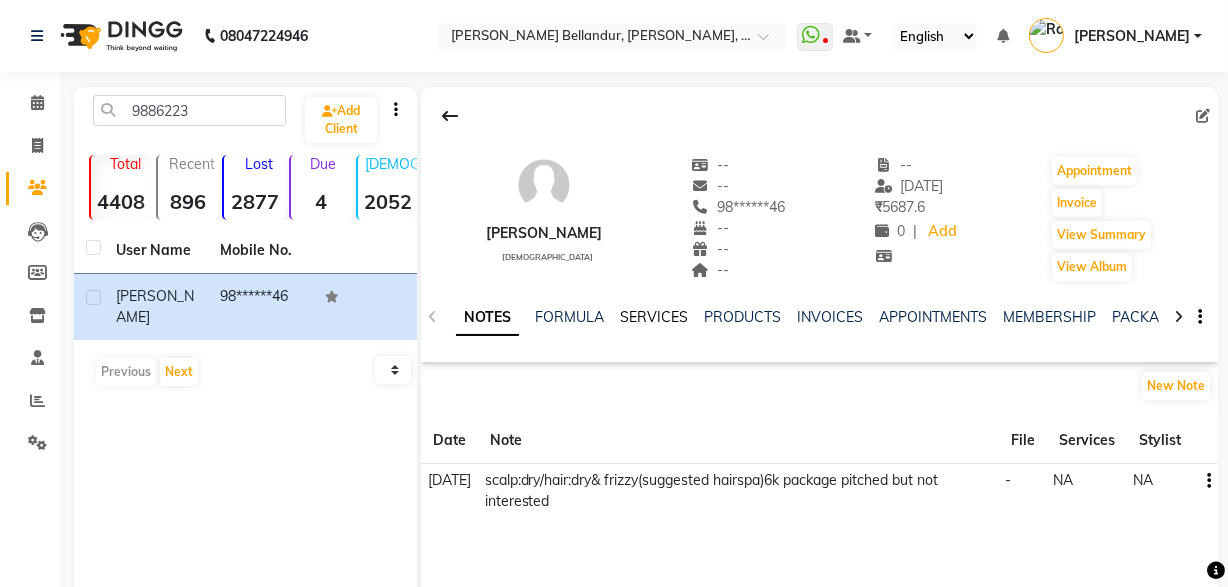 click on "SERVICES" 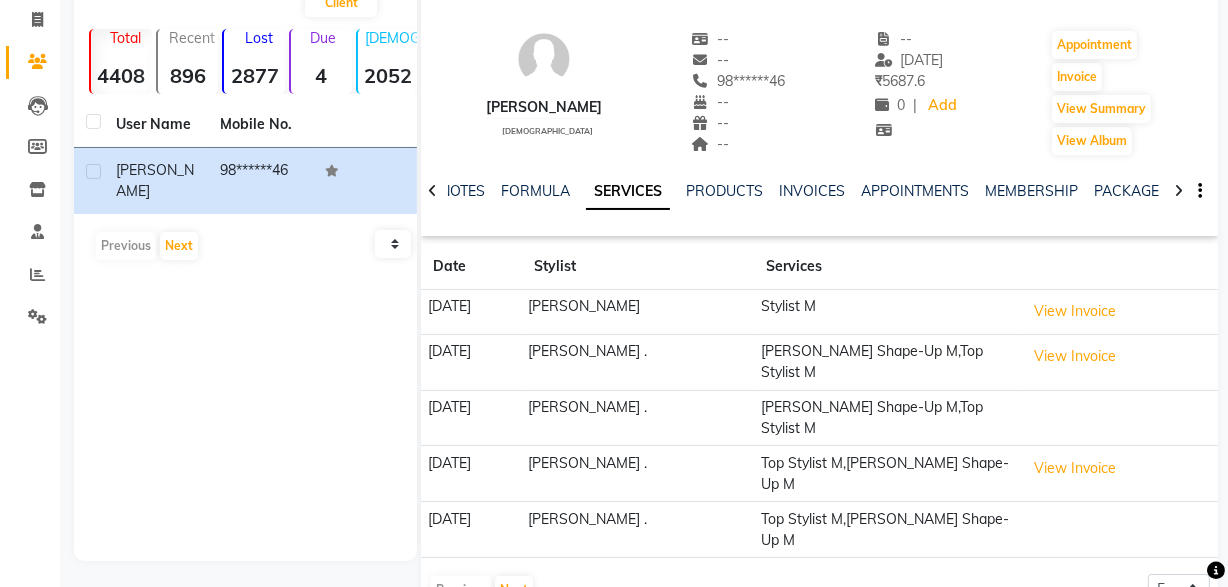scroll, scrollTop: 130, scrollLeft: 0, axis: vertical 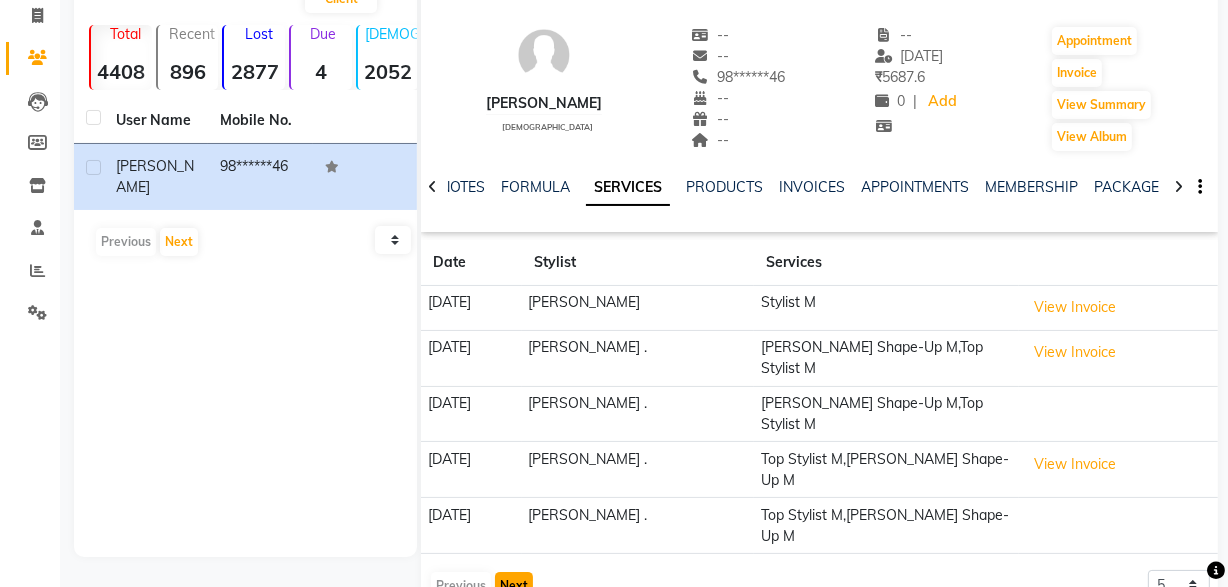 click on "Next" 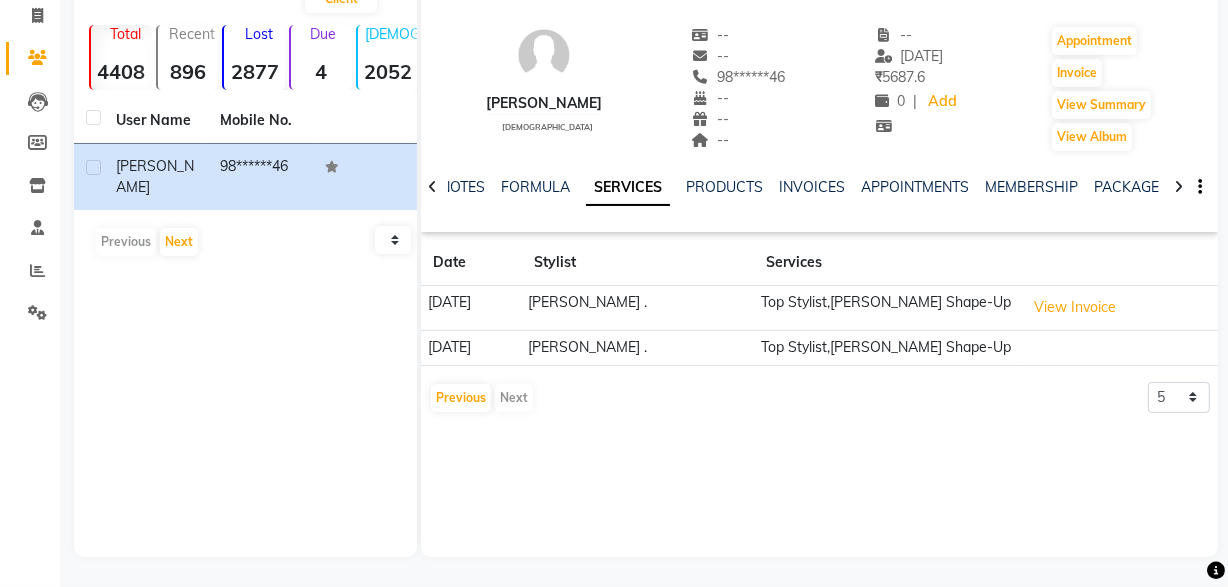 scroll, scrollTop: 0, scrollLeft: 0, axis: both 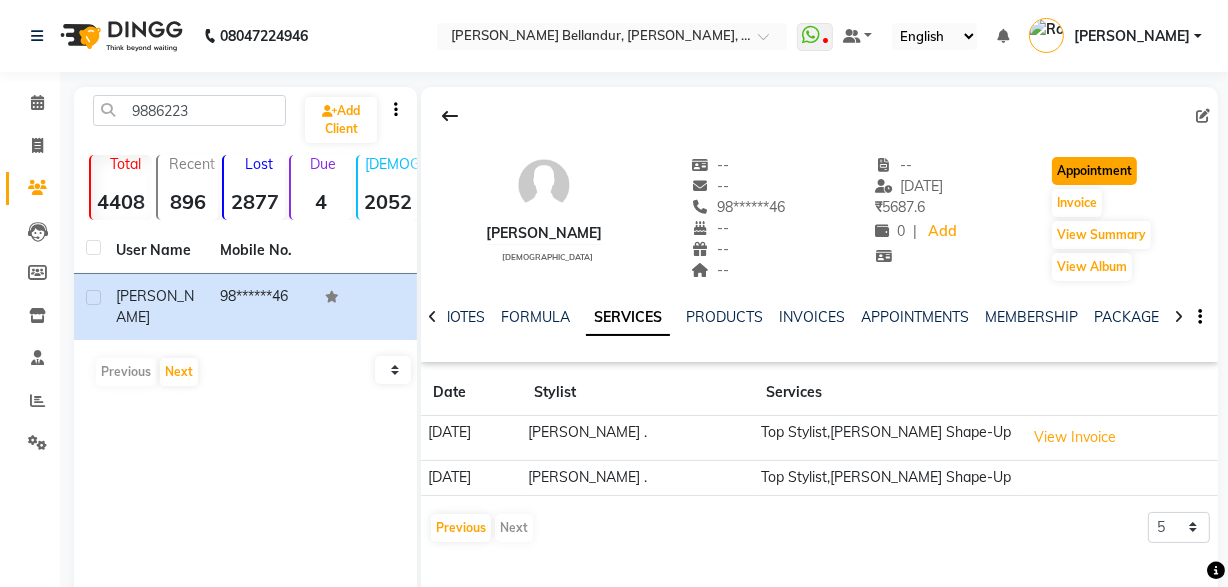 click on "Appointment" 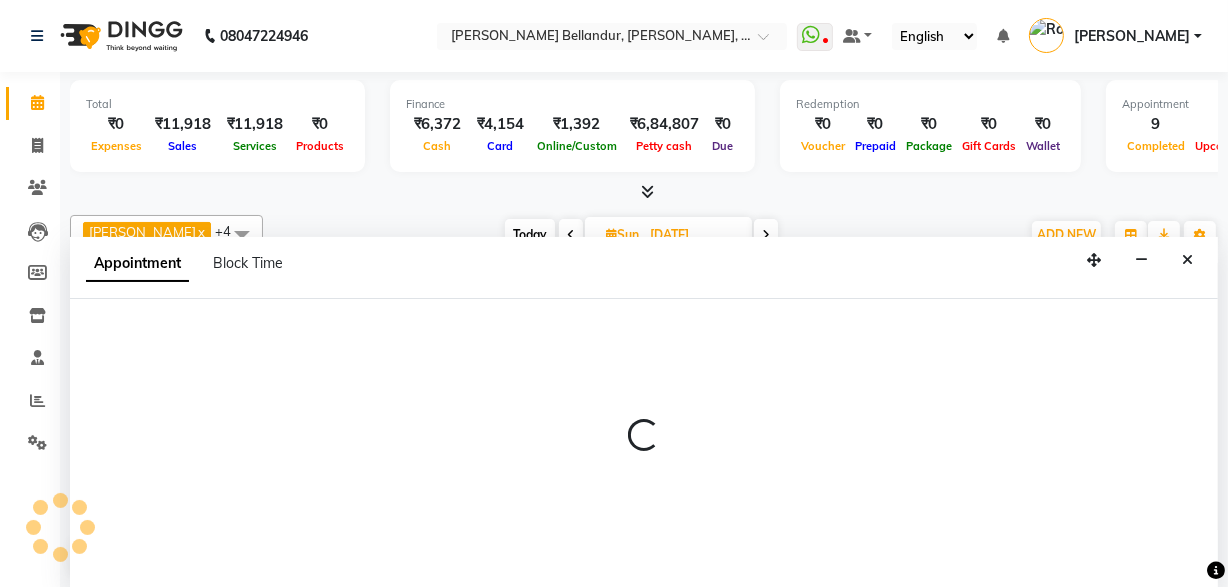 scroll, scrollTop: 0, scrollLeft: 0, axis: both 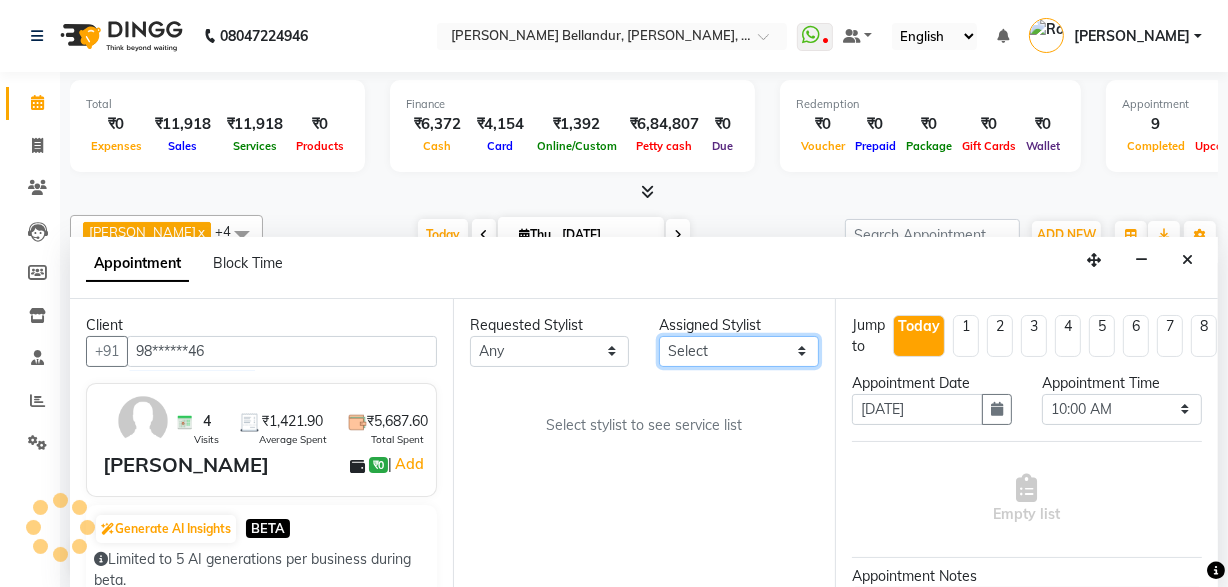 click on "Select [PERSON_NAME] [PERSON_NAME] . [GEOGRAPHIC_DATA] . [PERSON_NAME] [PERSON_NAME] [PERSON_NAME] KL" at bounding box center [739, 351] 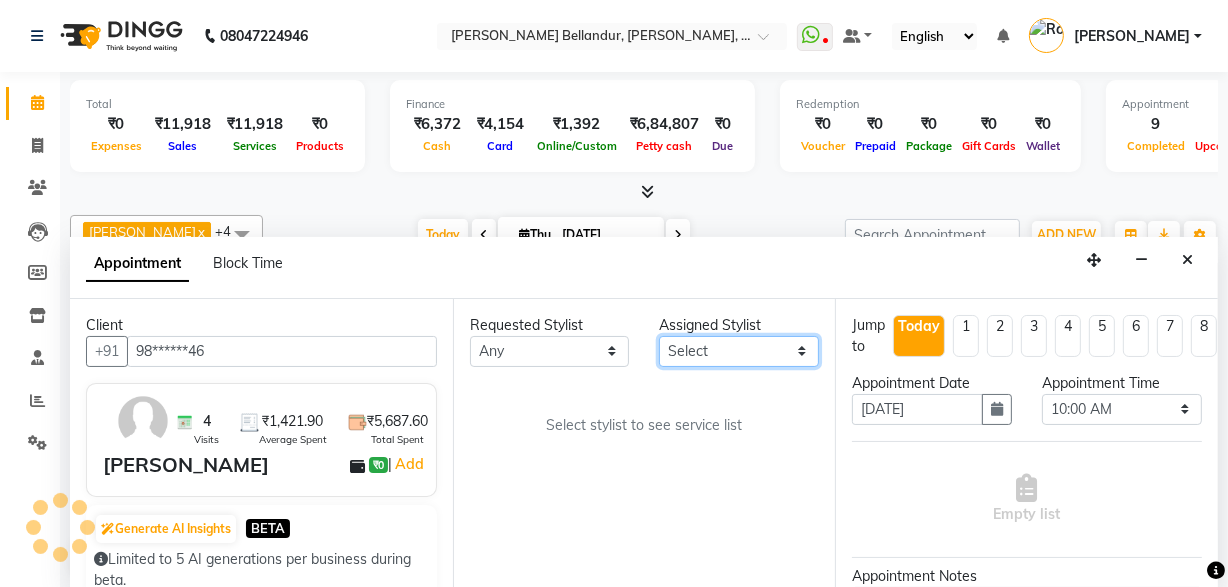 select on "85104" 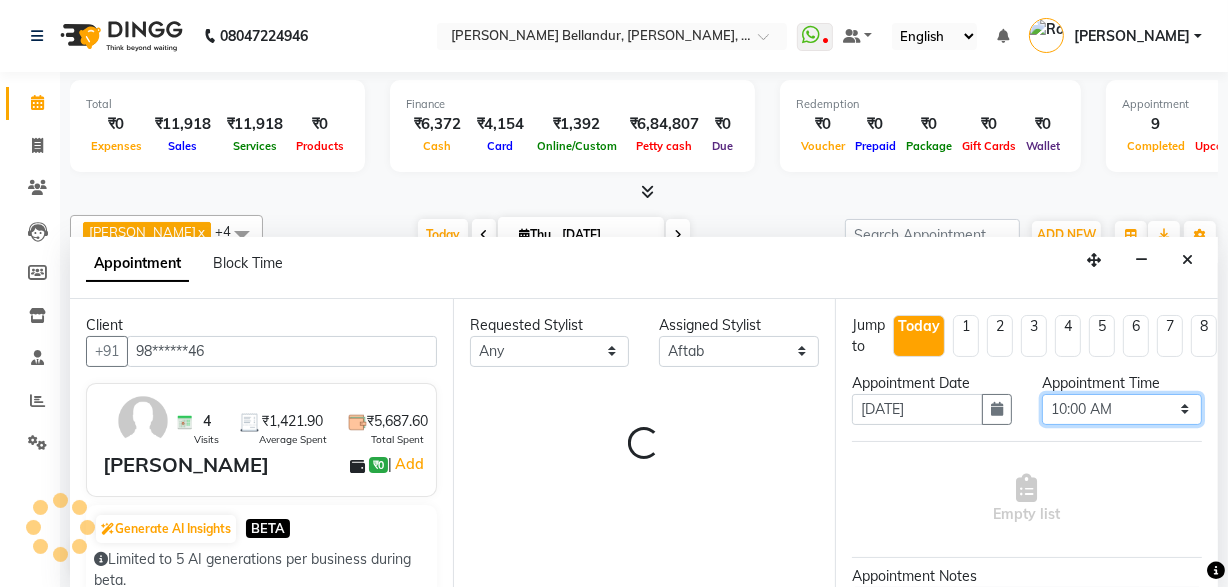 click on "Select 10:00 AM 10:15 AM 10:30 AM 10:45 AM 11:00 AM 11:15 AM 11:30 AM 11:45 AM 12:00 PM 12:15 PM 12:30 PM 12:45 PM 01:00 PM 01:15 PM 01:30 PM 01:45 PM 02:00 PM 02:15 PM 02:30 PM 02:45 PM 03:00 PM 03:15 PM 03:30 PM 03:45 PM 04:00 PM 04:15 PM 04:30 PM 04:45 PM 05:00 PM 05:15 PM 05:30 PM 05:45 PM 06:00 PM 06:15 PM 06:30 PM 06:45 PM 07:00 PM 07:15 PM 07:30 PM 07:45 PM 08:00 PM 08:15 PM 08:30 PM 08:45 PM 09:00 PM 09:15 PM 09:30 PM" at bounding box center (1122, 409) 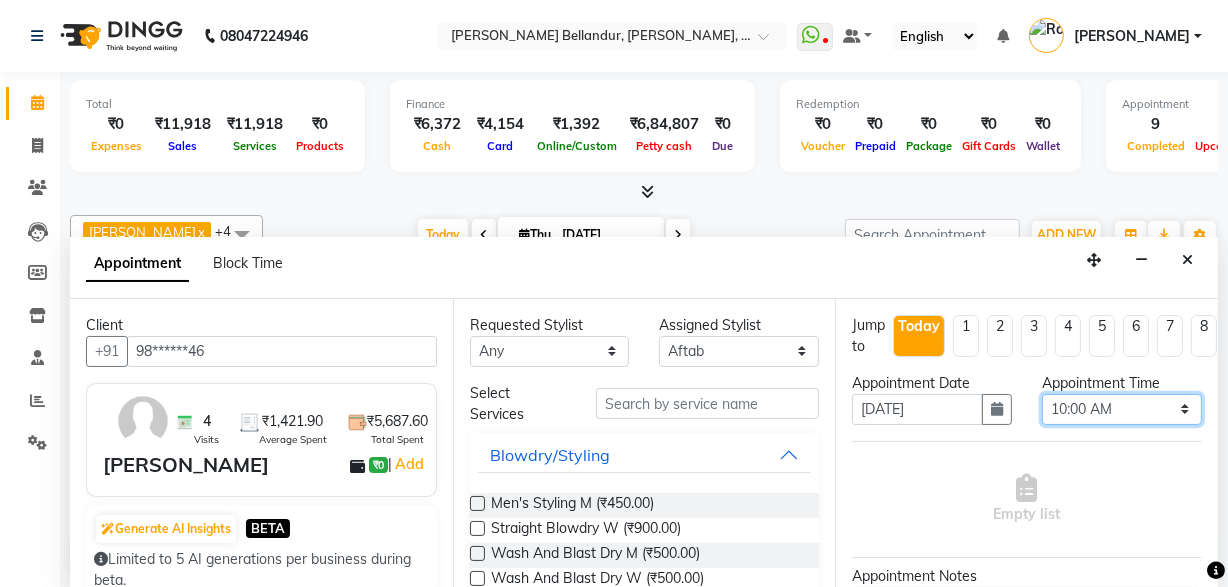 select on "720" 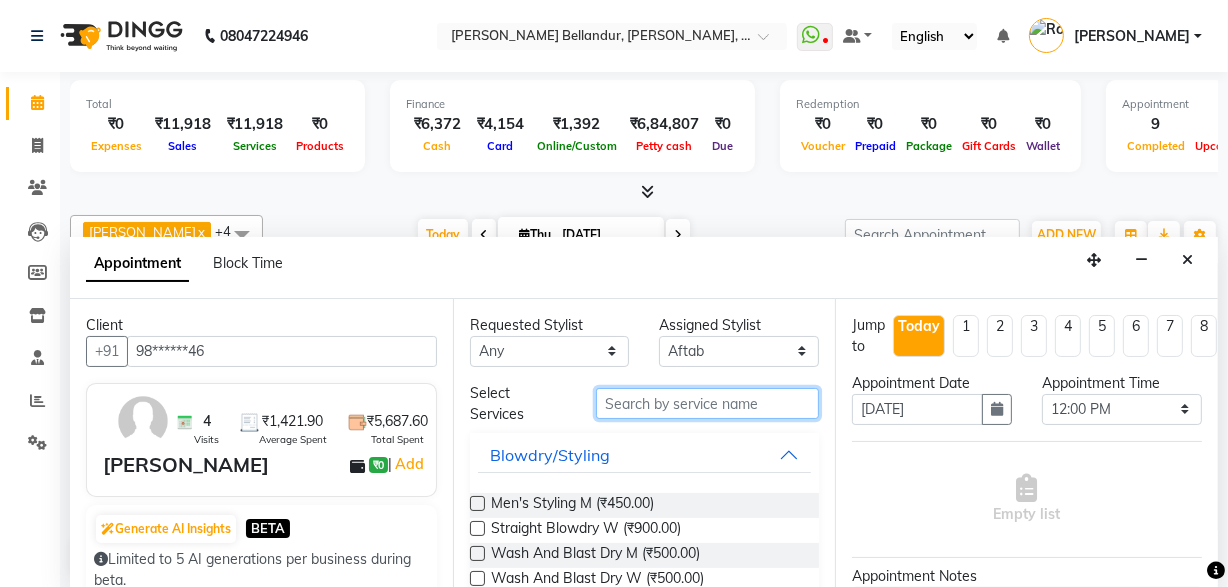 click at bounding box center [707, 403] 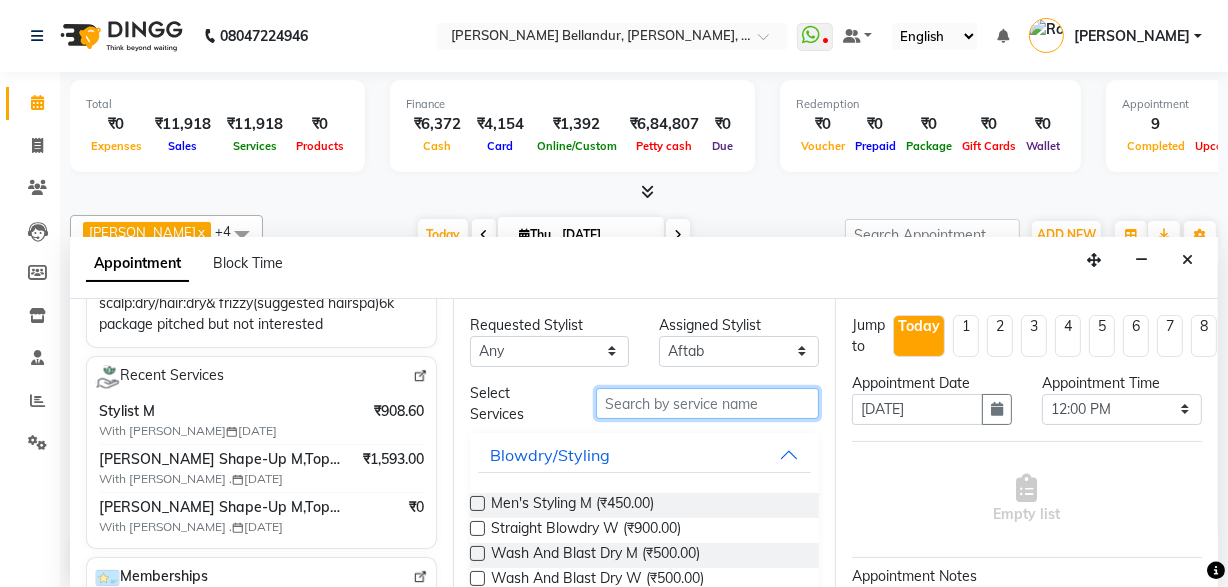 scroll, scrollTop: 369, scrollLeft: 0, axis: vertical 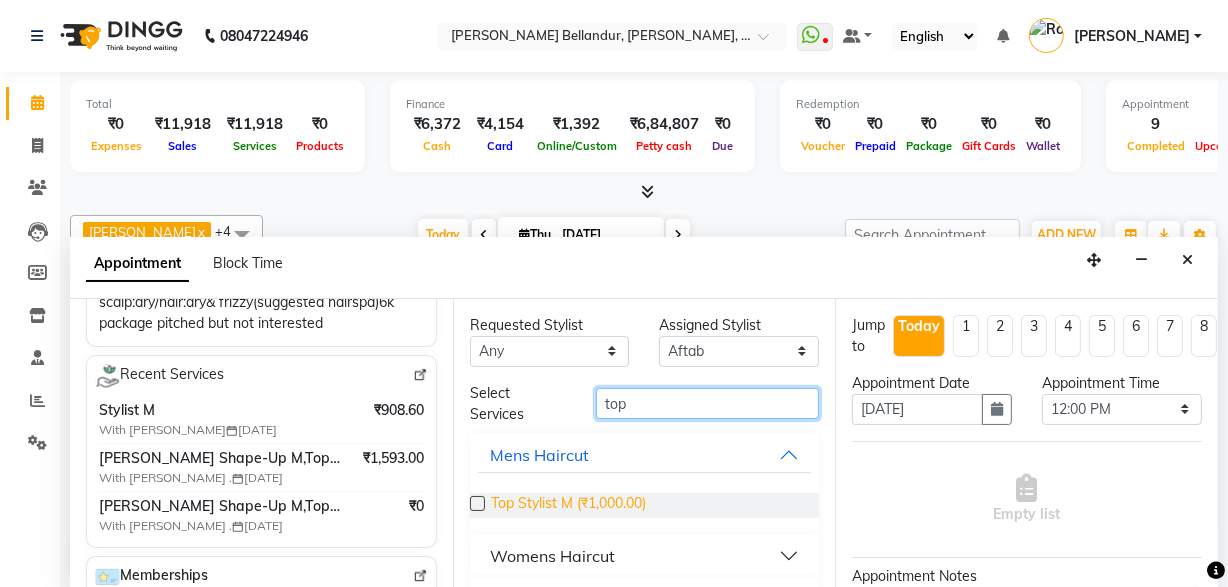 type on "top" 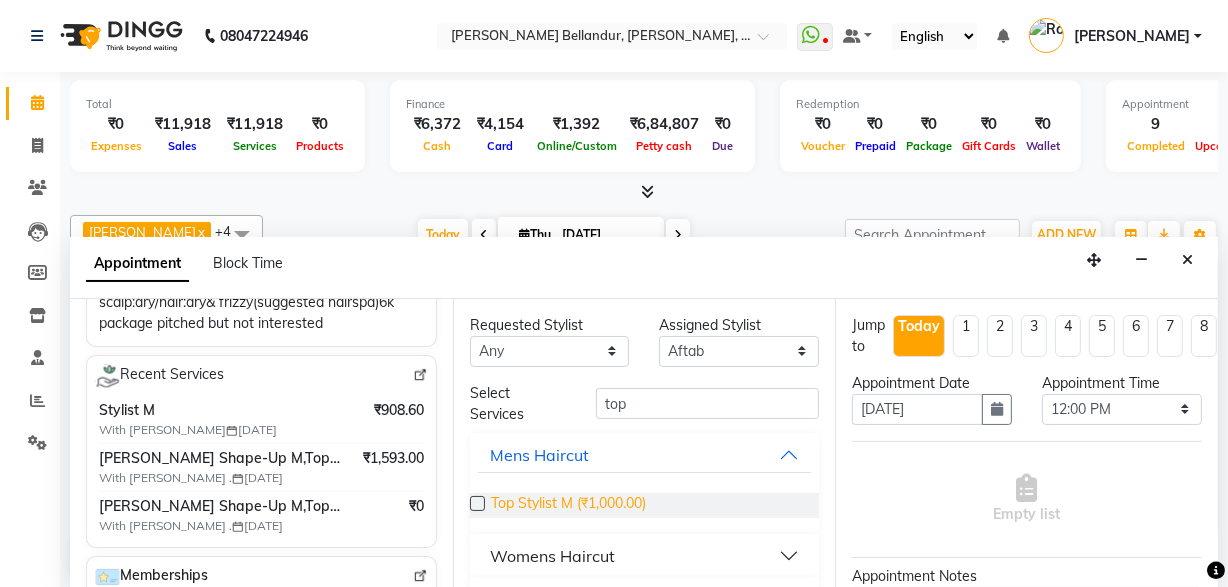 click on "Top Stylist M (₹1,000.00)" at bounding box center (568, 505) 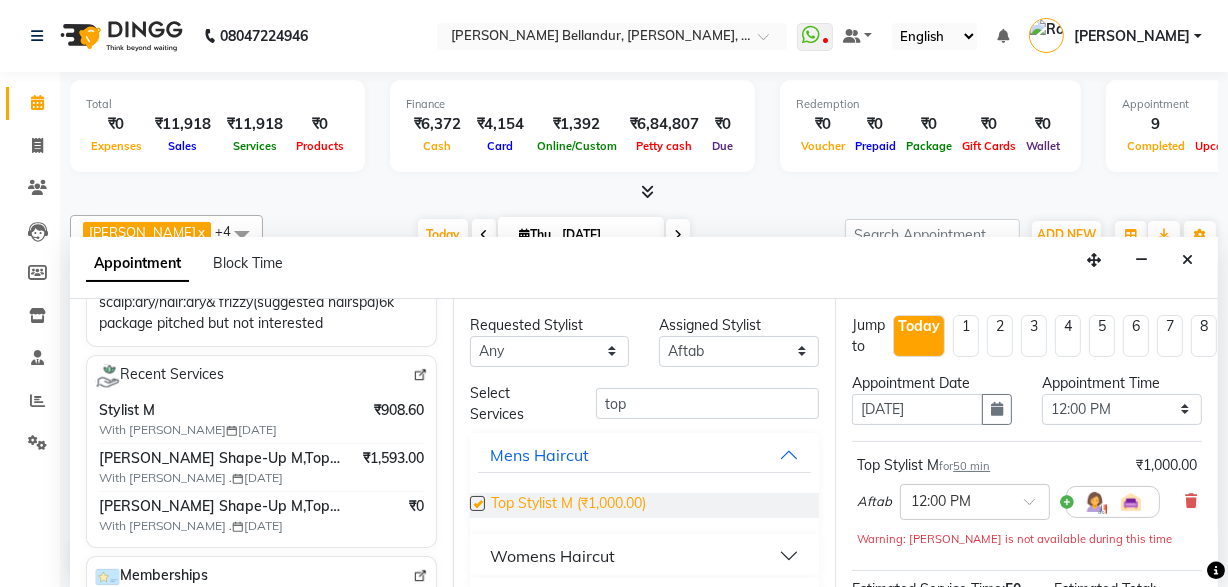 checkbox on "false" 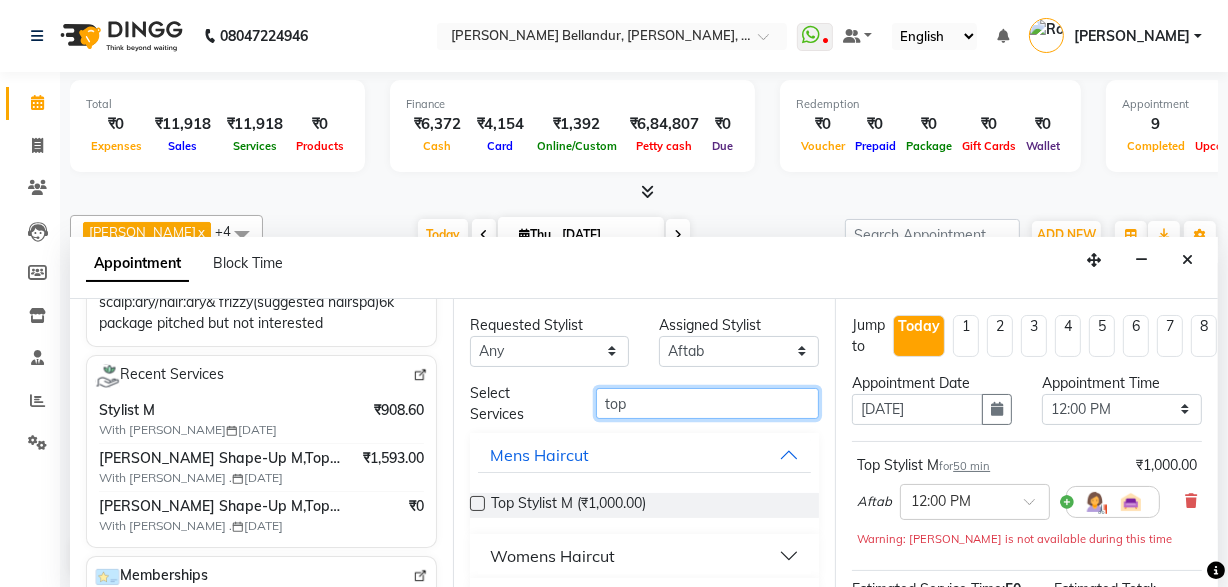 click on "top" at bounding box center (707, 403) 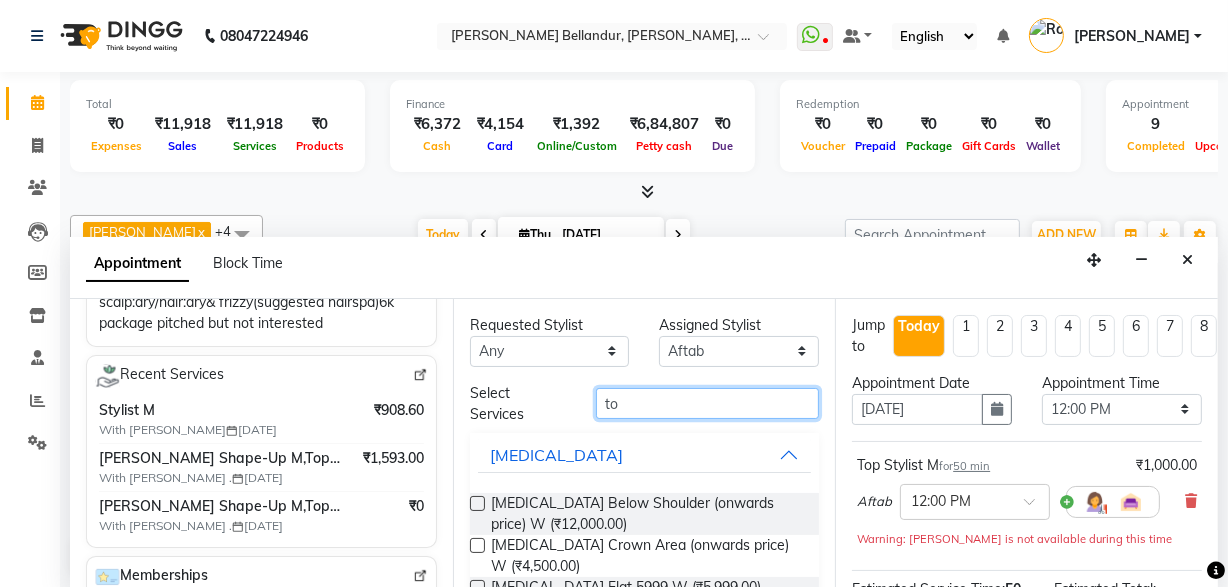 type on "t" 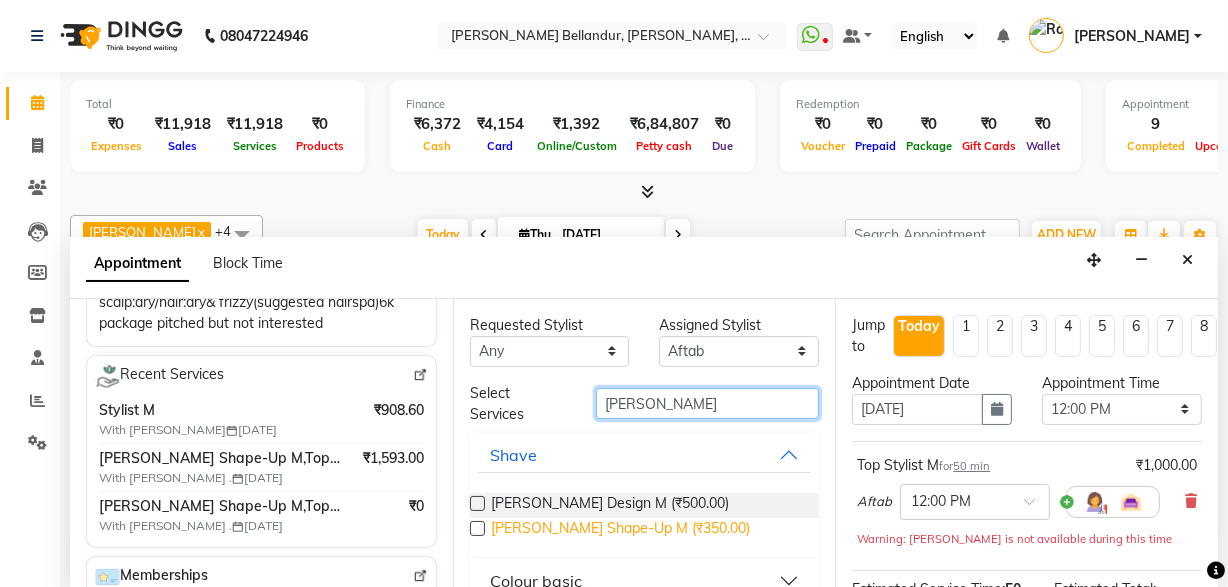 type on "[PERSON_NAME]" 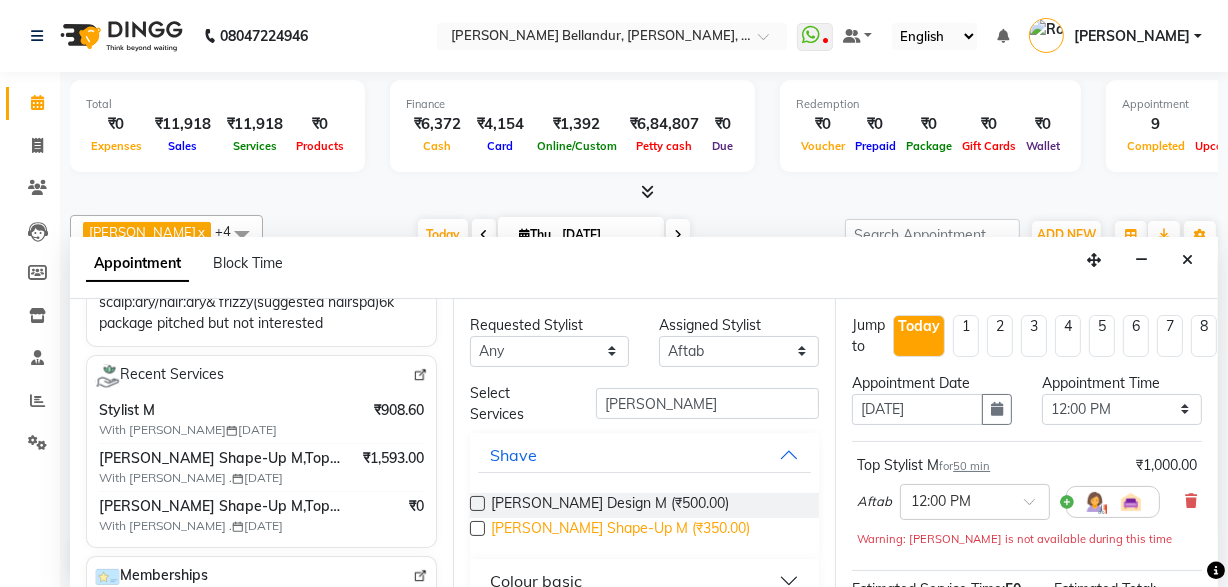 click on "[PERSON_NAME] Shape-Up M (₹350.00)" at bounding box center [620, 530] 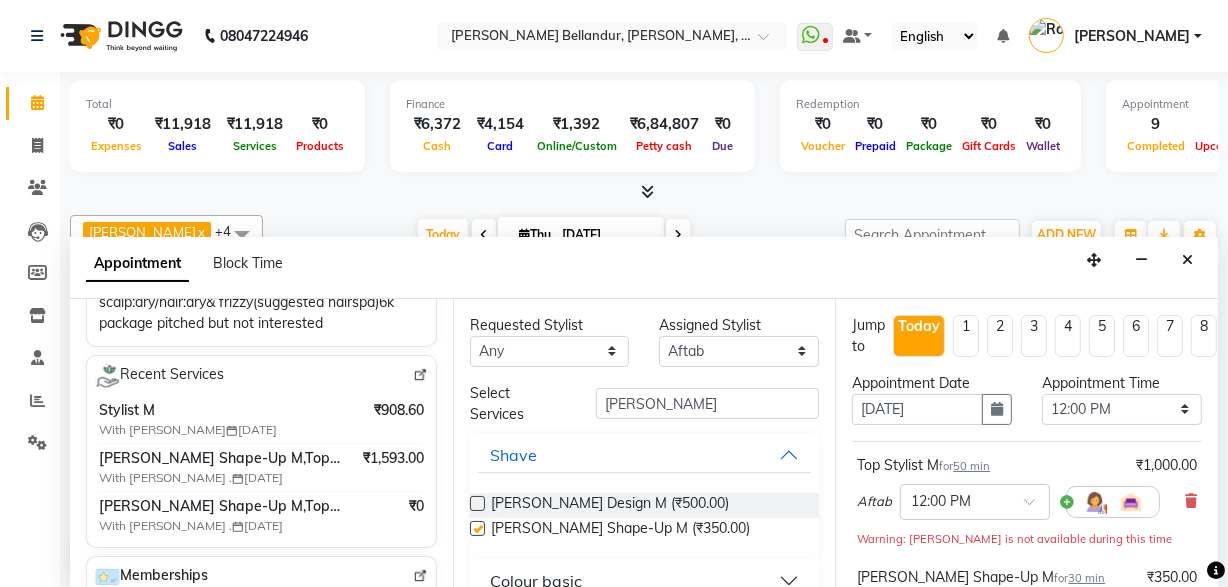 checkbox on "false" 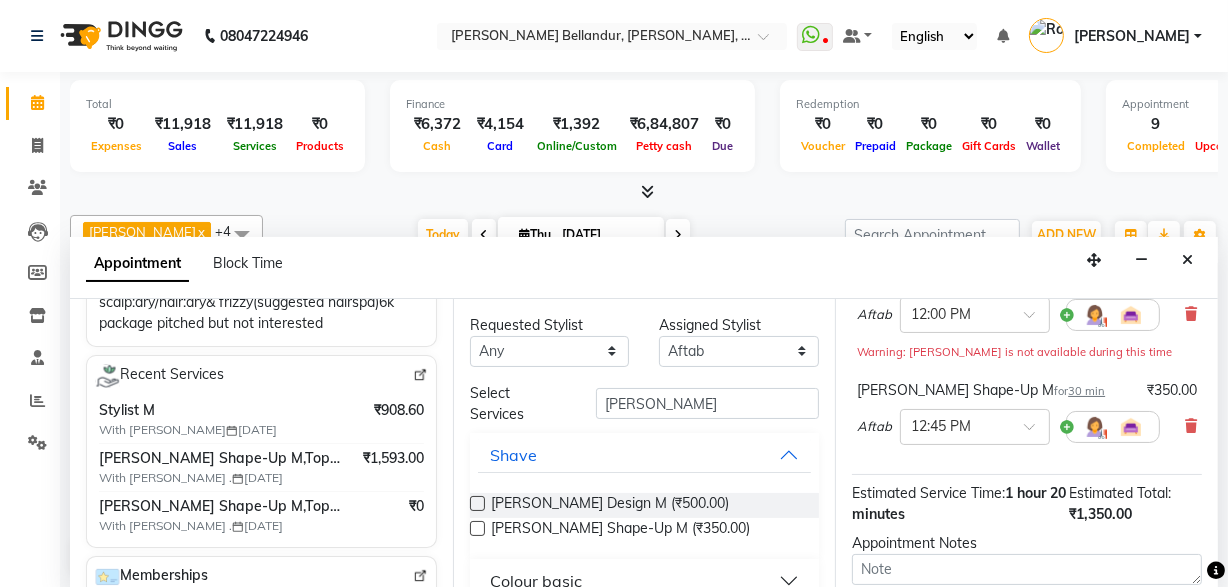 scroll, scrollTop: 393, scrollLeft: 0, axis: vertical 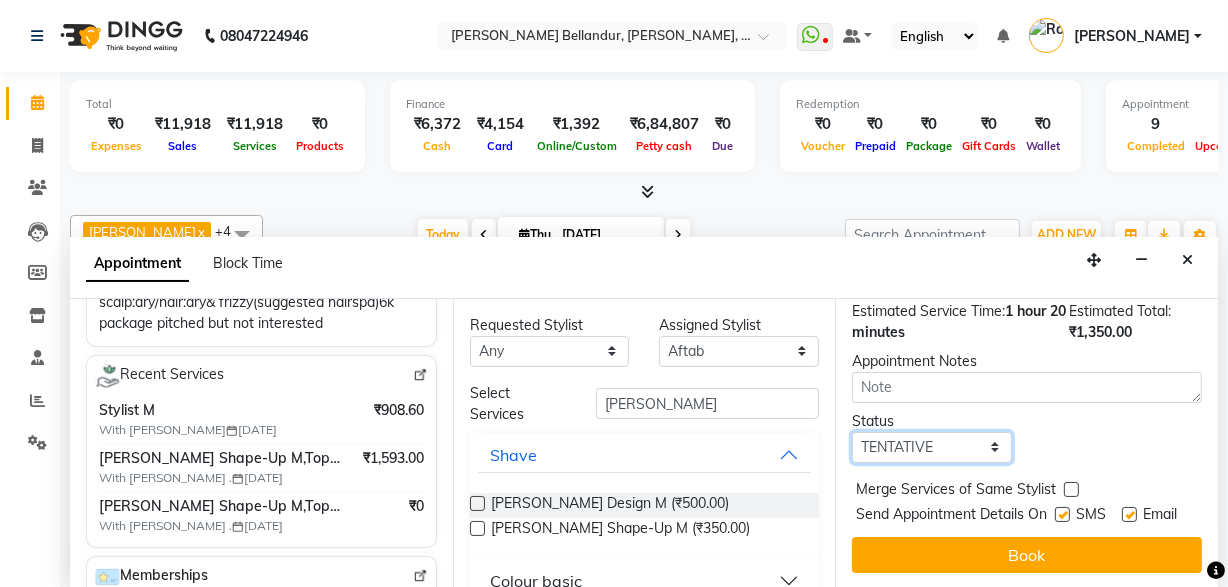 click on "Select TENTATIVE CONFIRM CHECK-IN UPCOMING" at bounding box center (932, 447) 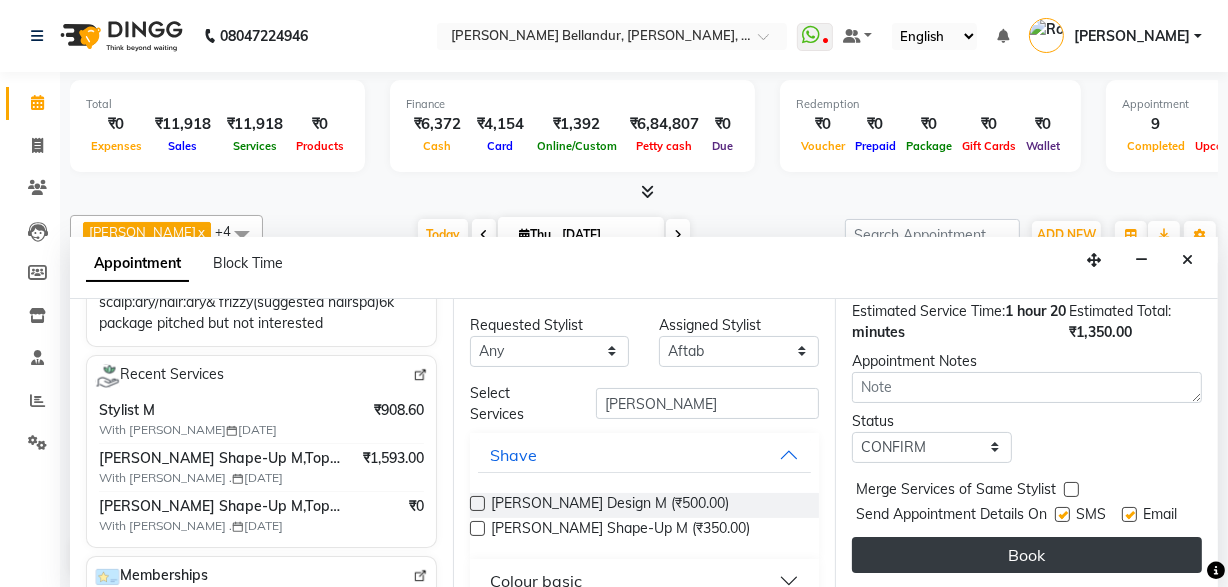 click on "Book" at bounding box center (1027, 555) 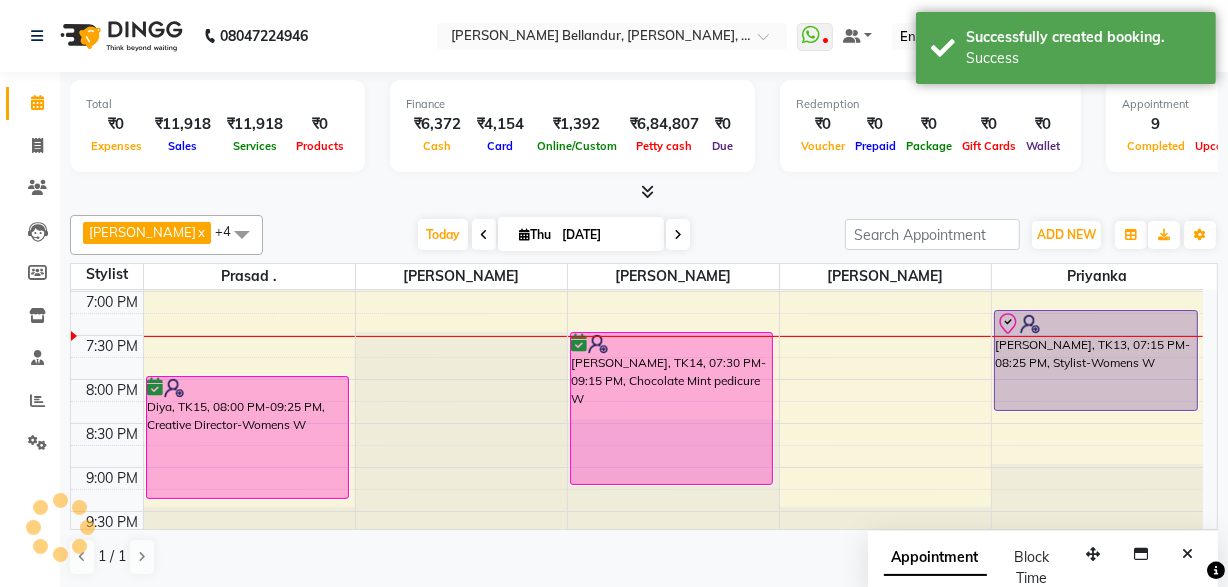 scroll, scrollTop: 0, scrollLeft: 0, axis: both 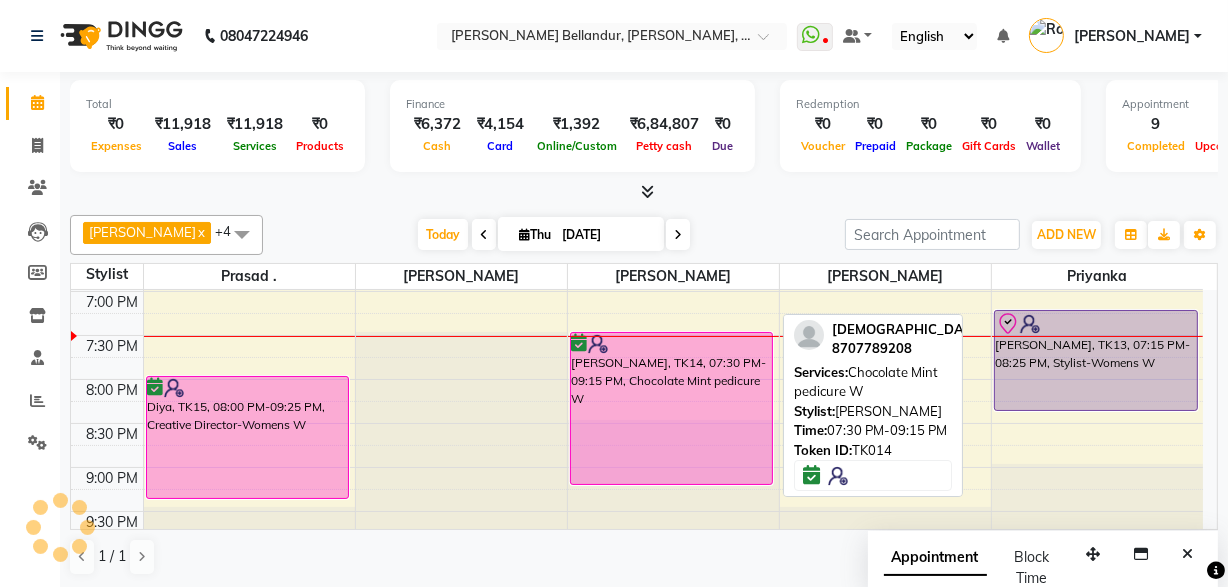 click on "[PERSON_NAME], TK14, 07:30 PM-09:15 PM, Chocolate Mint pedicure W" at bounding box center (672, 408) 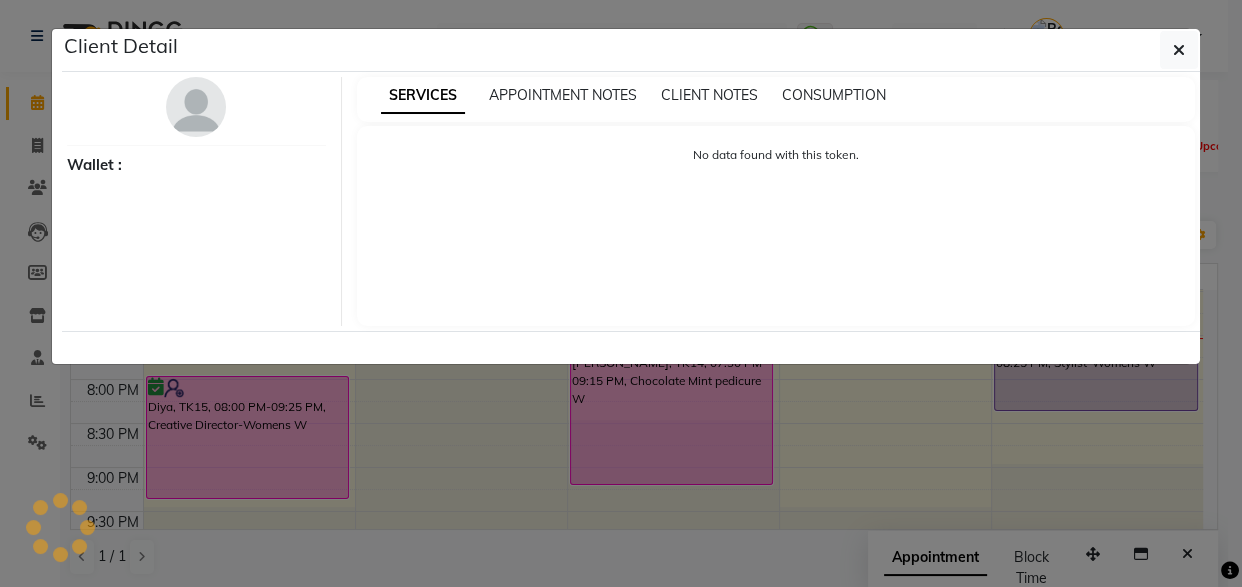 click on "Client Detail     Wallet : SERVICES APPOINTMENT NOTES CLIENT NOTES CONSUMPTION No data found with this token." 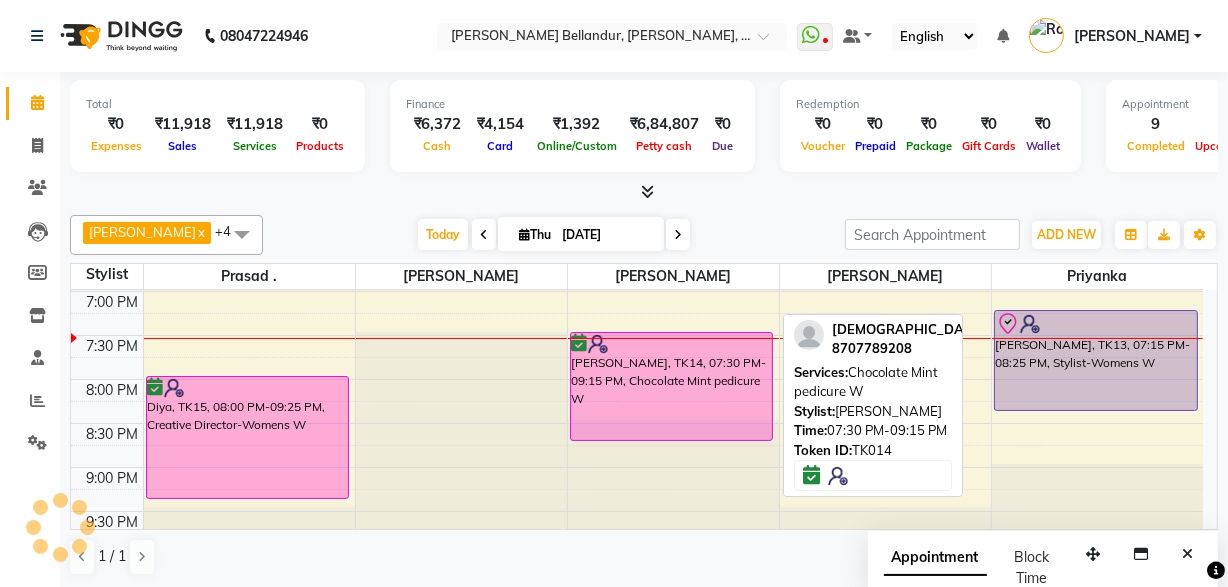 drag, startPoint x: 640, startPoint y: 481, endPoint x: 639, endPoint y: 421, distance: 60.00833 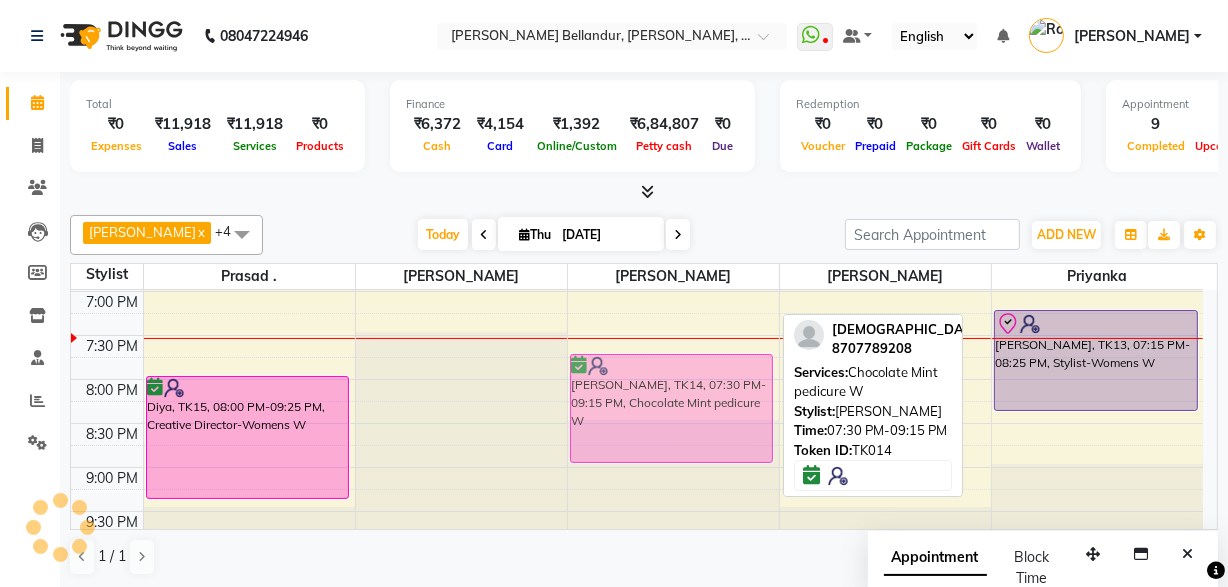 drag, startPoint x: 637, startPoint y: 371, endPoint x: 638, endPoint y: 384, distance: 13.038404 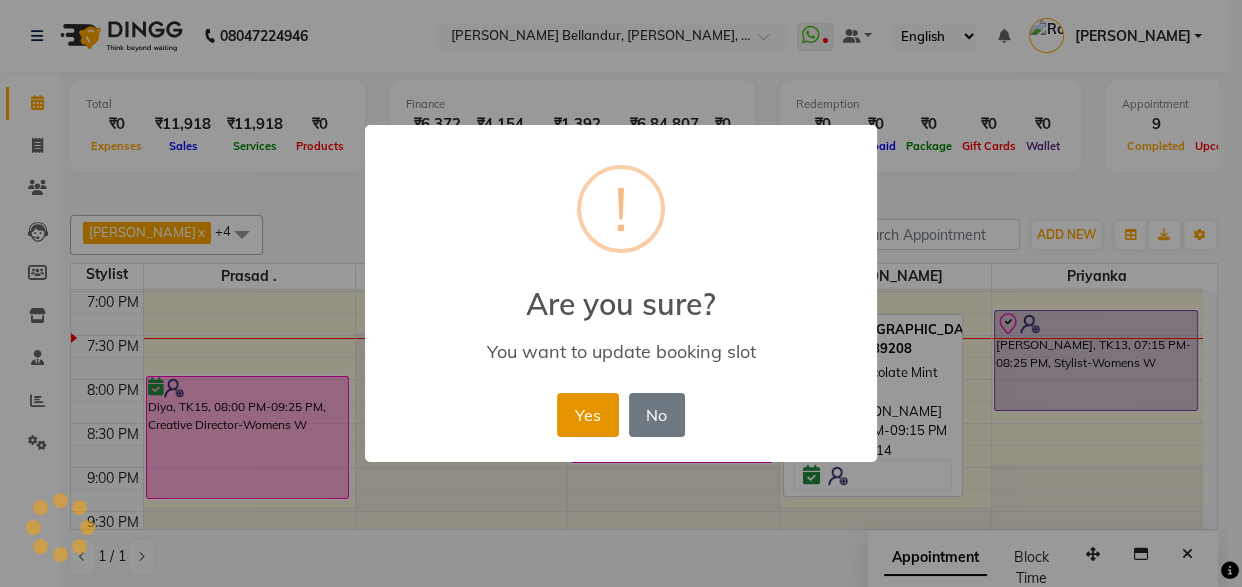 click on "Yes" at bounding box center (587, 415) 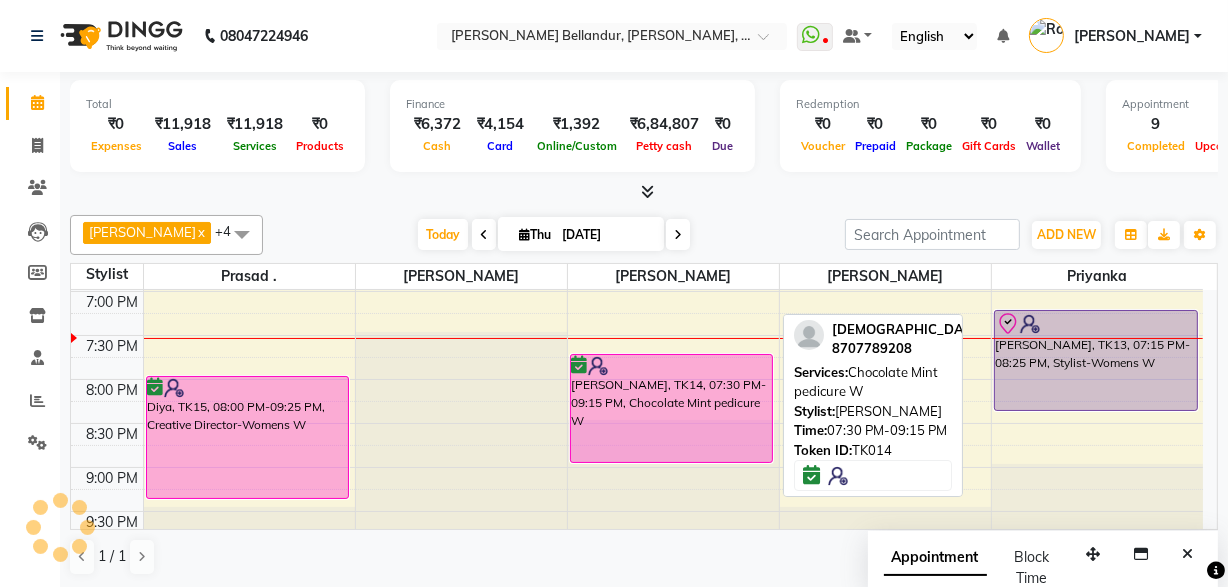 click on "[PERSON_NAME], TK14, 07:30 PM-09:15 PM, Chocolate Mint pedicure W" at bounding box center [672, 408] 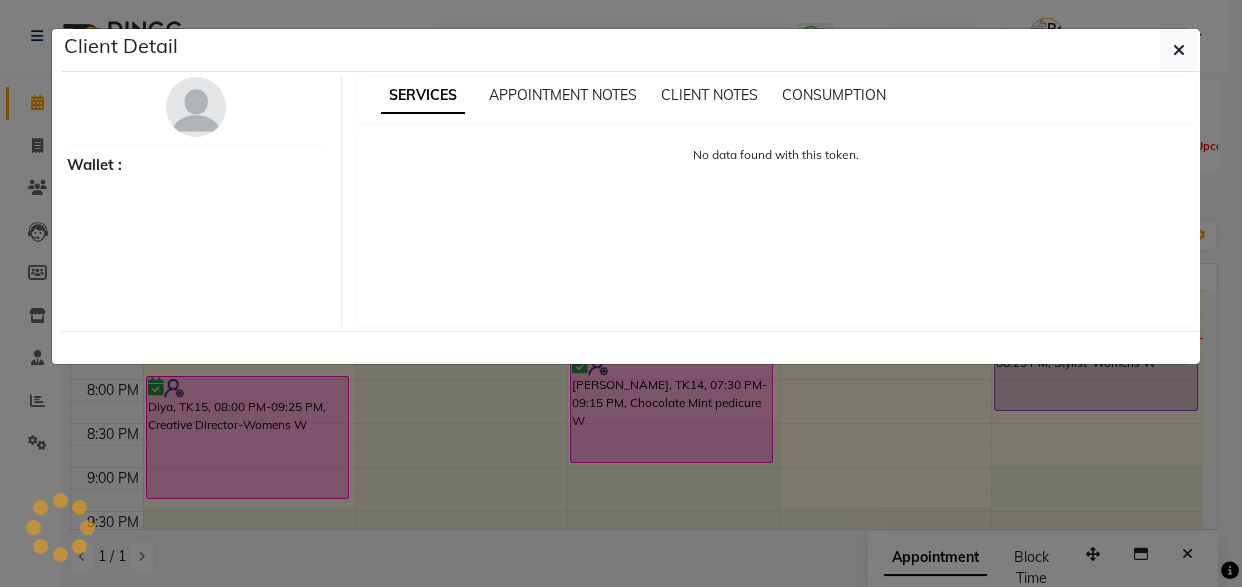 select on "6" 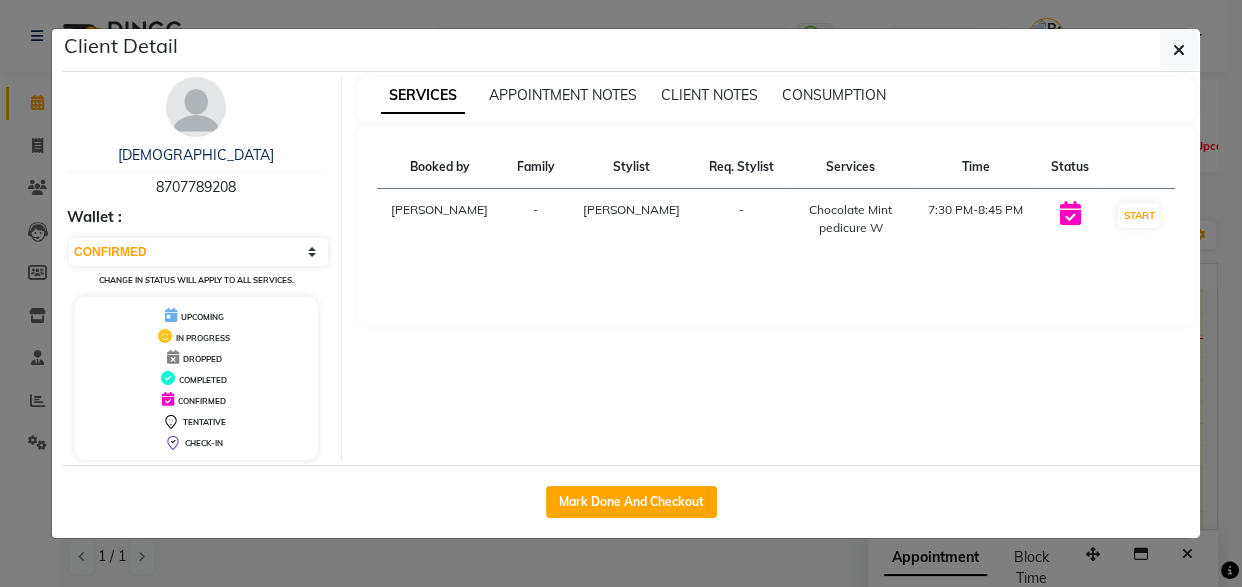 click on "Client Detail  [PERSON_NAME]    8707789208 Wallet : Select IN SERVICE CONFIRMED TENTATIVE CHECK IN MARK DONE DROPPED UPCOMING Change in status will apply to all services. UPCOMING IN PROGRESS DROPPED COMPLETED CONFIRMED TENTATIVE CHECK-IN SERVICES APPOINTMENT NOTES CLIENT NOTES CONSUMPTION Booked by Family Stylist Req. Stylist Services Time Status  [PERSON_NAME] -  Chocolate Mint pedicure W   7:30 PM-8:45 PM   START   Mark Done And Checkout" 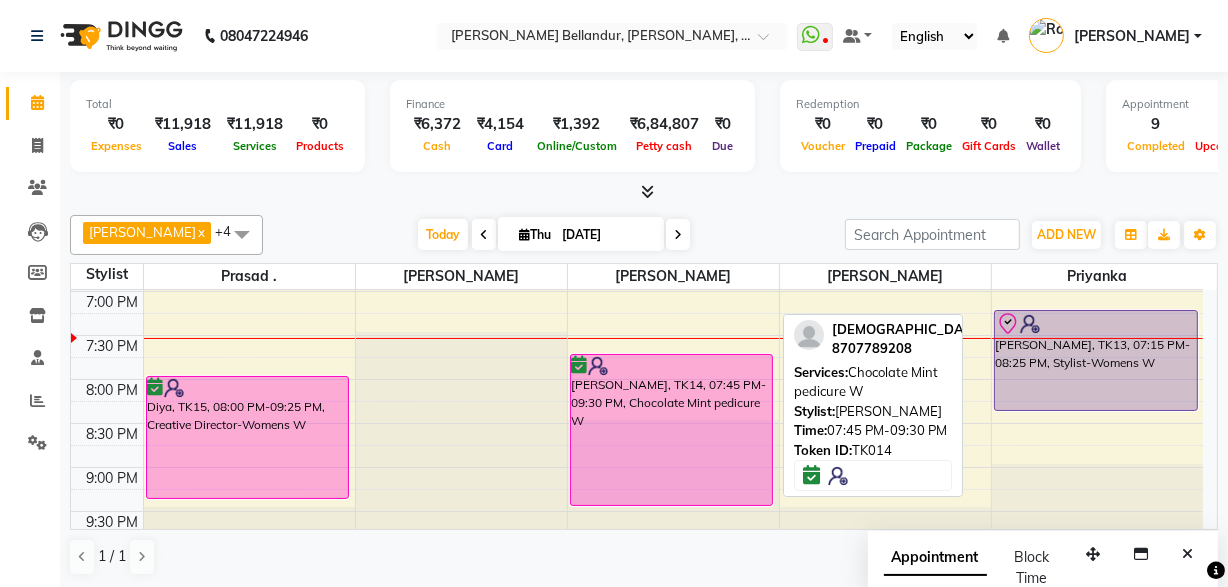 click on "[PERSON_NAME], TK14, 07:45 PM-09:30 PM, Chocolate Mint pedicure W" at bounding box center [672, 430] 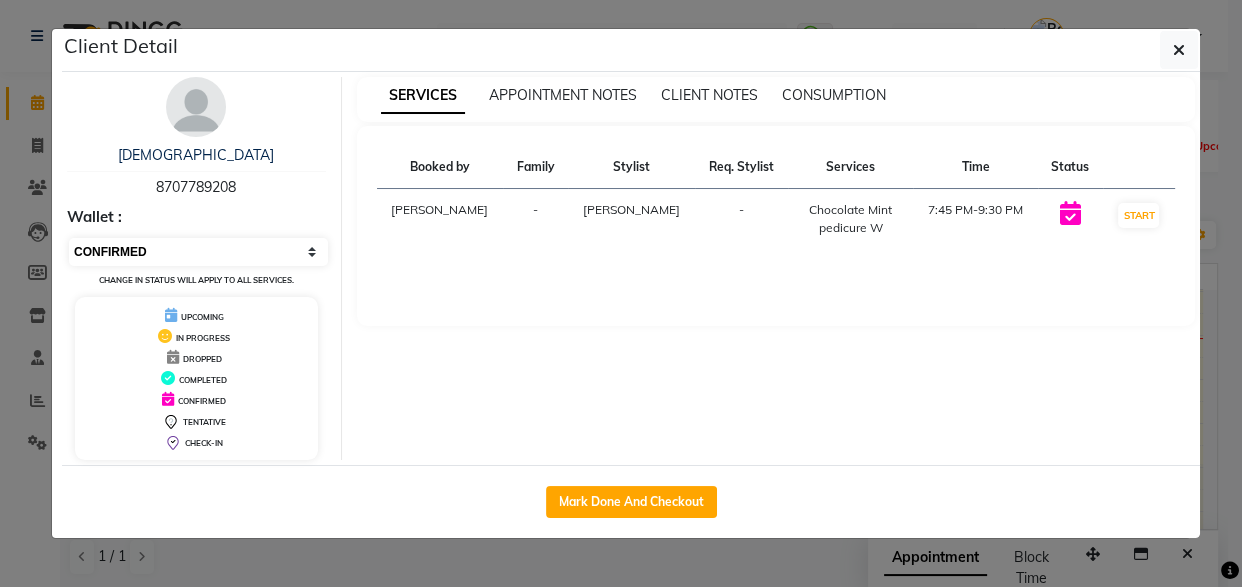 click on "Select IN SERVICE CONFIRMED TENTATIVE CHECK IN MARK DONE DROPPED UPCOMING" at bounding box center [198, 252] 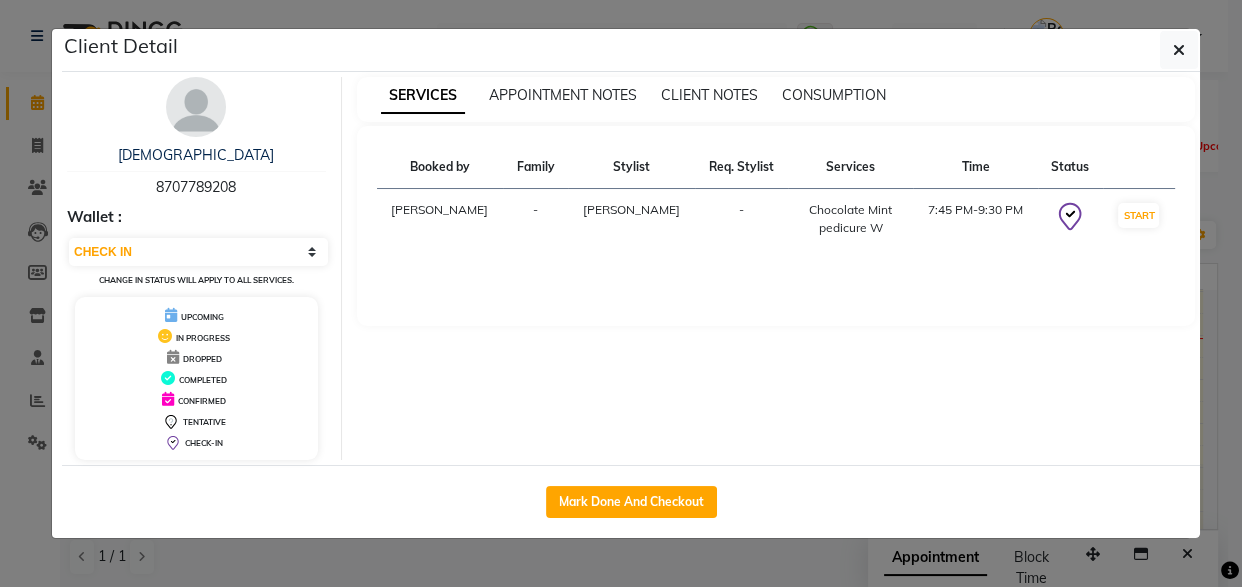 click on "Client Detail  [PERSON_NAME]    8707789208 Wallet : Select IN SERVICE CONFIRMED TENTATIVE CHECK IN MARK DONE DROPPED UPCOMING Change in status will apply to all services. UPCOMING IN PROGRESS DROPPED COMPLETED CONFIRMED TENTATIVE CHECK-IN SERVICES APPOINTMENT NOTES CLIENT NOTES CONSUMPTION Booked by Family Stylist Req. Stylist Services Time Status  [PERSON_NAME] -  Chocolate Mint pedicure W   7:45 PM-9:30 PM   START   Mark Done And Checkout" 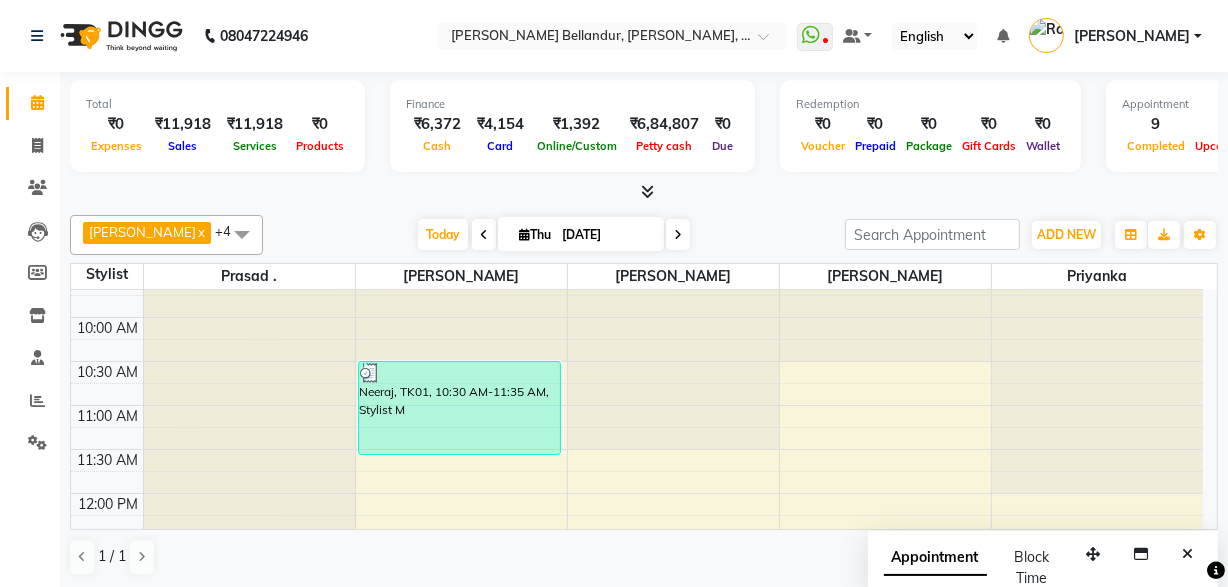 scroll, scrollTop: 63, scrollLeft: 0, axis: vertical 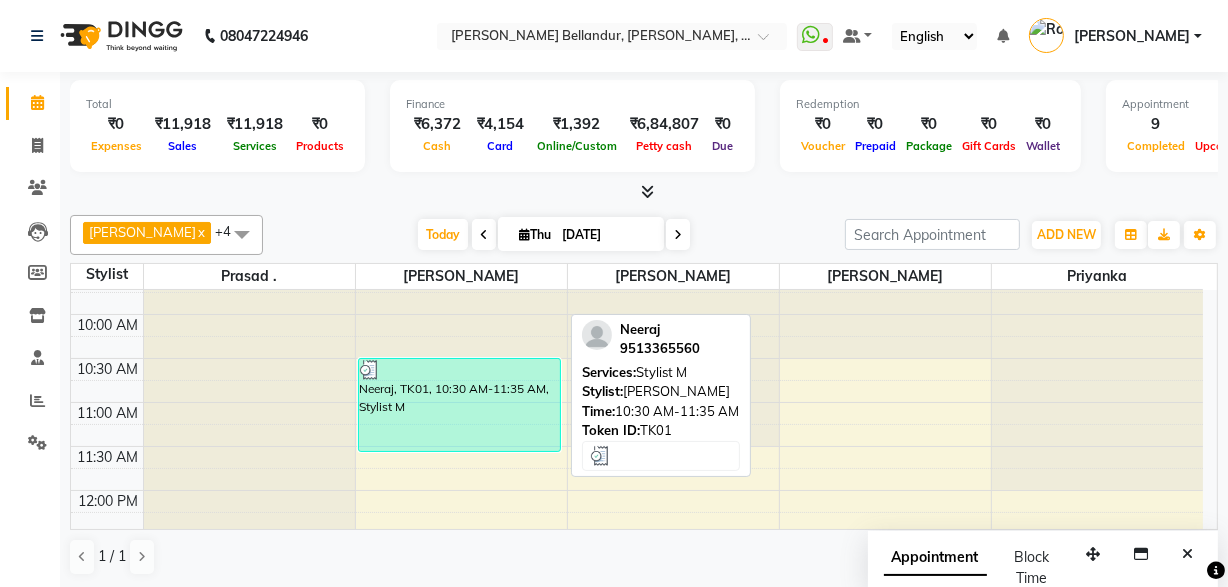 click on "Neeraj, TK01, 10:30 AM-11:35 AM, Stylist M" at bounding box center (460, 405) 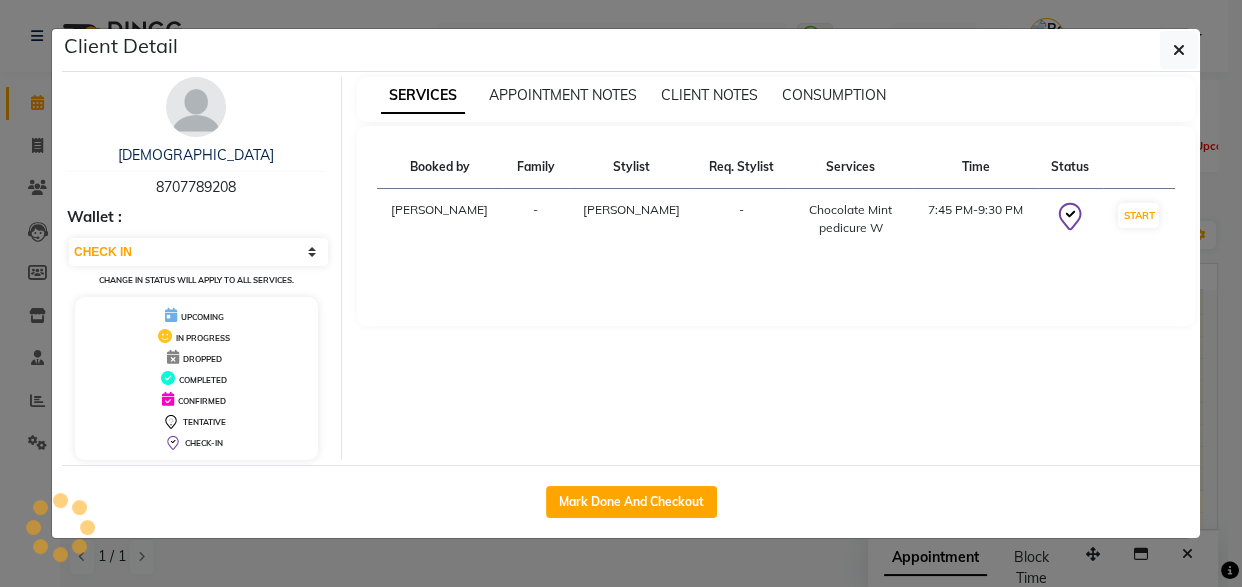 select on "3" 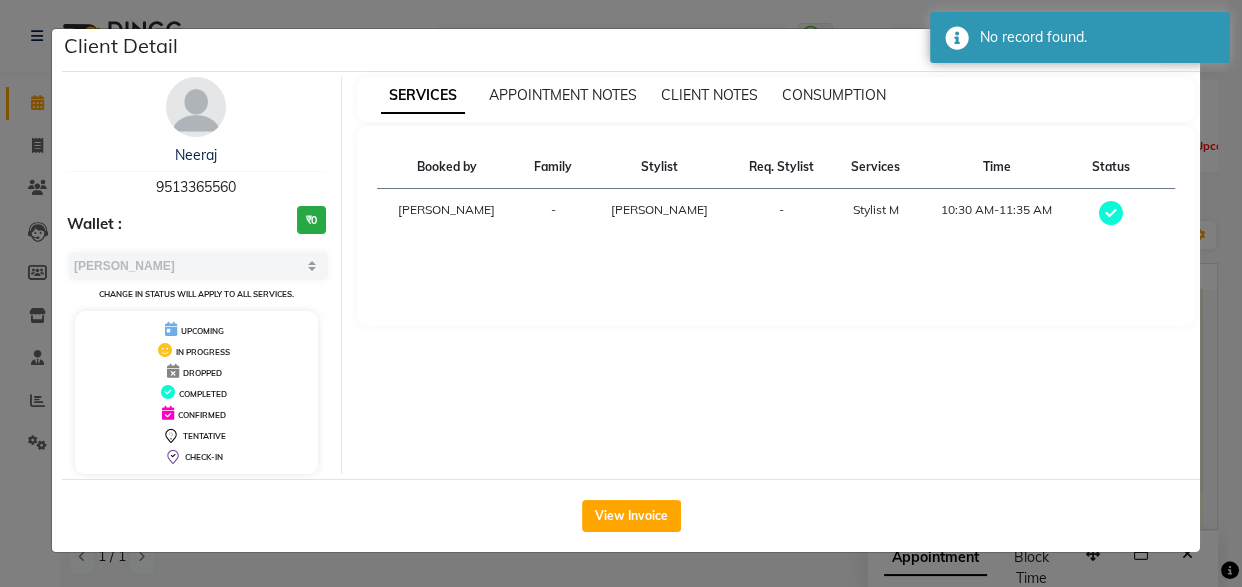drag, startPoint x: 127, startPoint y: 205, endPoint x: 218, endPoint y: 194, distance: 91.66242 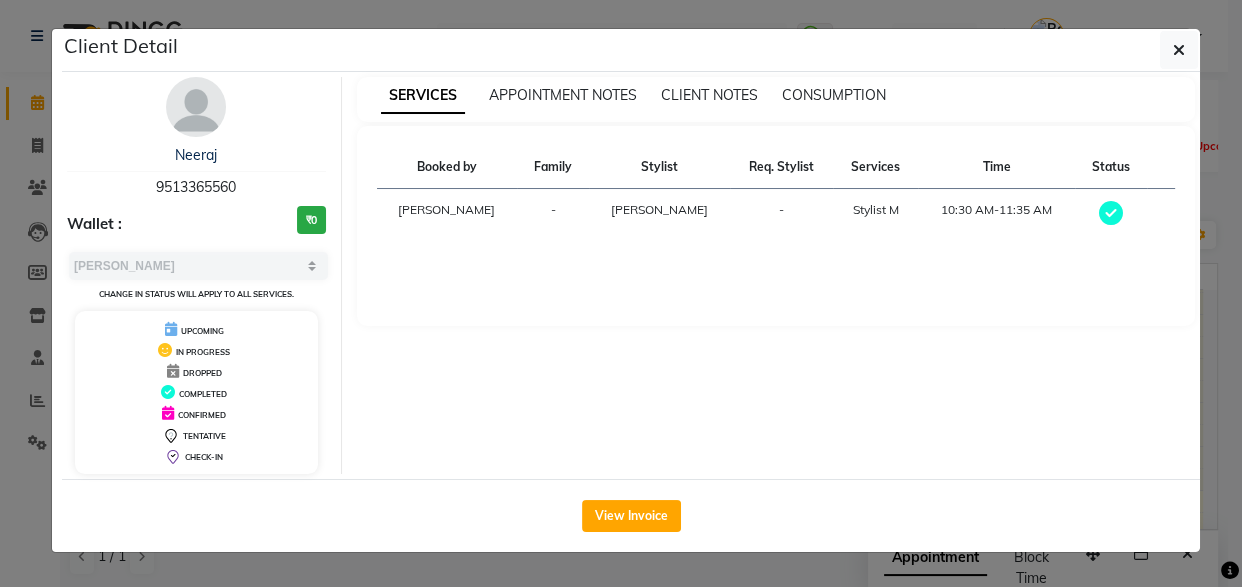 click on "Client Detail  Neeraj    9513365560 Wallet : ₹0 Select MARK DONE UPCOMING Change in status will apply to all services. UPCOMING IN PROGRESS DROPPED COMPLETED CONFIRMED TENTATIVE CHECK-IN SERVICES APPOINTMENT NOTES CLIENT NOTES CONSUMPTION Booked by Family Stylist Req. Stylist Services Time Status  Roshini  - Umar -  Stylist M   10:30 AM-11:35 AM   View Invoice" 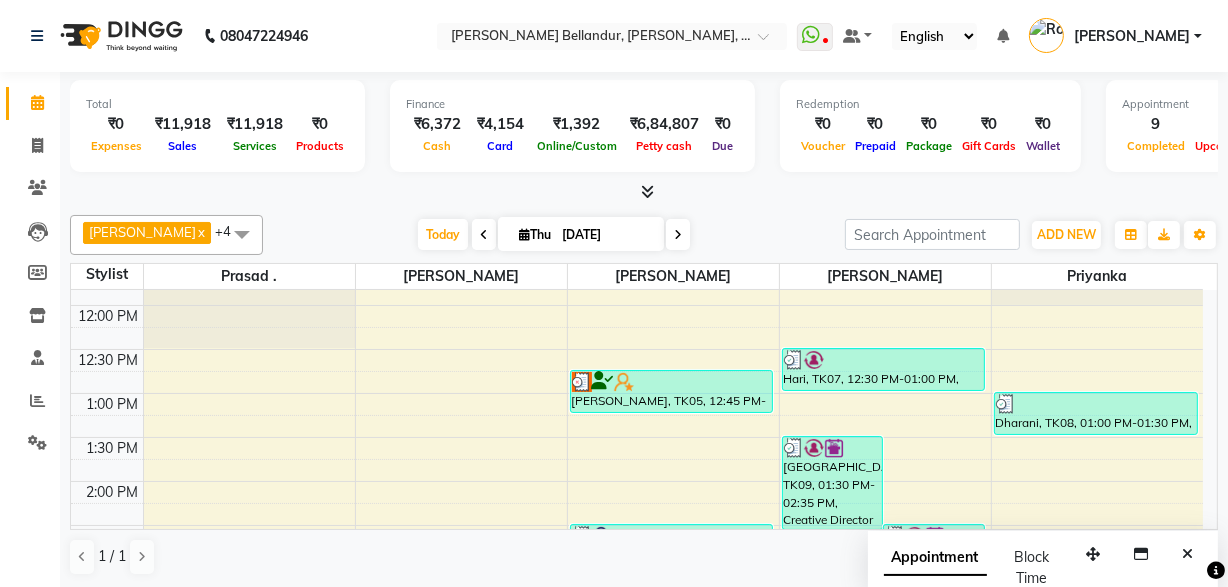 scroll, scrollTop: 257, scrollLeft: 0, axis: vertical 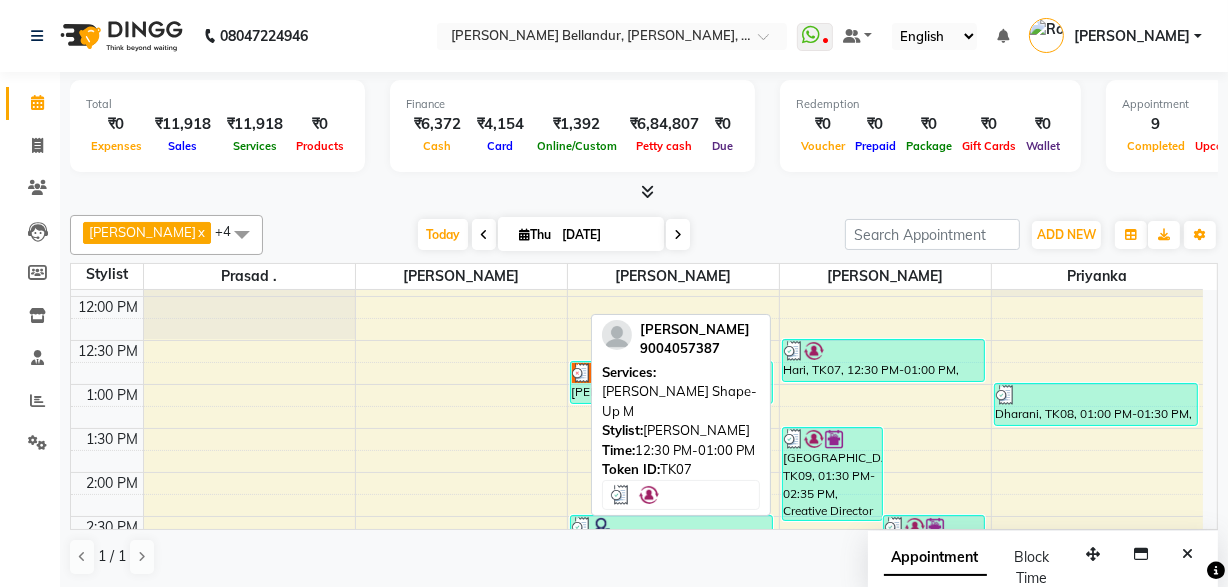 click at bounding box center (884, 351) 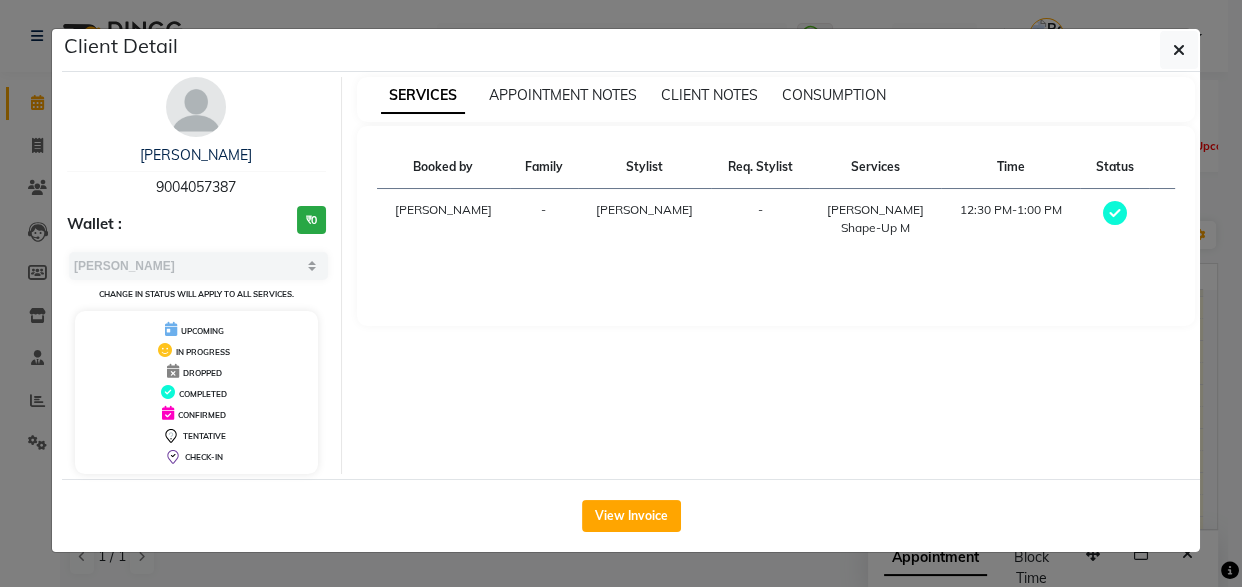 drag, startPoint x: 232, startPoint y: 194, endPoint x: 307, endPoint y: 194, distance: 75 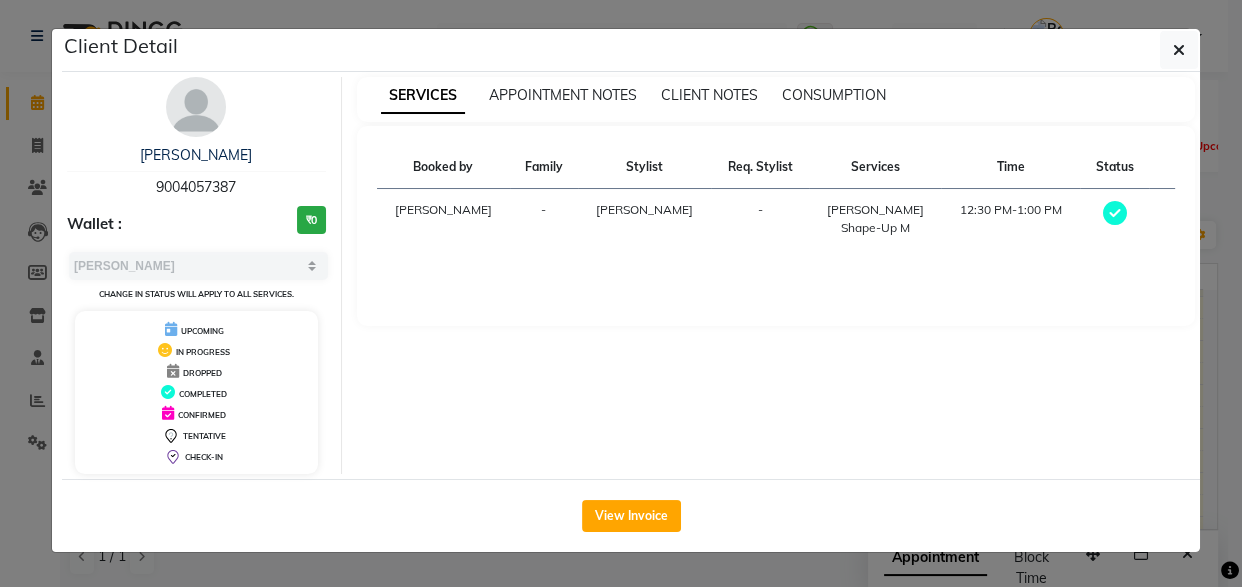 click on "Client Detail  Hari    9004057387 Wallet : ₹0 Select MARK DONE UPCOMING Change in status will apply to all services. UPCOMING IN PROGRESS DROPPED COMPLETED CONFIRMED TENTATIVE CHECK-IN SERVICES APPOINTMENT NOTES CLIENT NOTES CONSUMPTION Booked by Family Stylist Req. Stylist Services Time Status  Roshini  - Sakib -  Beard Shape-Up M   12:30 PM-1:00 PM   View Invoice" 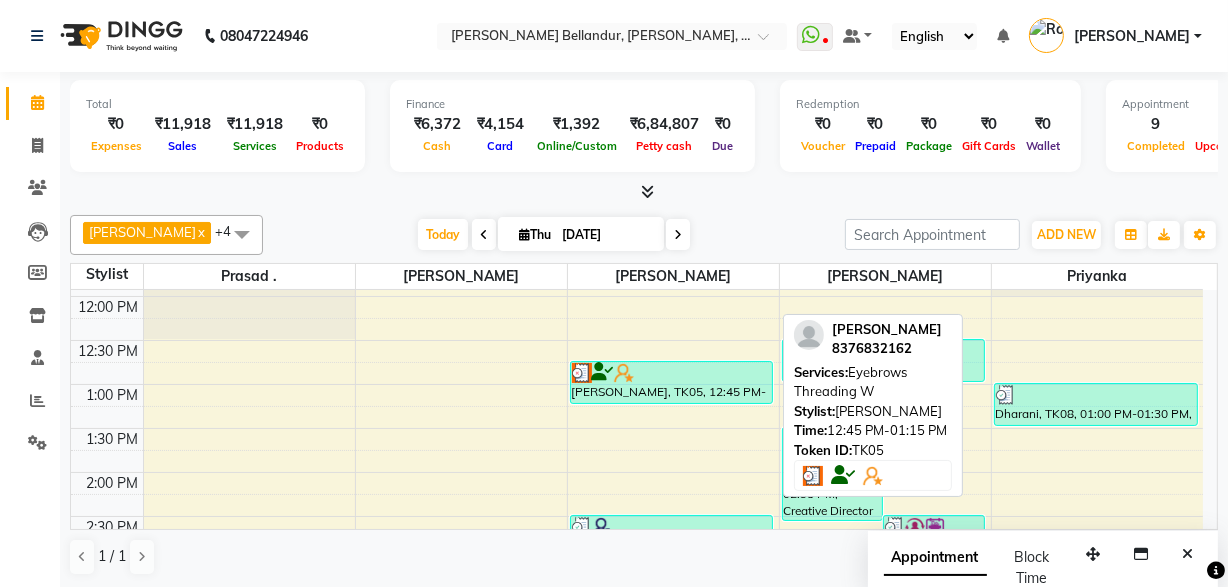 click at bounding box center [624, 373] 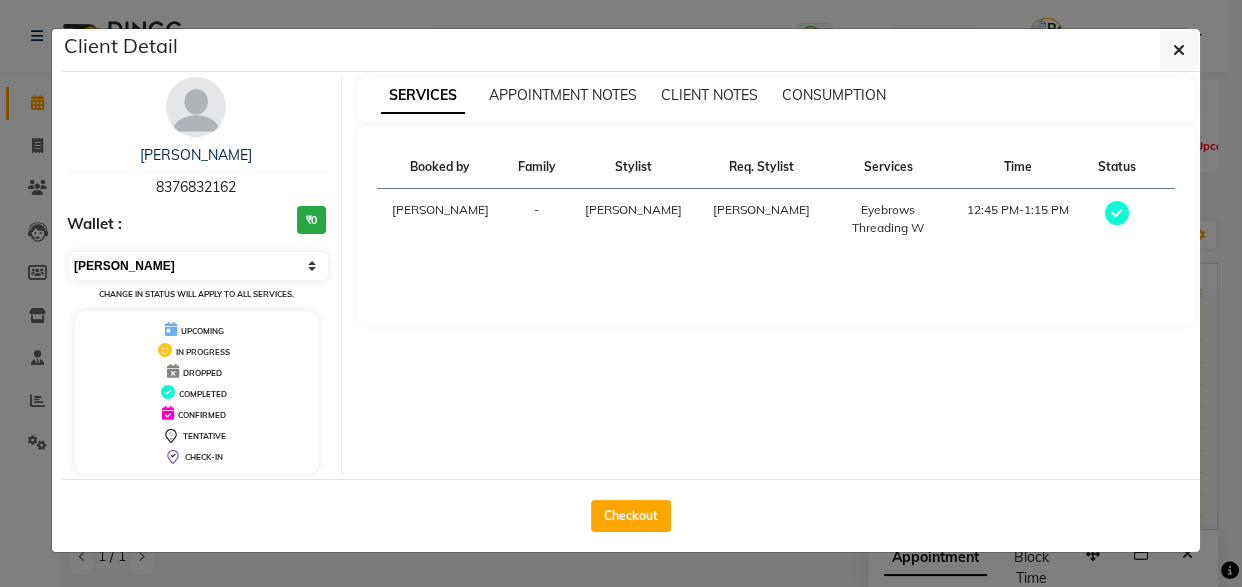 click on "Select MARK DONE UPCOMING Change in status will apply to all services." at bounding box center (196, 276) 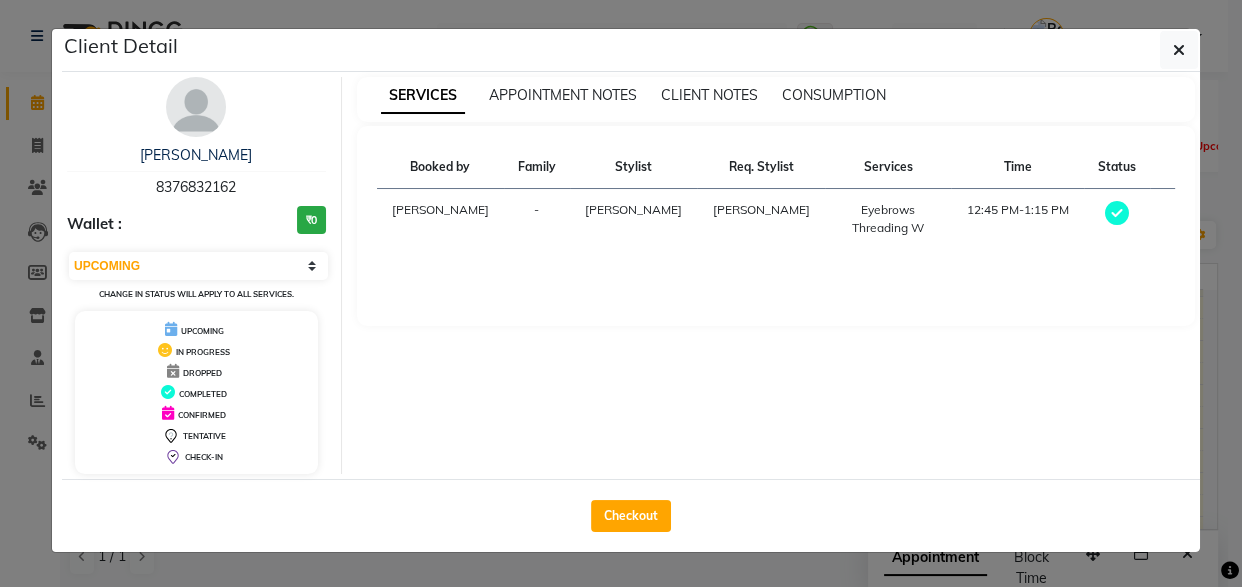 click on "Client Detail  Ikshita    8376832162 Wallet : ₹0 Select MARK DONE UPCOMING Change in status will apply to all services. UPCOMING IN PROGRESS DROPPED COMPLETED CONFIRMED TENTATIVE CHECK-IN SERVICES APPOINTMENT NOTES CLIENT NOTES CONSUMPTION Booked by Family Stylist Req. Stylist Services Time Status  Roshini  - Sabina Sabina  Eyebrows Threading W   12:45 PM-1:15 PM   Checkout" 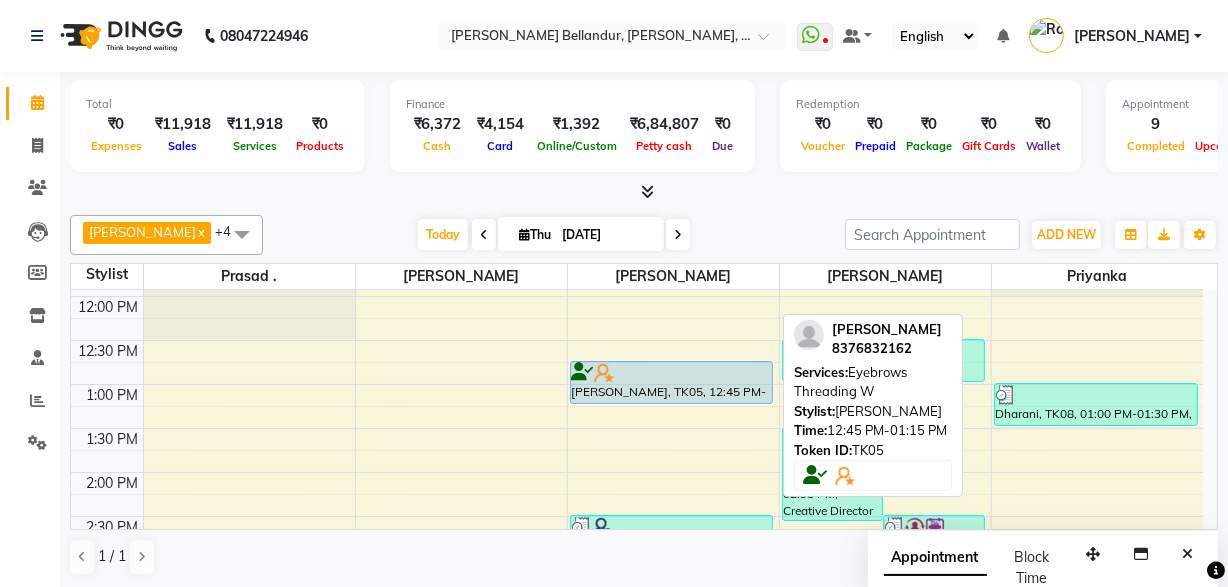 click at bounding box center [672, 373] 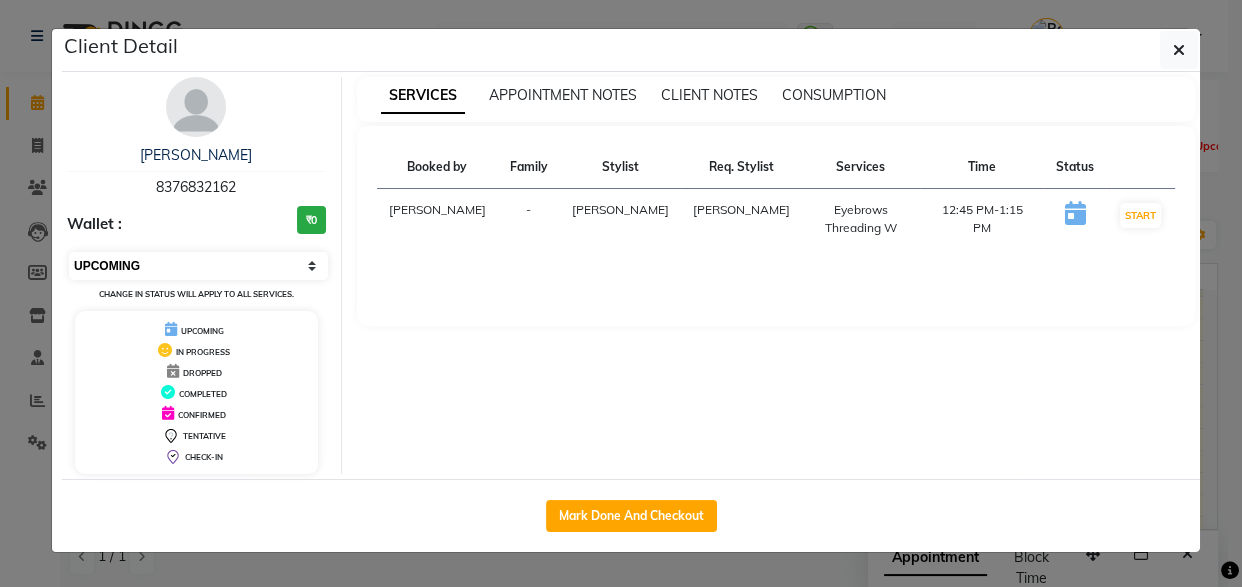 click on "Select IN SERVICE CONFIRMED TENTATIVE CHECK IN MARK DONE DROPPED UPCOMING" at bounding box center (198, 266) 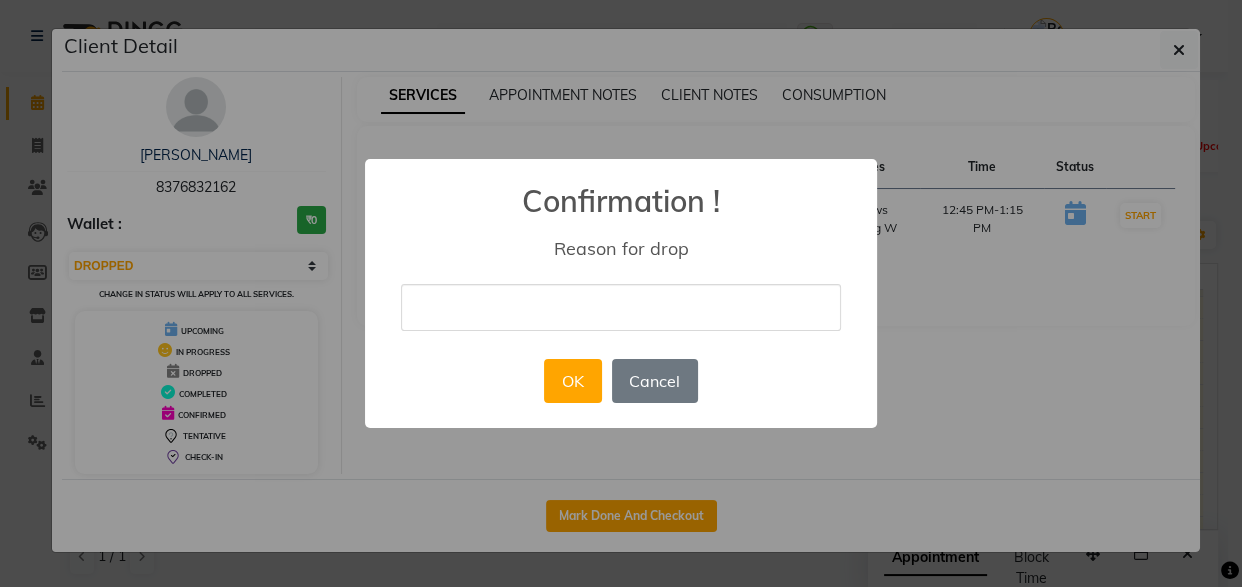 click at bounding box center (621, 307) 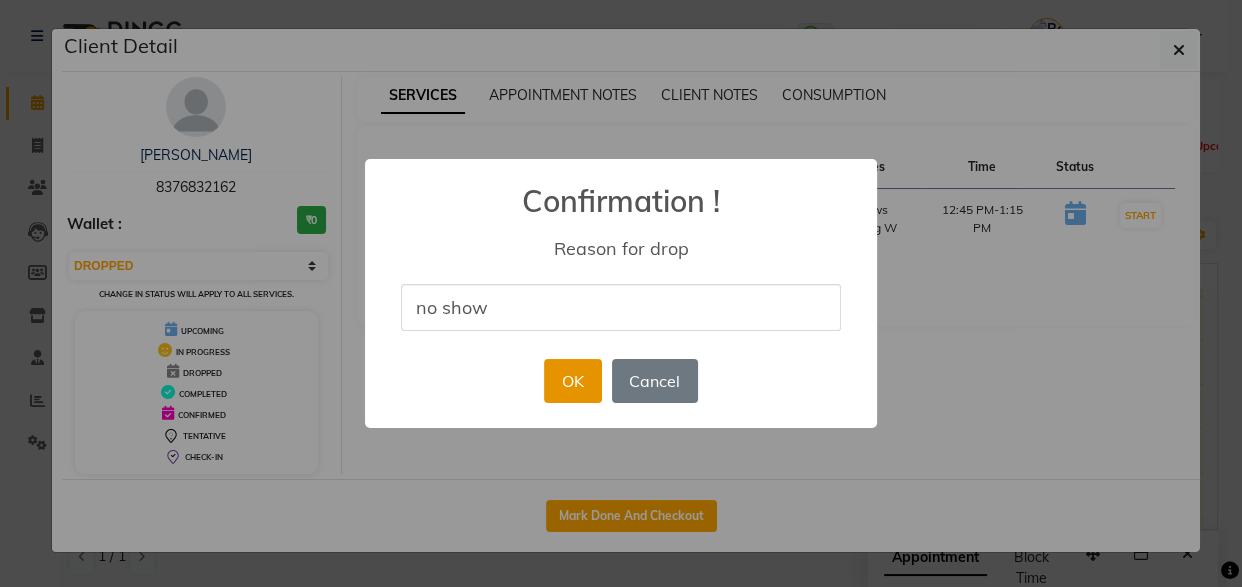 click on "OK" at bounding box center (572, 381) 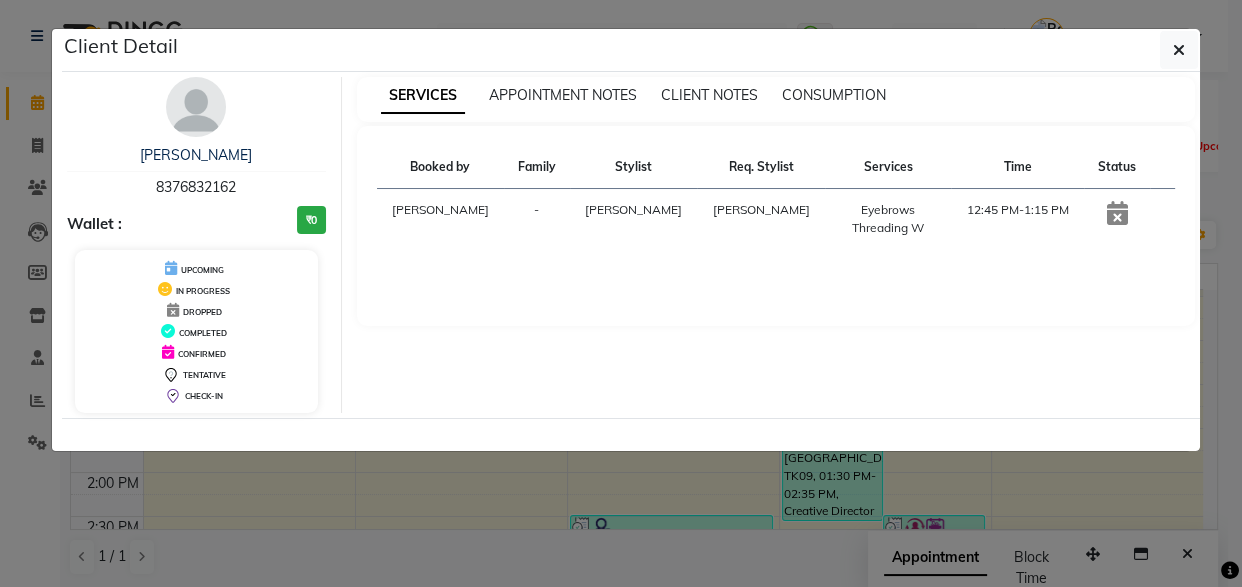 click on "Client Detail  Ikshita    8376832162 Wallet : ₹0 UPCOMING IN PROGRESS DROPPED COMPLETED CONFIRMED TENTATIVE CHECK-IN SERVICES APPOINTMENT NOTES CLIENT NOTES CONSUMPTION Booked by Family Stylist Req. Stylist Services Time Status  Roshini  - Sabina Sabina  Eyebrows Threading W   12:45 PM-1:15 PM" 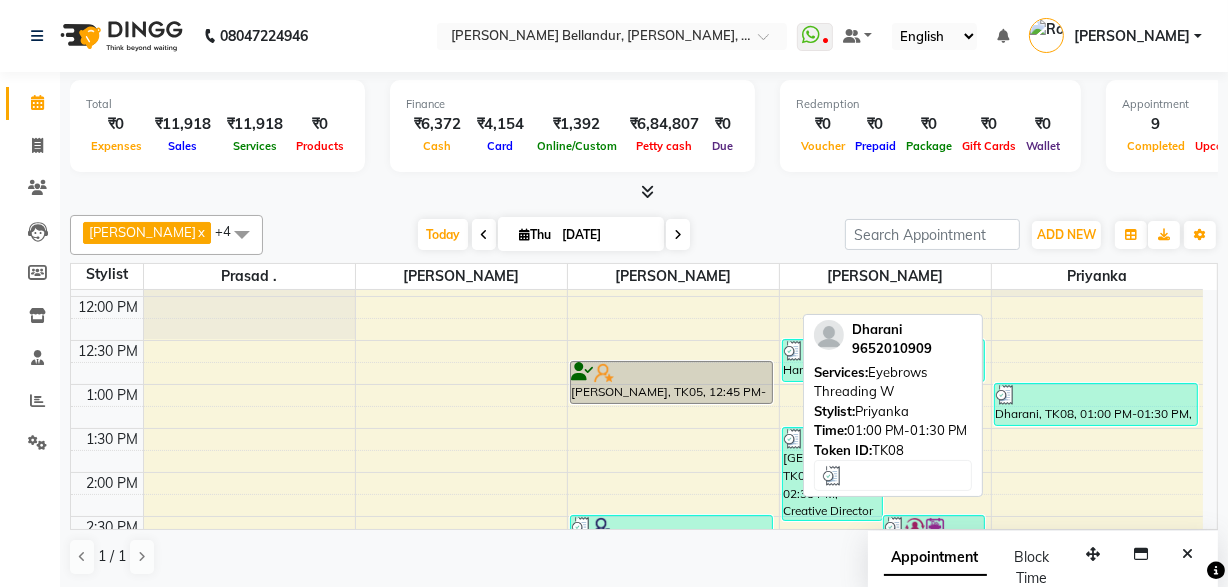 click on "Dharani, TK08, 01:00 PM-01:30 PM, Eyebrows Threading W" at bounding box center [1096, 404] 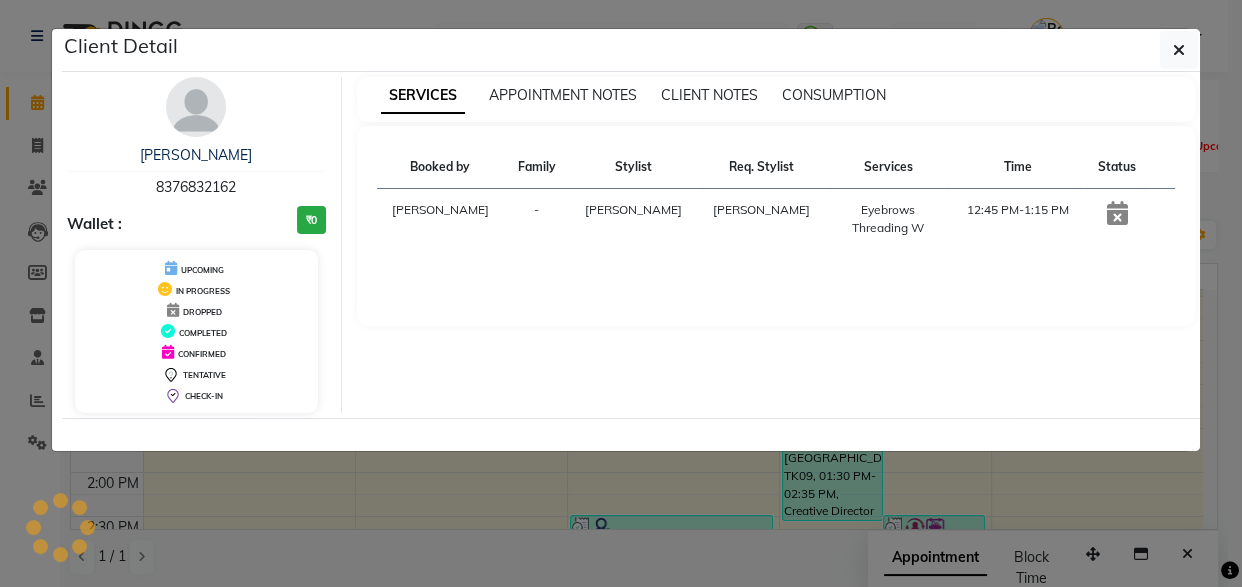 select on "3" 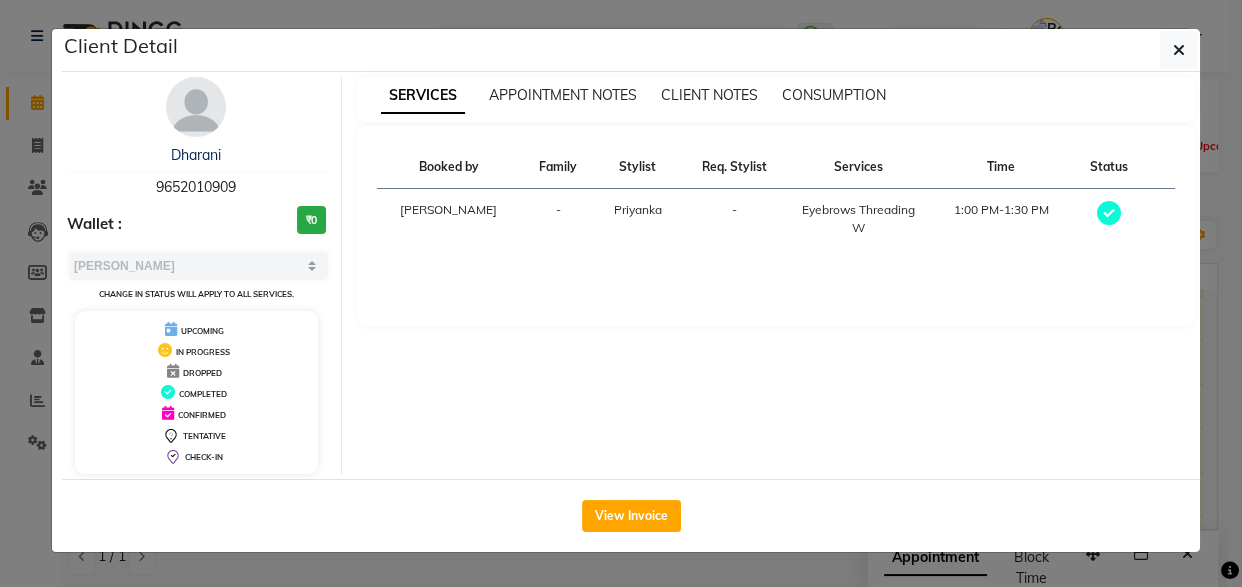 drag, startPoint x: 142, startPoint y: 193, endPoint x: 250, endPoint y: 187, distance: 108.16654 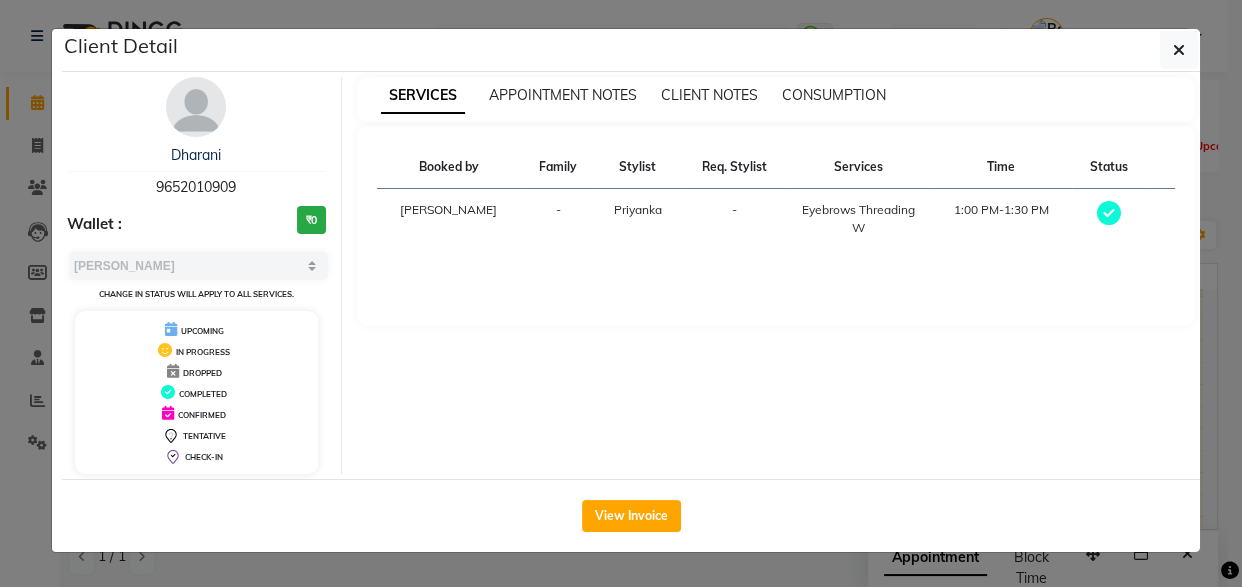 click on "Client Detail  Dharani    9652010909 Wallet : ₹0 Select MARK DONE UPCOMING Change in status will apply to all services. UPCOMING IN PROGRESS DROPPED COMPLETED CONFIRMED TENTATIVE CHECK-IN SERVICES APPOINTMENT NOTES CLIENT NOTES CONSUMPTION Booked by Family Stylist Req. Stylist Services Time Status  Roshini  - Priyanka -  Eyebrows Threading W   1:00 PM-1:30 PM   View Invoice" 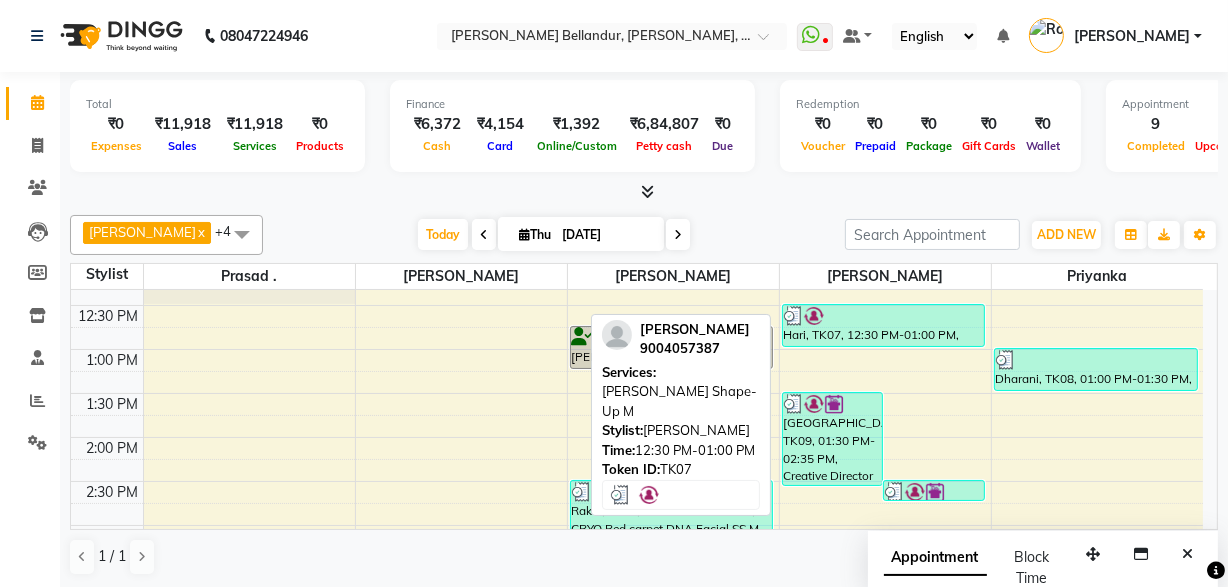 scroll, scrollTop: 319, scrollLeft: 0, axis: vertical 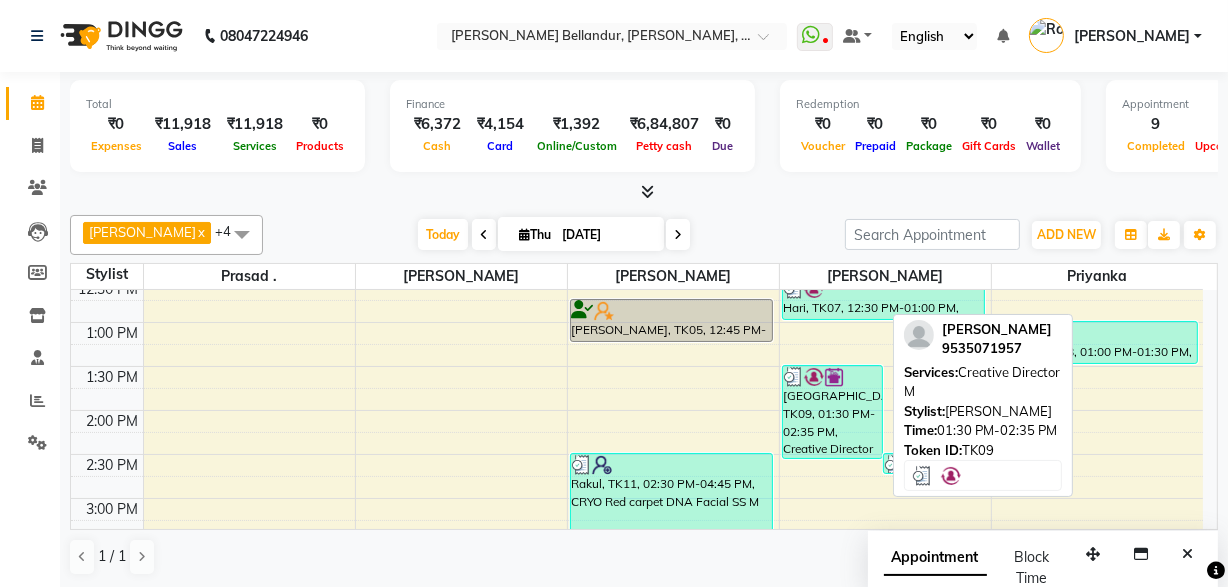 click on "[GEOGRAPHIC_DATA], TK09, 01:30 PM-02:35 PM, Creative Director M" at bounding box center [833, 412] 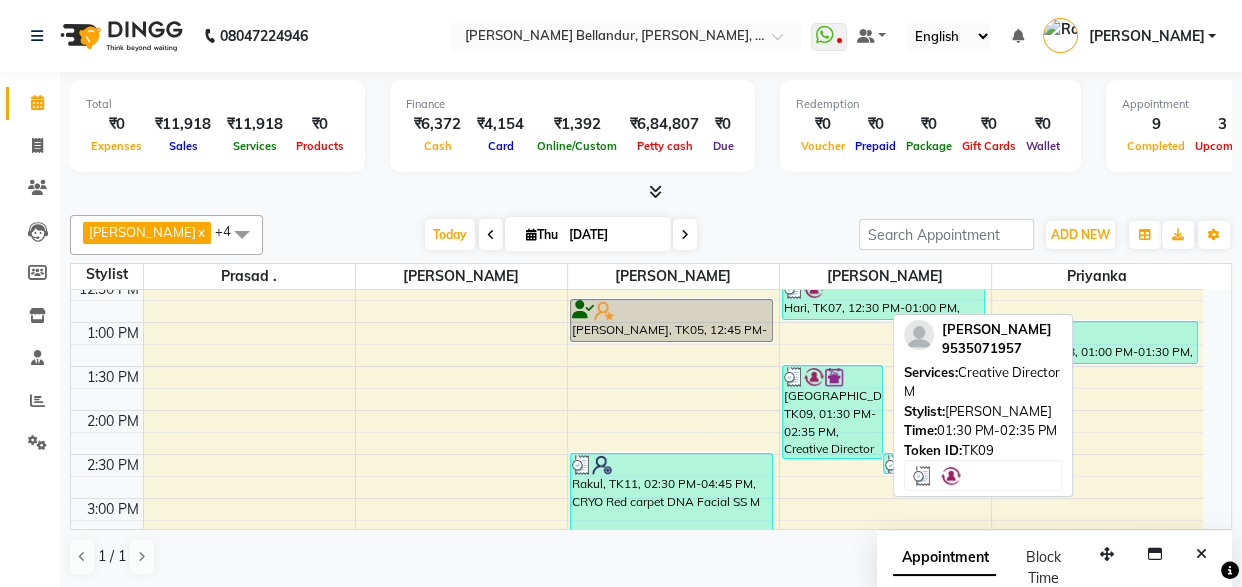 select on "3" 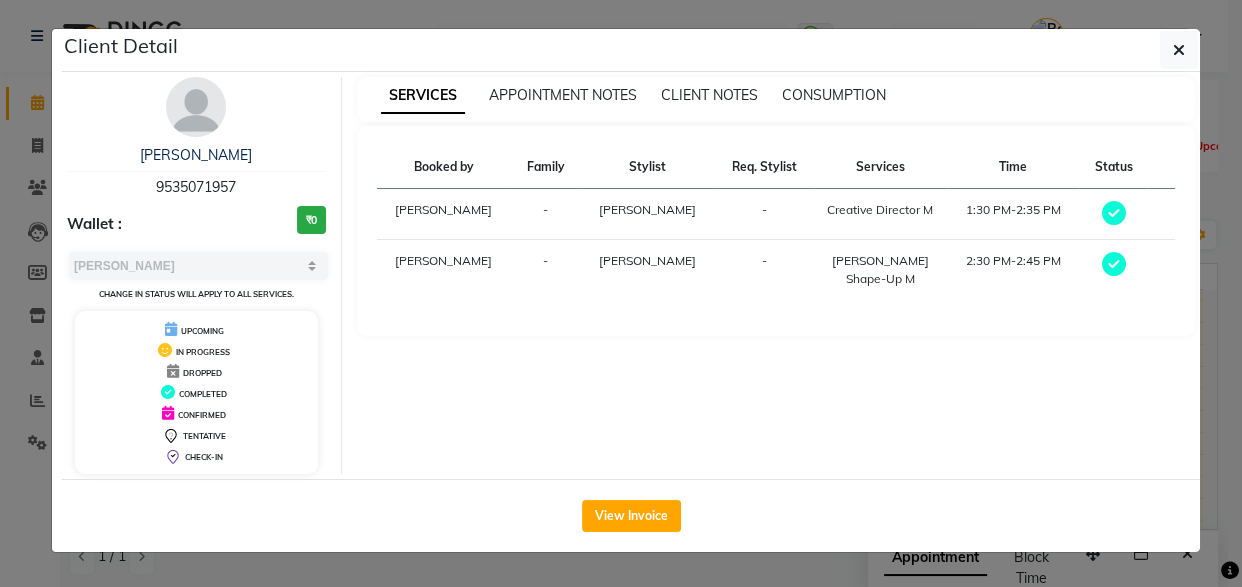 drag, startPoint x: 142, startPoint y: 190, endPoint x: 274, endPoint y: 190, distance: 132 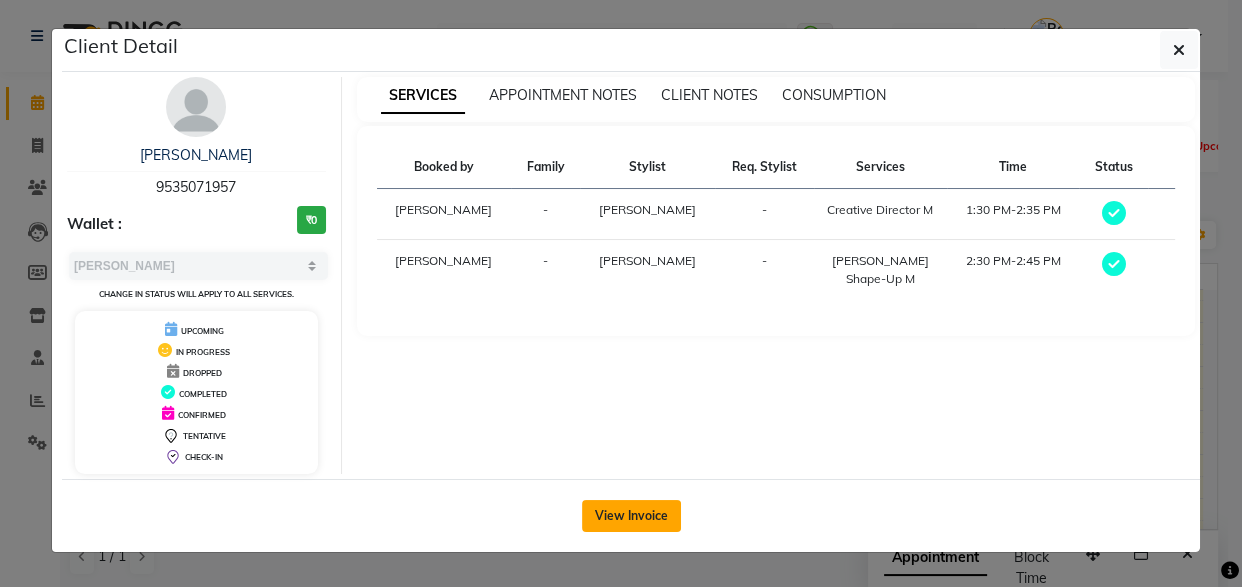 click on "View Invoice" 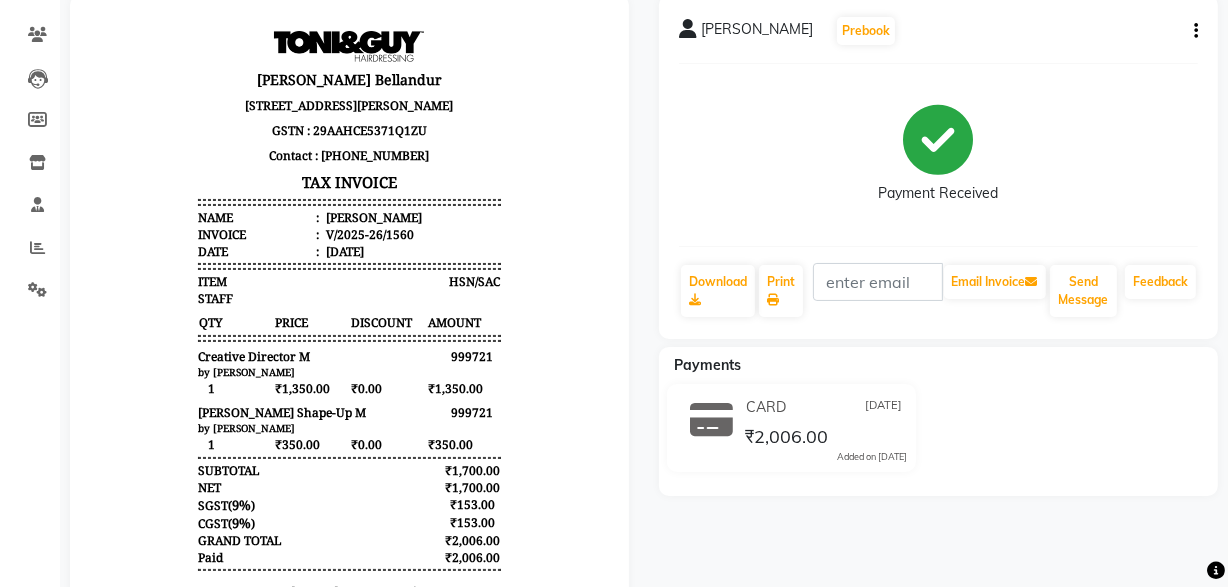 scroll, scrollTop: 12, scrollLeft: 0, axis: vertical 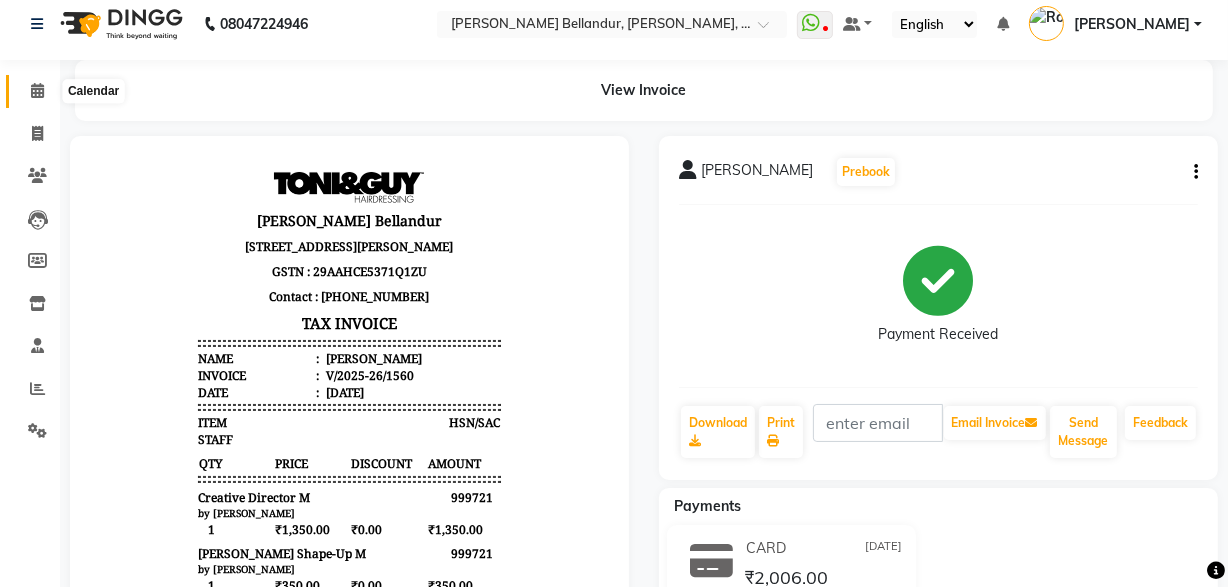 click 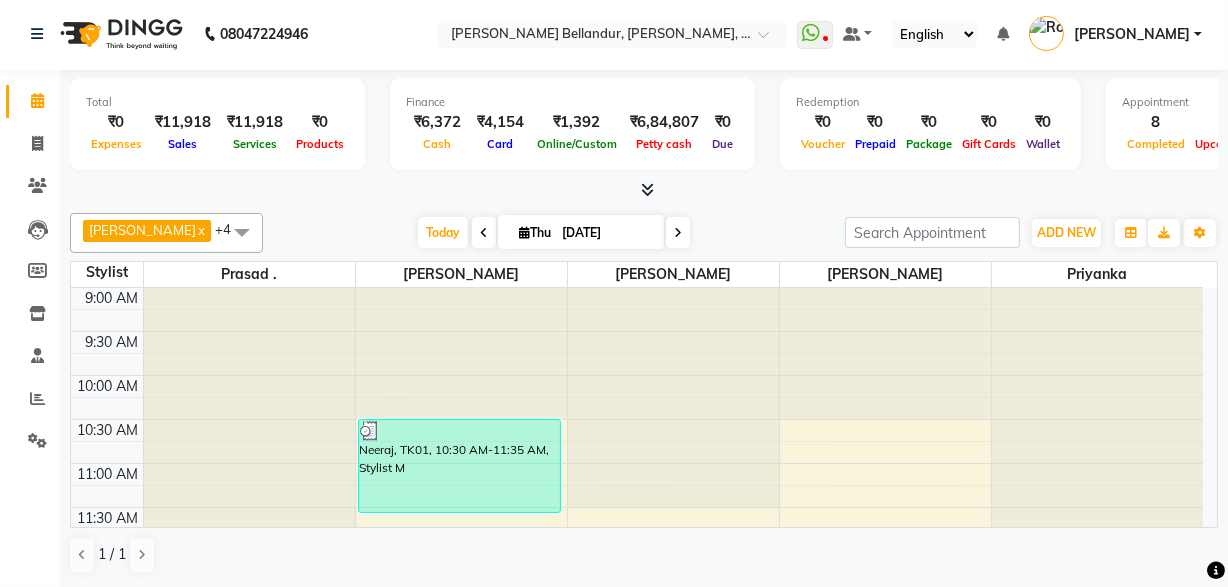 scroll, scrollTop: 0, scrollLeft: 0, axis: both 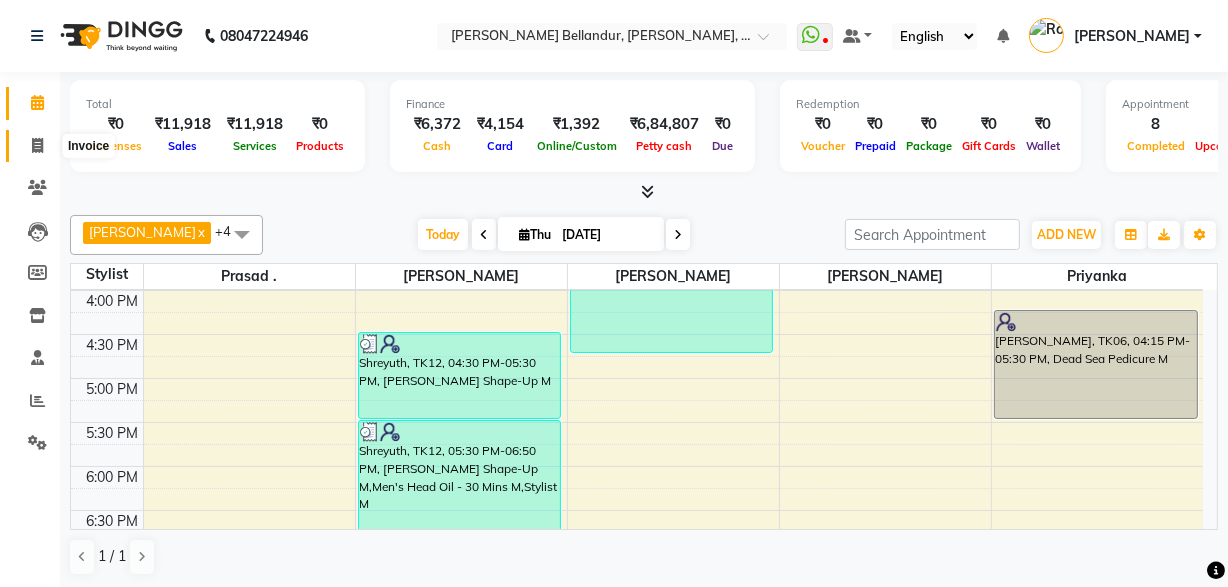 click 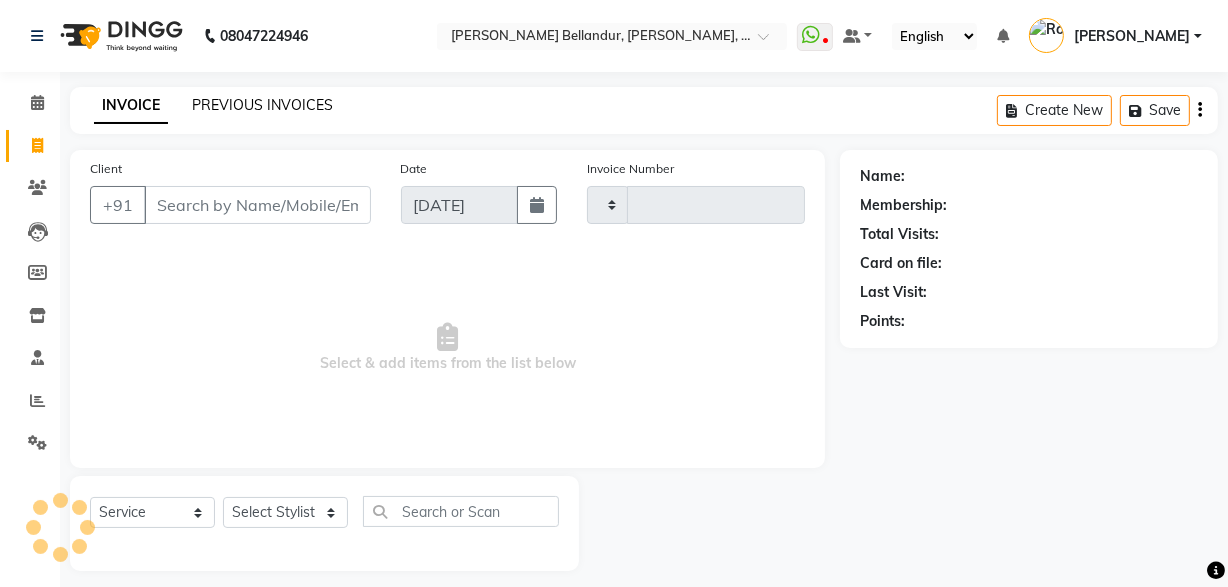 type on "1563" 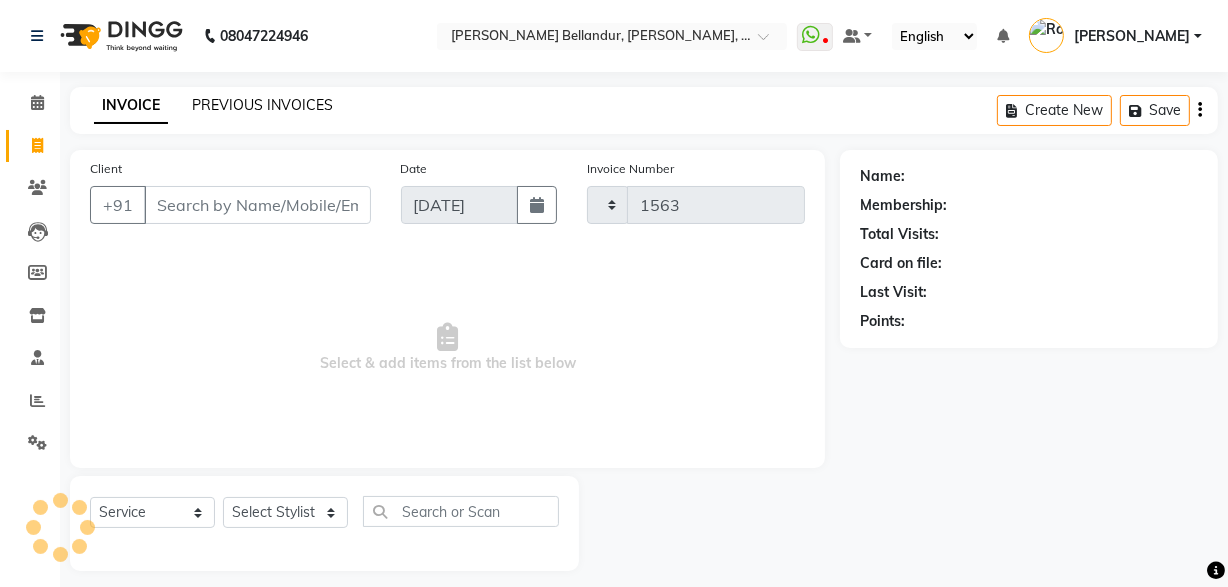 select on "5743" 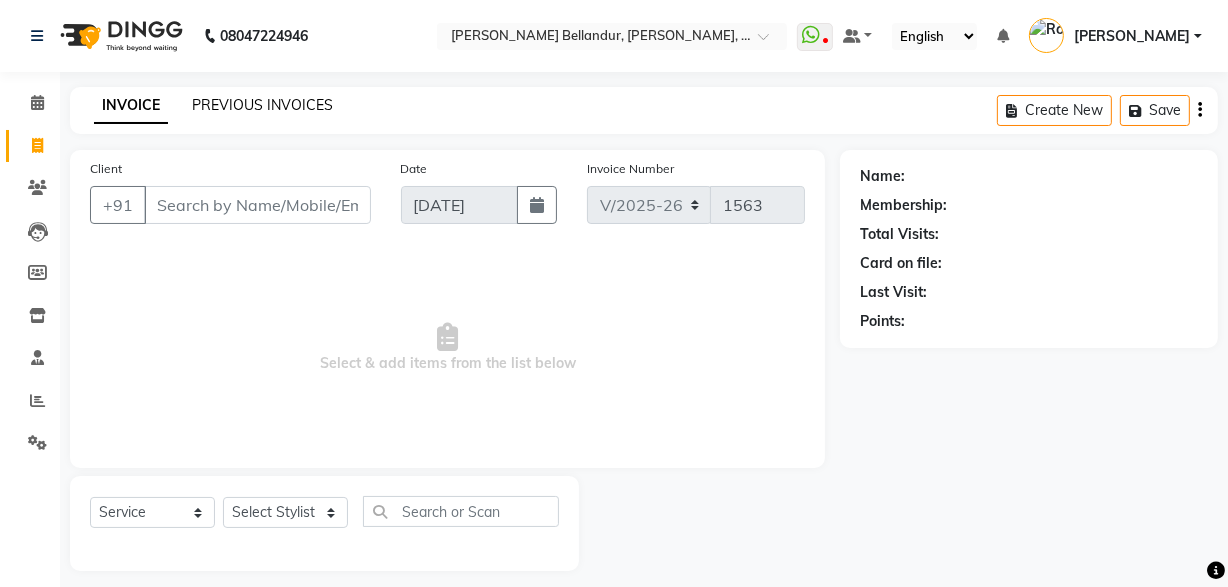 click on "PREVIOUS INVOICES" 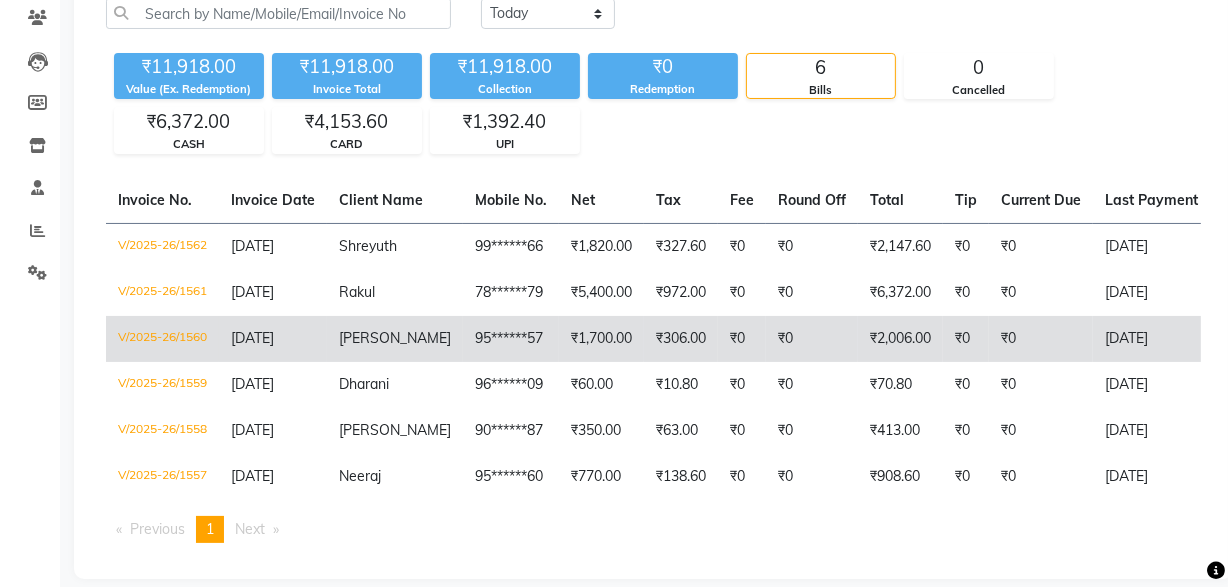 scroll, scrollTop: 0, scrollLeft: 0, axis: both 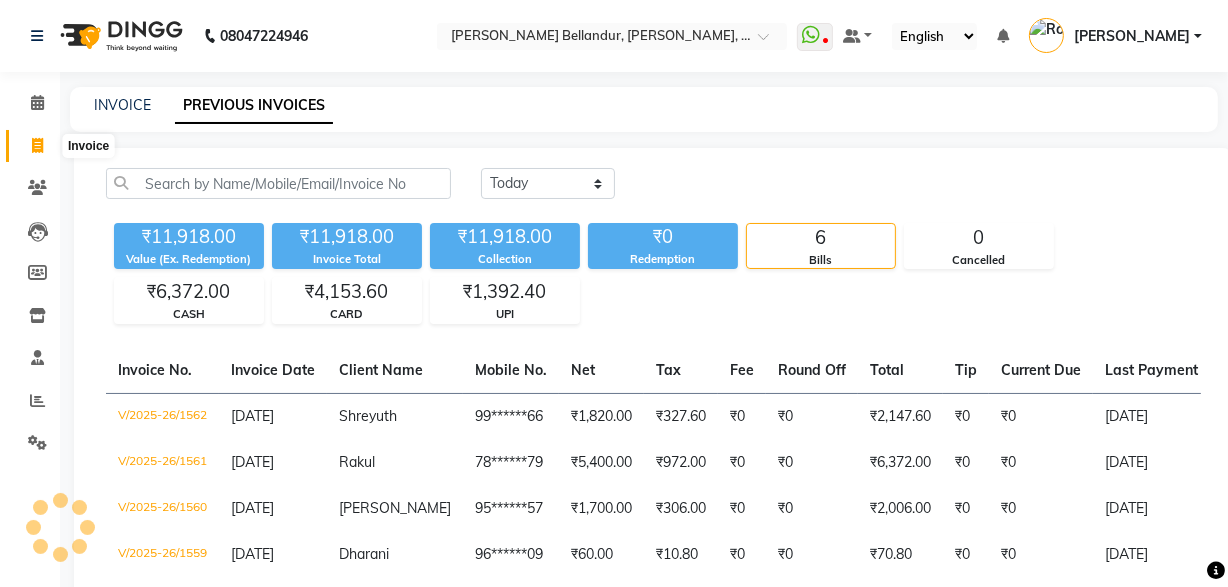 click 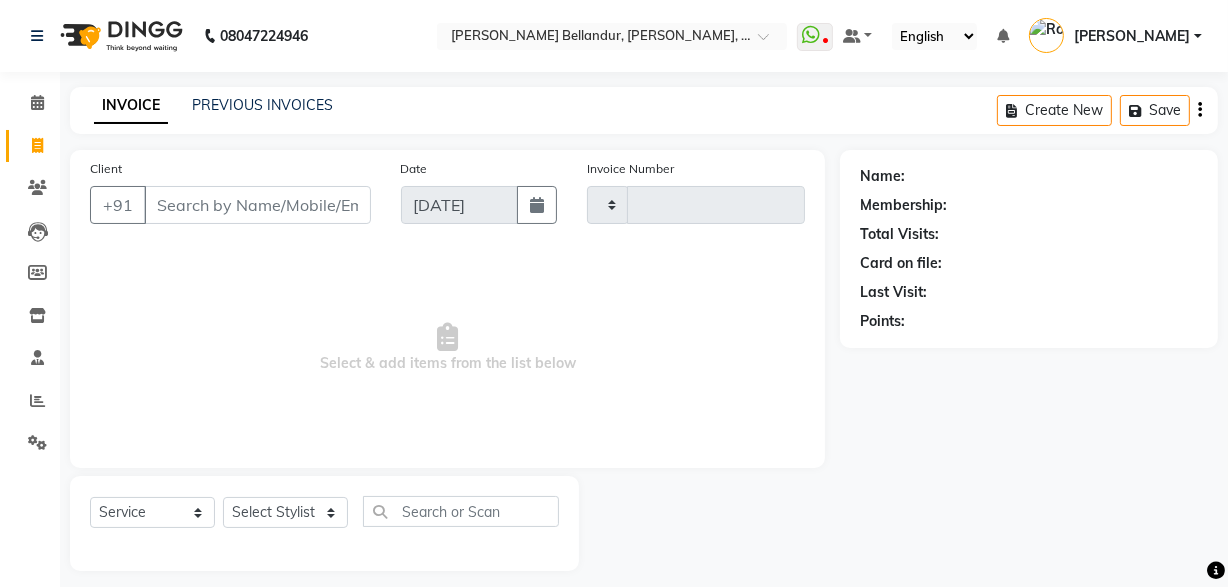 scroll, scrollTop: 14, scrollLeft: 0, axis: vertical 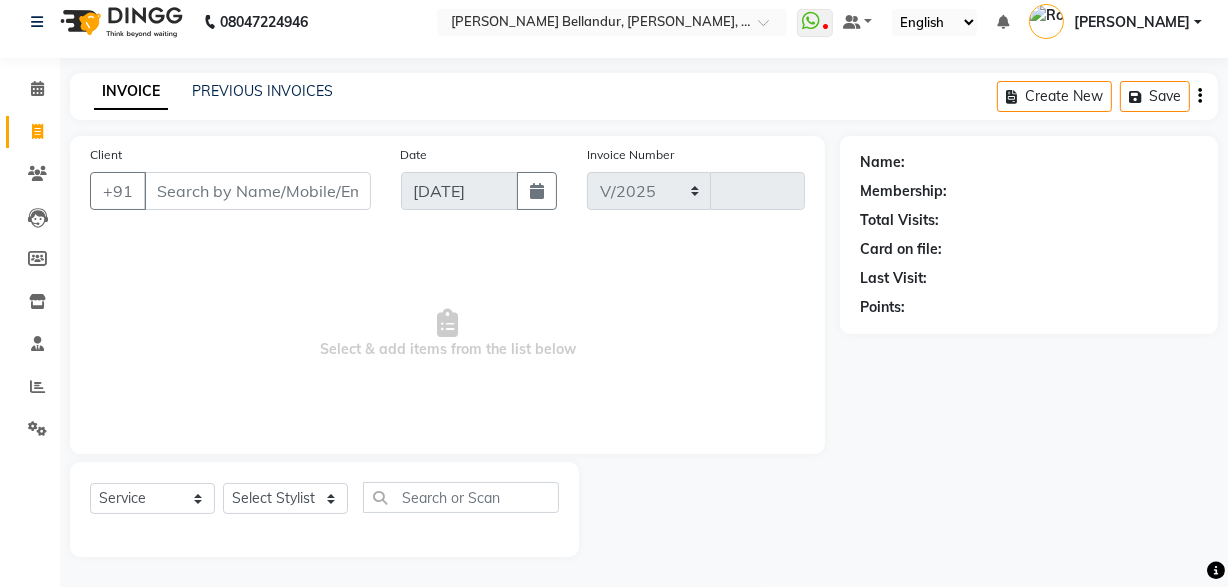 select on "5743" 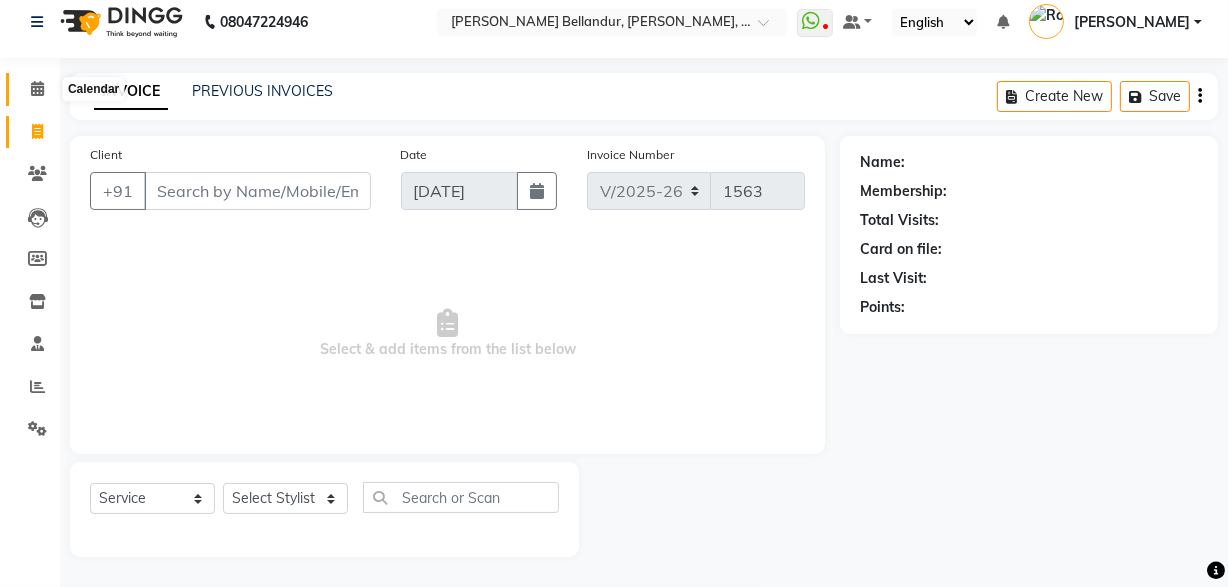 click 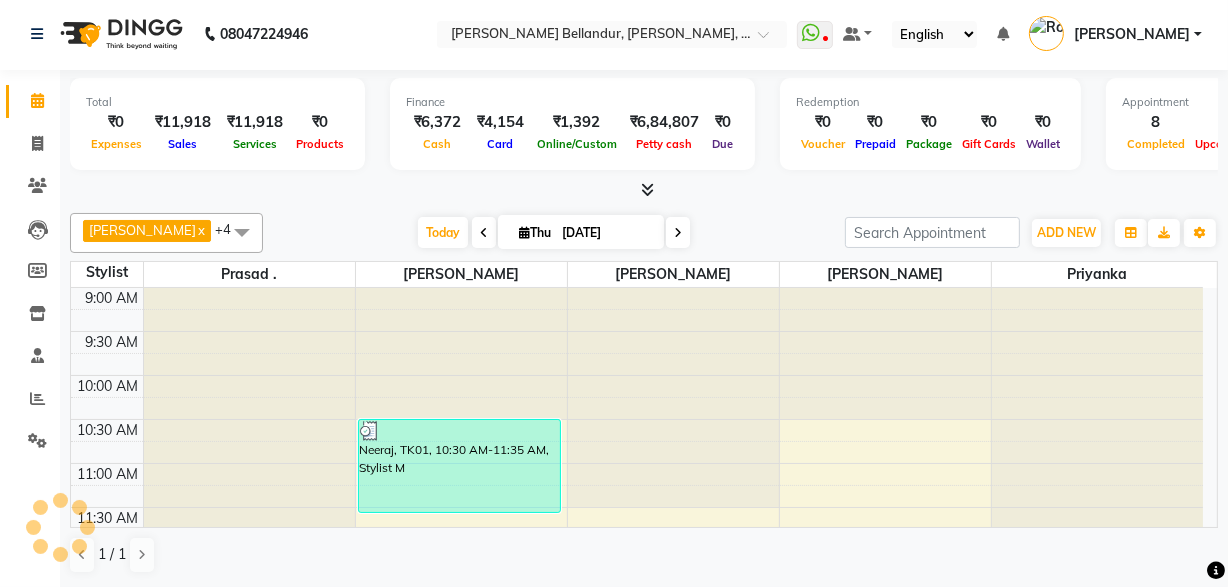 scroll, scrollTop: 0, scrollLeft: 0, axis: both 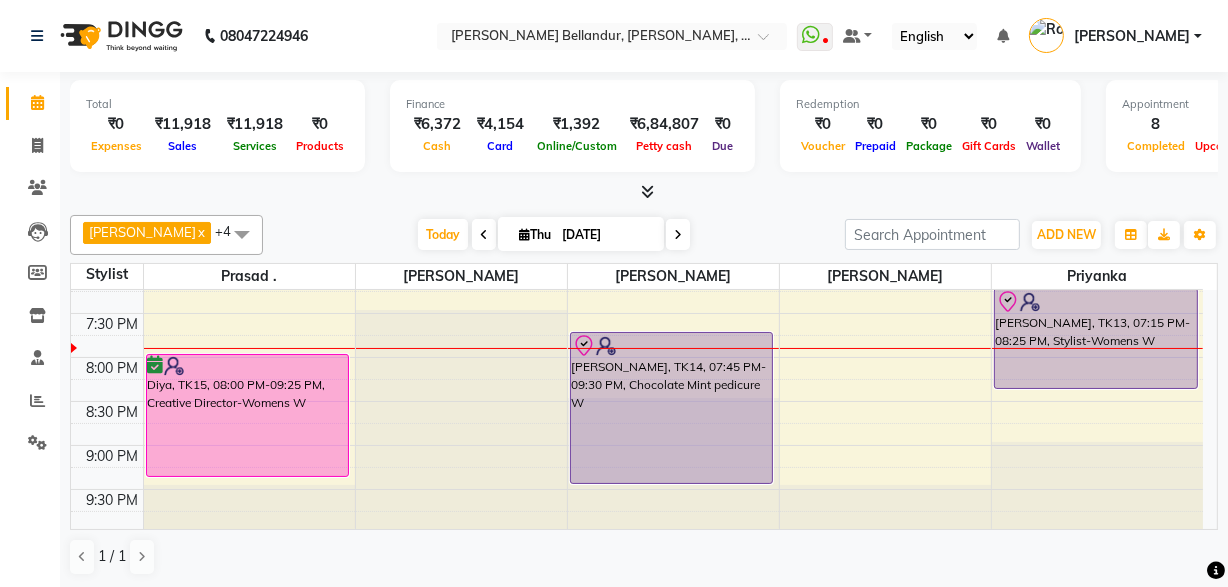 click at bounding box center [678, 235] 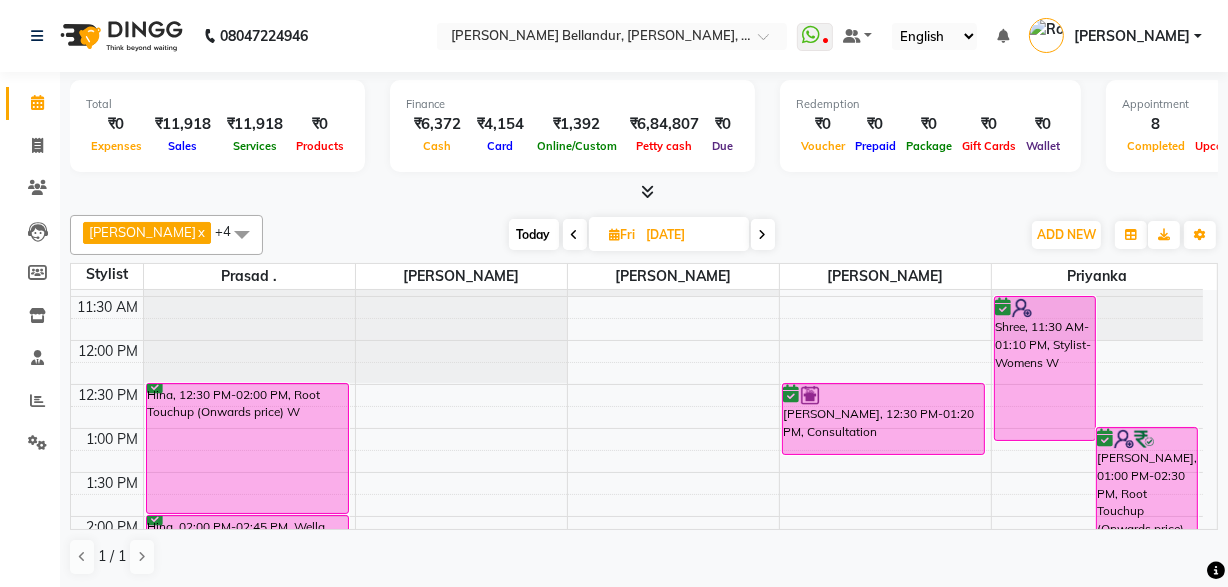 scroll, scrollTop: 218, scrollLeft: 0, axis: vertical 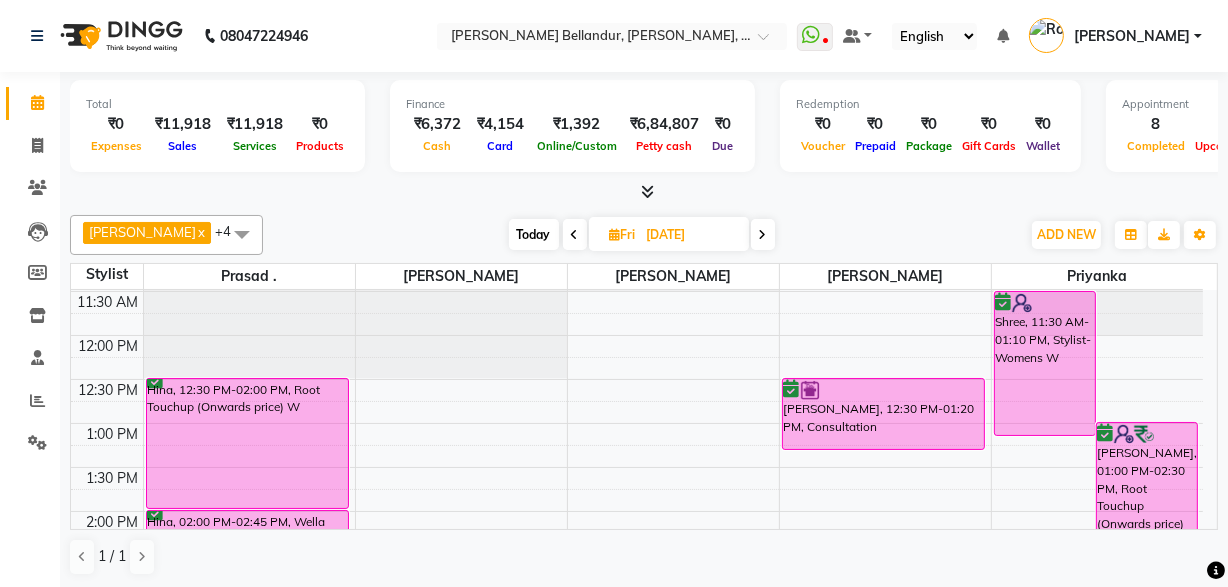 click at bounding box center (242, 234) 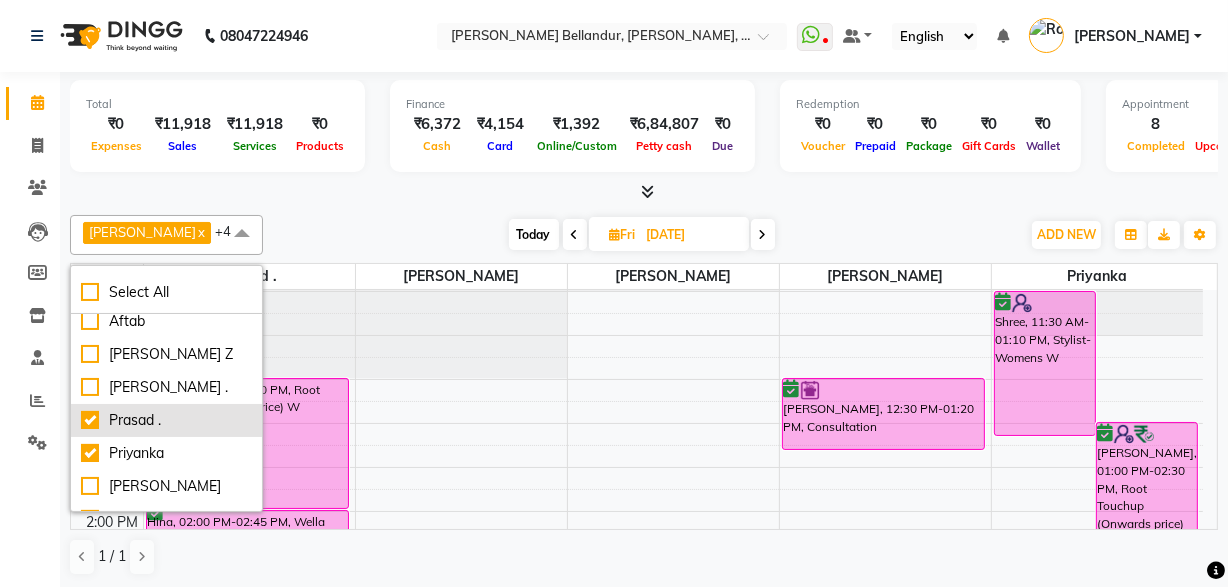 scroll, scrollTop: 0, scrollLeft: 0, axis: both 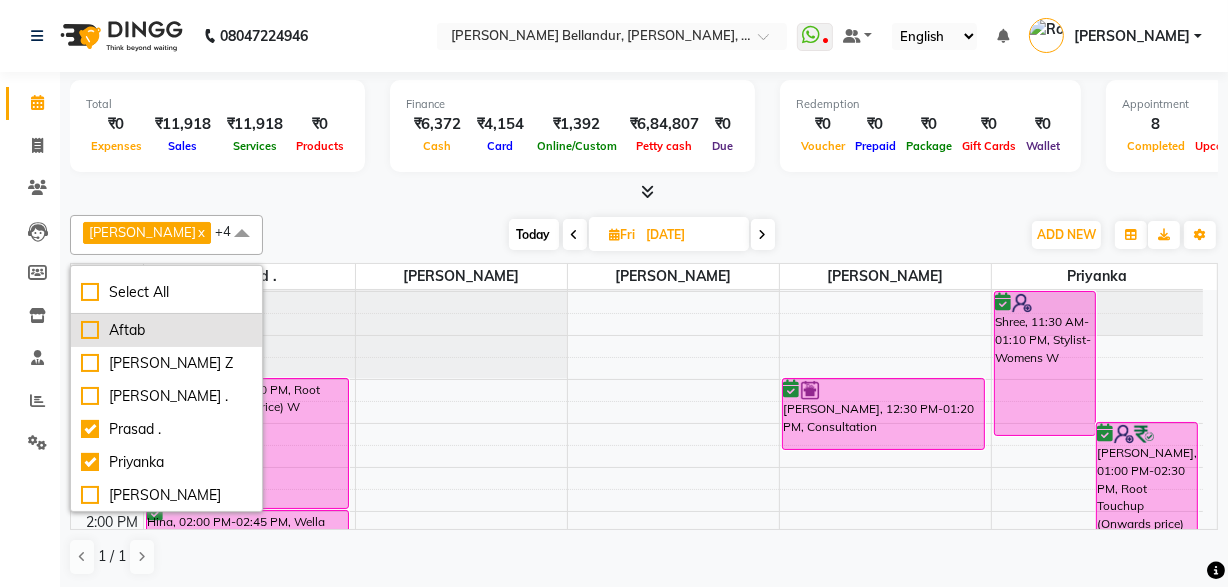 click on "Aftab" at bounding box center [166, 330] 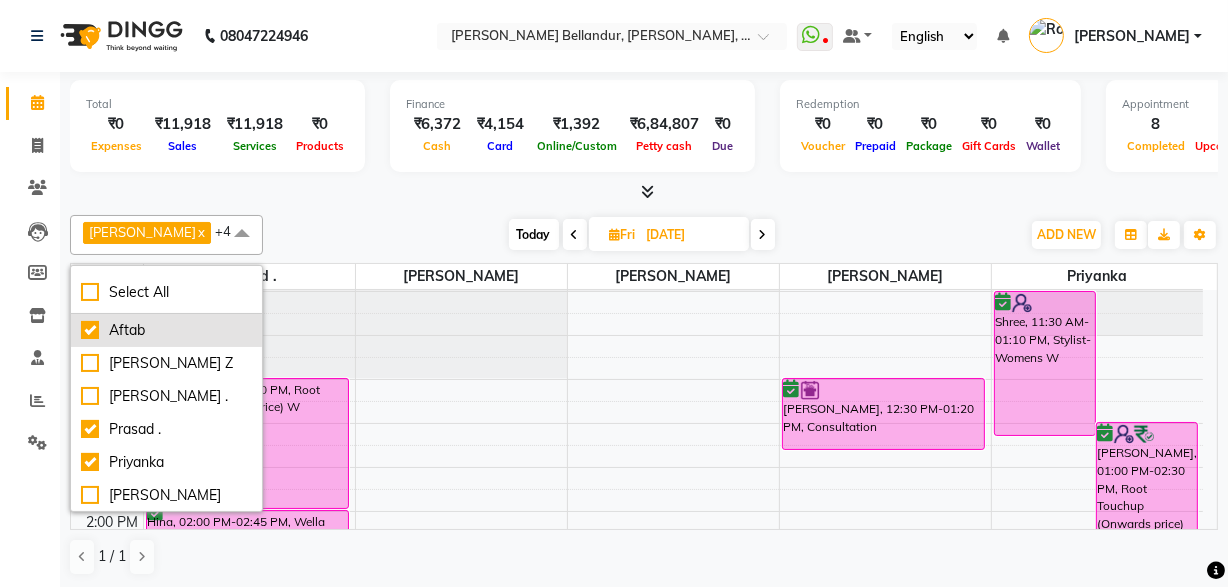 checkbox on "true" 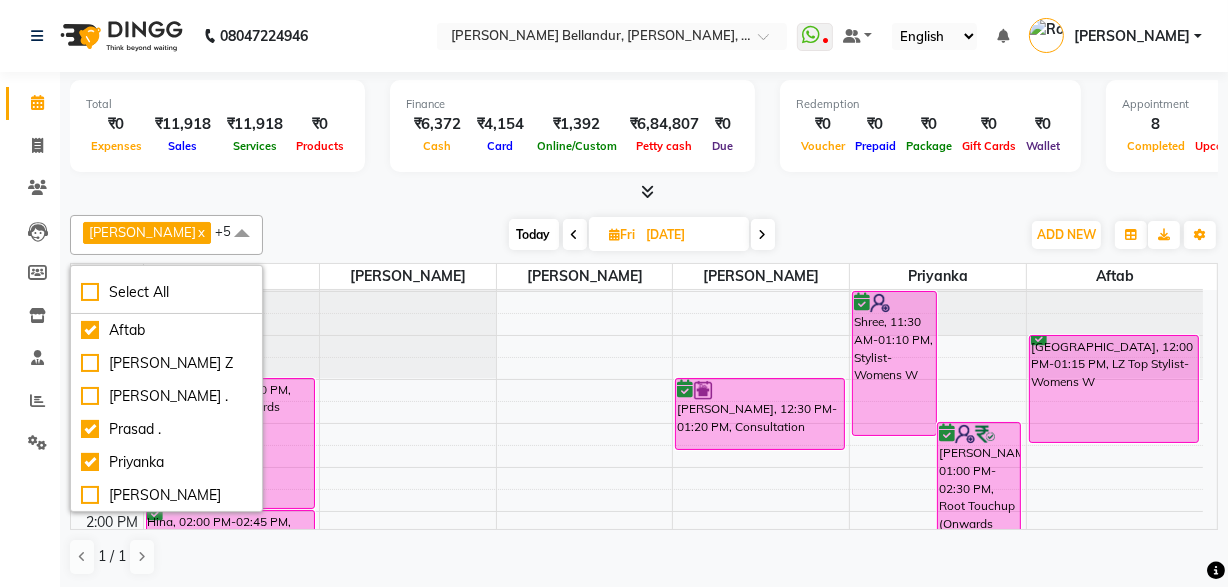 click at bounding box center [644, 192] 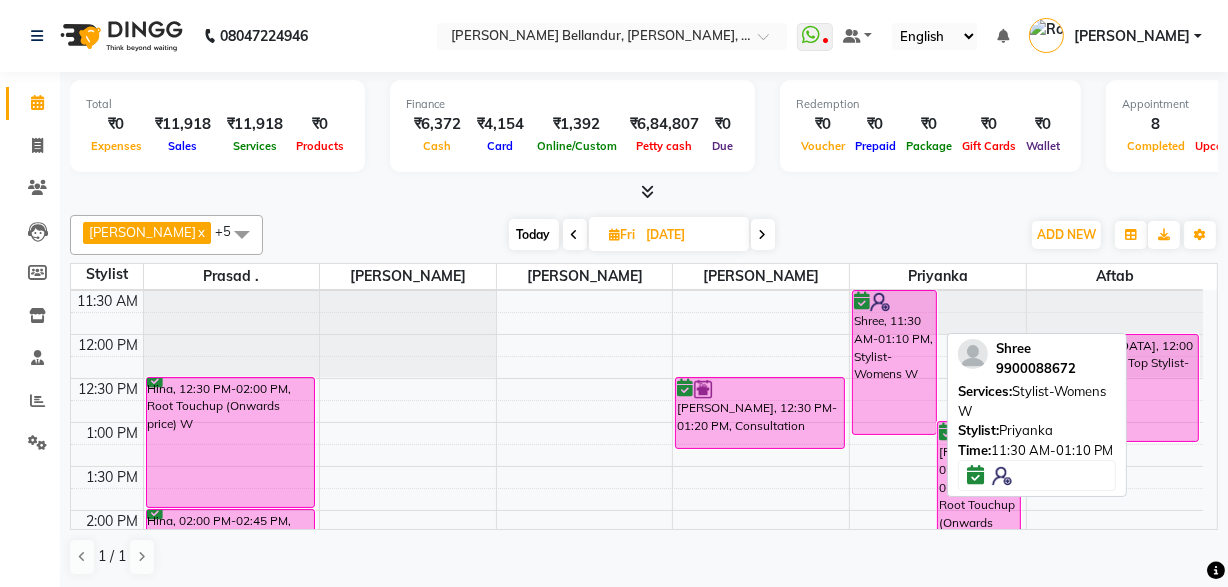 scroll, scrollTop: 218, scrollLeft: 0, axis: vertical 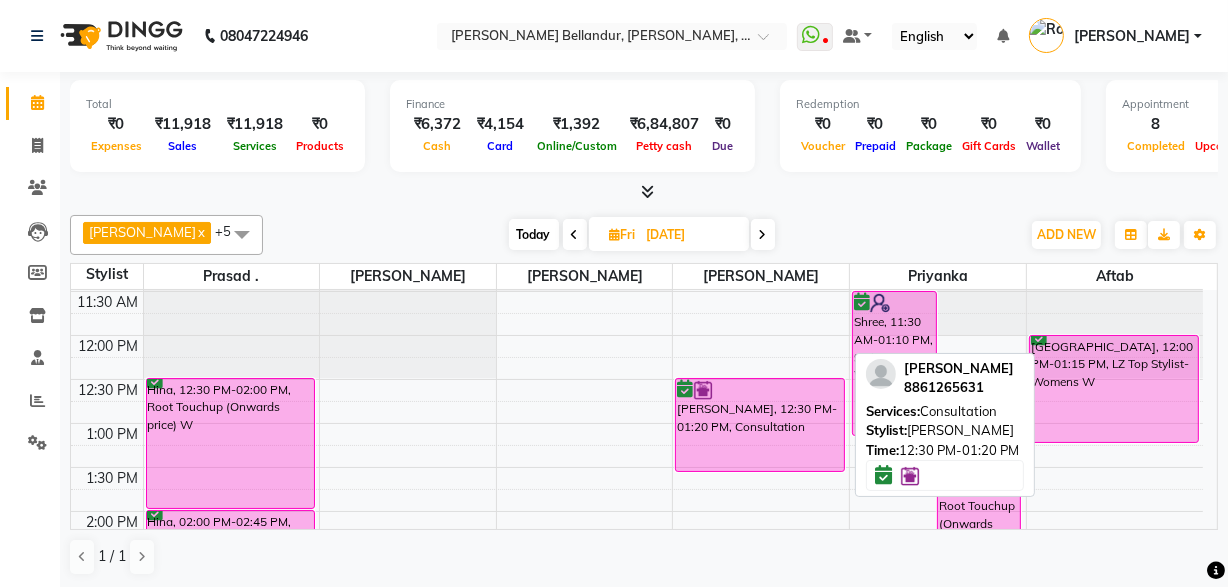 drag, startPoint x: 711, startPoint y: 444, endPoint x: 711, endPoint y: 472, distance: 28 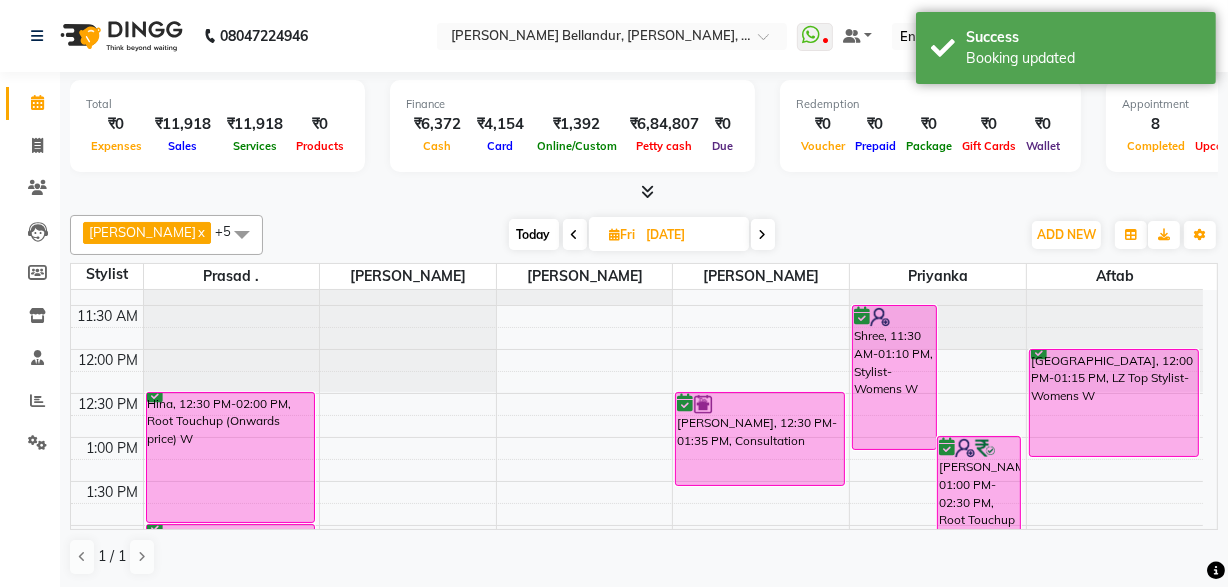 scroll, scrollTop: 208, scrollLeft: 0, axis: vertical 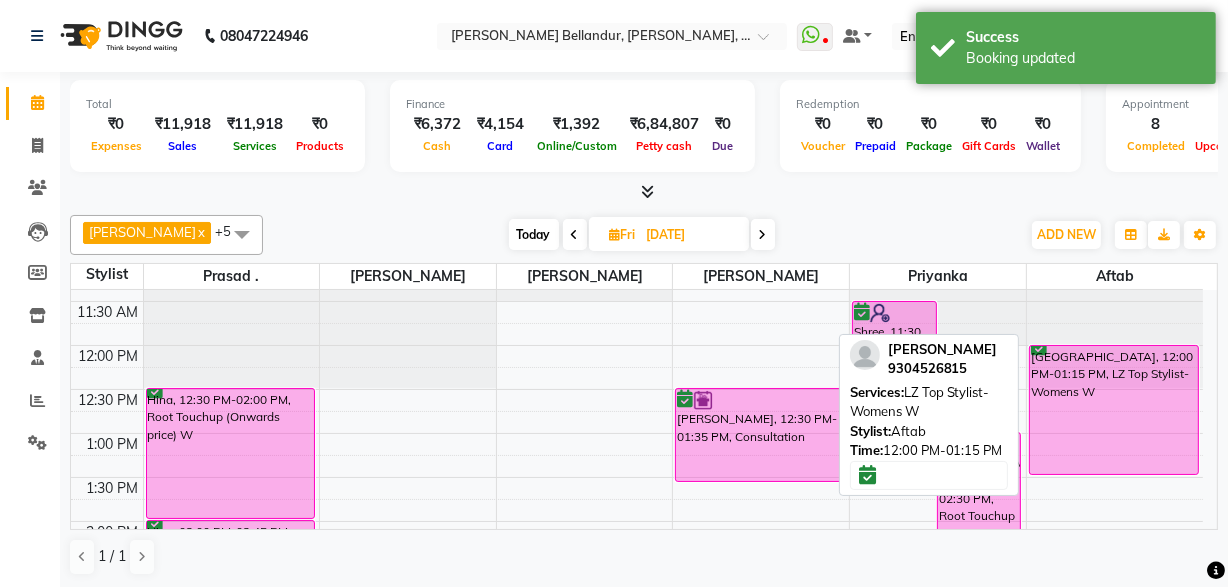 drag, startPoint x: 1096, startPoint y: 448, endPoint x: 1095, endPoint y: 470, distance: 22.022715 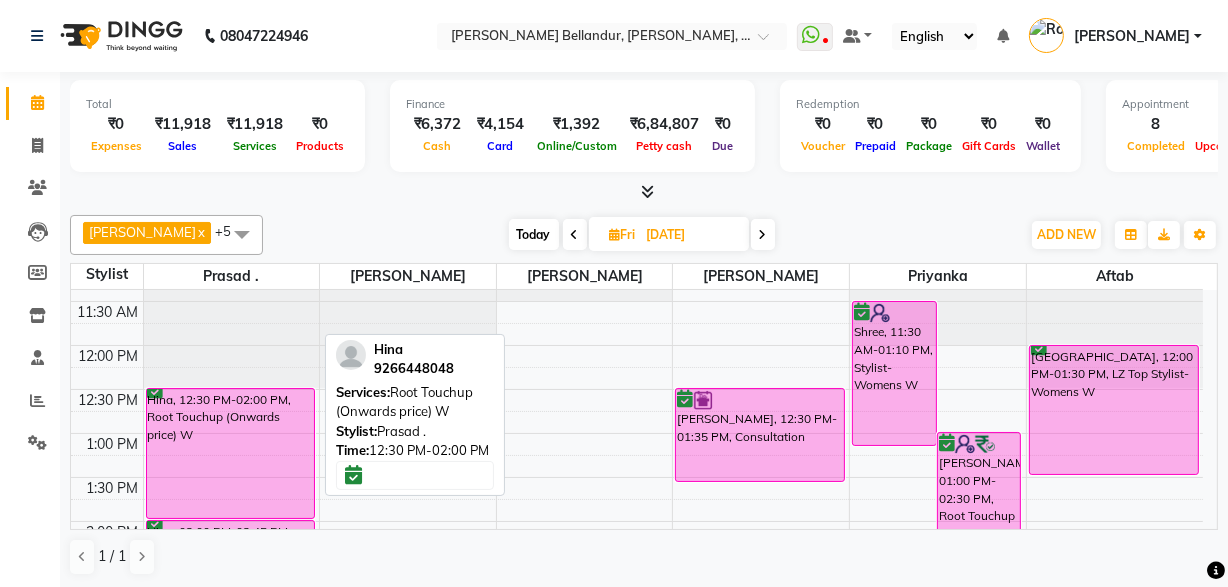 click on "Hina, 12:30 PM-02:00 PM, Root Touchup (Onwards price) W" at bounding box center (230, 453) 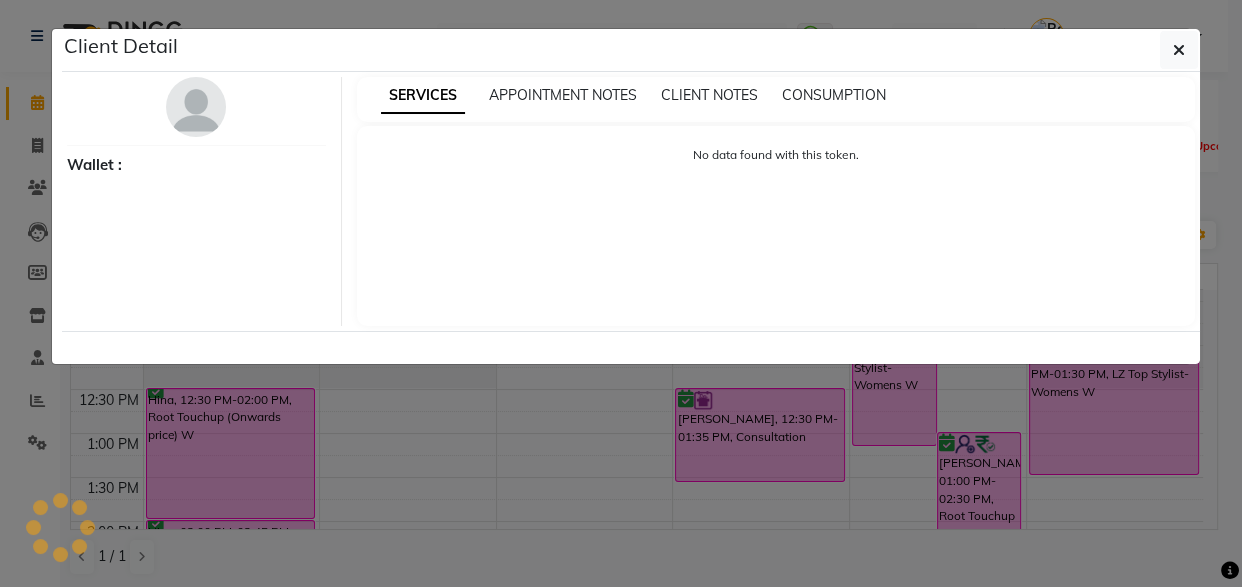 select on "6" 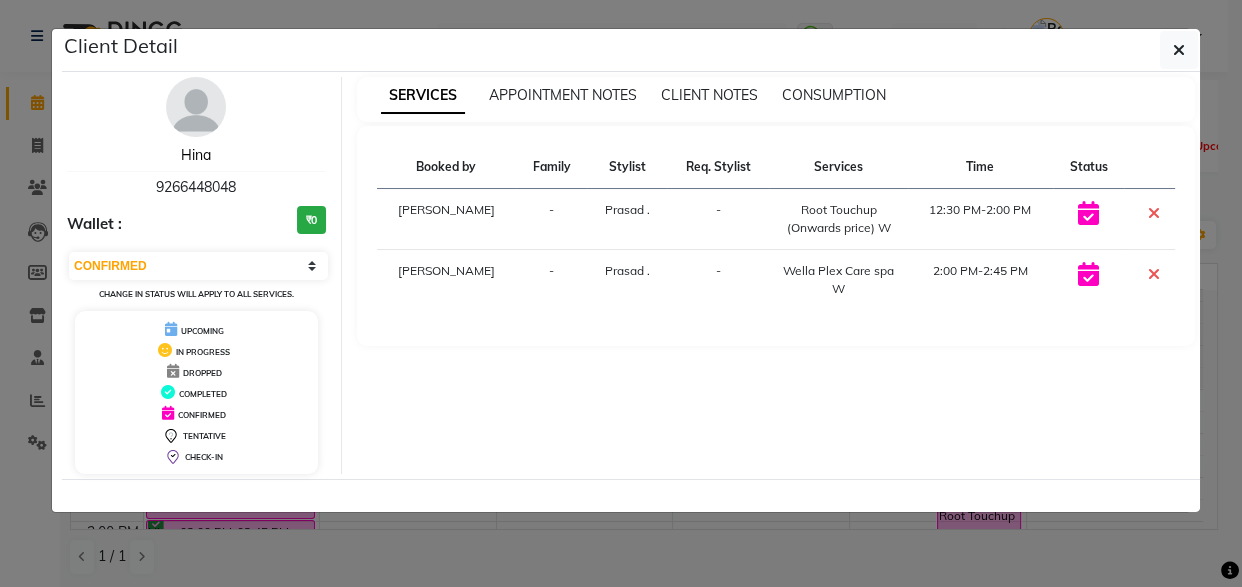 click on "Hina" at bounding box center (196, 155) 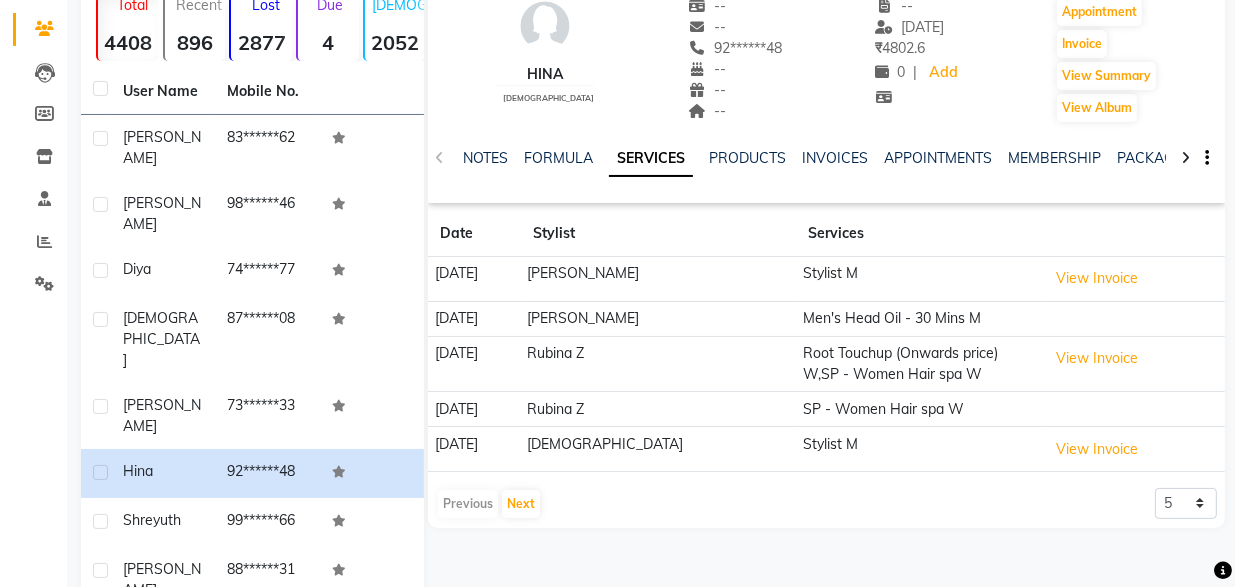 scroll, scrollTop: 160, scrollLeft: 0, axis: vertical 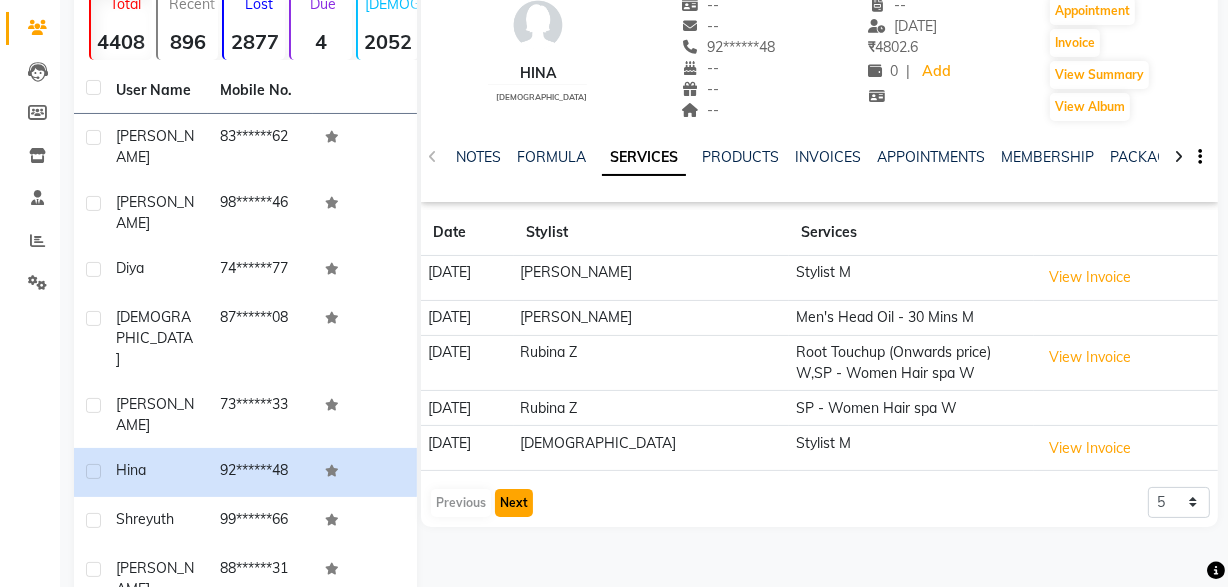 click on "Next" 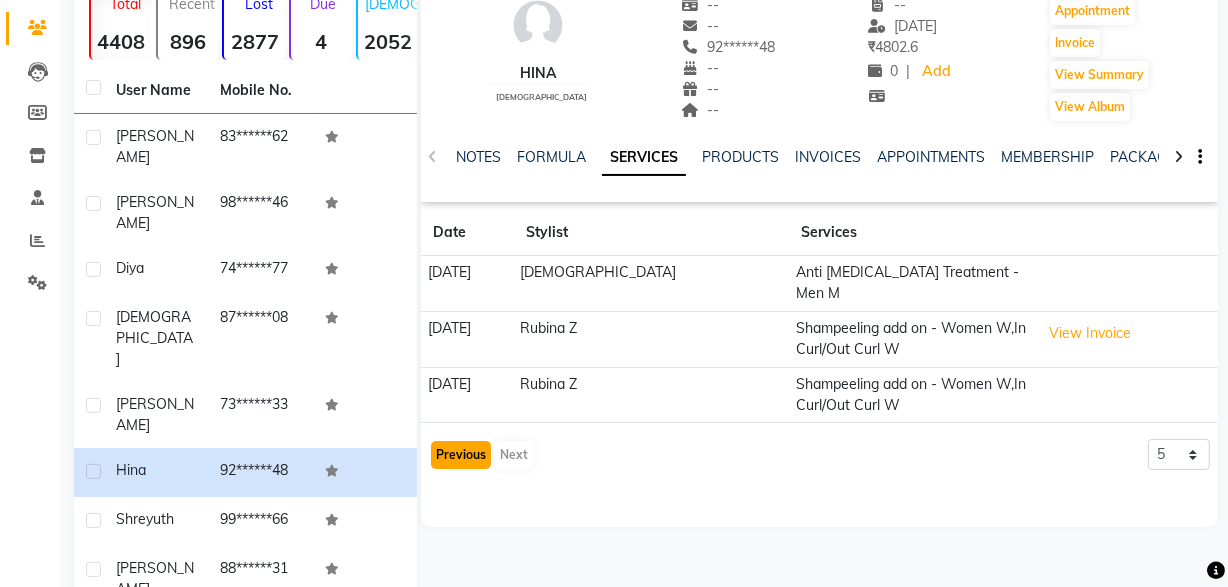 click on "Previous" 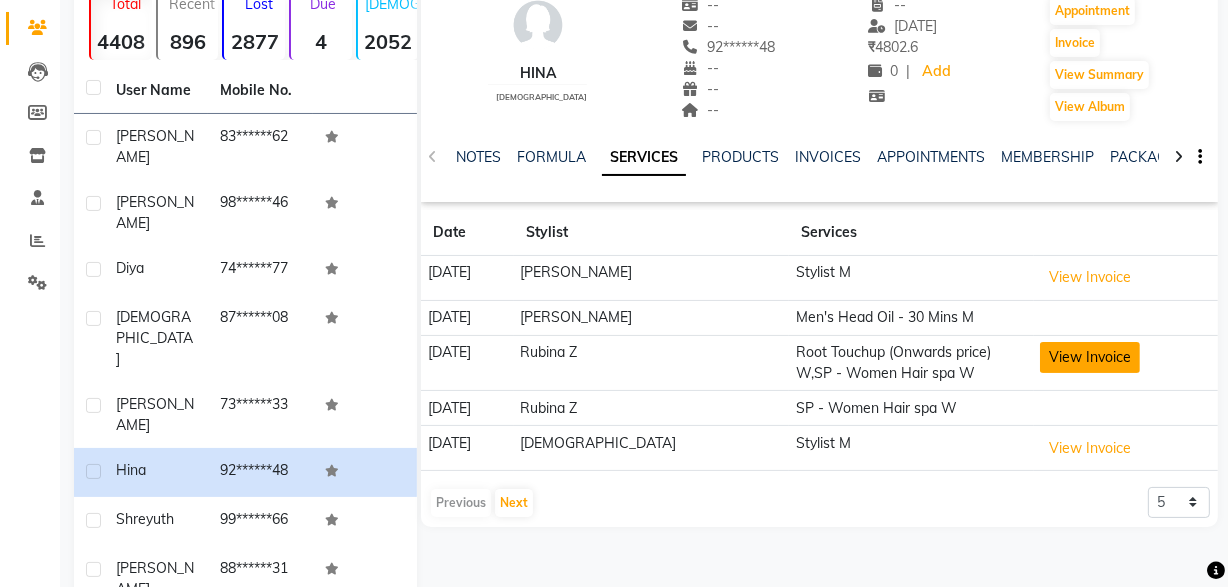 click on "View Invoice" 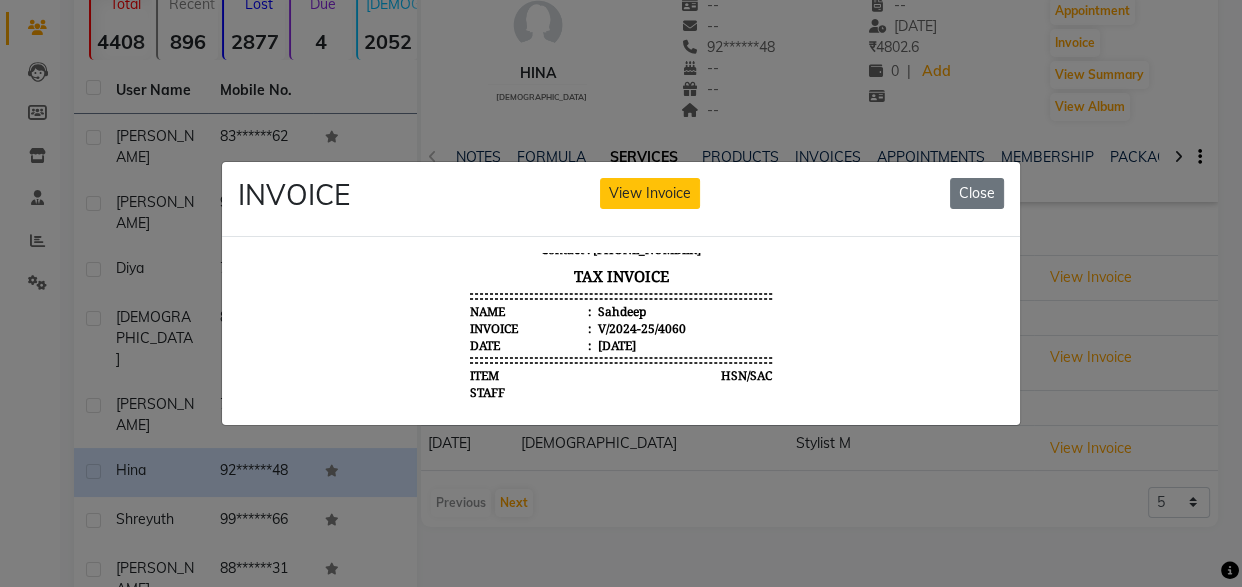 scroll, scrollTop: 15, scrollLeft: 0, axis: vertical 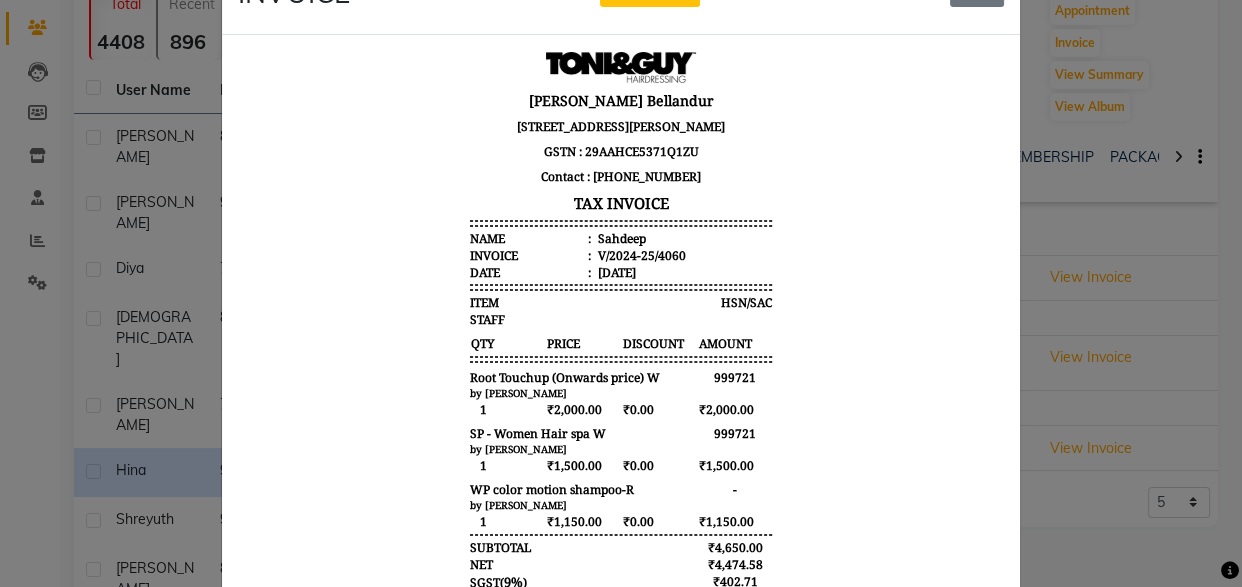 click on "INVOICE View Invoice Close" 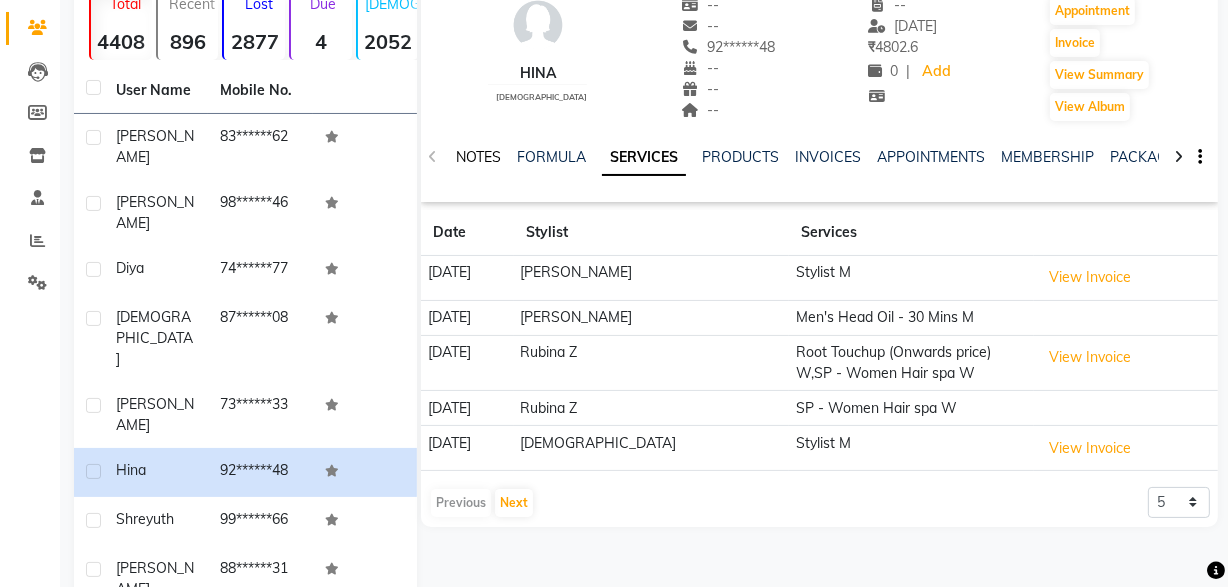 click on "NOTES" 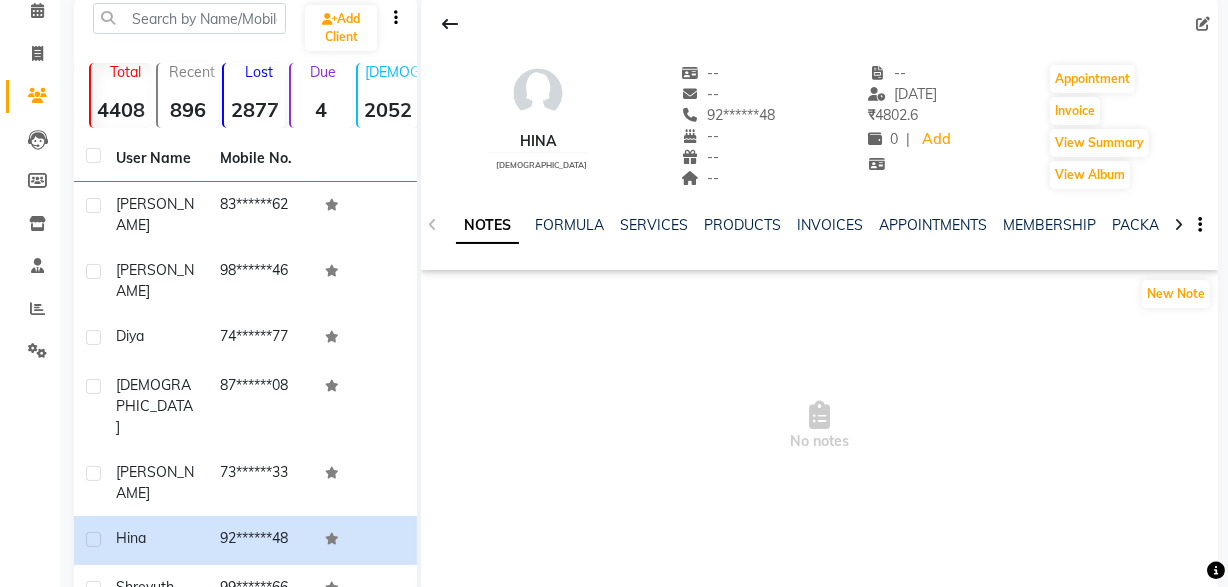 scroll, scrollTop: 90, scrollLeft: 0, axis: vertical 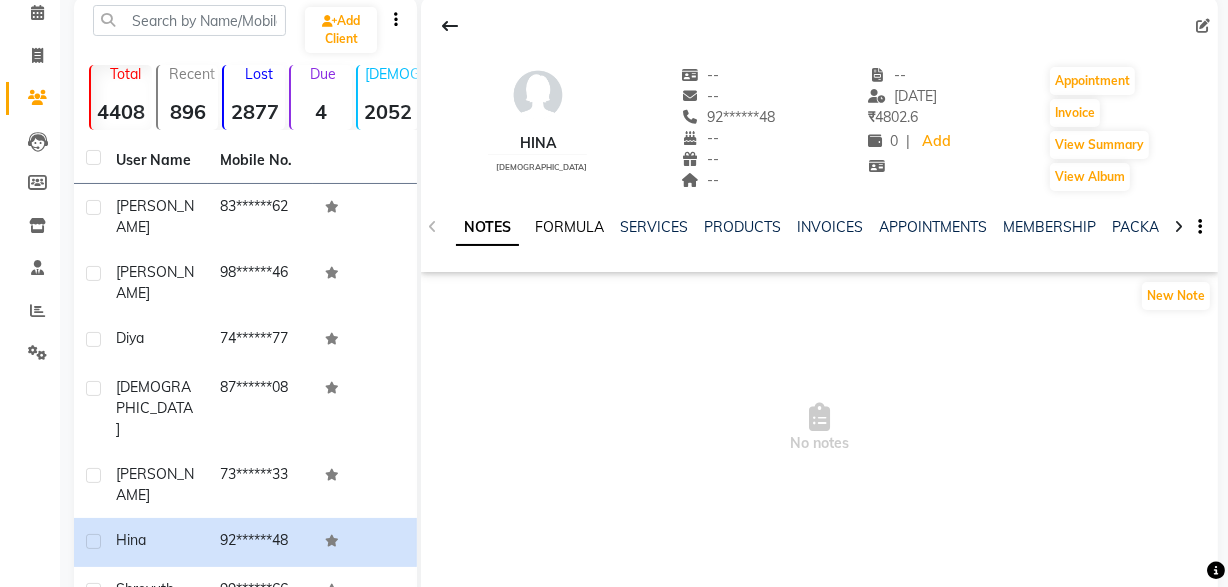 click on "FORMULA" 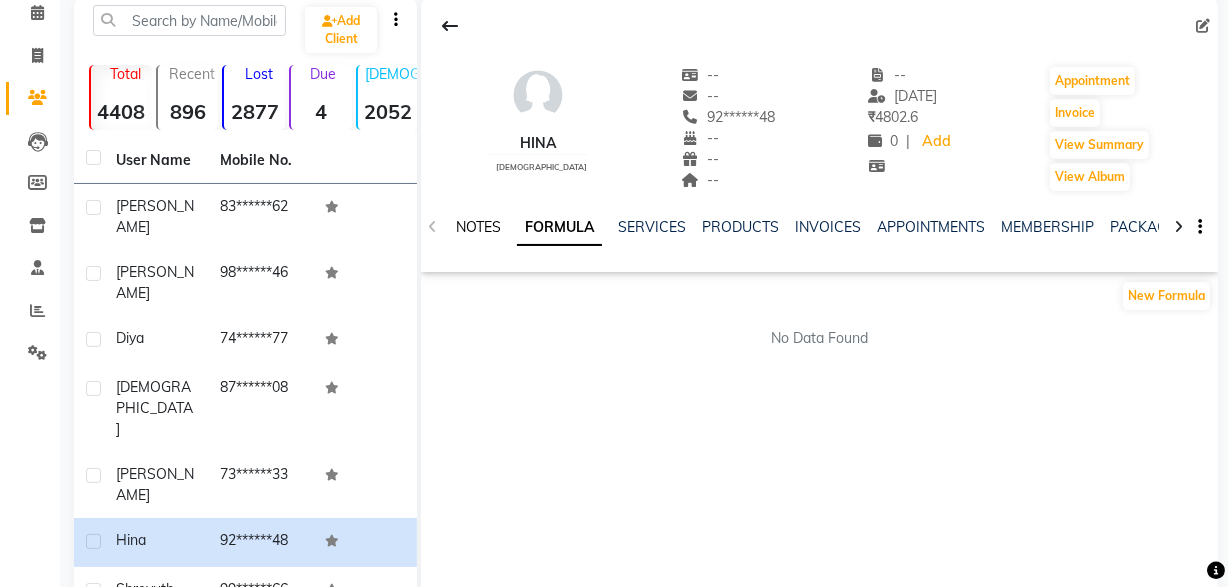 click on "NOTES" 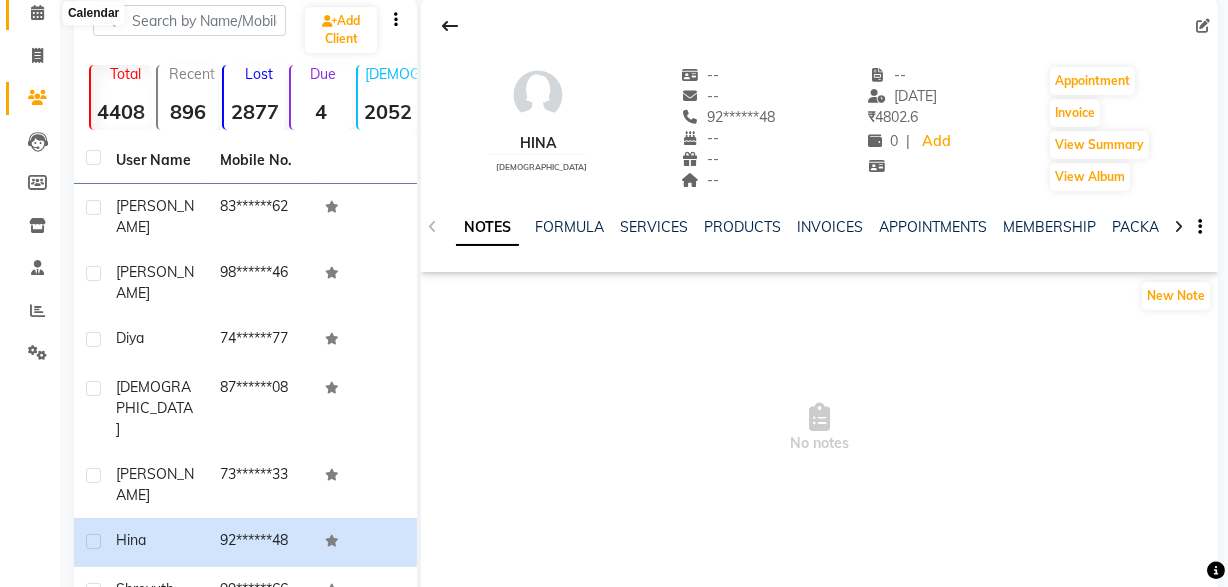 click 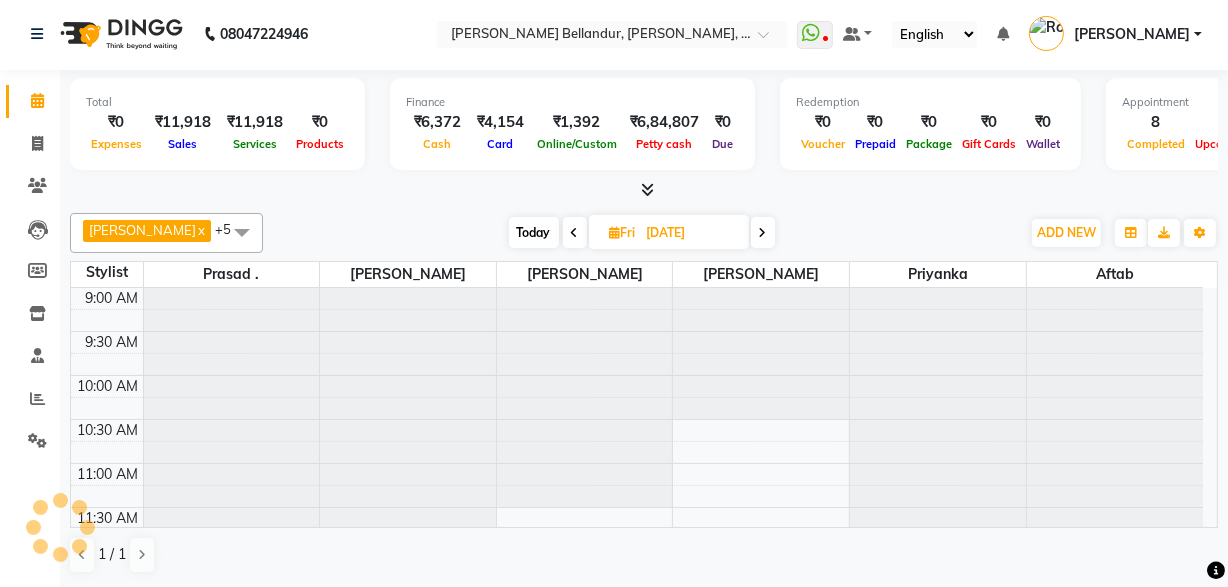 scroll, scrollTop: 0, scrollLeft: 0, axis: both 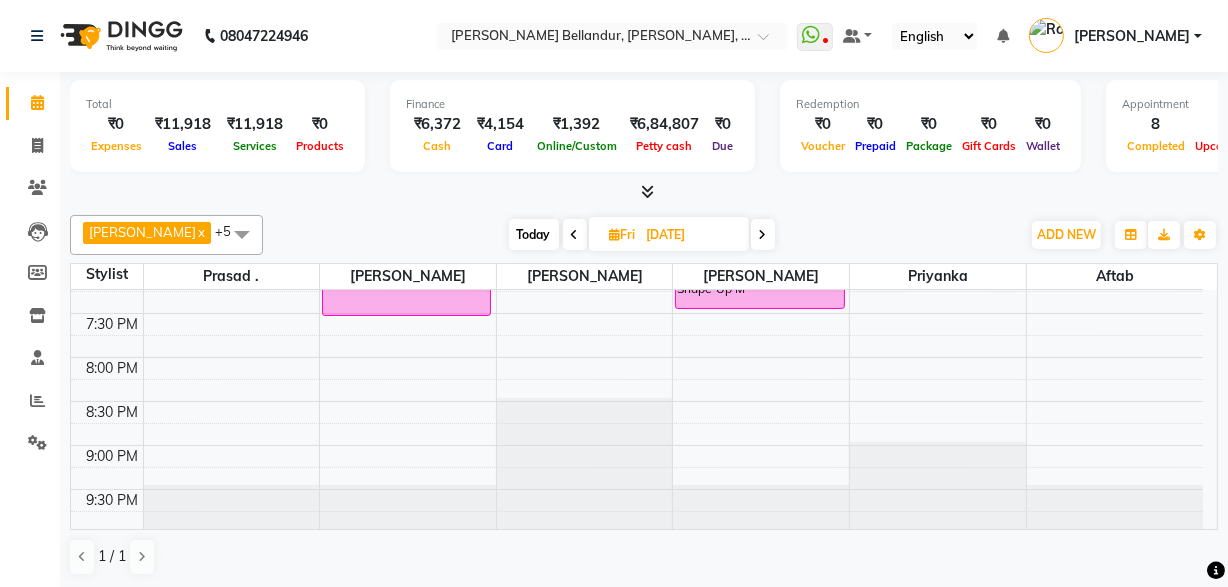 click on "9:00 AM 9:30 AM 10:00 AM 10:30 AM 11:00 AM 11:30 AM 12:00 PM 12:30 PM 1:00 PM 1:30 PM 2:00 PM 2:30 PM 3:00 PM 3:30 PM 4:00 PM 4:30 PM 5:00 PM 5:30 PM 6:00 PM 6:30 PM 7:00 PM 7:30 PM 8:00 PM 8:30 PM 9:00 PM 9:30 PM     Hina, 12:30 PM-02:00 PM, Root Touchup (Onwards price) W     Hina, 02:00 PM-02:45 PM, Wella Plex Care spa W     narasimhanull, 06:00 PM-07:35 PM, Stylist M     Meghna, 12:30 PM-01:35 PM, Consultation     Abhisek, 06:30 PM-07:30 PM, Beard Shape-Up M     Shree, 11:30 AM-01:10 PM, Stylist-Womens W     Samriti, 01:00 PM-02:30 PM, Root Touchup (Onwards price) W     Samriti, 02:30 PM-03:55 PM, Top Stylist-Womens W     Ruchita, 12:00 PM-01:30 PM, LZ Top Stylist-Womens W" at bounding box center (637, -39) 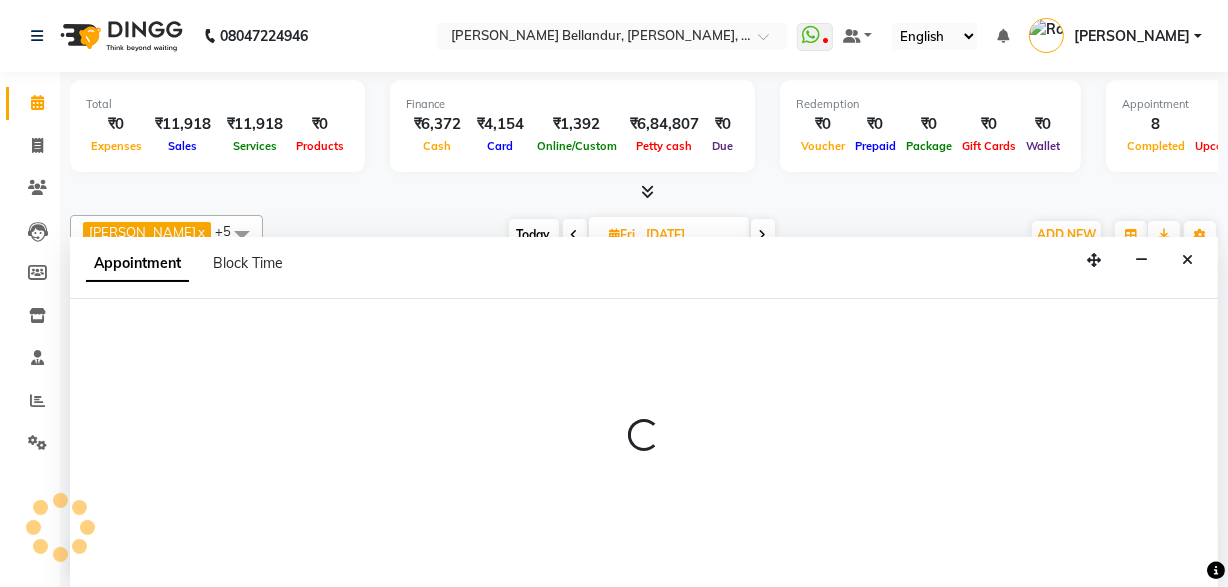 select on "77398" 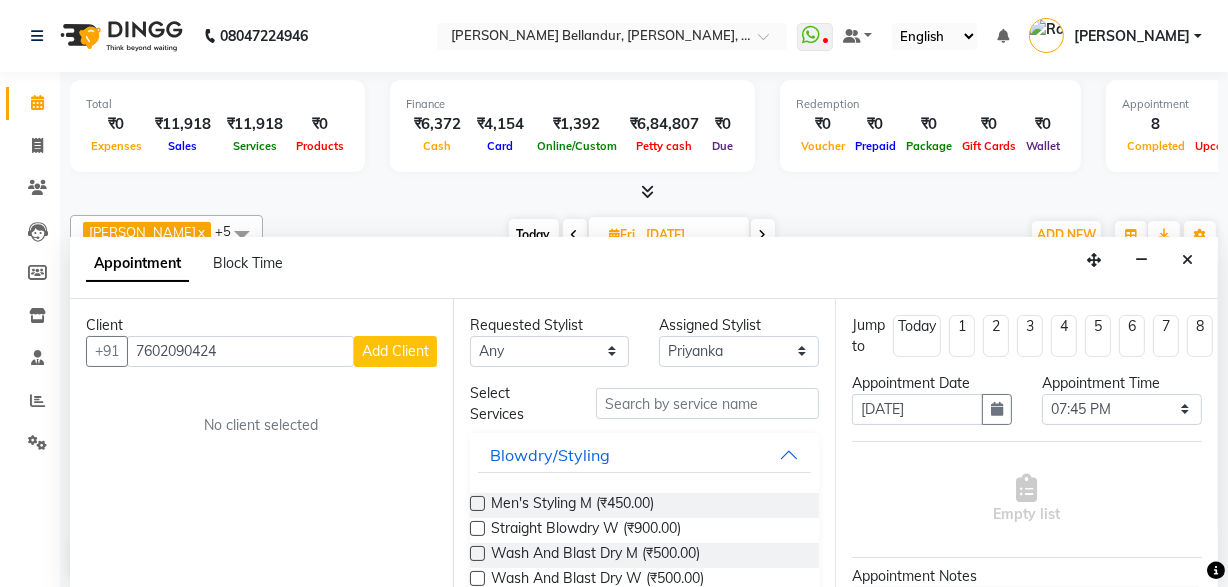 type on "7602090424" 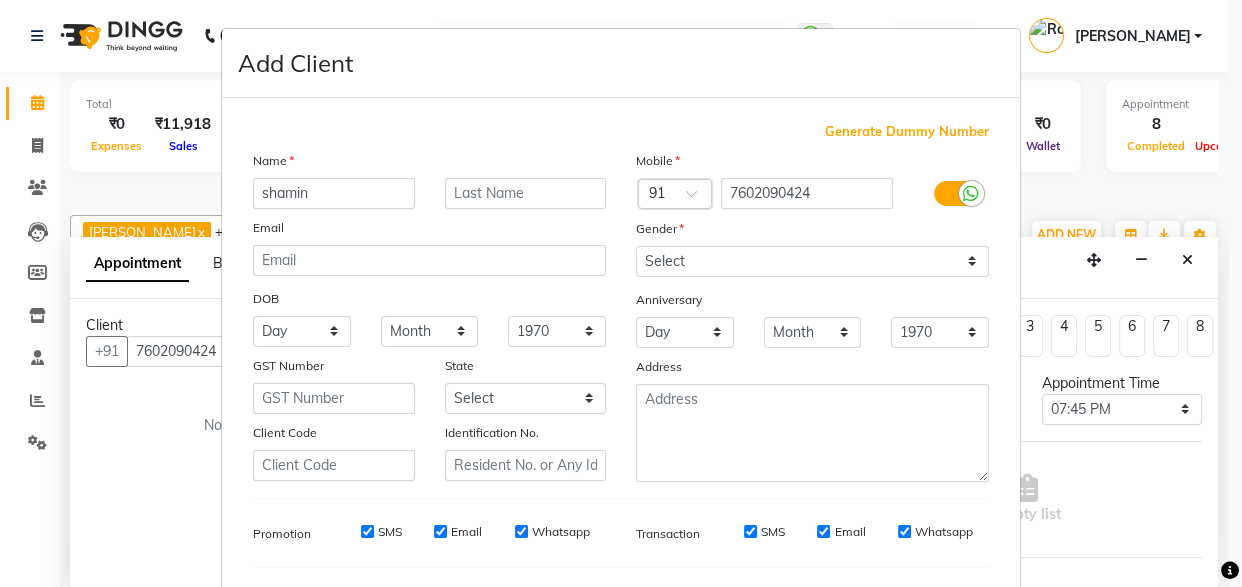 type on "shamin" 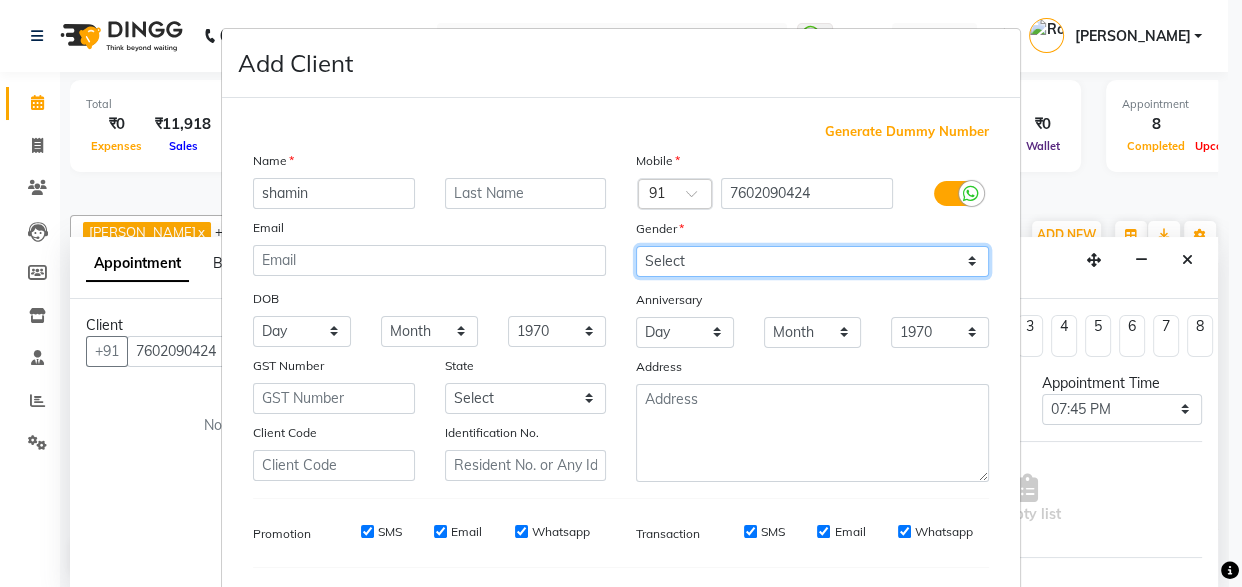 click on "Select Male Female Other Prefer Not To Say" at bounding box center (812, 261) 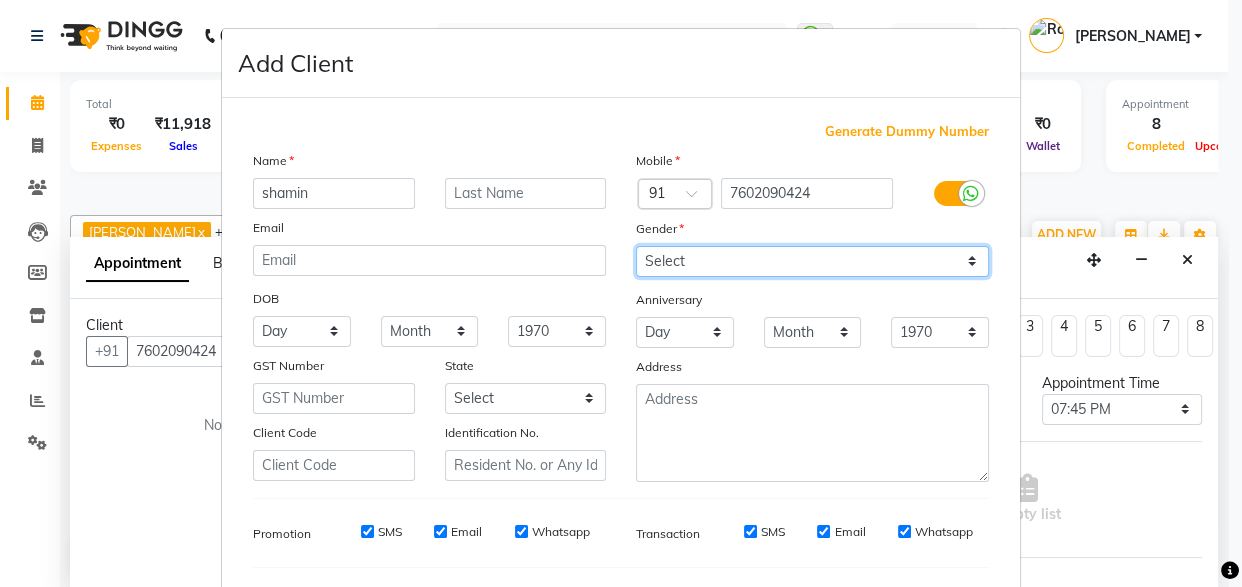 select on "[DEMOGRAPHIC_DATA]" 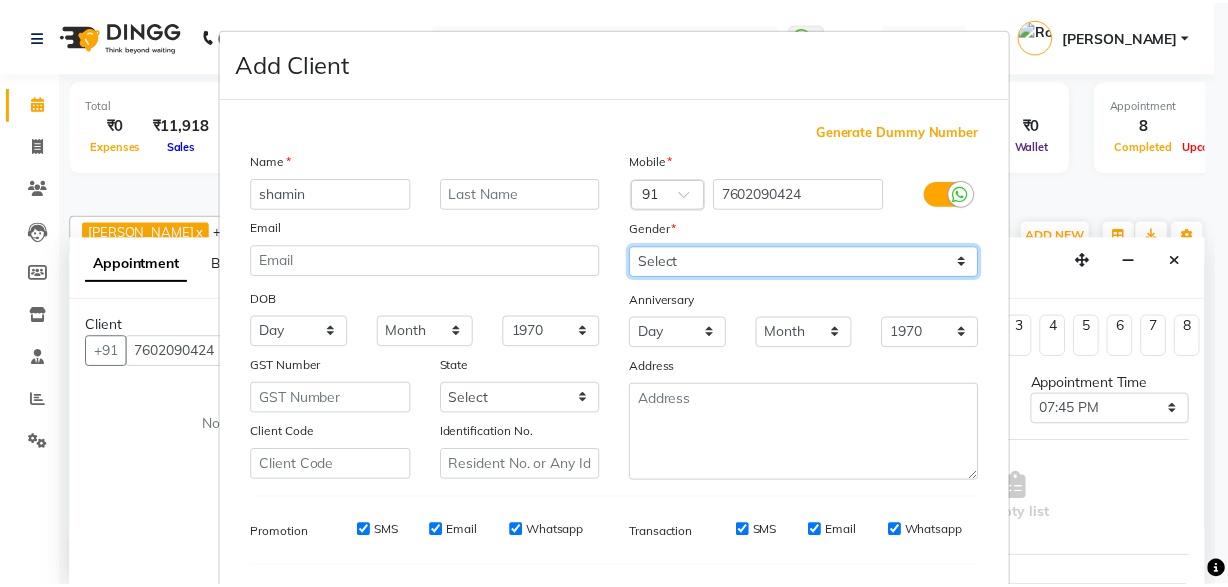 scroll, scrollTop: 266, scrollLeft: 0, axis: vertical 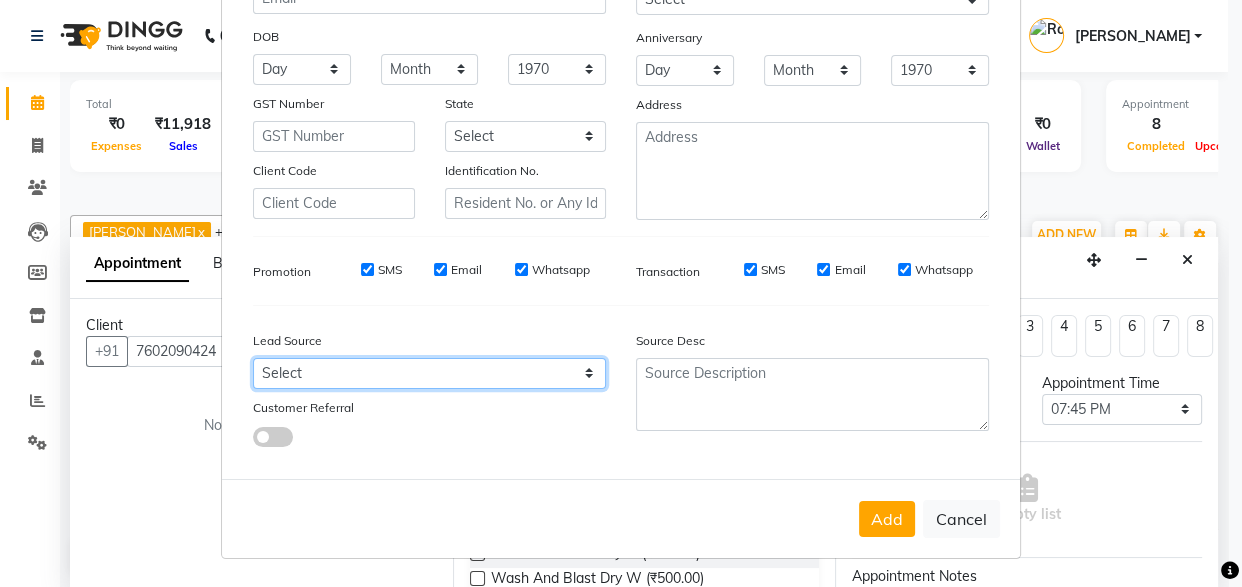 click on "Select Walk-in Internet Friend Word of Mouth Advertisement Facebook JustDial Google Other Instagram  YouTube  WhatsApp  Referral" at bounding box center [429, 373] 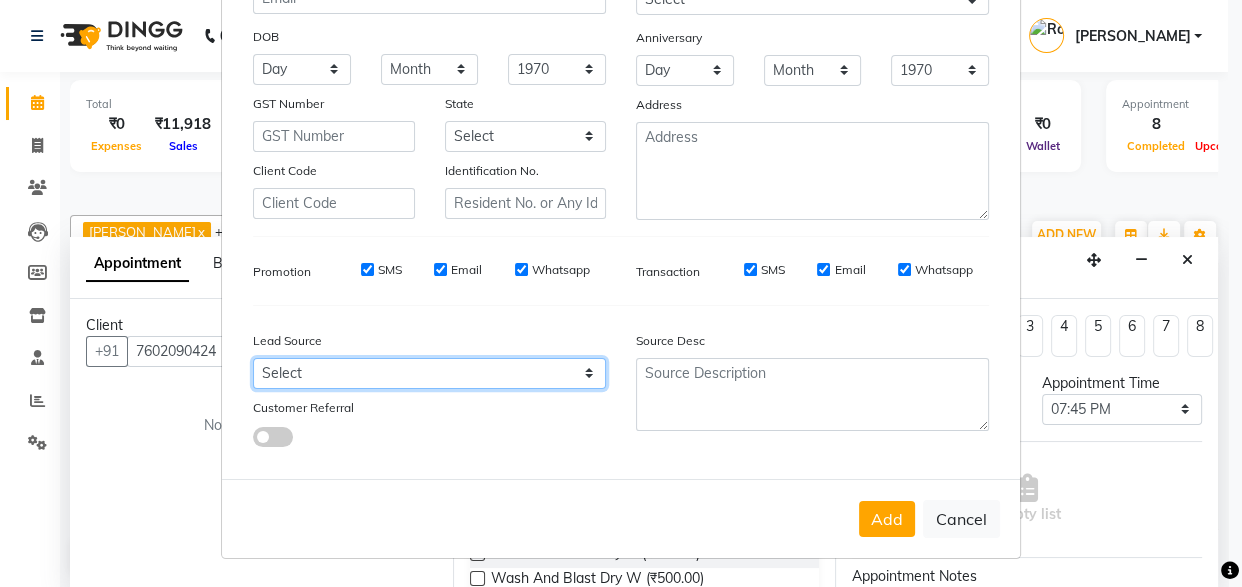 select on "36768" 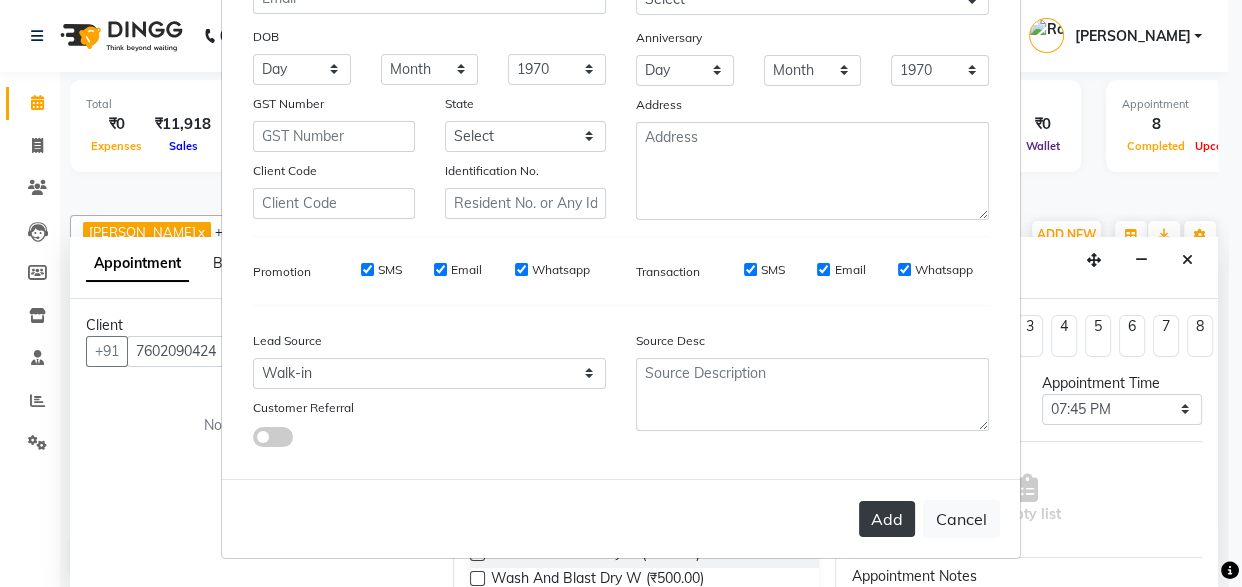 click on "Add" at bounding box center (887, 519) 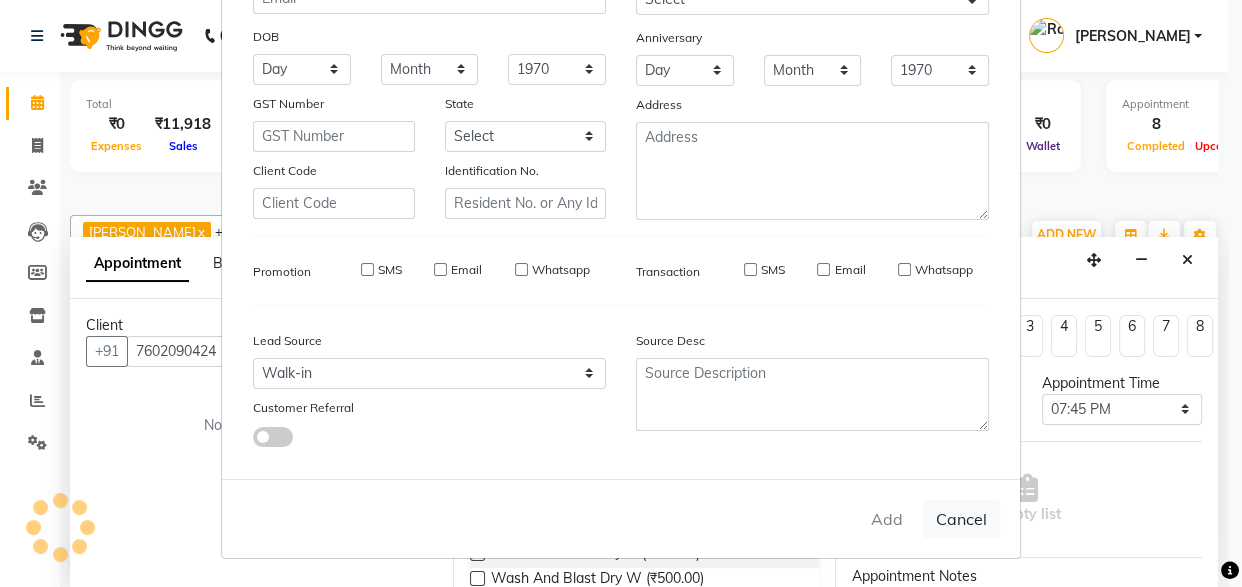 type on "76******24" 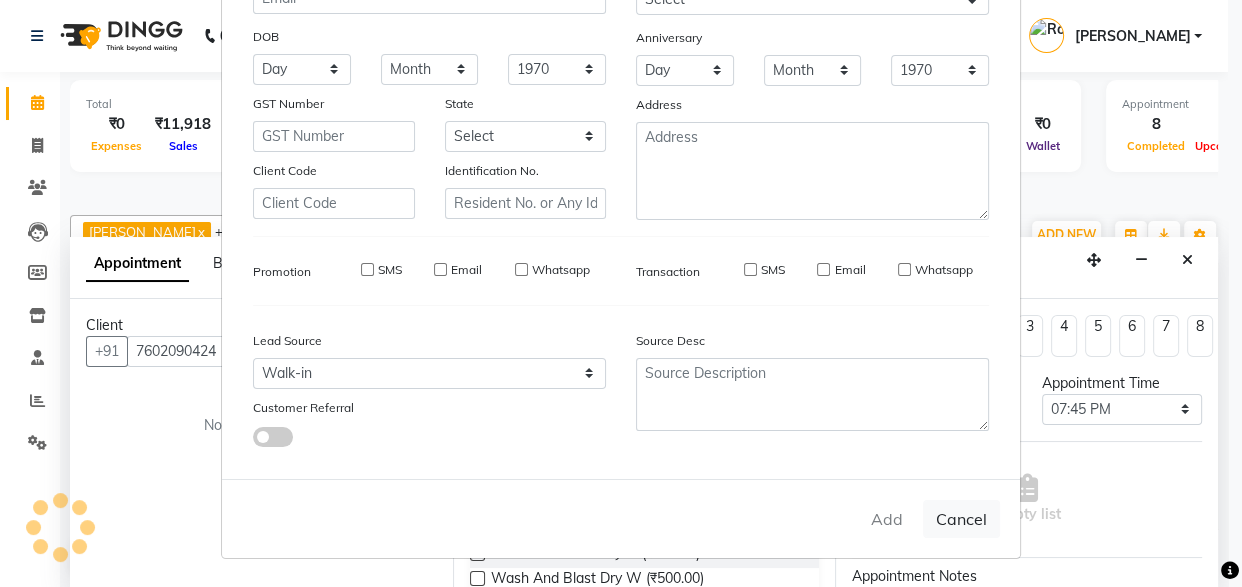 type 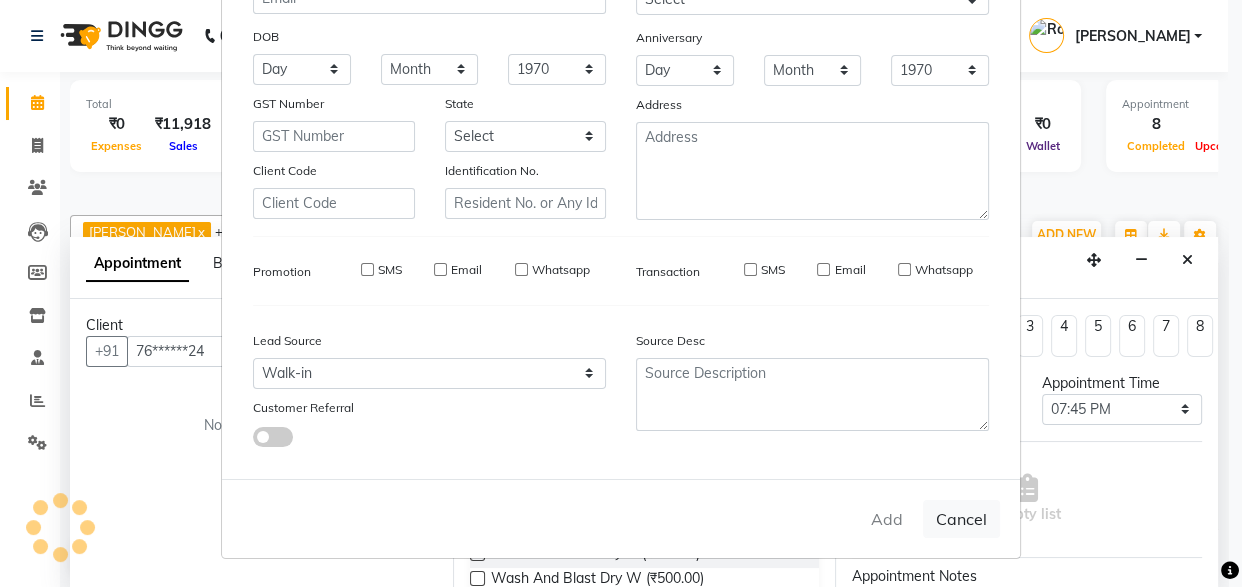 select 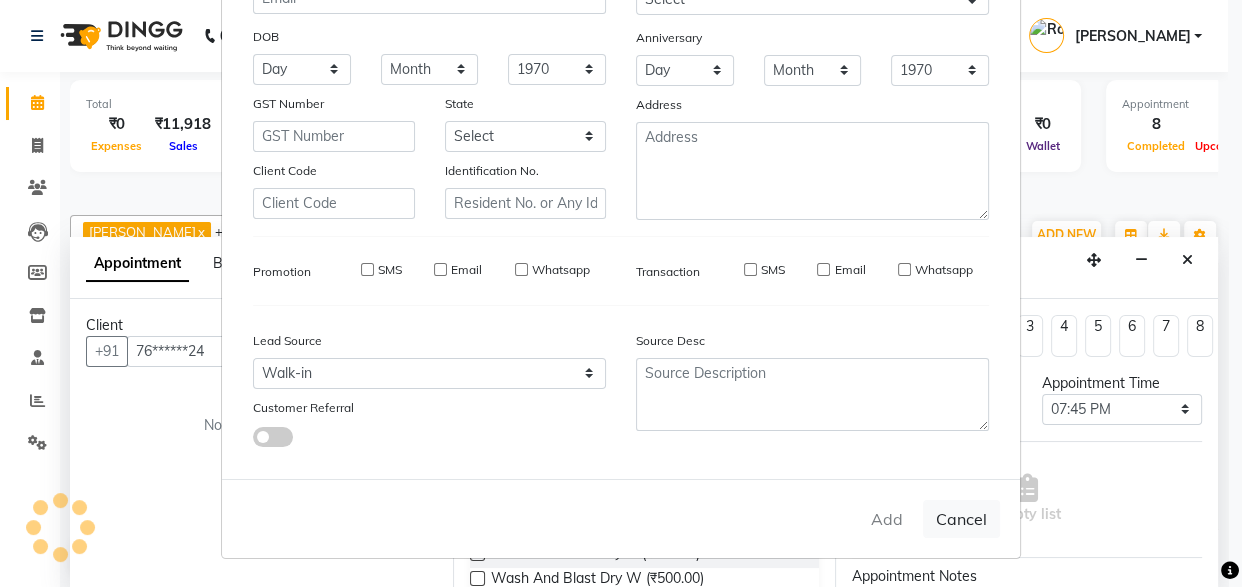 select 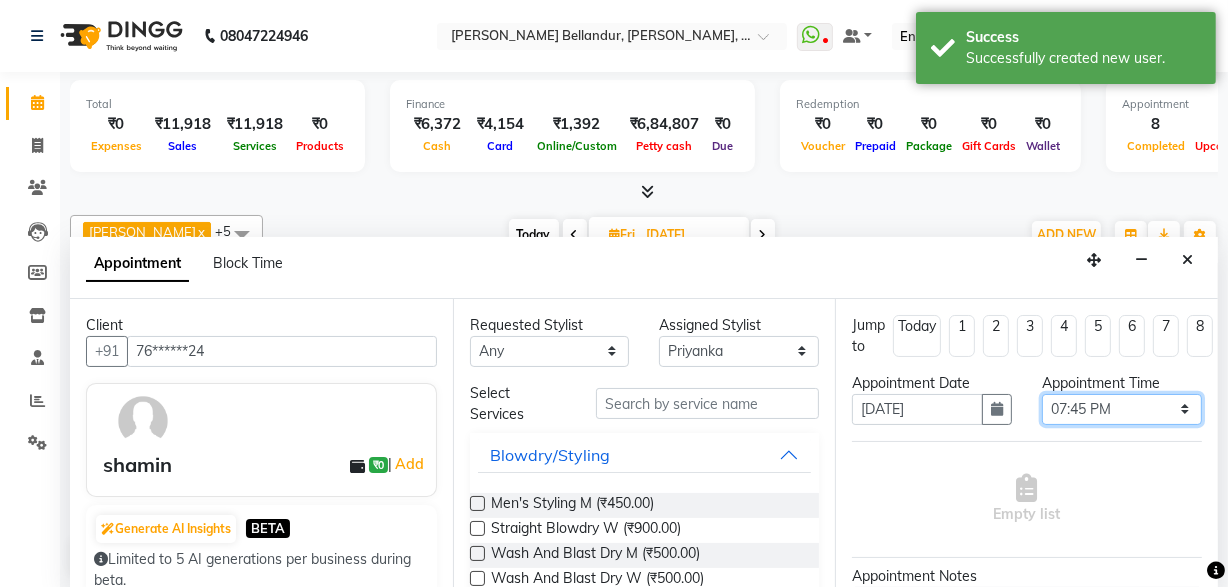 click on "Select 10:00 AM 10:15 AM 10:30 AM 10:45 AM 11:00 AM 11:15 AM 11:30 AM 11:45 AM 12:00 PM 12:15 PM 12:30 PM 12:45 PM 01:00 PM 01:15 PM 01:30 PM 01:45 PM 02:00 PM 02:15 PM 02:30 PM 02:45 PM 03:00 PM 03:15 PM 03:30 PM 03:45 PM 04:00 PM 04:15 PM 04:30 PM 04:45 PM 05:00 PM 05:15 PM 05:30 PM 05:45 PM 06:00 PM 06:15 PM 06:30 PM 06:45 PM 07:00 PM 07:15 PM 07:30 PM 07:45 PM 08:00 PM 08:15 PM 08:30 PM 08:45 PM 09:00 PM 09:15 PM 09:30 PM" at bounding box center [1122, 409] 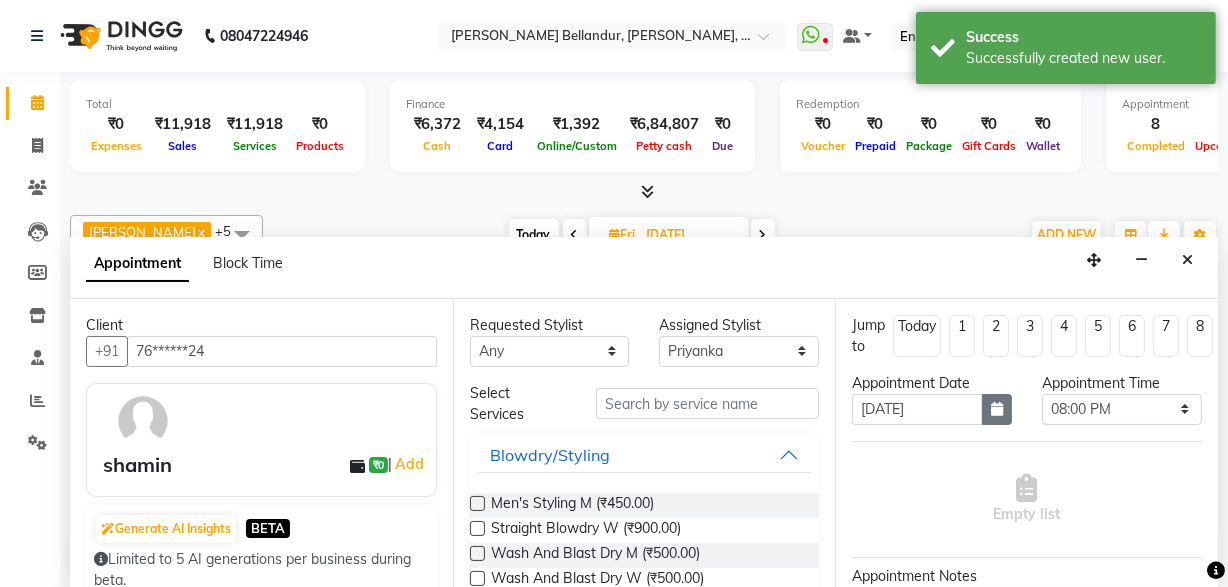 click at bounding box center (997, 409) 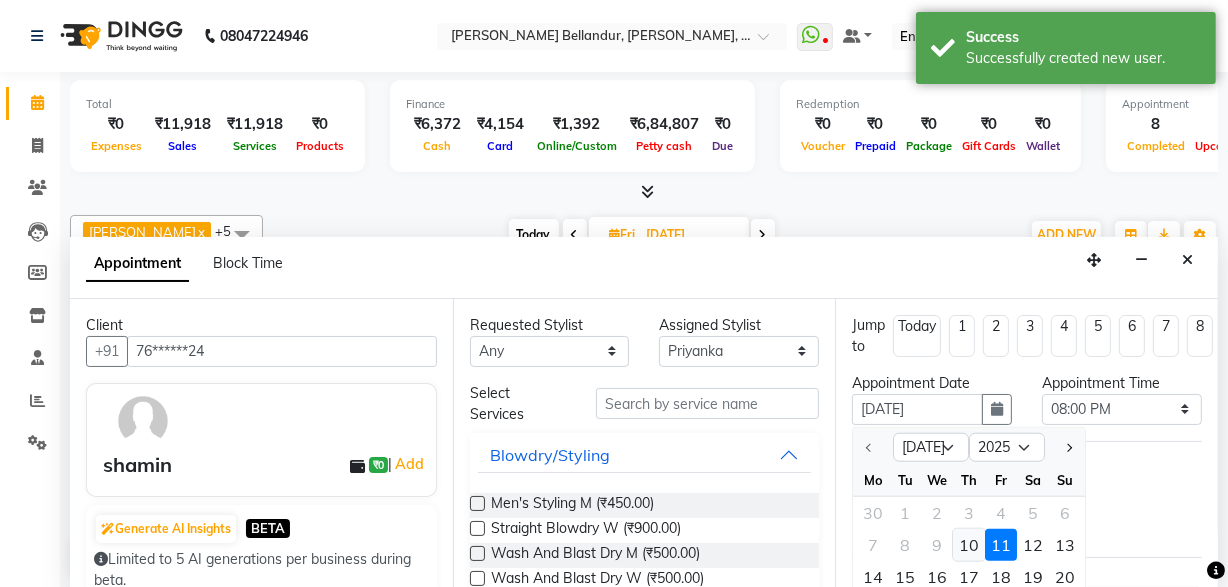 click on "10" at bounding box center (969, 544) 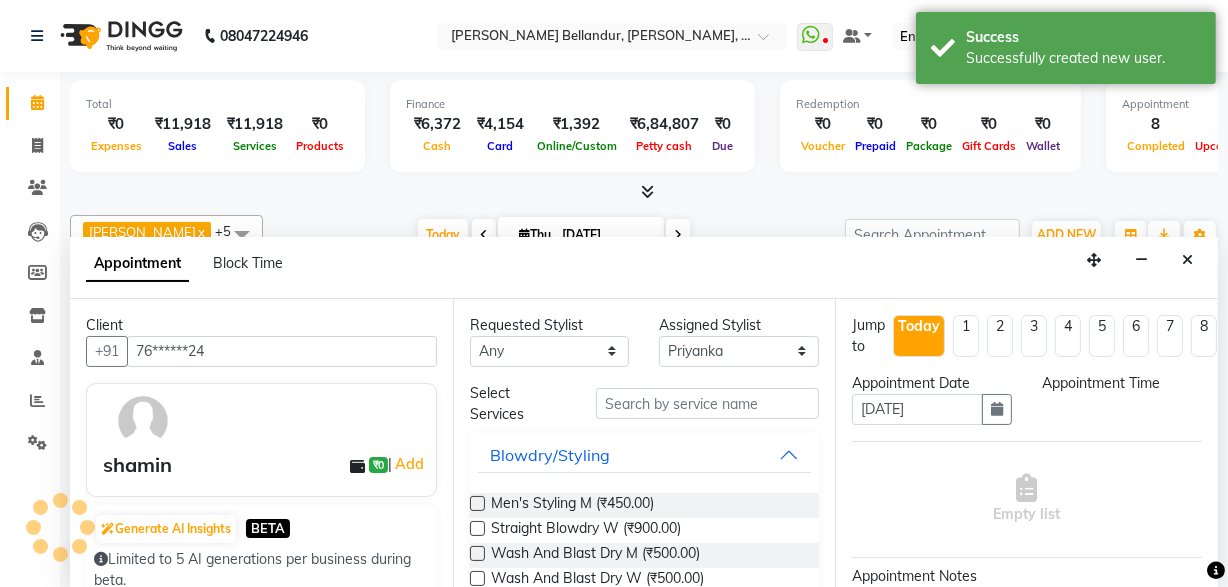 scroll, scrollTop: 0, scrollLeft: 0, axis: both 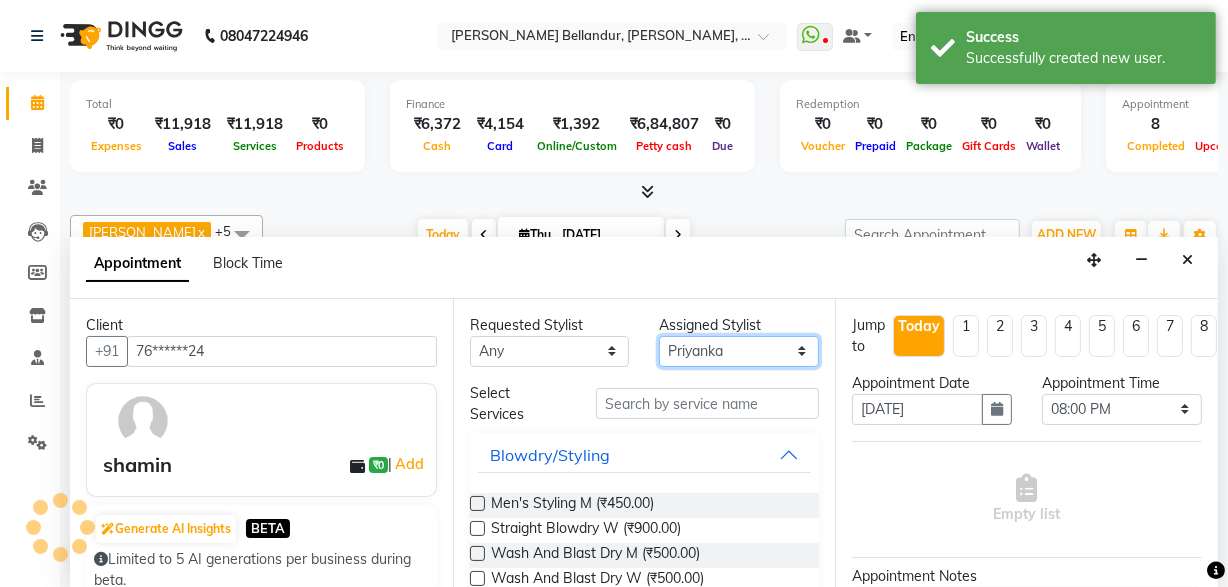click on "Select Aftab Gagan Z Logeshwari . Prasad . Priyanka Roshini Sabina Sakib Tester Umar Vinay KL" at bounding box center [739, 351] 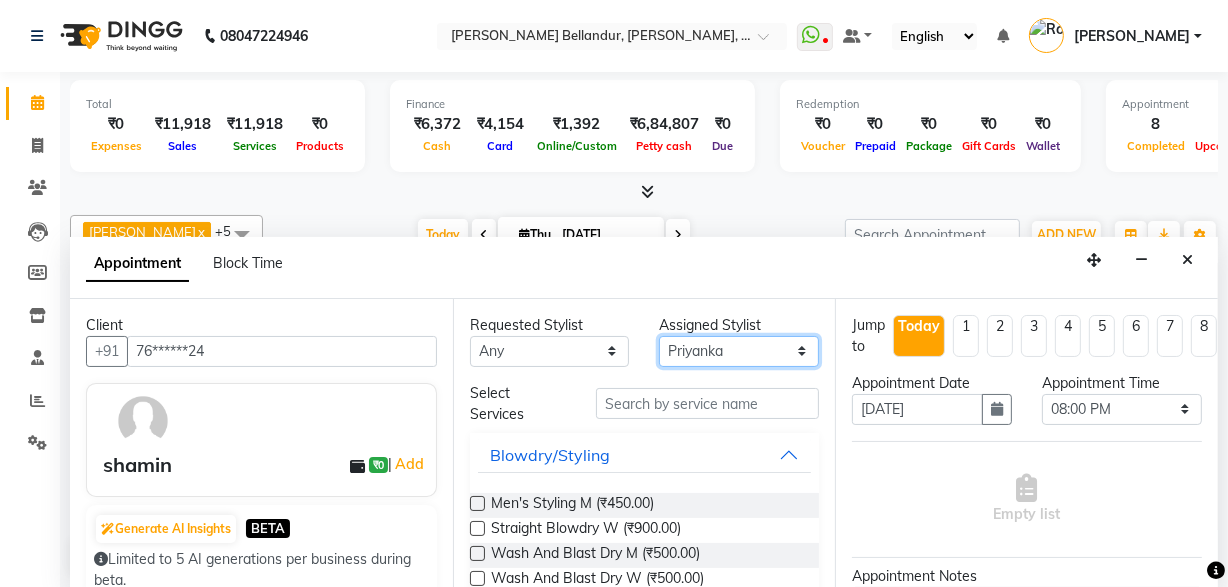 select on "76419" 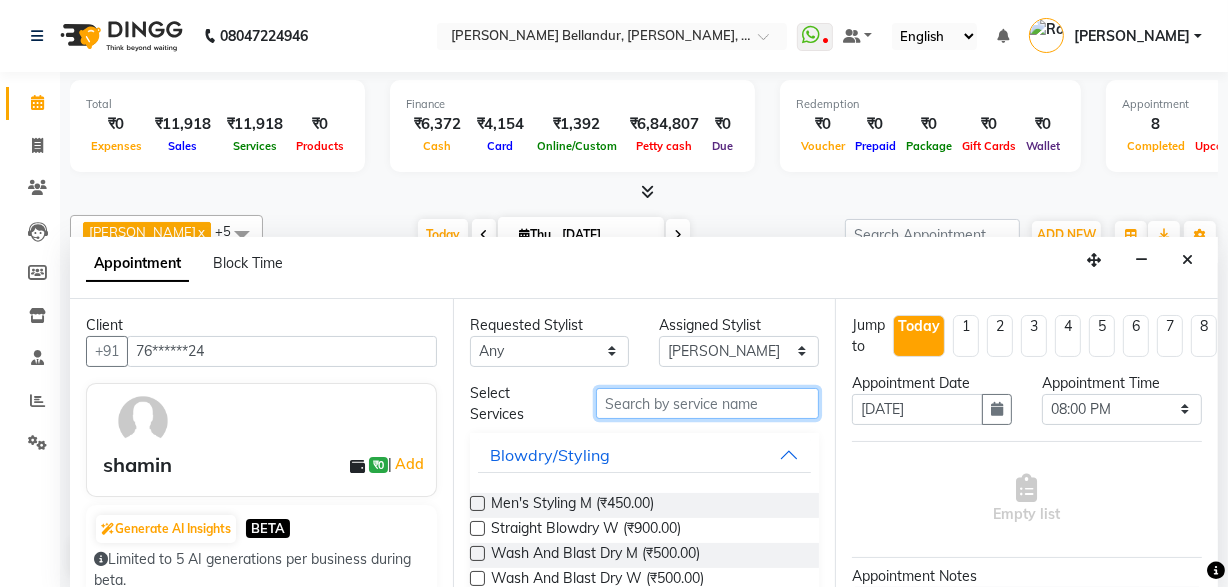 click at bounding box center [707, 403] 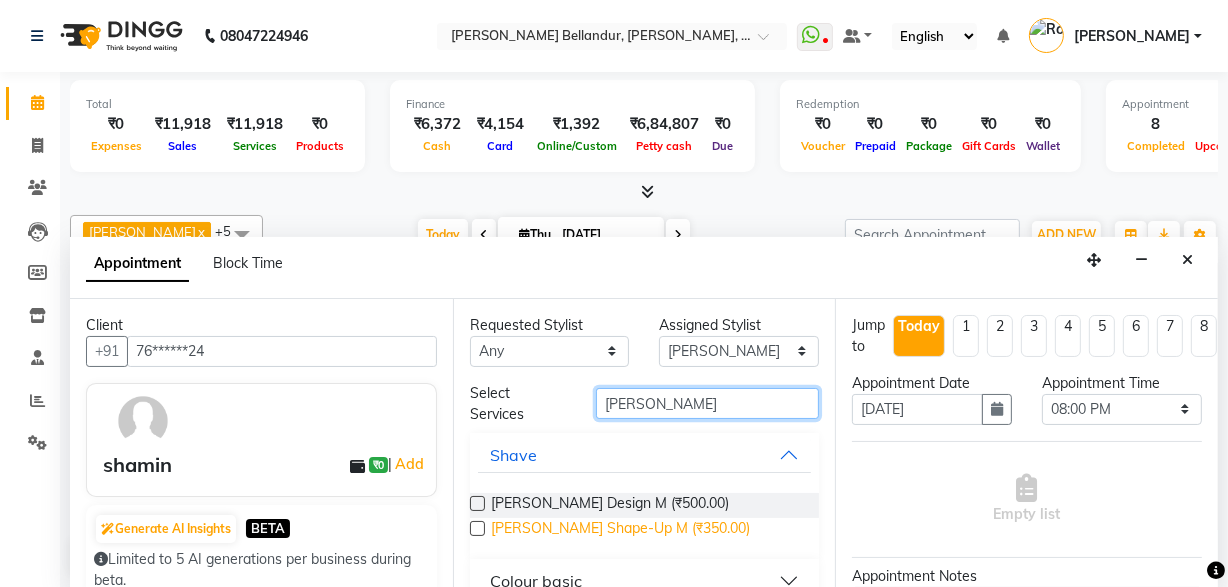 type on "beard" 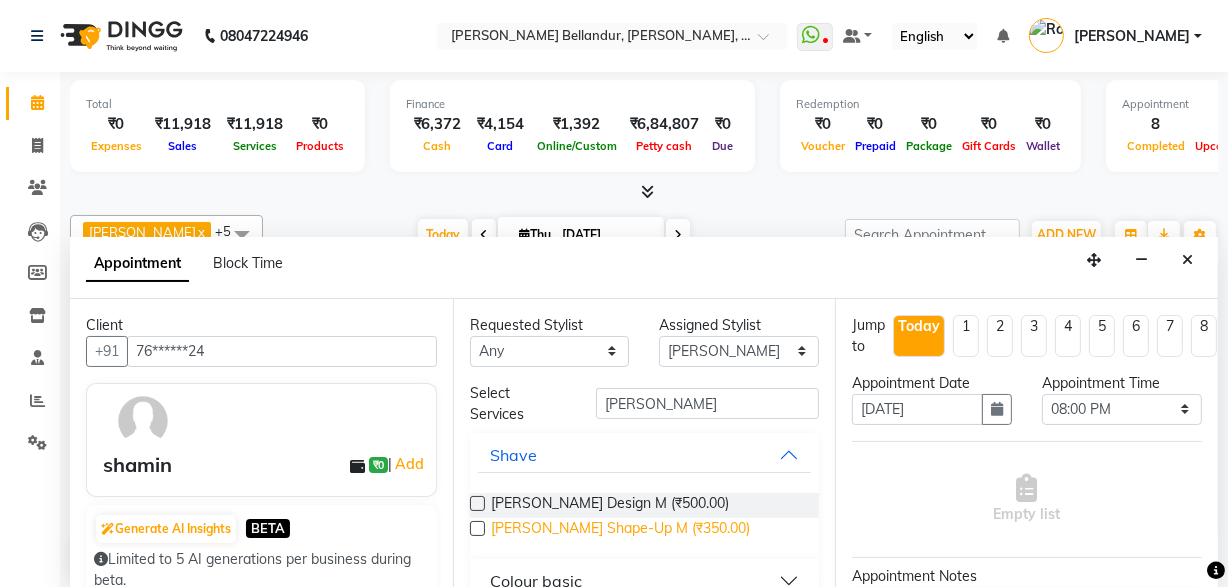 click on "Beard Shape-Up M (₹350.00)" at bounding box center (620, 530) 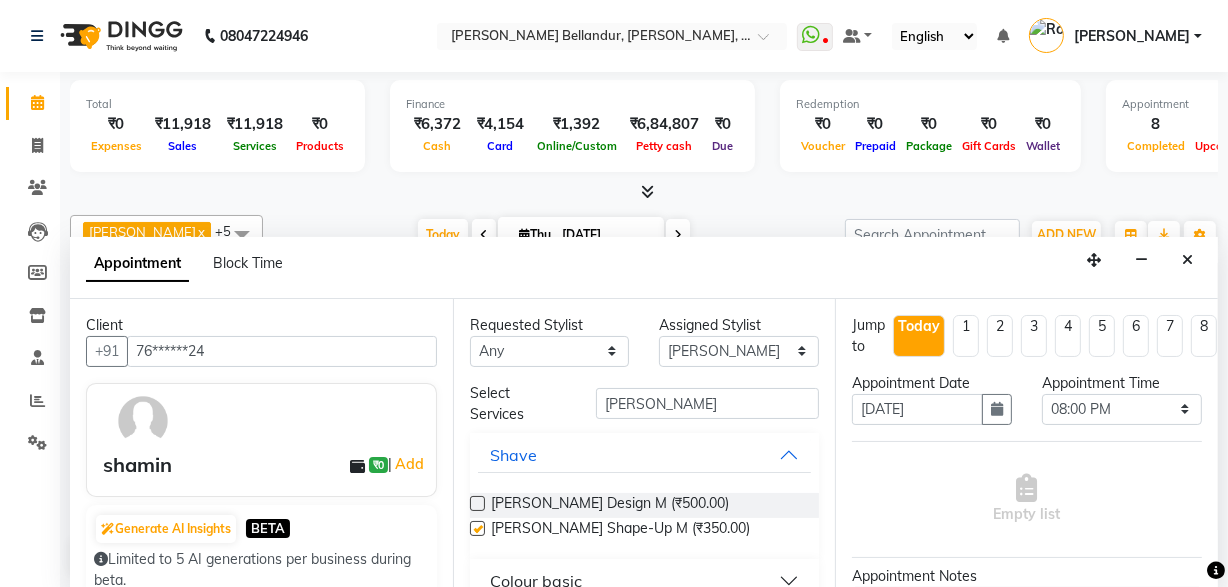 checkbox on "false" 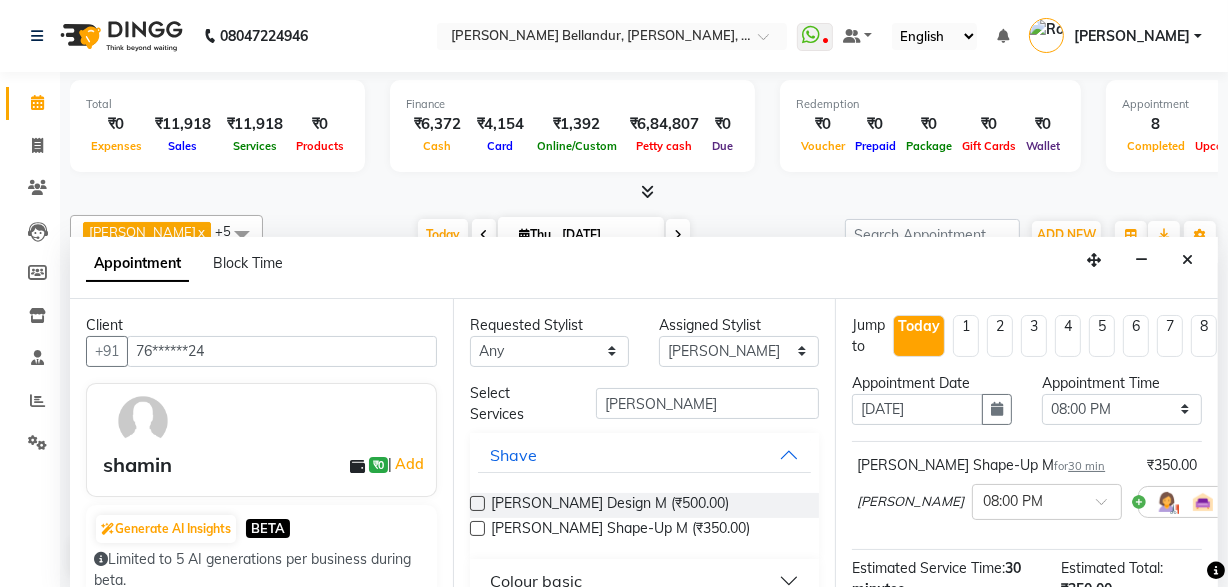 scroll, scrollTop: 286, scrollLeft: 0, axis: vertical 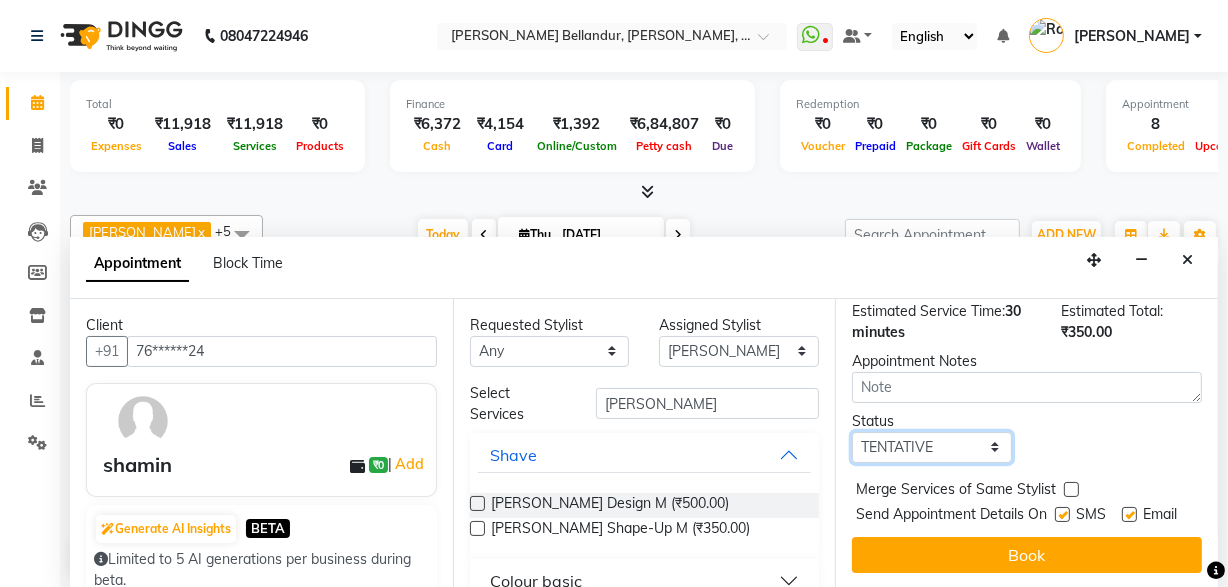 click on "Select TENTATIVE CONFIRM CHECK-IN UPCOMING" at bounding box center [932, 447] 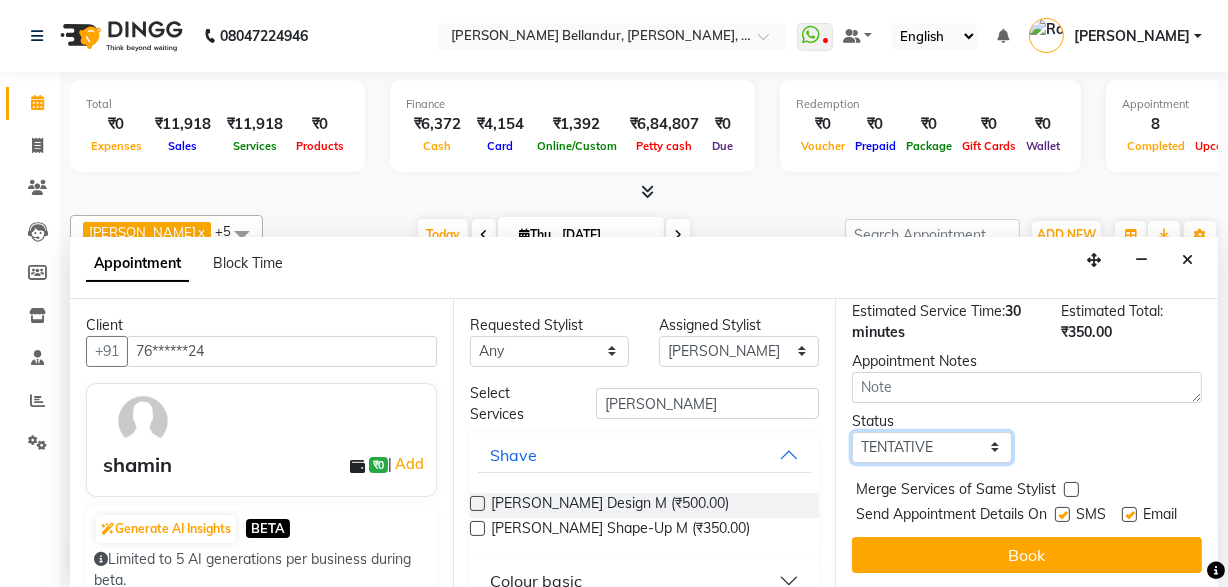 select on "check-in" 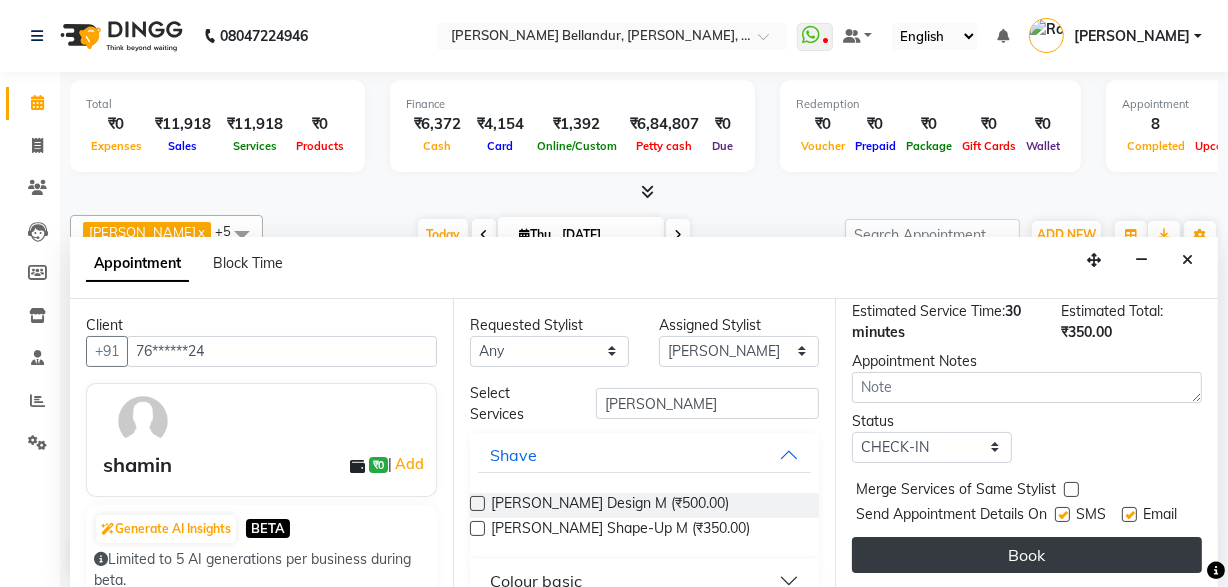click on "Book" at bounding box center [1027, 555] 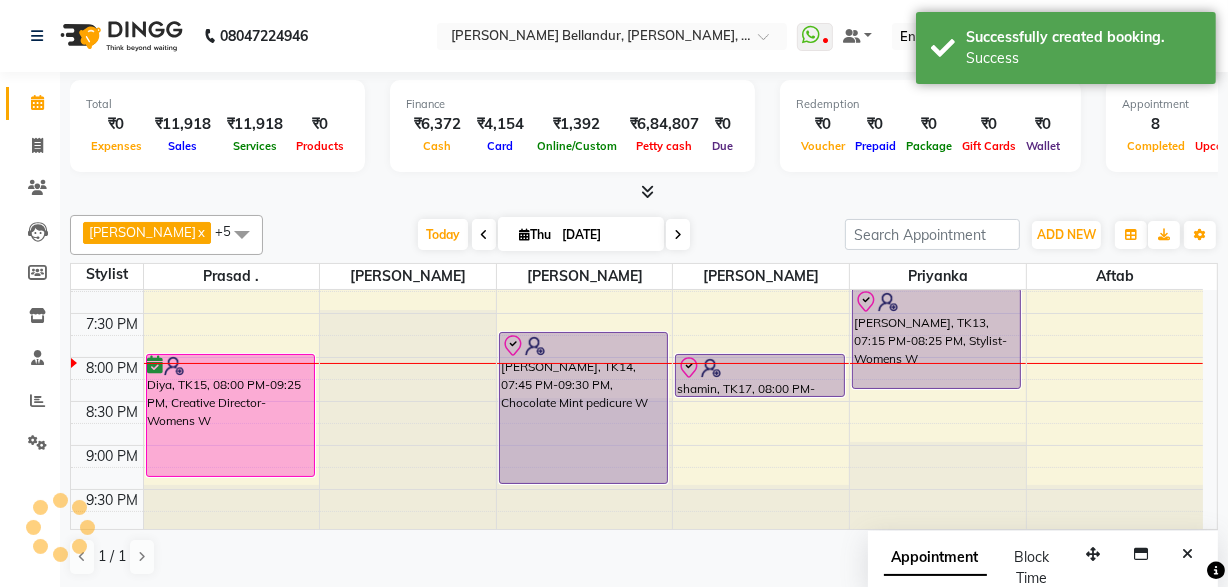 scroll, scrollTop: 0, scrollLeft: 0, axis: both 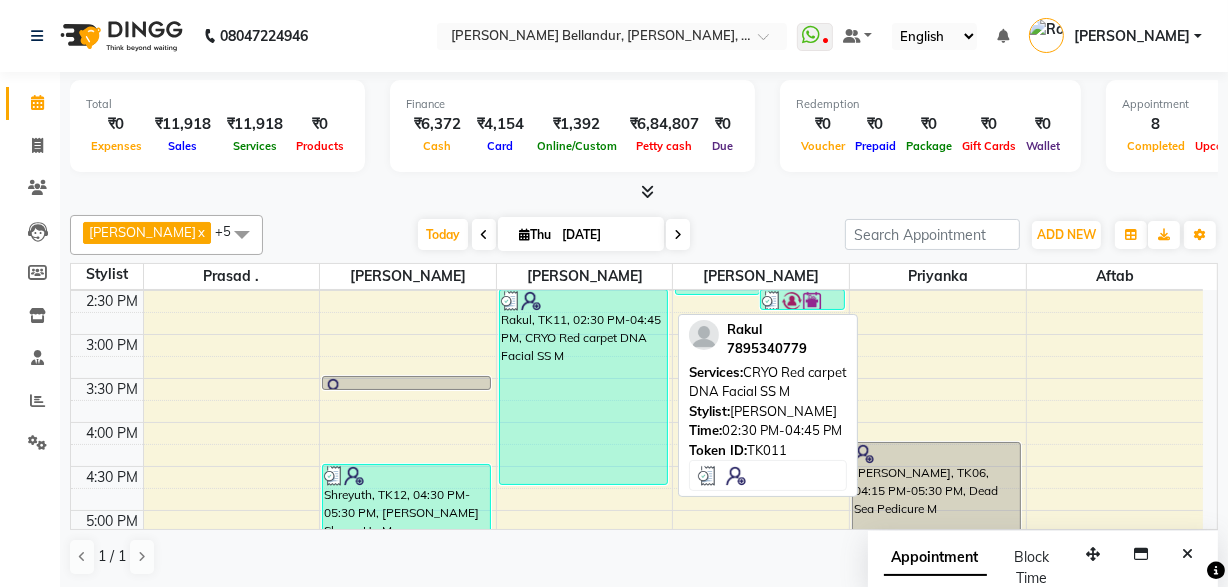 click on "Rakul, TK11, 02:30 PM-04:45 PM, CRYO Red carpet DNA Facial SS M" at bounding box center (583, 387) 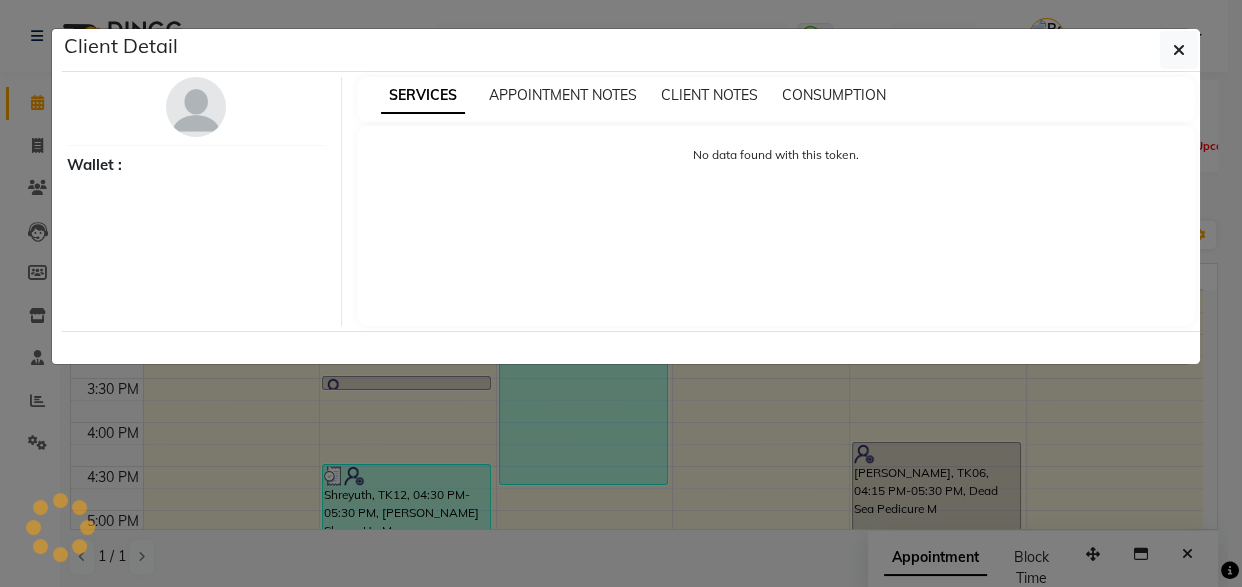 select on "3" 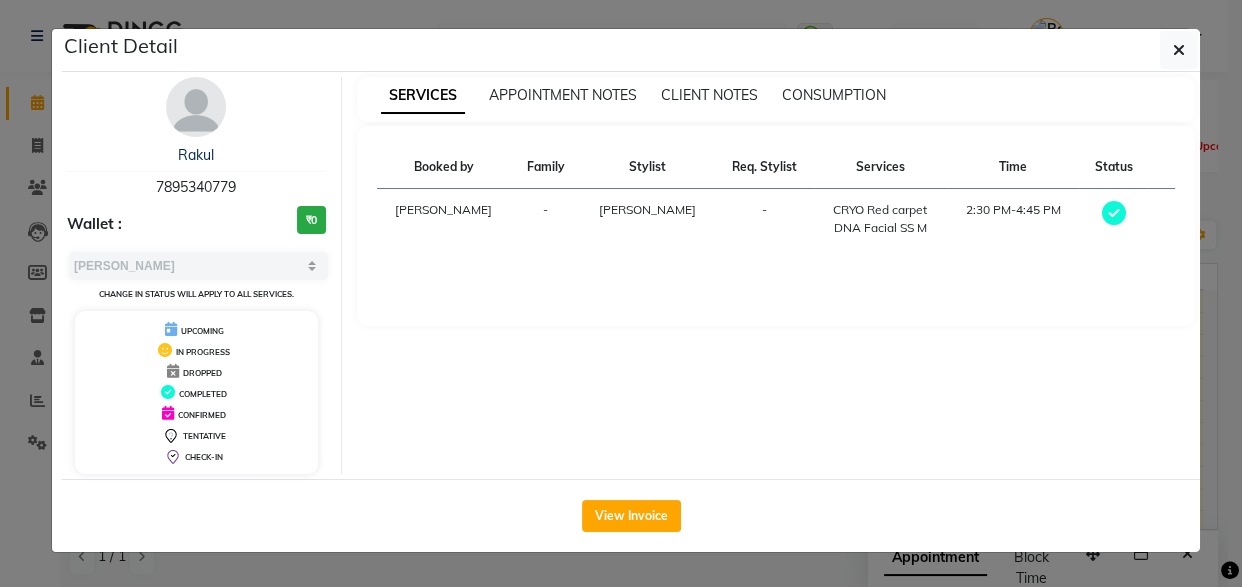 drag, startPoint x: 140, startPoint y: 186, endPoint x: 299, endPoint y: 183, distance: 159.0283 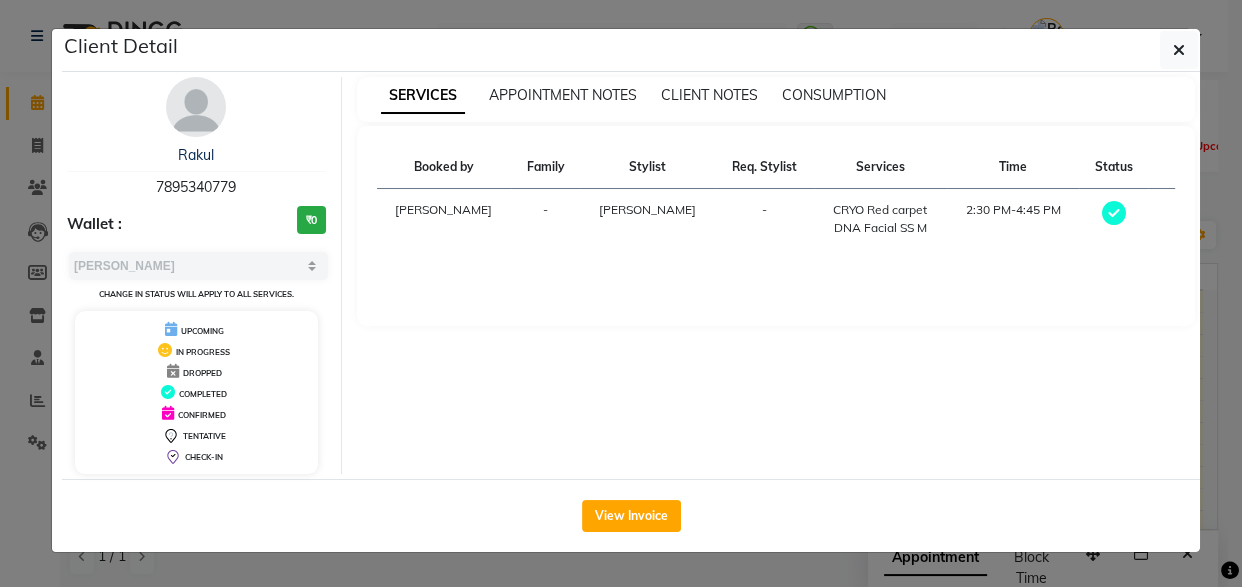 click on "SERVICES APPOINTMENT NOTES CLIENT NOTES CONSUMPTION Booked by Family Stylist Req. Stylist Services Time Status  Roshini  - Sabina -  CRYO Red carpet DNA Facial SS M   2:30 PM-4:45 PM" at bounding box center (776, 275) 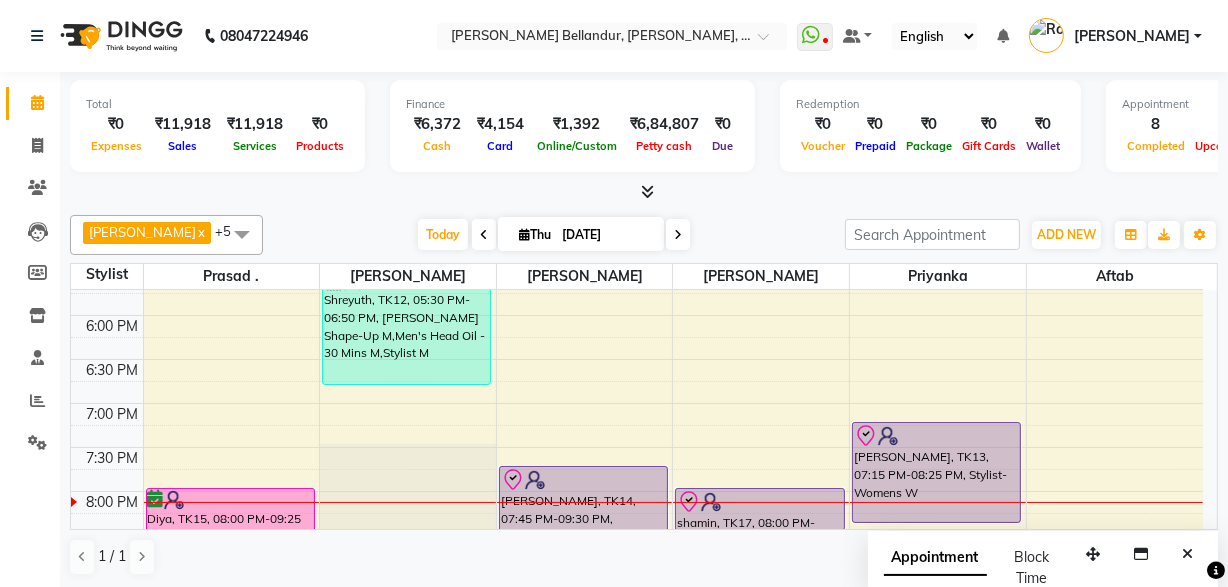 scroll, scrollTop: 783, scrollLeft: 0, axis: vertical 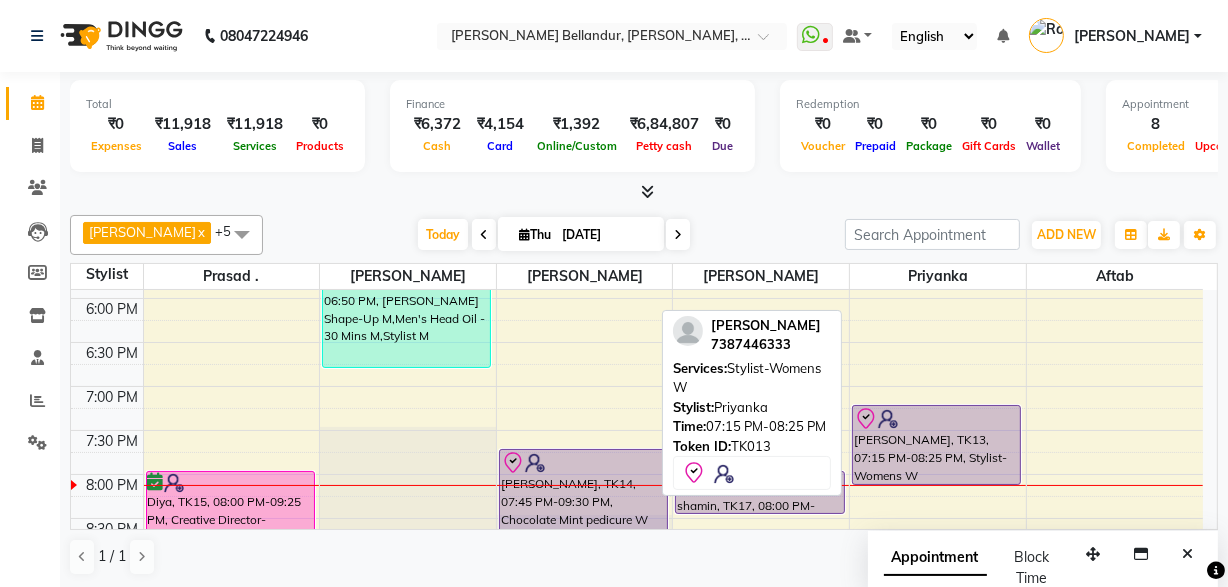 drag, startPoint x: 878, startPoint y: 502, endPoint x: 877, endPoint y: 484, distance: 18.027756 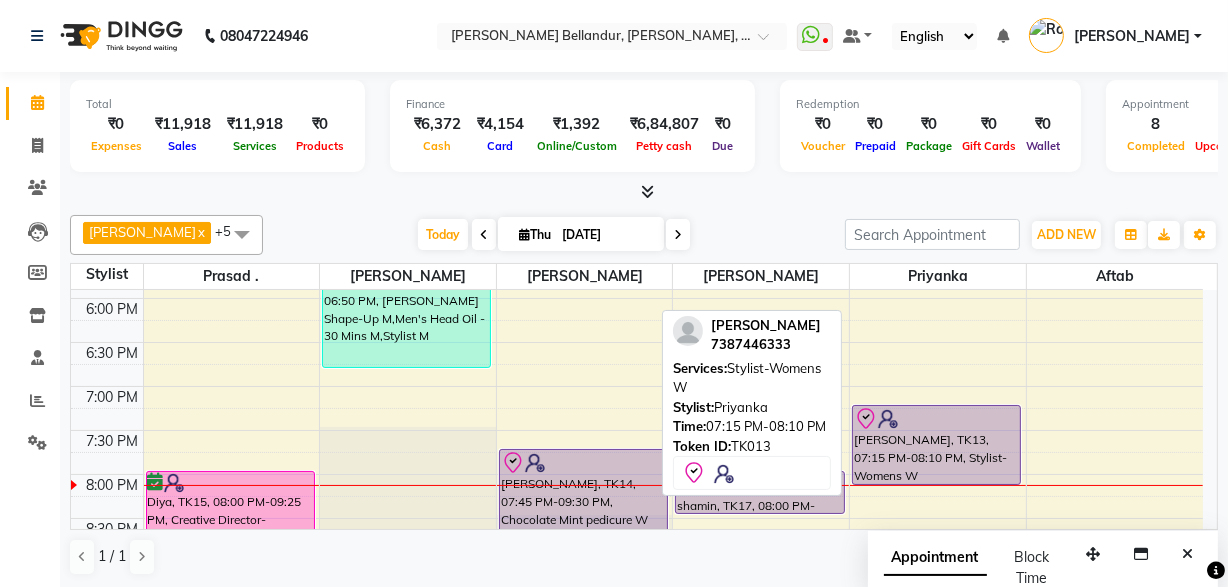 click on "[PERSON_NAME], TK13, 07:15 PM-08:10 PM, Stylist-Womens W" at bounding box center (936, 445) 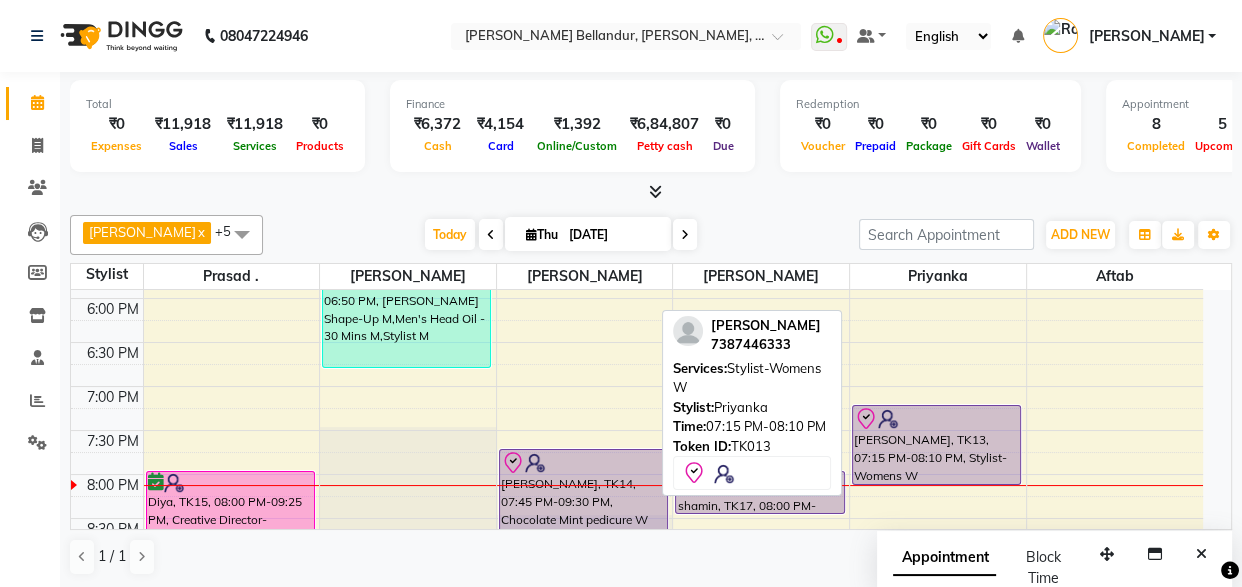 select on "8" 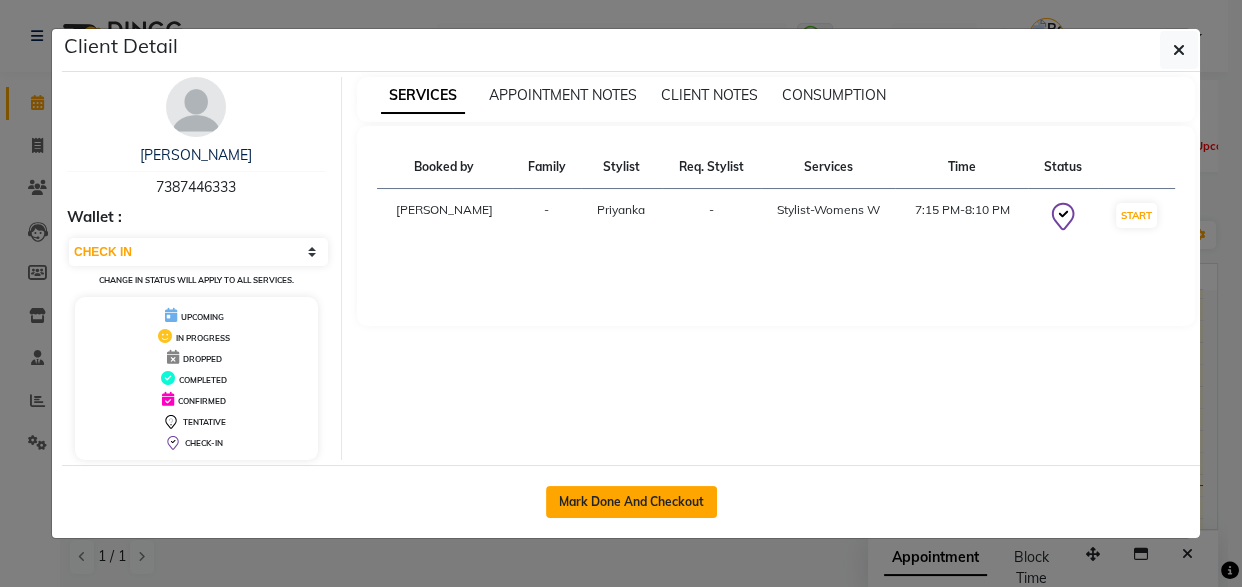click on "Mark Done And Checkout" 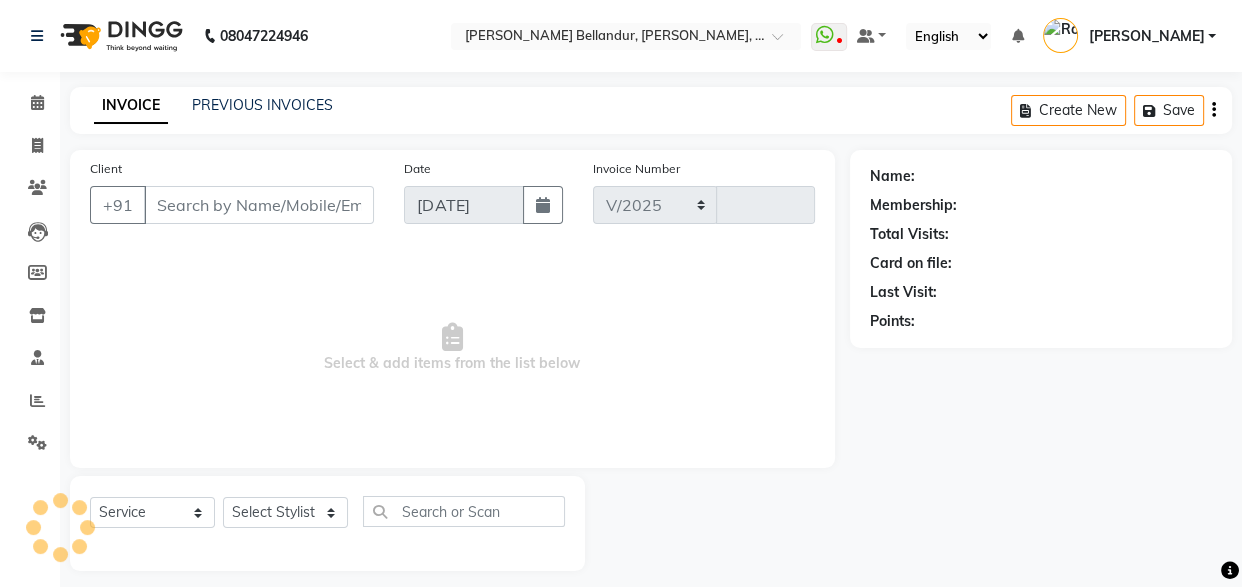 select on "5743" 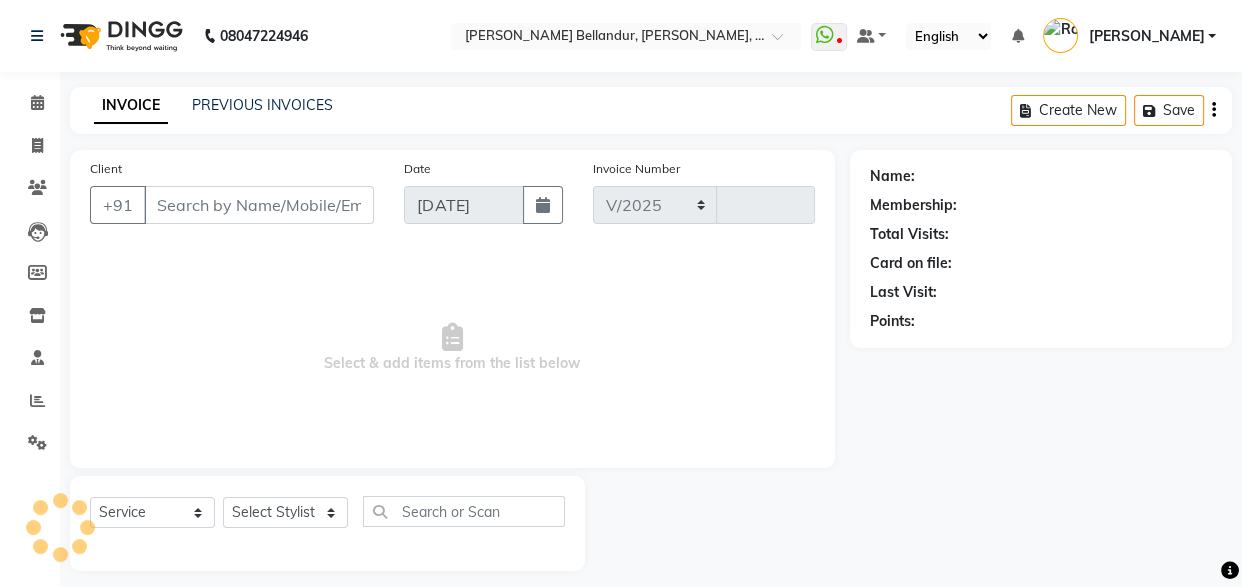 type on "1563" 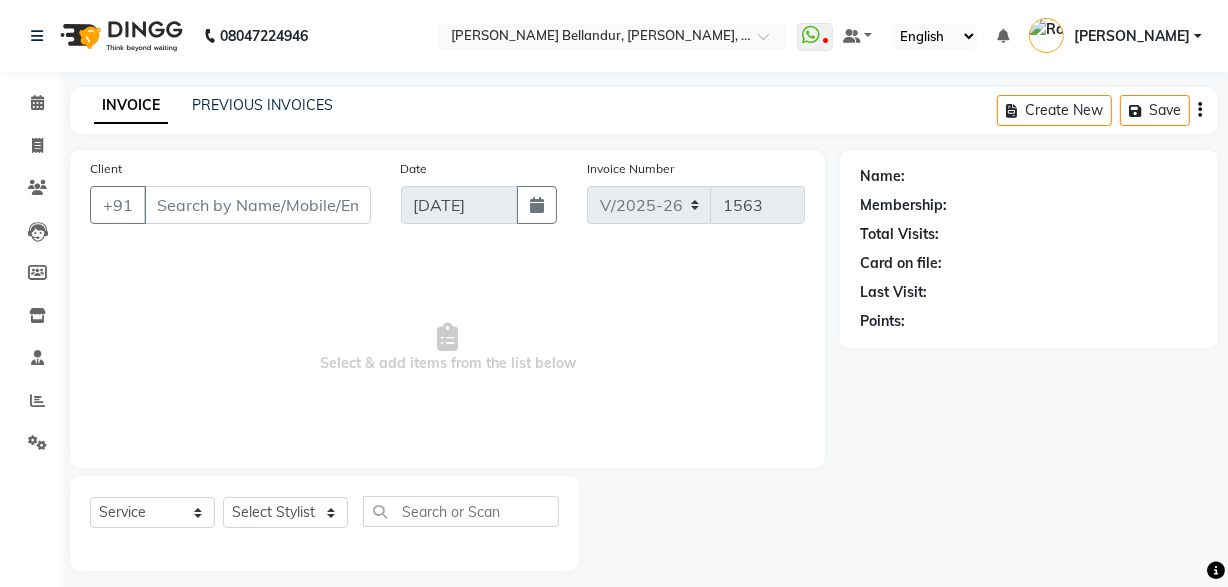 type on "73******33" 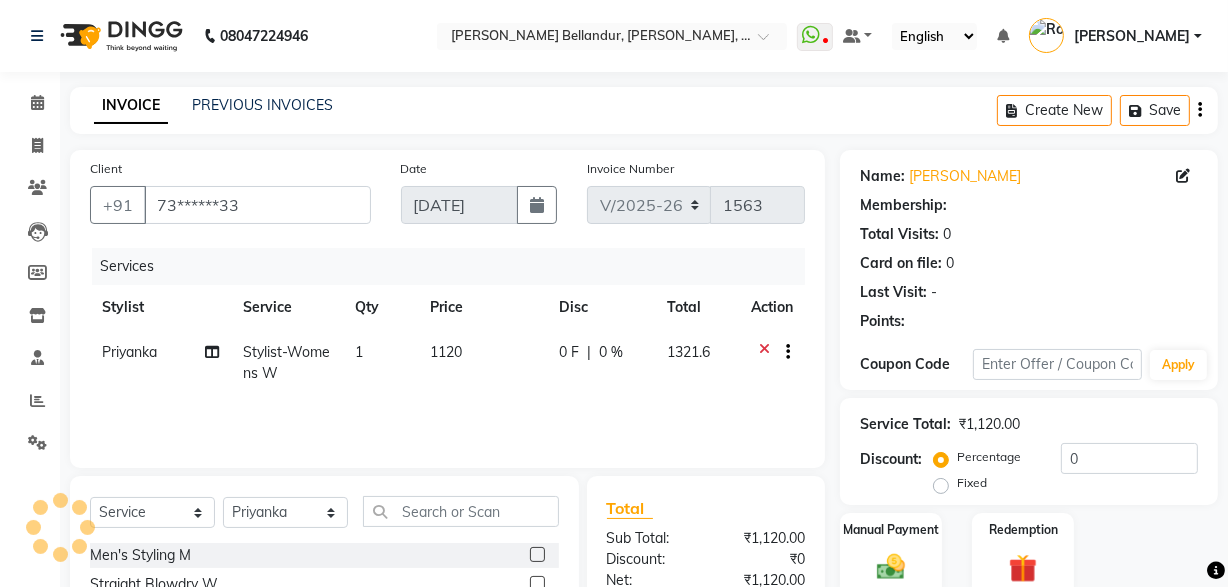 select on "1: Object" 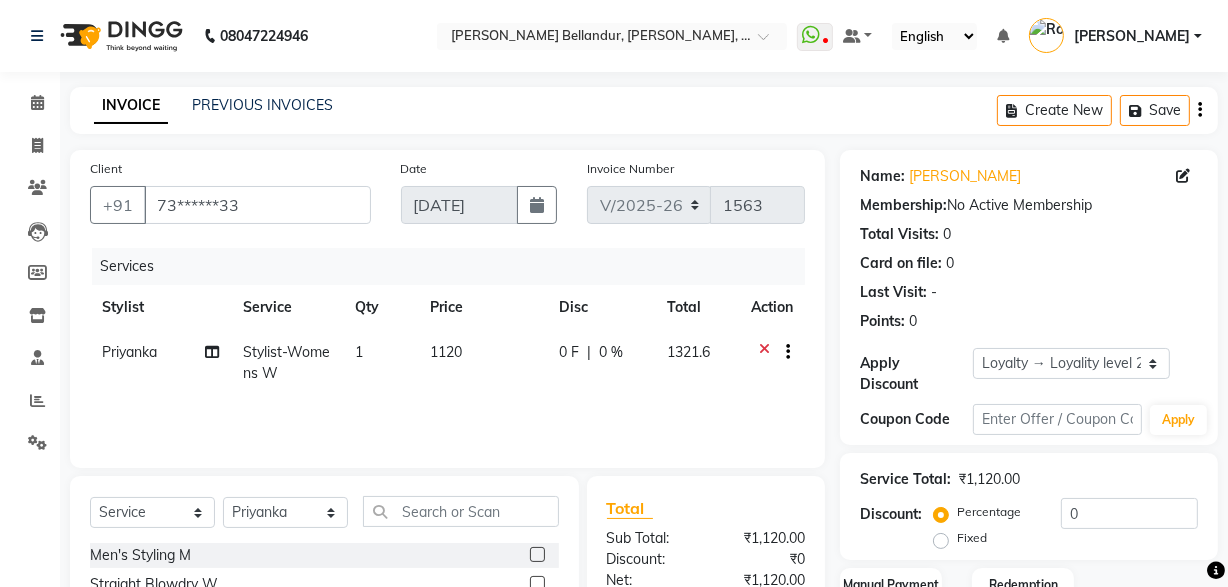scroll, scrollTop: 214, scrollLeft: 0, axis: vertical 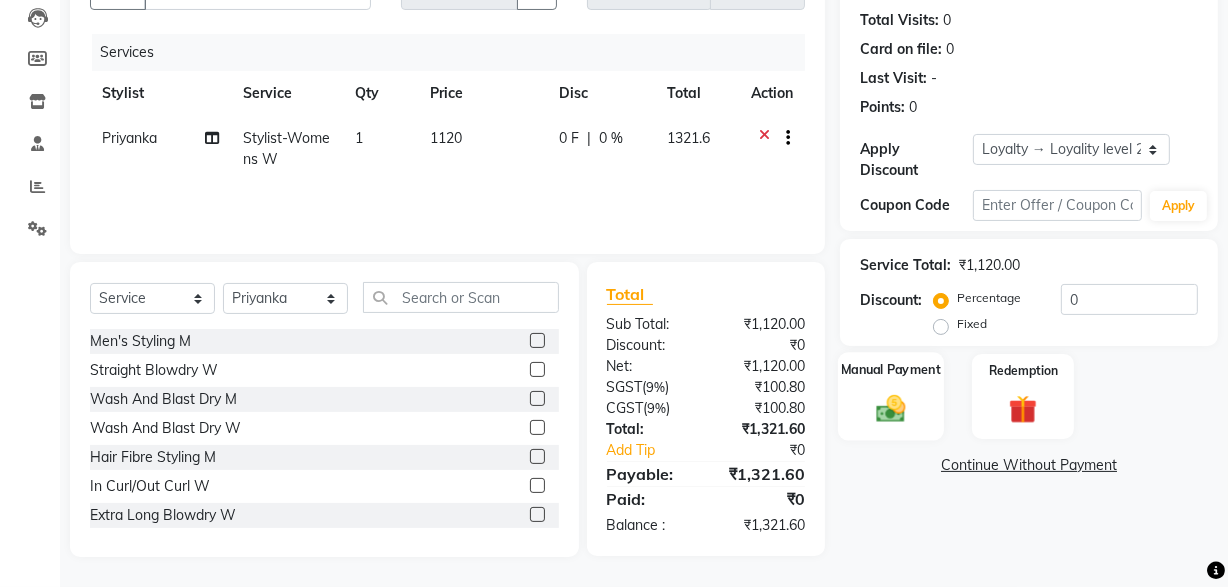 click 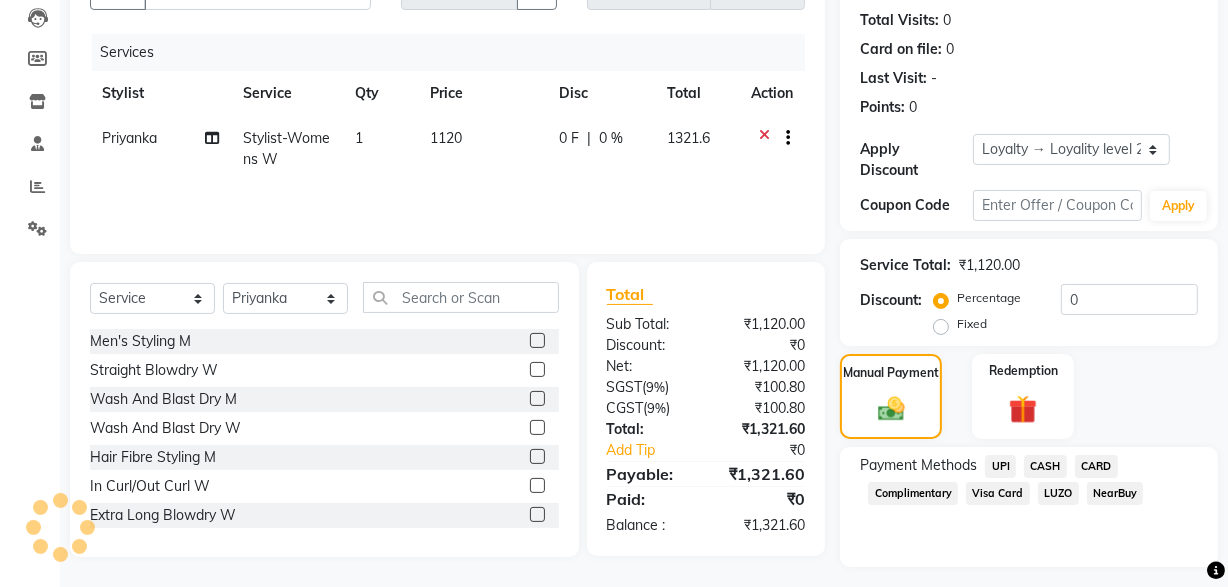 click on "CARD" 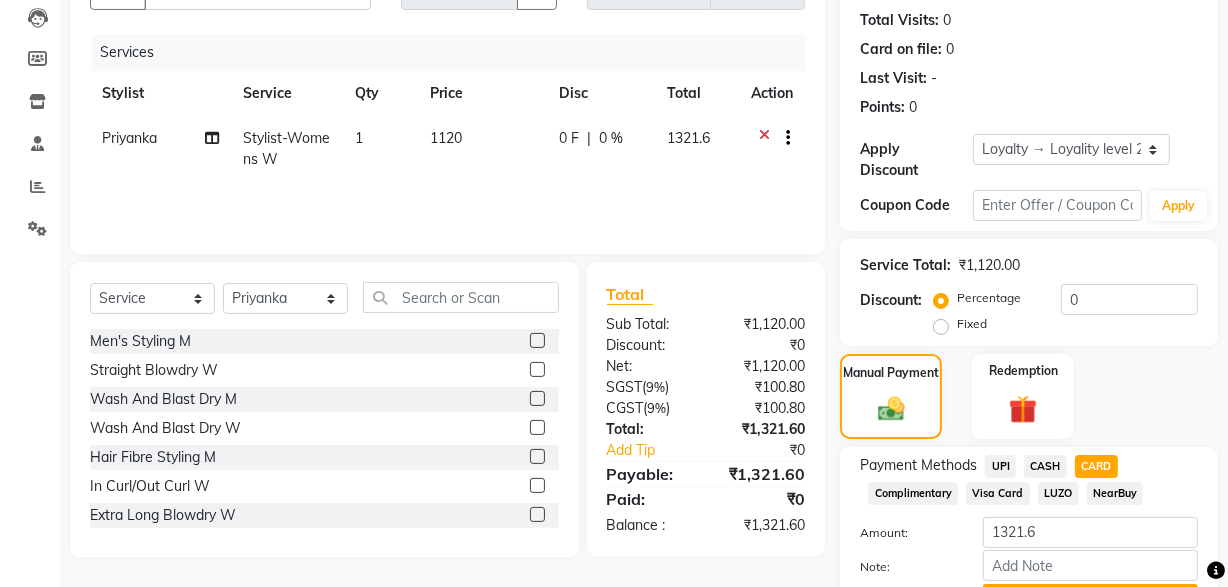 scroll, scrollTop: 320, scrollLeft: 0, axis: vertical 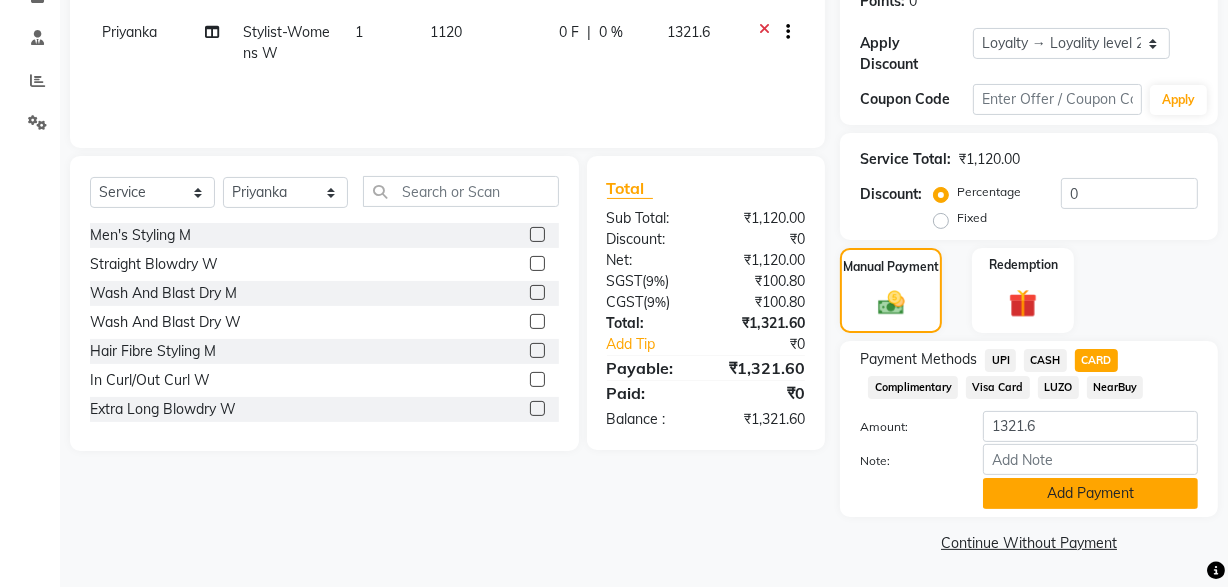 click on "Add Payment" 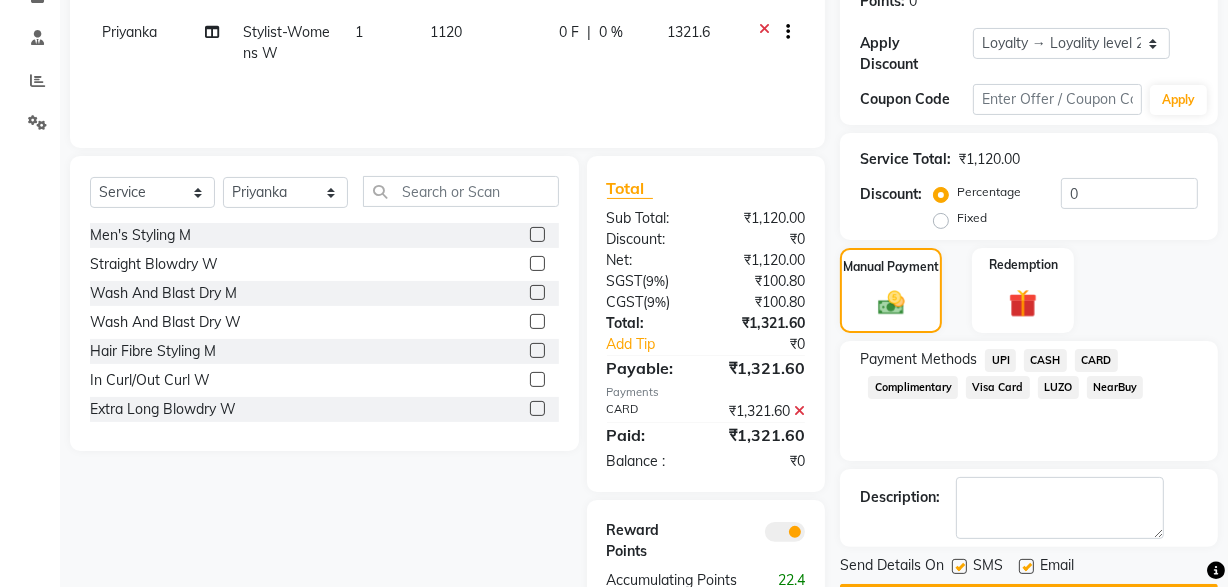 scroll, scrollTop: 416, scrollLeft: 0, axis: vertical 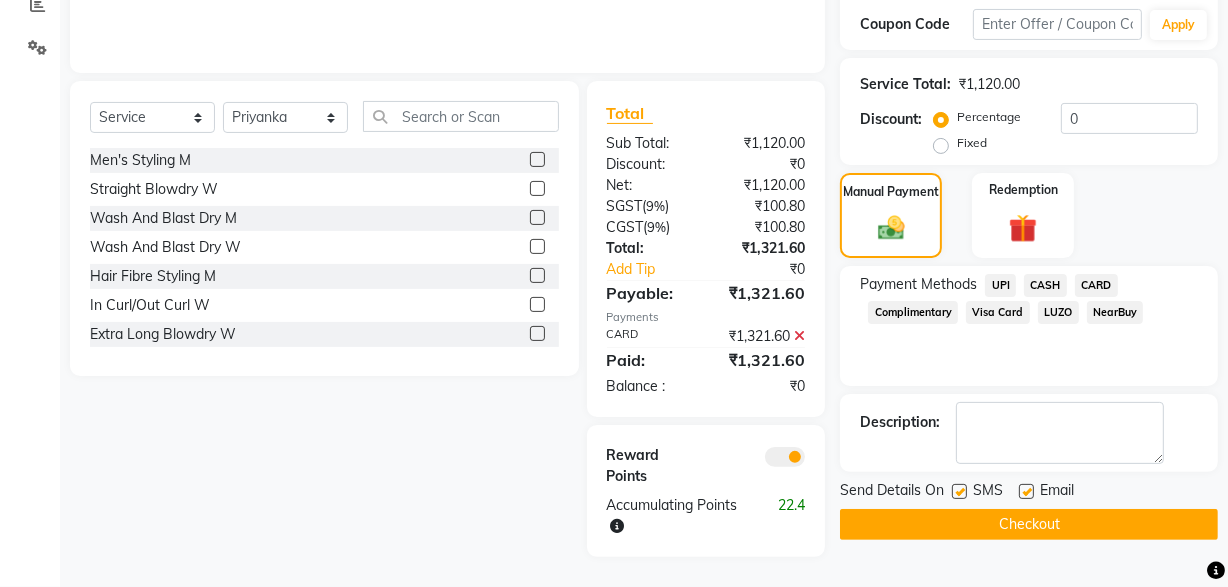 click on "Checkout" 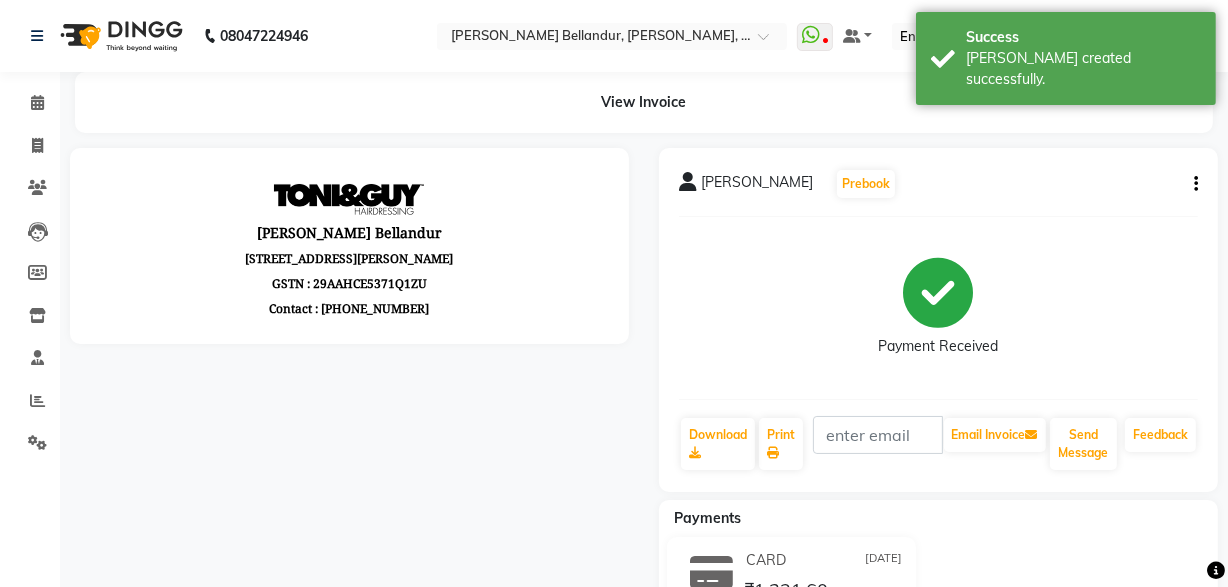 scroll, scrollTop: 0, scrollLeft: 0, axis: both 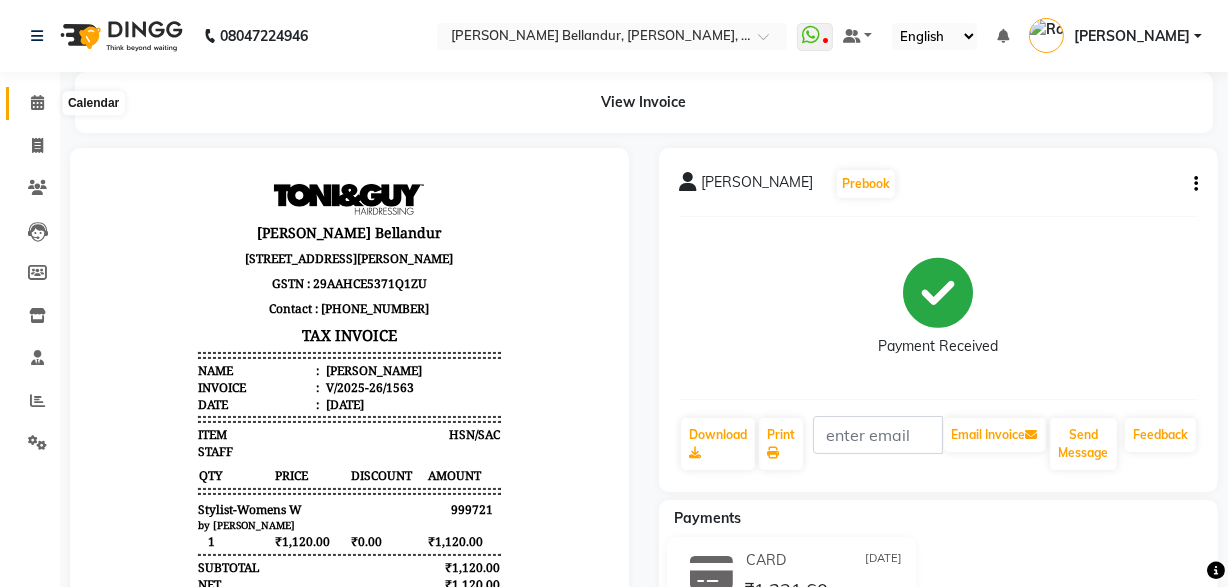 click 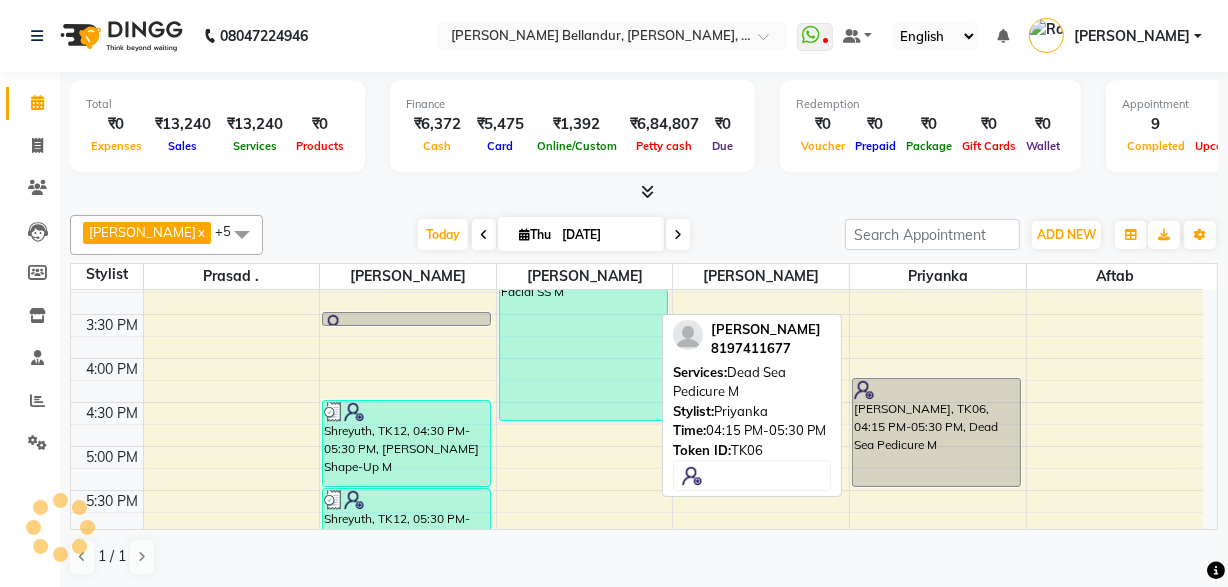 scroll, scrollTop: 900, scrollLeft: 0, axis: vertical 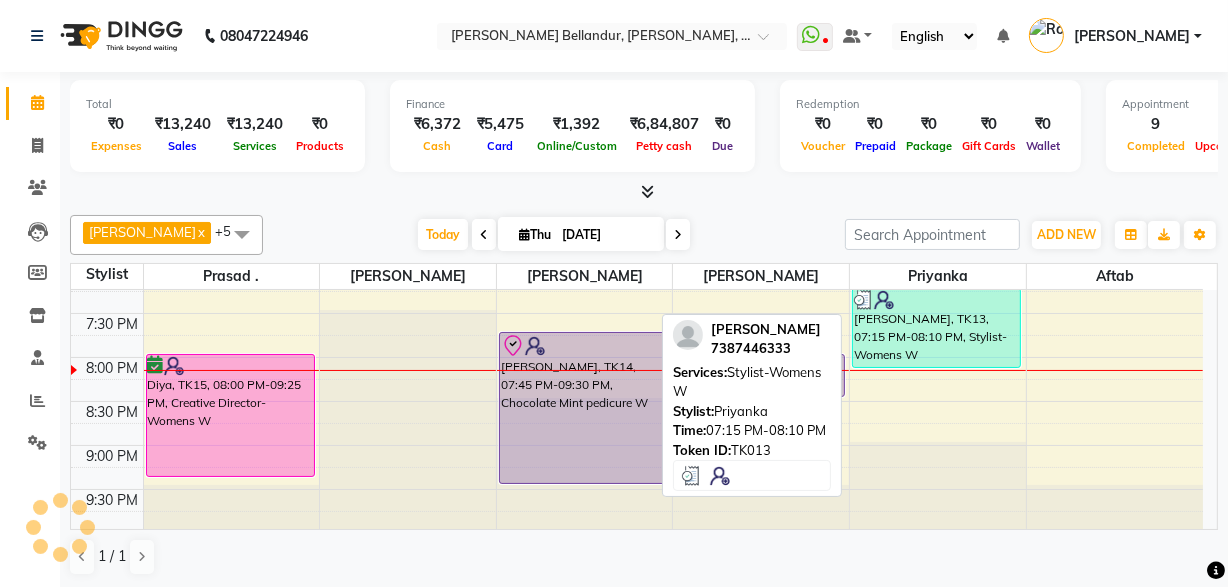 click on "[PERSON_NAME], TK13, 07:15 PM-08:10 PM, Stylist-Womens W" at bounding box center [936, 328] 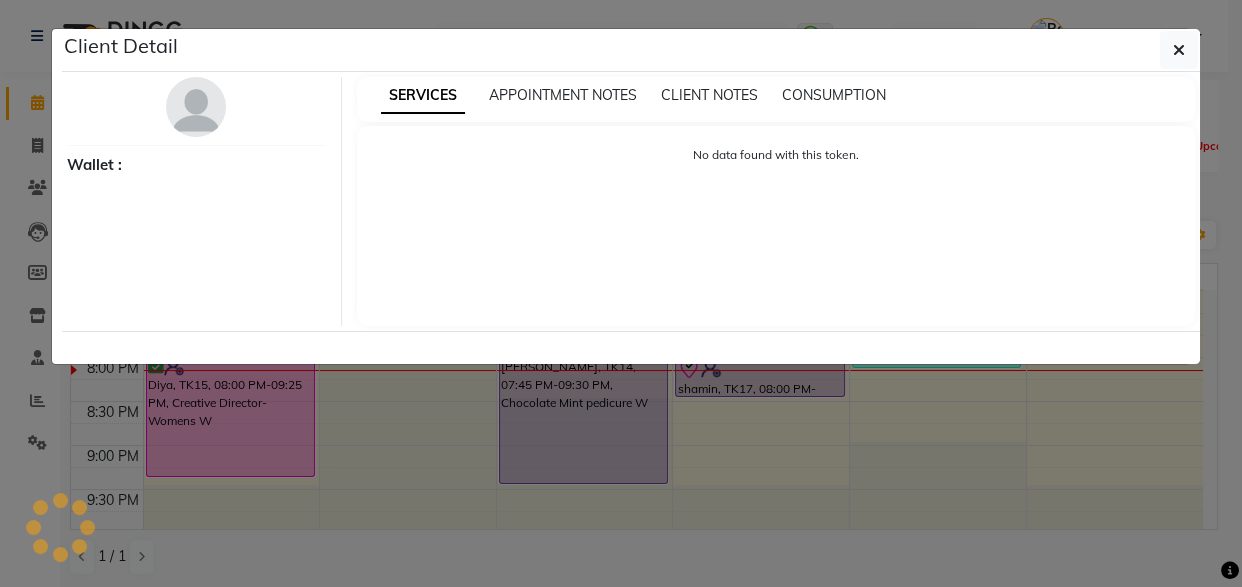 select on "3" 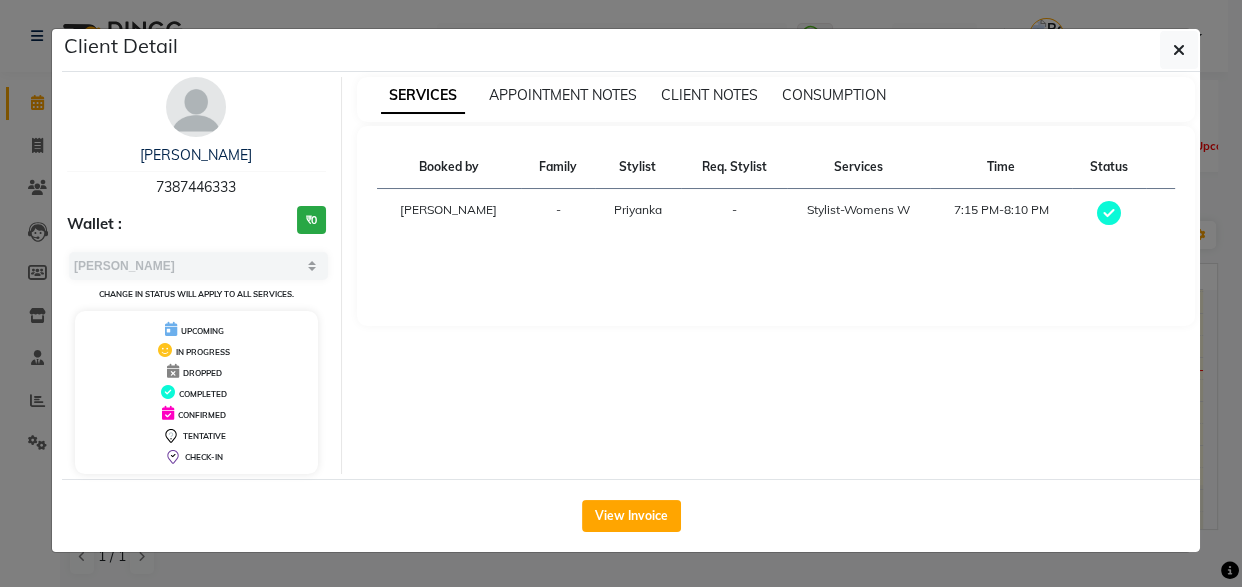 click on "Client Detail  Soumya    7387446333 Wallet : ₹0 Select MARK DONE UPCOMING Change in status will apply to all services. UPCOMING IN PROGRESS DROPPED COMPLETED CONFIRMED TENTATIVE CHECK-IN SERVICES APPOINTMENT NOTES CLIENT NOTES CONSUMPTION Booked by Family Stylist Req. Stylist Services Time Status  Roshini  - Priyanka -  Stylist-Womens W   7:15 PM-8:10 PM   View Invoice" 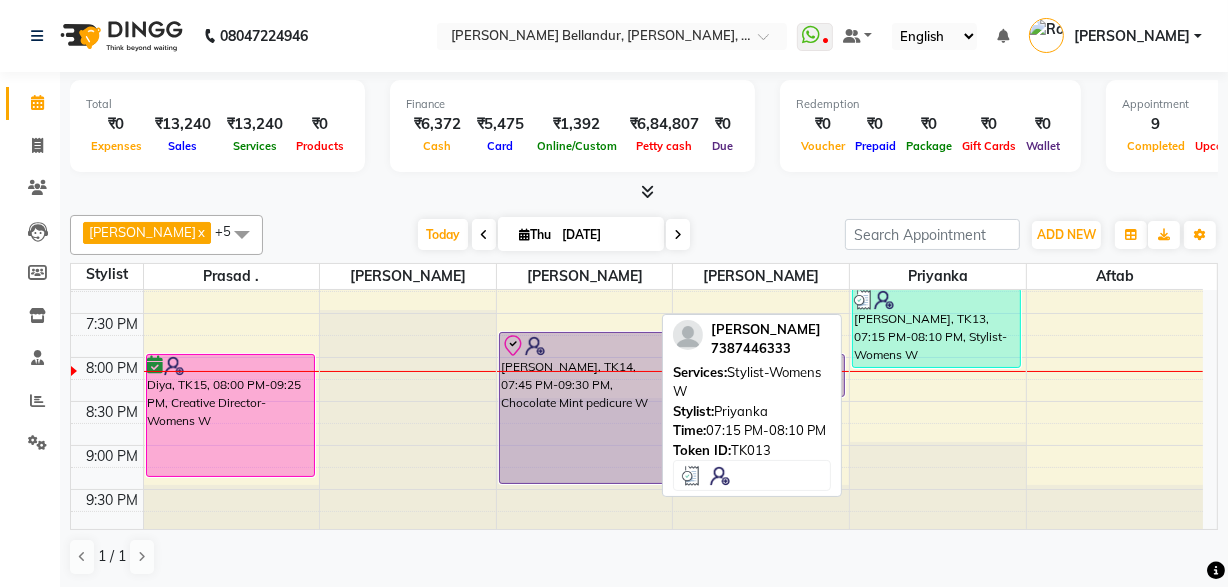 click on "[PERSON_NAME], TK13, 07:15 PM-08:10 PM, Stylist-Womens W" at bounding box center (936, 328) 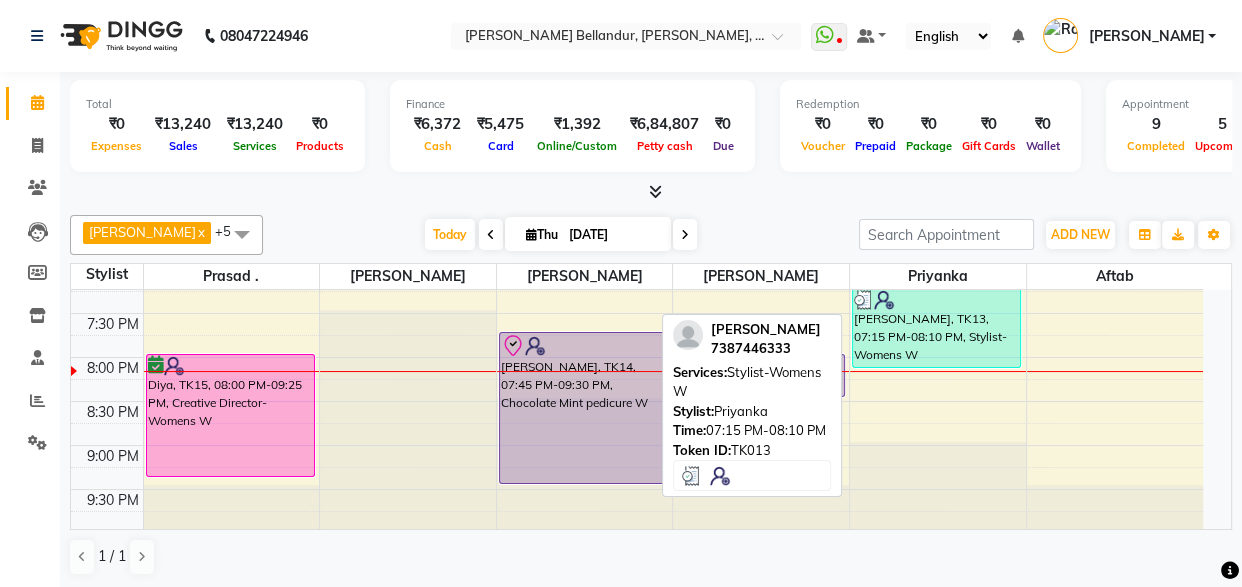 select on "3" 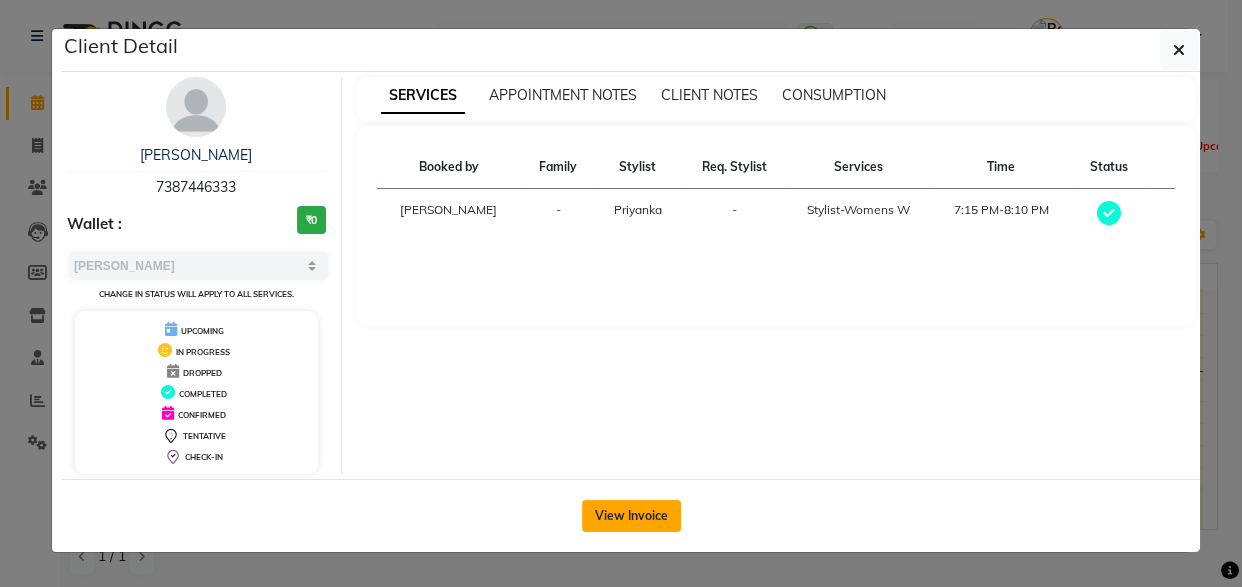 click on "View Invoice" 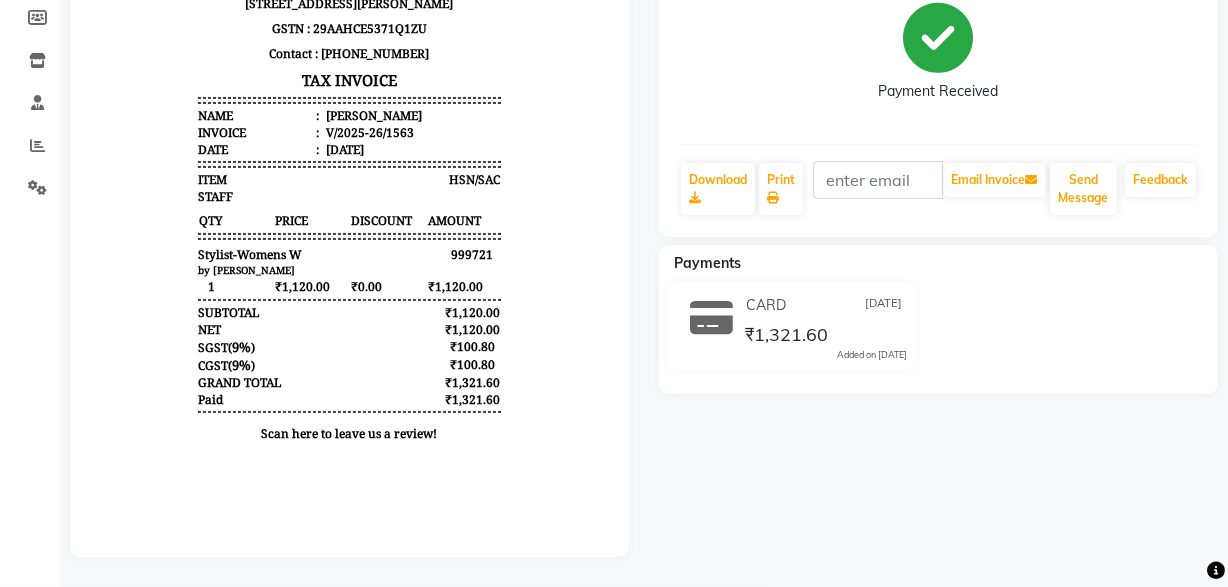 scroll, scrollTop: 0, scrollLeft: 0, axis: both 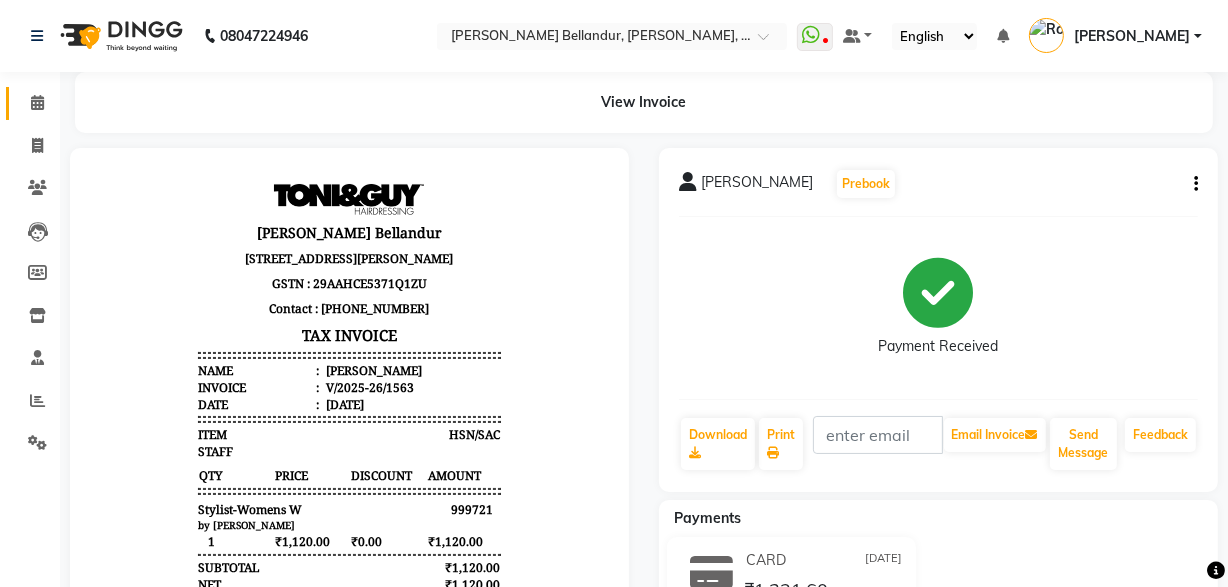 click 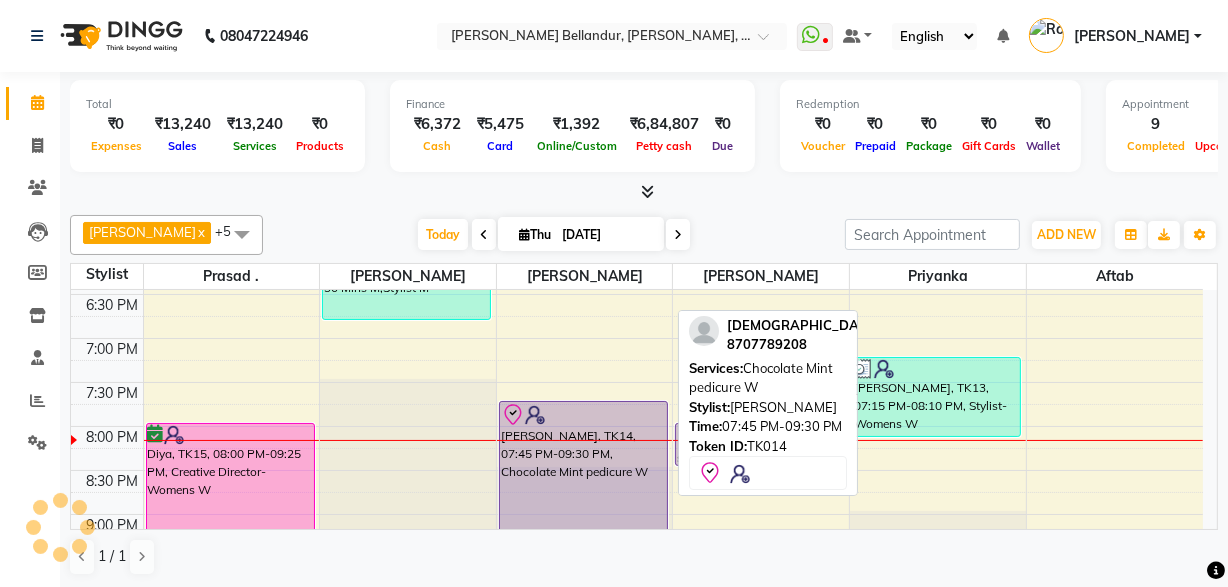 scroll, scrollTop: 900, scrollLeft: 0, axis: vertical 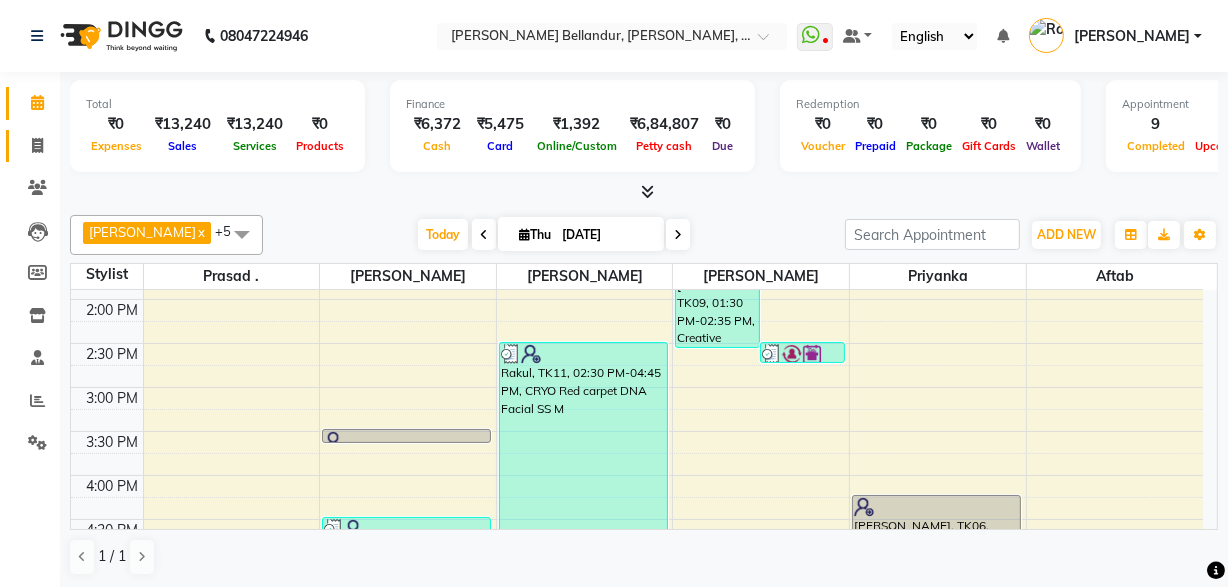 click 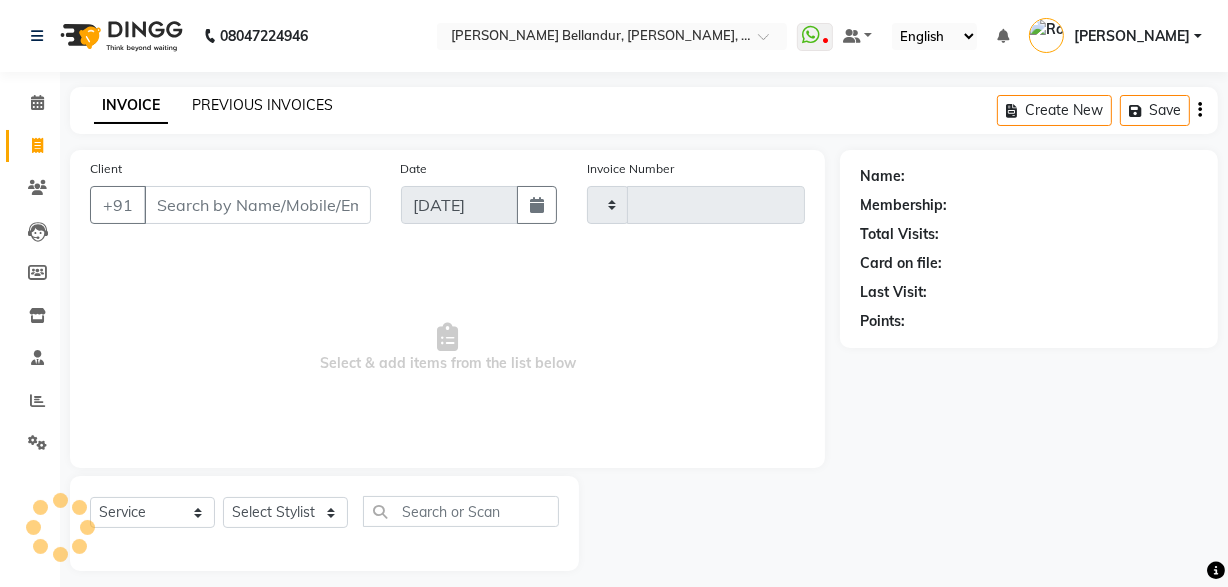 click on "PREVIOUS INVOICES" 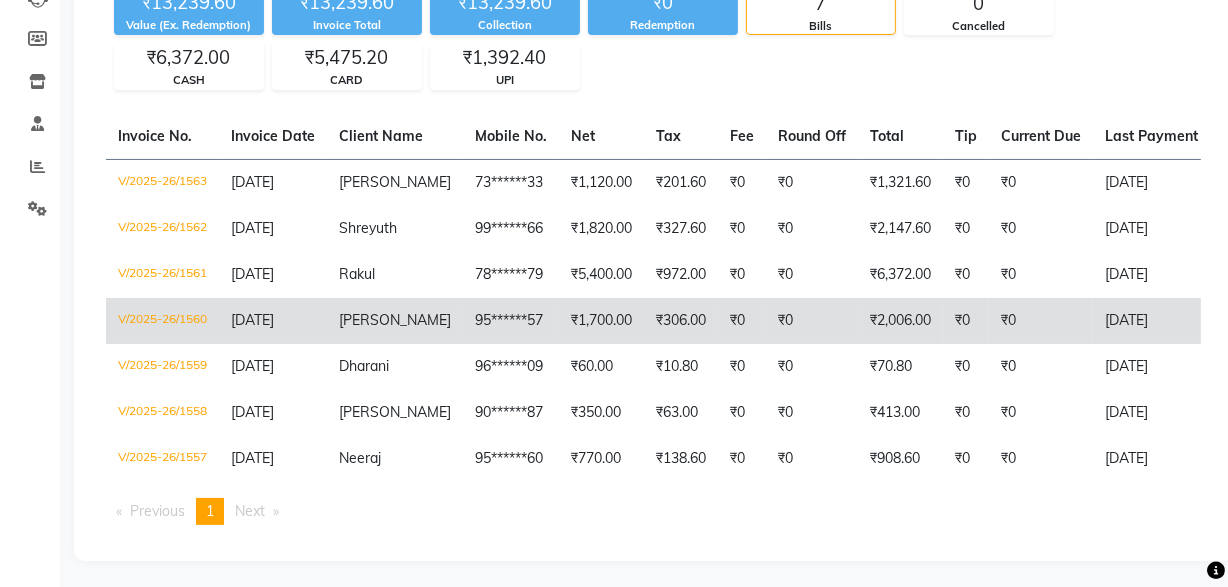 scroll, scrollTop: 240, scrollLeft: 0, axis: vertical 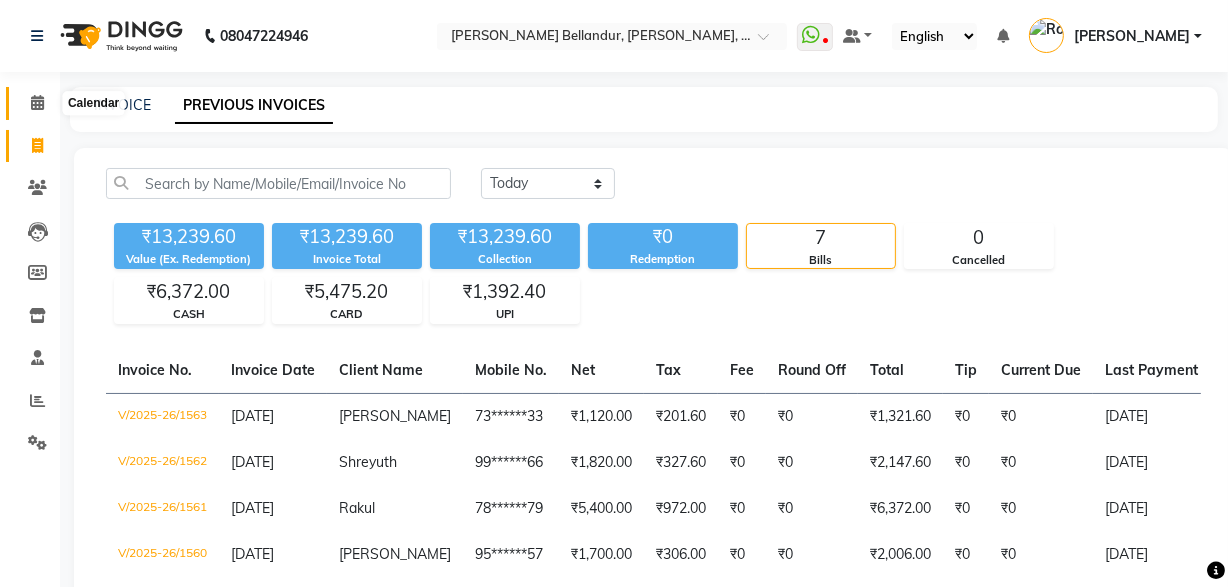 click 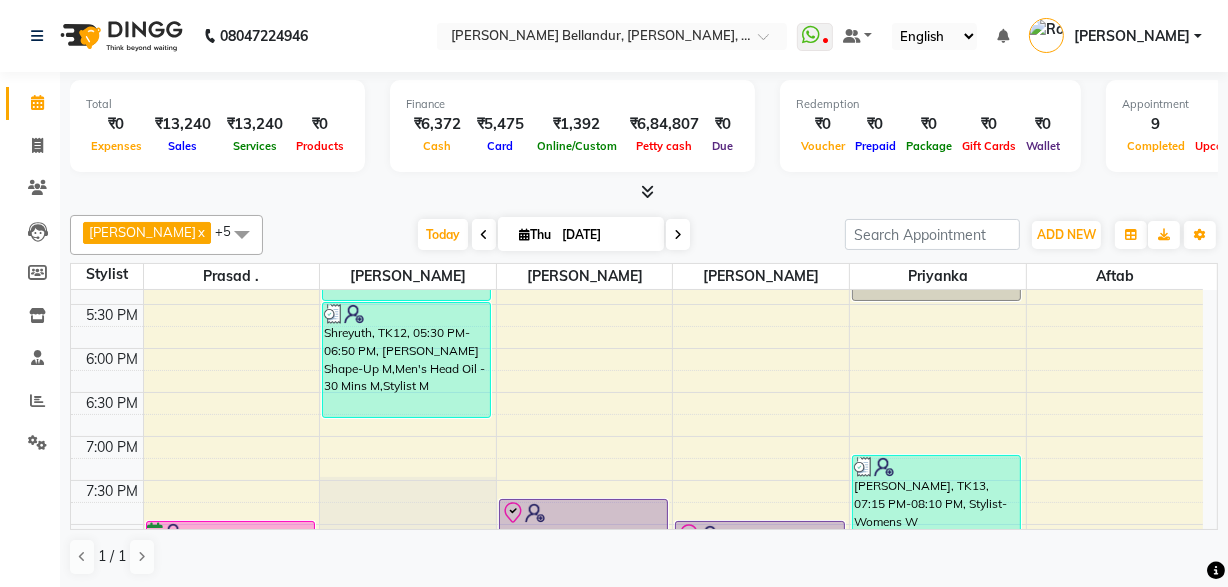 scroll, scrollTop: 900, scrollLeft: 0, axis: vertical 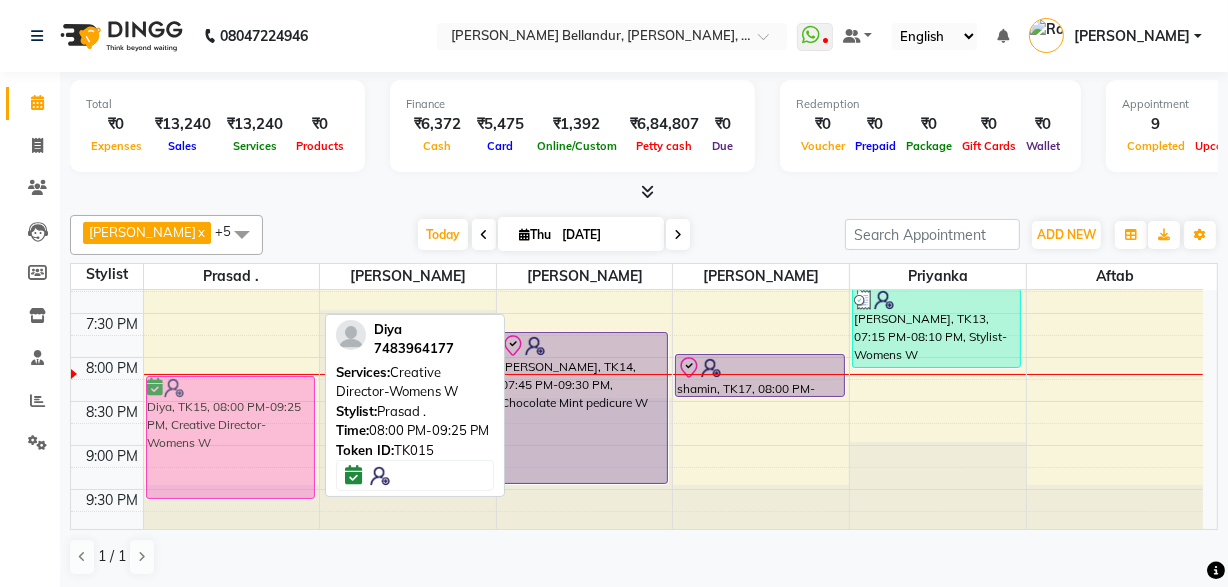 drag, startPoint x: 240, startPoint y: 412, endPoint x: 240, endPoint y: 430, distance: 18 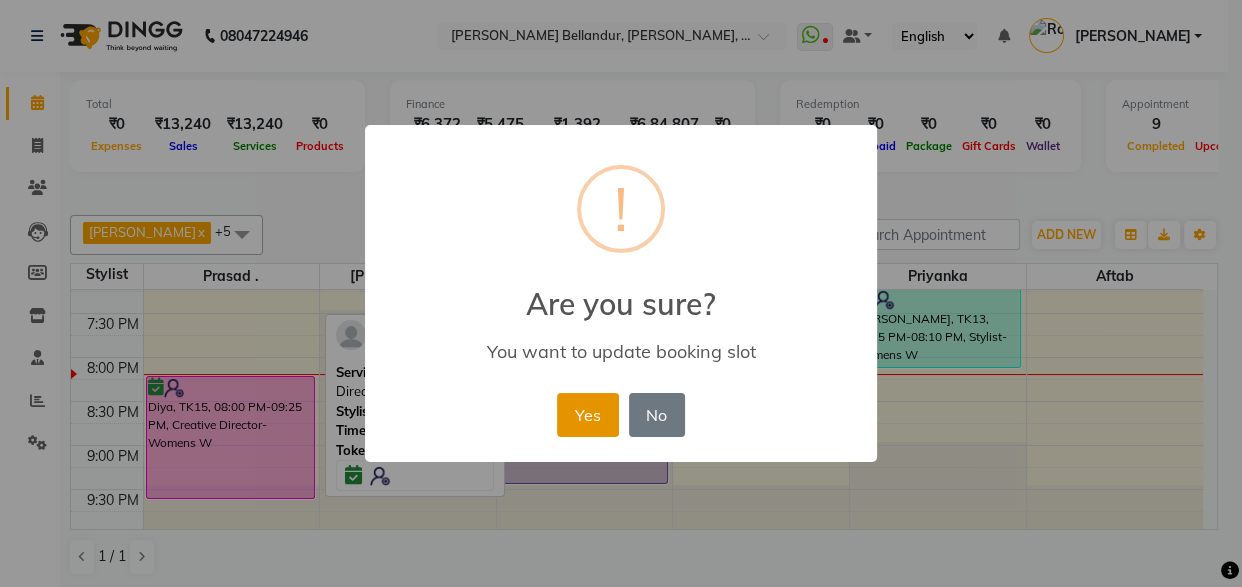 click on "Yes" at bounding box center [587, 415] 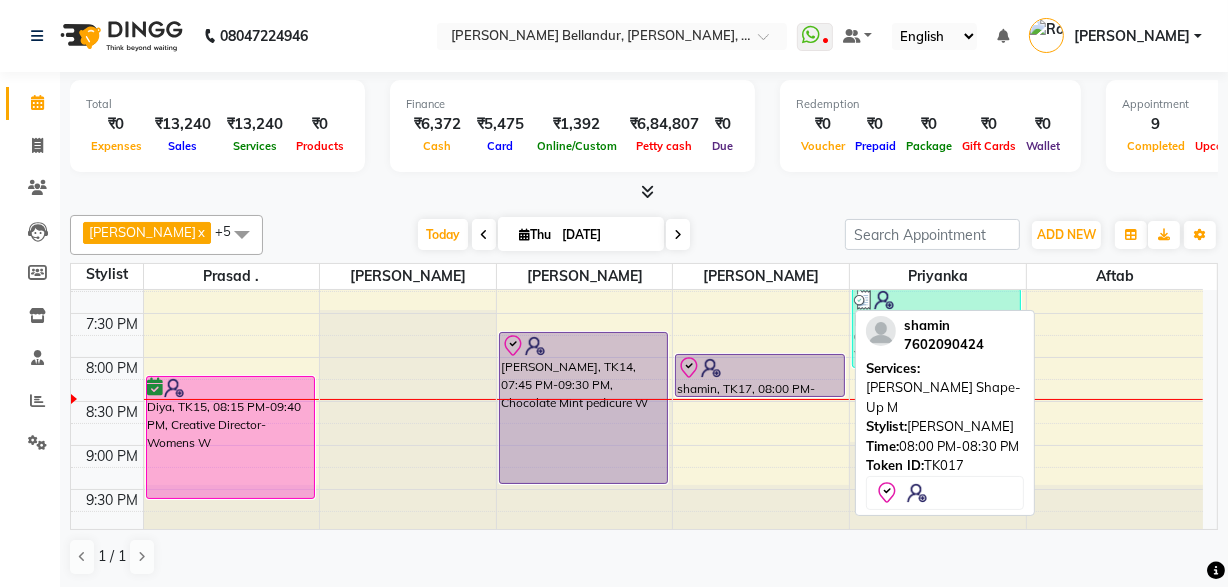 click on "shamin, TK17, 08:00 PM-08:30 PM, [PERSON_NAME] Shape-Up M" at bounding box center [759, 375] 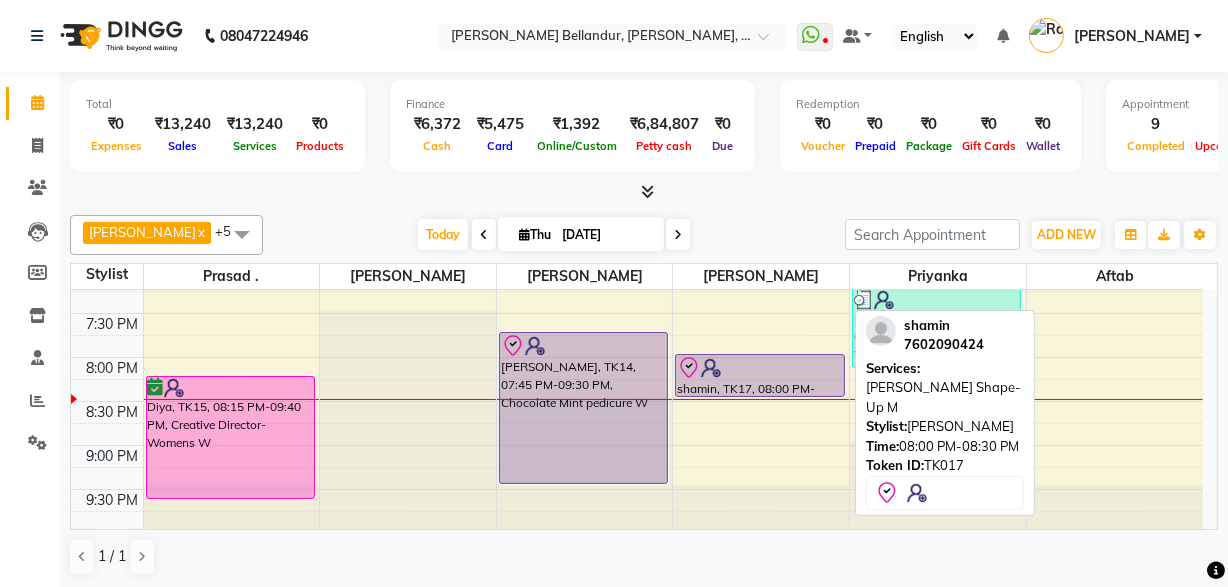 click on "shamin, TK17, 08:00 PM-08:30 PM, [PERSON_NAME] Shape-Up M" at bounding box center (759, 375) 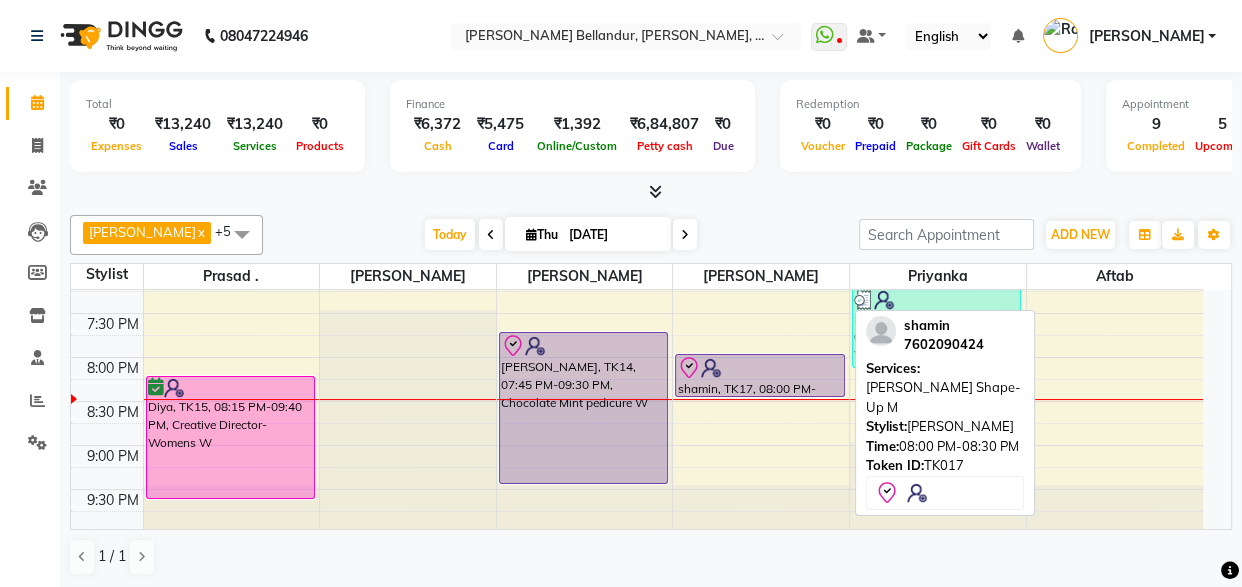 select on "8" 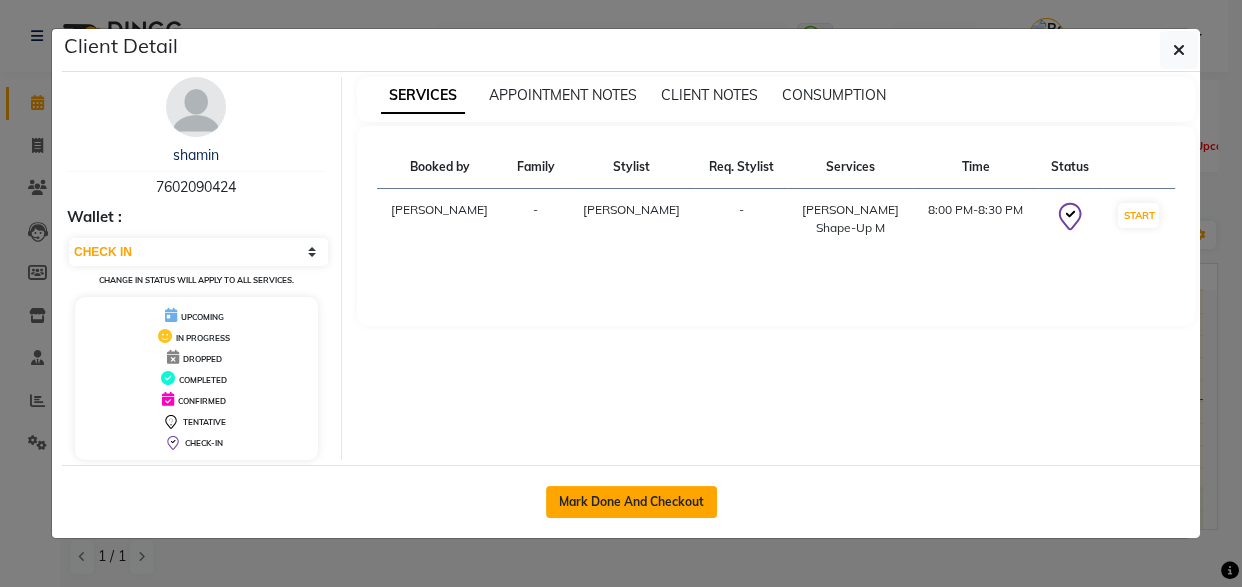 click on "Mark Done And Checkout" 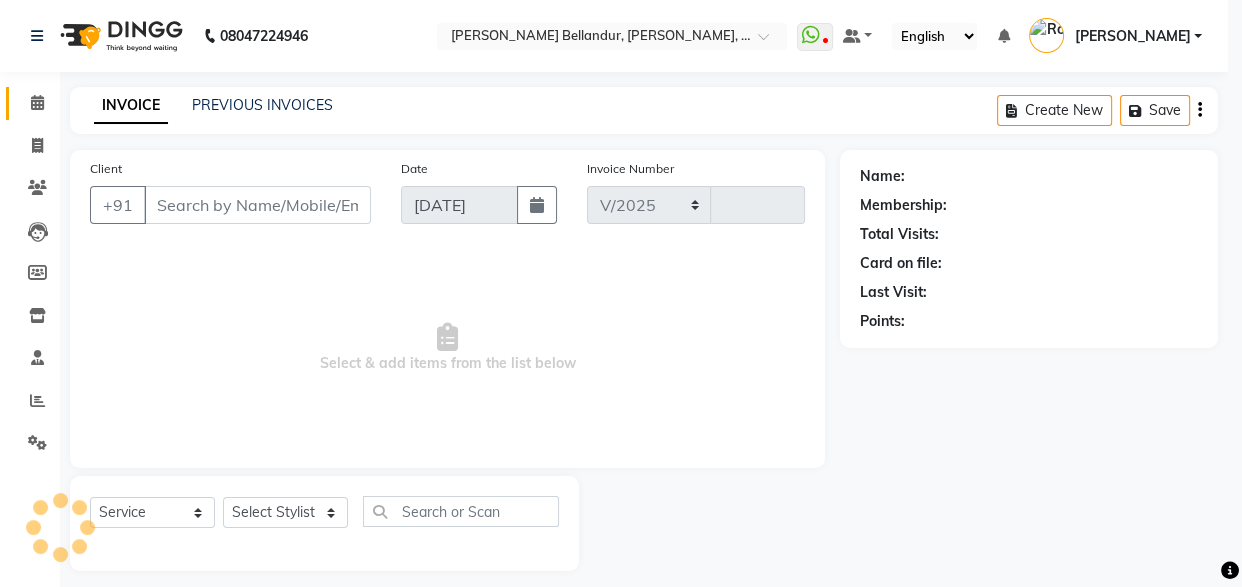 select on "5743" 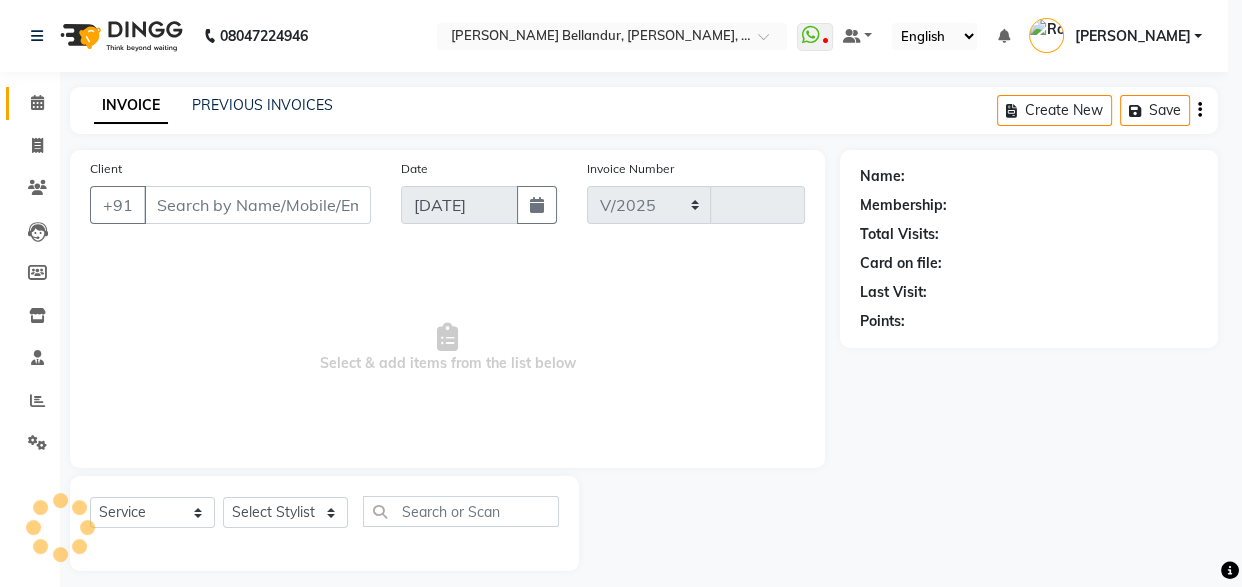 type on "1564" 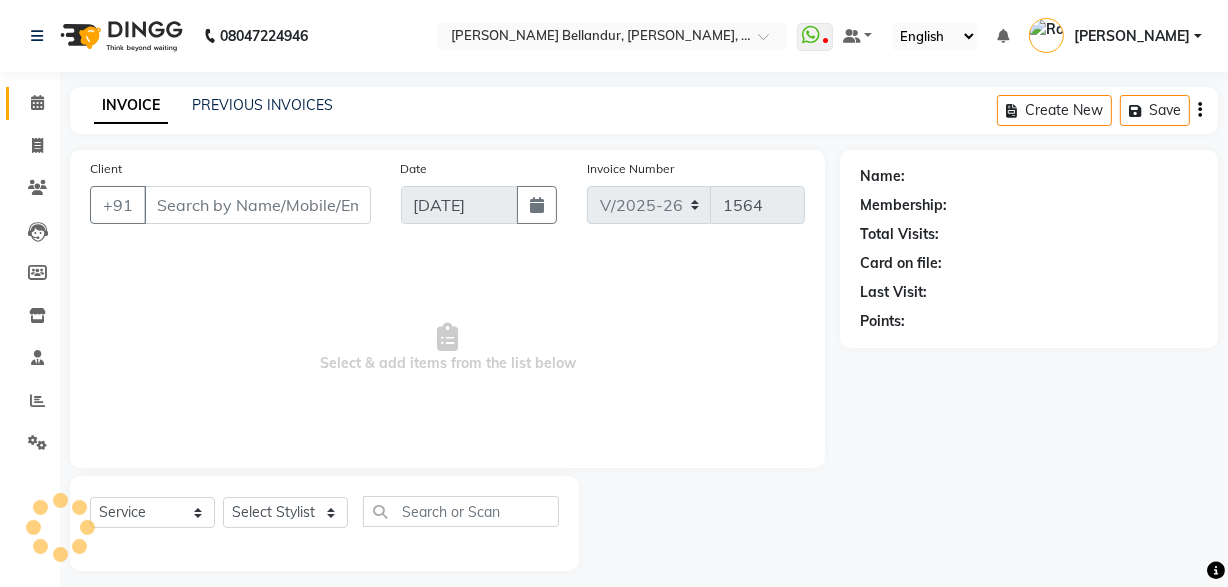 type on "76******24" 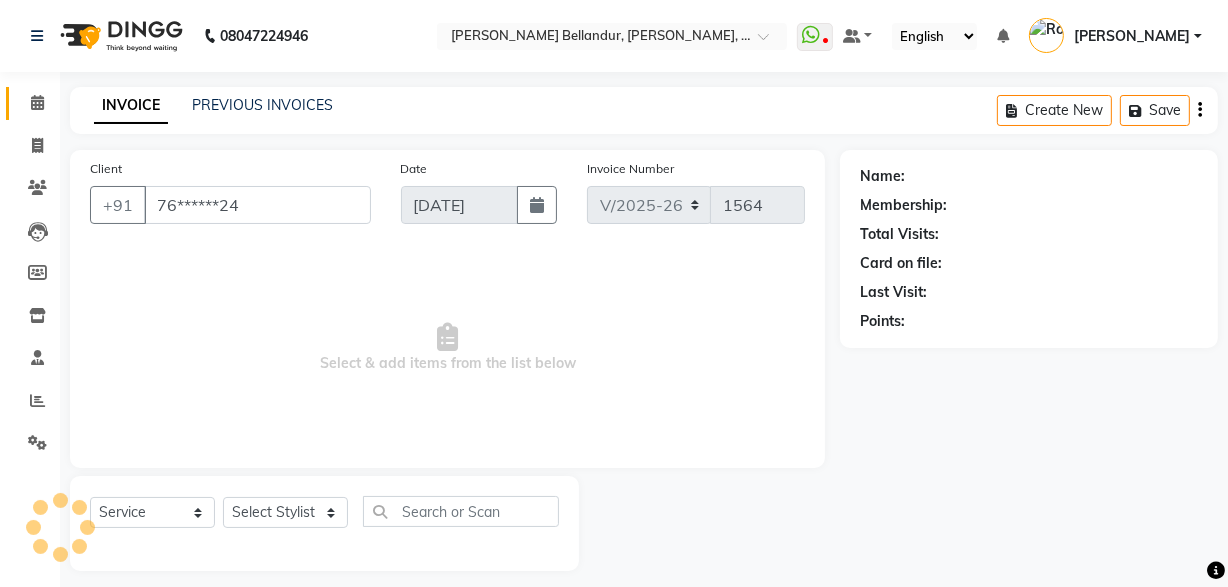 select on "76419" 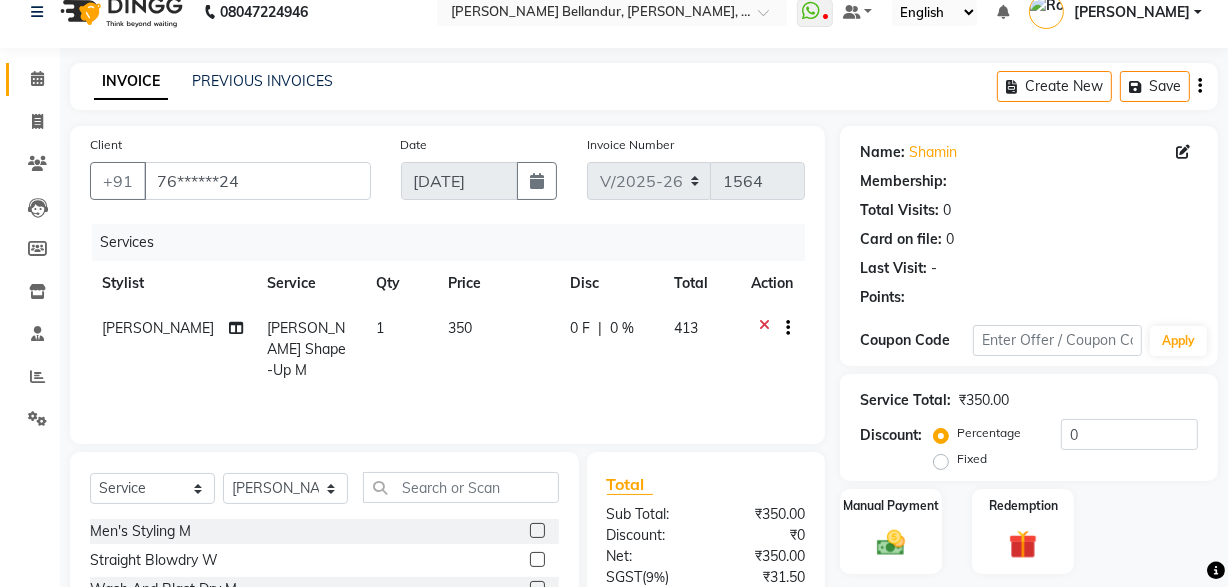 select on "1: Object" 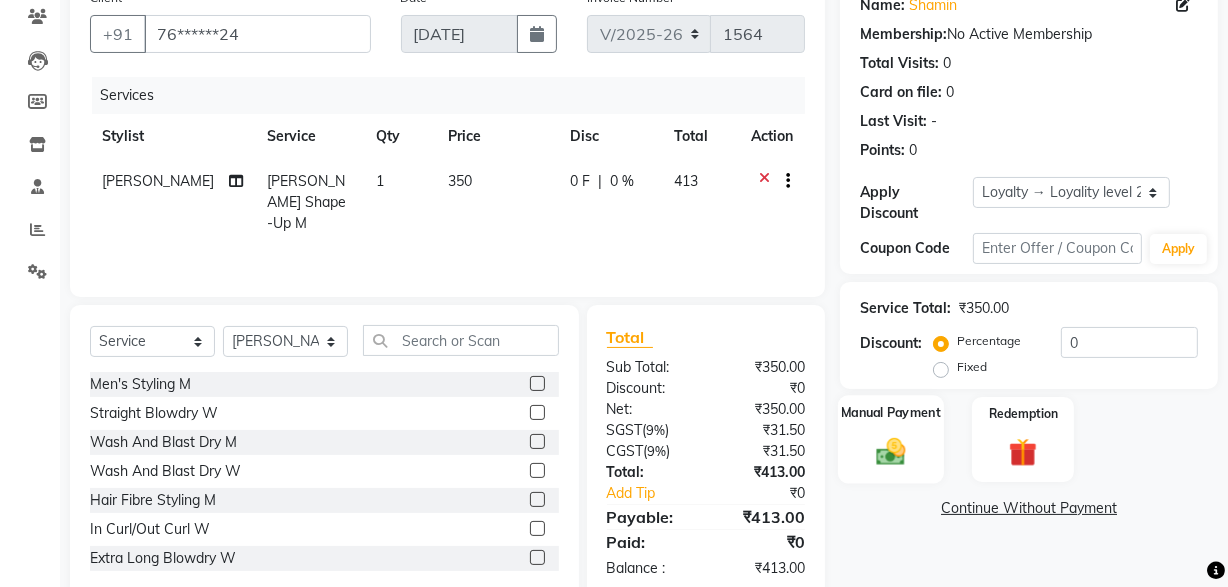 click 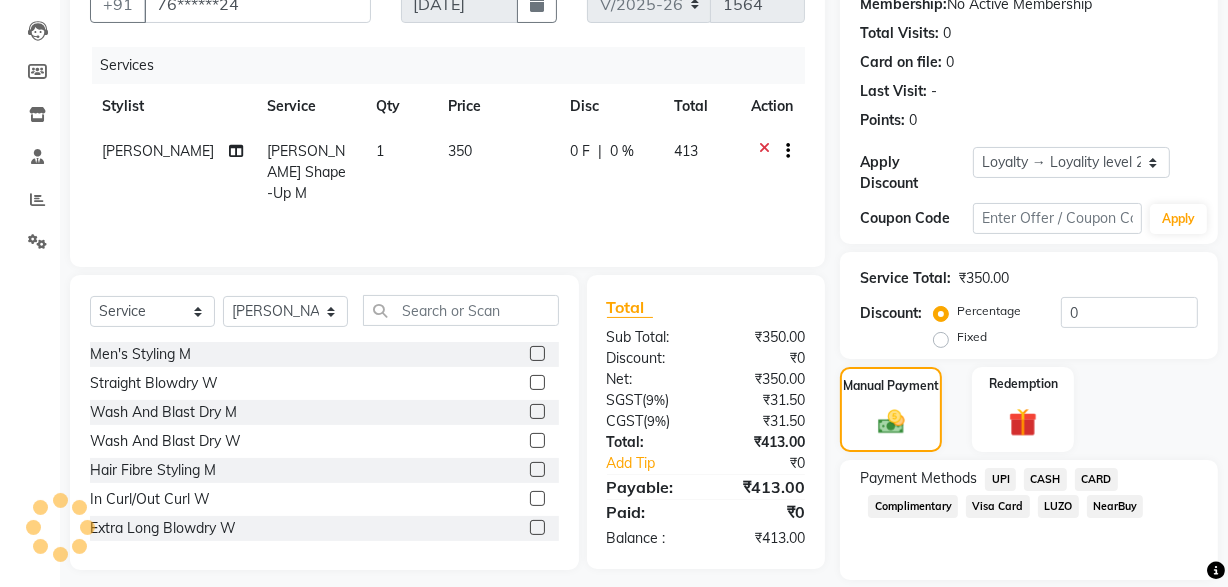 scroll, scrollTop: 264, scrollLeft: 0, axis: vertical 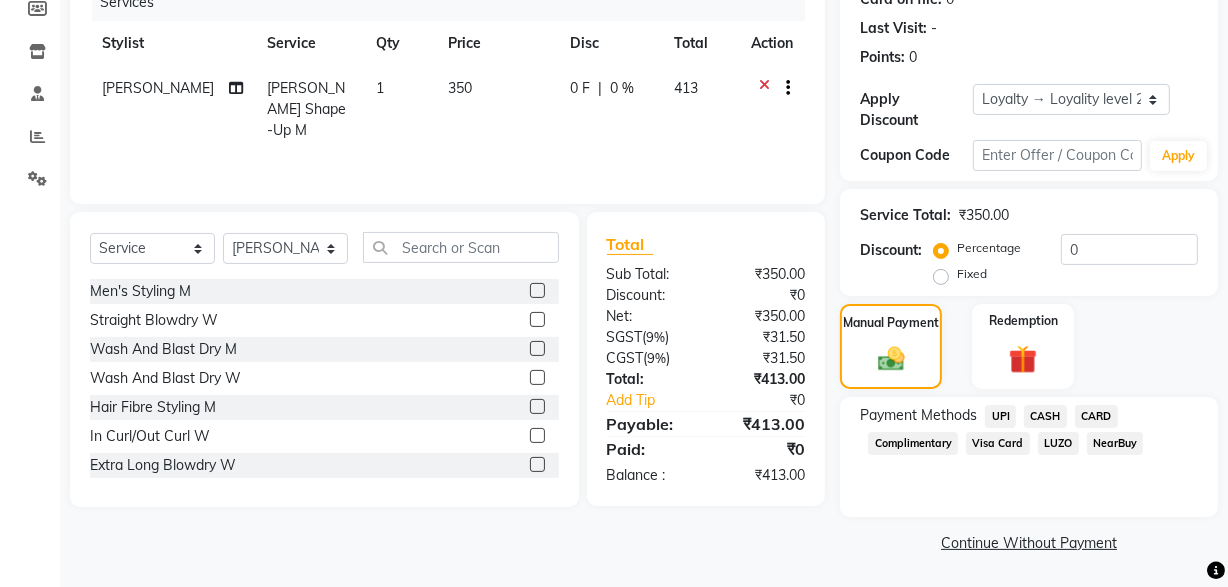 click on "UPI" 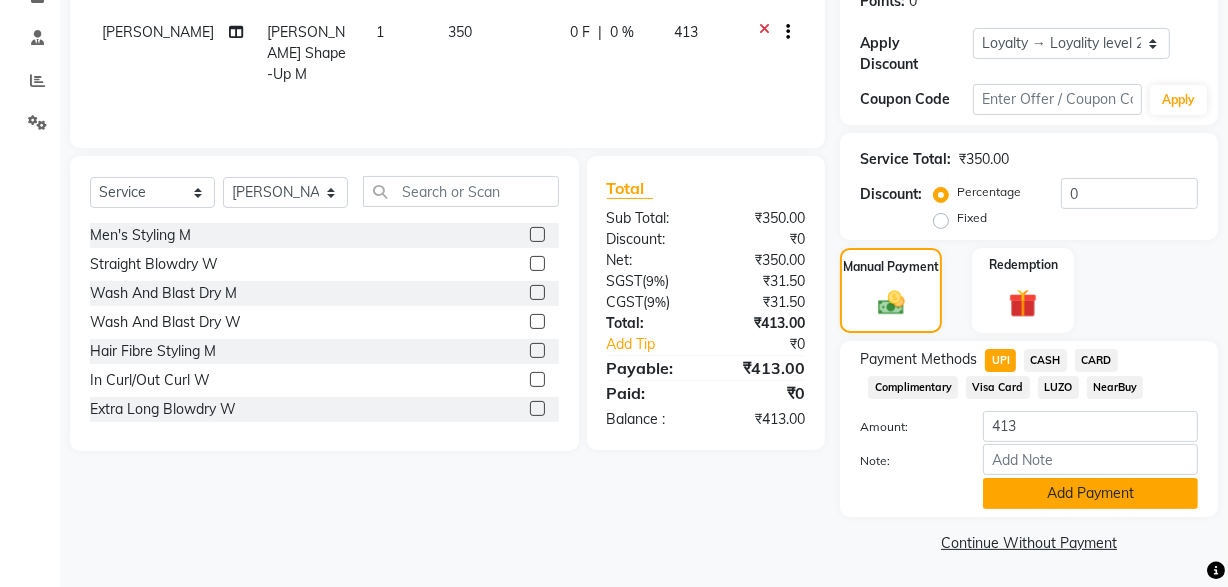 click on "Add Payment" 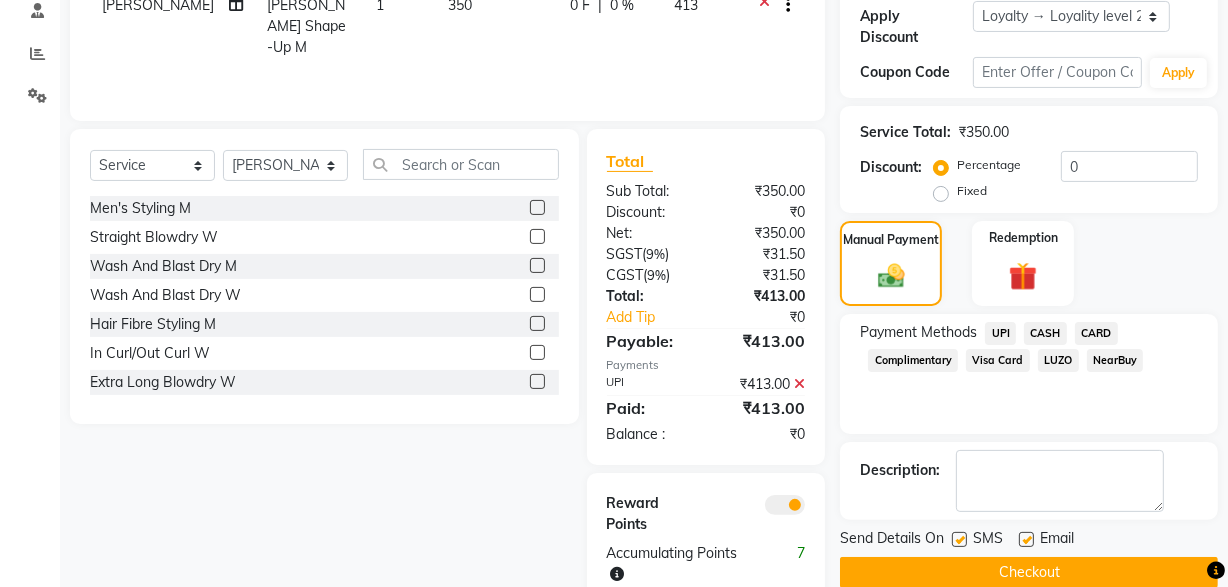 scroll, scrollTop: 358, scrollLeft: 0, axis: vertical 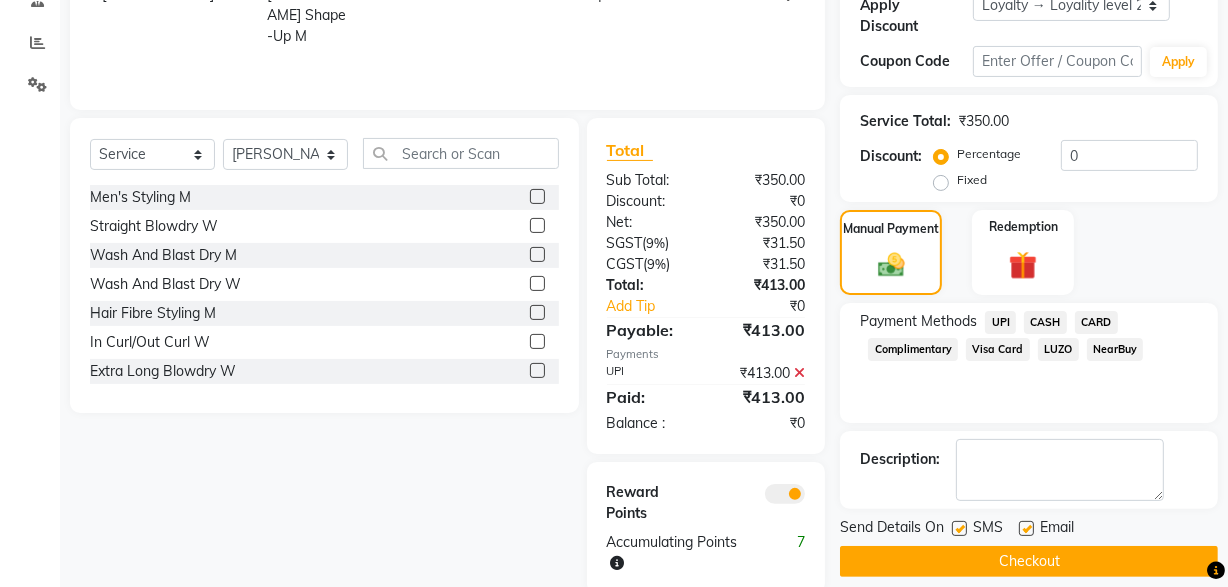 click on "Checkout" 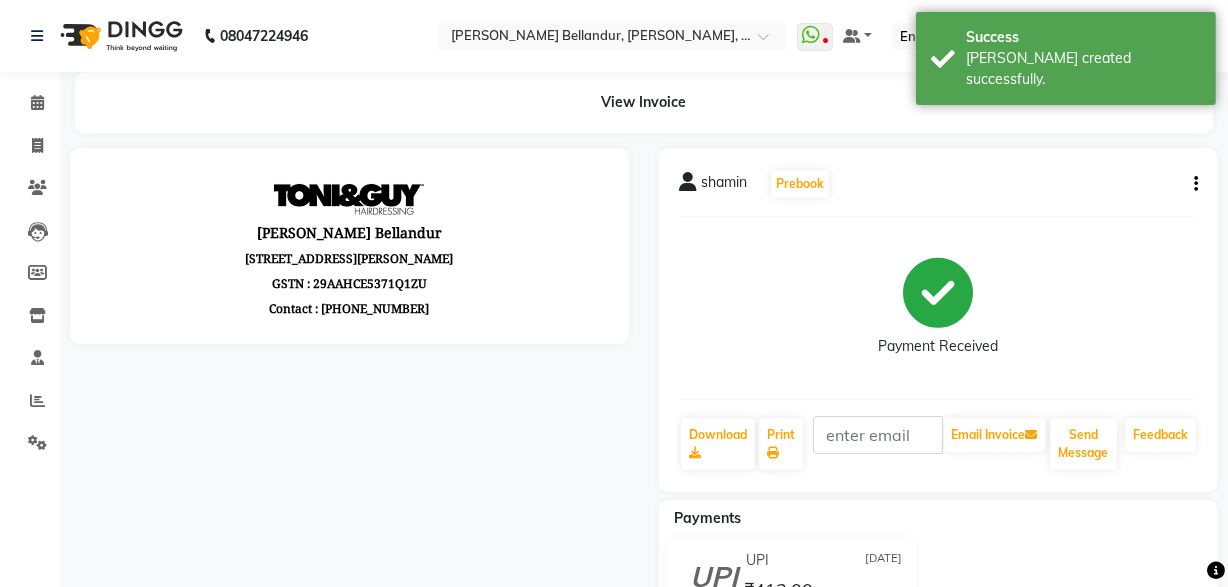 scroll, scrollTop: 0, scrollLeft: 0, axis: both 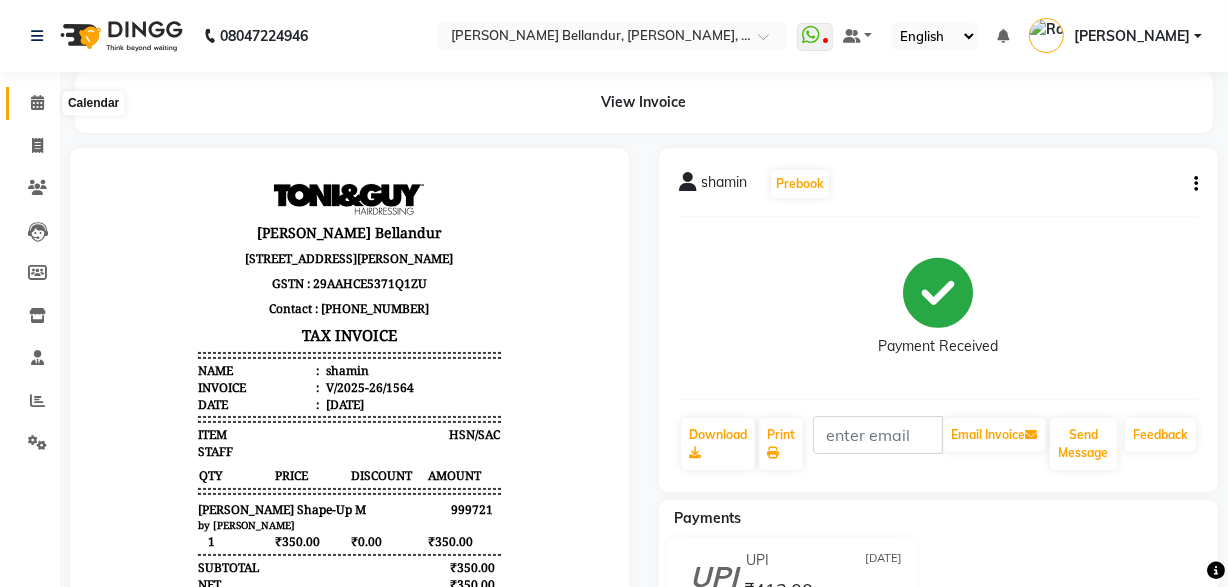 click 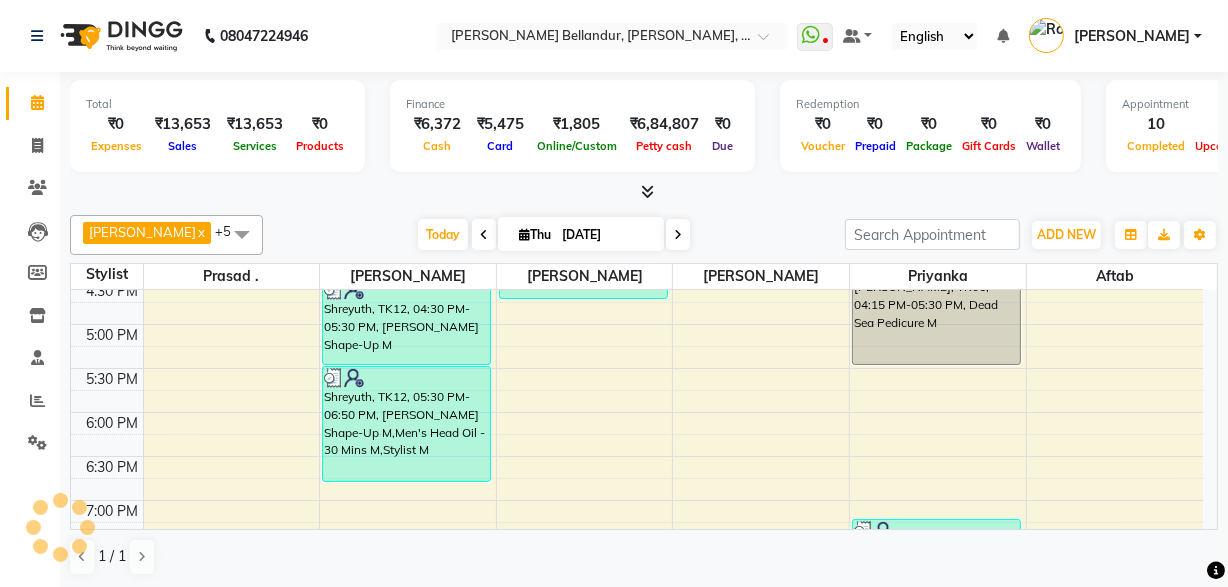 scroll, scrollTop: 900, scrollLeft: 0, axis: vertical 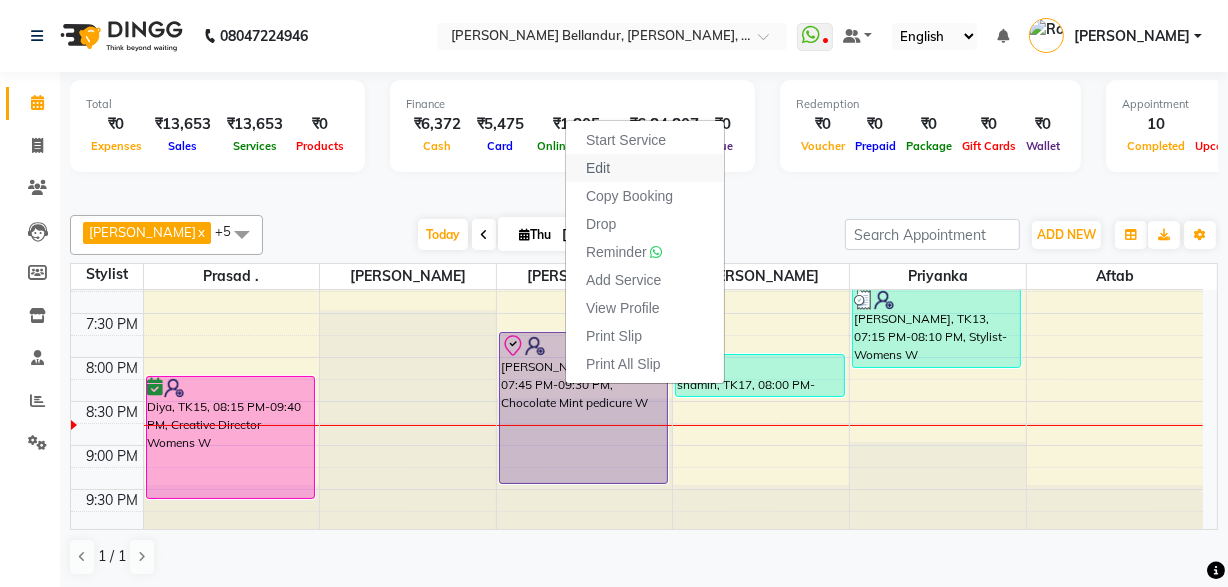 click on "Edit" at bounding box center [598, 168] 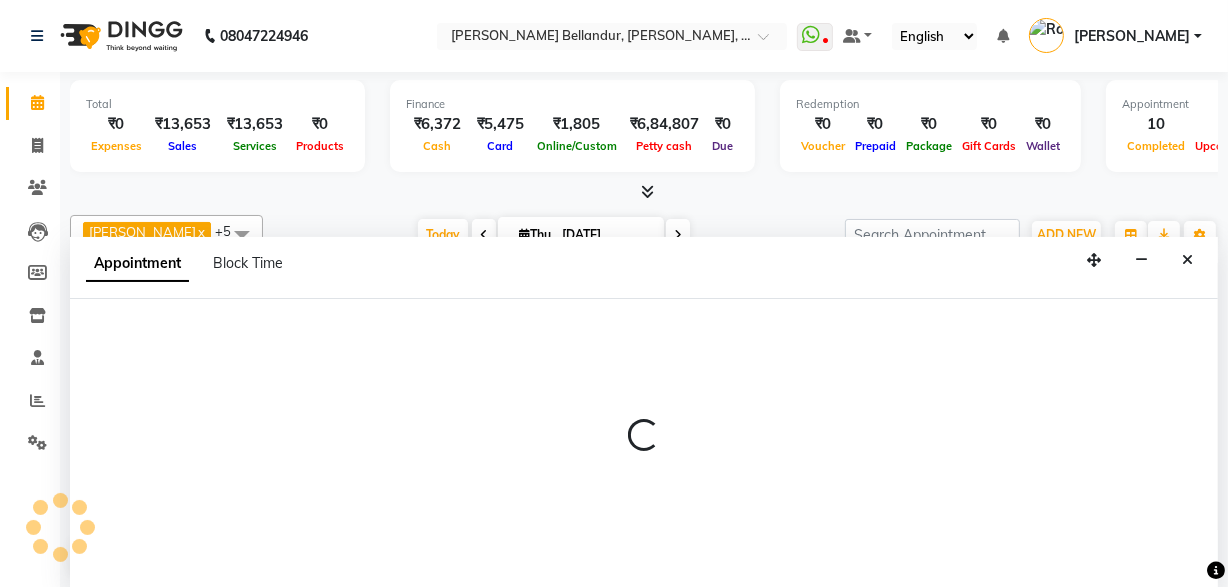 scroll, scrollTop: 0, scrollLeft: 0, axis: both 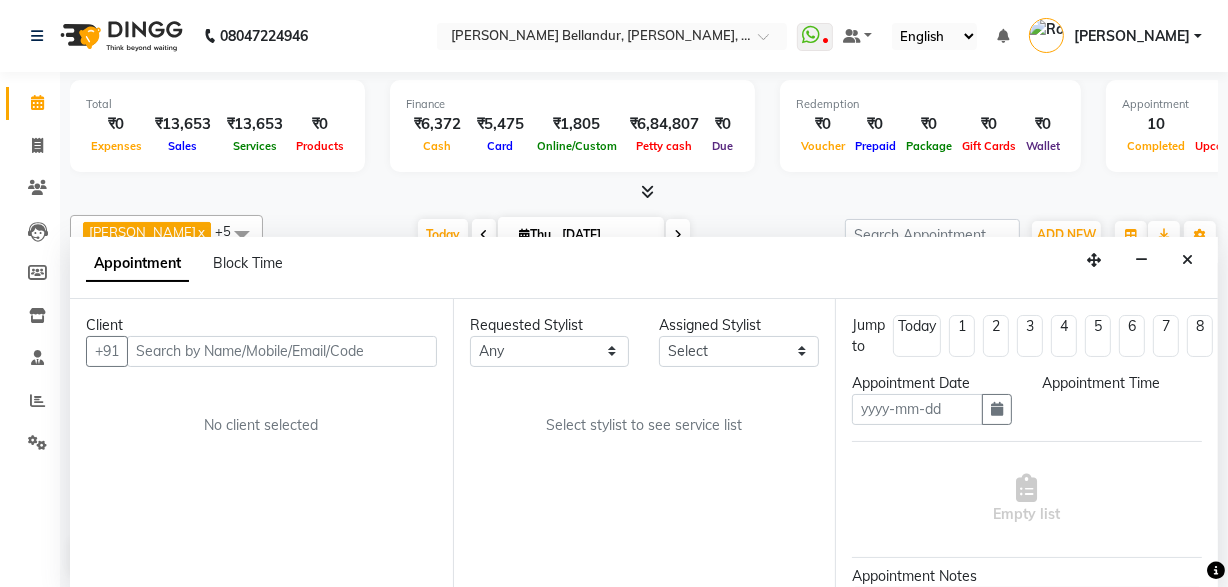 type on "[DATE]" 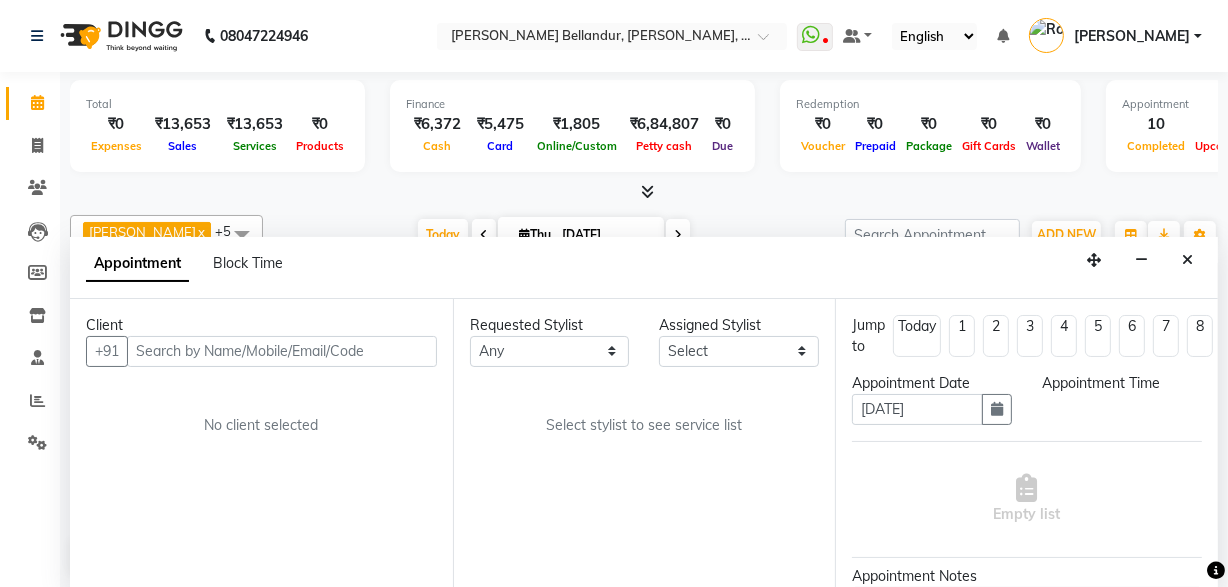 select on "check-in" 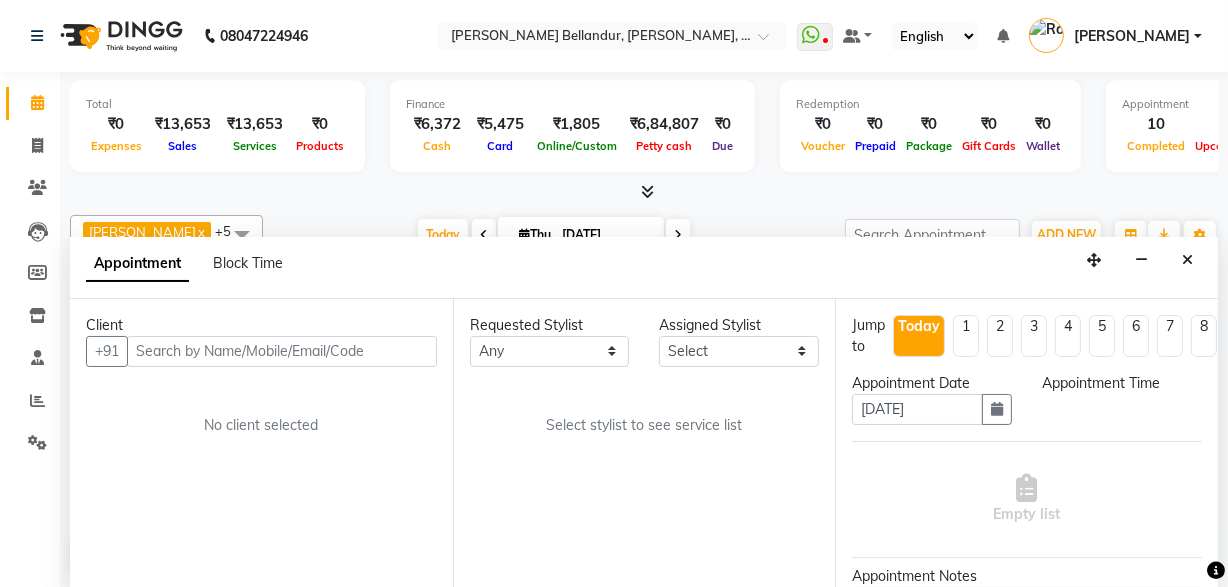 scroll, scrollTop: 0, scrollLeft: 0, axis: both 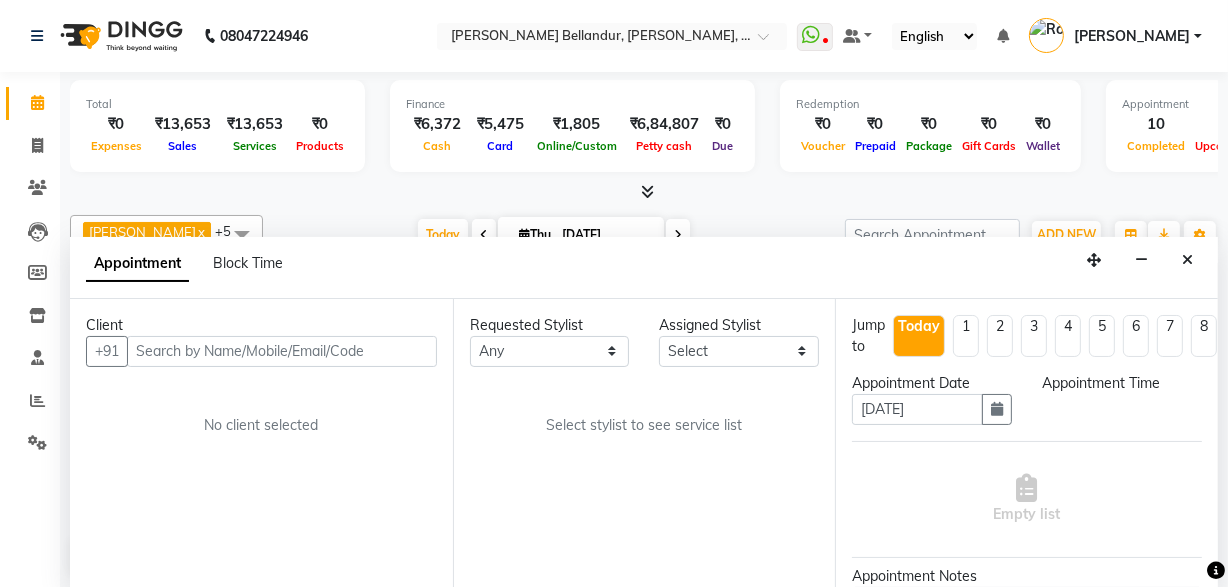 select on "60437" 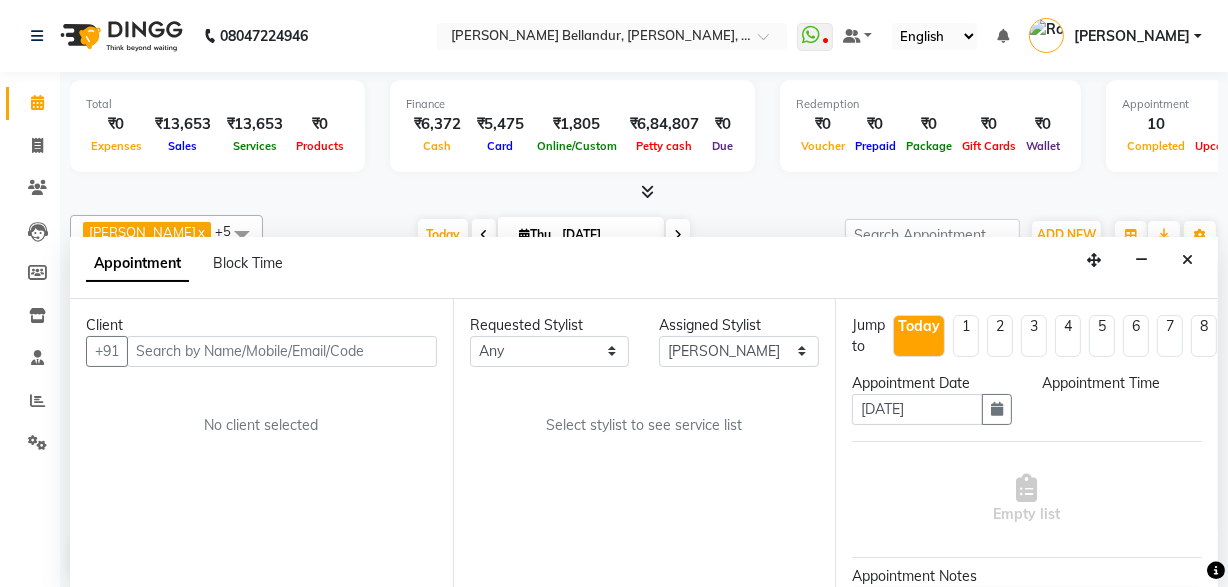 select on "1185" 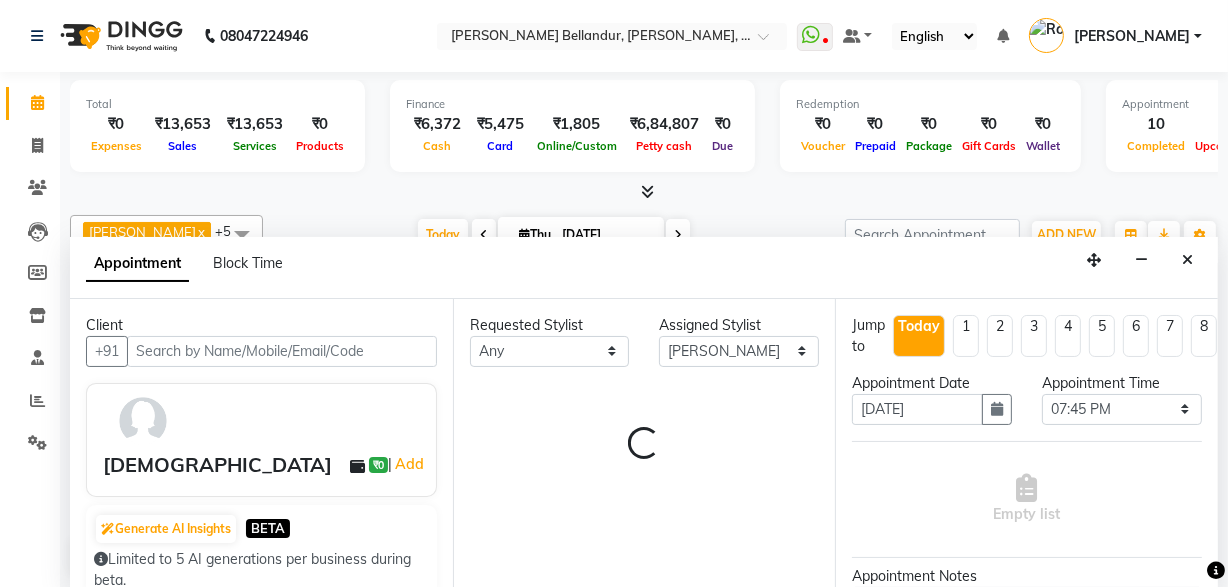 scroll, scrollTop: 900, scrollLeft: 0, axis: vertical 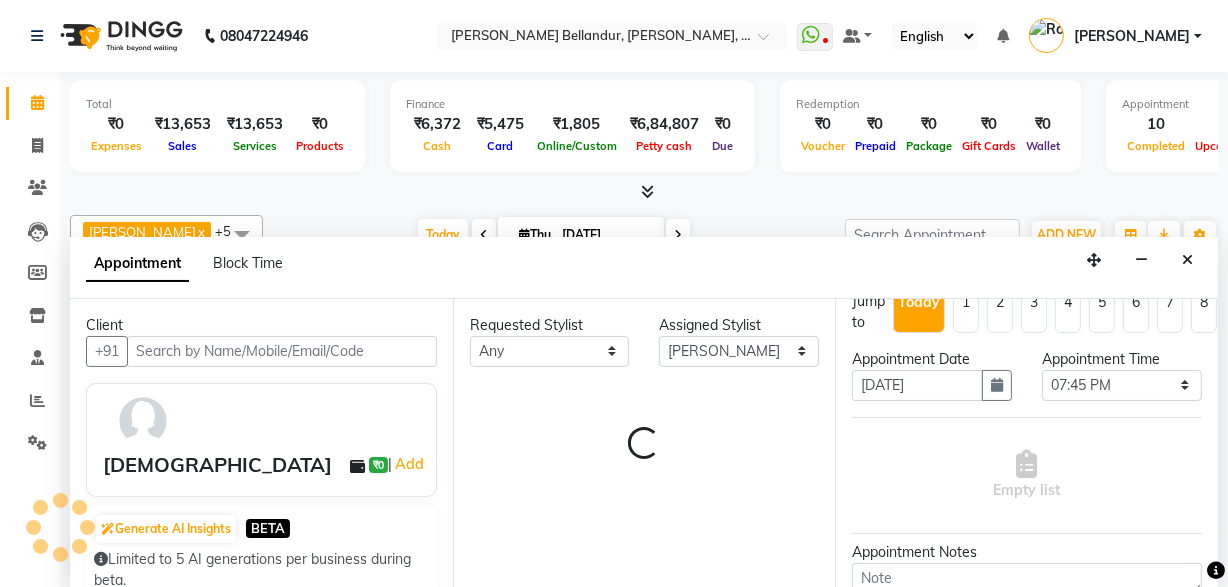 select on "2739" 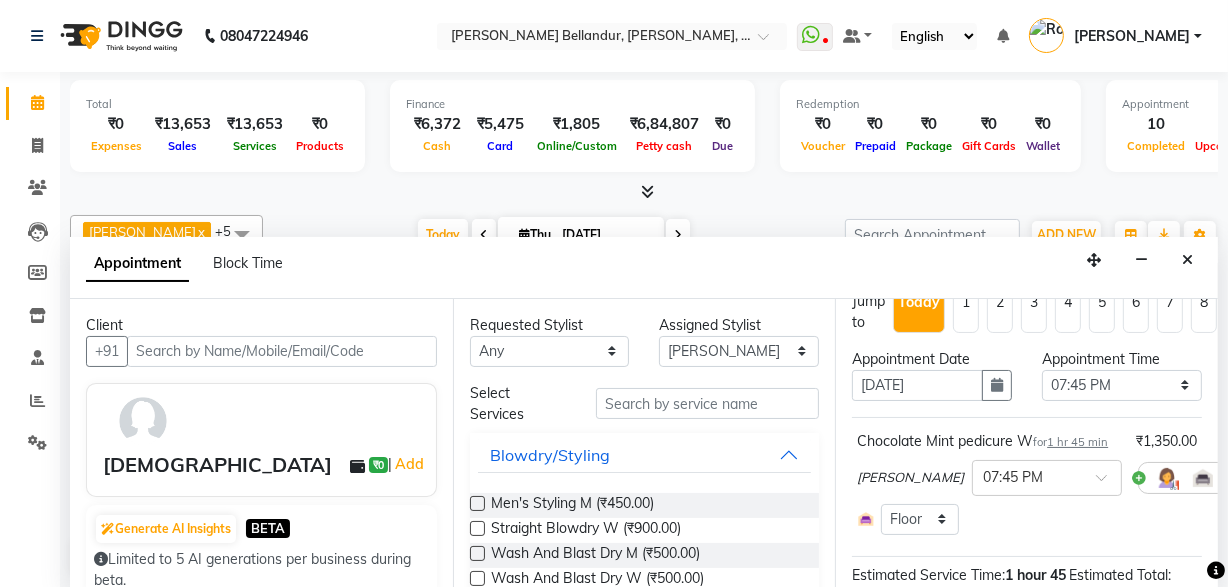 click at bounding box center [1246, 477] 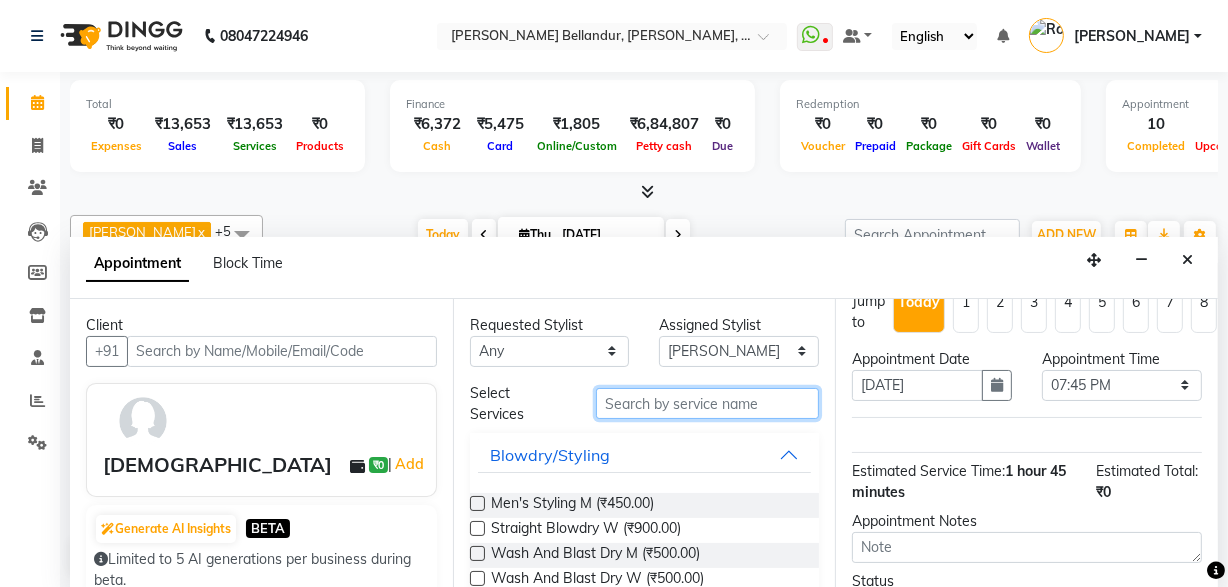 click at bounding box center [707, 403] 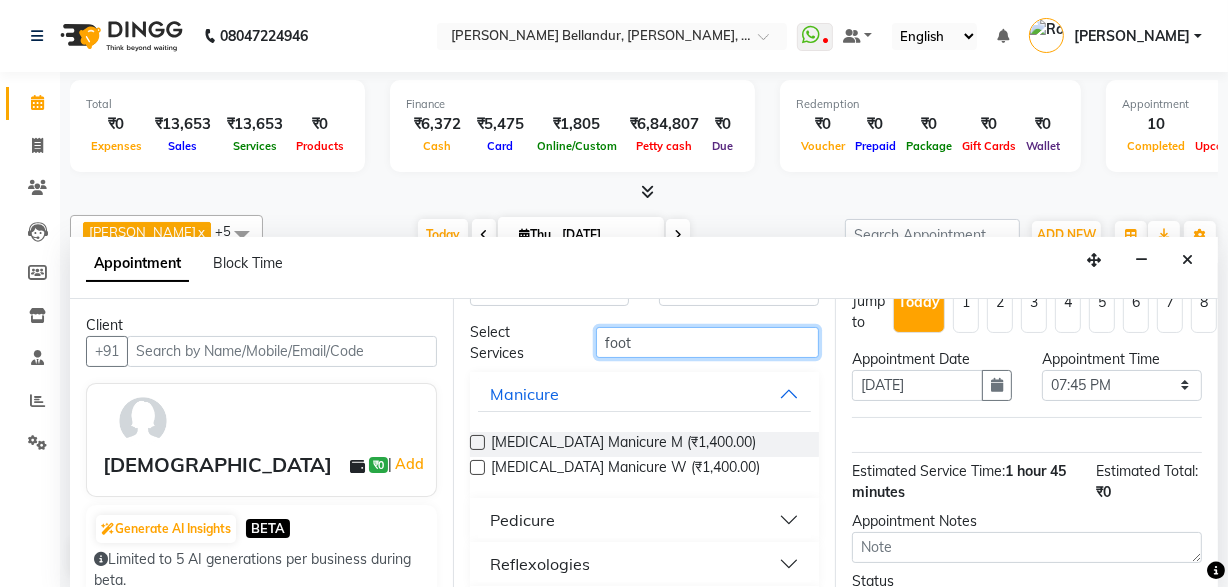 scroll, scrollTop: 63, scrollLeft: 0, axis: vertical 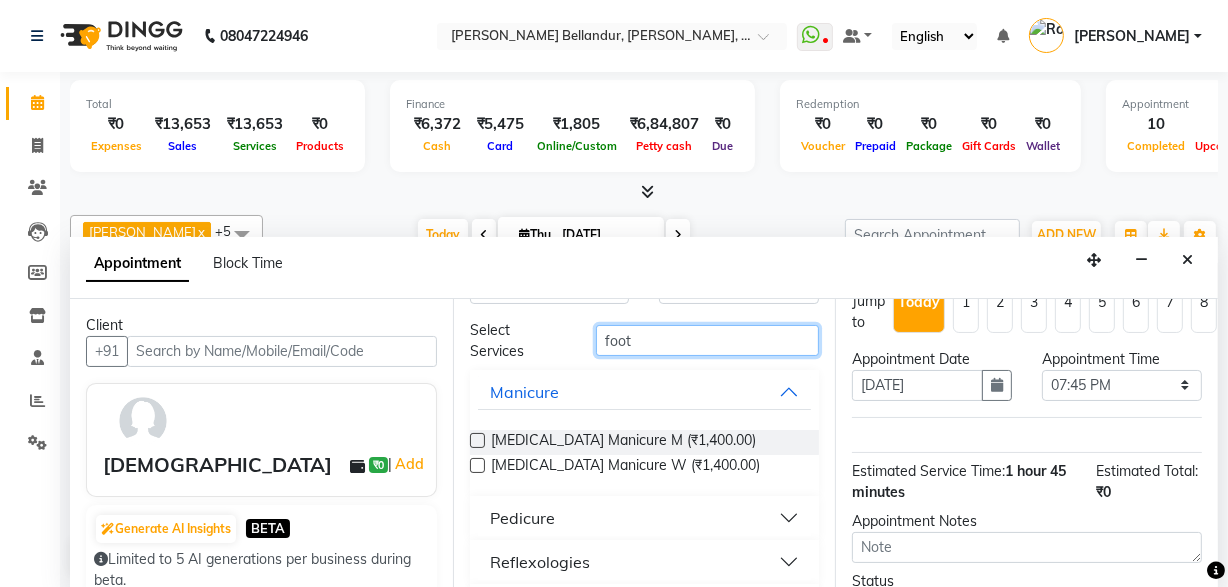 type on "foot" 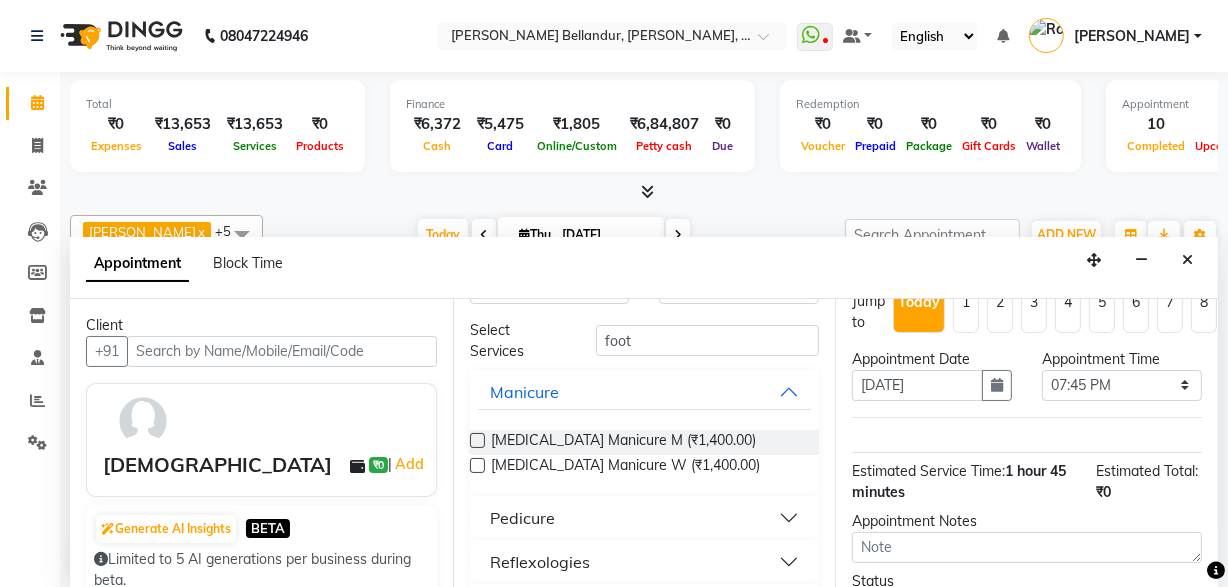 click on "Pedicure" at bounding box center (645, 518) 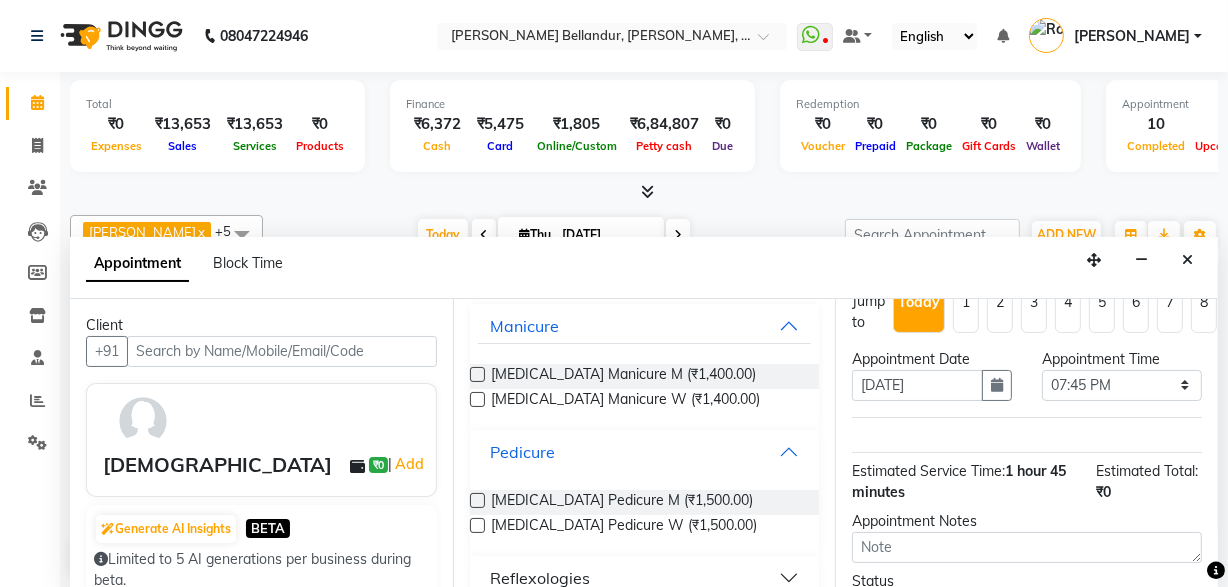 scroll, scrollTop: 170, scrollLeft: 0, axis: vertical 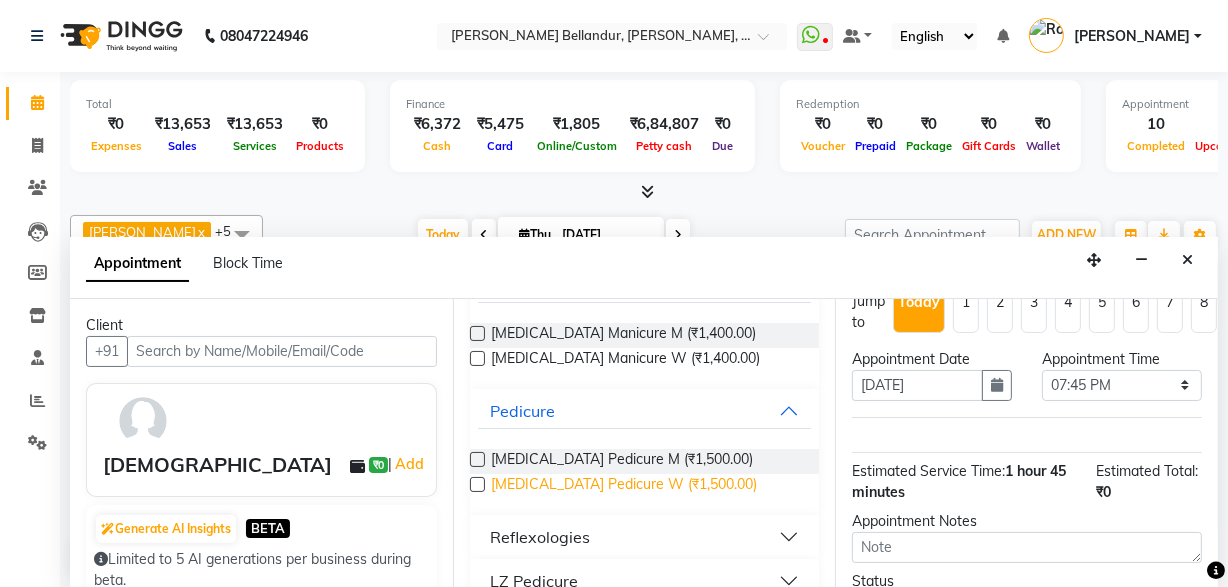 click on "[MEDICAL_DATA] Pedicure W (₹1,500.00)" at bounding box center [624, 486] 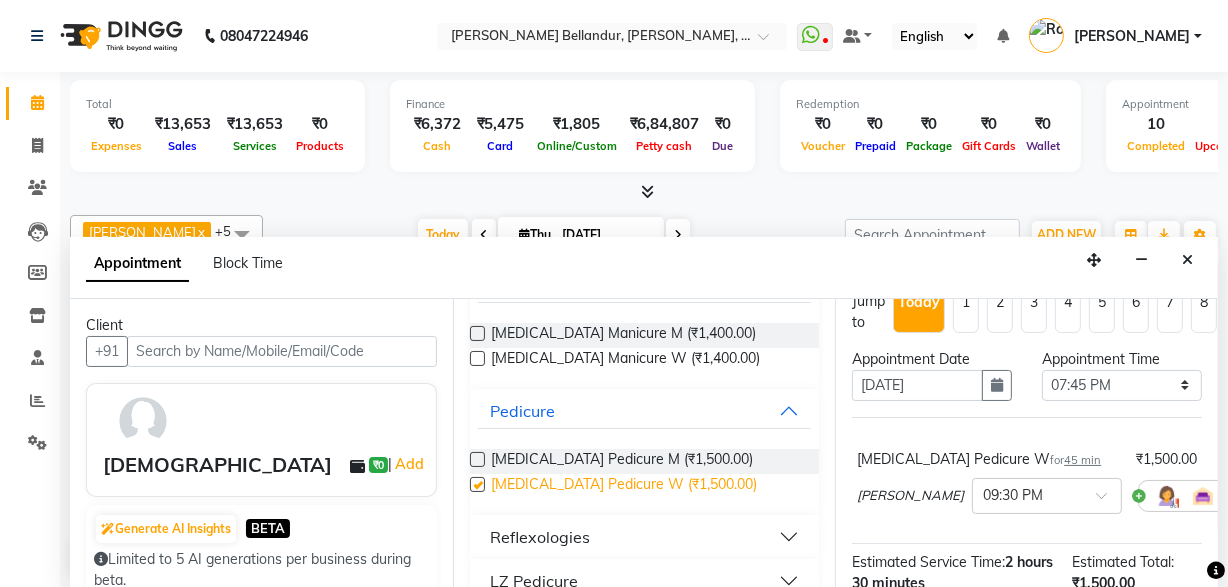checkbox on "false" 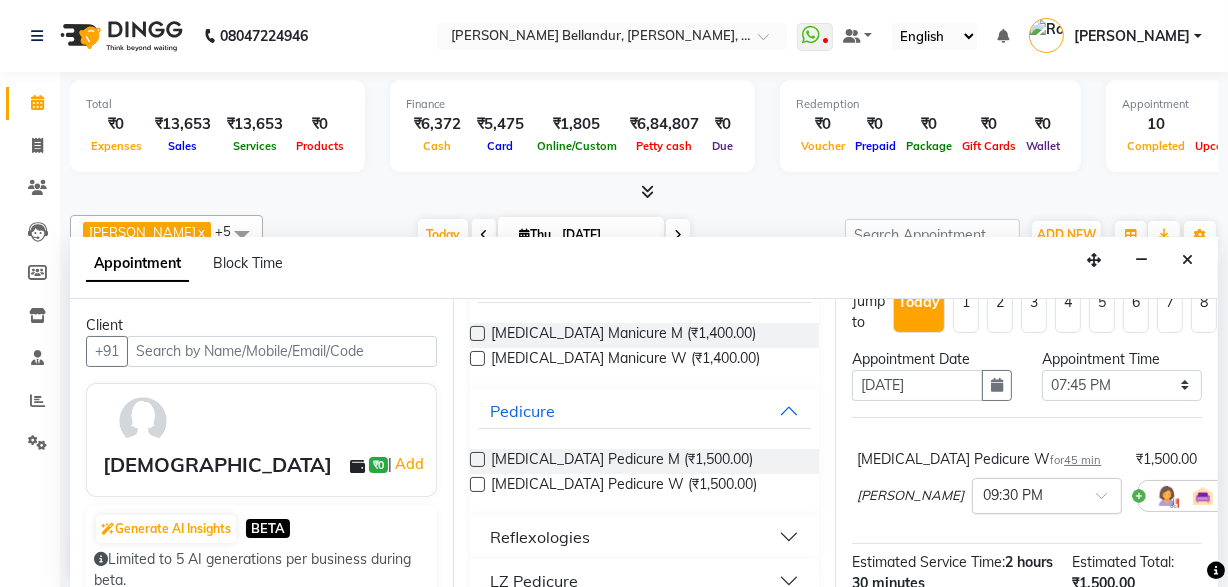 click at bounding box center (1027, 494) 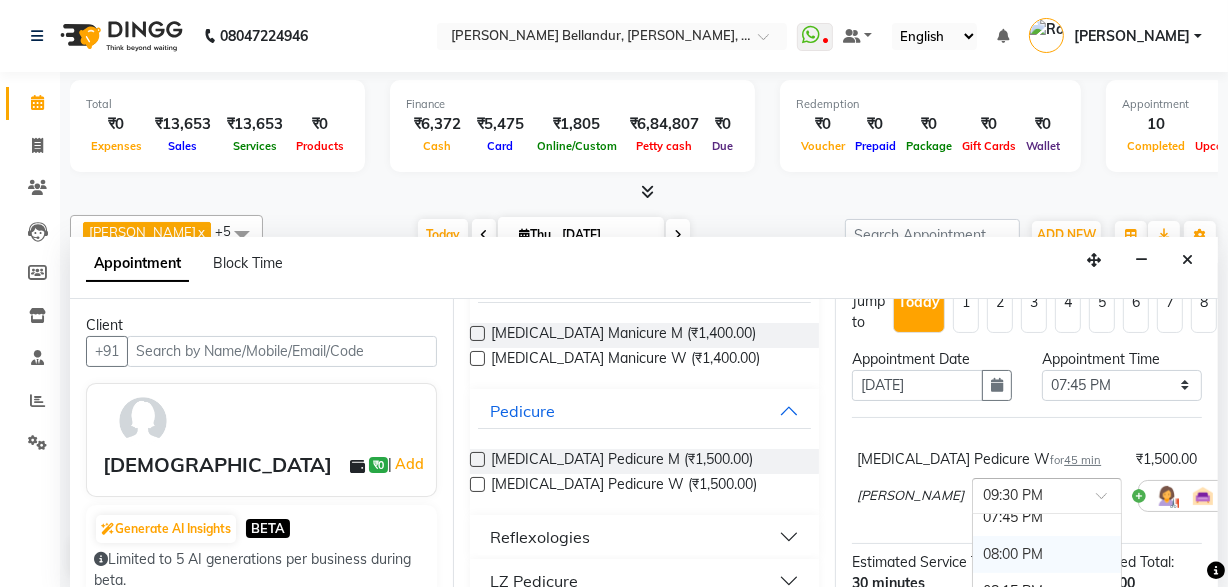 scroll, scrollTop: 1477, scrollLeft: 0, axis: vertical 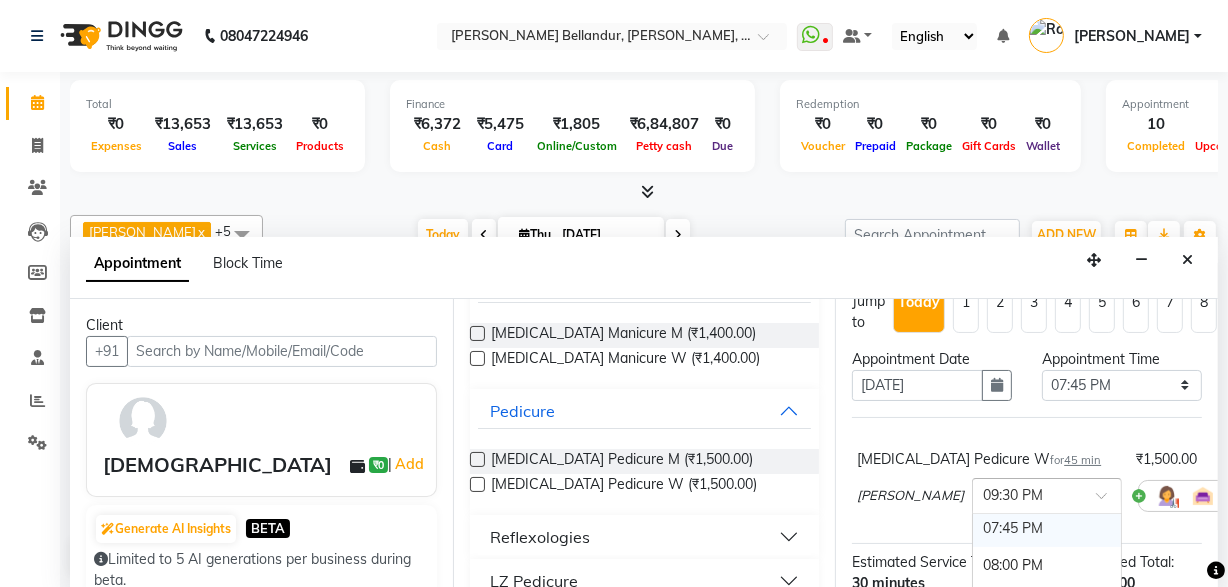click on "07:45 PM" at bounding box center [1047, 528] 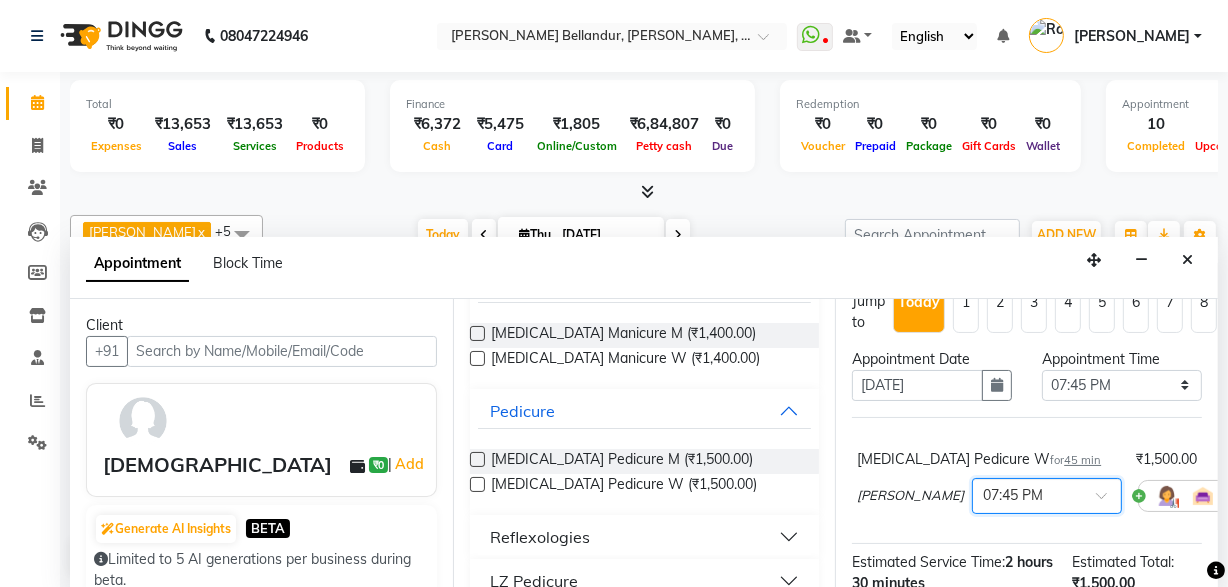 scroll, scrollTop: 229, scrollLeft: 0, axis: vertical 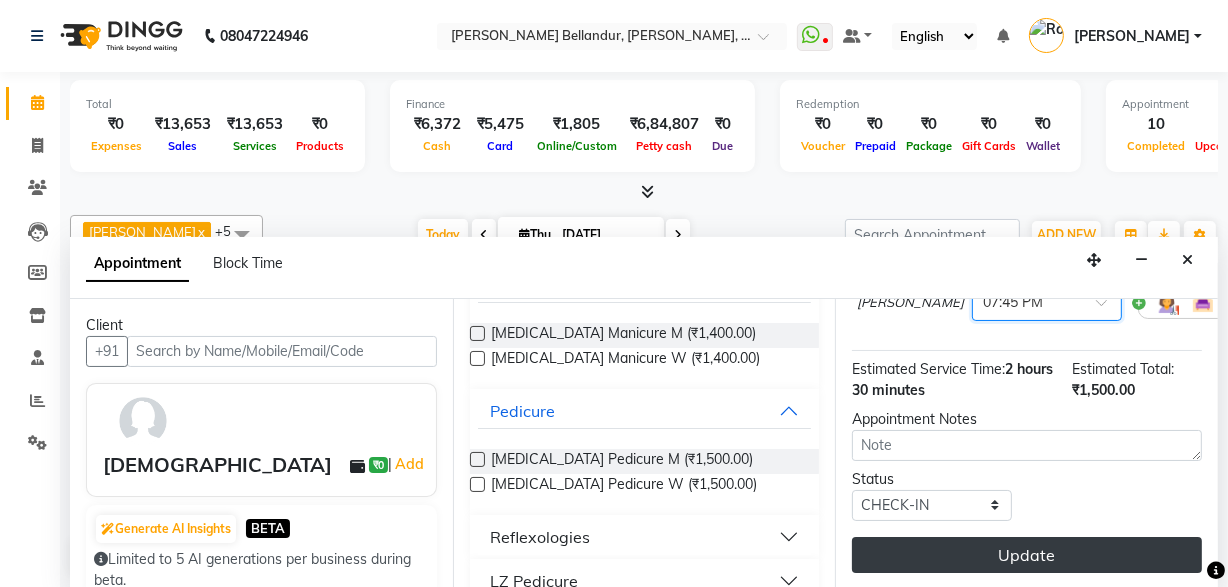 click on "Update" at bounding box center [1027, 555] 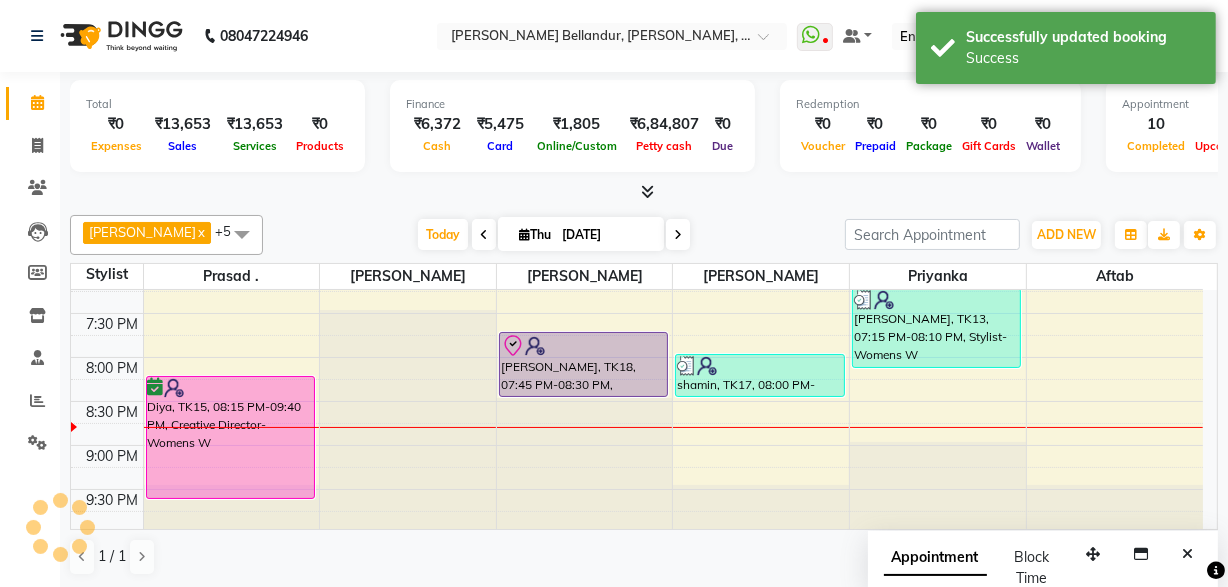 scroll, scrollTop: 0, scrollLeft: 0, axis: both 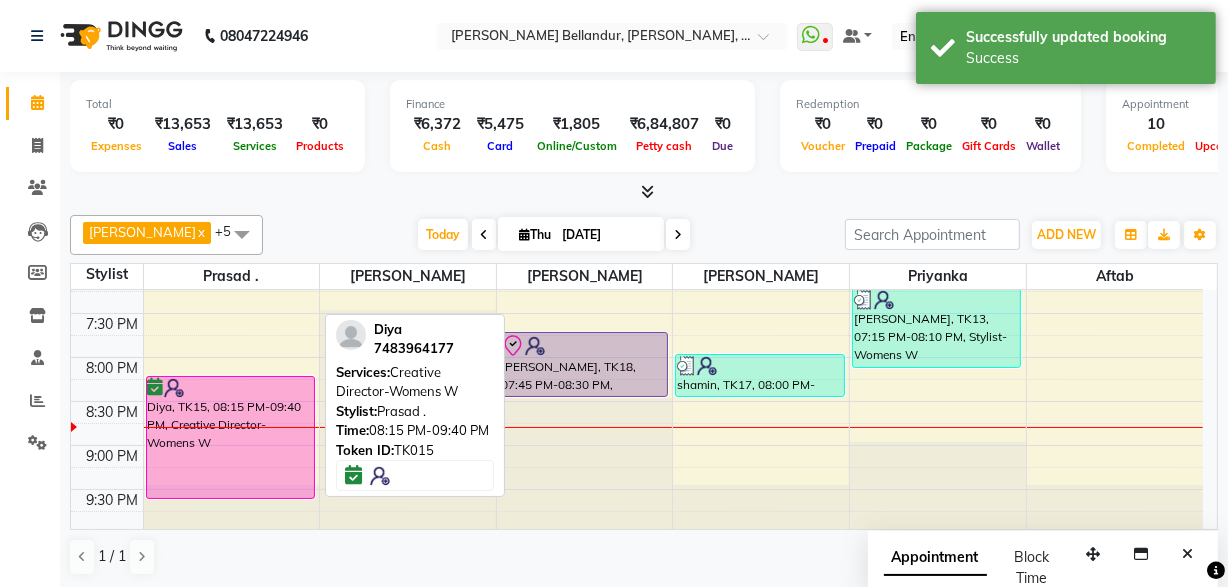 drag, startPoint x: 261, startPoint y: 497, endPoint x: 251, endPoint y: 395, distance: 102.48902 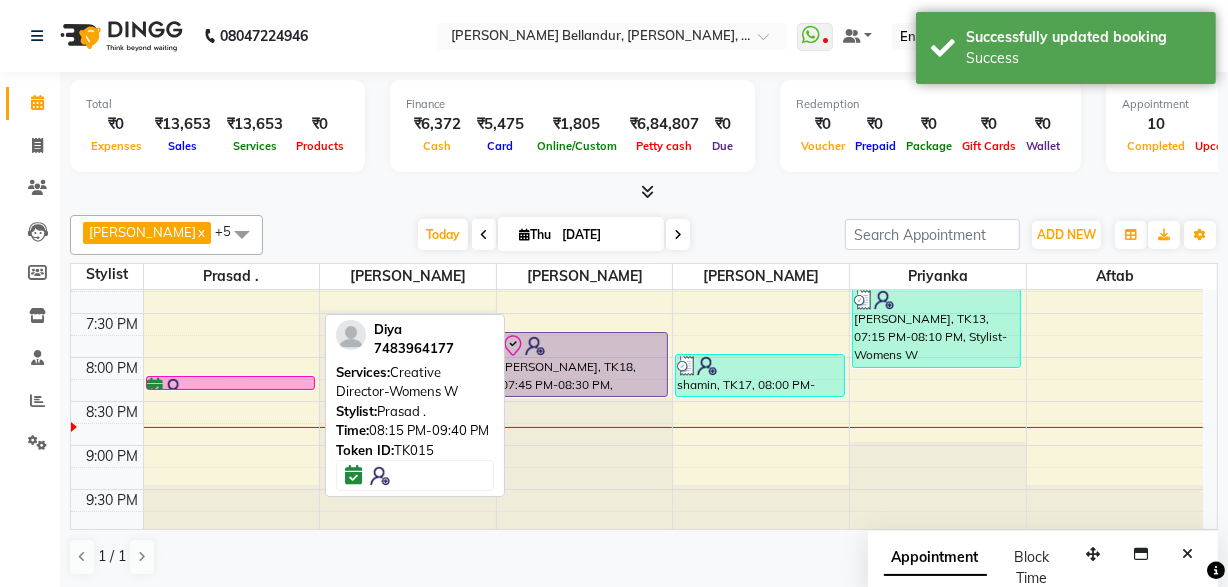 drag, startPoint x: 240, startPoint y: 494, endPoint x: 217, endPoint y: 378, distance: 118.258194 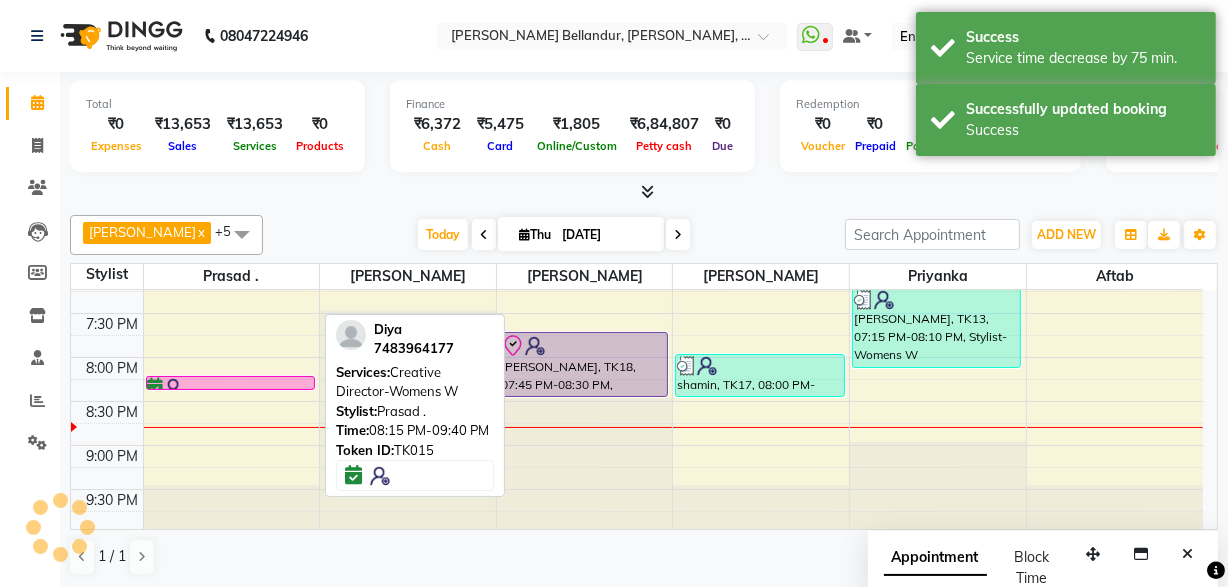 click at bounding box center [230, 388] 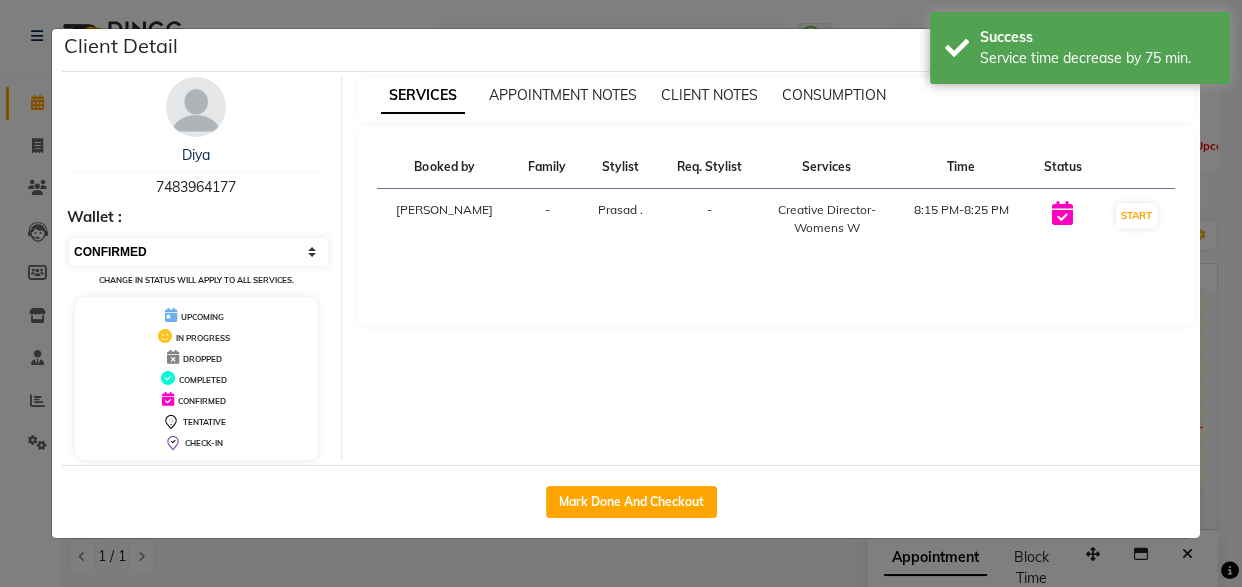 click on "Select IN SERVICE CONFIRMED TENTATIVE CHECK IN MARK DONE DROPPED UPCOMING" at bounding box center [198, 252] 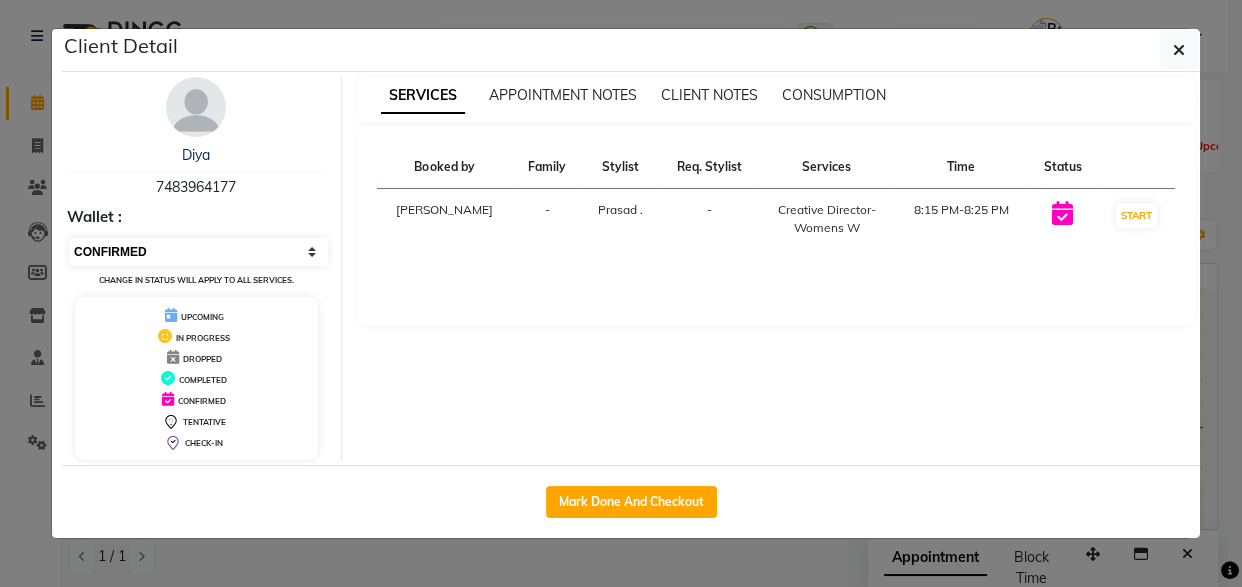 select on "2" 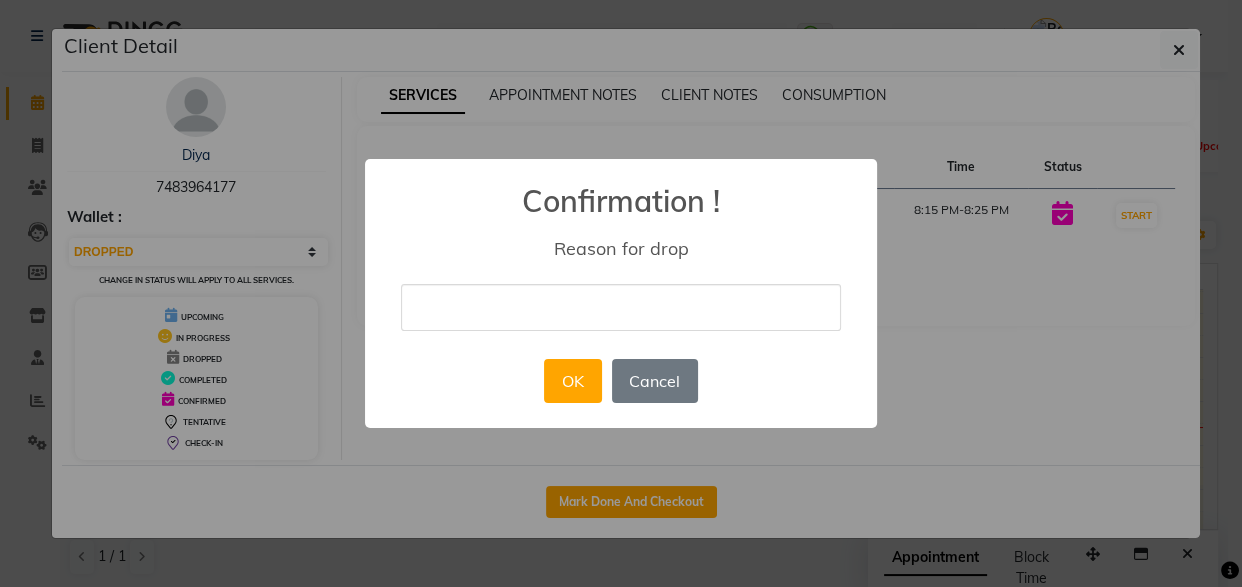 click at bounding box center [621, 307] 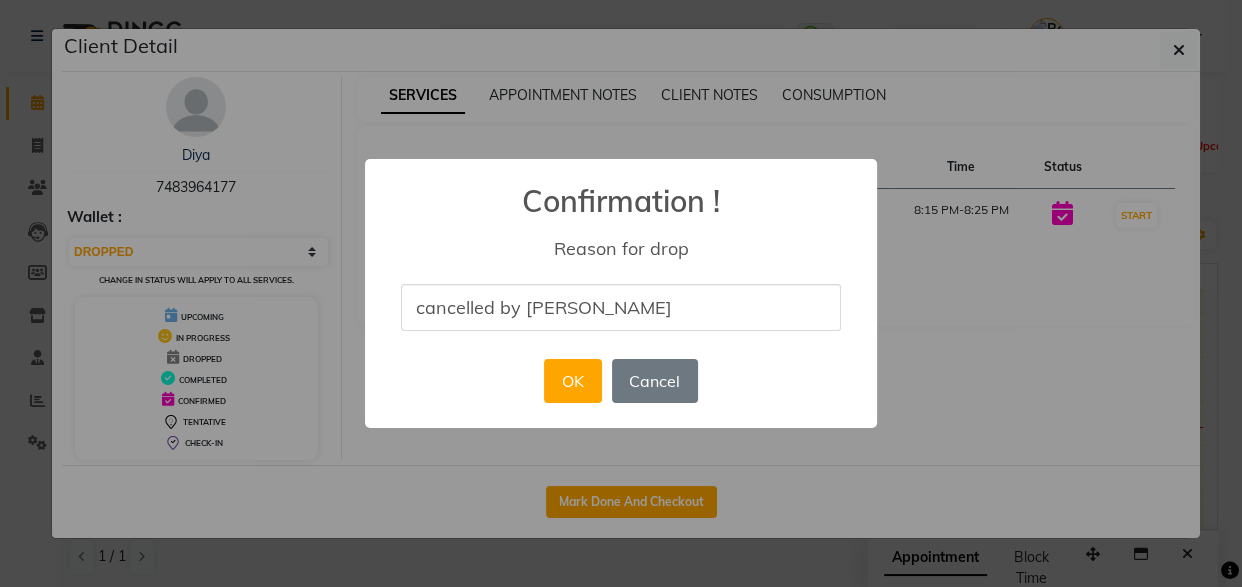 click on "cancelled by [PERSON_NAME]" at bounding box center (621, 307) 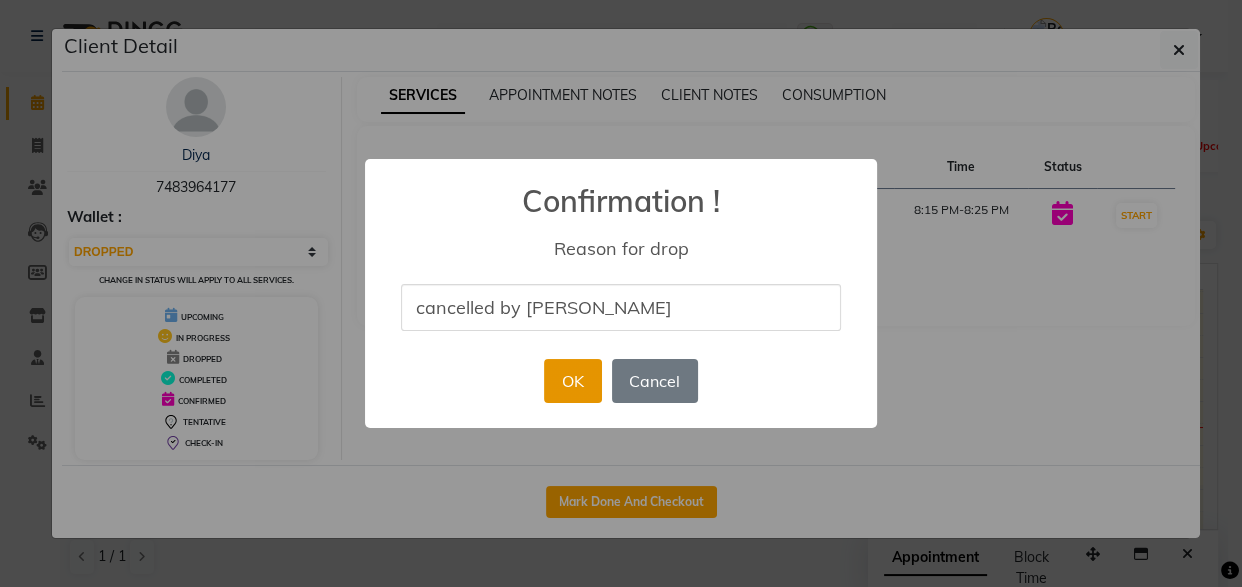 click on "OK" at bounding box center [572, 381] 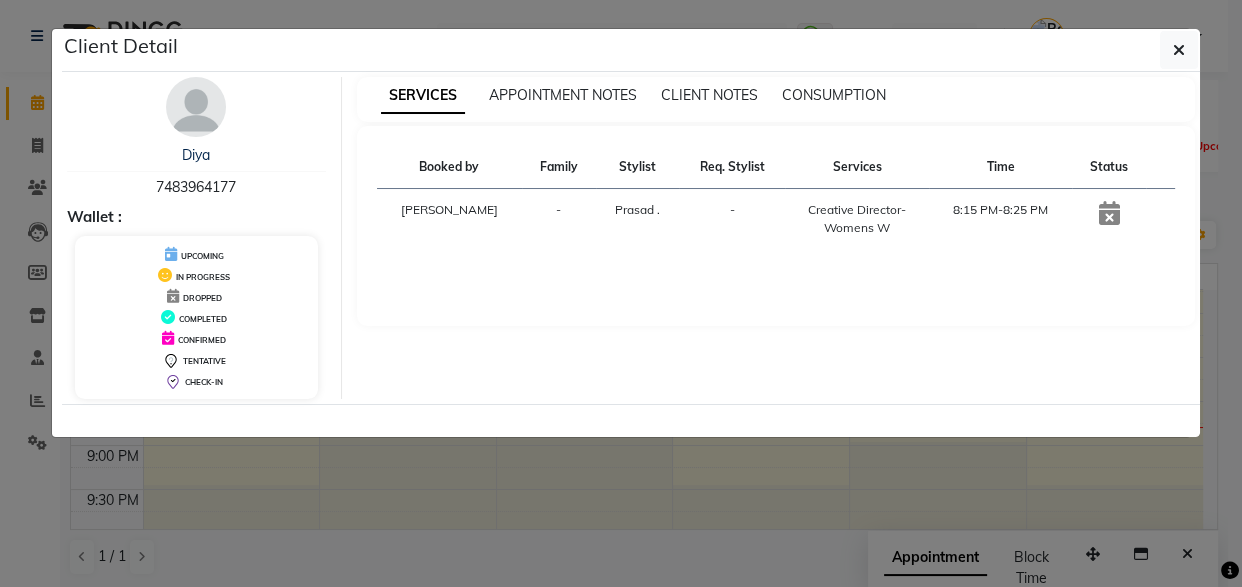 click on "Client Detail  Diya    7483964177 Wallet : UPCOMING IN PROGRESS DROPPED COMPLETED CONFIRMED TENTATIVE CHECK-IN SERVICES APPOINTMENT NOTES CLIENT NOTES CONSUMPTION Booked by Family Stylist Req. Stylist Services Time Status  [PERSON_NAME][GEOGRAPHIC_DATA] . -  Creative Director-Womens W   8:15 PM-8:25 PM" 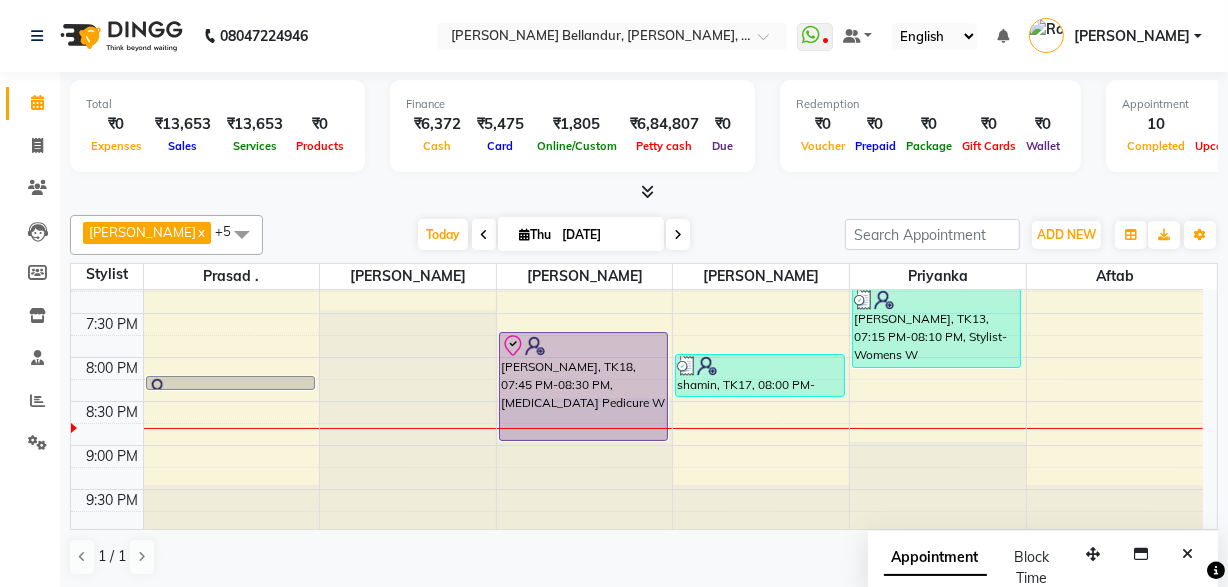 drag, startPoint x: 532, startPoint y: 392, endPoint x: 537, endPoint y: 425, distance: 33.37664 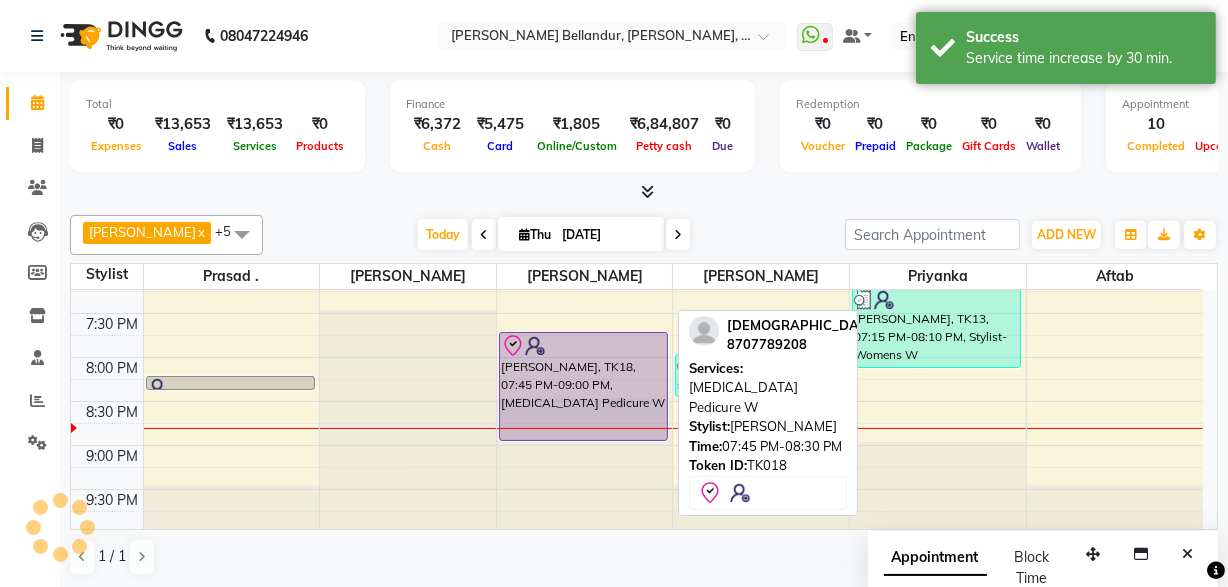 click on "[PERSON_NAME], TK18, 07:45 PM-09:00 PM, [MEDICAL_DATA] Pedicure W" at bounding box center (583, 386) 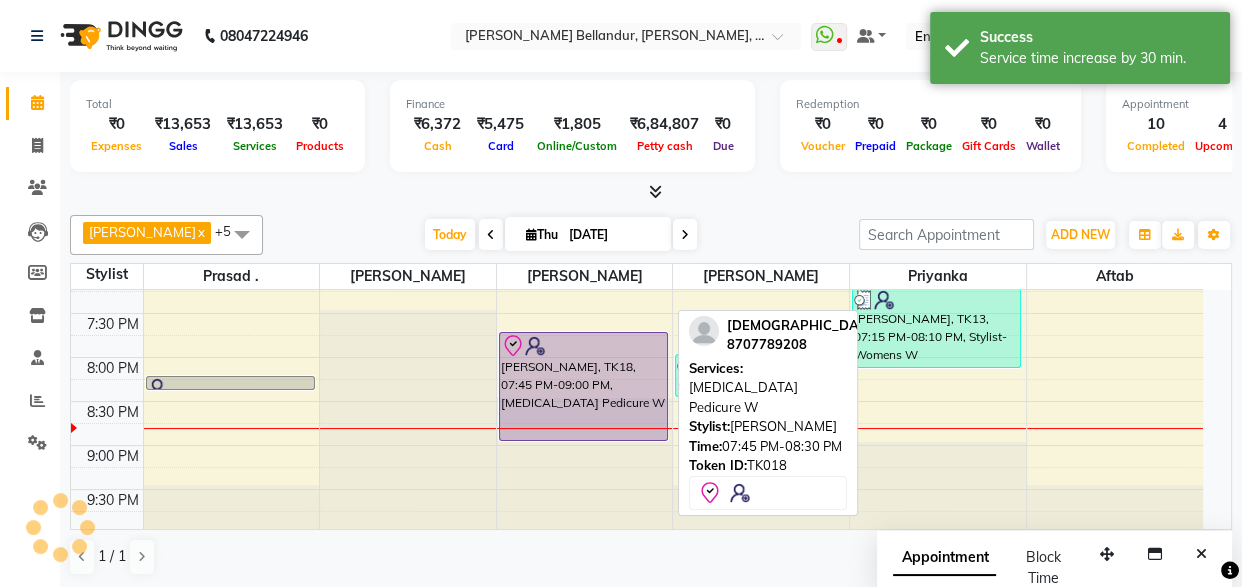 select on "8" 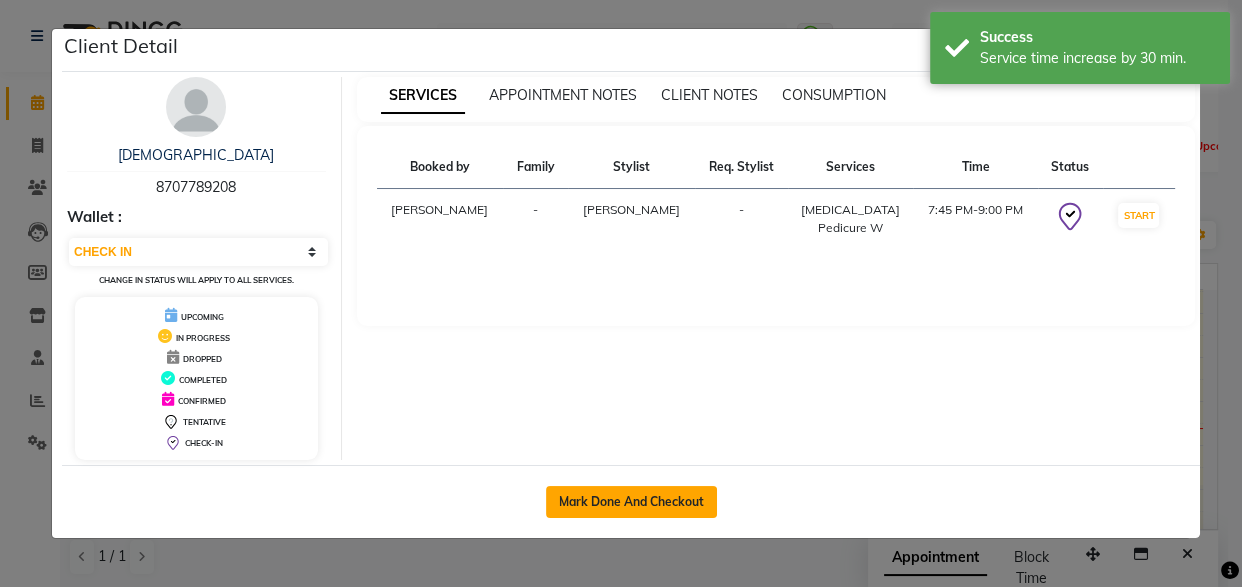 click on "Mark Done And Checkout" 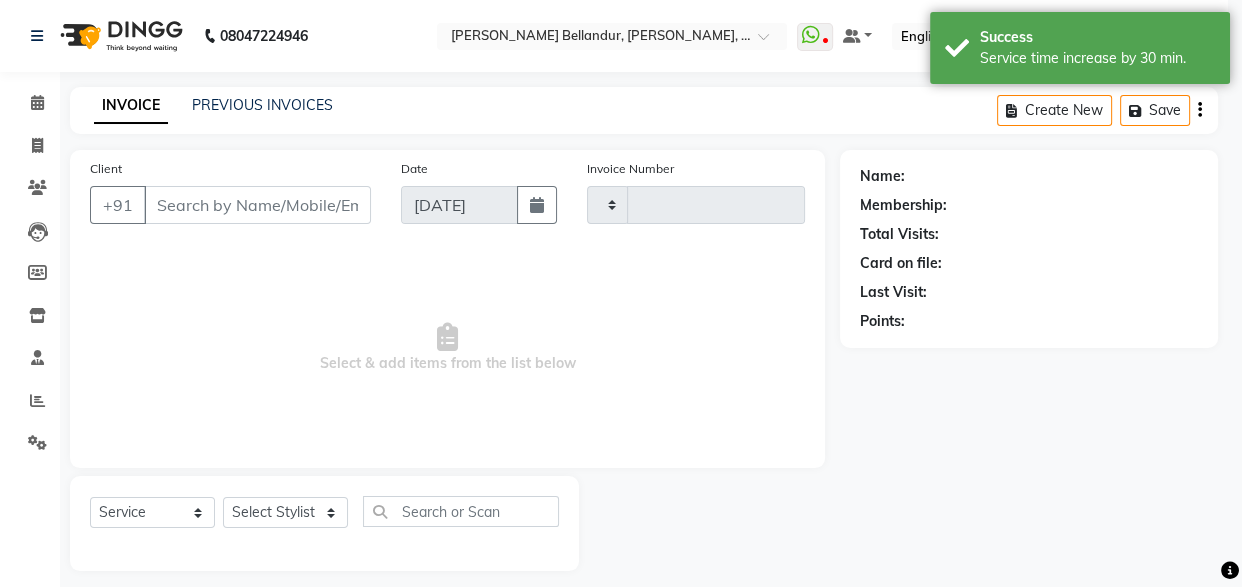 type on "1565" 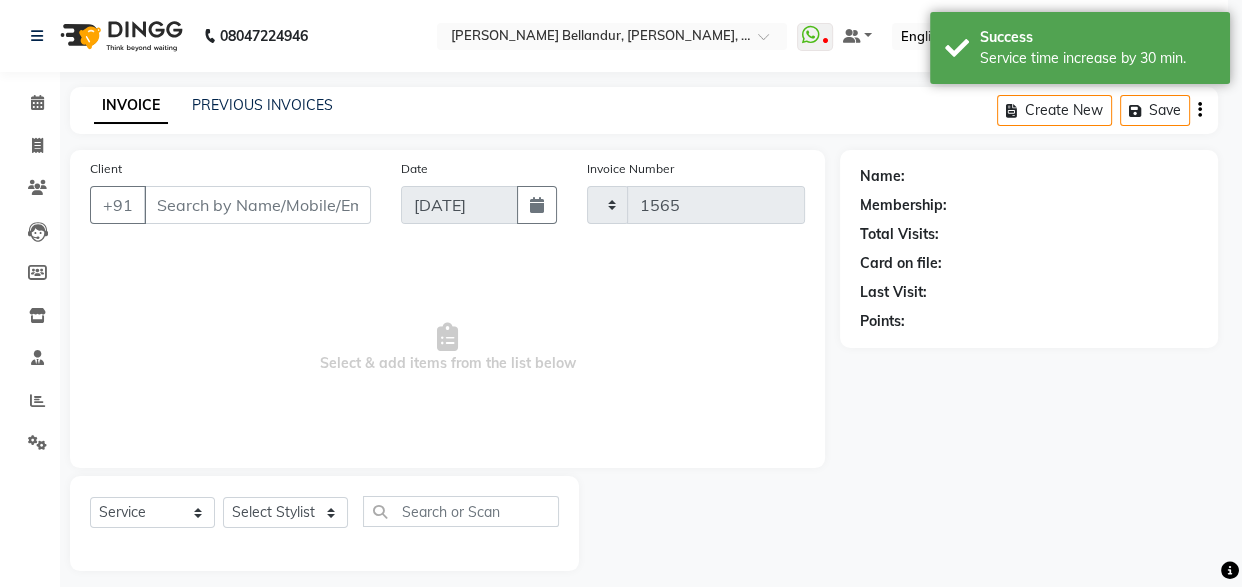 select on "5743" 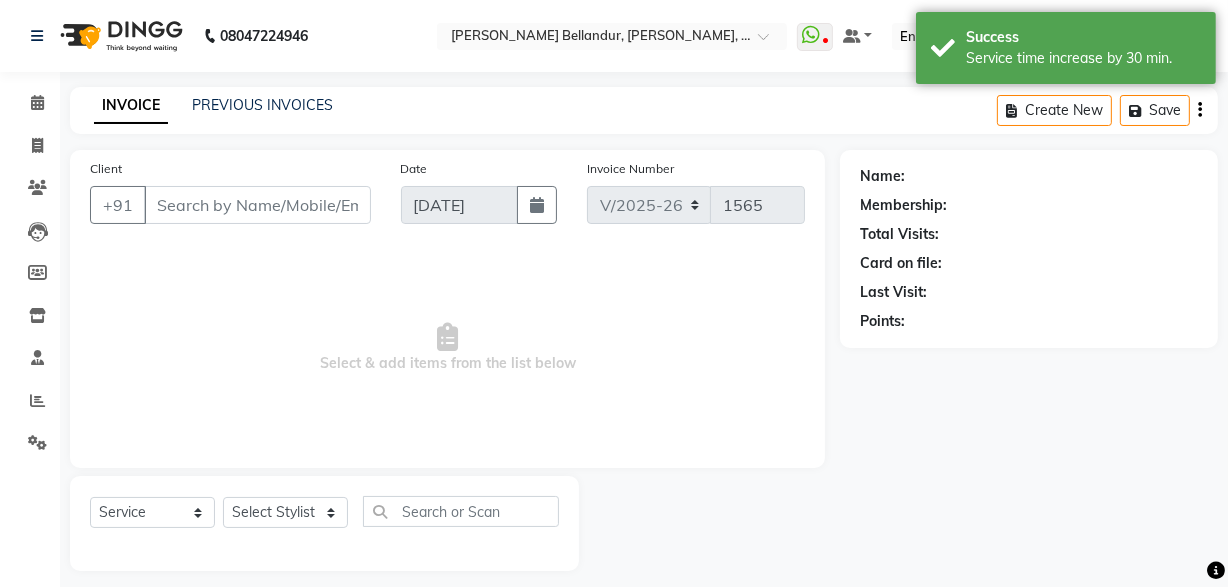 type on "87******08" 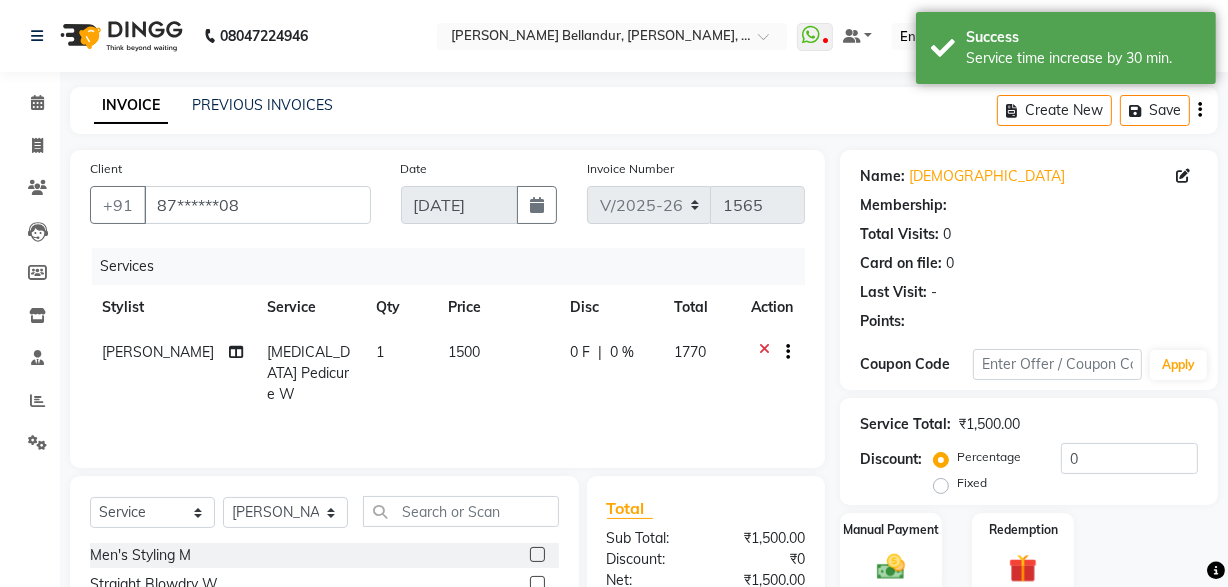 select on "1: Object" 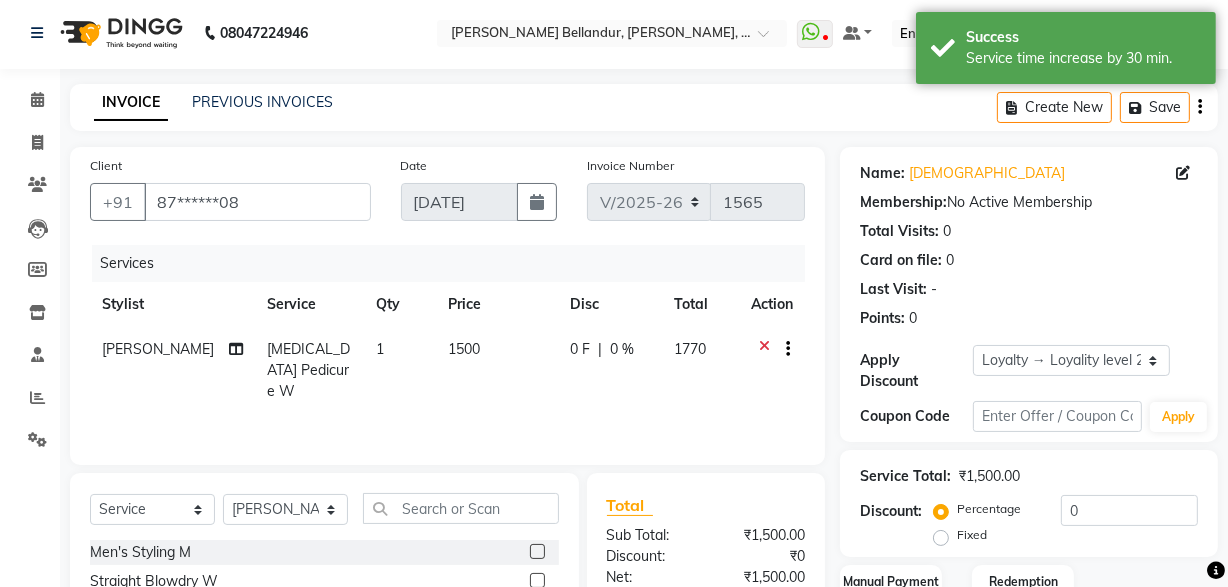scroll, scrollTop: 214, scrollLeft: 0, axis: vertical 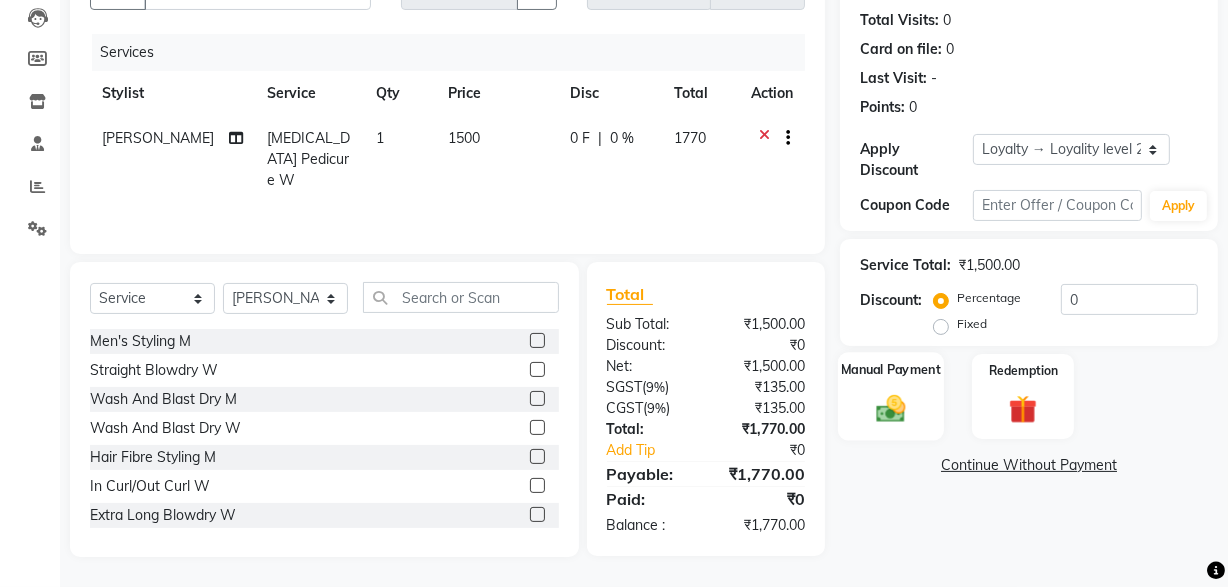 click 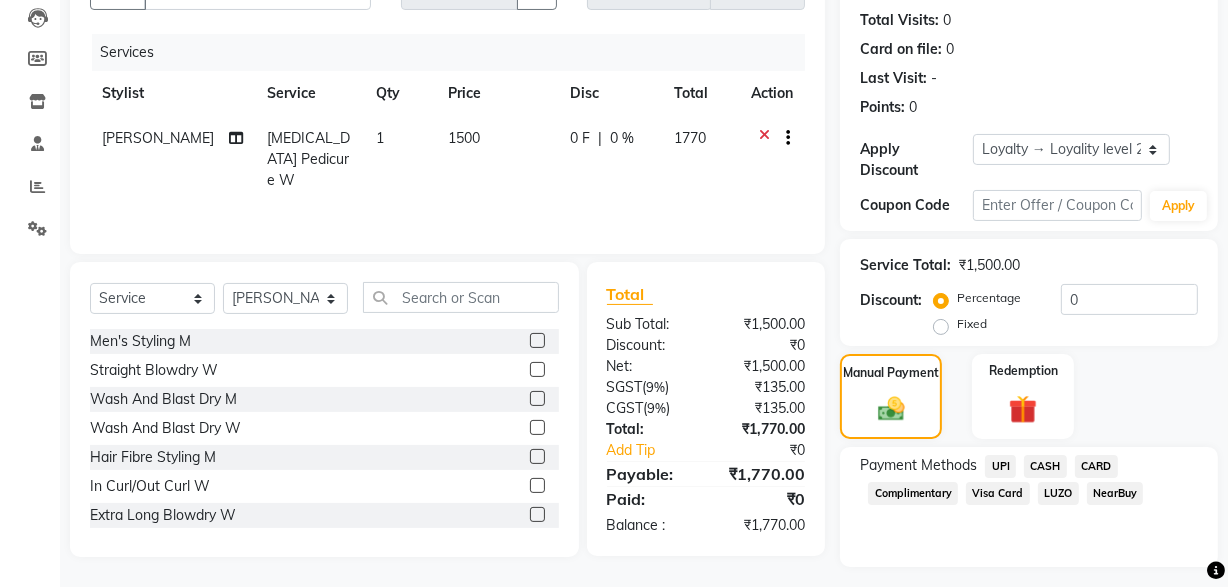 click on "UPI" 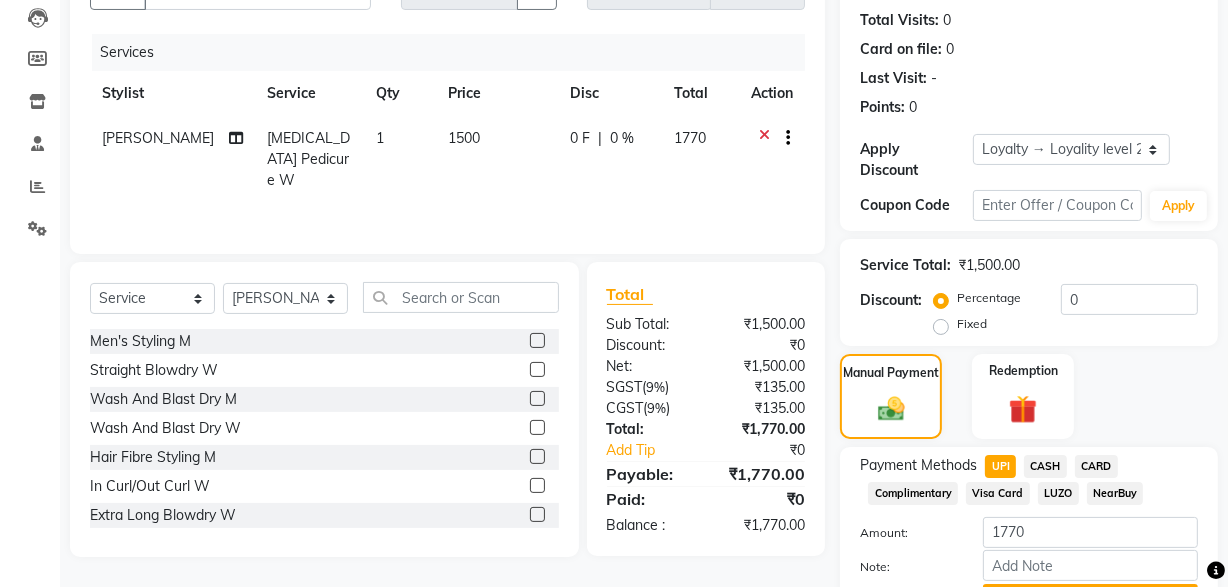 scroll, scrollTop: 320, scrollLeft: 0, axis: vertical 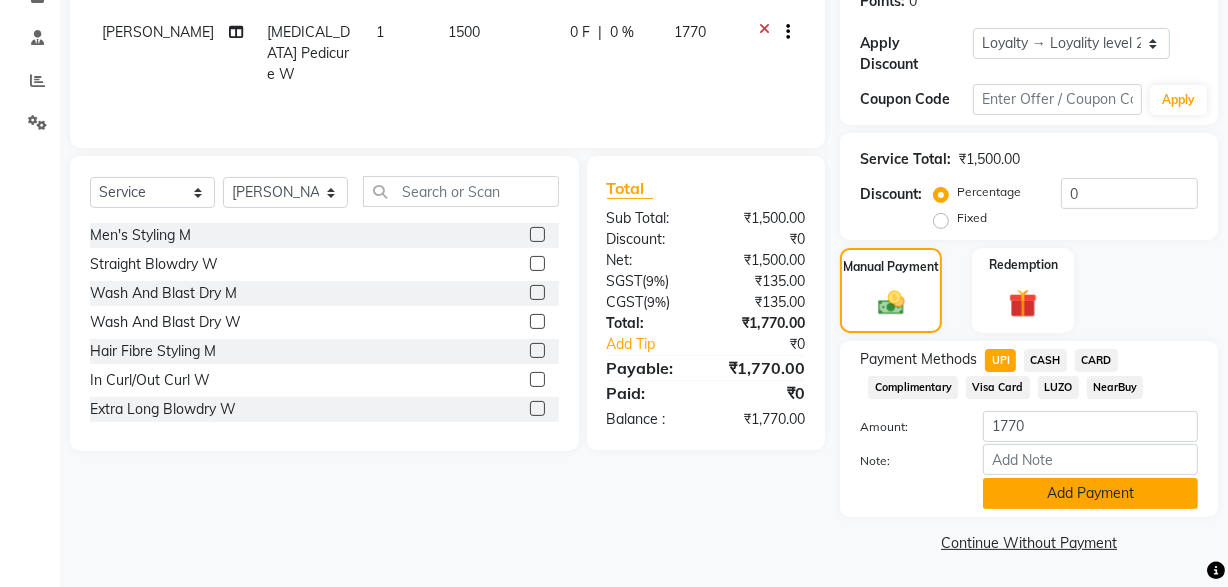 click on "Add Payment" 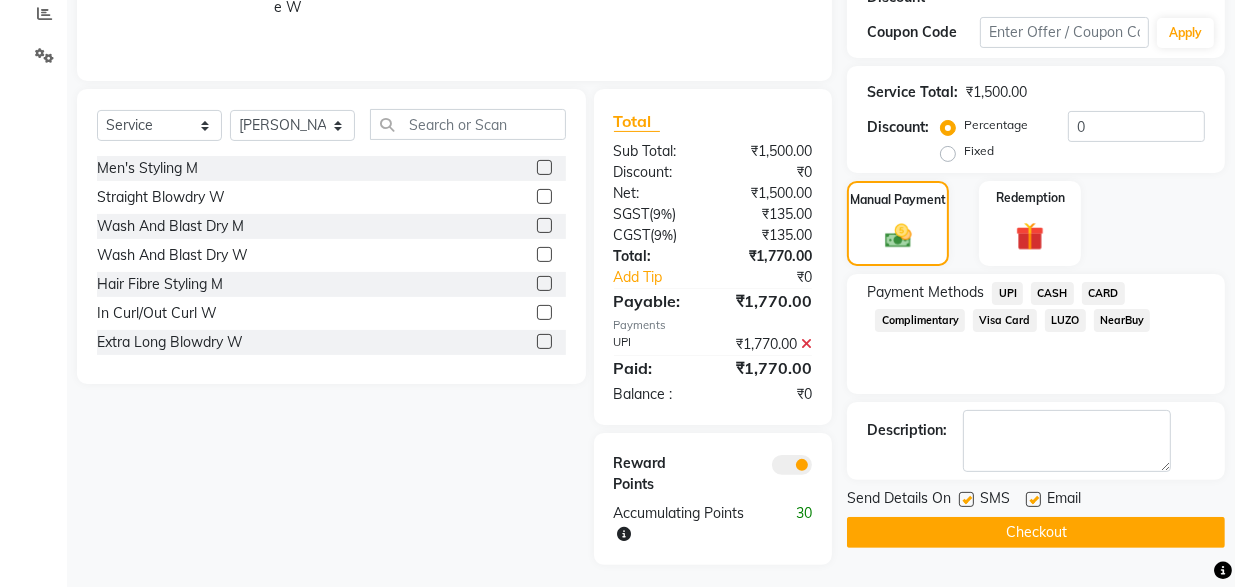 scroll, scrollTop: 395, scrollLeft: 0, axis: vertical 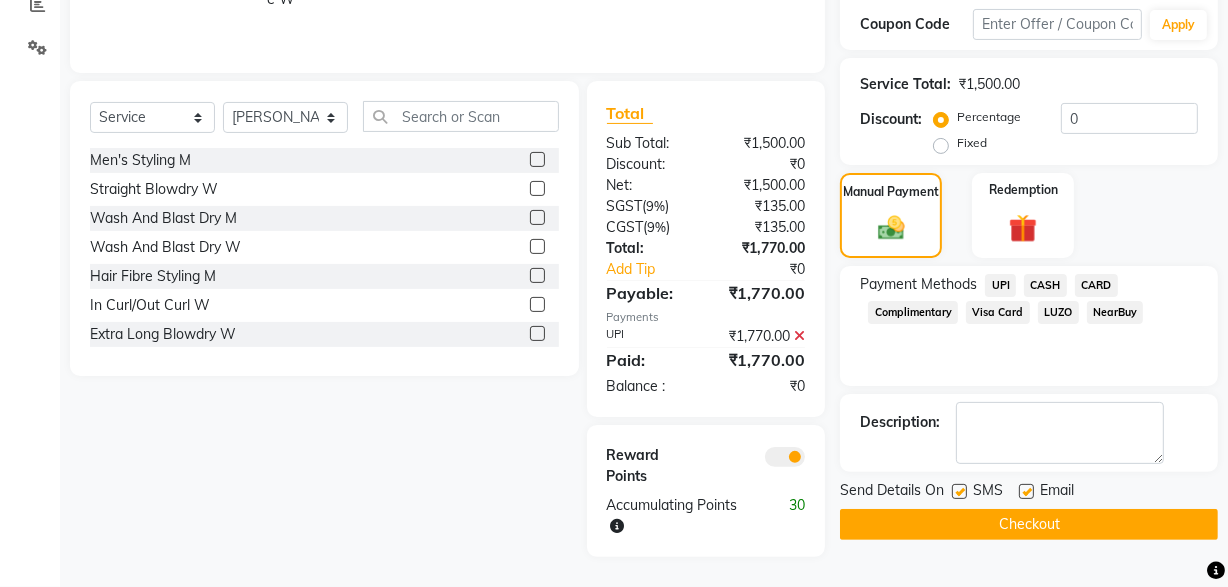 click 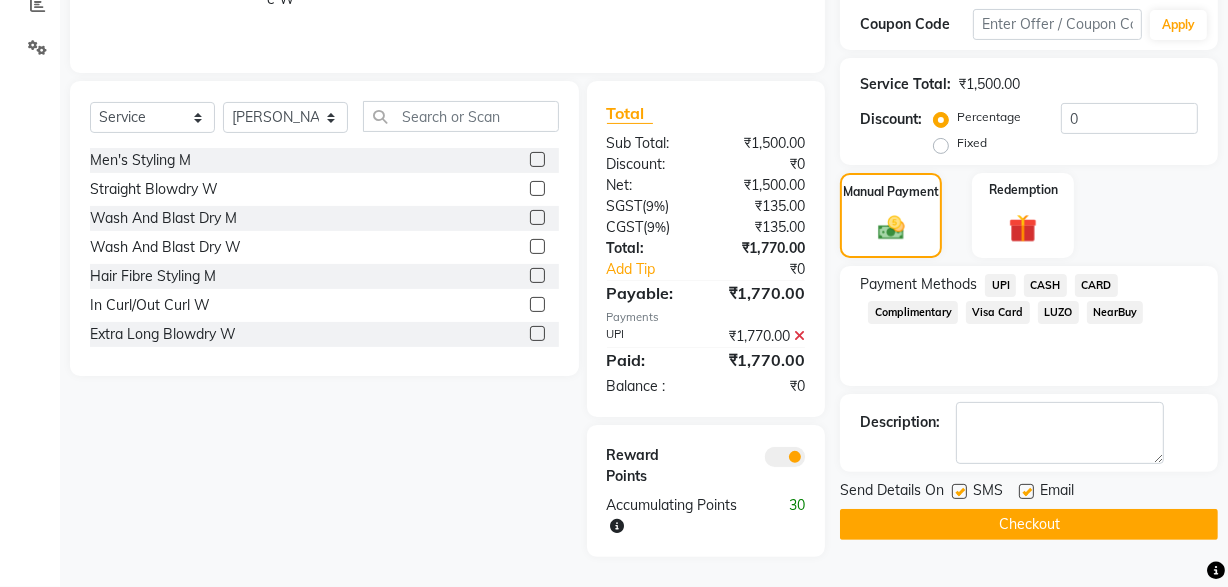 click 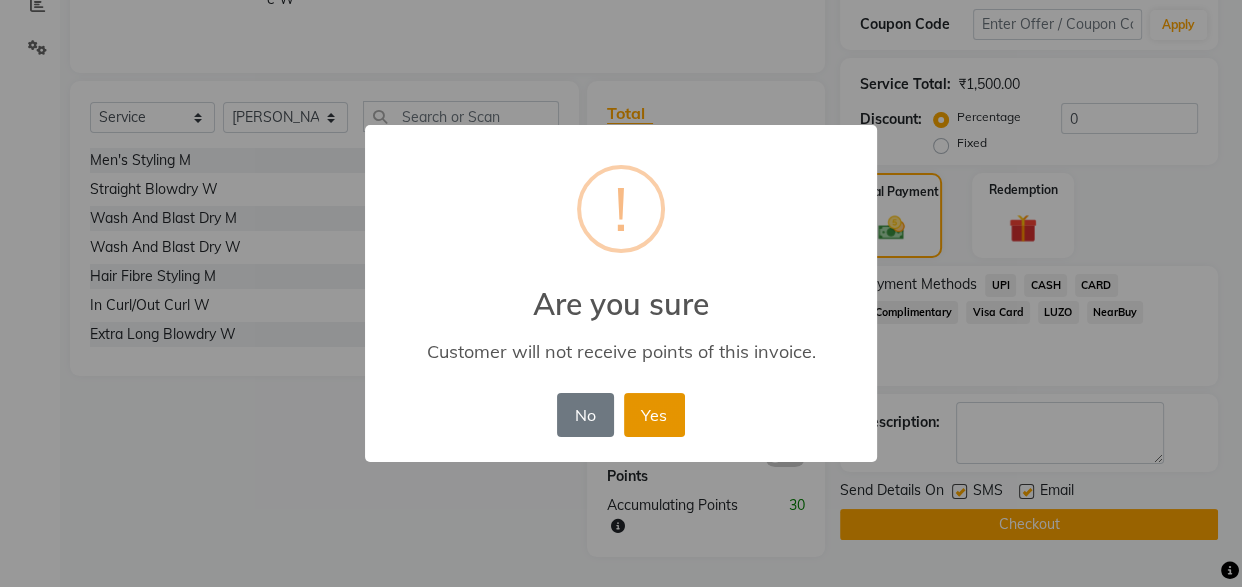 click on "Yes" at bounding box center [654, 415] 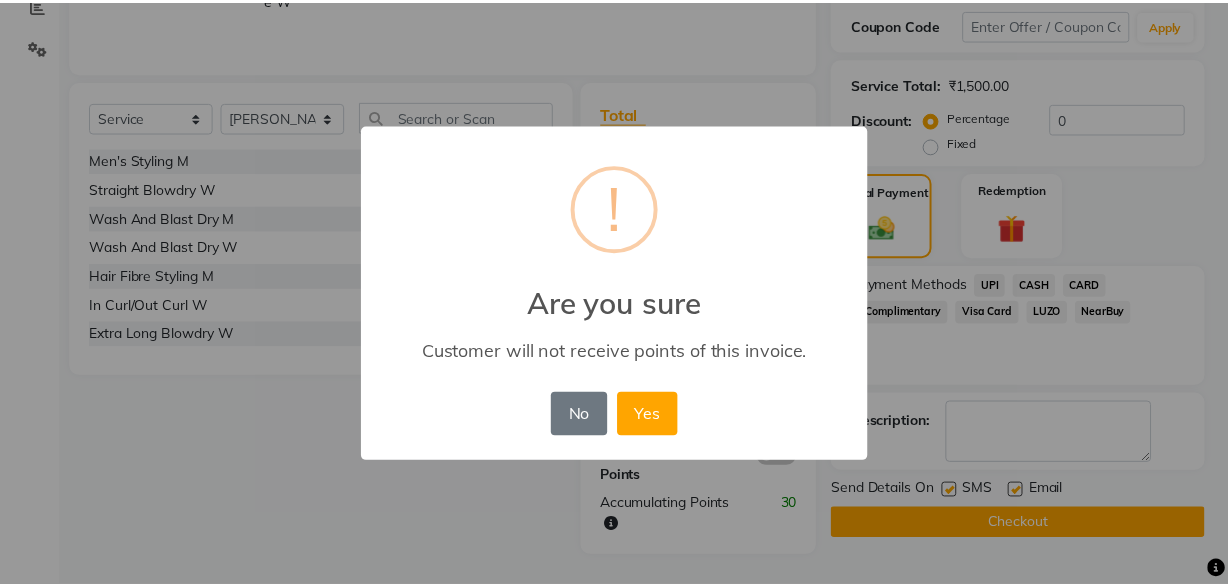 scroll, scrollTop: 377, scrollLeft: 0, axis: vertical 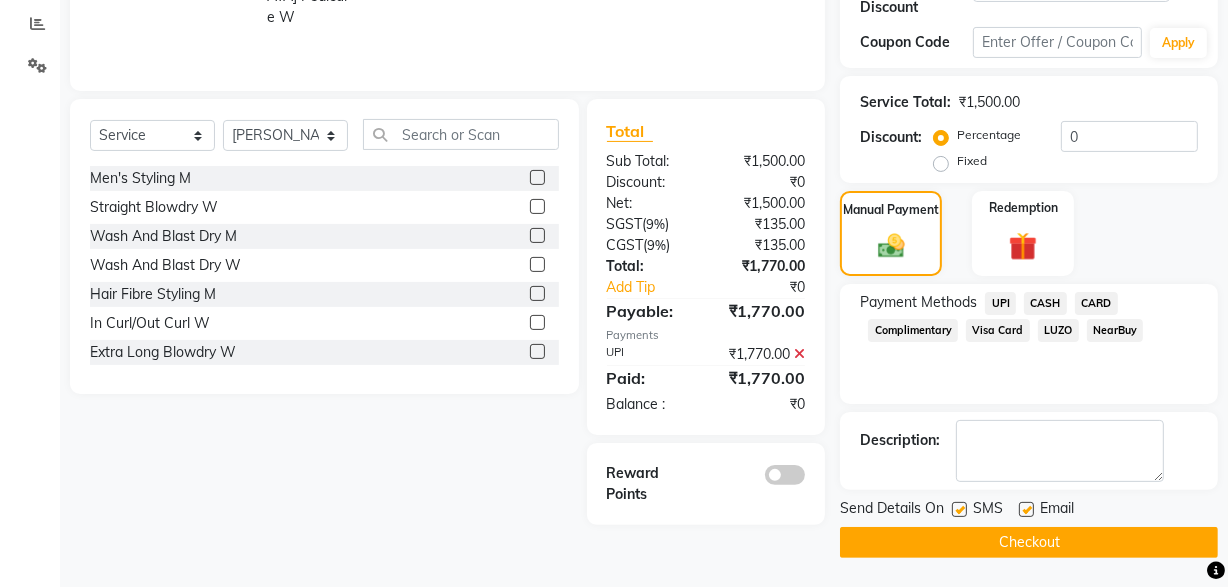 click on "Checkout" 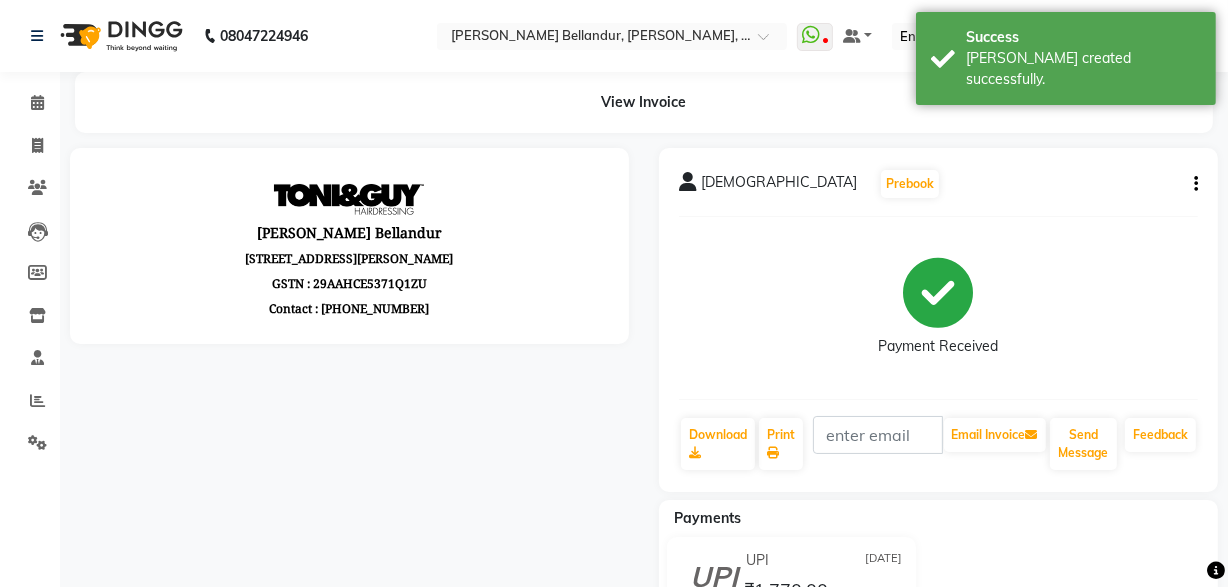 scroll, scrollTop: 0, scrollLeft: 0, axis: both 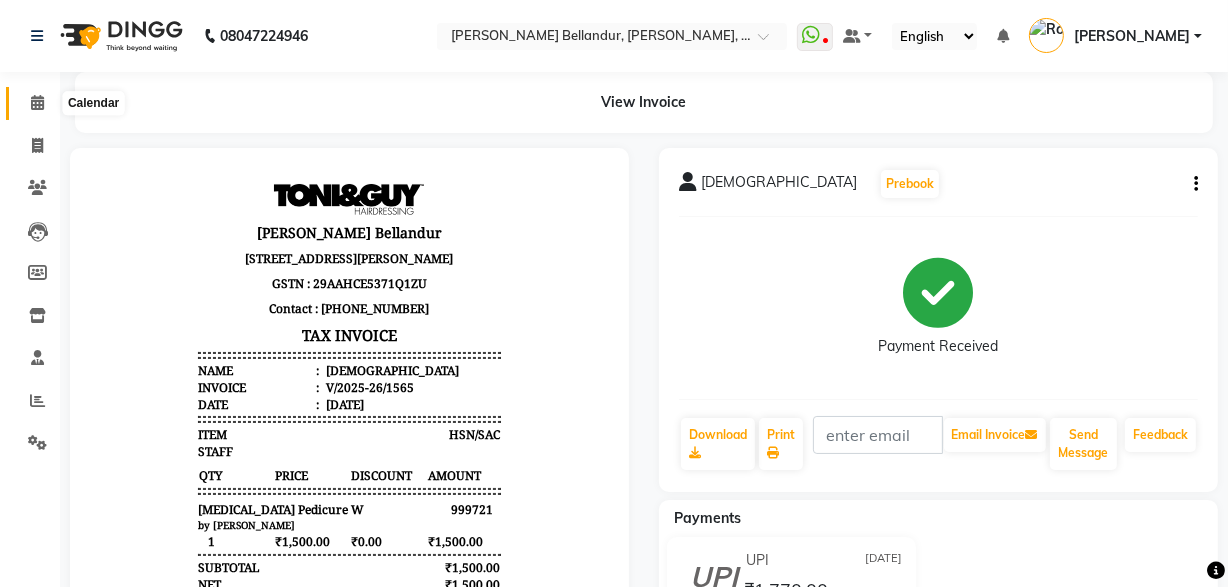 click 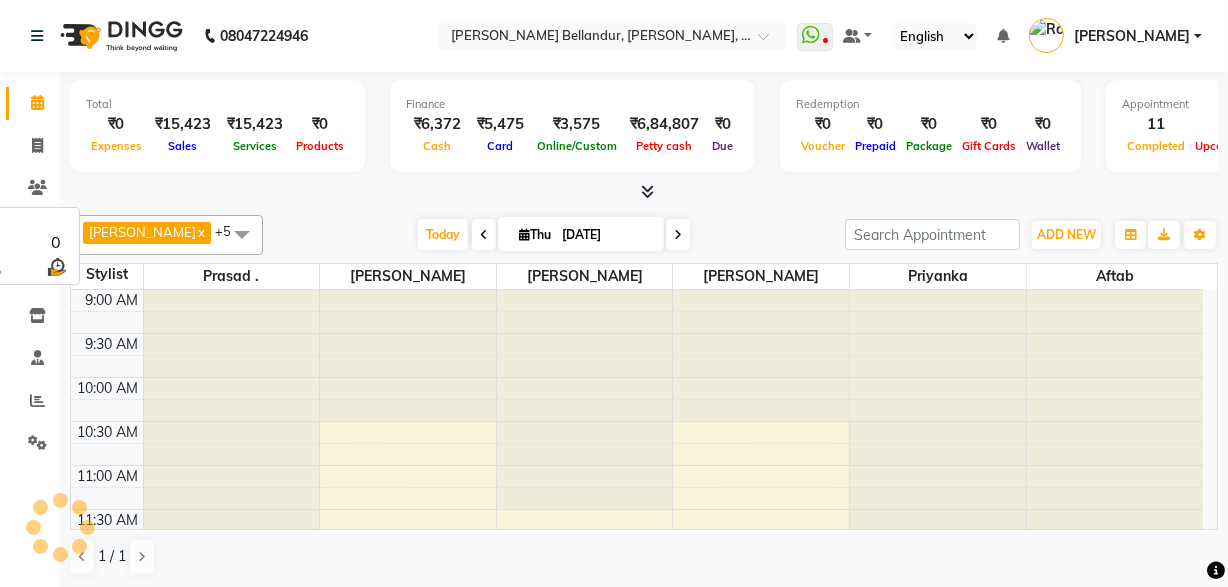 scroll, scrollTop: 0, scrollLeft: 0, axis: both 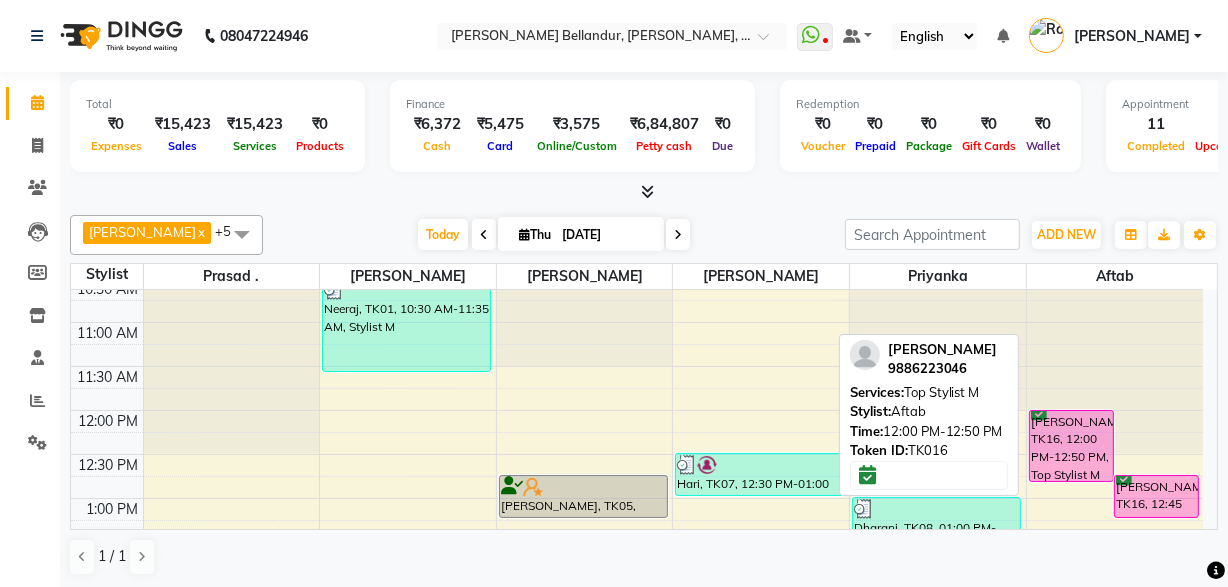 click on "[PERSON_NAME], TK16, 12:00 PM-12:50 PM, Top Stylist M" at bounding box center (1071, 446) 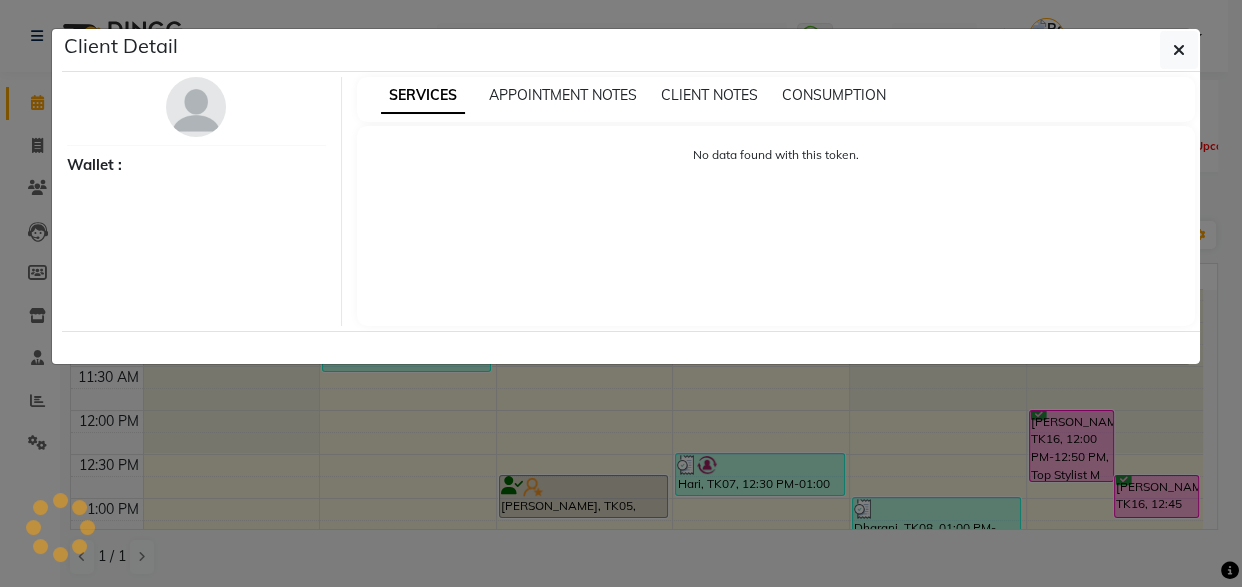 select on "6" 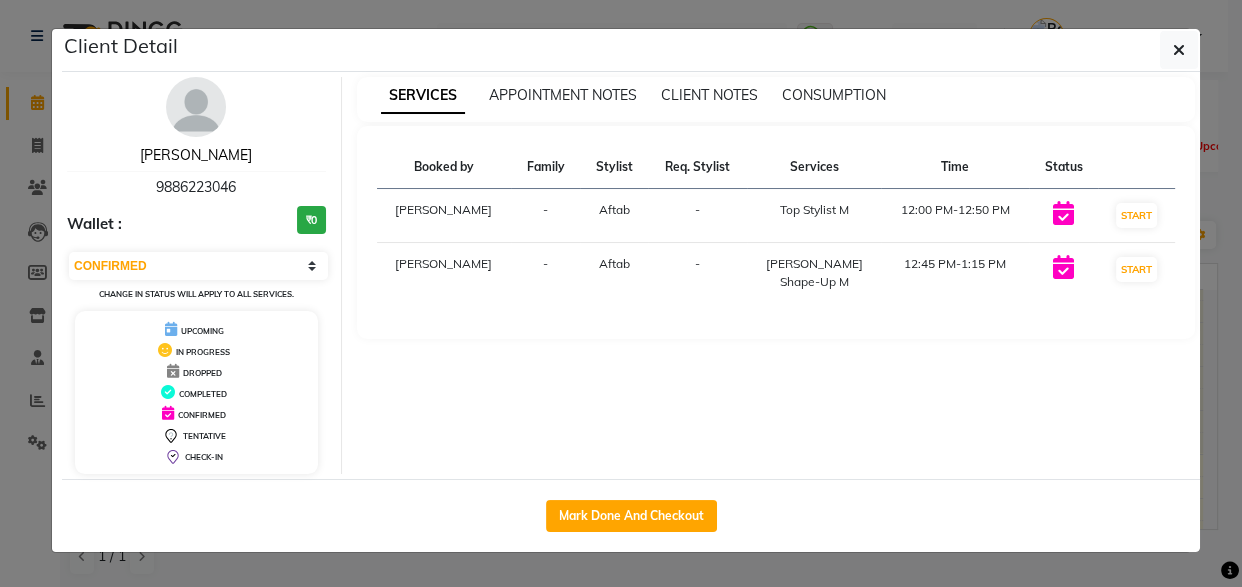 click on "[PERSON_NAME]" at bounding box center [196, 155] 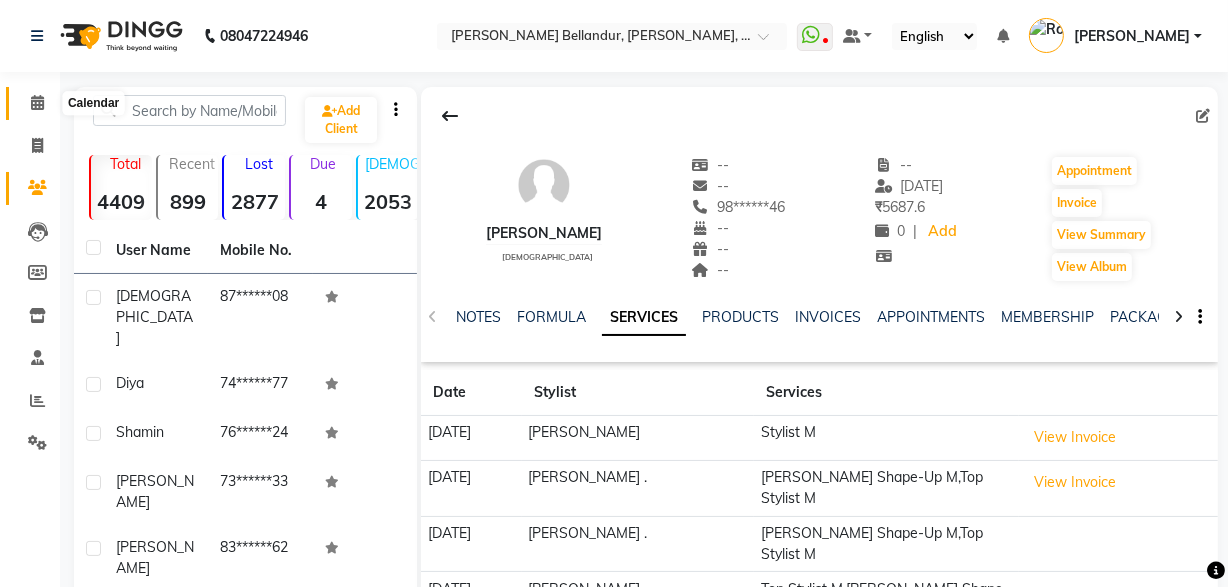 click 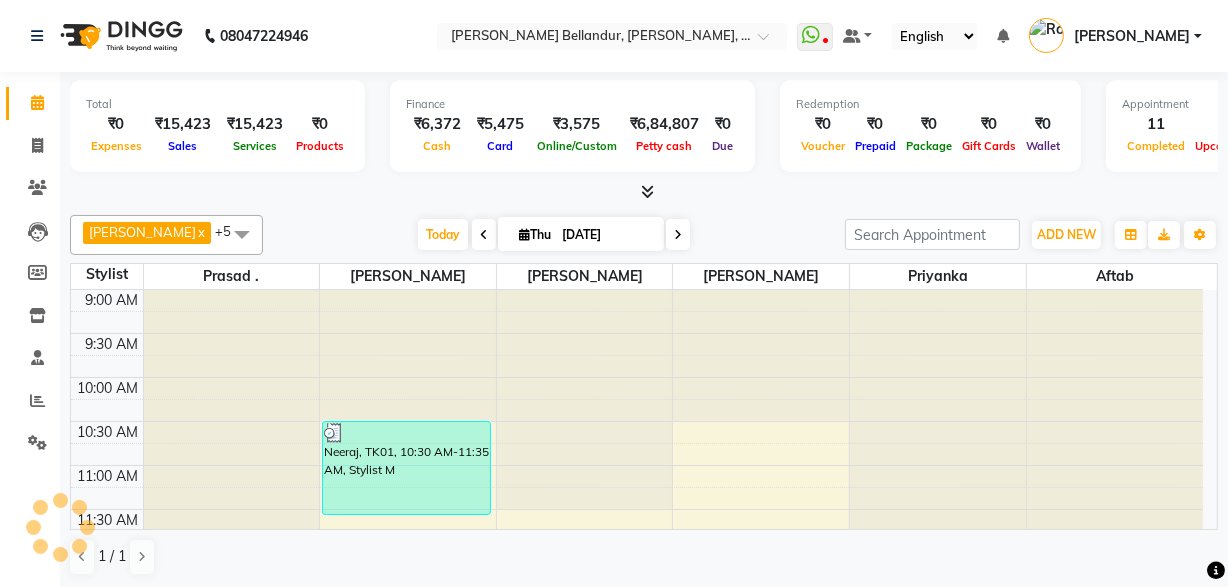 scroll, scrollTop: 0, scrollLeft: 0, axis: both 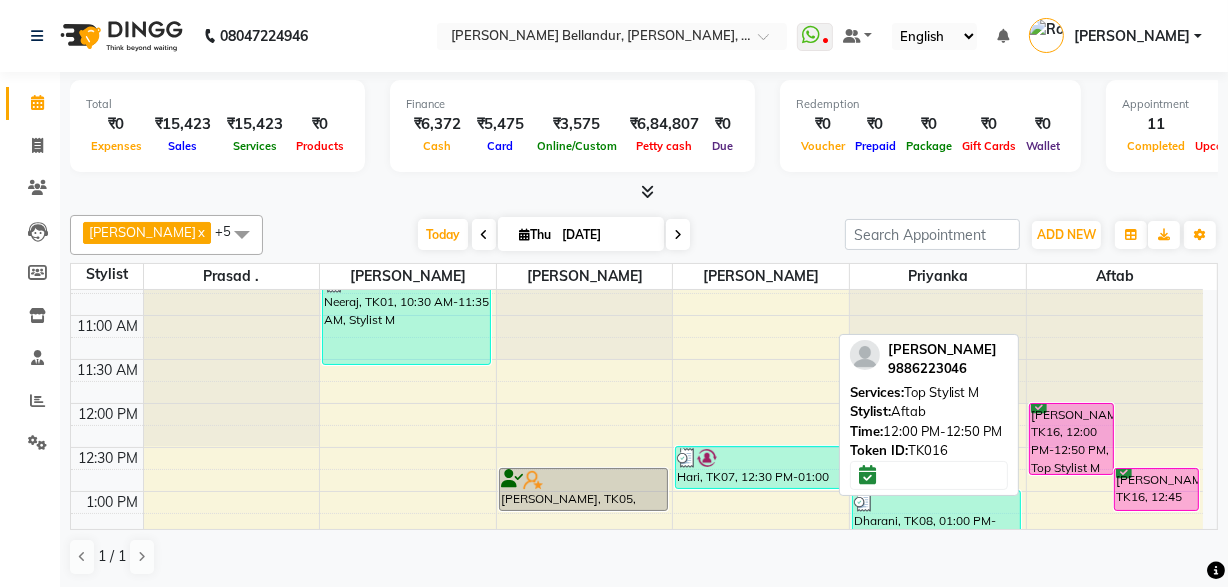 click on "[PERSON_NAME], TK16, 12:00 PM-12:50 PM, Top Stylist M" at bounding box center [1071, 439] 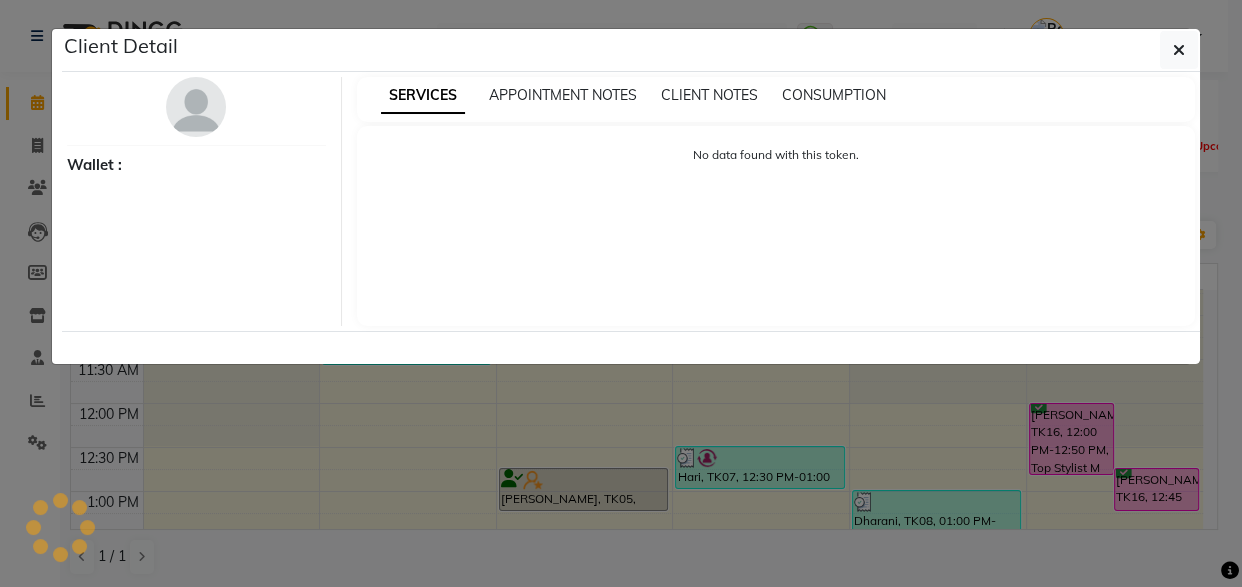select on "6" 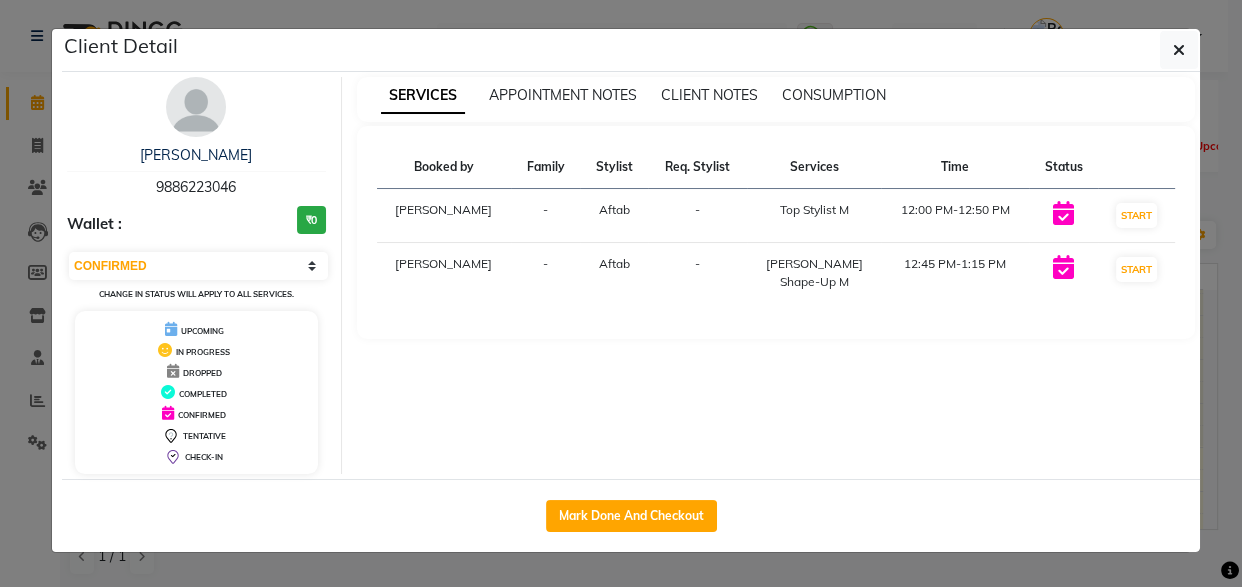 click on "Client Detail  [PERSON_NAME]    9886223046 Wallet : ₹0 Select IN SERVICE CONFIRMED TENTATIVE CHECK IN MARK DONE DROPPED UPCOMING Change in status will apply to all services. UPCOMING IN PROGRESS DROPPED COMPLETED CONFIRMED TENTATIVE CHECK-IN SERVICES APPOINTMENT NOTES CLIENT NOTES CONSUMPTION Booked by Family Stylist Req. Stylist Services Time Status  [PERSON_NAME] -  Top Stylist M   12:00 PM-12:50 PM   START   [PERSON_NAME] -  [PERSON_NAME] Shape-Up M   12:45 PM-1:15 PM   START   Mark Done And Checkout" 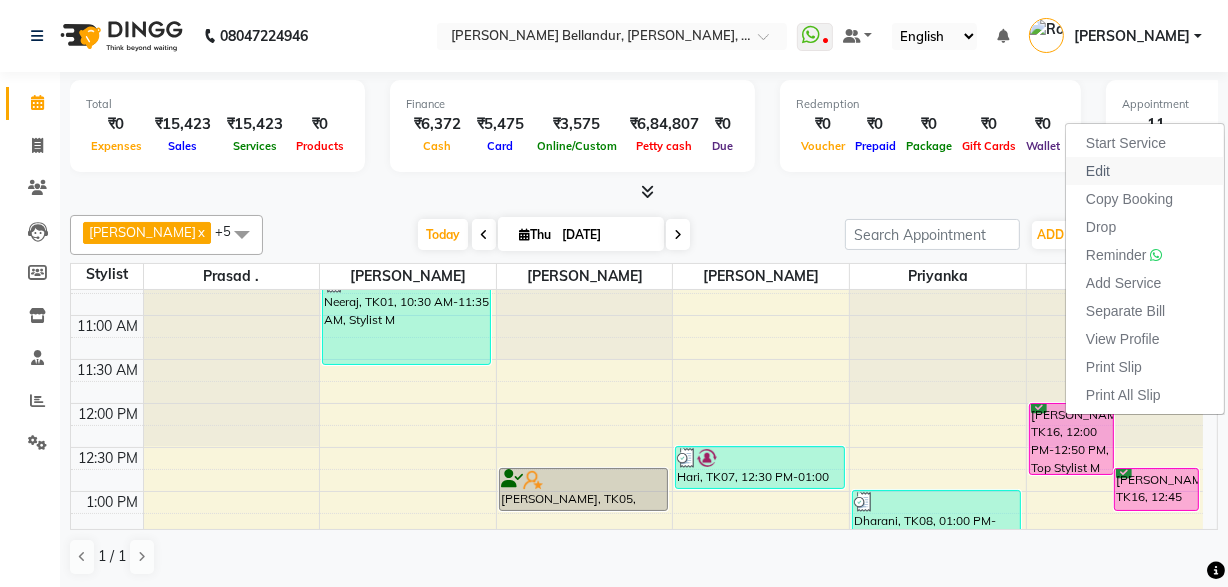 click on "Edit" at bounding box center [1098, 171] 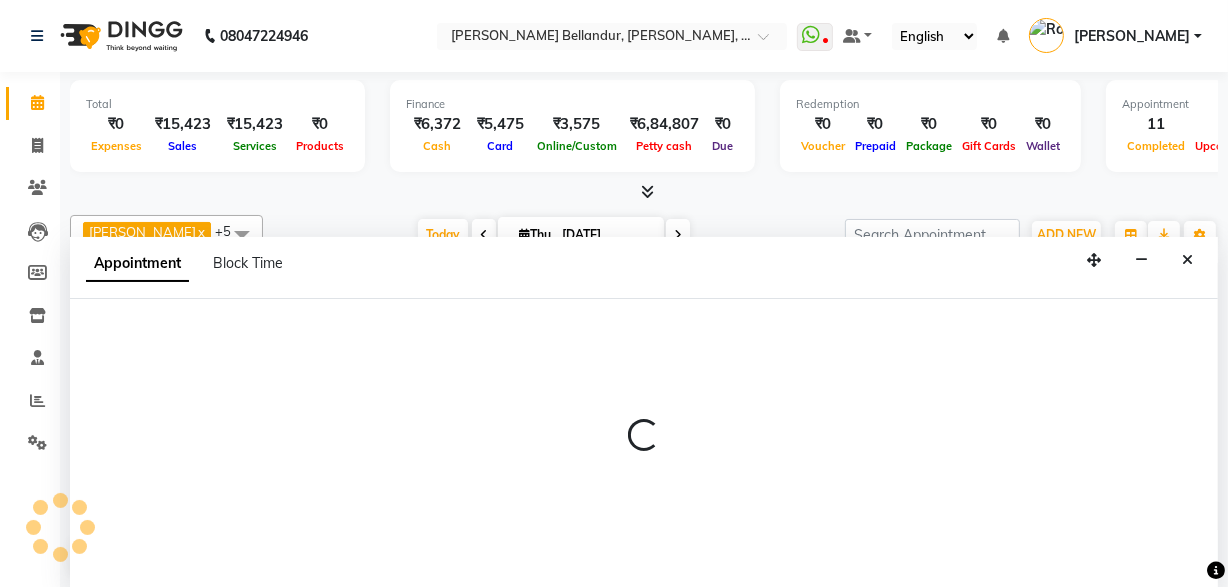 scroll, scrollTop: 0, scrollLeft: 0, axis: both 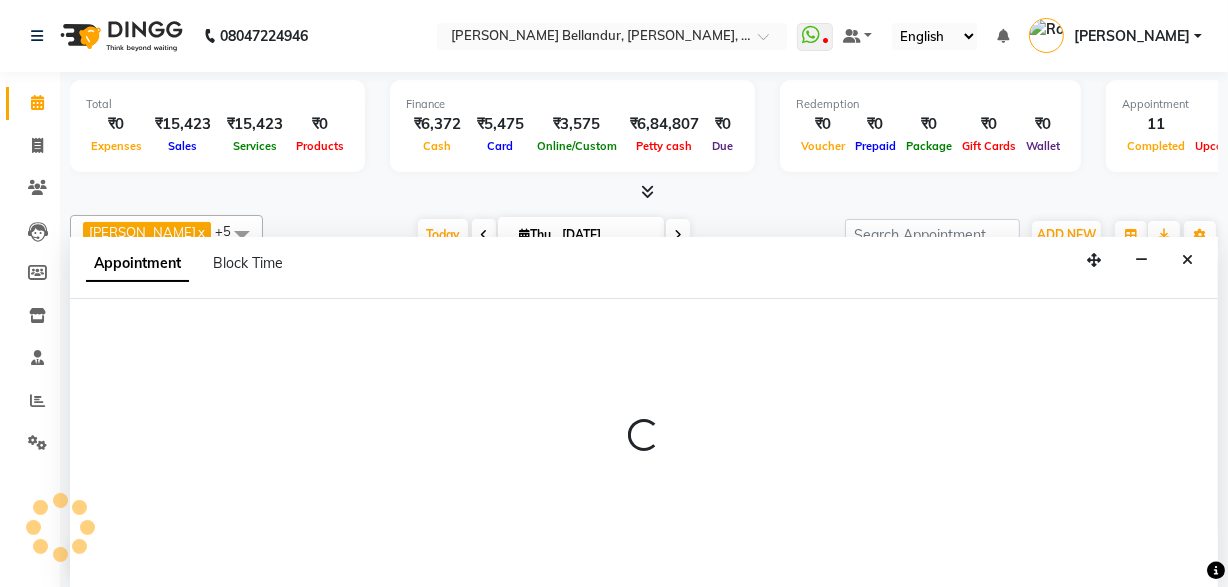 select on "tentative" 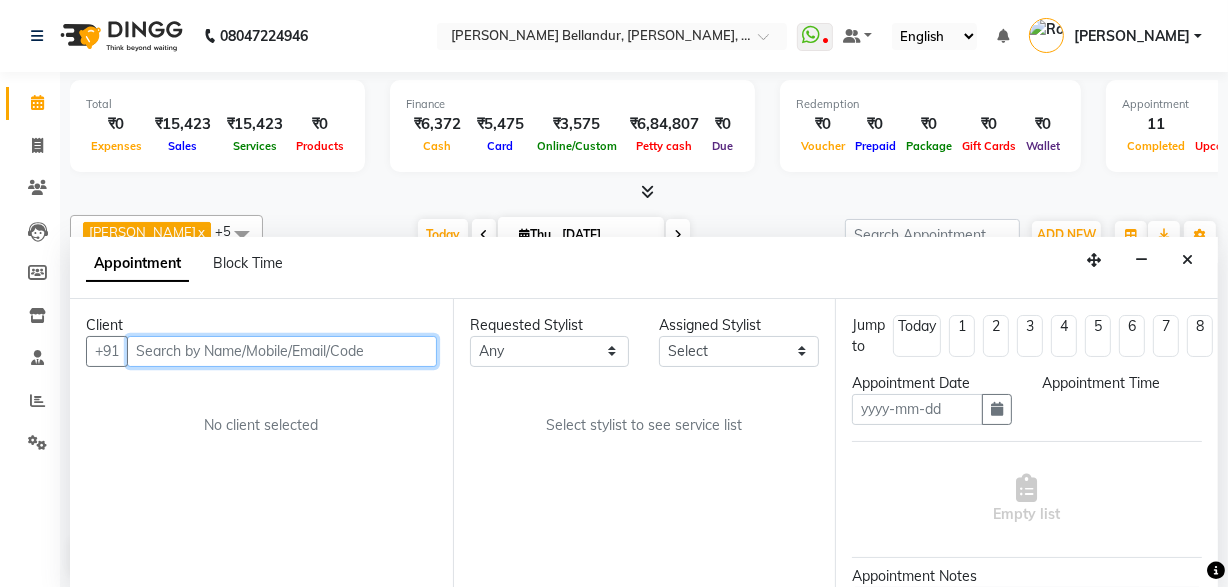 type on "[DATE]" 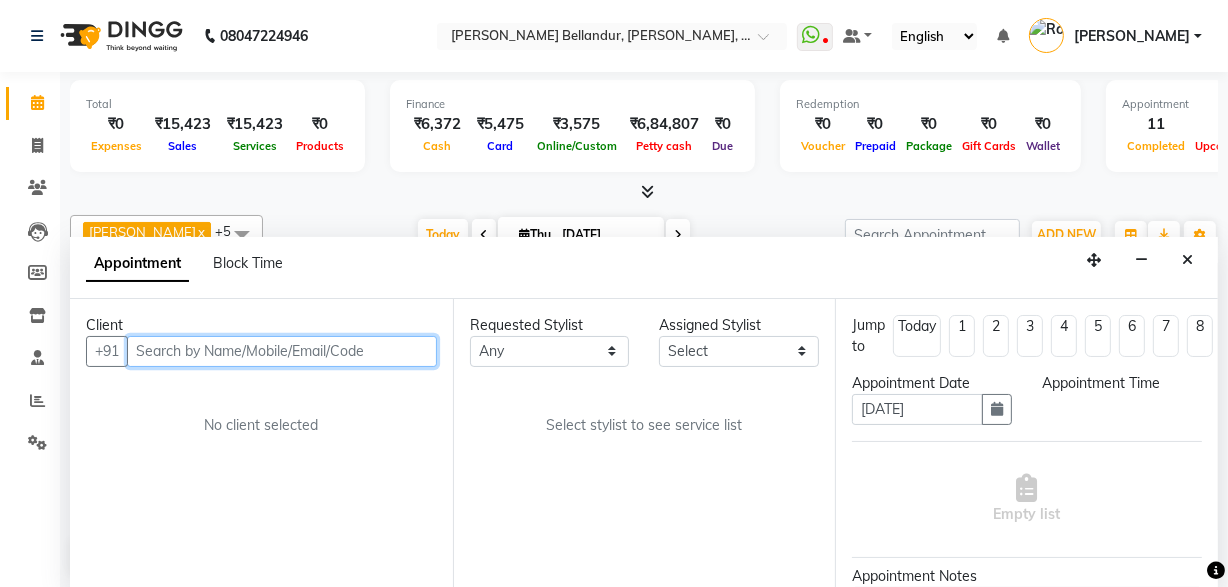 select on "confirm booking" 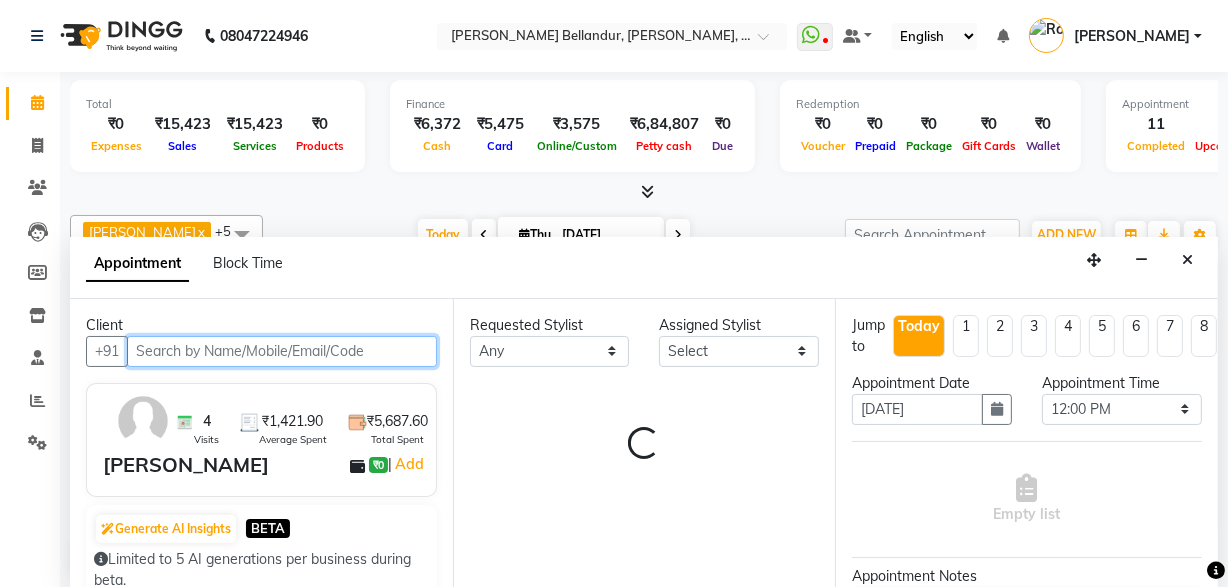 select on "85104" 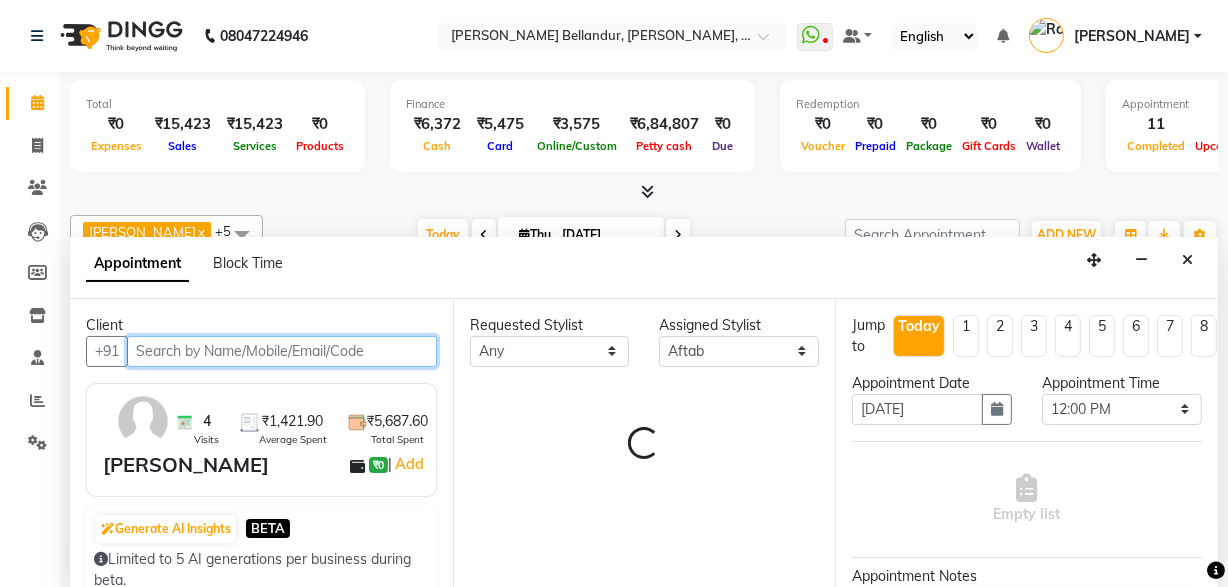 scroll, scrollTop: 900, scrollLeft: 0, axis: vertical 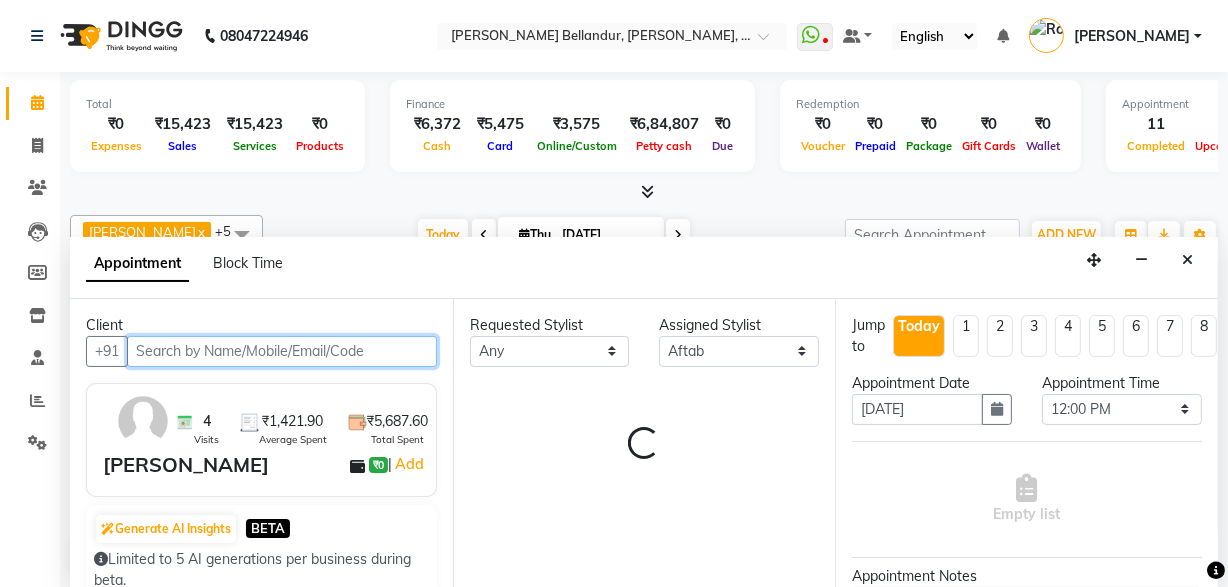 select on "2739" 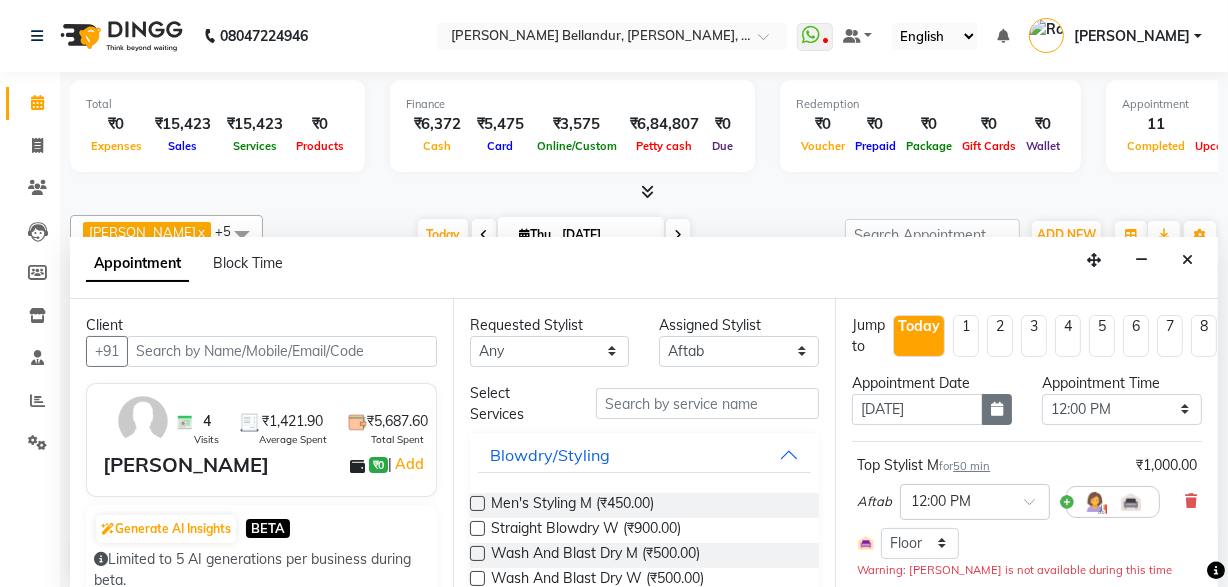 click at bounding box center [997, 409] 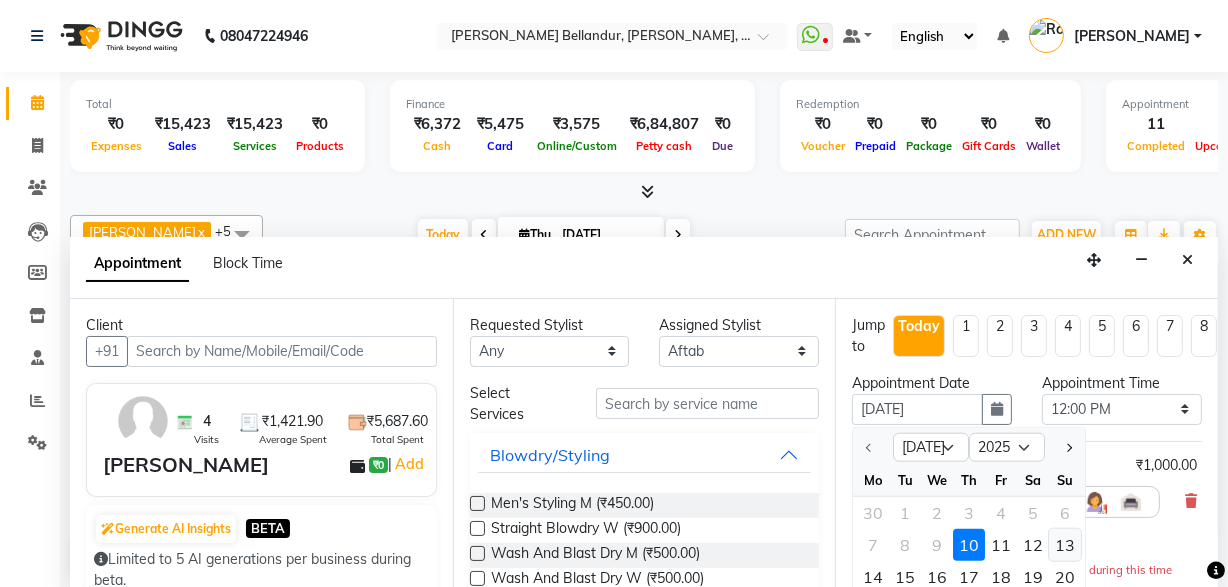 click on "13" at bounding box center (1065, 544) 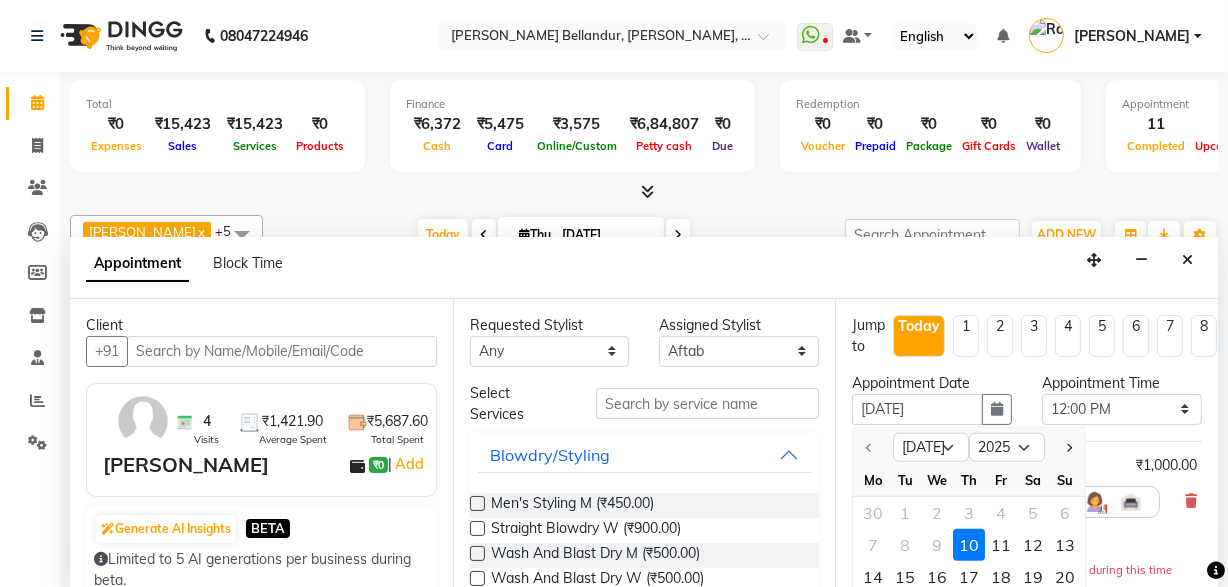 type on "[DATE]" 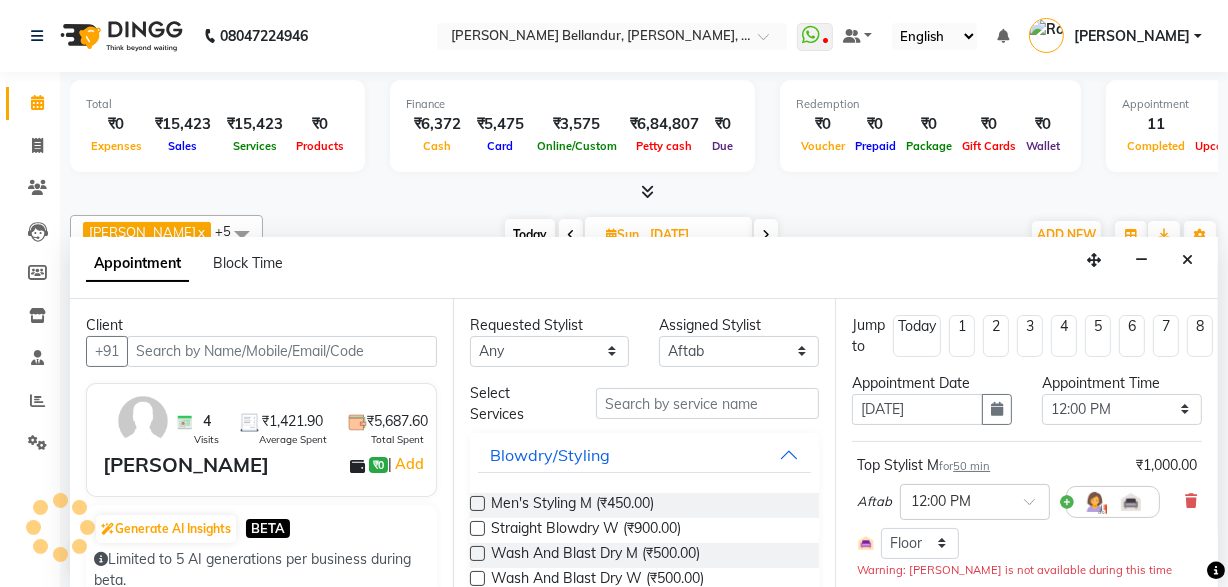 scroll, scrollTop: 900, scrollLeft: 0, axis: vertical 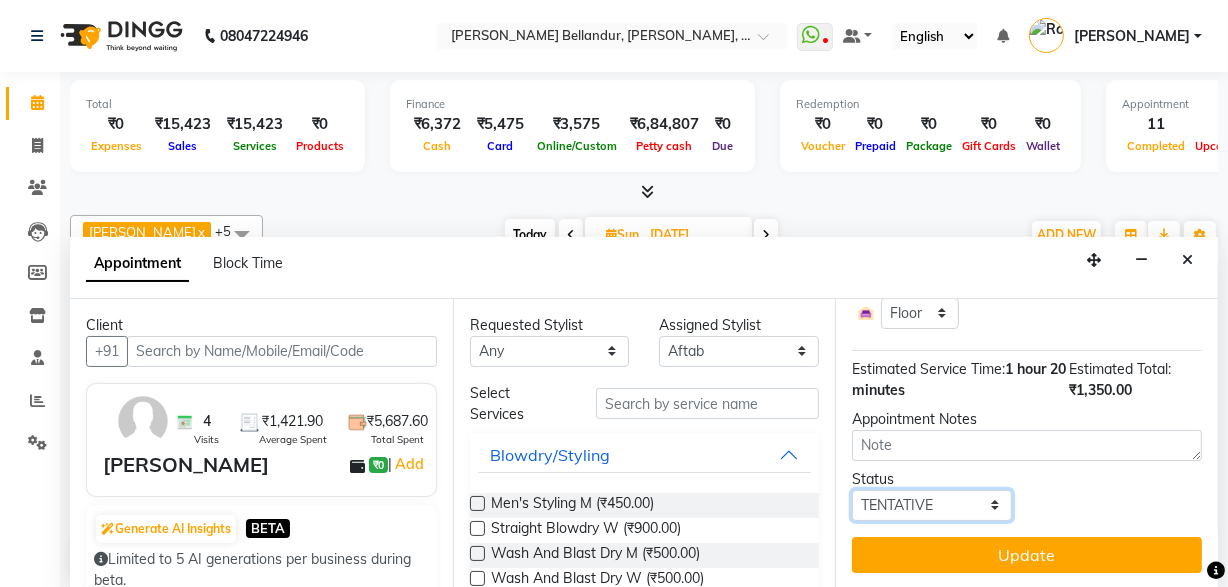 click on "Select TENTATIVE CONFIRM UPCOMING" at bounding box center [932, 505] 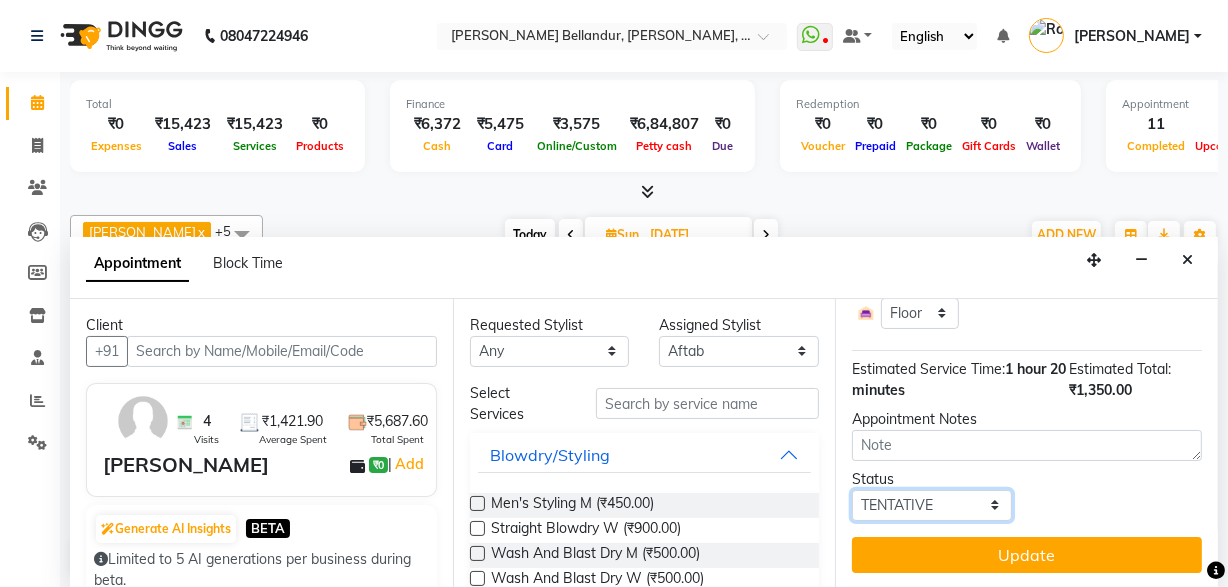 select on "confirm booking" 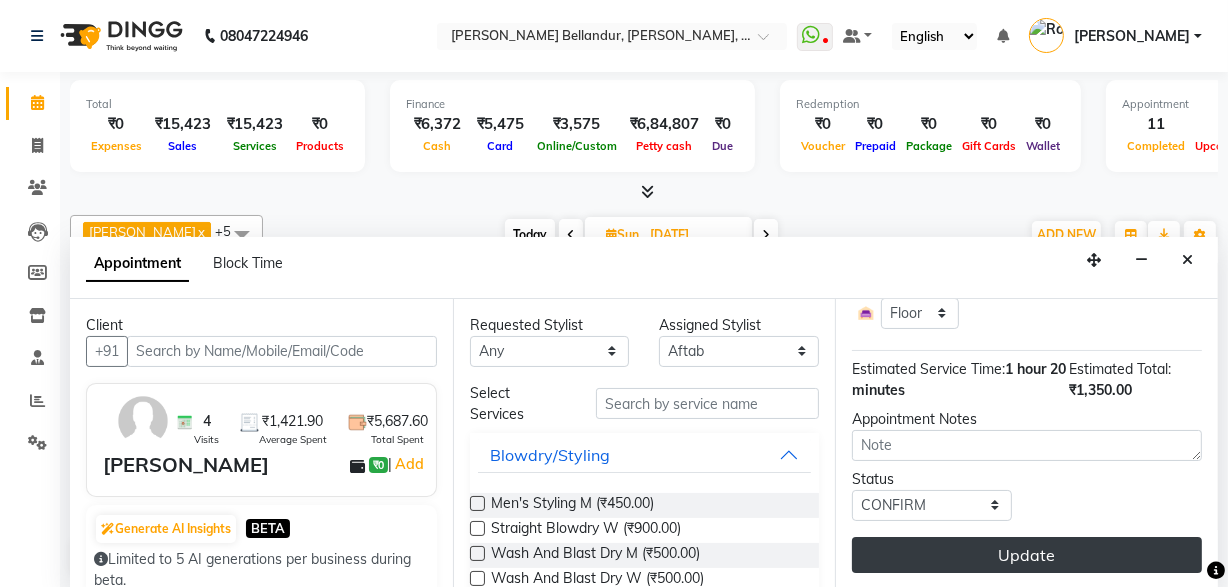 click on "Update" at bounding box center (1027, 555) 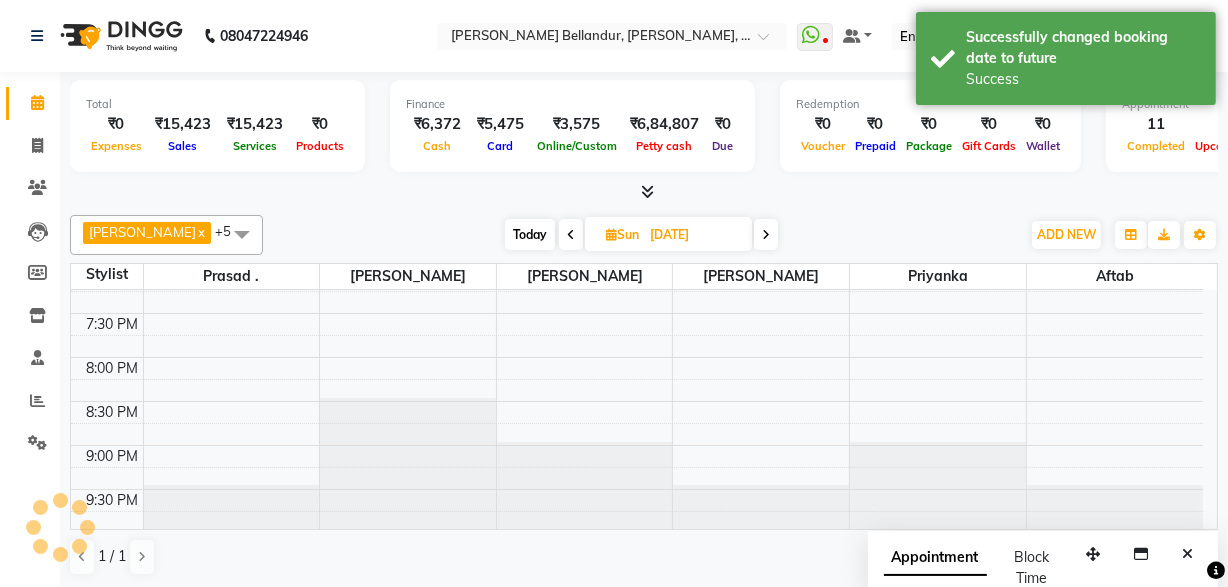 scroll, scrollTop: 0, scrollLeft: 0, axis: both 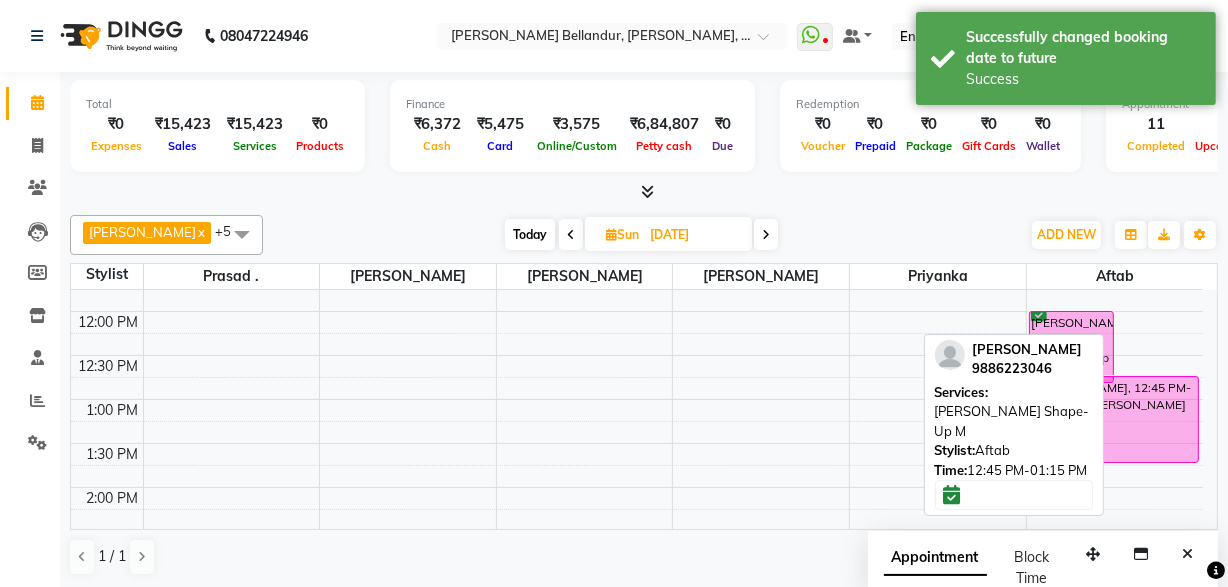 drag, startPoint x: 1152, startPoint y: 411, endPoint x: 1011, endPoint y: 353, distance: 152.4631 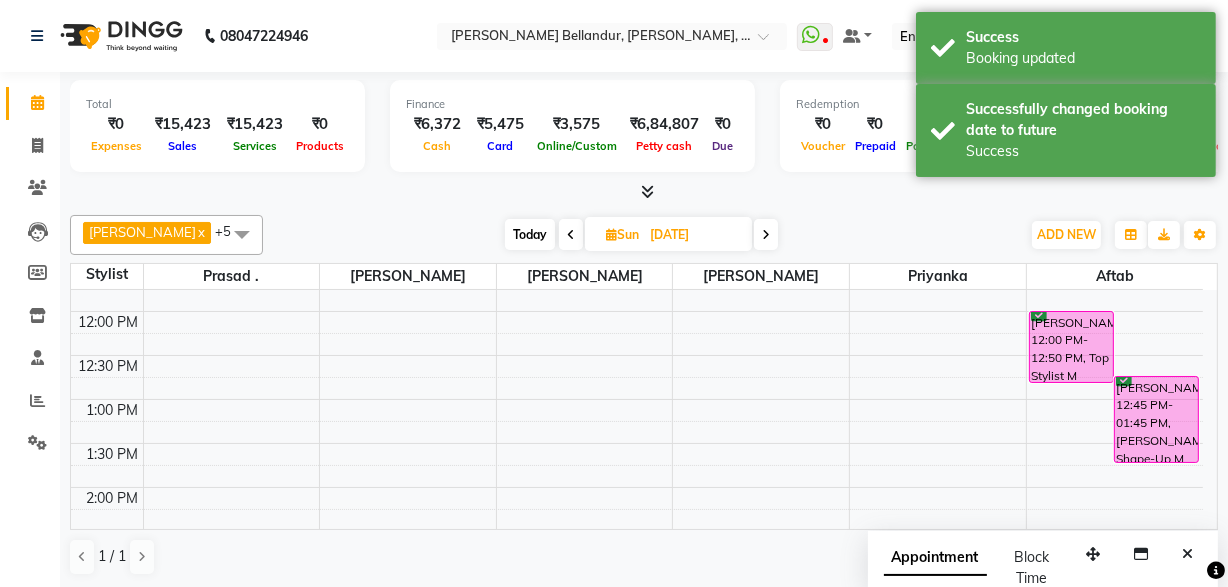 click at bounding box center (571, 235) 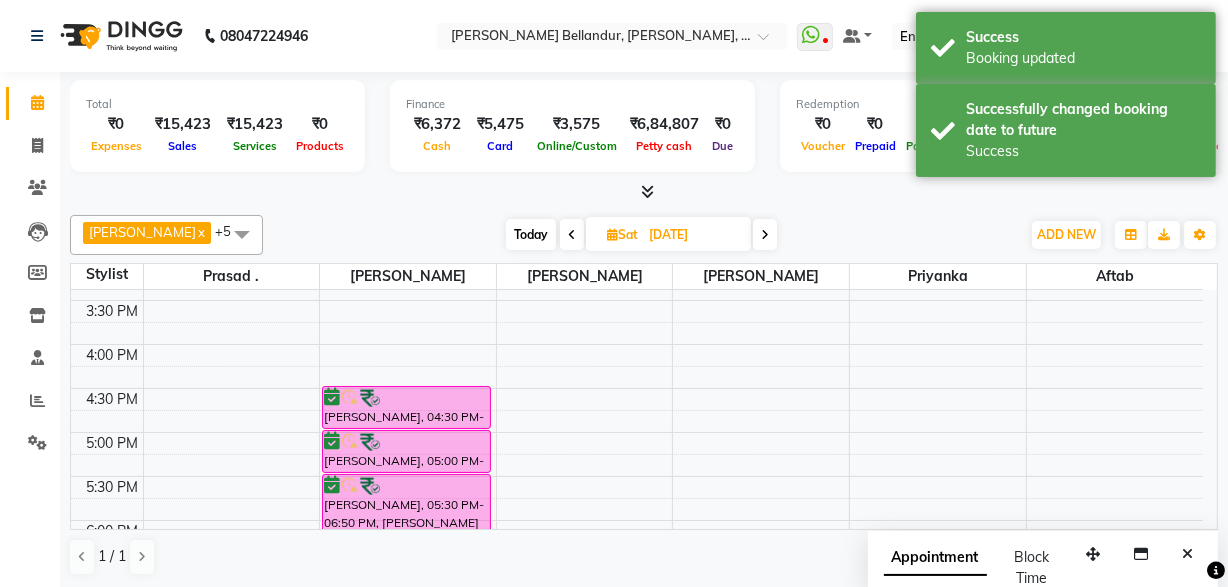 scroll, scrollTop: 560, scrollLeft: 0, axis: vertical 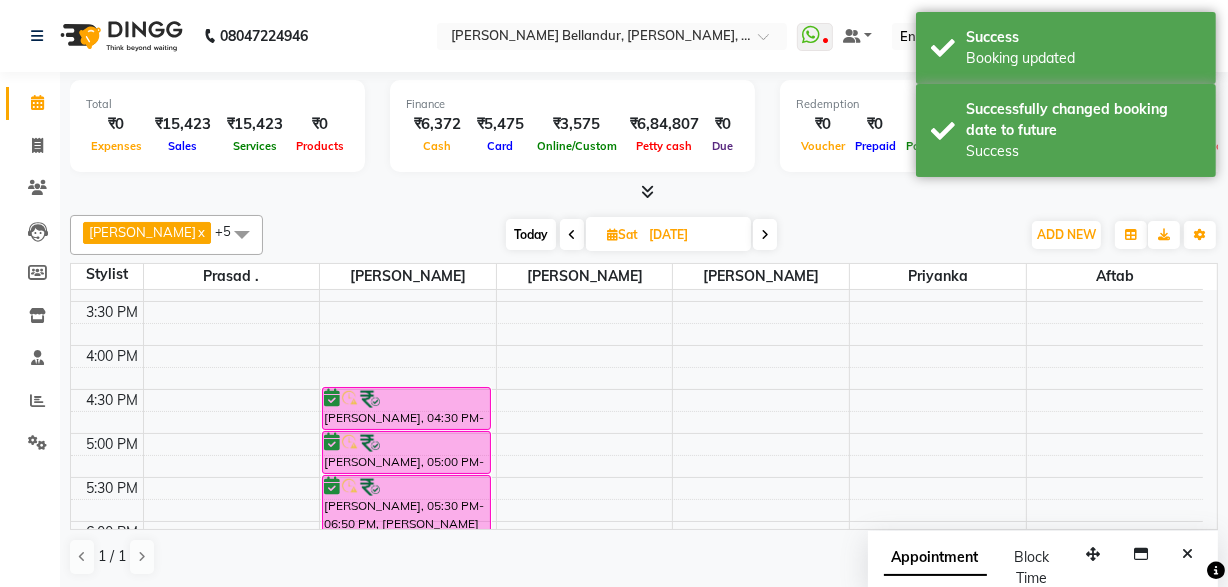 click at bounding box center (572, 234) 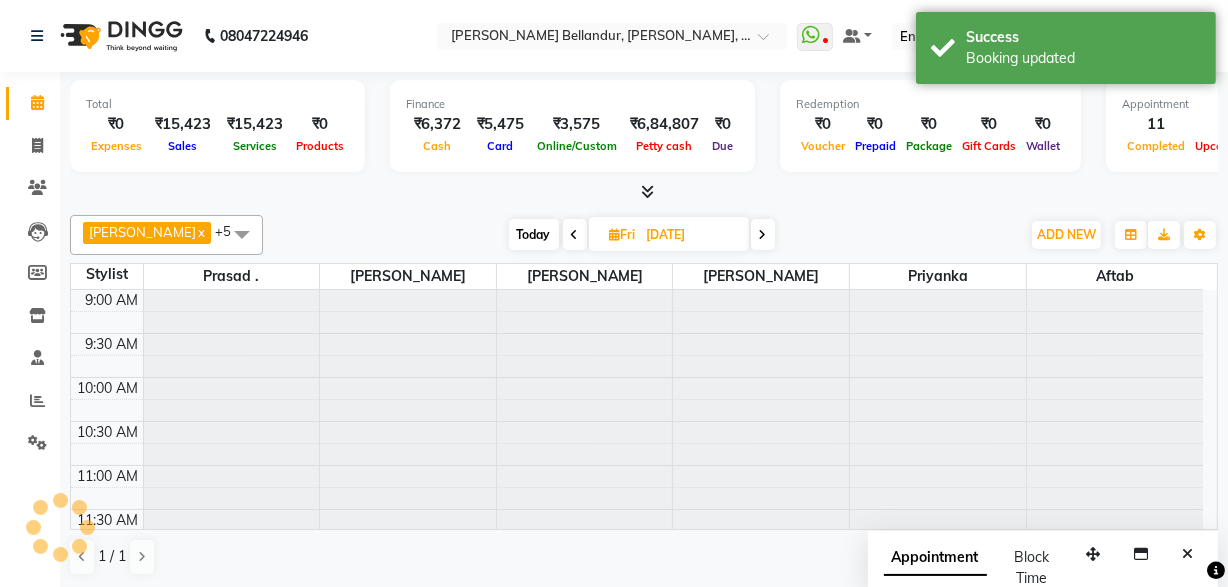 scroll, scrollTop: 900, scrollLeft: 0, axis: vertical 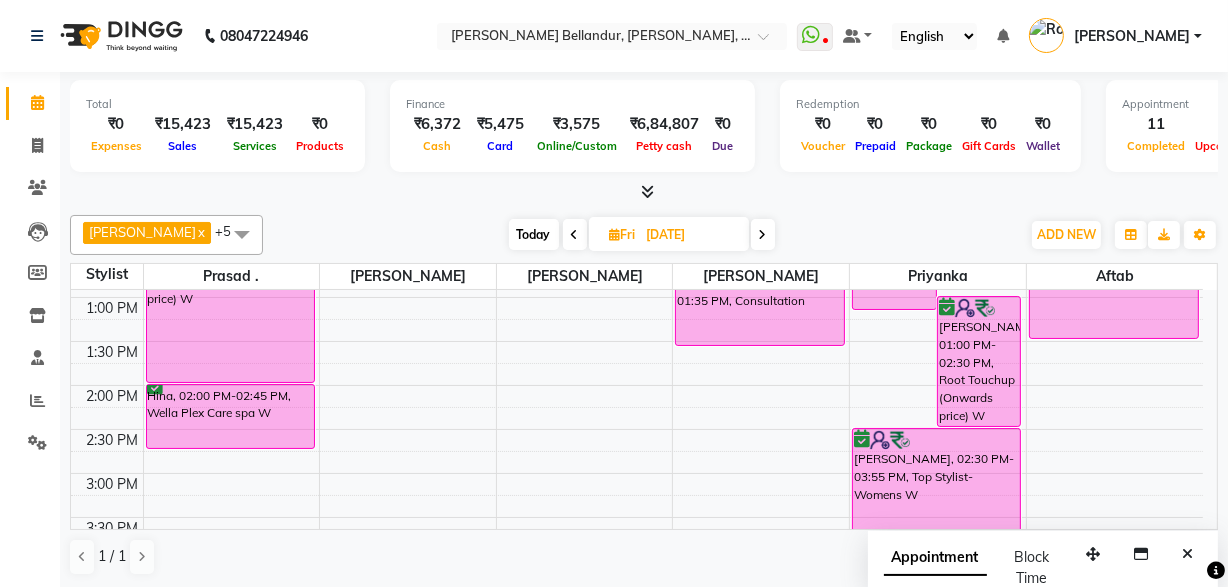 click at bounding box center (575, 234) 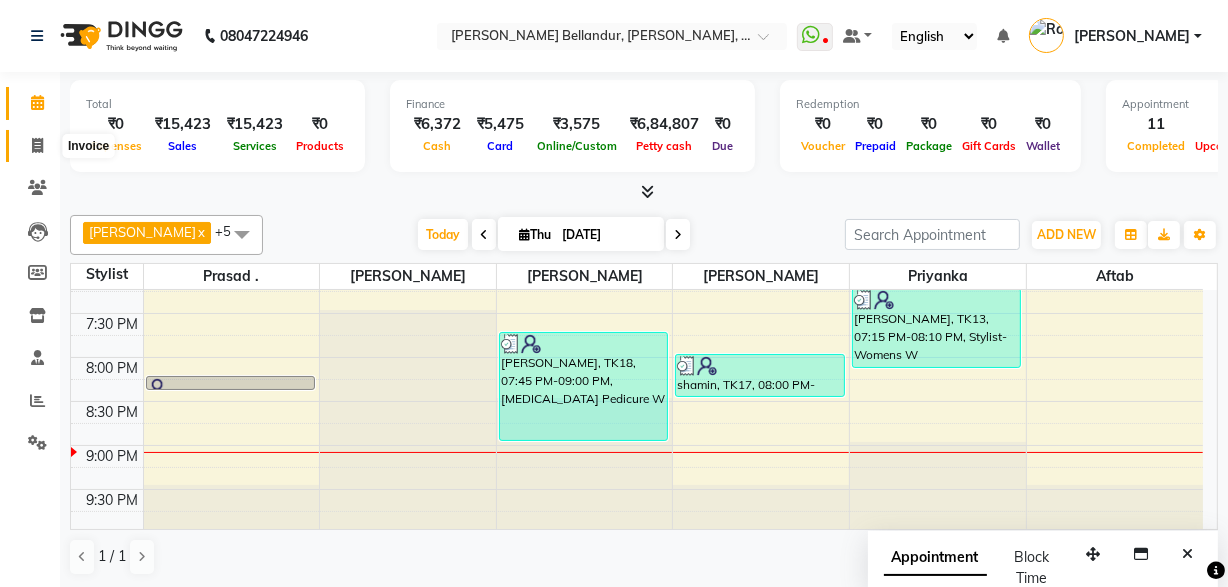 click 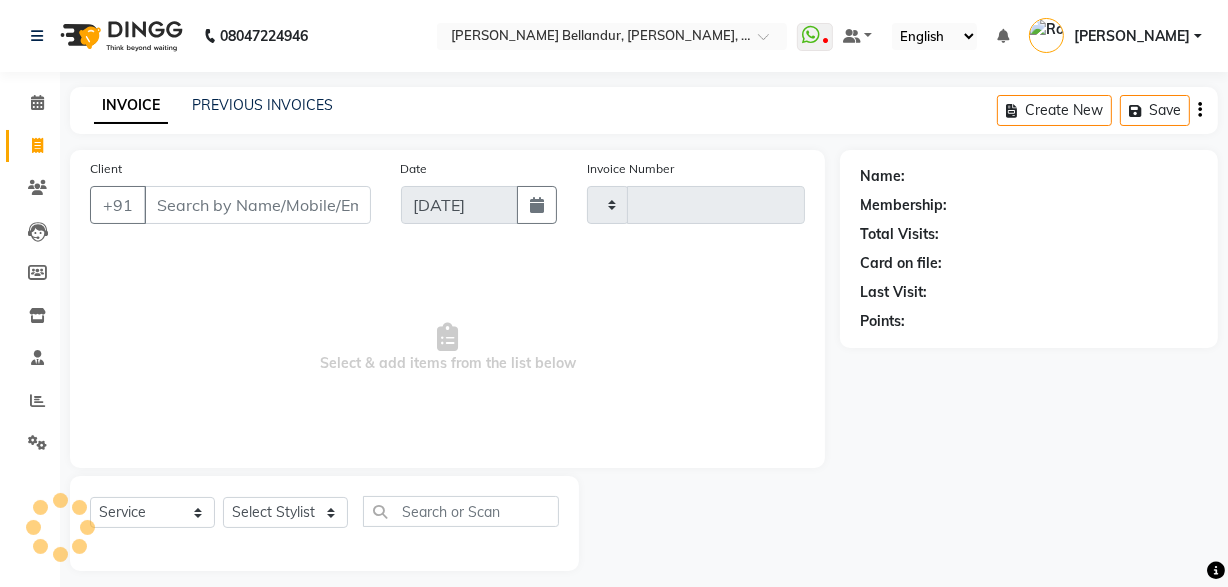 type on "1566" 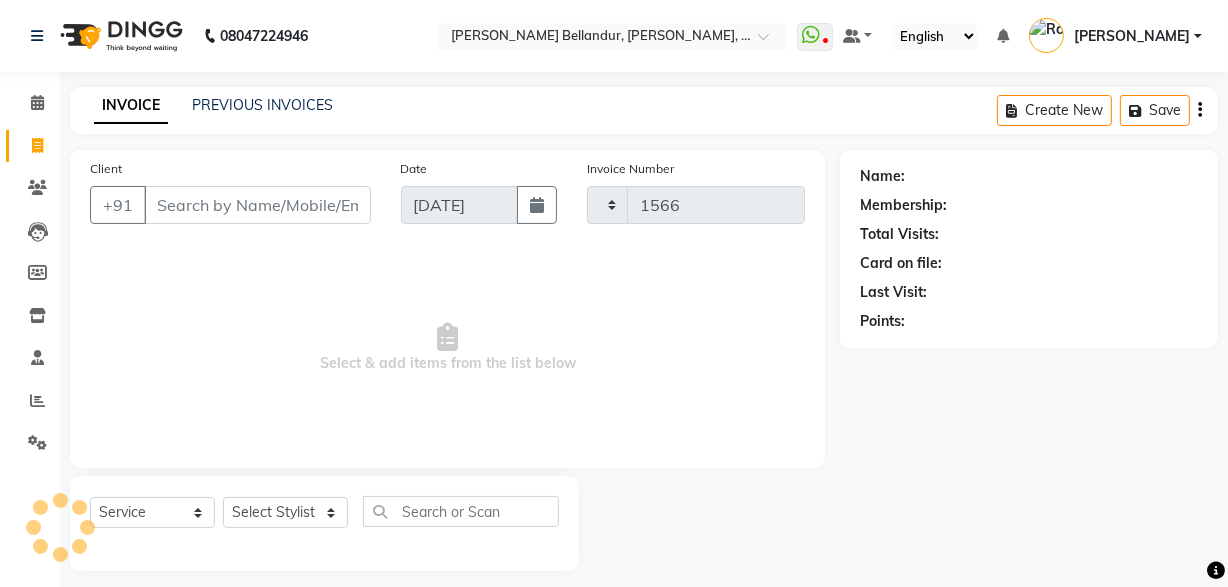 select on "5743" 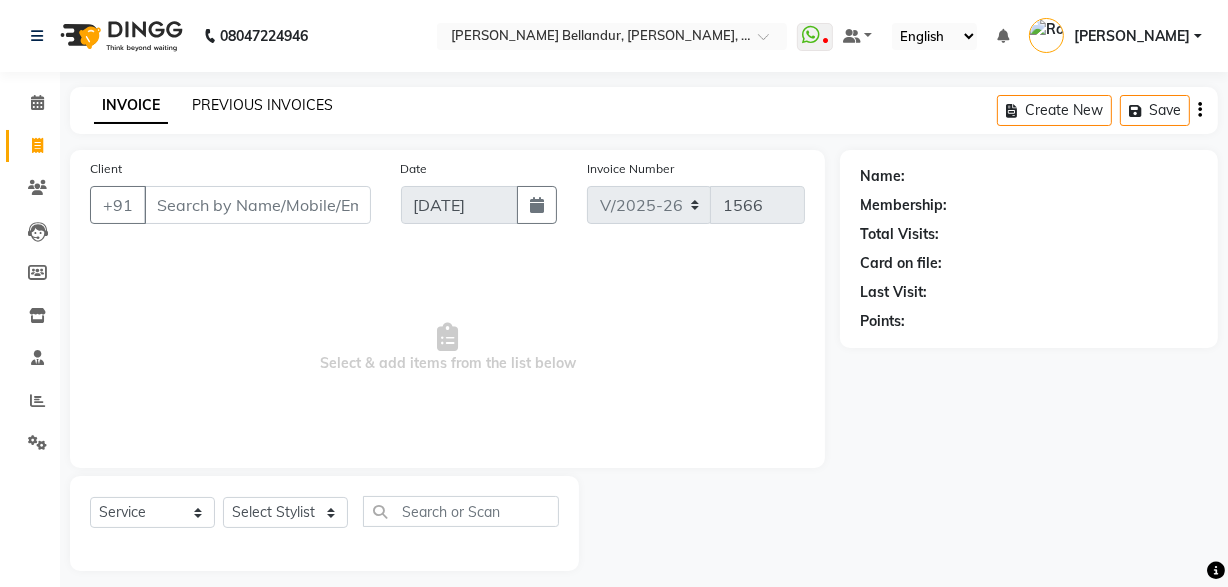 click on "PREVIOUS INVOICES" 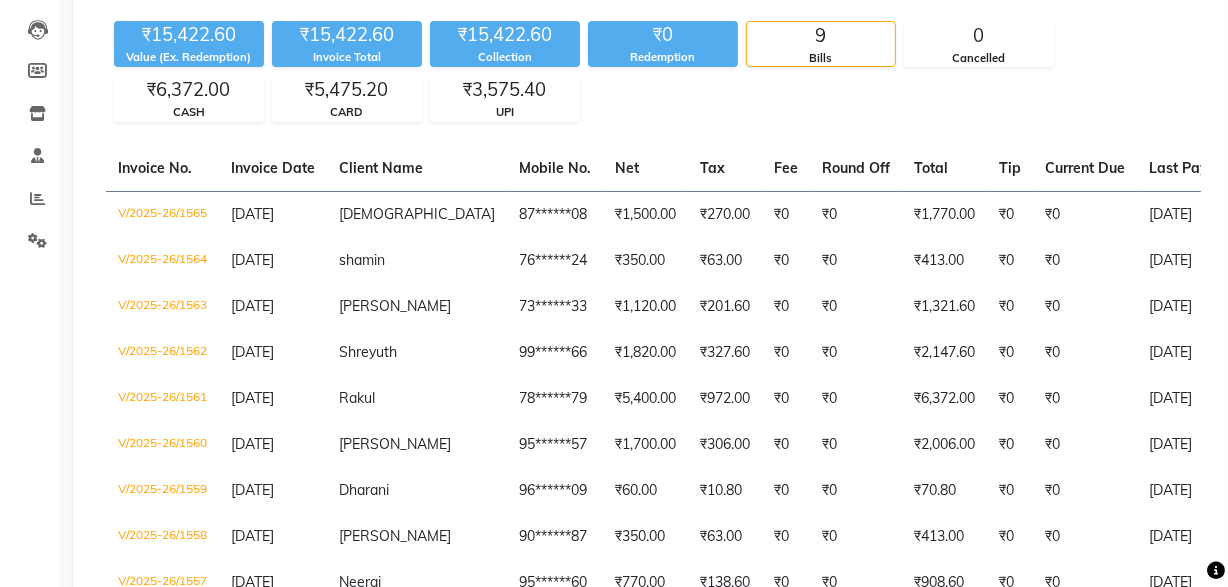 scroll, scrollTop: 240, scrollLeft: 0, axis: vertical 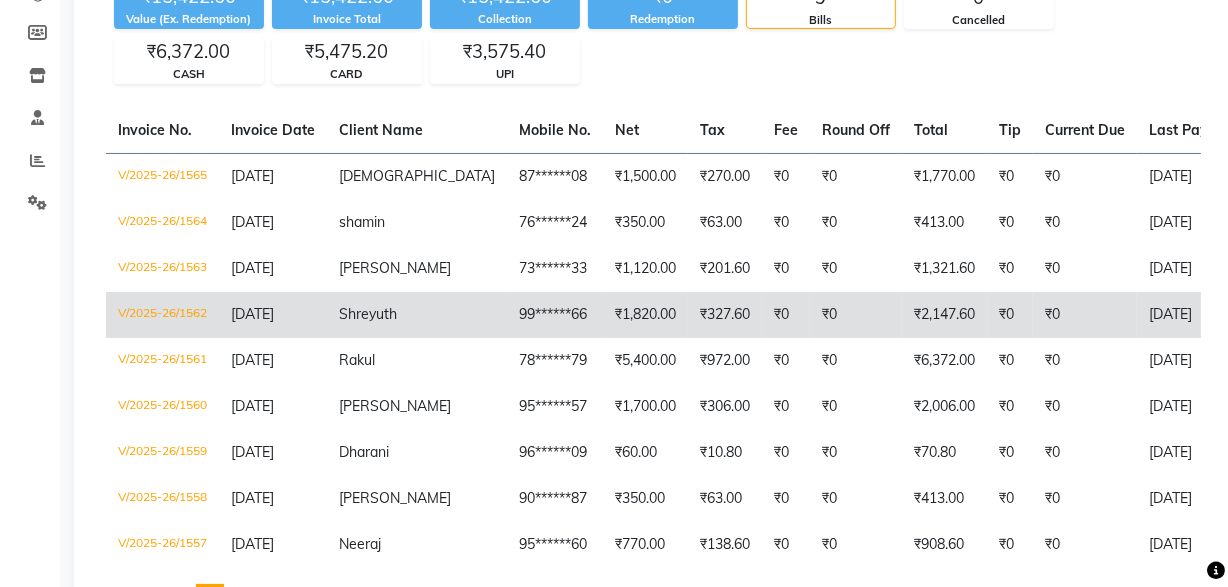 click on "[DATE]" 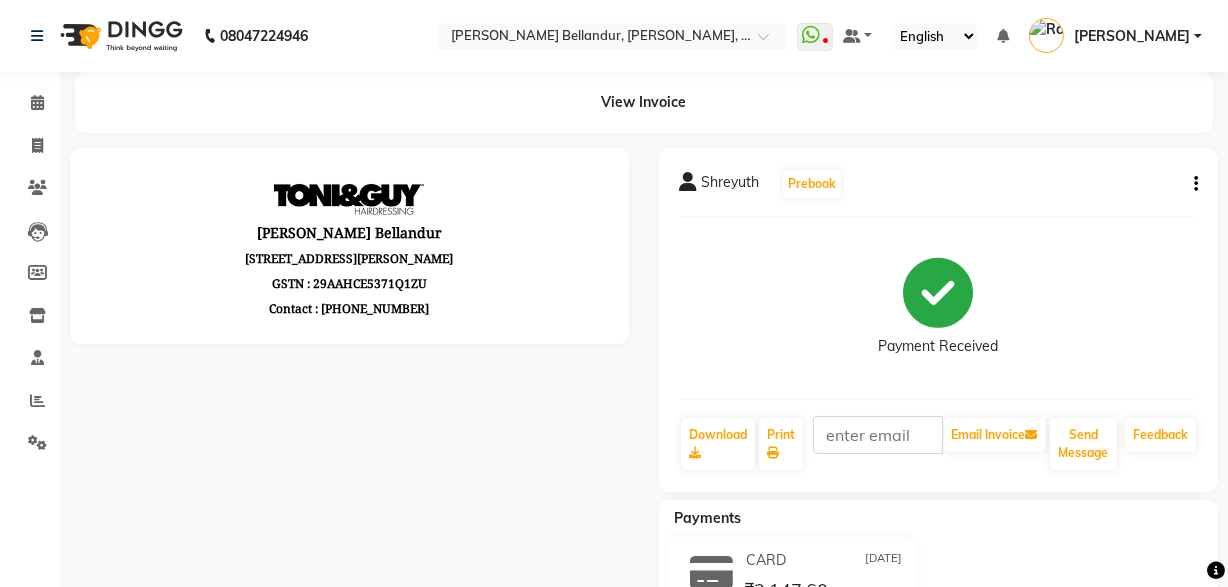 scroll, scrollTop: 0, scrollLeft: 0, axis: both 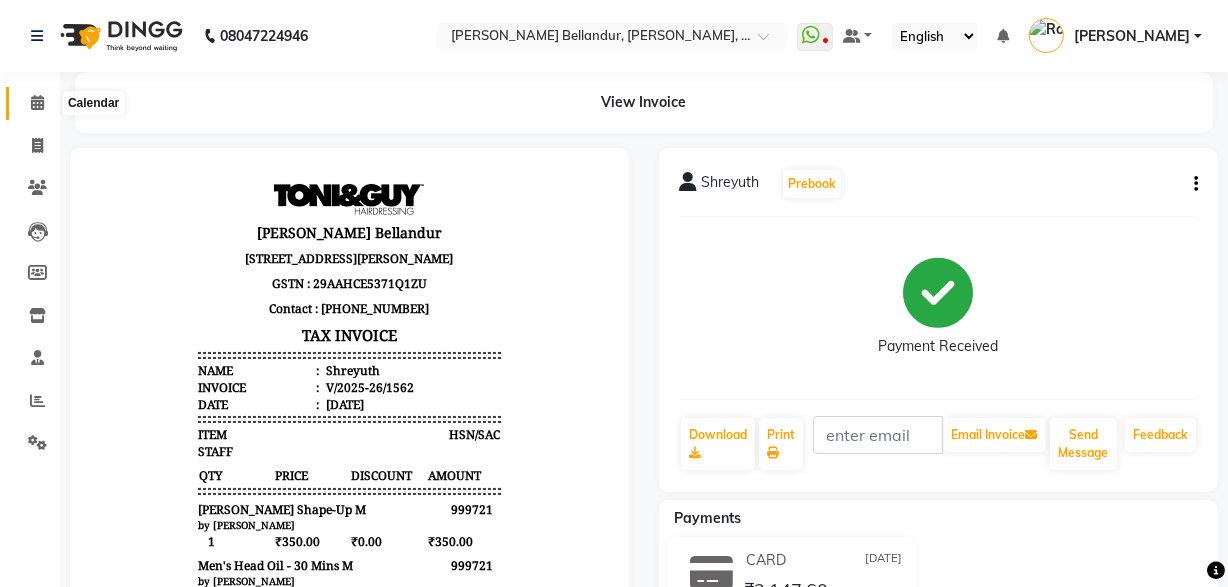 click 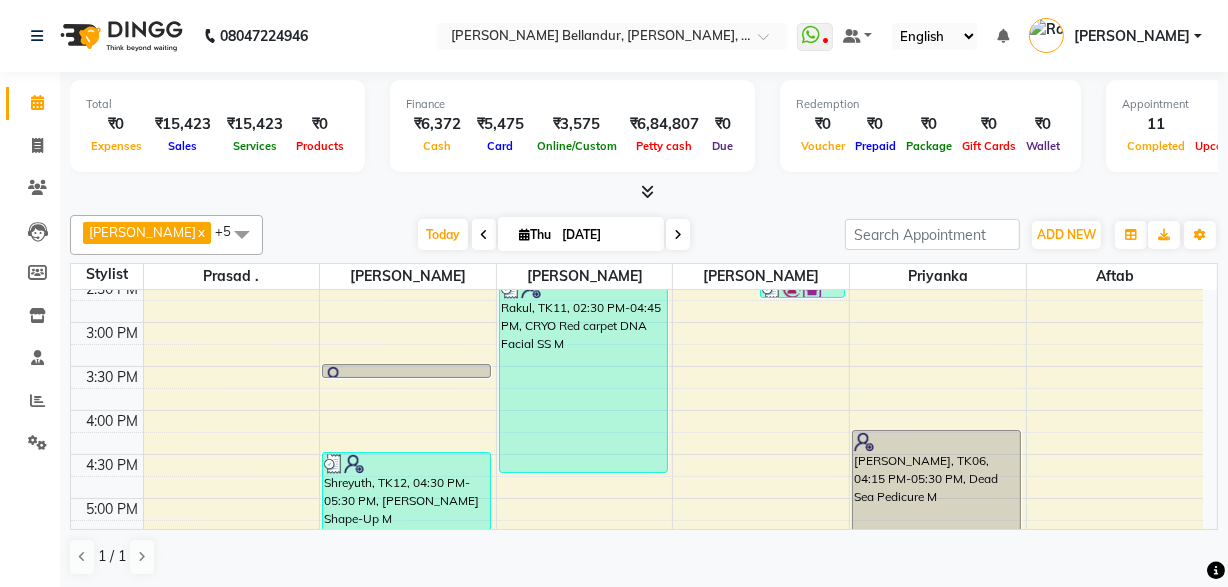 scroll, scrollTop: 587, scrollLeft: 0, axis: vertical 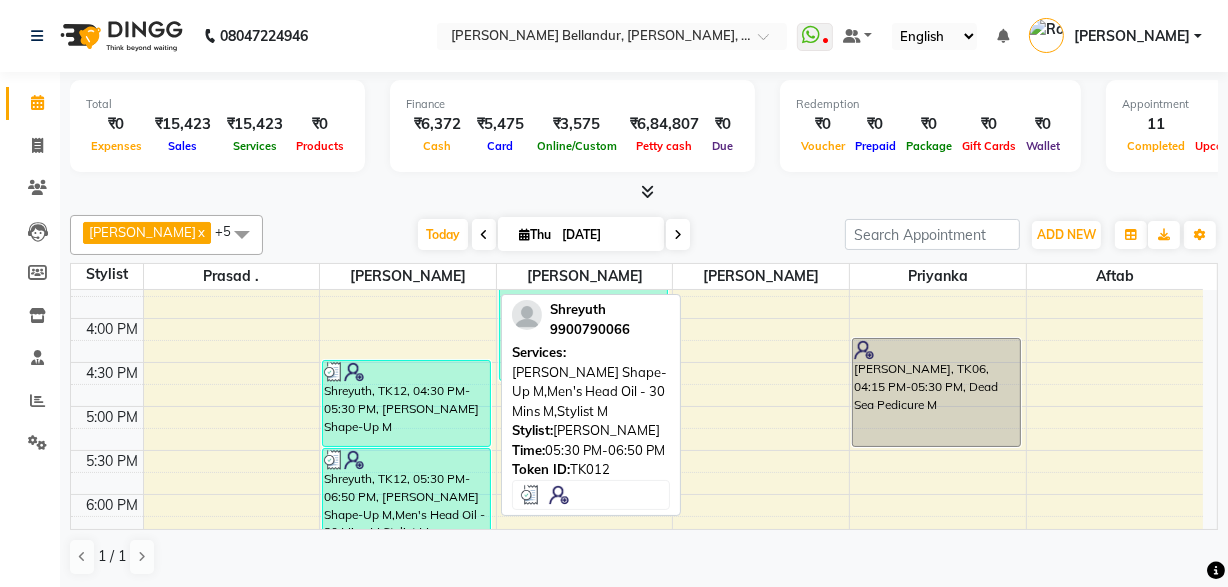 click at bounding box center [406, 460] 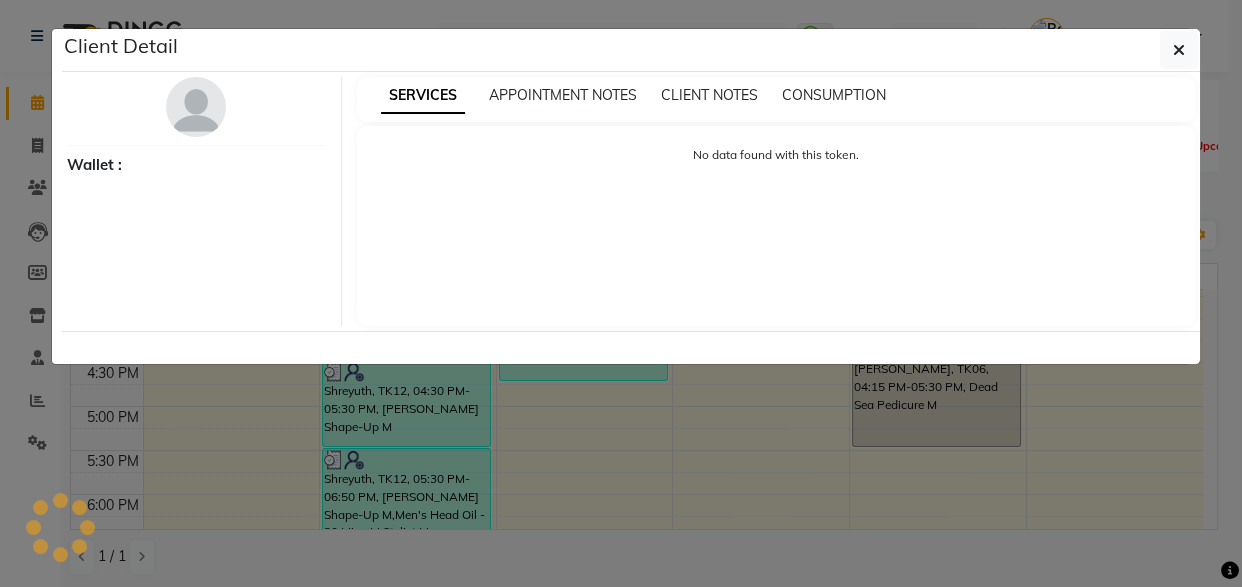select on "3" 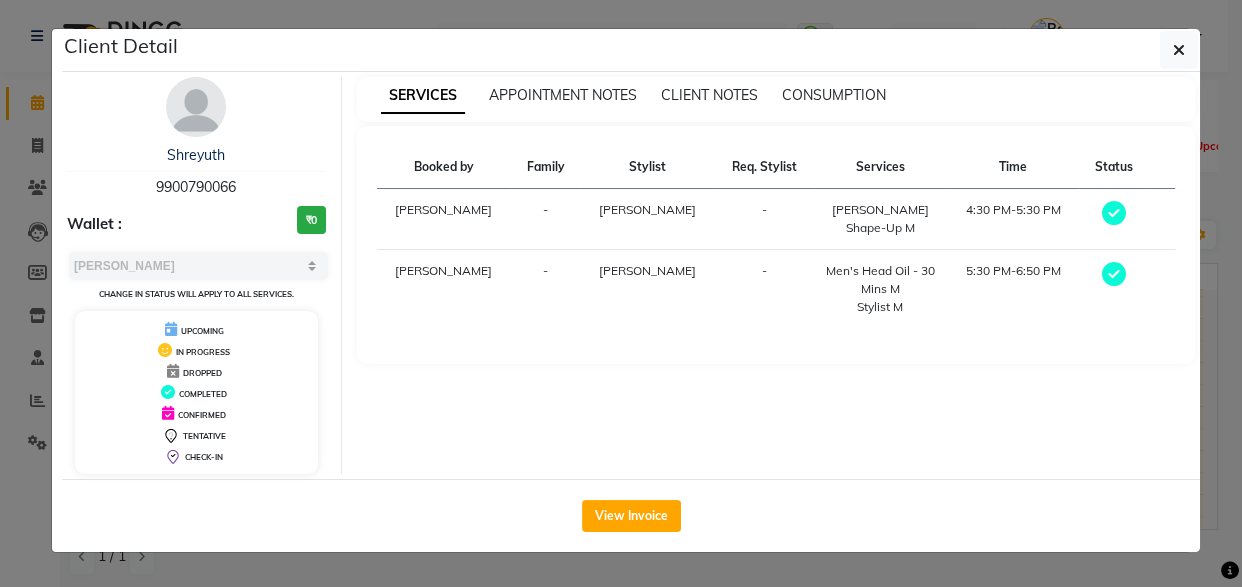drag, startPoint x: 142, startPoint y: 181, endPoint x: 256, endPoint y: 179, distance: 114.01754 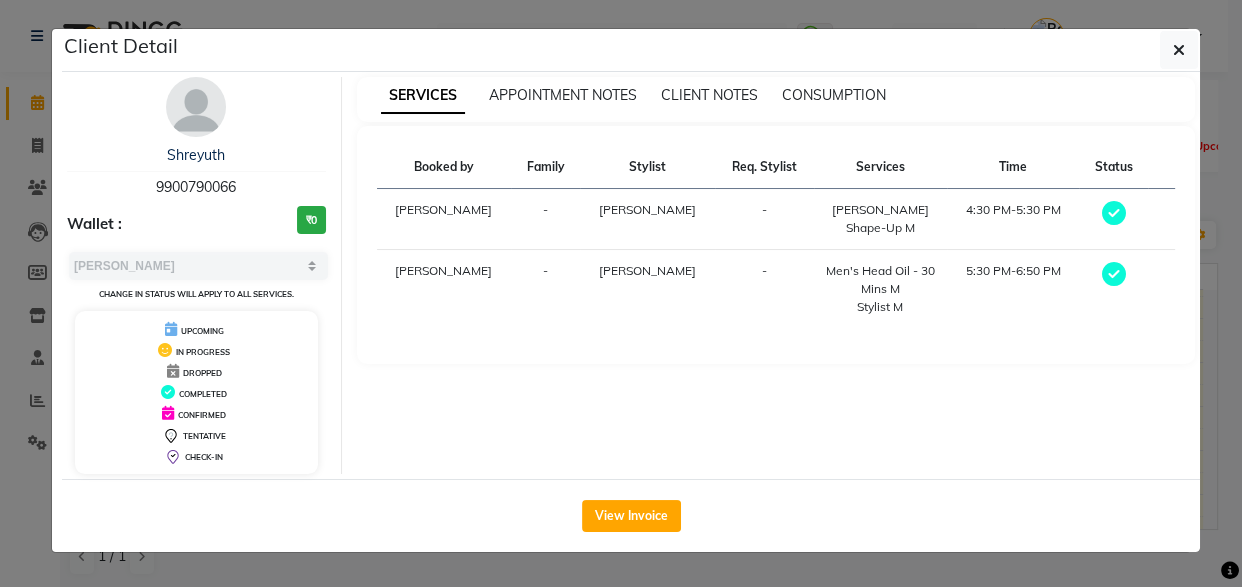 click on "Client Detail  Shreyuth    9900790066 Wallet : ₹0 Select MARK DONE UPCOMING Change in status will apply to all services. UPCOMING IN PROGRESS DROPPED COMPLETED CONFIRMED TENTATIVE CHECK-IN SERVICES APPOINTMENT NOTES CLIENT NOTES CONSUMPTION Booked by Family Stylist Req. Stylist Services Time Status  [PERSON_NAME] -  [PERSON_NAME] Shape-Up M   4:30 PM-5:30 PM   [PERSON_NAME] -  Men's Head Oil - 30 Mins M   Stylist M   5:30 PM-6:50 PM   View Invoice" 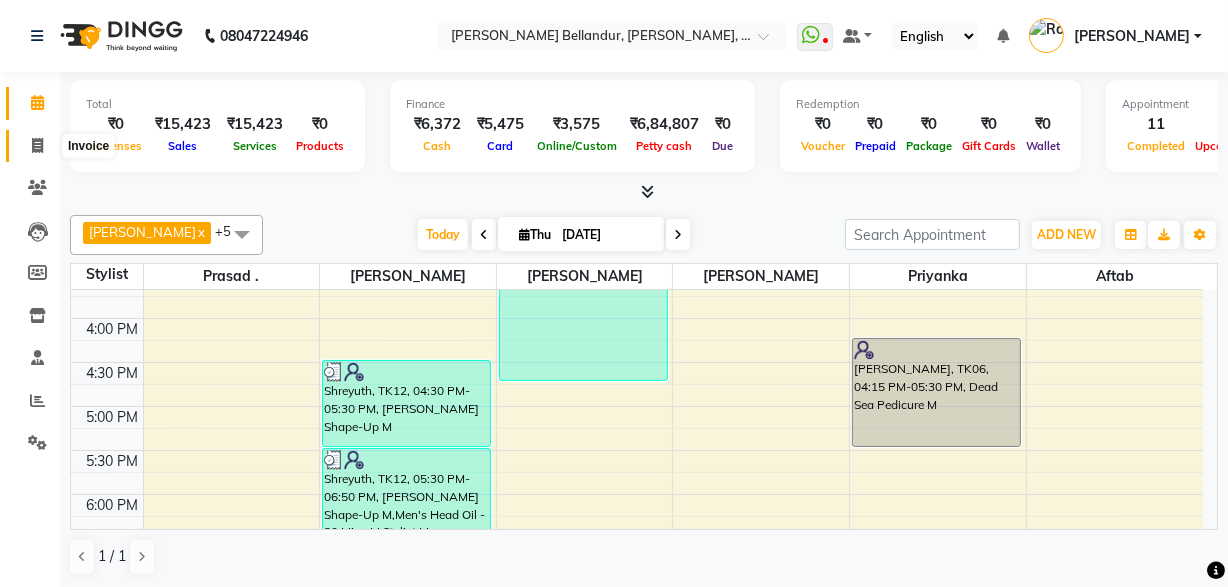 click 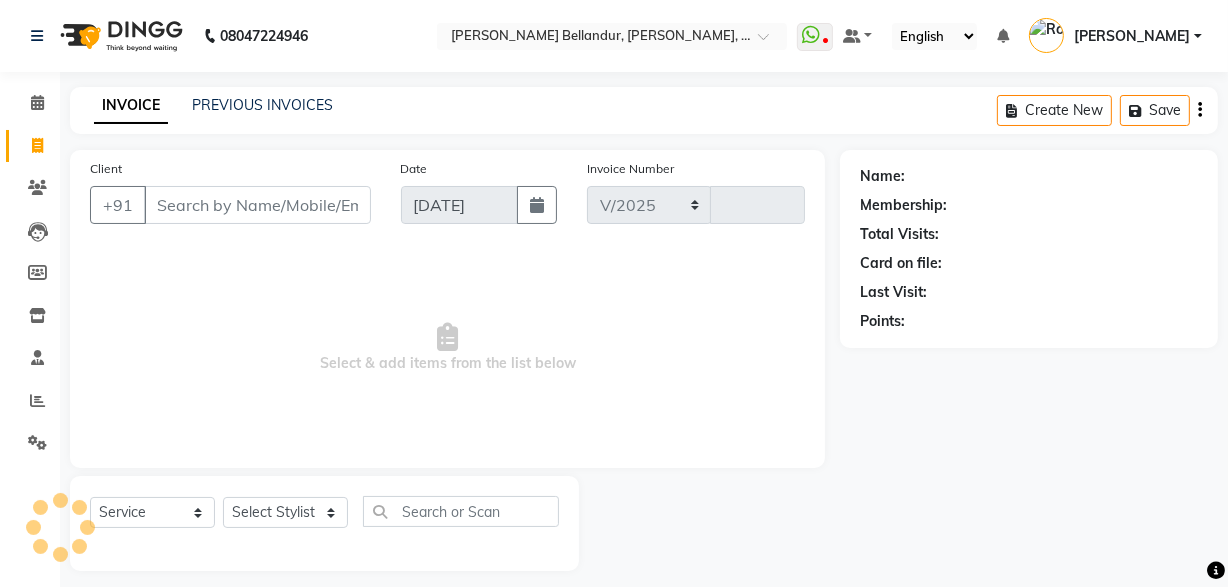 select on "5743" 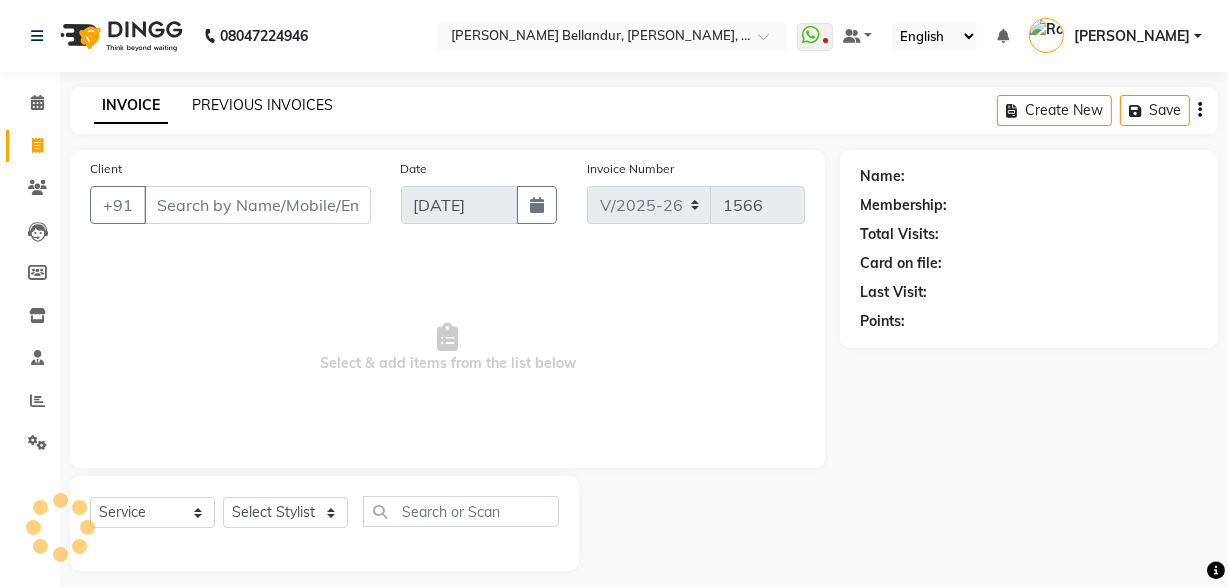 click on "PREVIOUS INVOICES" 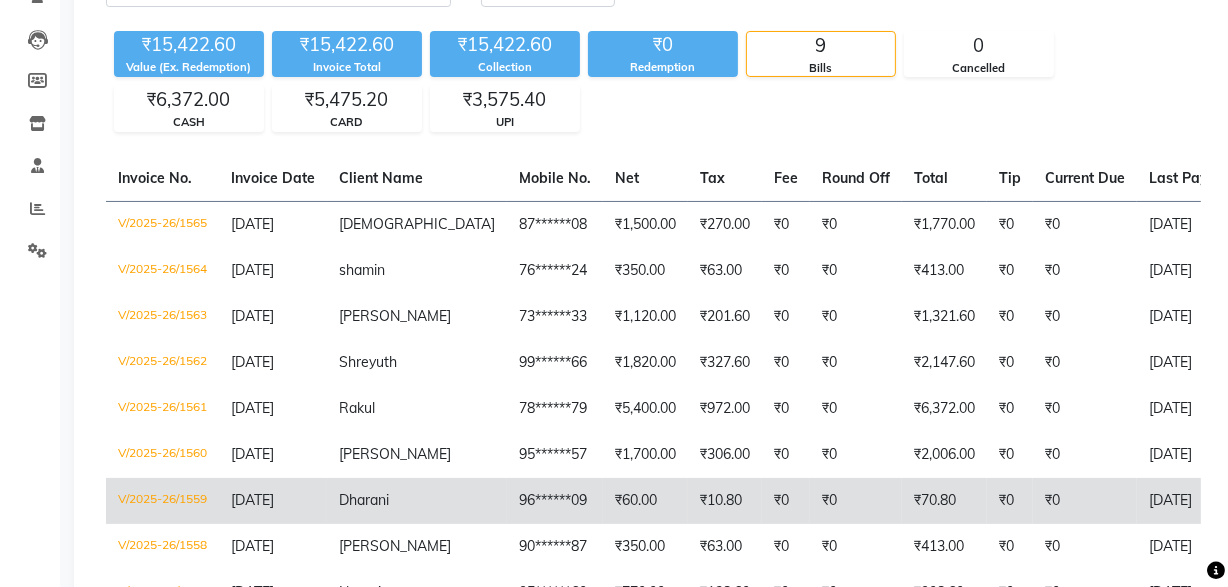 scroll, scrollTop: 190, scrollLeft: 0, axis: vertical 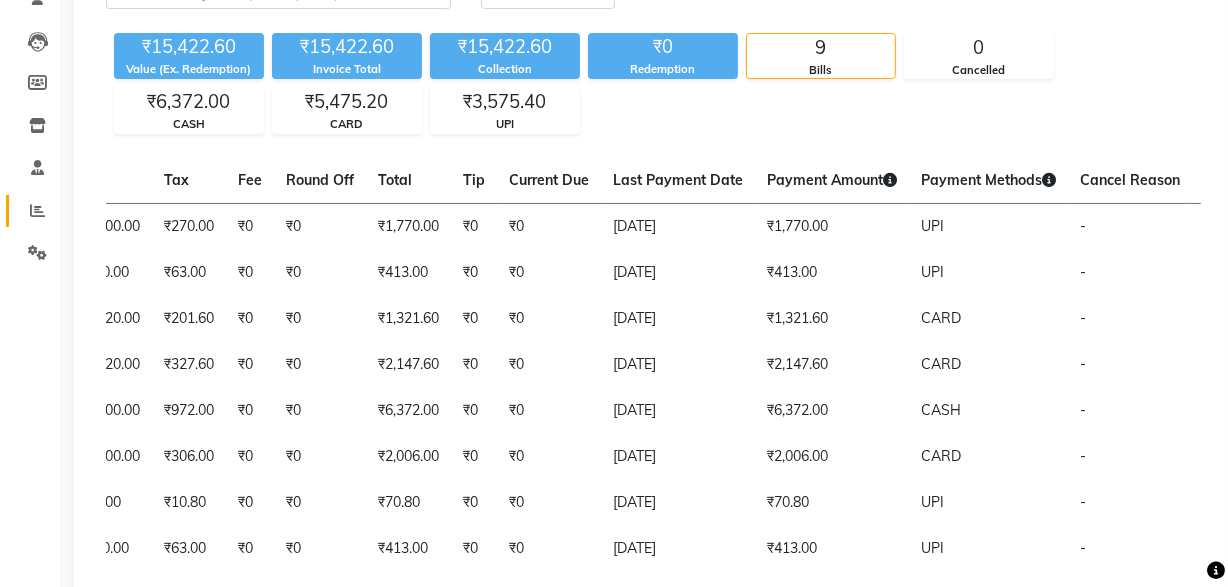 click 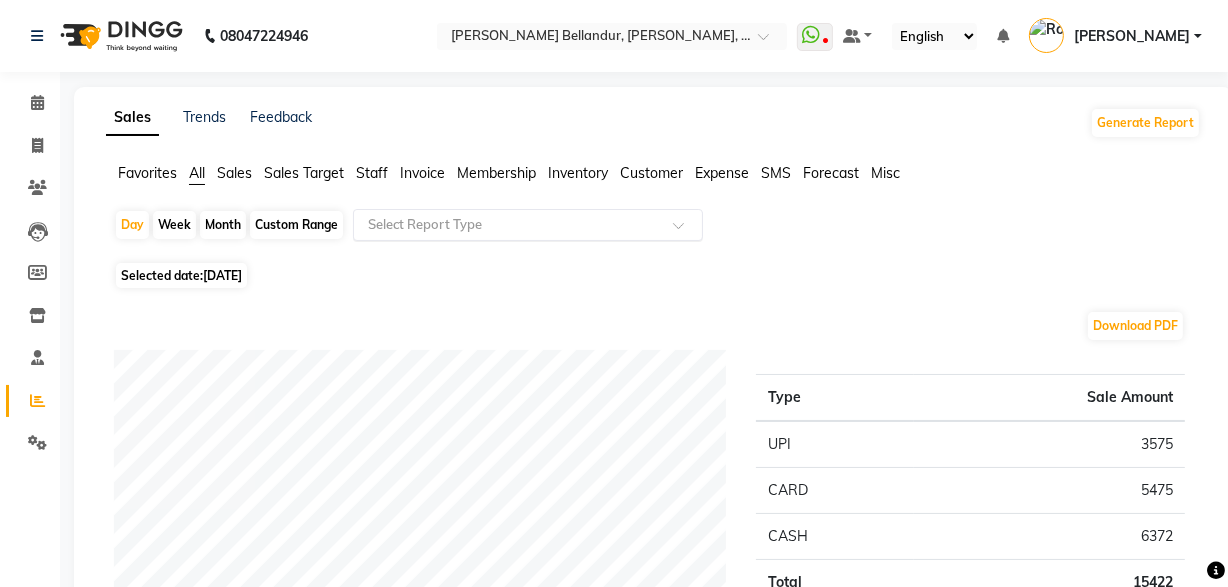 click 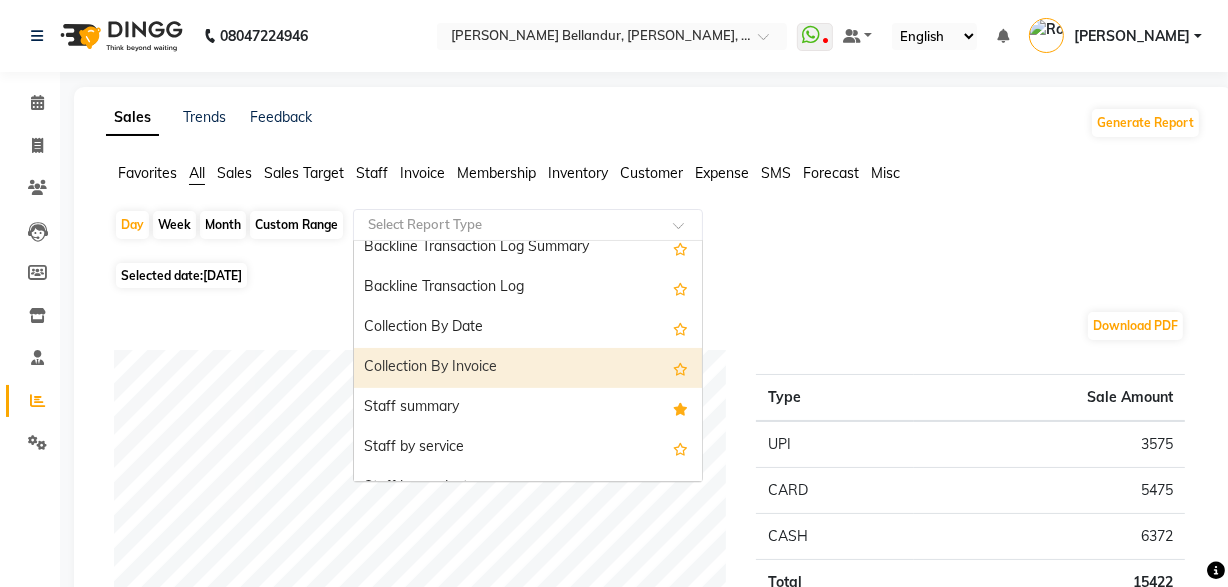 scroll, scrollTop: 580, scrollLeft: 0, axis: vertical 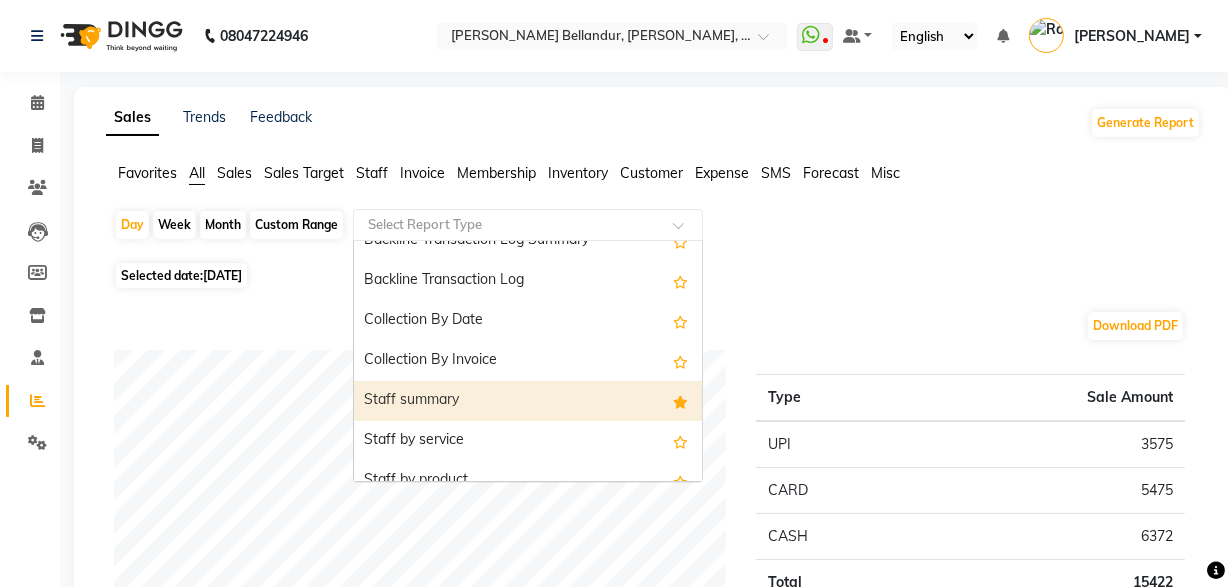 click on "Staff summary" at bounding box center [528, 401] 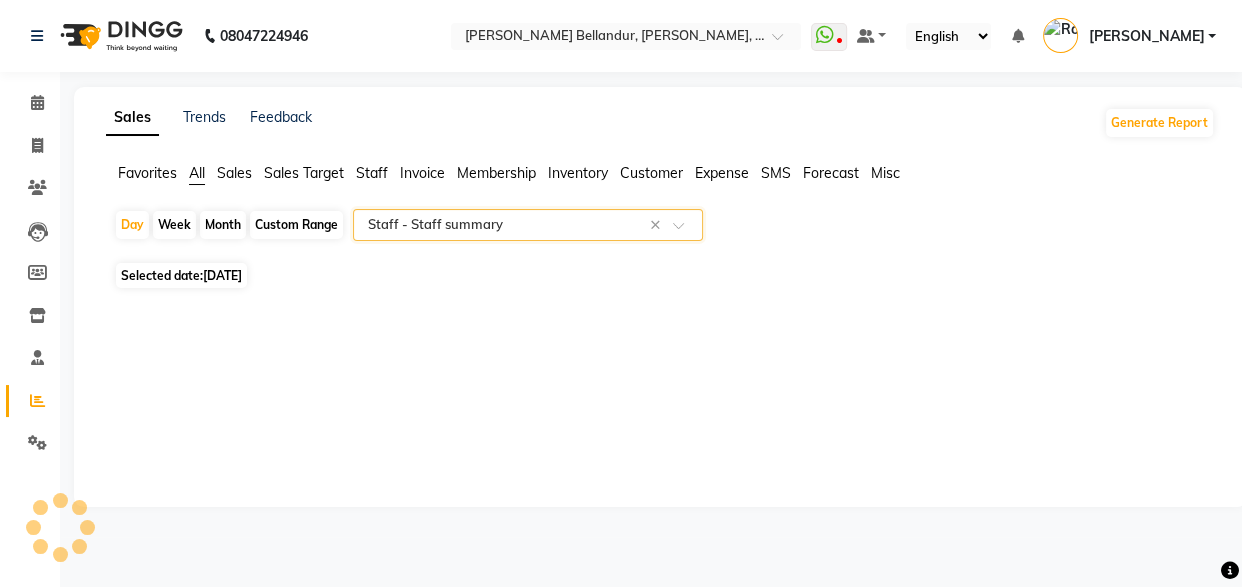 select on "full_report" 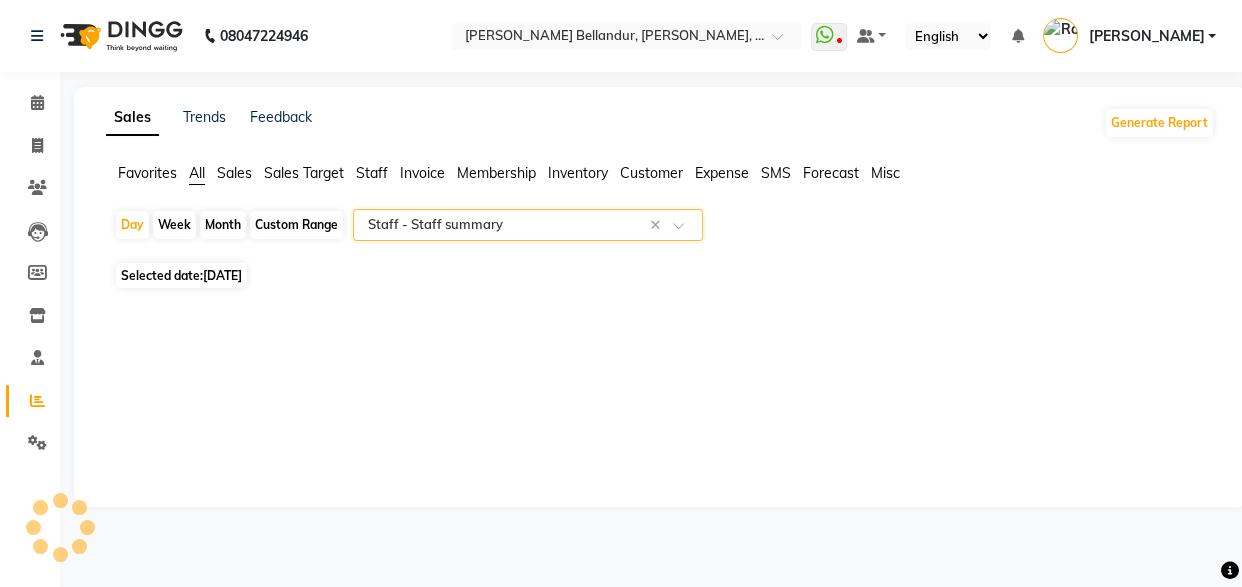 select on "csv" 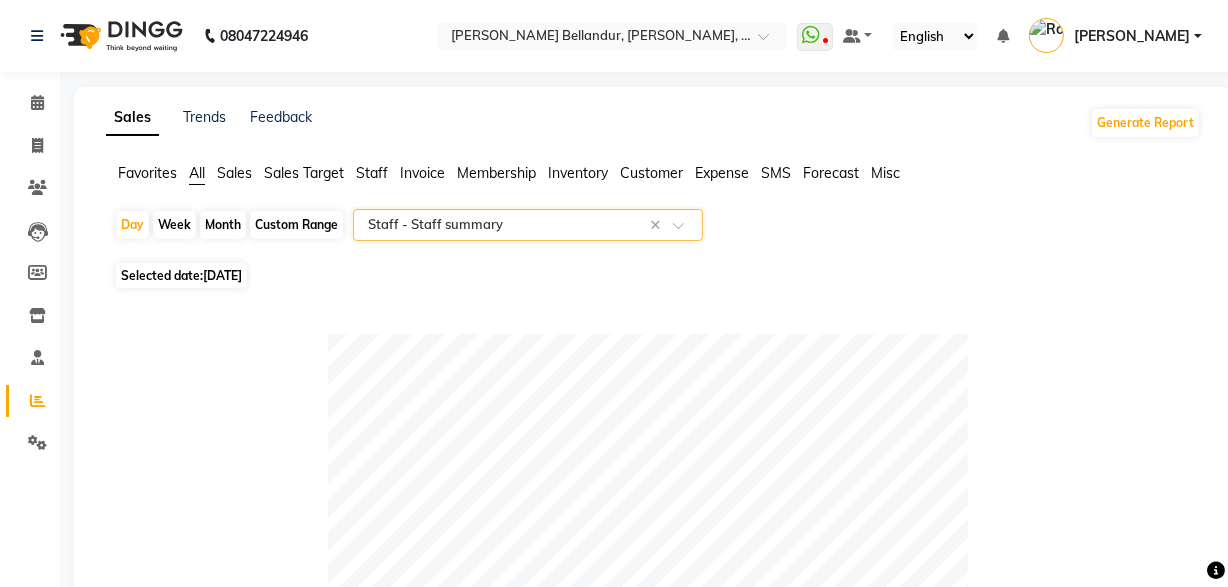 click 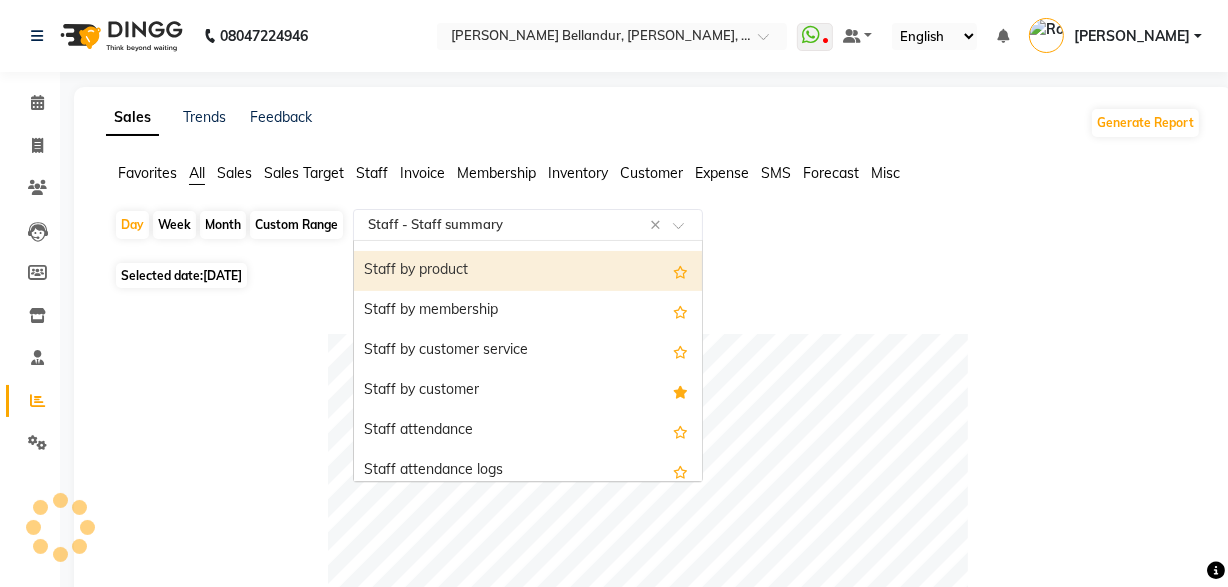 scroll, scrollTop: 791, scrollLeft: 0, axis: vertical 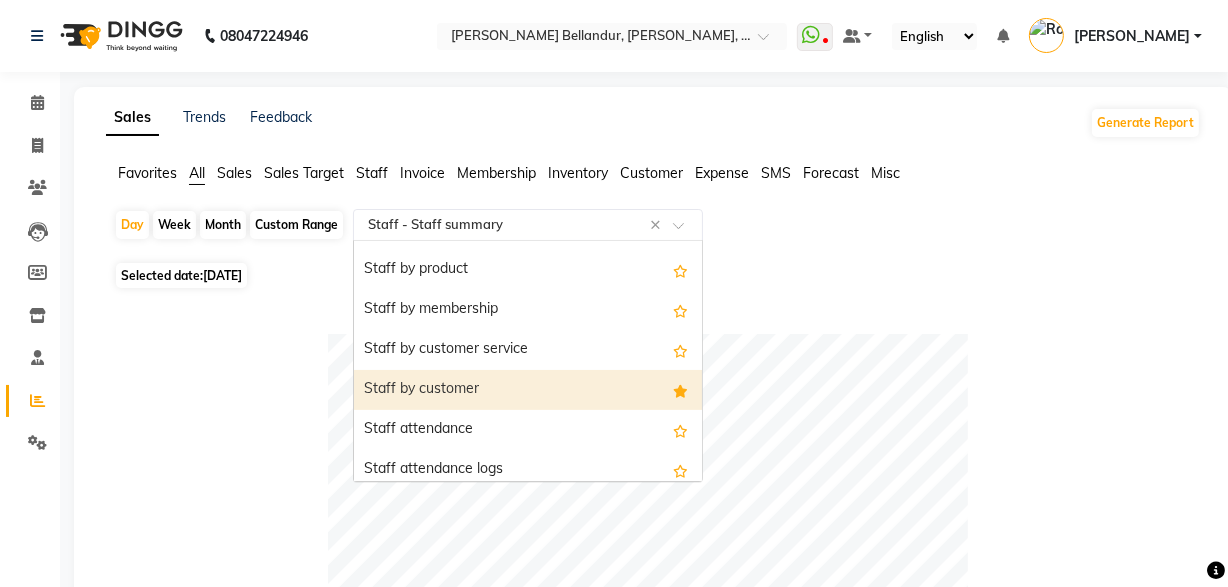 click on "Staff by customer" at bounding box center [528, 390] 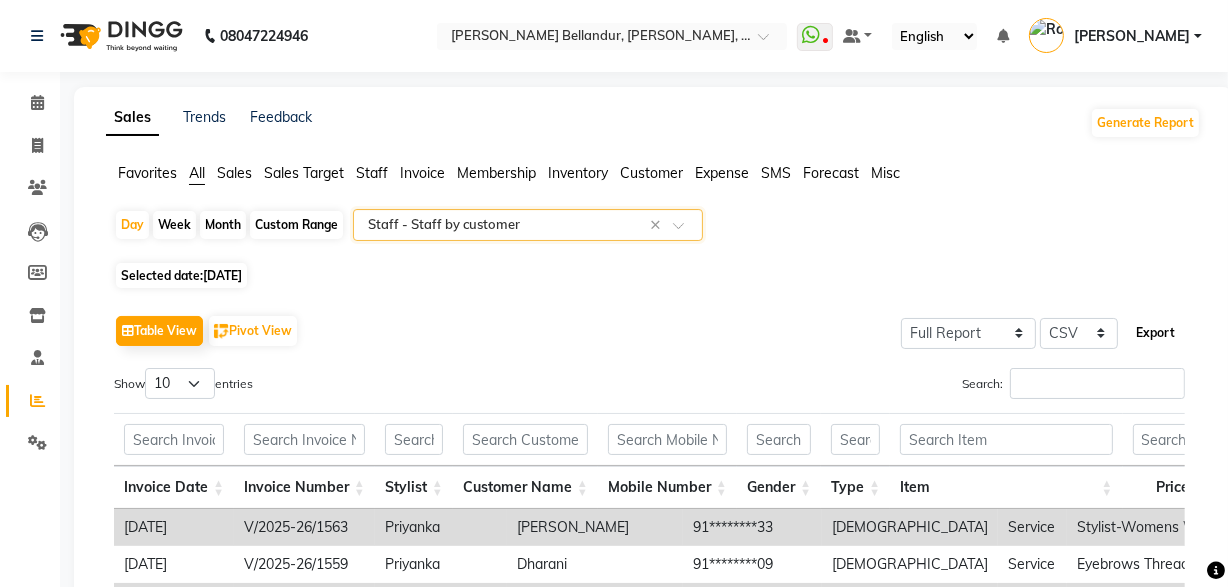 click on "Export" 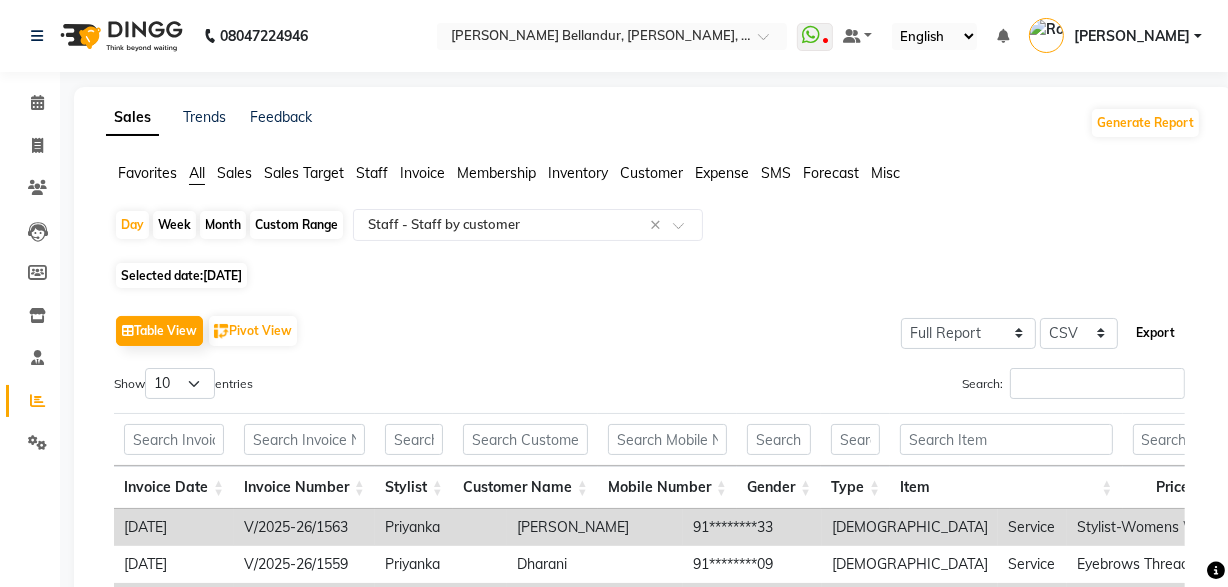 click on "Export" 